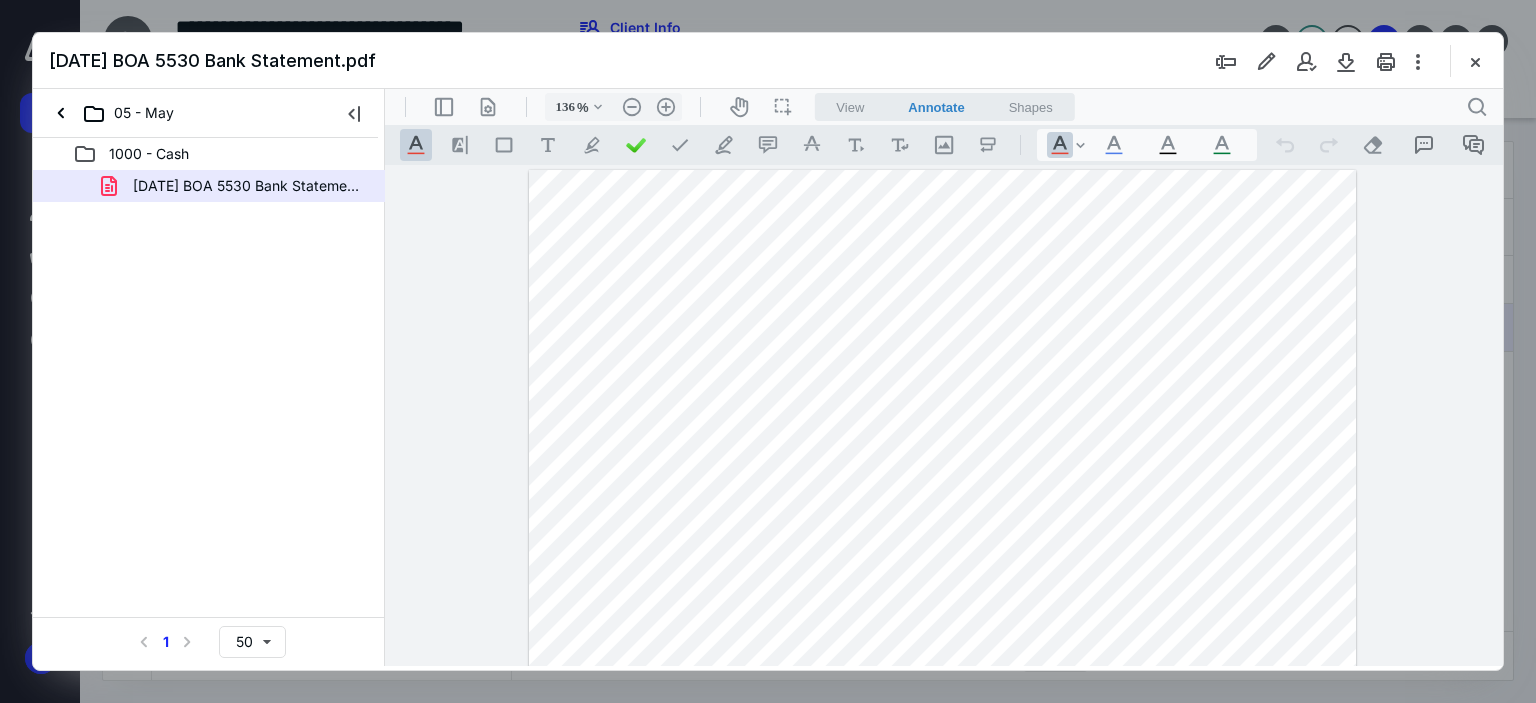 scroll, scrollTop: 0, scrollLeft: 0, axis: both 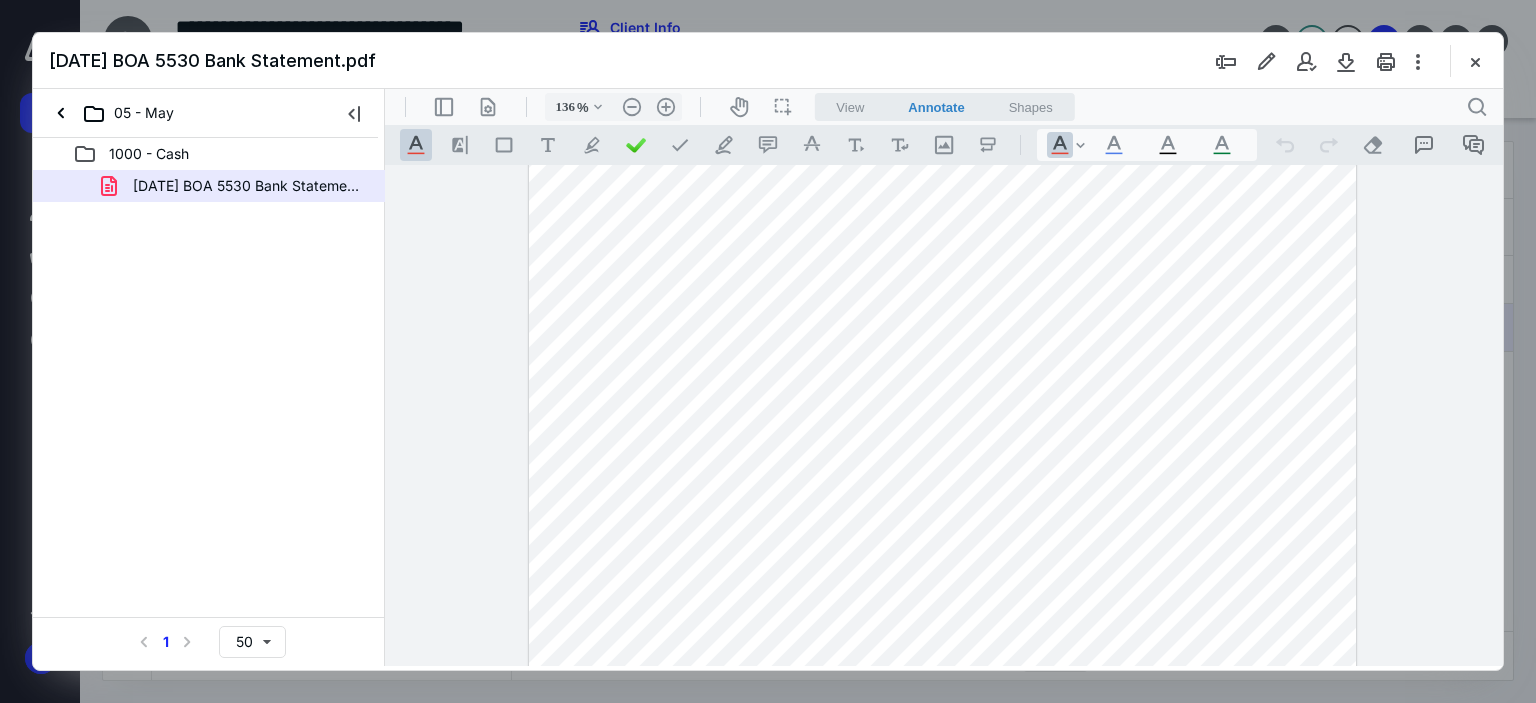 click at bounding box center [1475, 61] 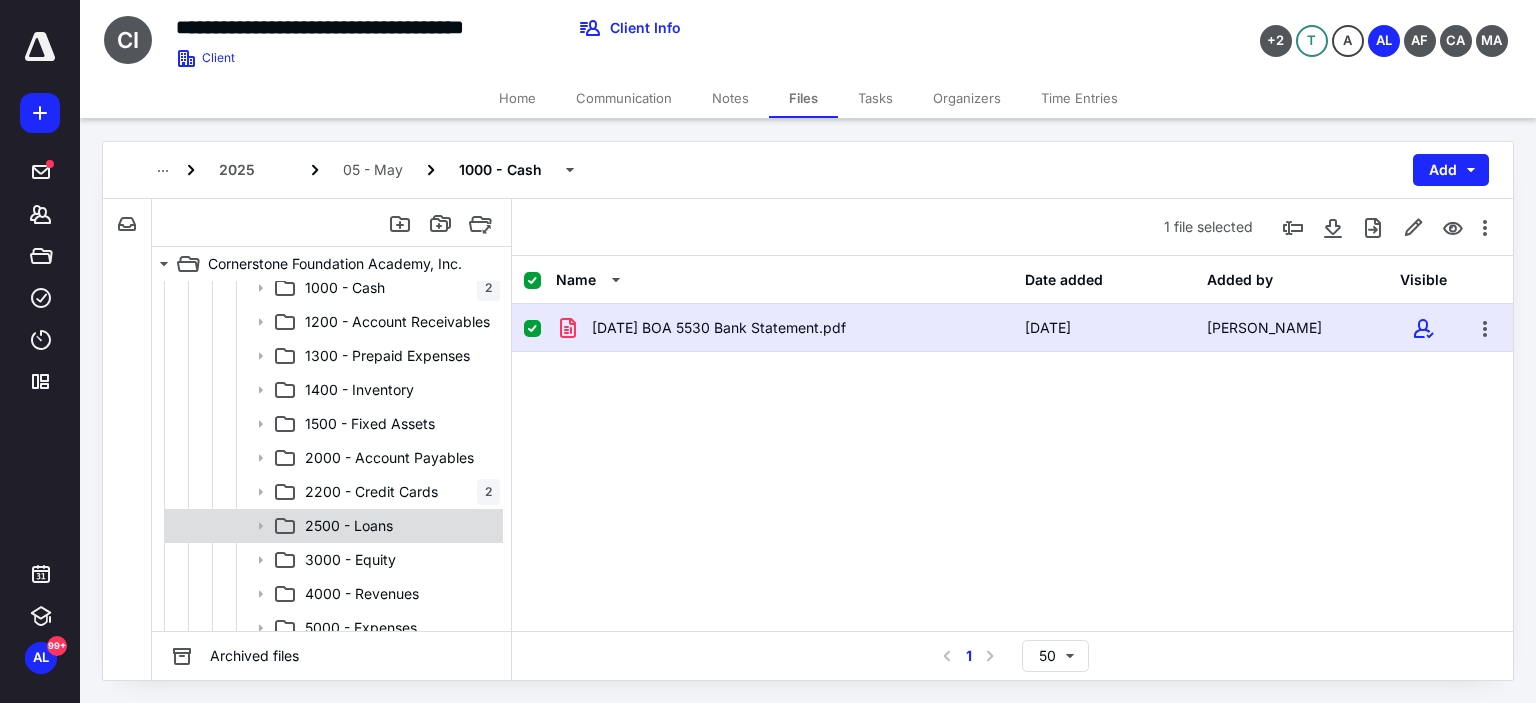 scroll, scrollTop: 200, scrollLeft: 0, axis: vertical 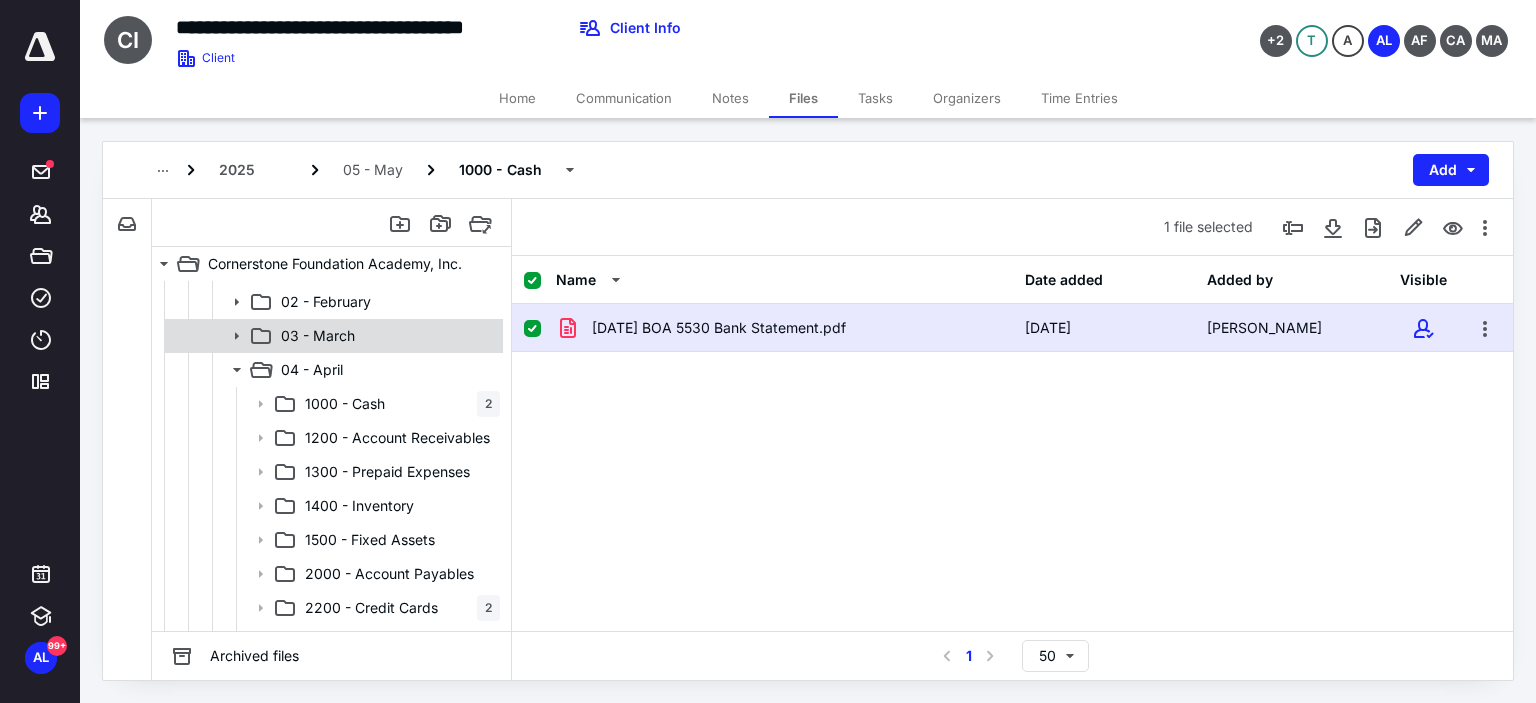click on "03 - March" at bounding box center (386, 336) 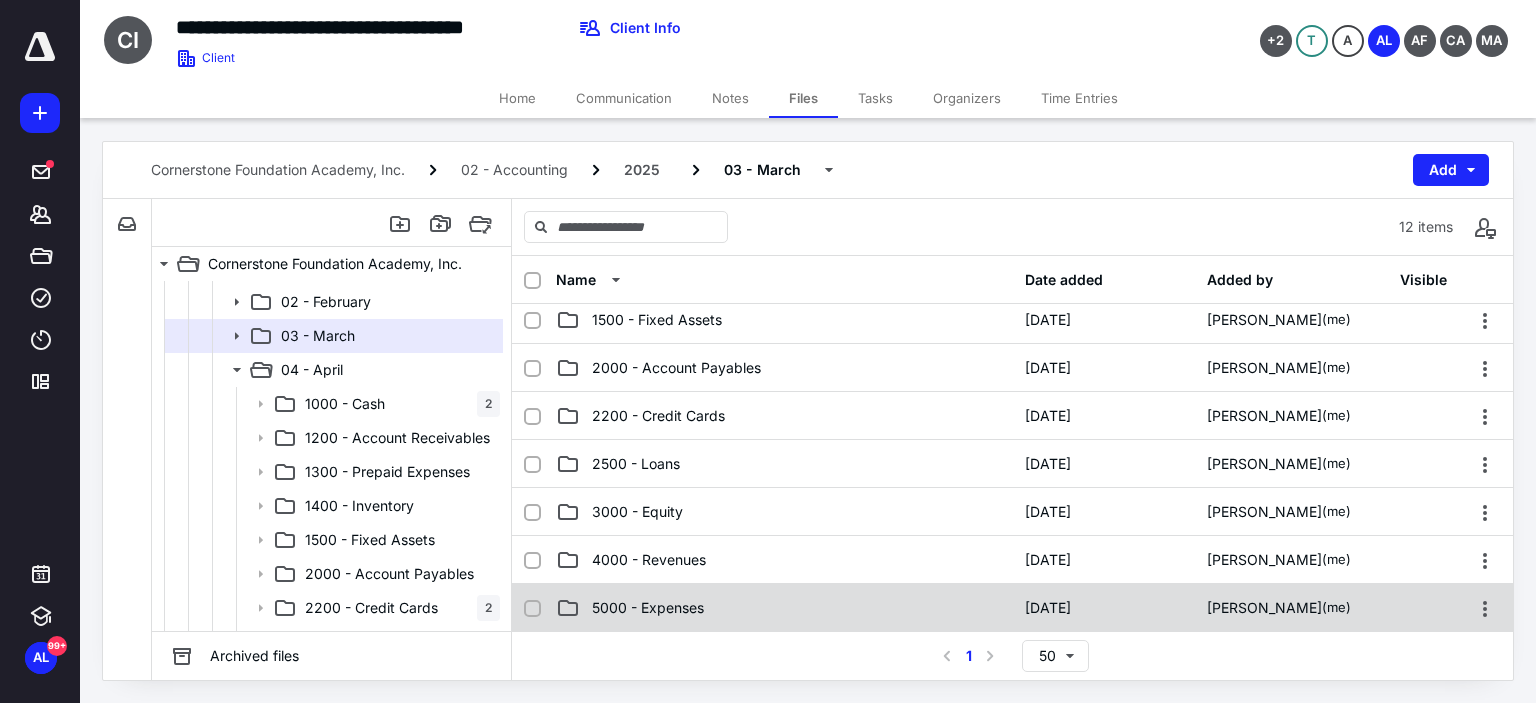 scroll, scrollTop: 500, scrollLeft: 0, axis: vertical 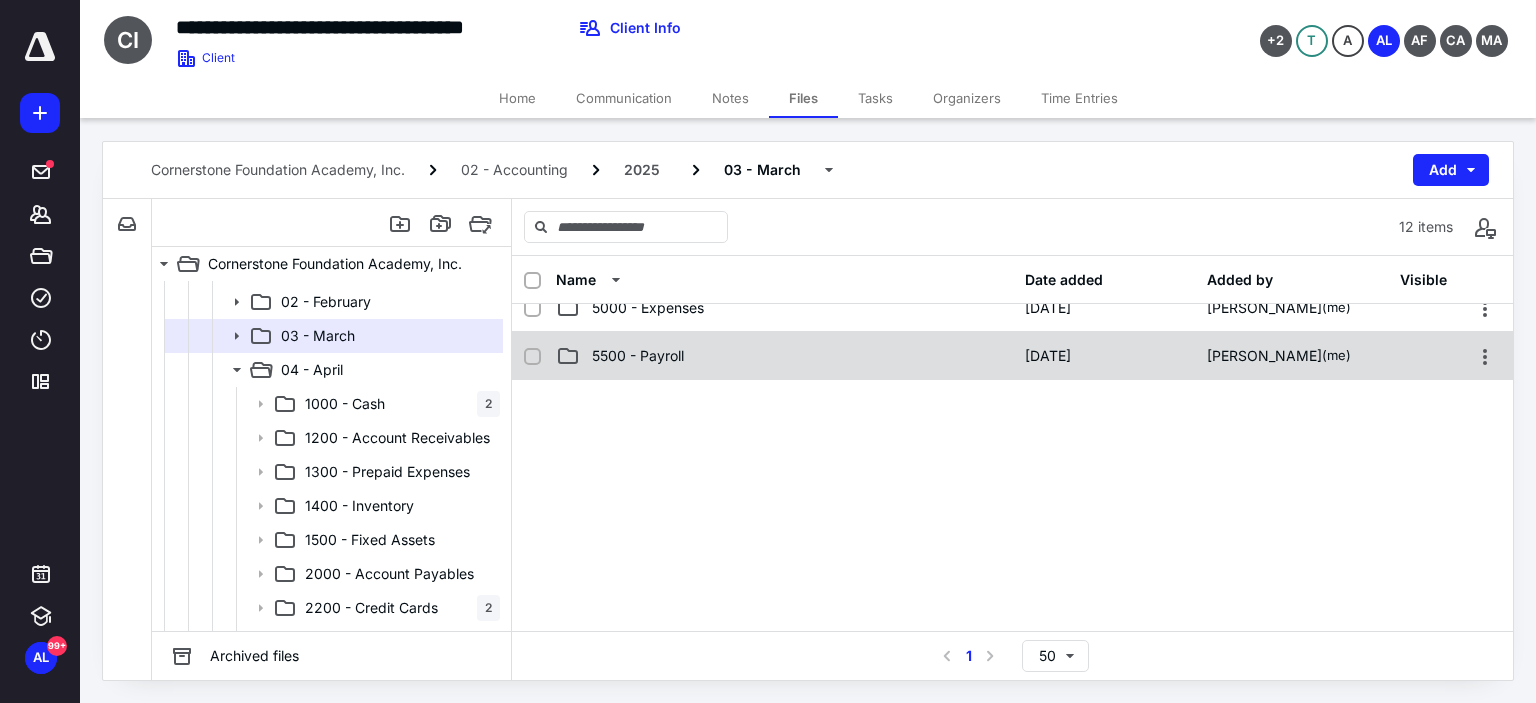 click on "5500 - Payroll" at bounding box center [638, 356] 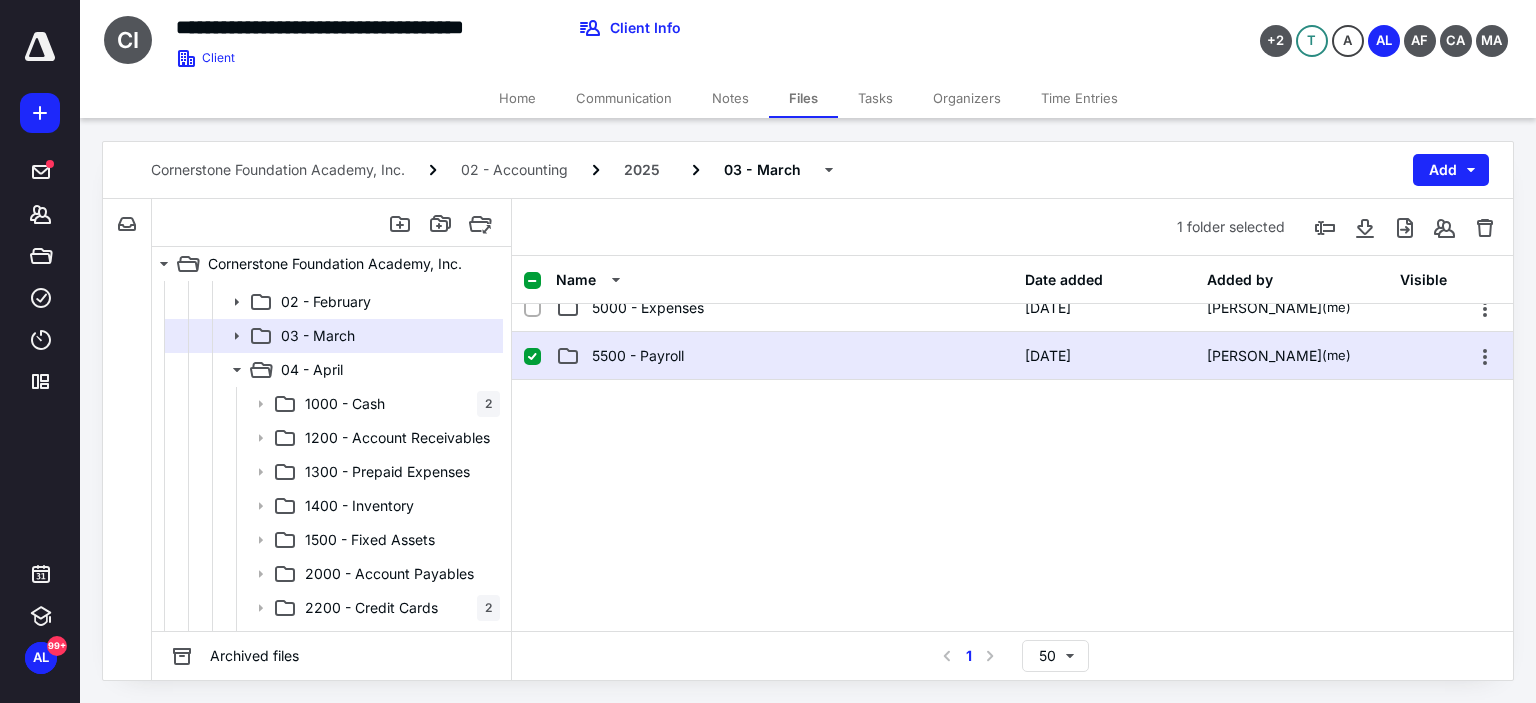 click on "5500 - Payroll" at bounding box center (638, 356) 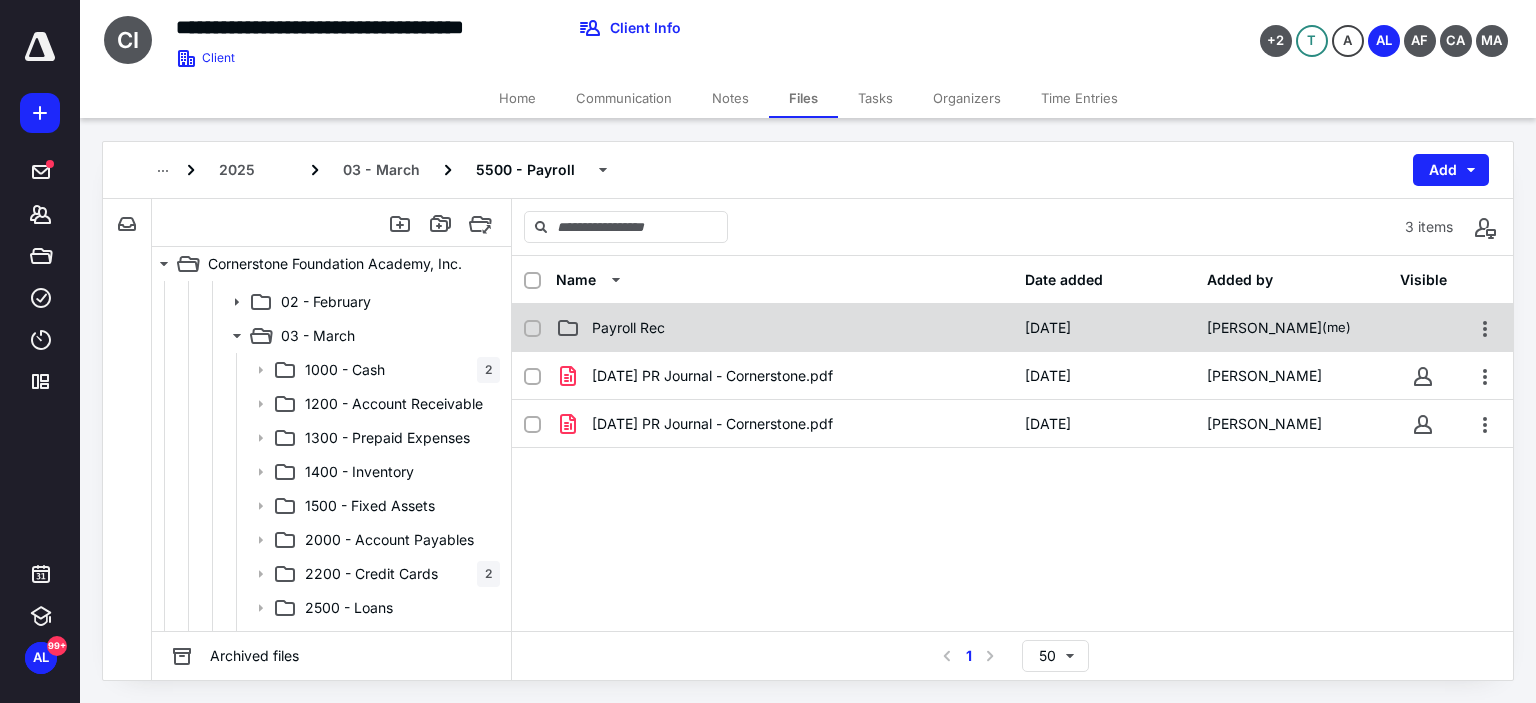 click on "Payroll Rec" at bounding box center (784, 328) 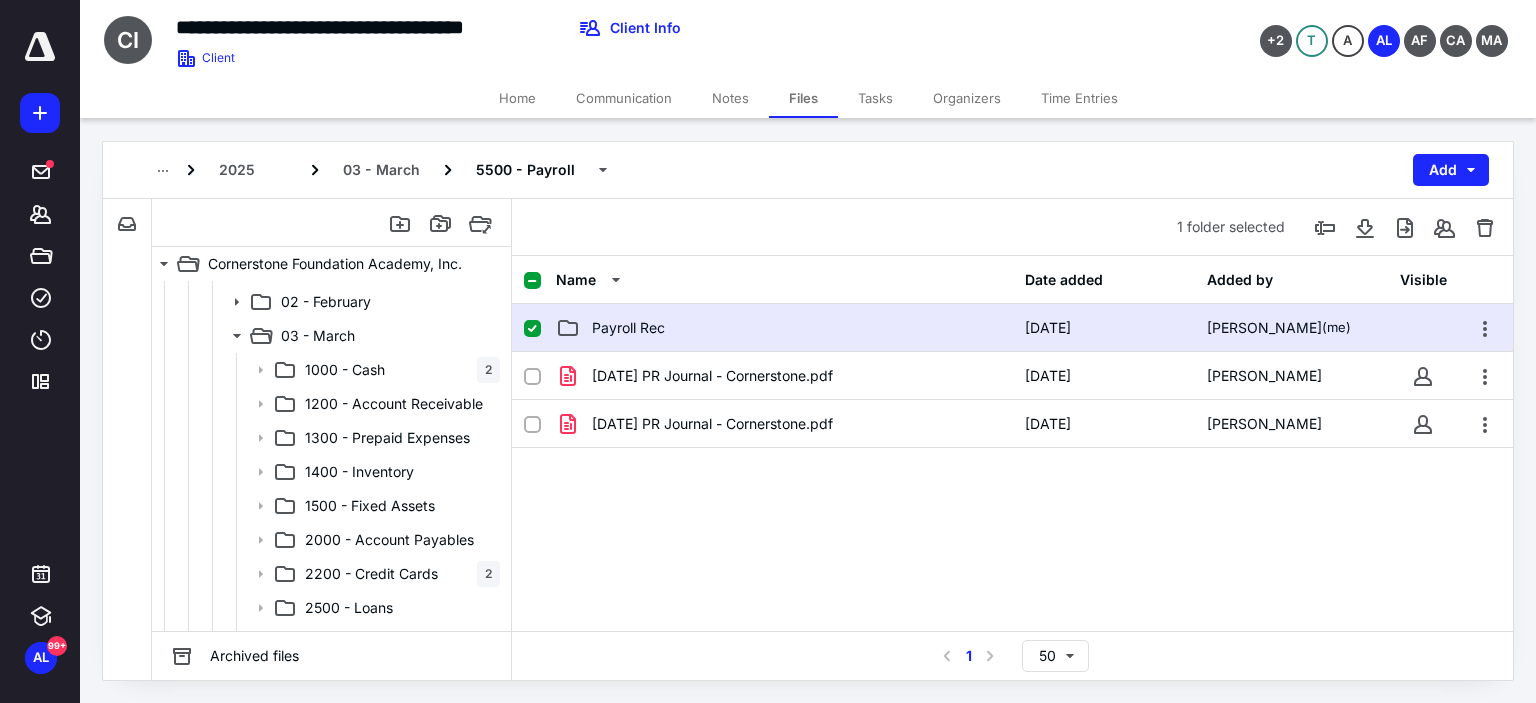 click on "Payroll Rec" at bounding box center [784, 328] 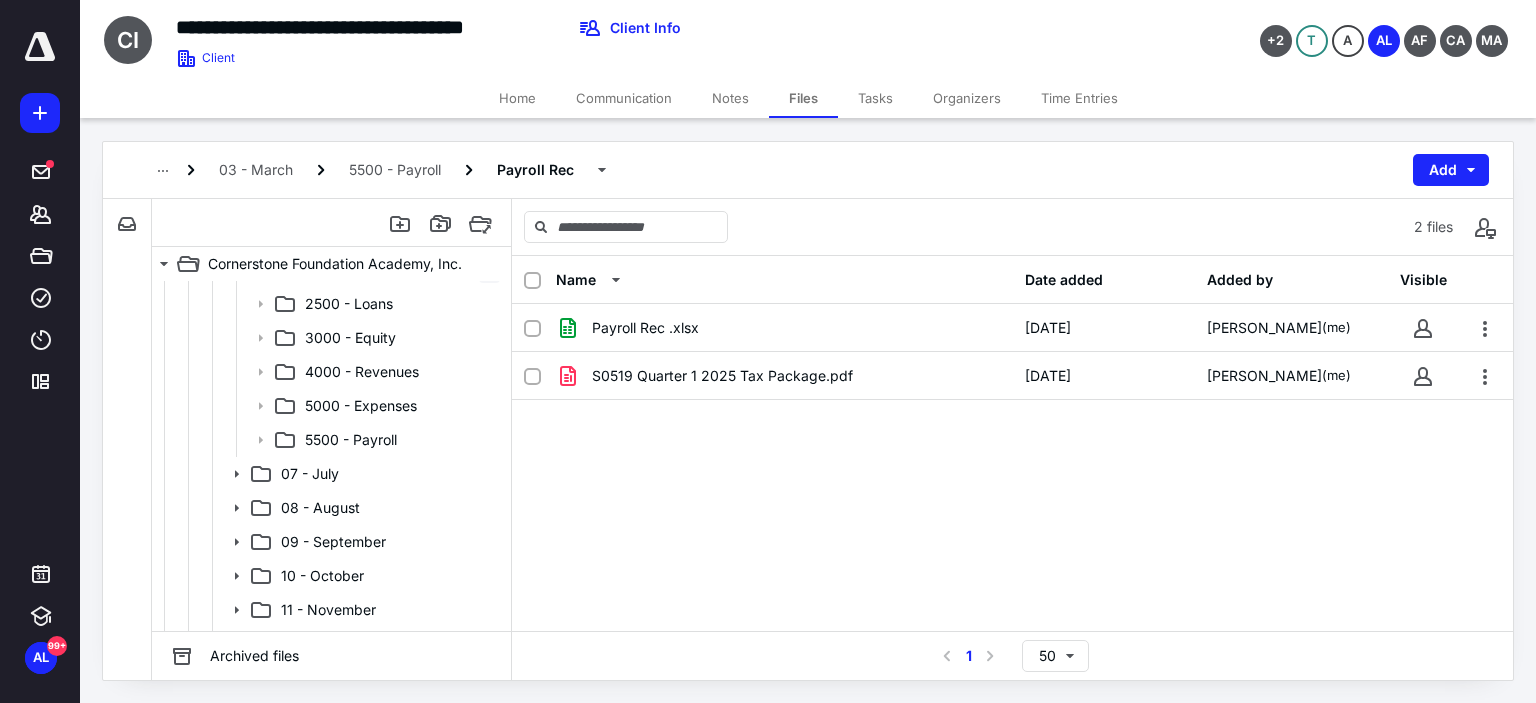 scroll, scrollTop: 1900, scrollLeft: 0, axis: vertical 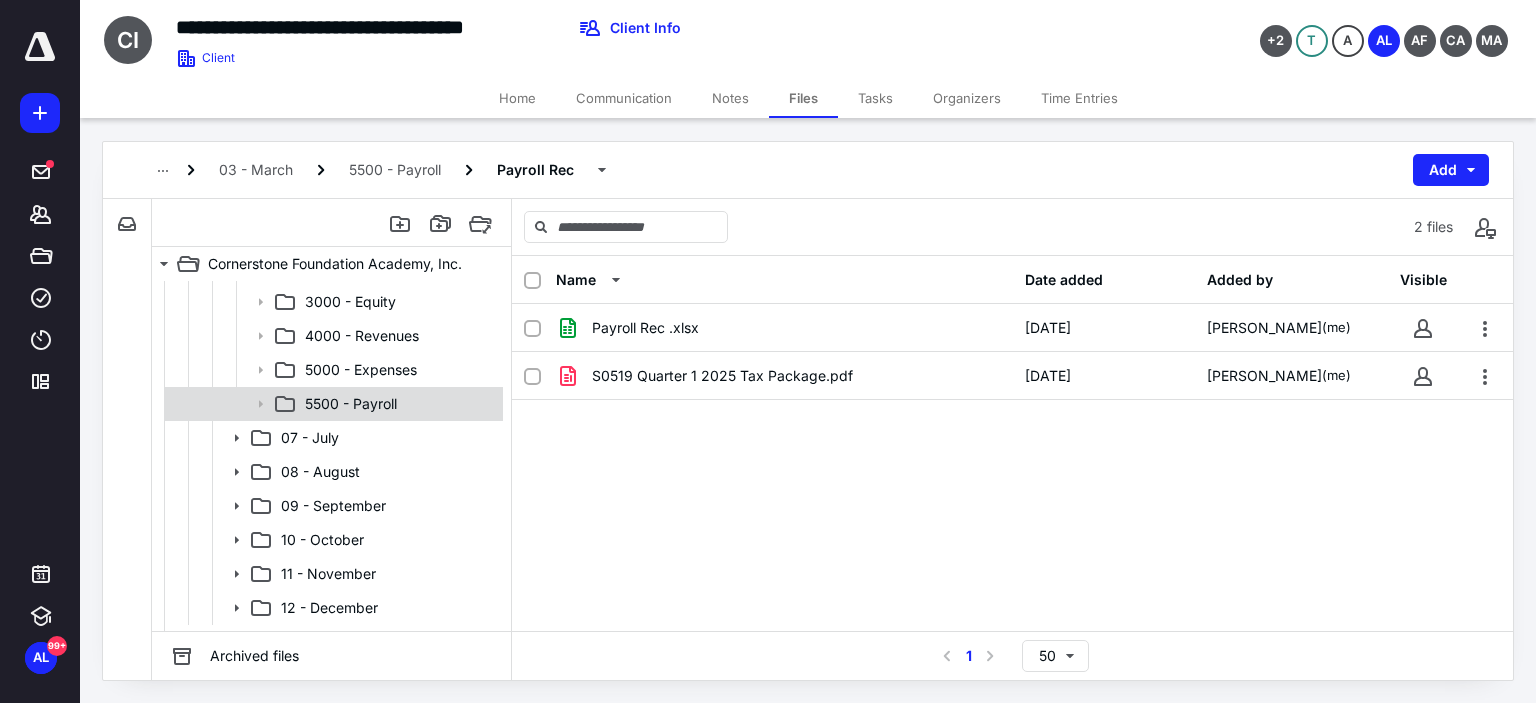 click on "5500 - Payroll" at bounding box center [351, 404] 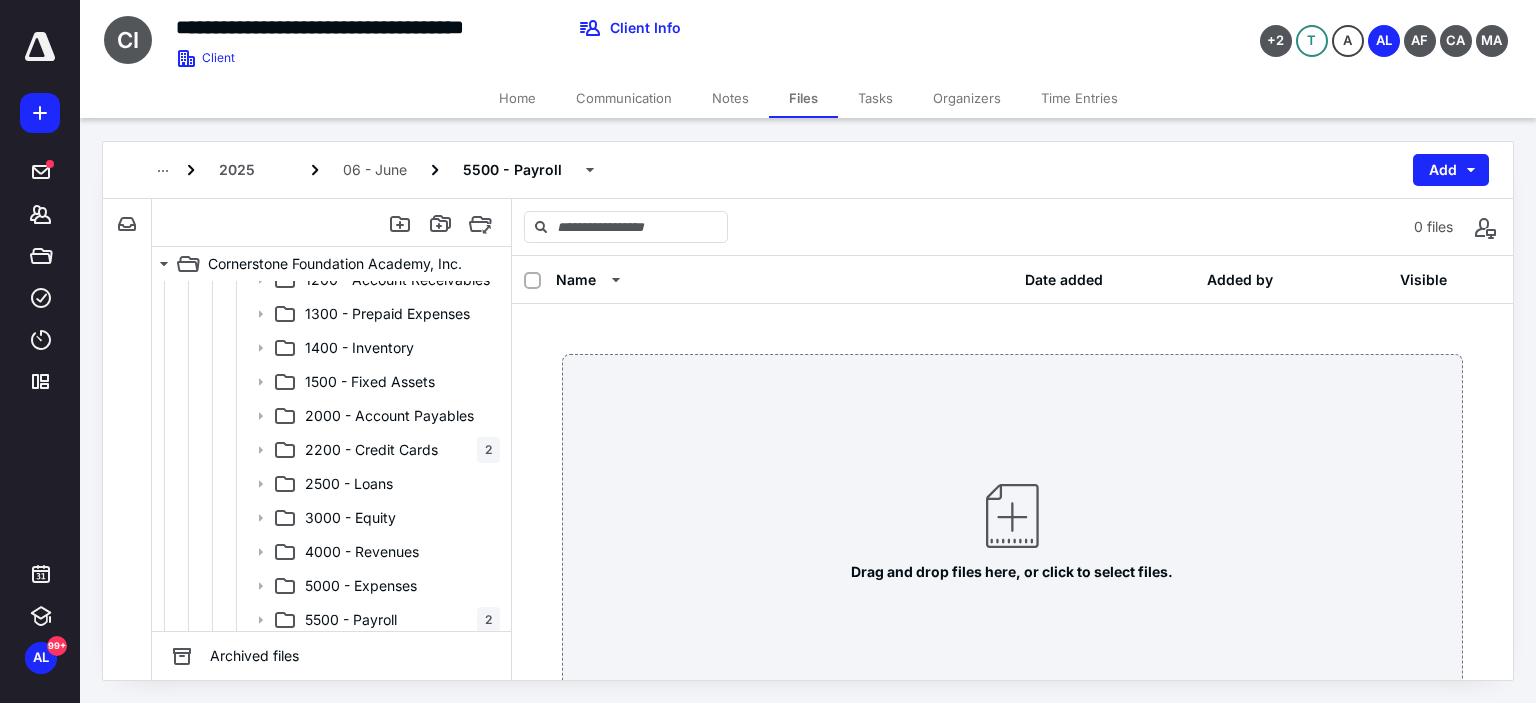 scroll, scrollTop: 600, scrollLeft: 0, axis: vertical 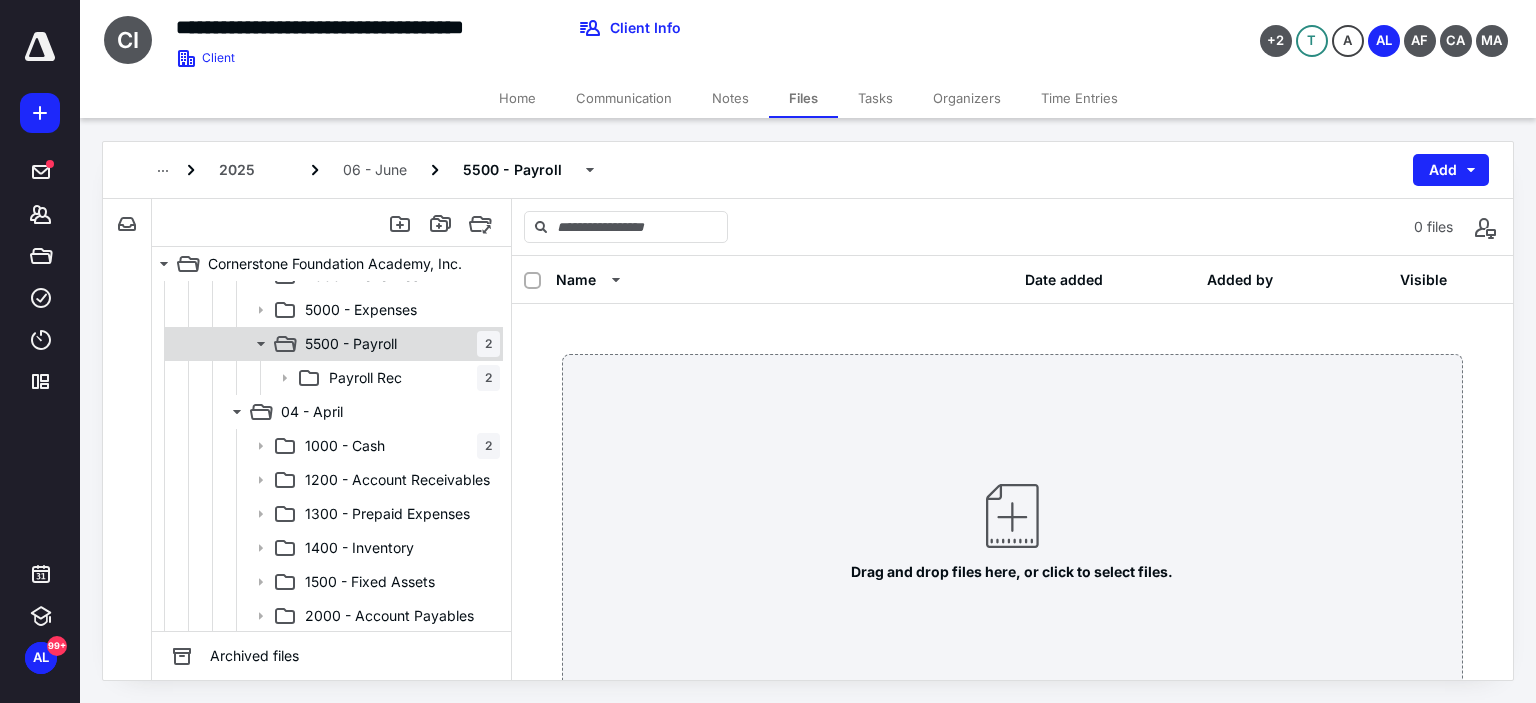 click on "5500 - Payroll" at bounding box center (351, 344) 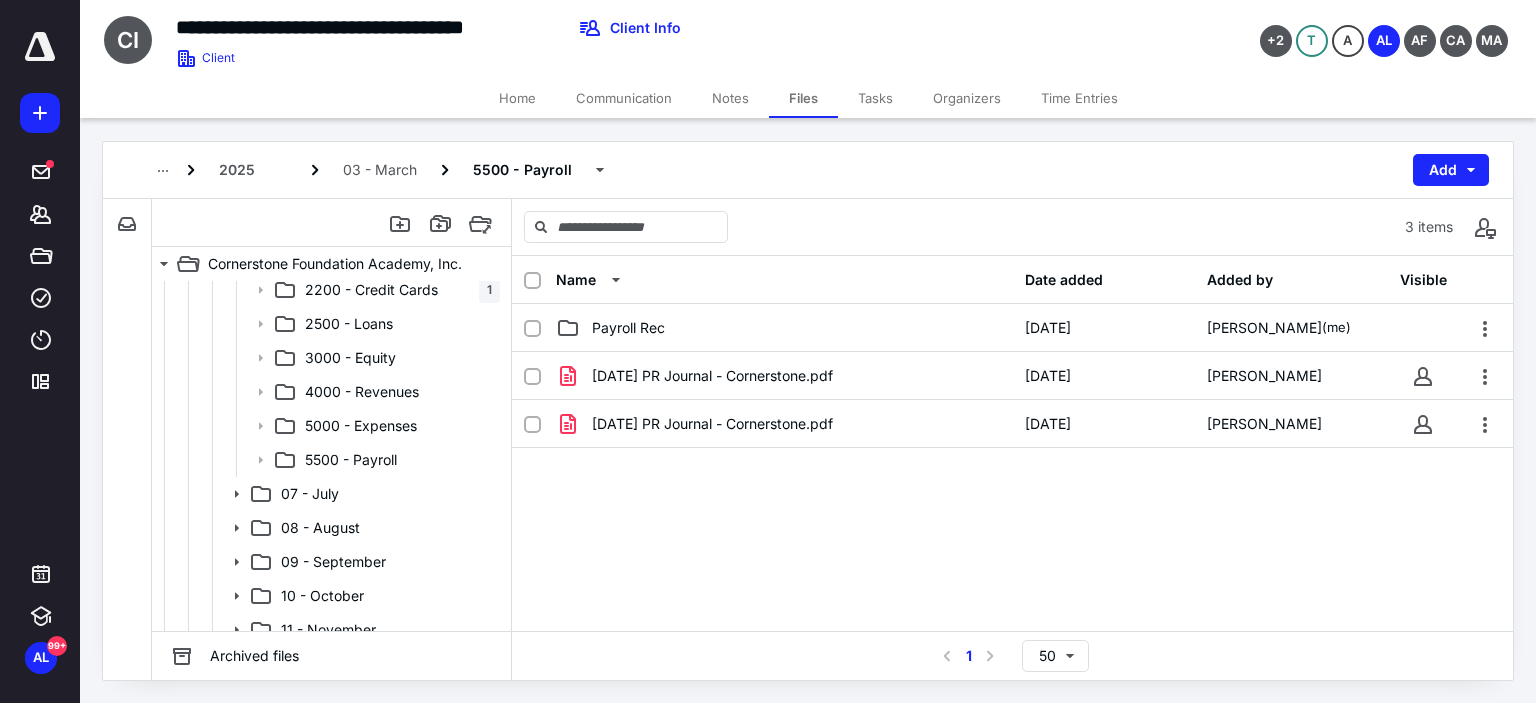 scroll, scrollTop: 1900, scrollLeft: 0, axis: vertical 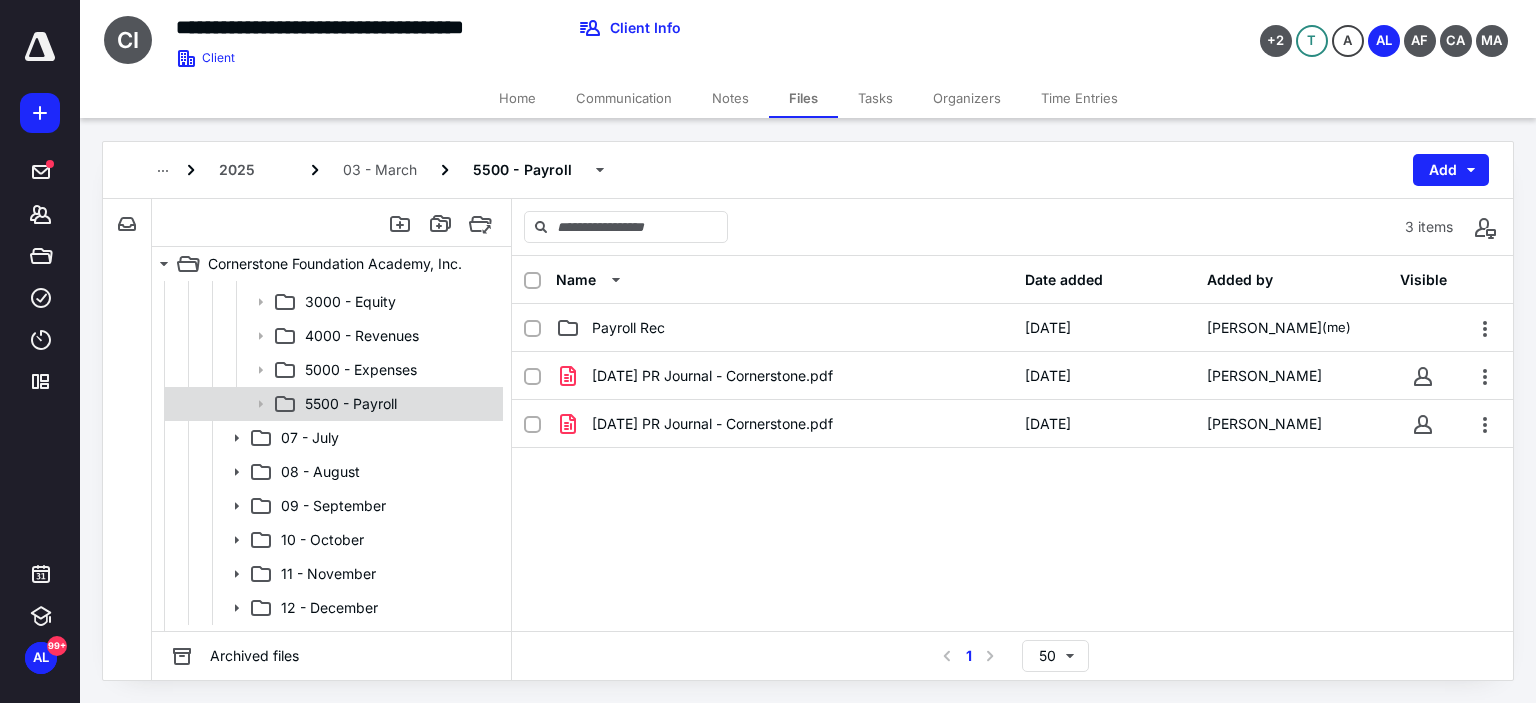 click on "5500 - Payroll" at bounding box center (351, 404) 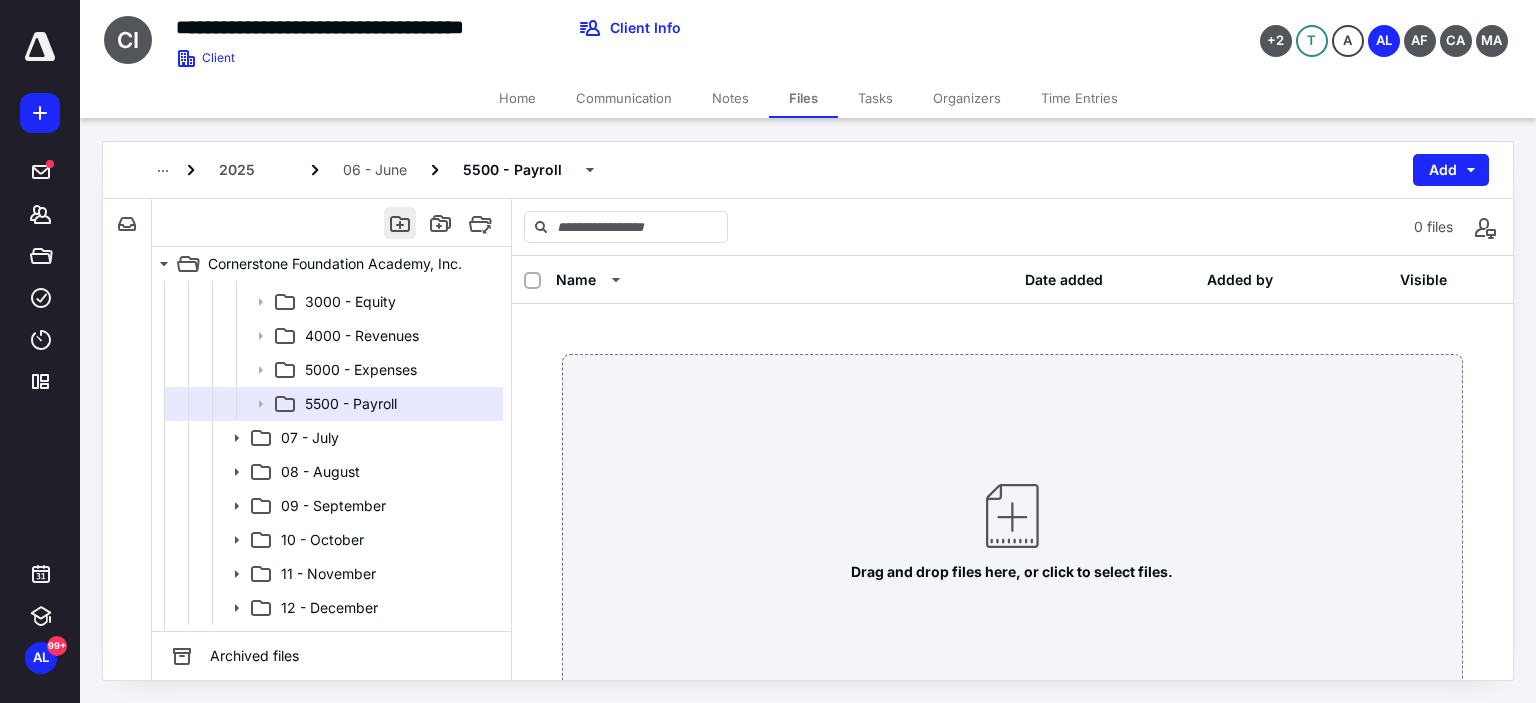 click at bounding box center (400, 223) 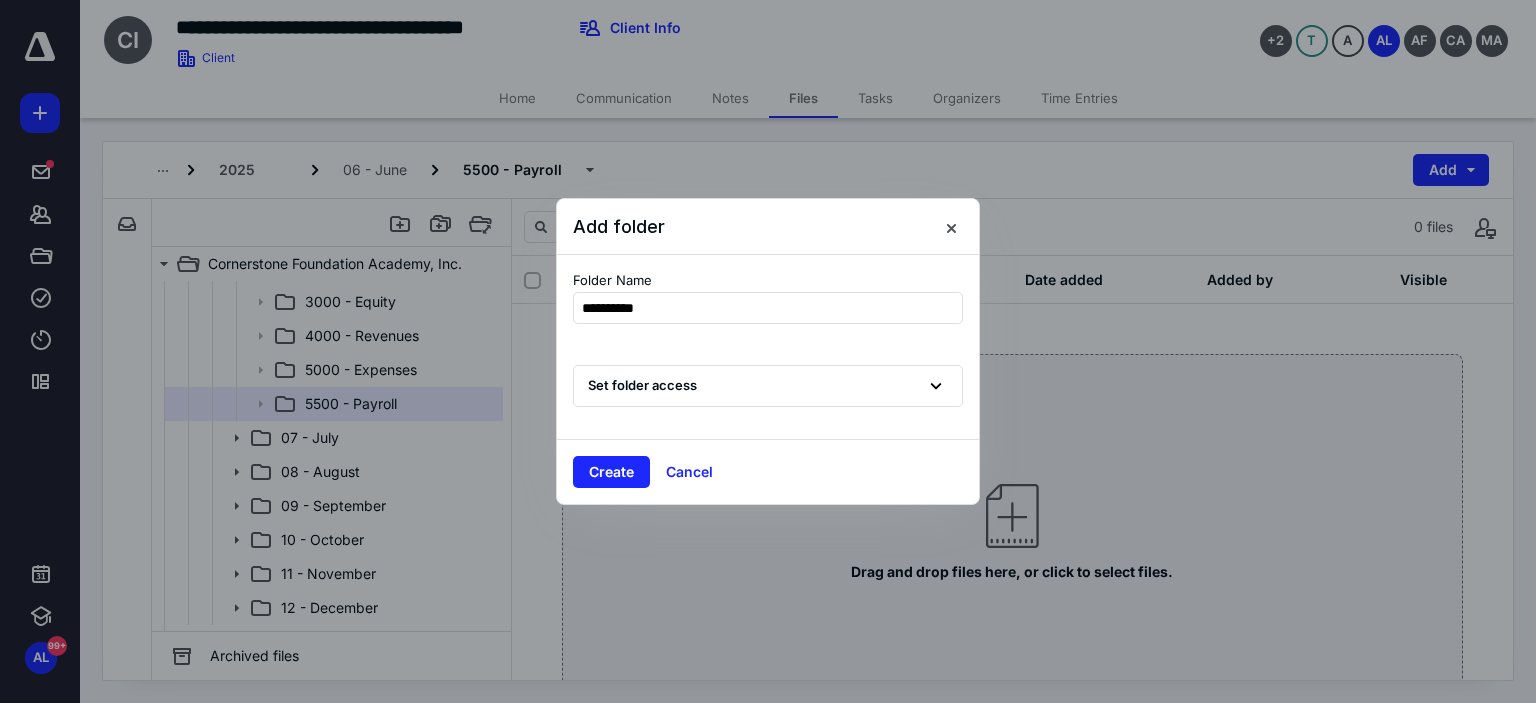 type on "**********" 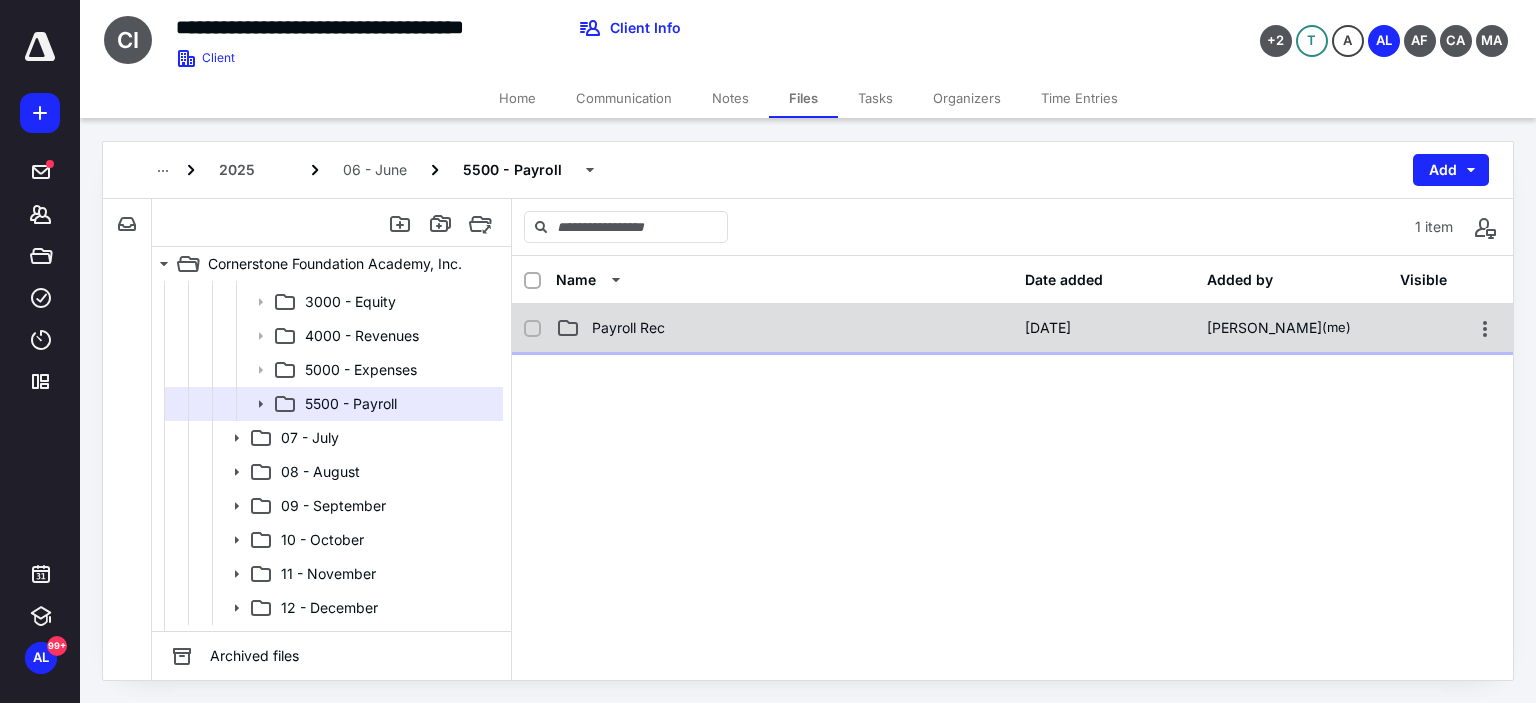 click on "Payroll Rec" at bounding box center [628, 328] 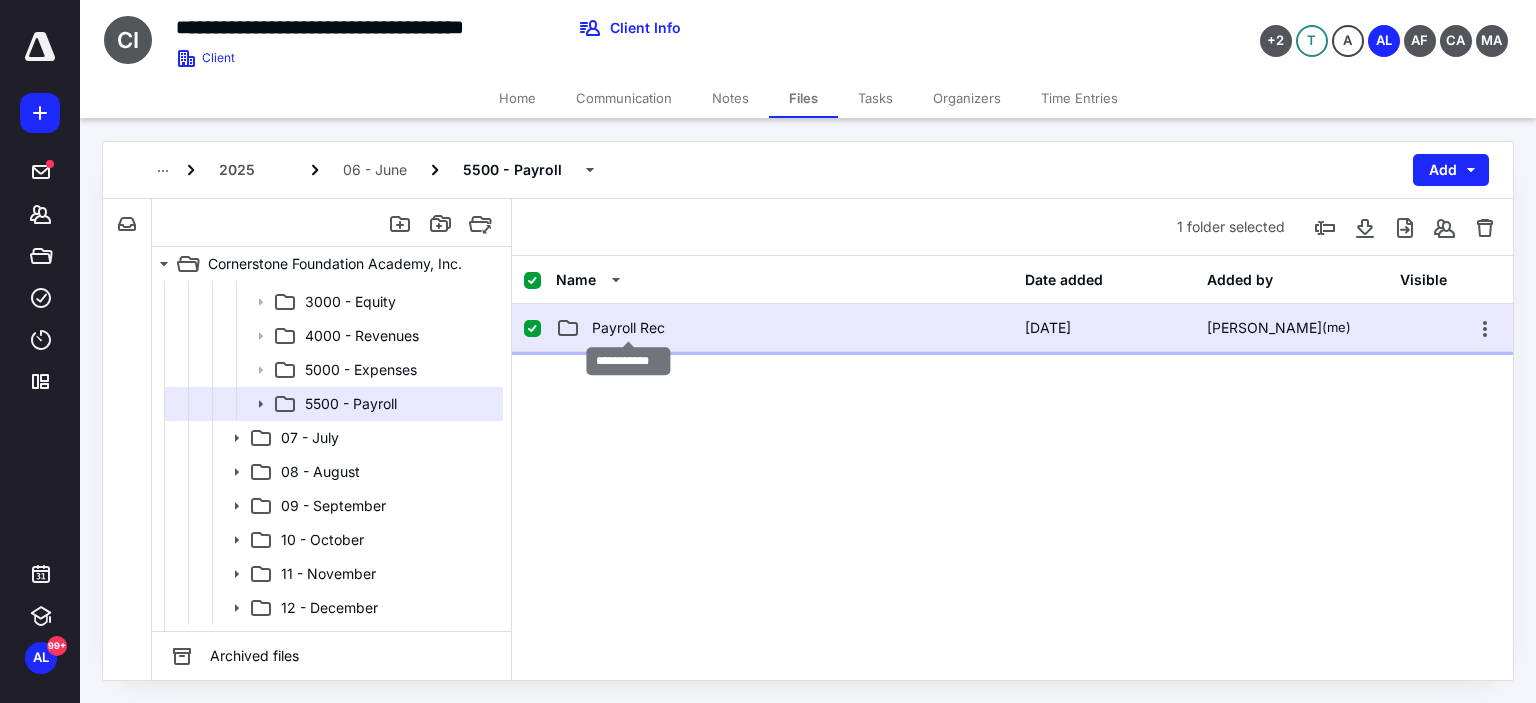 click on "Payroll Rec" at bounding box center (628, 328) 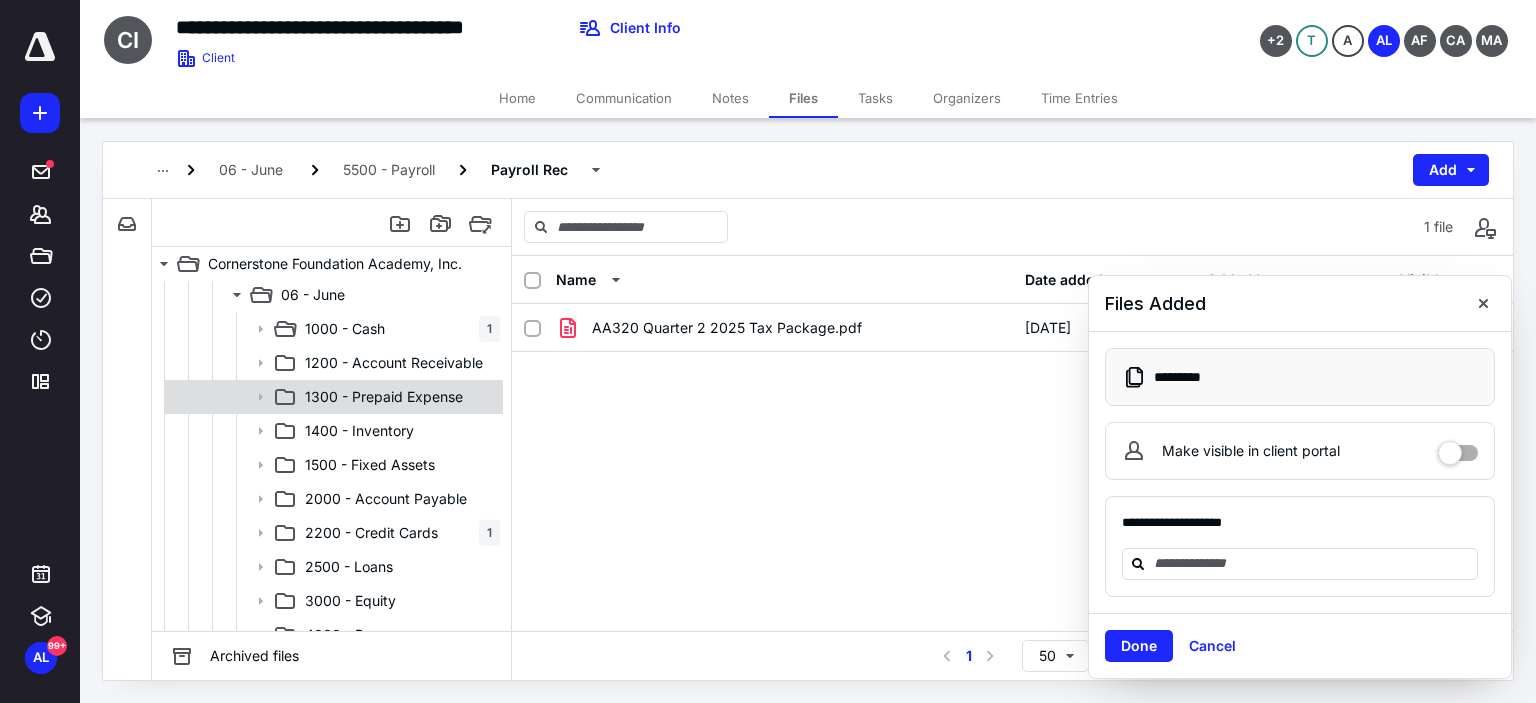 scroll, scrollTop: 1500, scrollLeft: 0, axis: vertical 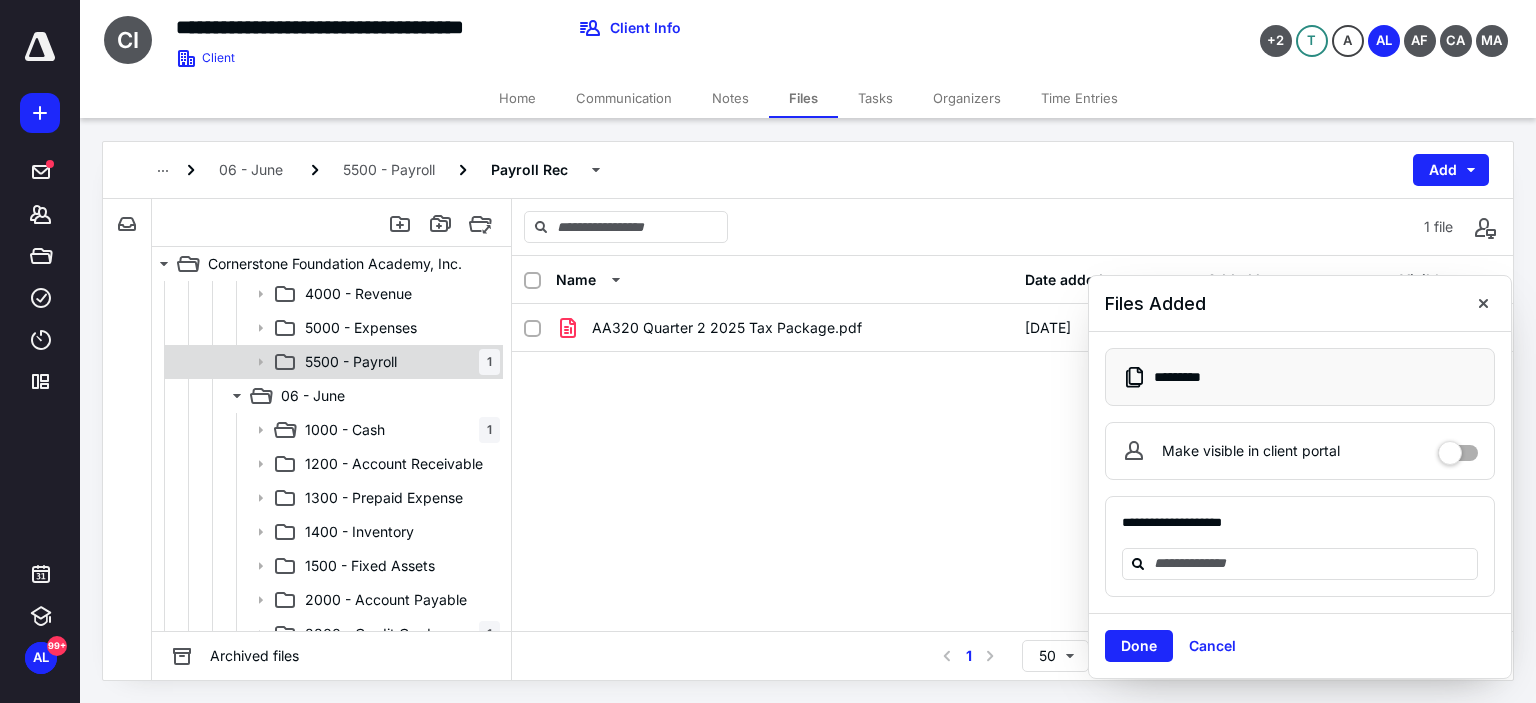click on "5500 - Payroll 1" at bounding box center (332, 362) 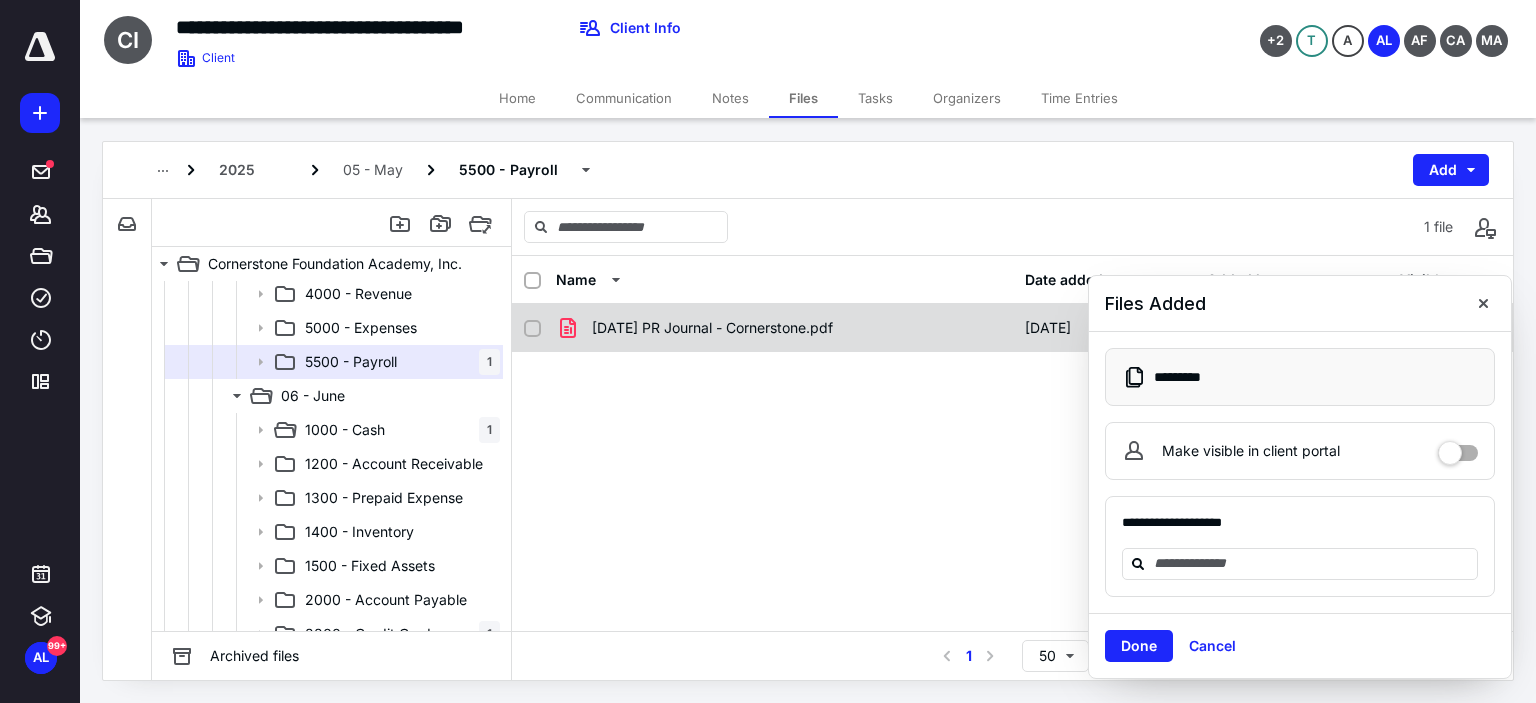 click on "05.09.25 PR Journal - Cornerstone.pdf" at bounding box center (712, 328) 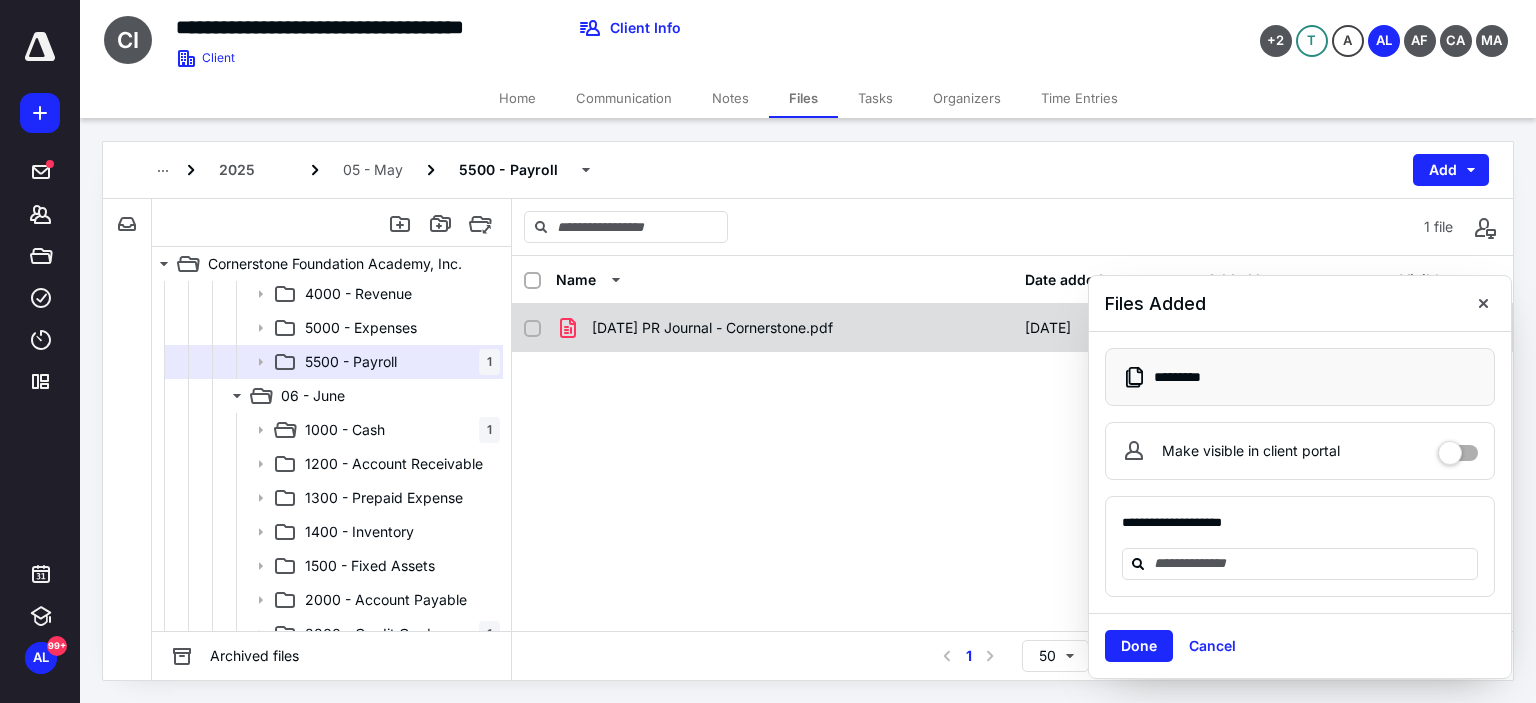 click on "05.09.25 PR Journal - Cornerstone.pdf" at bounding box center (712, 328) 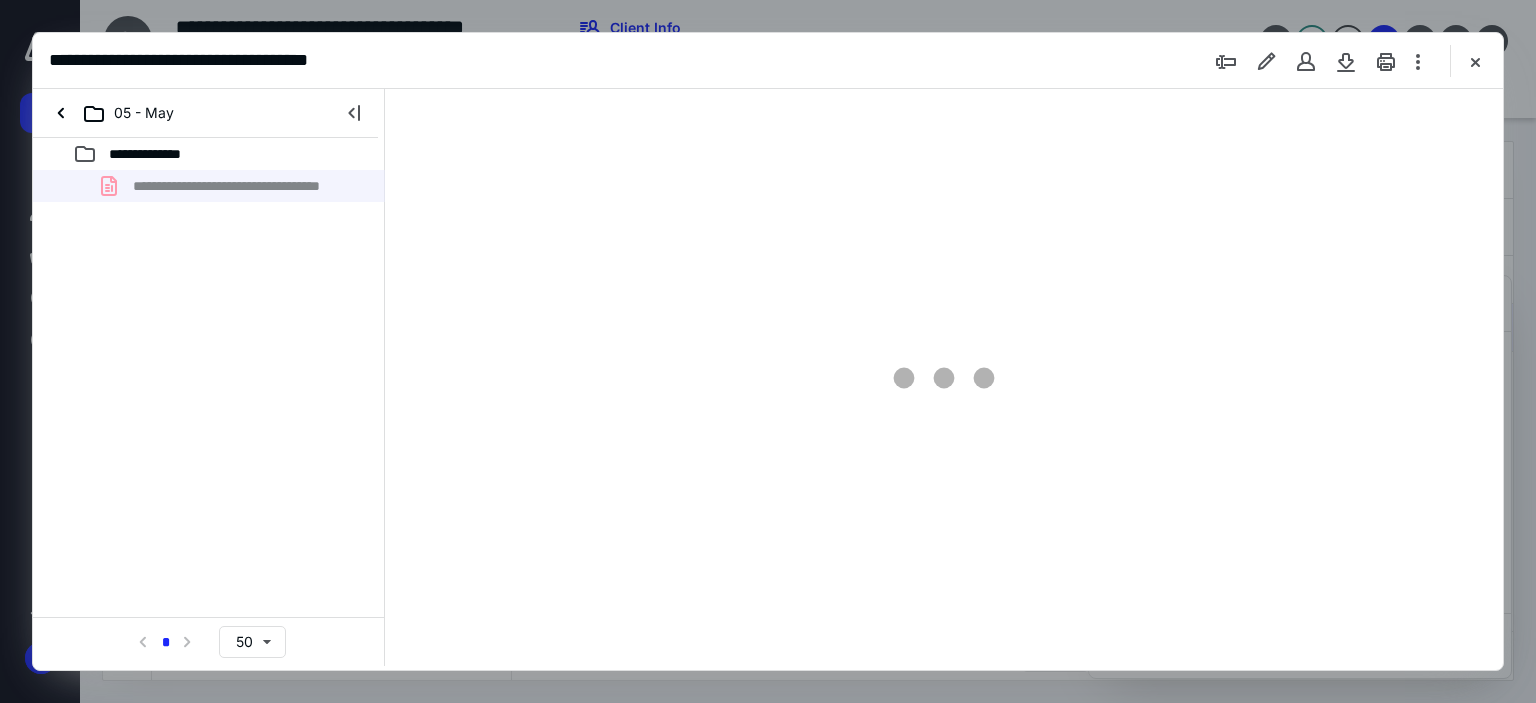 scroll, scrollTop: 0, scrollLeft: 0, axis: both 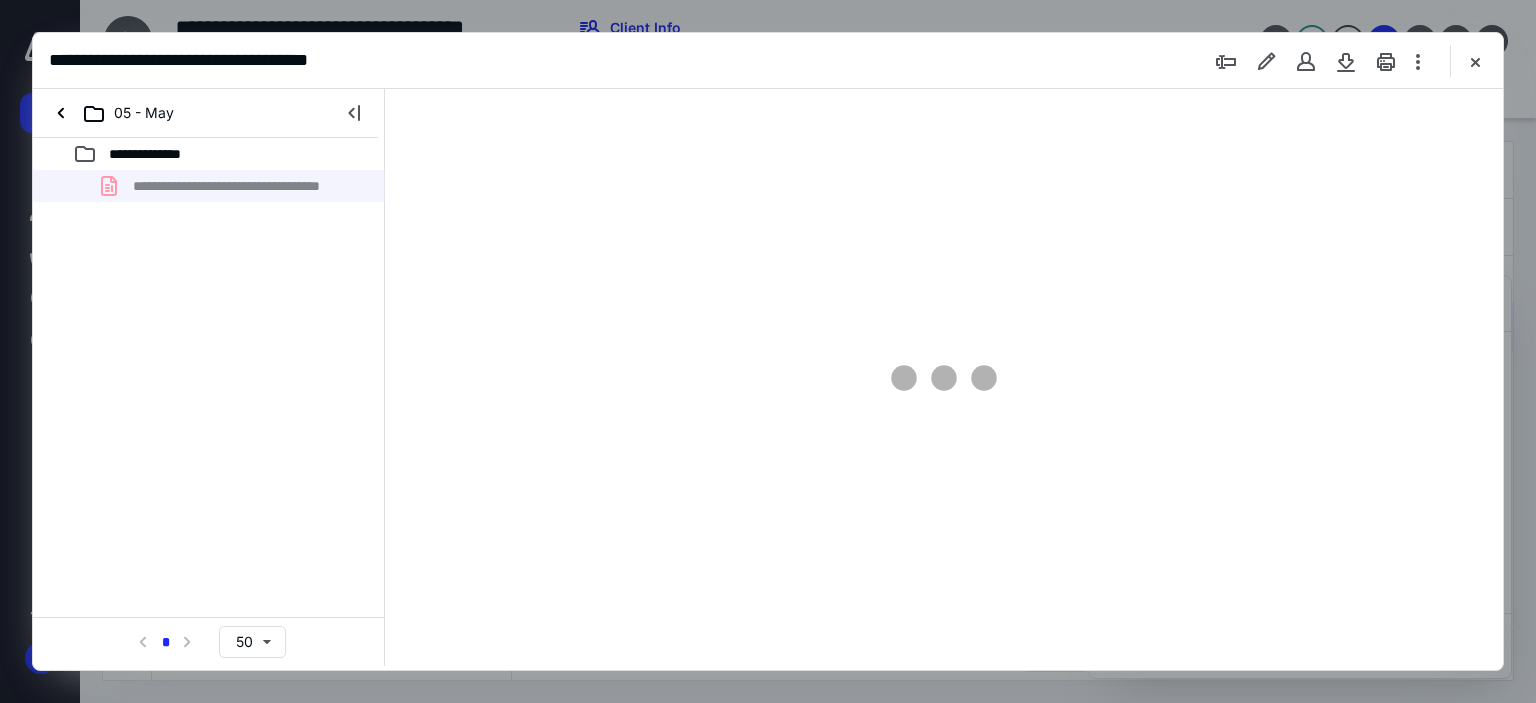 type on "81" 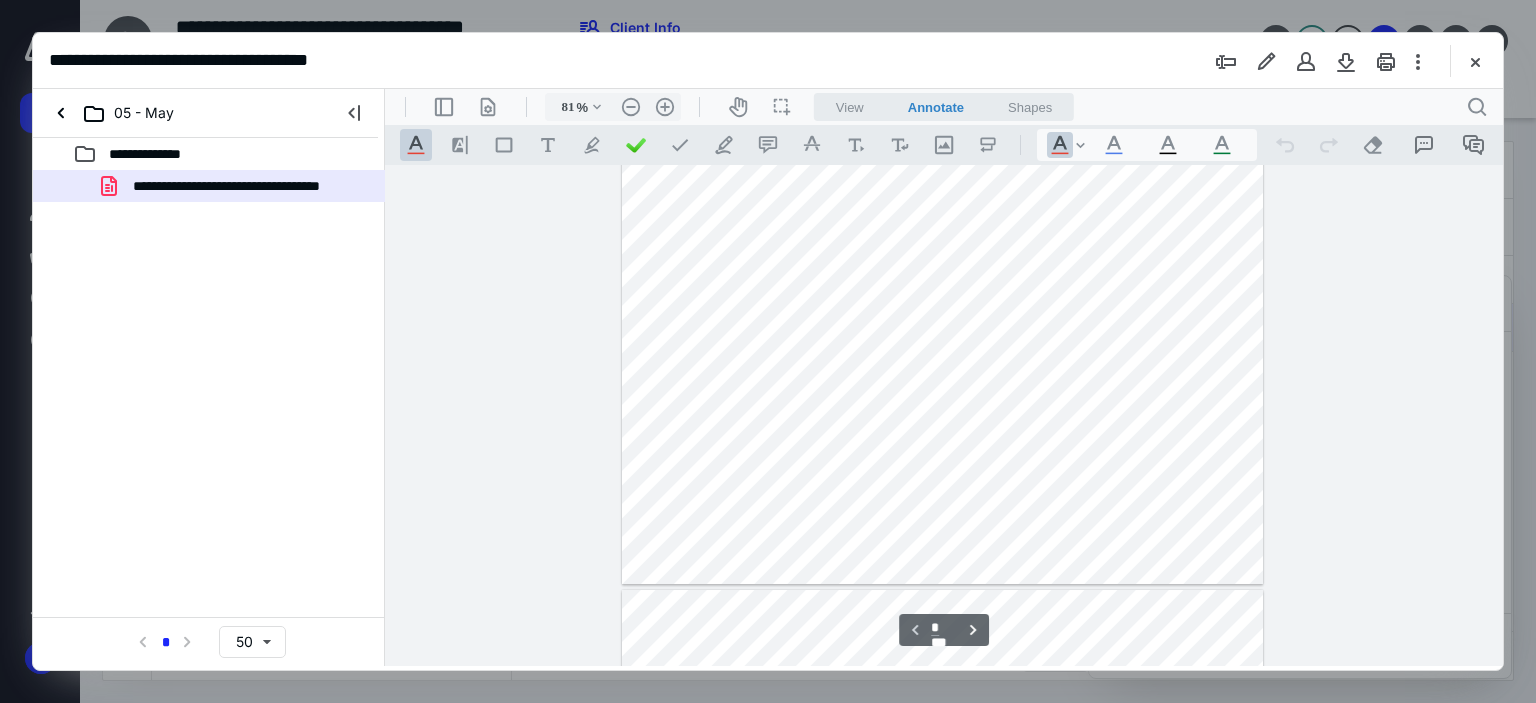 scroll, scrollTop: 0, scrollLeft: 0, axis: both 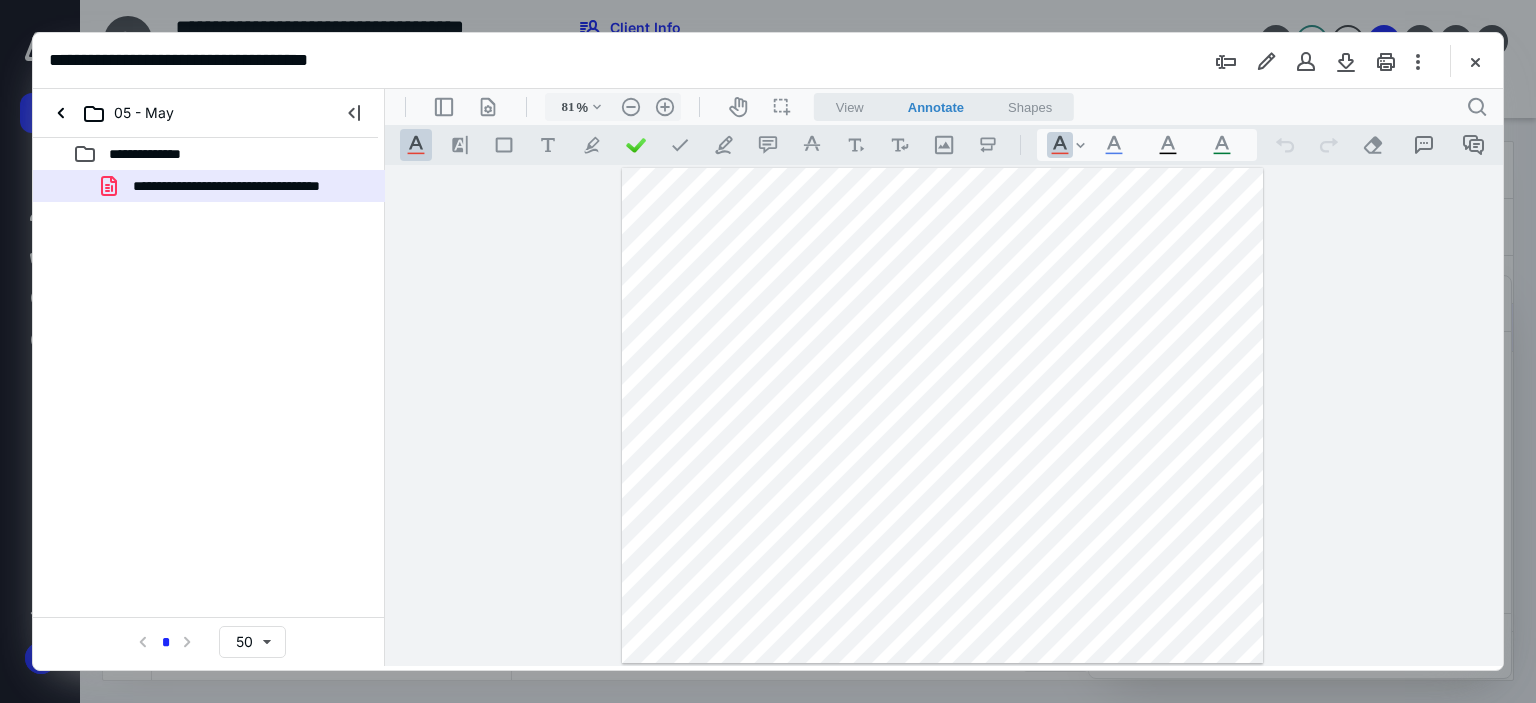click at bounding box center (1475, 61) 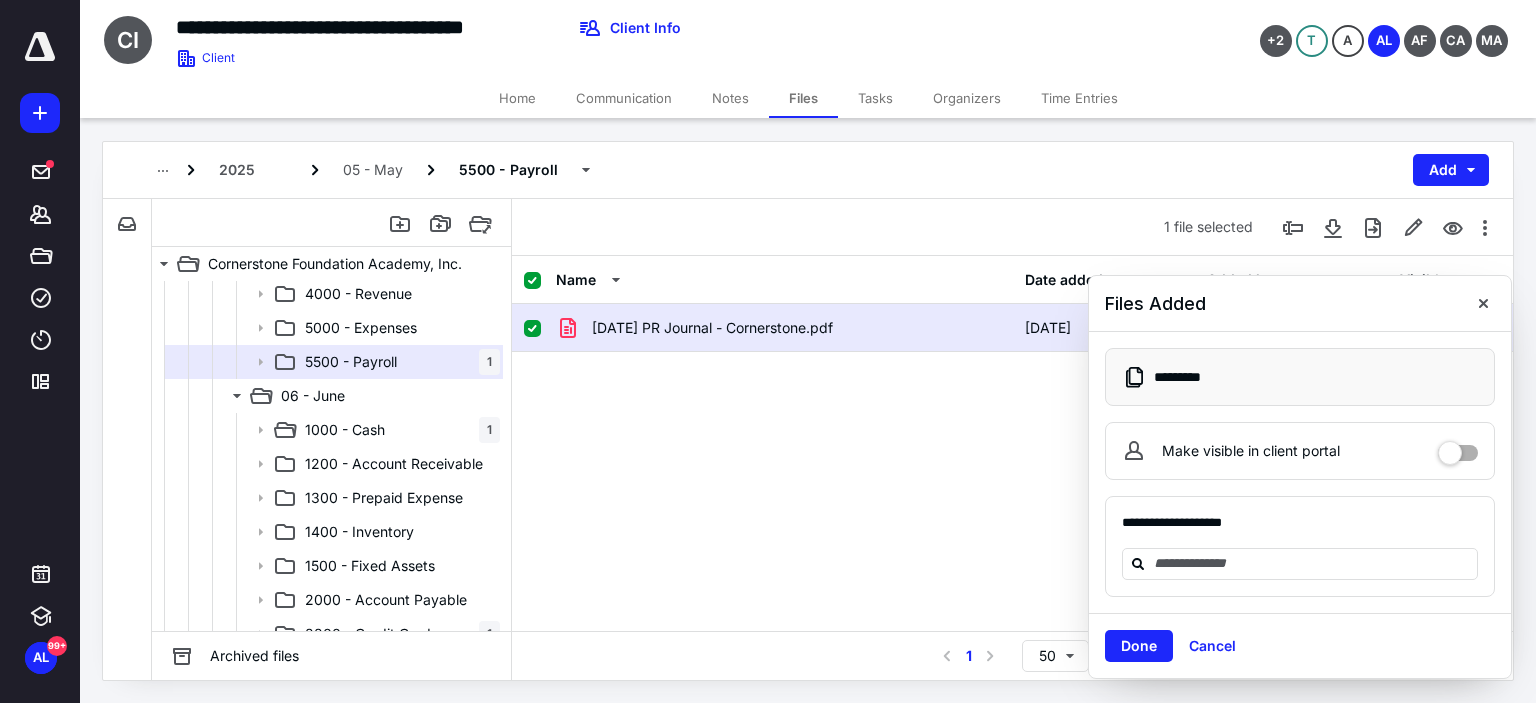checkbox on "false" 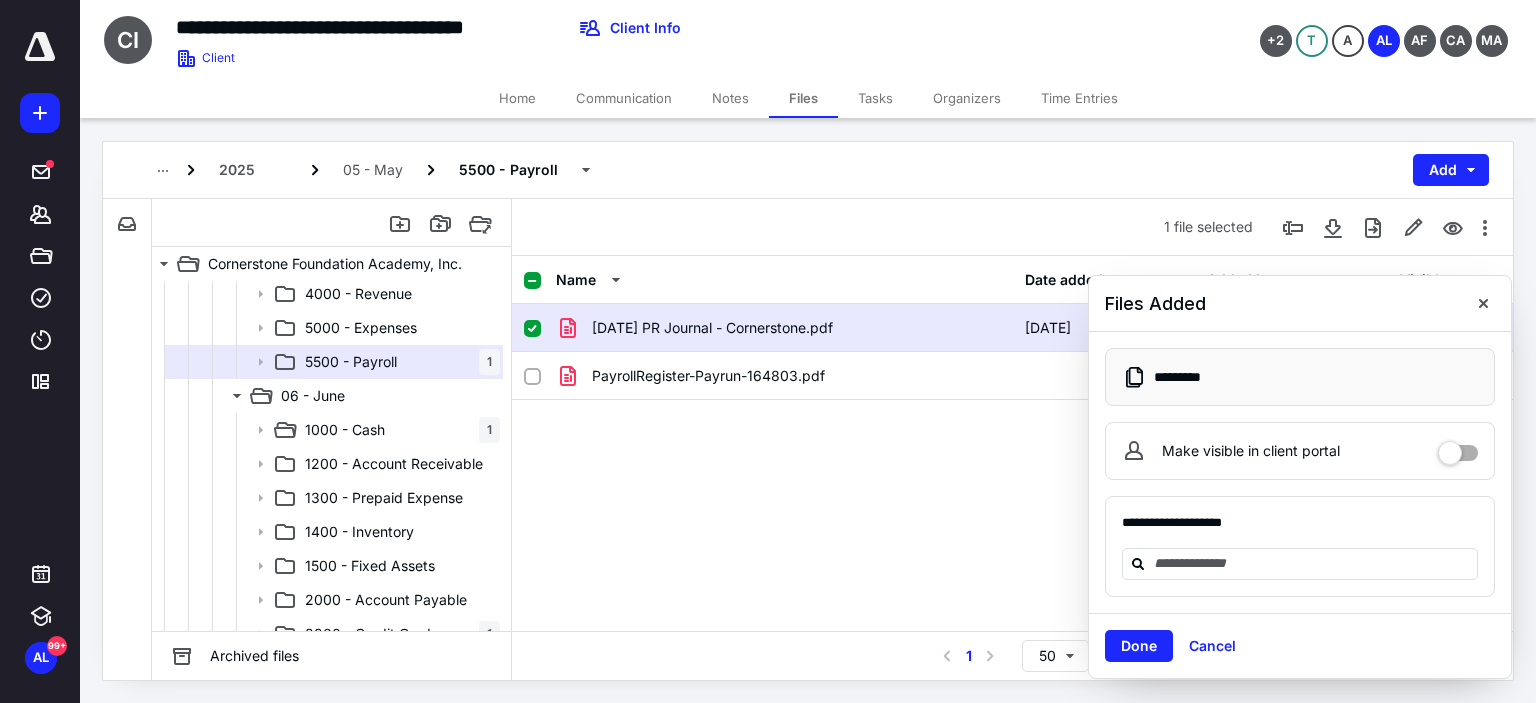 click 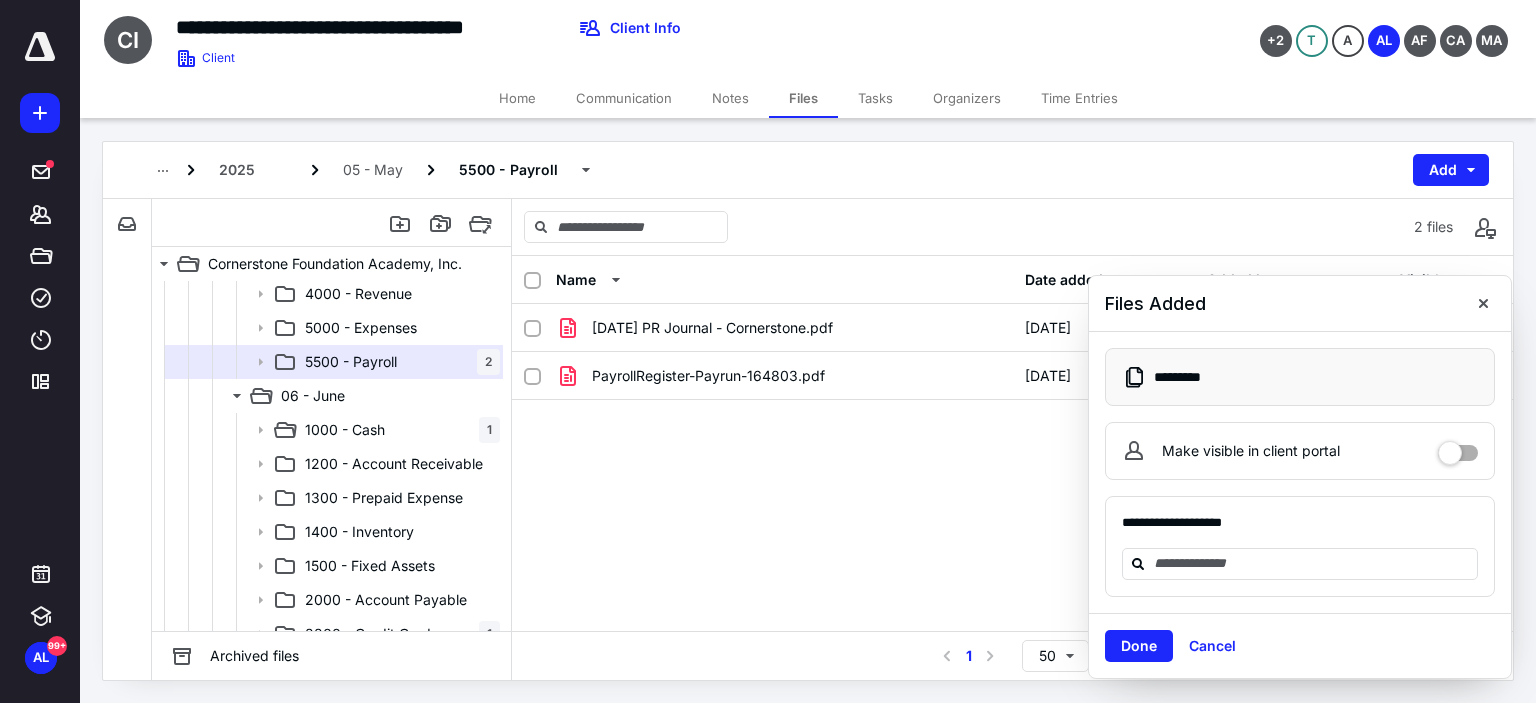 checkbox on "false" 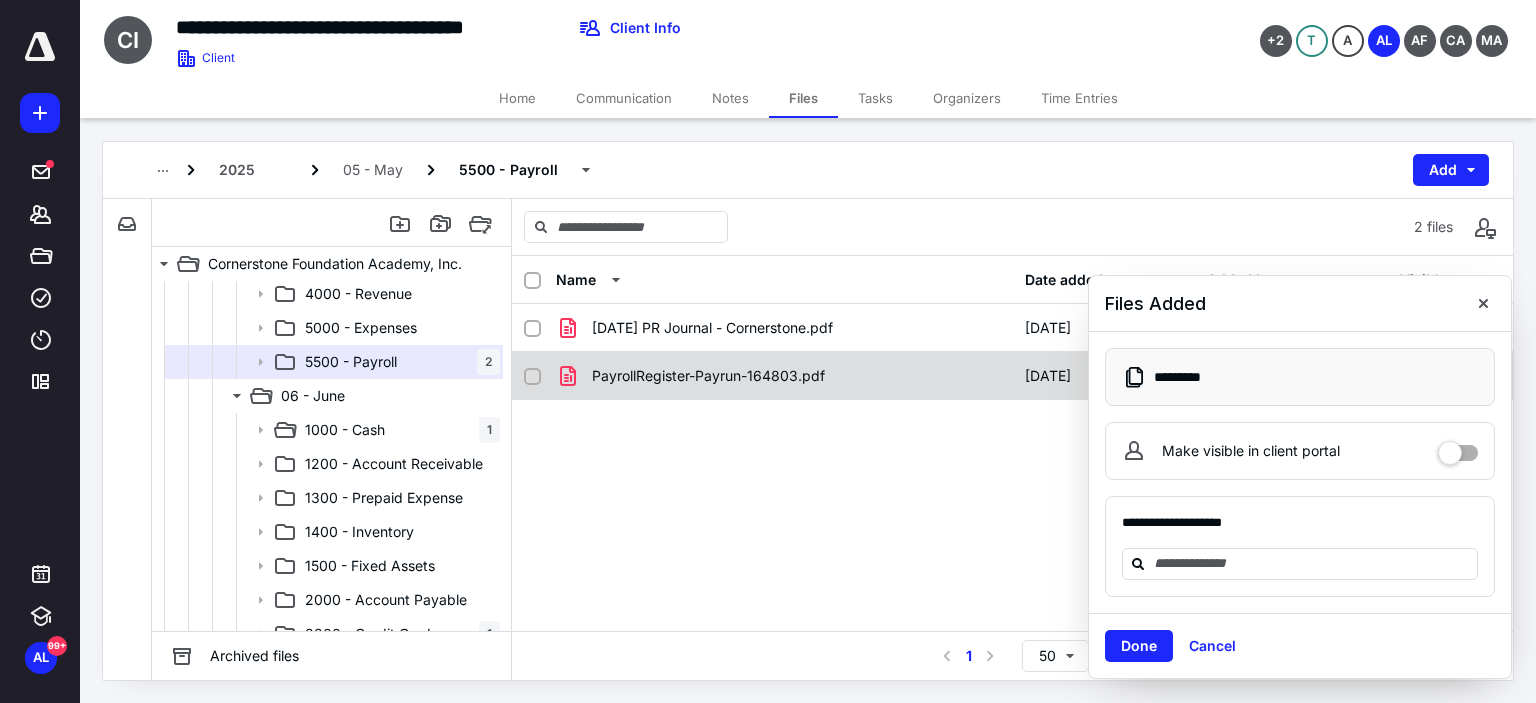 click on "PayrollRegister-Payrun-164803.pdf" at bounding box center [708, 376] 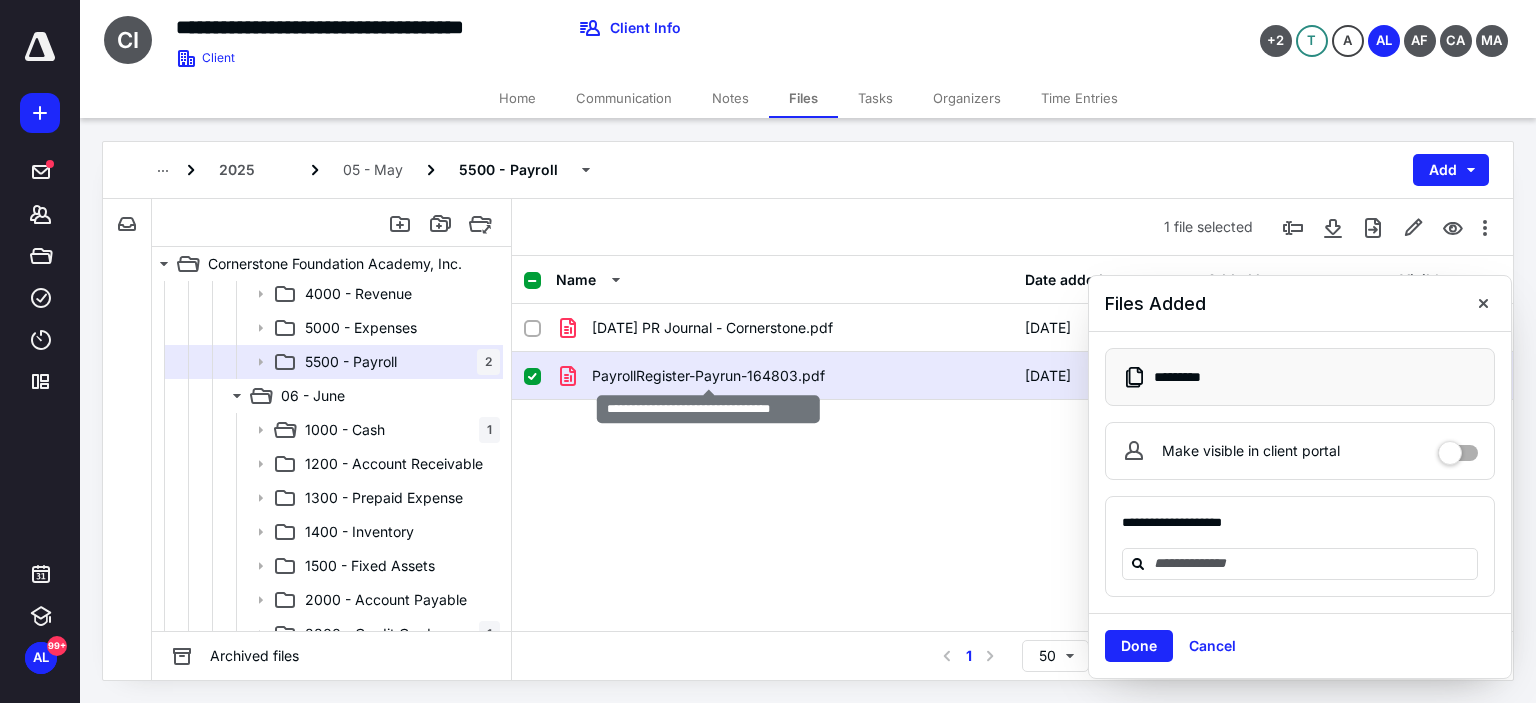 click on "PayrollRegister-Payrun-164803.pdf" at bounding box center [708, 376] 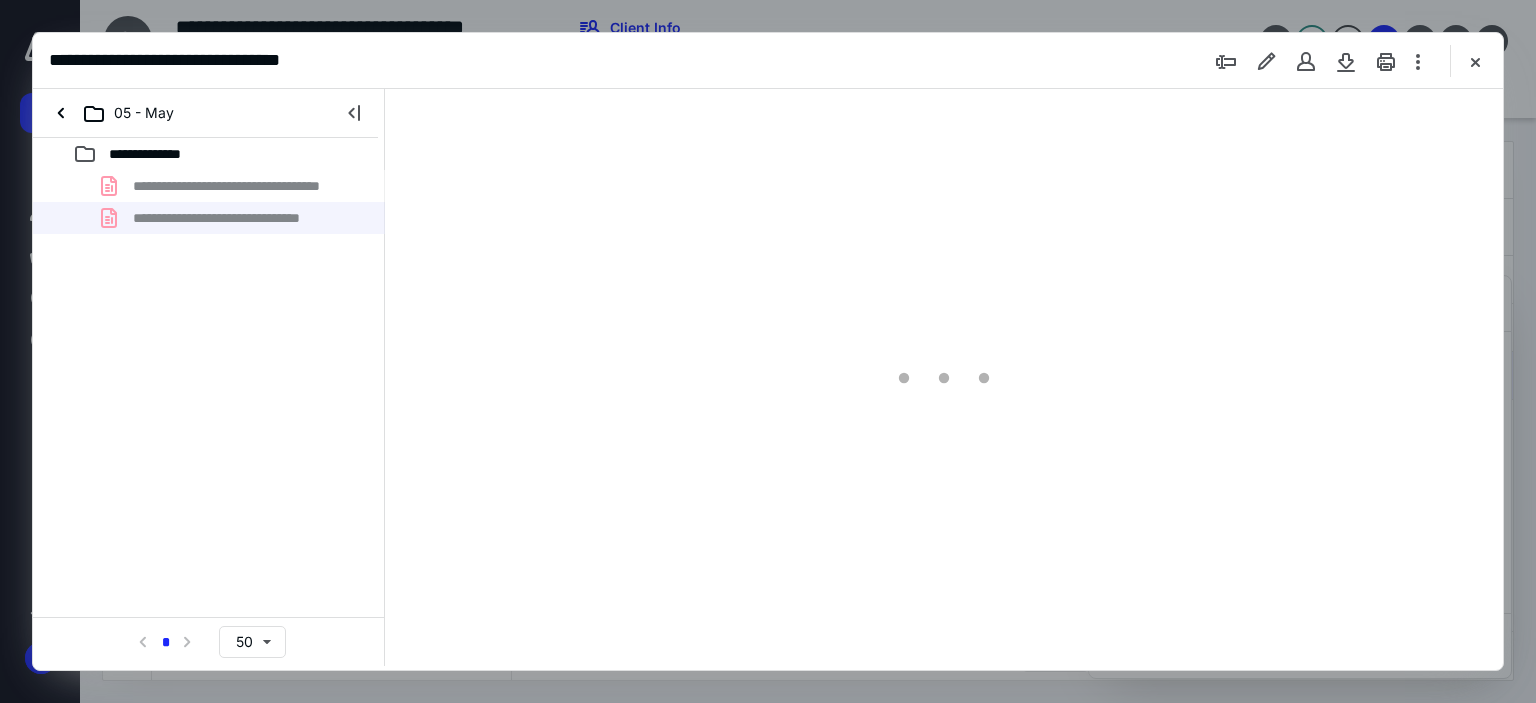 scroll, scrollTop: 0, scrollLeft: 0, axis: both 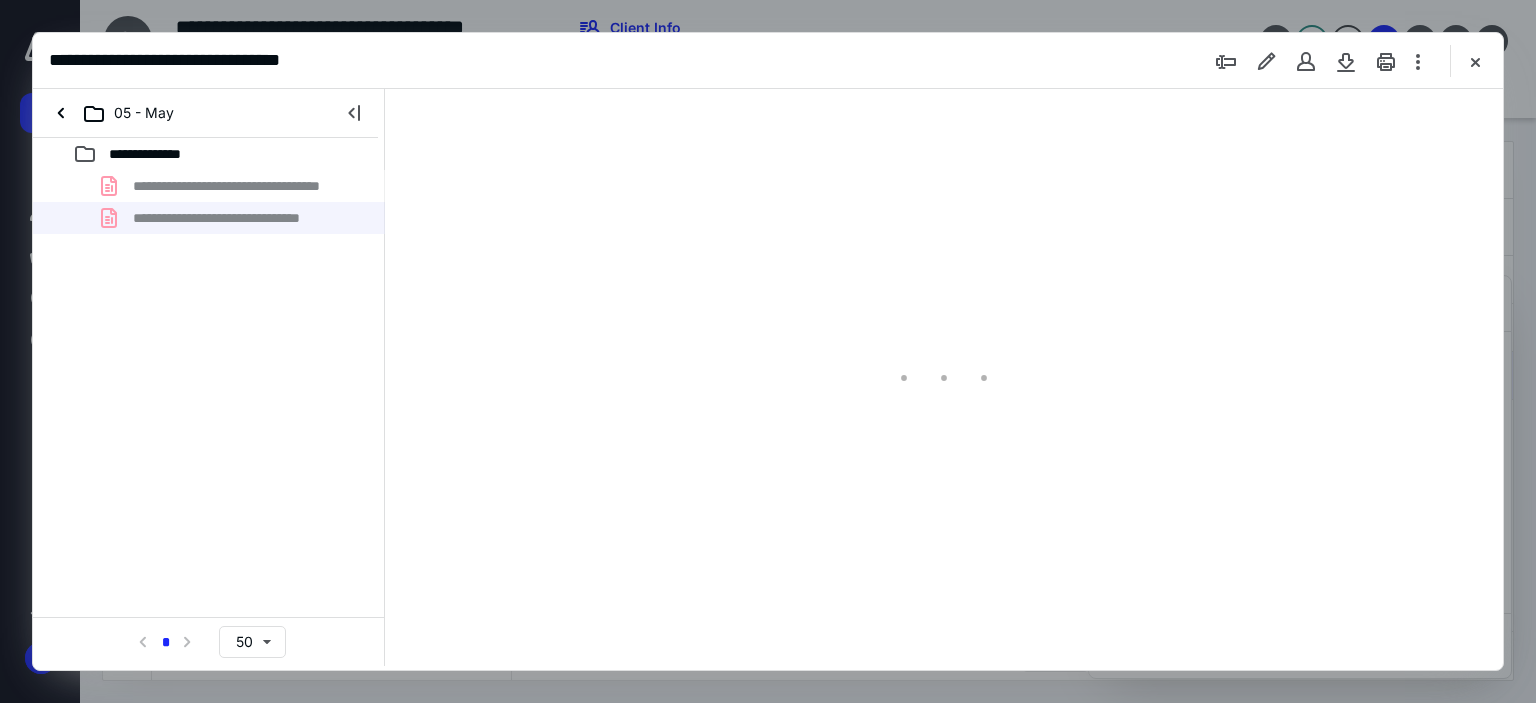 type on "81" 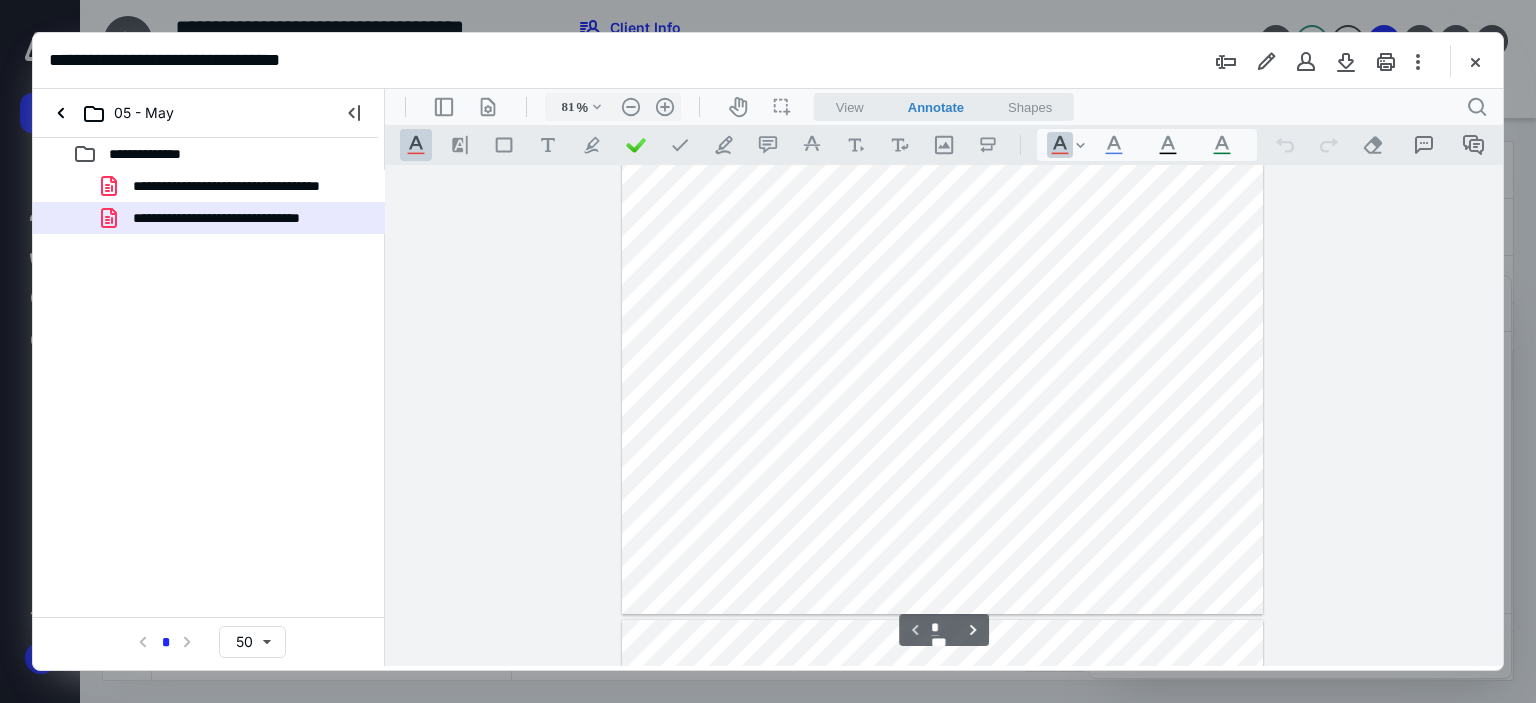 scroll, scrollTop: 0, scrollLeft: 0, axis: both 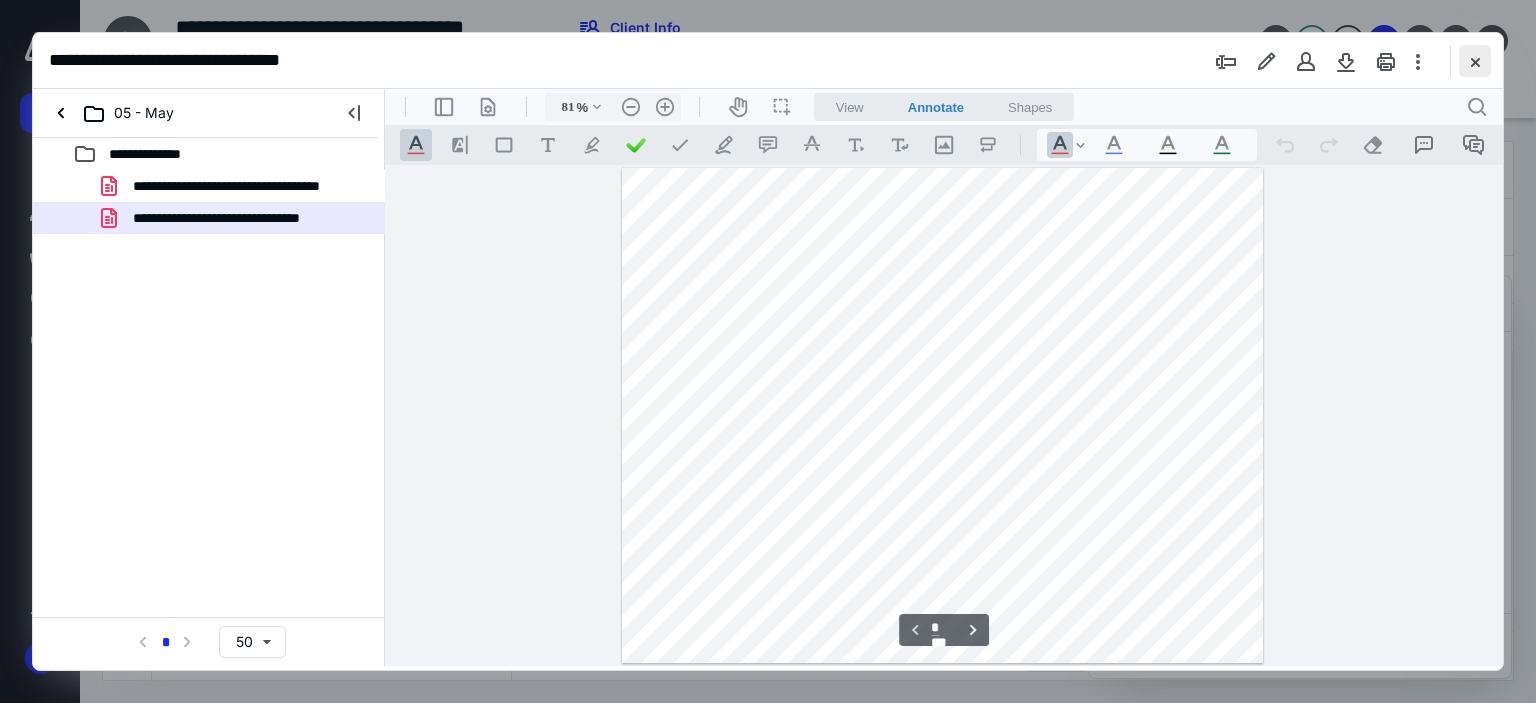 click at bounding box center (1475, 61) 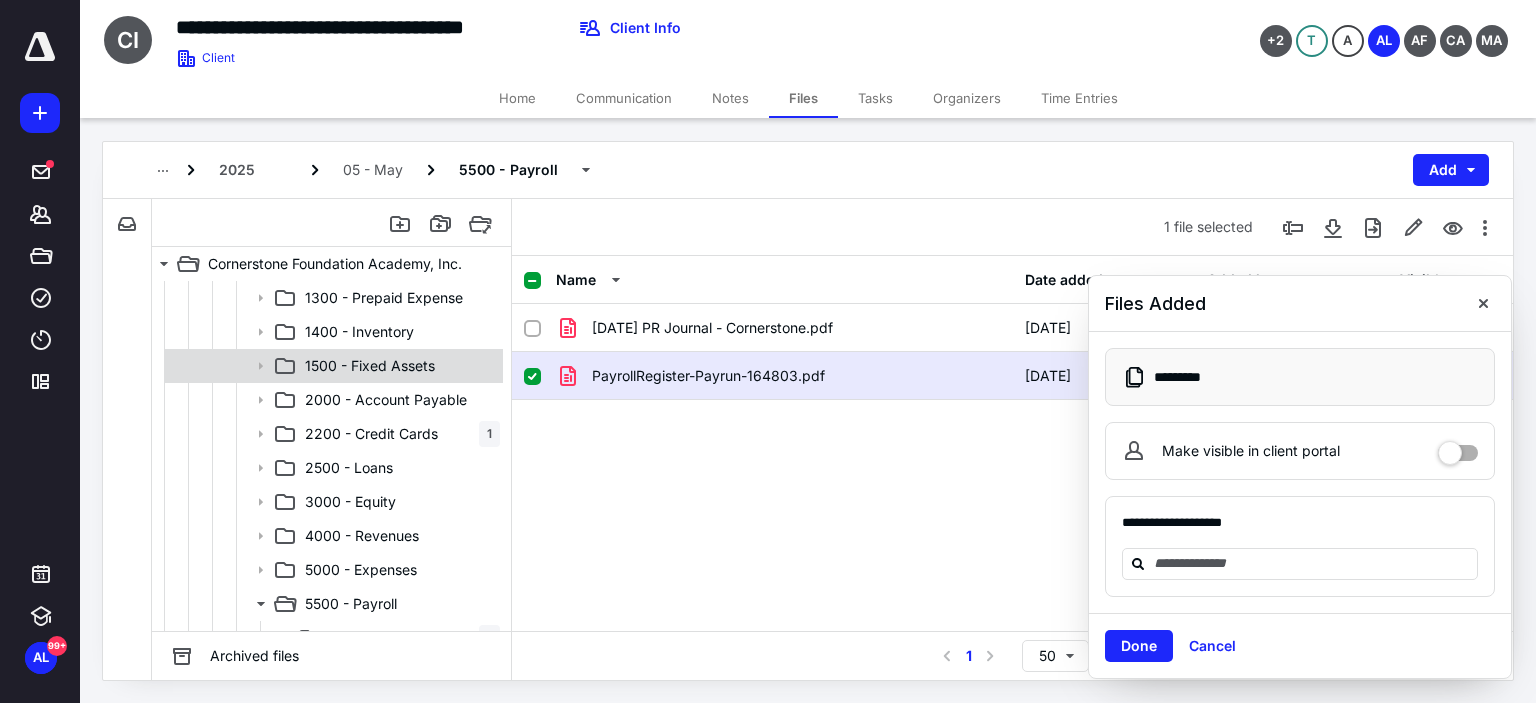 scroll, scrollTop: 1800, scrollLeft: 0, axis: vertical 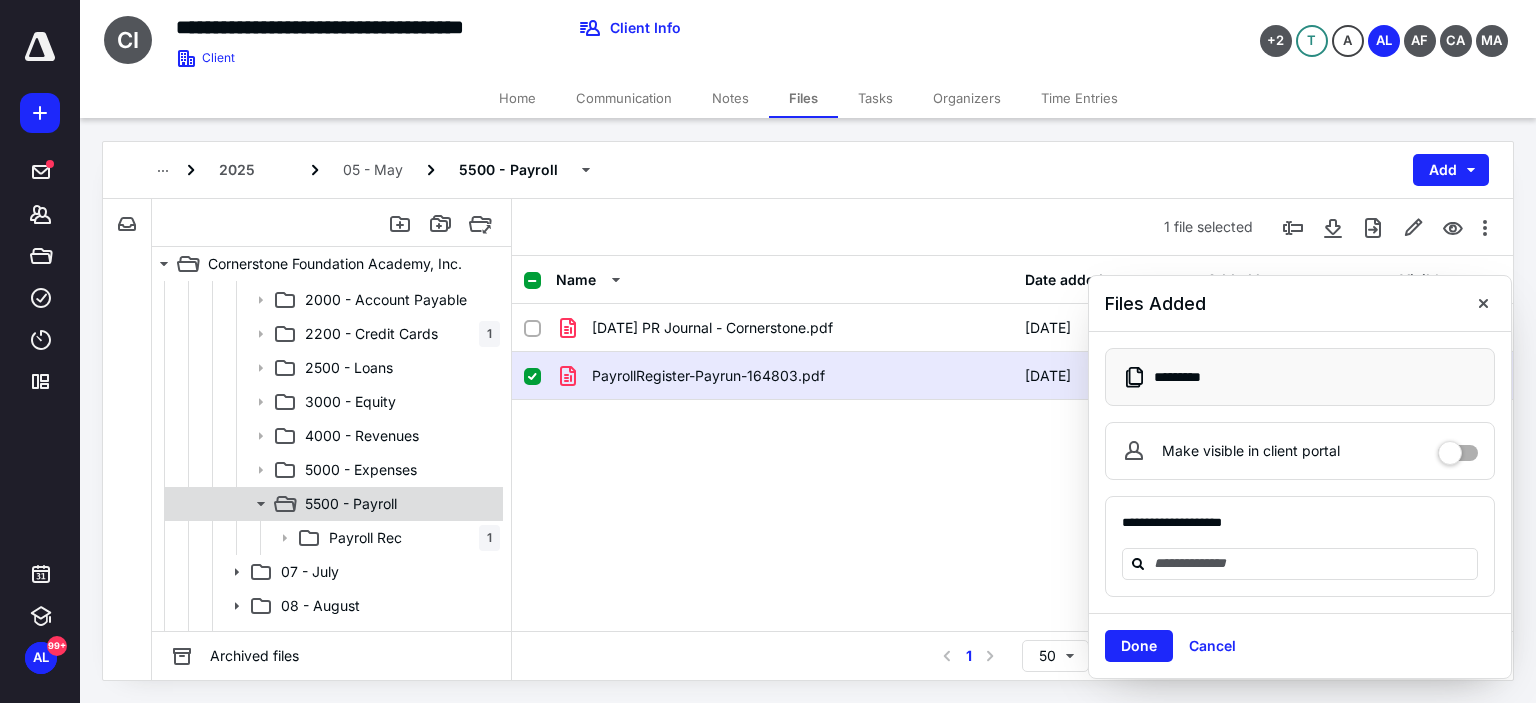 click on "5500 - Payroll" at bounding box center [398, 504] 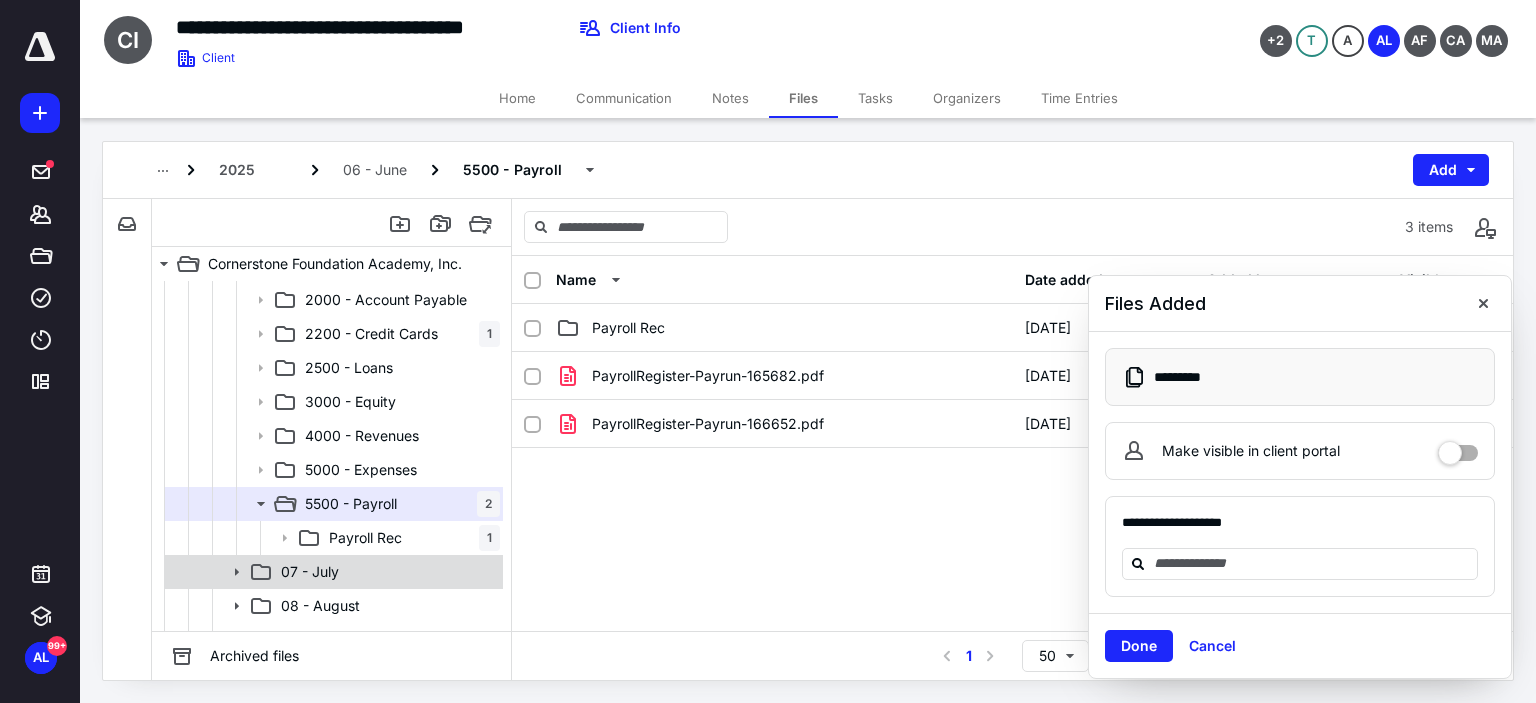 click on "07 - July" at bounding box center [310, 572] 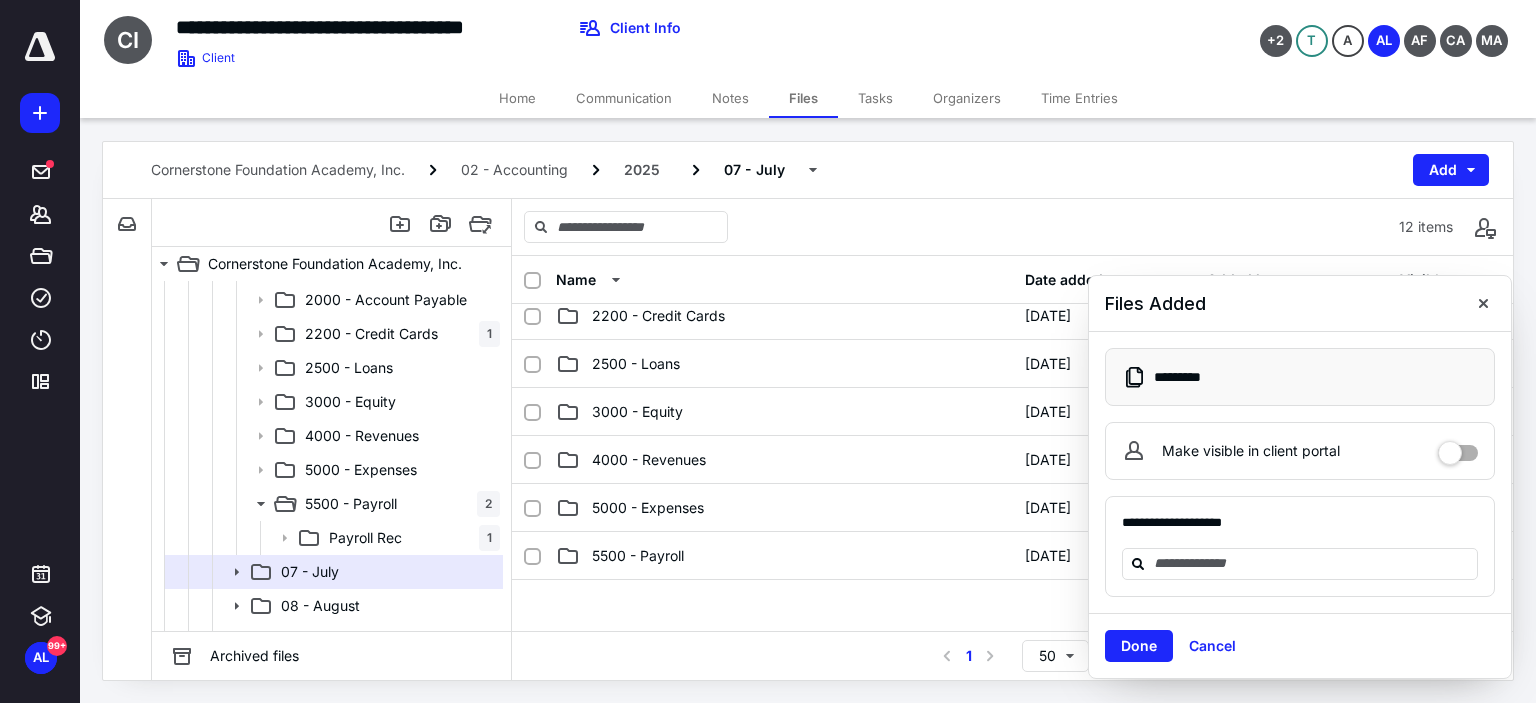 scroll, scrollTop: 500, scrollLeft: 0, axis: vertical 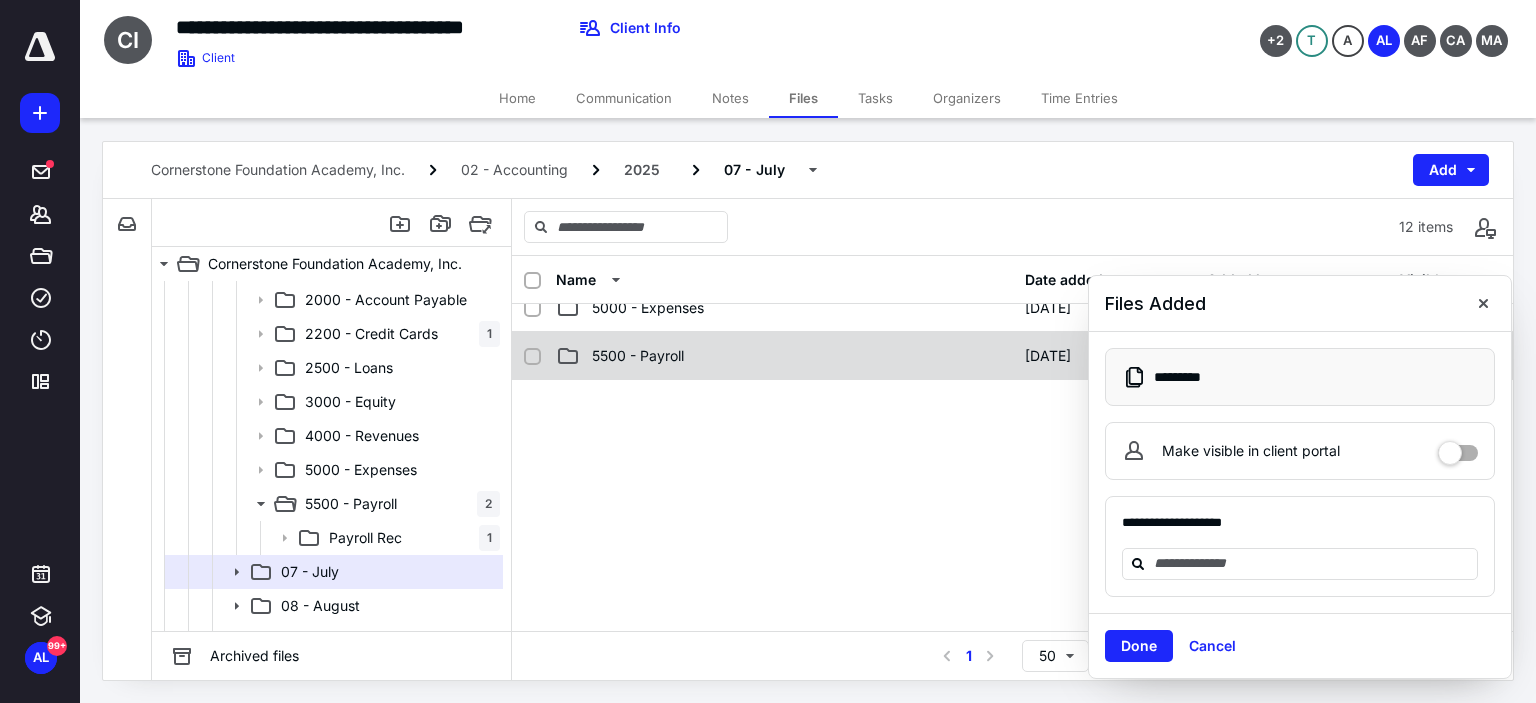click on "5500 - Payroll" at bounding box center [638, 356] 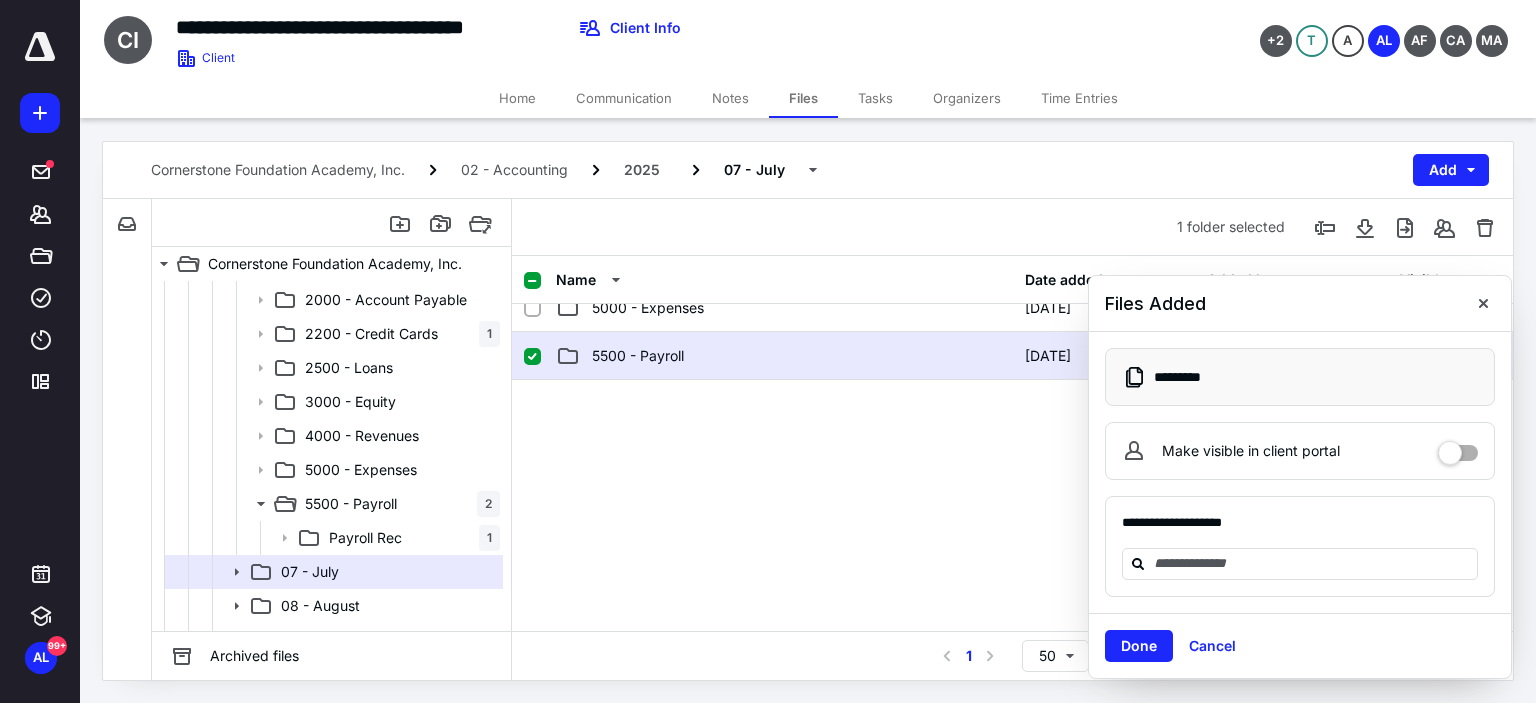 drag, startPoint x: 683, startPoint y: 361, endPoint x: 734, endPoint y: 303, distance: 77.23341 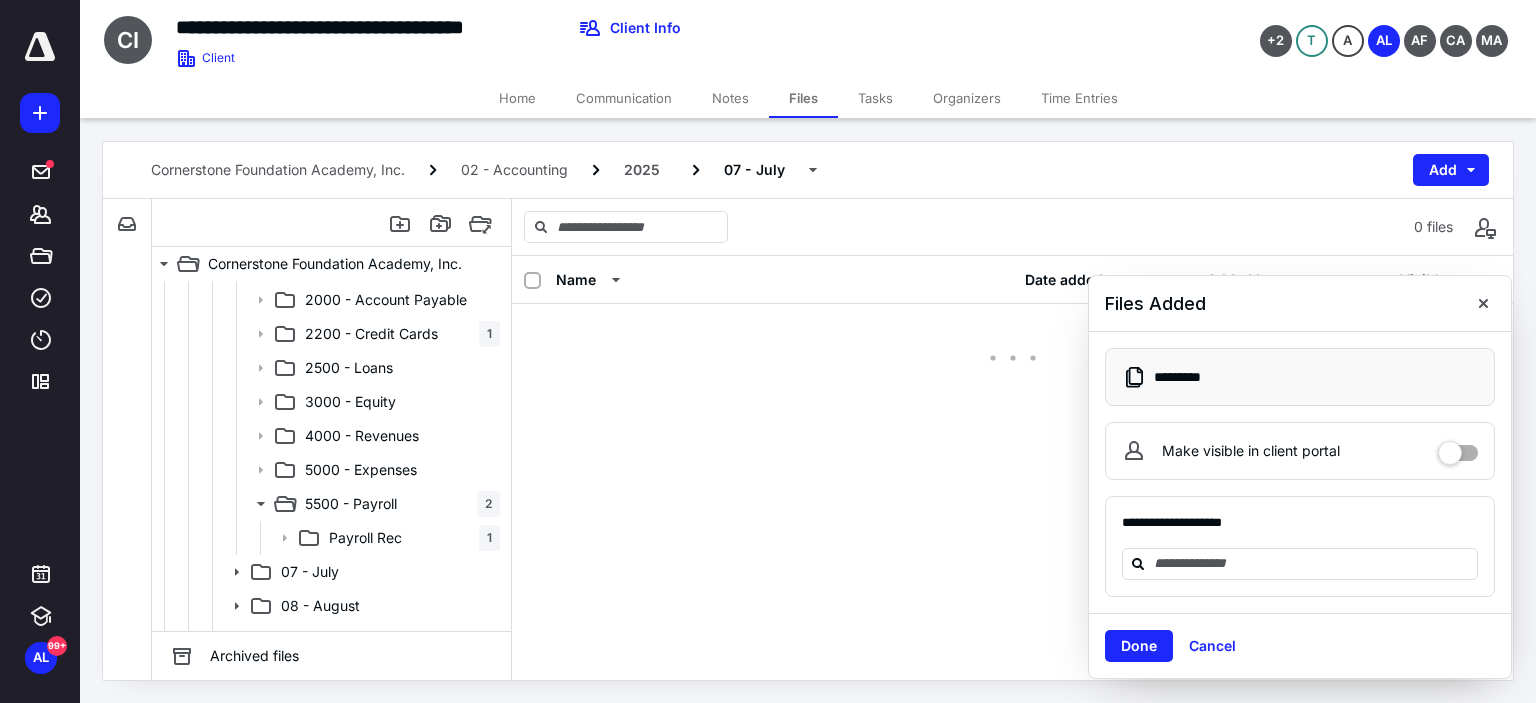scroll, scrollTop: 0, scrollLeft: 0, axis: both 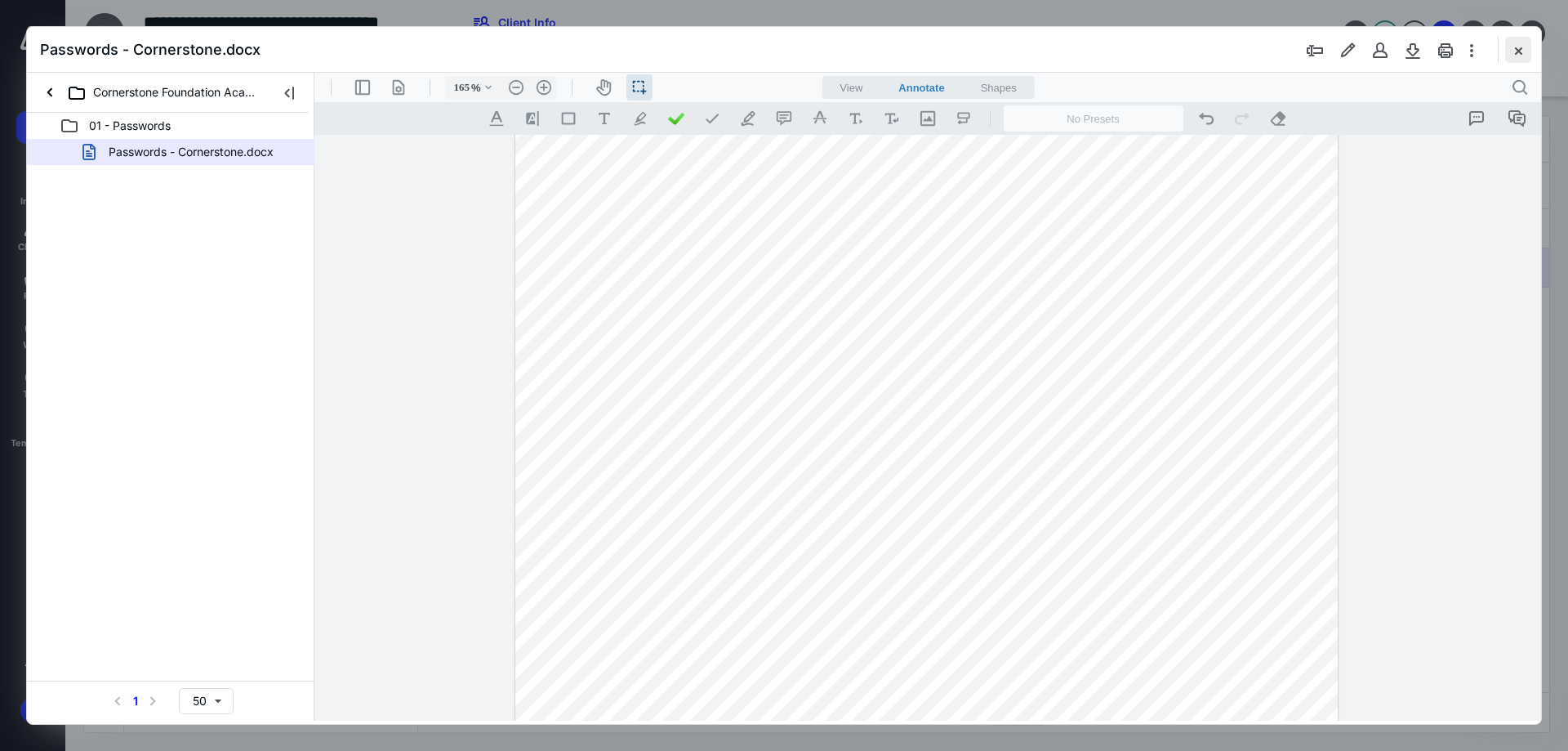click at bounding box center (1518, 50) 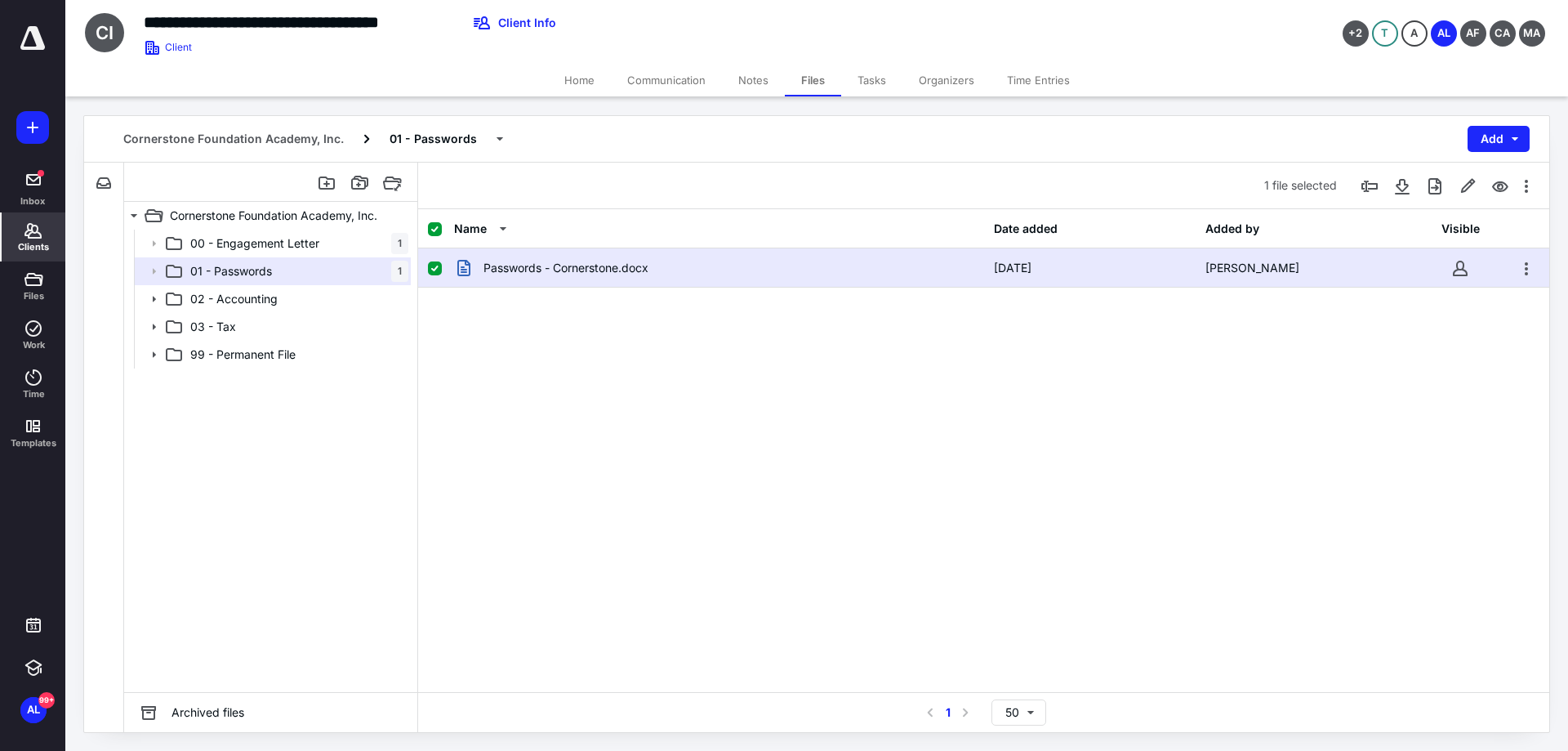 click 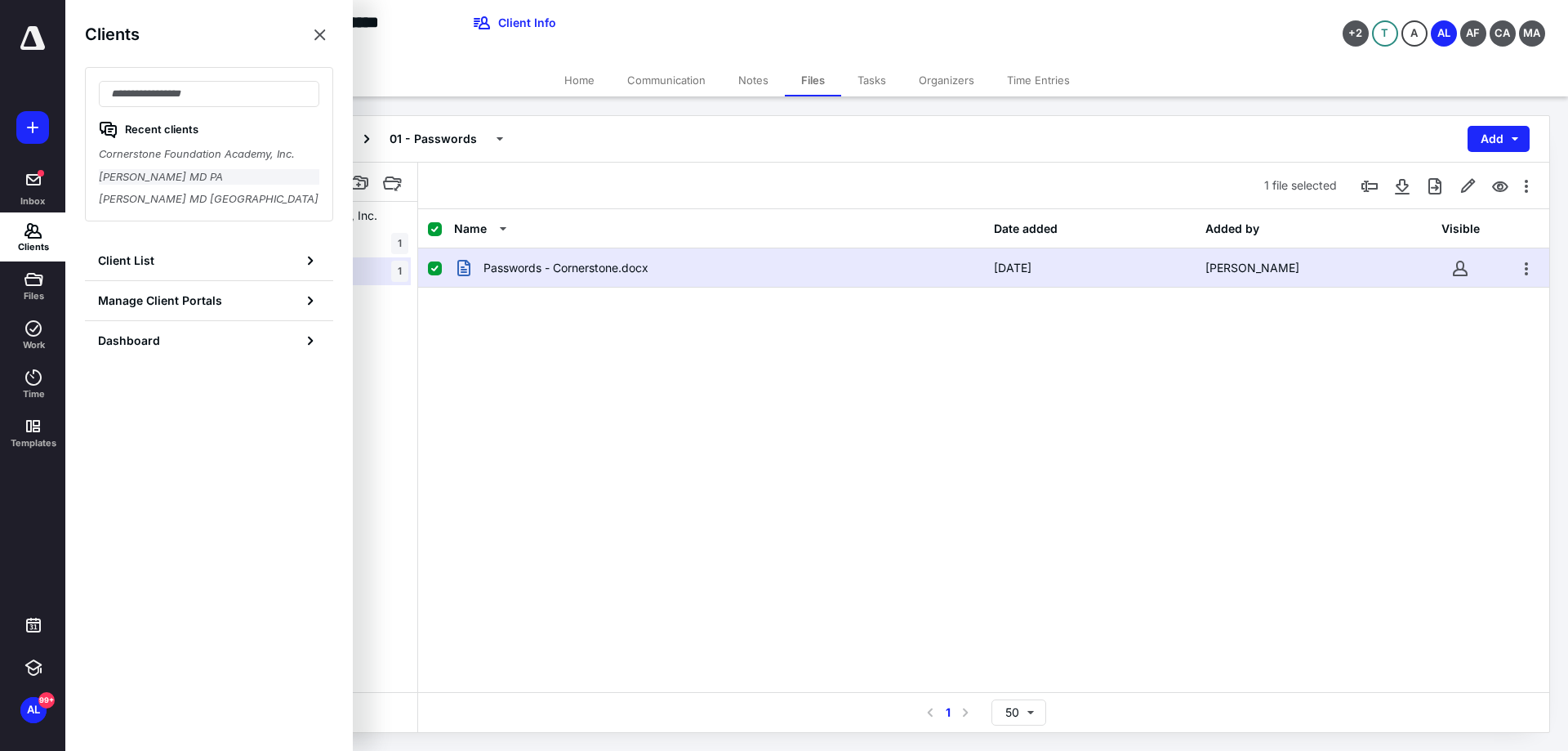 click on "[PERSON_NAME] MD PA" at bounding box center (209, 177) 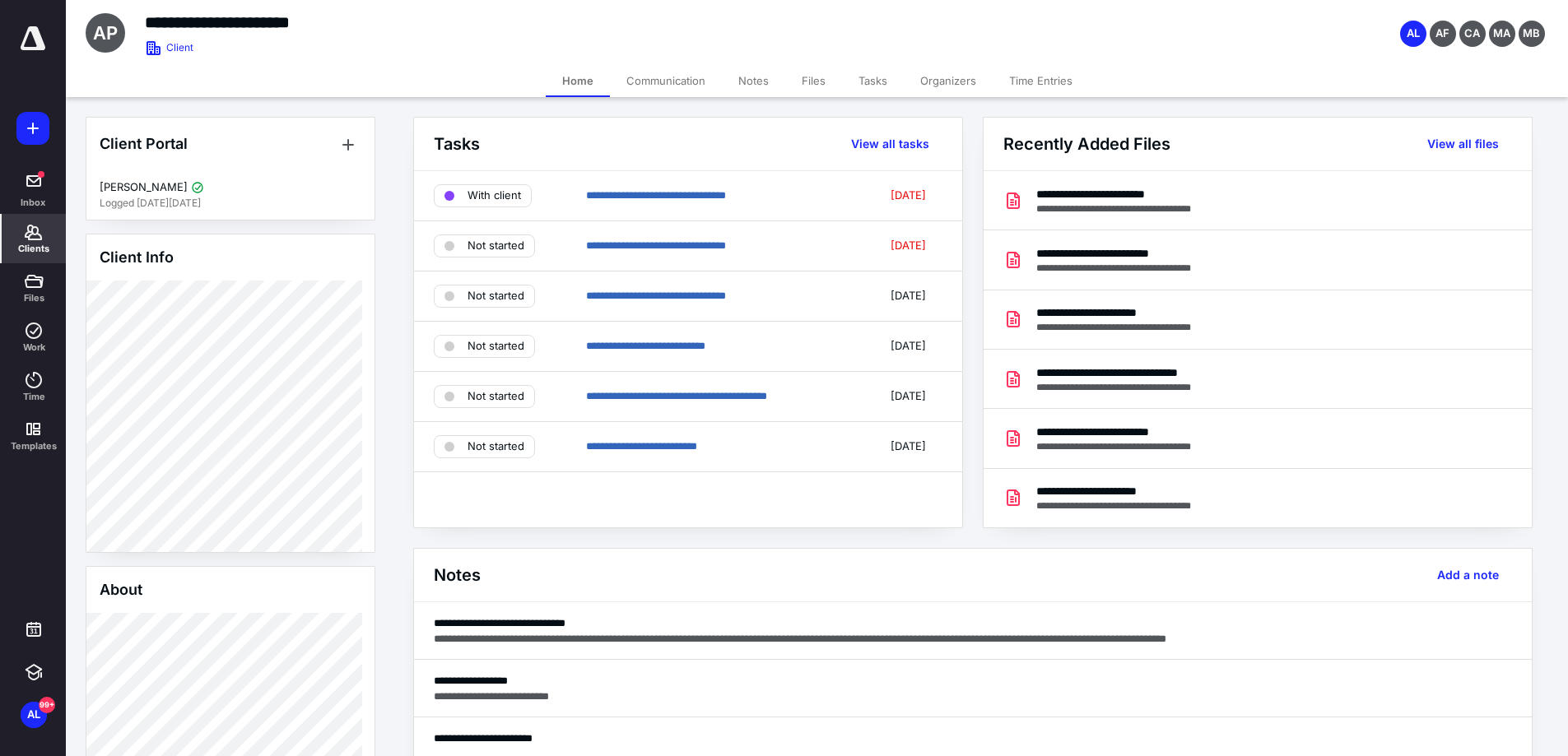 click on "Files" at bounding box center (813, 81) 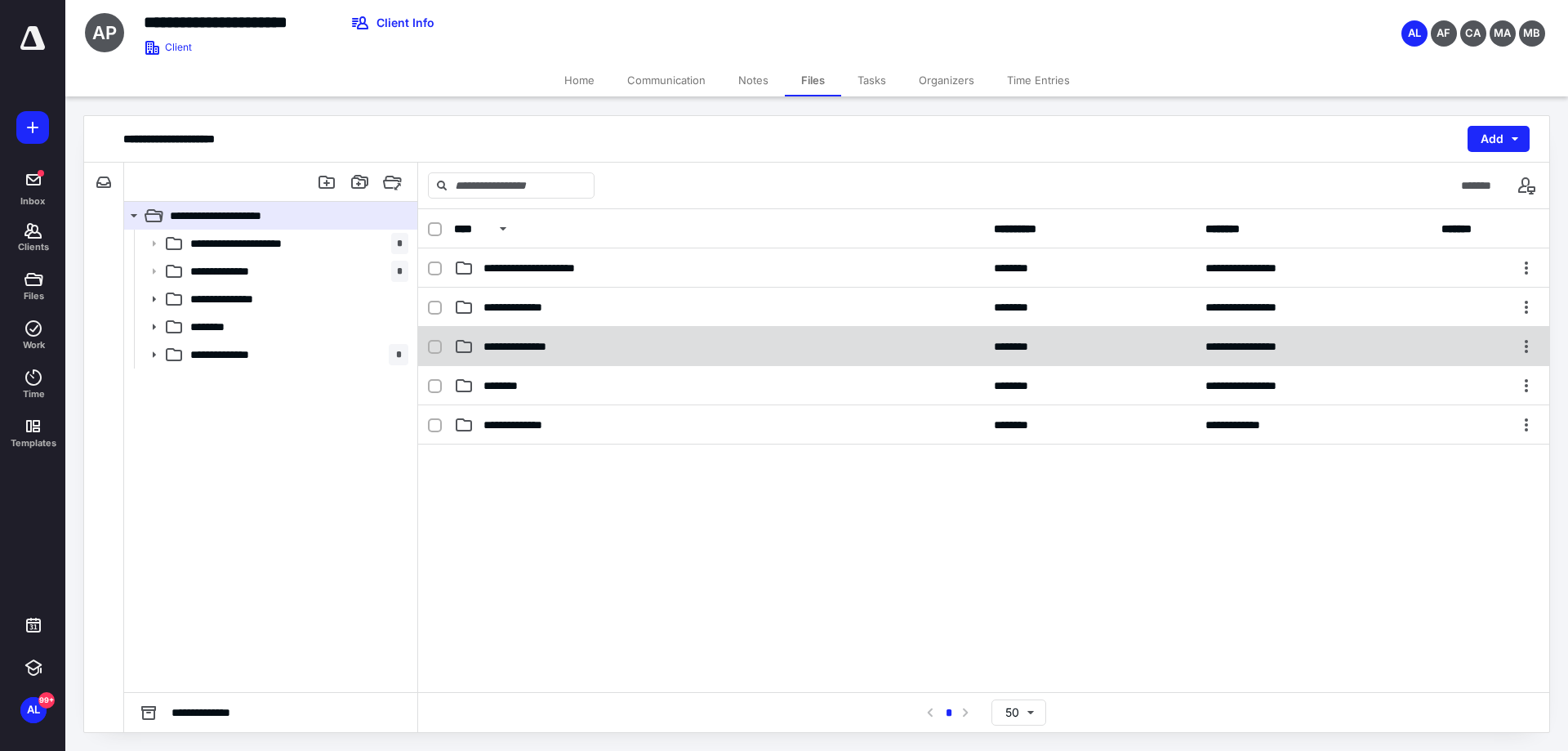 click on "**********" at bounding box center (527, 346) 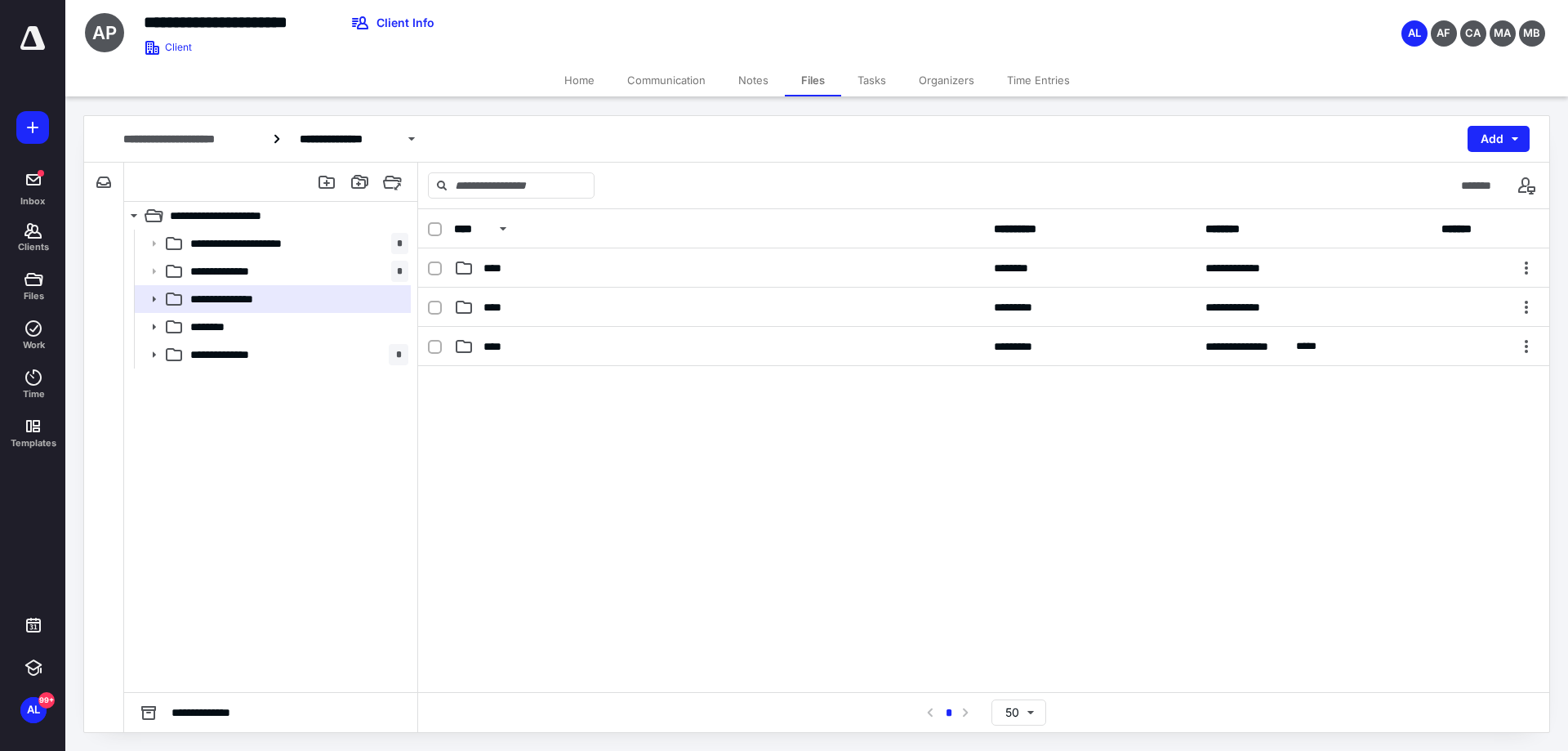 click at bounding box center [983, 489] 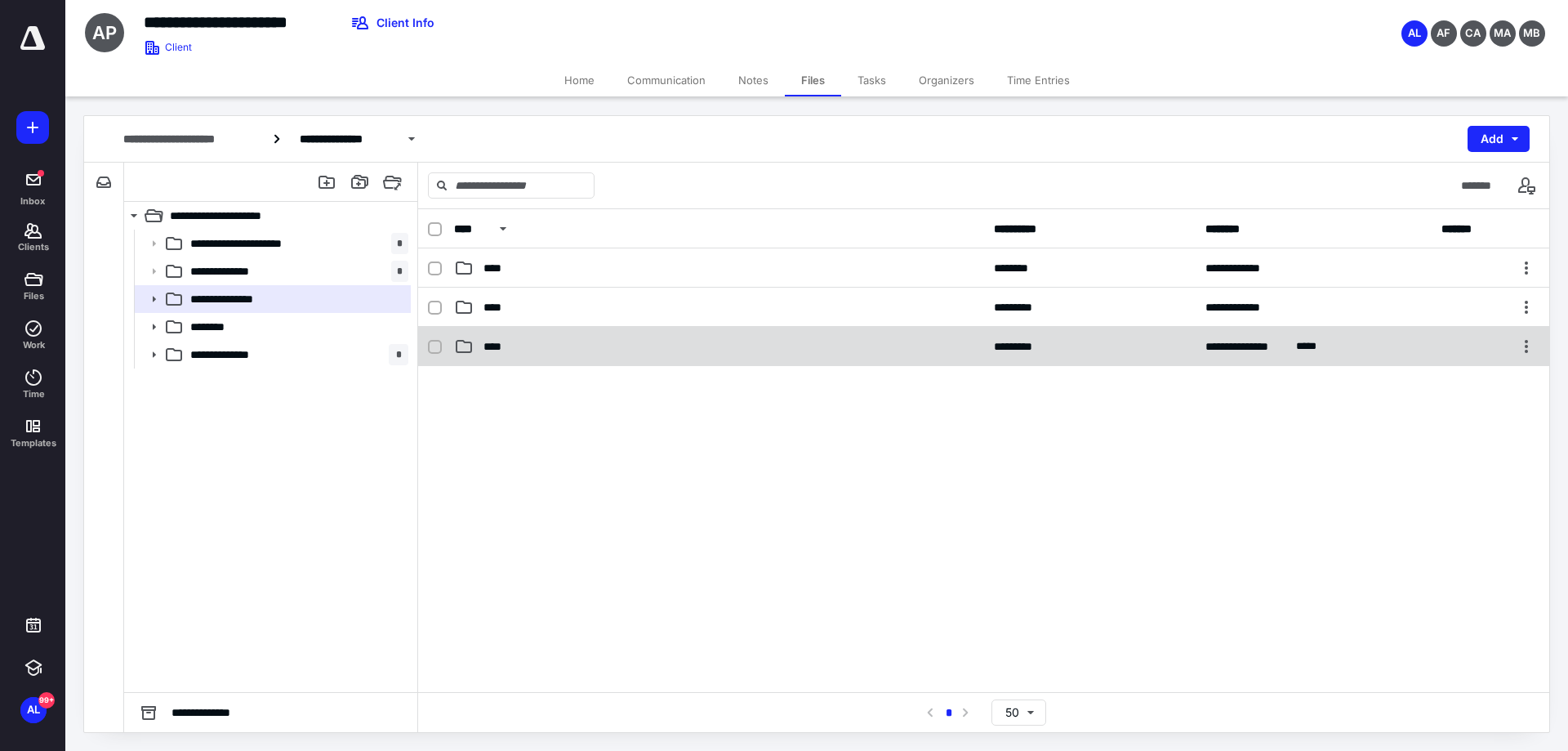 click on "**********" at bounding box center [983, 346] 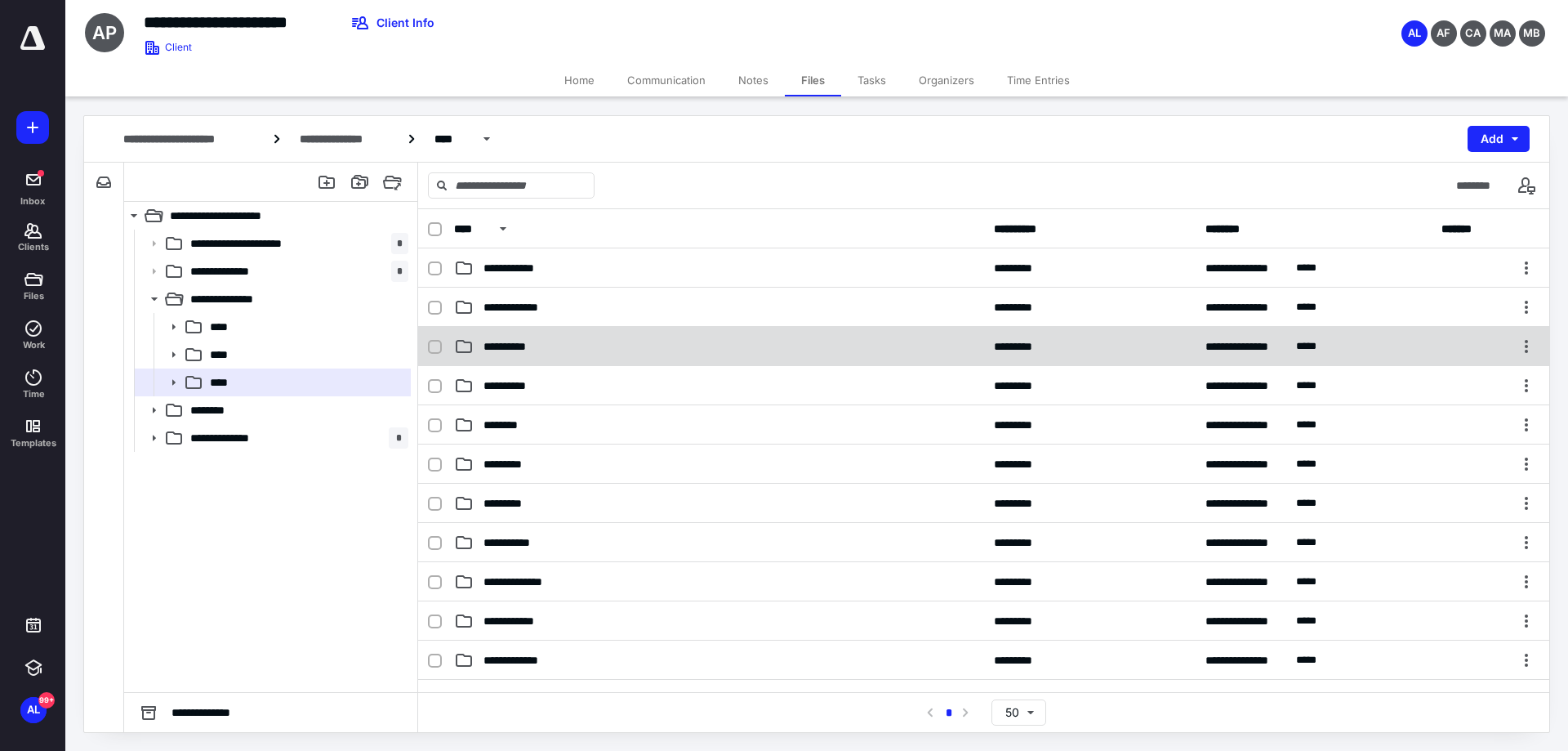click on "**********" at bounding box center [719, 346] 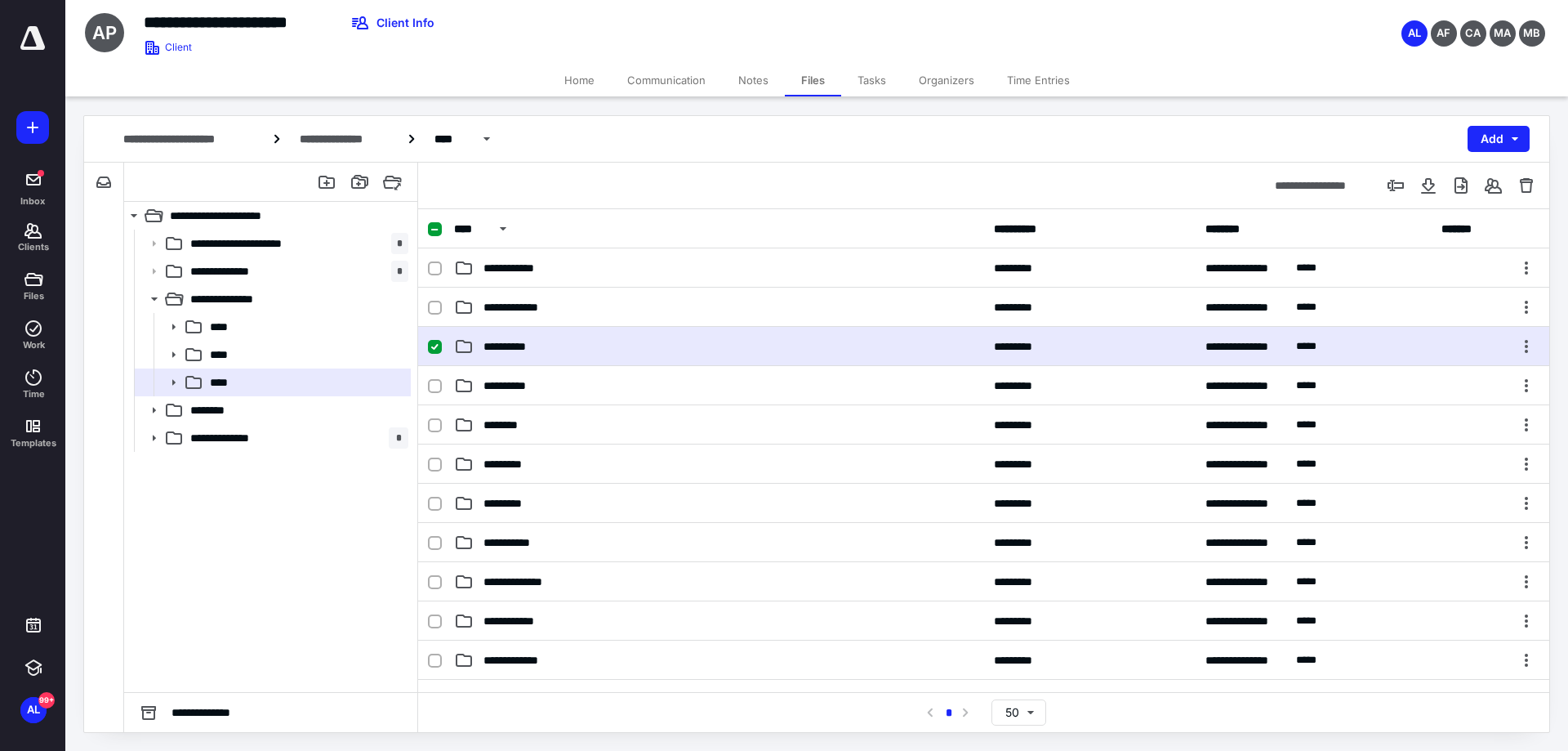 click on "**********" at bounding box center (719, 346) 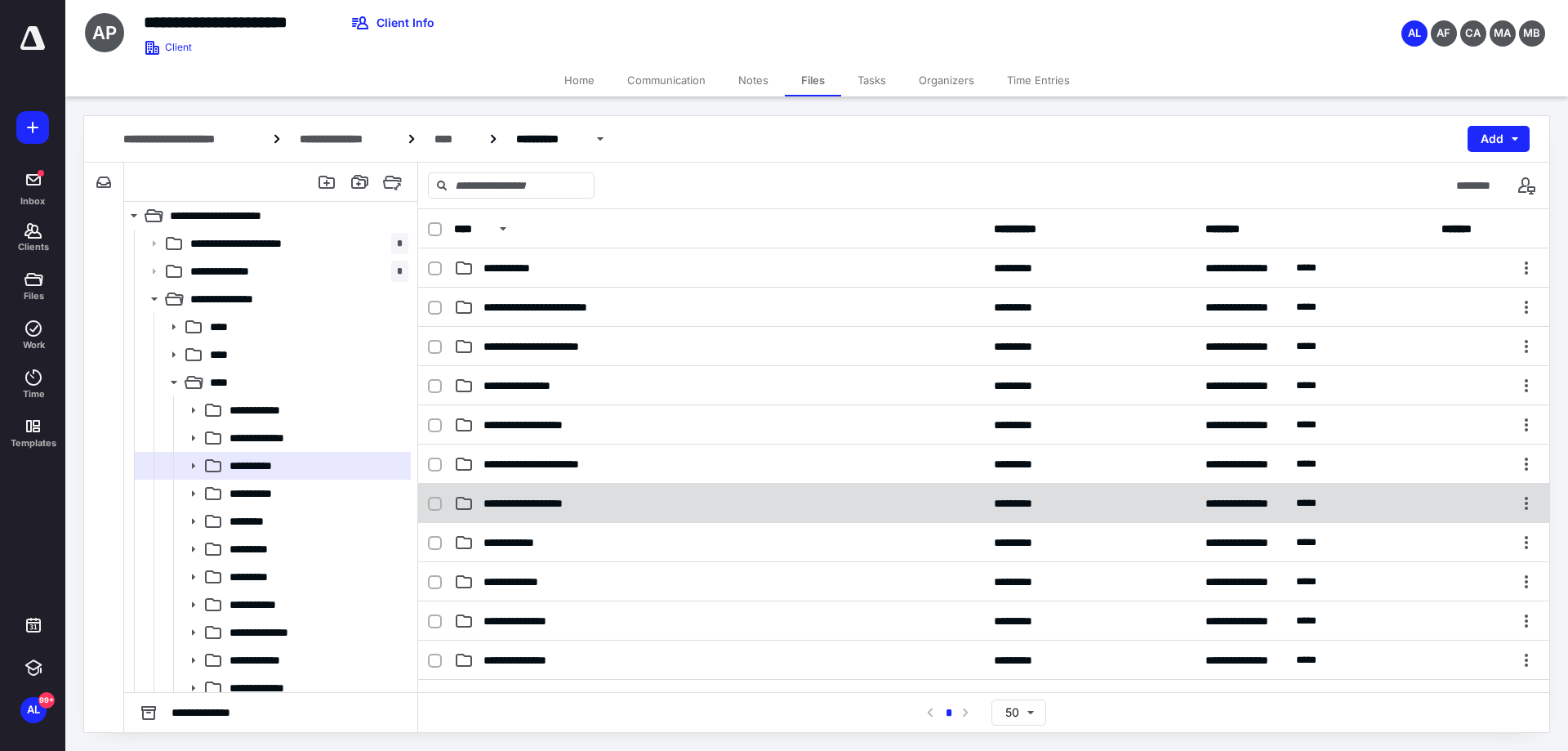 click on "**********" at bounding box center (537, 503) 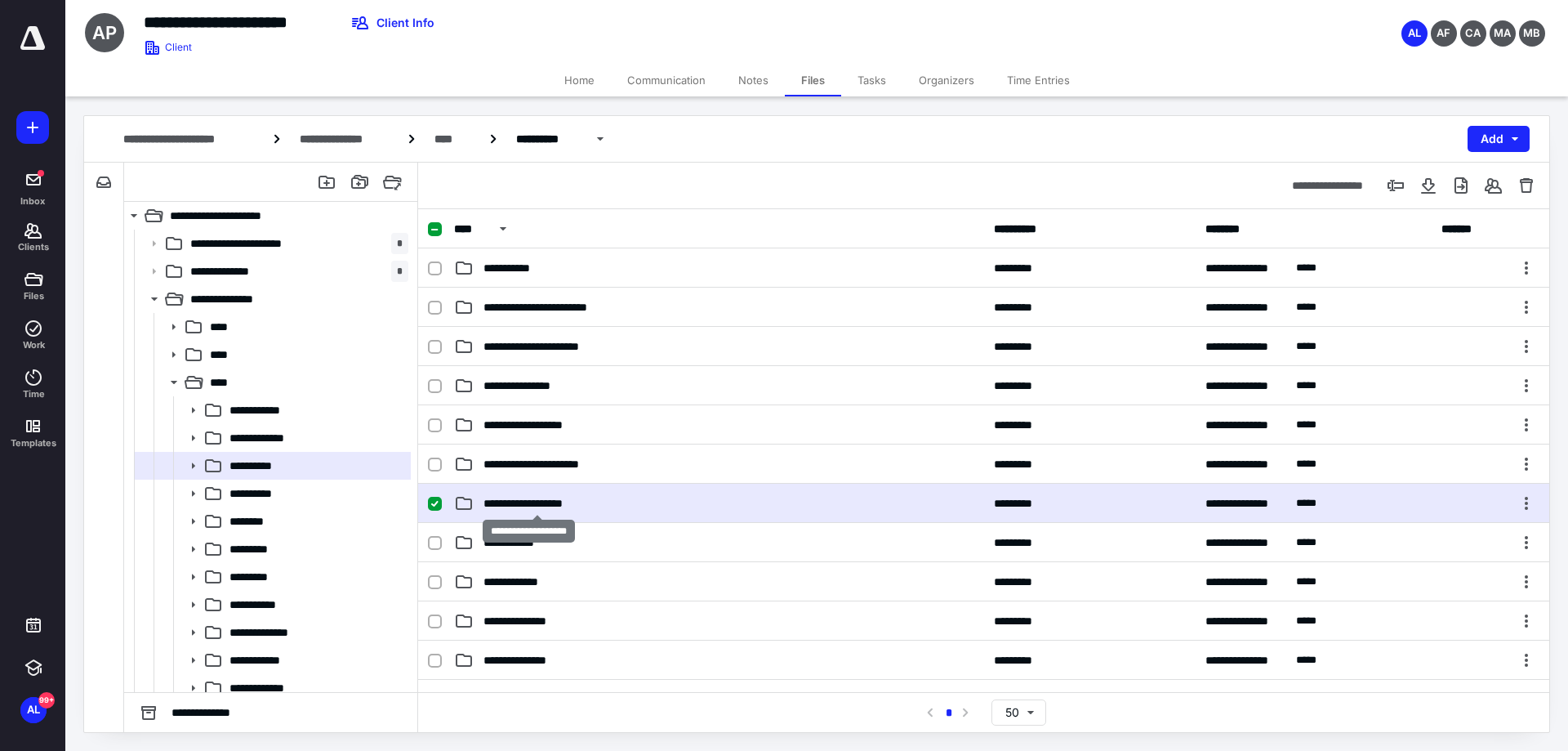click on "**********" at bounding box center (537, 503) 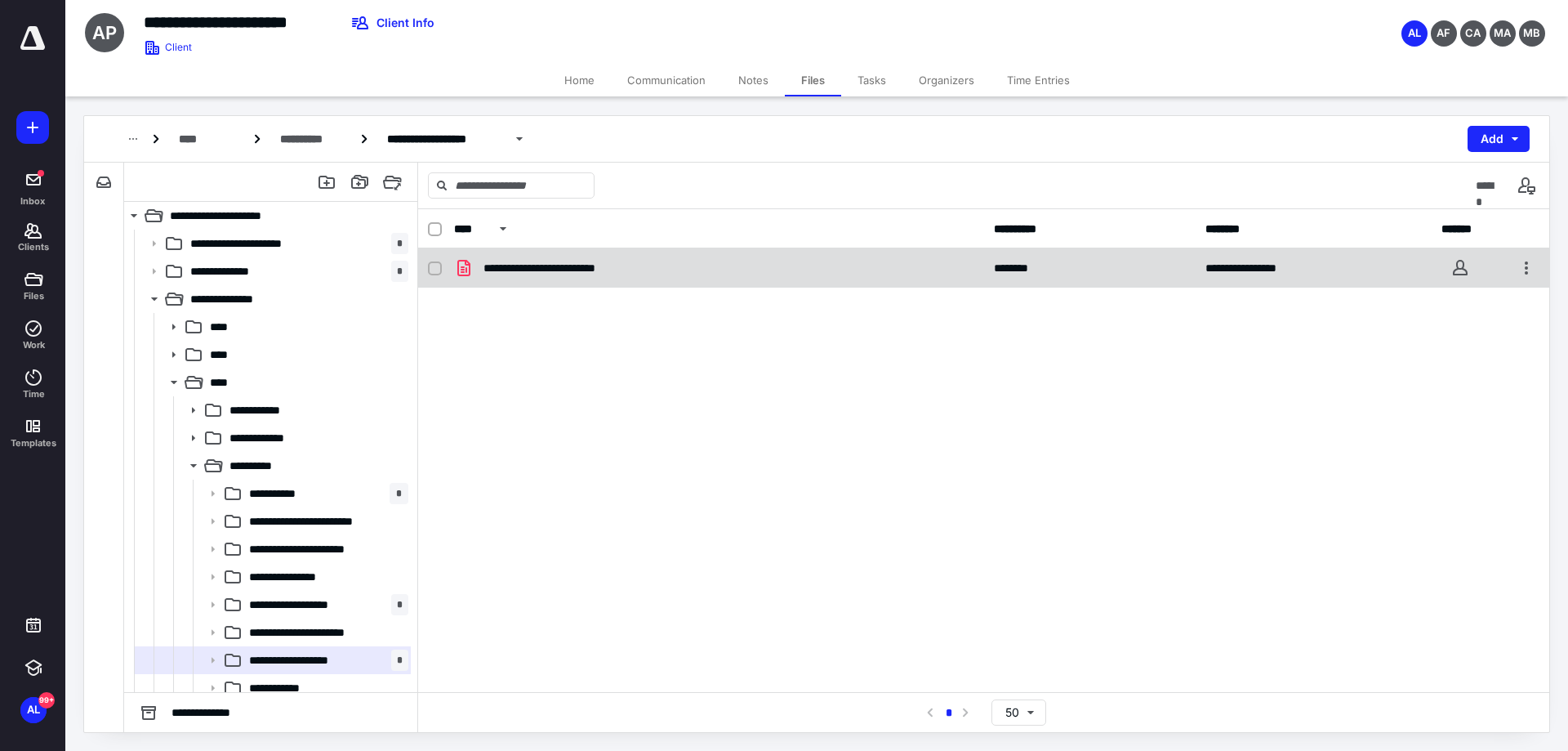 click on "**********" at bounding box center [564, 268] 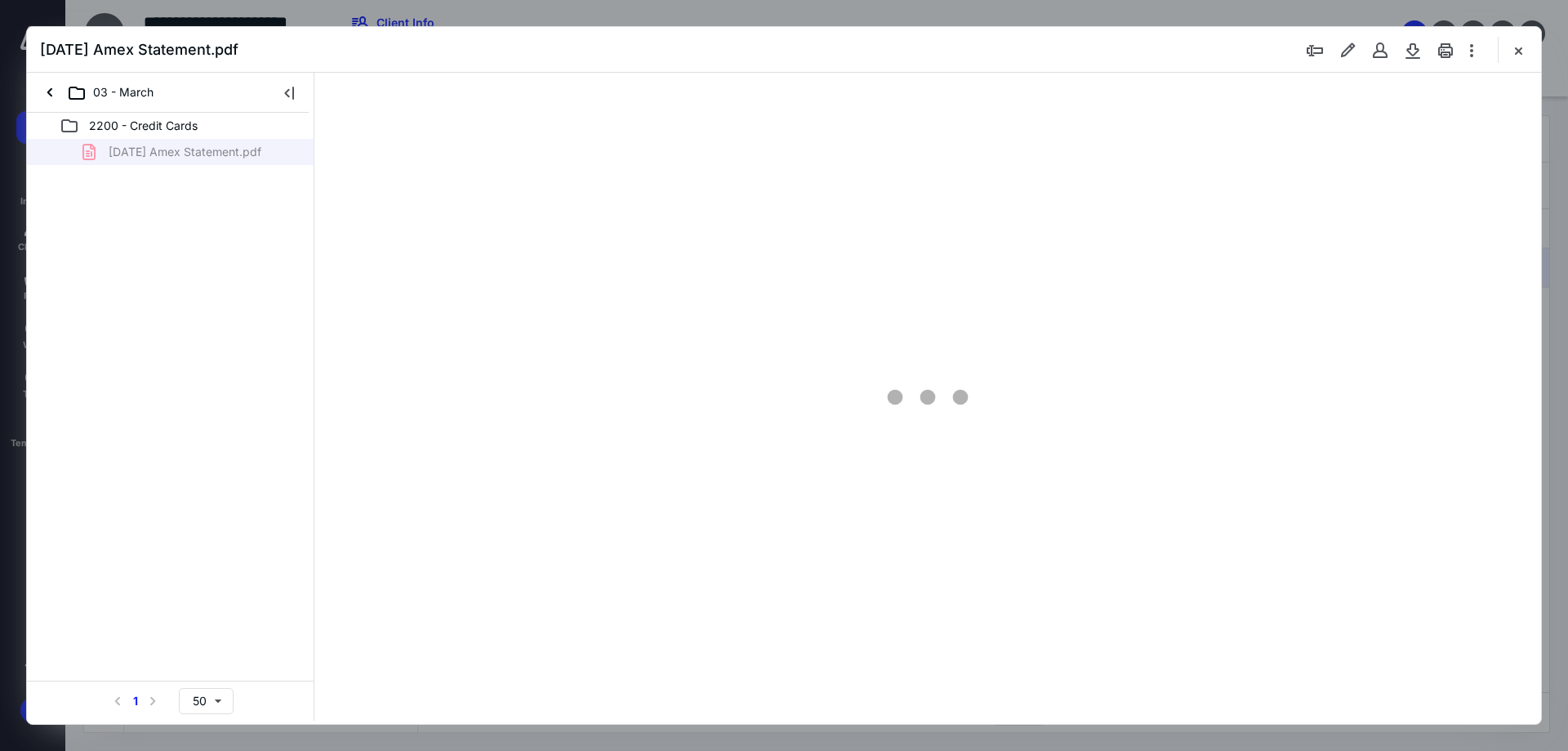scroll, scrollTop: 0, scrollLeft: 0, axis: both 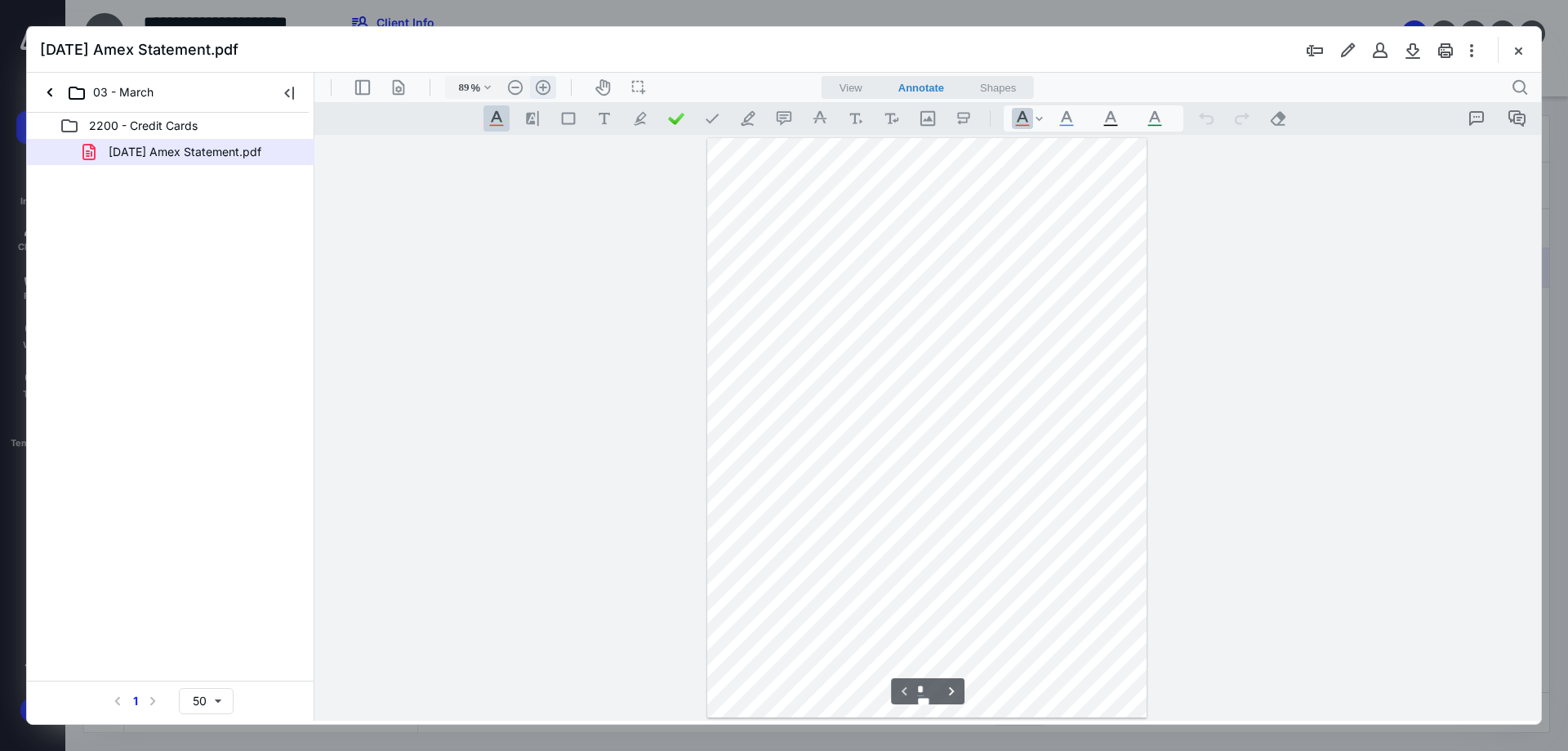 click on ".cls-1{fill:#abb0c4;} icon - header - zoom - in - line" at bounding box center [543, 87] 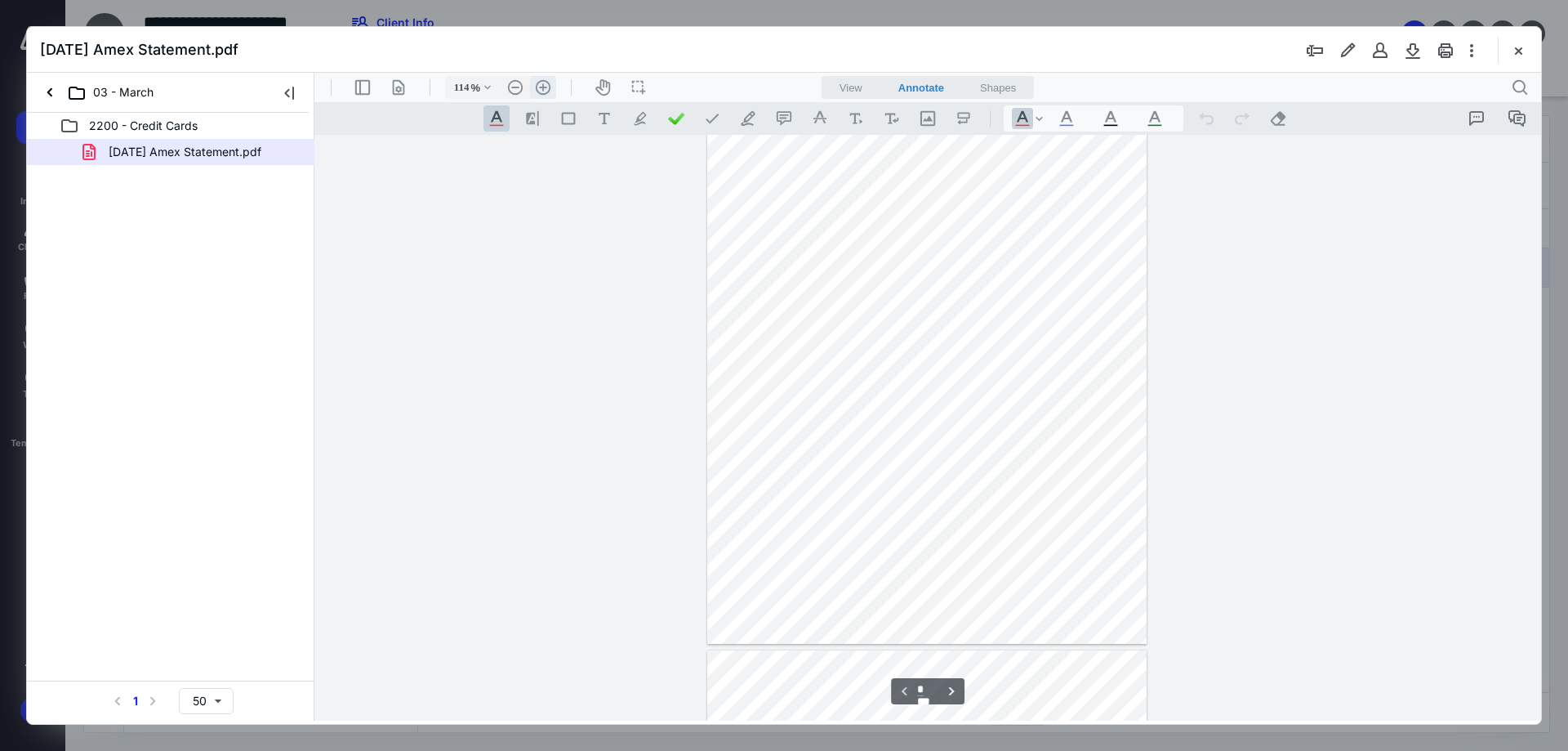 click on ".cls-1{fill:#abb0c4;} icon - header - zoom - in - line" at bounding box center (543, 87) 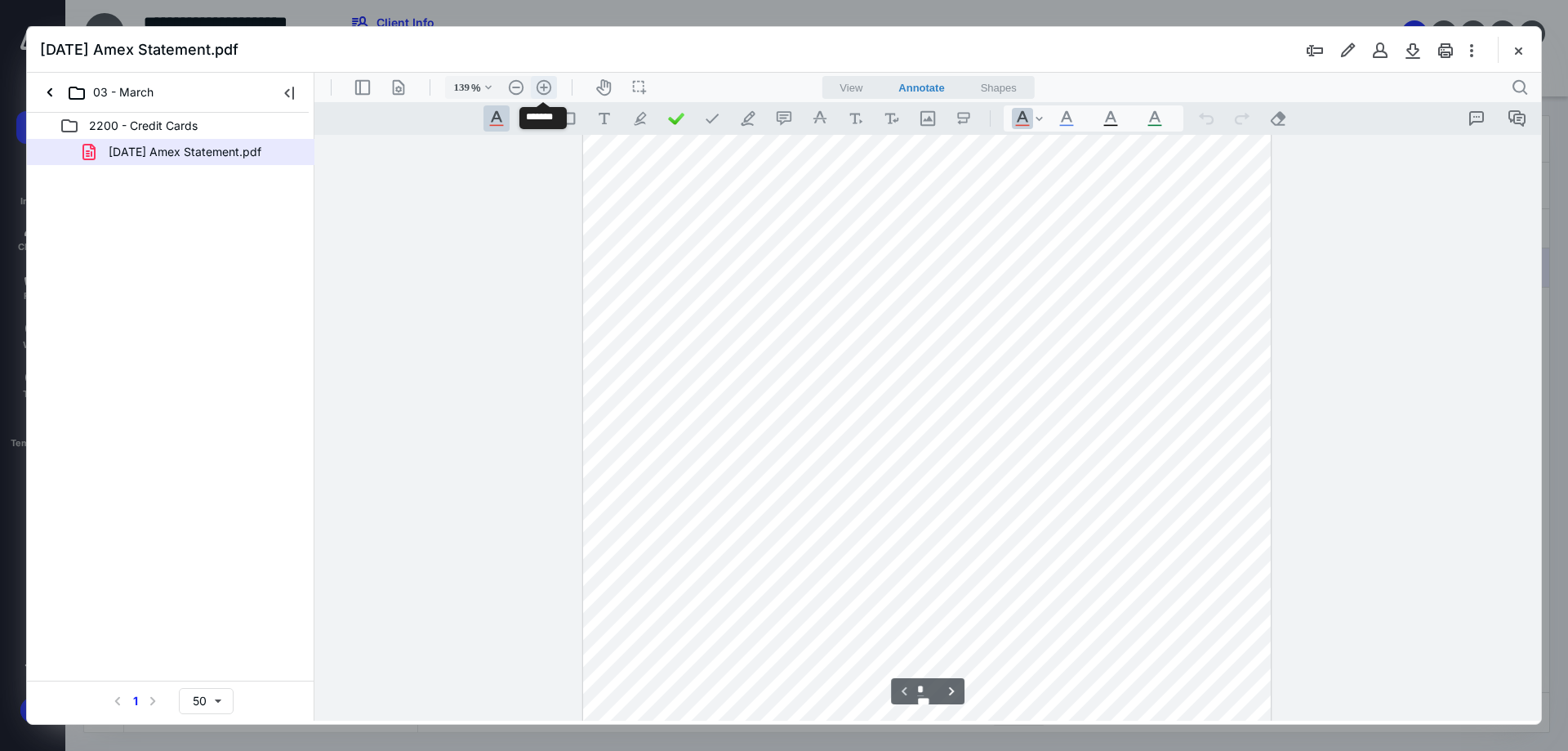 click on ".cls-1{fill:#abb0c4;} icon - header - zoom - in - line" at bounding box center (544, 87) 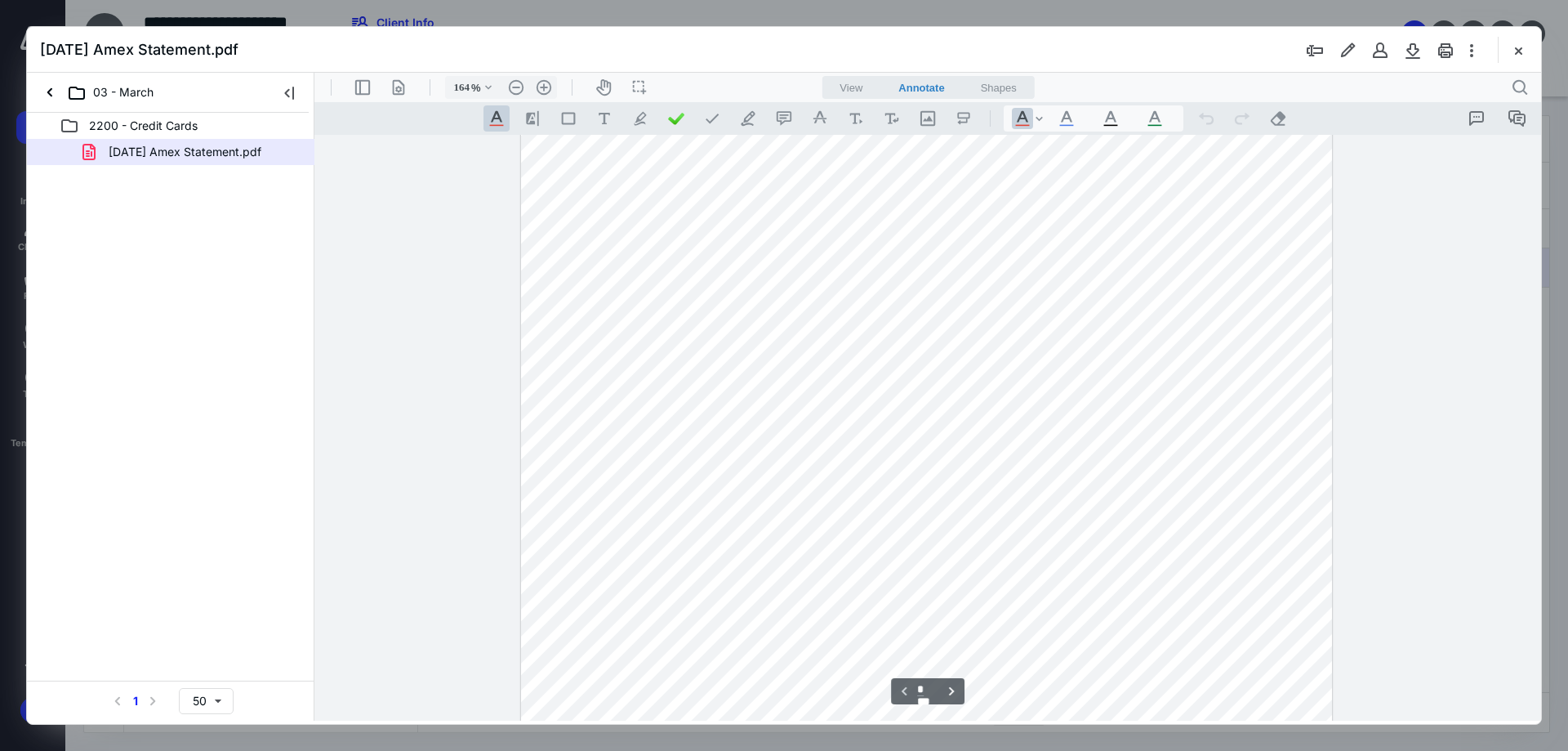 scroll, scrollTop: 0, scrollLeft: 0, axis: both 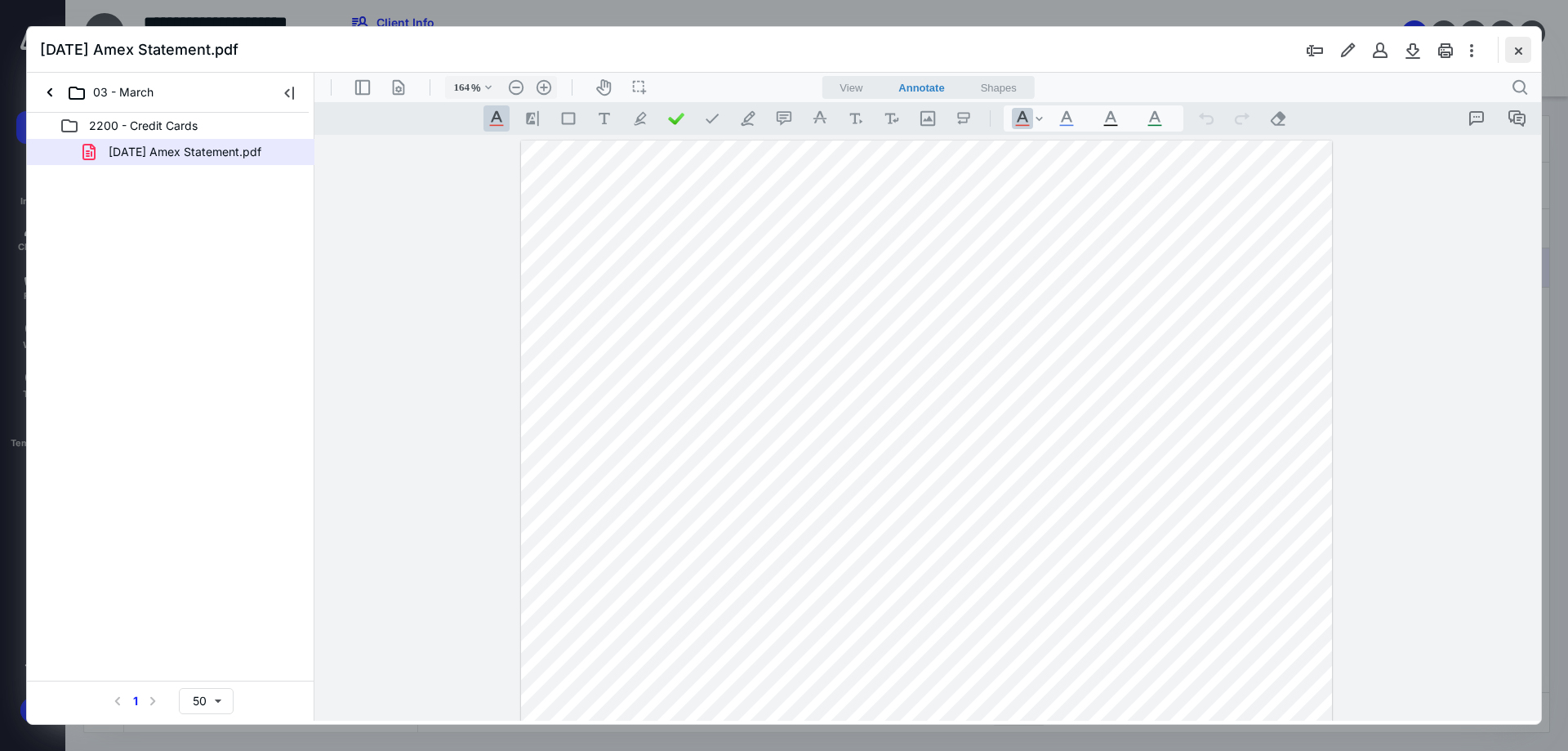 click at bounding box center [1518, 50] 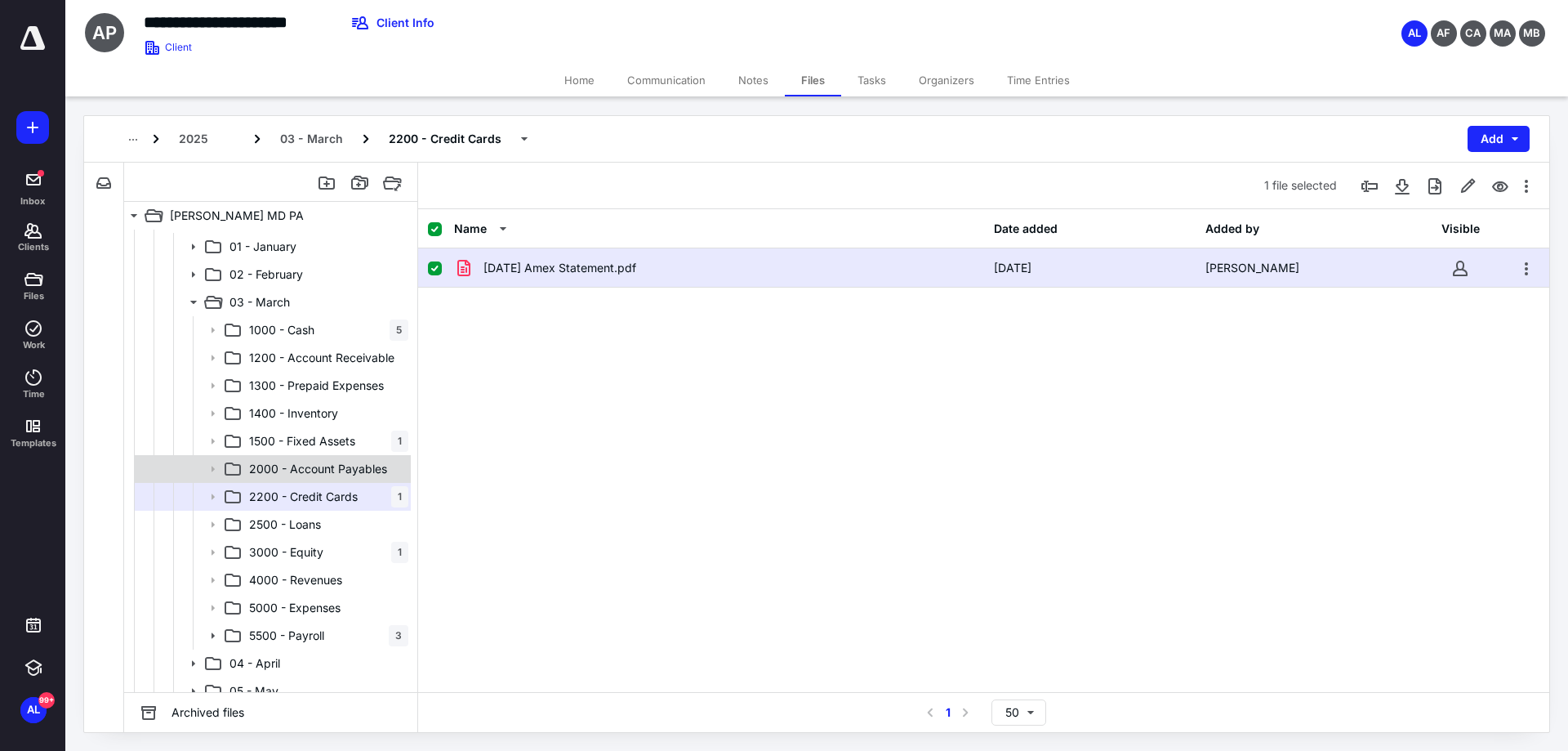 scroll, scrollTop: 327, scrollLeft: 0, axis: vertical 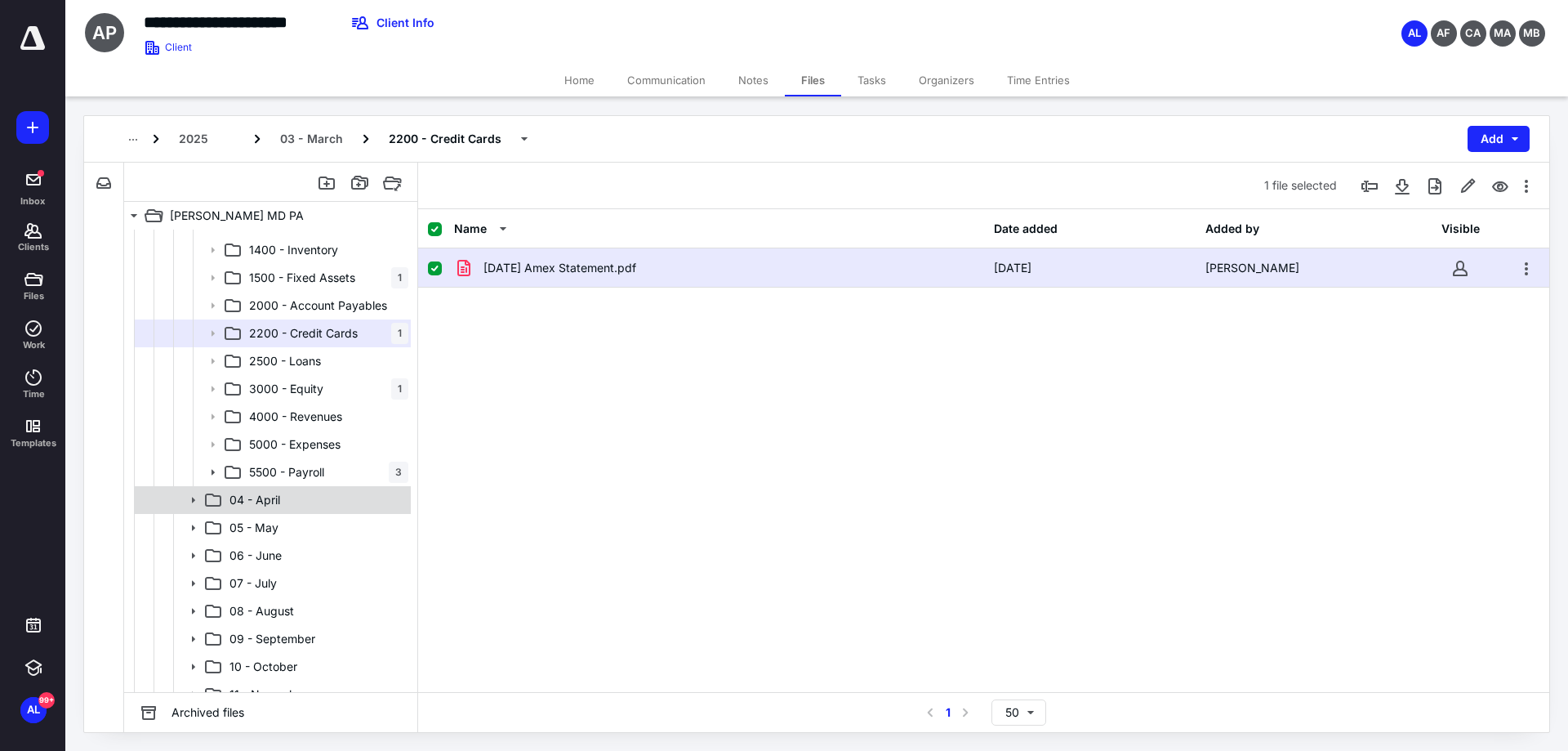 click on "04 - April" at bounding box center [315, 500] 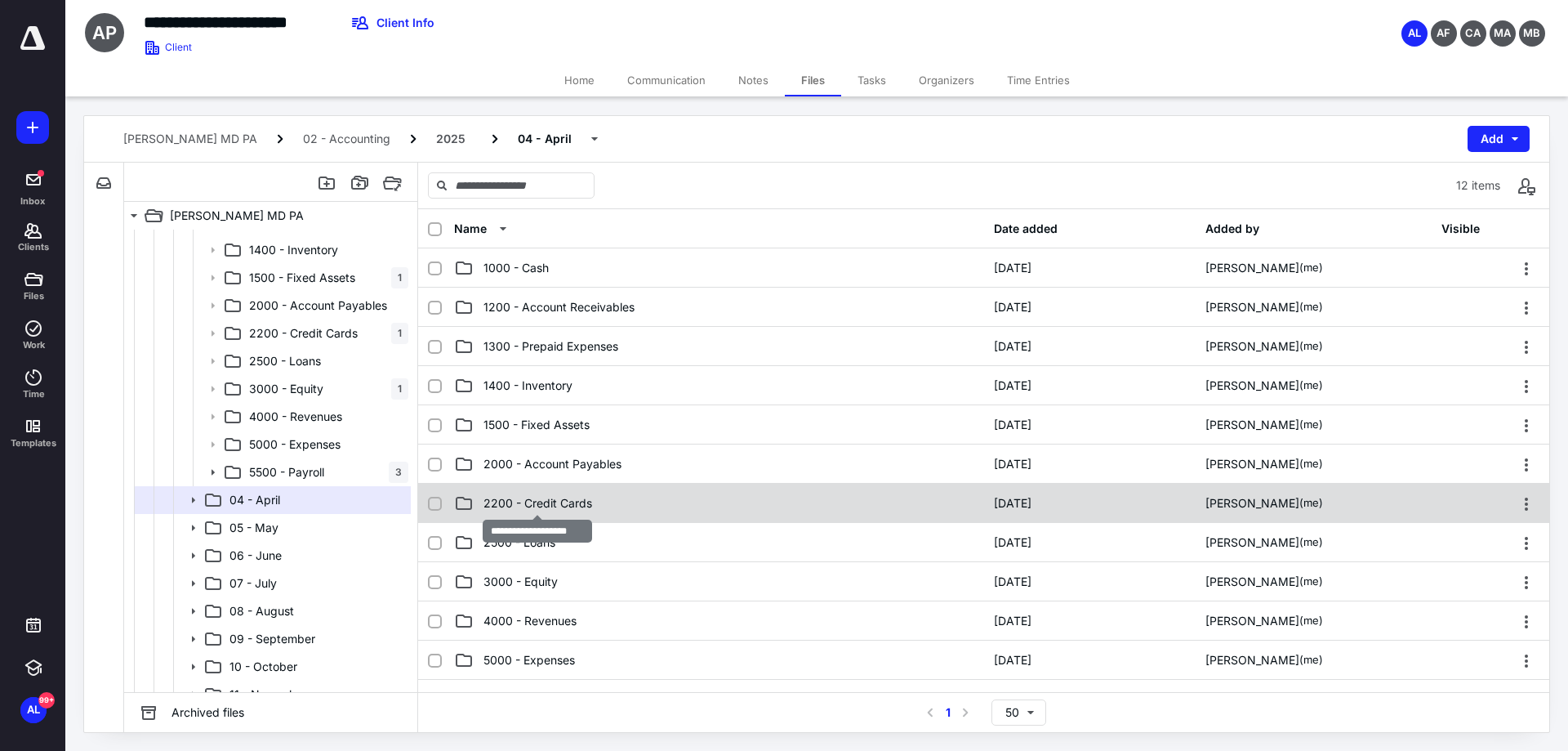 click on "2200 - Credit Cards" at bounding box center [537, 503] 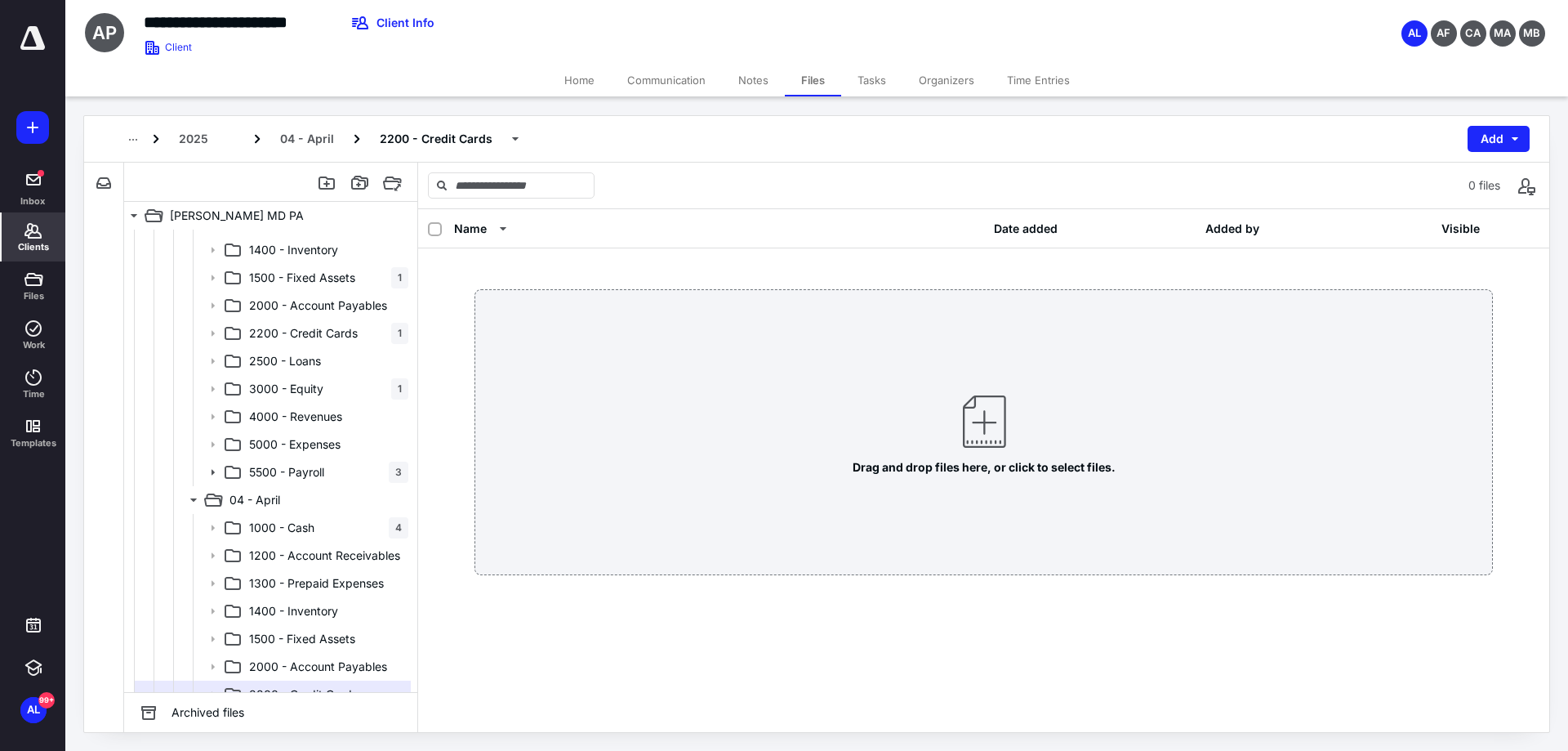 click on "Clients" at bounding box center [33, 247] 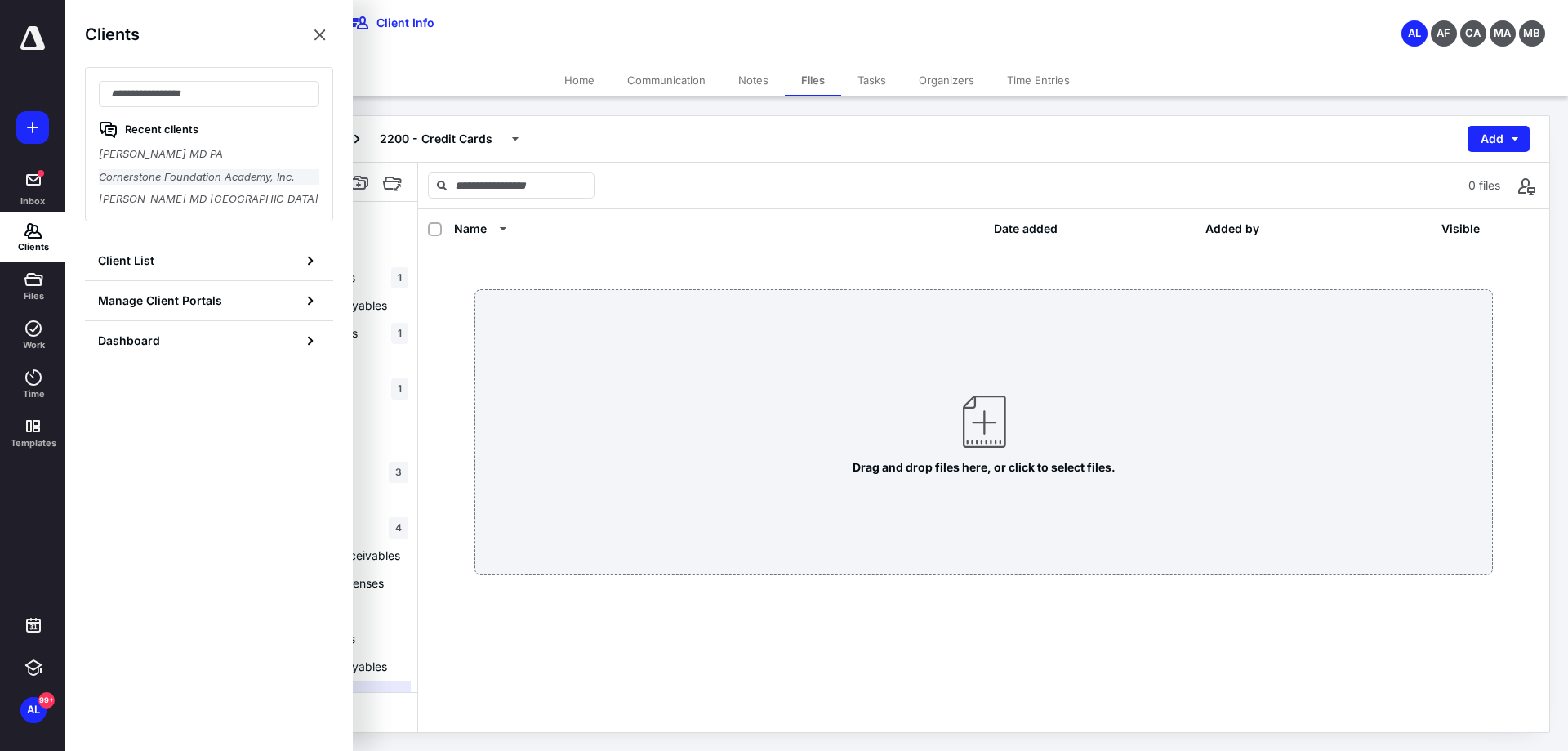 click on "Cornerstone Foundation Academy, Inc." at bounding box center (209, 177) 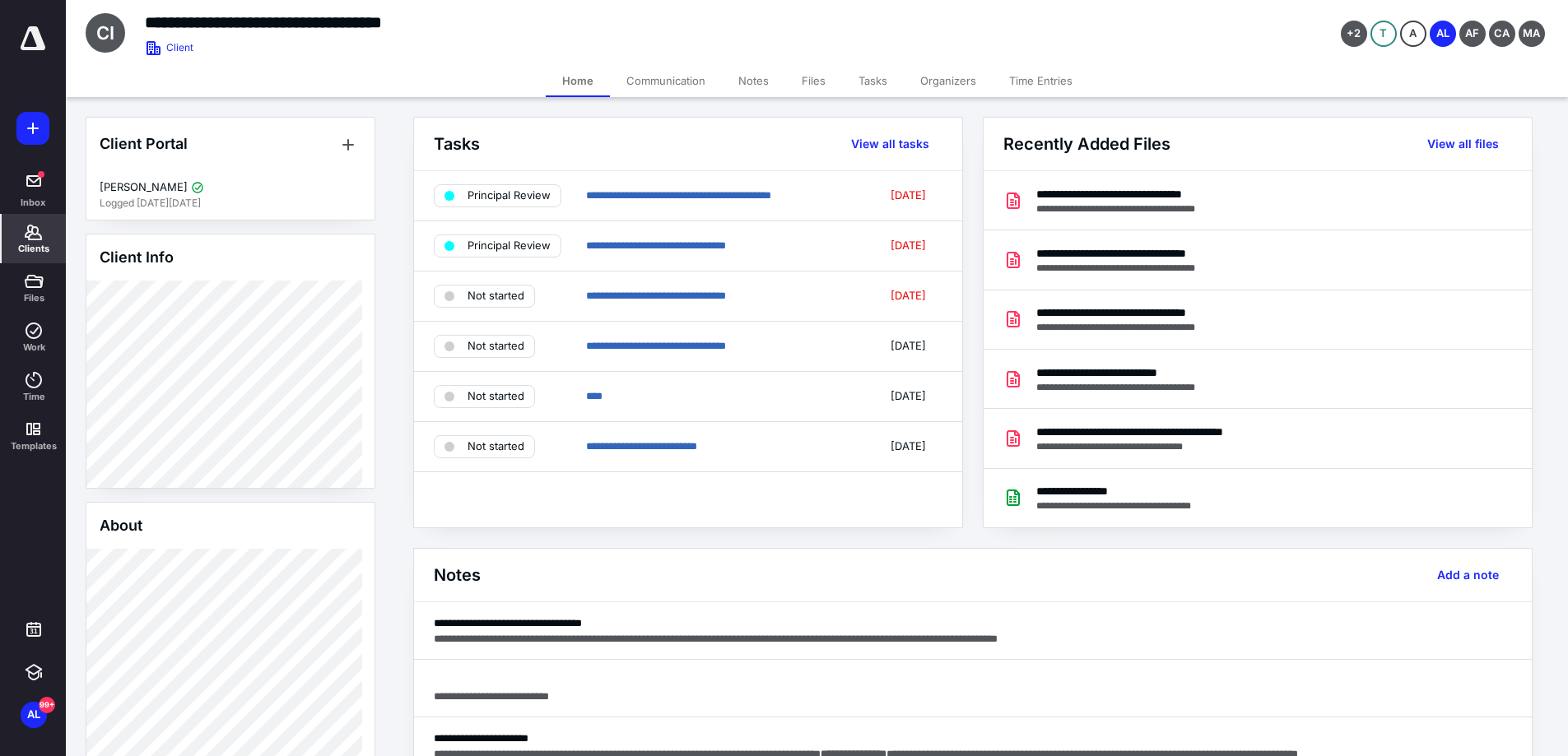 click on "Files" at bounding box center [813, 81] 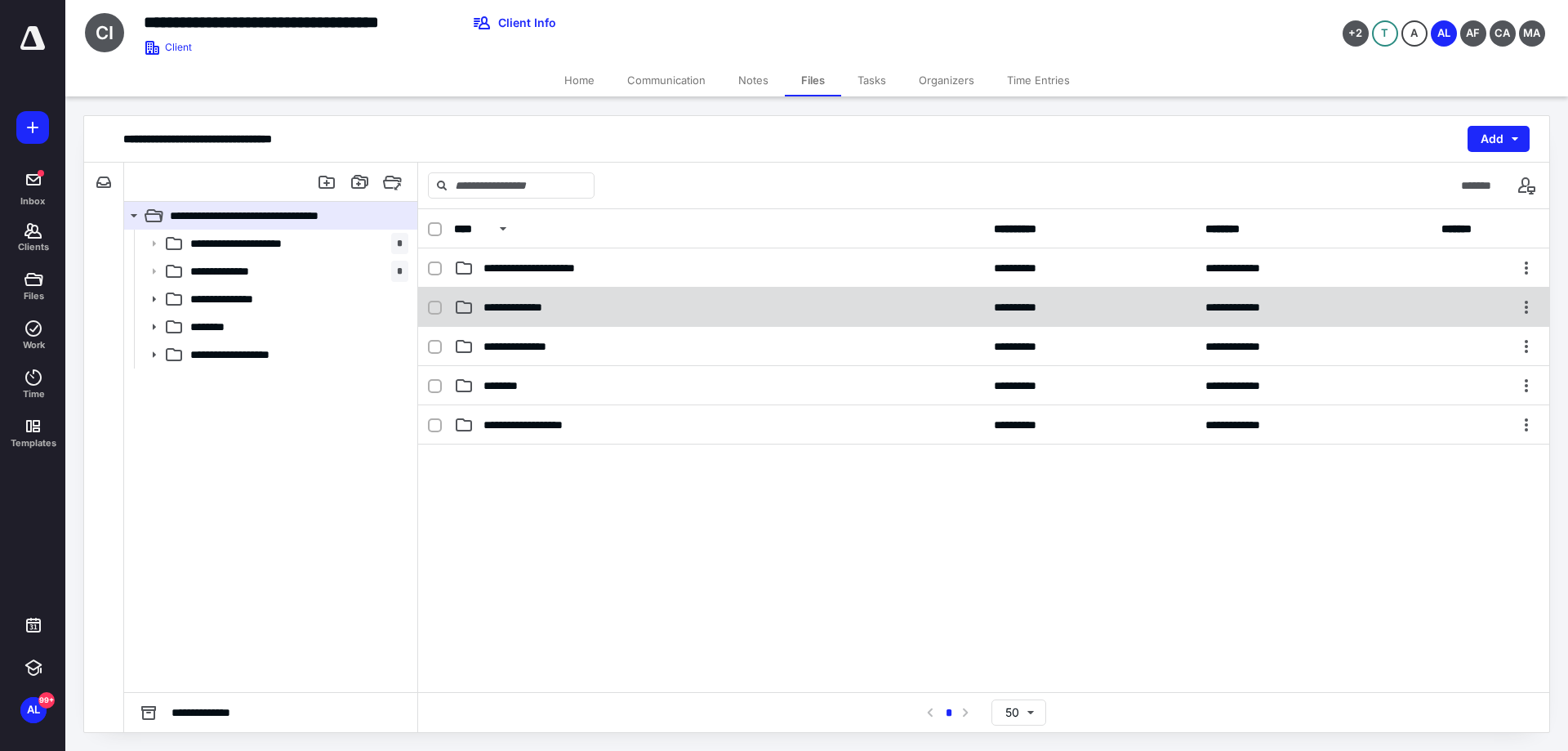 click on "**********" at bounding box center (983, 307) 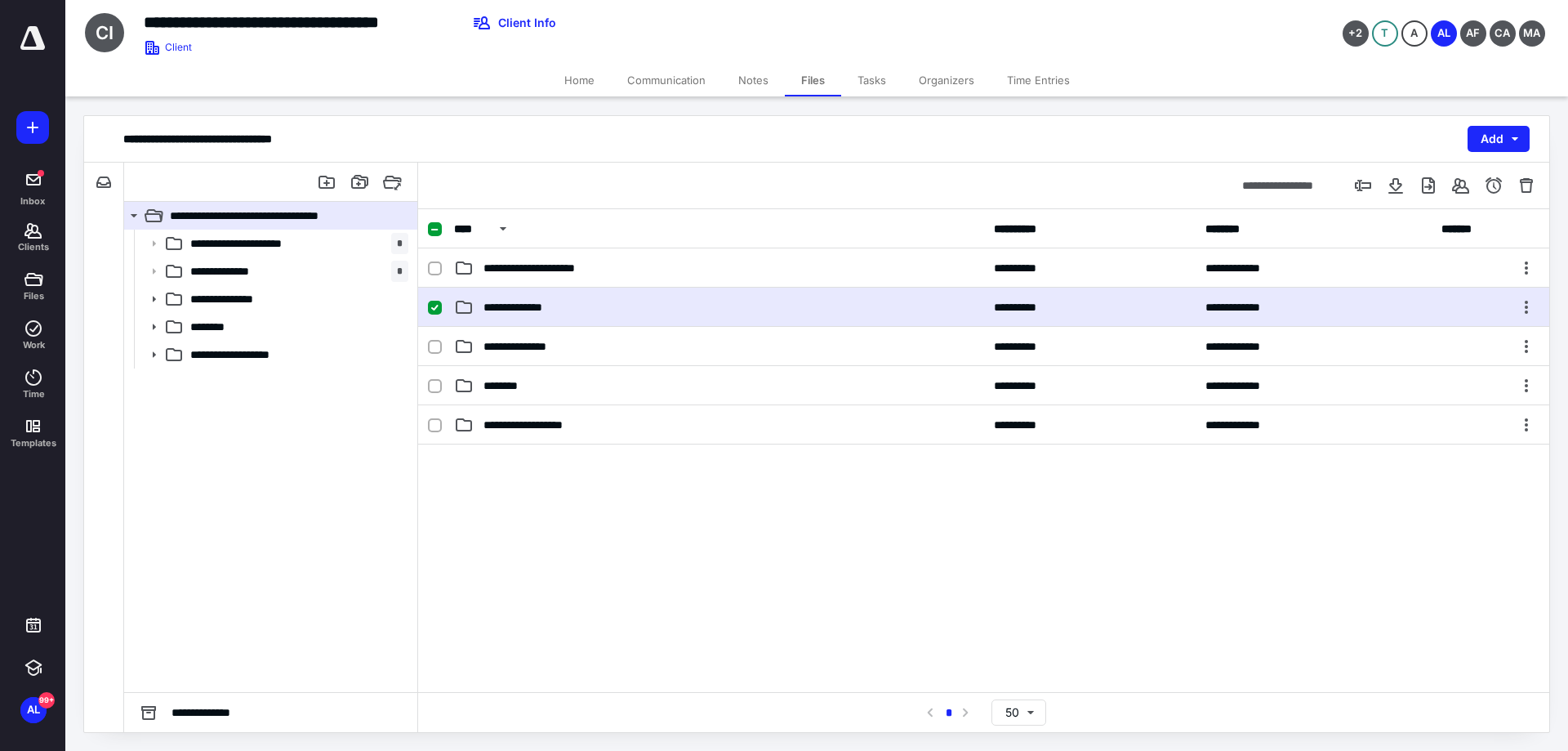 click on "**********" at bounding box center [983, 307] 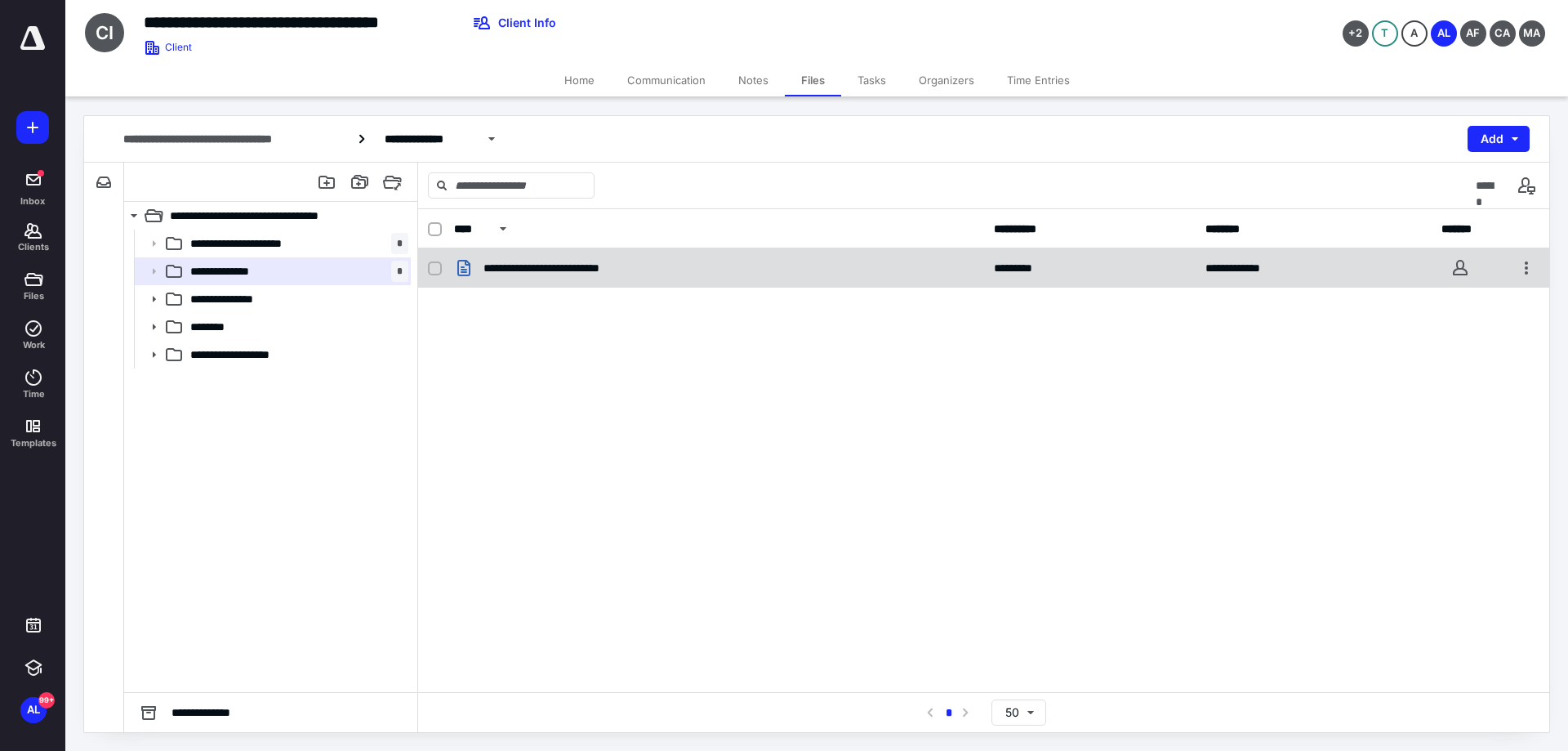 click on "**********" at bounding box center [567, 268] 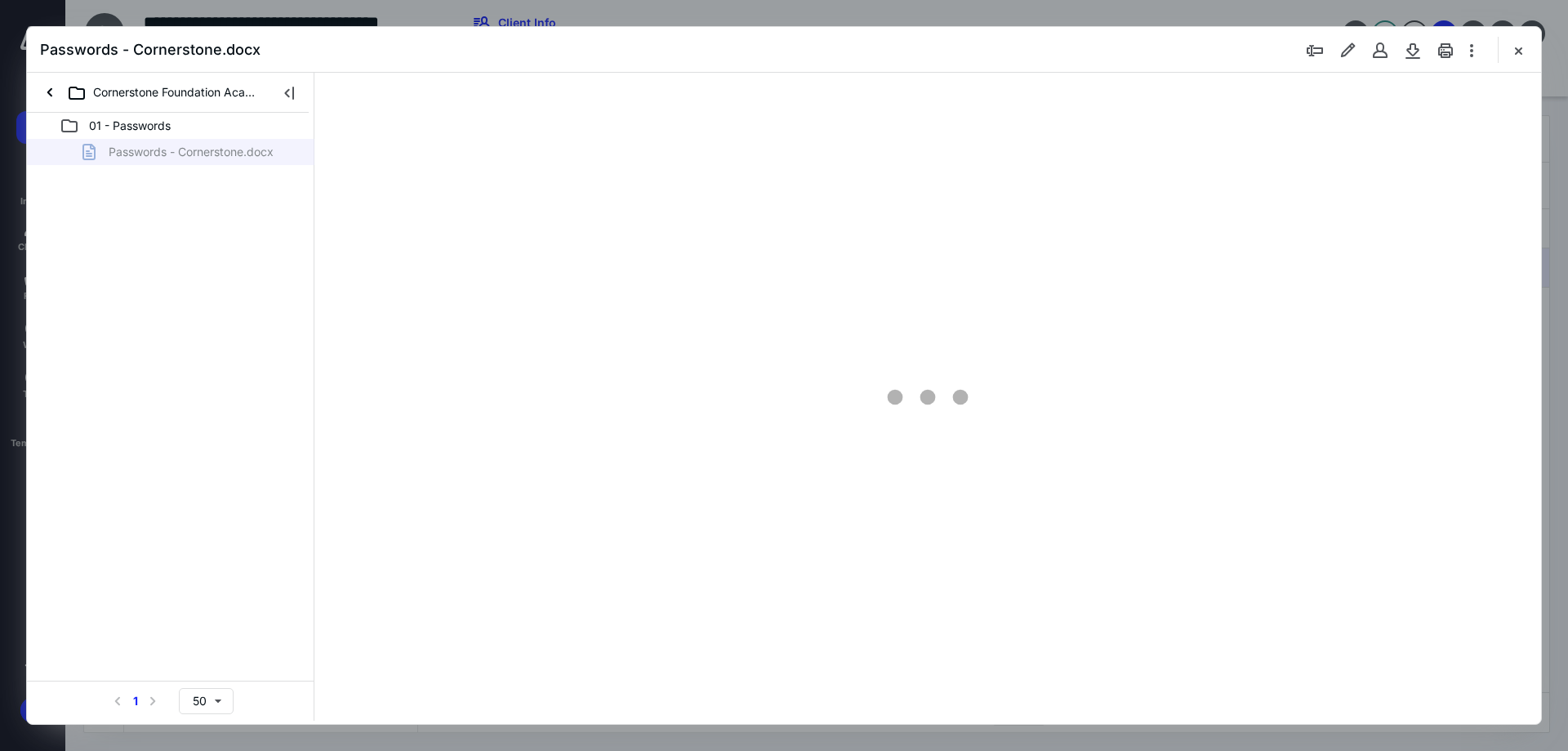 scroll, scrollTop: 0, scrollLeft: 0, axis: both 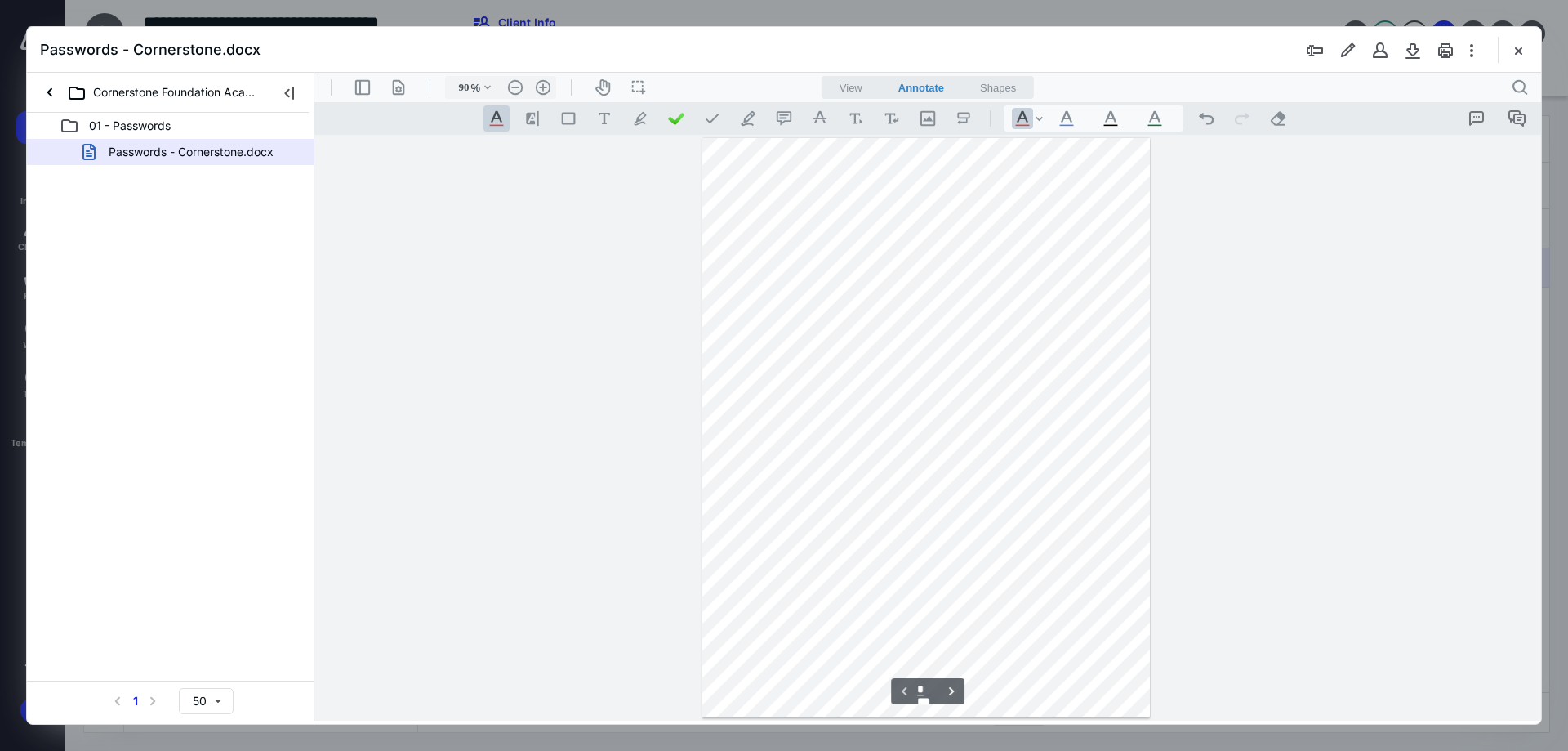 click on ".cls-1{fill:#abb0c4;} icon - tool - text manipulation - underline" at bounding box center [497, 118] 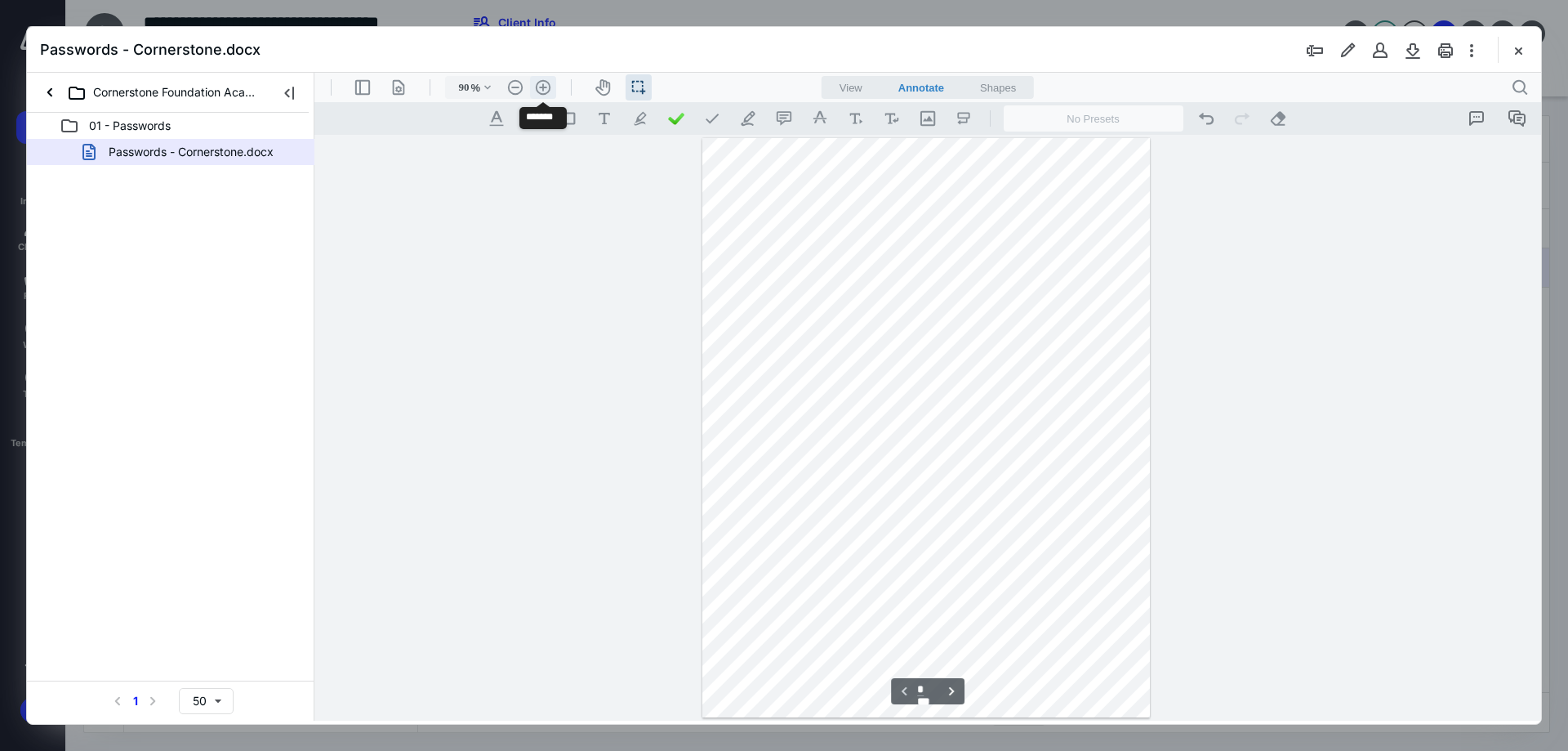 click on ".cls-1{fill:#abb0c4;} icon - header - zoom - in - line" at bounding box center (543, 87) 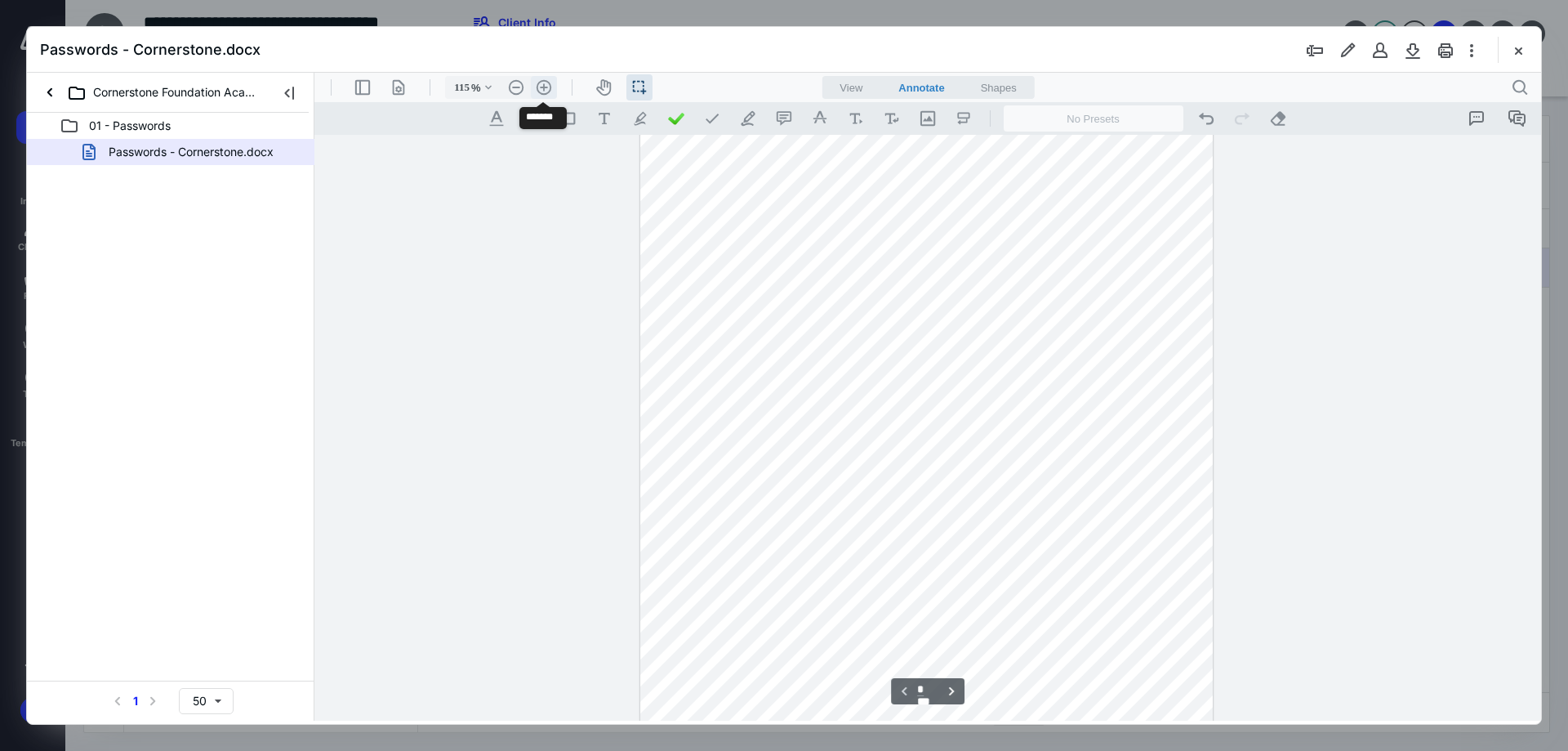 click on ".cls-1{fill:#abb0c4;} icon - header - zoom - in - line" at bounding box center (544, 87) 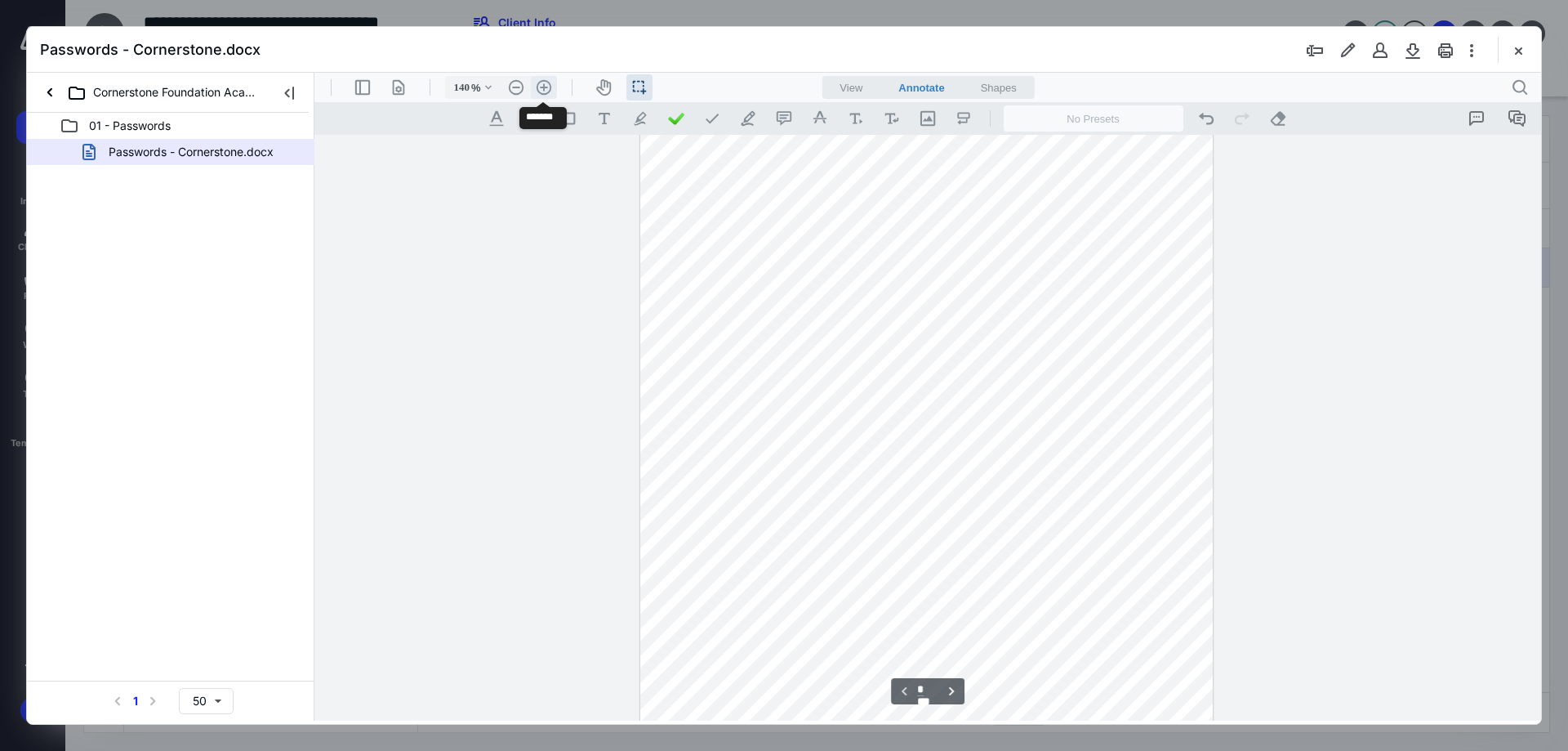 click on ".cls-1{fill:#abb0c4;} icon - header - zoom - in - line" at bounding box center [544, 87] 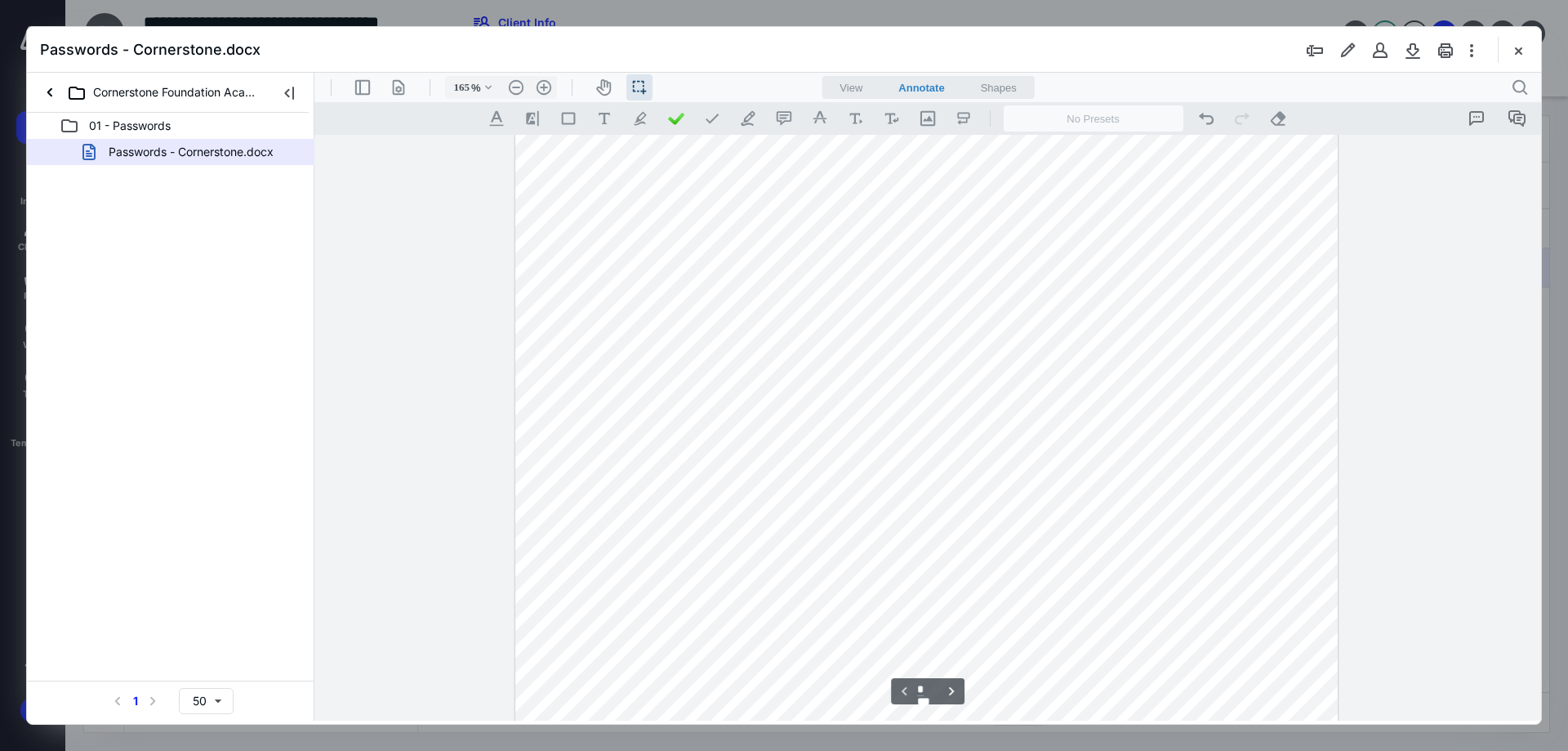 scroll, scrollTop: 0, scrollLeft: 0, axis: both 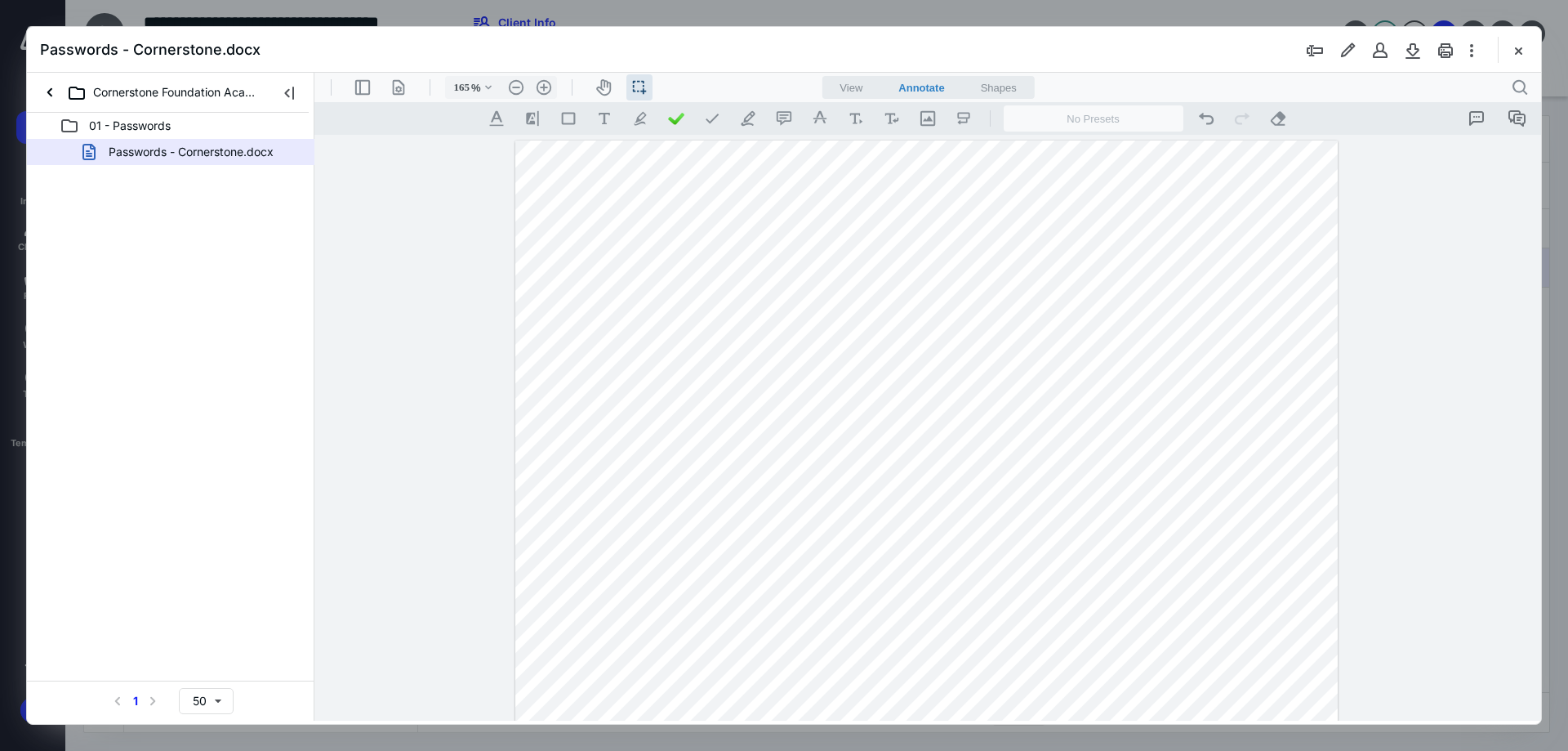 click at bounding box center (854, 276) 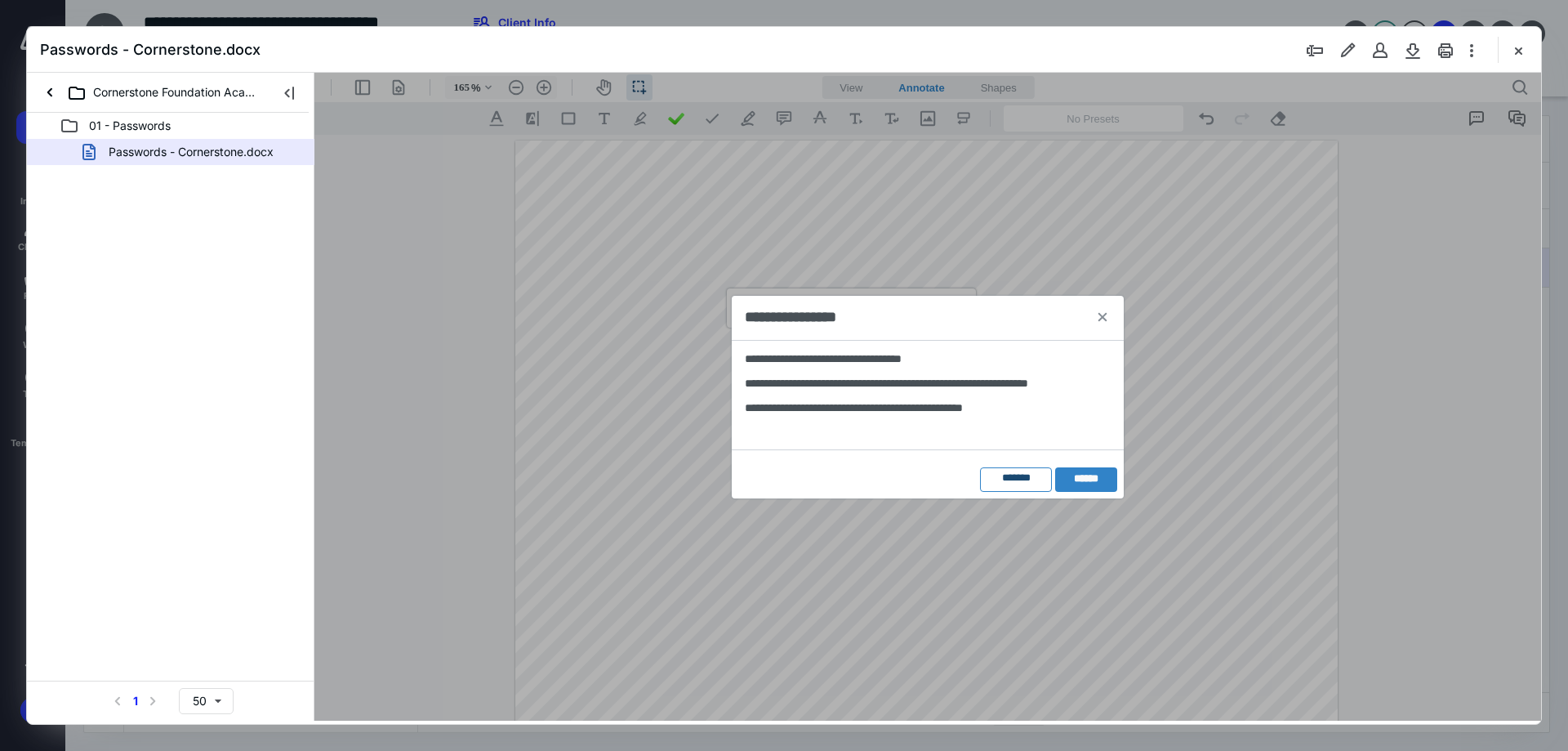 click on "*******" at bounding box center [1016, 480] 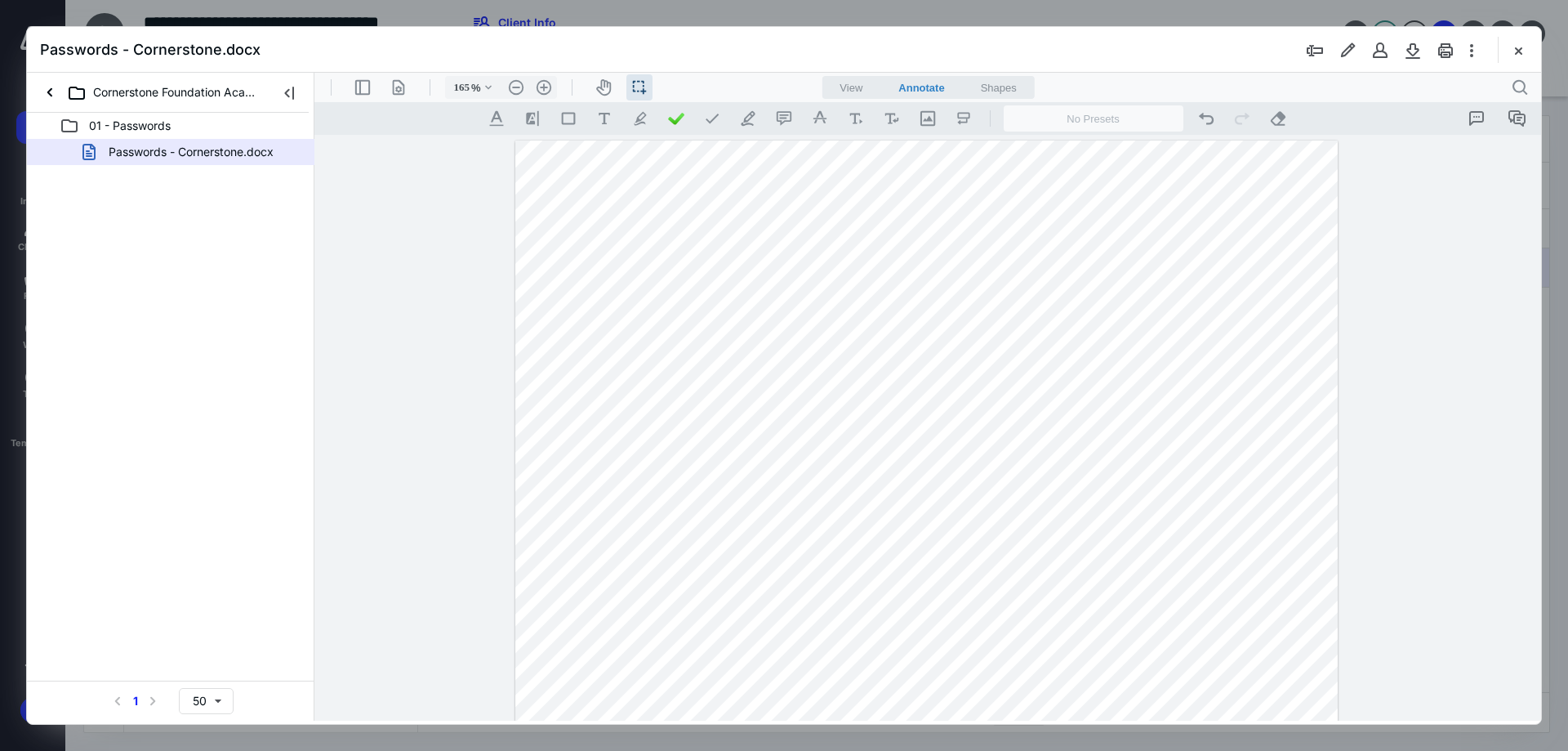 drag, startPoint x: 692, startPoint y: 304, endPoint x: 869, endPoint y: 313, distance: 177.22867 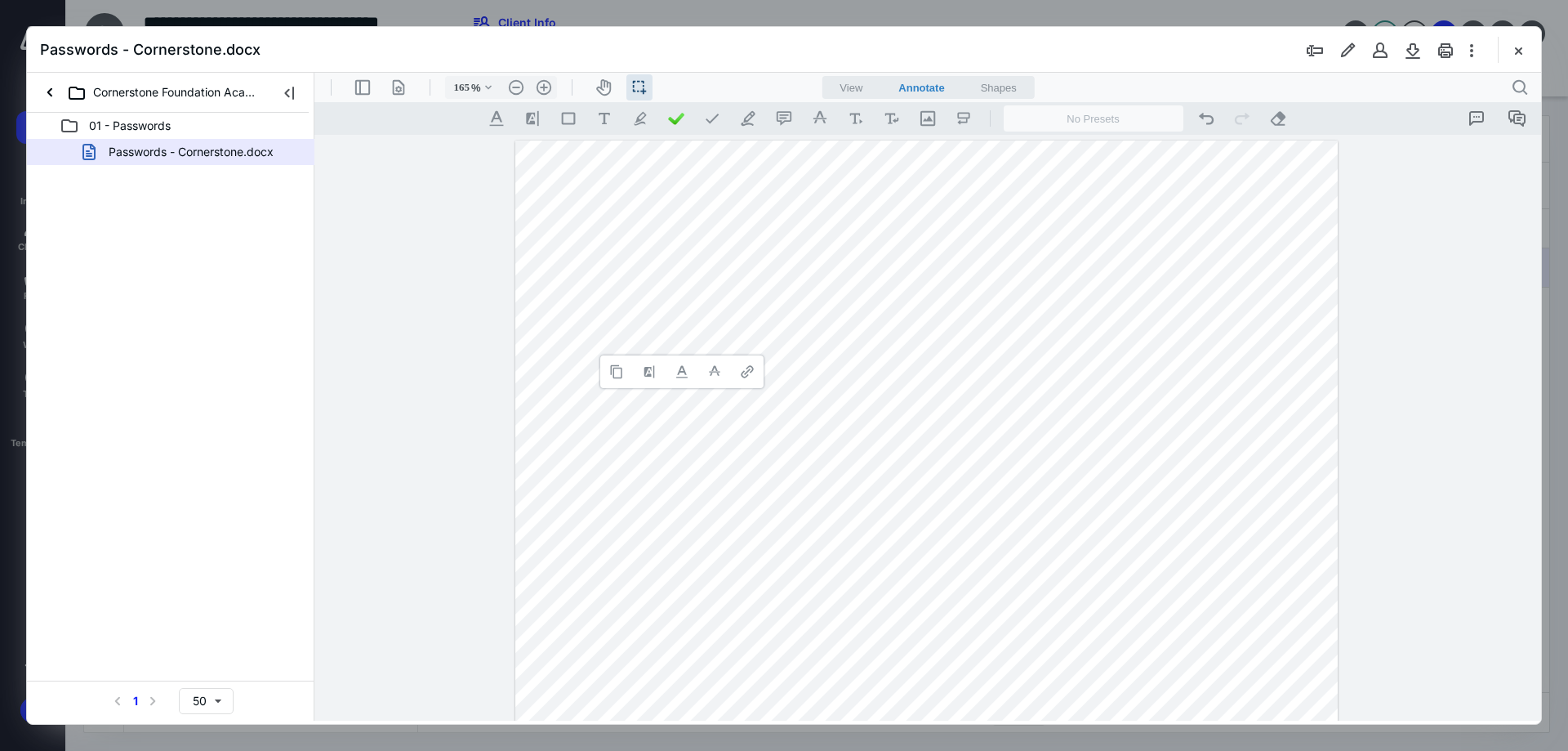 type 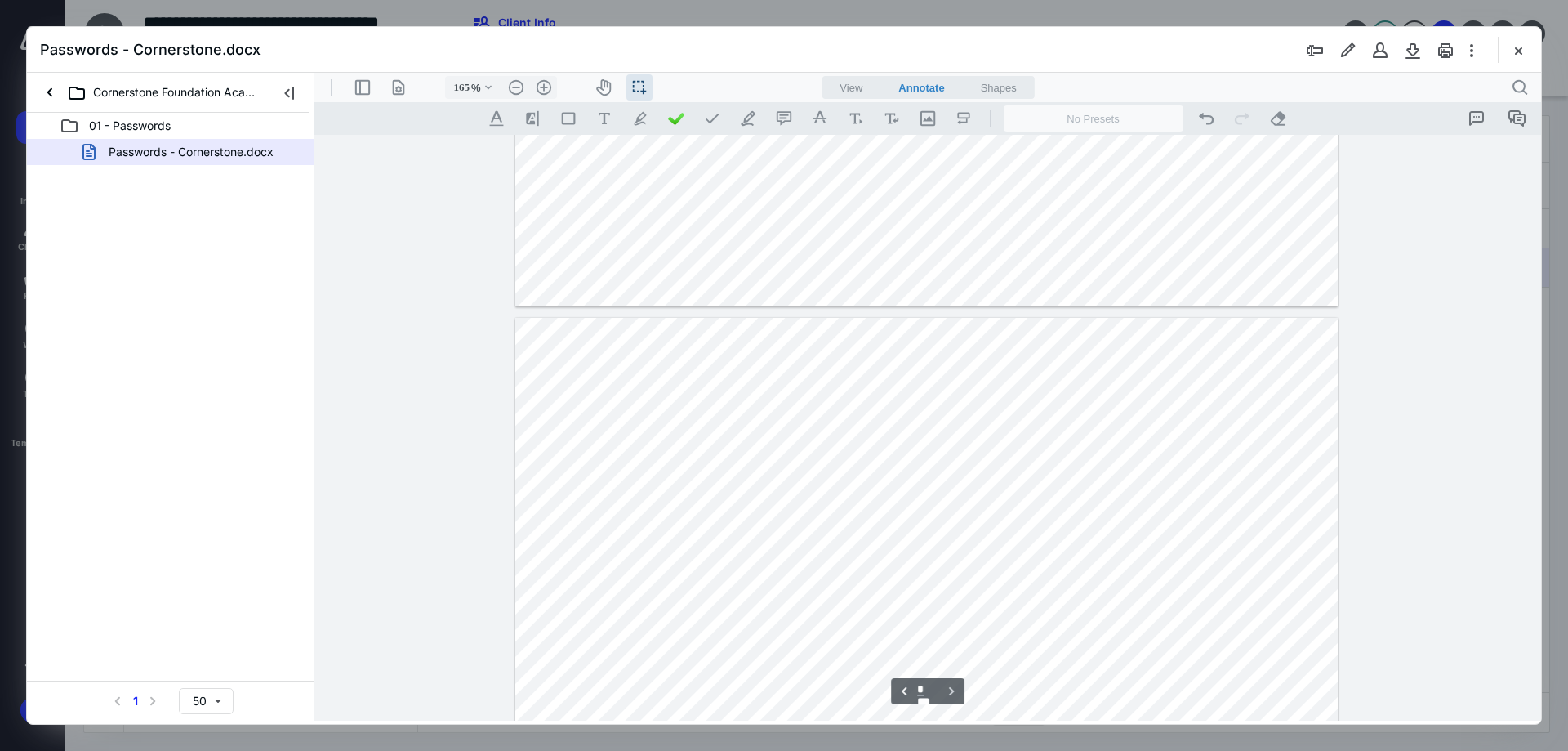 scroll, scrollTop: 490, scrollLeft: 0, axis: vertical 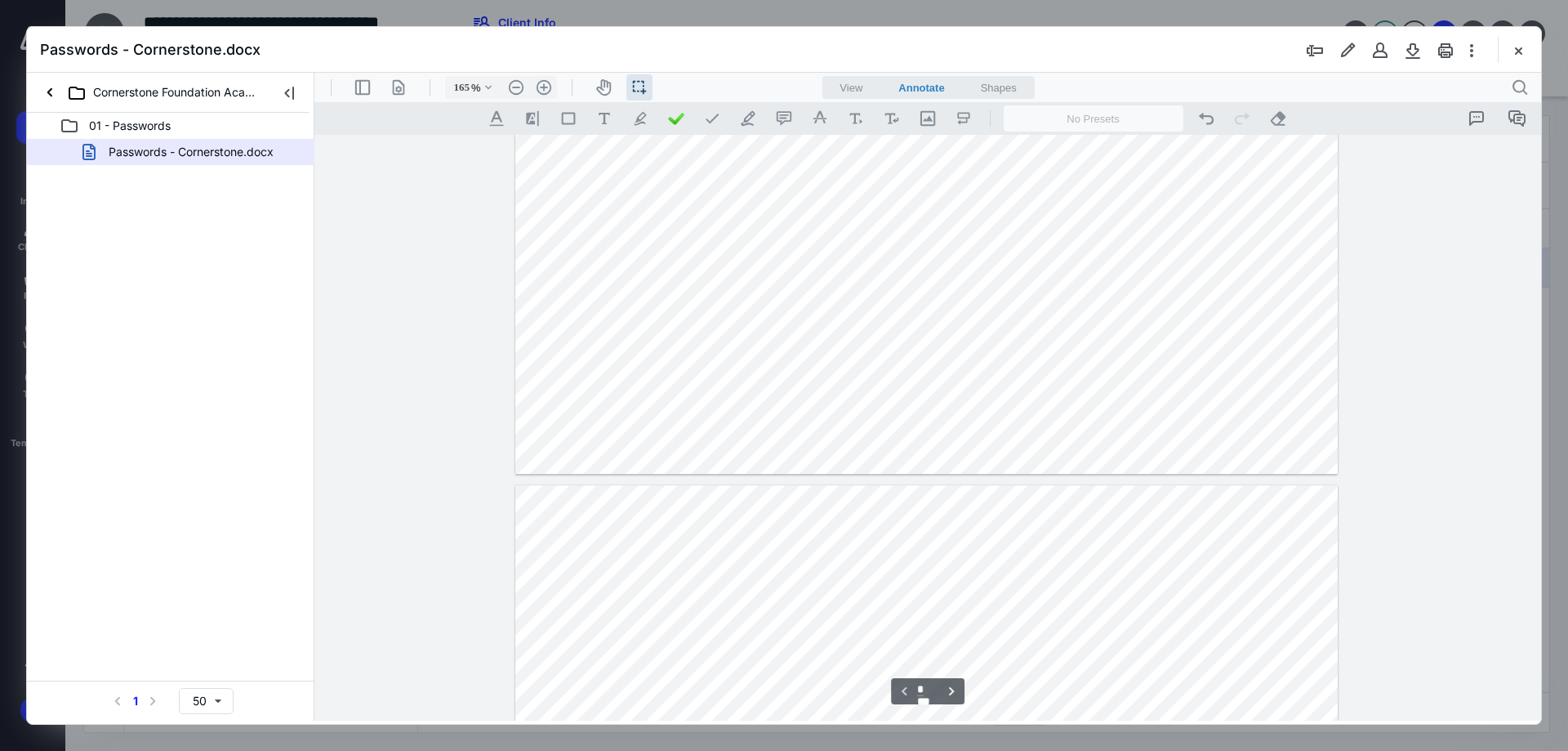 type on "*" 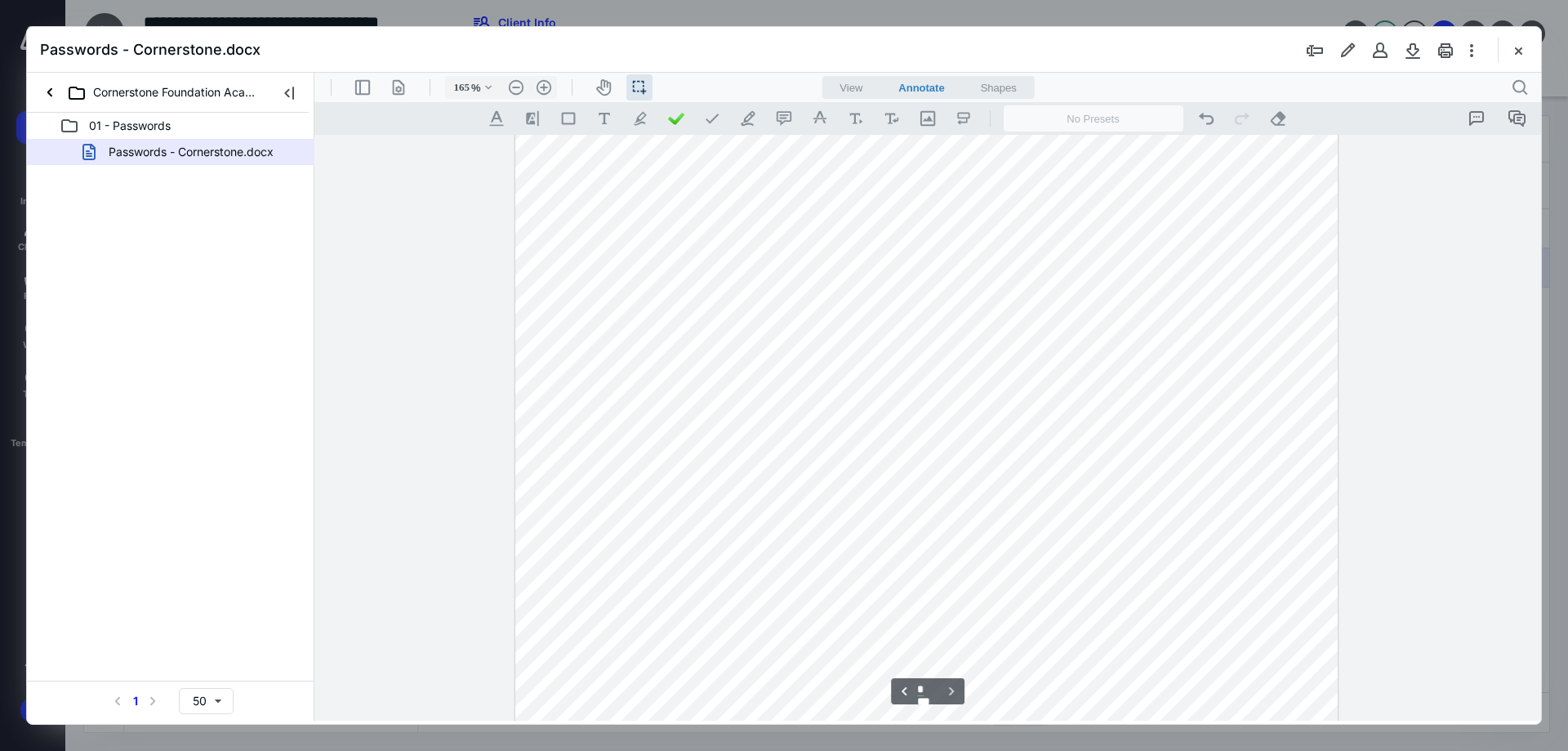 scroll, scrollTop: 1471, scrollLeft: 0, axis: vertical 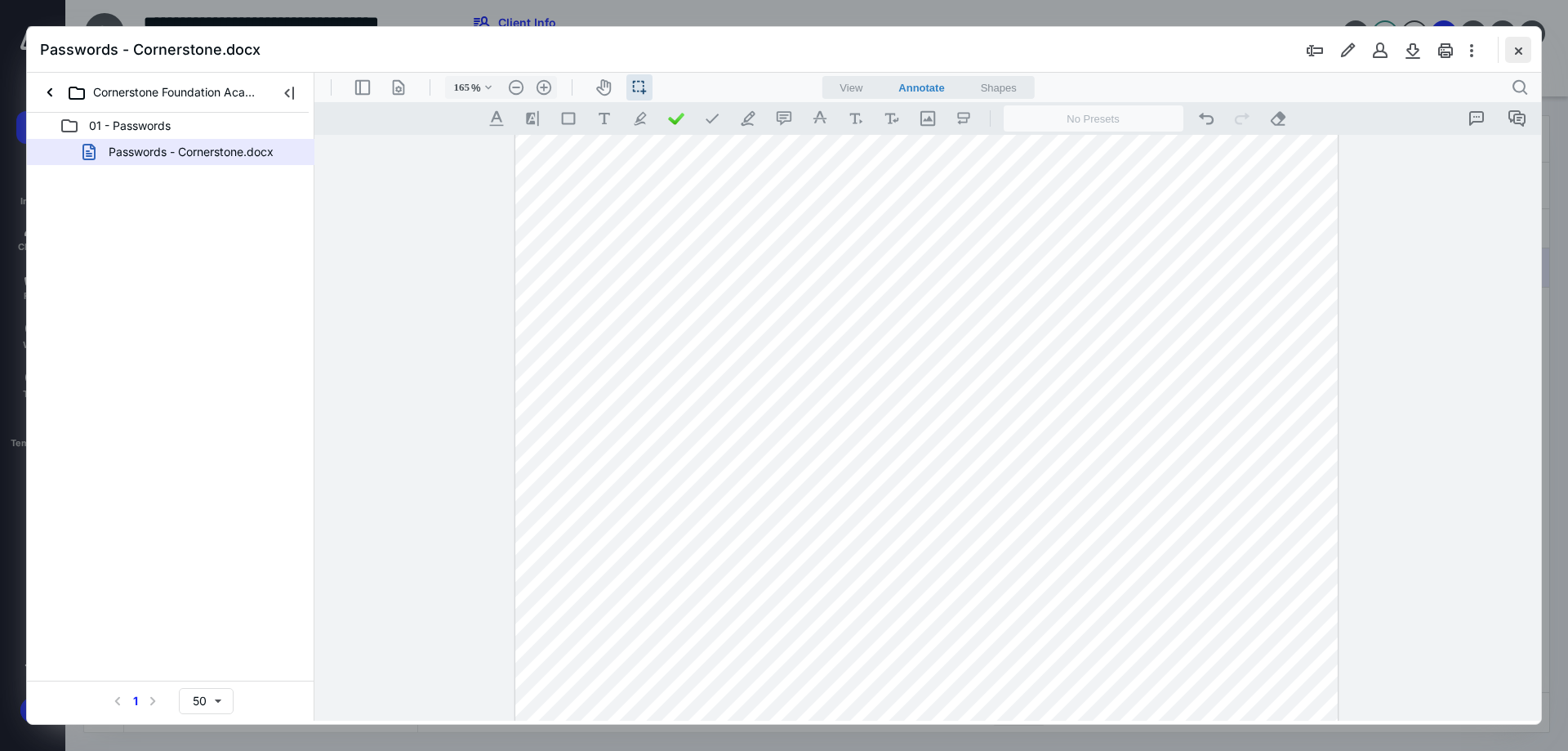 click at bounding box center (1518, 50) 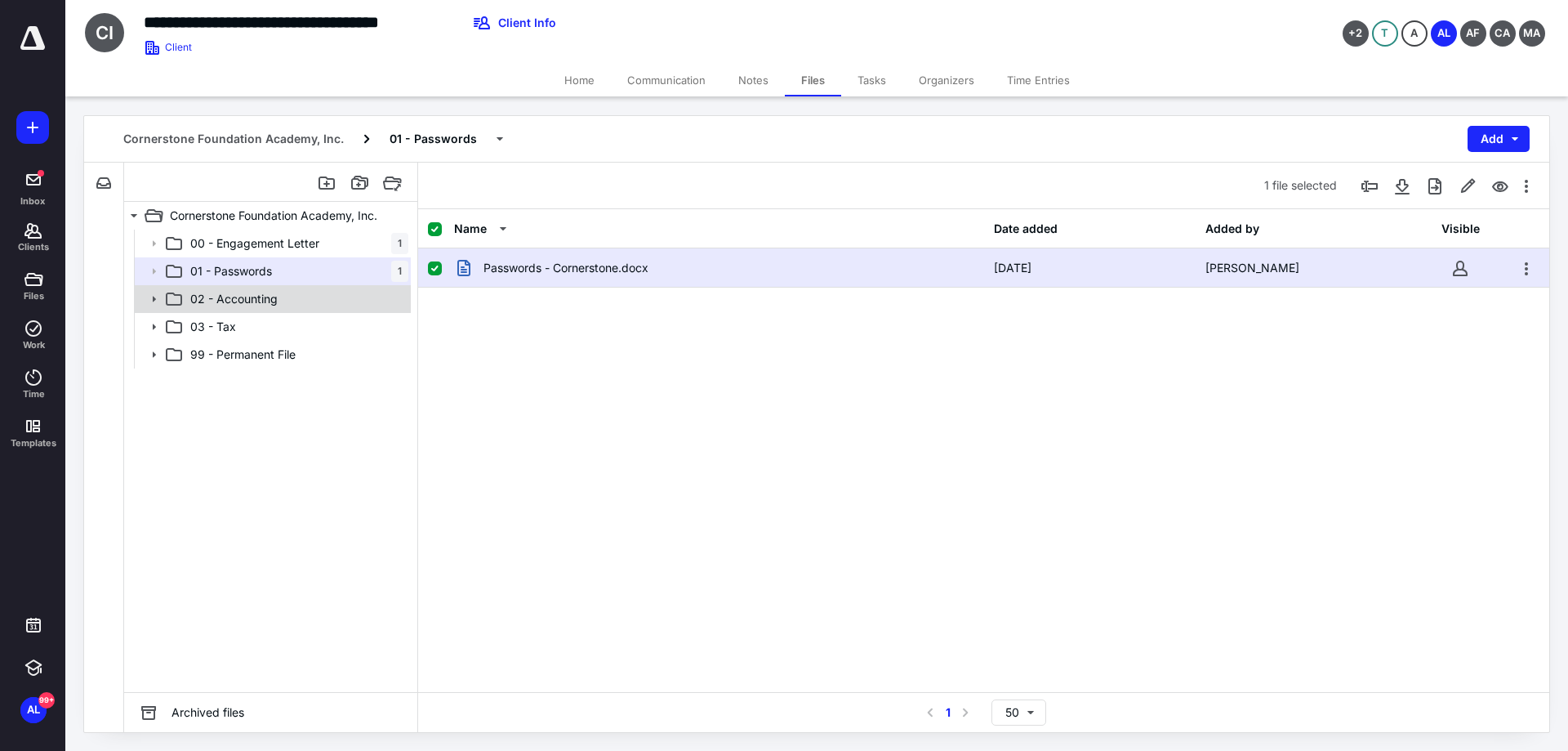 click on "02 - Accounting" at bounding box center [296, 299] 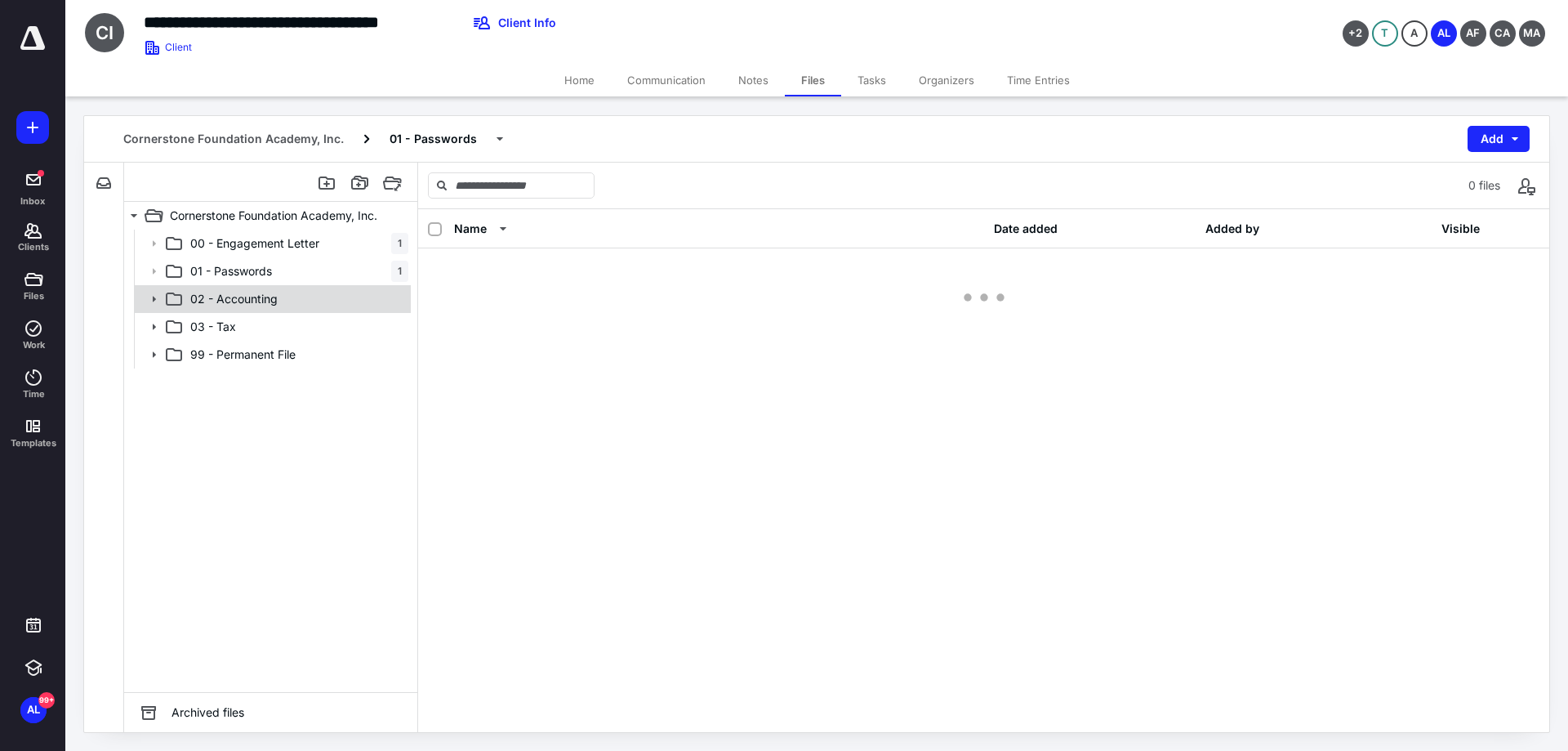 click on "02 - Accounting" at bounding box center (296, 299) 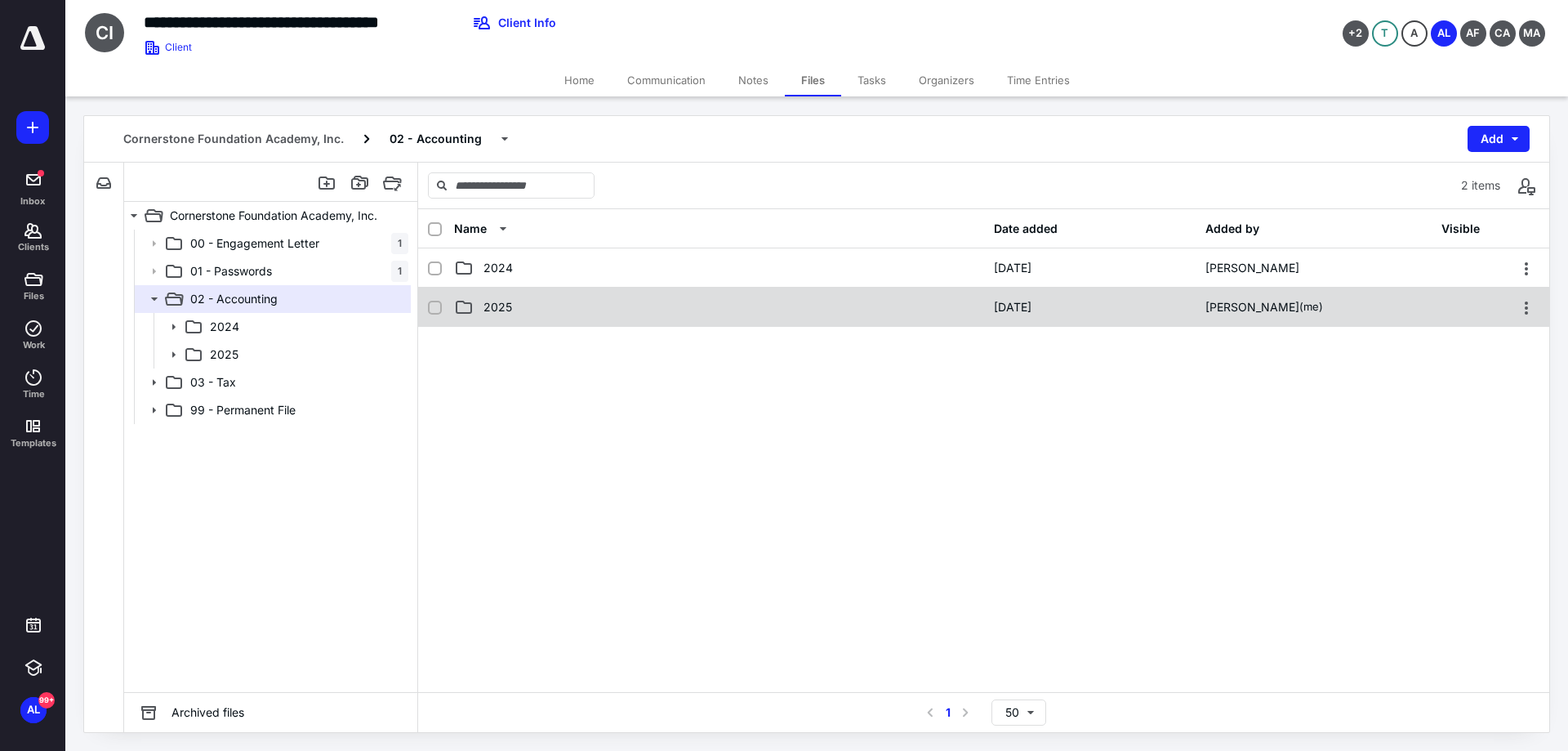click on "2025" at bounding box center [719, 307] 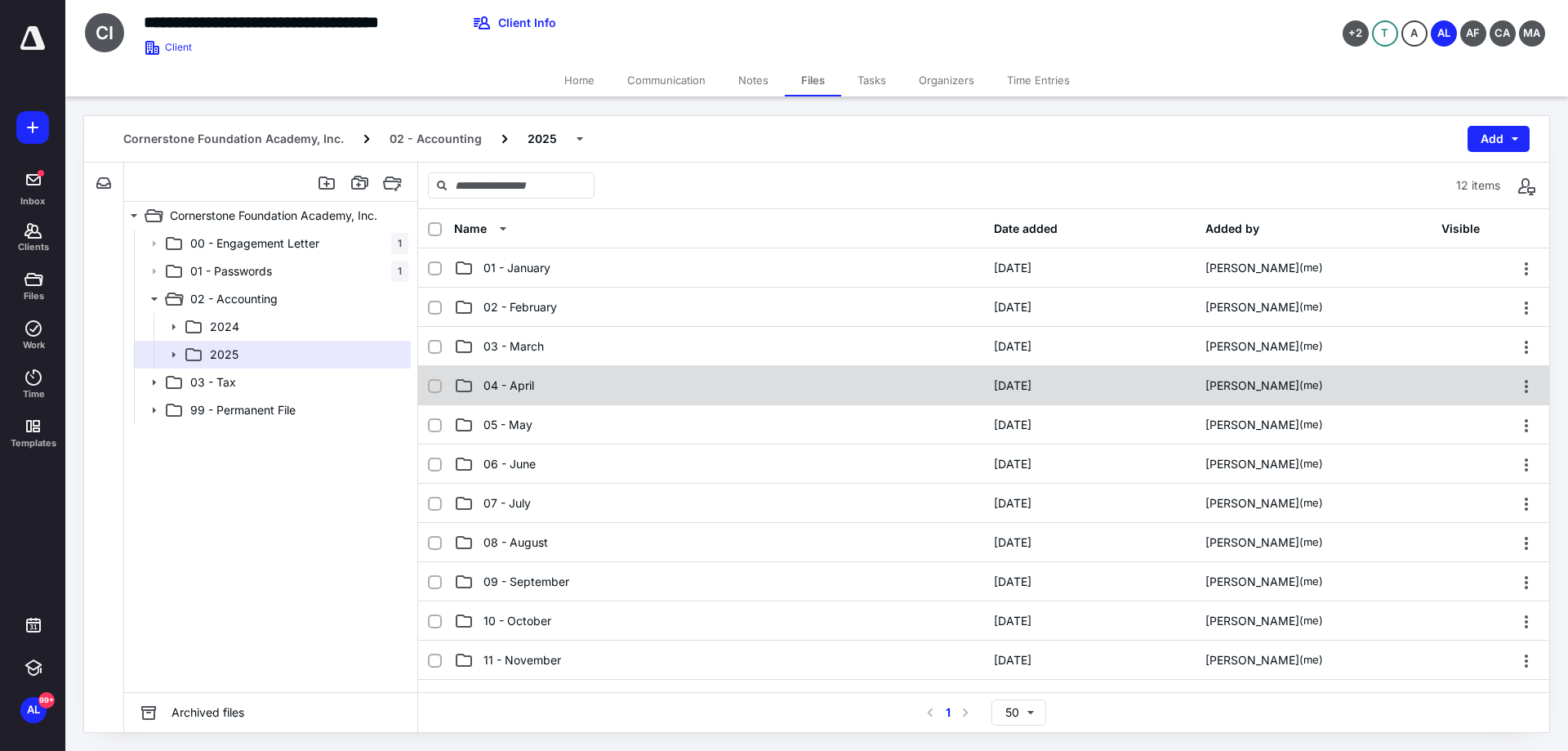 click on "04 - April" at bounding box center [719, 386] 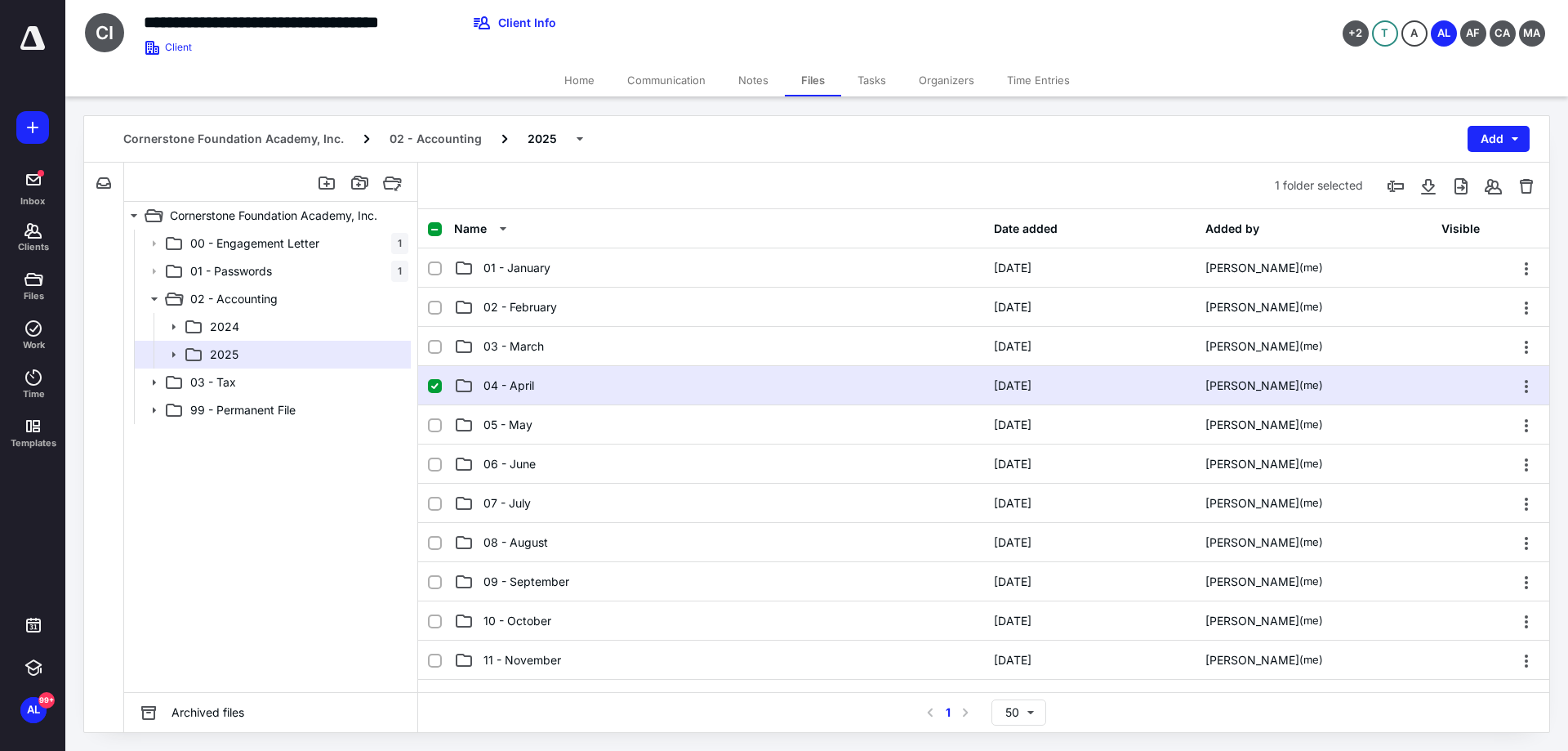 click on "04 - April" at bounding box center [719, 386] 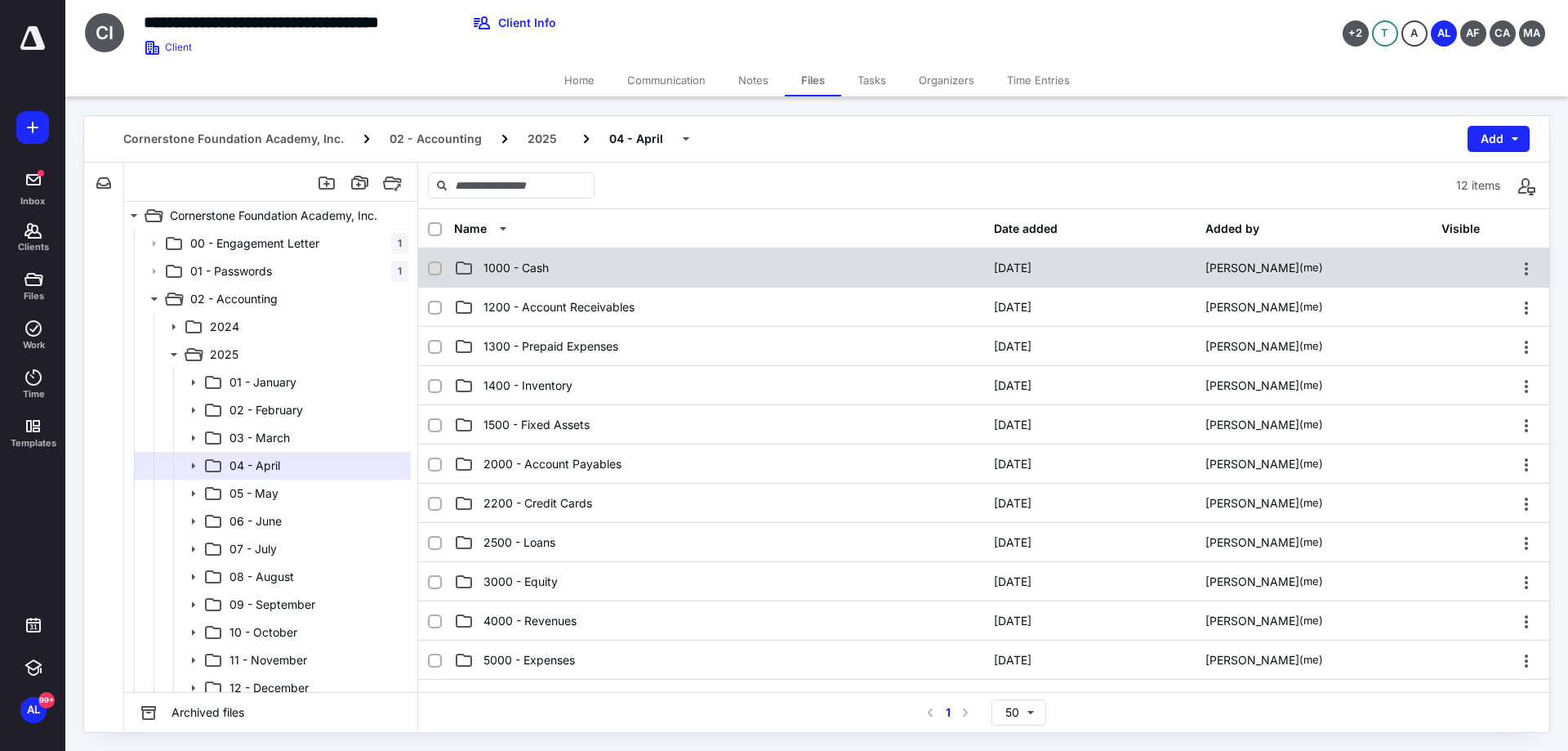 click on "1000 - Cash" at bounding box center (719, 268) 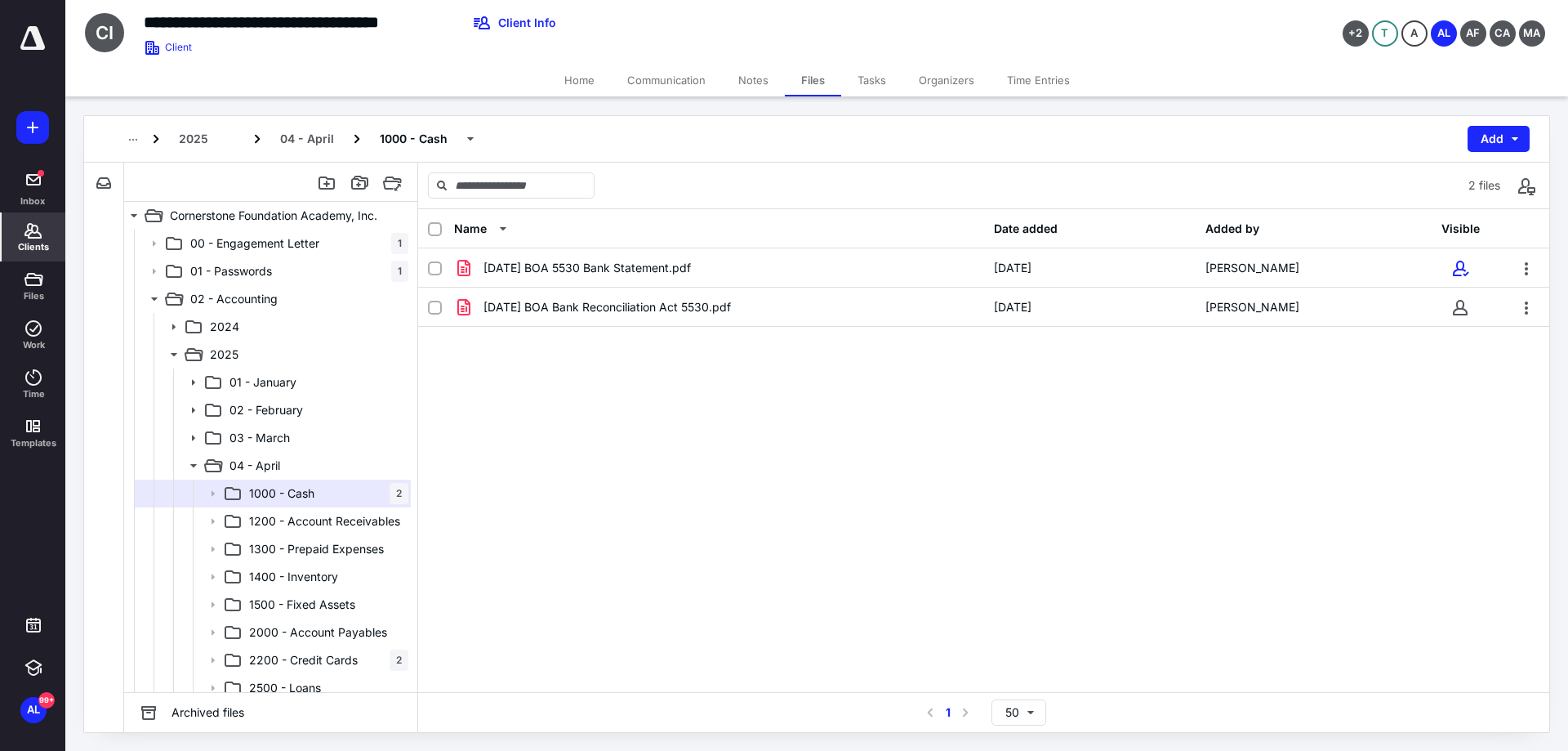 click 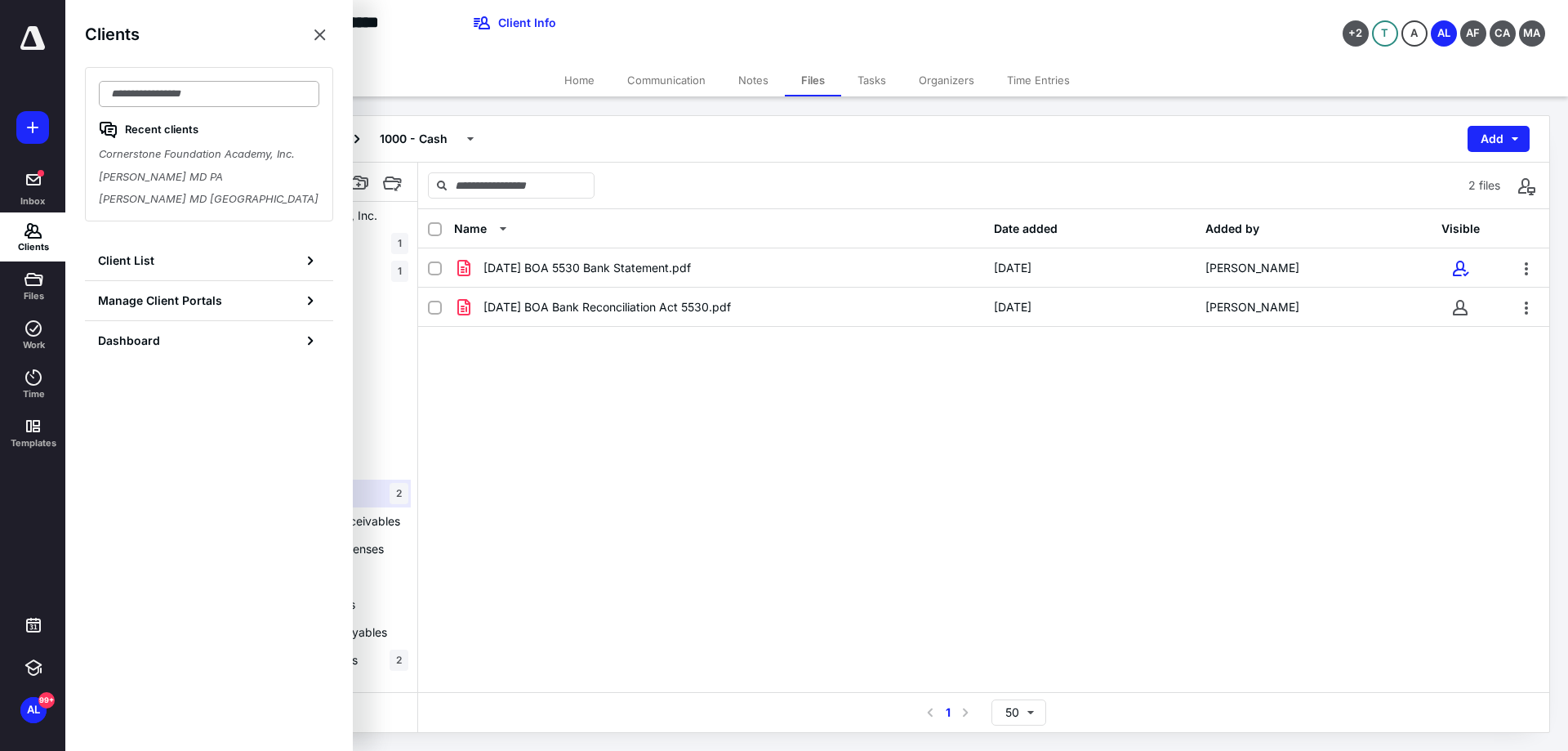 click at bounding box center [209, 94] 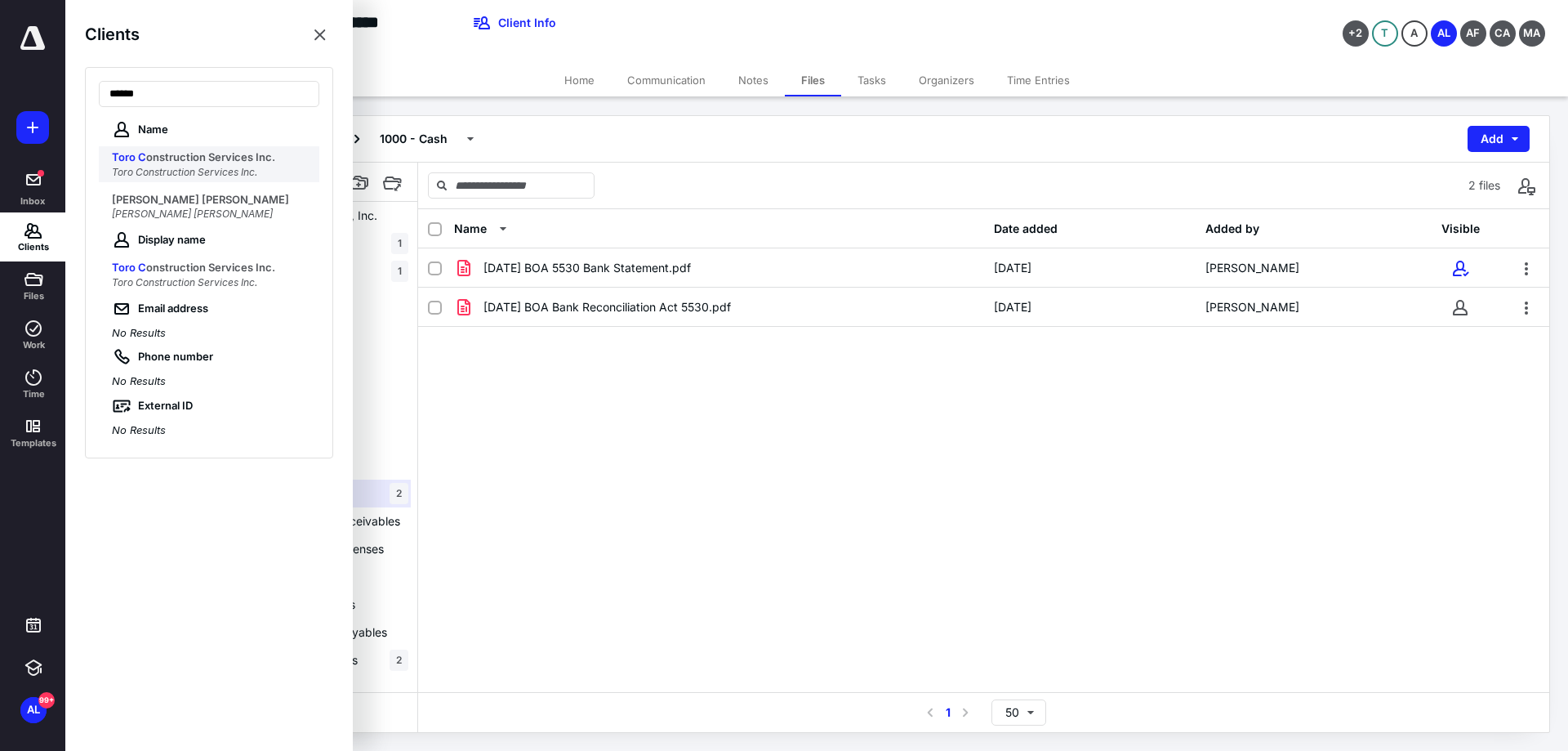 type on "******" 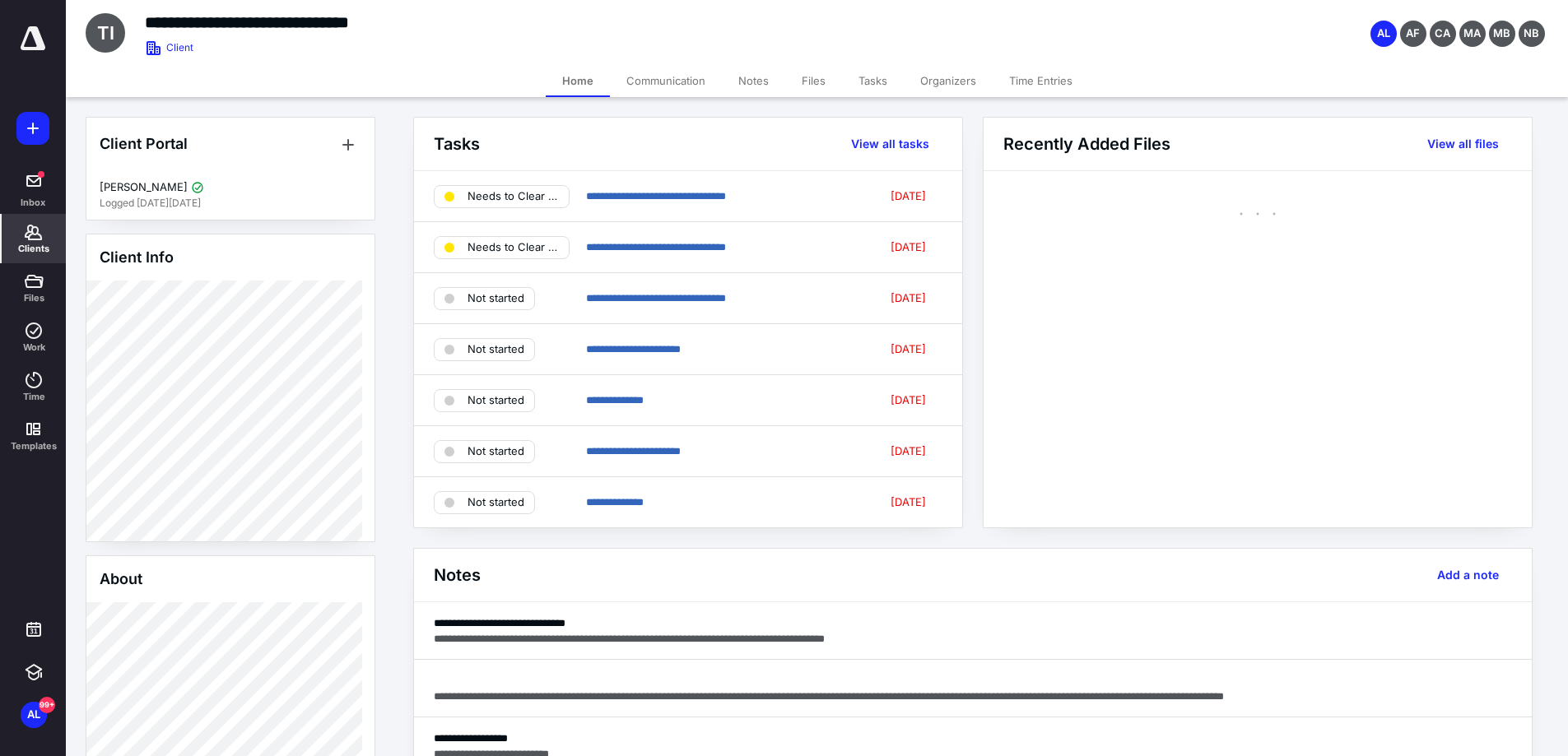 click on "Files" at bounding box center [813, 81] 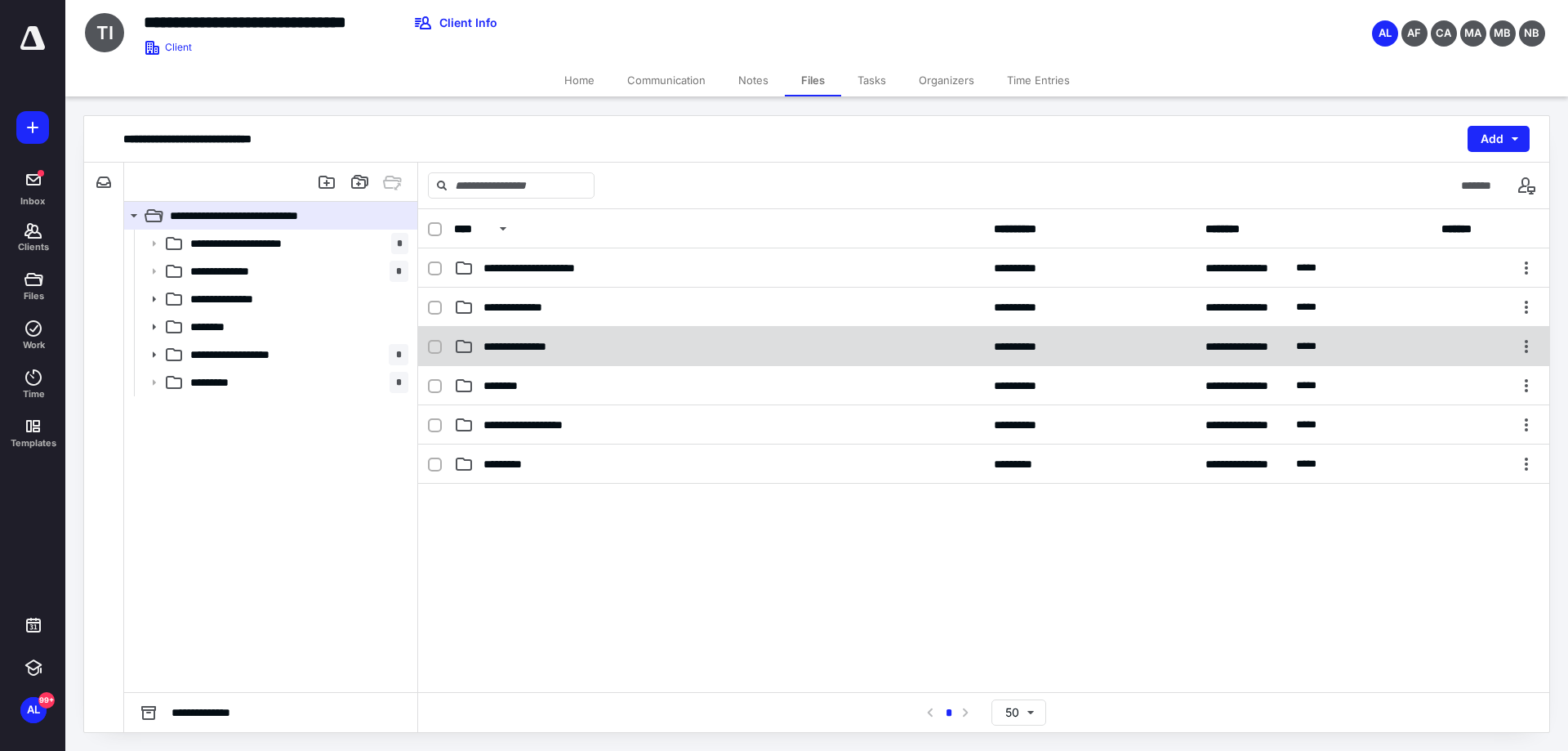 click on "**********" at bounding box center [527, 346] 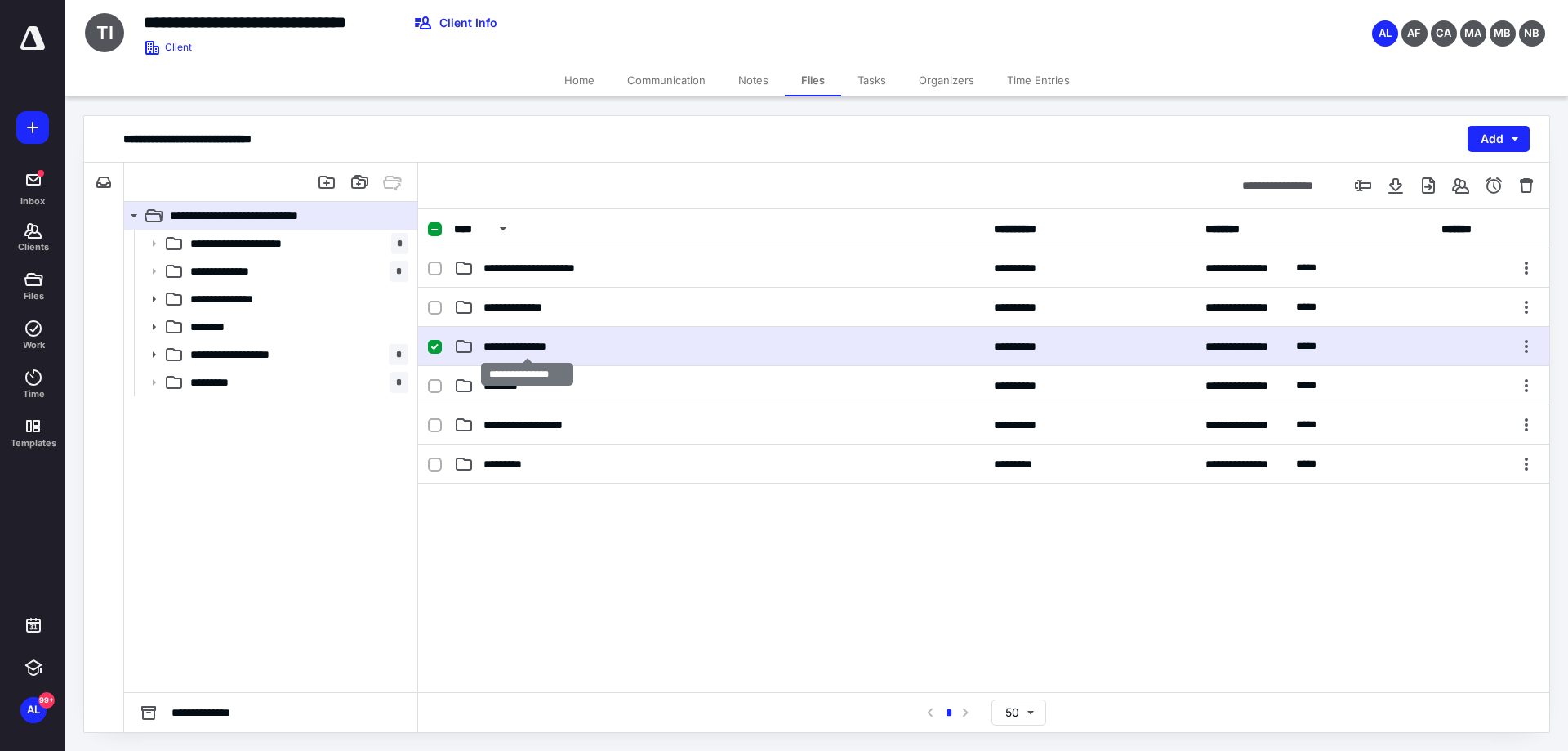 click on "**********" at bounding box center [527, 346] 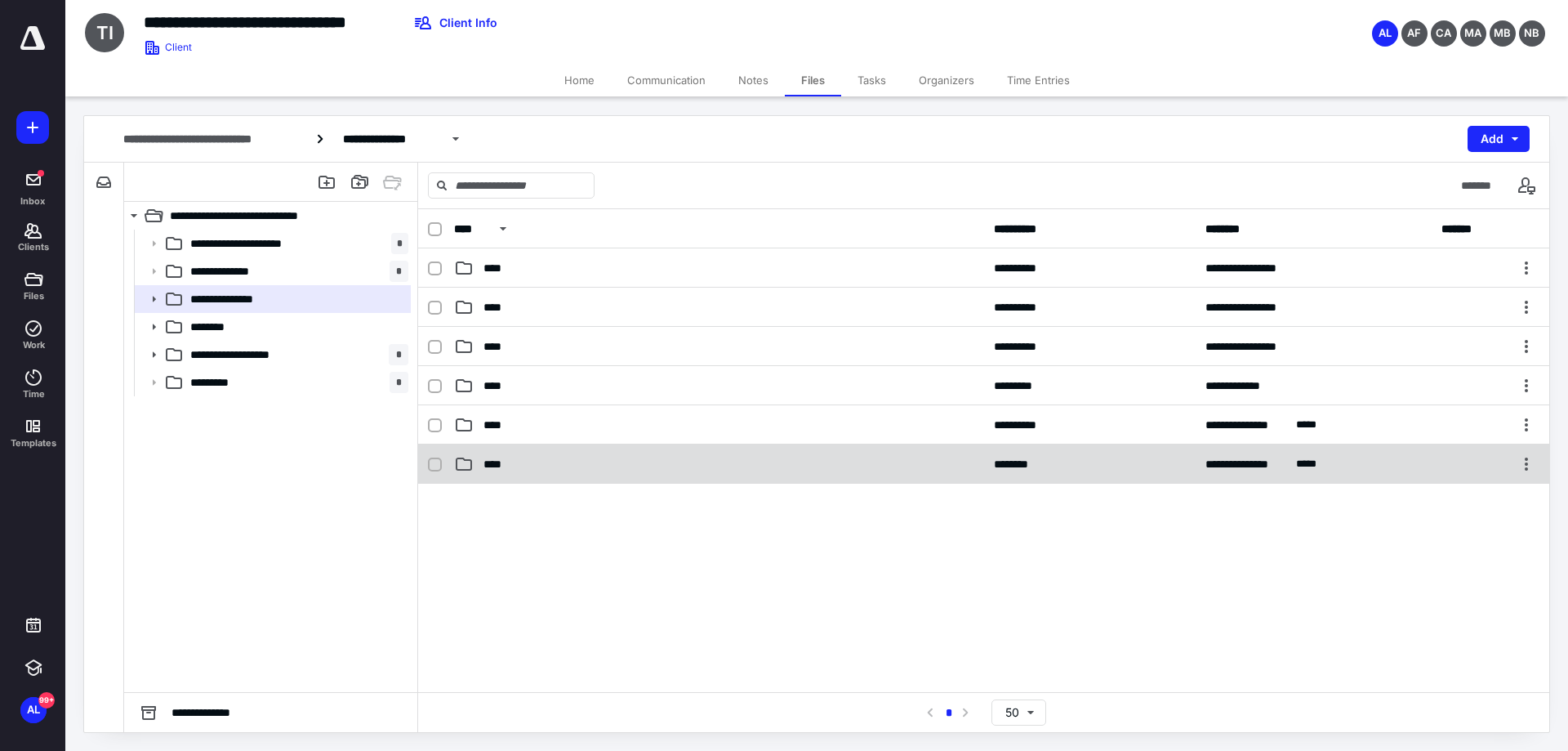 click on "**********" at bounding box center (983, 464) 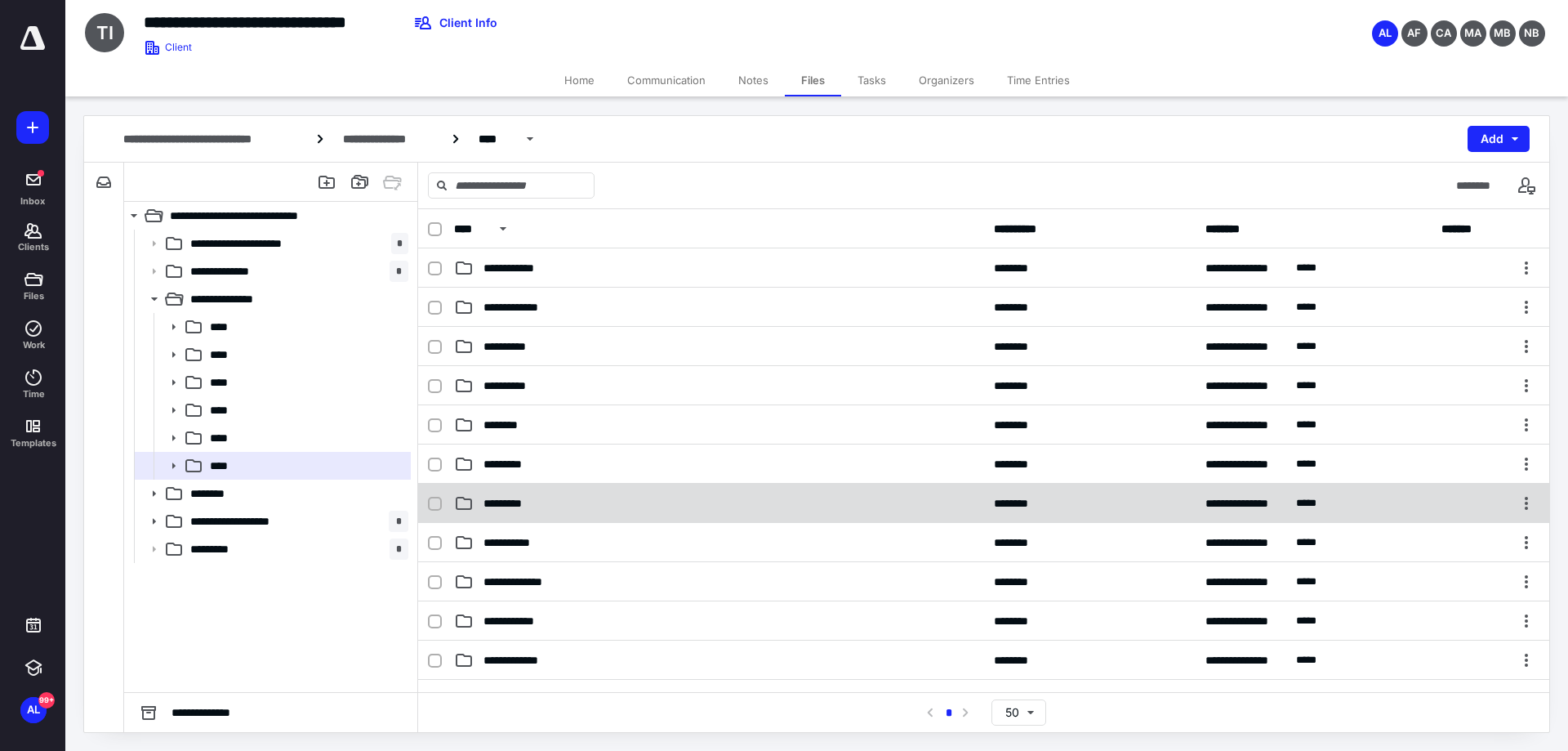 click on "*********" at bounding box center [719, 503] 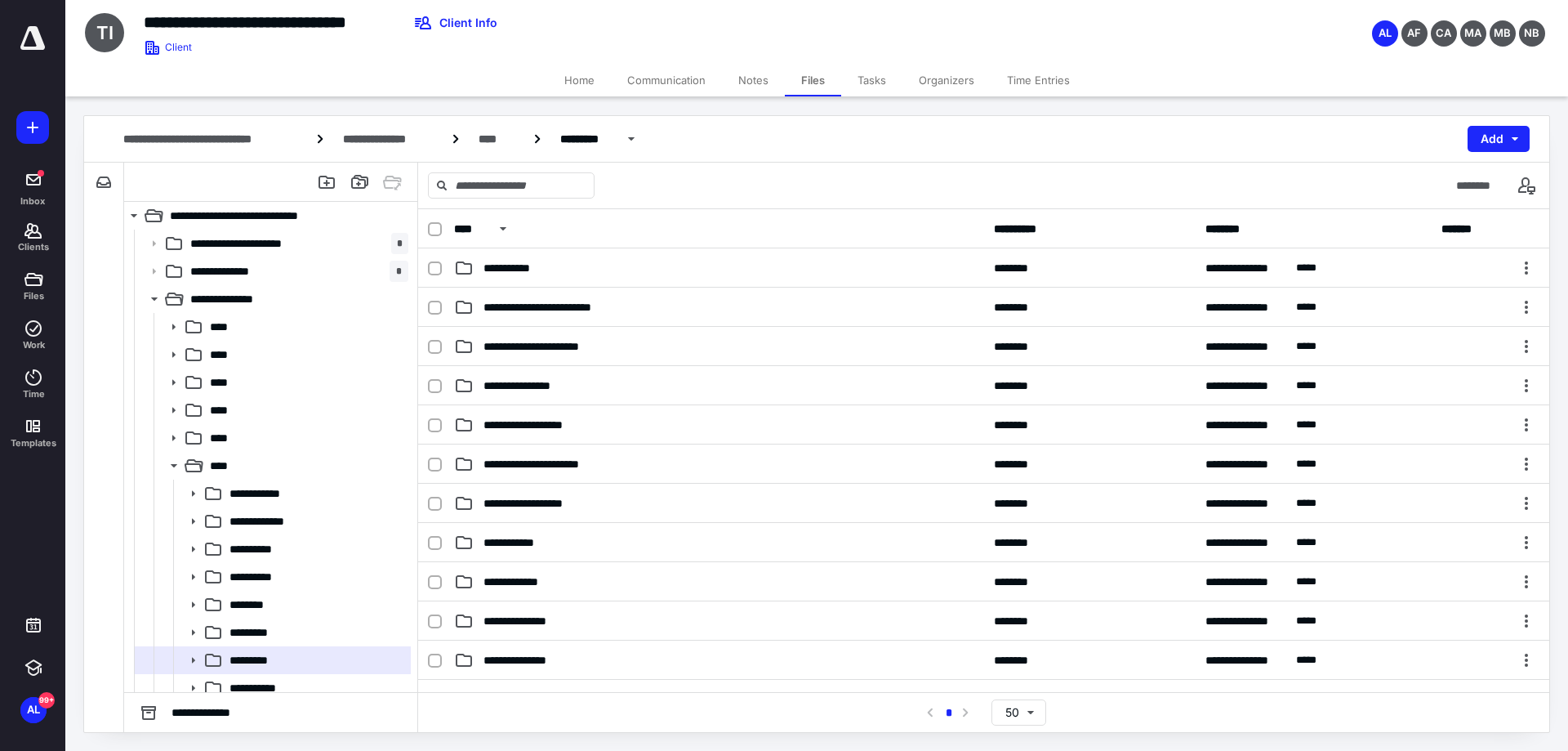 scroll, scrollTop: 163, scrollLeft: 0, axis: vertical 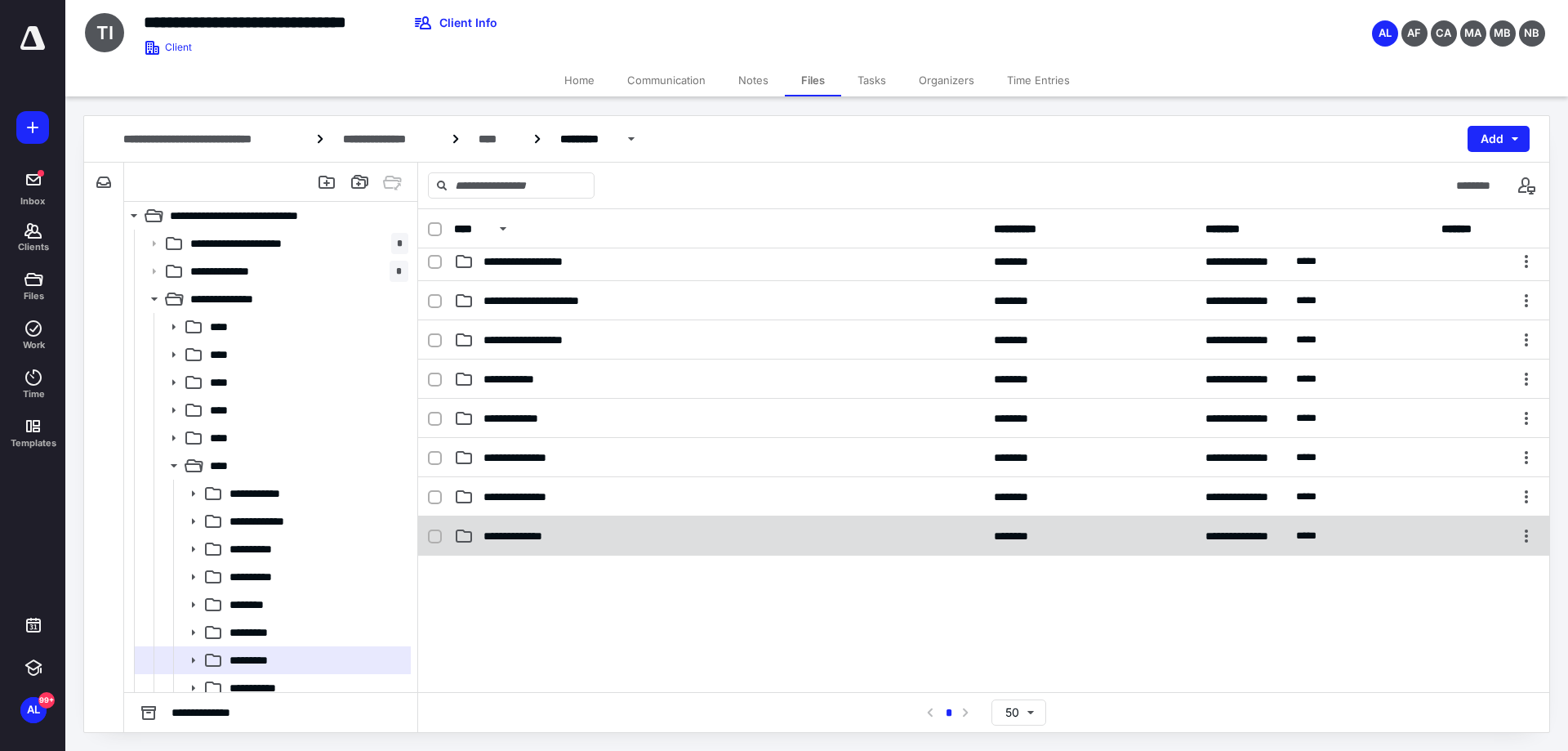 click on "**********" at bounding box center (983, 536) 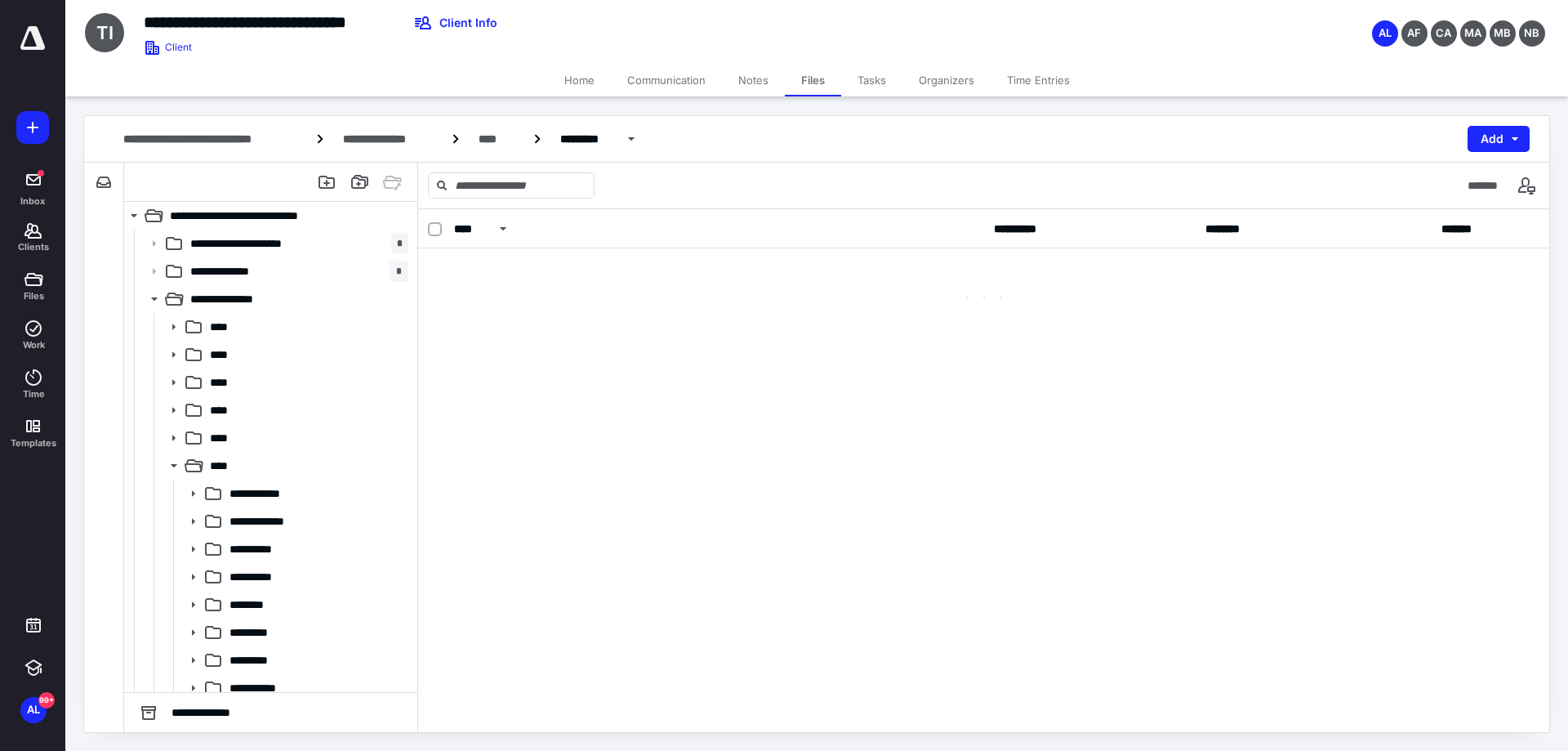 scroll, scrollTop: 0, scrollLeft: 0, axis: both 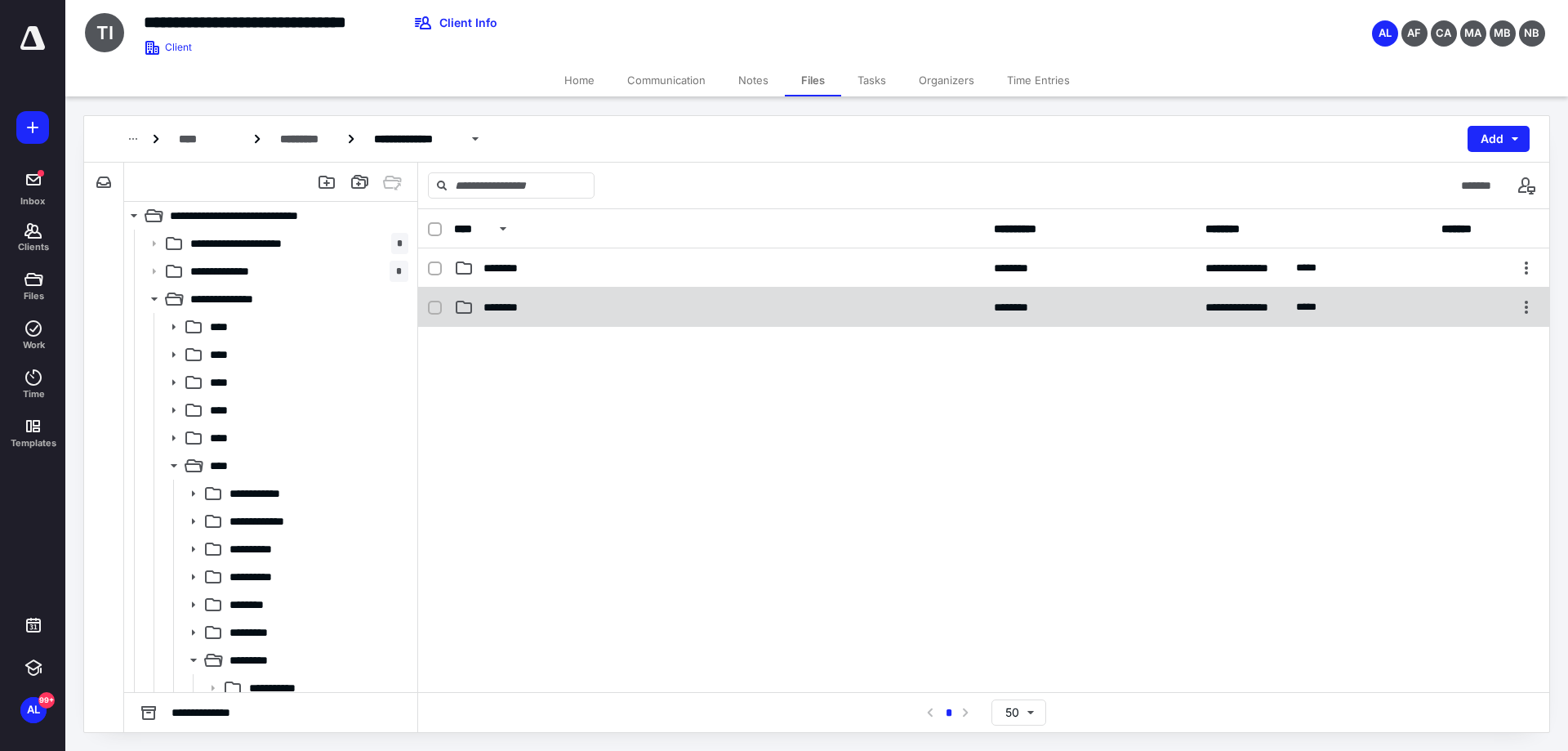 click on "********" at bounding box center [504, 307] 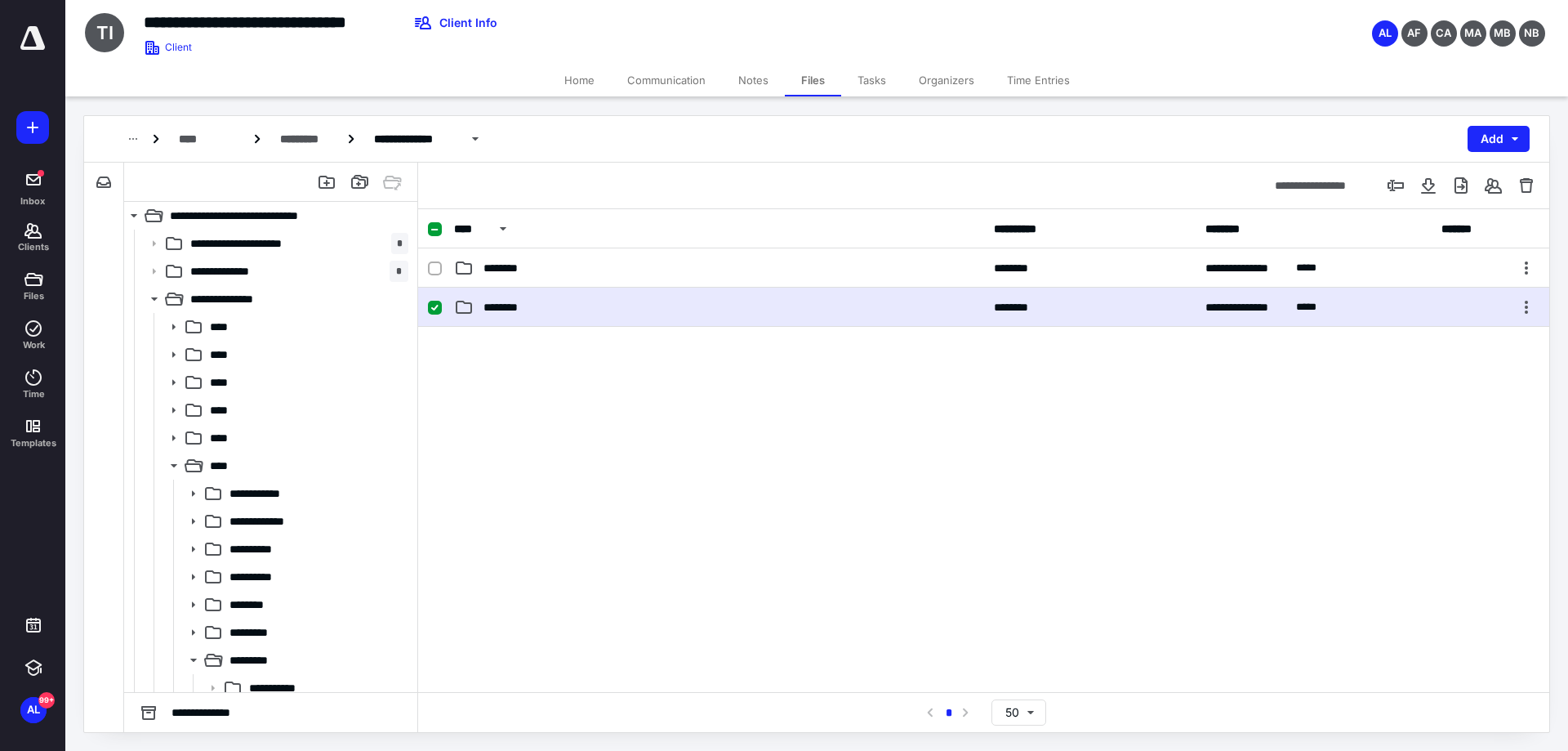 click on "********" at bounding box center [504, 307] 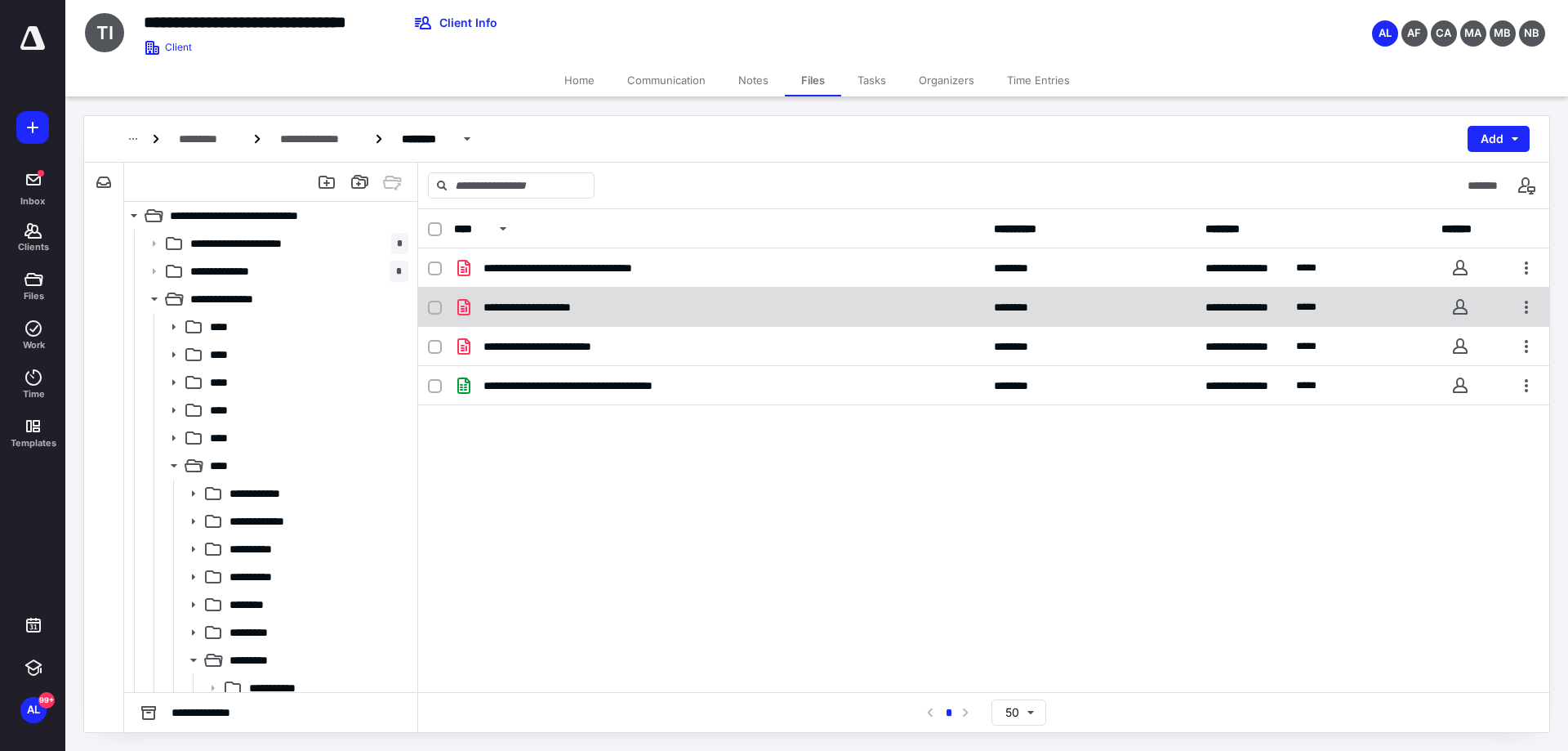 click on "**********" at bounding box center [540, 307] 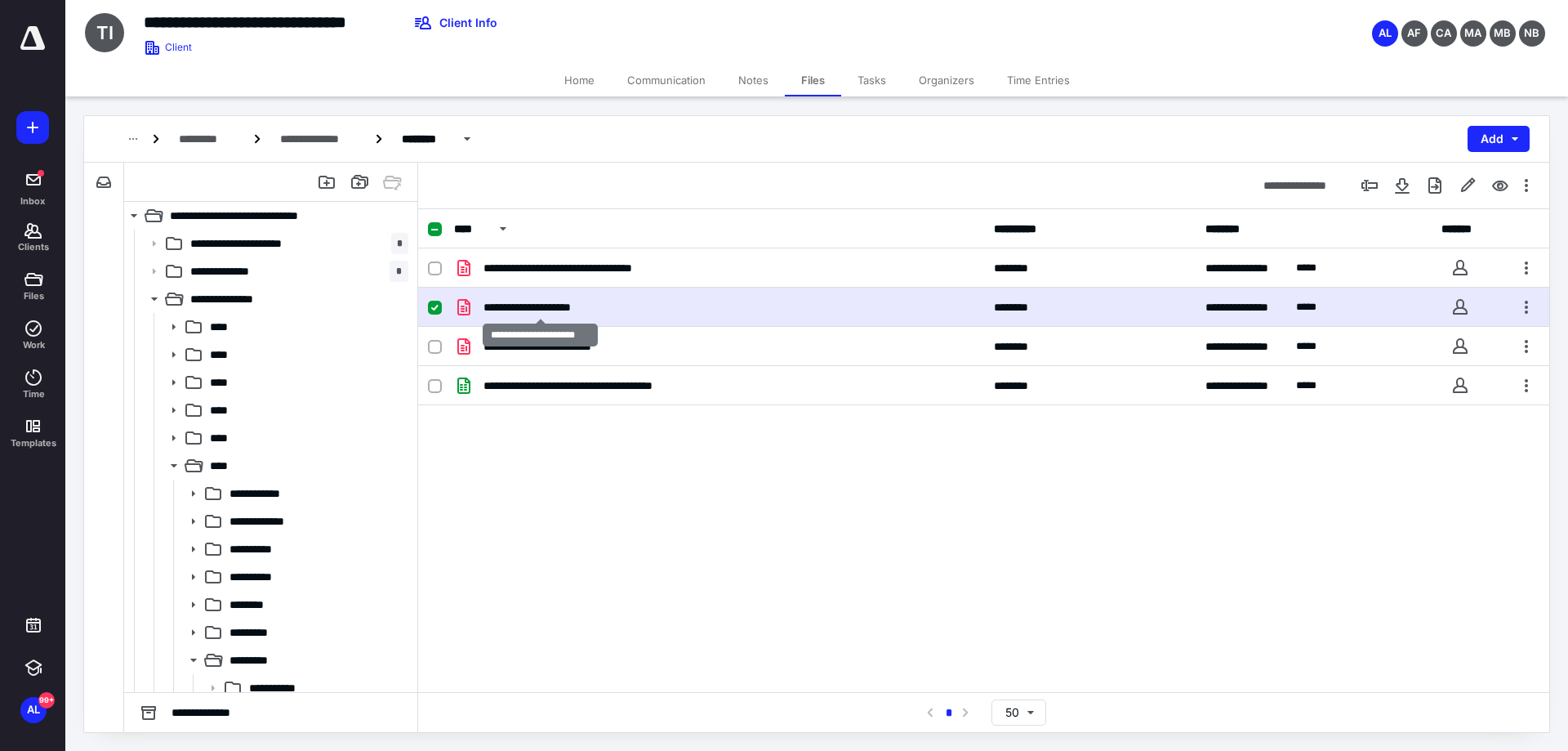 click on "**********" at bounding box center [540, 307] 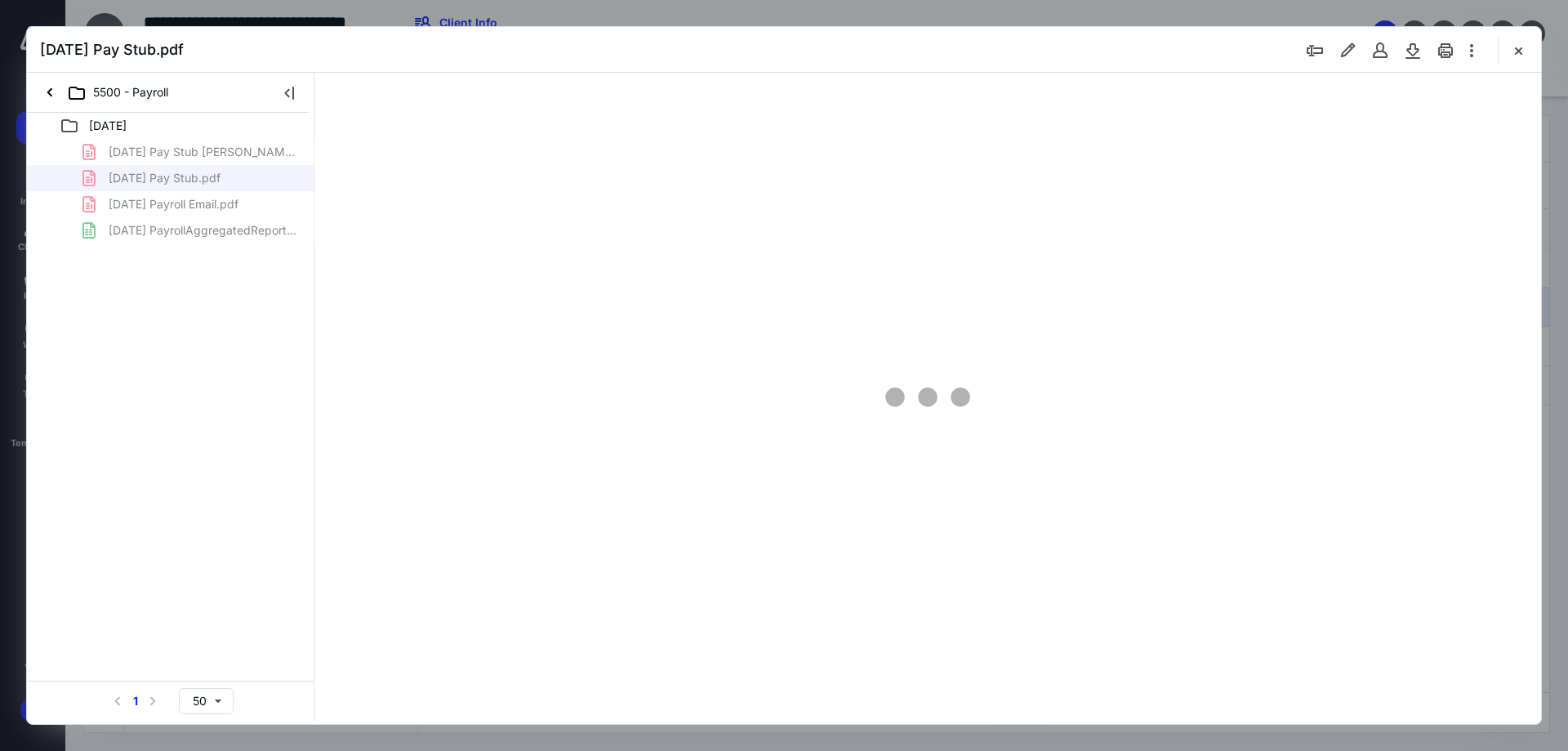 scroll, scrollTop: 0, scrollLeft: 0, axis: both 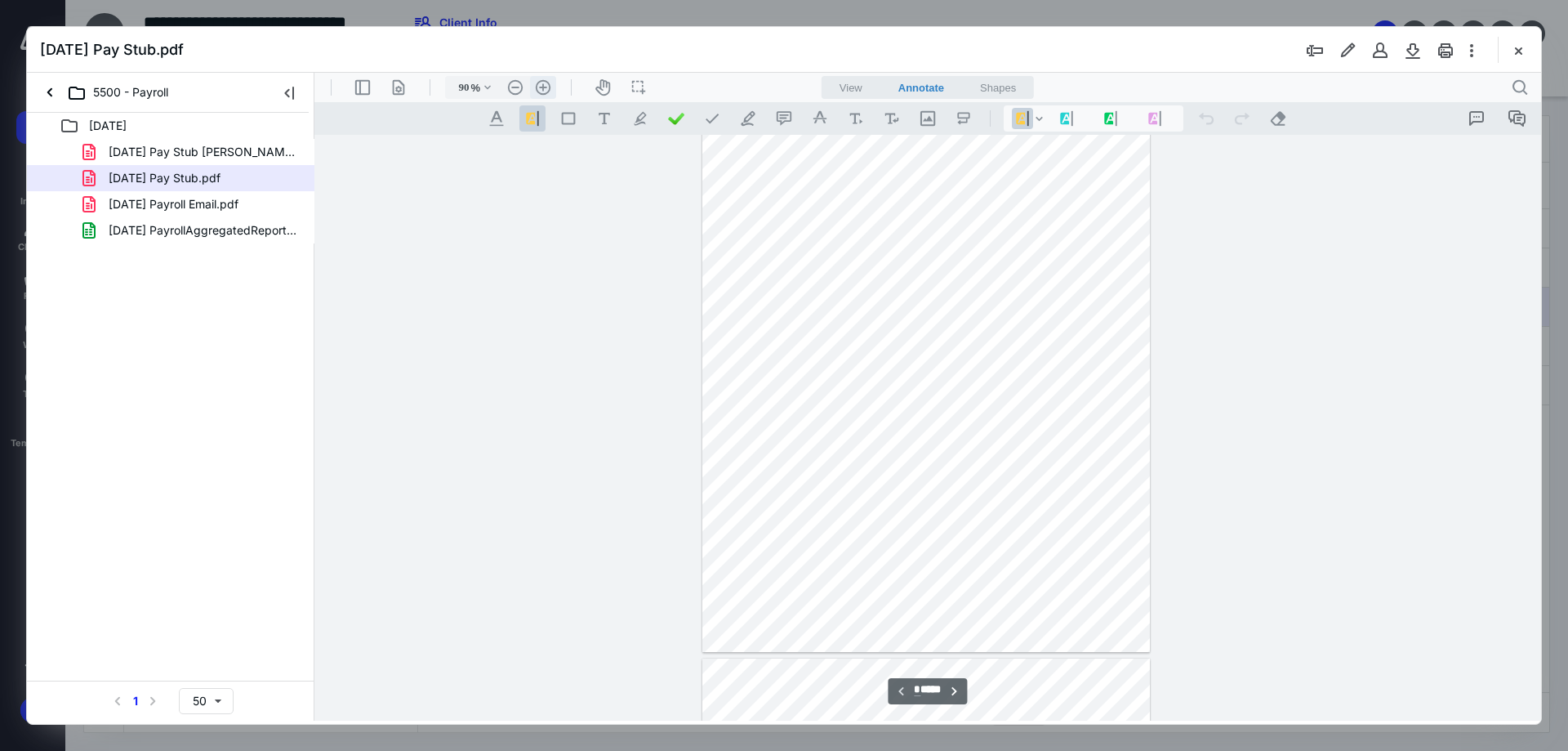 click on ".cls-1{fill:#abb0c4;} icon - header - zoom - in - line" at bounding box center [543, 87] 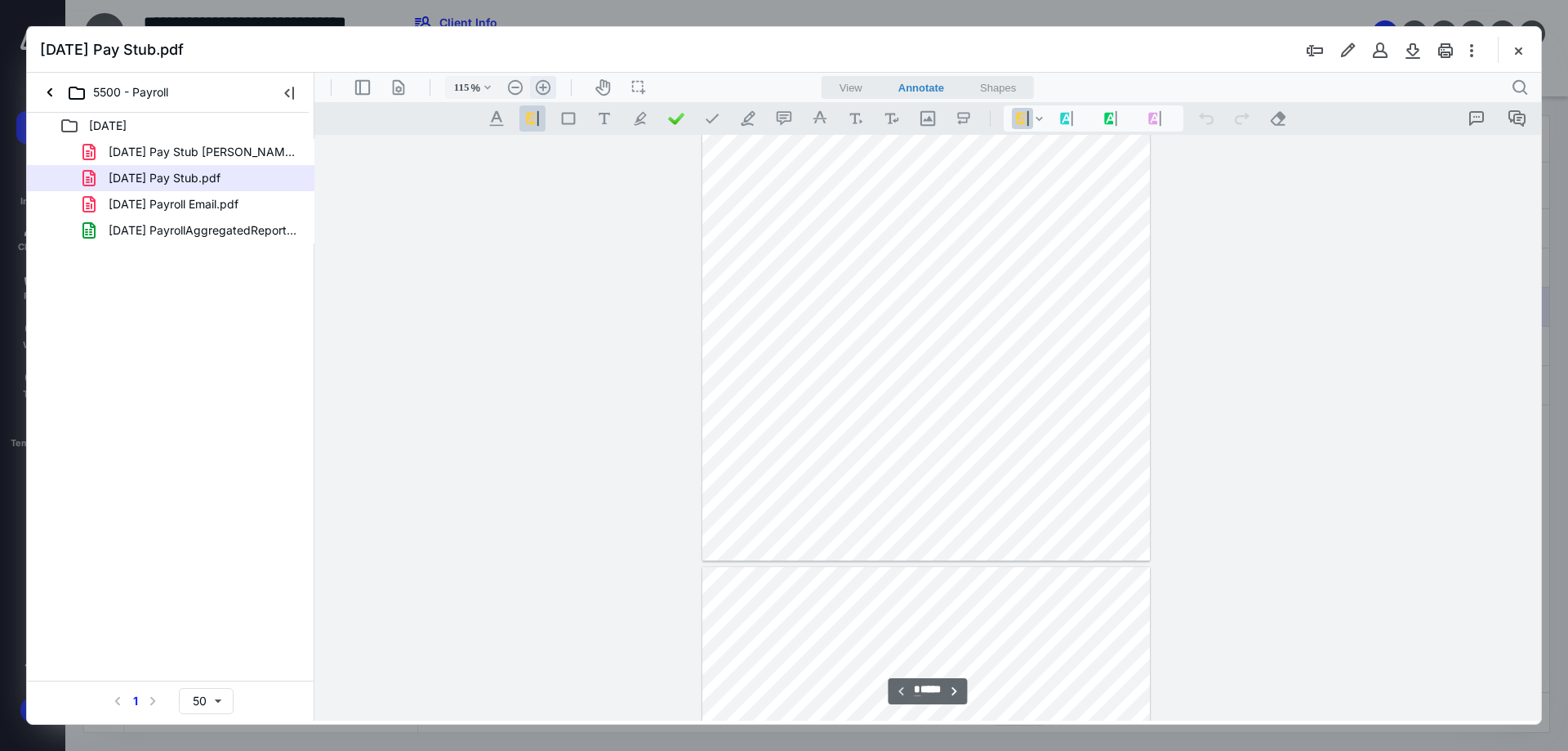 click on ".cls-1{fill:#abb0c4;} icon - header - zoom - in - line" at bounding box center (543, 87) 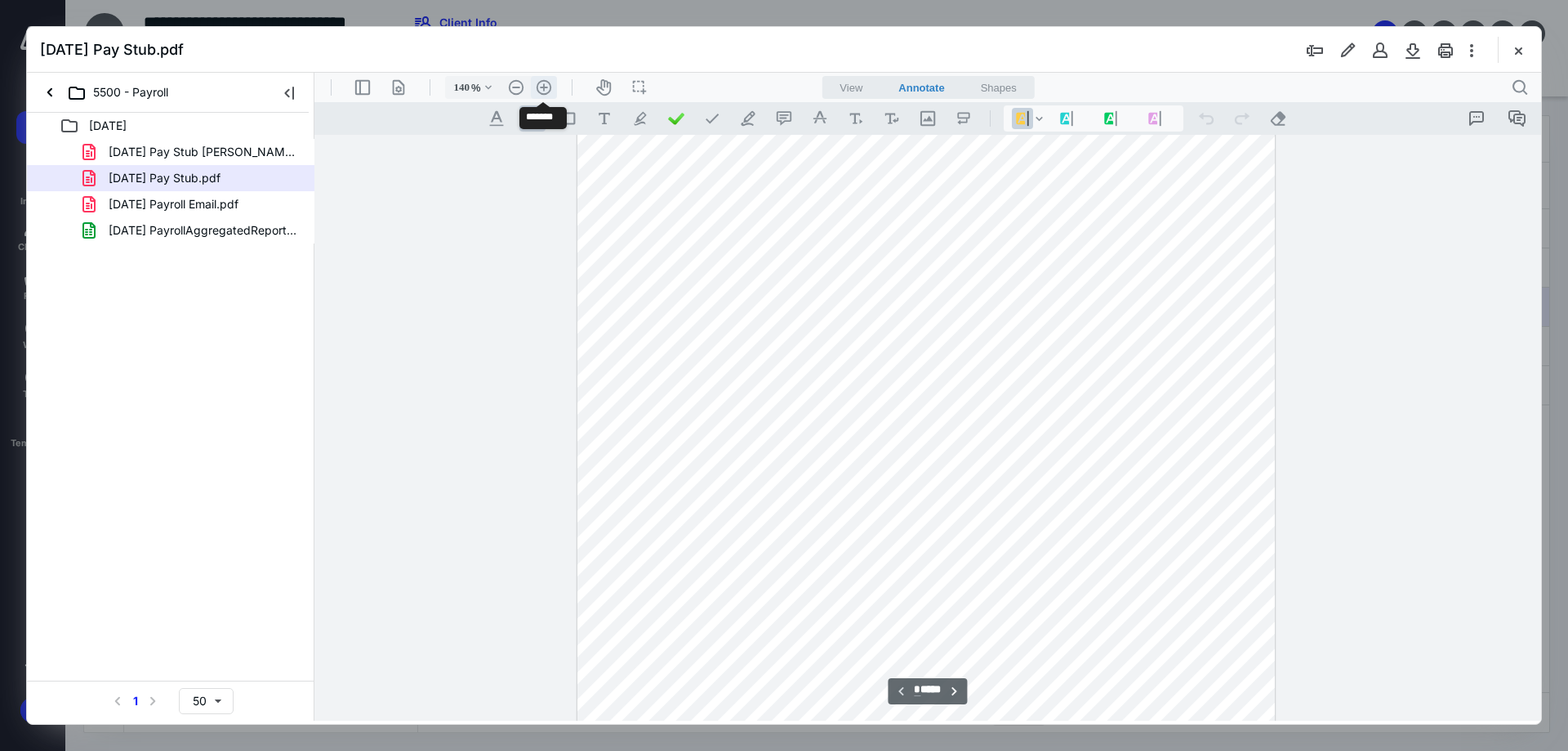 click on ".cls-1{fill:#abb0c4;} icon - header - zoom - in - line" at bounding box center [544, 87] 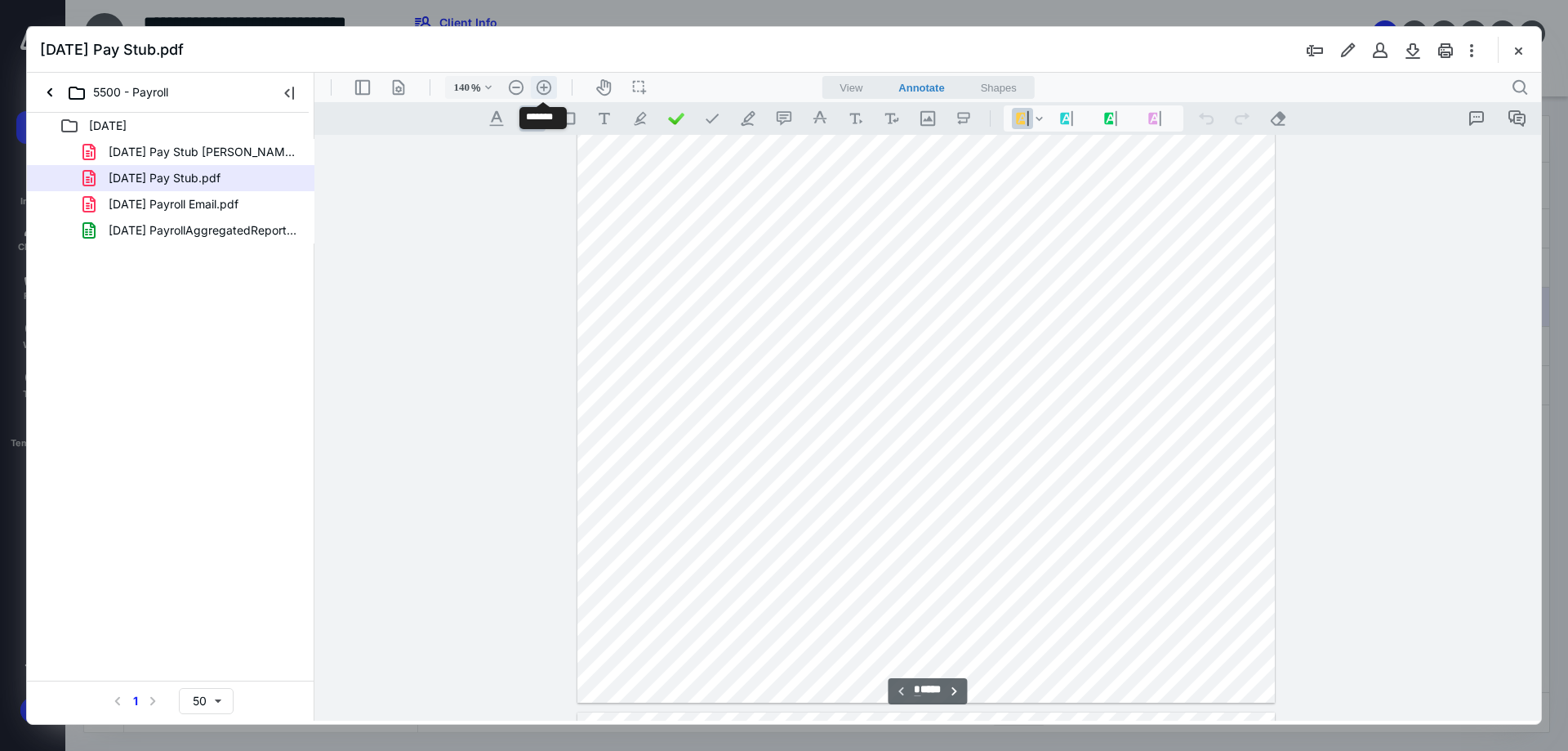 type on "165" 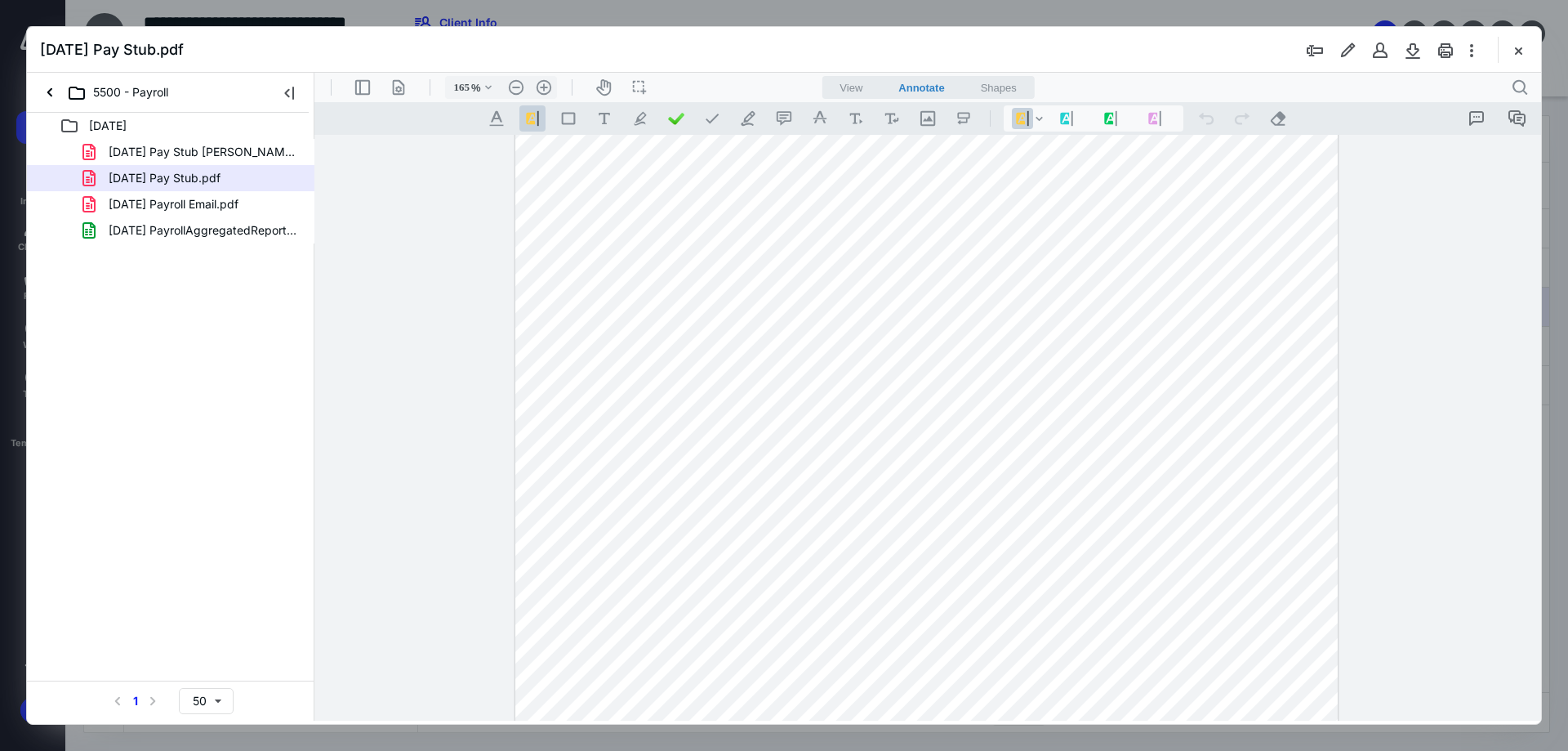 click at bounding box center (1518, 50) 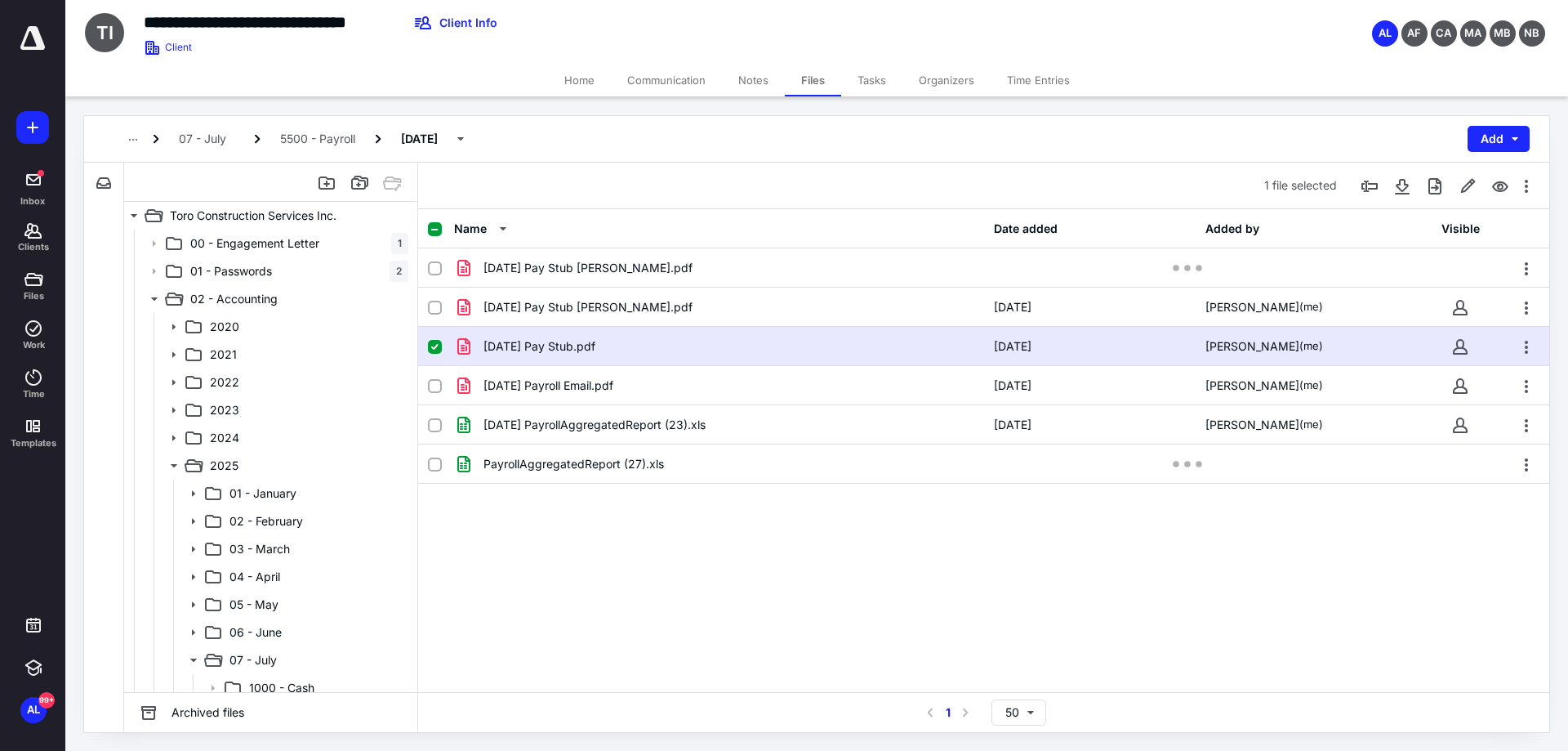 click at bounding box center (434, 347) 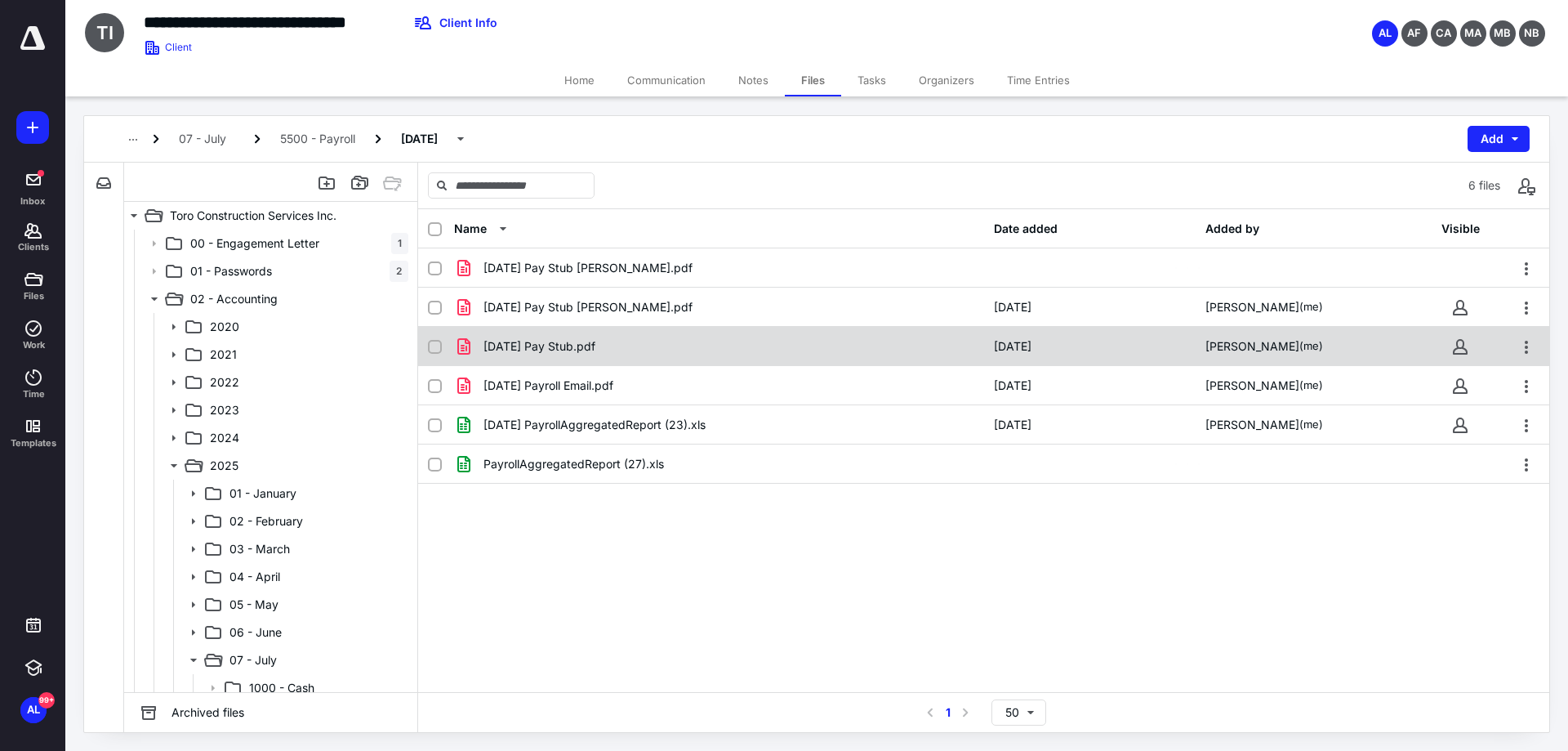 checkbox on "false" 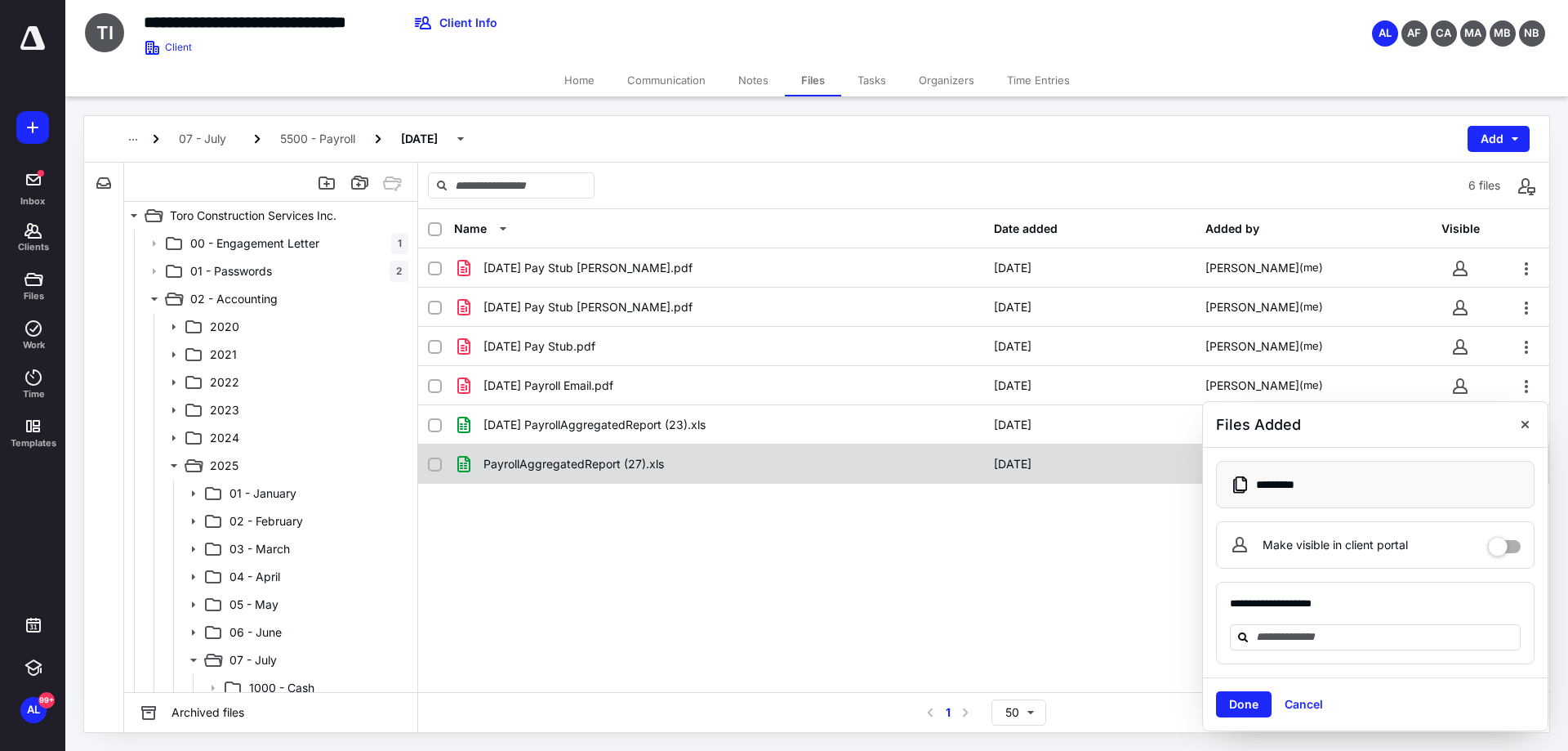 click at bounding box center (434, 465) 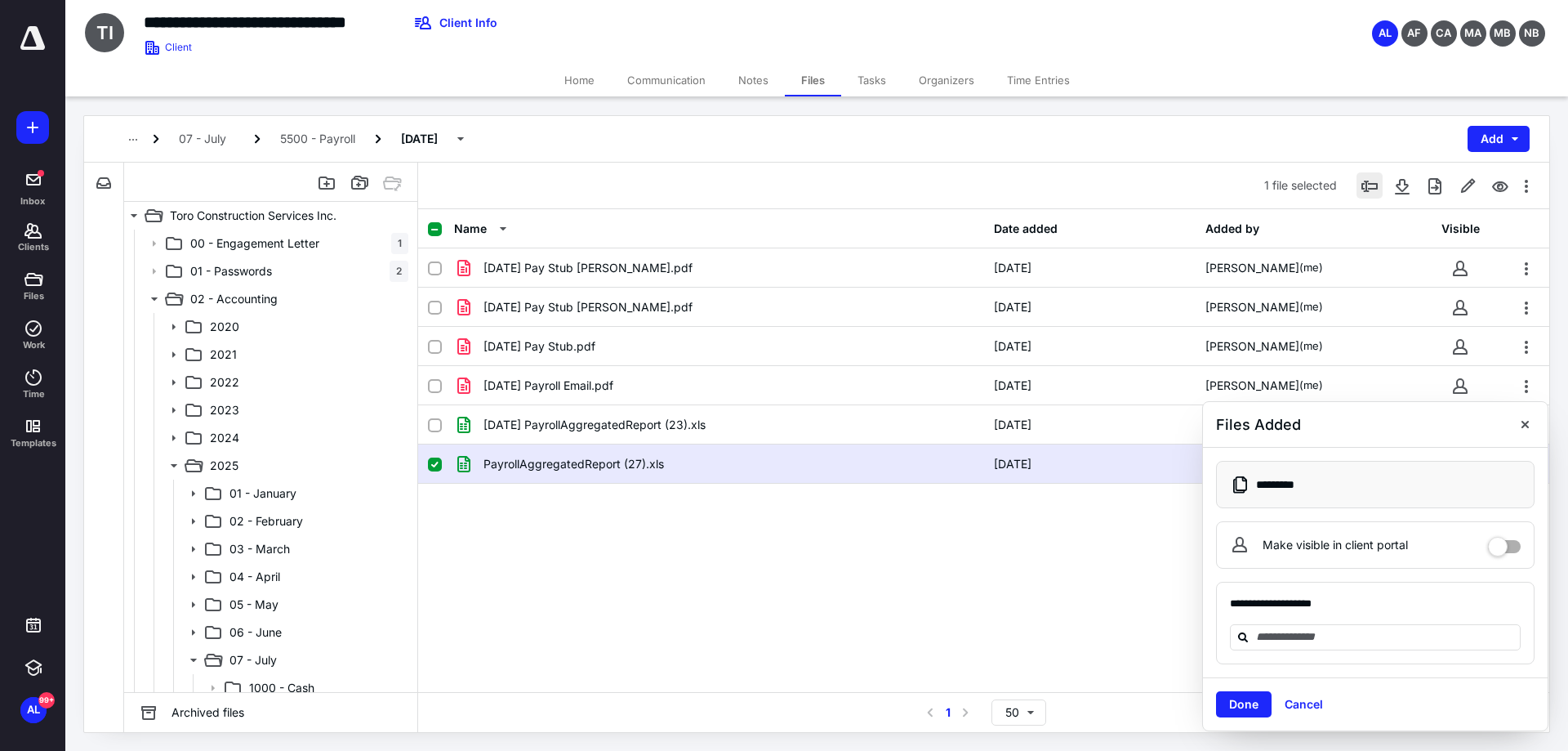 click at bounding box center (1370, 186) 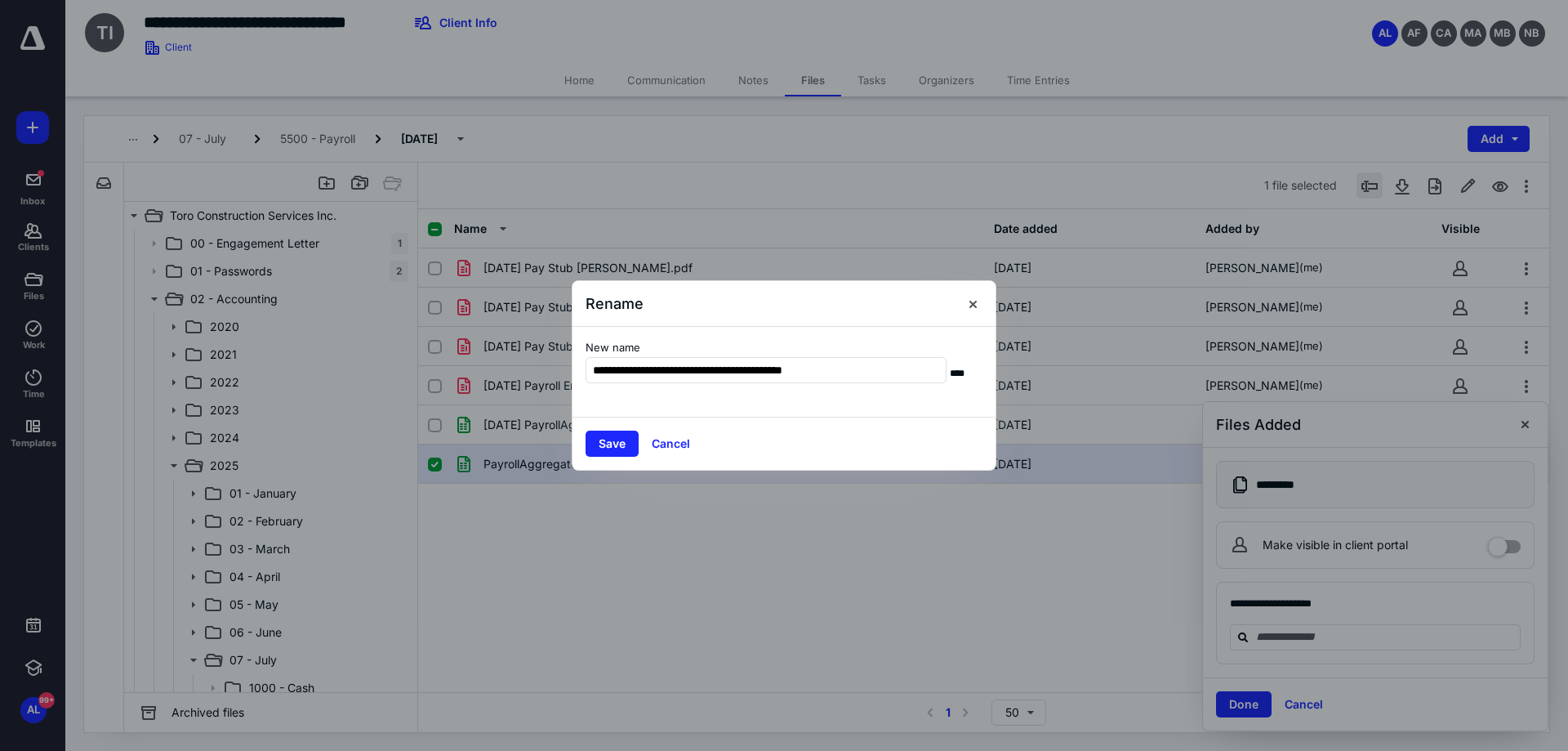 type on "**********" 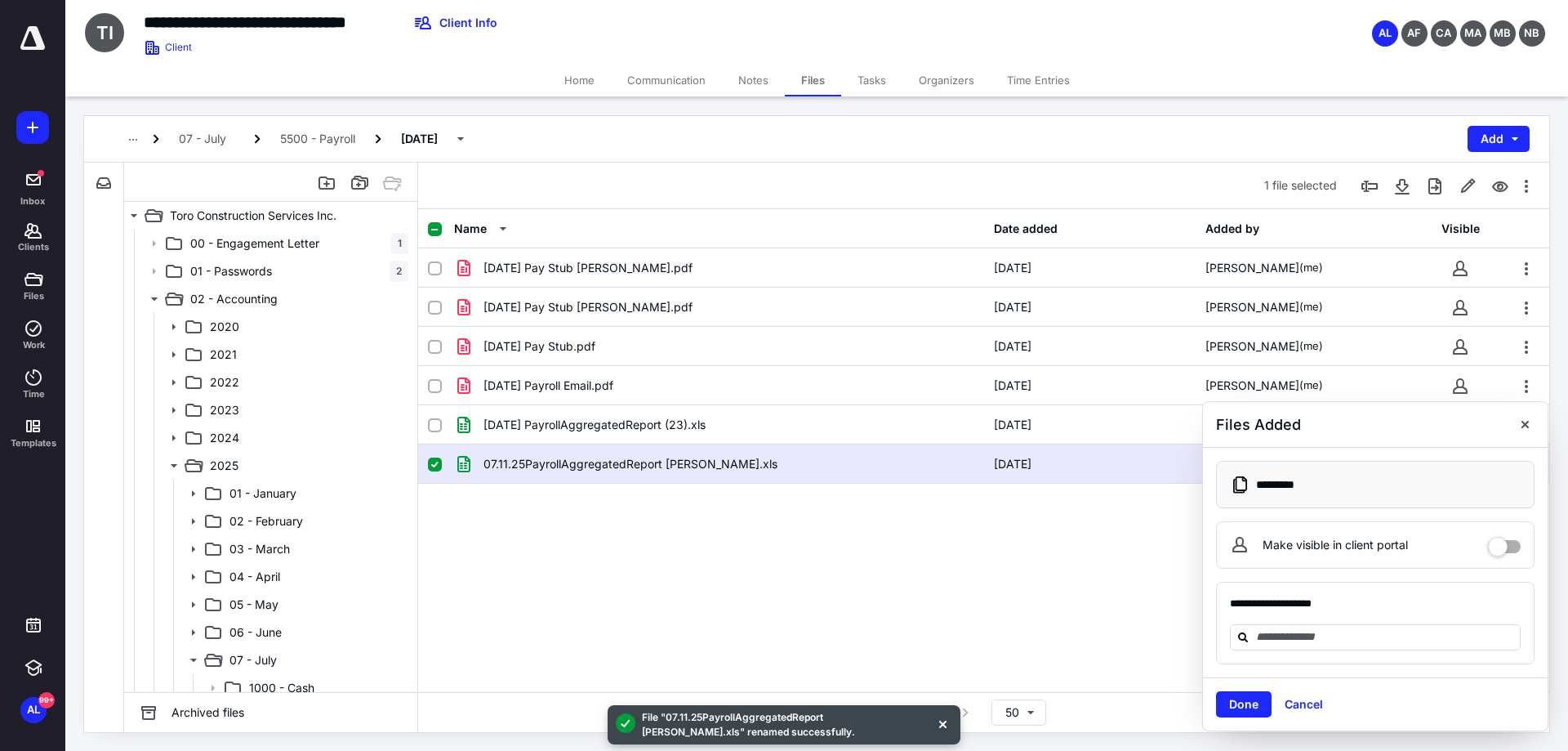 click on "**********" at bounding box center (268, 22) 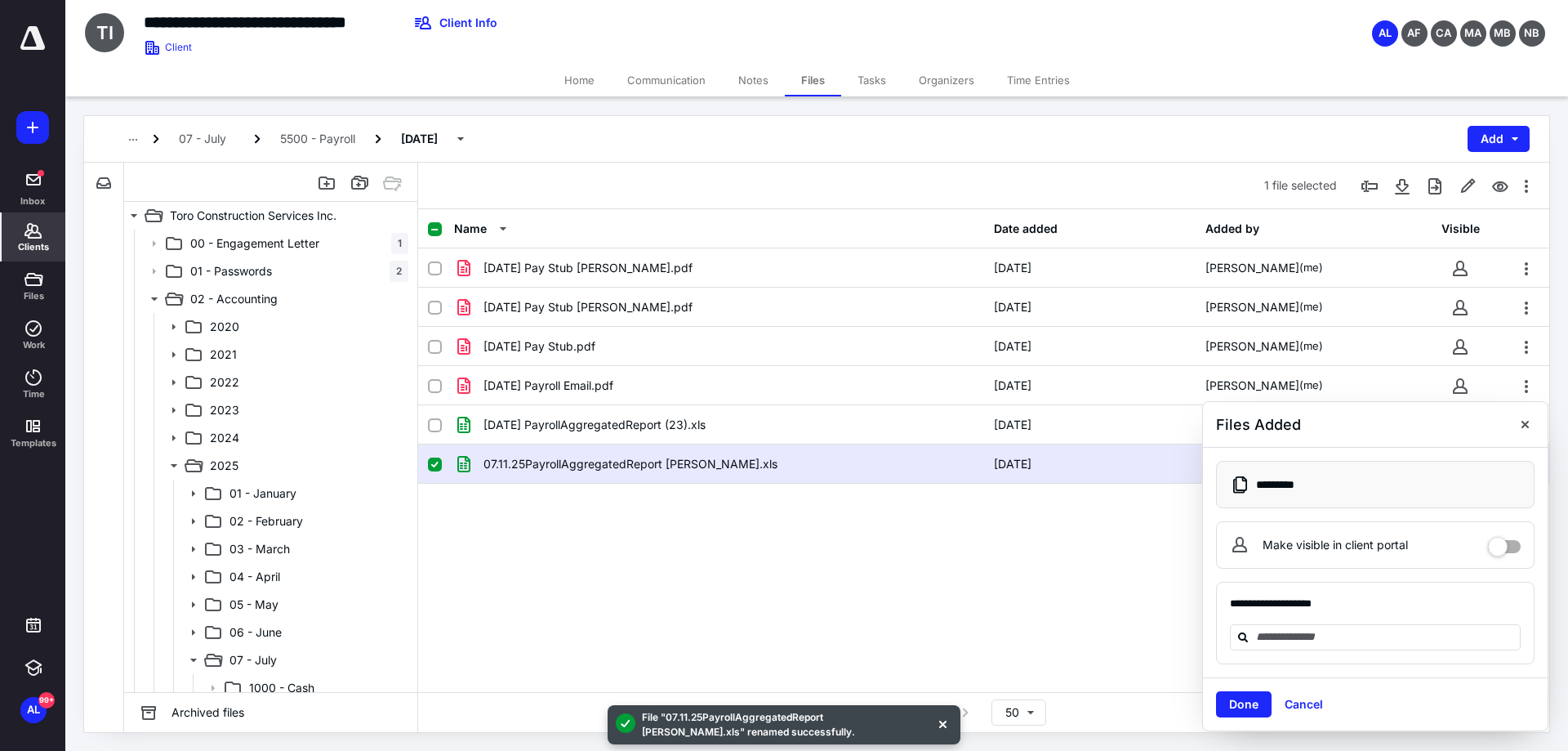 click on "Clients" at bounding box center [33, 247] 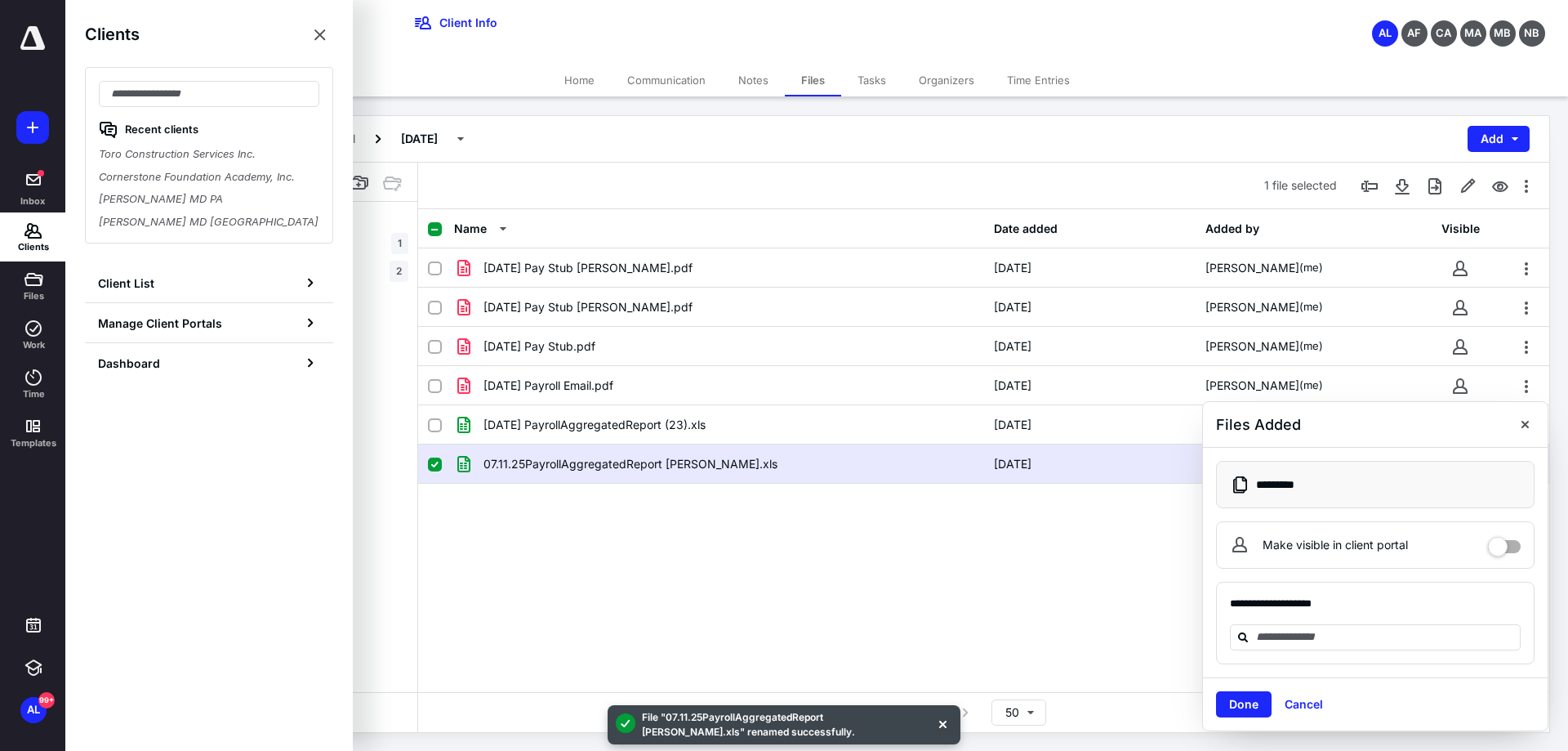 click on "Cornerstone Foundation Academy, Inc." at bounding box center (209, 177) 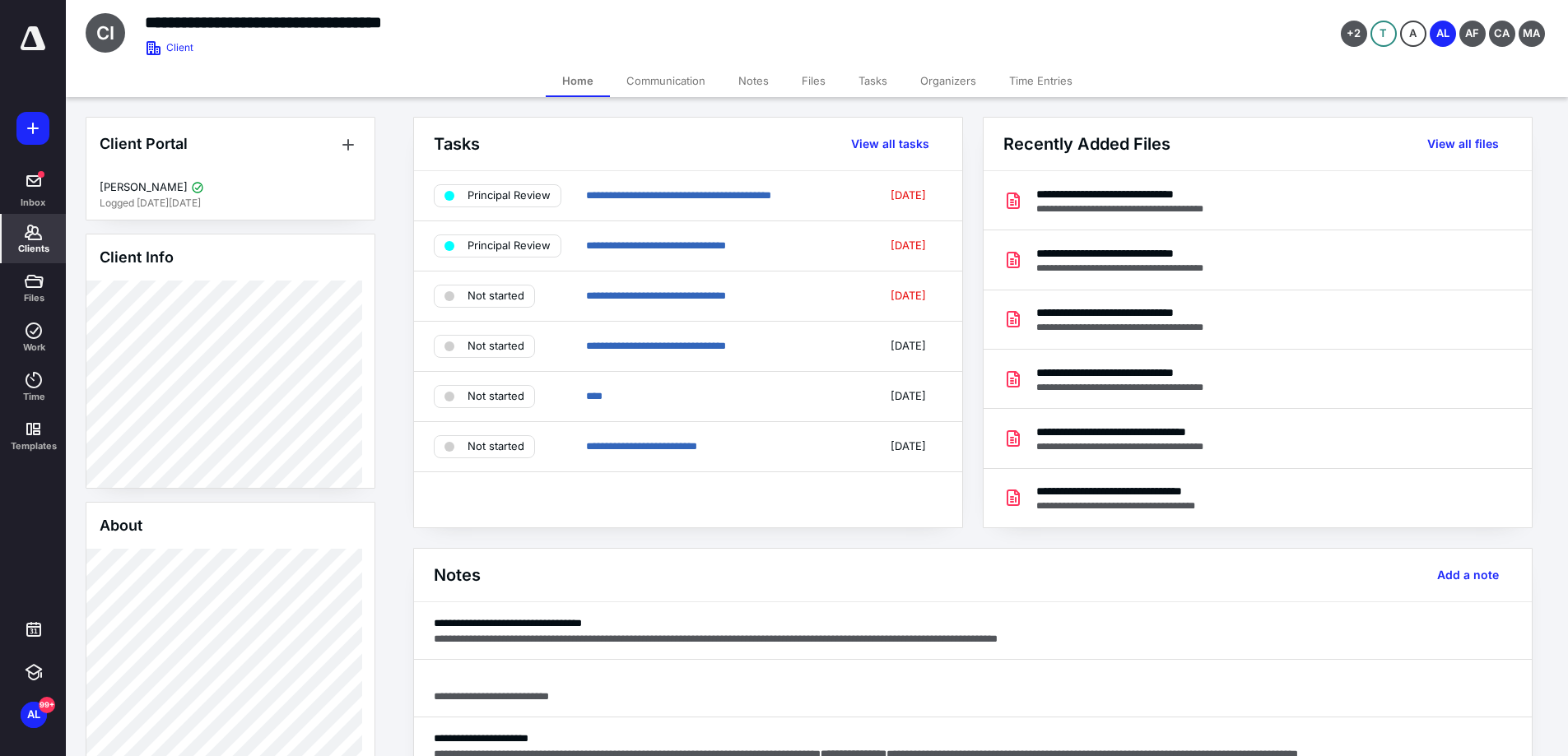 click on "Notes" at bounding box center [753, 81] 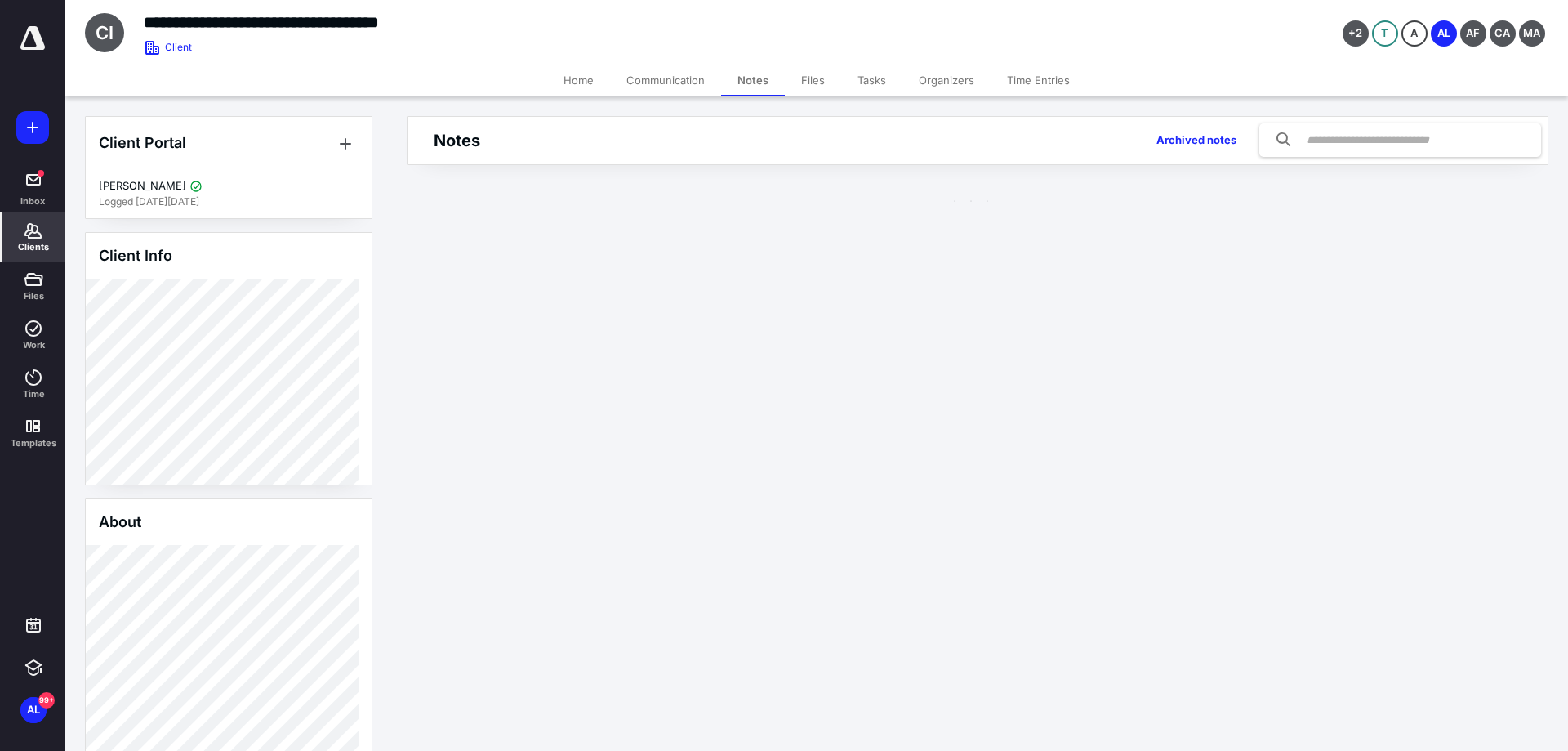 click on "Files" at bounding box center (813, 80) 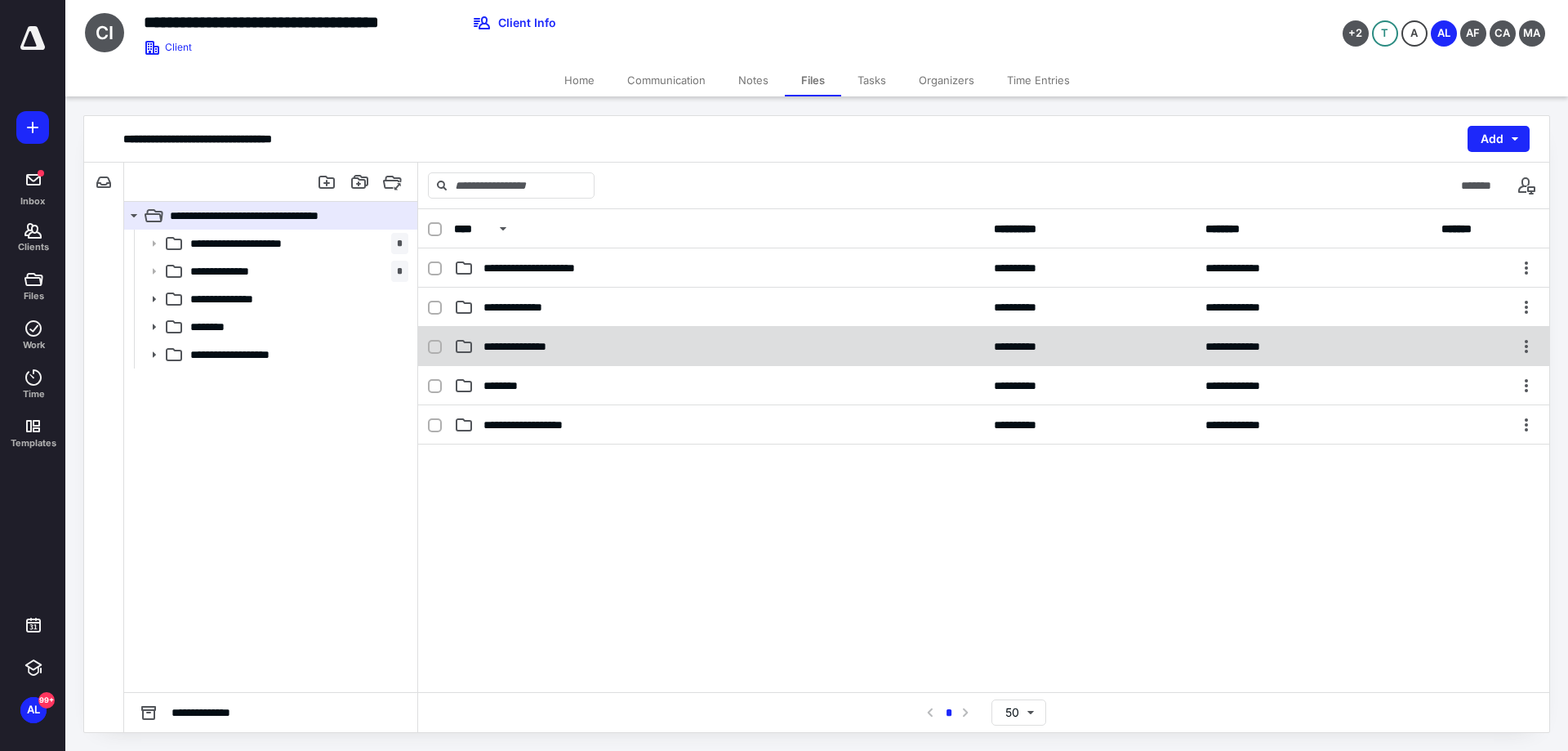 click on "**********" at bounding box center [983, 346] 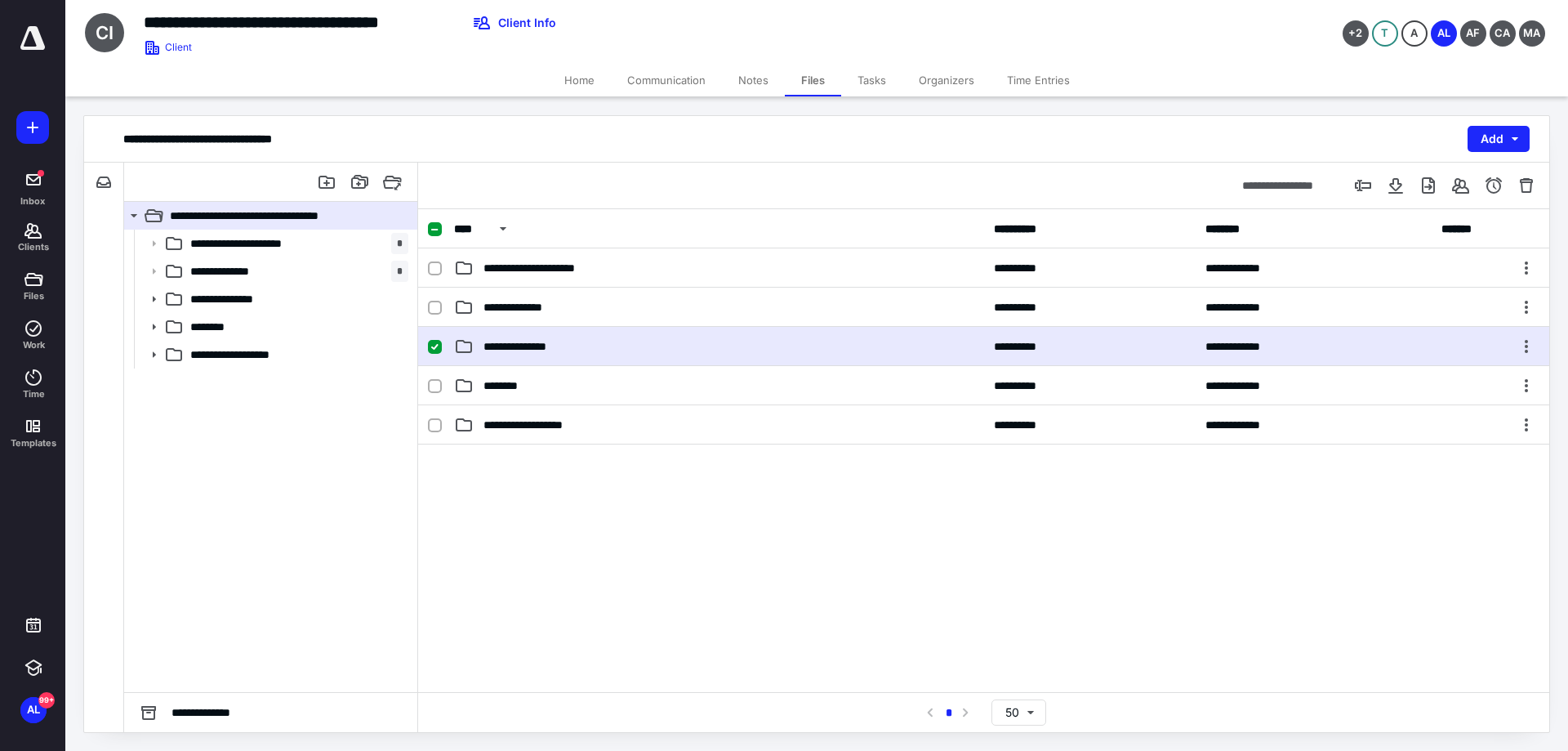 click on "**********" at bounding box center (983, 346) 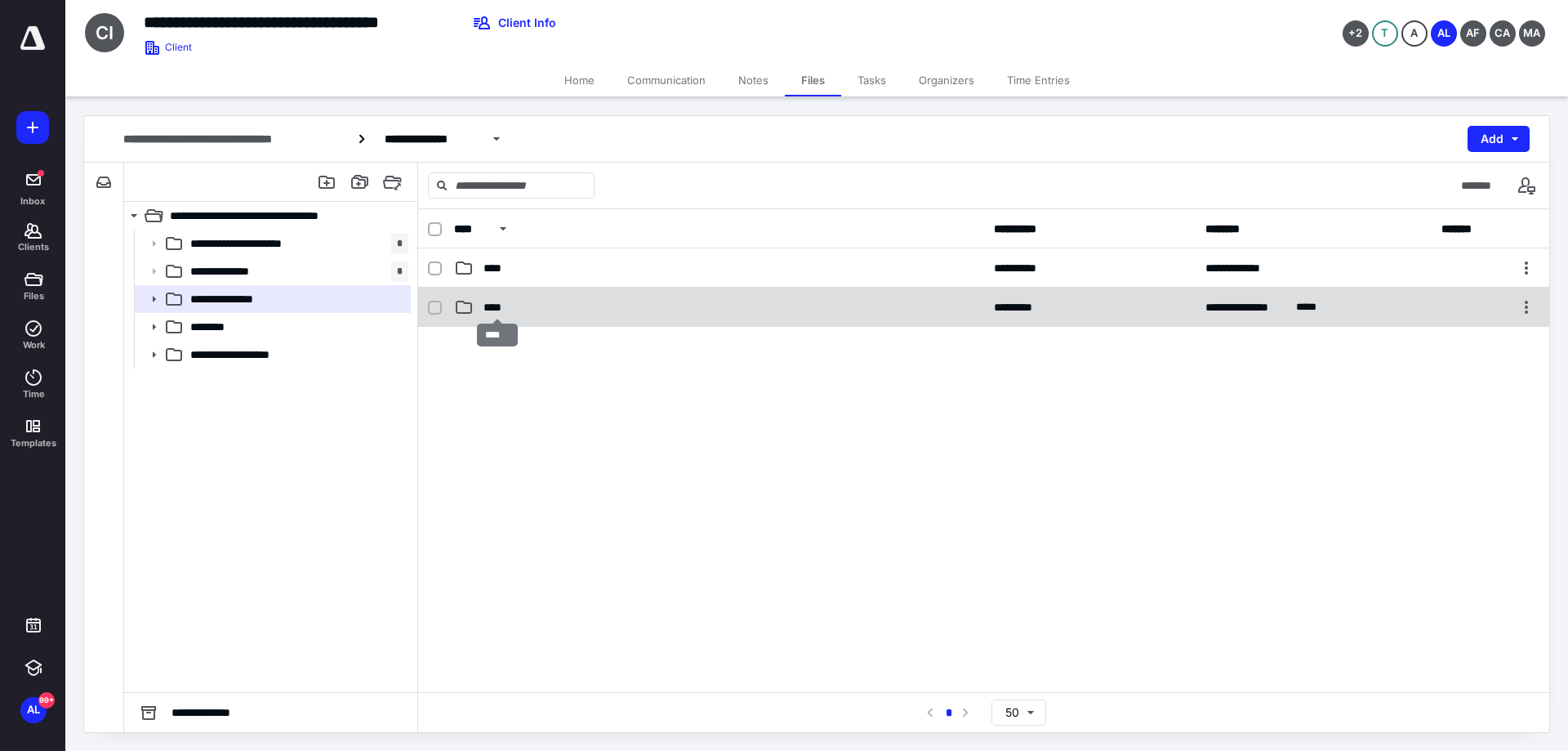 click on "****" at bounding box center [497, 307] 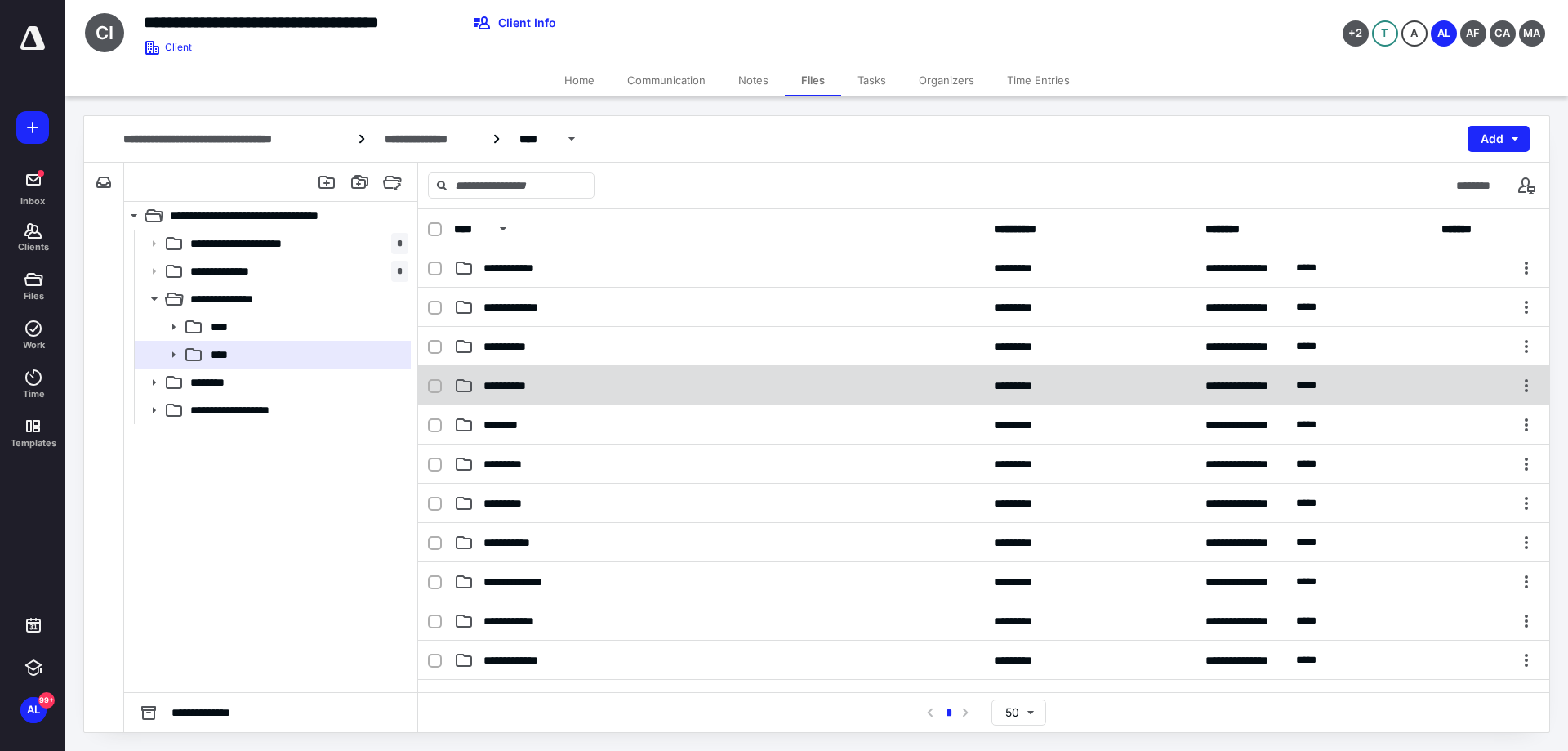 click on "**********" at bounding box center (983, 386) 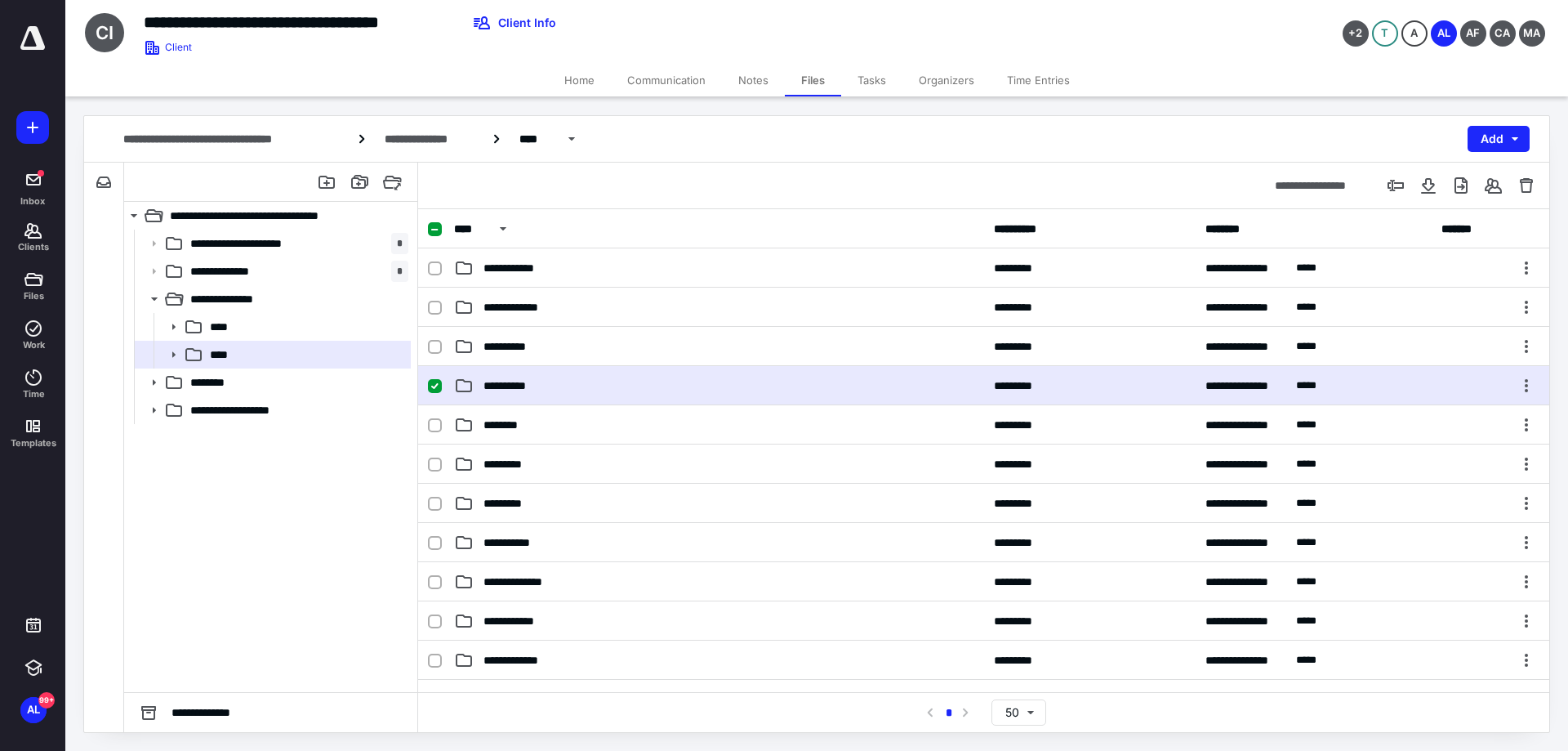 click on "**********" at bounding box center (983, 386) 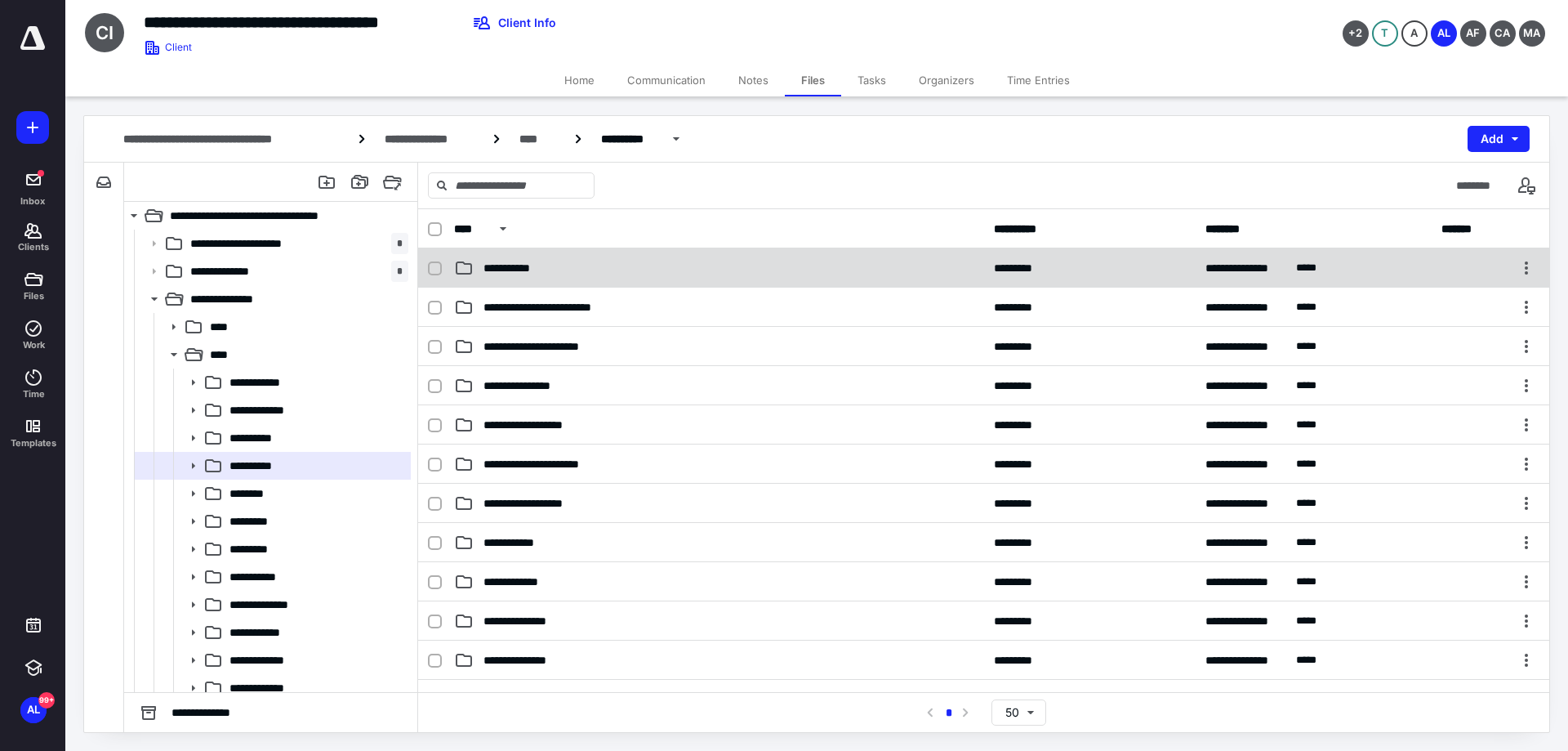click on "**********" at bounding box center (516, 268) 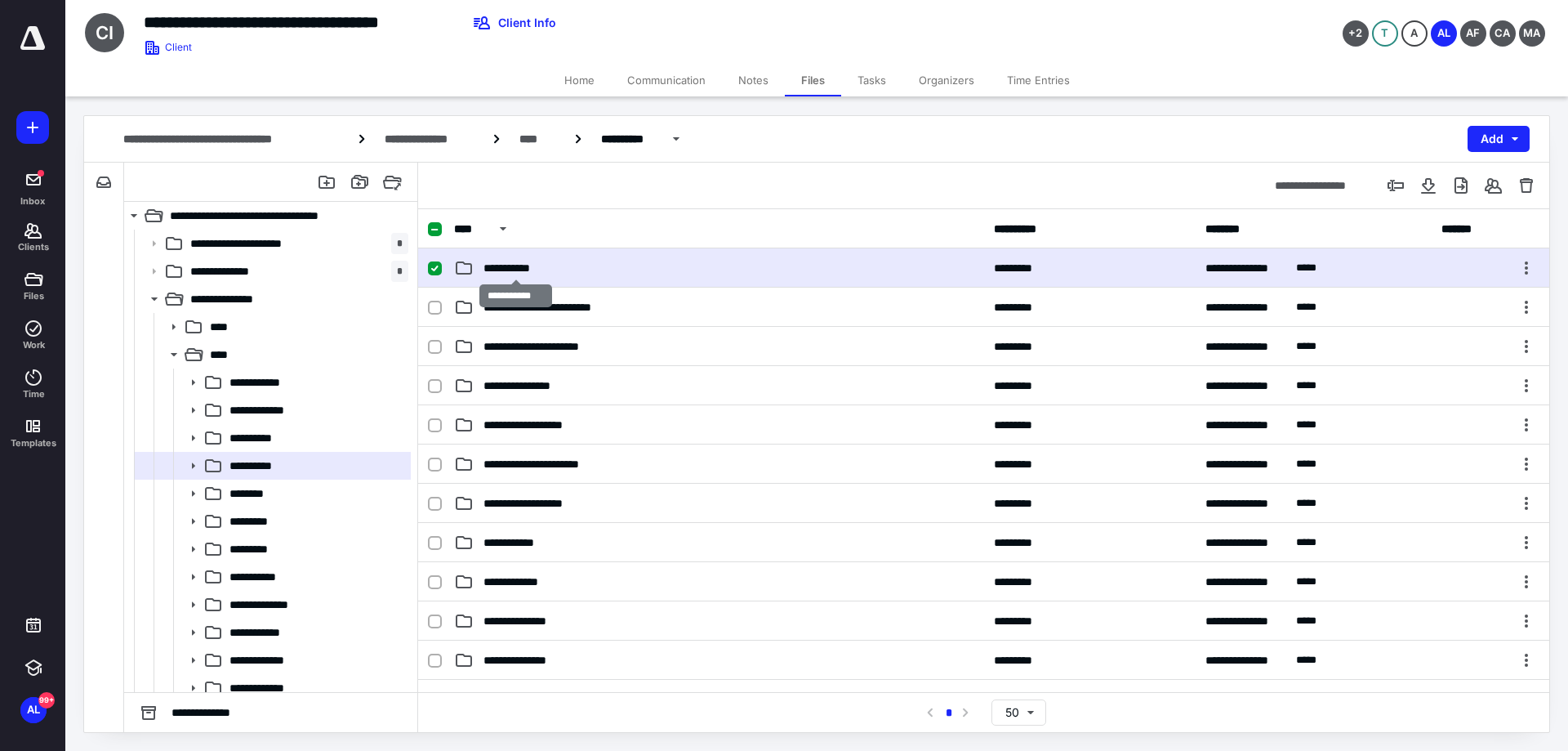 click on "**********" at bounding box center (516, 268) 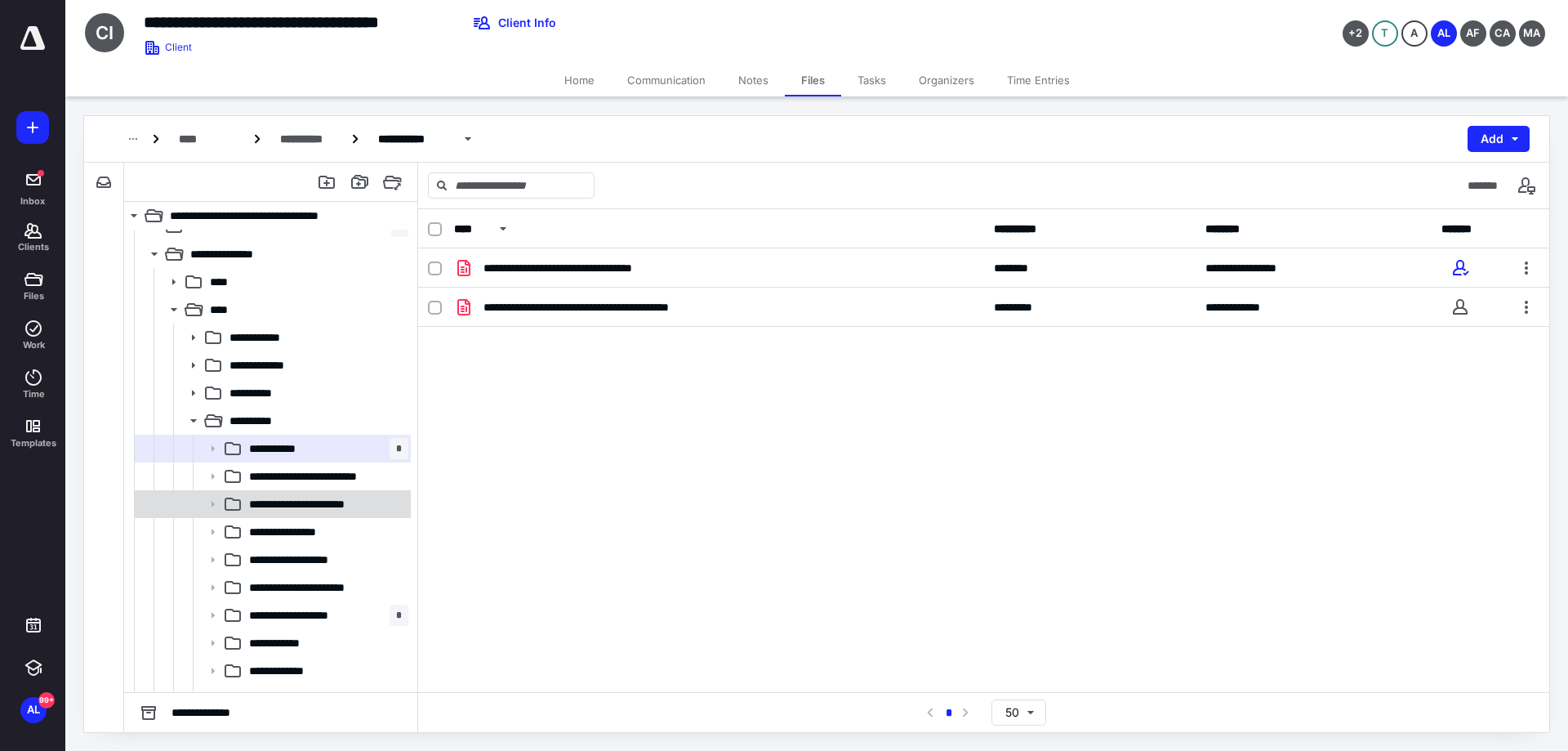 scroll, scrollTop: 82, scrollLeft: 0, axis: vertical 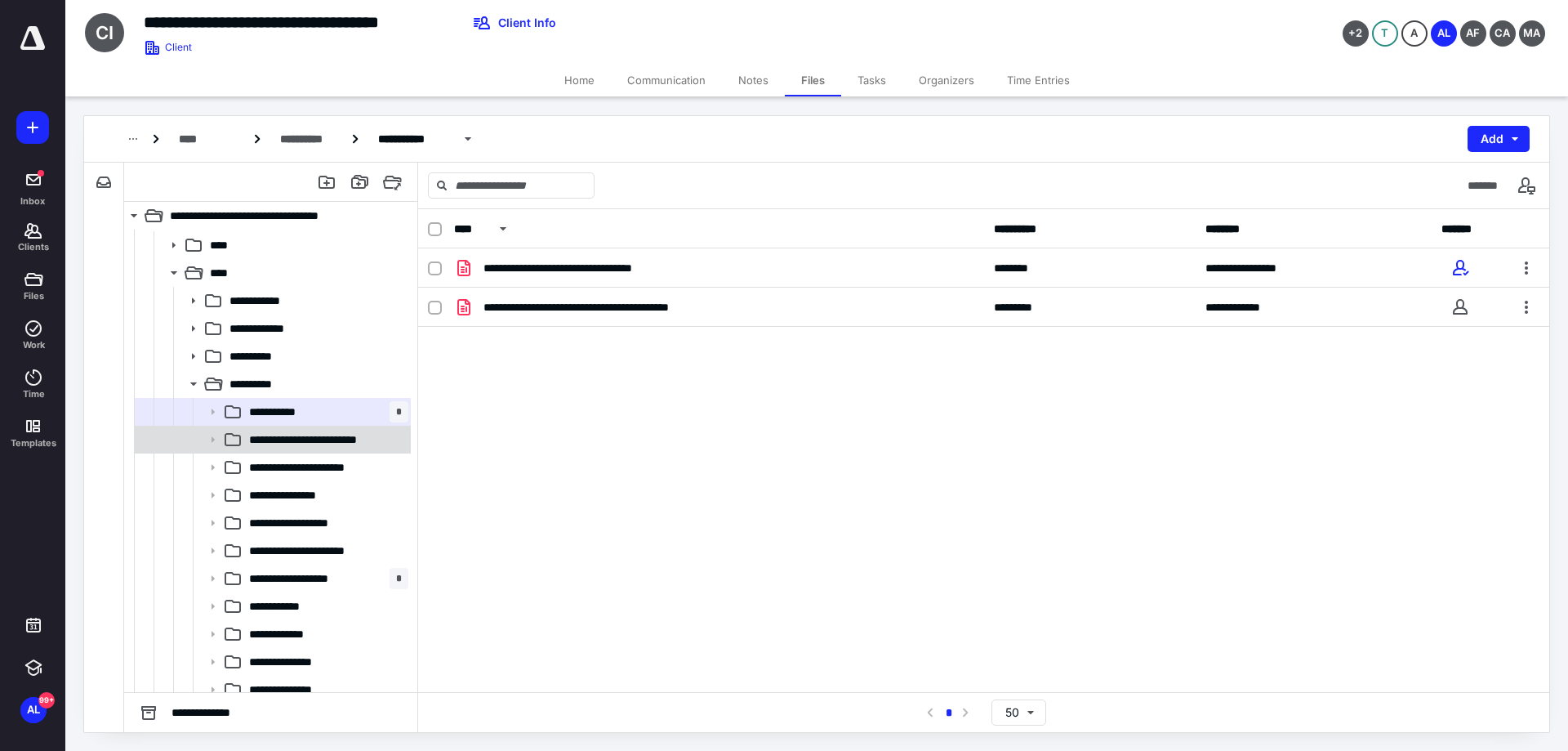 click on "**********" at bounding box center (323, 440) 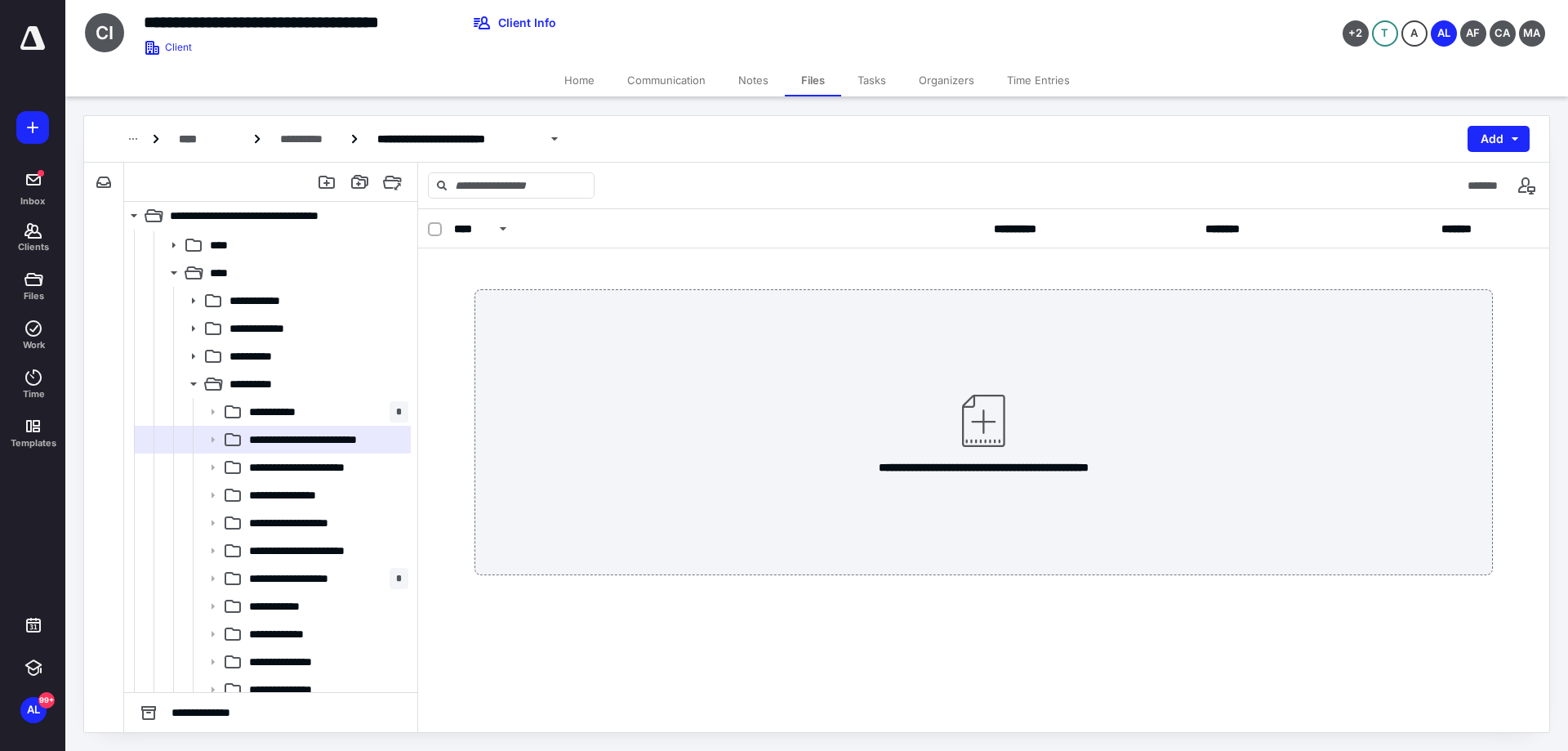 click on "**********" at bounding box center (316, 467) 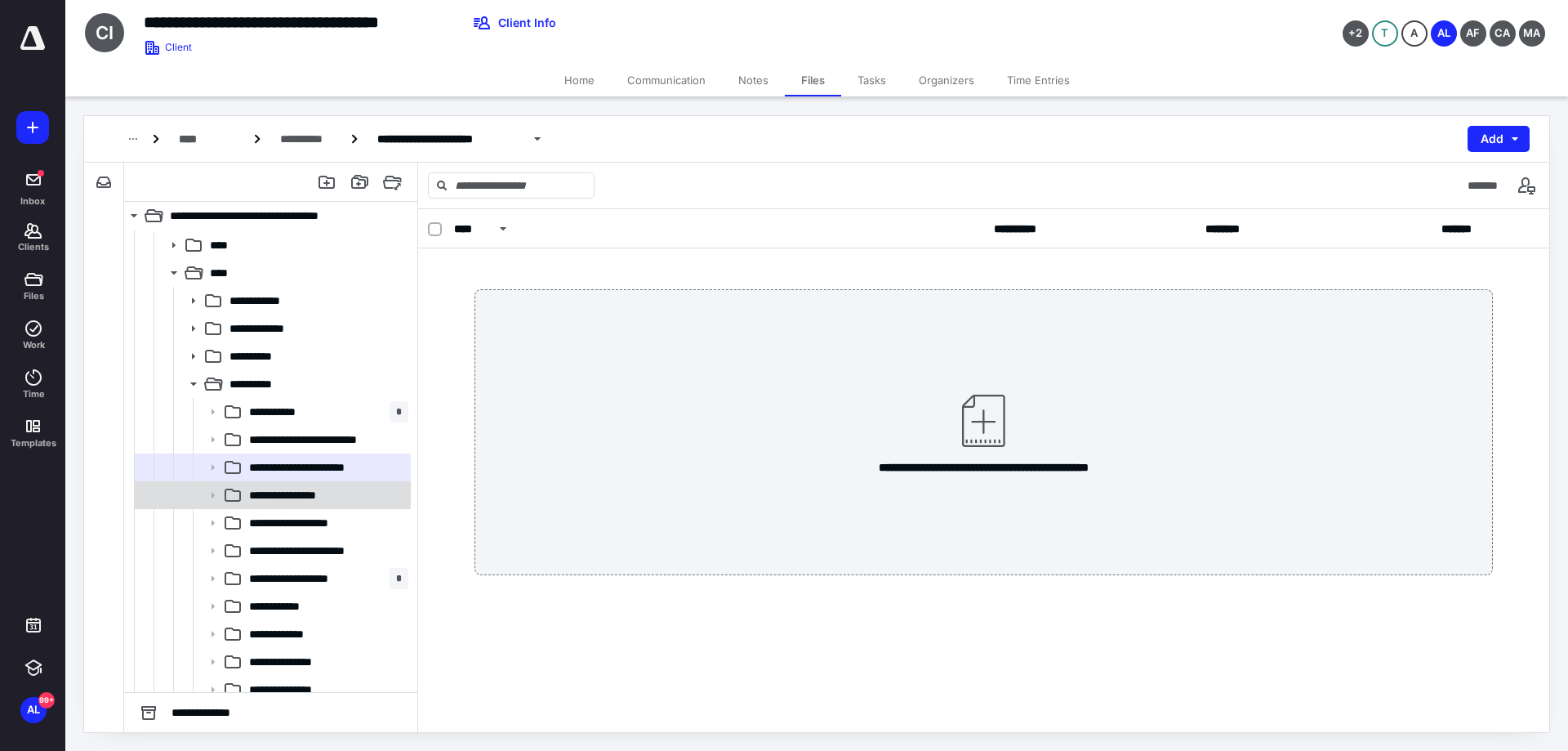 click on "**********" at bounding box center [325, 495] 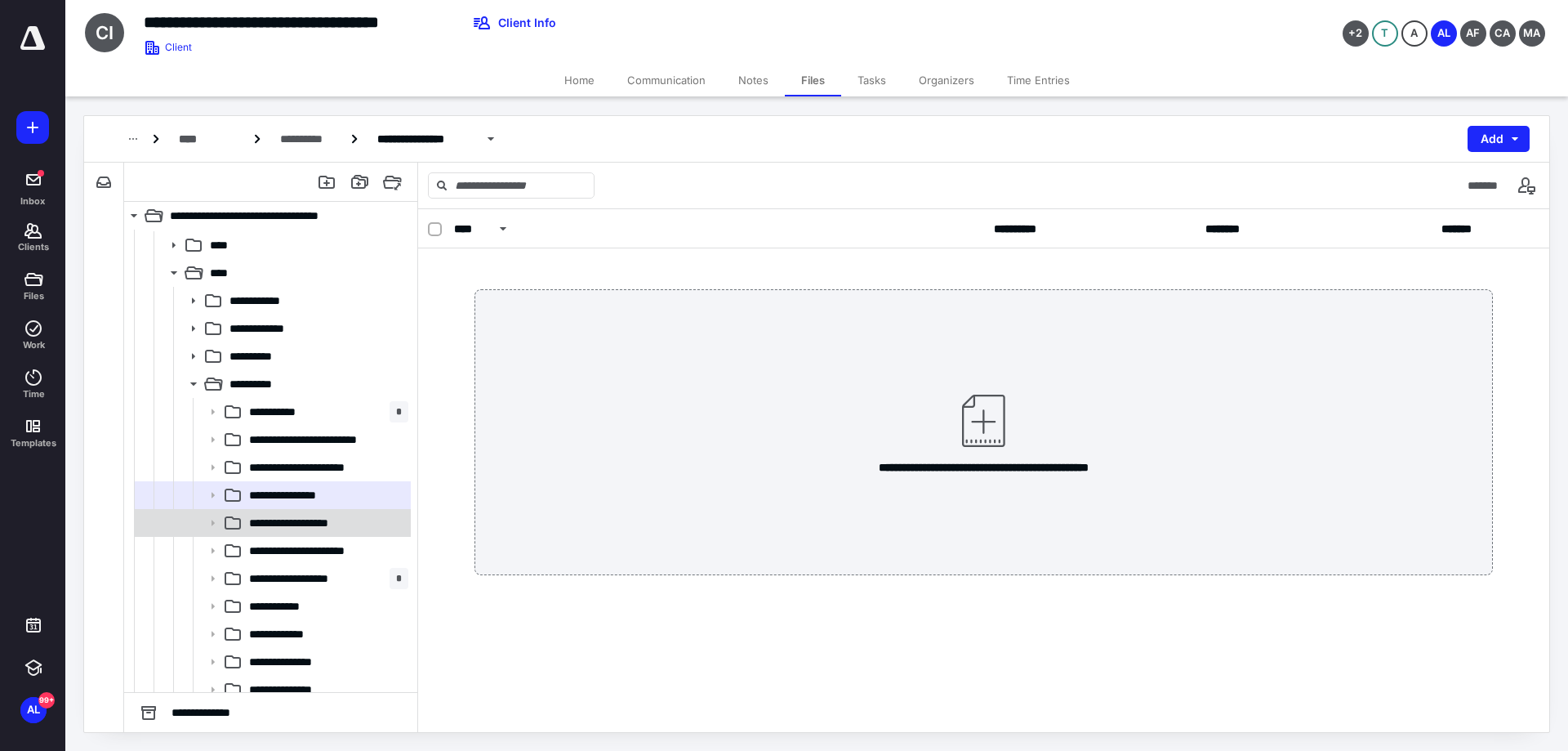 click on "**********" at bounding box center [325, 523] 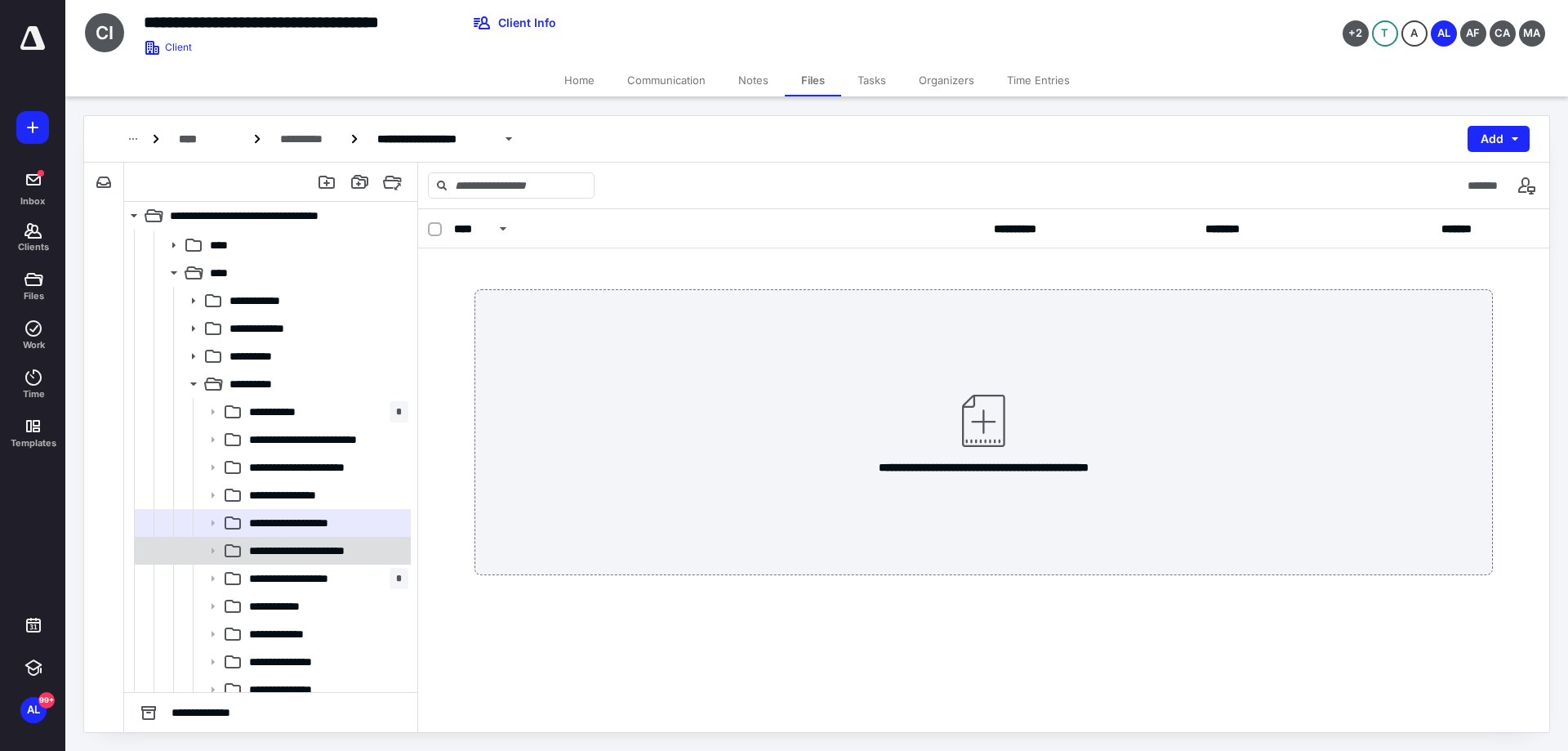 click on "**********" at bounding box center (318, 551) 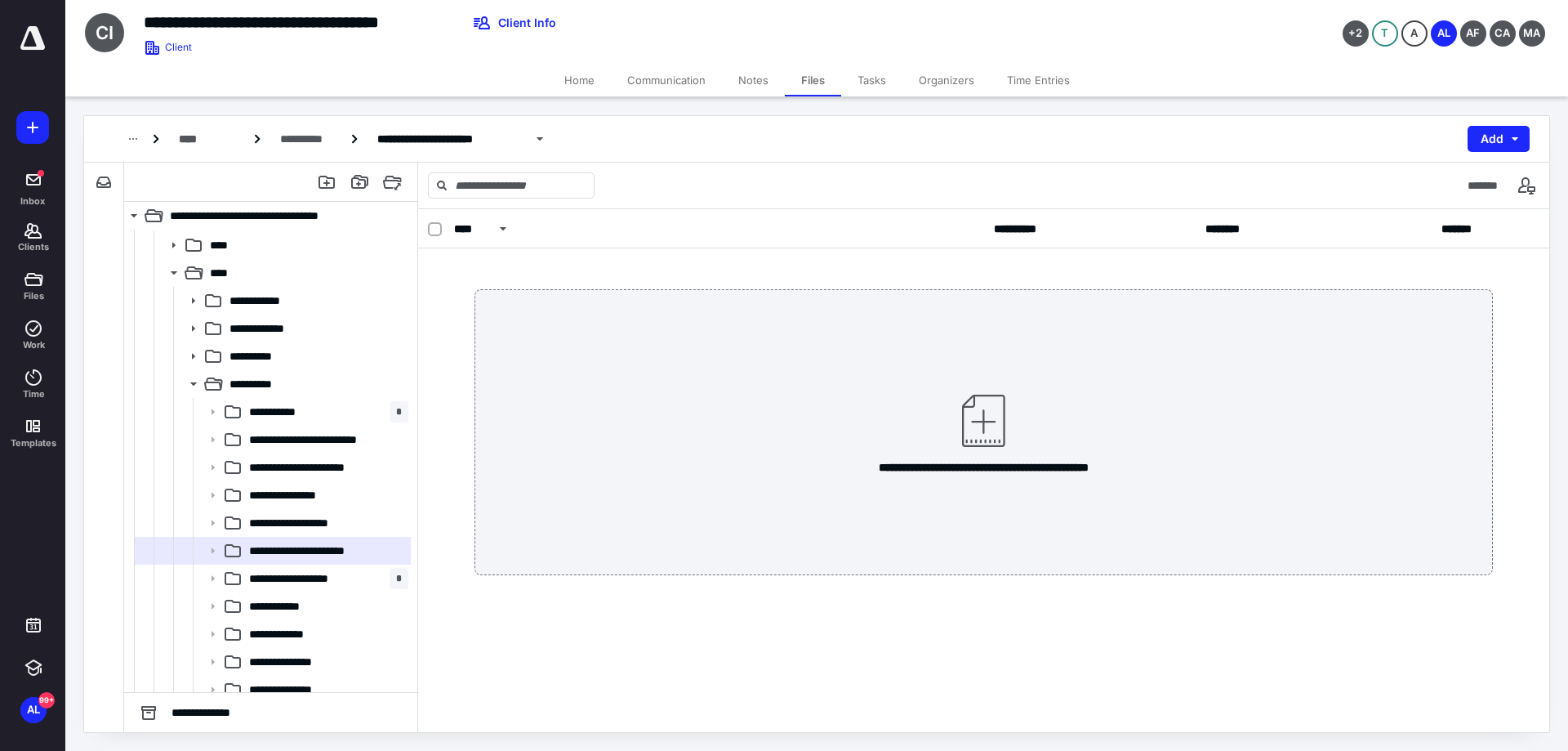 click on "**********" at bounding box center [325, 579] 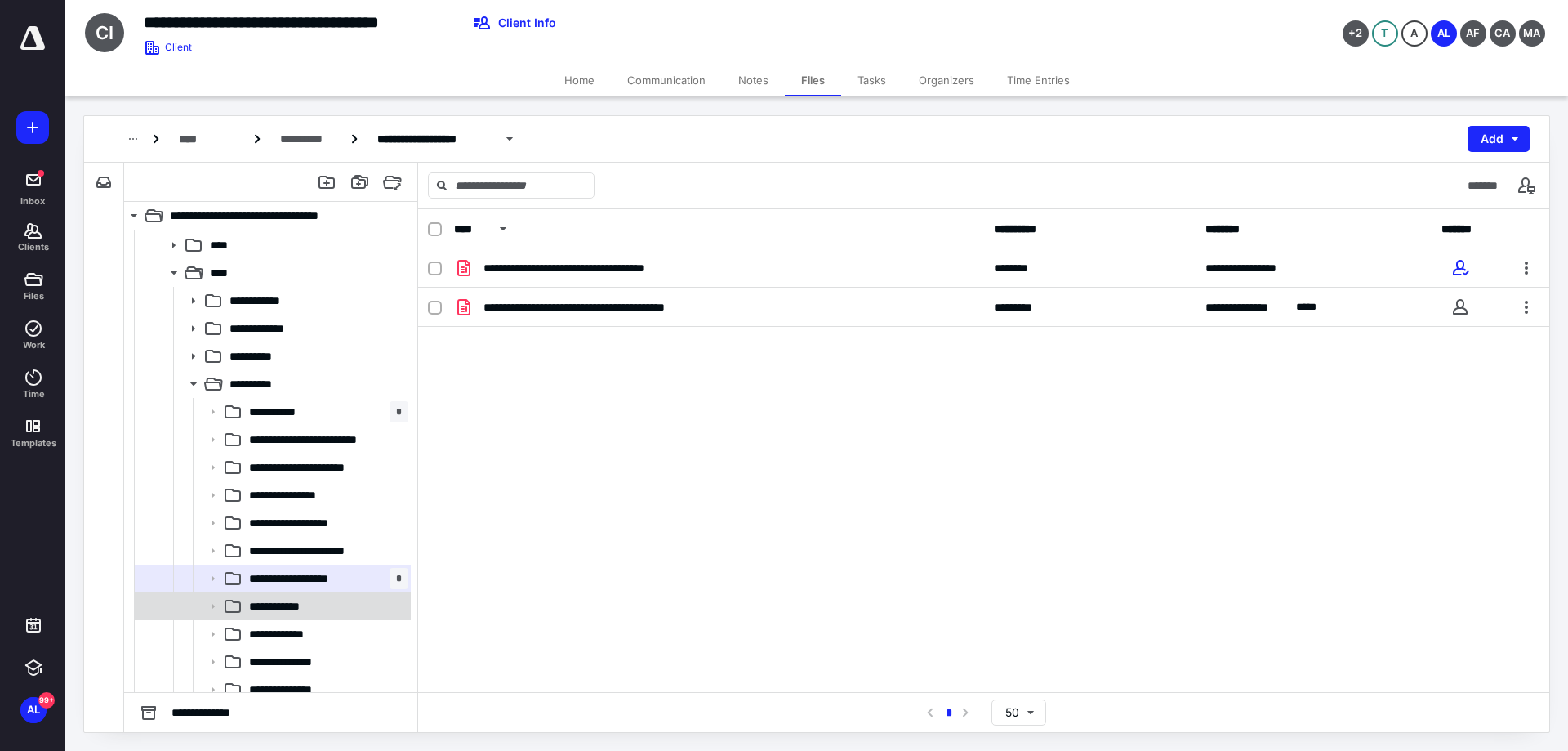 click on "**********" at bounding box center (285, 606) 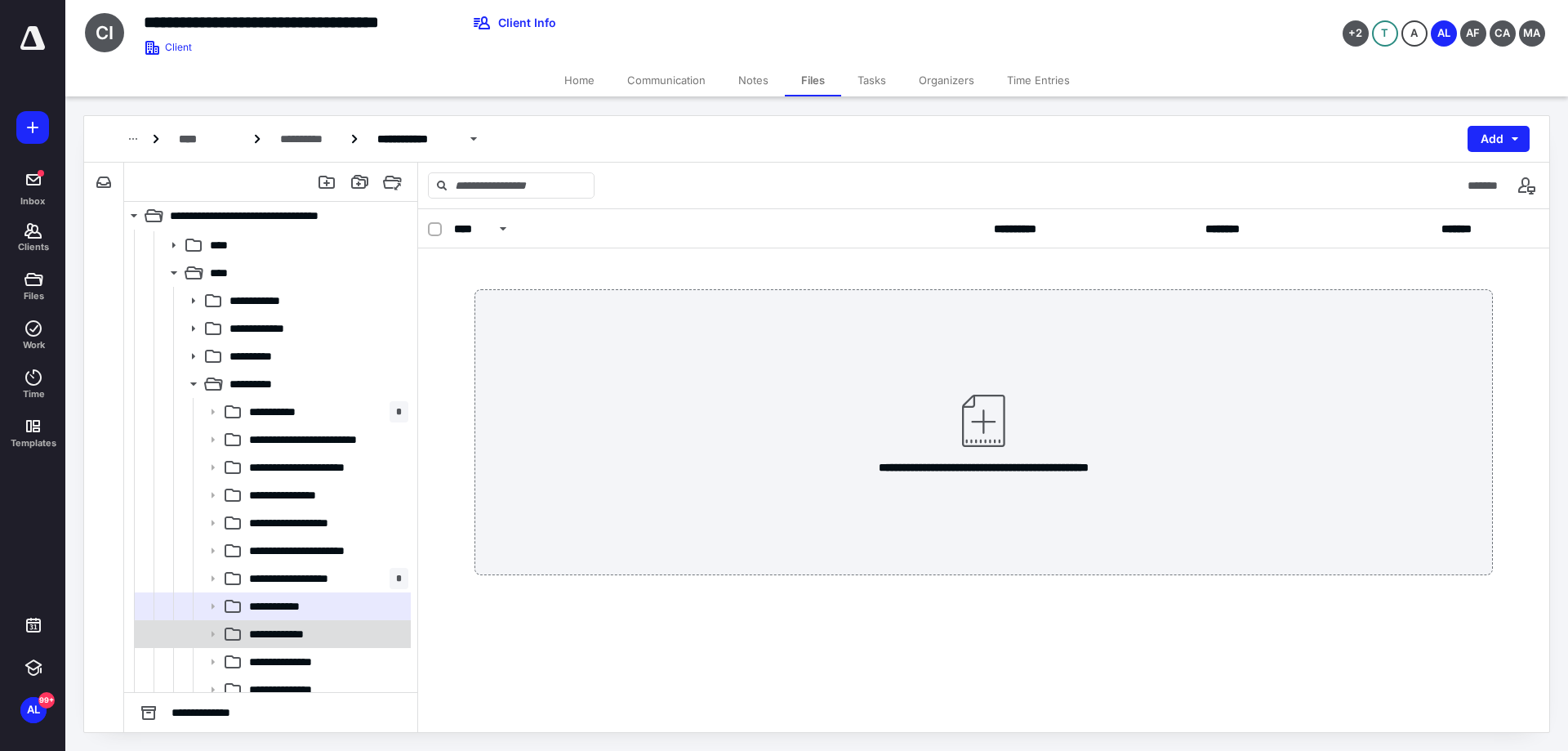 click on "**********" at bounding box center [325, 634] 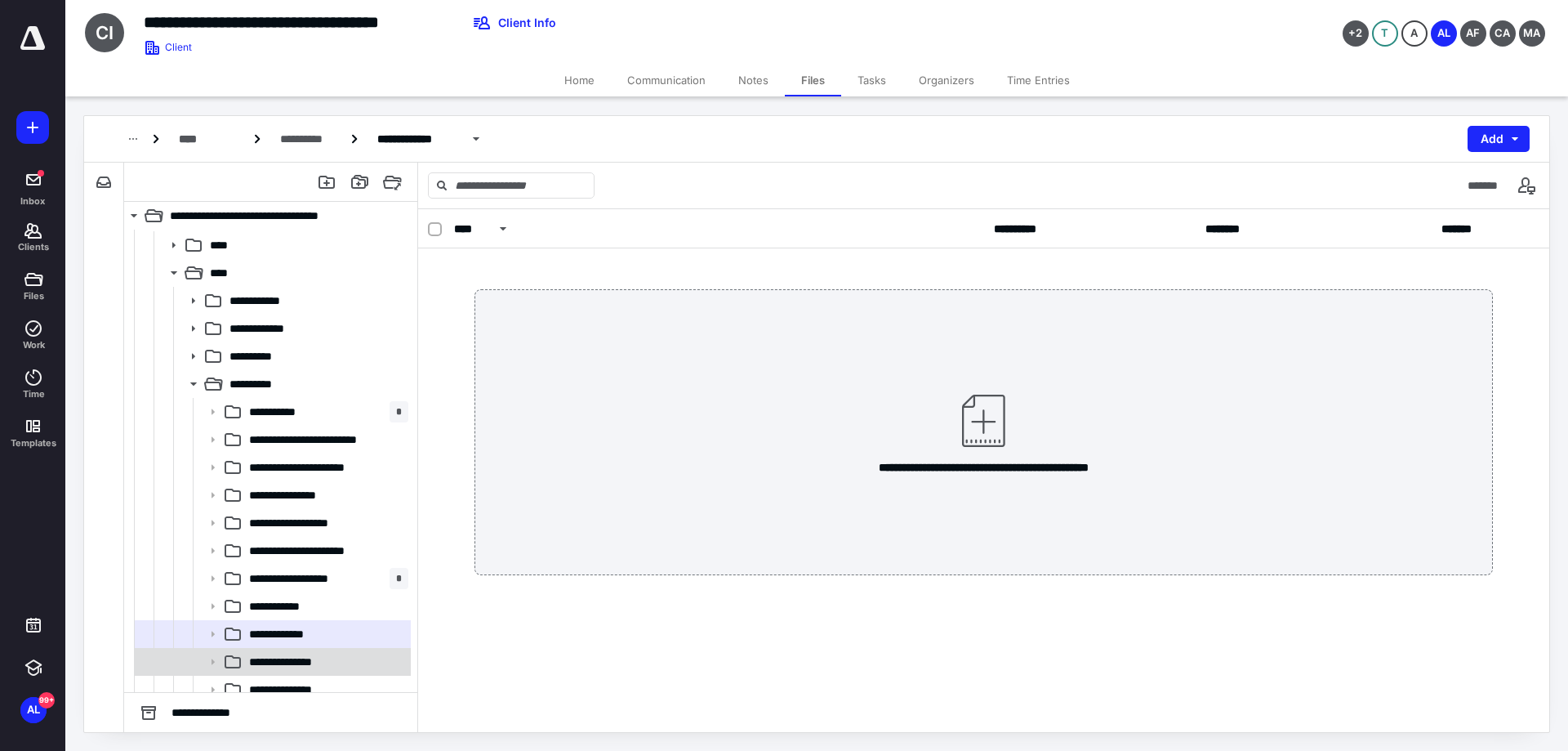 click on "**********" at bounding box center (296, 662) 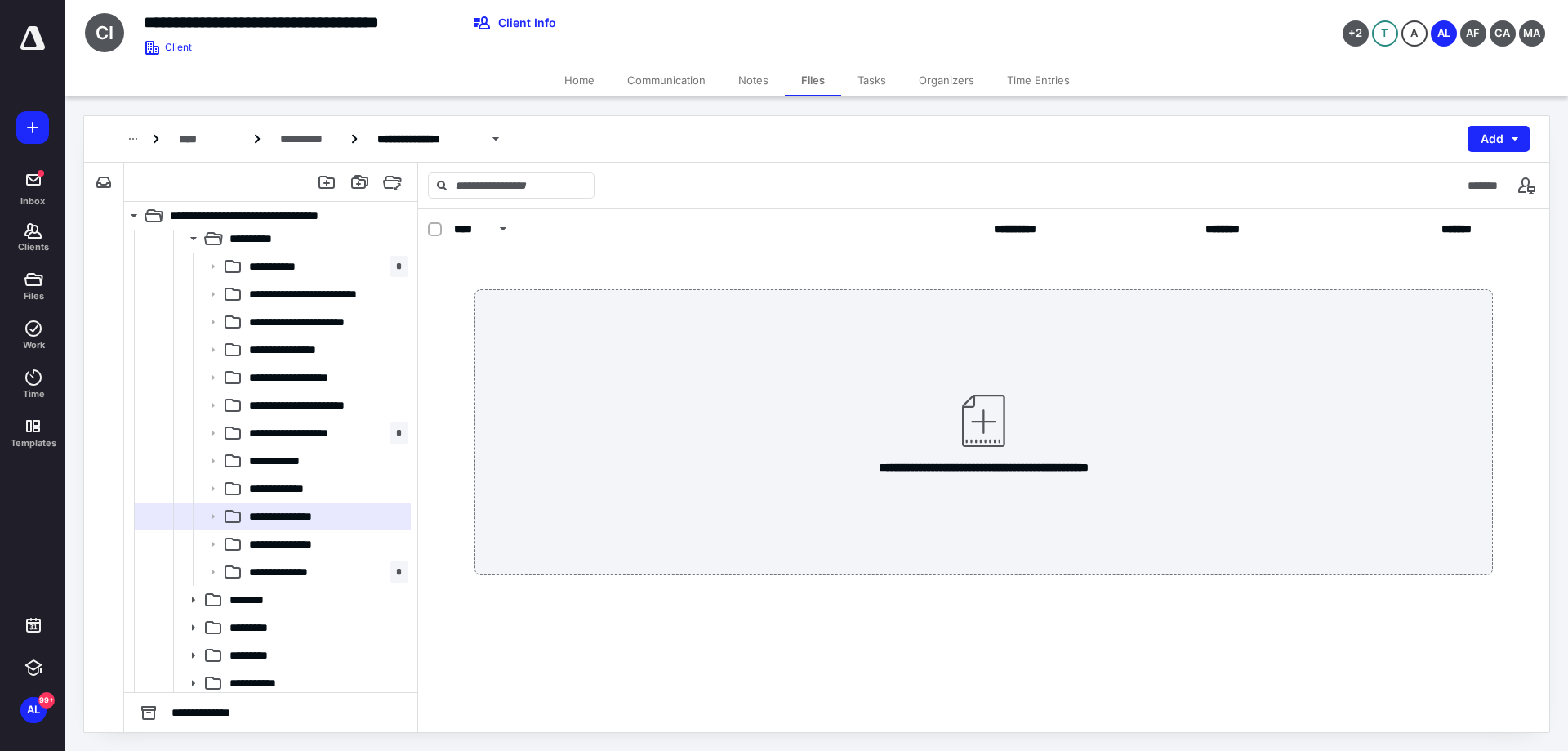 scroll, scrollTop: 327, scrollLeft: 0, axis: vertical 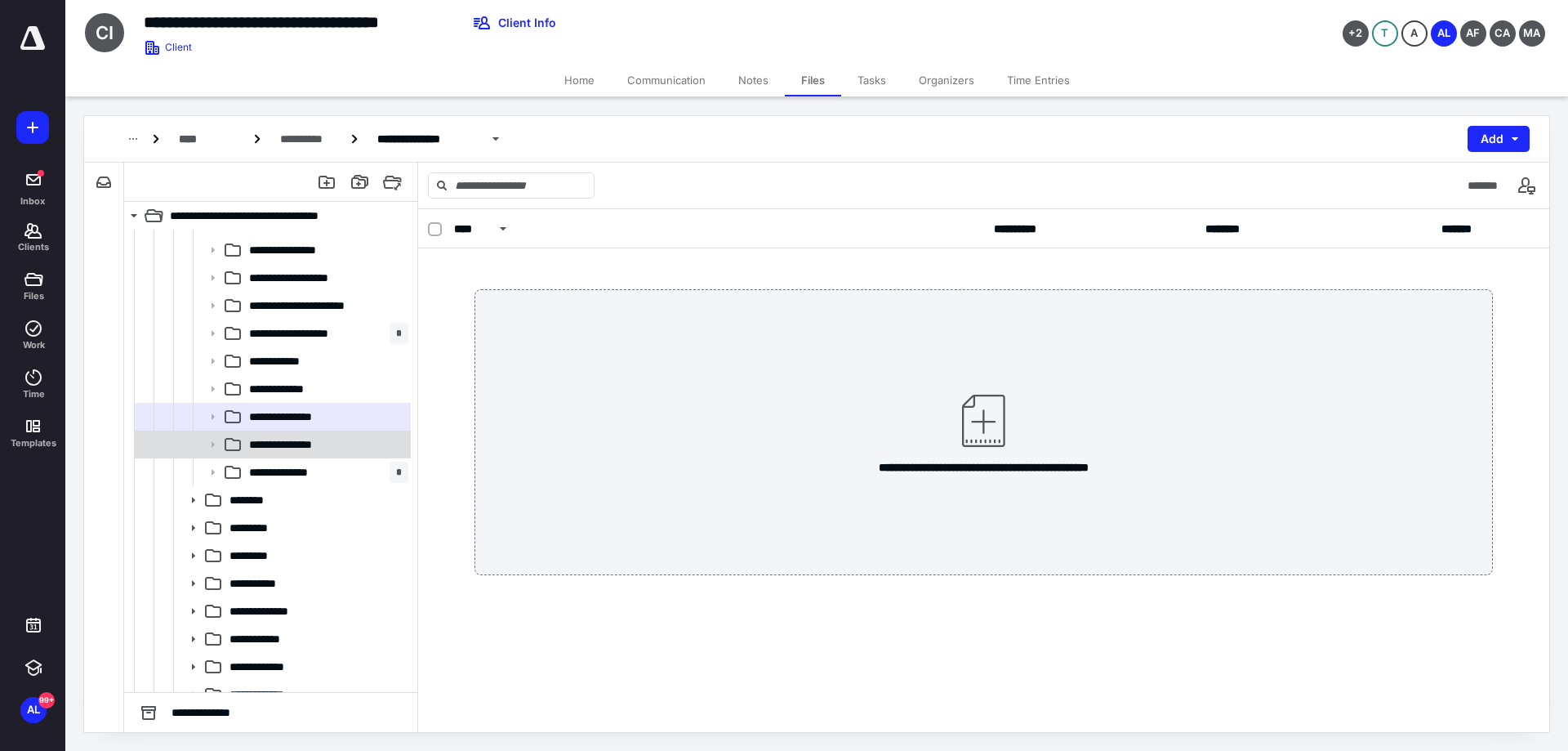 click on "**********" at bounding box center [325, 445] 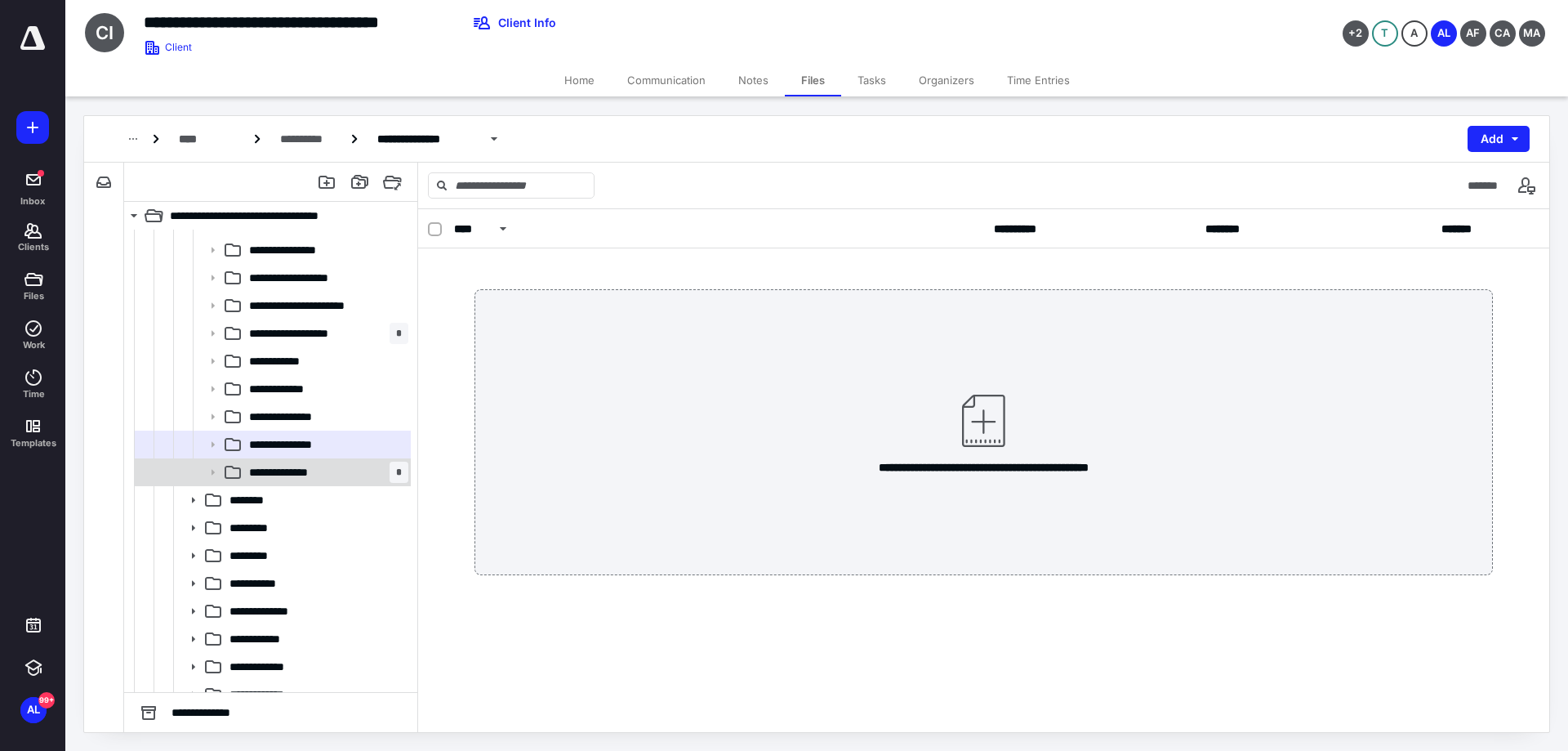 click on "**********" at bounding box center (325, 472) 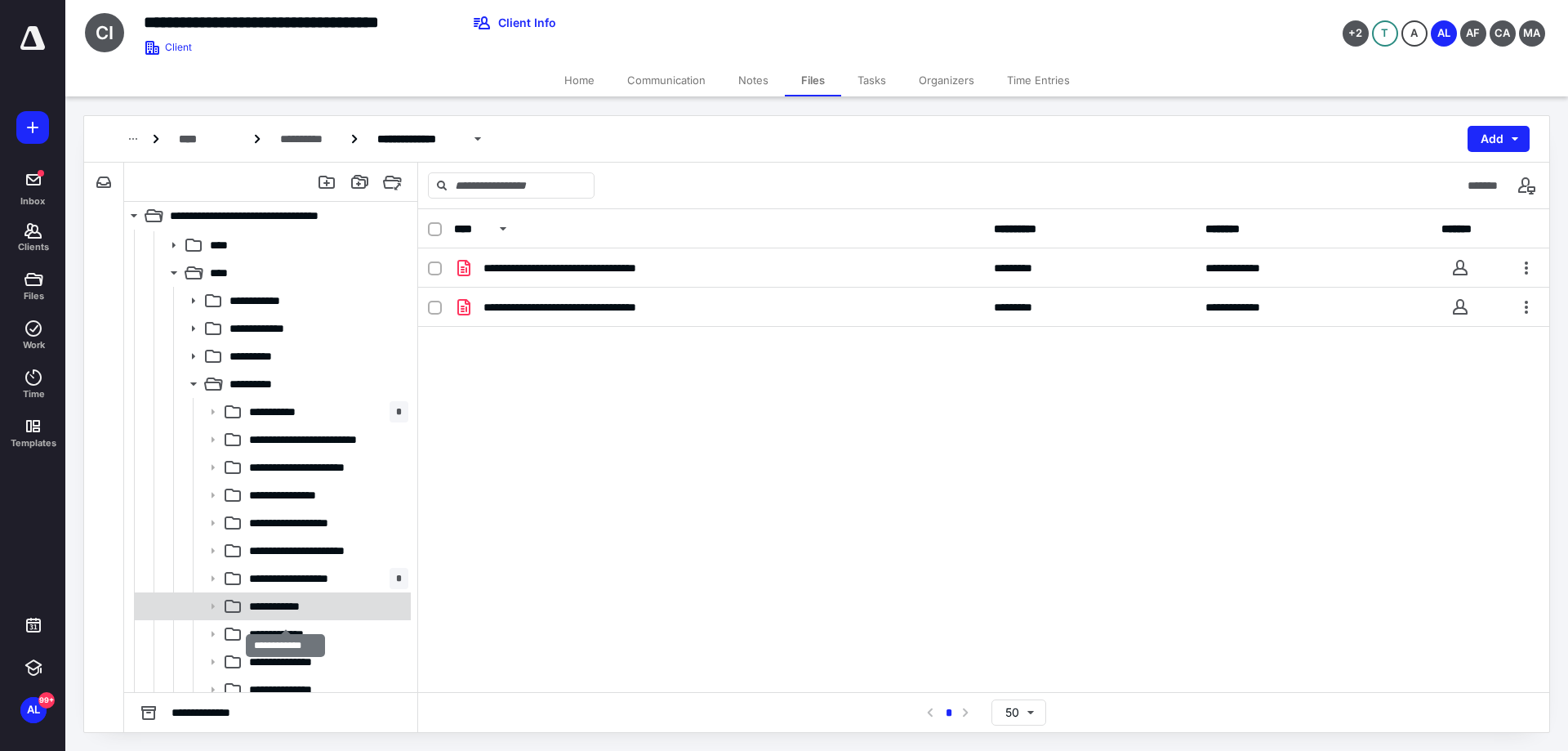 scroll, scrollTop: 0, scrollLeft: 0, axis: both 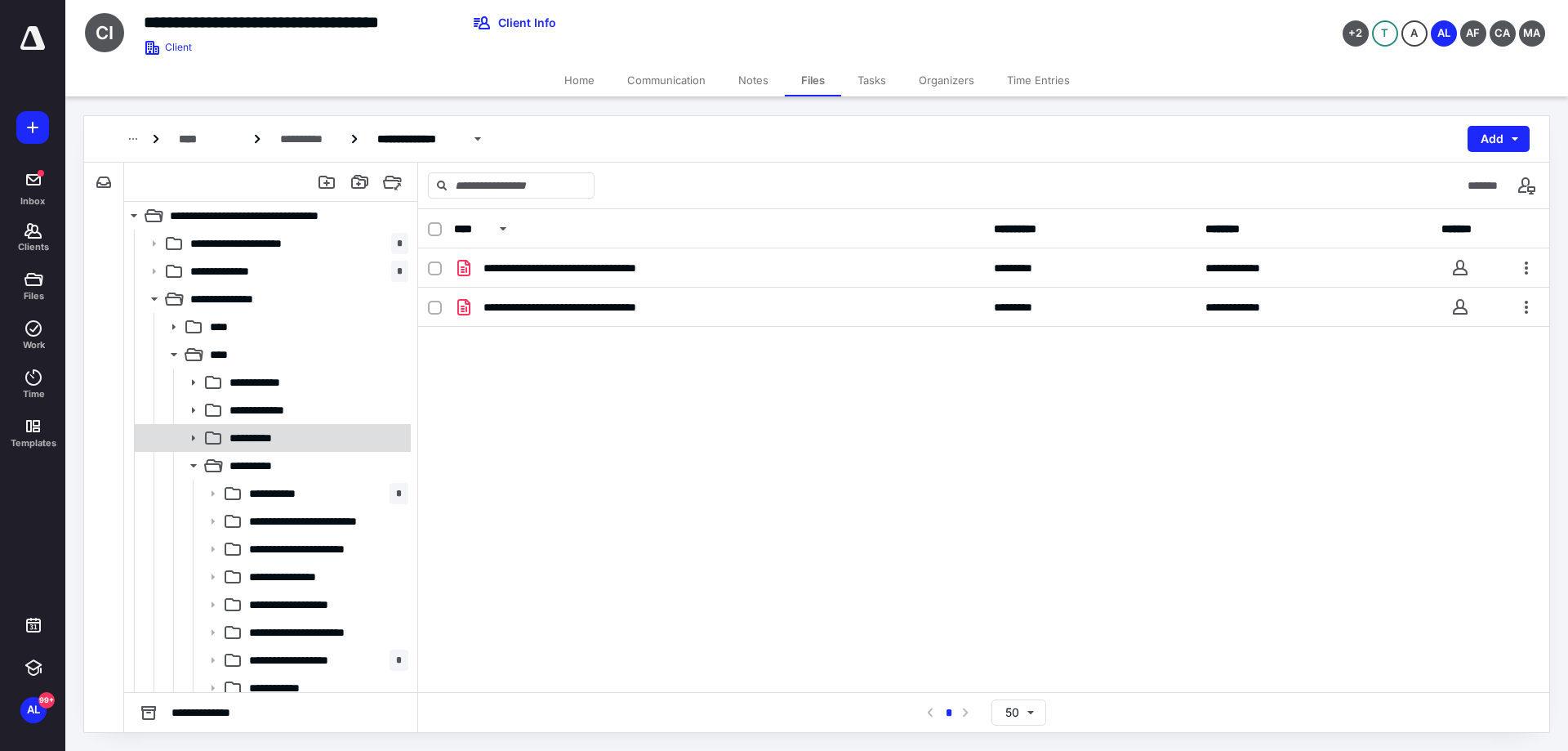 click on "**********" at bounding box center (315, 438) 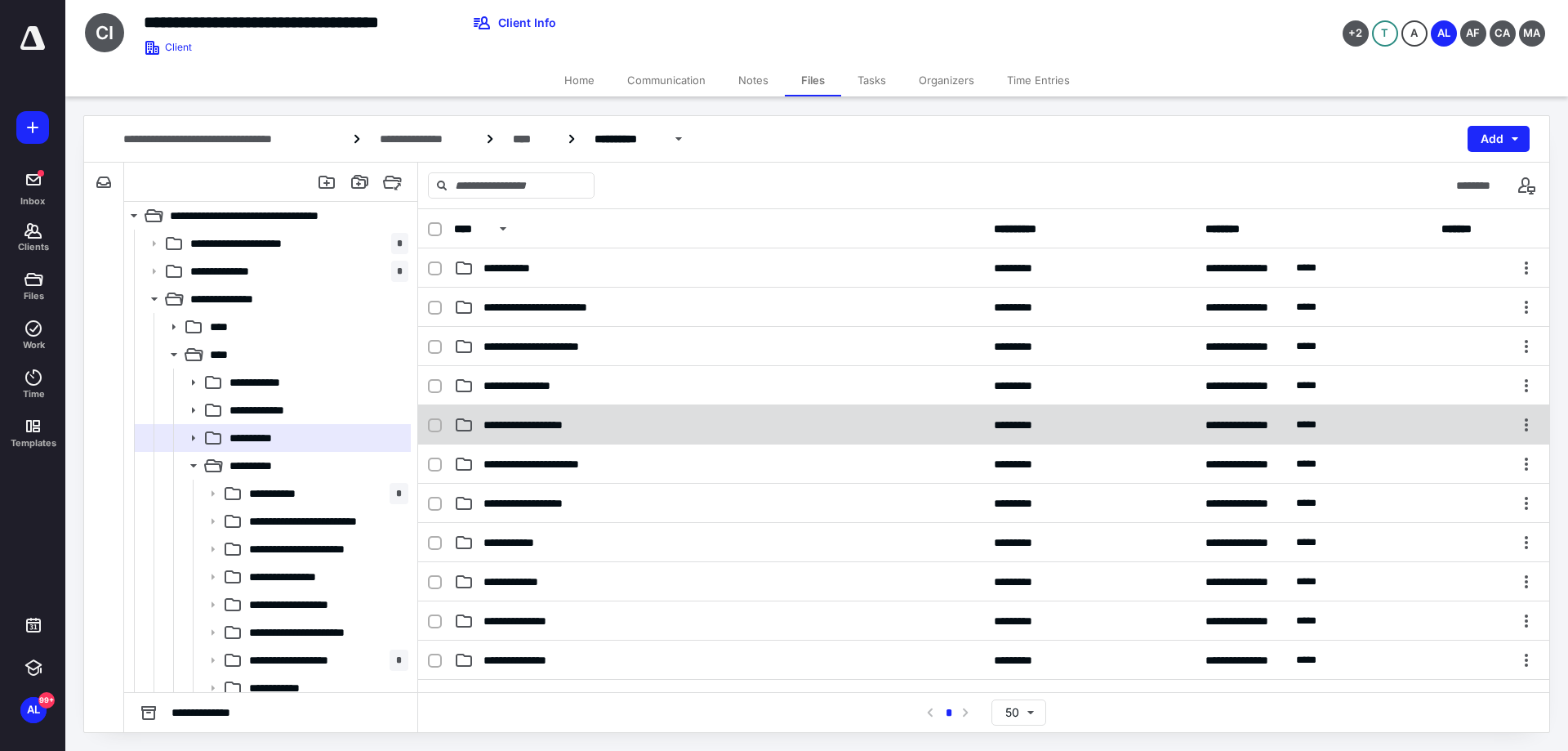 click on "**********" at bounding box center (719, 425) 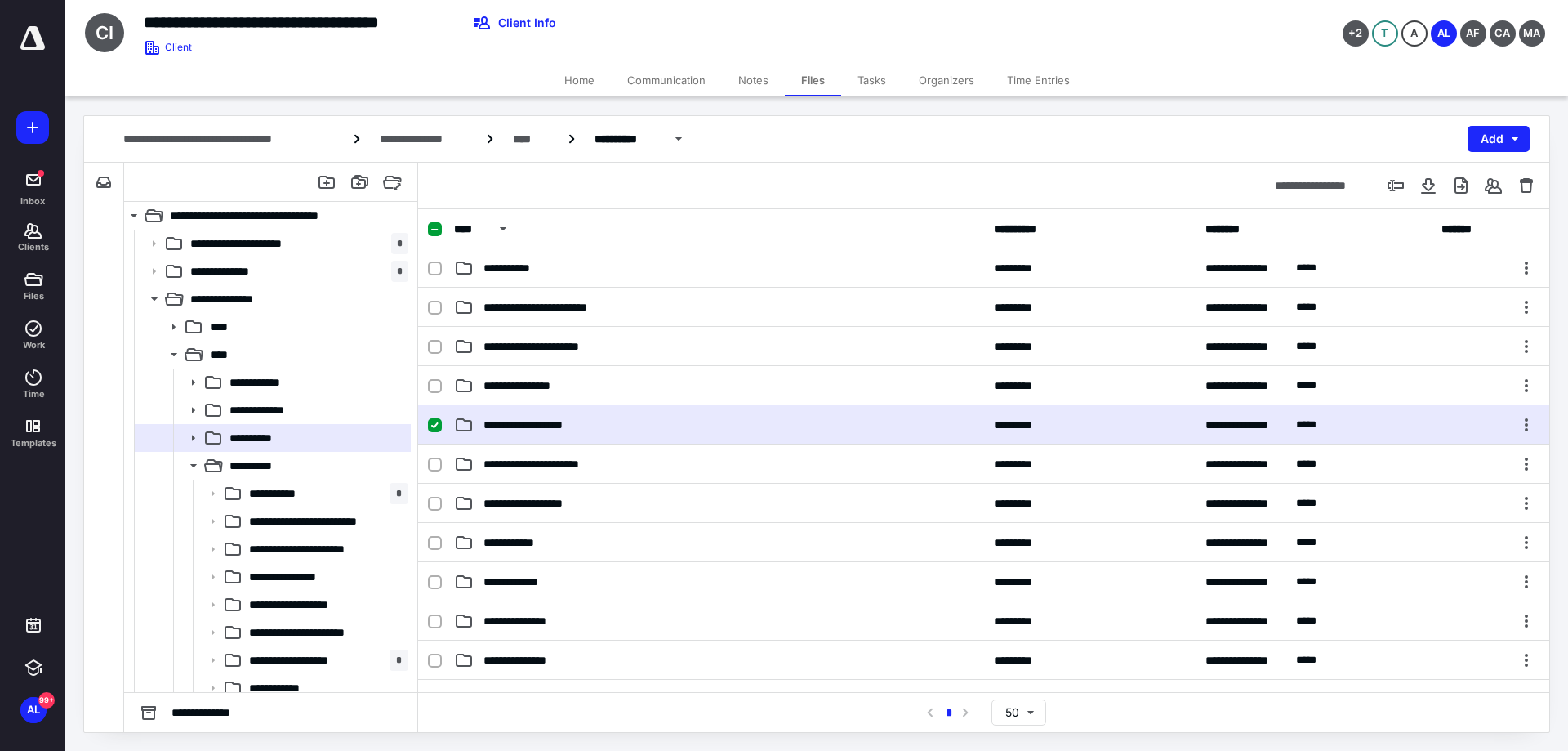 click on "**********" at bounding box center [719, 425] 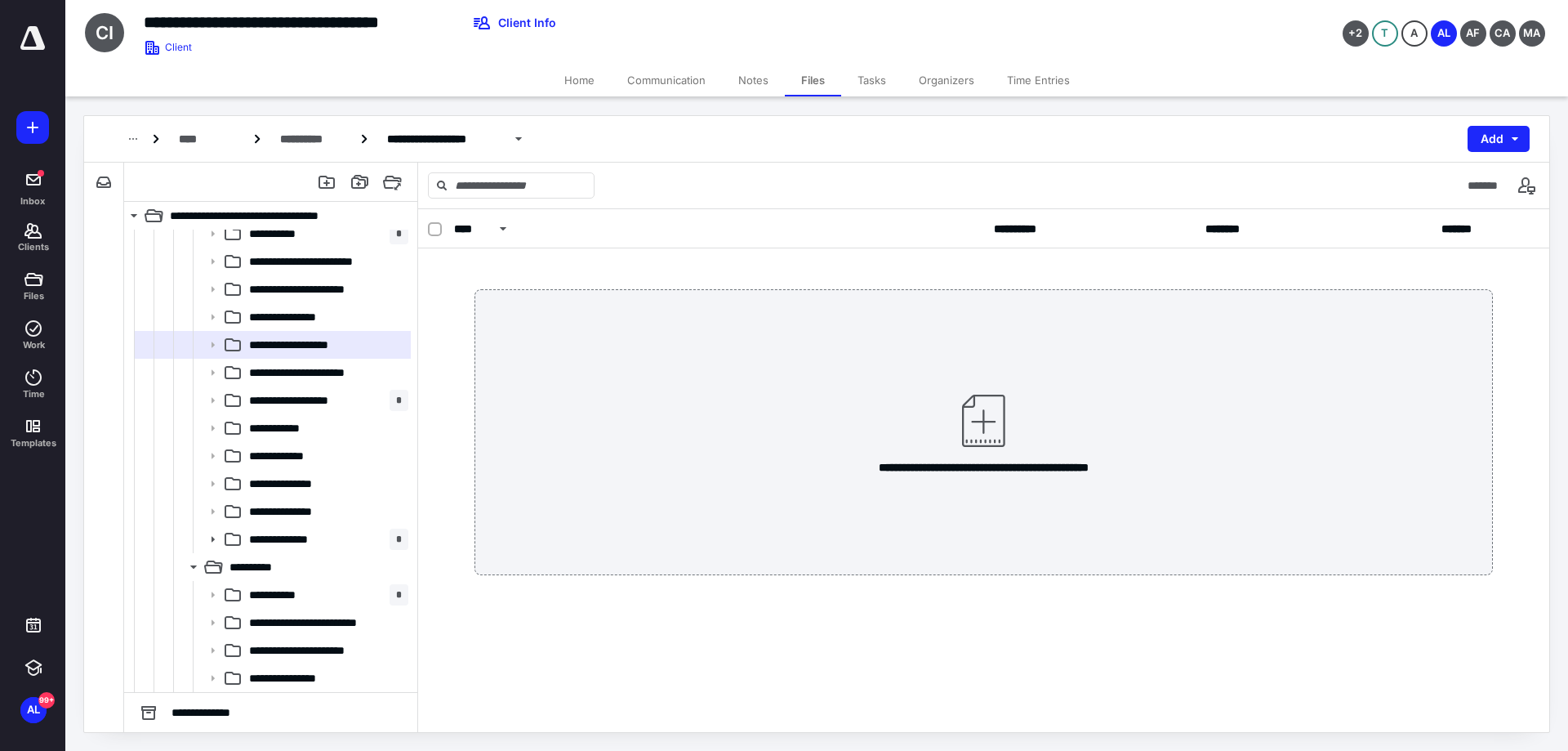 scroll, scrollTop: 245, scrollLeft: 0, axis: vertical 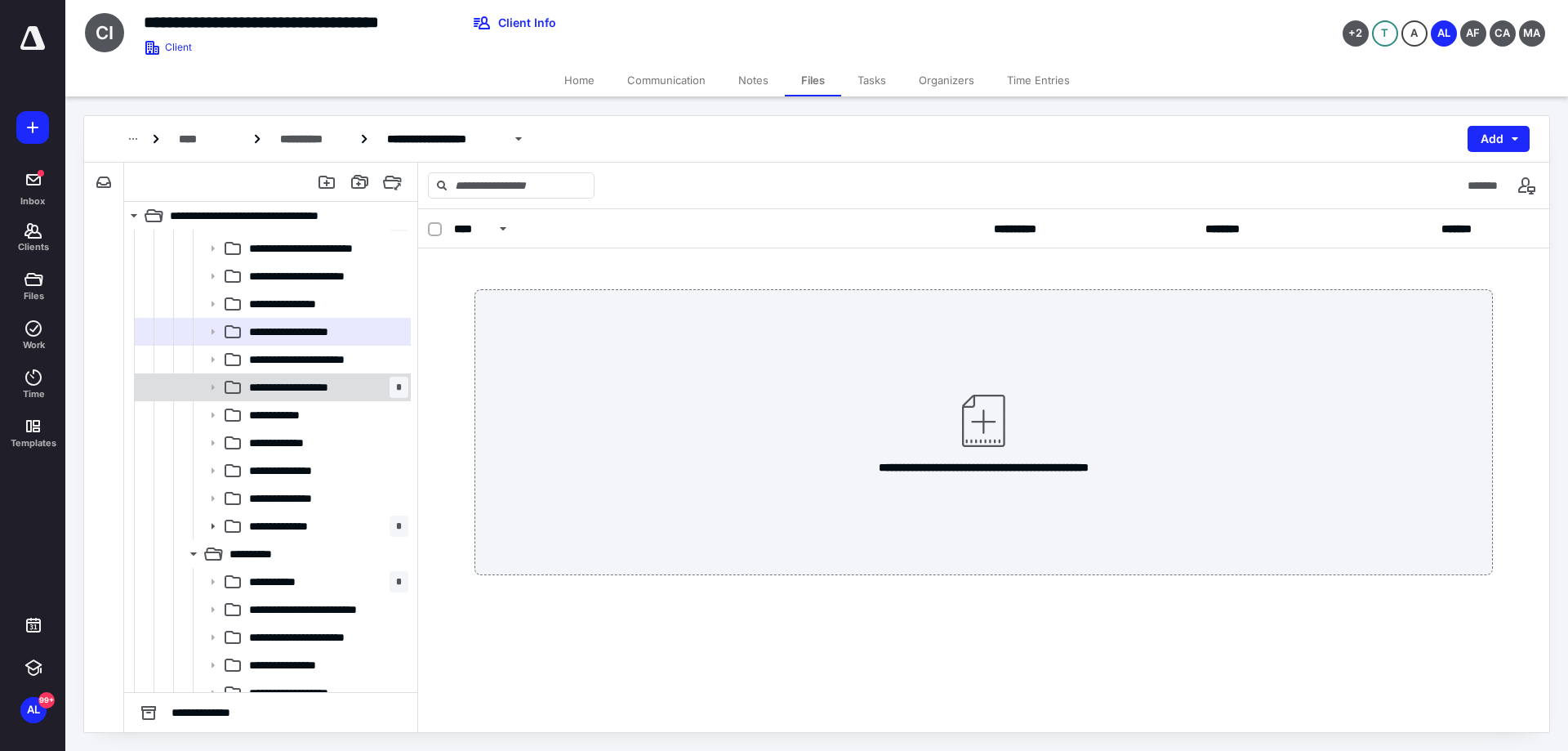 click on "**********" at bounding box center (303, 387) 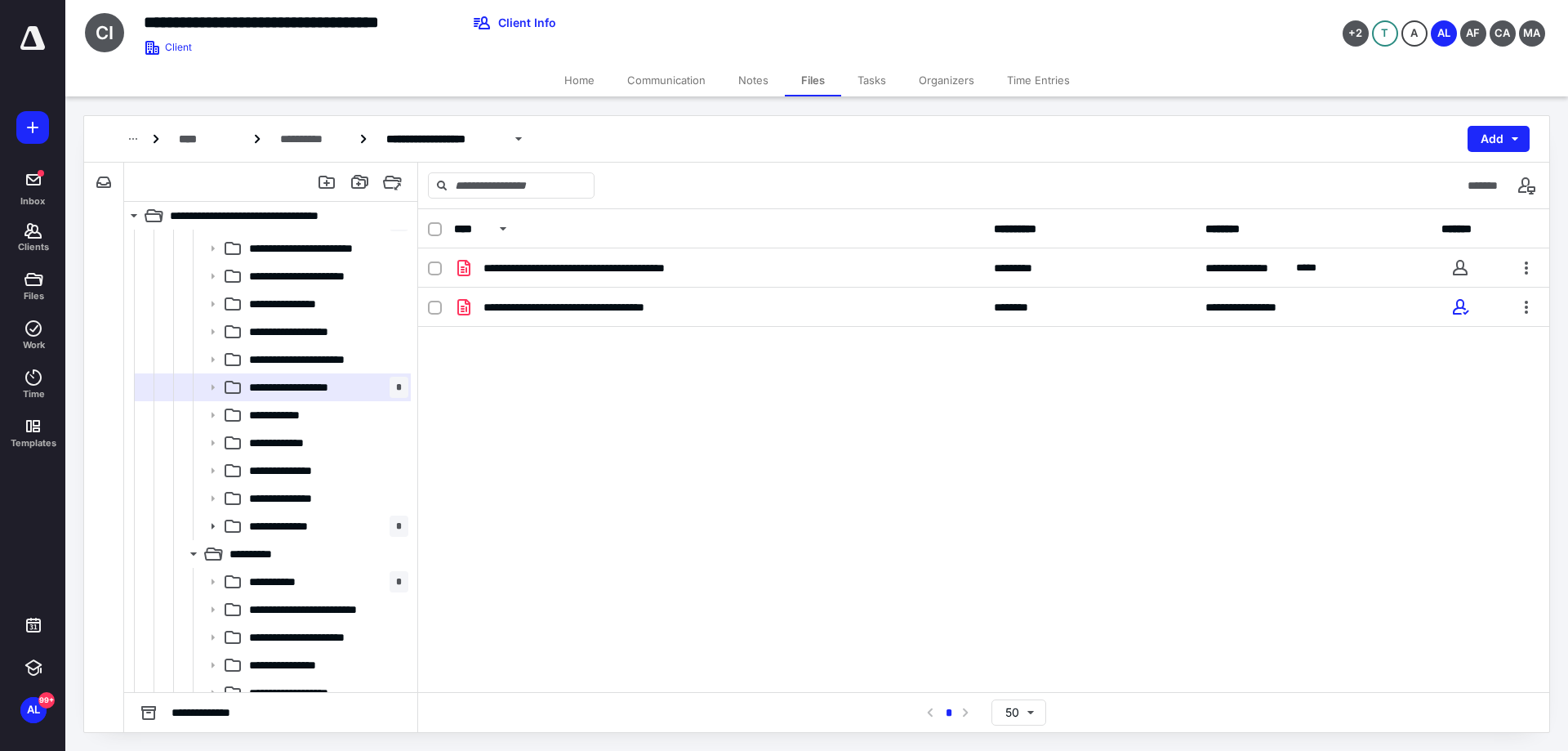 scroll, scrollTop: 0, scrollLeft: 0, axis: both 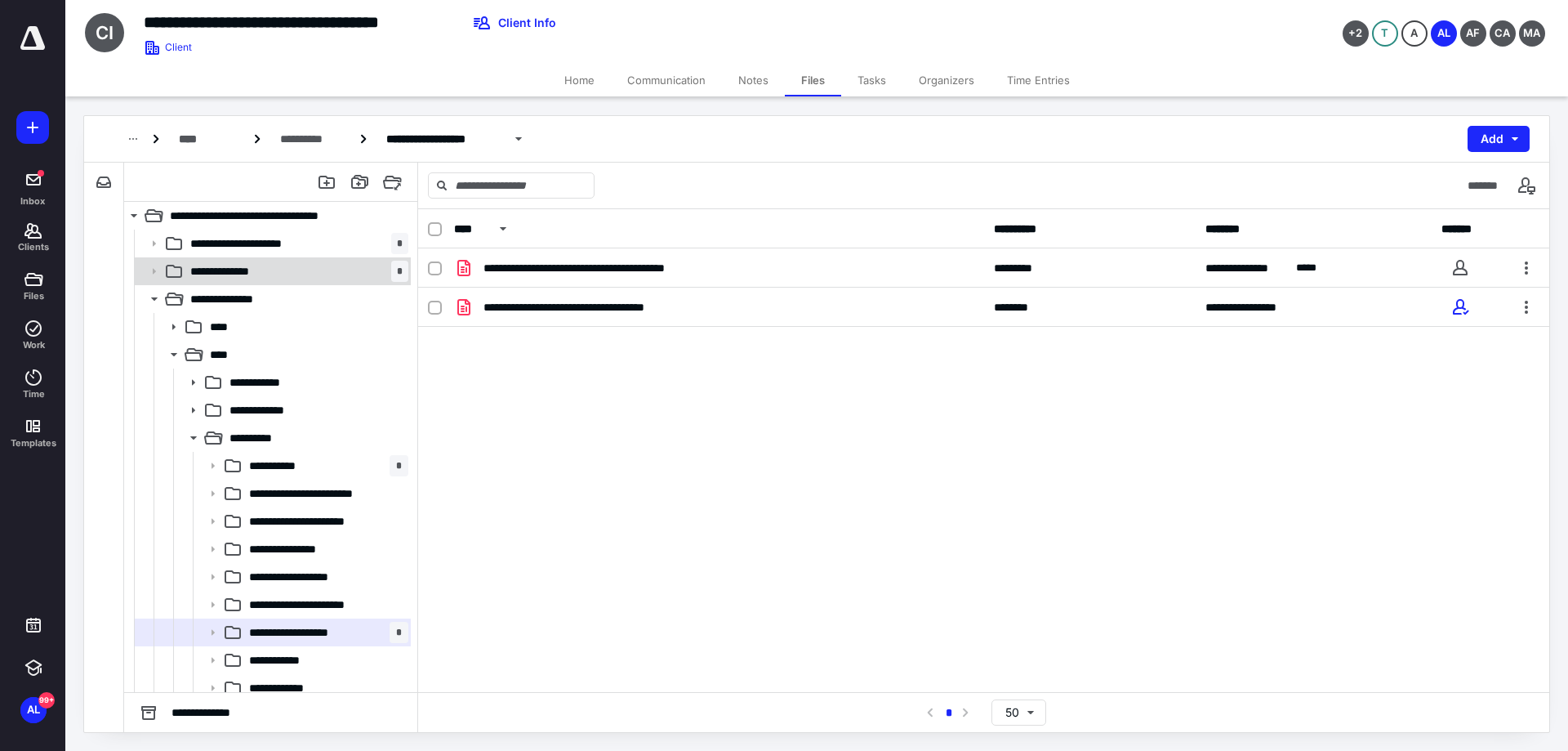 click on "**********" at bounding box center (296, 271) 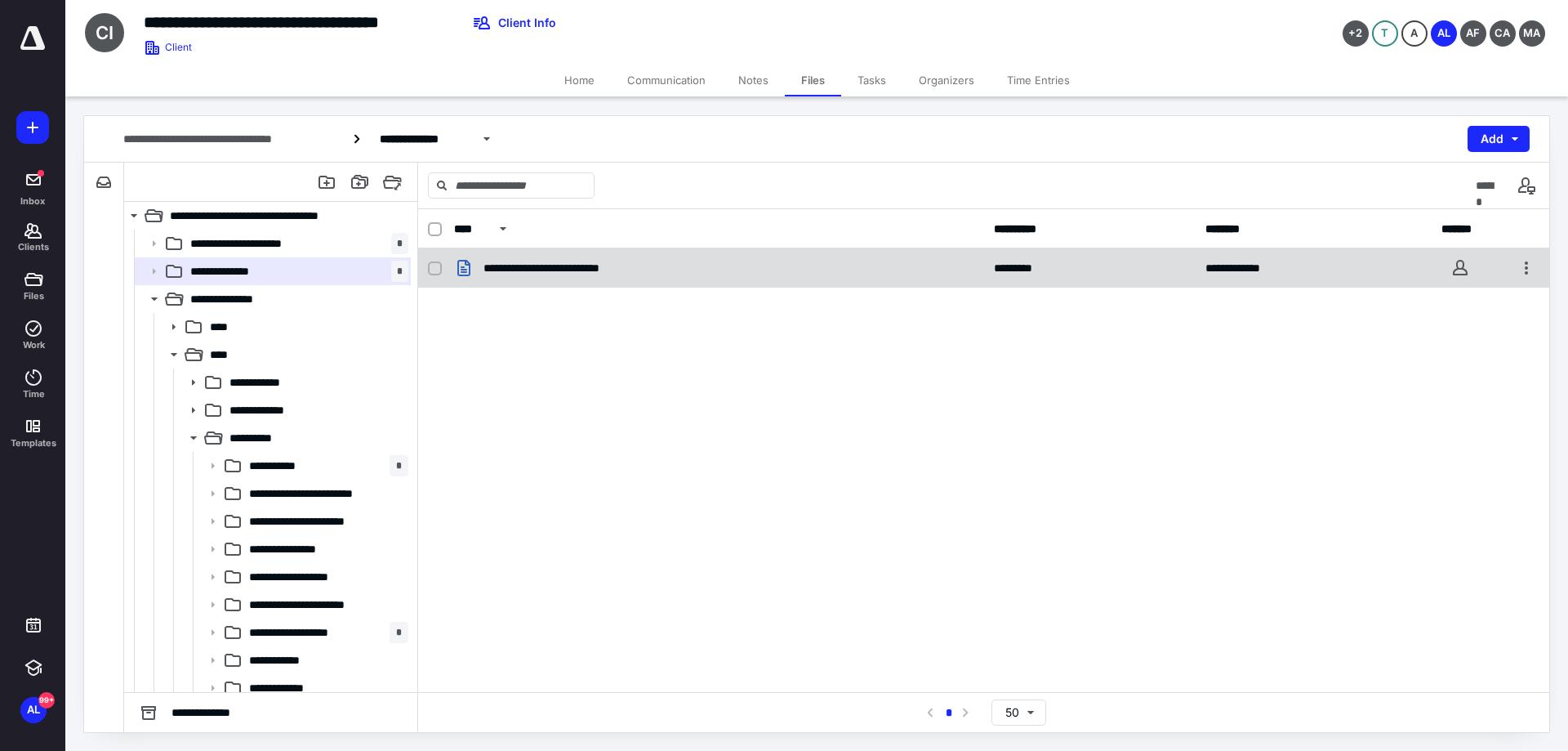click on "**********" at bounding box center (567, 268) 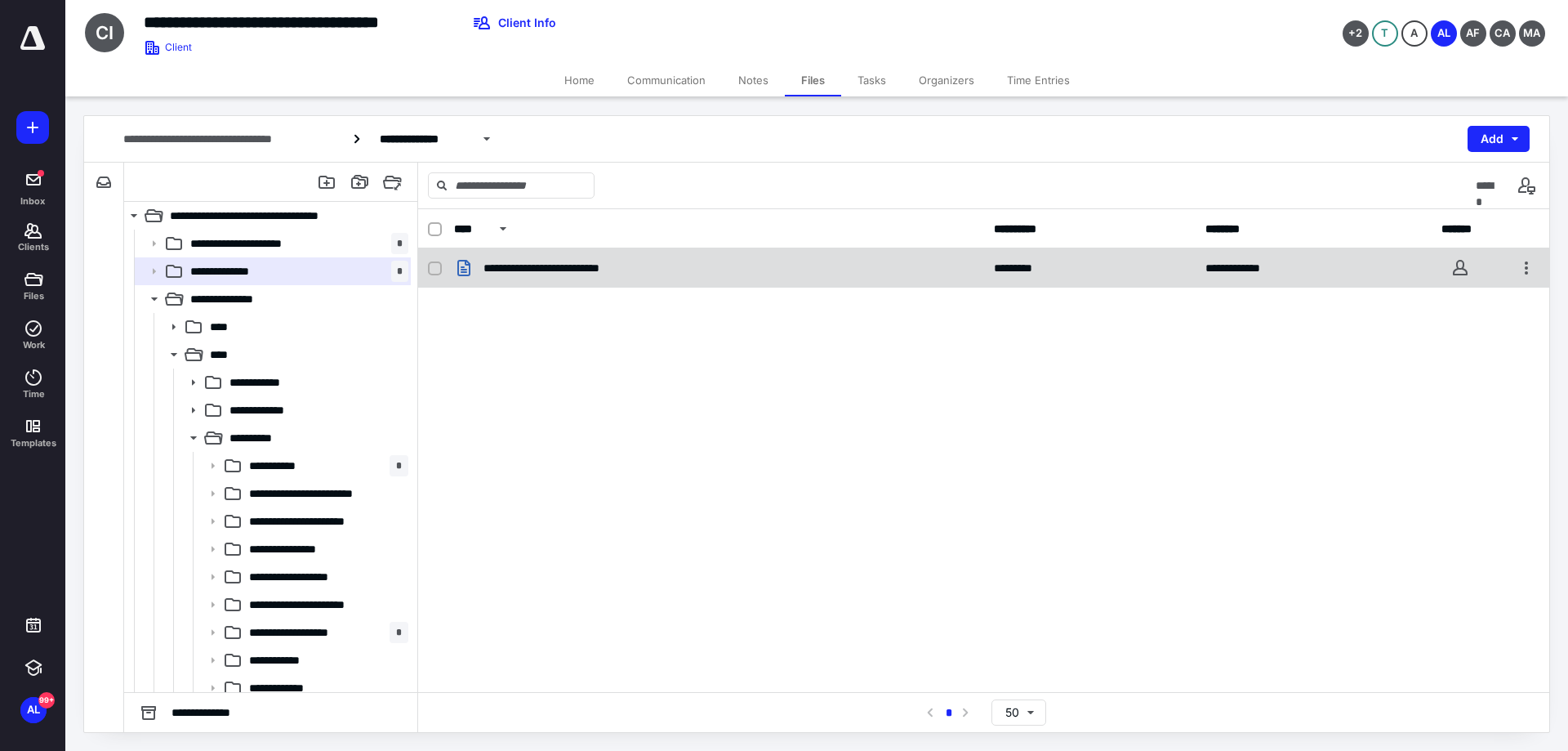 click on "**********" at bounding box center (567, 268) 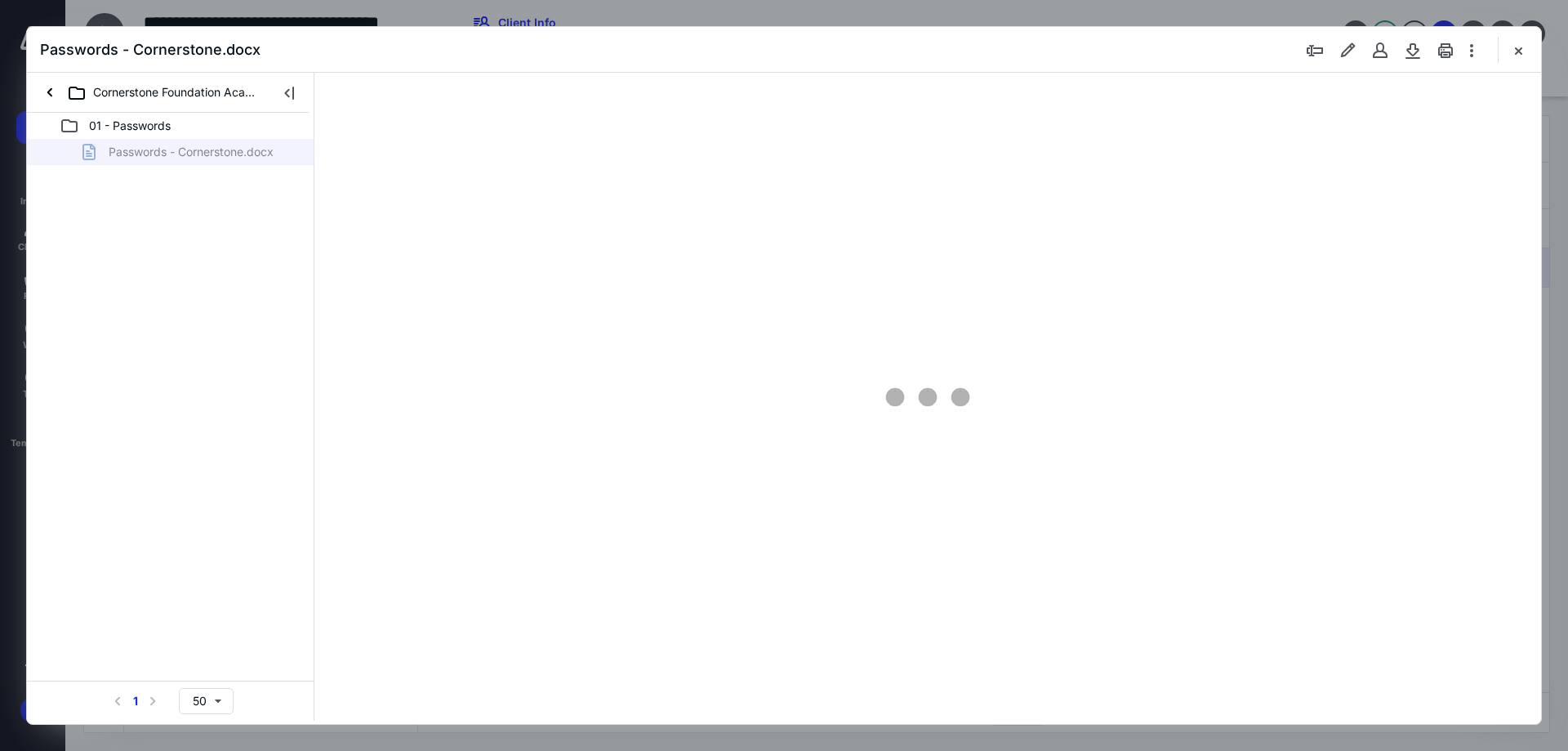 scroll, scrollTop: 0, scrollLeft: 0, axis: both 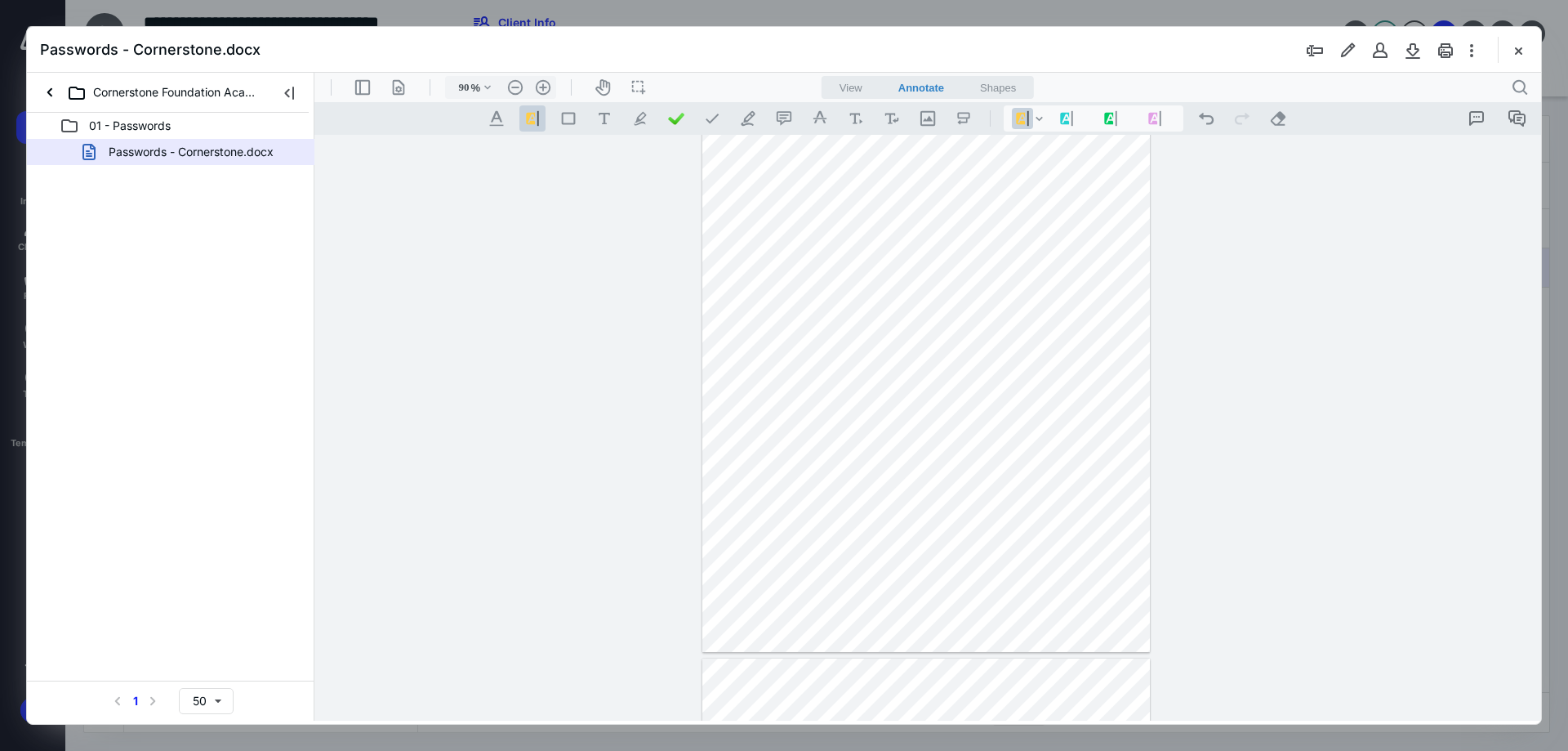 click on ".cls-1{fill:#8c8c8c;} icon - line - tool - highlight" at bounding box center [532, 118] 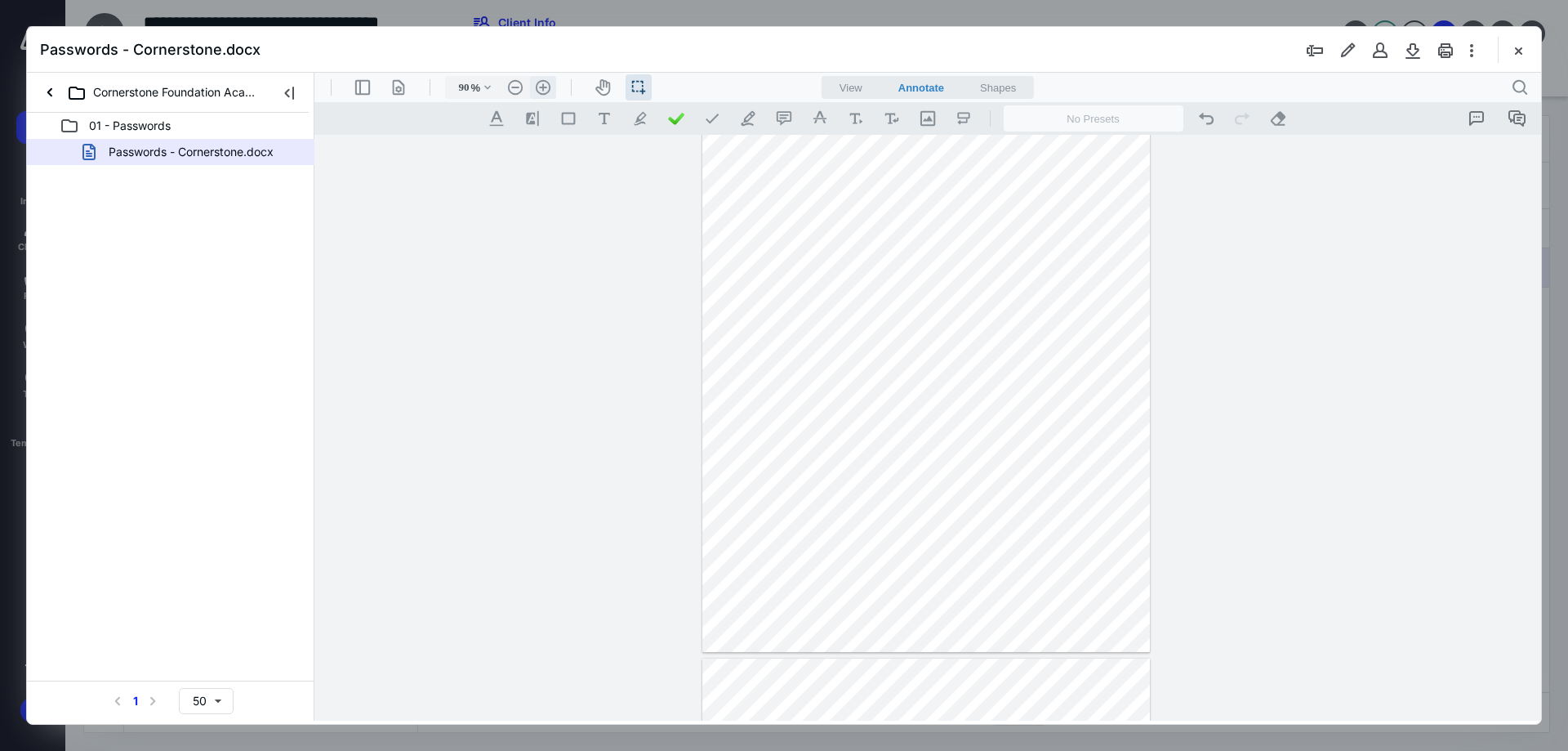 click on ".cls-1{fill:#abb0c4;} icon - header - zoom - in - line" at bounding box center (543, 87) 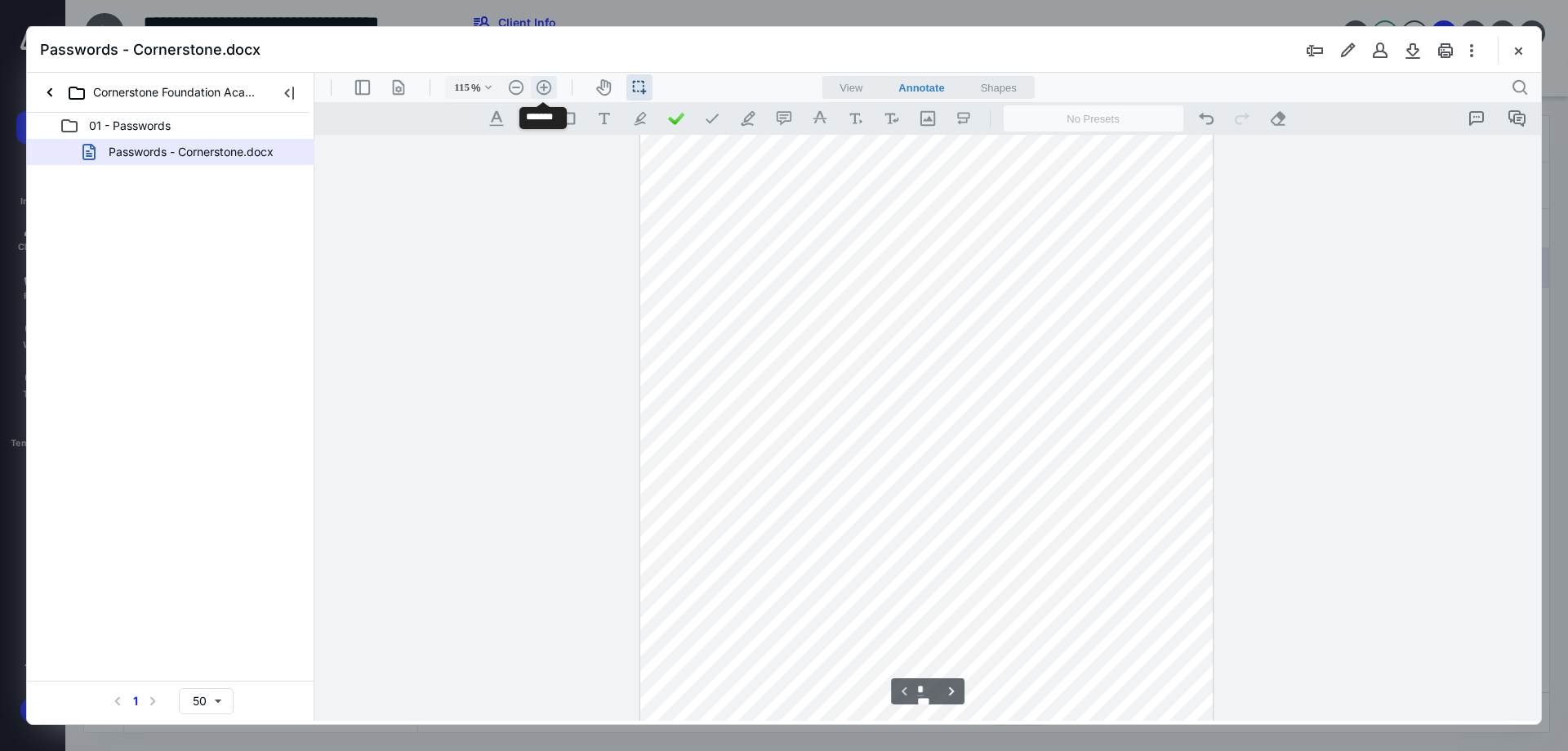 click on ".cls-1{fill:#abb0c4;} icon - header - zoom - in - line" at bounding box center (544, 87) 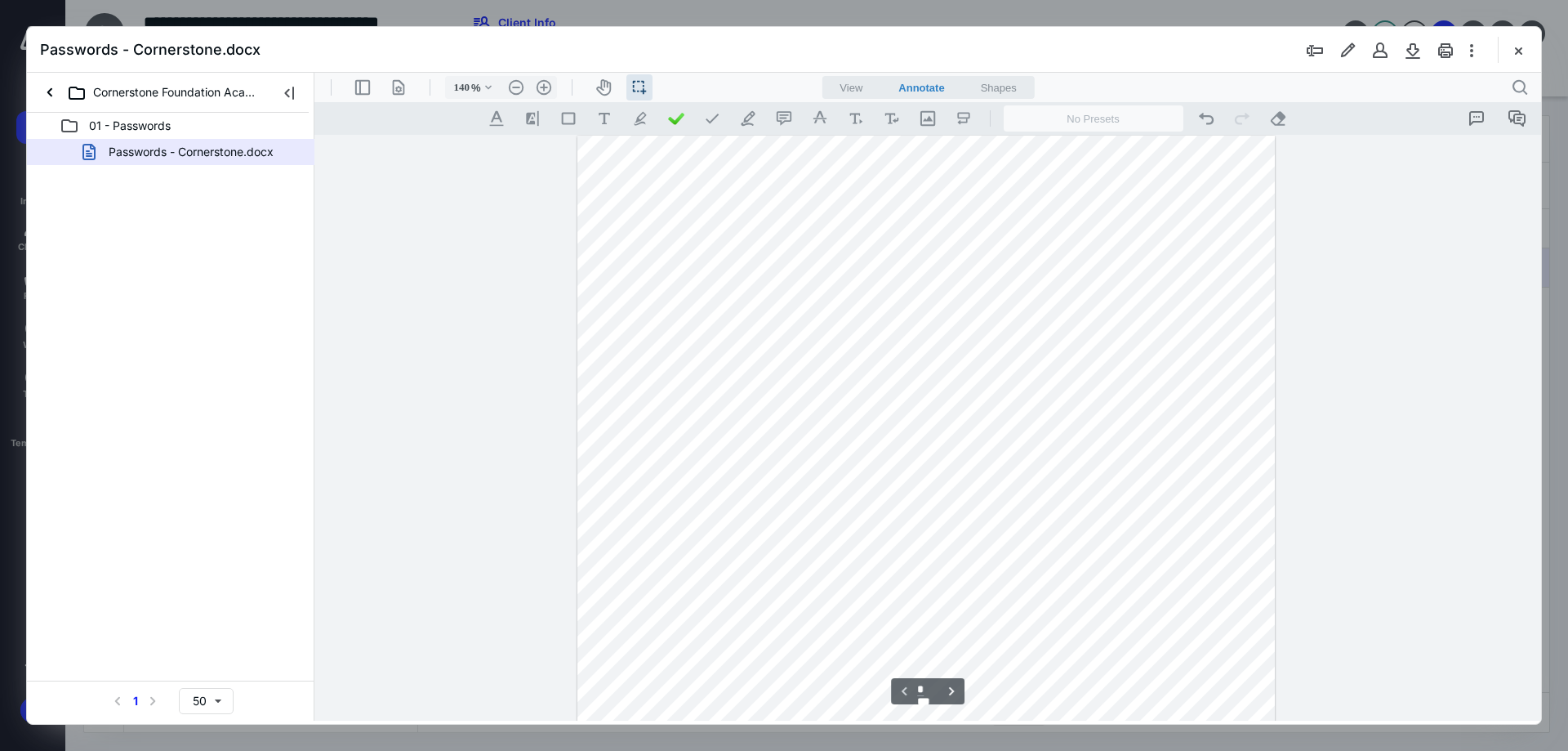 scroll, scrollTop: 3, scrollLeft: 0, axis: vertical 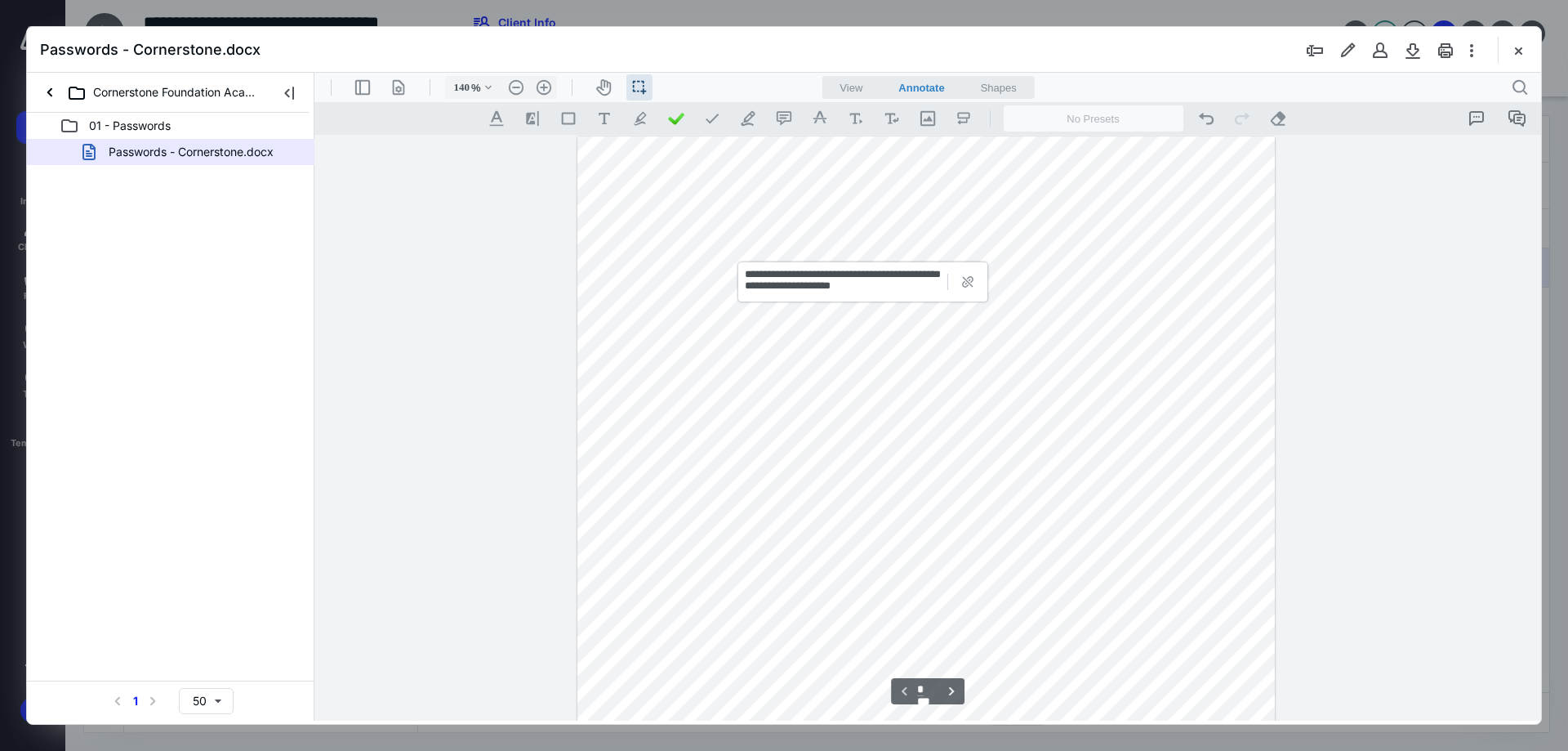 click at bounding box center [866, 252] 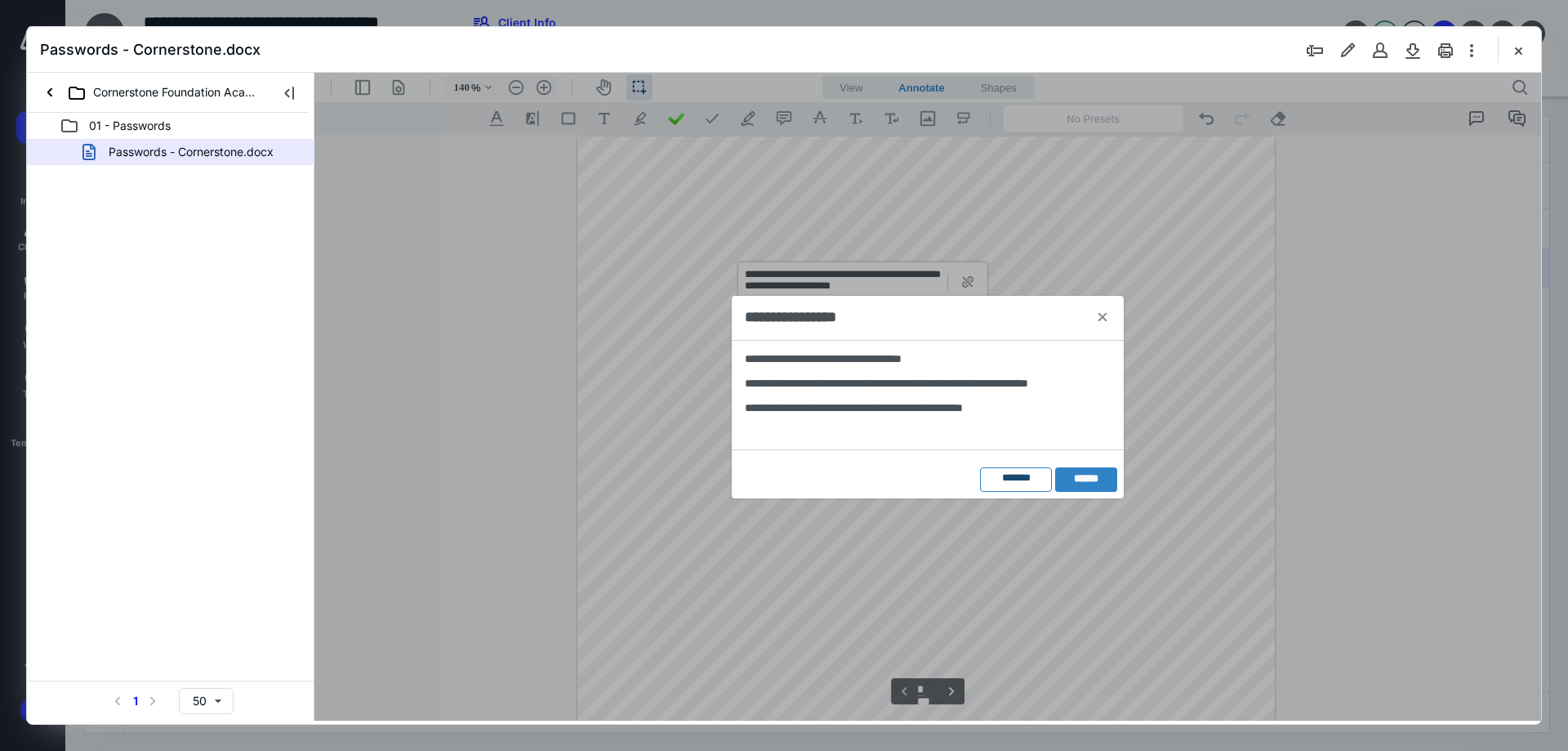 click on "*******" at bounding box center (1016, 479) 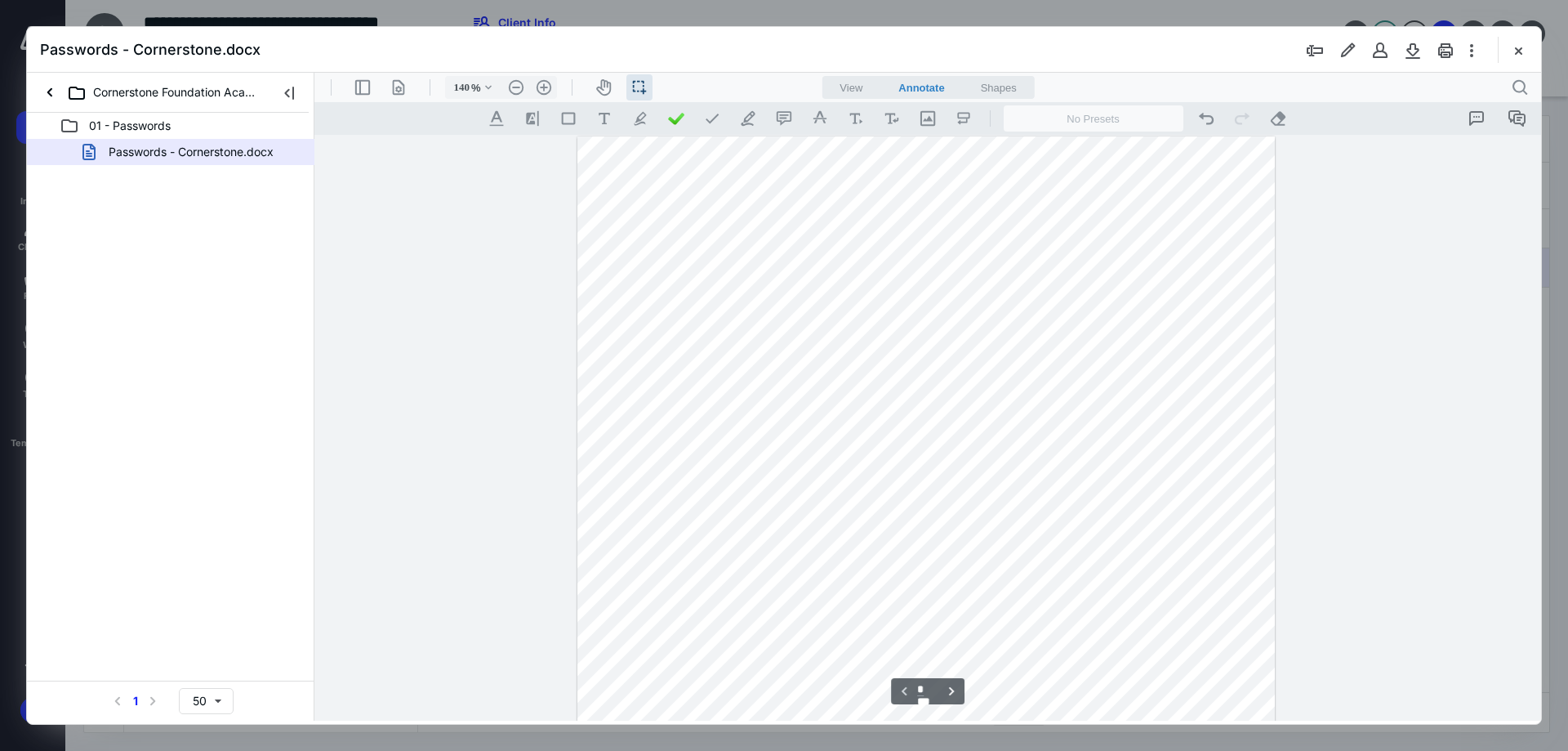drag, startPoint x: 727, startPoint y: 268, endPoint x: 896, endPoint y: 285, distance: 169.85288 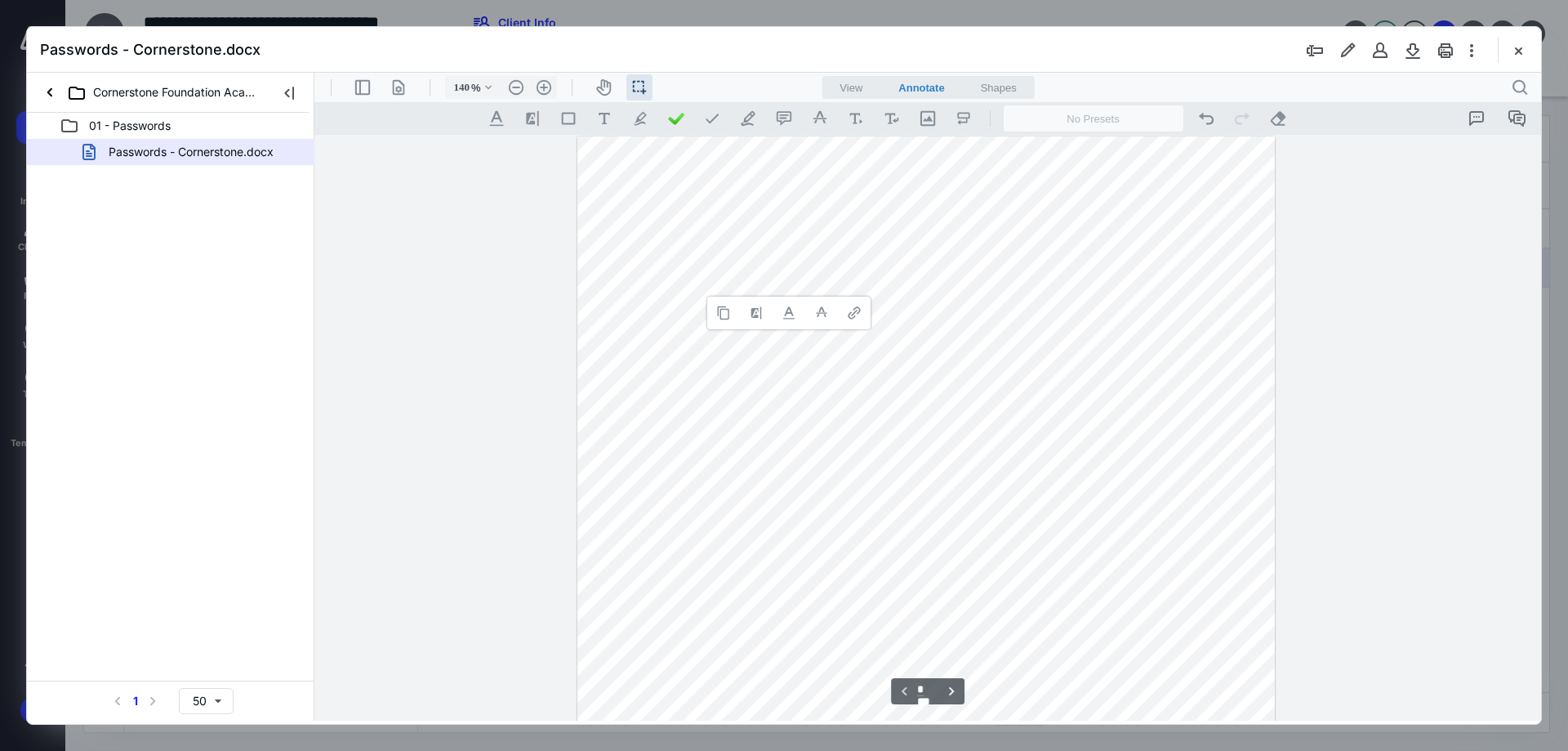 type 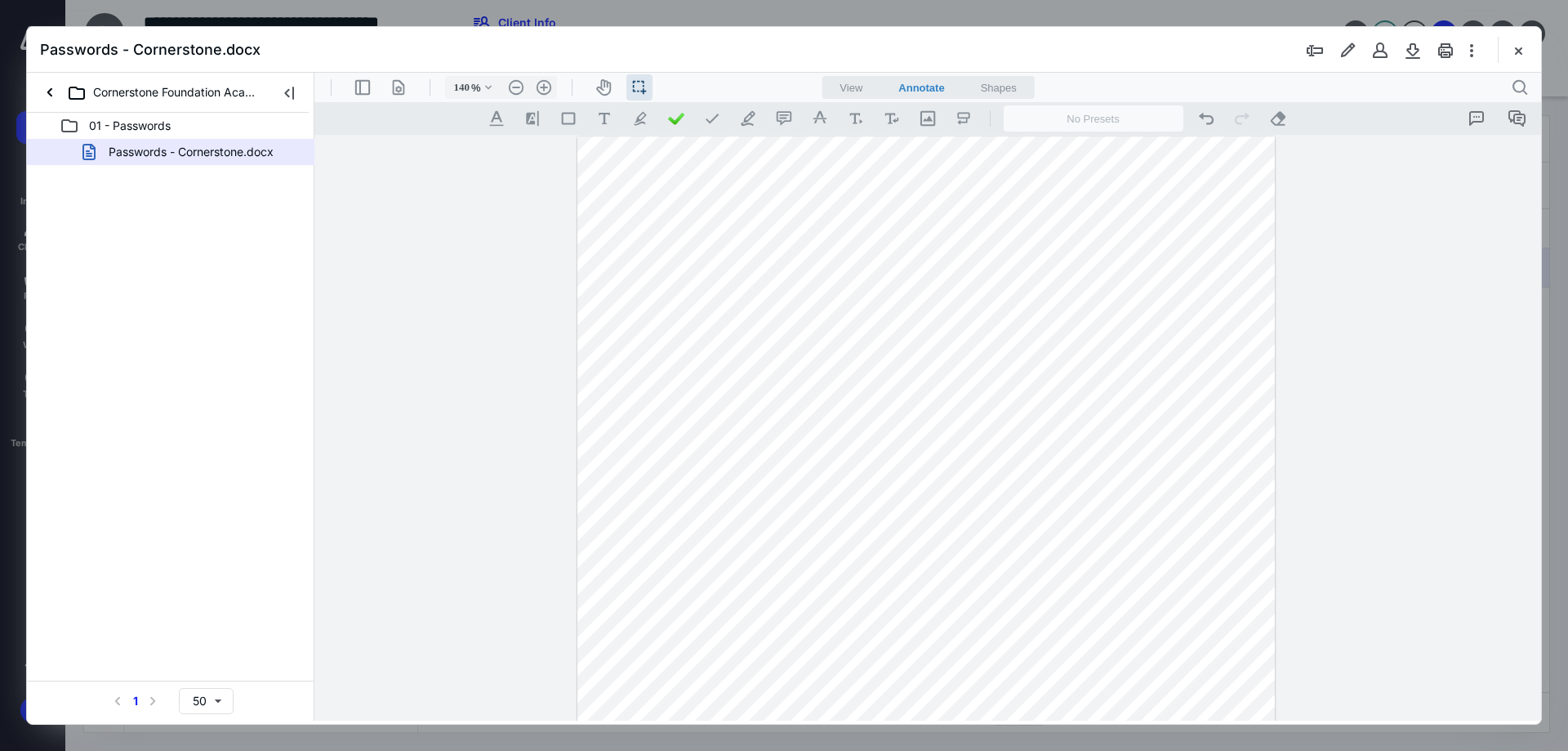 drag, startPoint x: 683, startPoint y: 302, endPoint x: 798, endPoint y: 311, distance: 115.35164 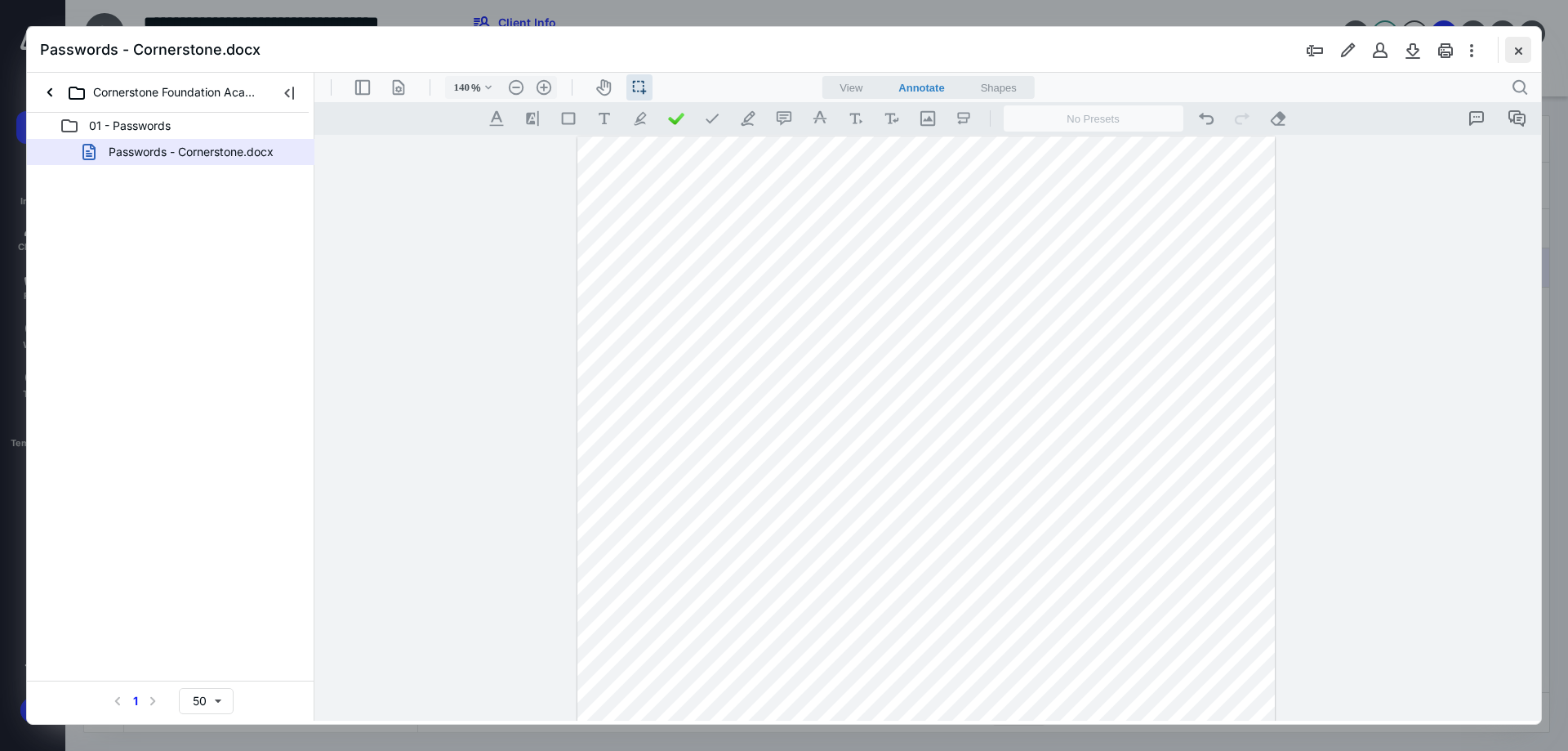 click at bounding box center (1518, 50) 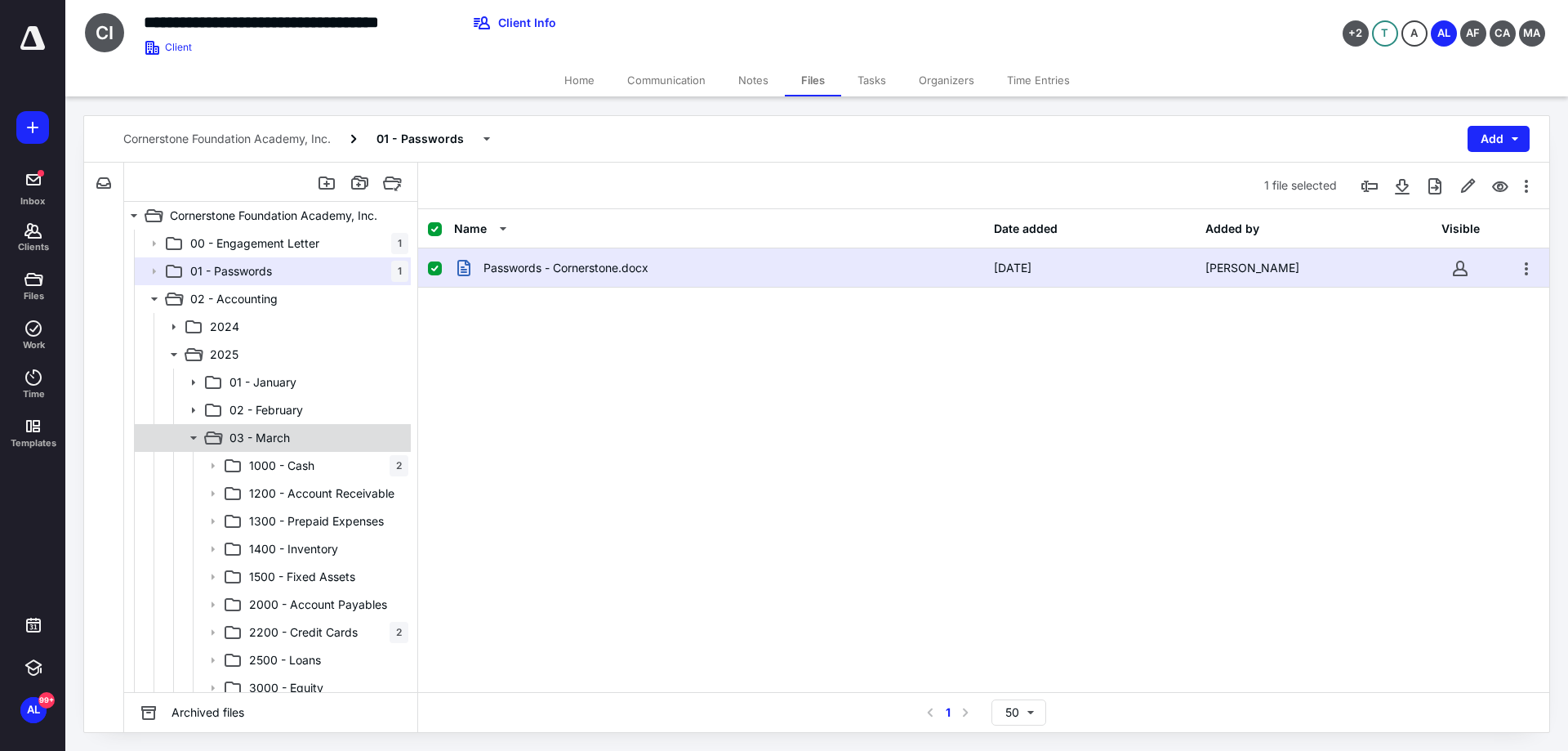 click 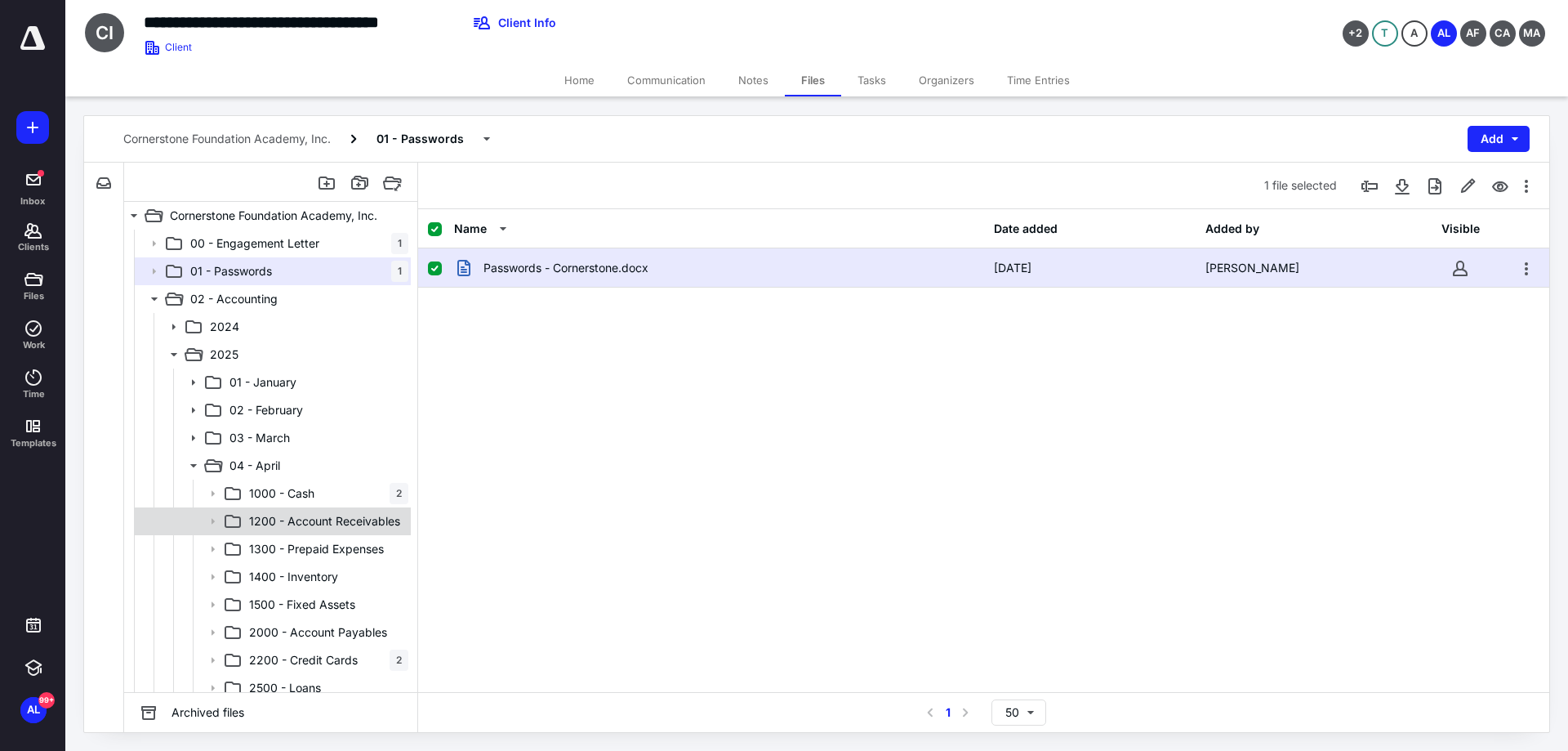 scroll, scrollTop: 245, scrollLeft: 0, axis: vertical 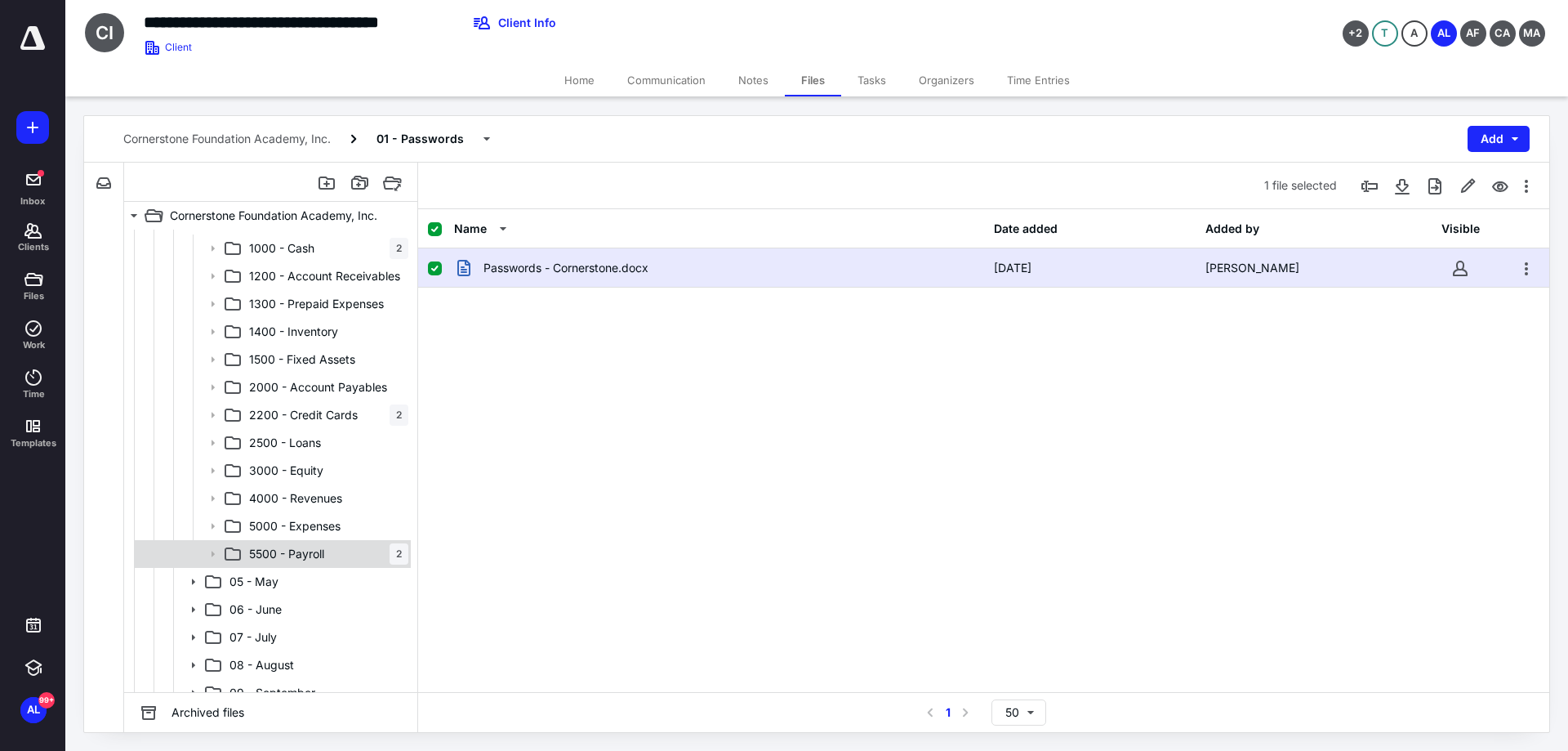 click on "5500 - Payroll" at bounding box center (287, 554) 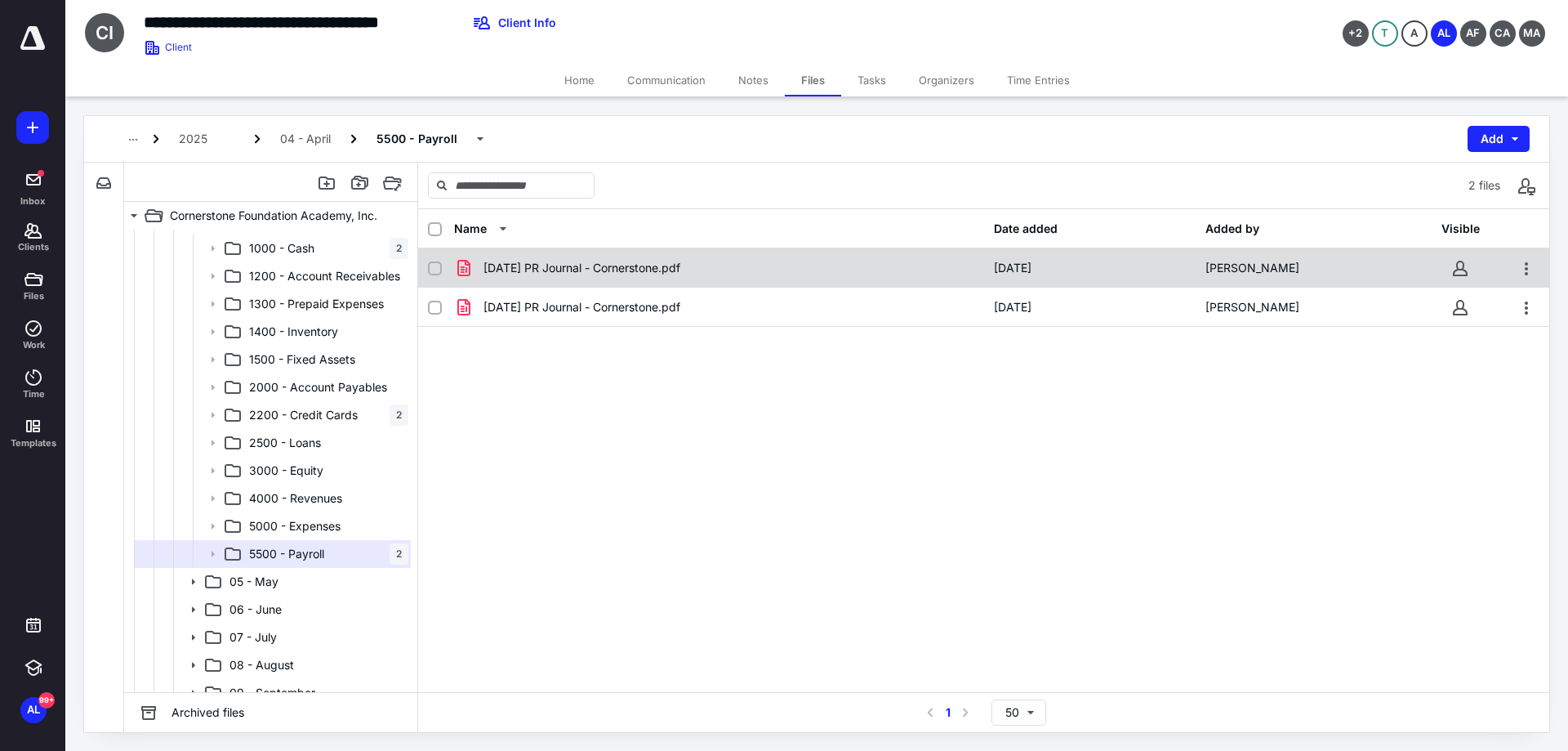 click on "[DATE] PR Journal - Cornerstone.pdf [DATE] [PERSON_NAME]" at bounding box center (983, 268) 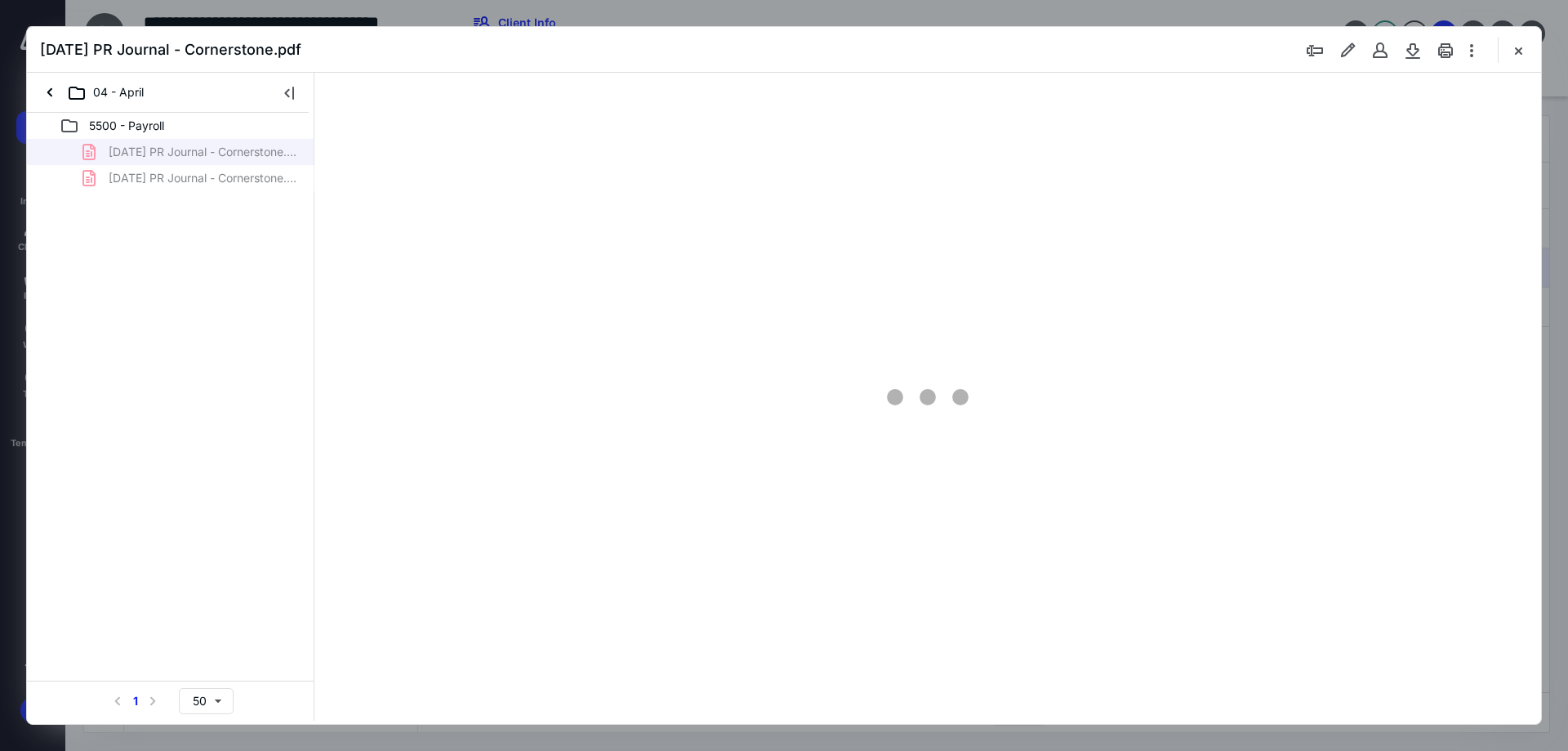 scroll, scrollTop: 0, scrollLeft: 0, axis: both 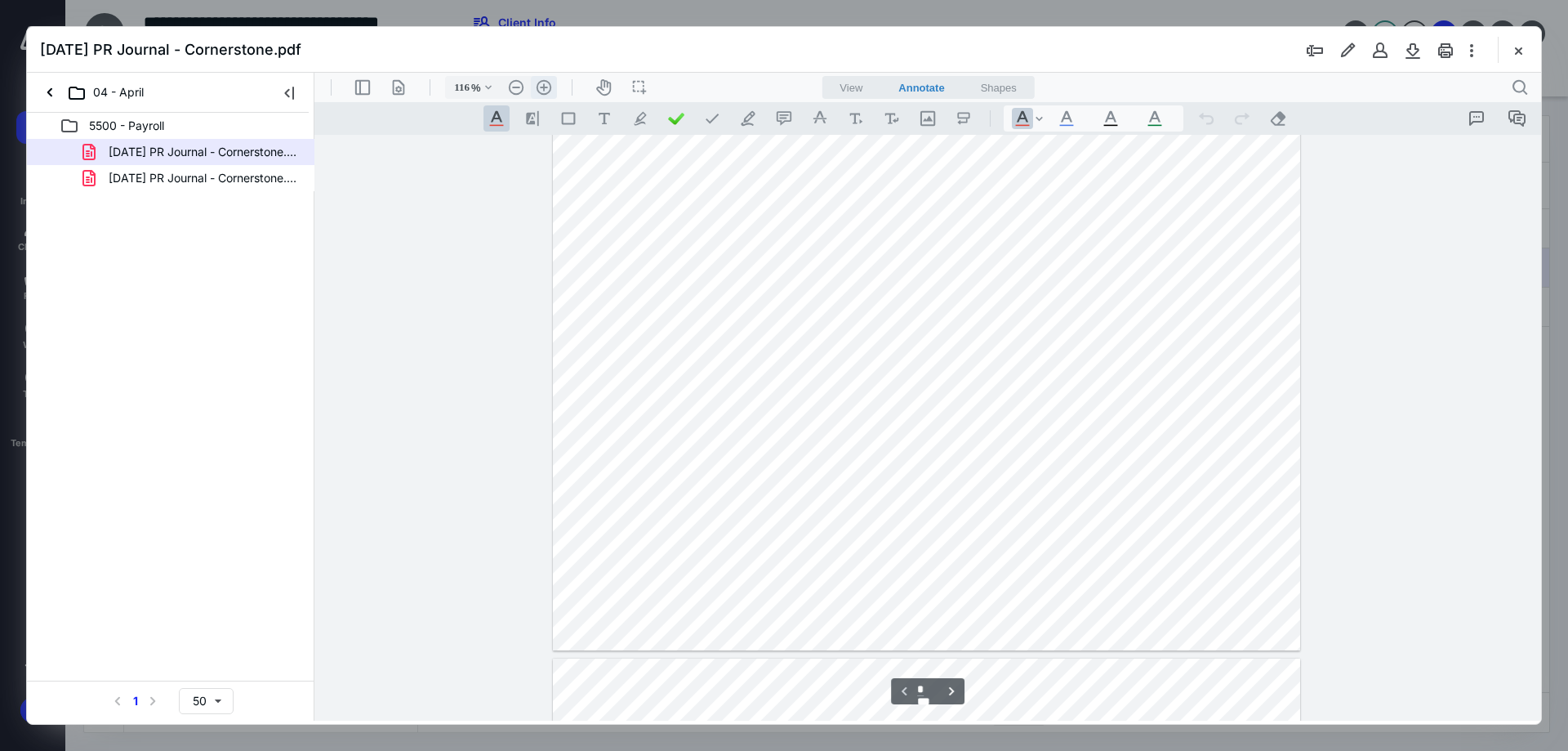 click on ".cls-1{fill:#abb0c4;} icon - header - zoom - in - line" at bounding box center (544, 87) 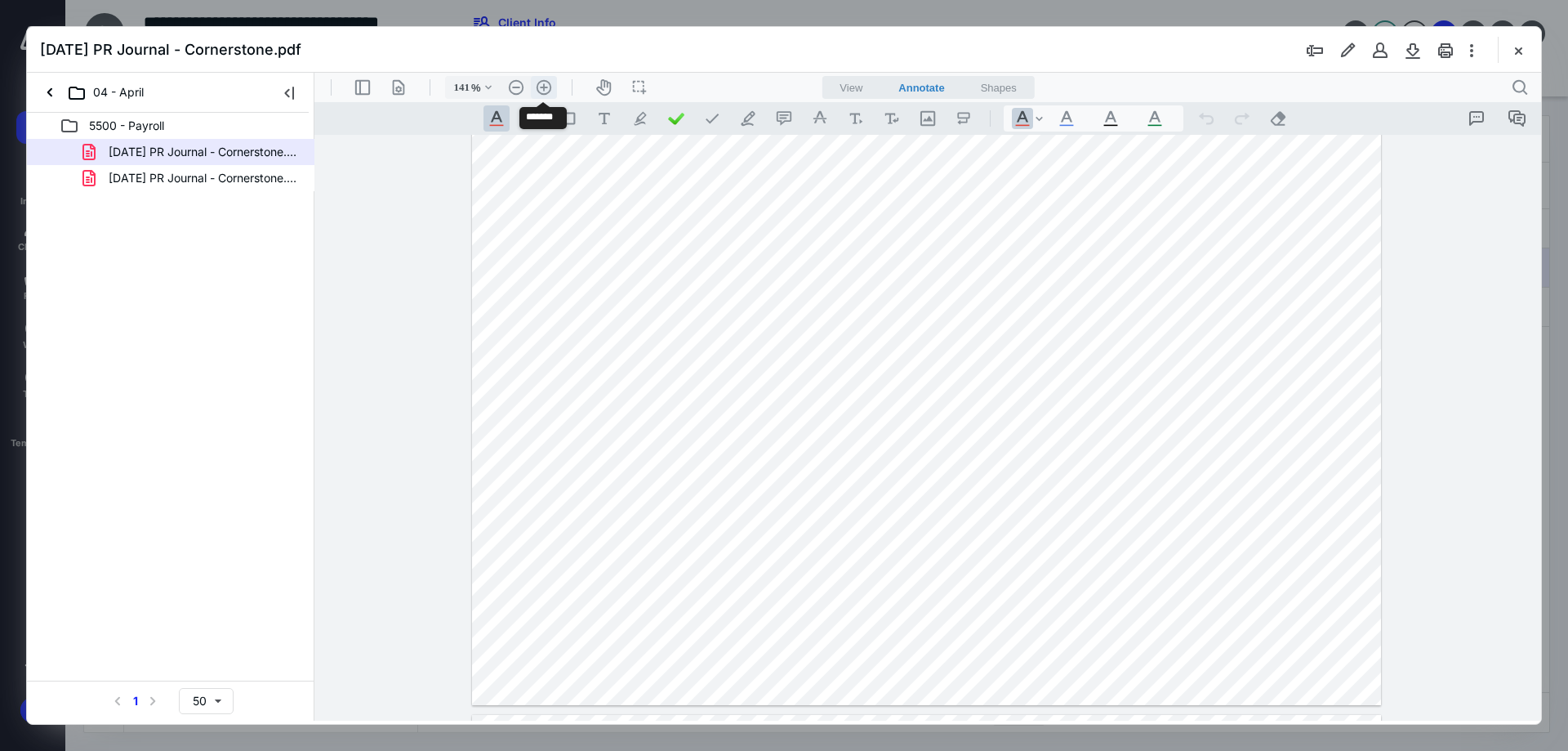click on ".cls-1{fill:#abb0c4;} icon - header - zoom - in - line" at bounding box center (544, 87) 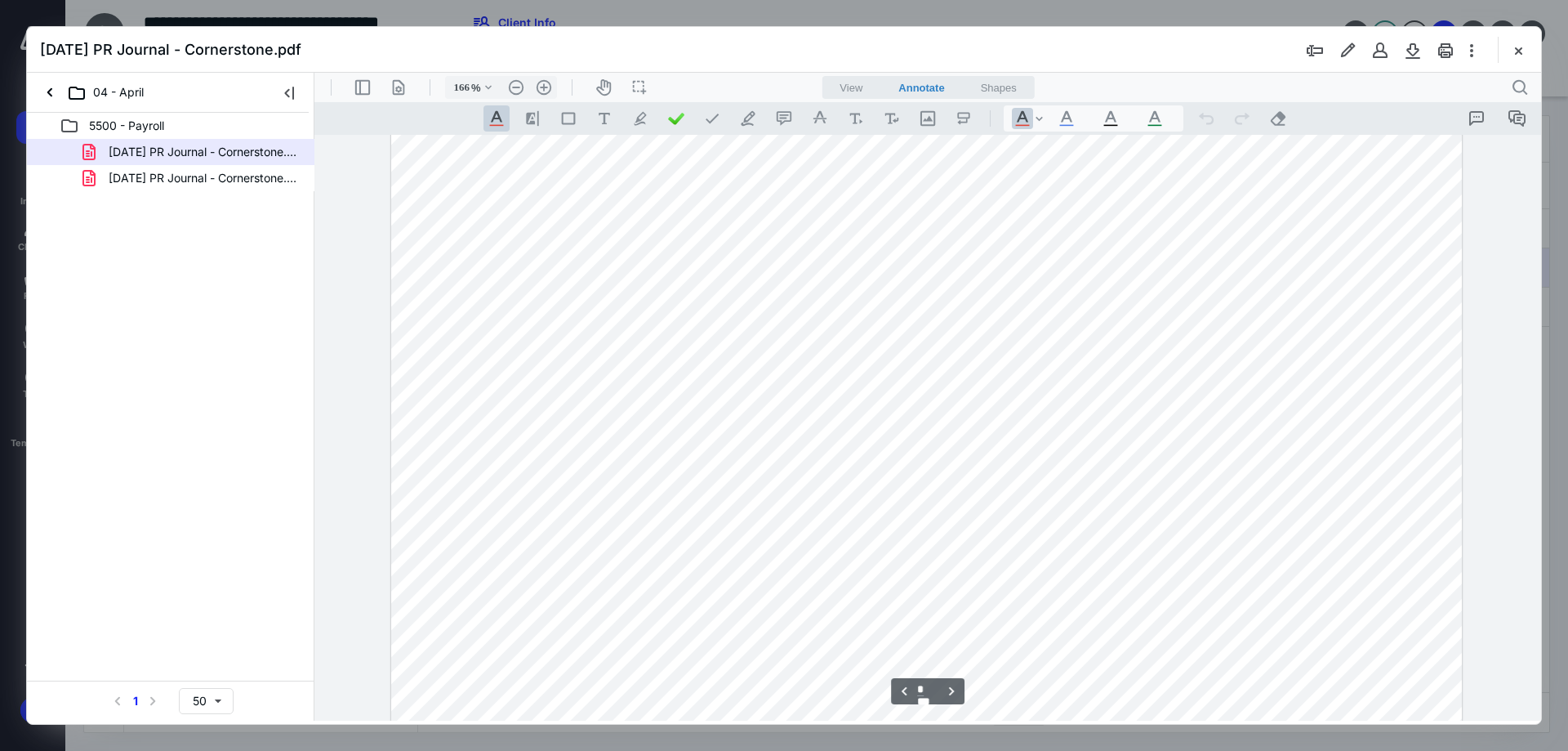 scroll, scrollTop: 862, scrollLeft: 0, axis: vertical 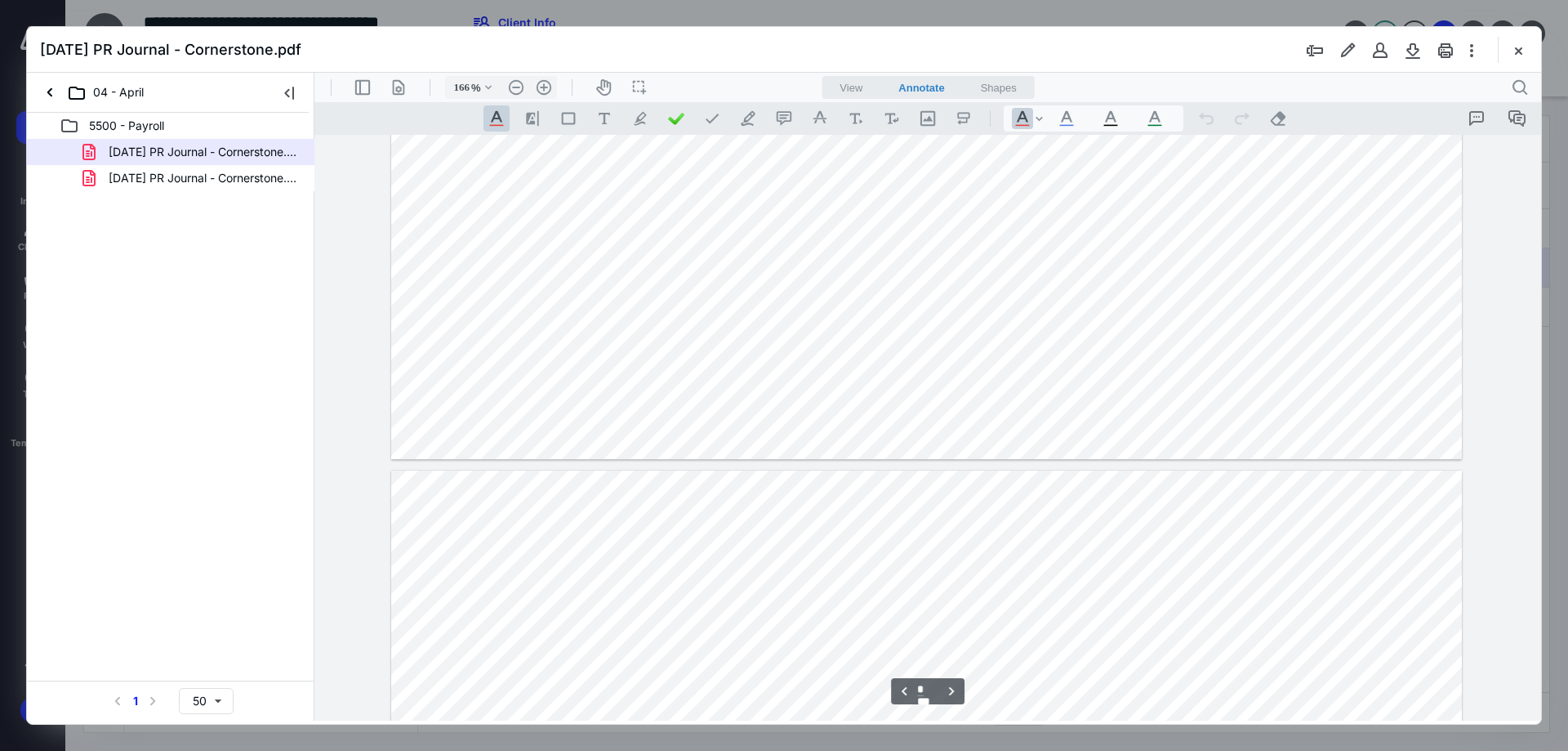 type on "*" 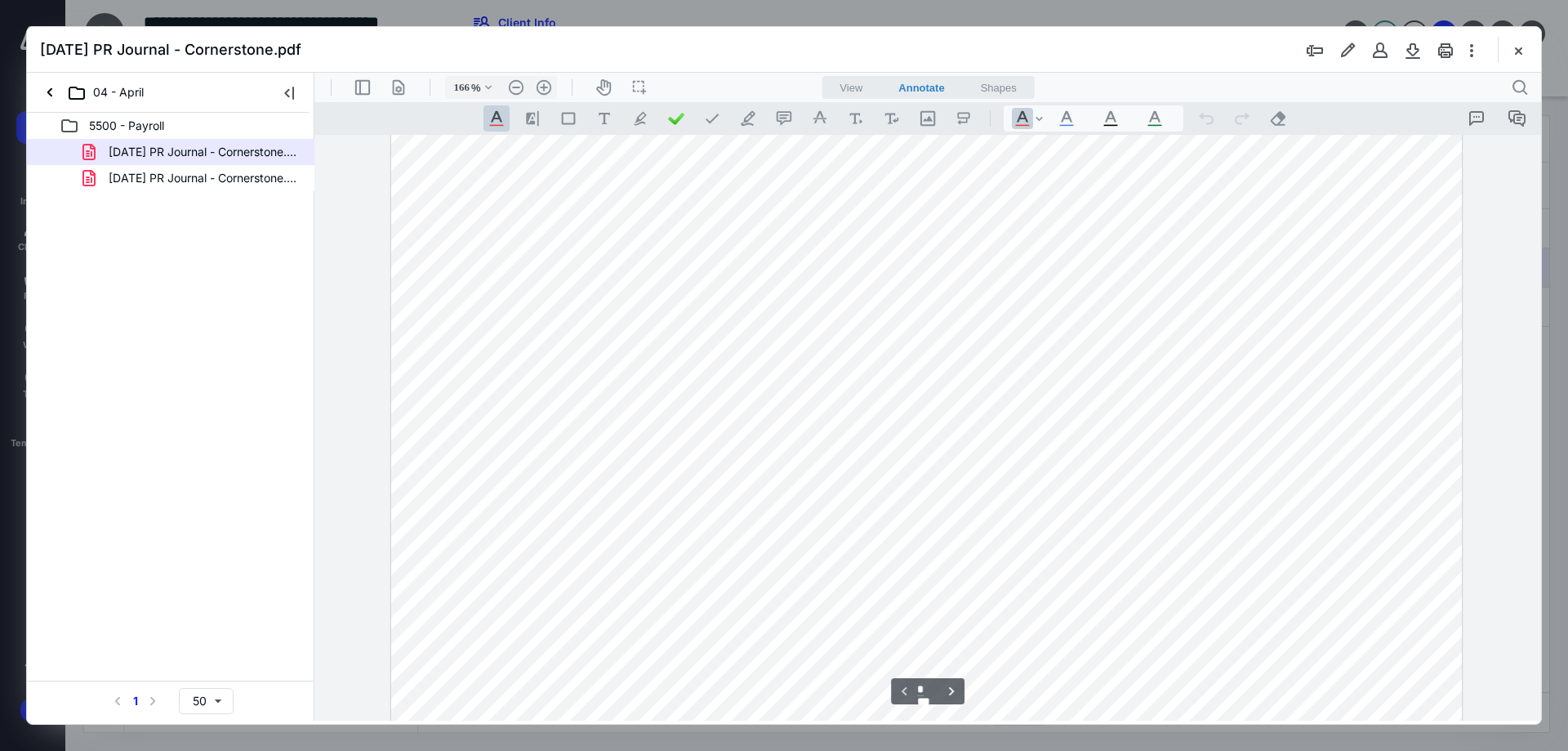 scroll, scrollTop: 127, scrollLeft: 0, axis: vertical 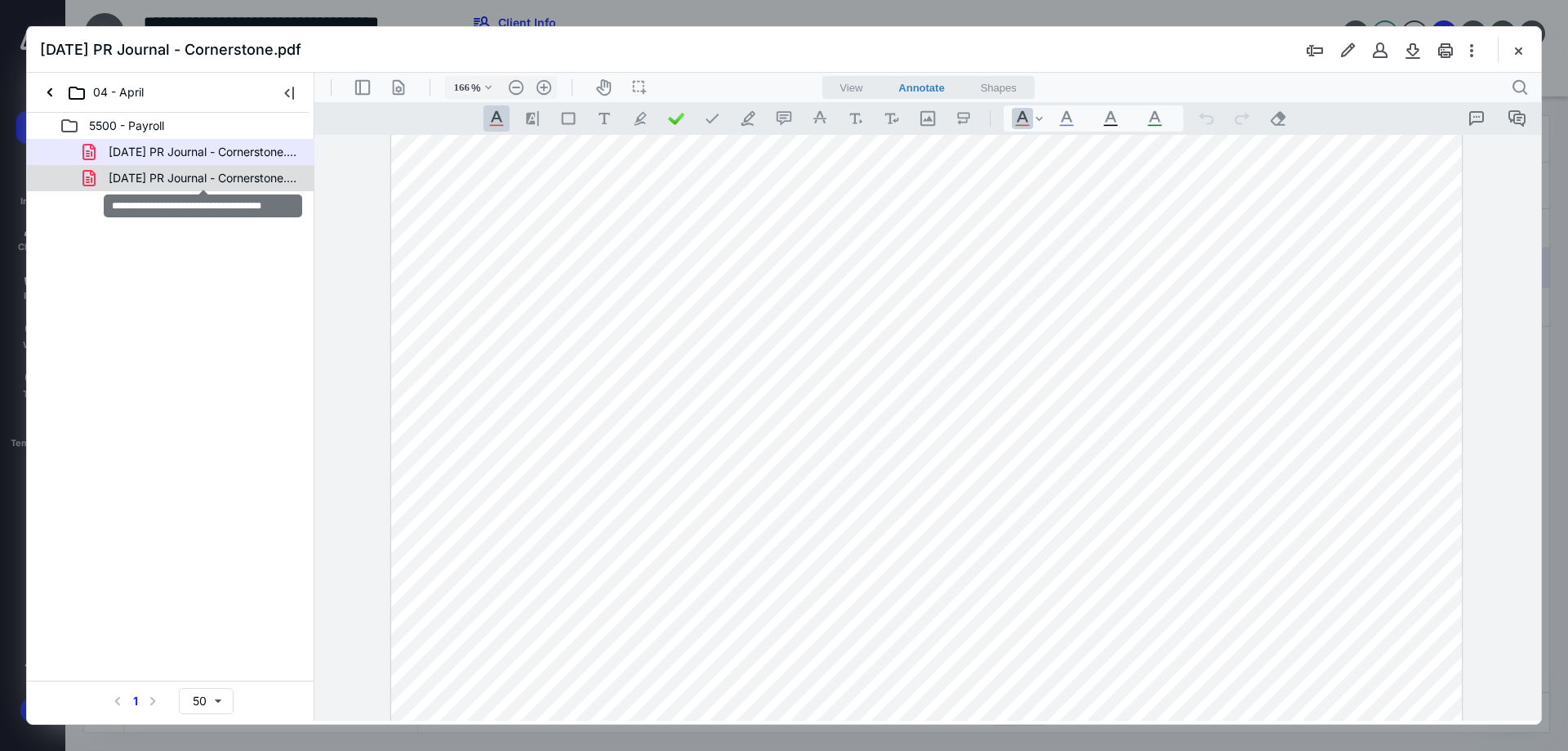 click on "[DATE] PR Journal - Cornerstone.pdf" at bounding box center [203, 178] 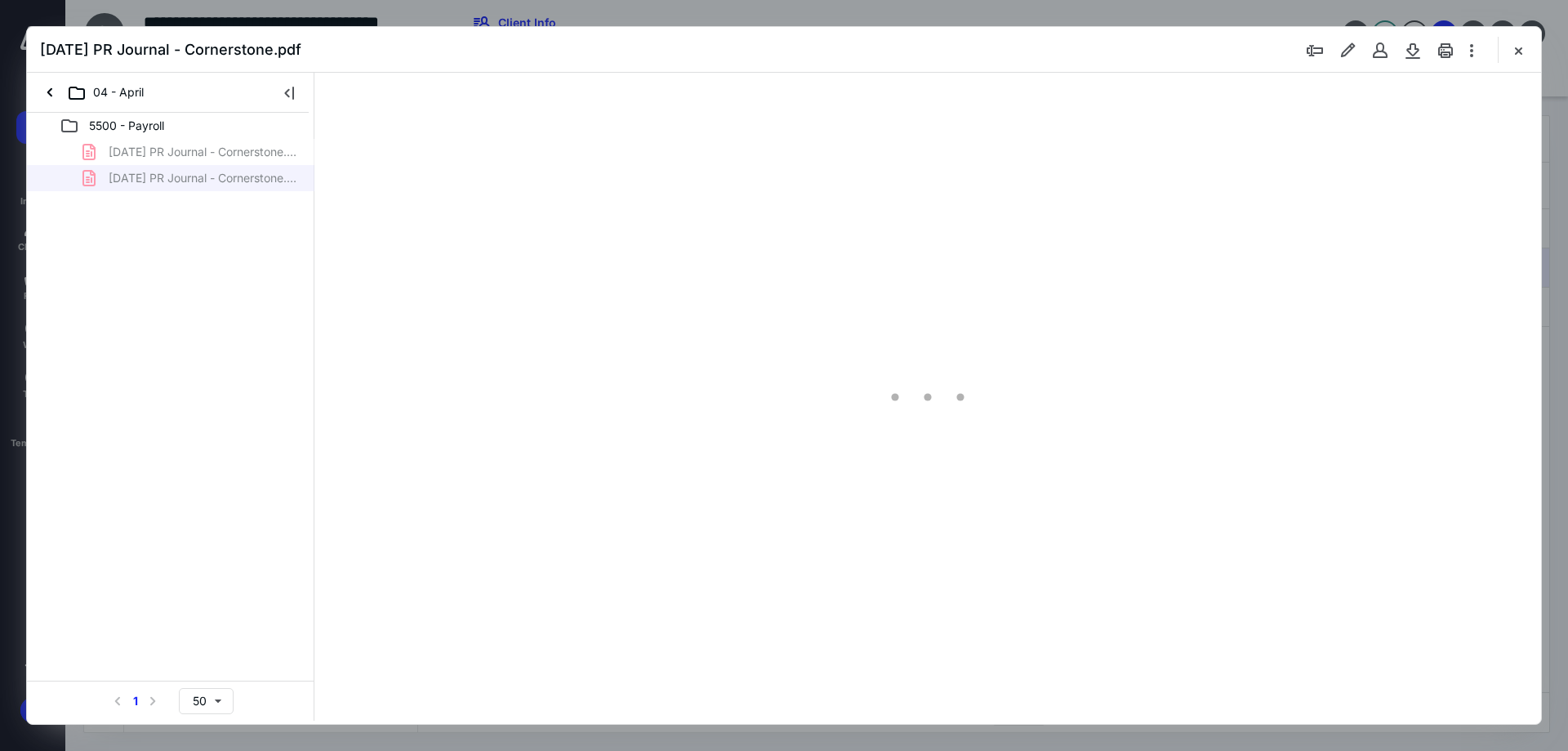 type on "116" 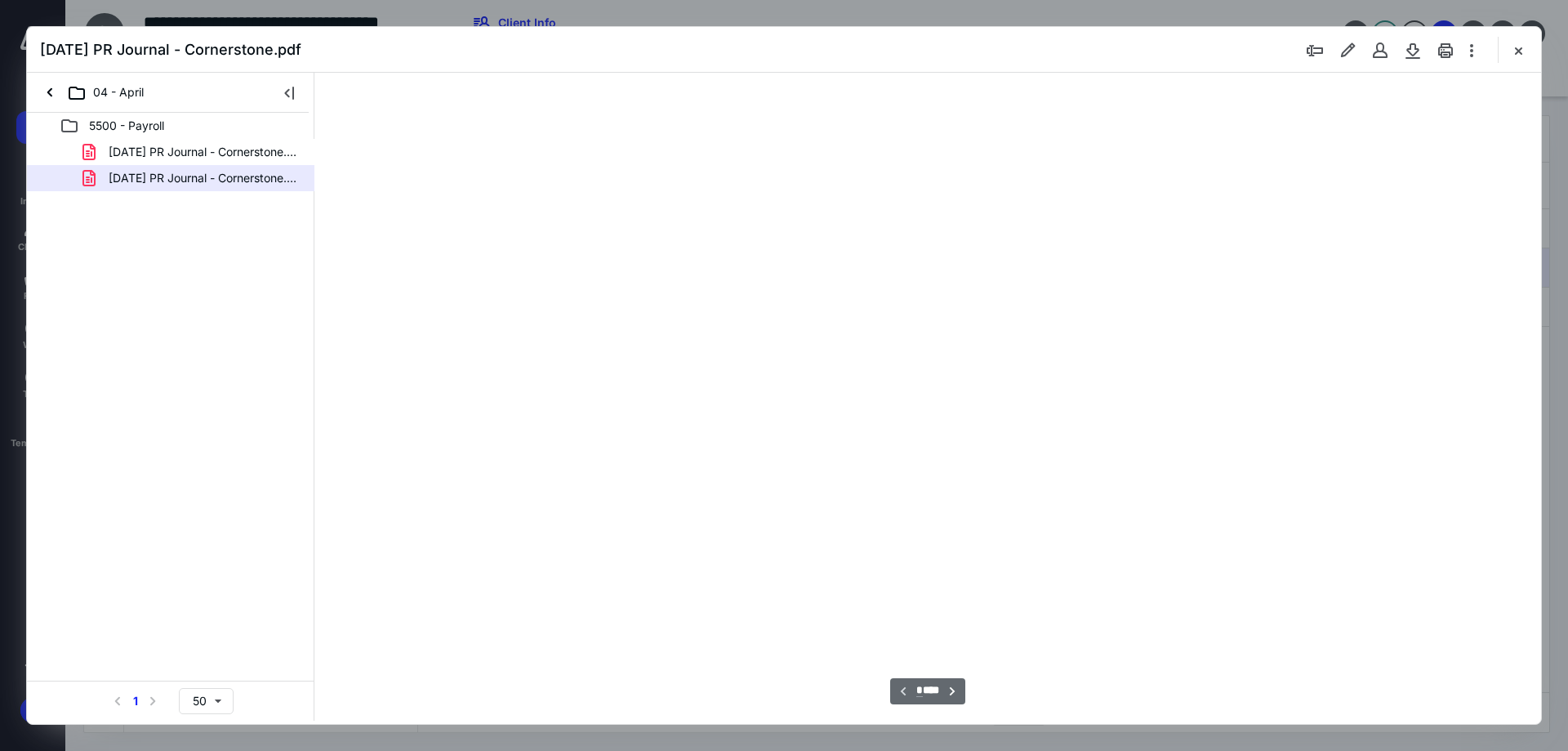 scroll, scrollTop: 66, scrollLeft: 0, axis: vertical 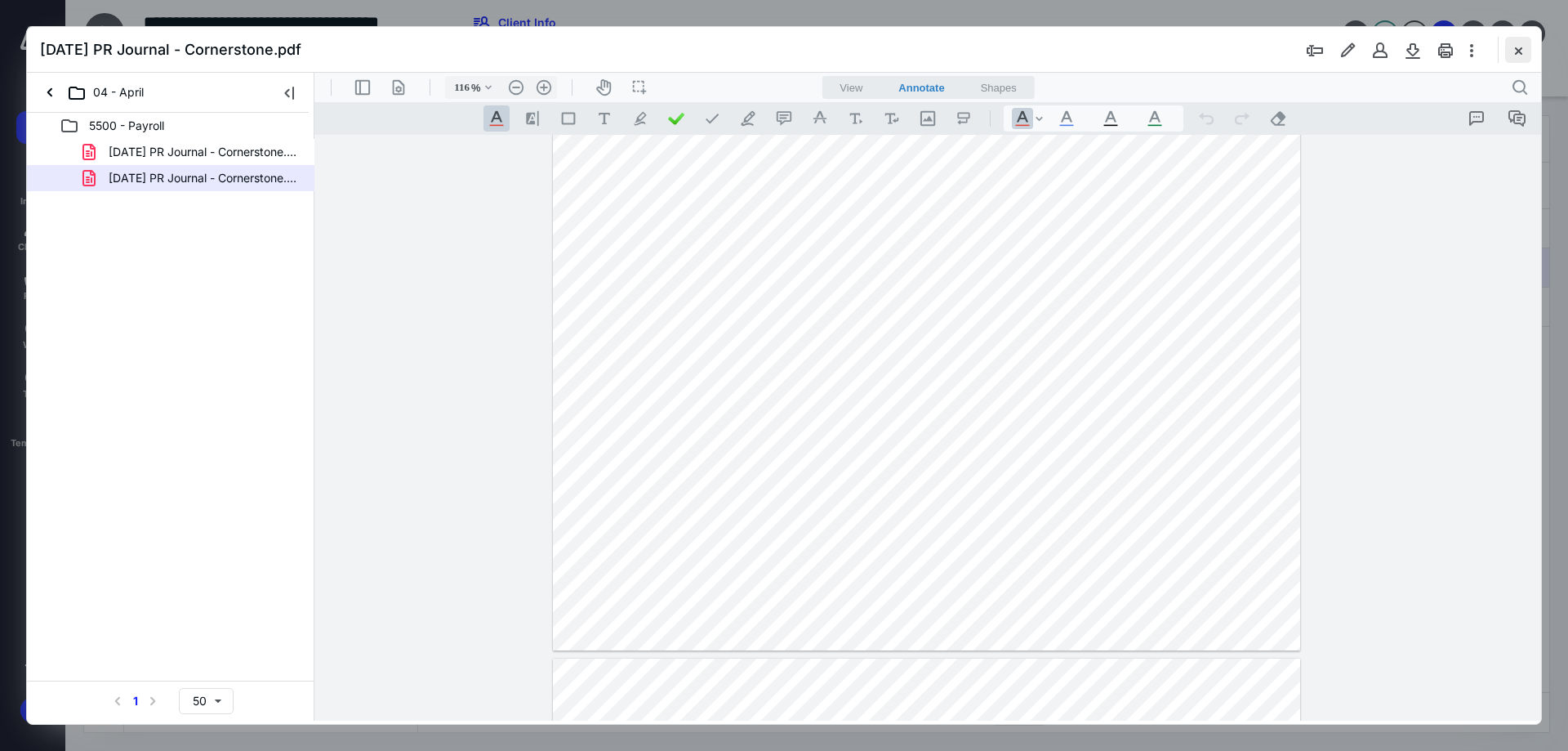 click at bounding box center (1518, 50) 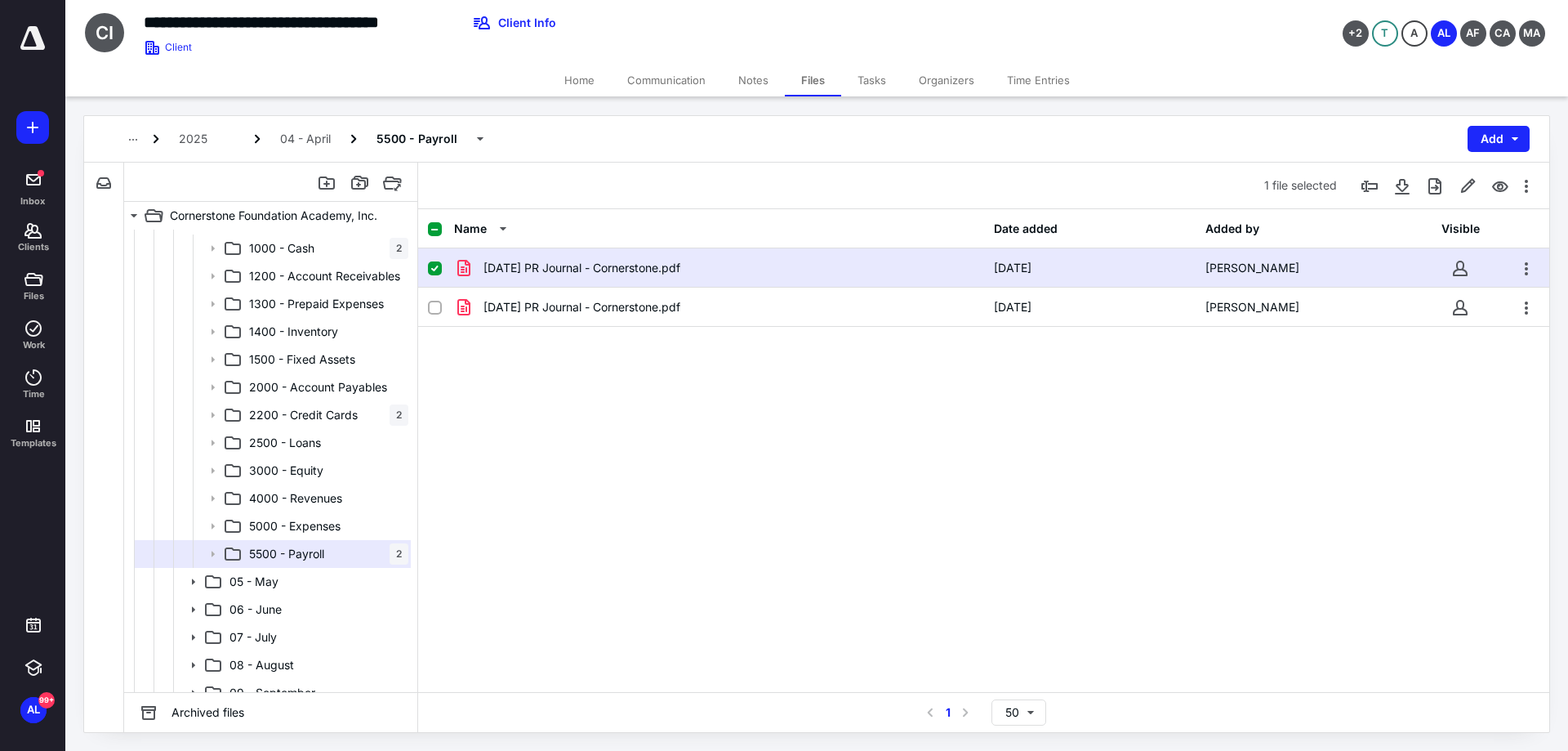 click on "[DATE] PR Journal - Cornerstone.pdf" at bounding box center [581, 268] 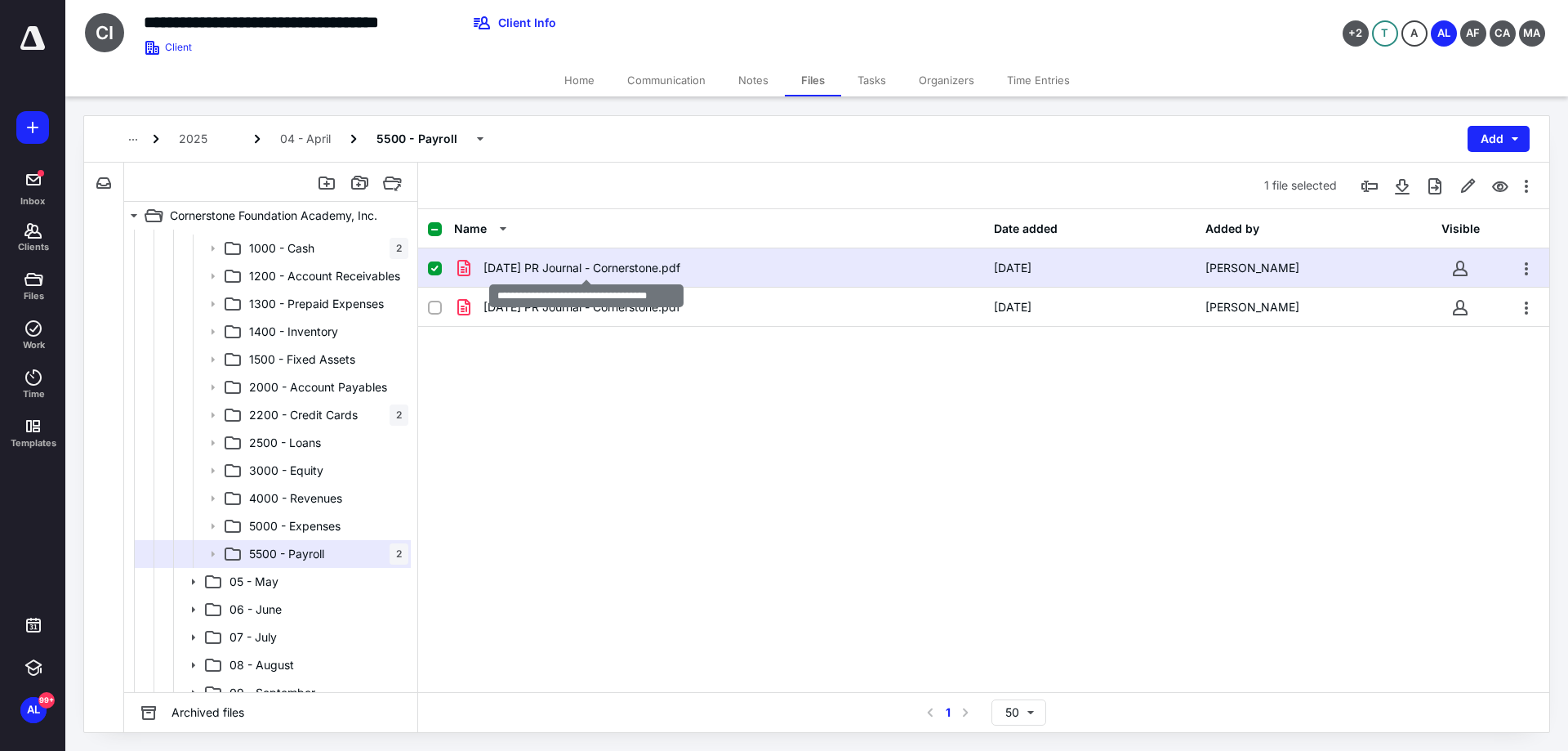 click on "[DATE] PR Journal - Cornerstone.pdf" at bounding box center (581, 268) 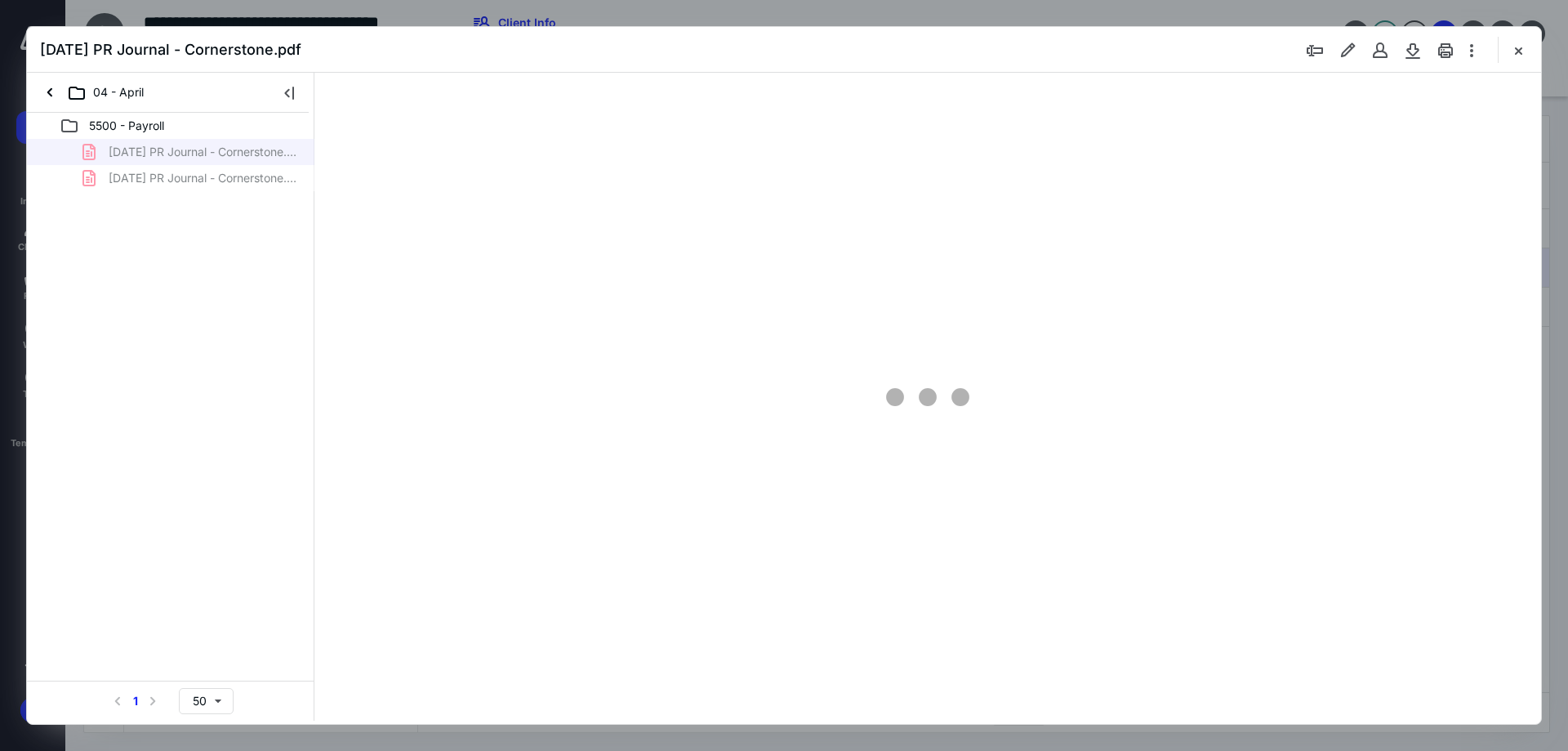 scroll, scrollTop: 0, scrollLeft: 0, axis: both 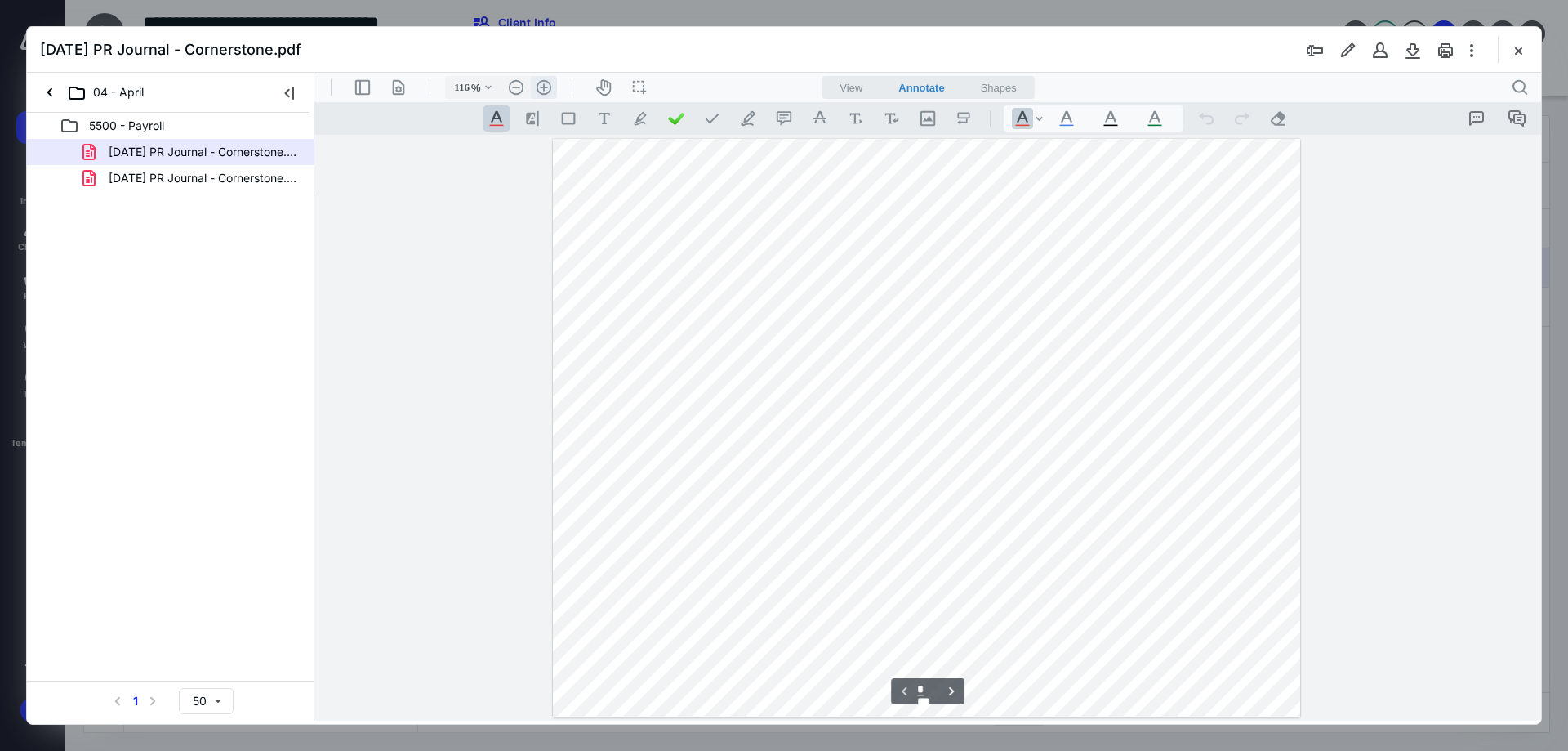 click on ".cls-1{fill:#abb0c4;} icon - header - zoom - in - line" at bounding box center [544, 87] 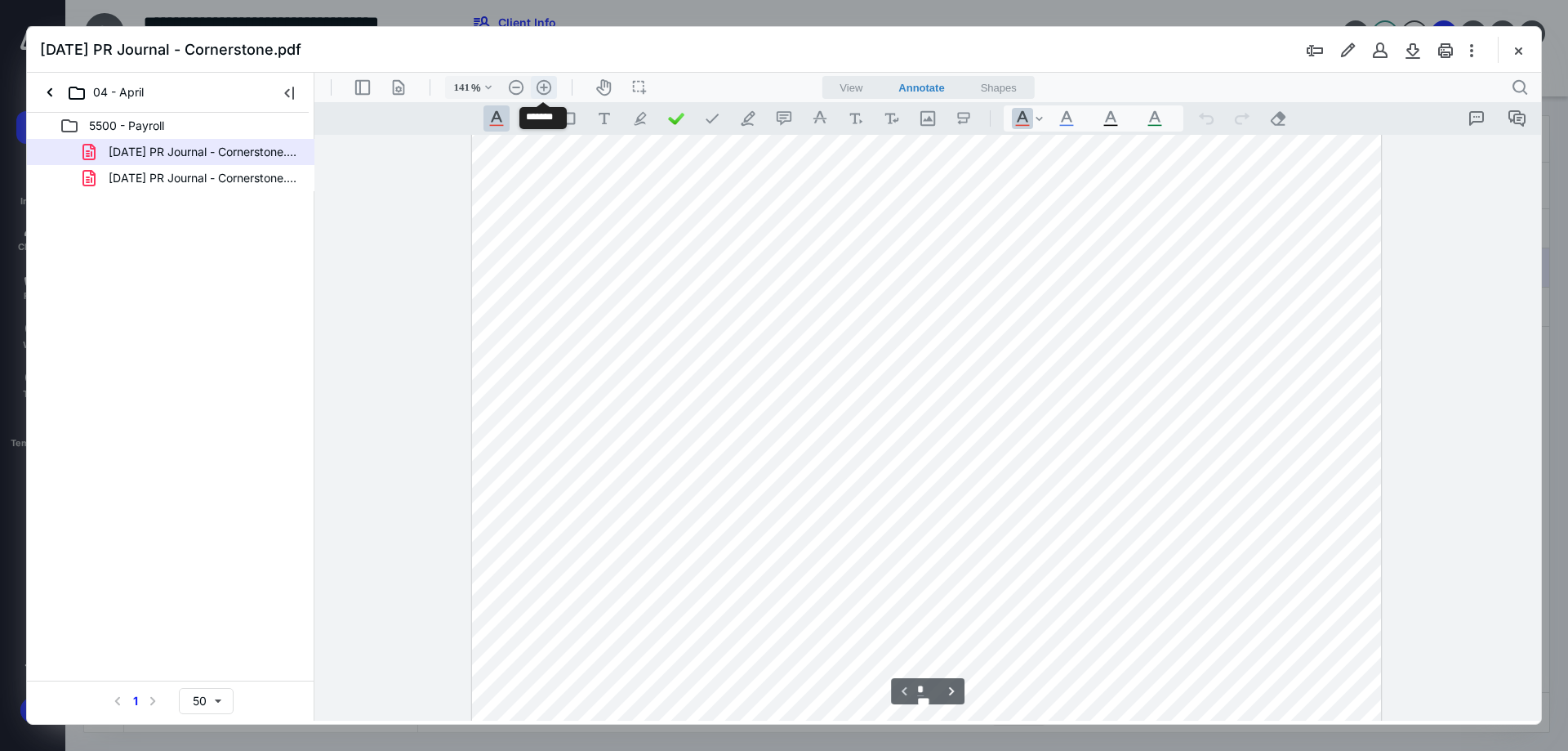 click on ".cls-1{fill:#abb0c4;} icon - header - zoom - in - line" at bounding box center (544, 87) 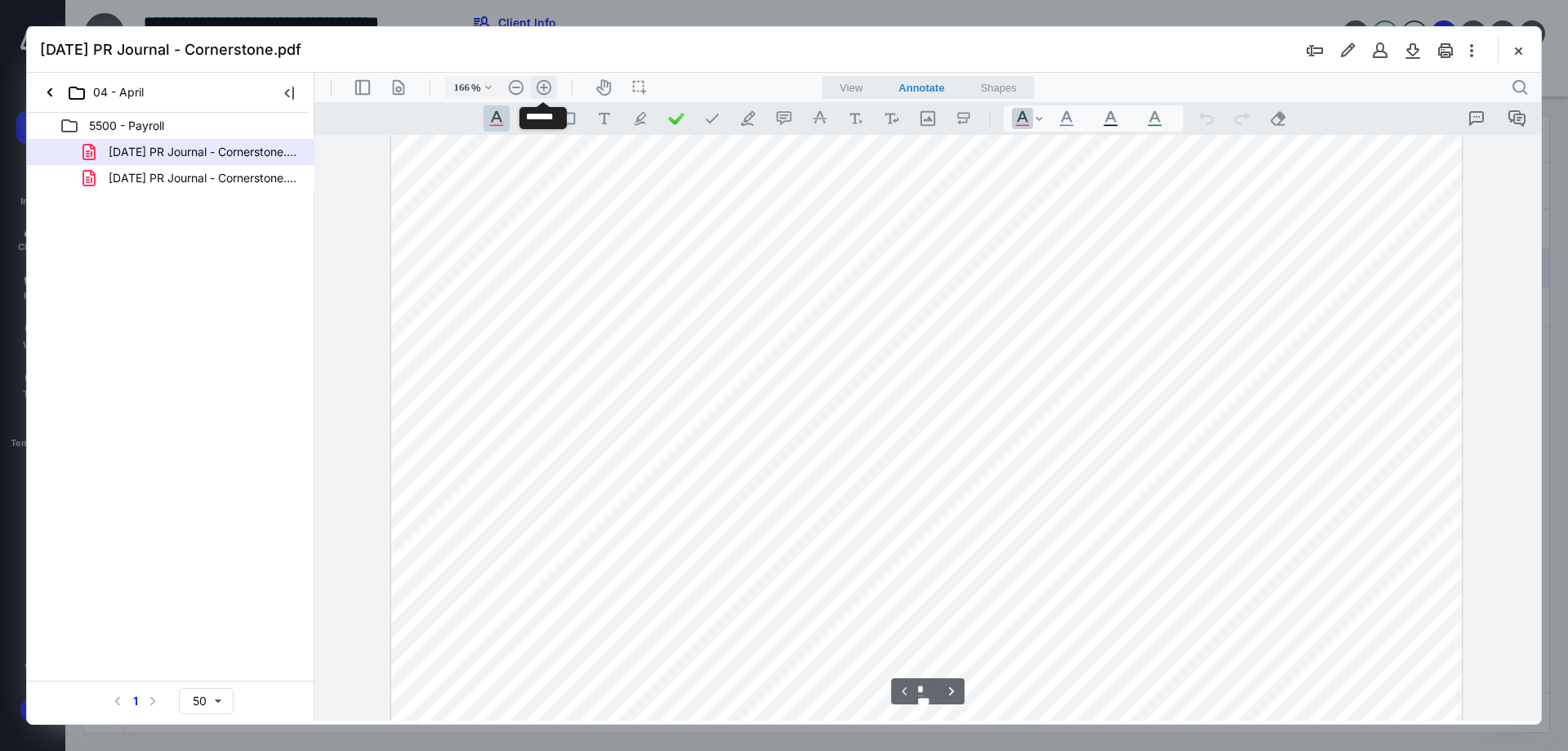 scroll, scrollTop: 113, scrollLeft: 0, axis: vertical 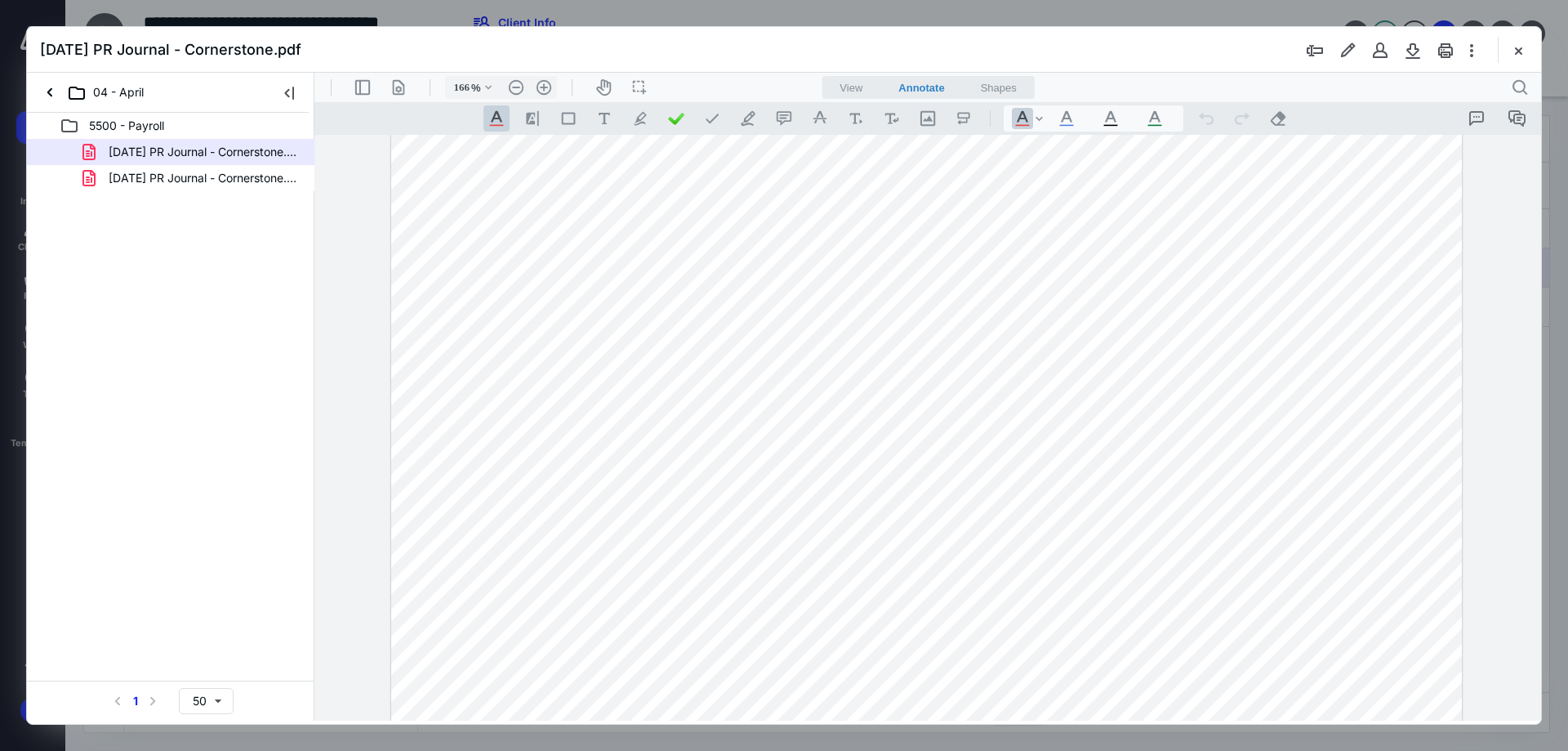 drag, startPoint x: 435, startPoint y: 288, endPoint x: 502, endPoint y: 289, distance: 67.007462 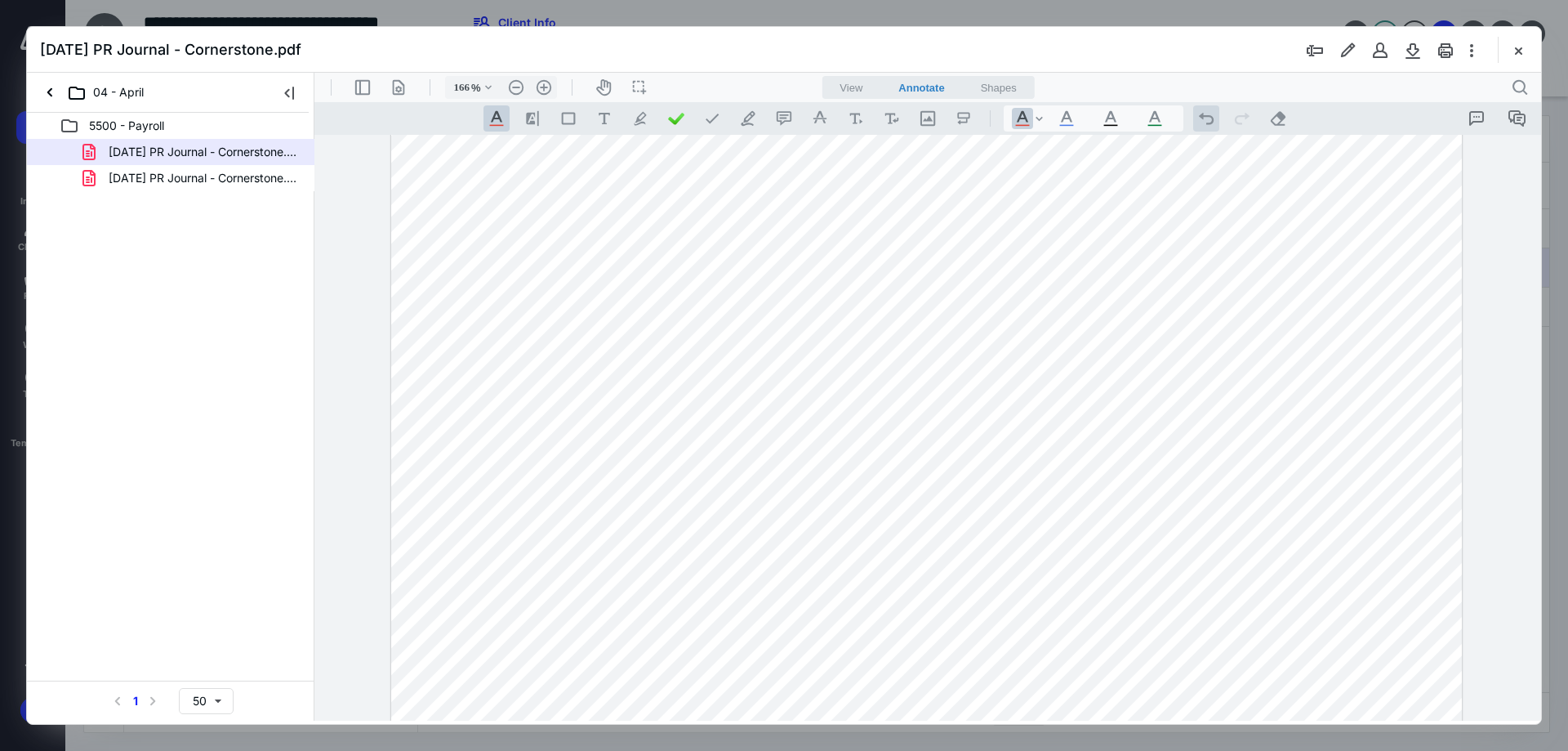 click on ".cls-1{fill:#abb0c4;} icon - operation - undo" at bounding box center [1206, 118] 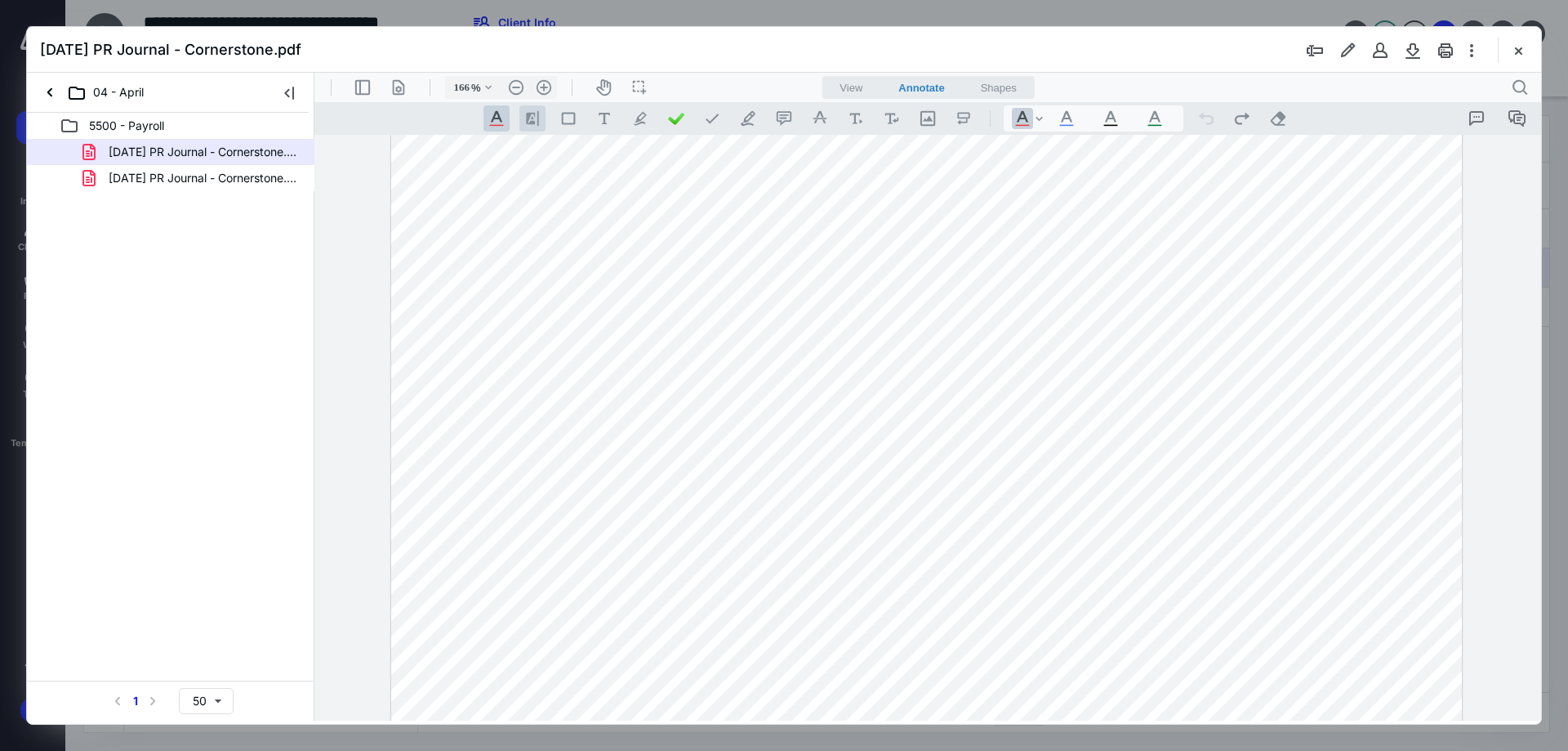 click on ".cls-1{fill:#8c8c8c;} icon - line - tool - highlight" at bounding box center [532, 118] 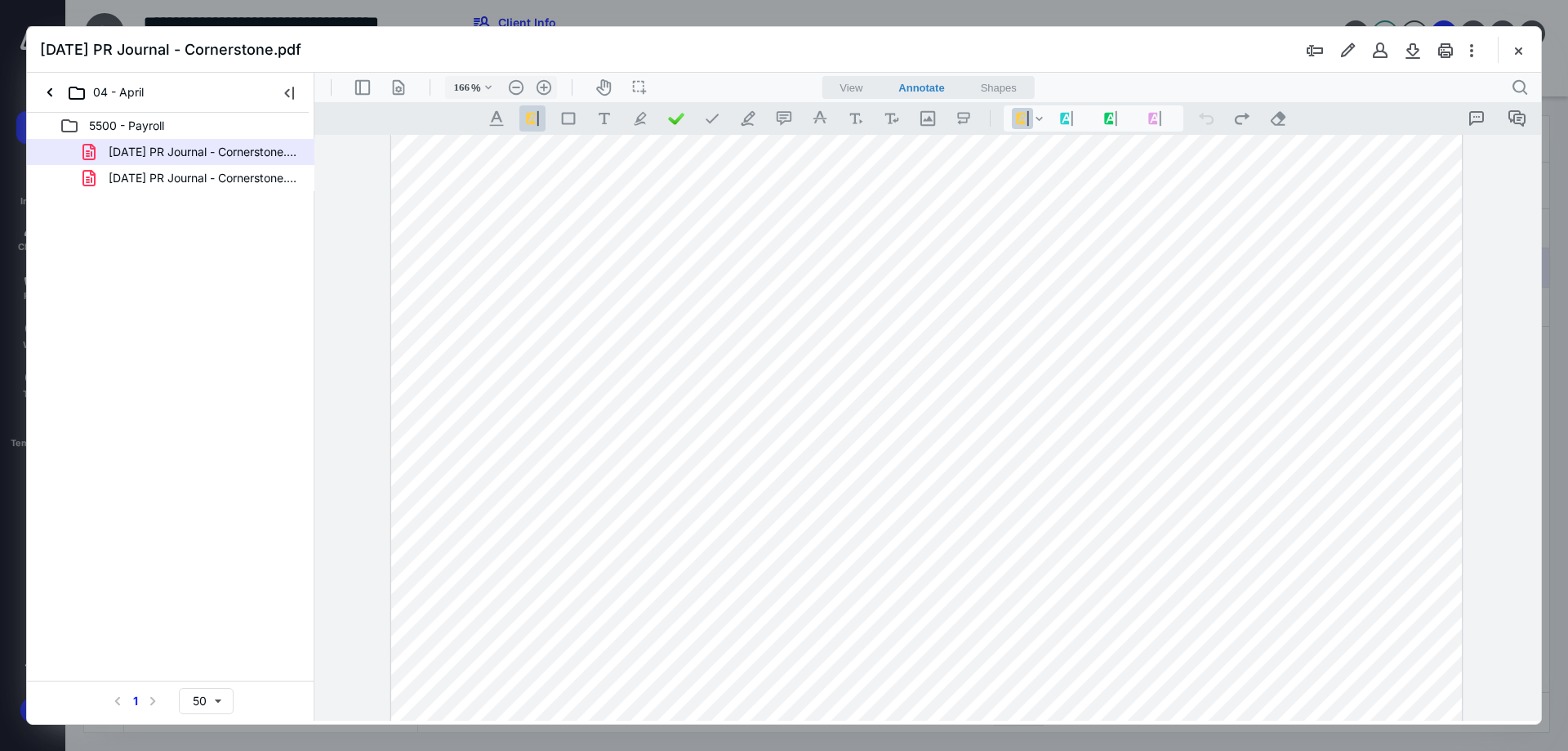 drag, startPoint x: 439, startPoint y: 284, endPoint x: 505, endPoint y: 288, distance: 66.121101 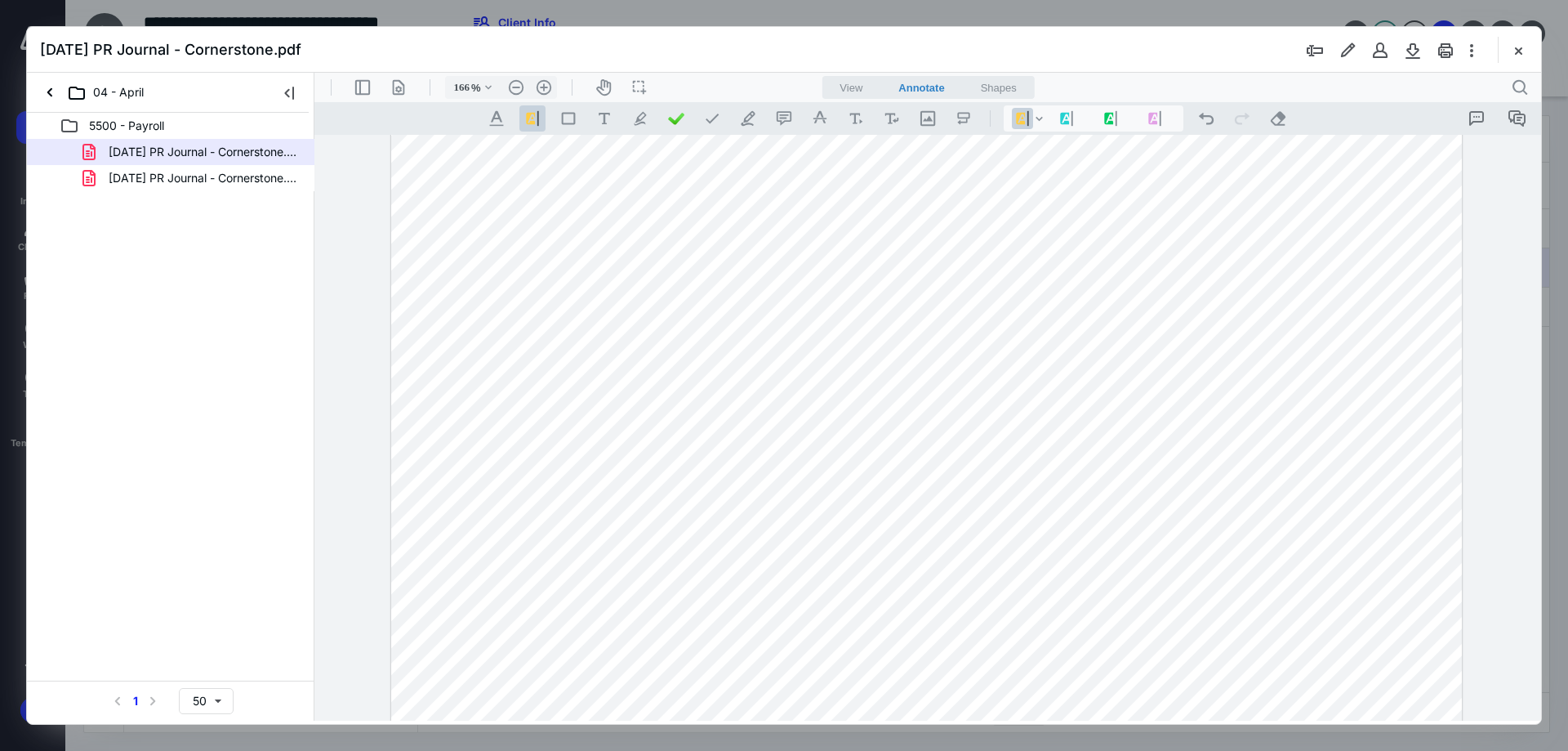 drag, startPoint x: 438, startPoint y: 605, endPoint x: 495, endPoint y: 605, distance: 57 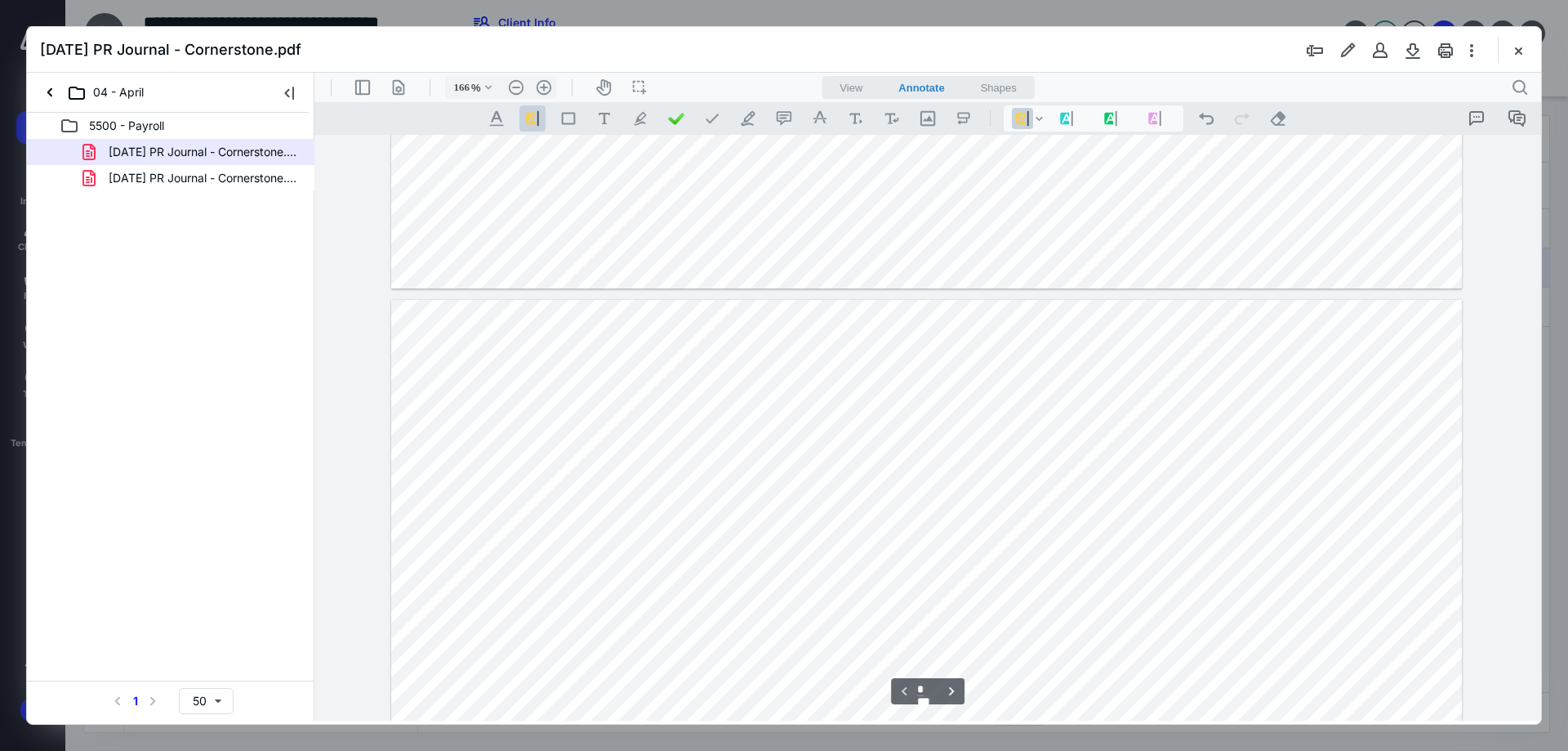 scroll, scrollTop: 685, scrollLeft: 0, axis: vertical 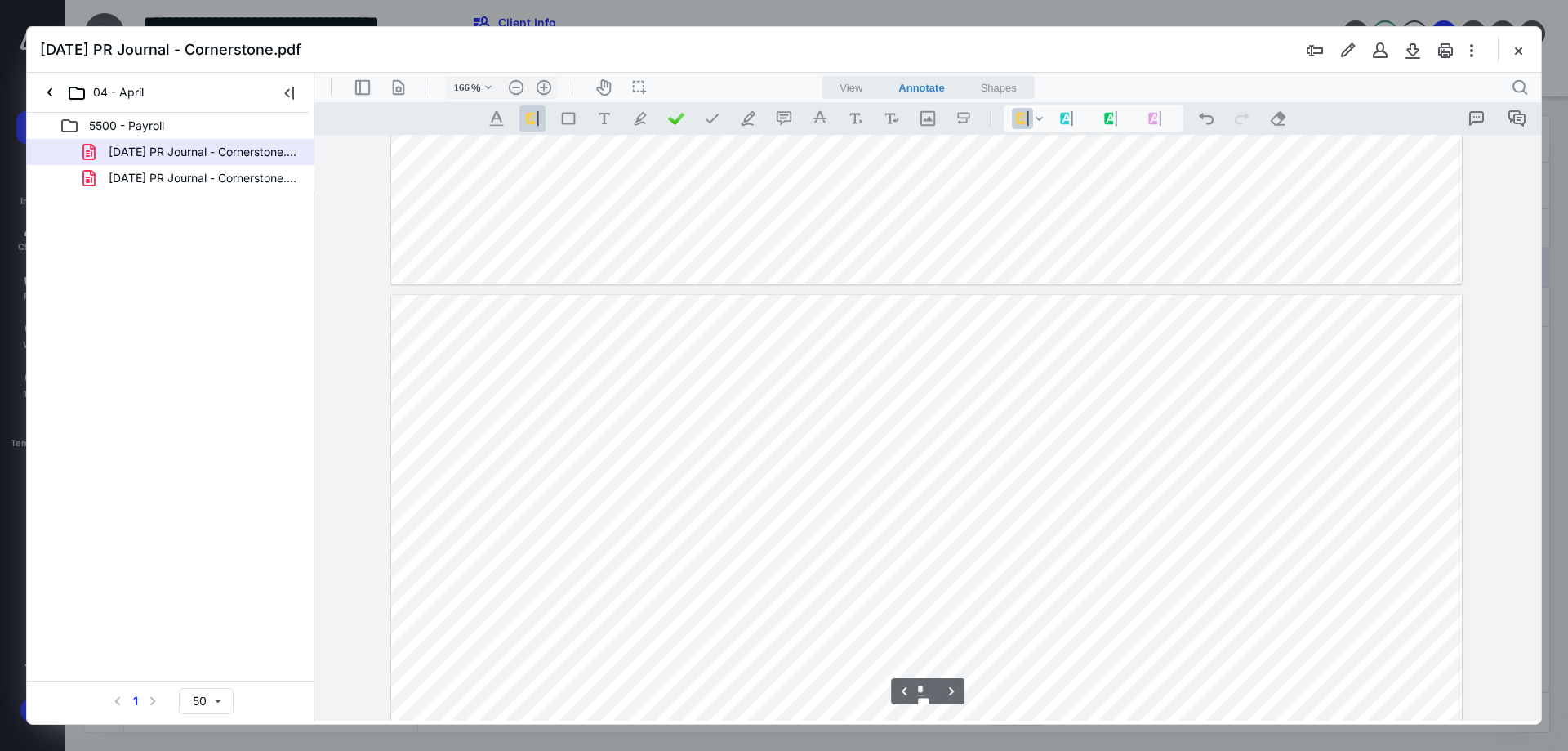 drag, startPoint x: 440, startPoint y: 366, endPoint x: 570, endPoint y: 379, distance: 130.64838 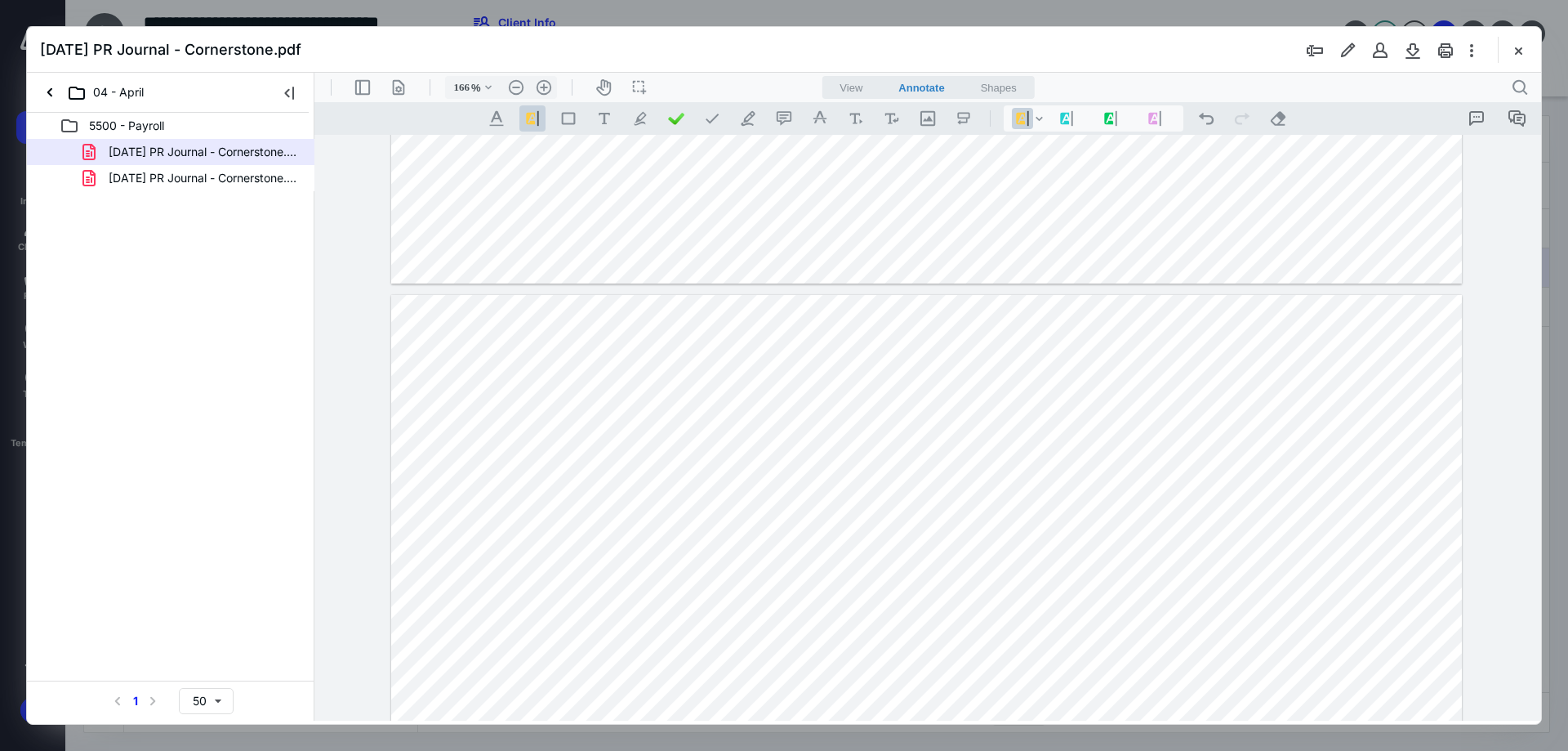 drag, startPoint x: 437, startPoint y: 504, endPoint x: 556, endPoint y: 512, distance: 119.2686 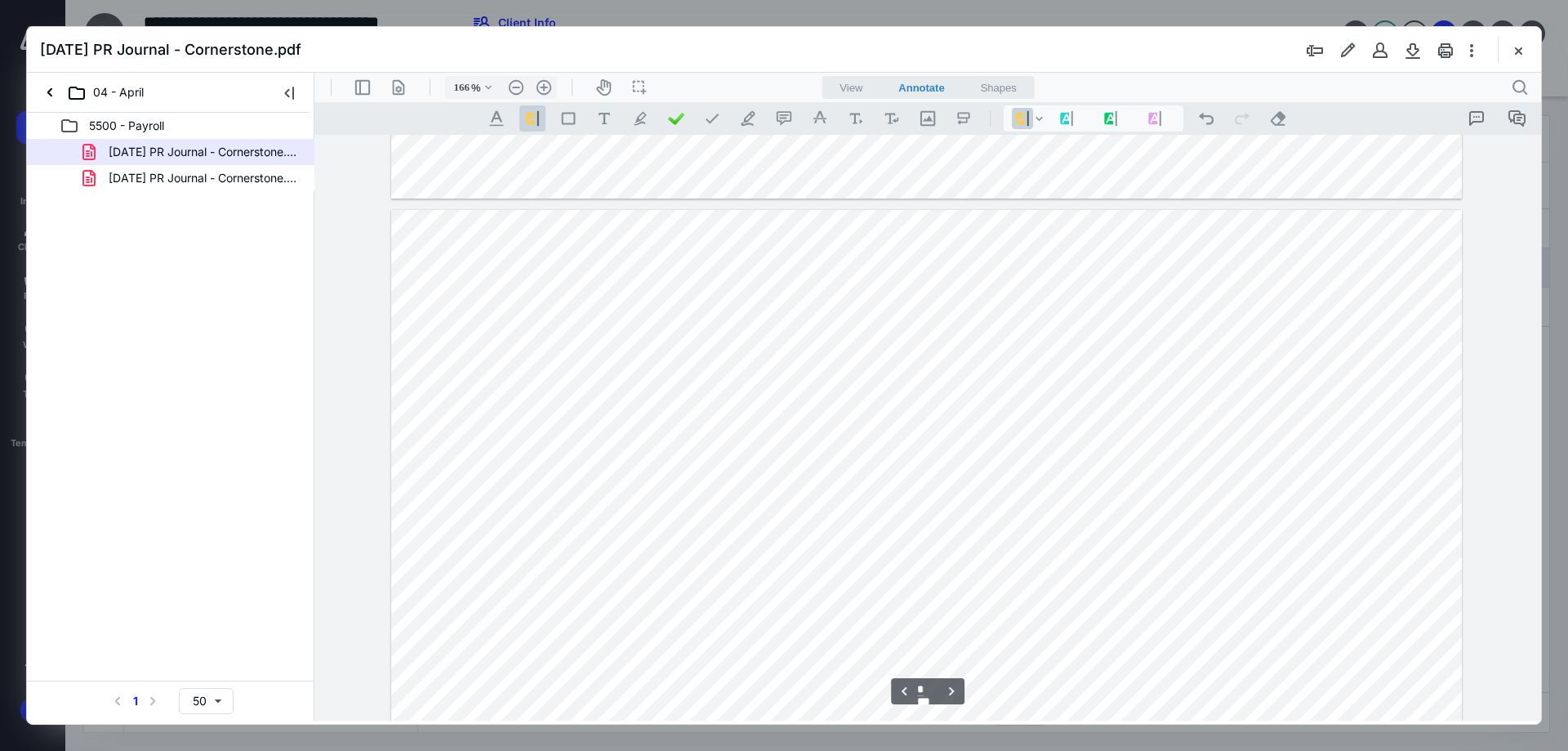 scroll, scrollTop: 767, scrollLeft: 0, axis: vertical 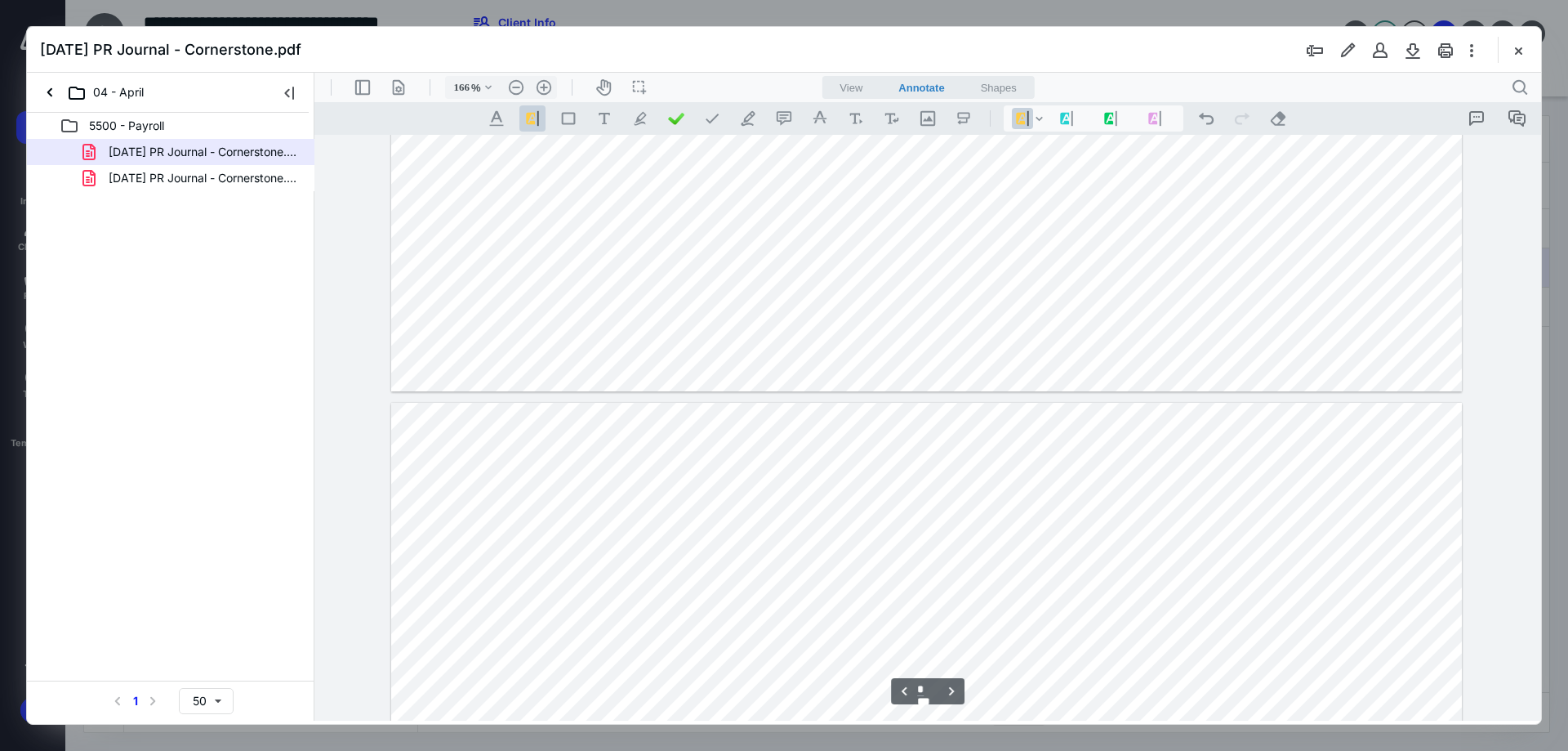type on "*" 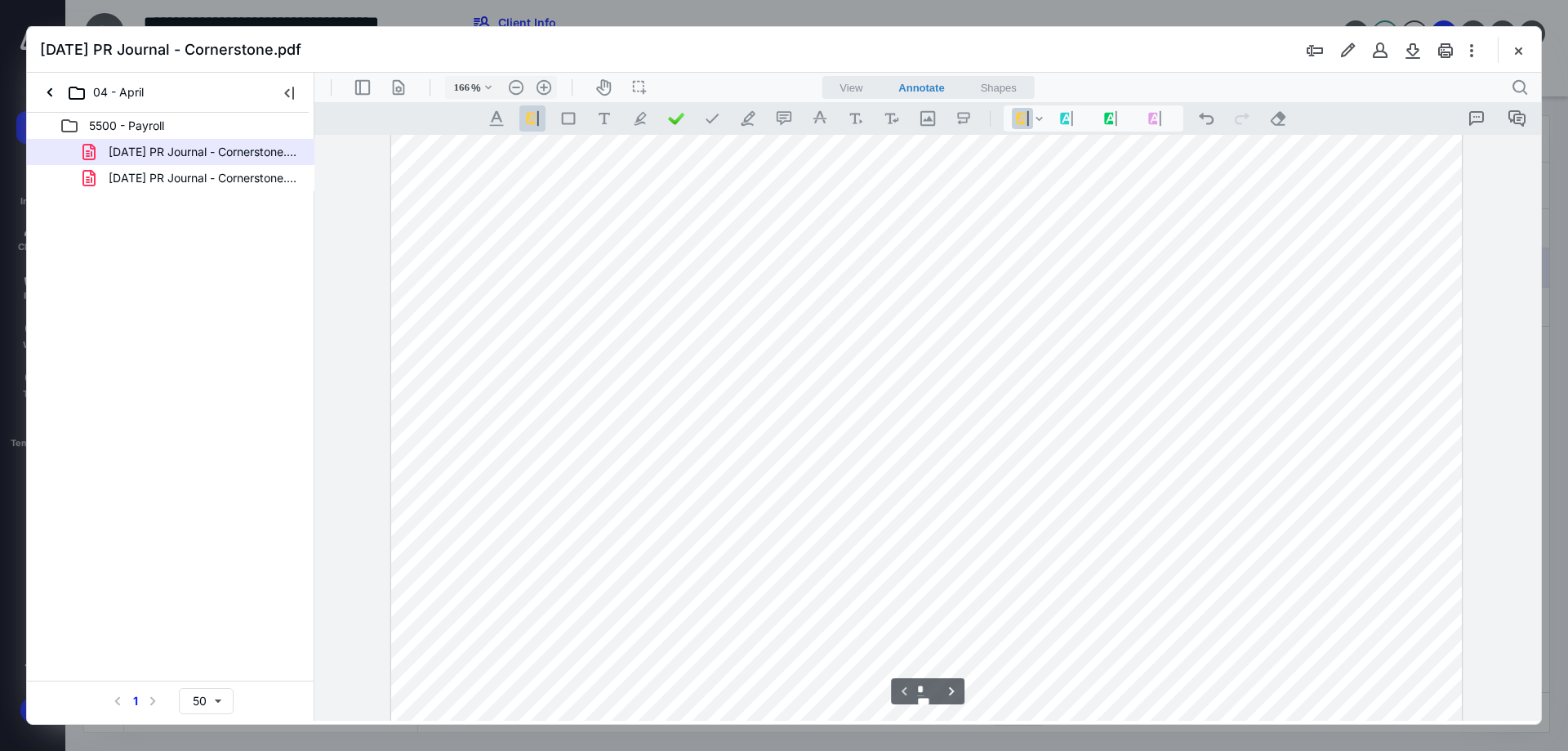 scroll, scrollTop: 113, scrollLeft: 0, axis: vertical 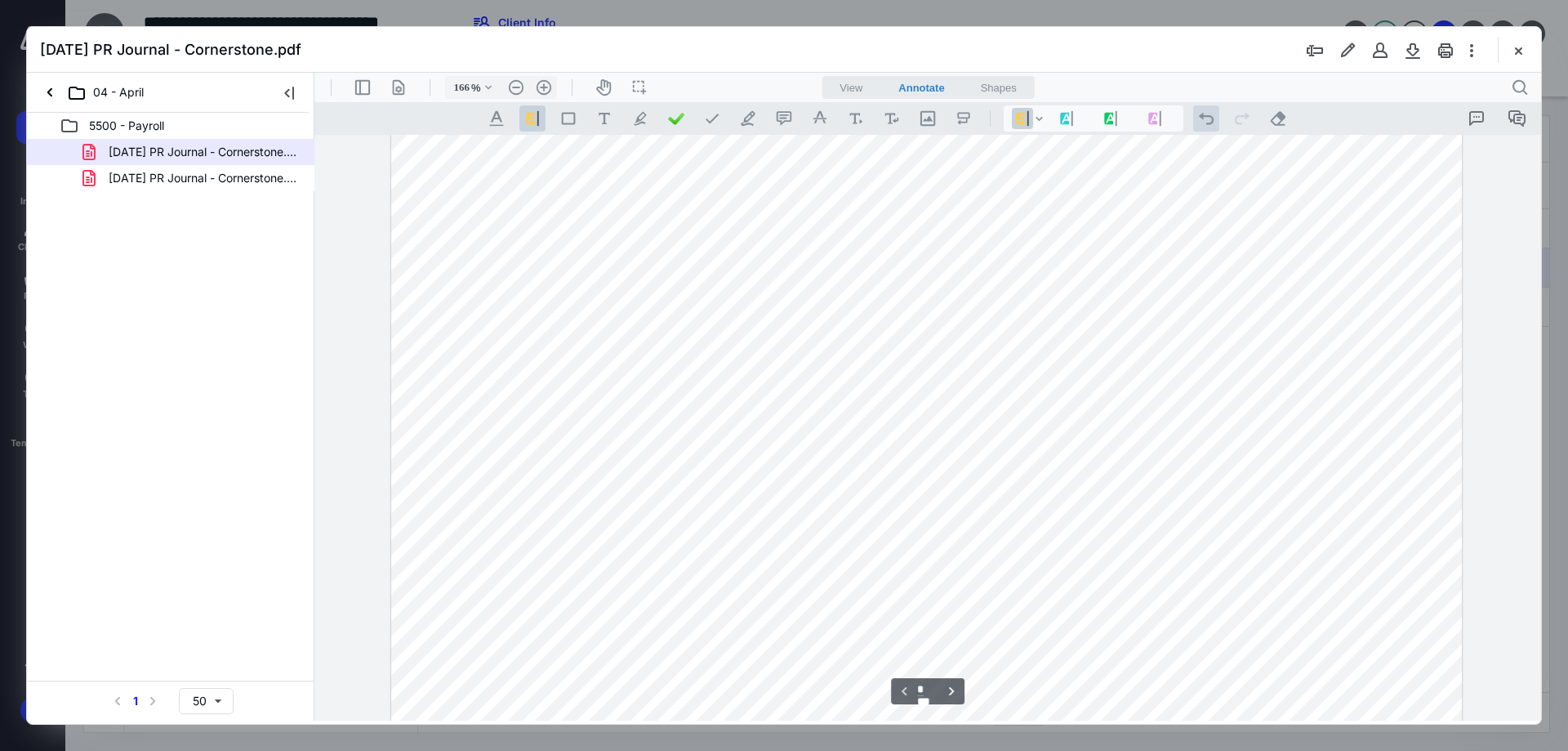 click on ".cls-1{fill:#abb0c4;} icon - operation - undo" at bounding box center [1206, 118] 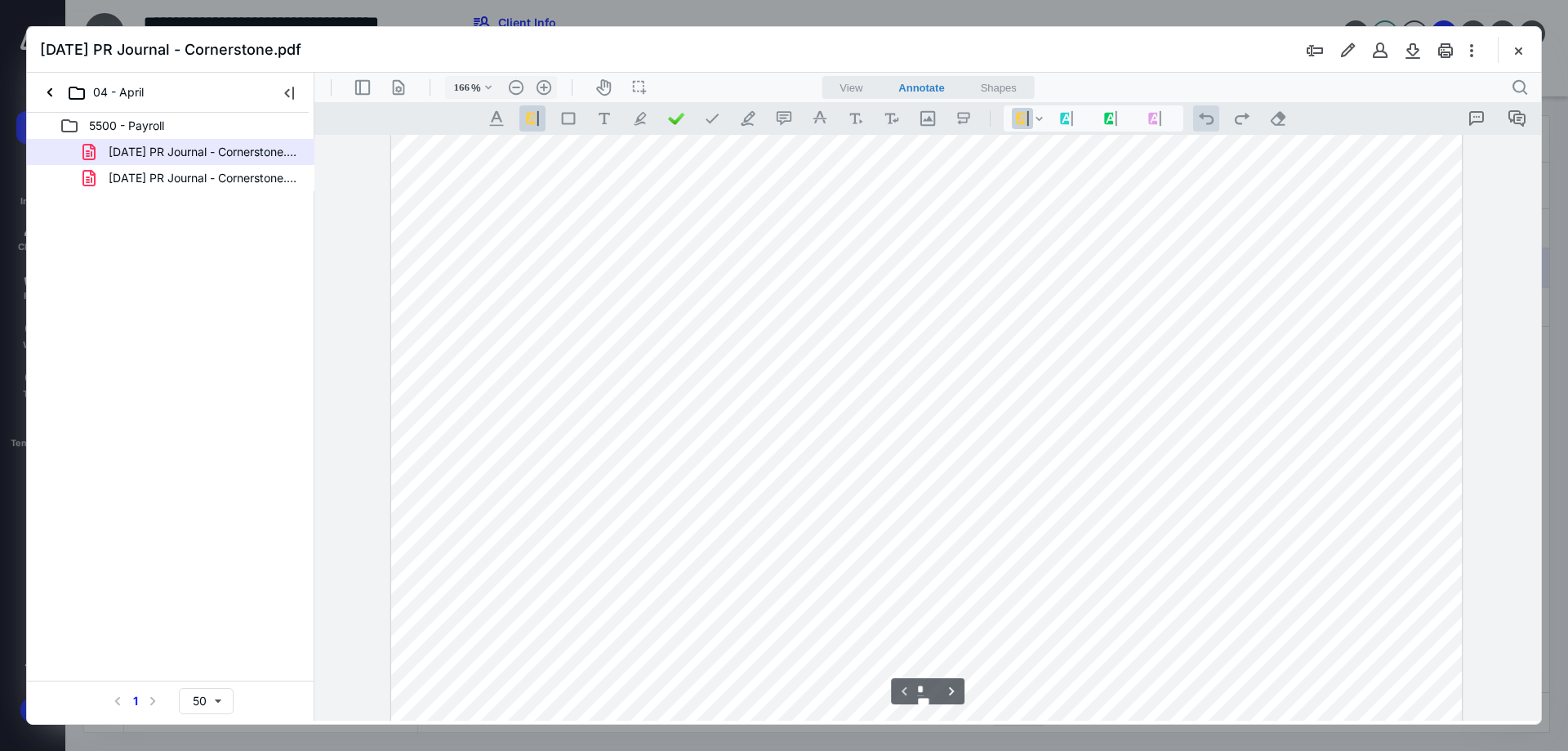 click on ".cls-1{fill:#abb0c4;} icon - operation - undo" at bounding box center (1206, 118) 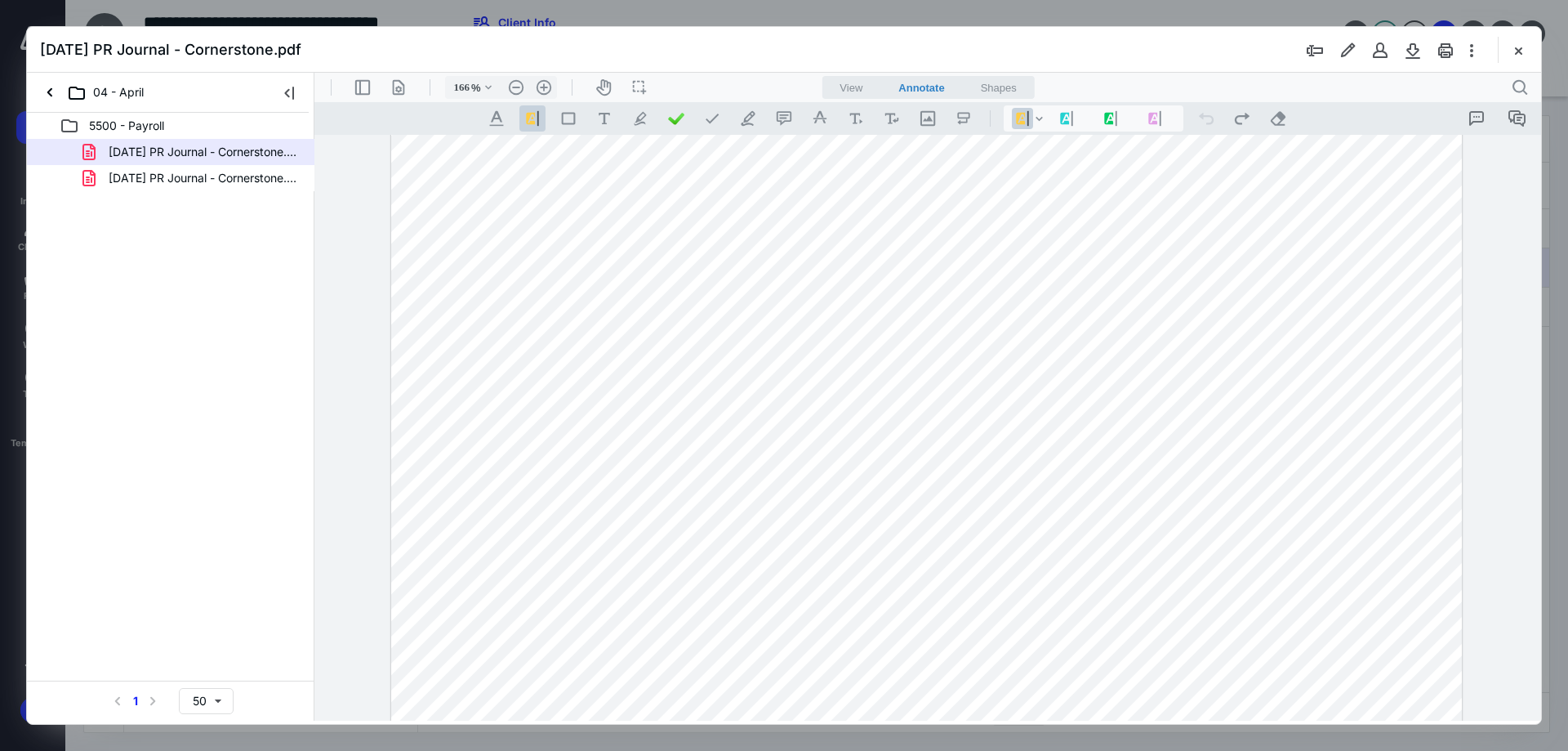drag, startPoint x: 491, startPoint y: 203, endPoint x: 533, endPoint y: 203, distance: 42 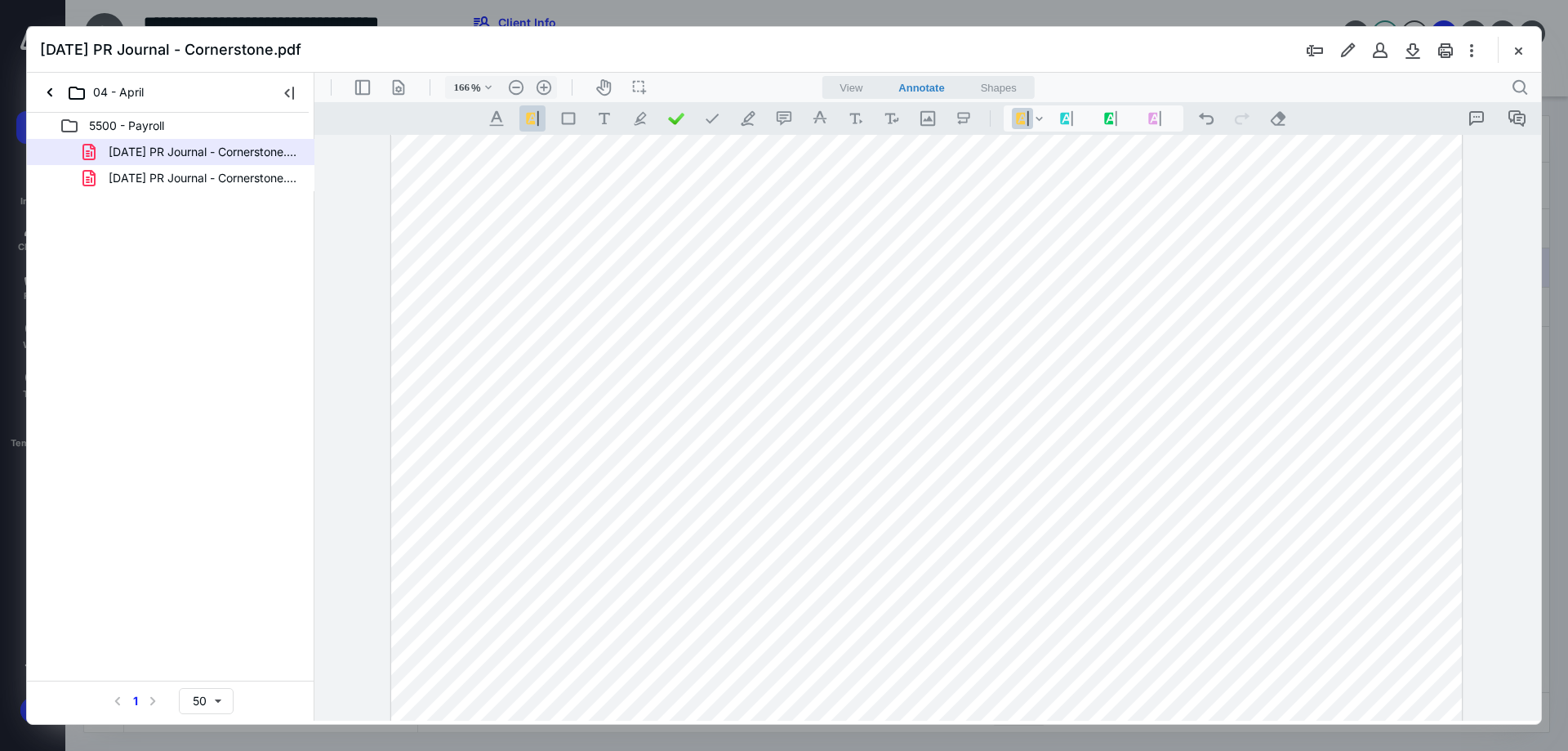 drag, startPoint x: 505, startPoint y: 418, endPoint x: 530, endPoint y: 418, distance: 25 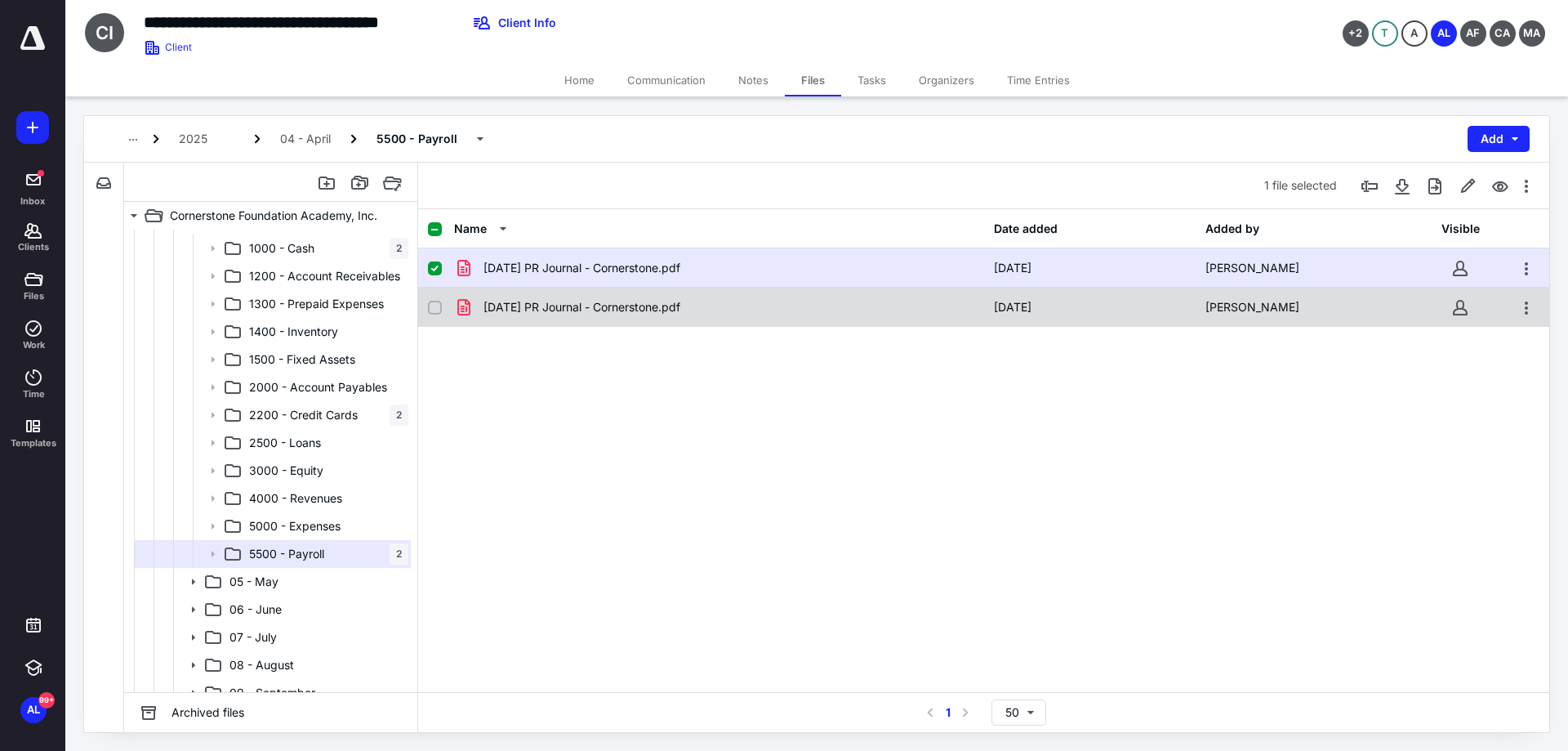 click on "[DATE] PR Journal - Cornerstone.pdf" at bounding box center (581, 307) 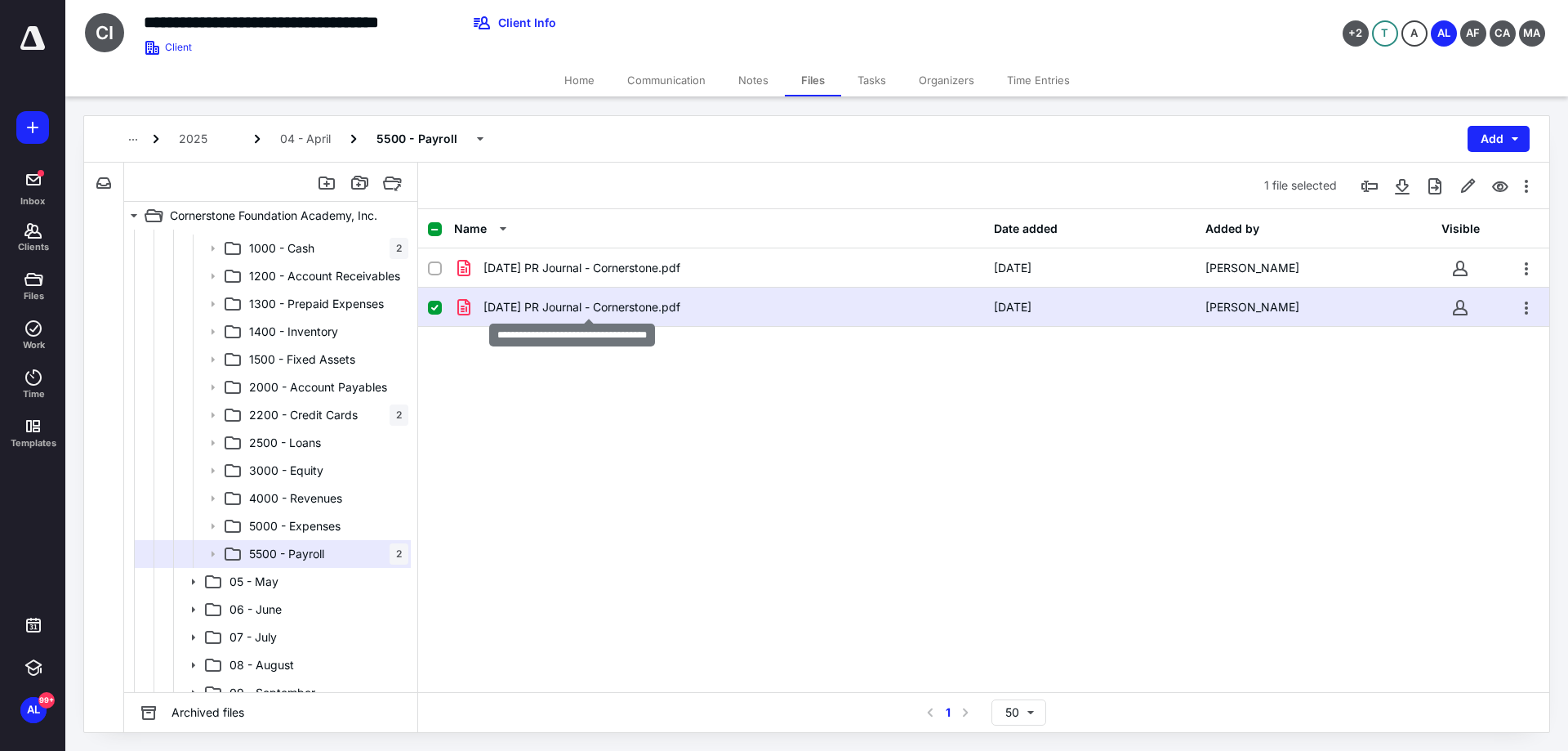 click on "[DATE] PR Journal - Cornerstone.pdf" at bounding box center (581, 307) 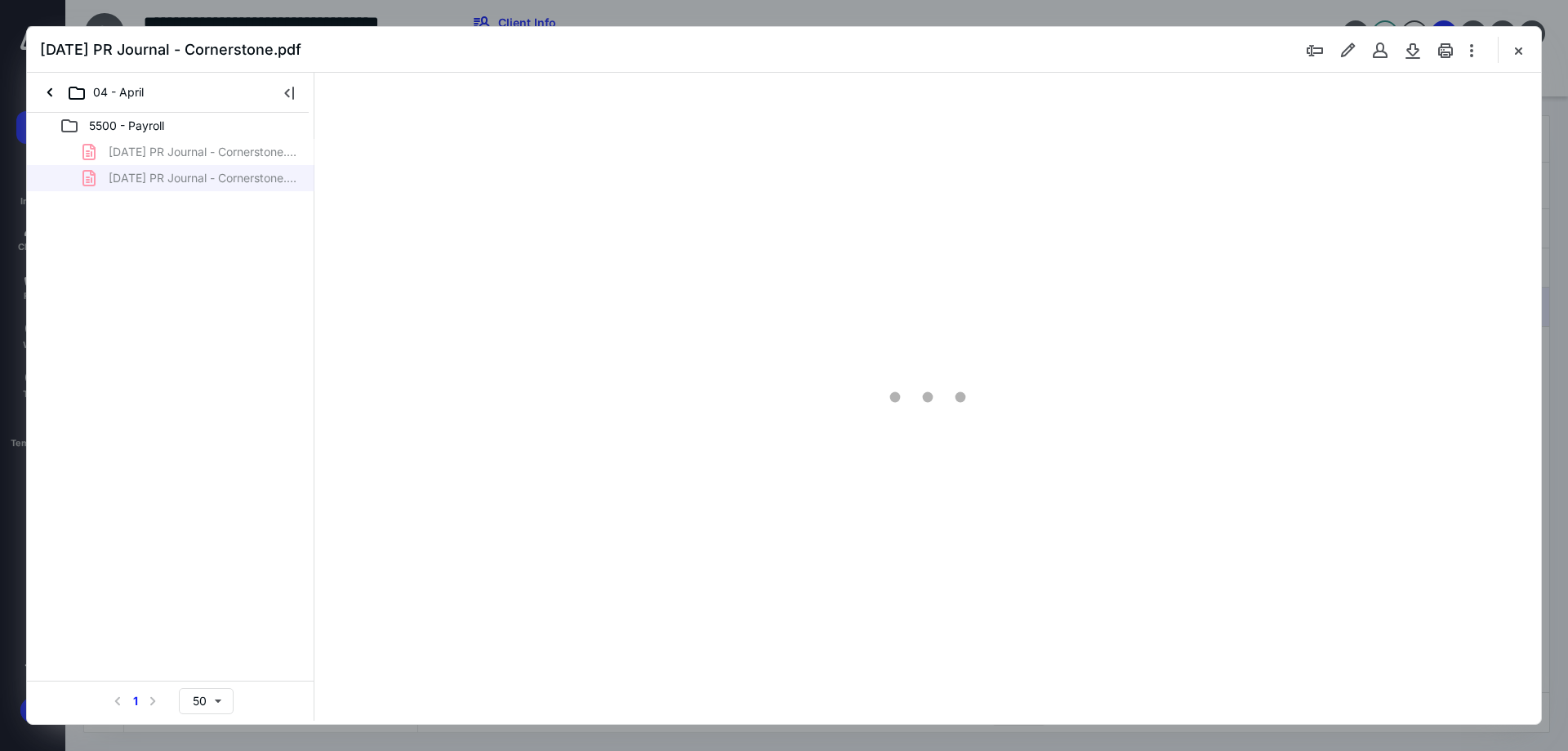 scroll, scrollTop: 0, scrollLeft: 0, axis: both 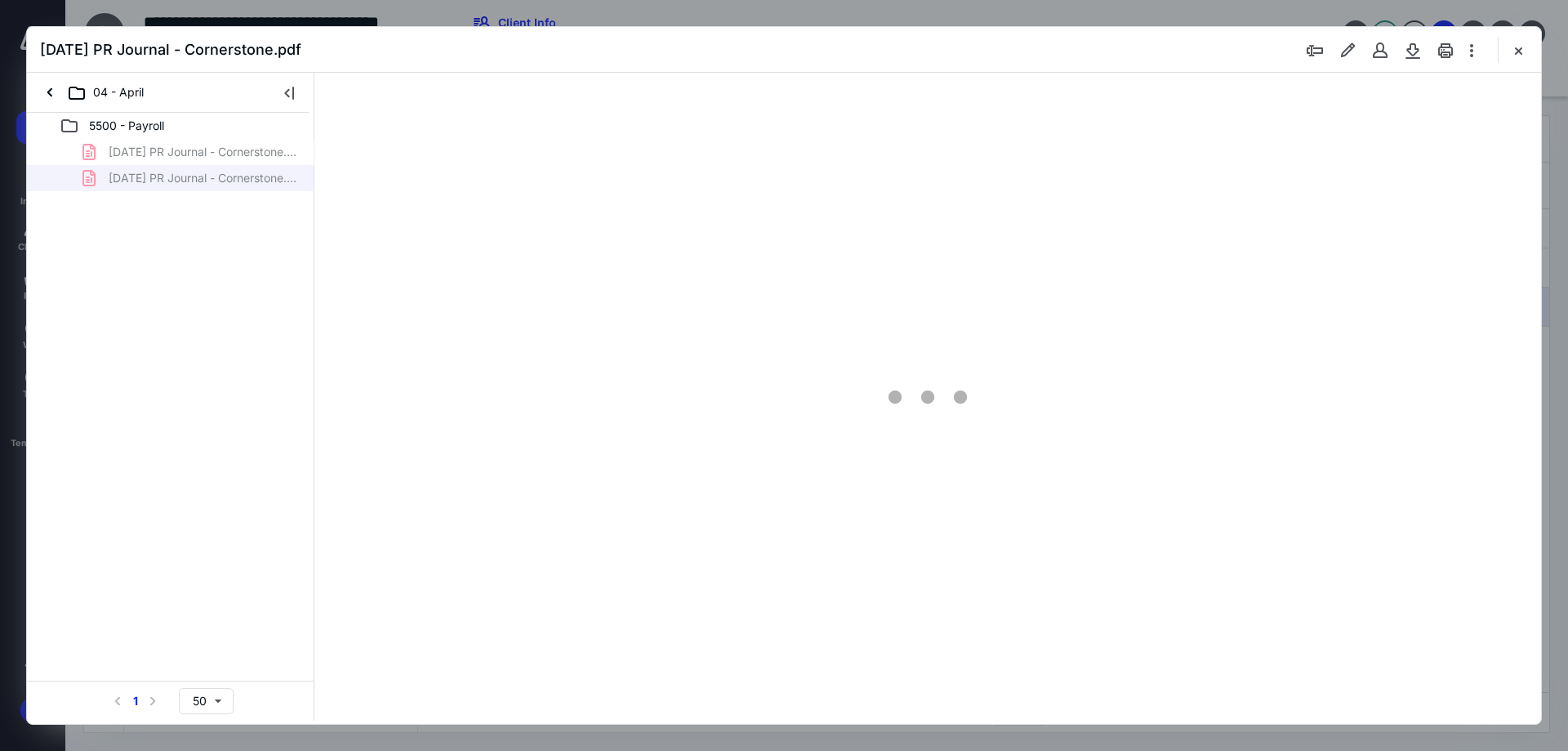 type on "116" 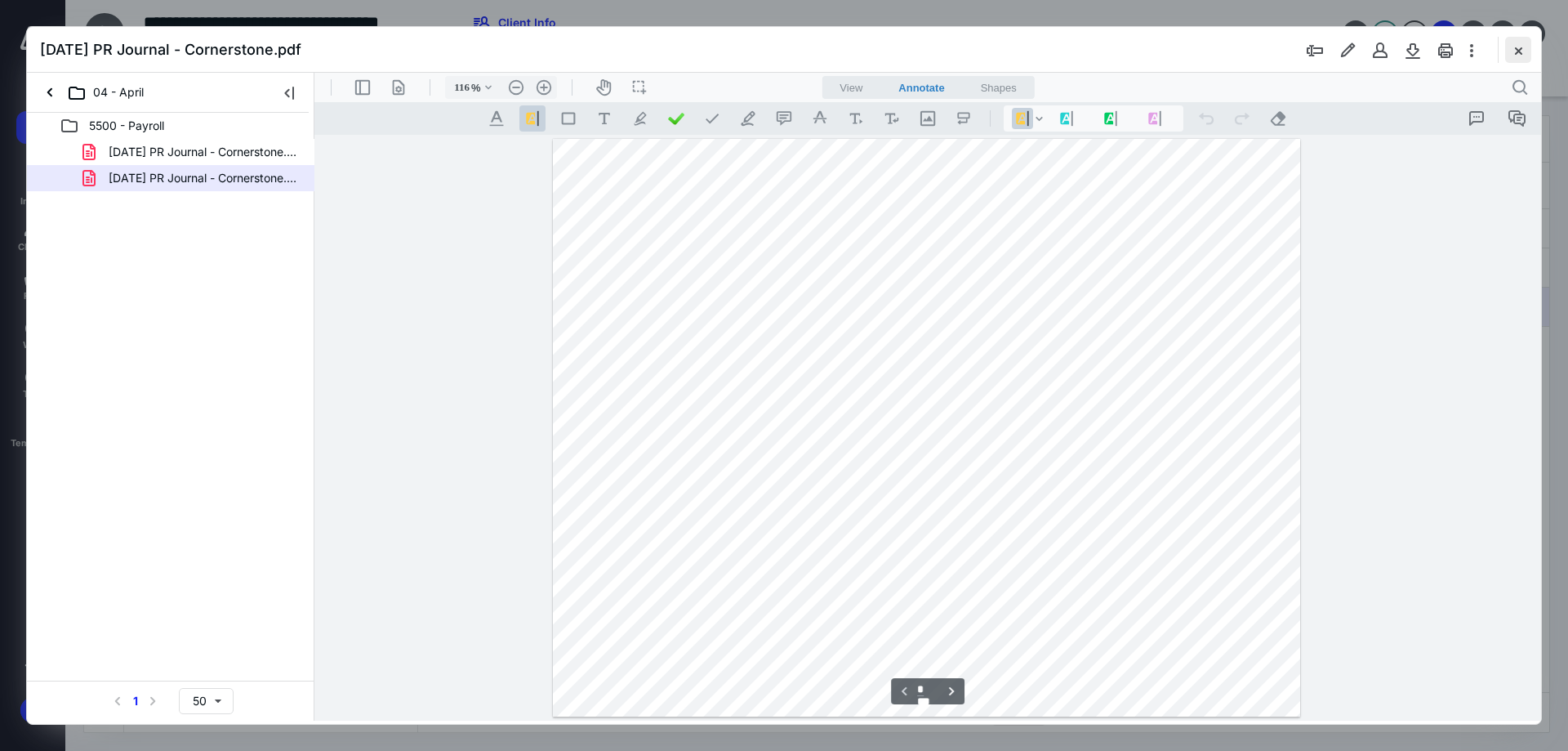 click at bounding box center [1518, 50] 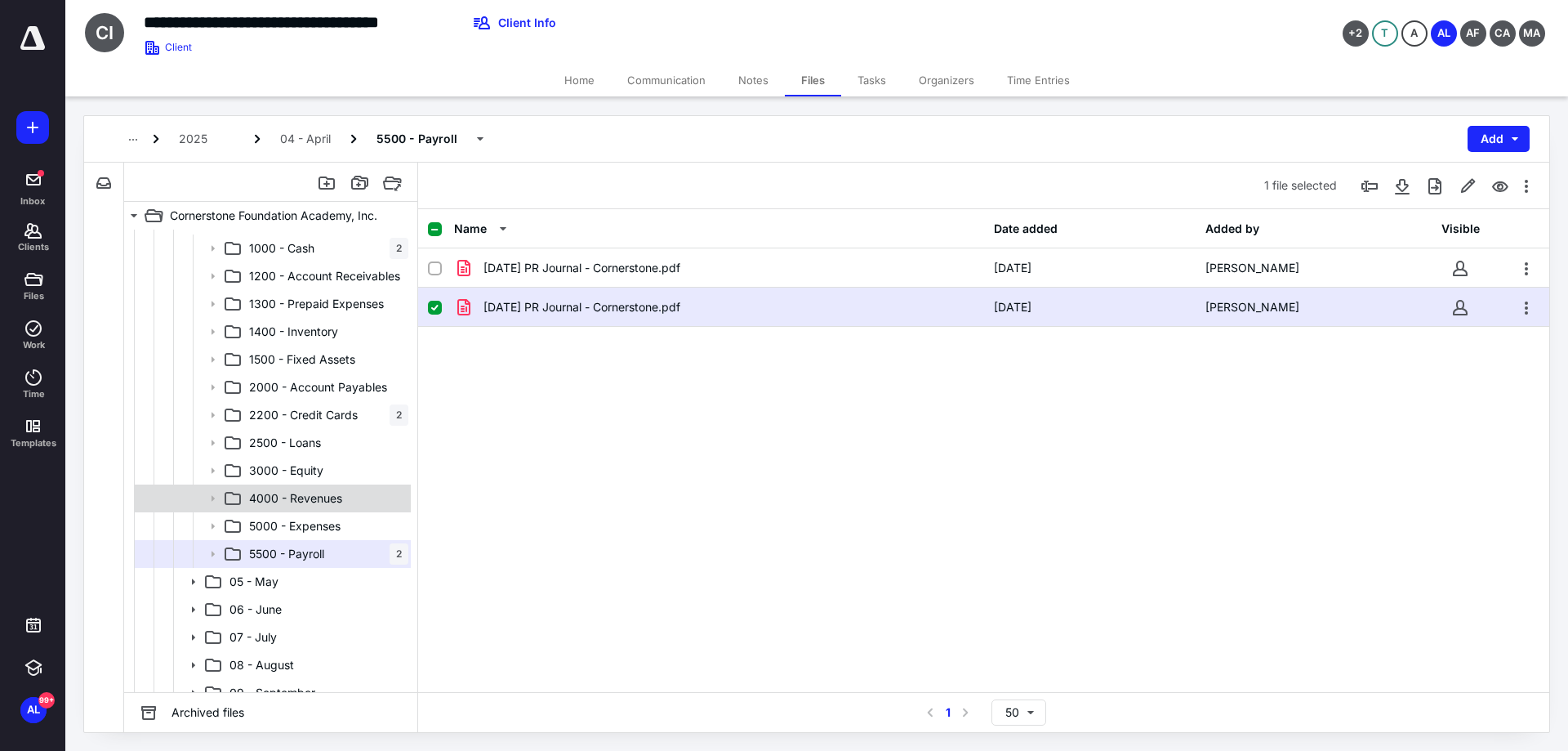 scroll, scrollTop: 0, scrollLeft: 0, axis: both 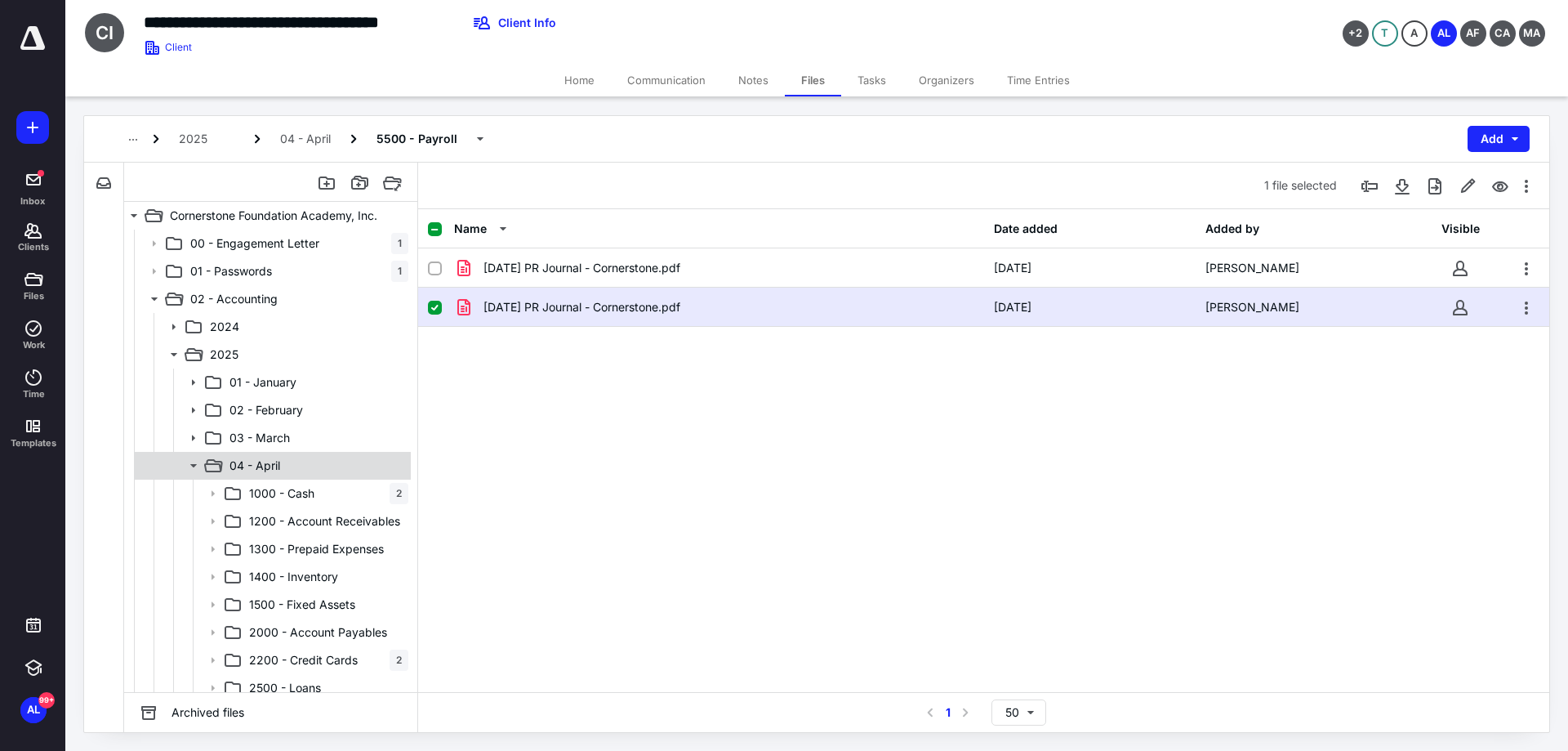click 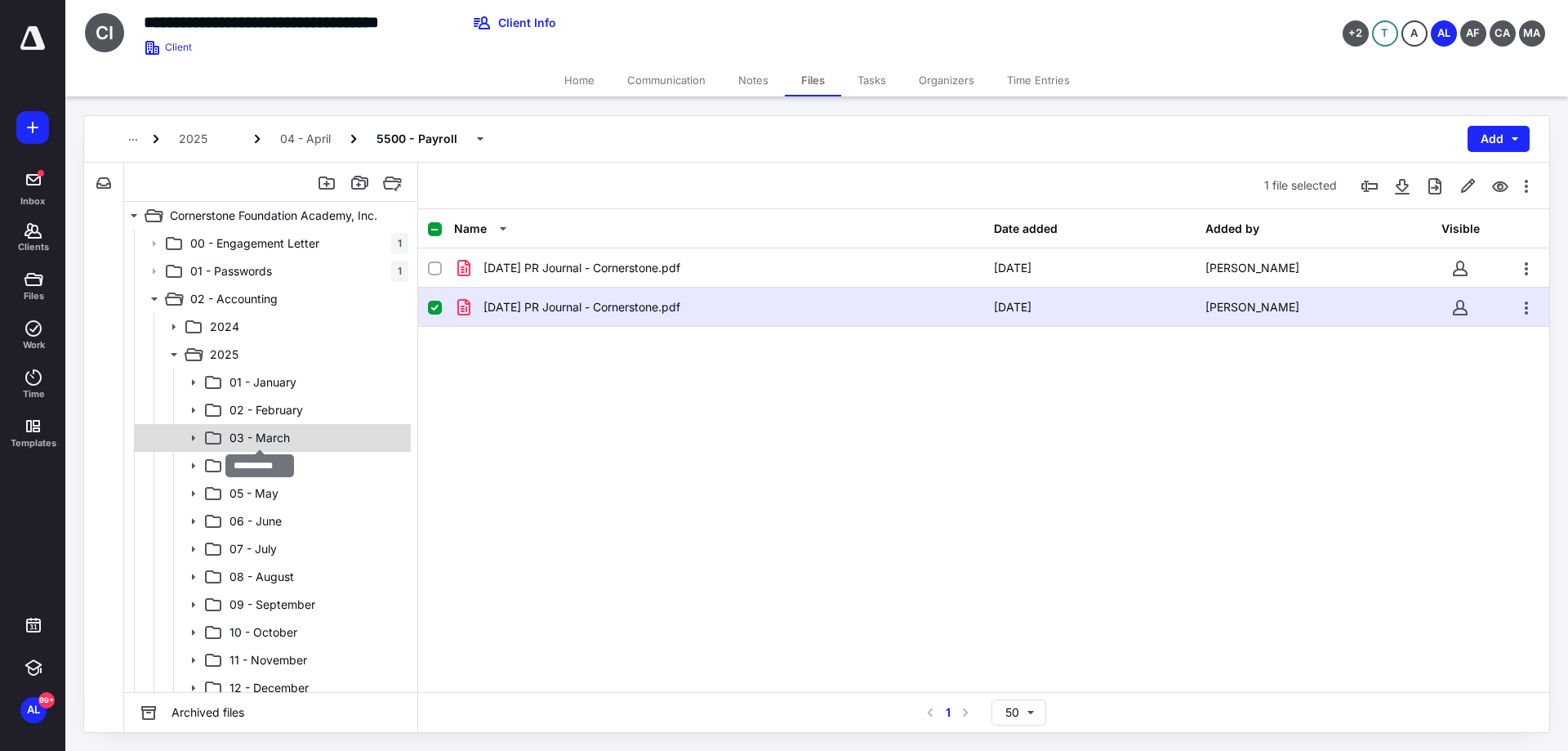 click on "03 - March" at bounding box center (260, 438) 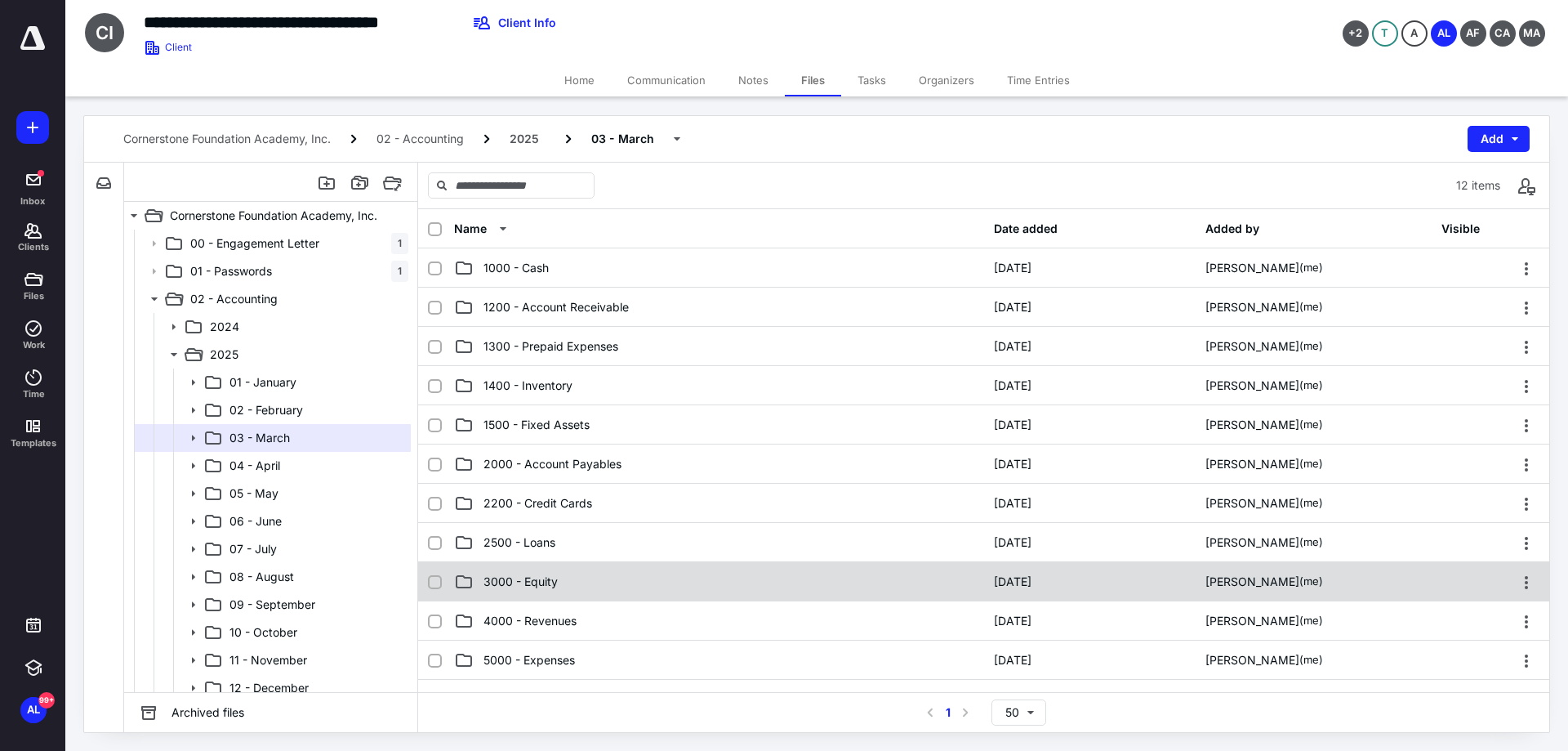 click on "3000 - Equity" at bounding box center [520, 582] 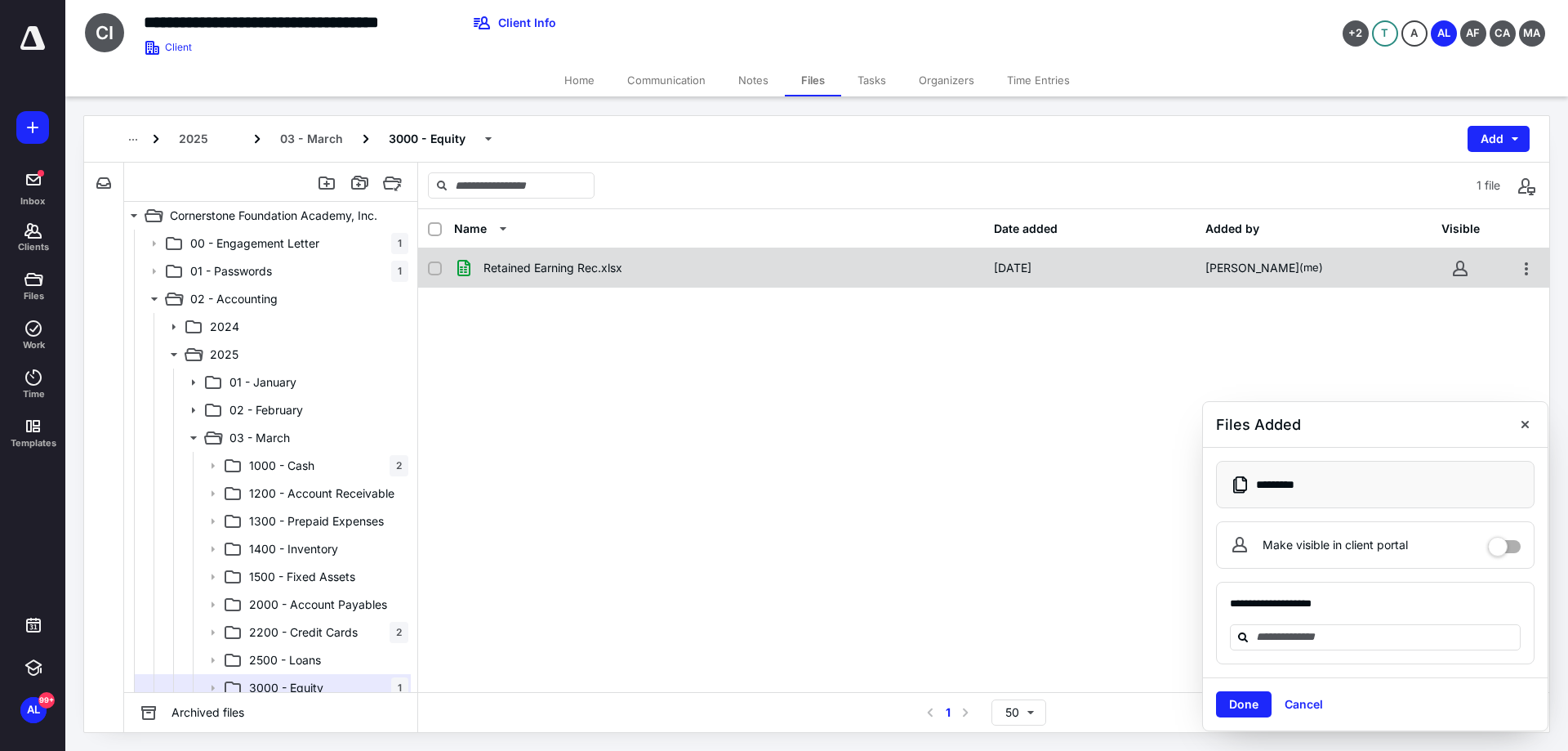 click on "Retained Earning Rec.xlsx" at bounding box center (553, 268) 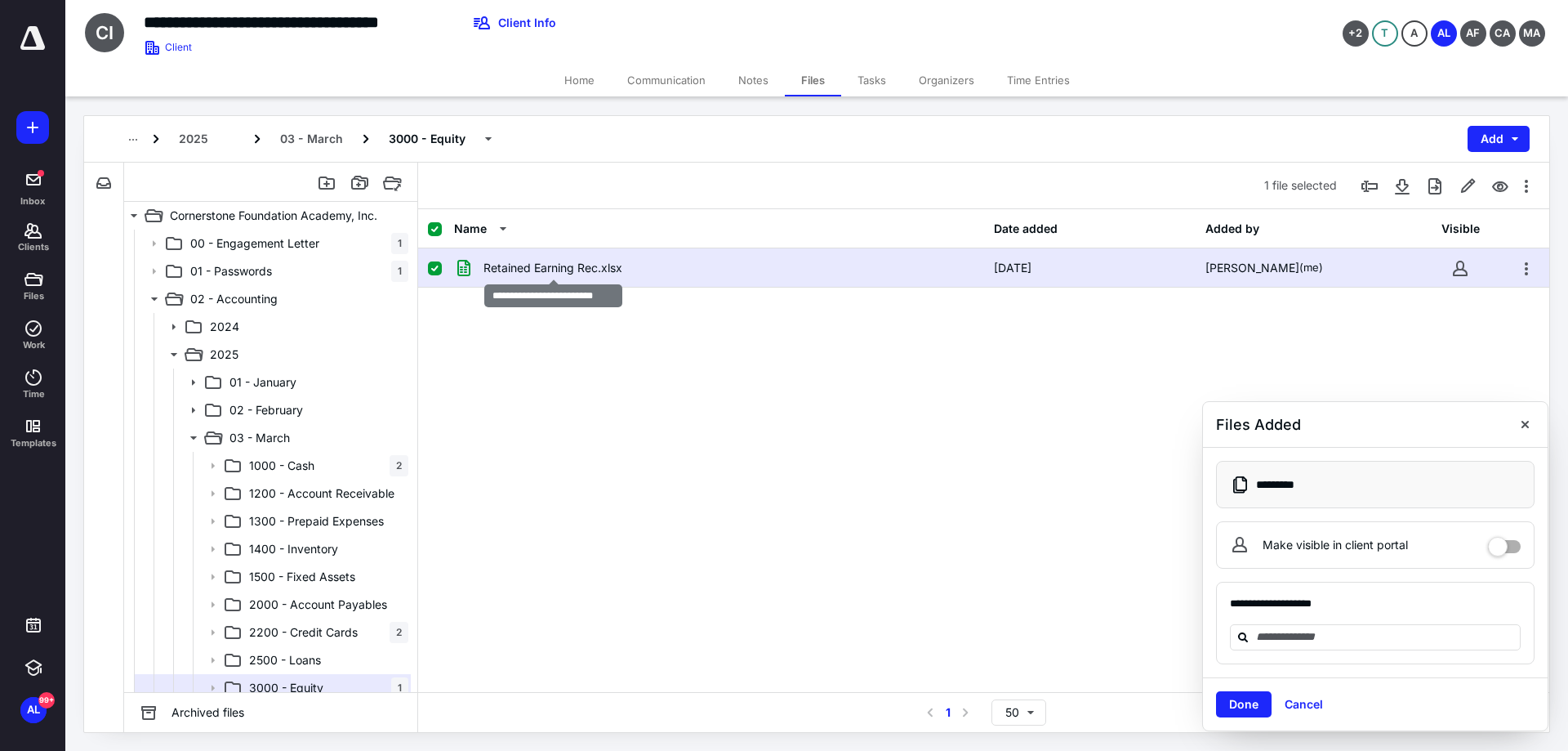 click on "Retained Earning Rec.xlsx" at bounding box center [553, 268] 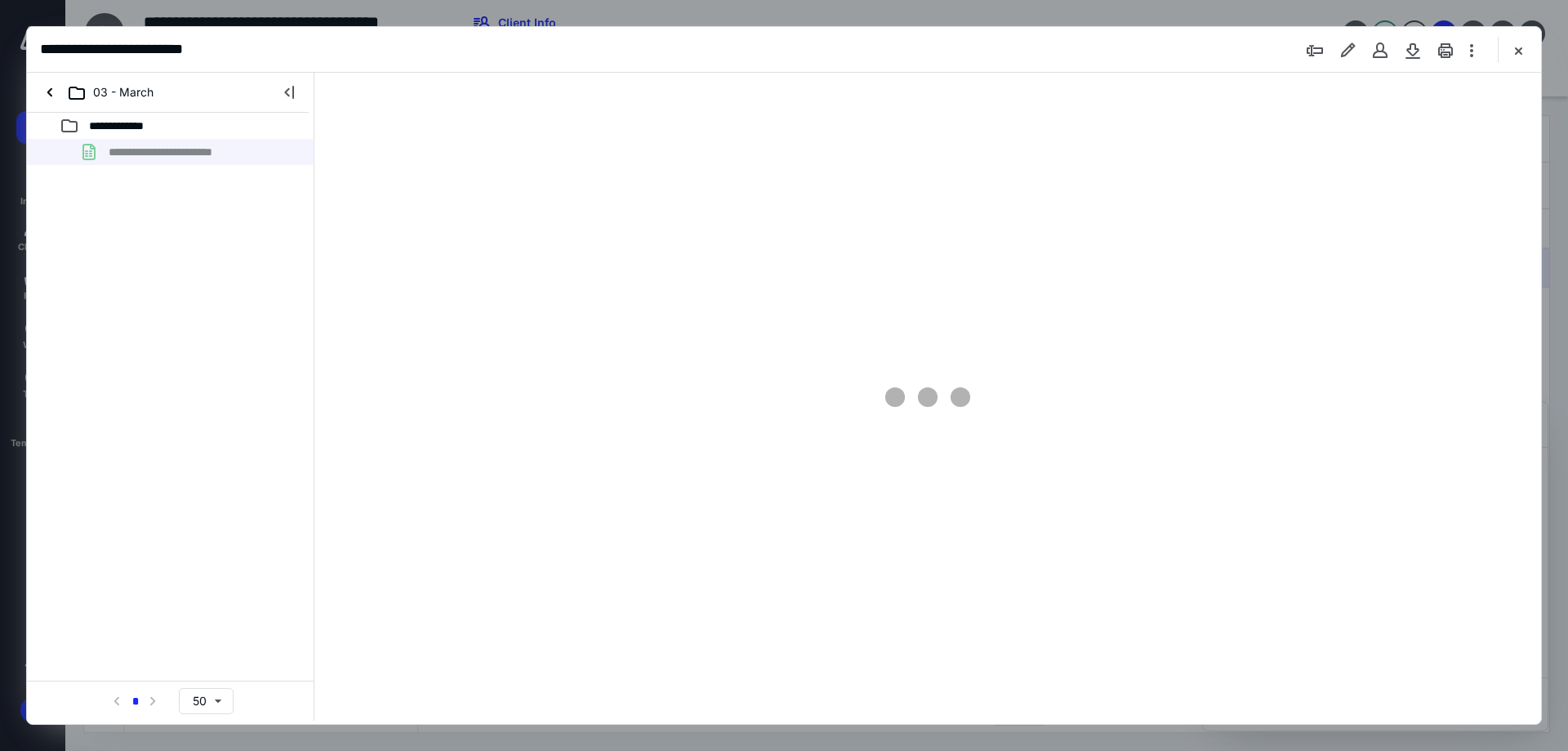 scroll, scrollTop: 0, scrollLeft: 0, axis: both 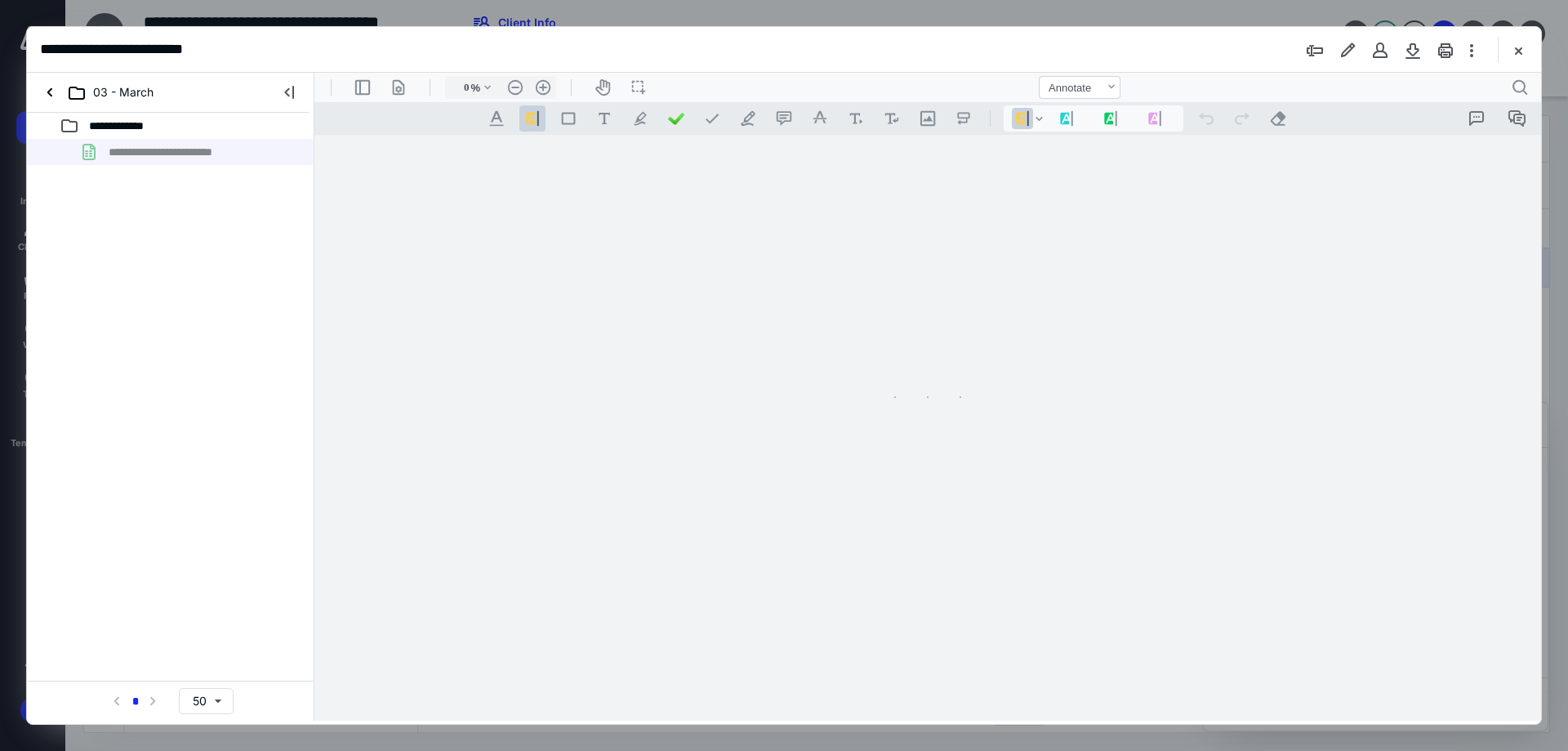 type on "107" 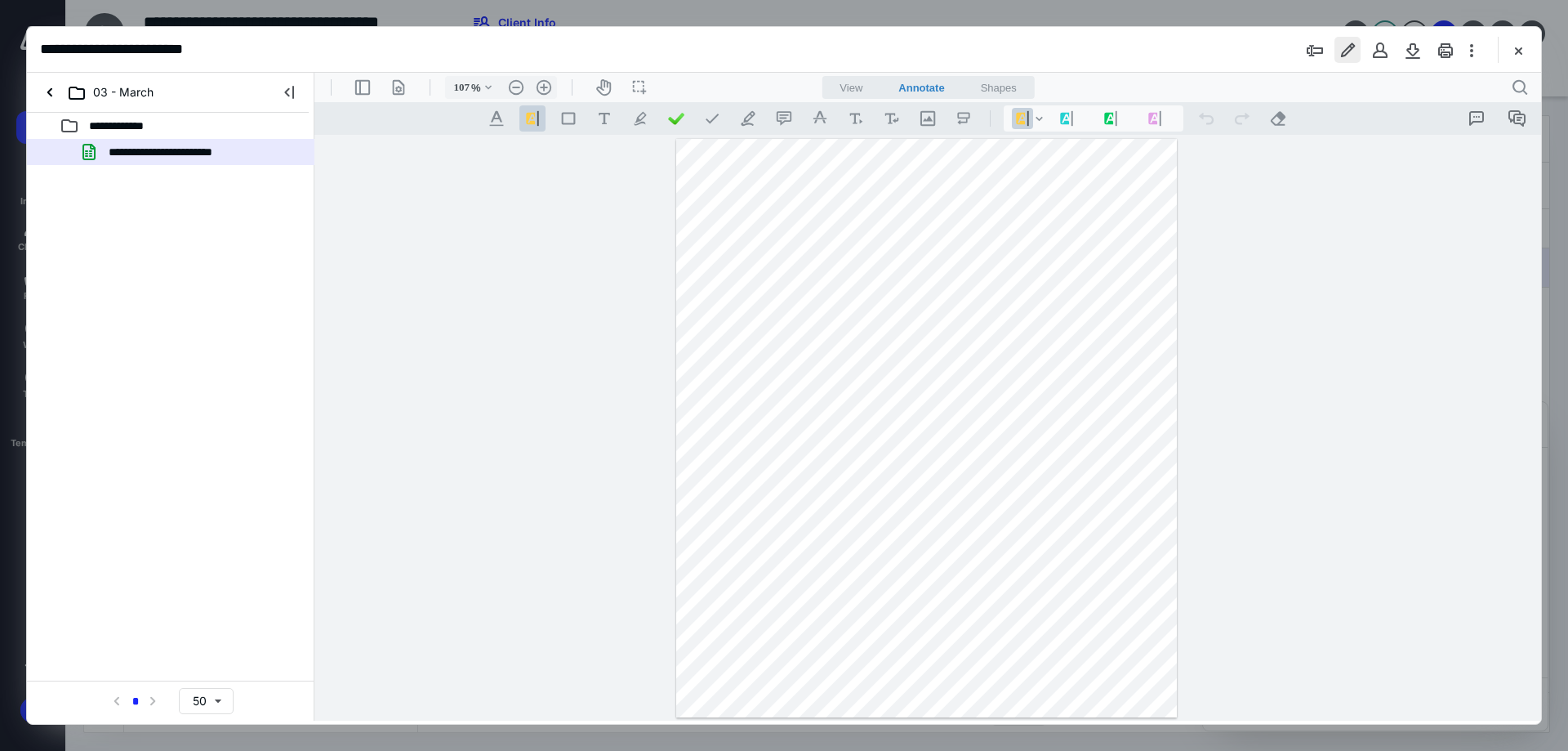 click at bounding box center (1348, 50) 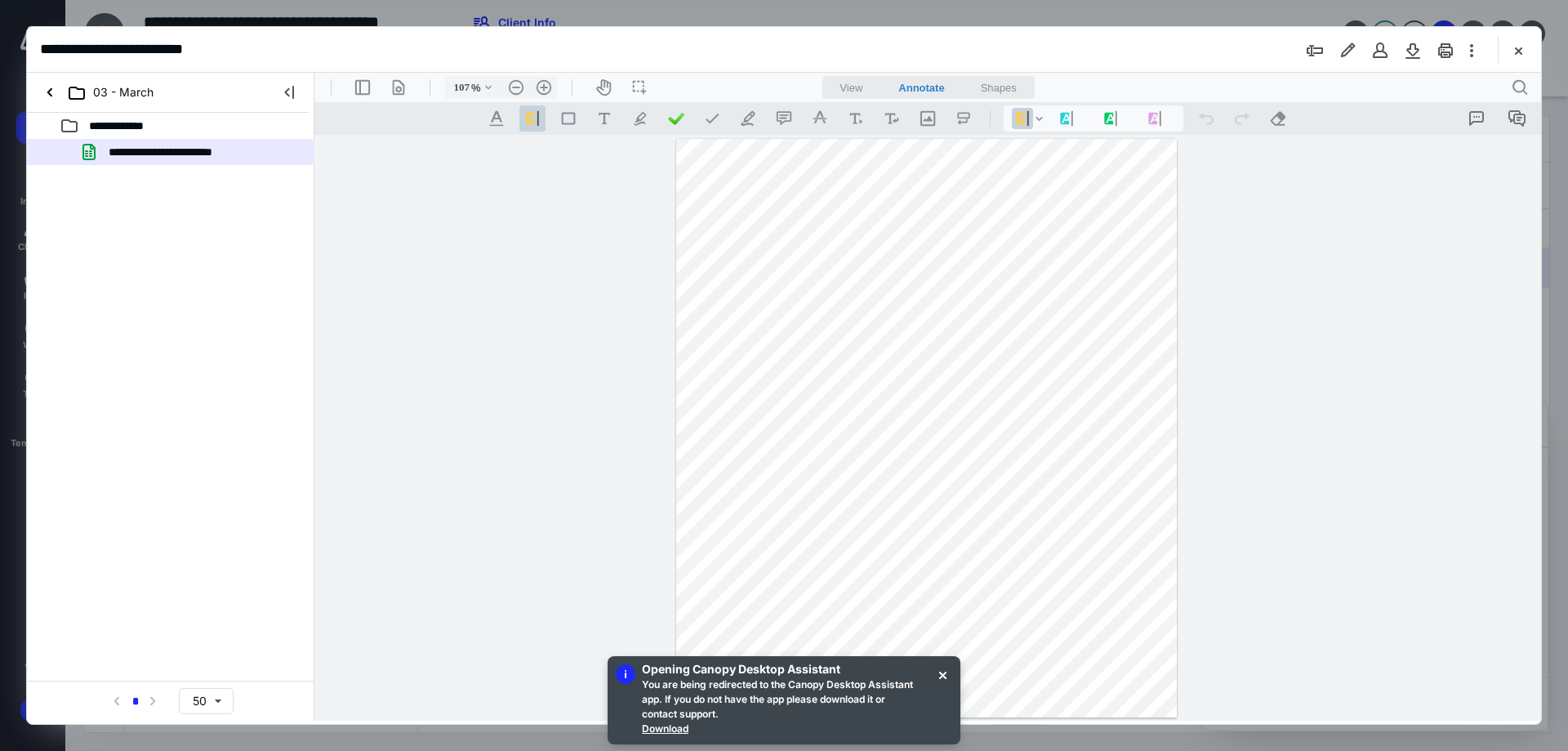 click at bounding box center (1518, 50) 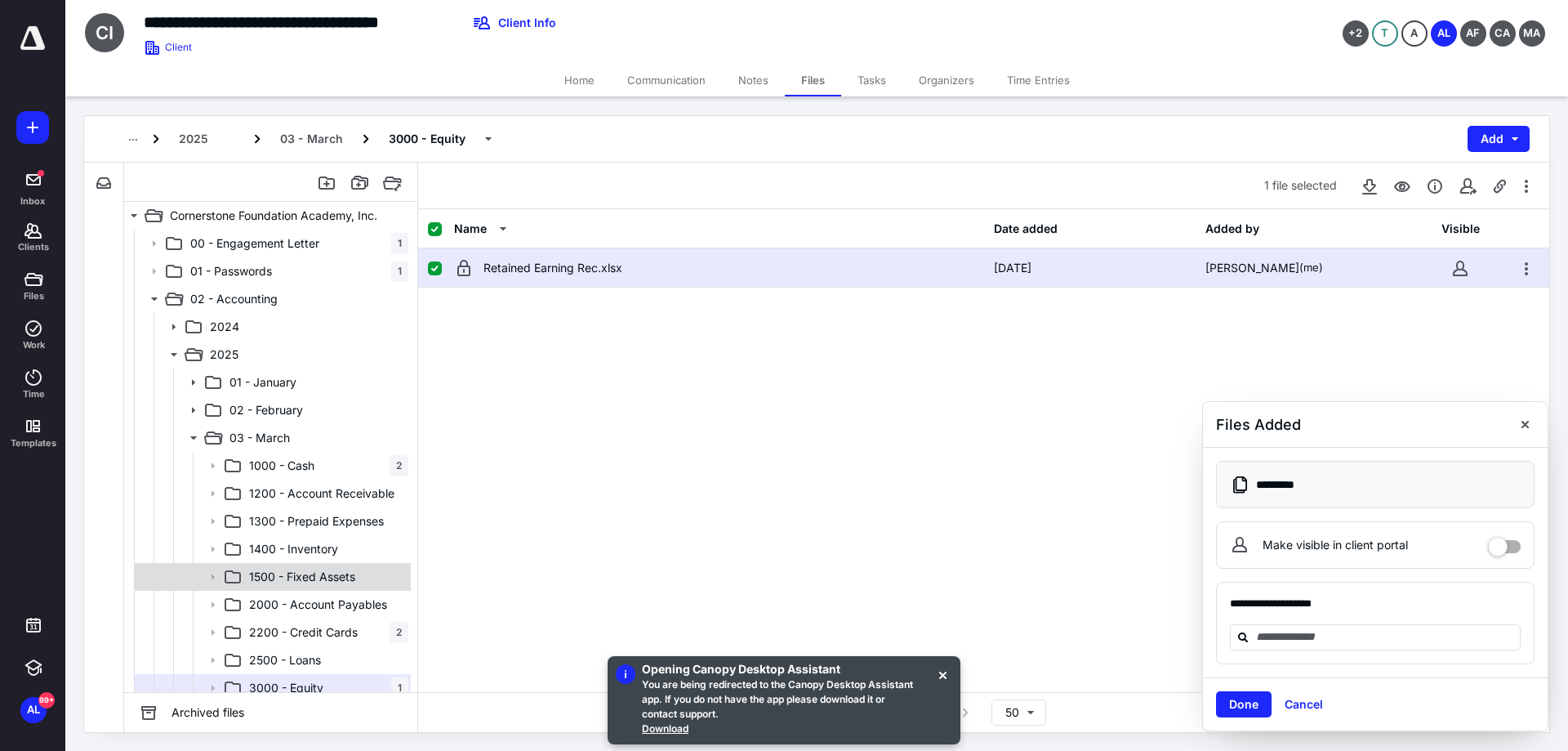 scroll, scrollTop: 399, scrollLeft: 0, axis: vertical 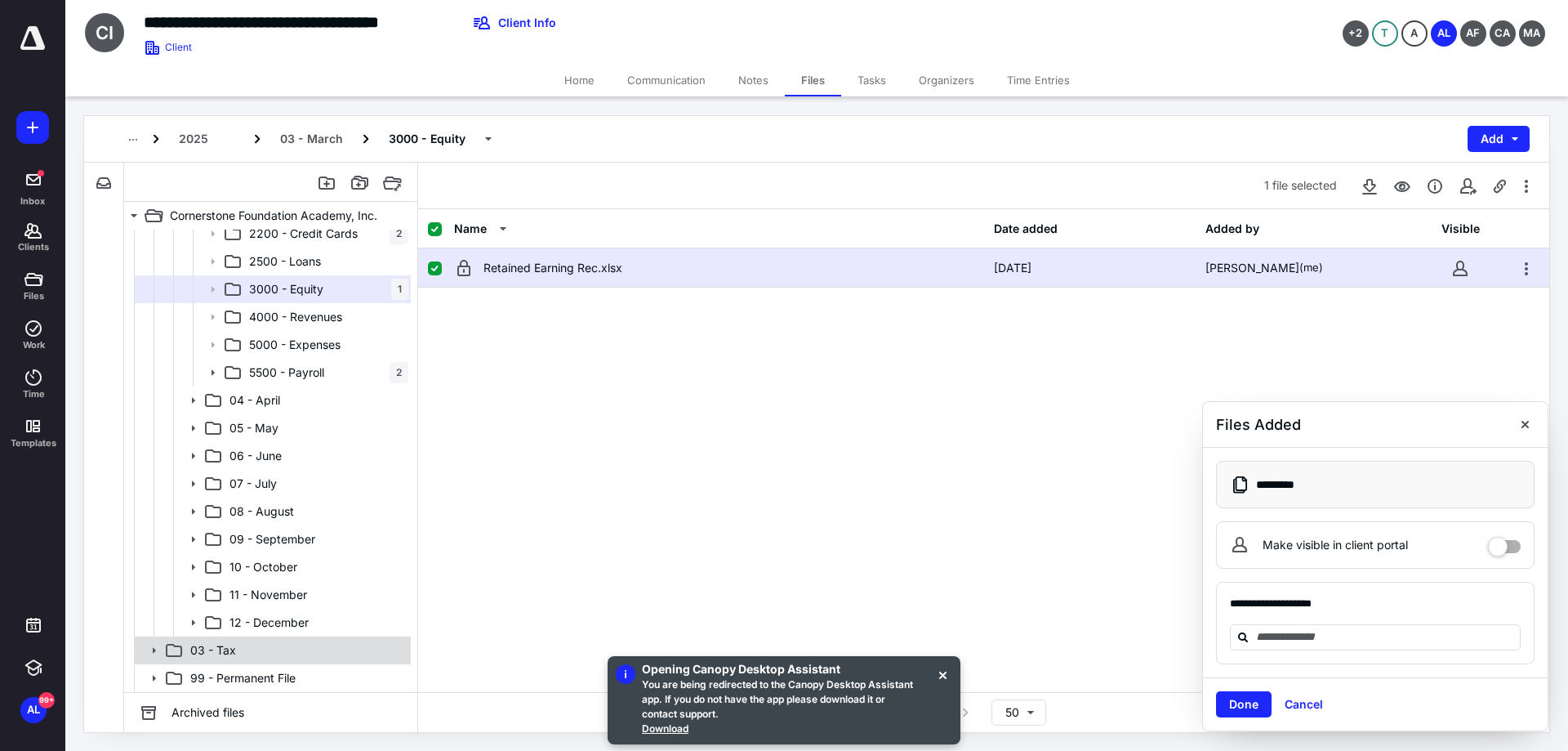 click on "03 - Tax" at bounding box center (296, 650) 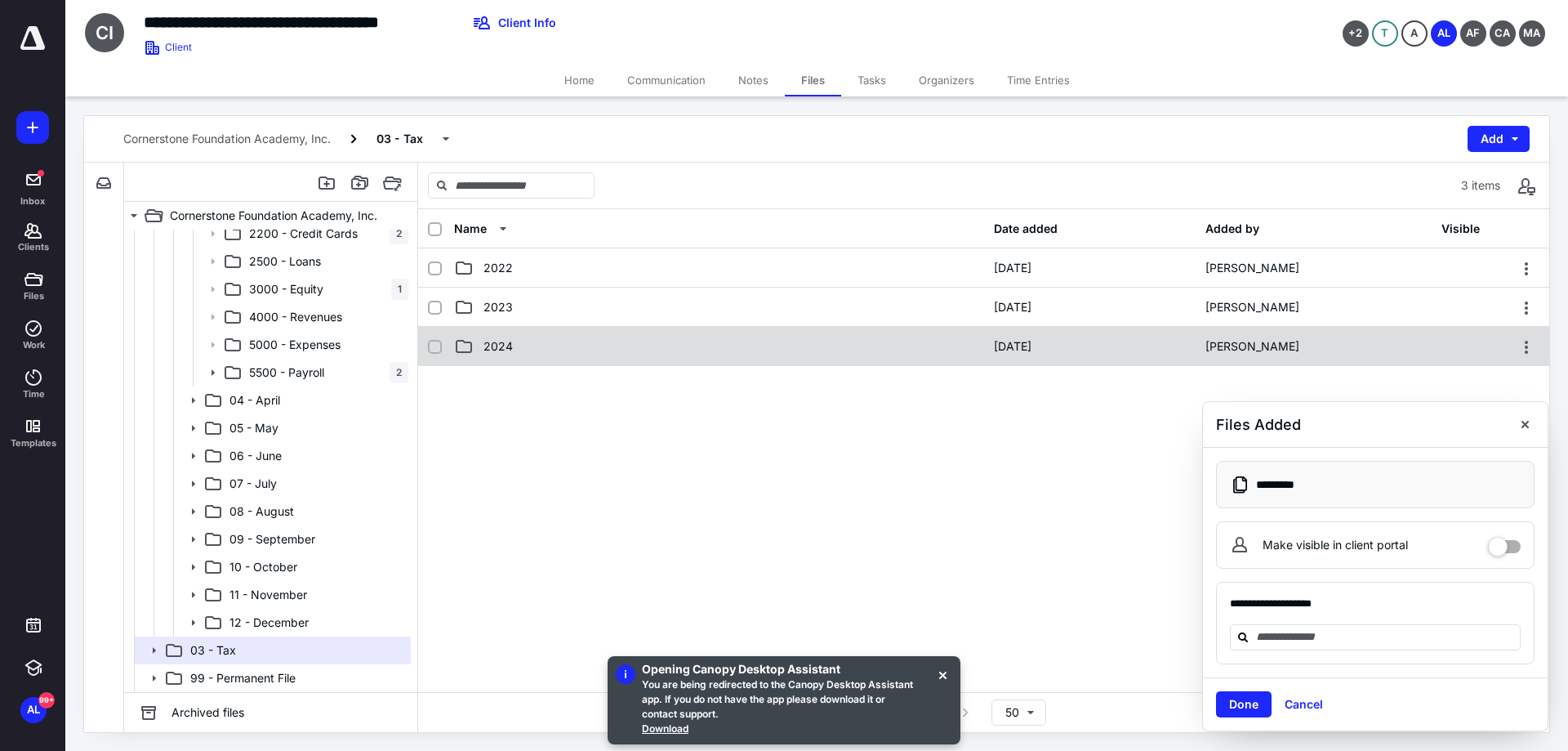 click on "2024 [DATE] [PERSON_NAME]" at bounding box center (983, 346) 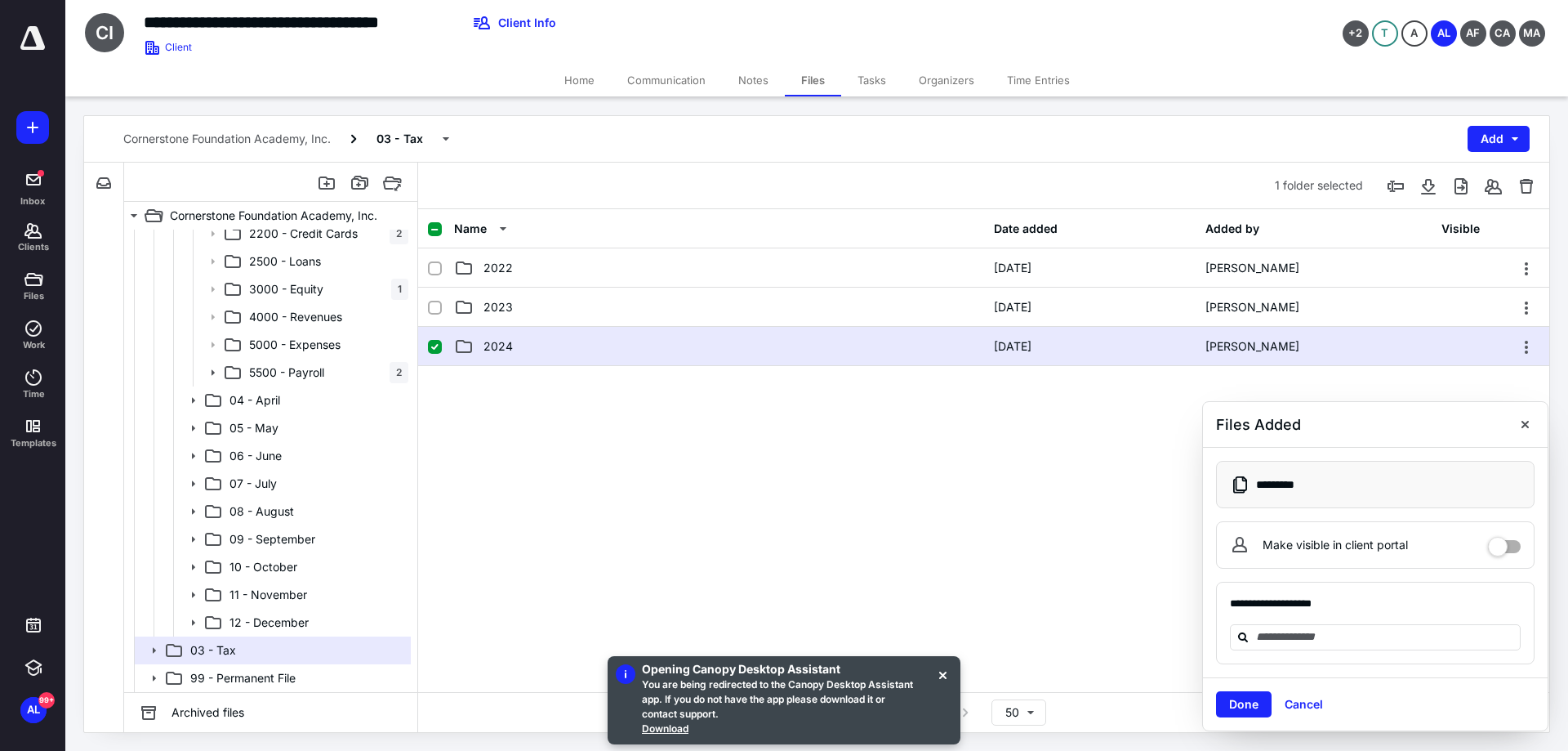 click on "2024 [DATE] [PERSON_NAME]" at bounding box center (983, 346) 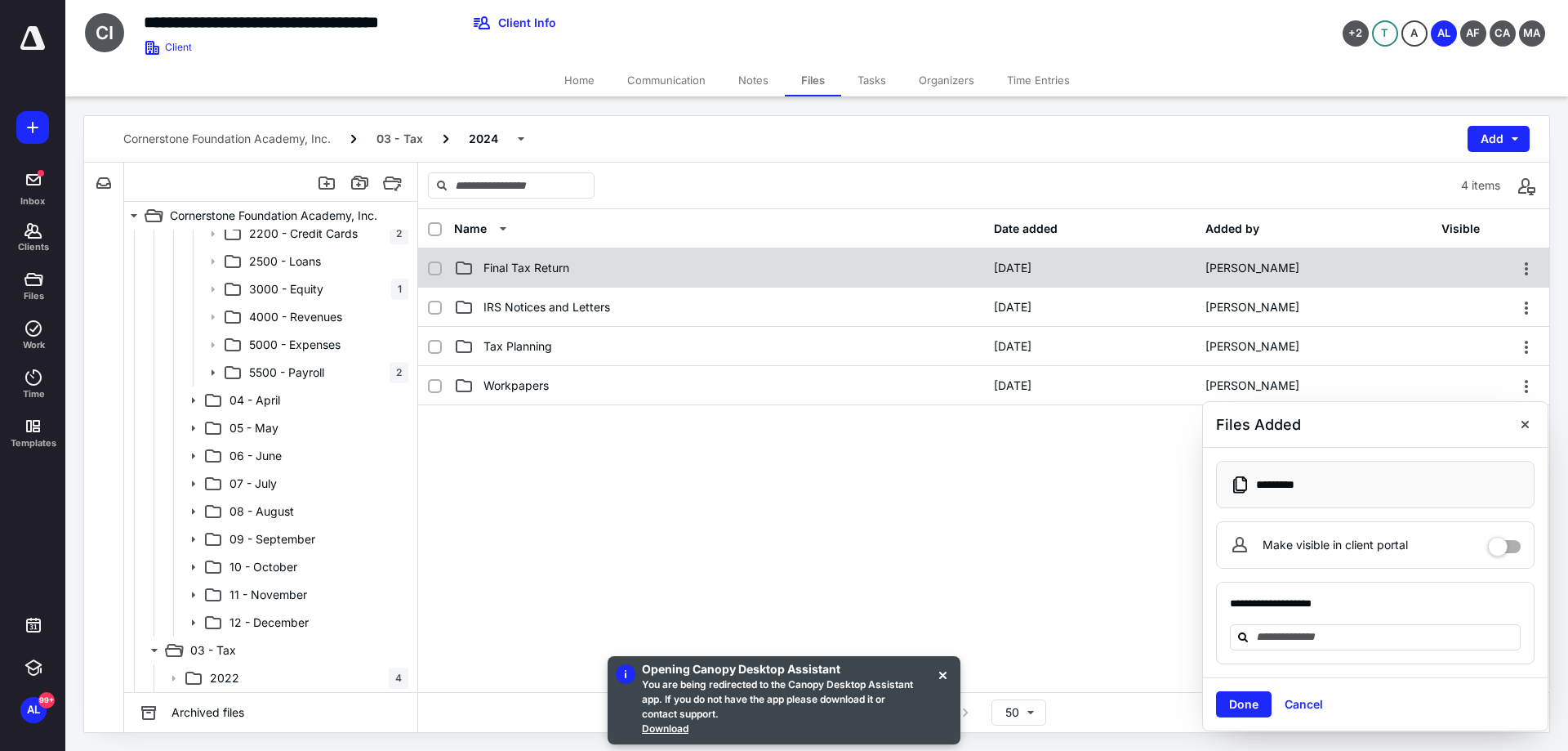 click on "Final Tax Return" at bounding box center (526, 268) 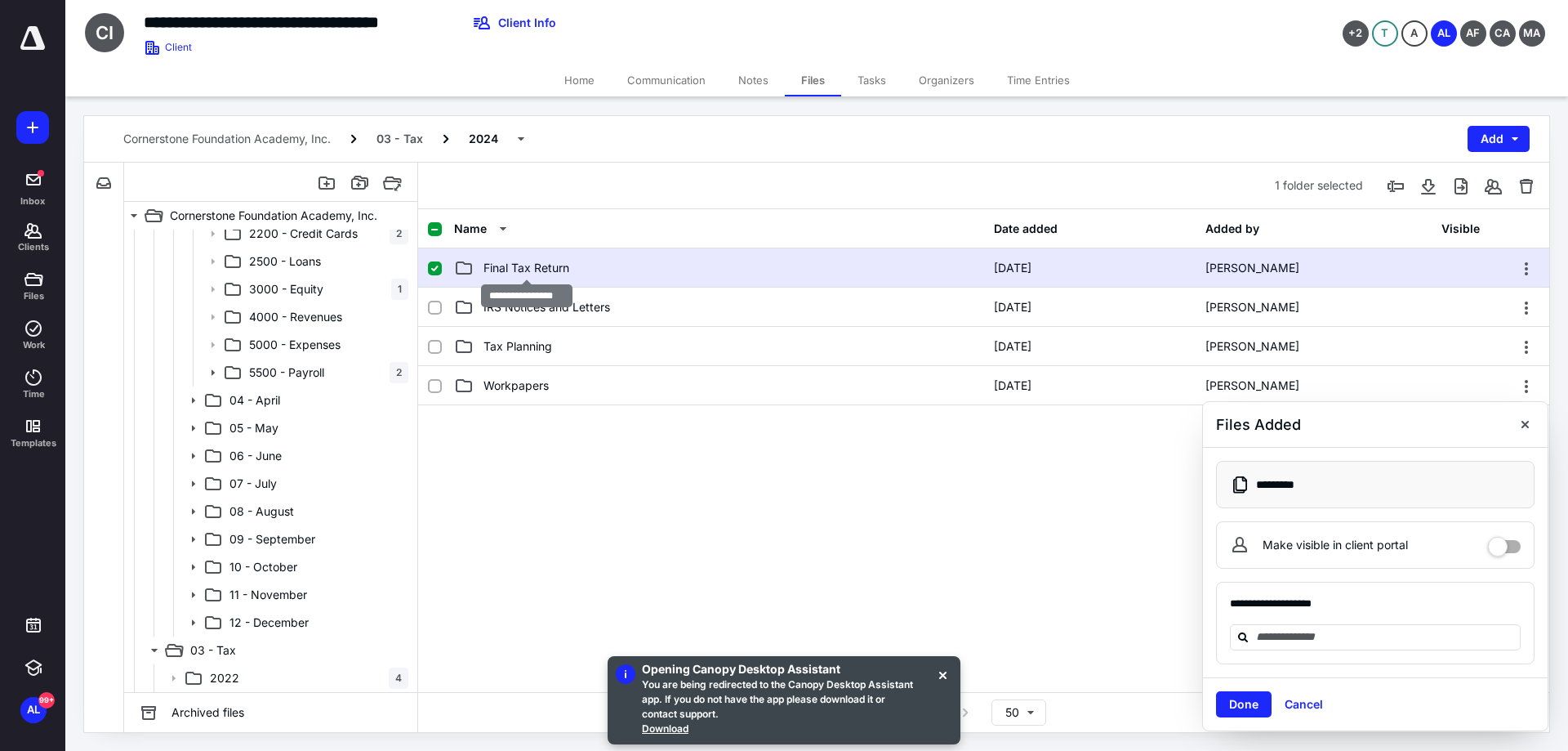 click on "Final Tax Return" at bounding box center (526, 268) 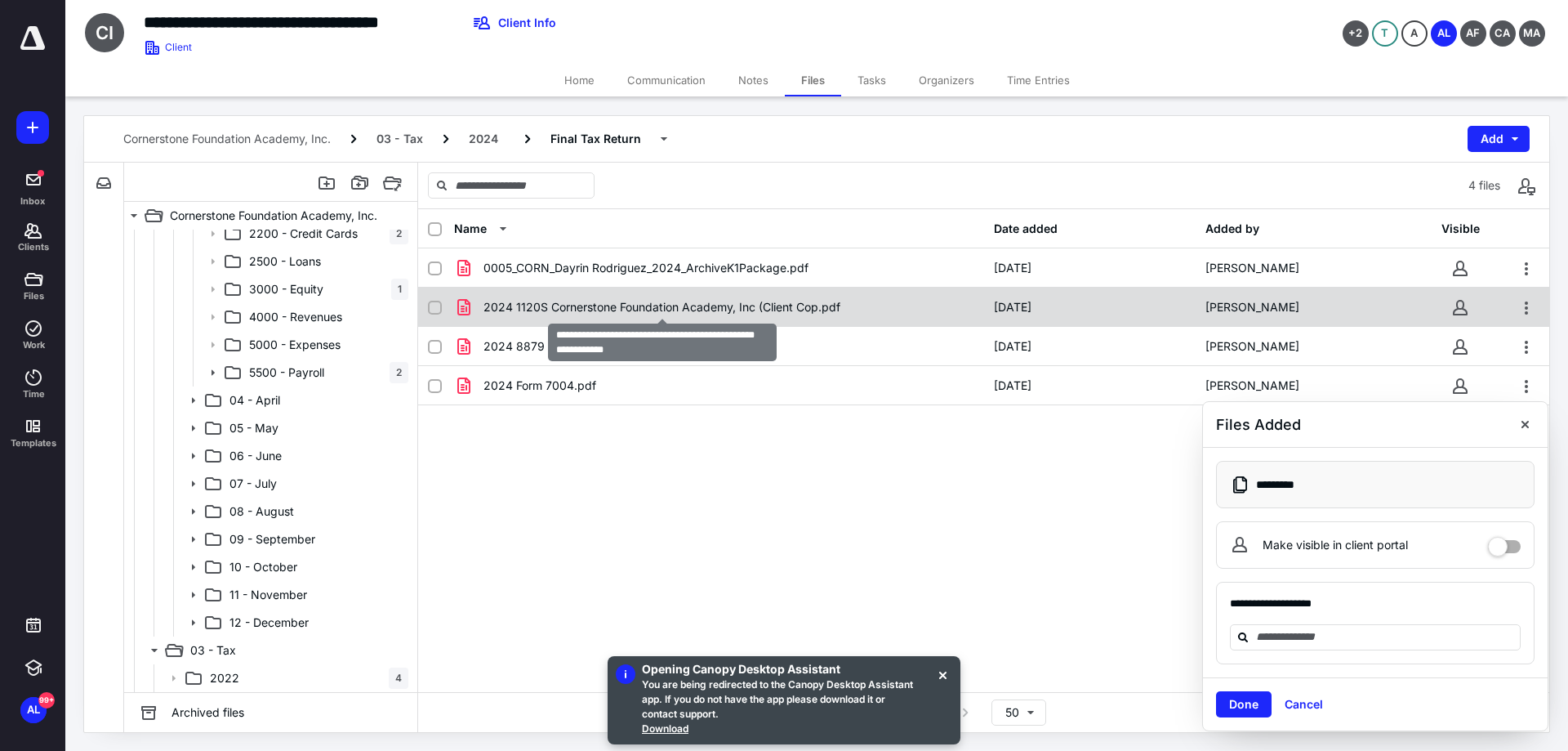 click on "2024 1120S Cornerstone Foundation Academy, Inc (Client Cop.pdf" at bounding box center (662, 307) 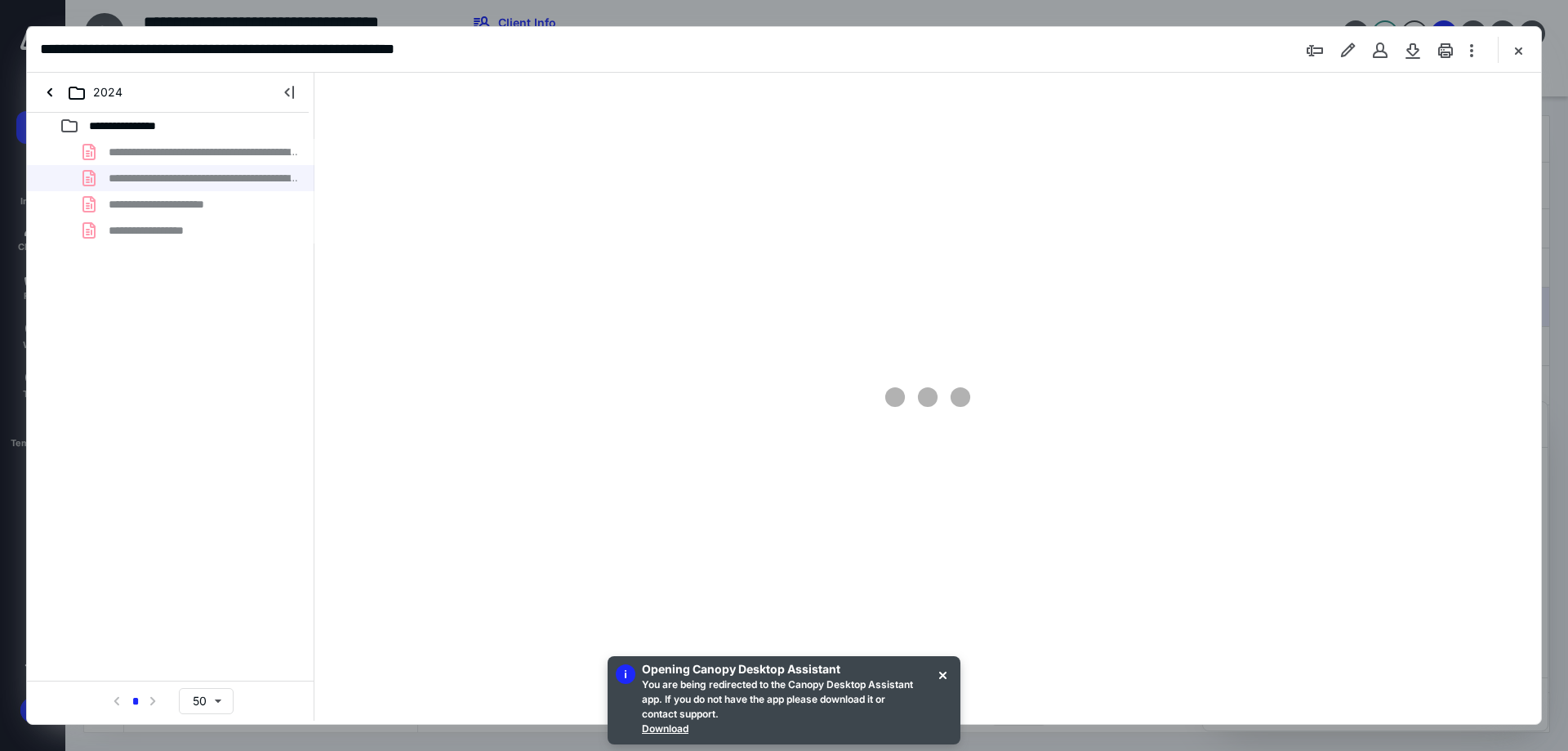 scroll, scrollTop: 0, scrollLeft: 0, axis: both 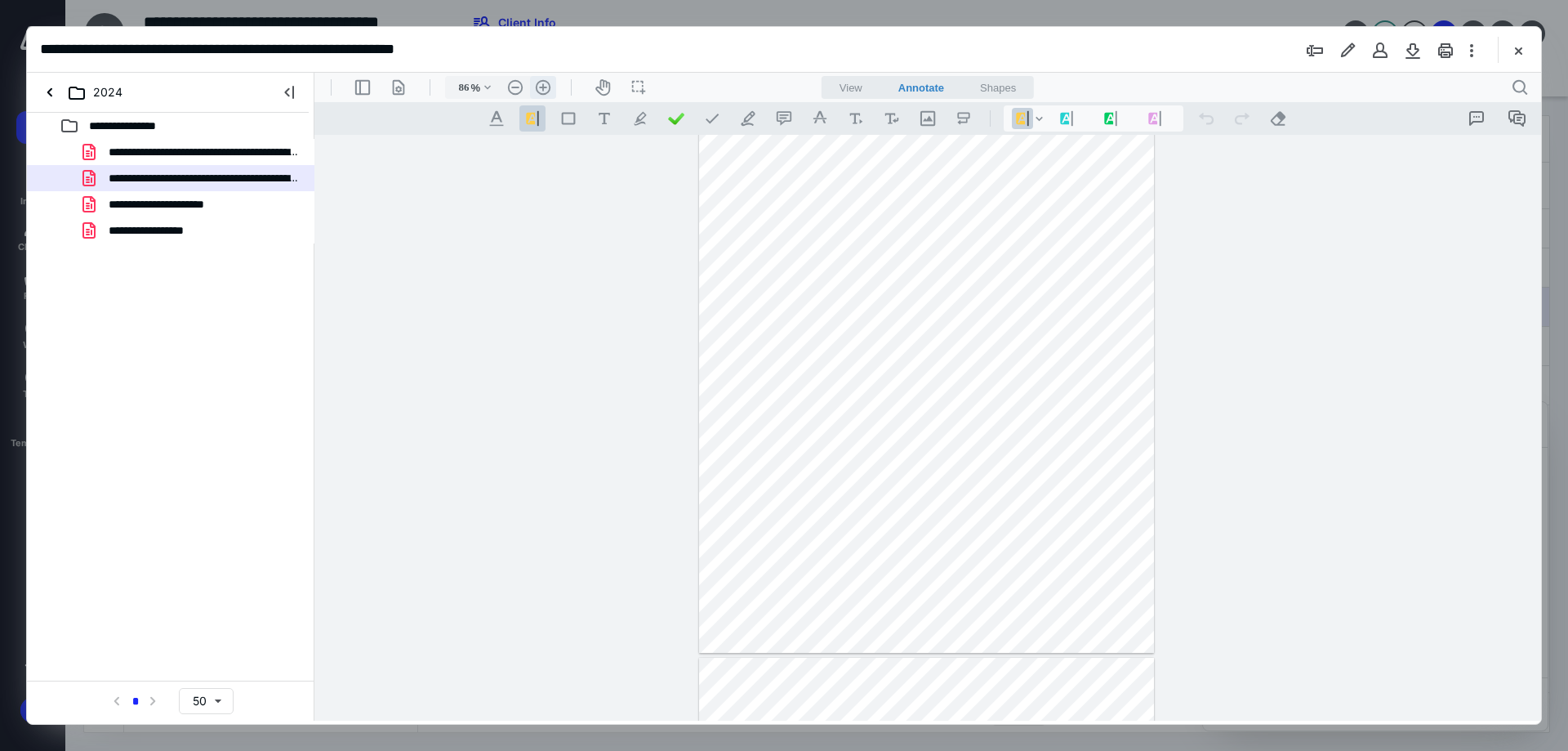click on ".cls-1{fill:#abb0c4;} icon - header - zoom - in - line" at bounding box center [543, 87] 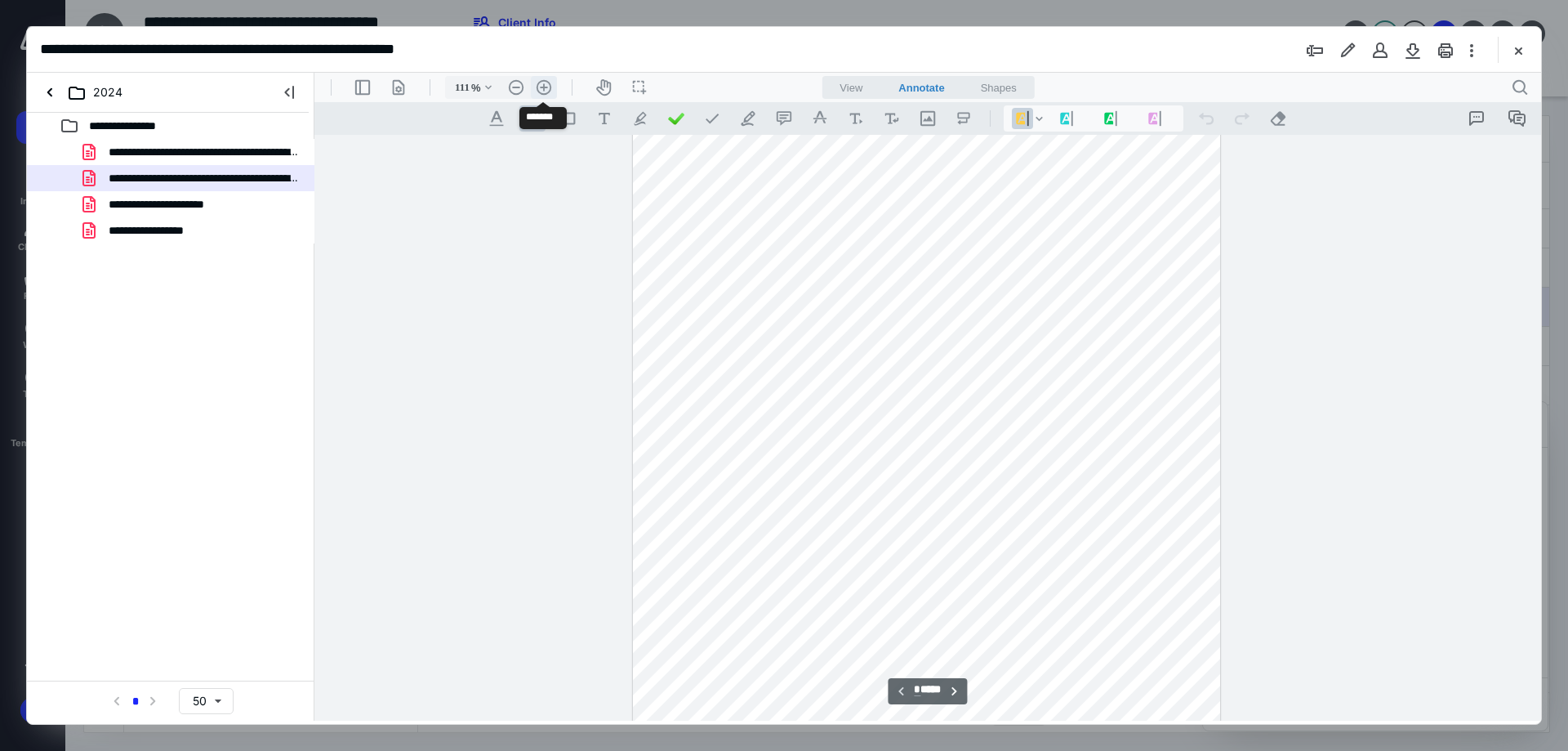 click on ".cls-1{fill:#abb0c4;} icon - header - zoom - in - line" at bounding box center (544, 87) 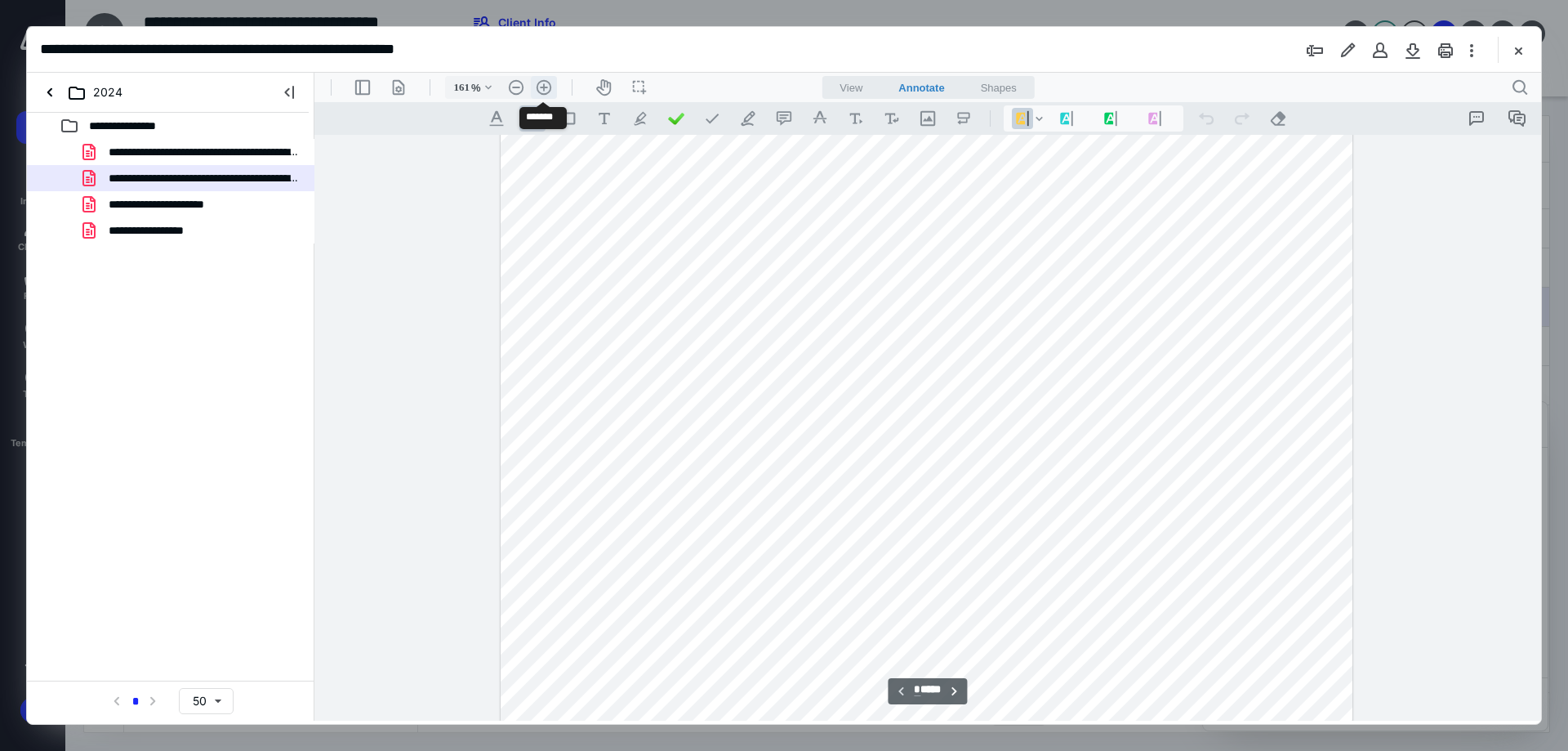 scroll, scrollTop: 349, scrollLeft: 0, axis: vertical 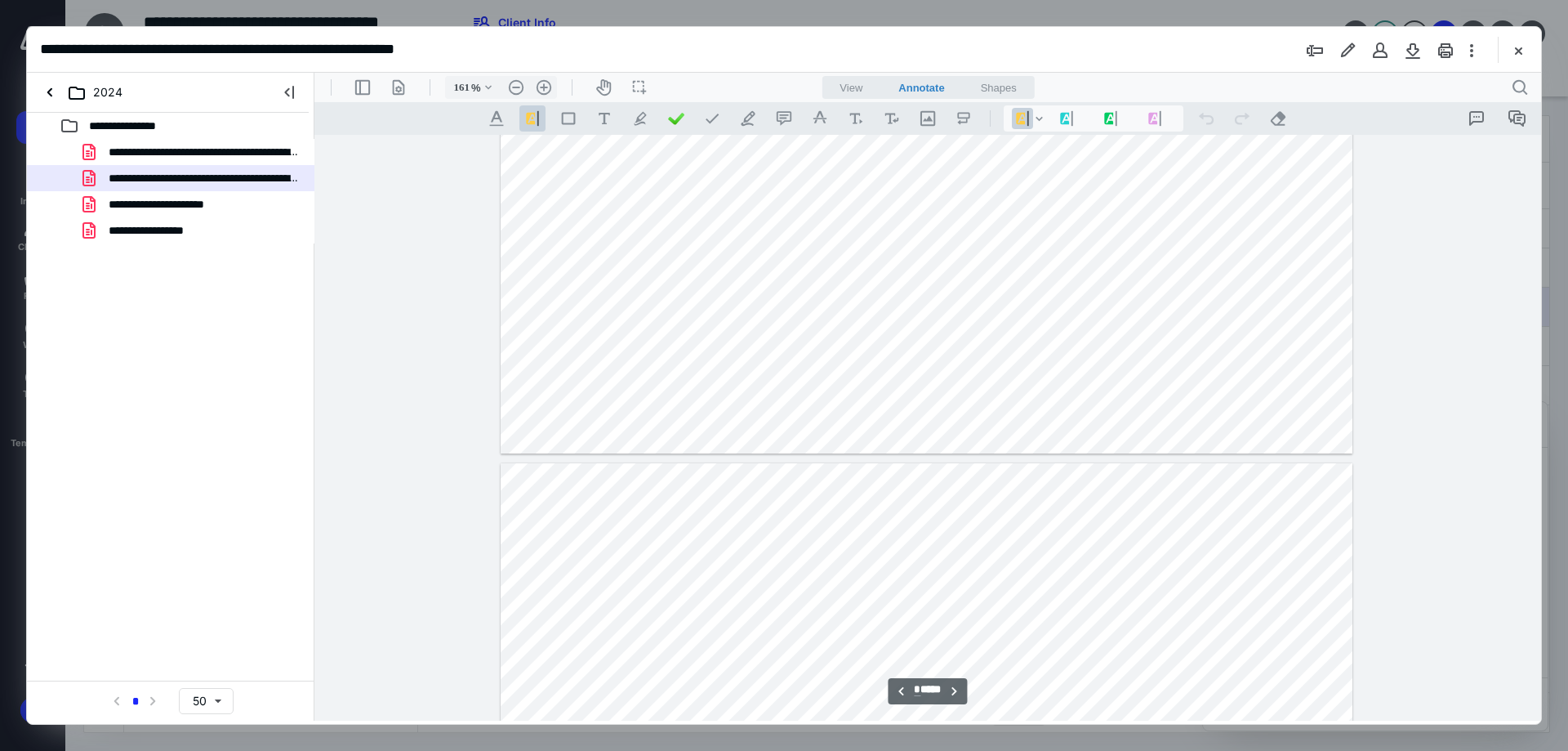 type on "*" 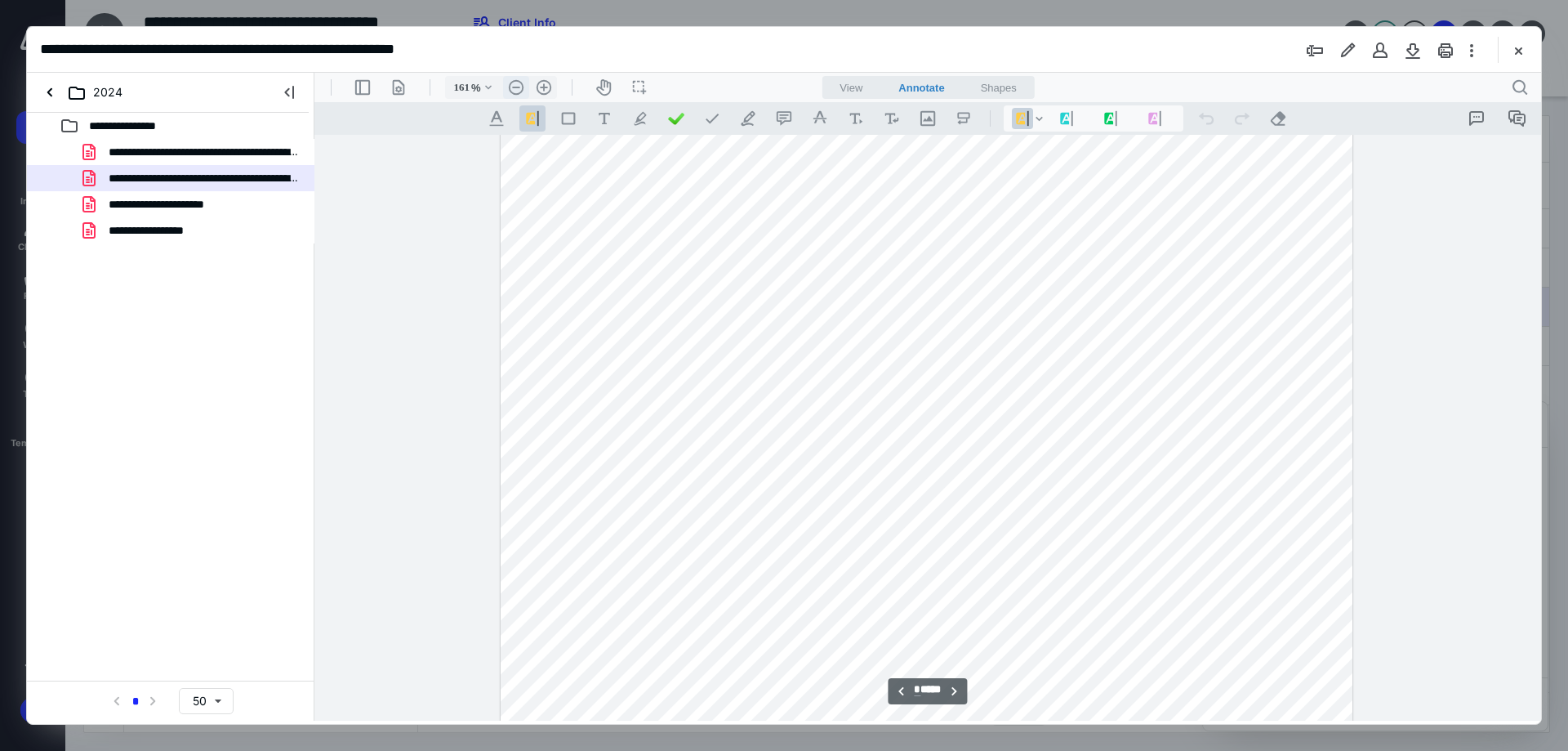 click on ".cls-1{fill:#abb0c4;} icon - header - zoom - out - line" at bounding box center (516, 87) 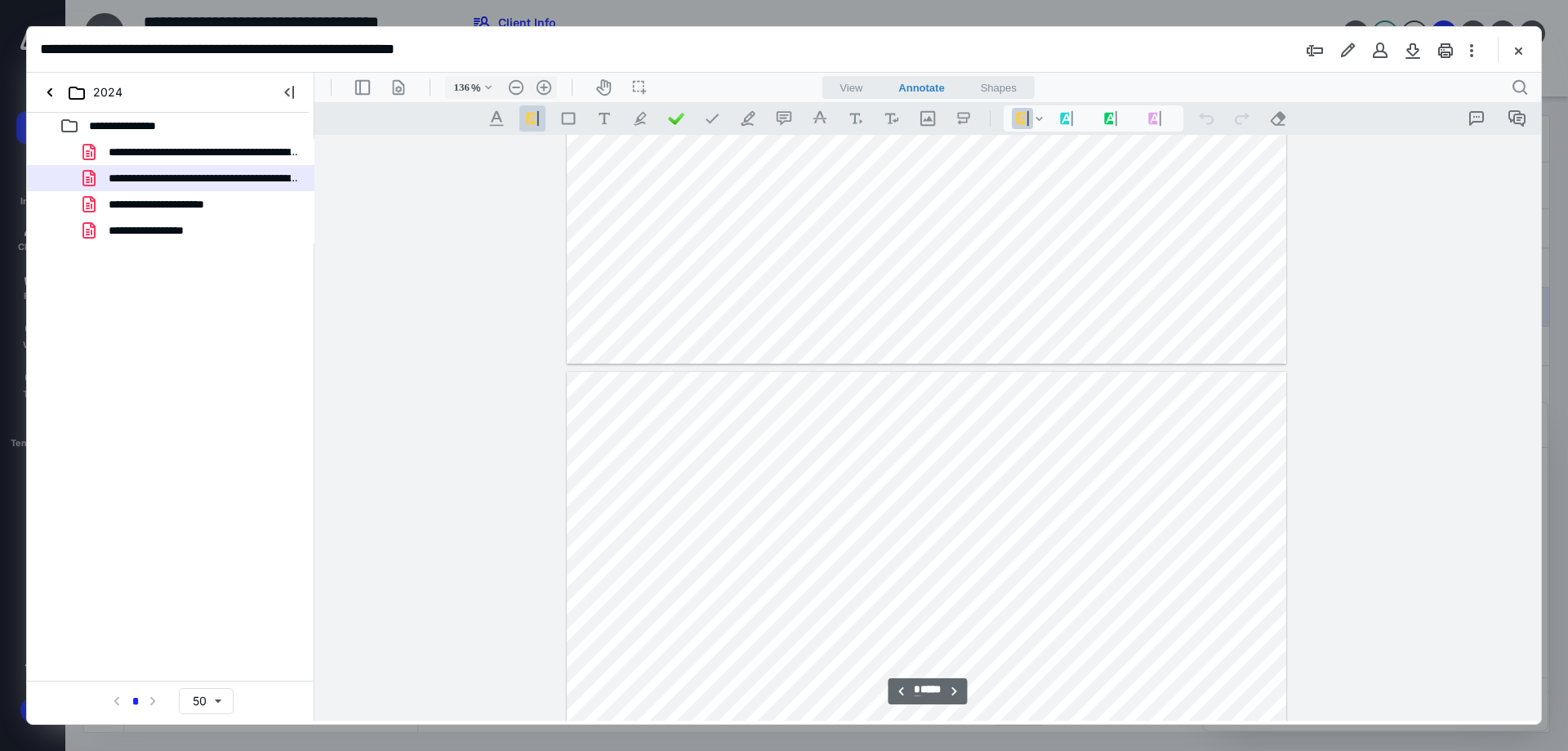 type on "*" 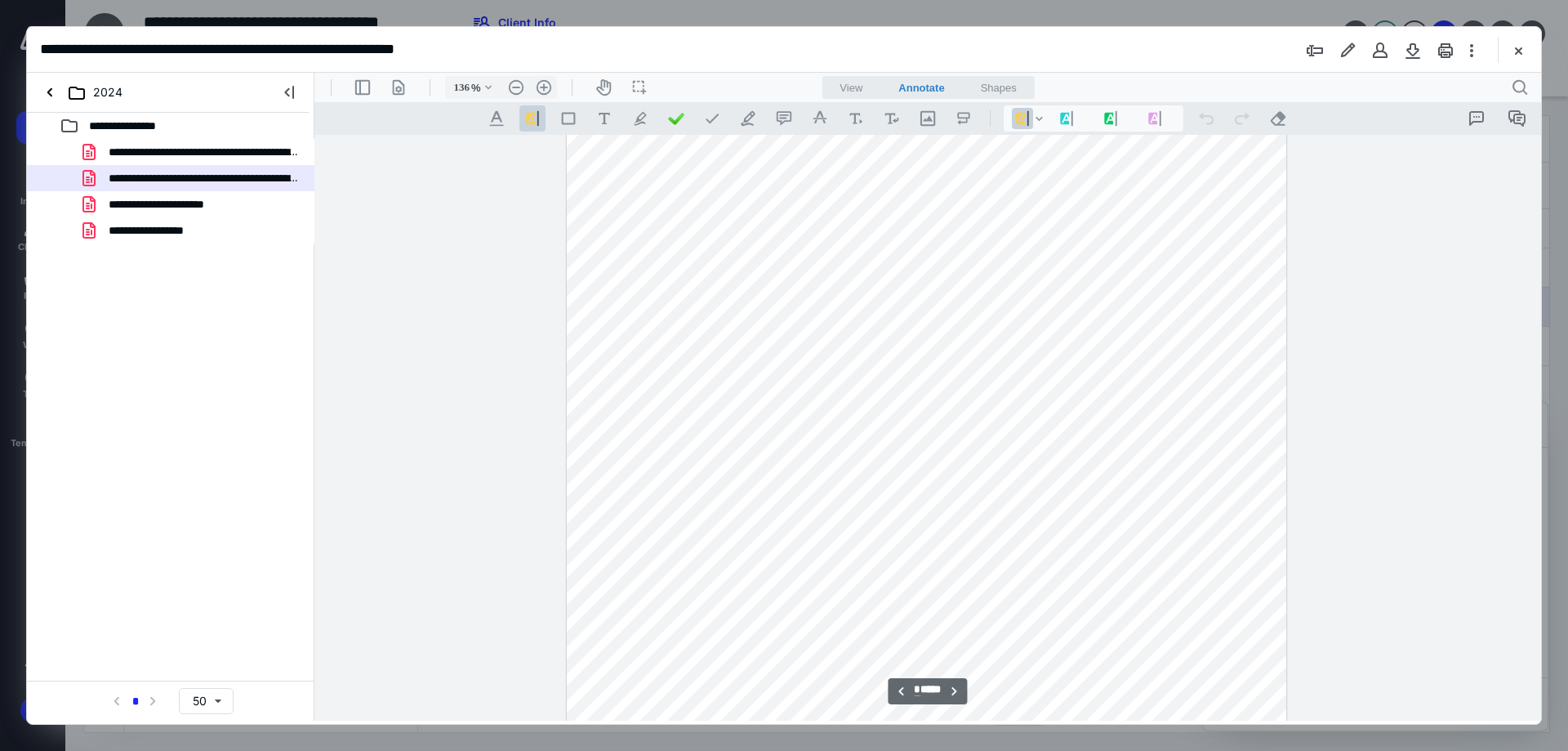 scroll, scrollTop: 6555, scrollLeft: 0, axis: vertical 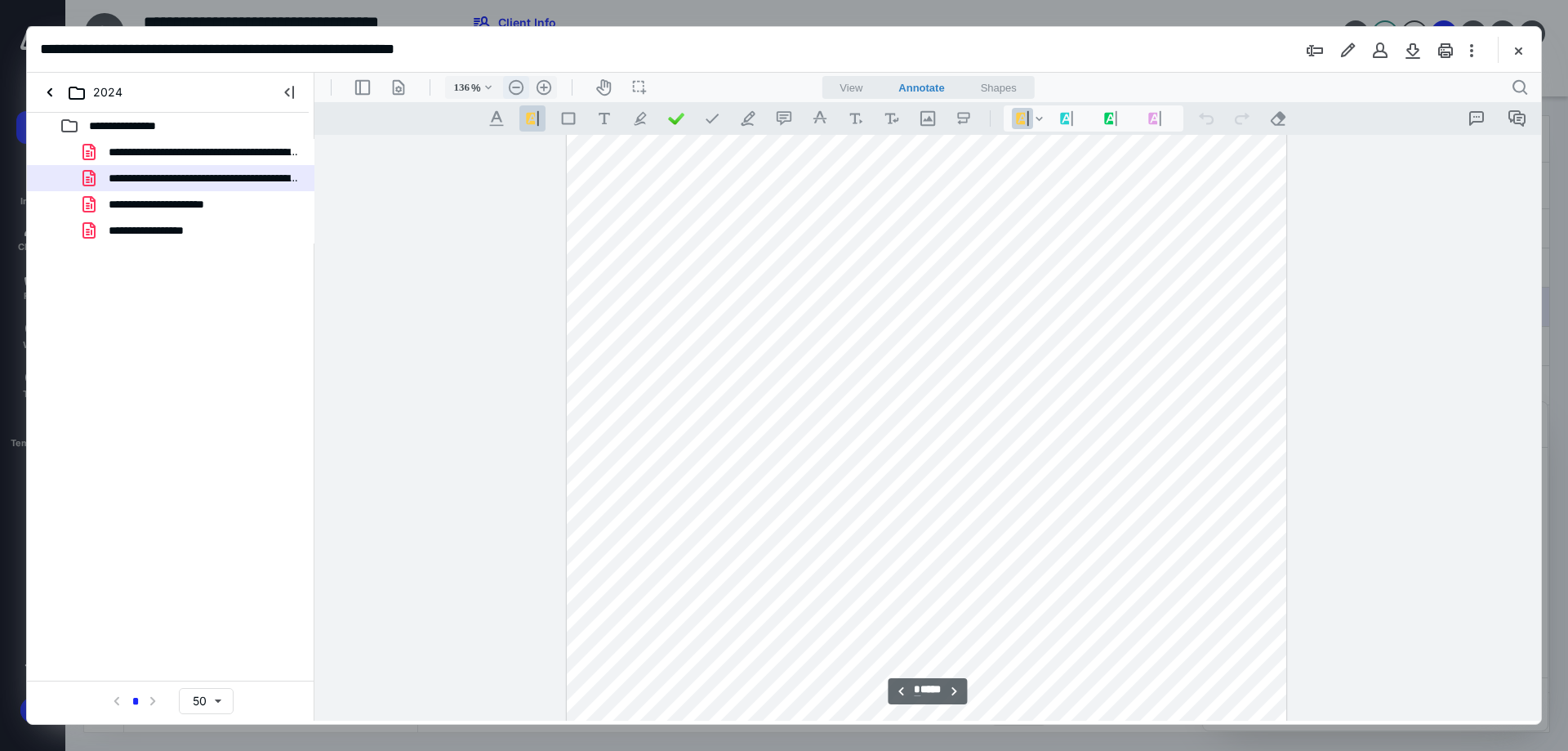 click on ".cls-1{fill:#abb0c4;} icon - header - zoom - out - line" at bounding box center [516, 87] 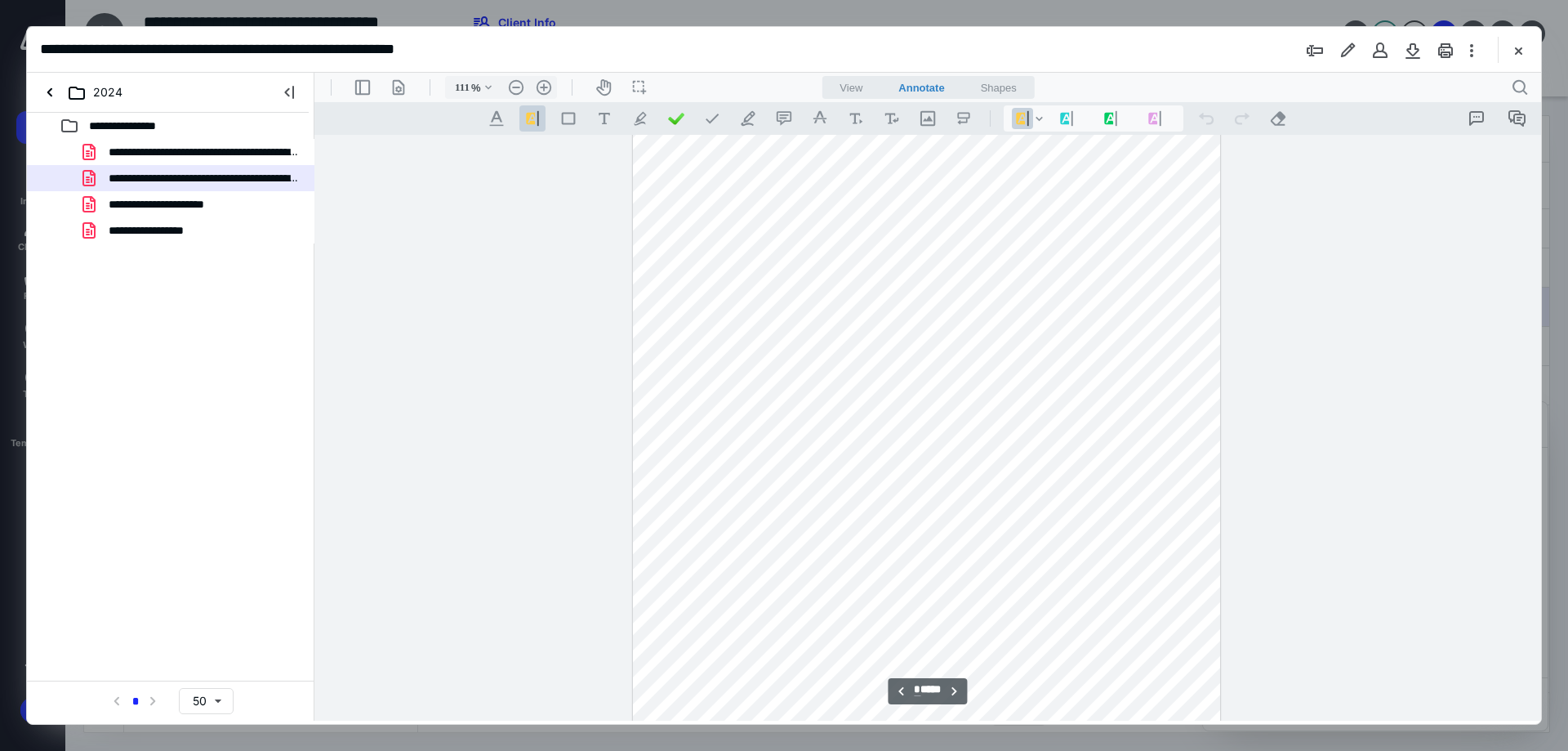 scroll, scrollTop: 4974, scrollLeft: 0, axis: vertical 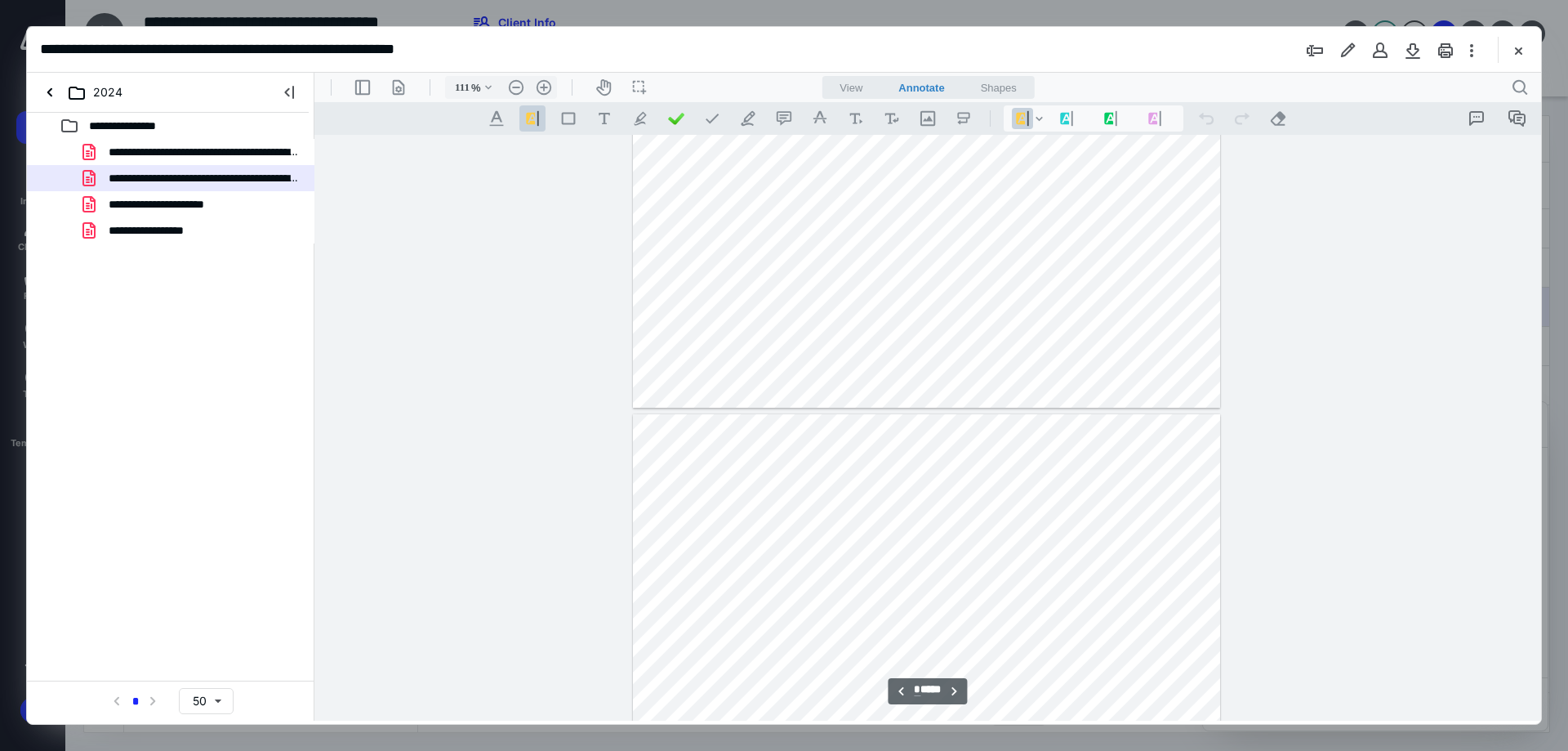 type on "*" 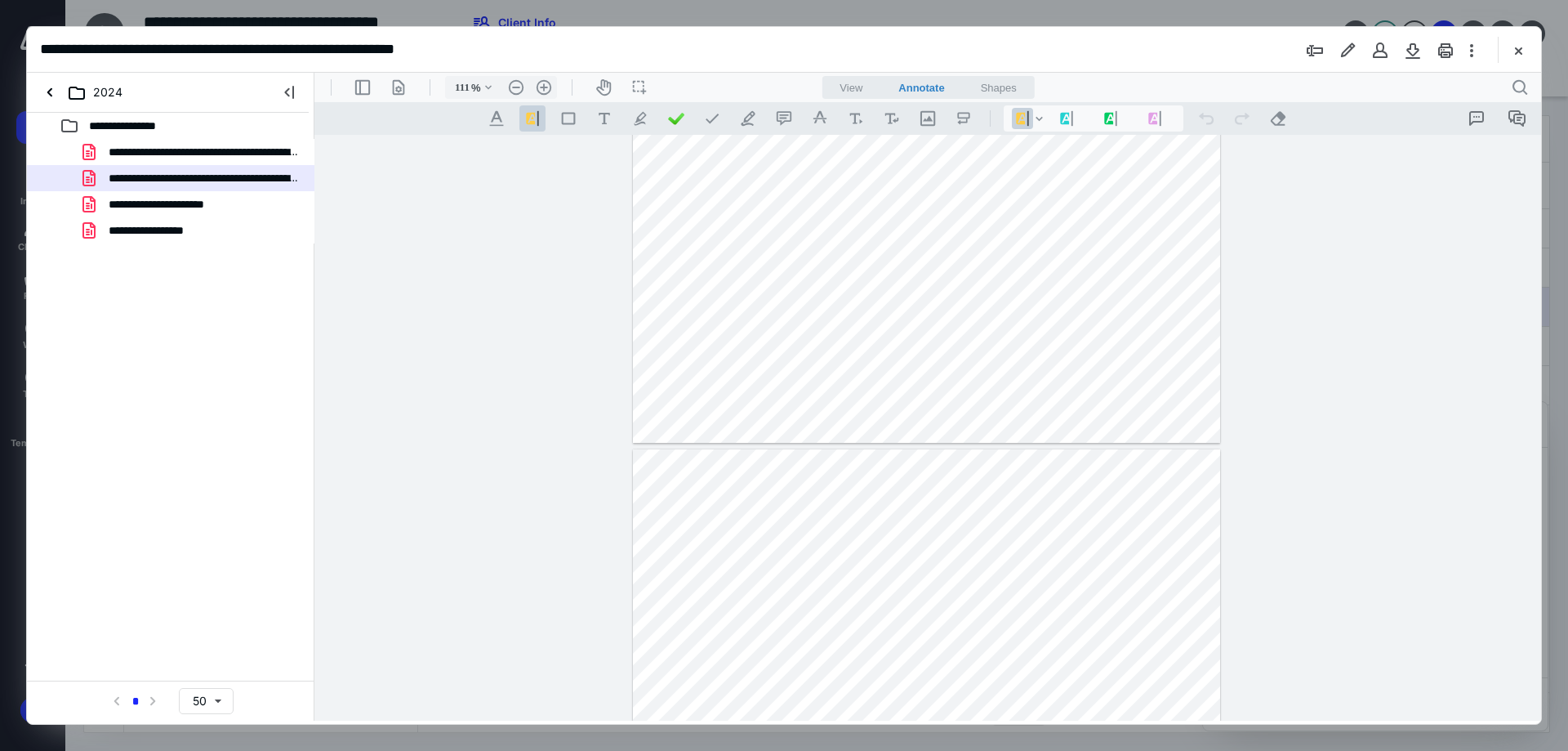 click at bounding box center [1518, 50] 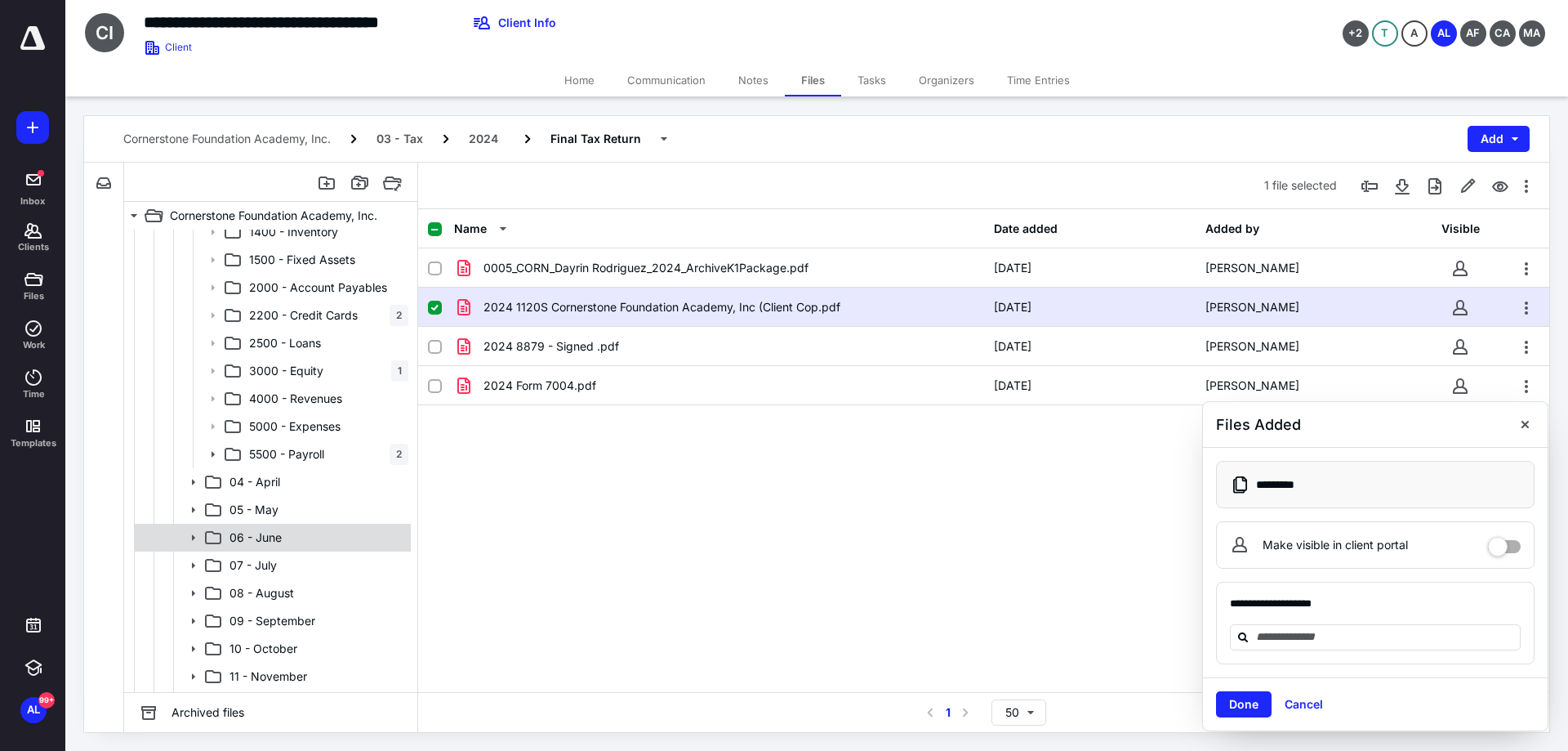 scroll, scrollTop: 0, scrollLeft: 0, axis: both 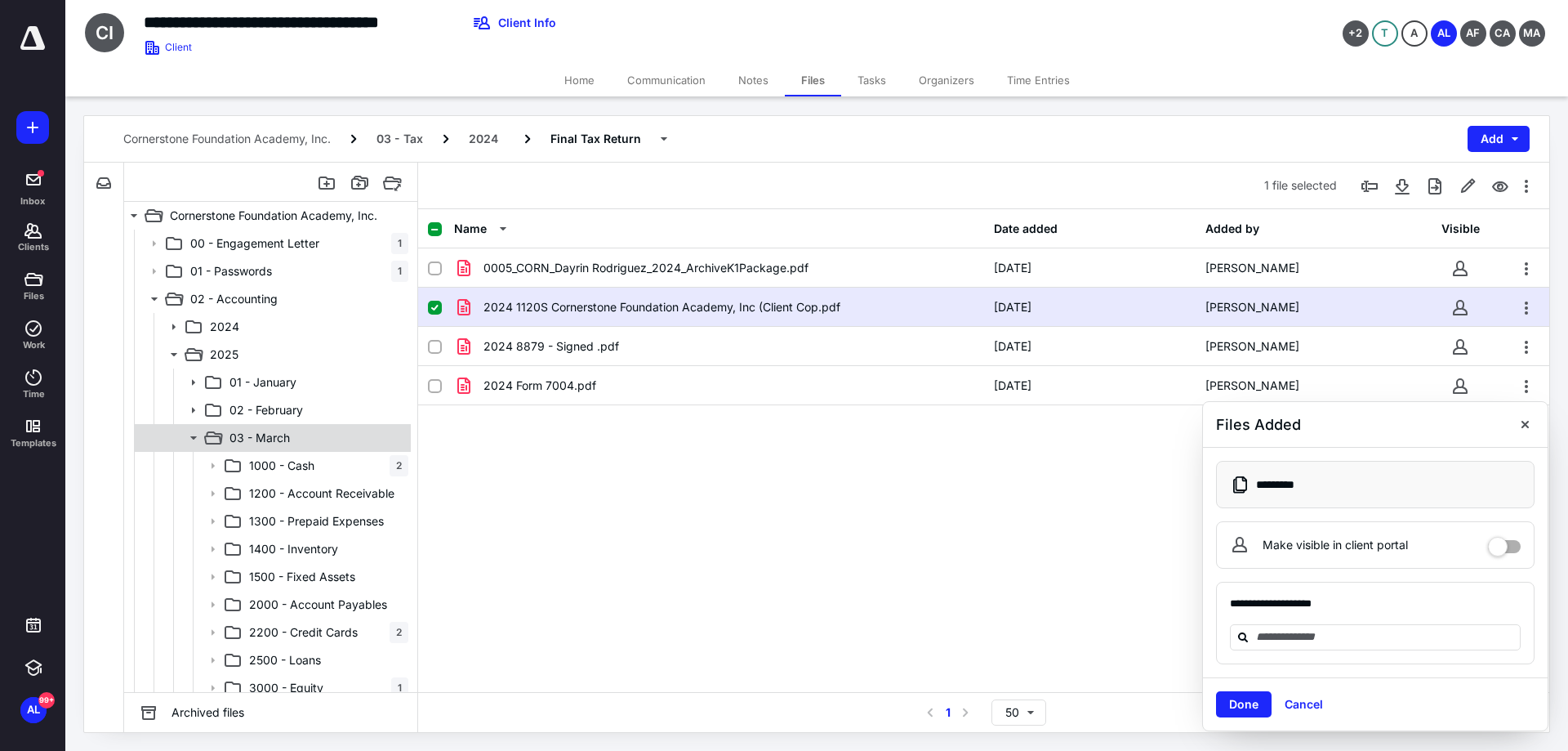 click 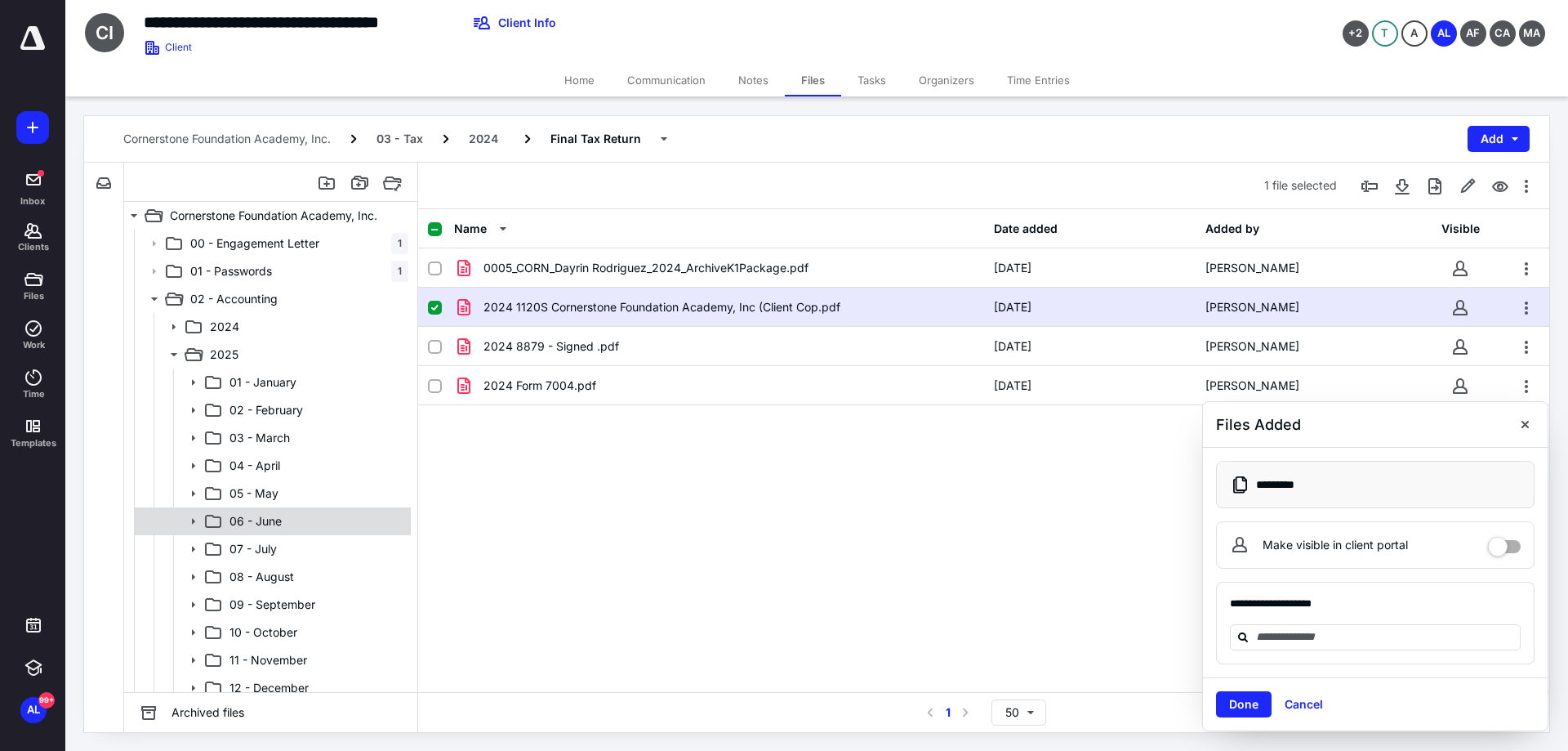 click on "06 - June" at bounding box center [315, 521] 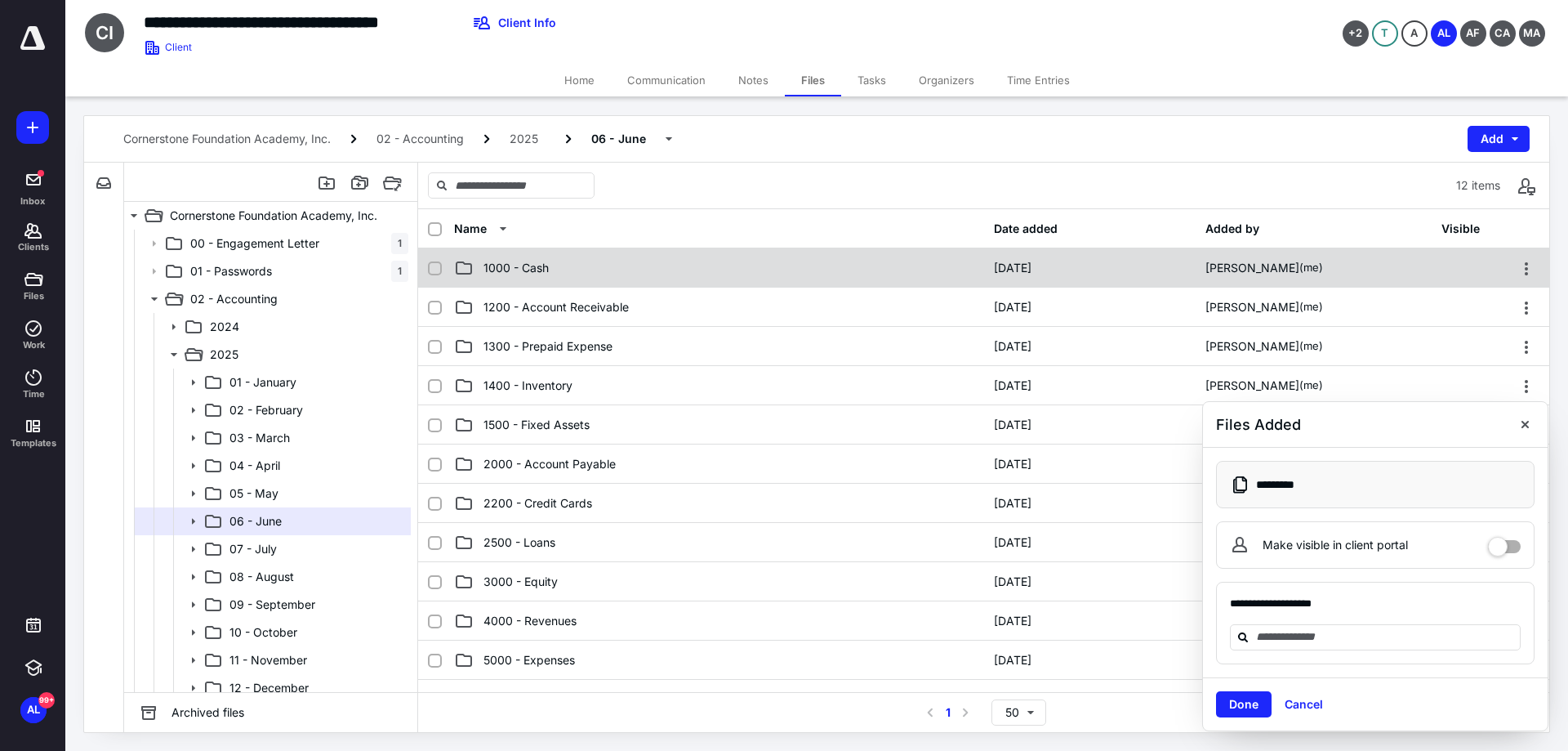click on "1000 - Cash" at bounding box center [719, 268] 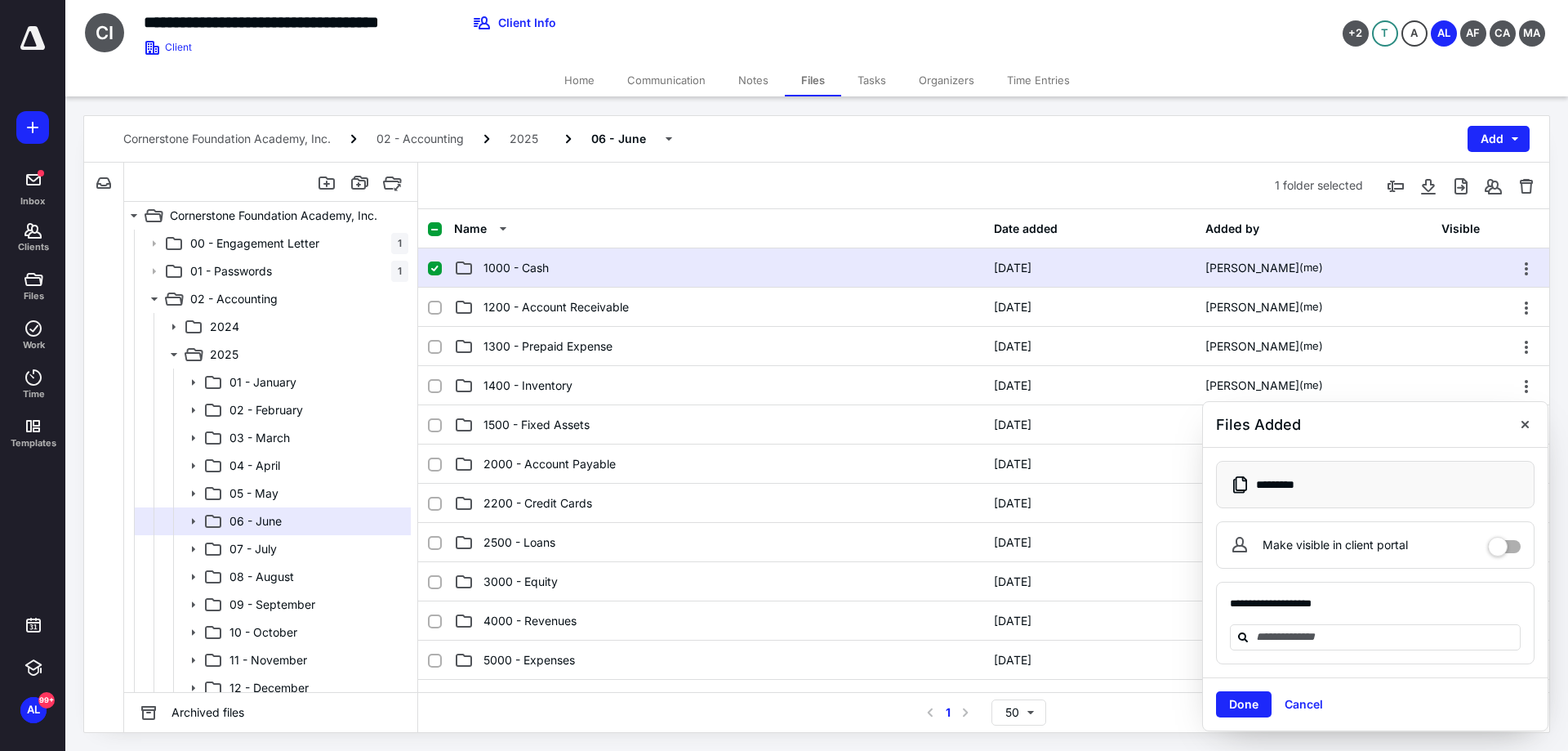 click on "1000 - Cash" at bounding box center (719, 268) 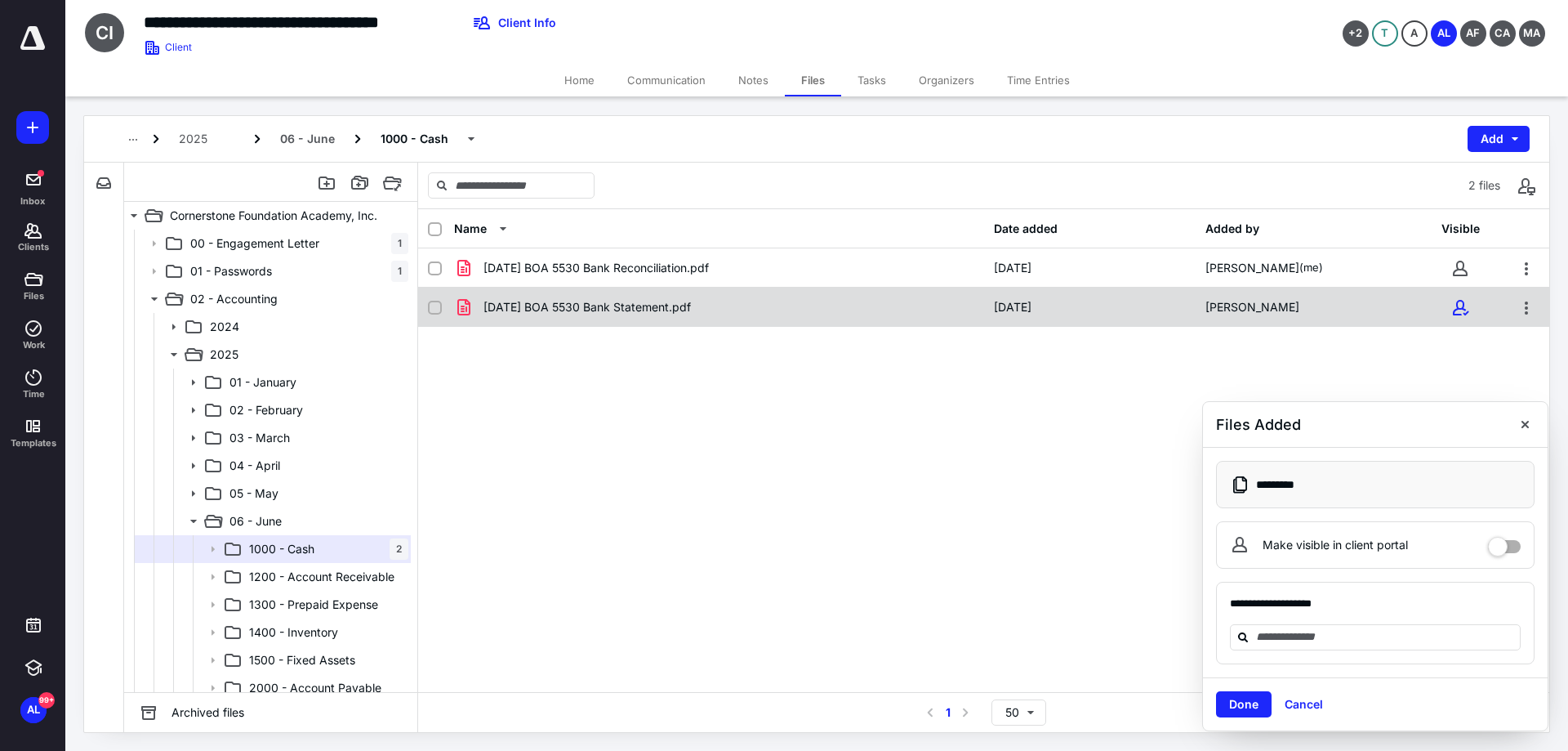 click on "[DATE] BOA 5530 Bank Statement.pdf" at bounding box center (587, 307) 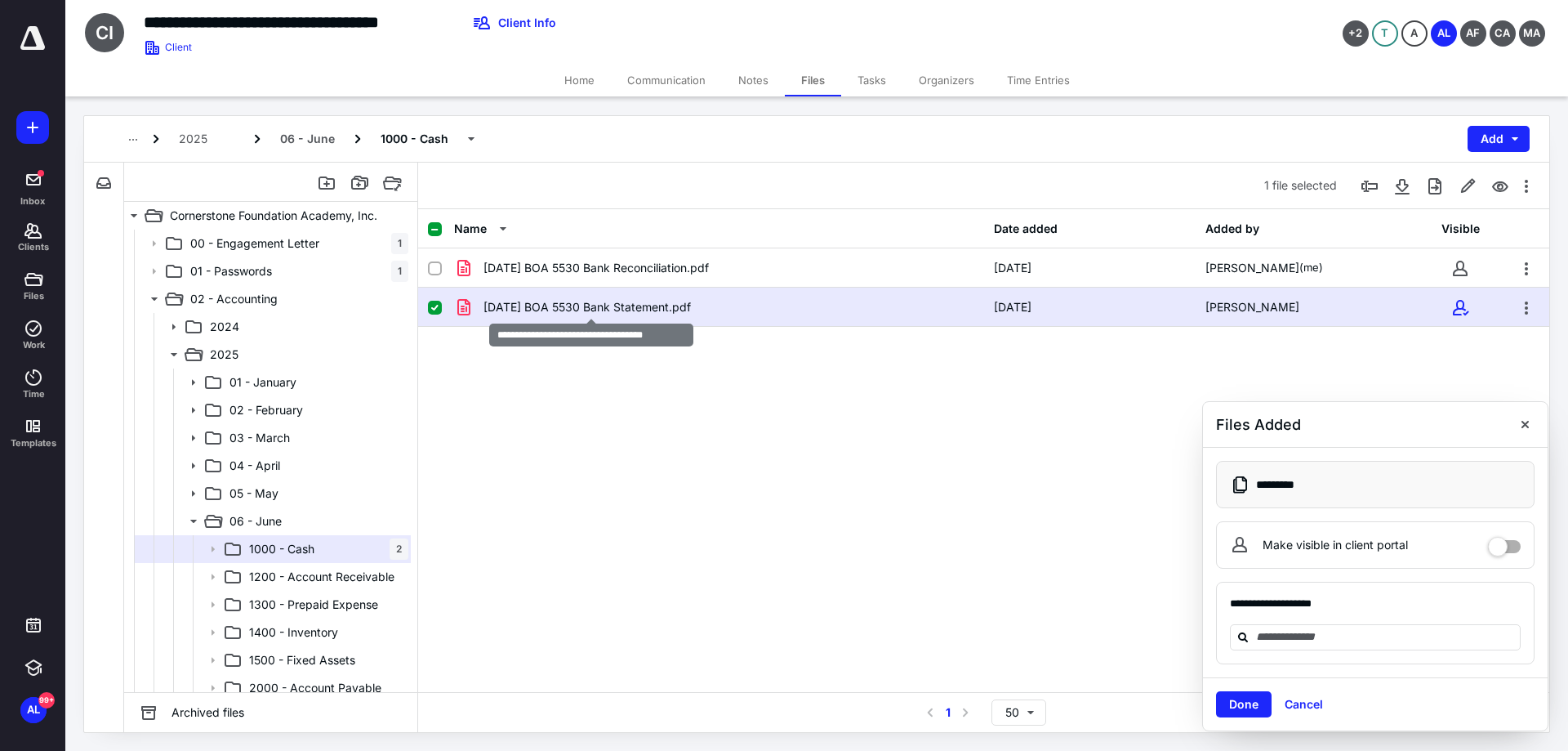 click on "[DATE] BOA 5530 Bank Statement.pdf" at bounding box center (587, 307) 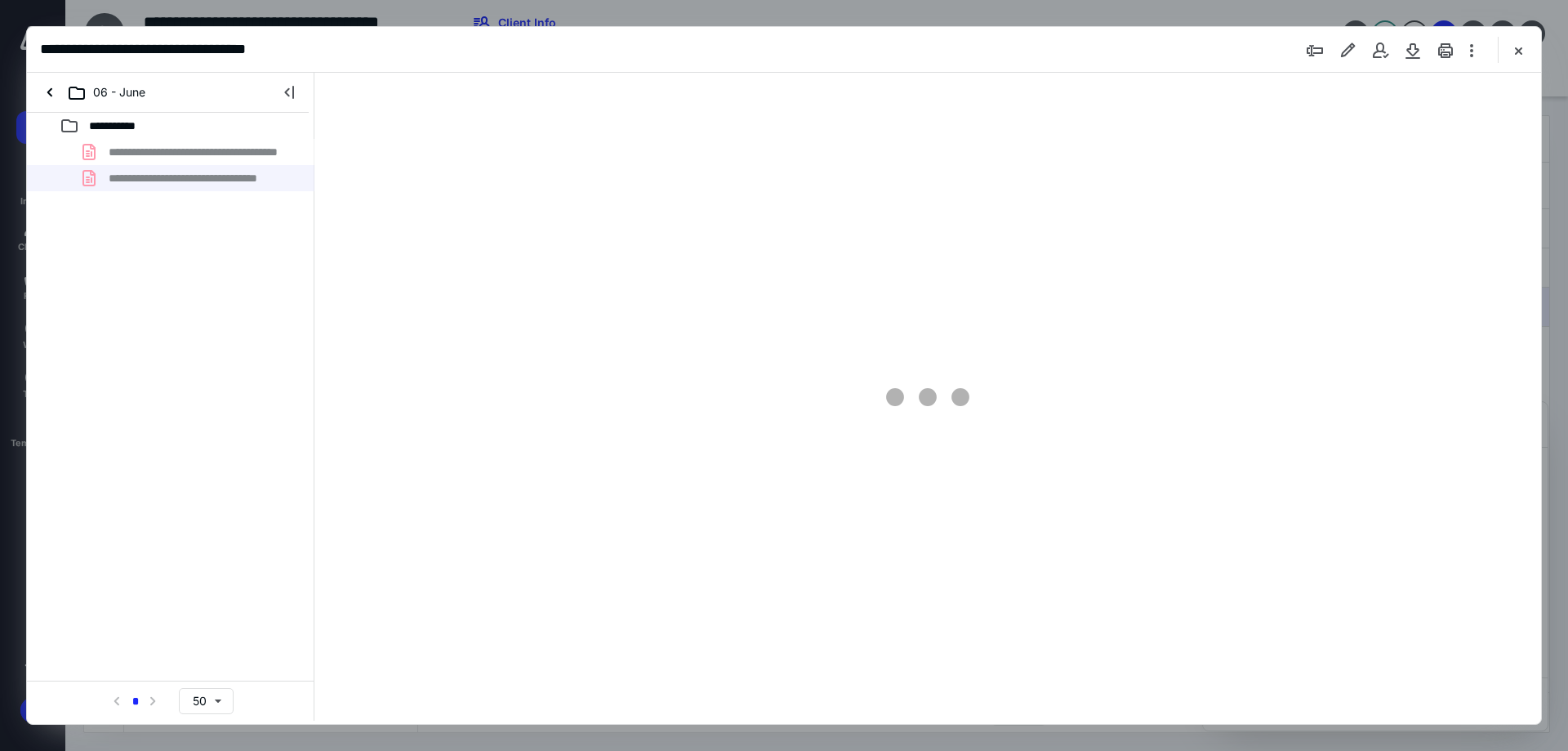 scroll, scrollTop: 0, scrollLeft: 0, axis: both 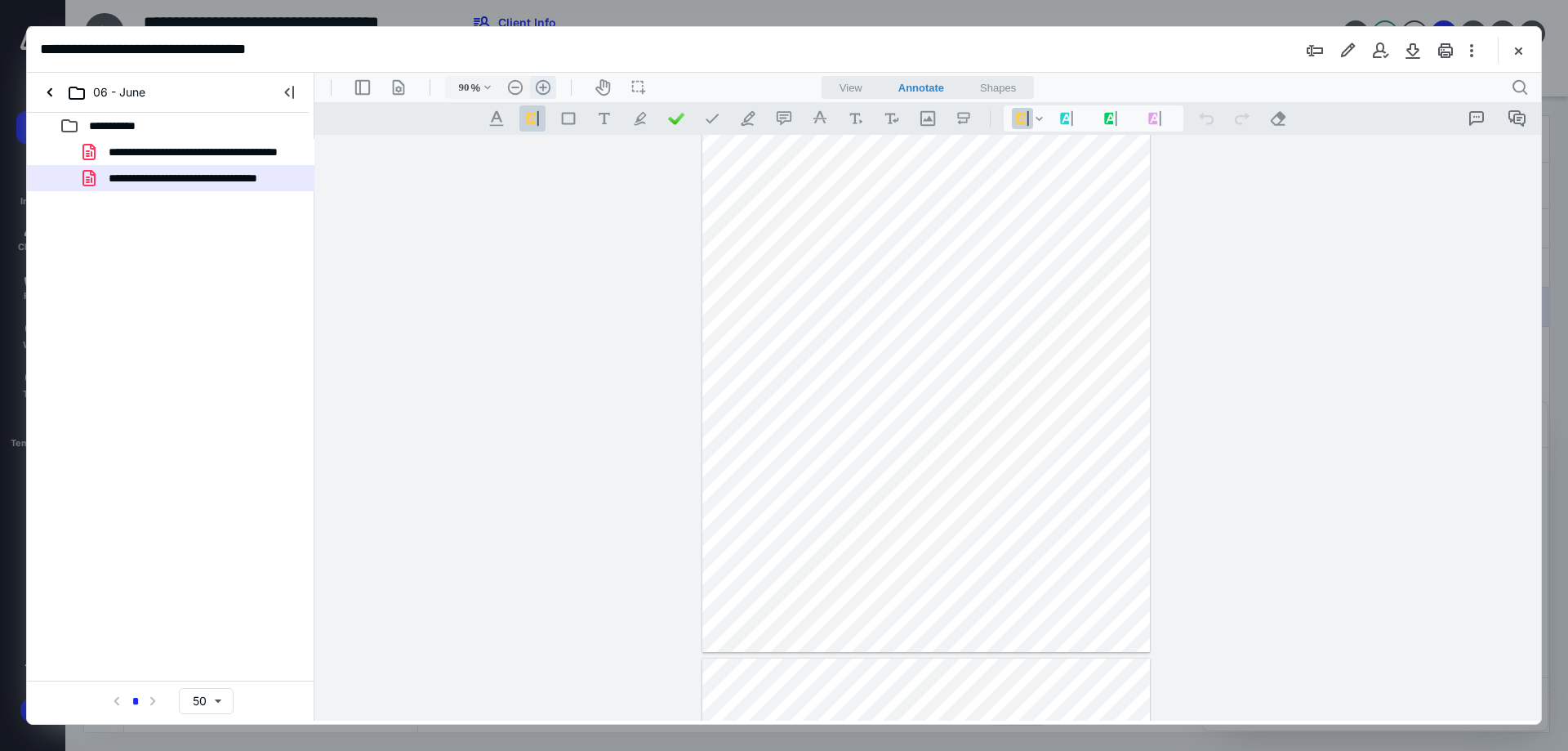 click on ".cls-1{fill:#abb0c4;} icon - header - zoom - in - line" at bounding box center [543, 87] 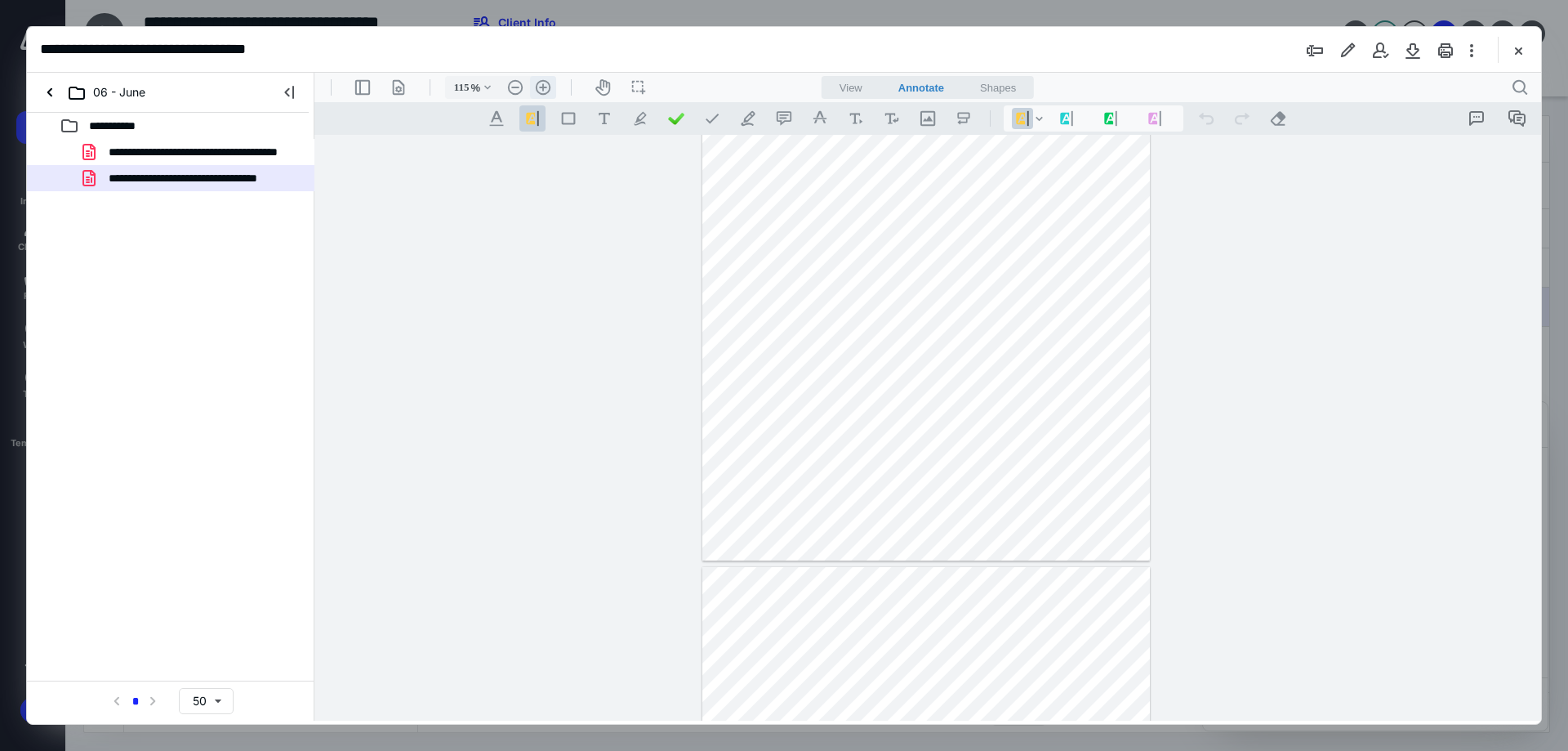 click on ".cls-1{fill:#abb0c4;} icon - header - zoom - in - line" at bounding box center [543, 87] 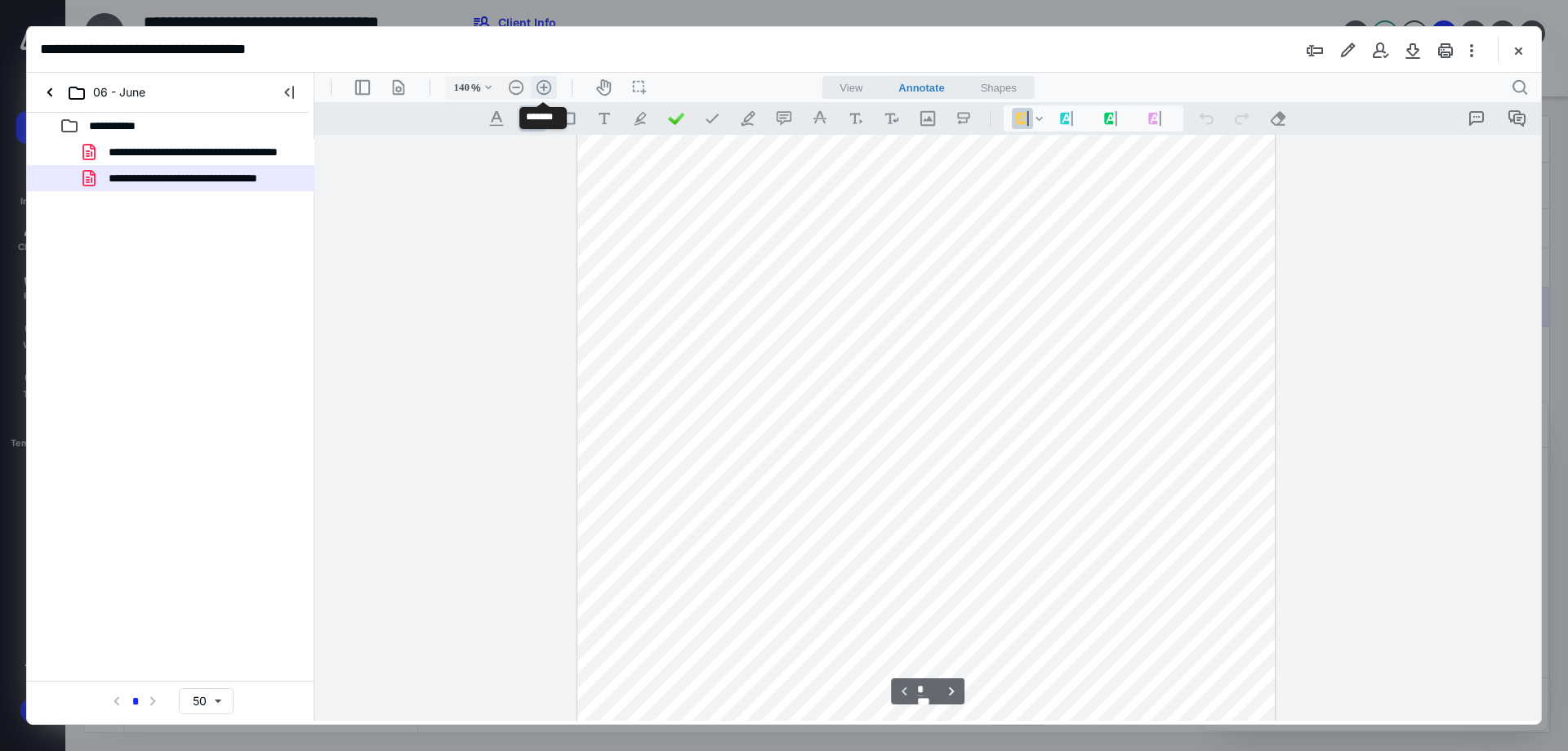 click on ".cls-1{fill:#abb0c4;} icon - header - zoom - in - line" at bounding box center (544, 87) 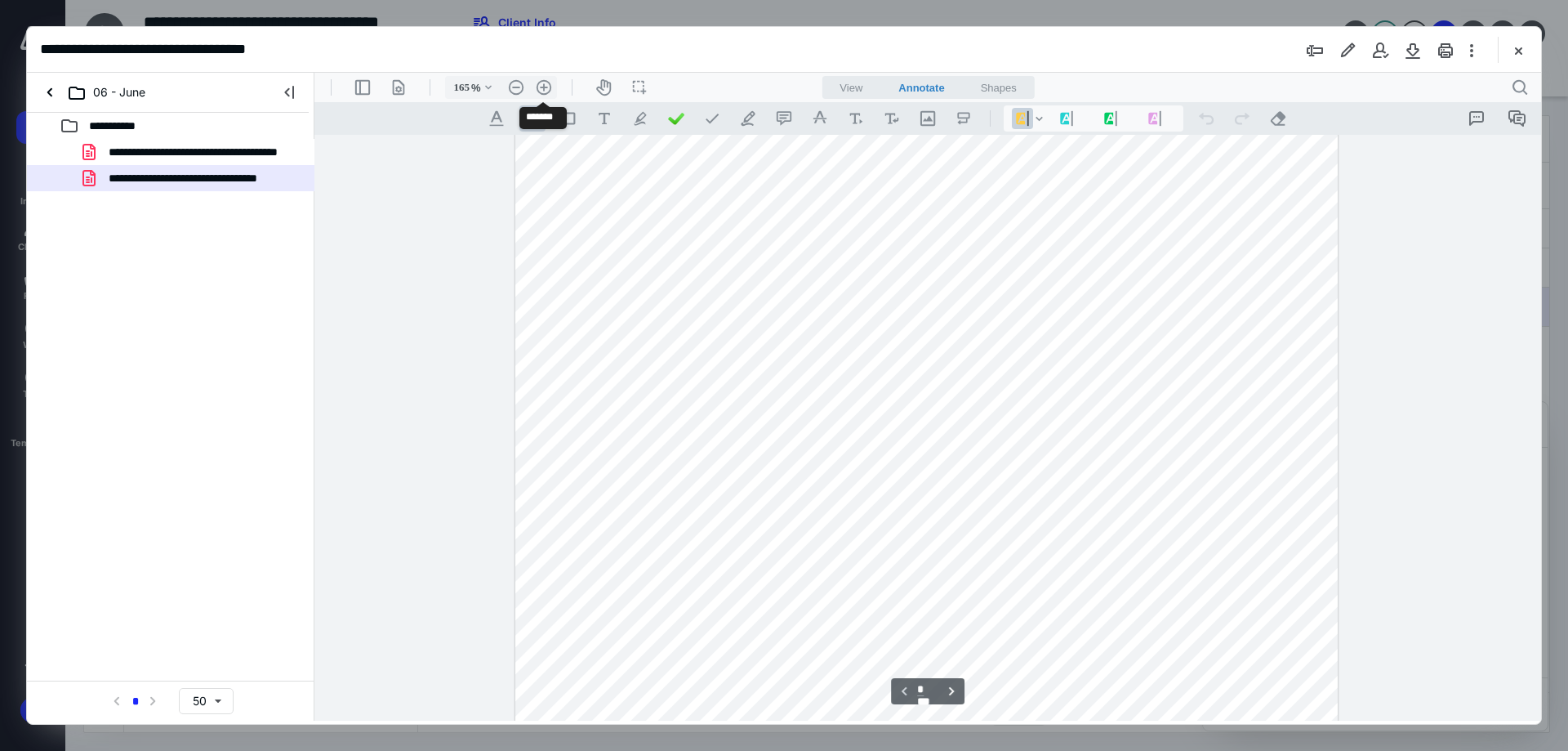 scroll, scrollTop: 340, scrollLeft: 0, axis: vertical 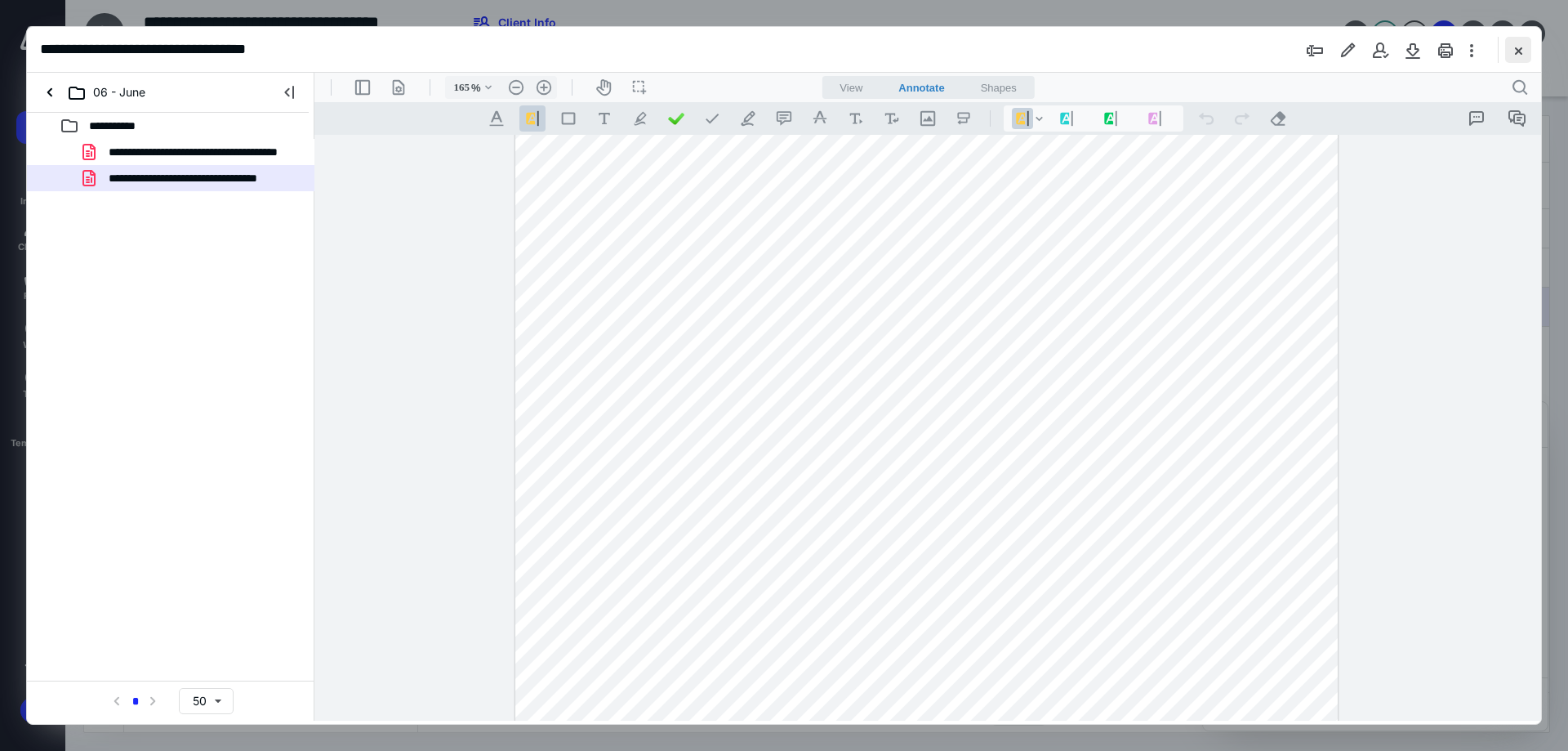 click at bounding box center (1518, 50) 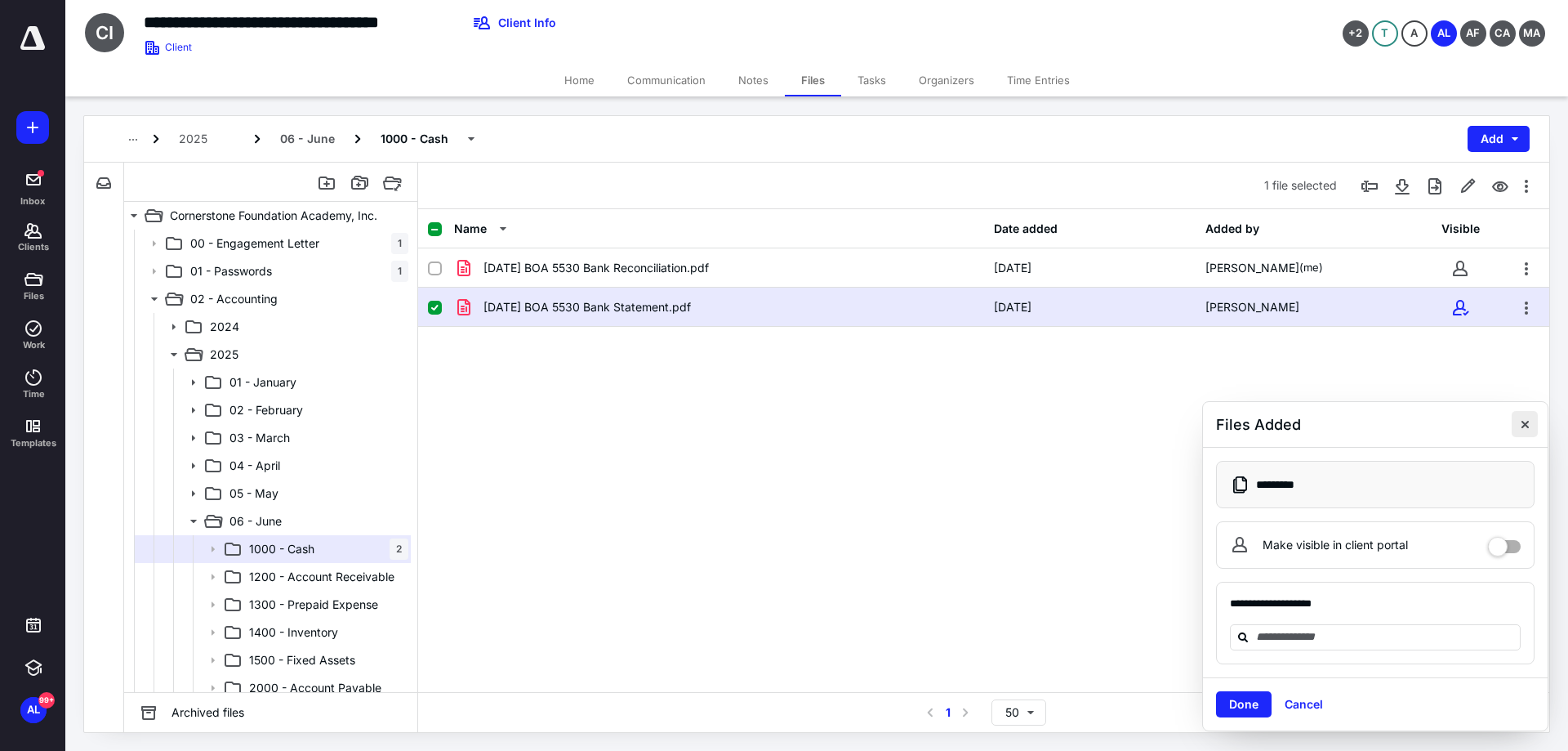 click at bounding box center [1525, 424] 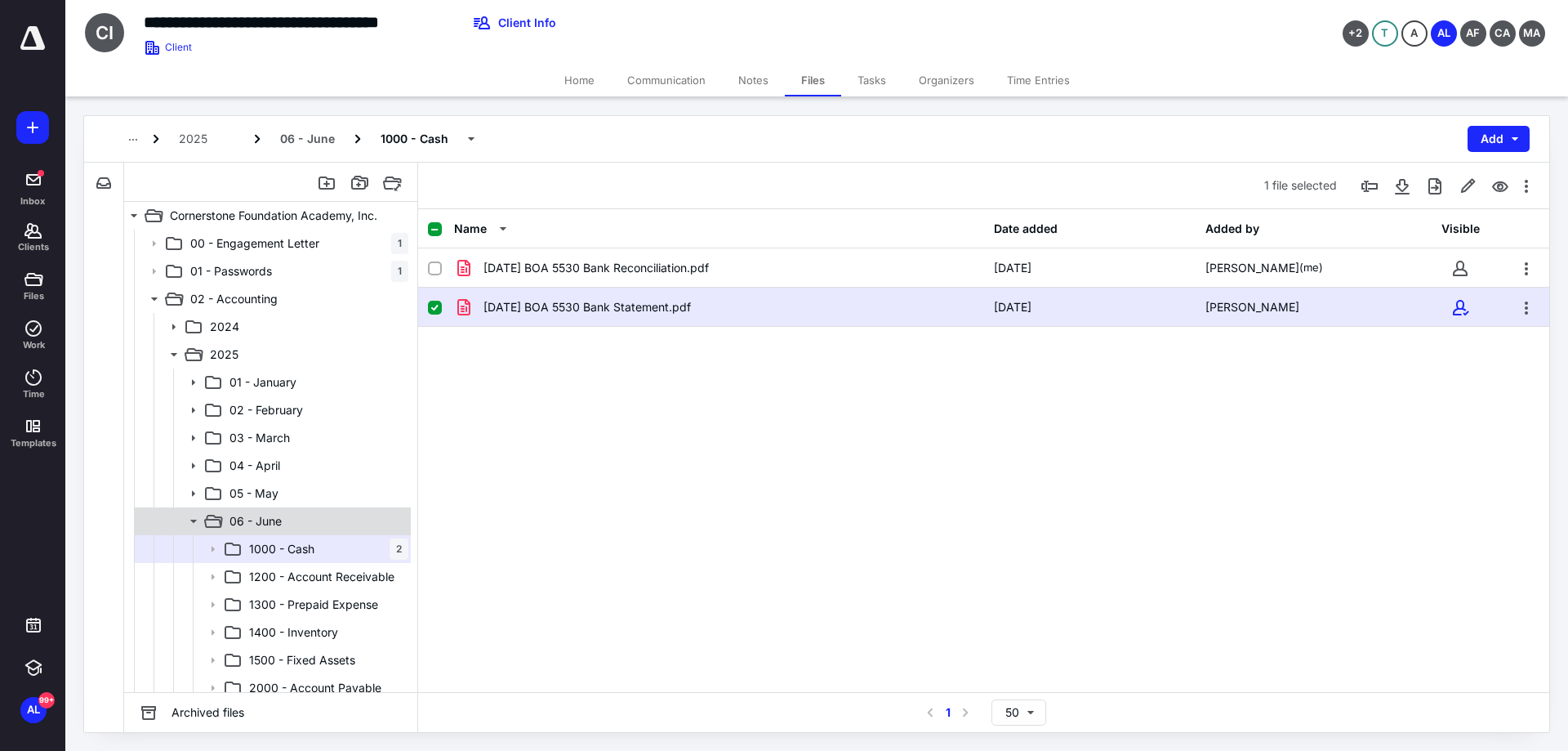 click 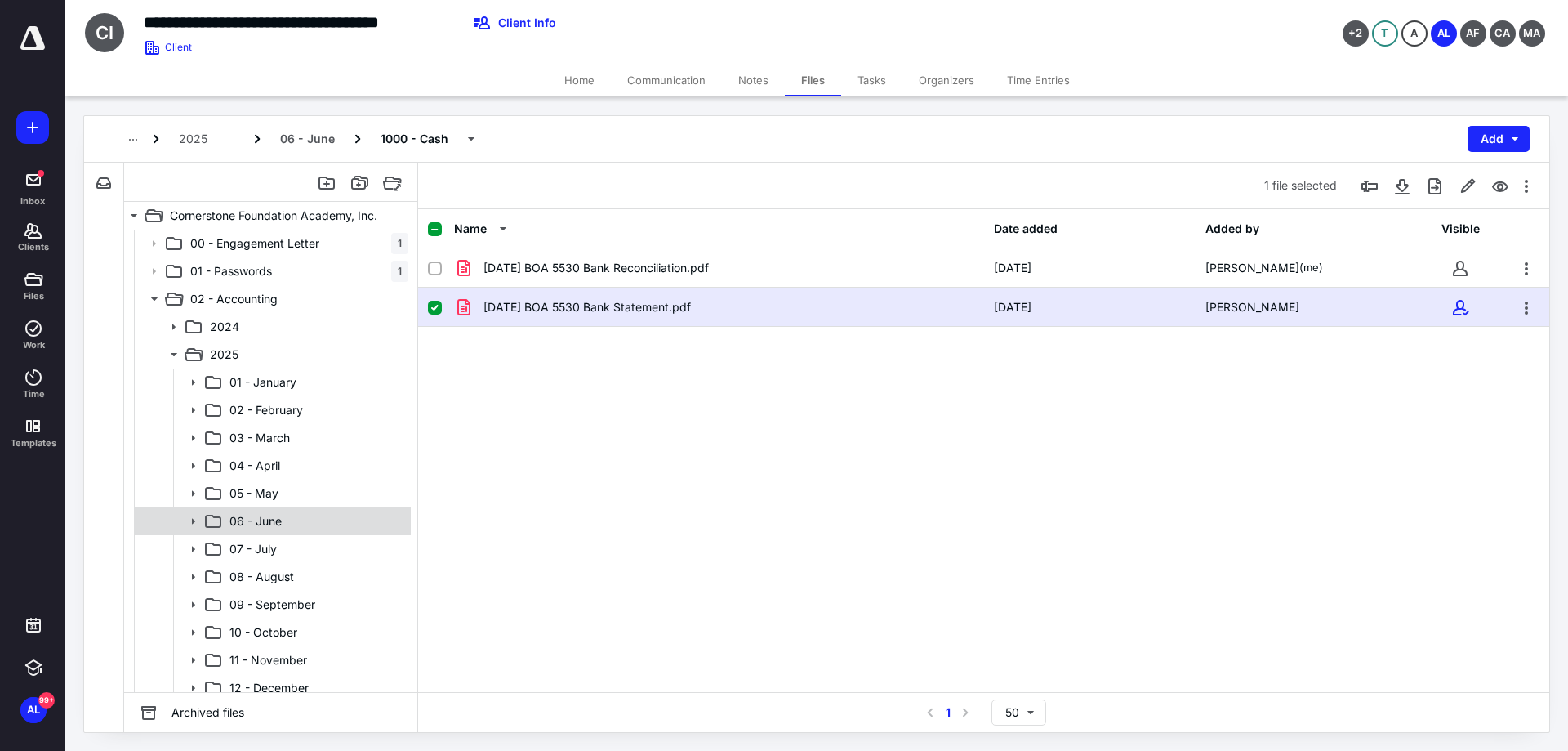 click on "06 - June" at bounding box center (271, 521) 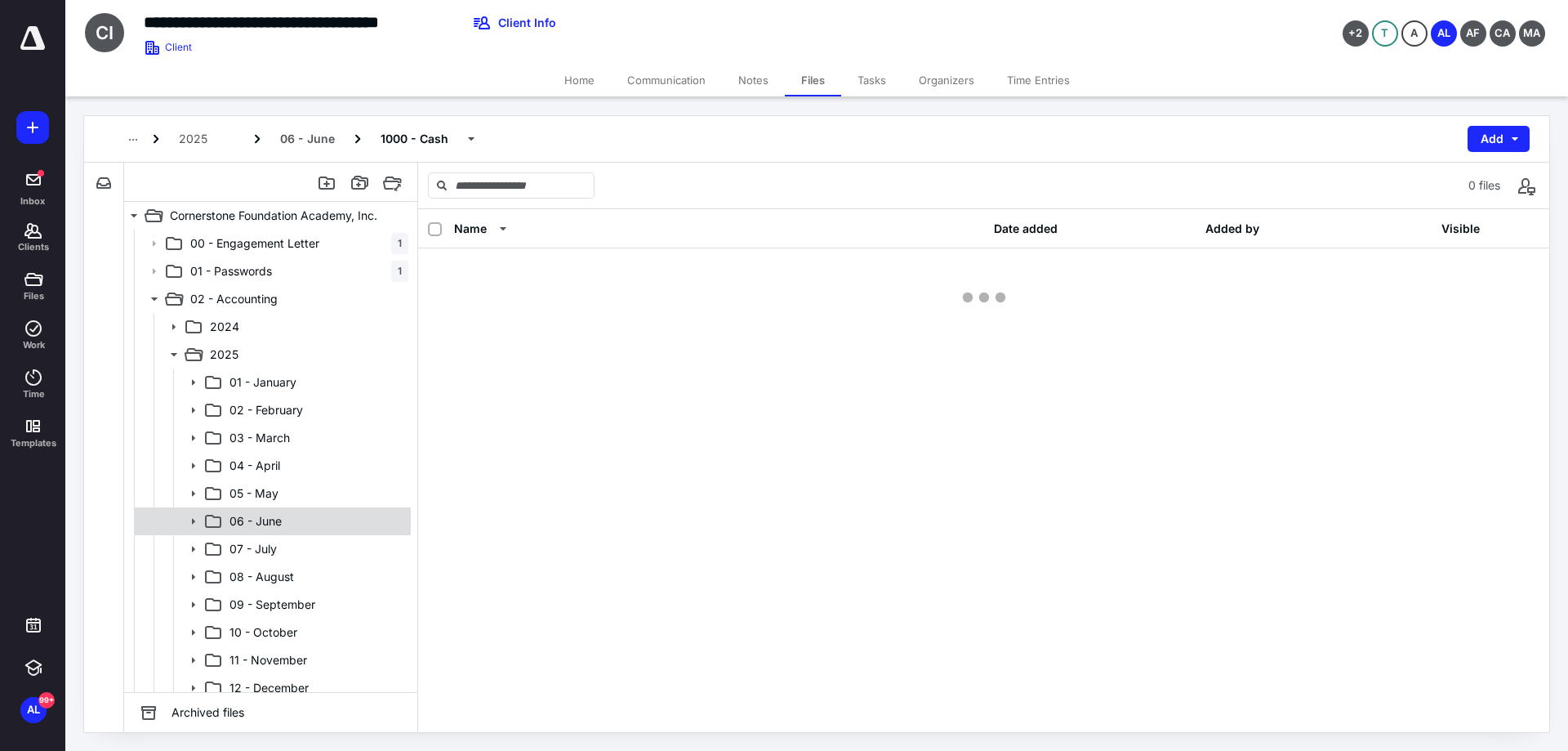 click on "06 - June" at bounding box center [271, 521] 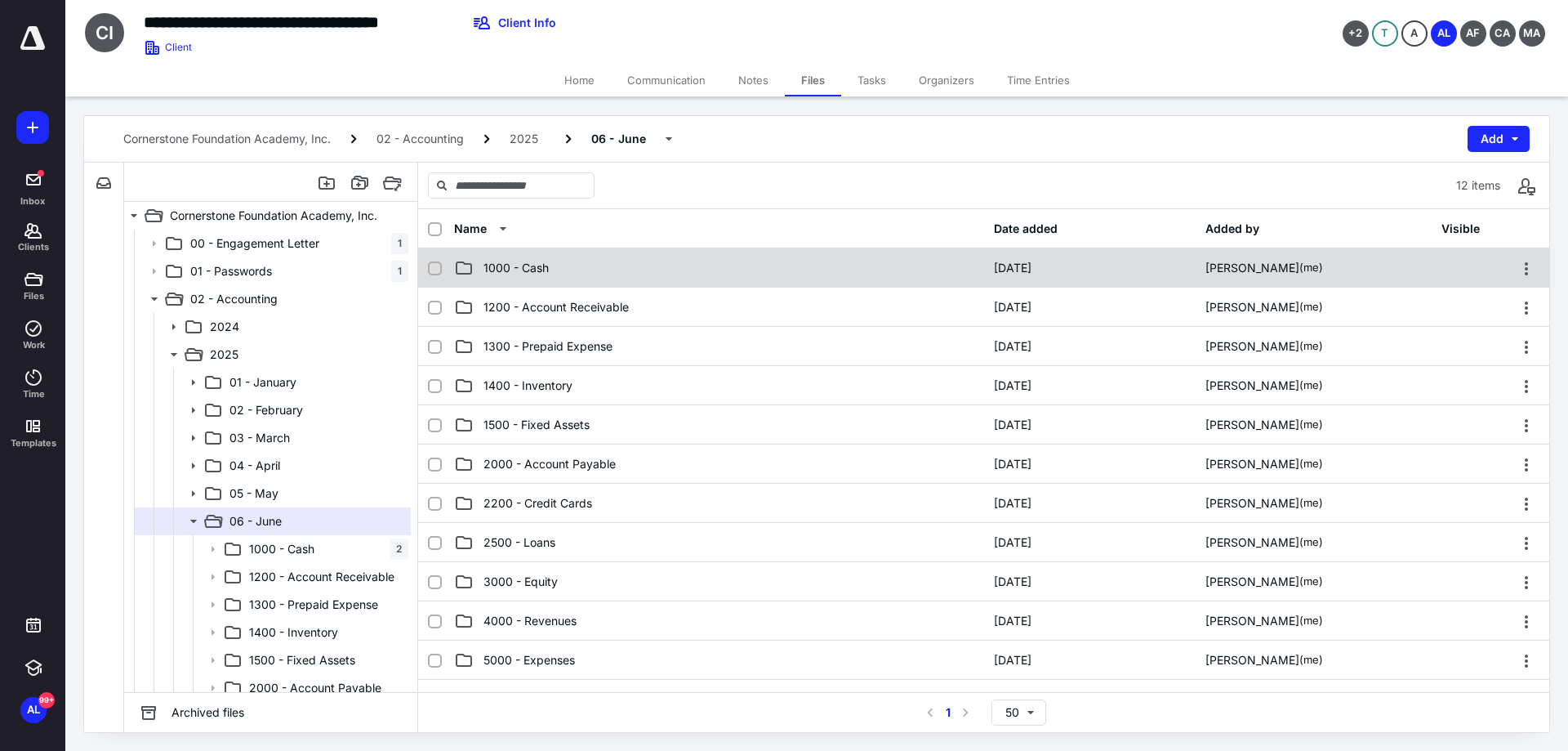 click on "1000 - Cash" at bounding box center [719, 268] 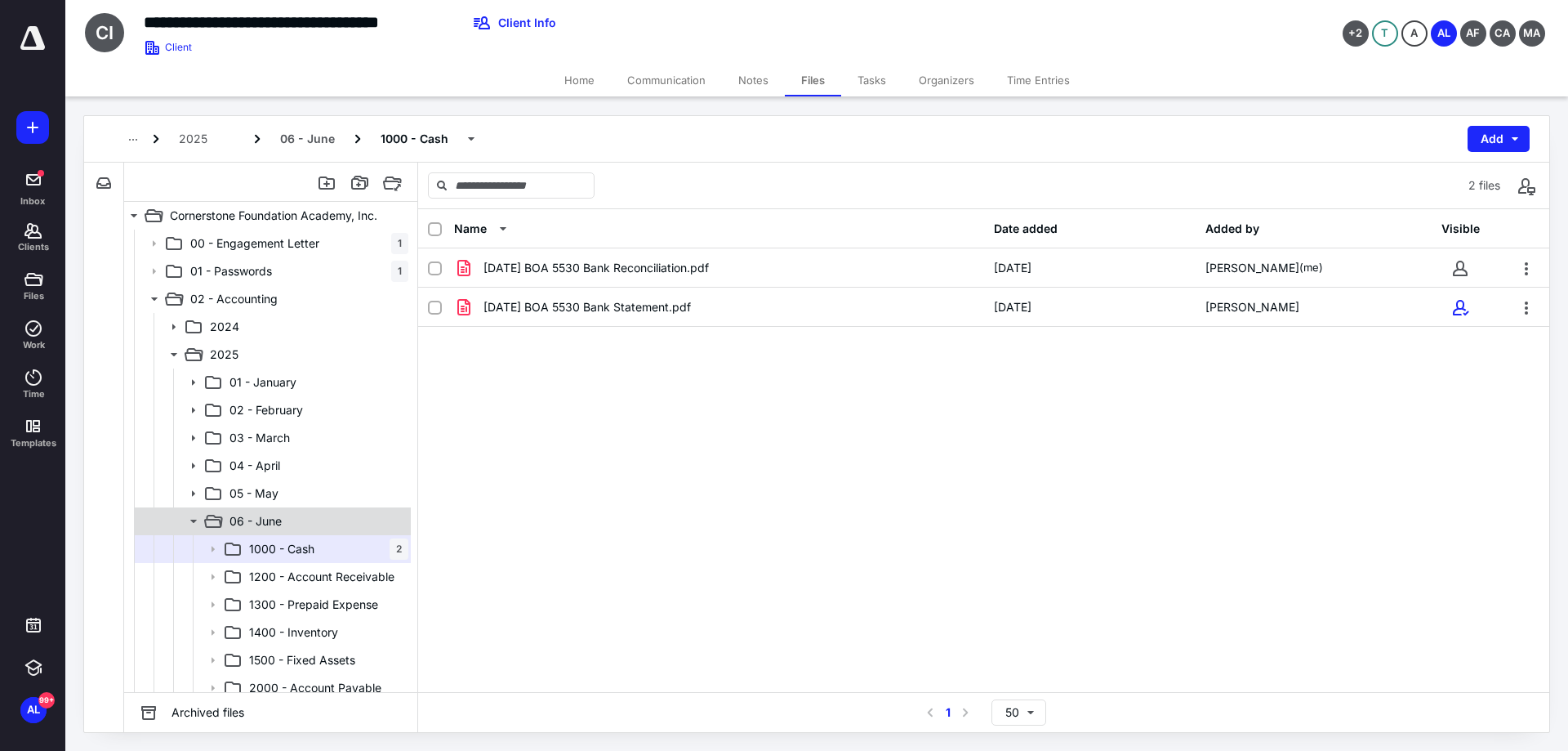 scroll, scrollTop: 82, scrollLeft: 0, axis: vertical 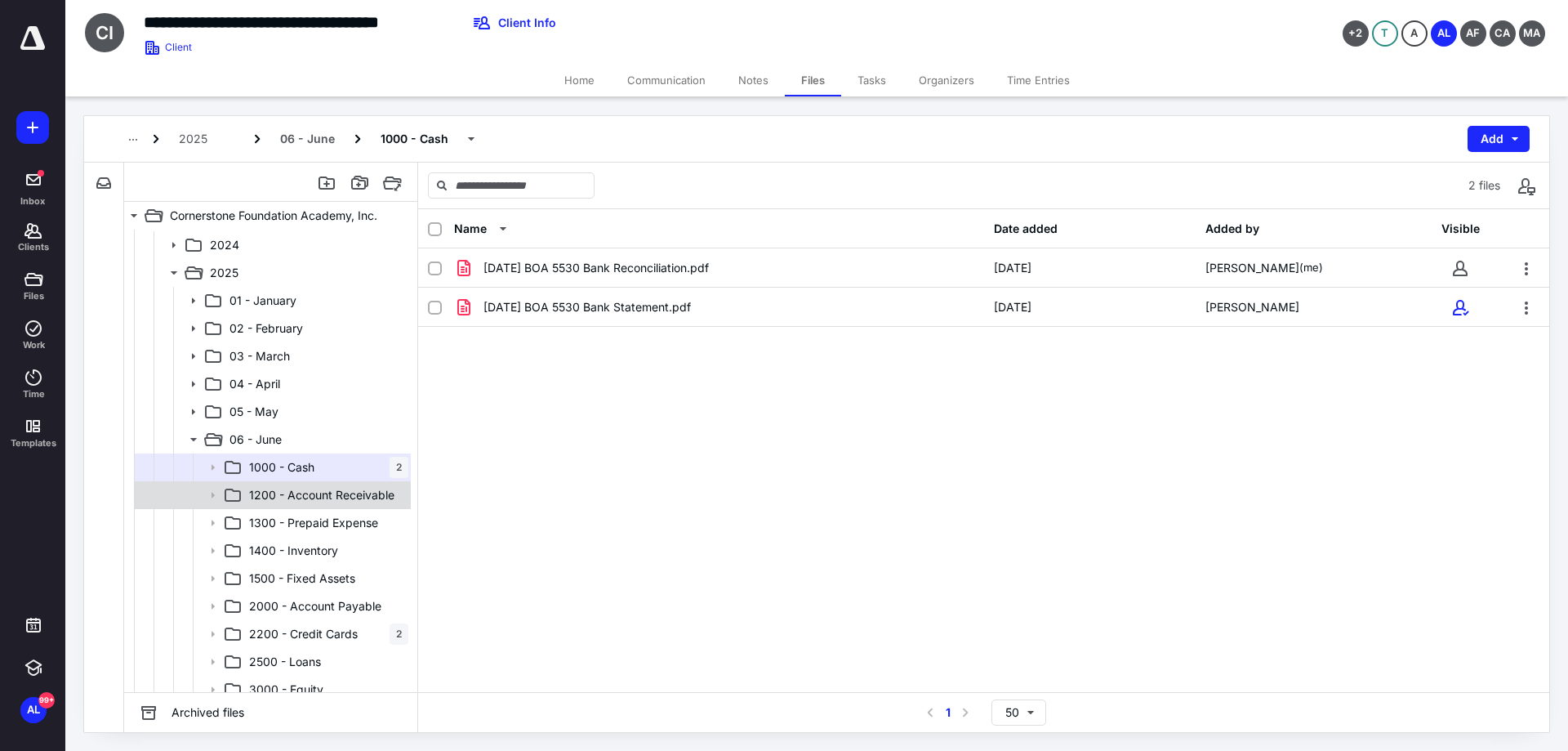 click on "1200 - Account Receivable" at bounding box center [322, 495] 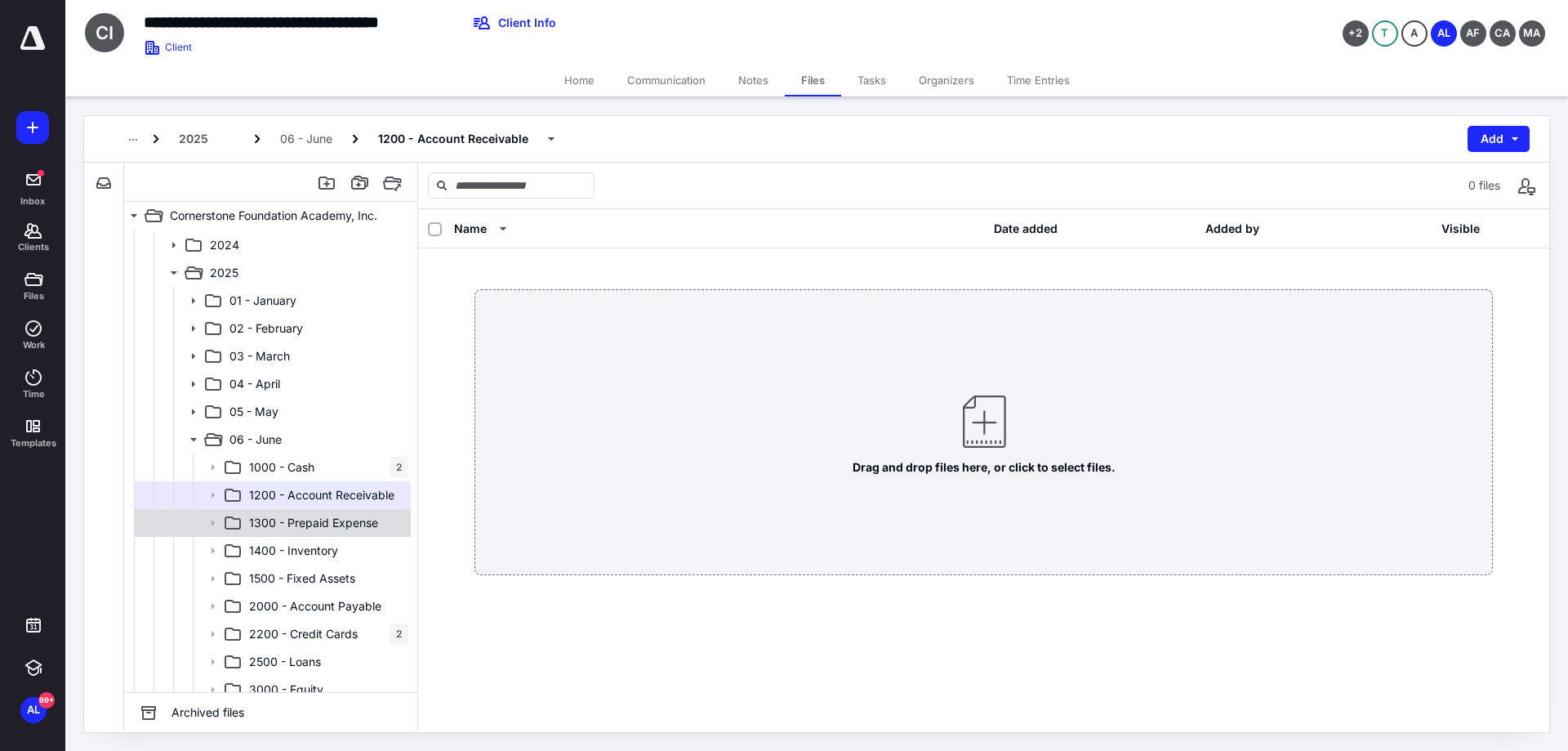click on "1300 - Prepaid Expense" at bounding box center (314, 523) 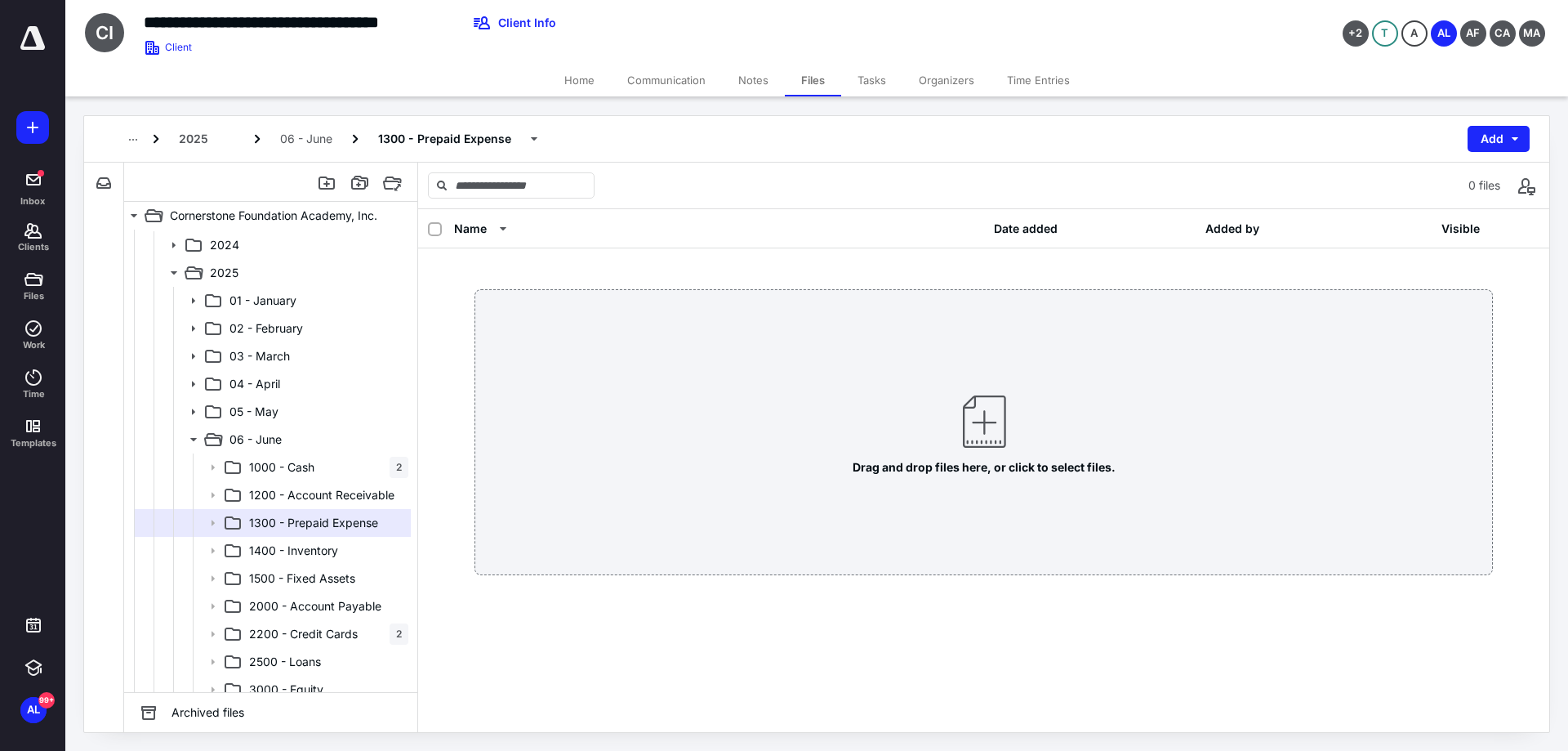 click on "1400 - Inventory" at bounding box center [271, 551] 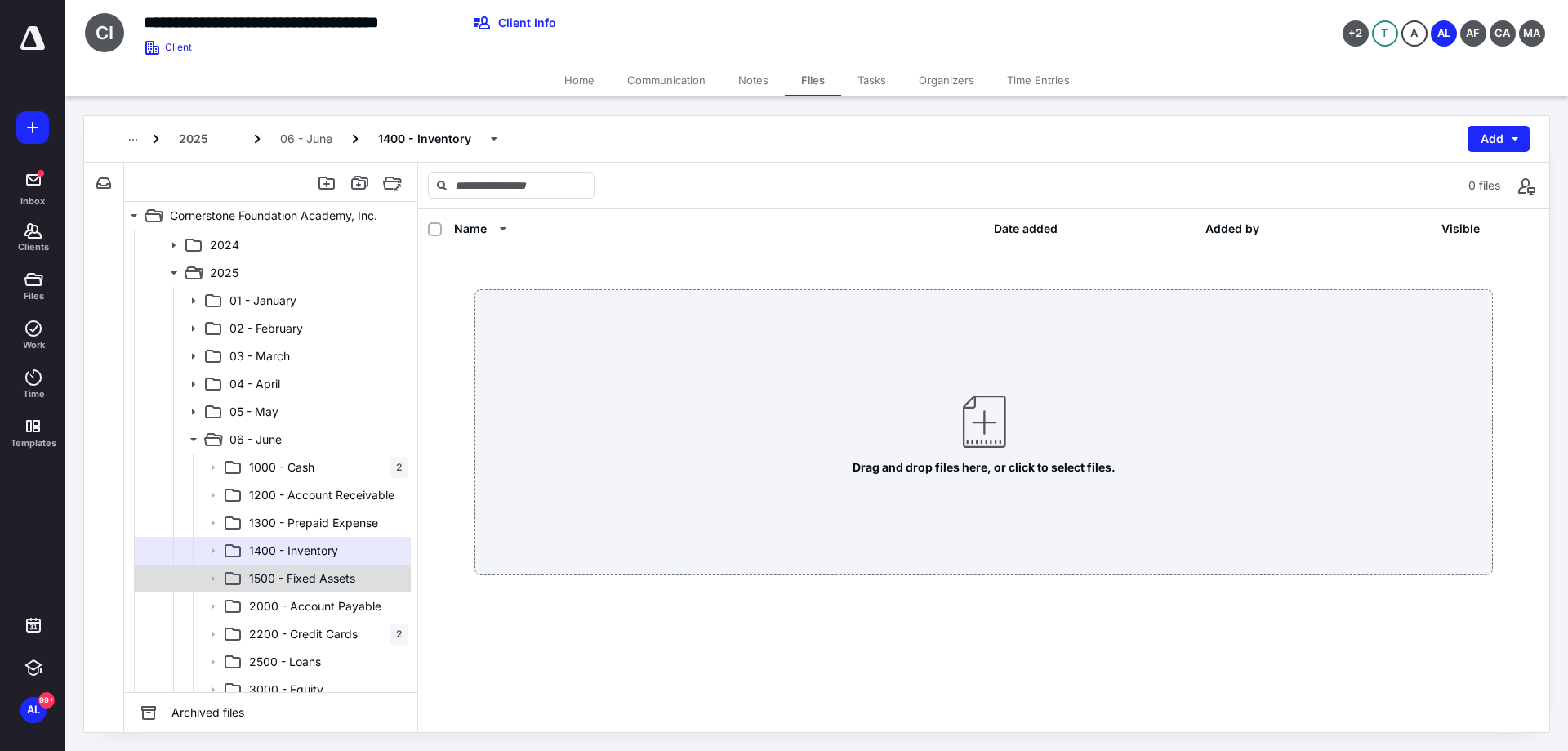 click on "1500 - Fixed Assets" at bounding box center [271, 579] 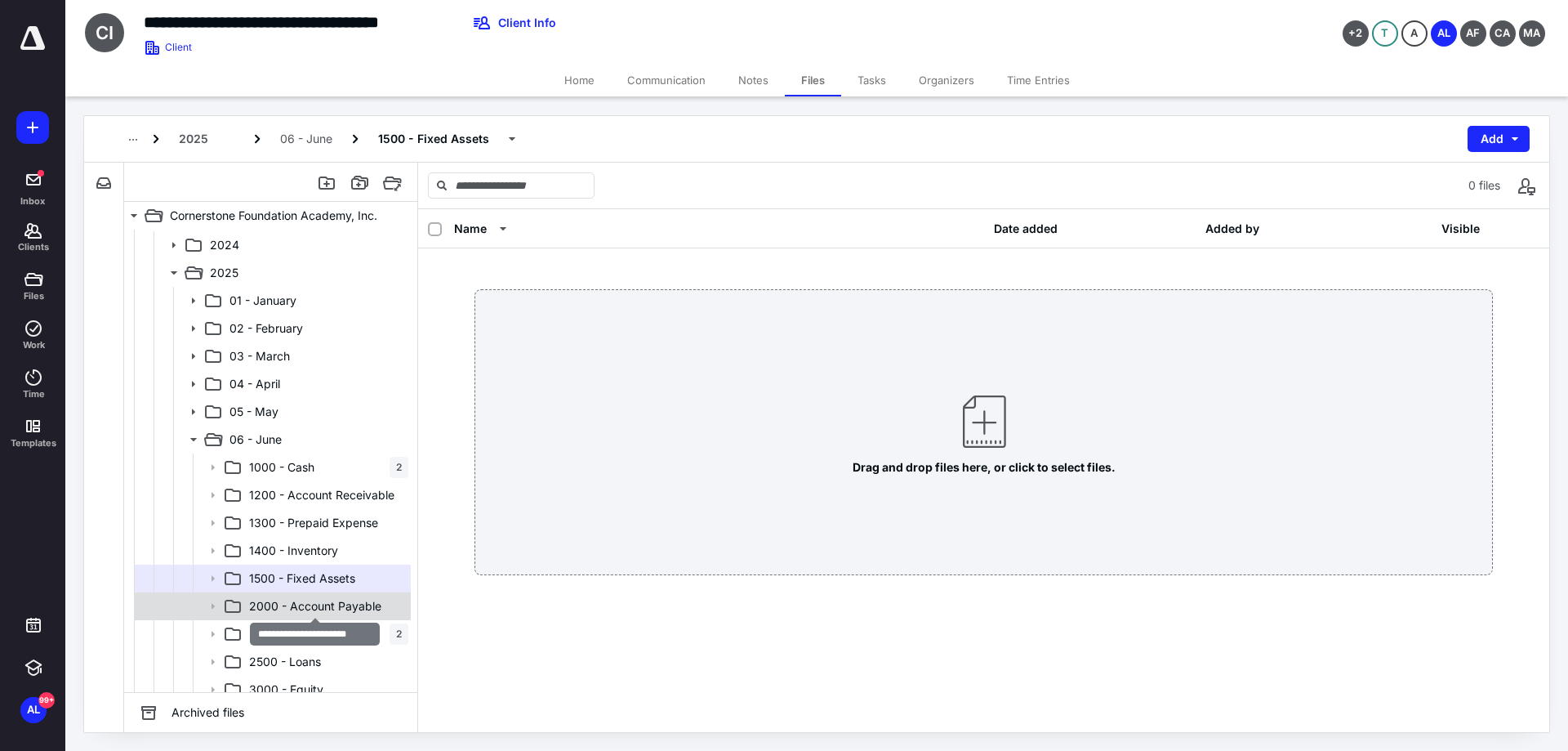 click on "2000 - Account Payable" at bounding box center (315, 606) 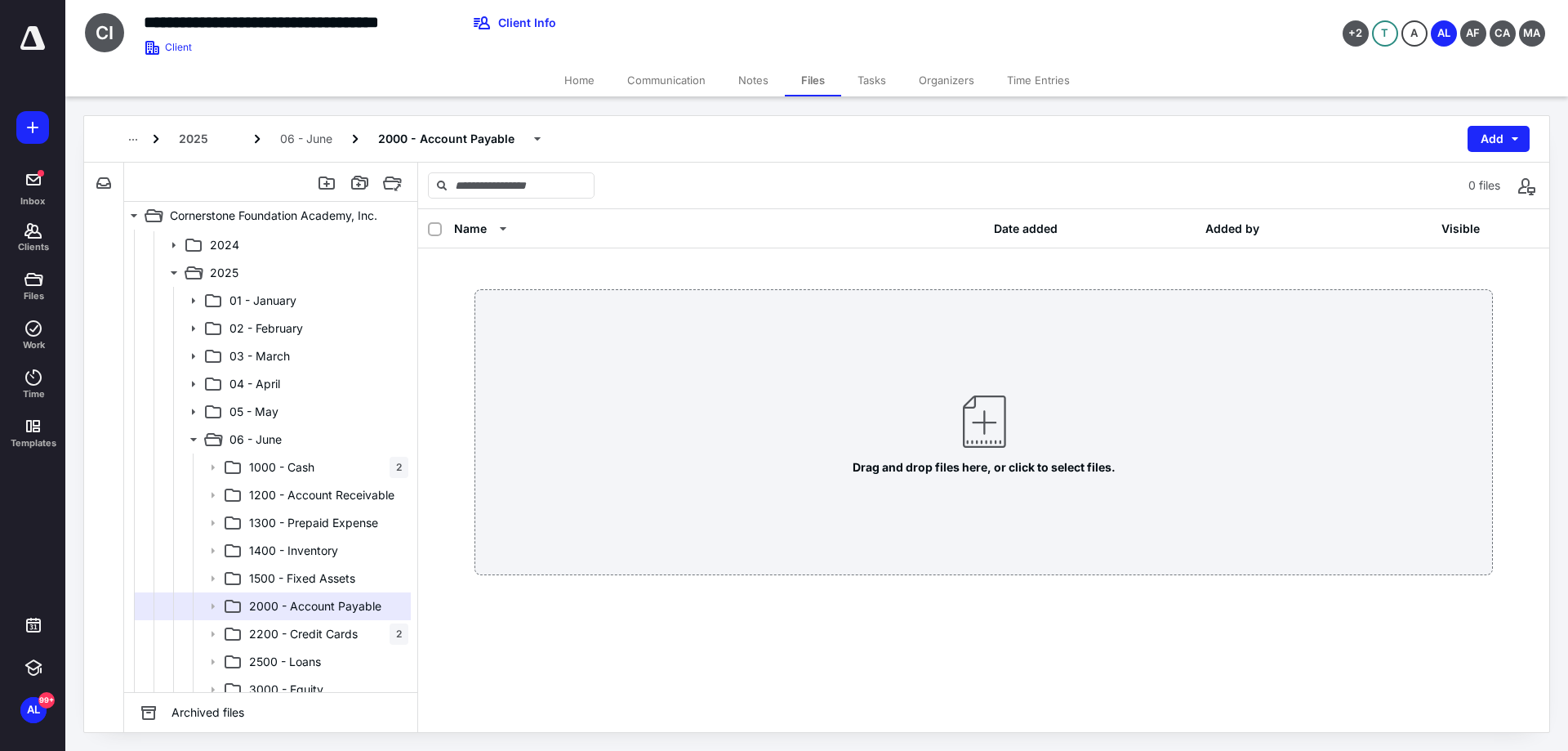 click on "2200 - Credit Cards 2" at bounding box center (325, 634) 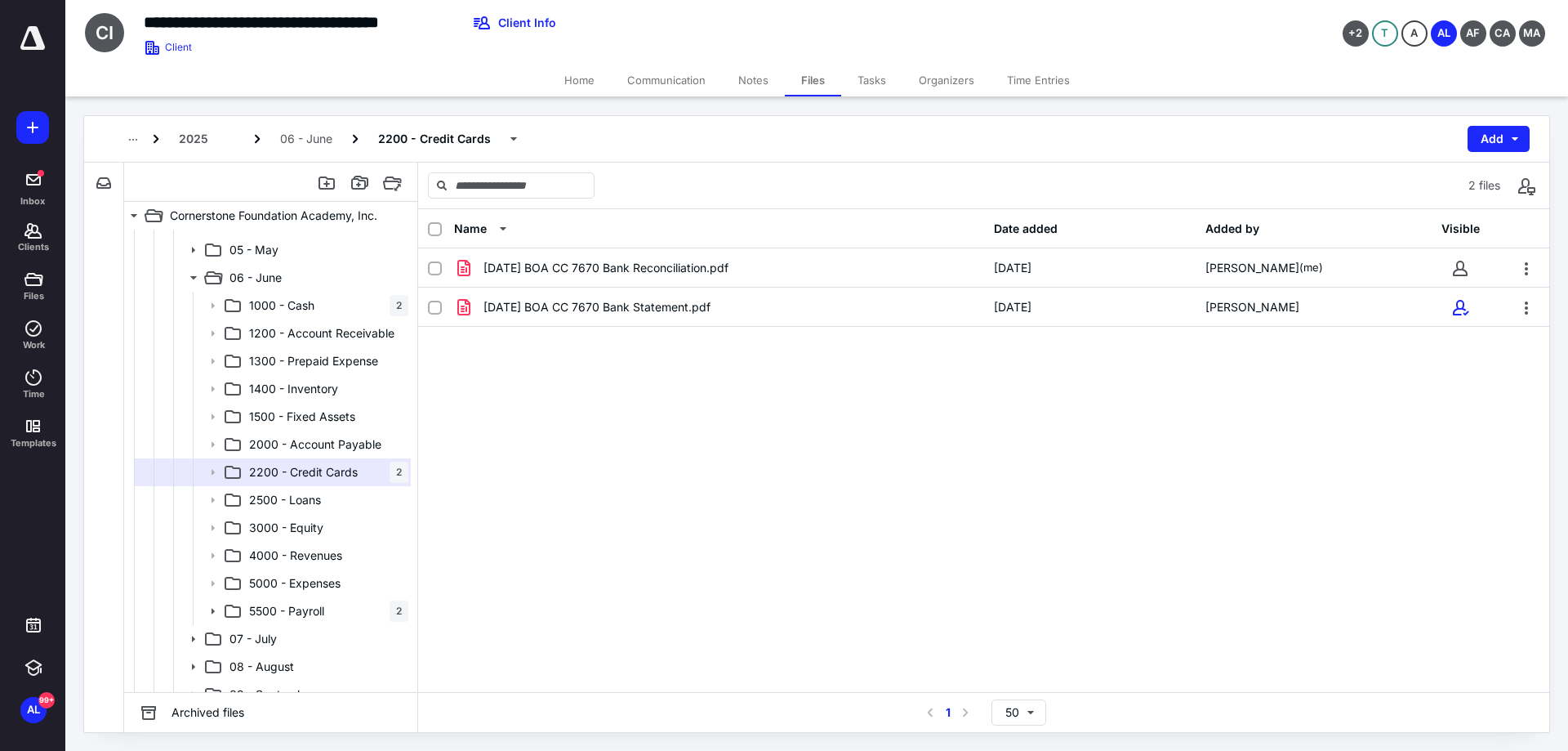 scroll, scrollTop: 245, scrollLeft: 0, axis: vertical 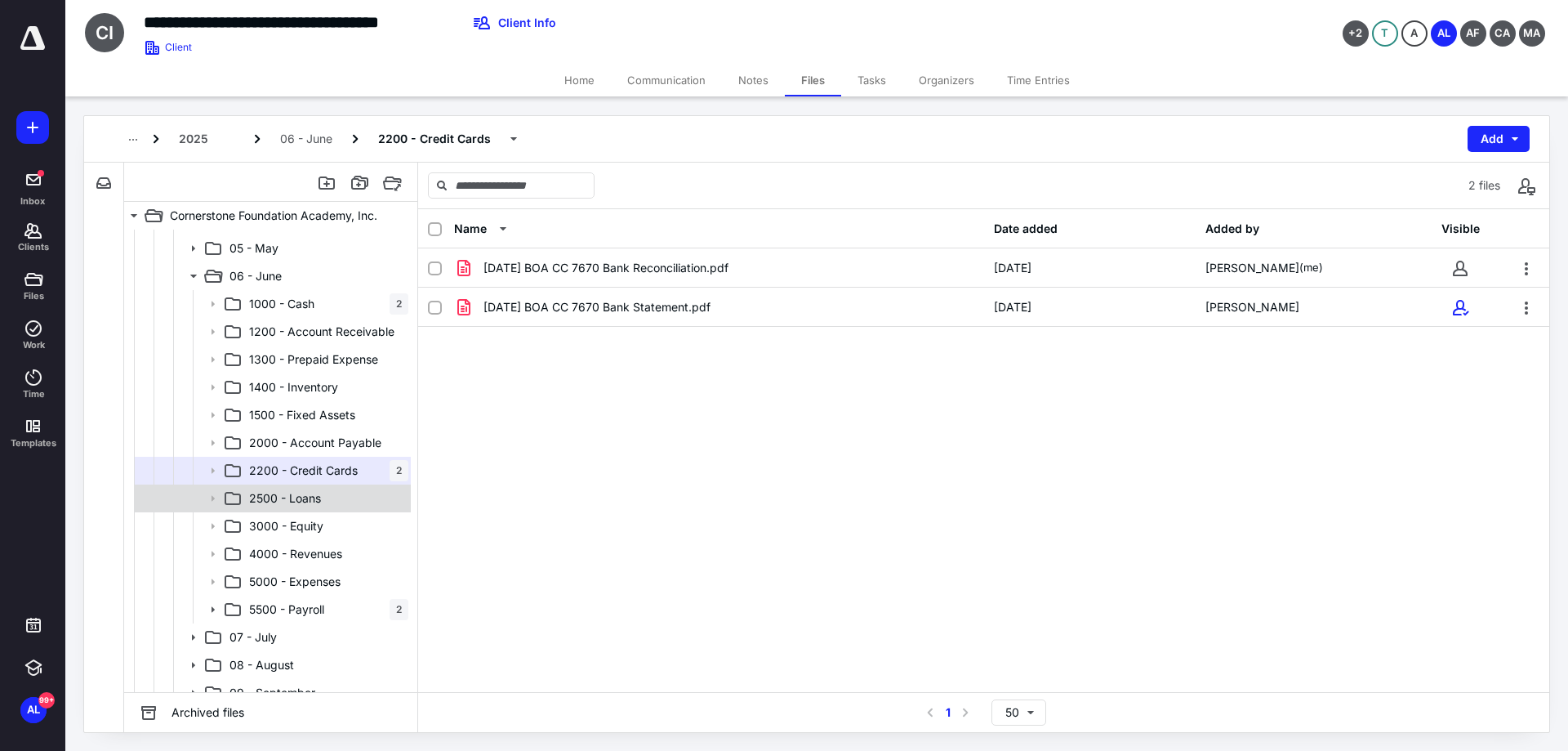 click on "2500 - Loans" at bounding box center (325, 498) 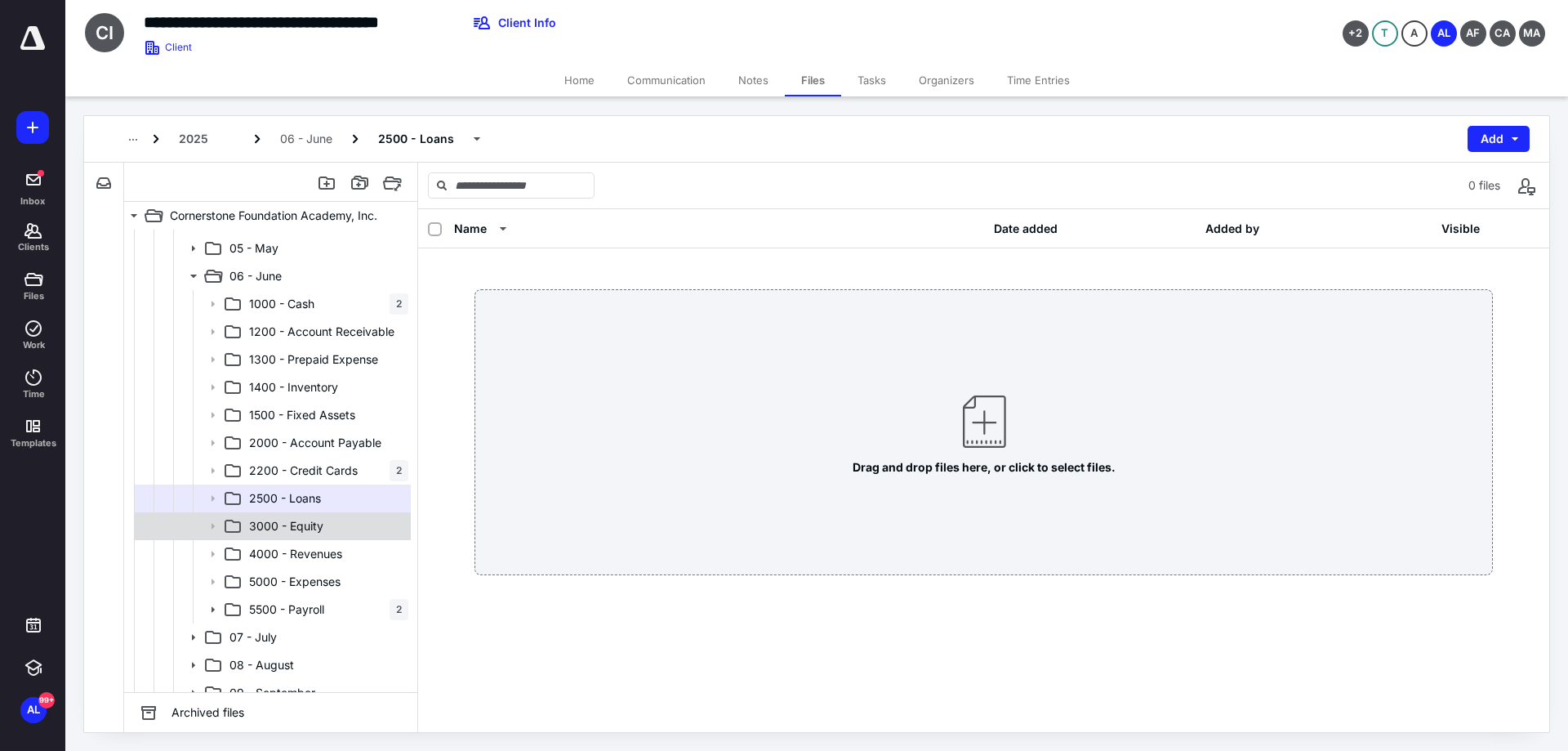 click on "3000 - Equity" at bounding box center (325, 526) 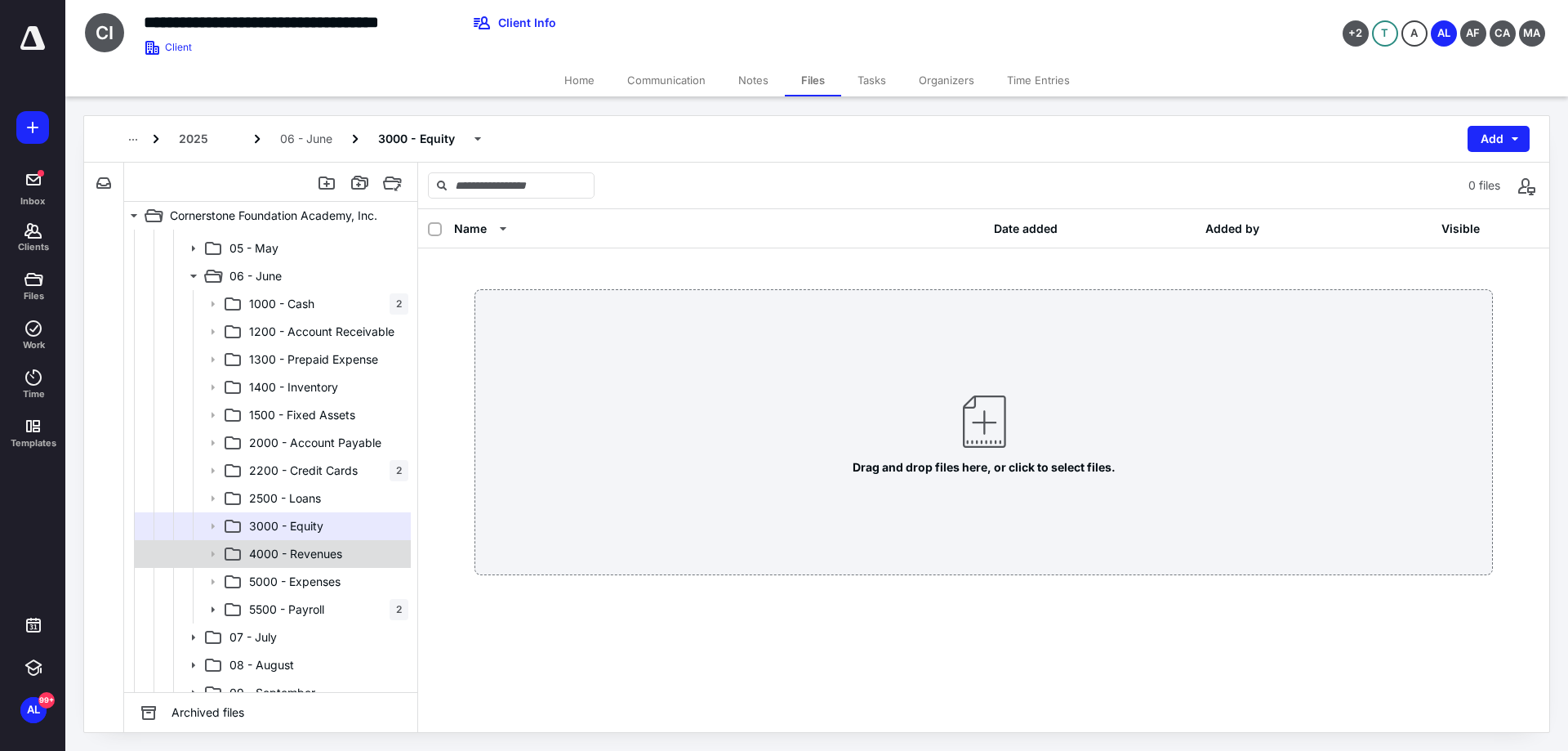 click on "4000 - Revenues" at bounding box center (325, 554) 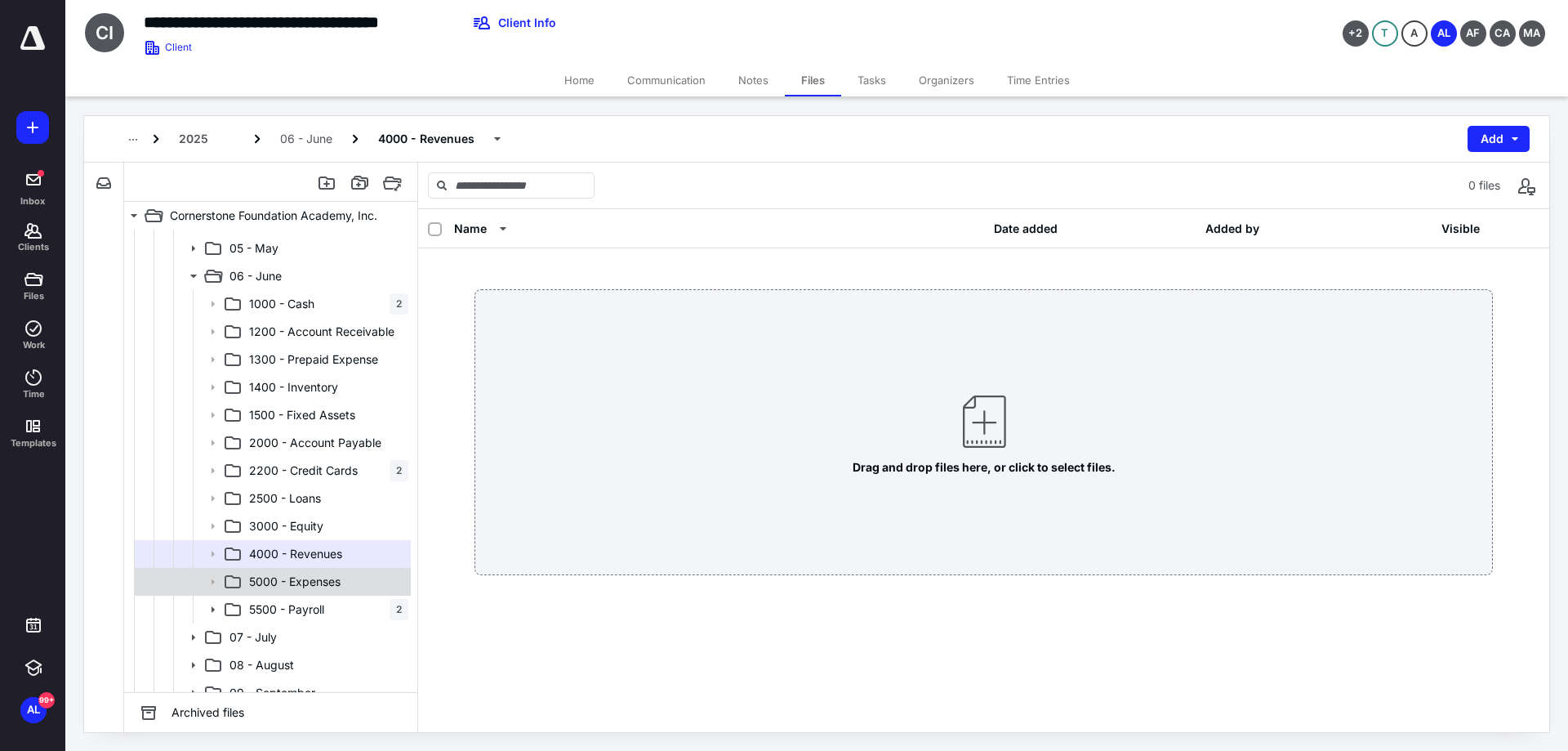 click on "5000 - Expenses" at bounding box center [325, 582] 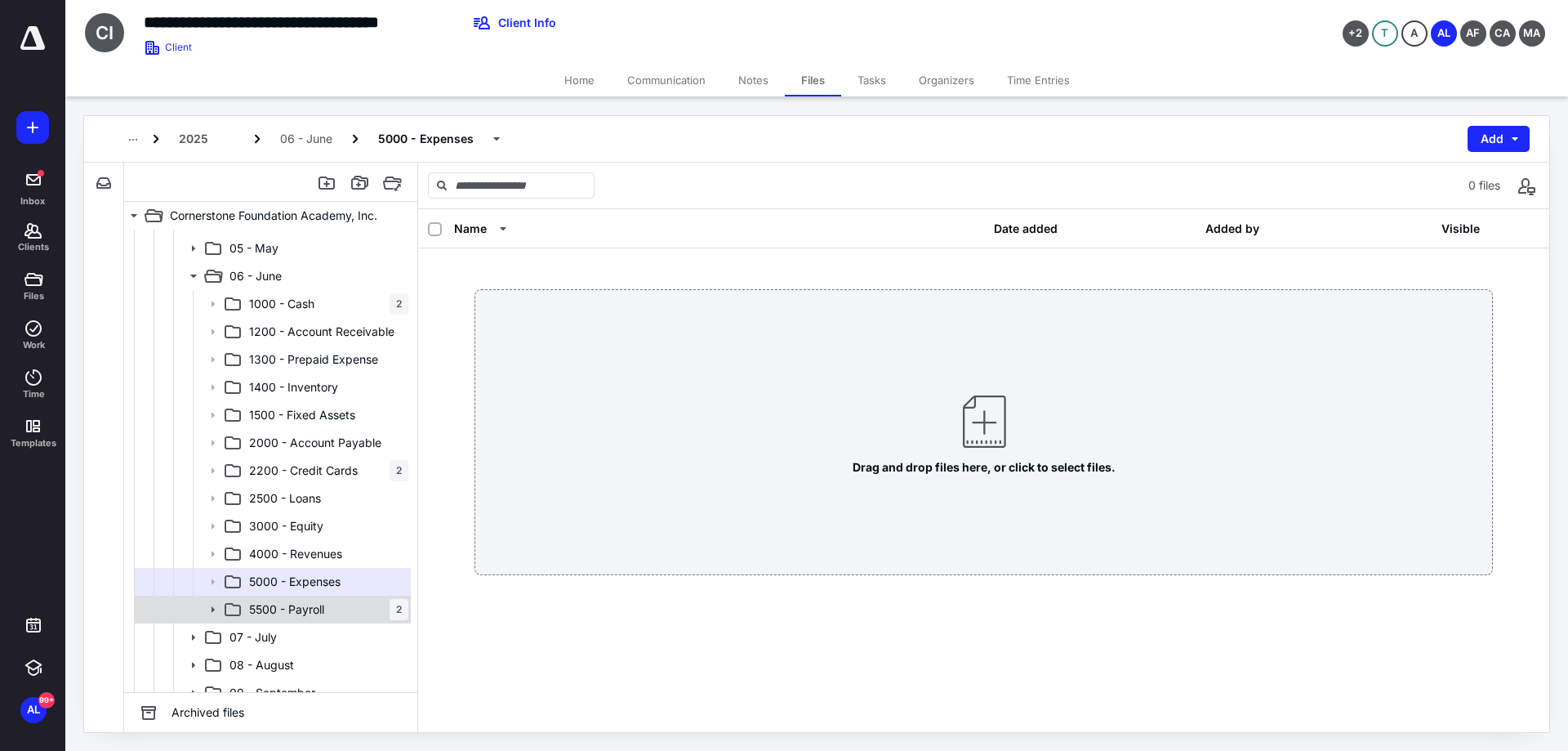 click on "5500 - Payroll 2" at bounding box center [325, 610] 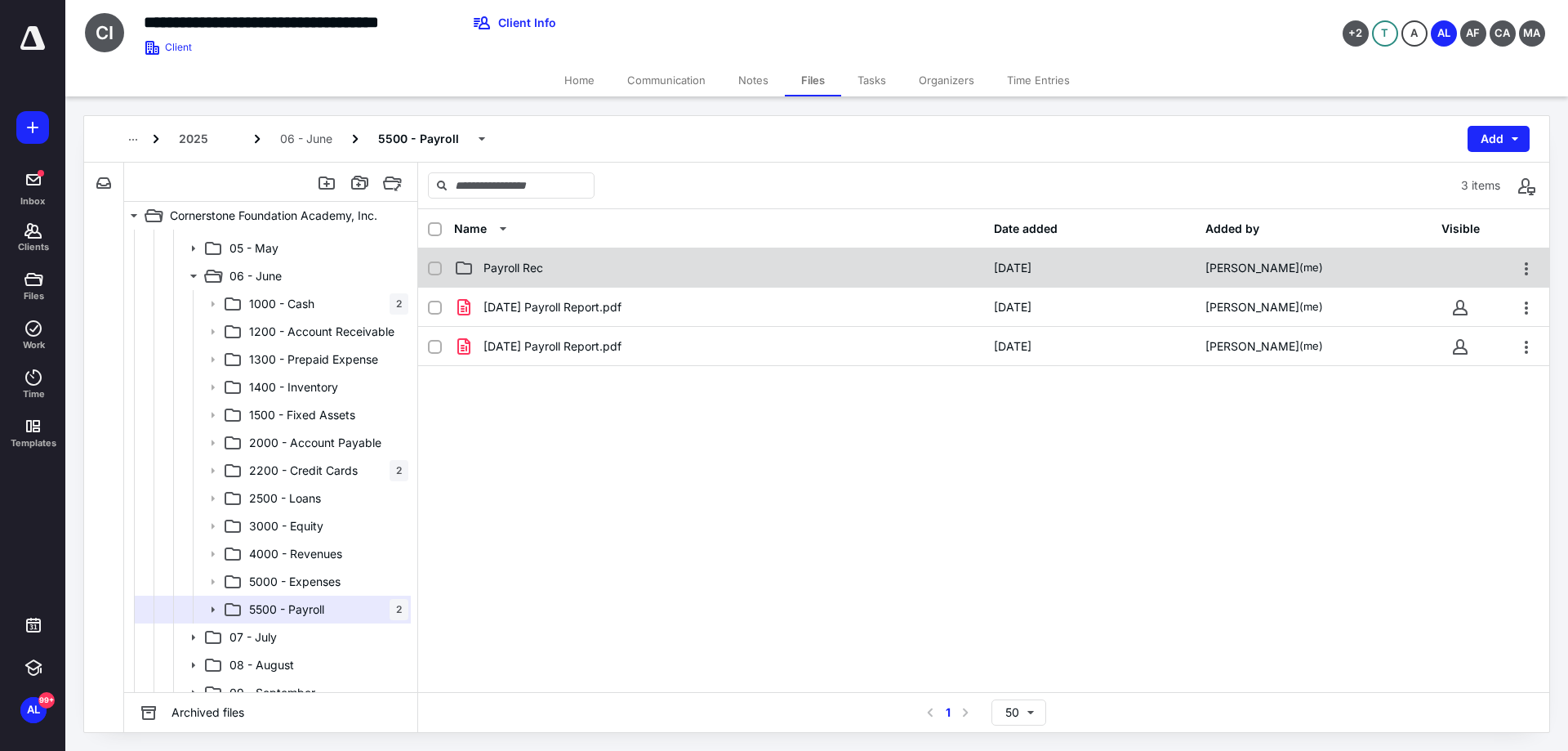 click on "Payroll Rec [DATE] [PERSON_NAME]  (me)" at bounding box center [983, 268] 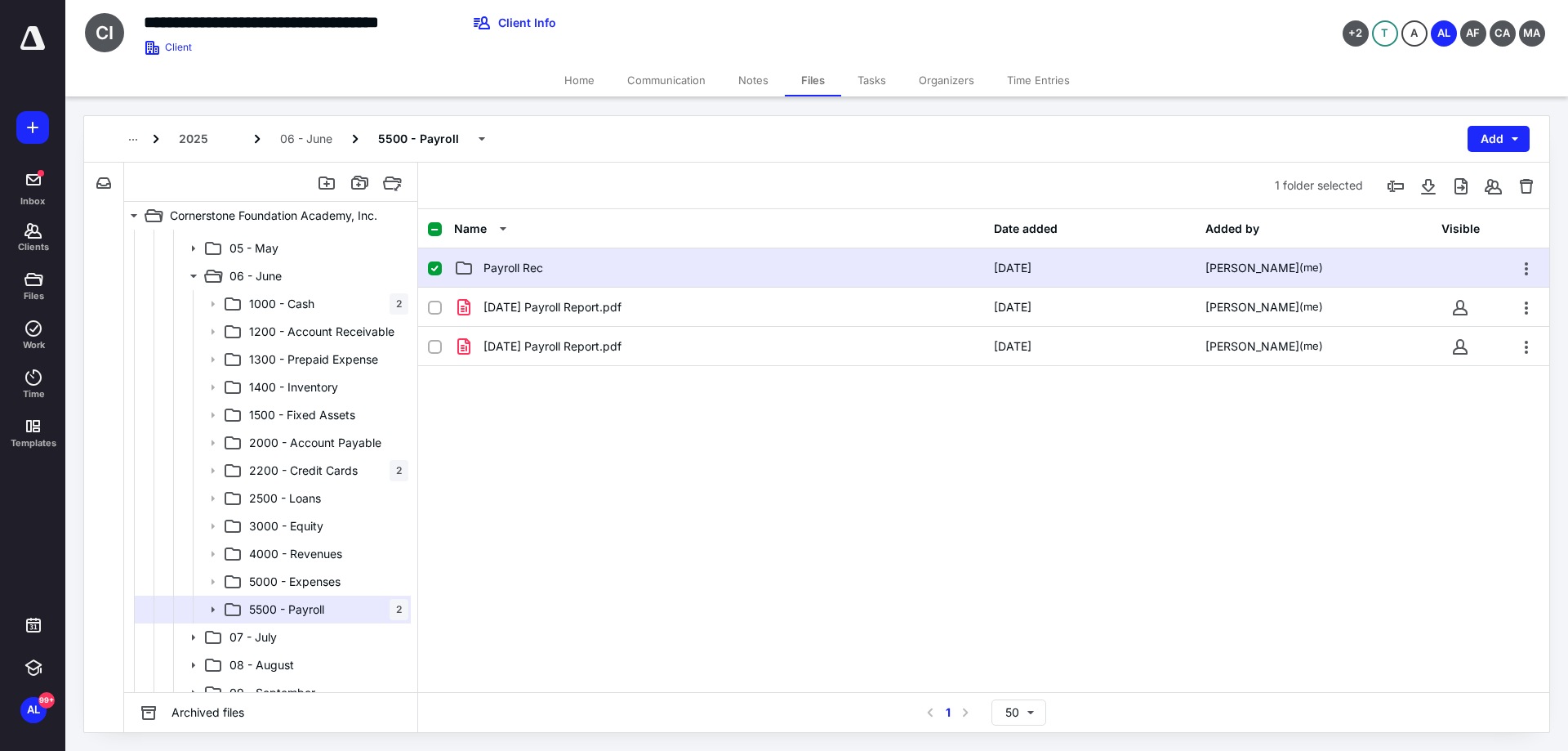 click on "Payroll Rec [DATE] [PERSON_NAME]  (me)" at bounding box center [983, 268] 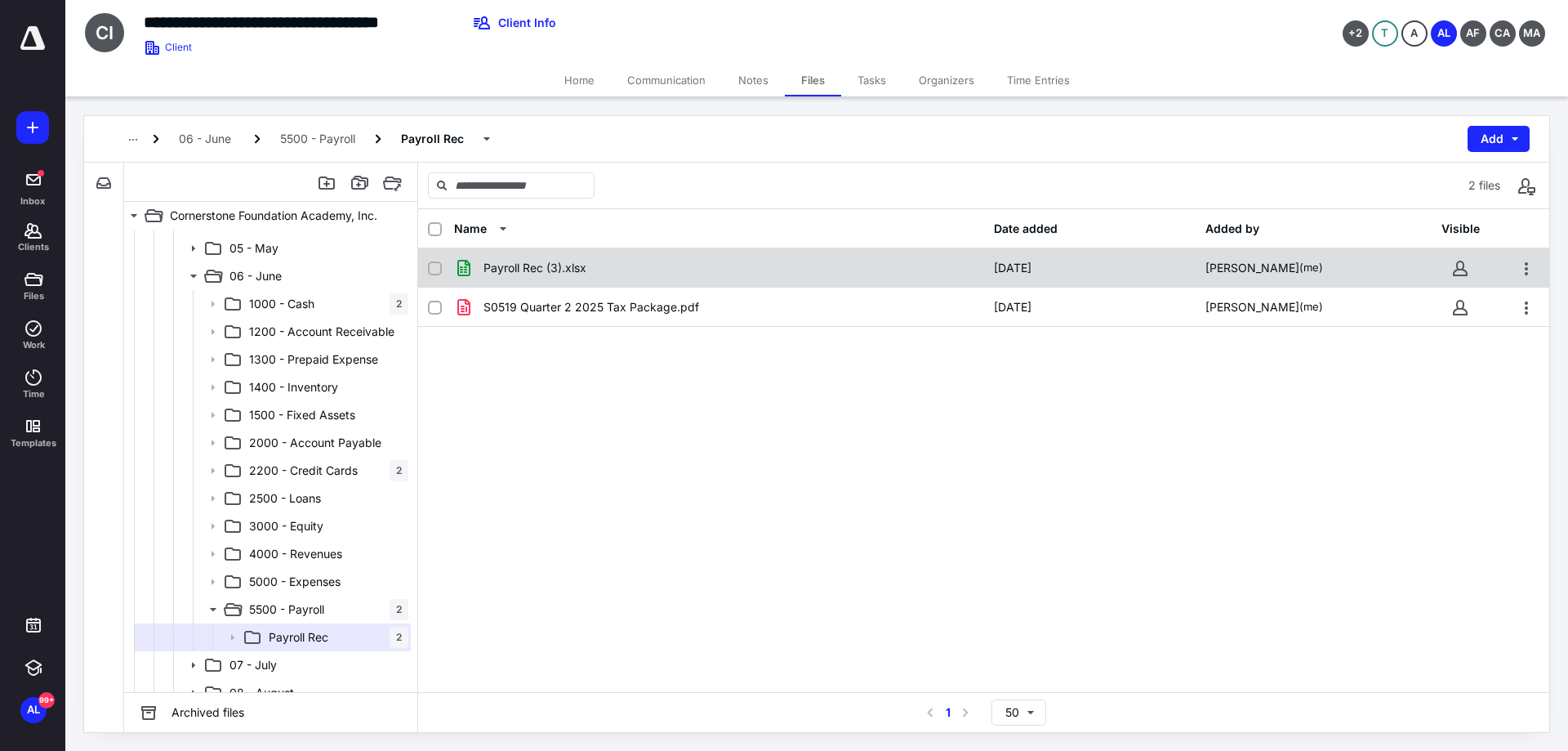 click at bounding box center (434, 269) 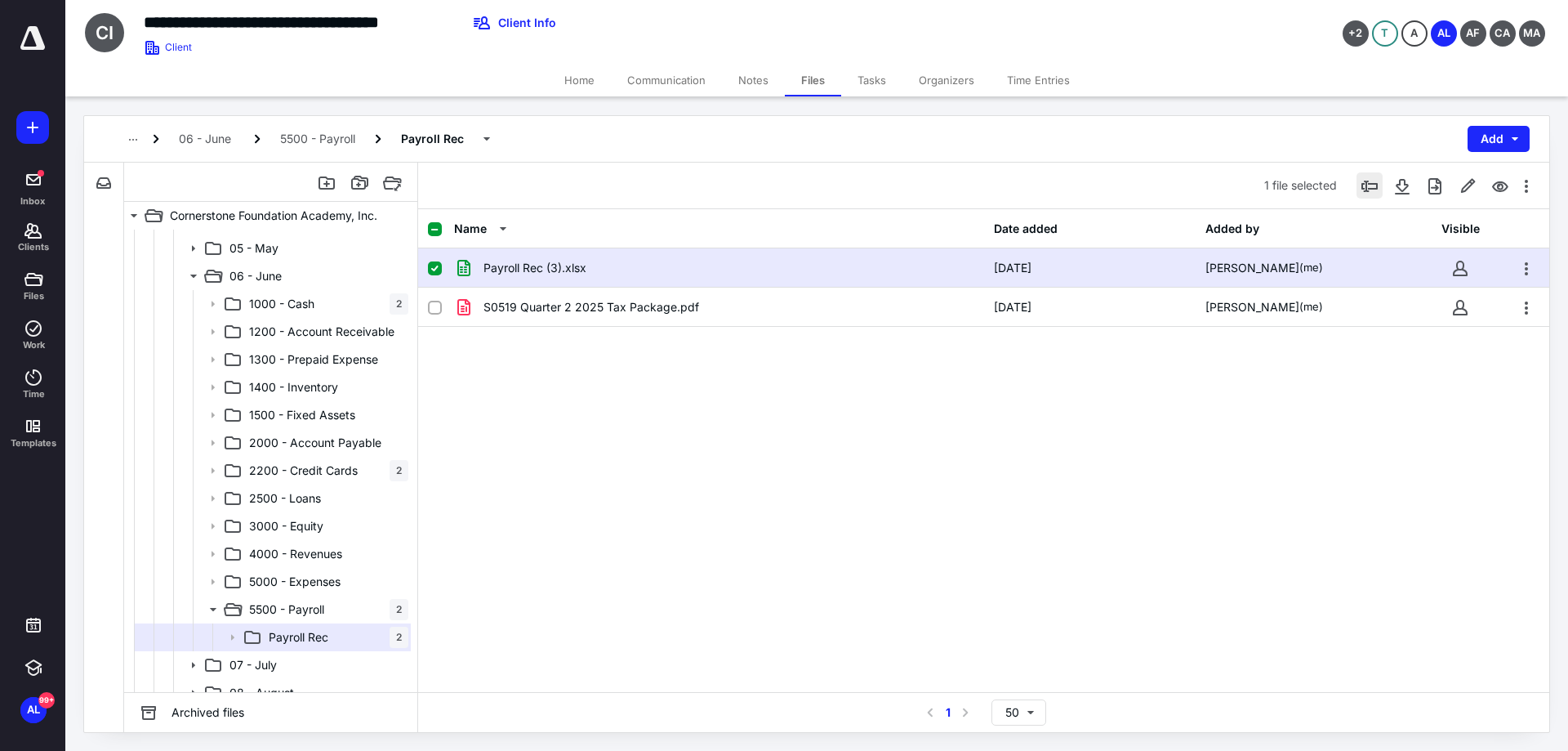 click at bounding box center [1370, 186] 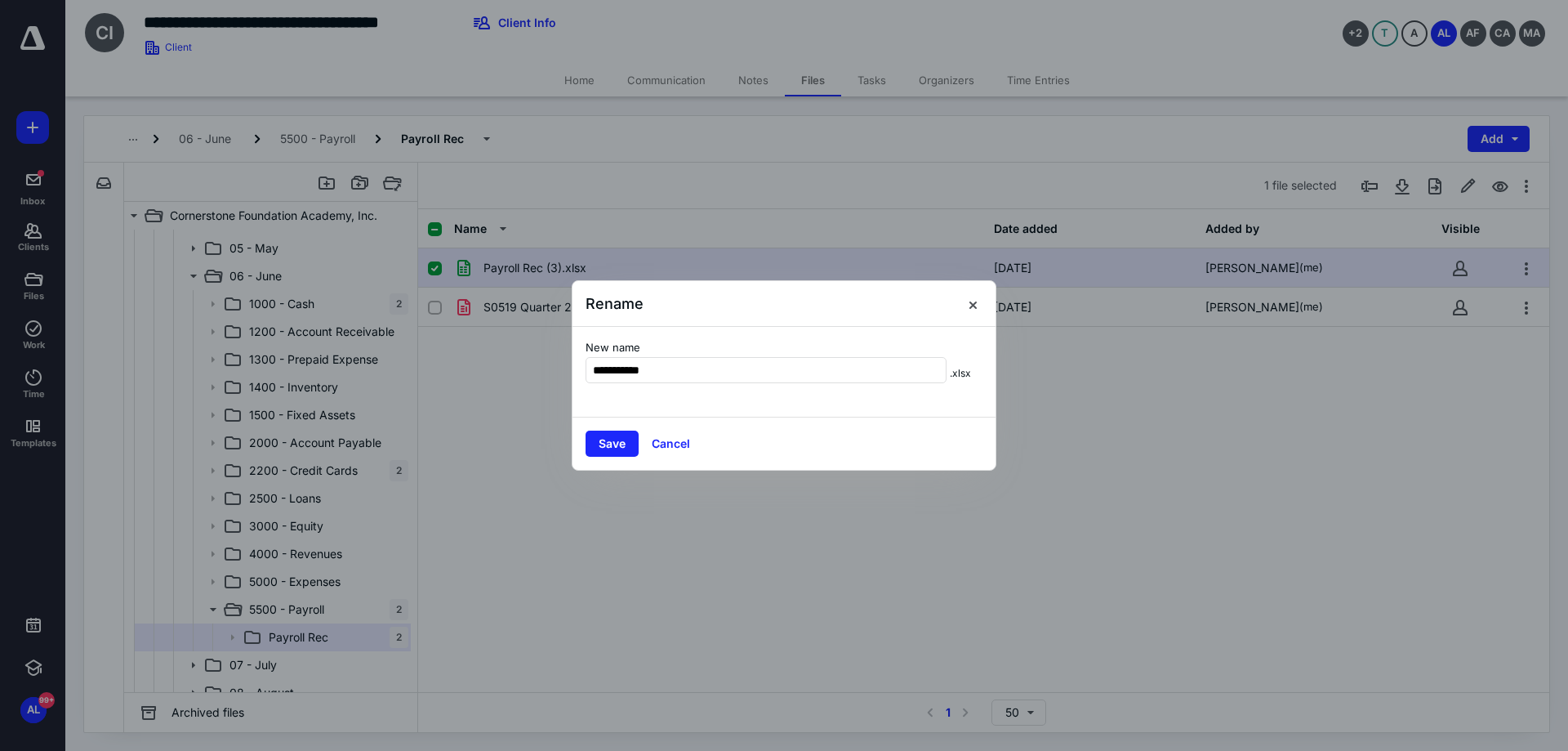 type on "**********" 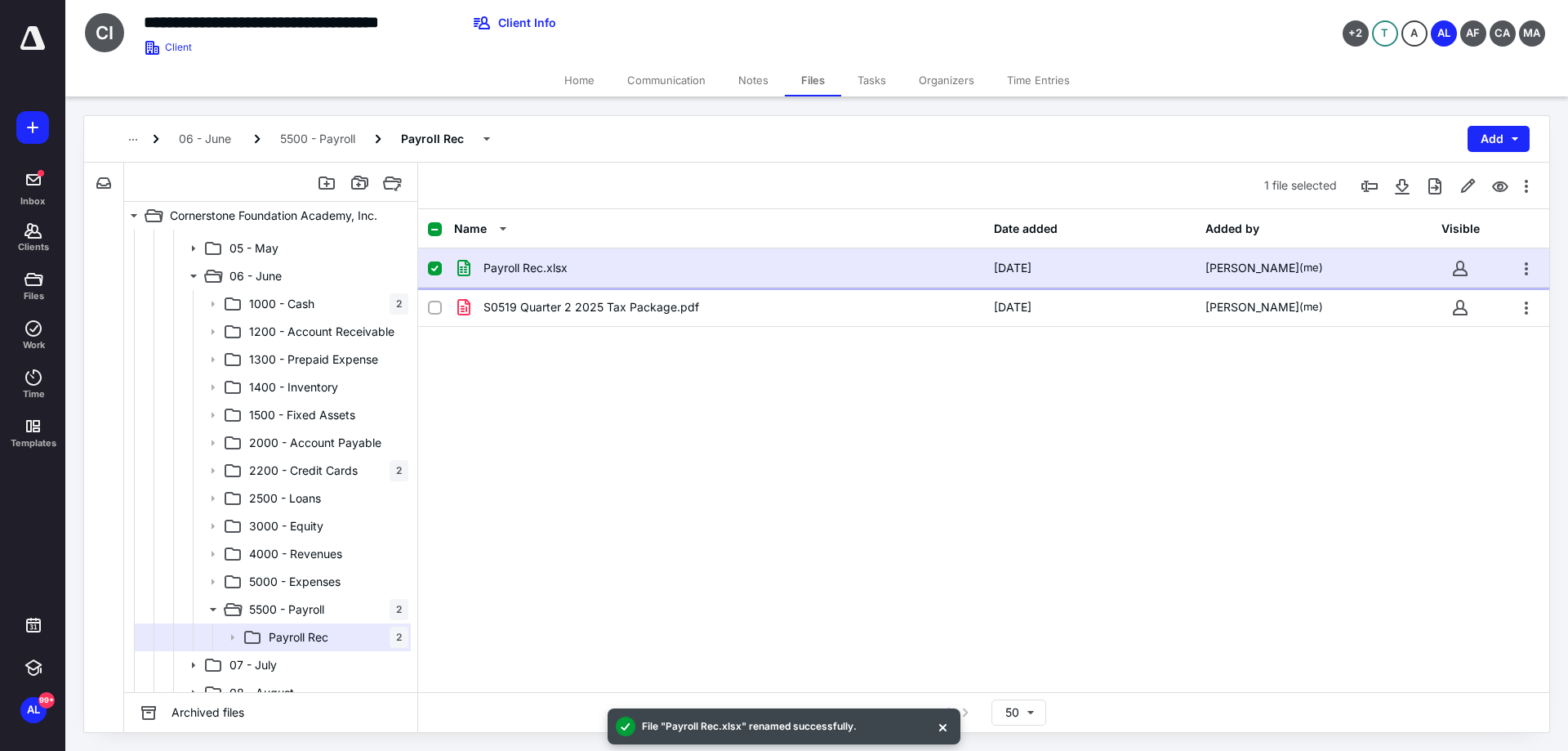 click at bounding box center (441, 268) 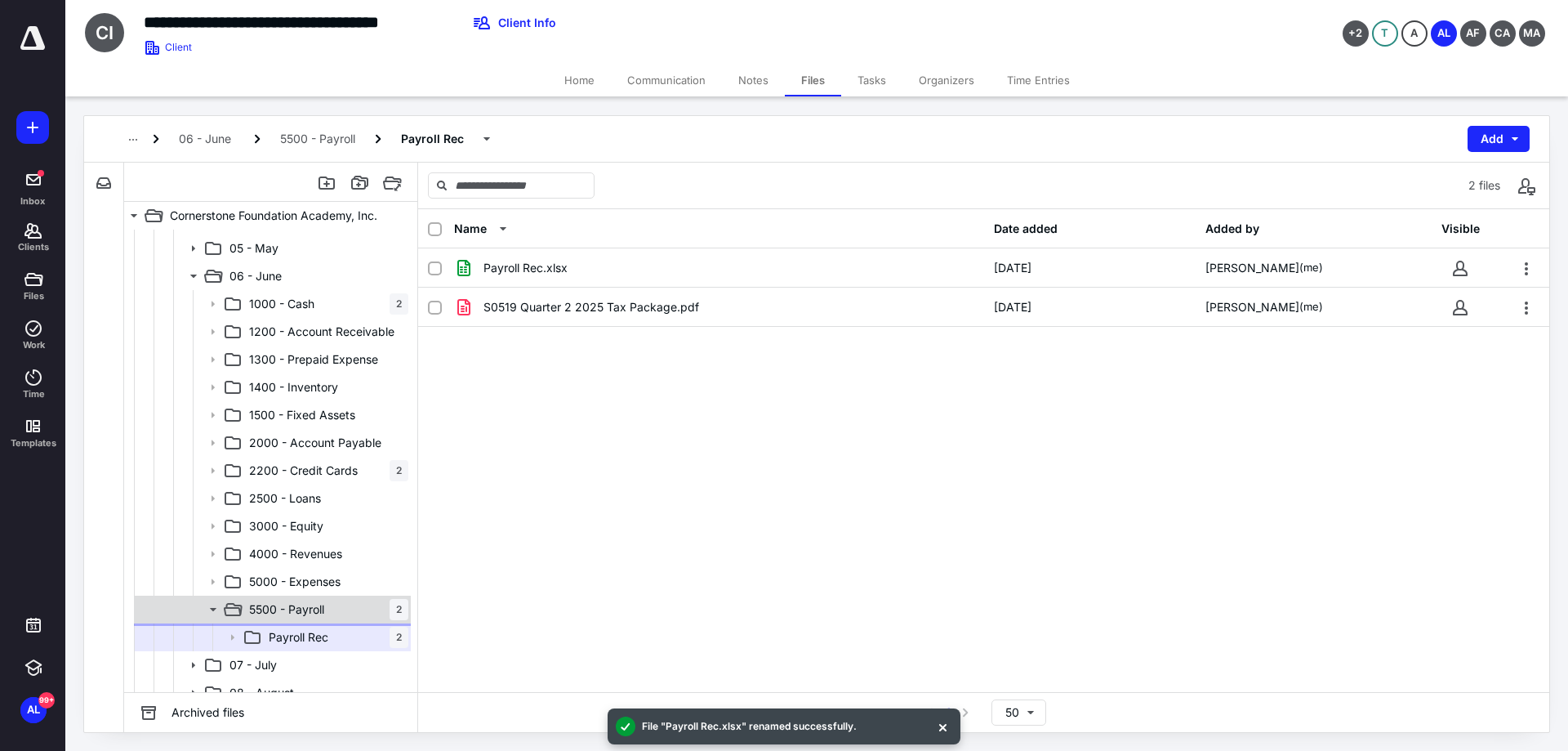 click 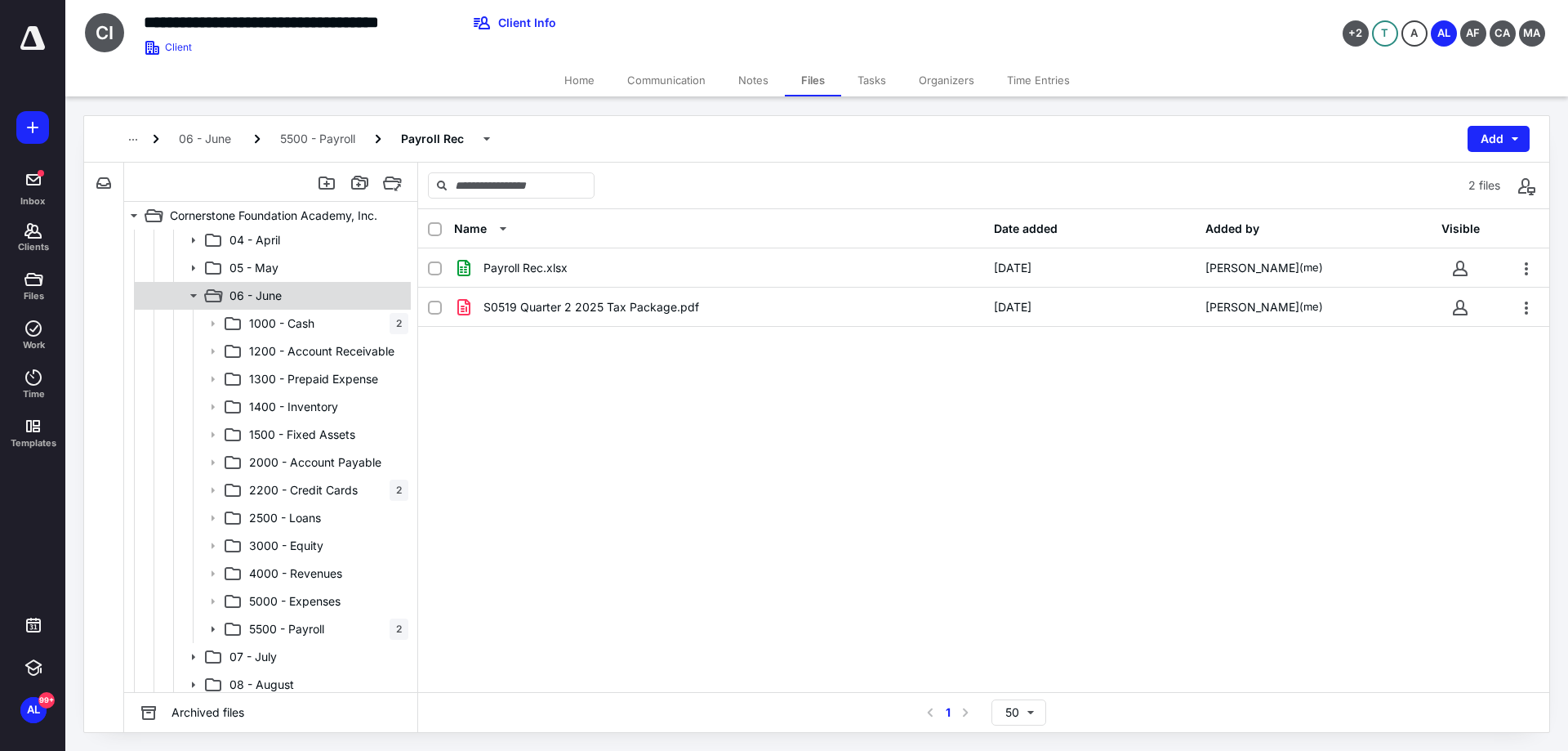 scroll, scrollTop: 245, scrollLeft: 0, axis: vertical 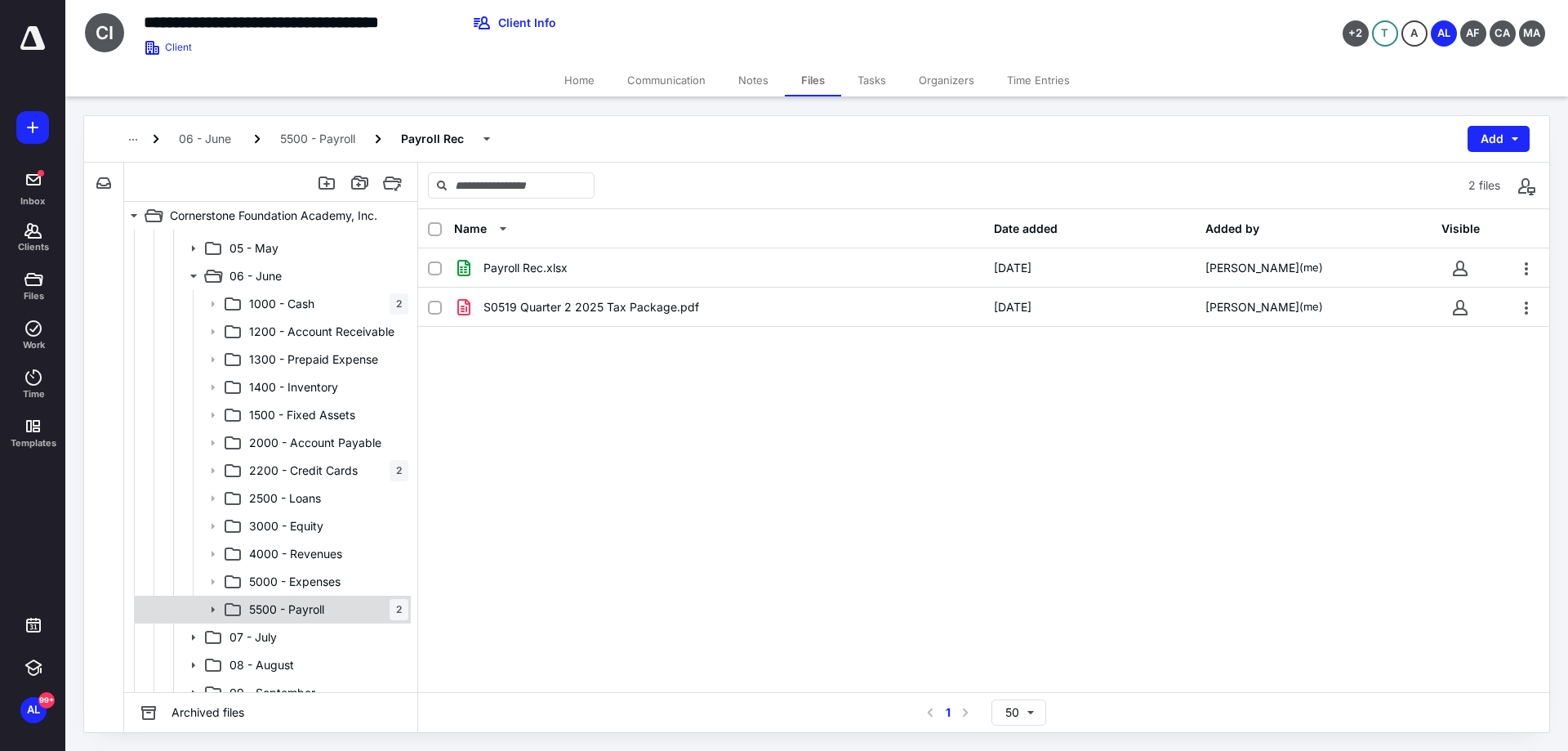 click on "5500 - Payroll 2" at bounding box center (325, 610) 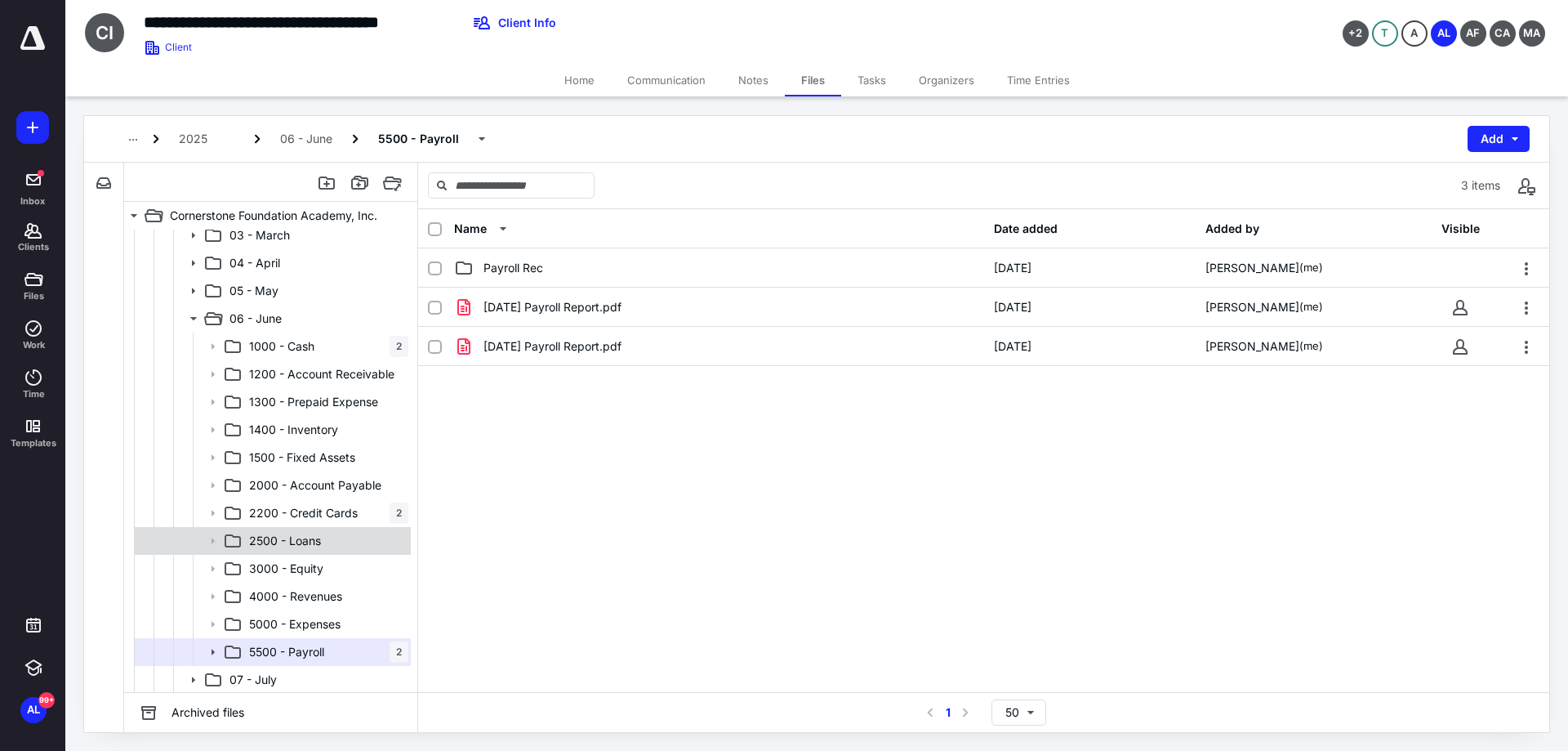 scroll, scrollTop: 163, scrollLeft: 0, axis: vertical 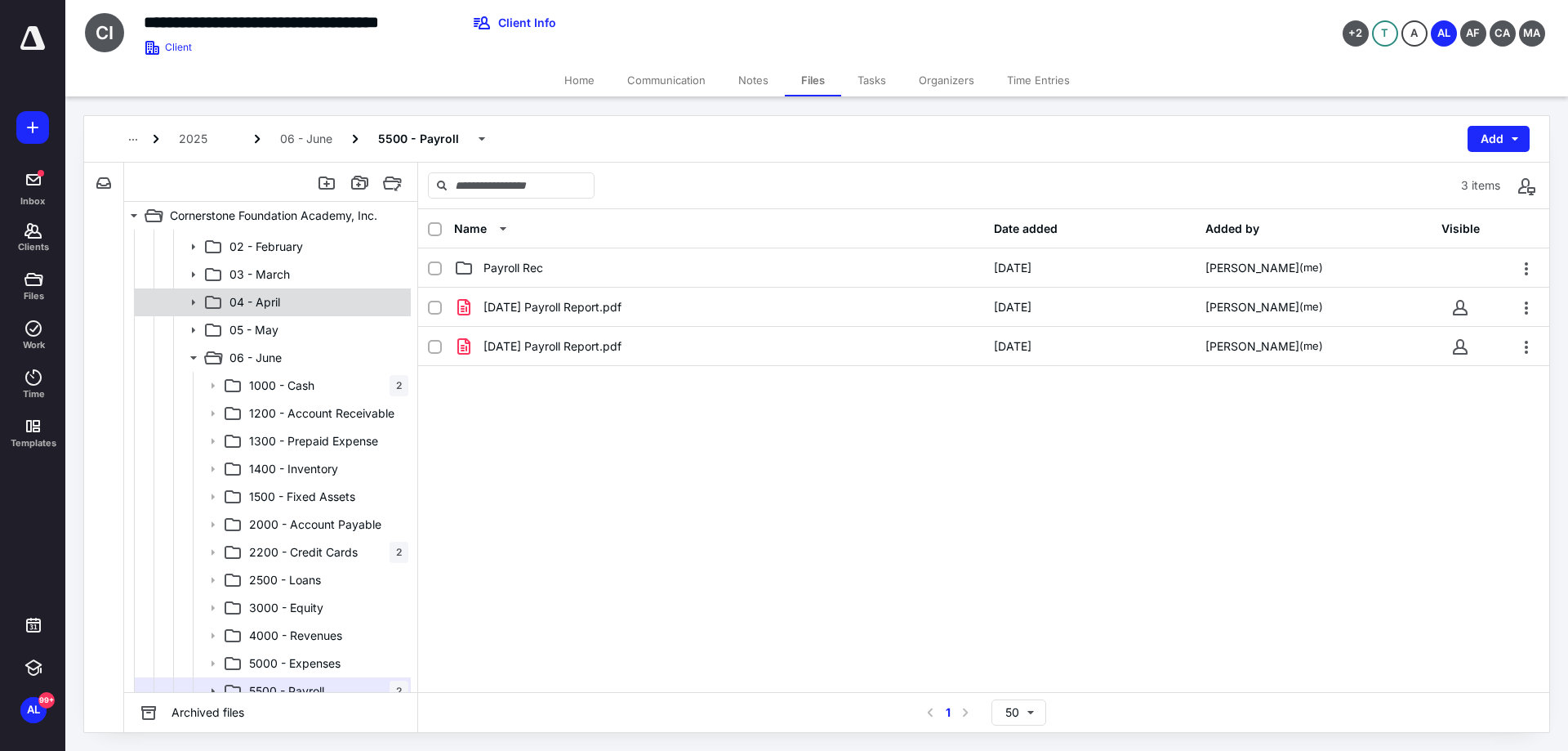 click on "04 - April" at bounding box center (315, 302) 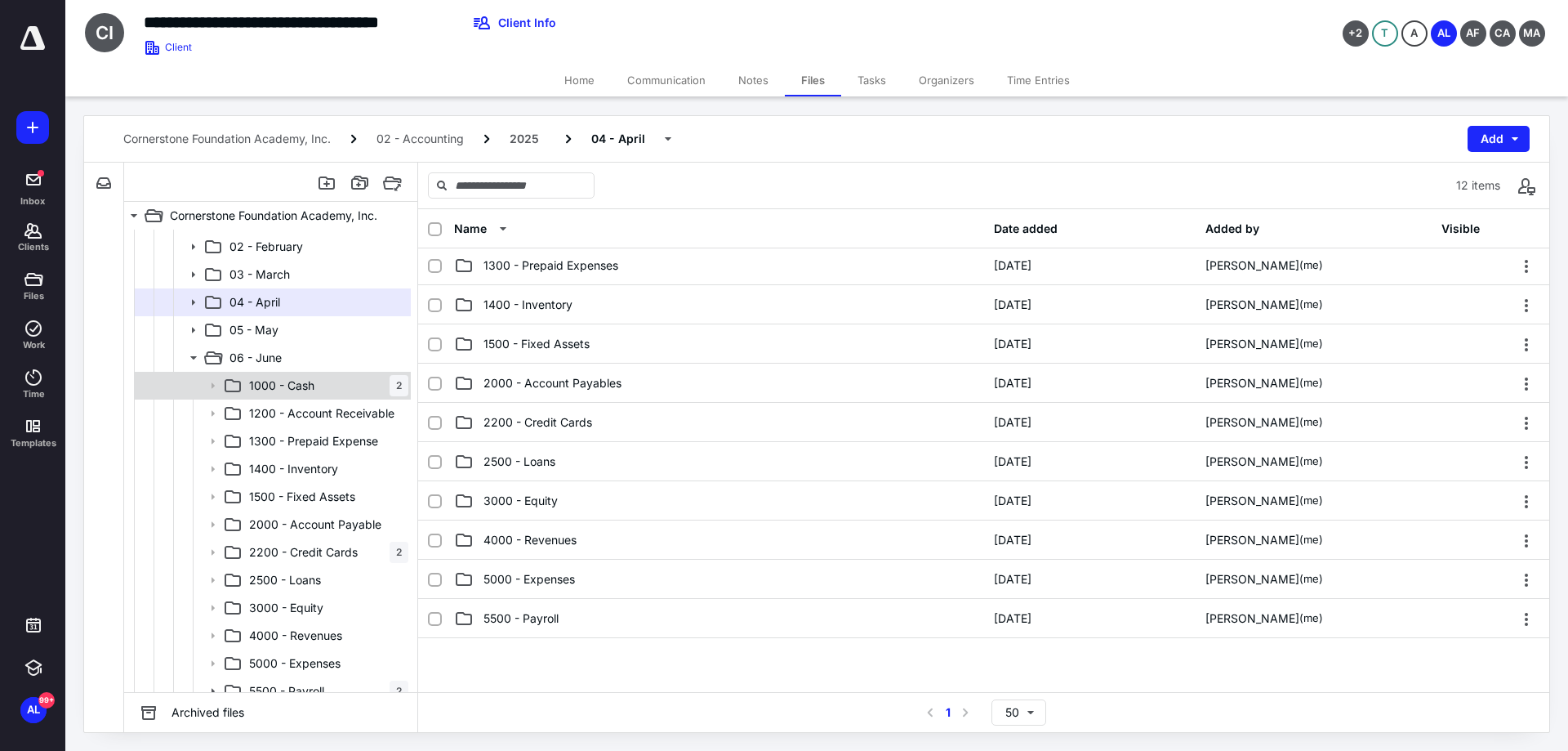 scroll, scrollTop: 82, scrollLeft: 0, axis: vertical 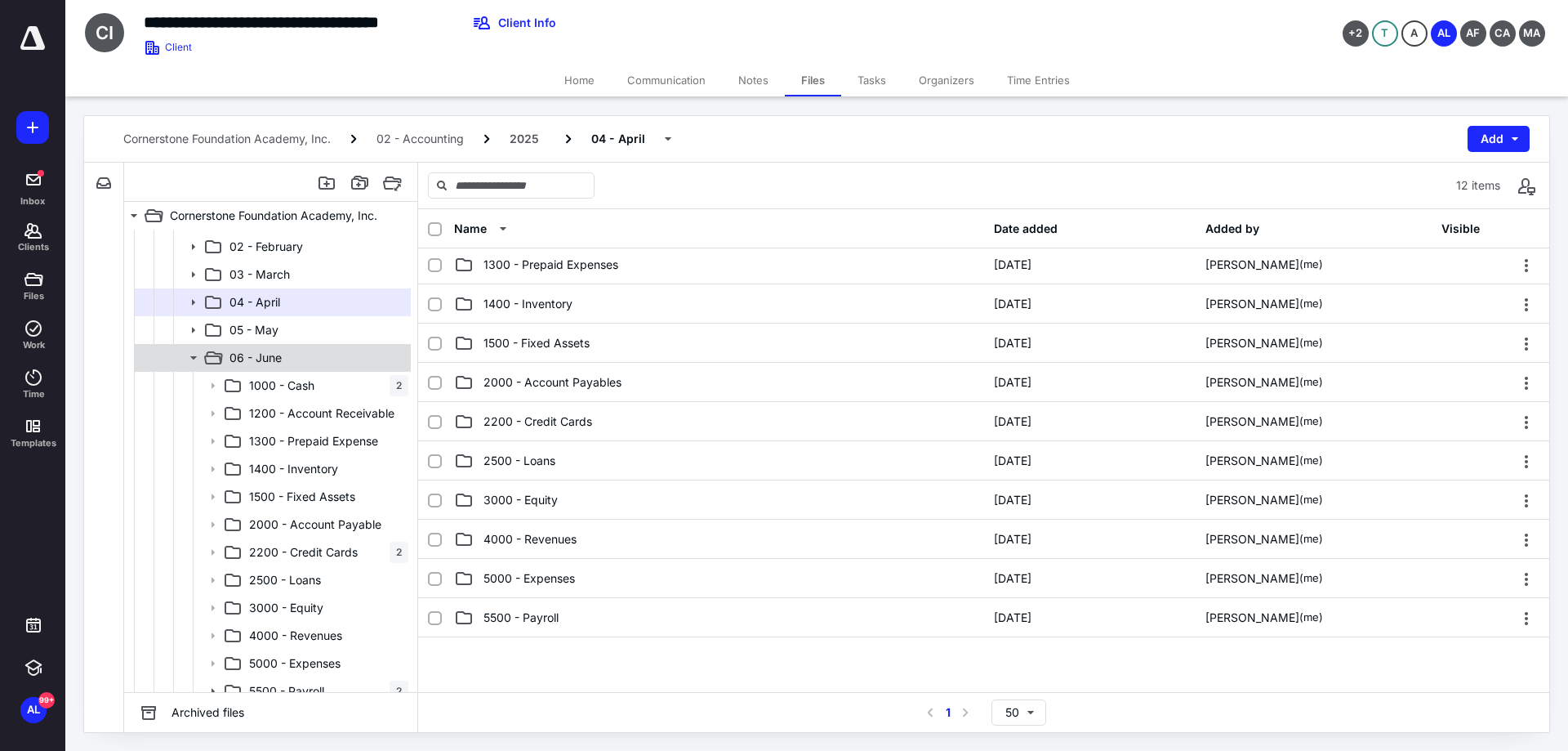 click on "06 - June" at bounding box center (315, 358) 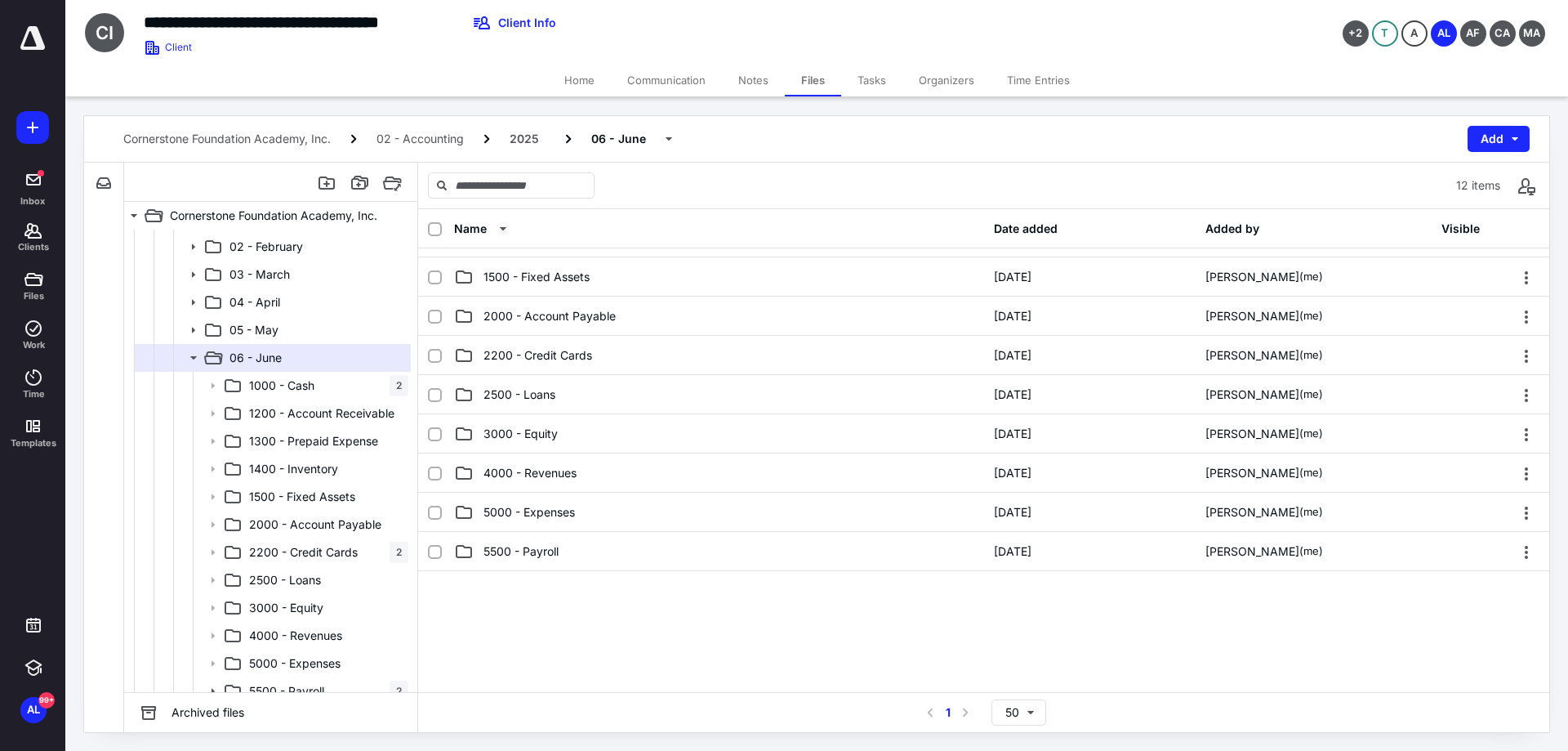 scroll, scrollTop: 163, scrollLeft: 0, axis: vertical 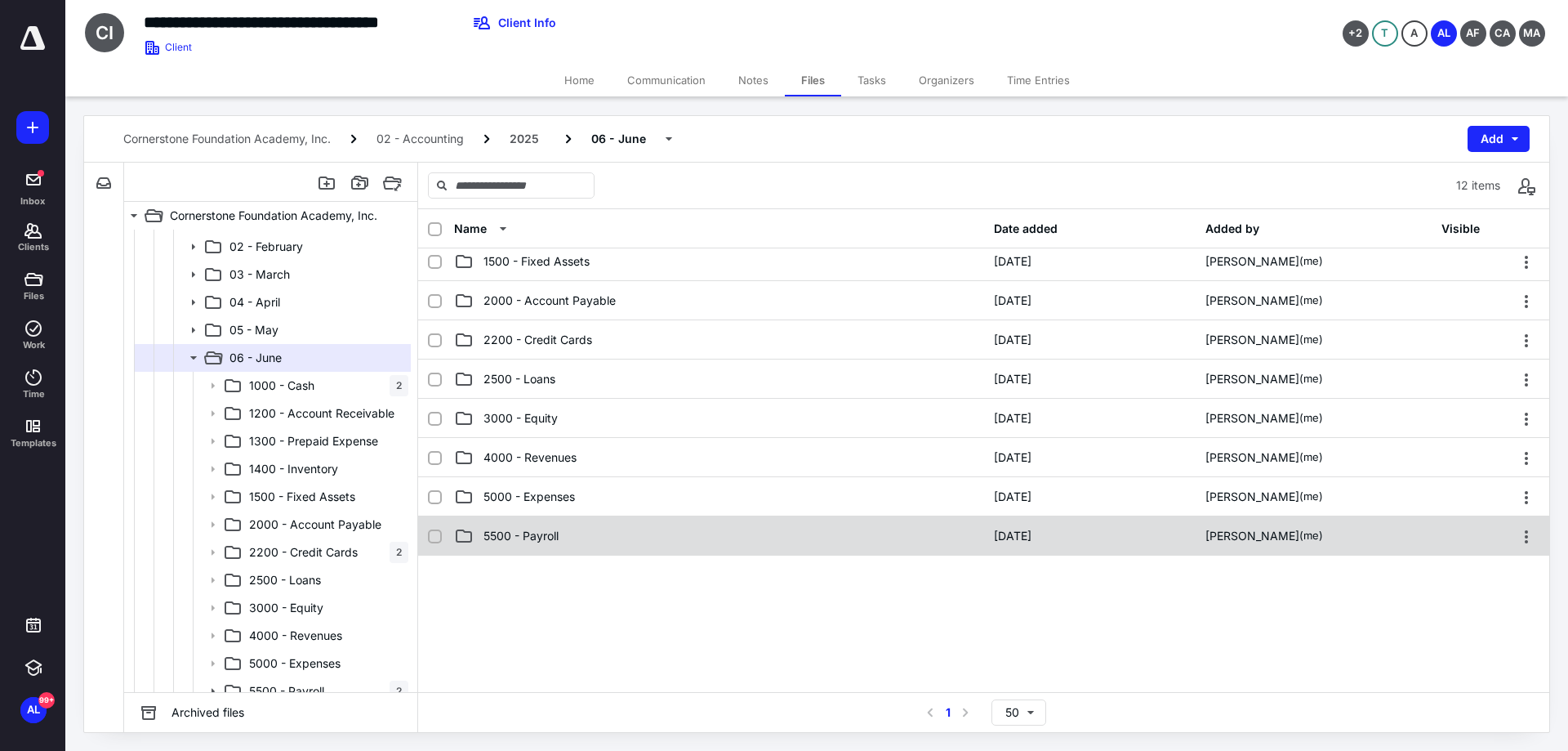 click on "5500 - Payroll" at bounding box center [521, 536] 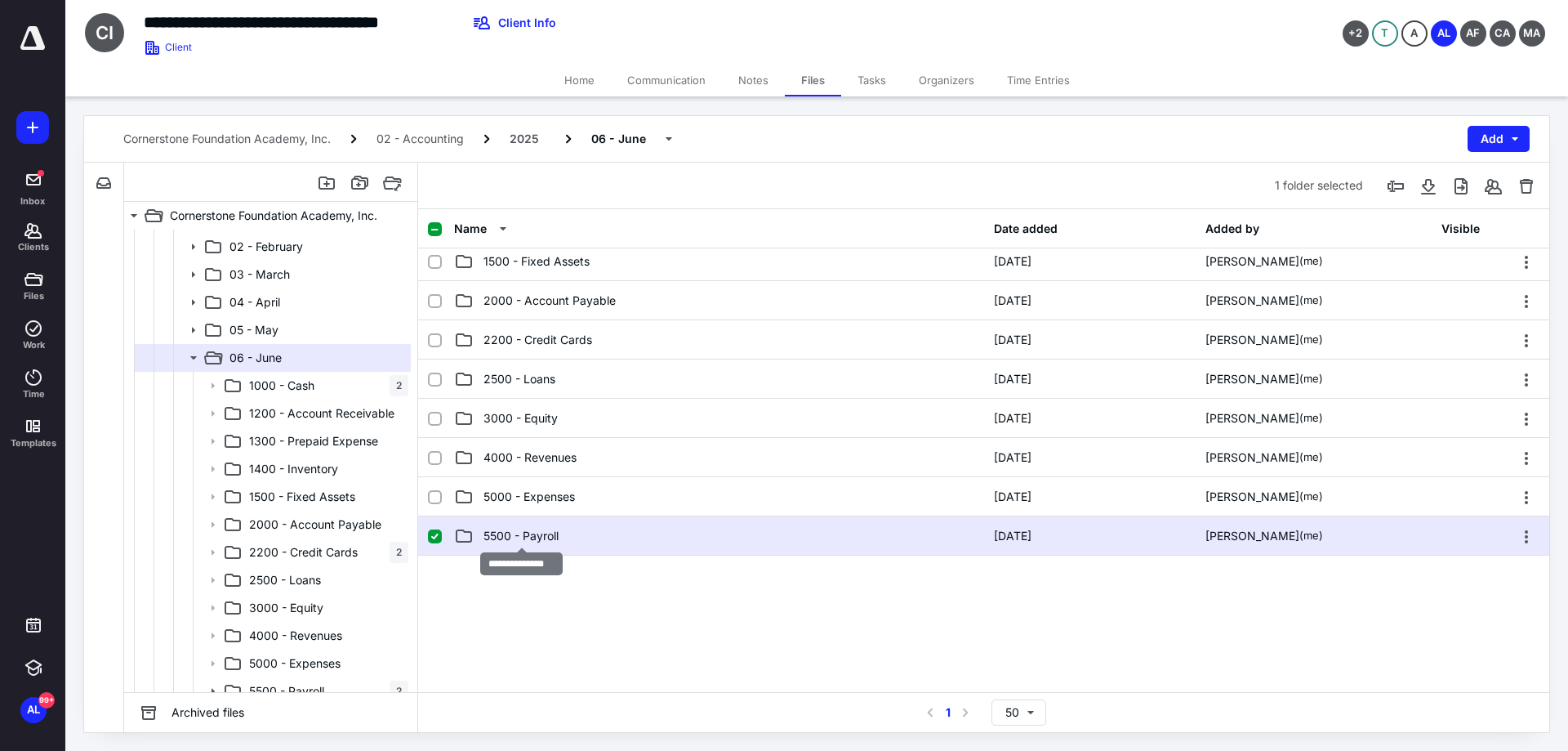 click on "5500 - Payroll" at bounding box center (521, 536) 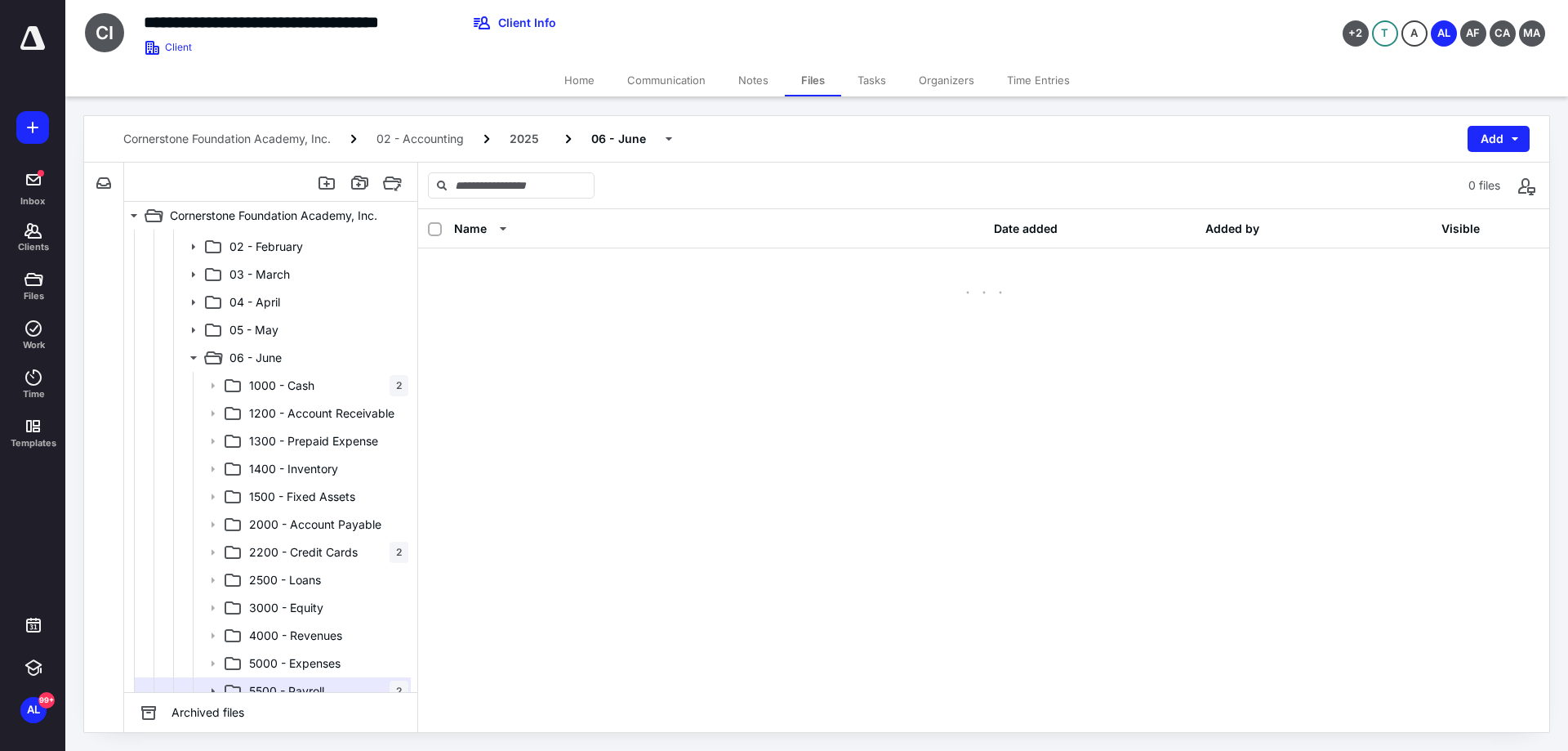 scroll, scrollTop: 0, scrollLeft: 0, axis: both 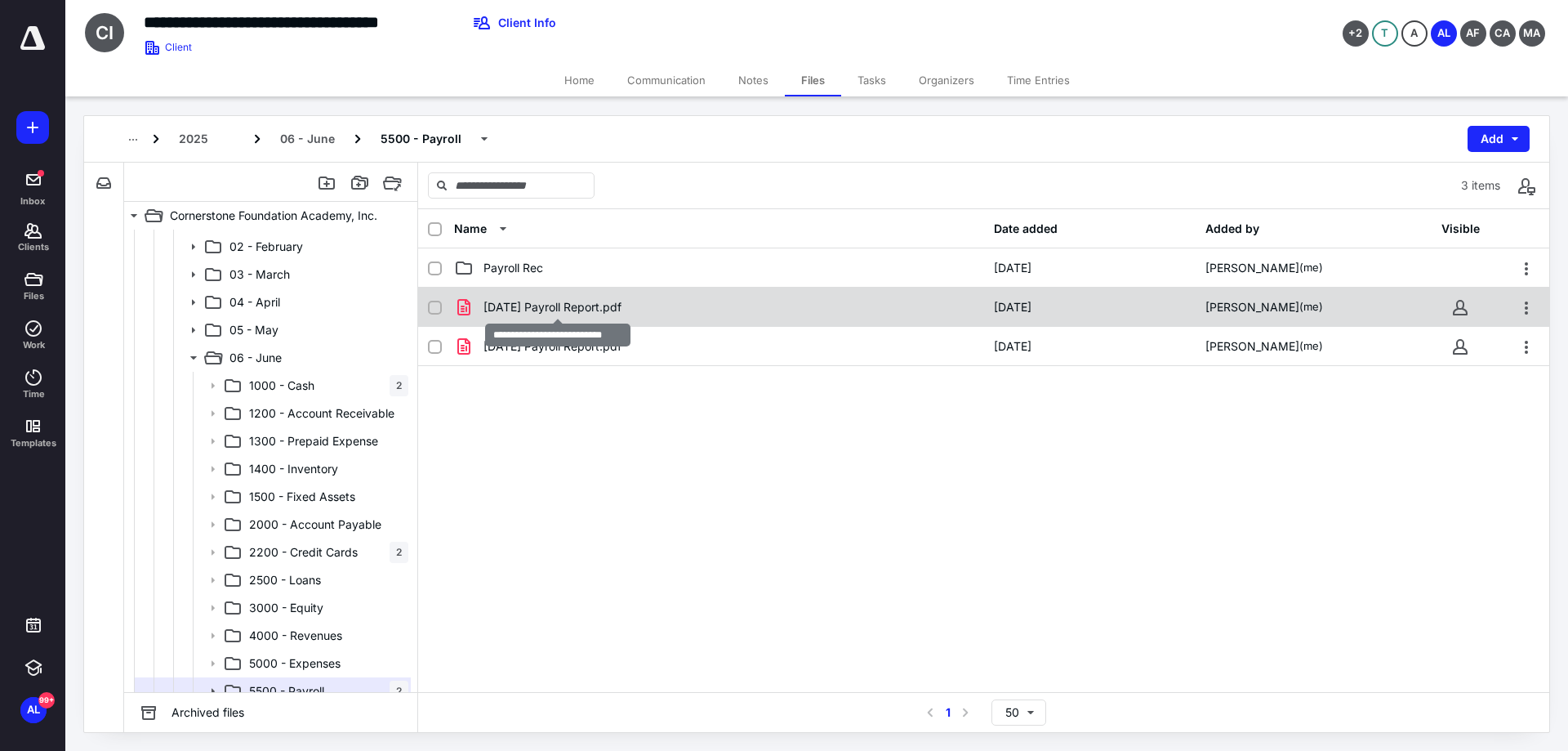 click on "[DATE] Payroll Report.pdf" at bounding box center (552, 307) 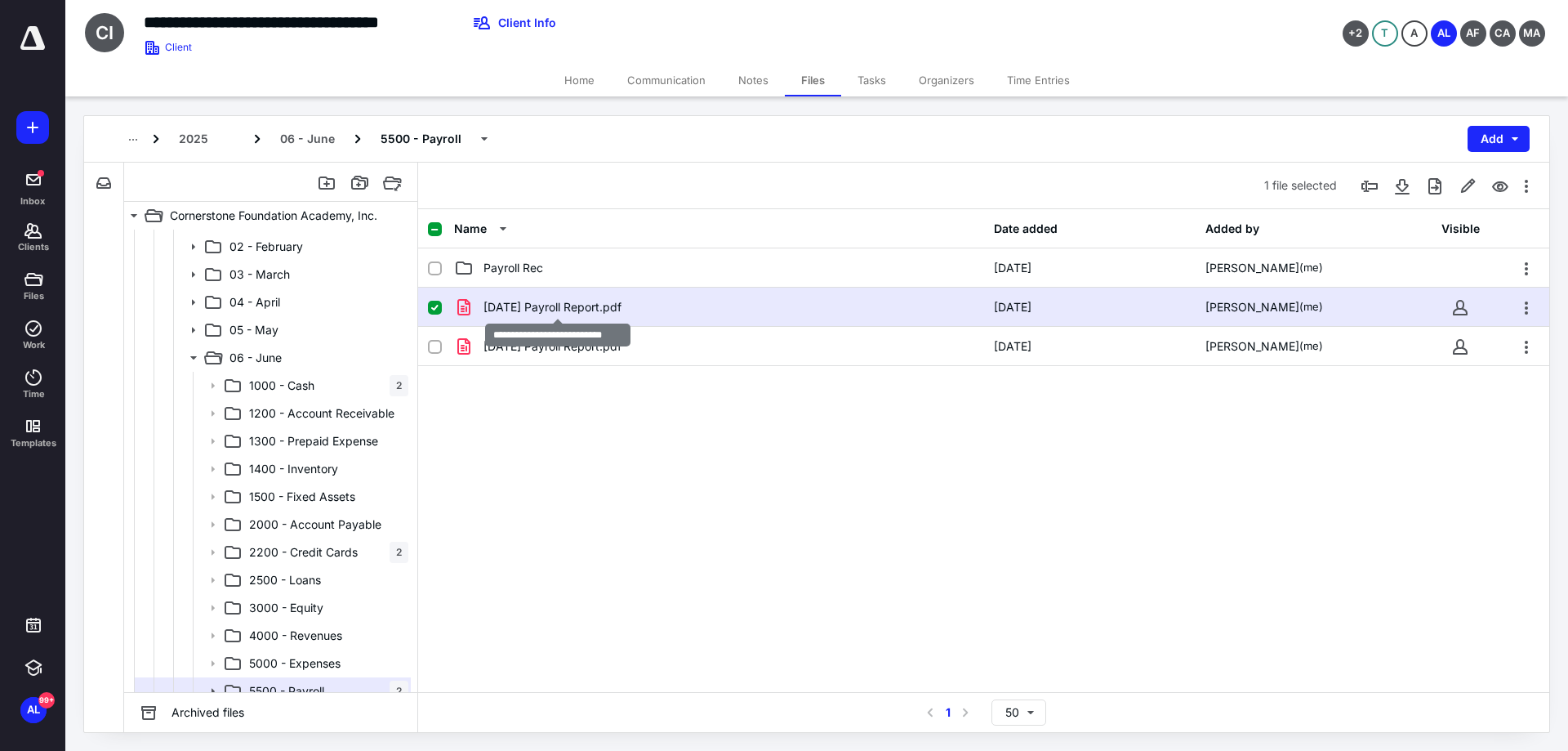 click on "[DATE] Payroll Report.pdf" at bounding box center (552, 307) 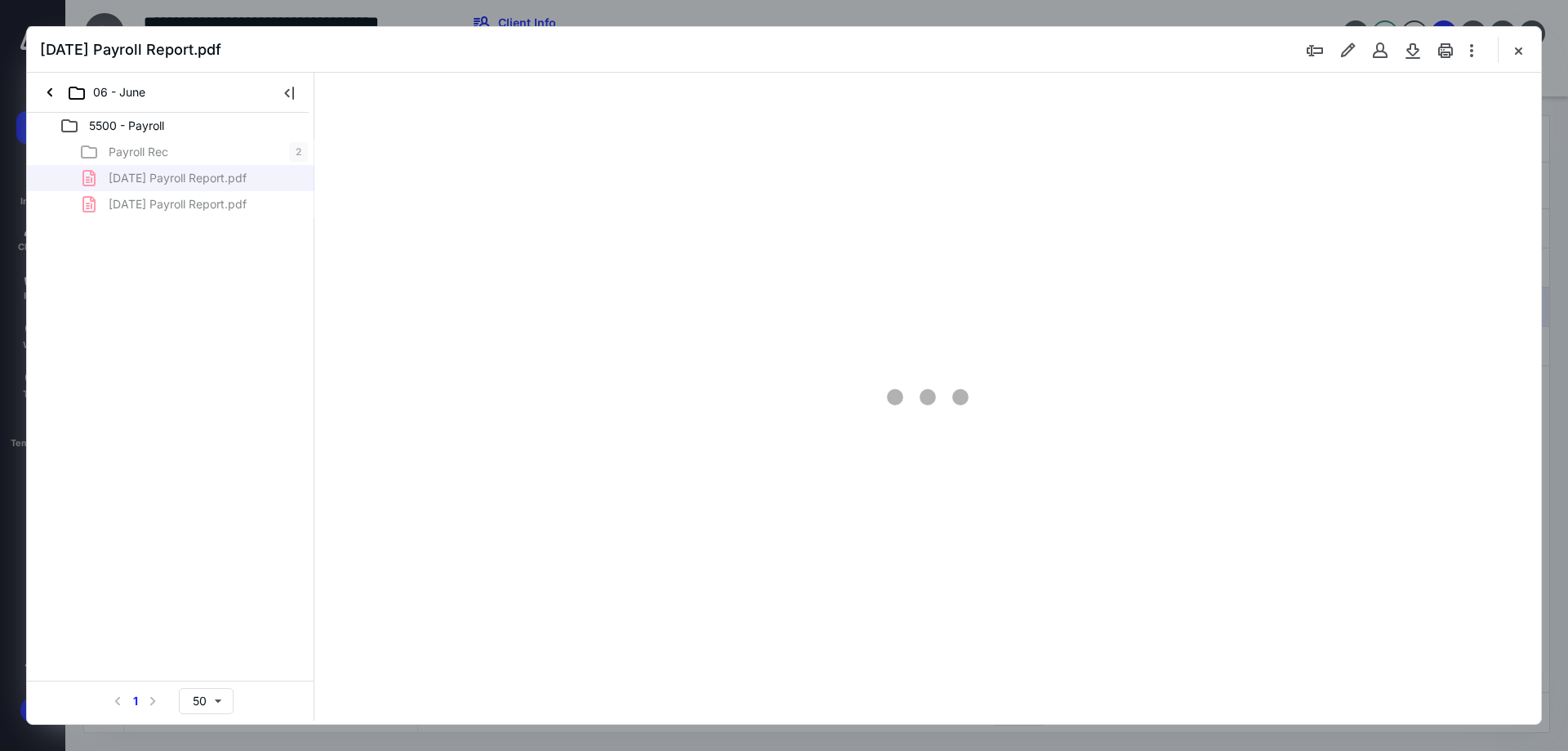scroll, scrollTop: 0, scrollLeft: 0, axis: both 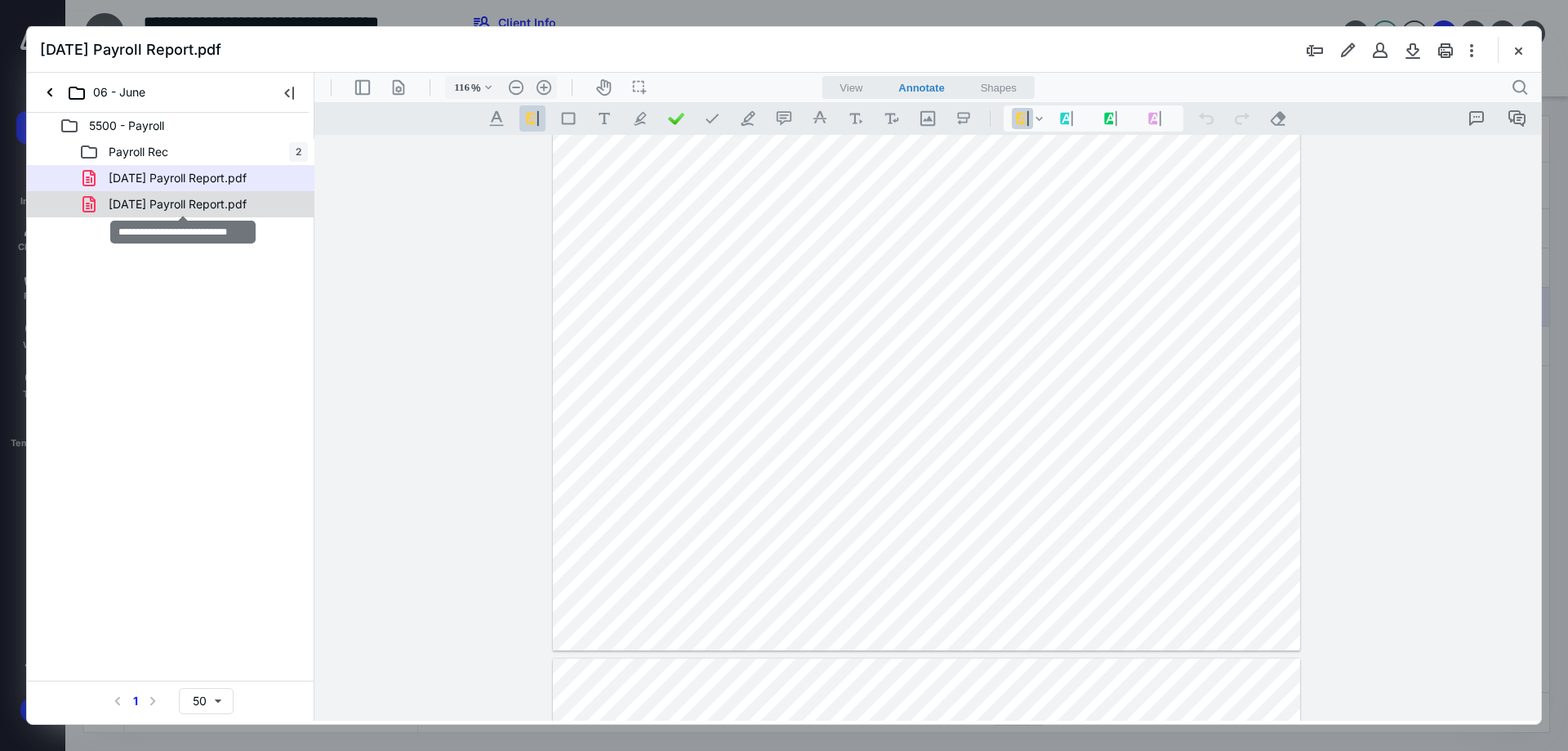click on "[DATE] Payroll Report.pdf" at bounding box center [177, 204] 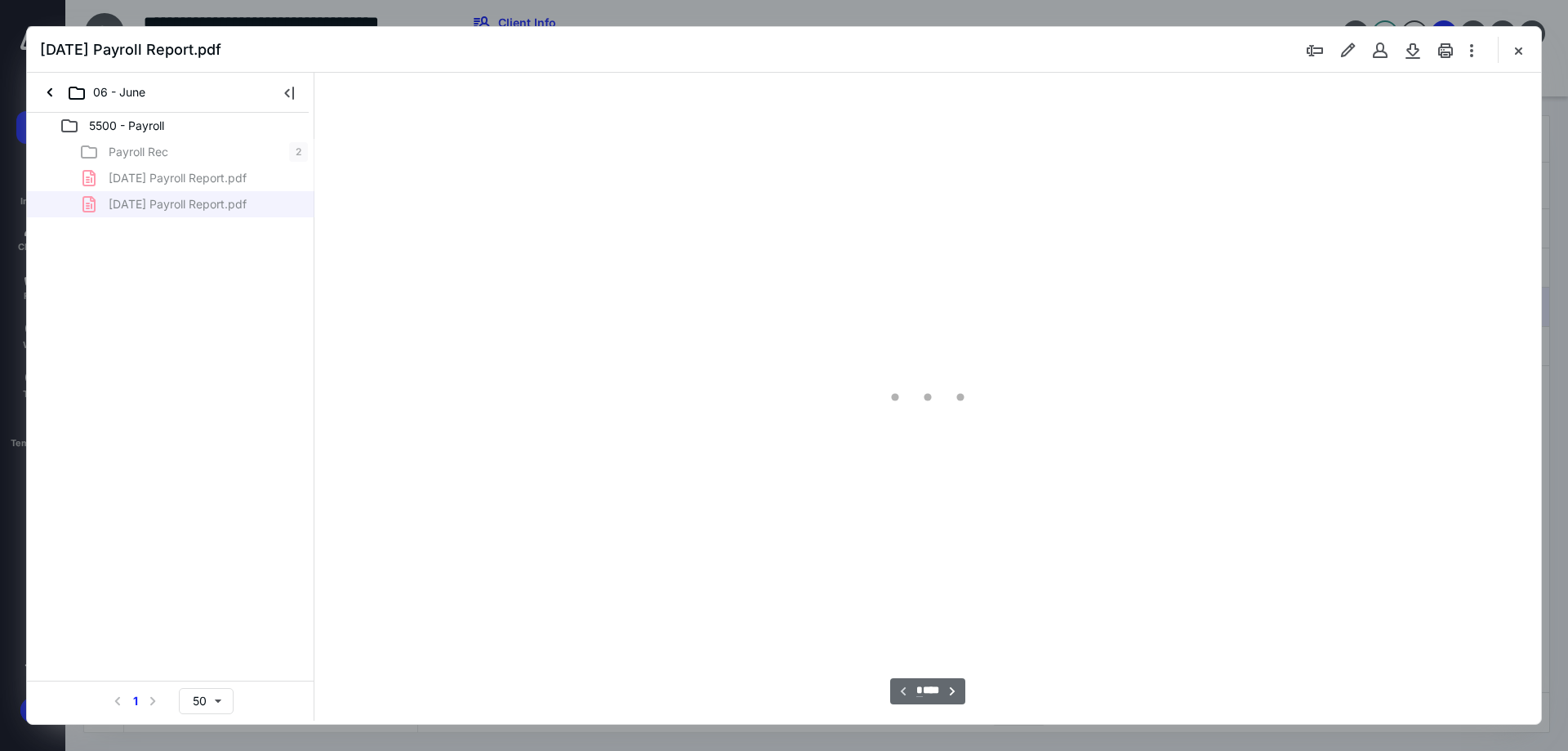 type on "116" 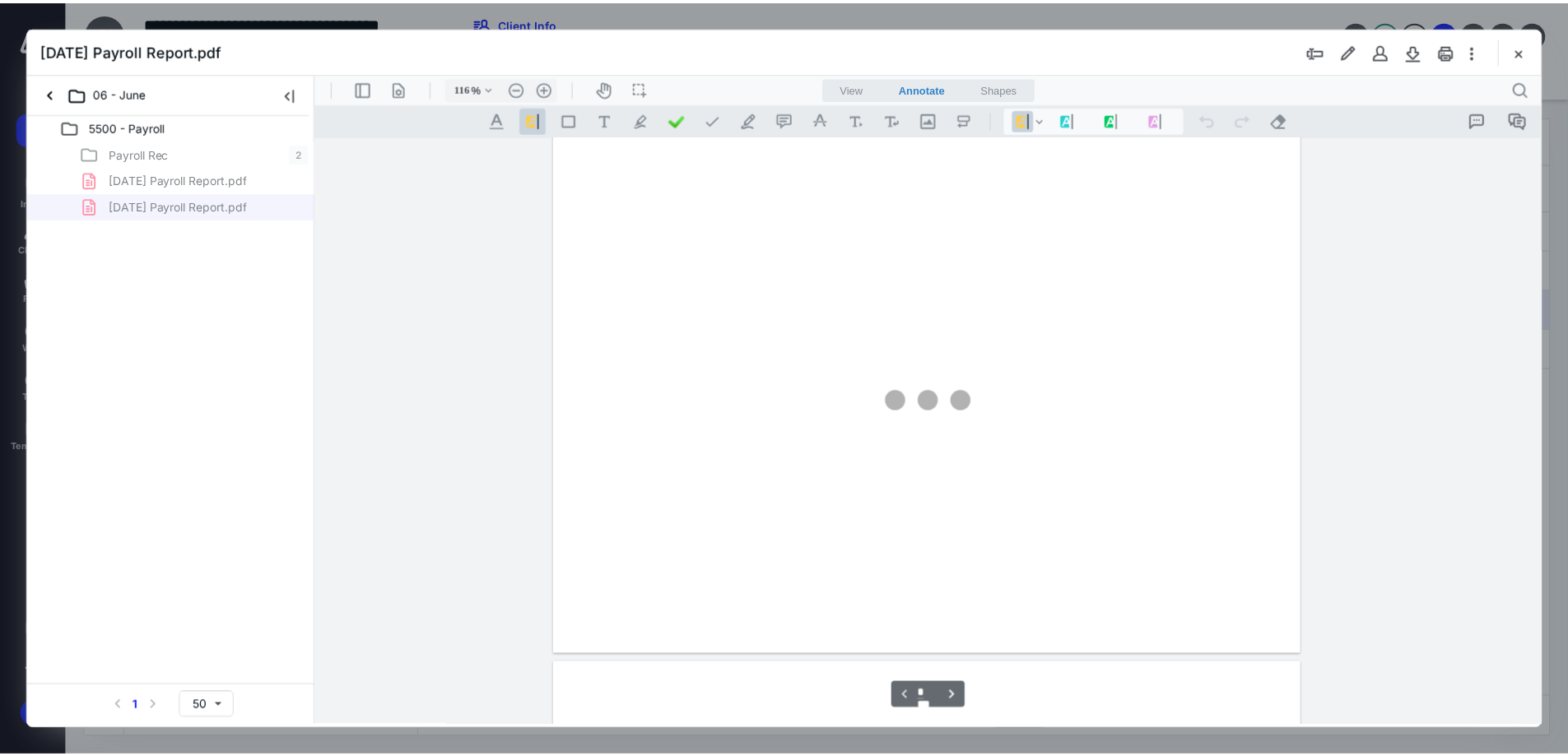 scroll, scrollTop: 67, scrollLeft: 0, axis: vertical 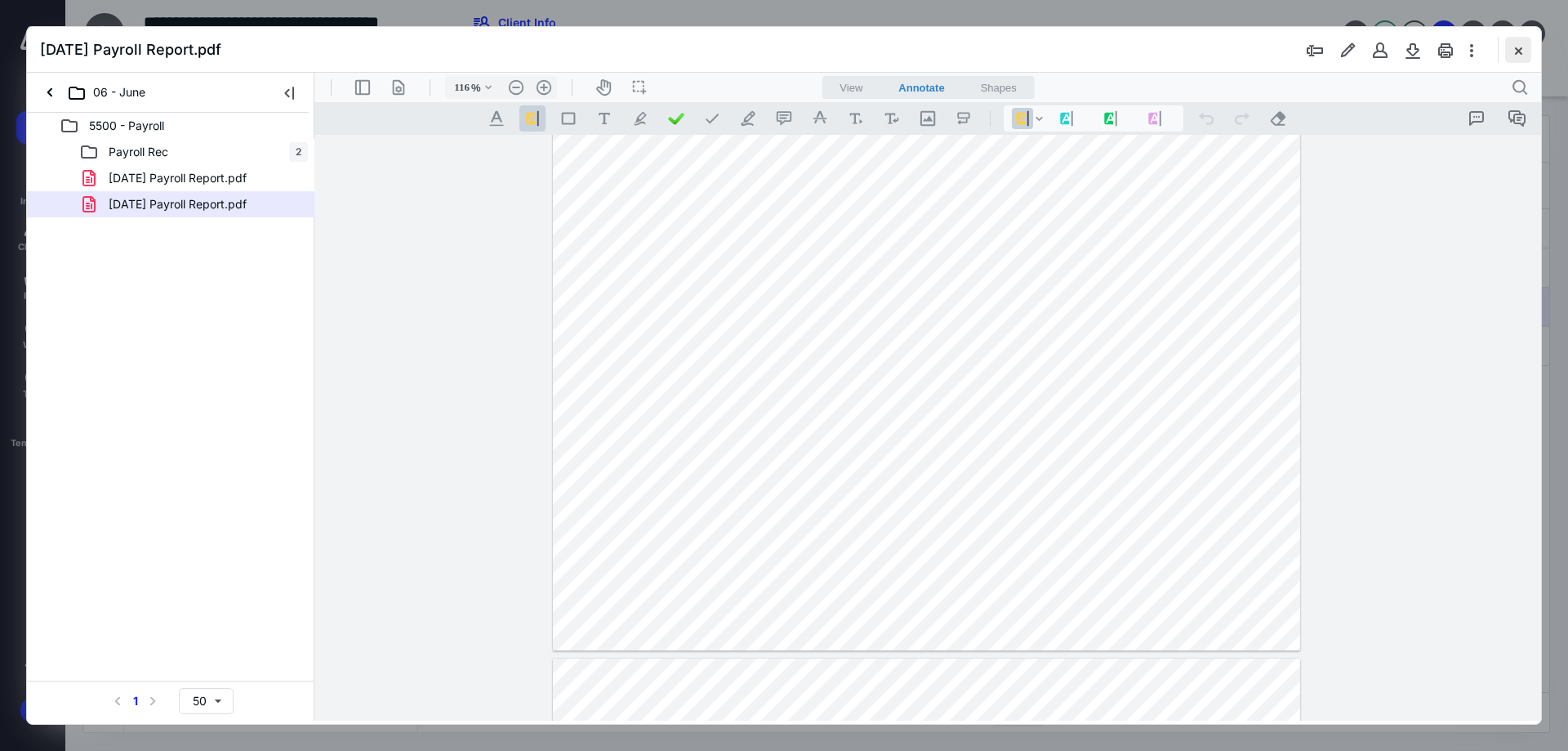 click at bounding box center (1518, 50) 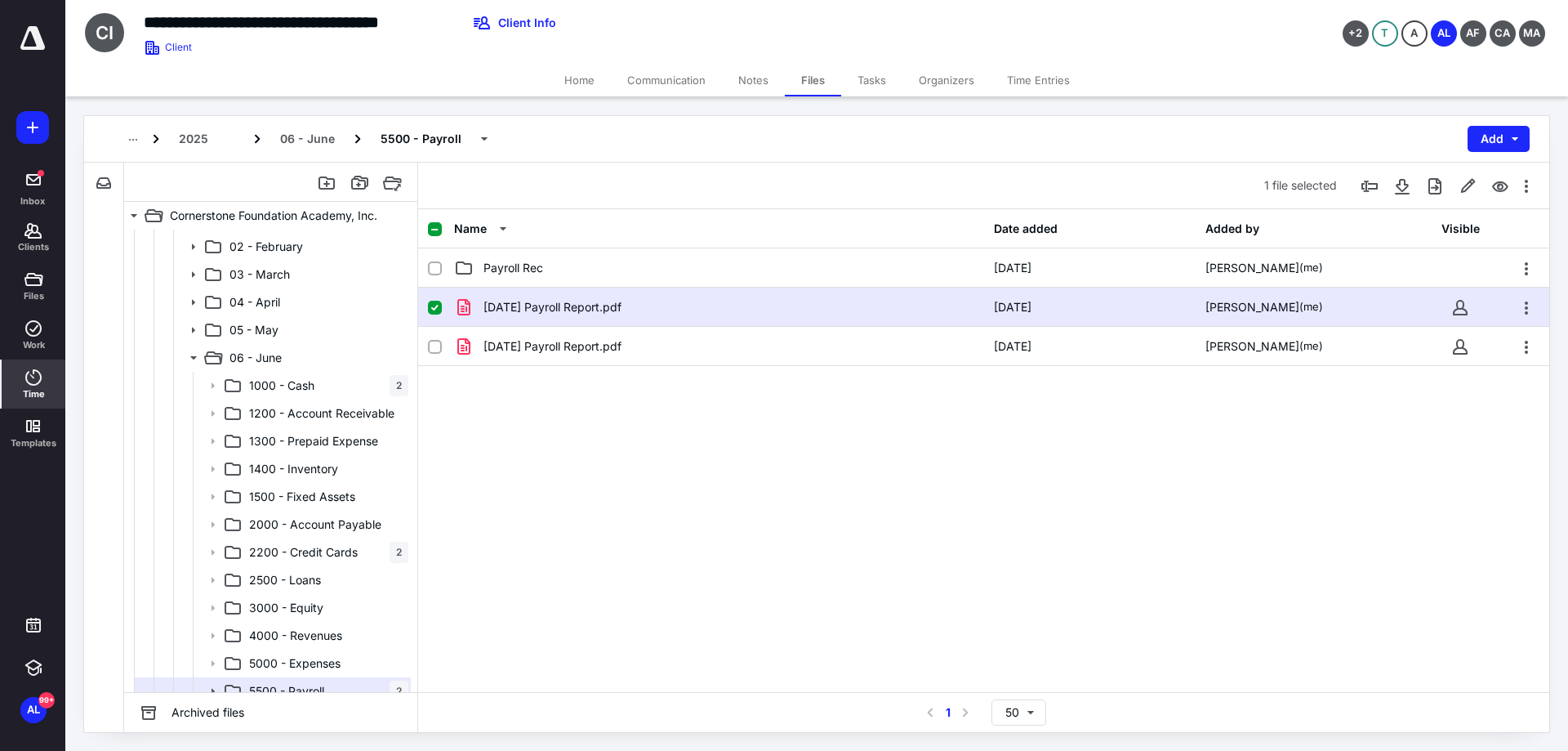 click on "Time" at bounding box center [33, 384] 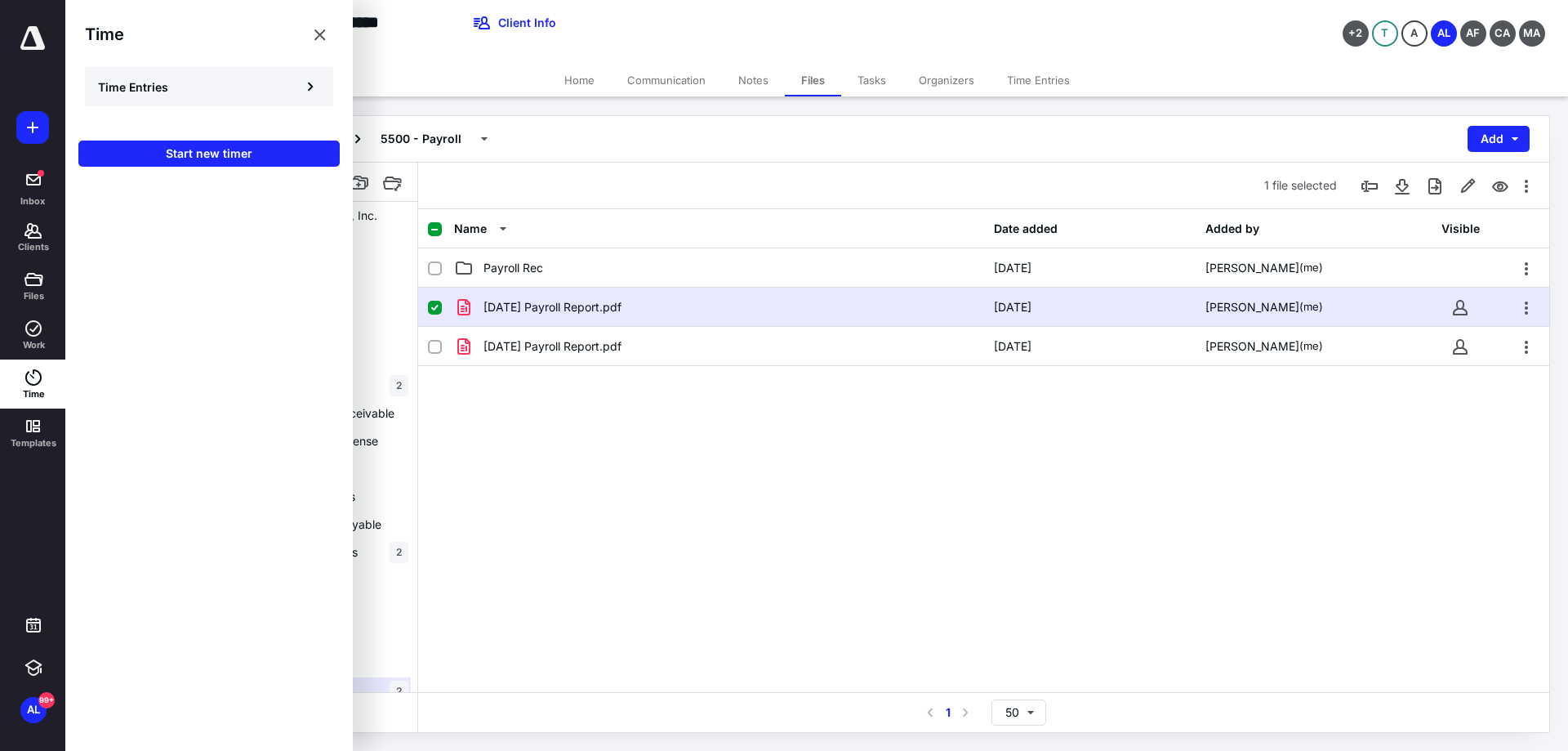 click on "Time Entries" at bounding box center [133, 87] 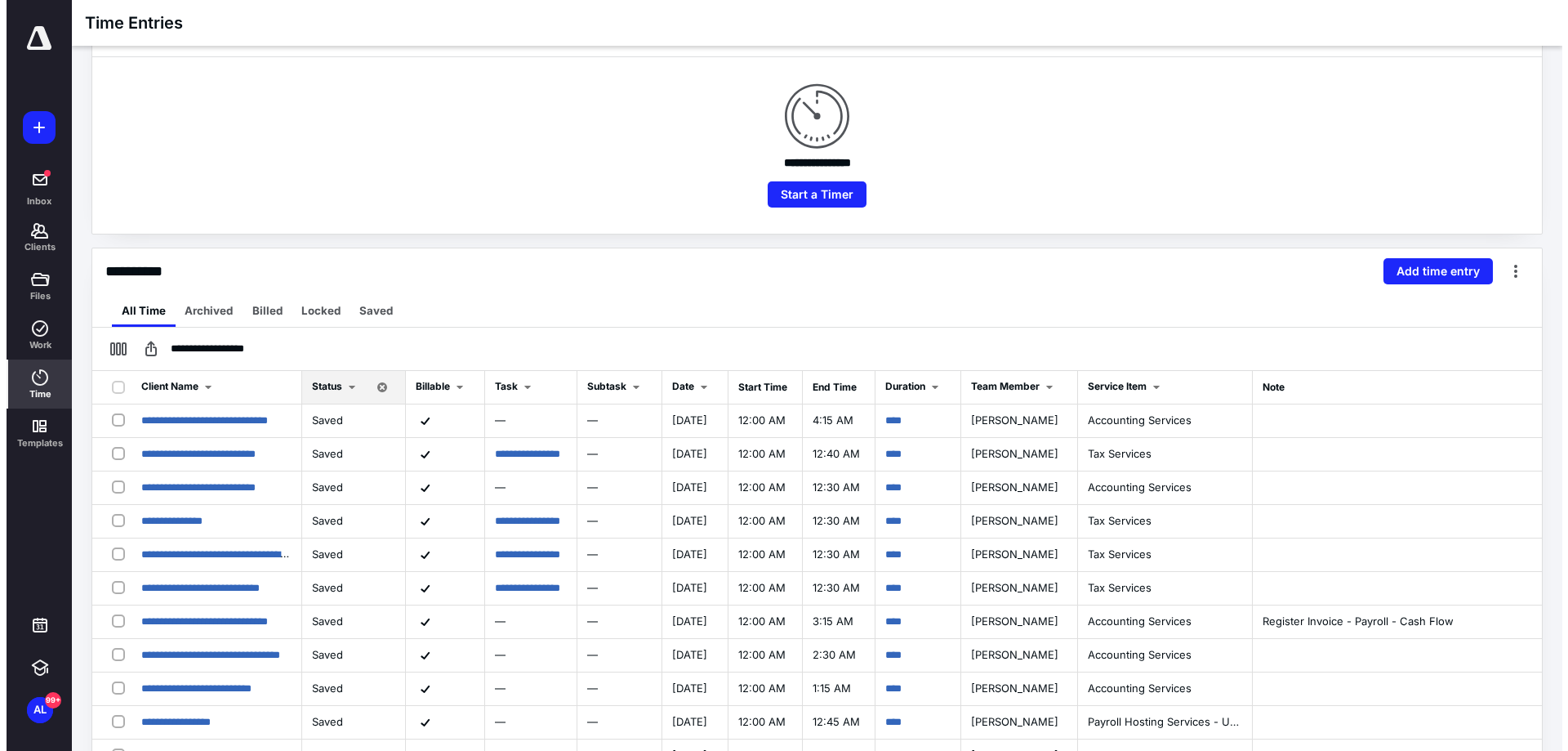 scroll, scrollTop: 163, scrollLeft: 0, axis: vertical 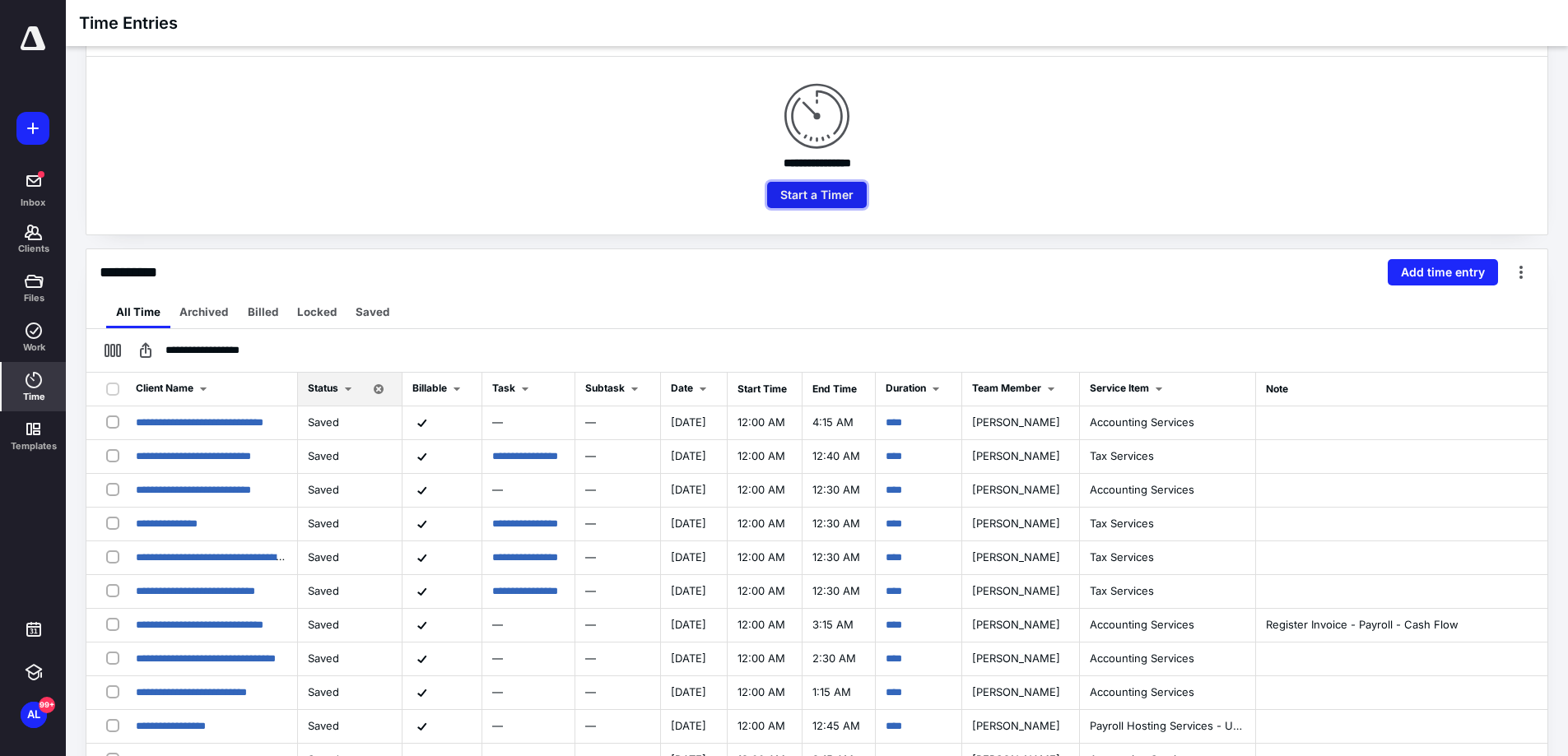 click on "Start a Timer" at bounding box center (817, 195) 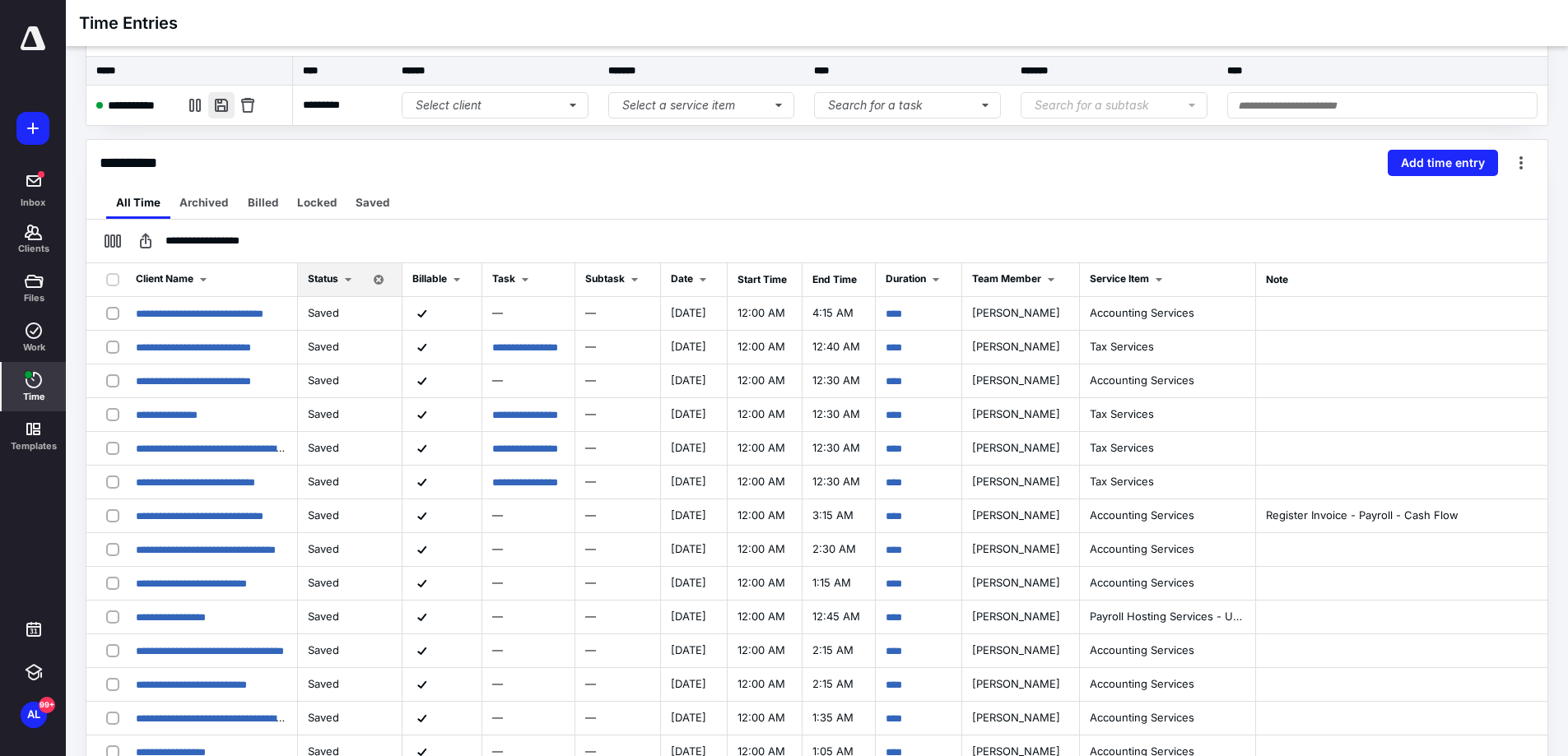click at bounding box center [221, 105] 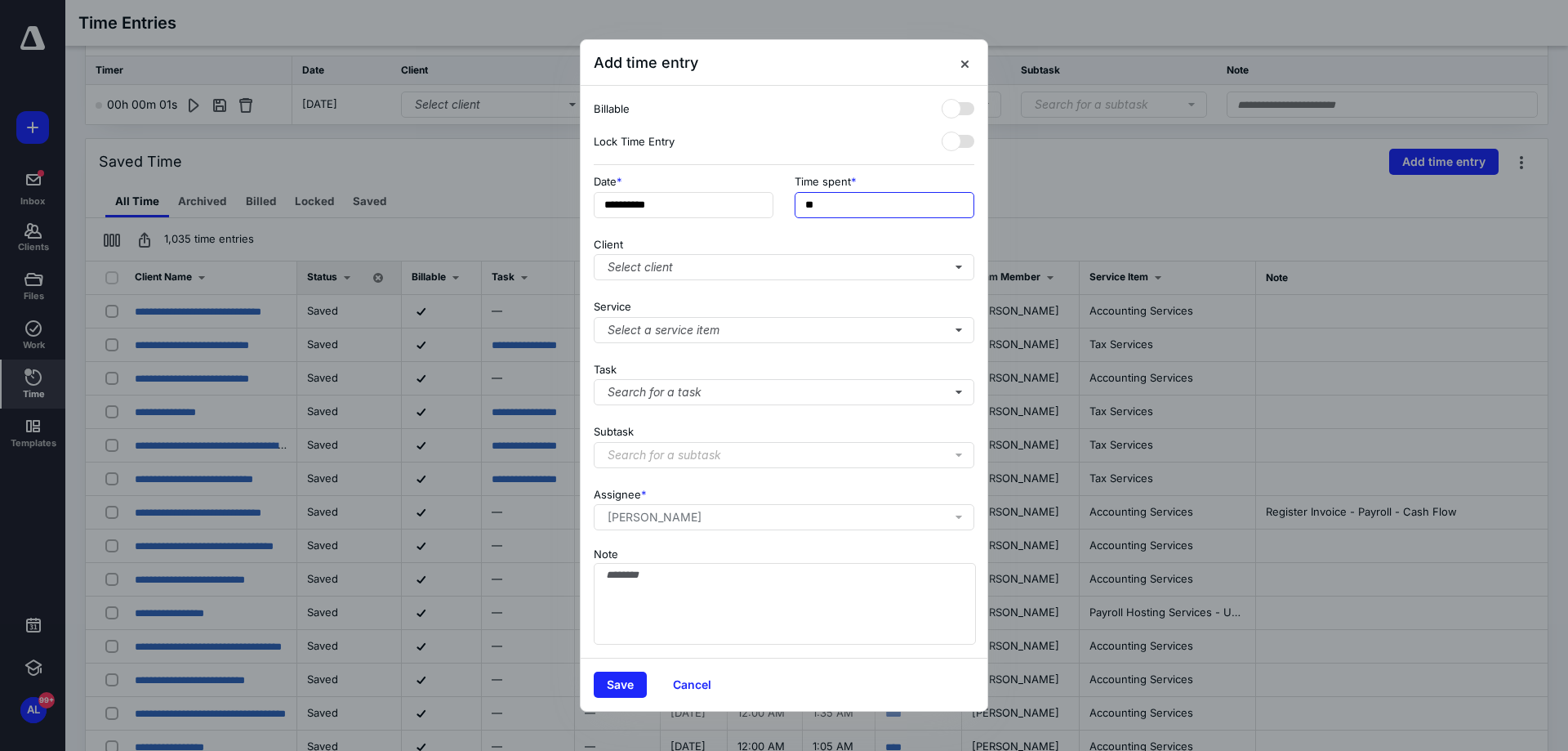 drag, startPoint x: 824, startPoint y: 203, endPoint x: 786, endPoint y: 196, distance: 38.639358 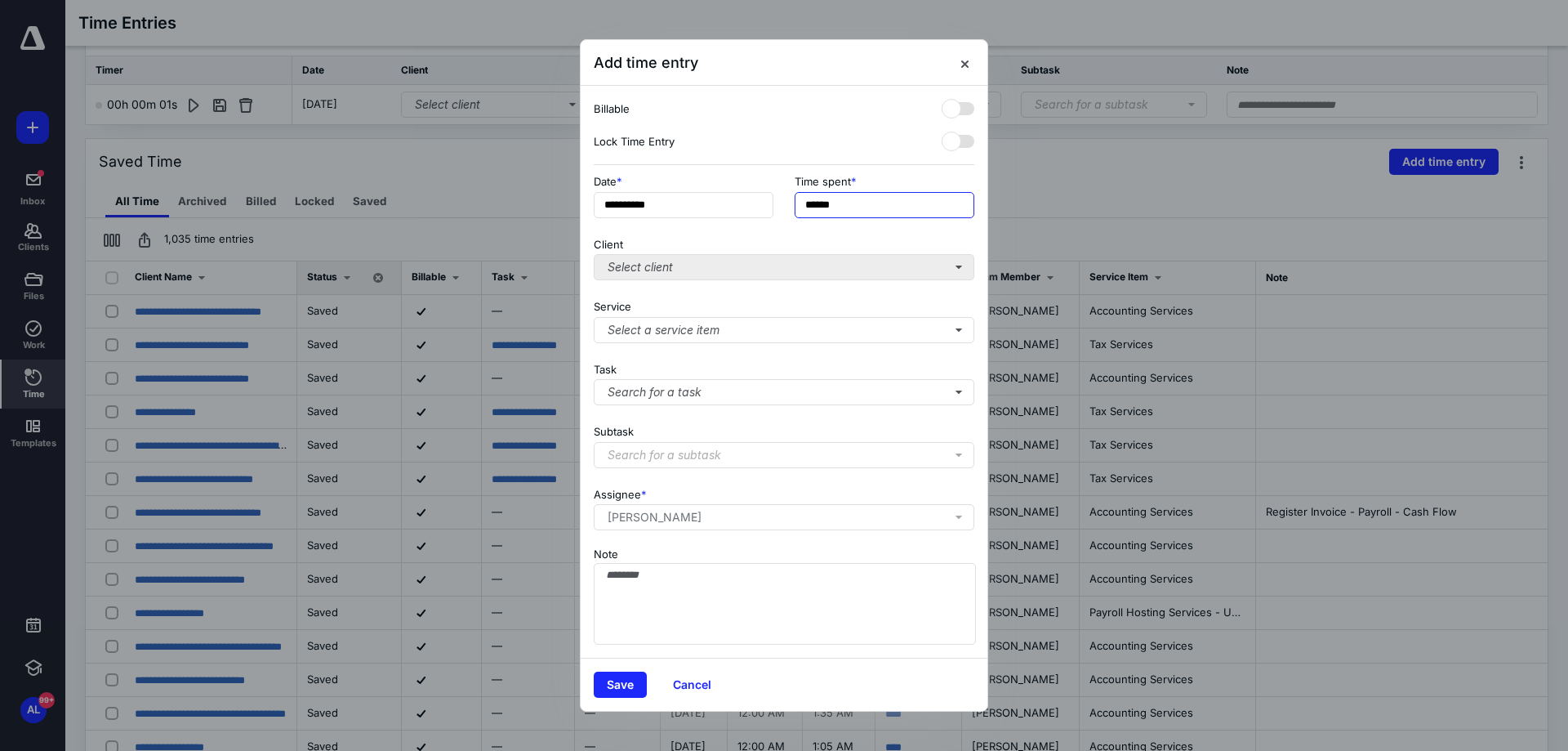 type on "******" 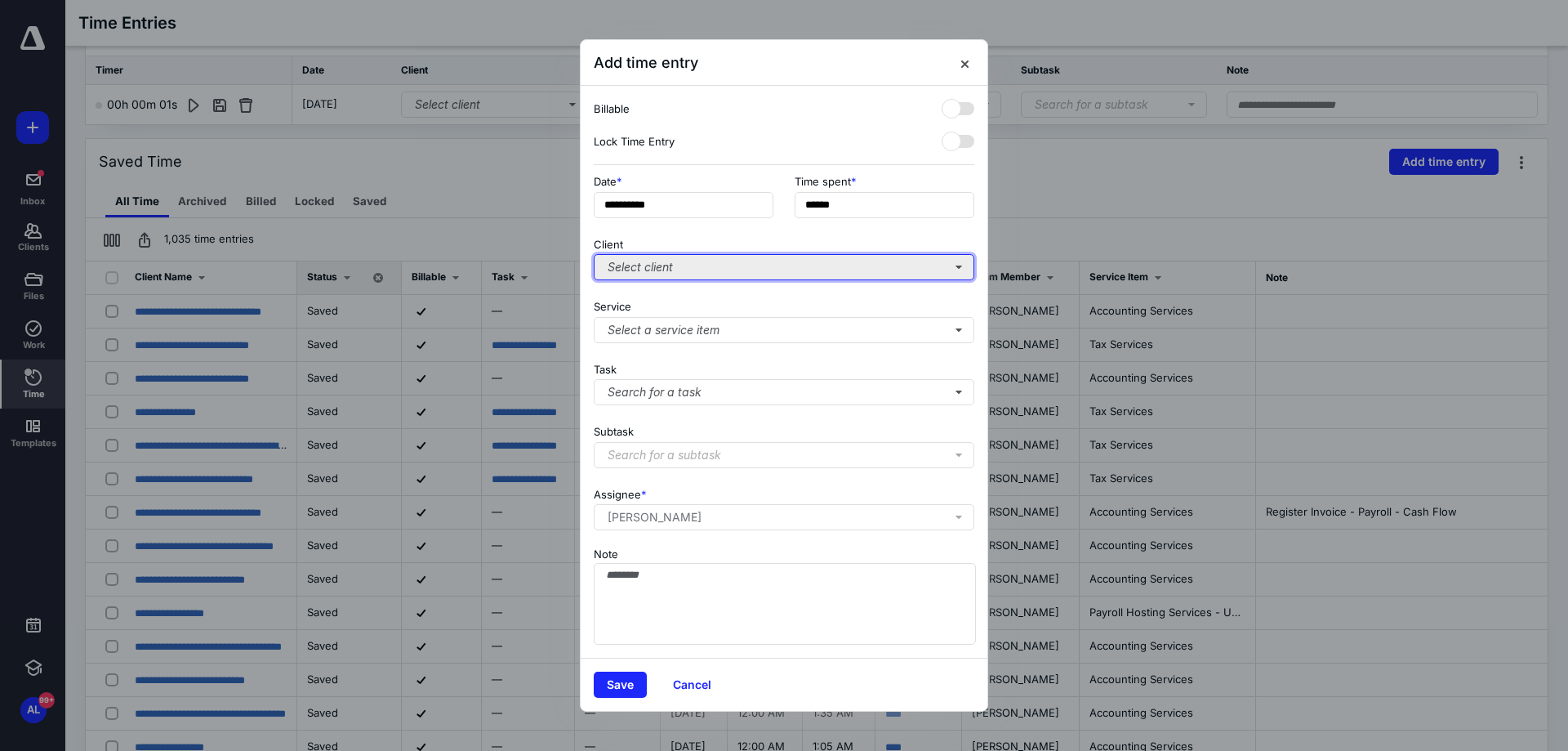 click on "Select client" at bounding box center [784, 267] 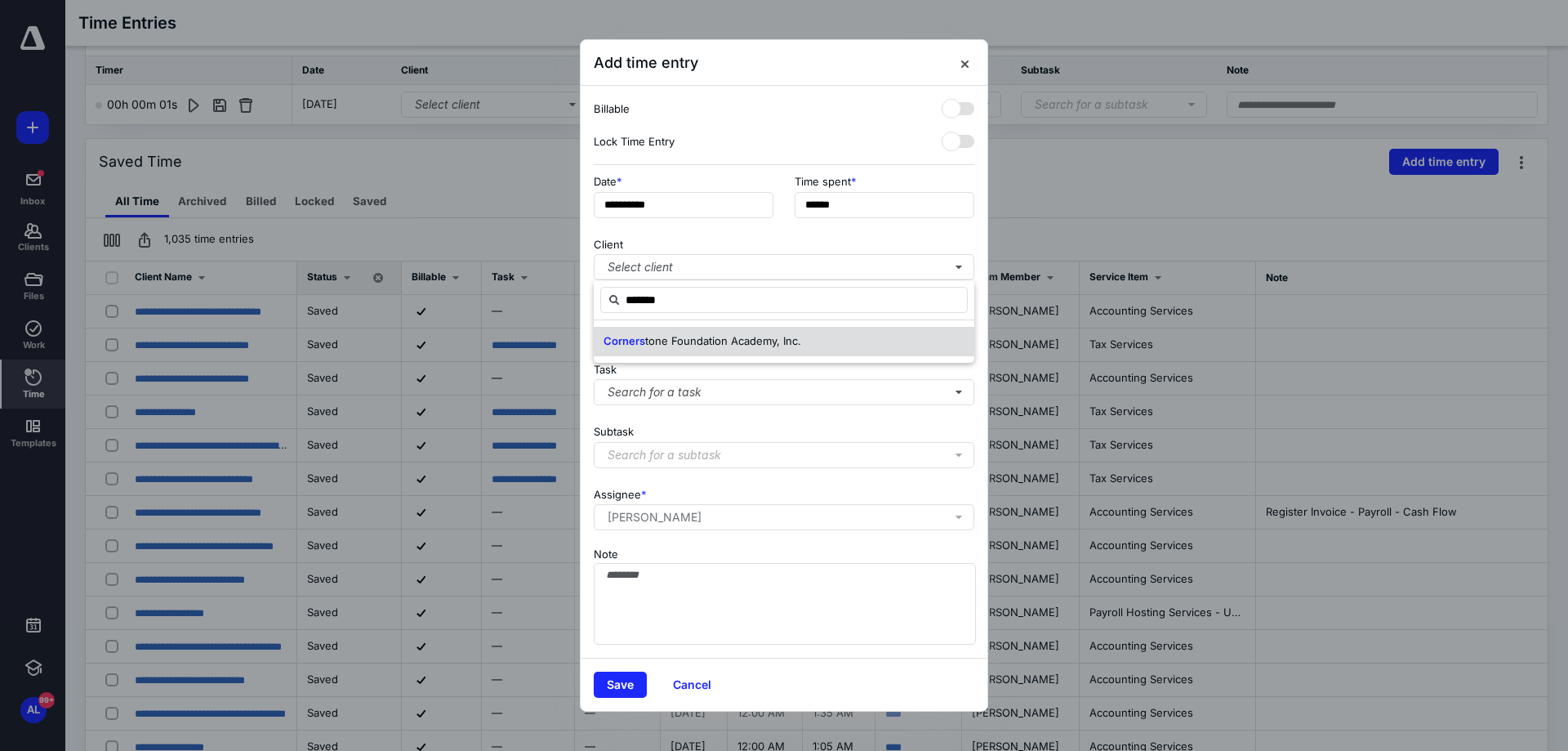 click on "tone Foundation Academy, Inc." at bounding box center (723, 341) 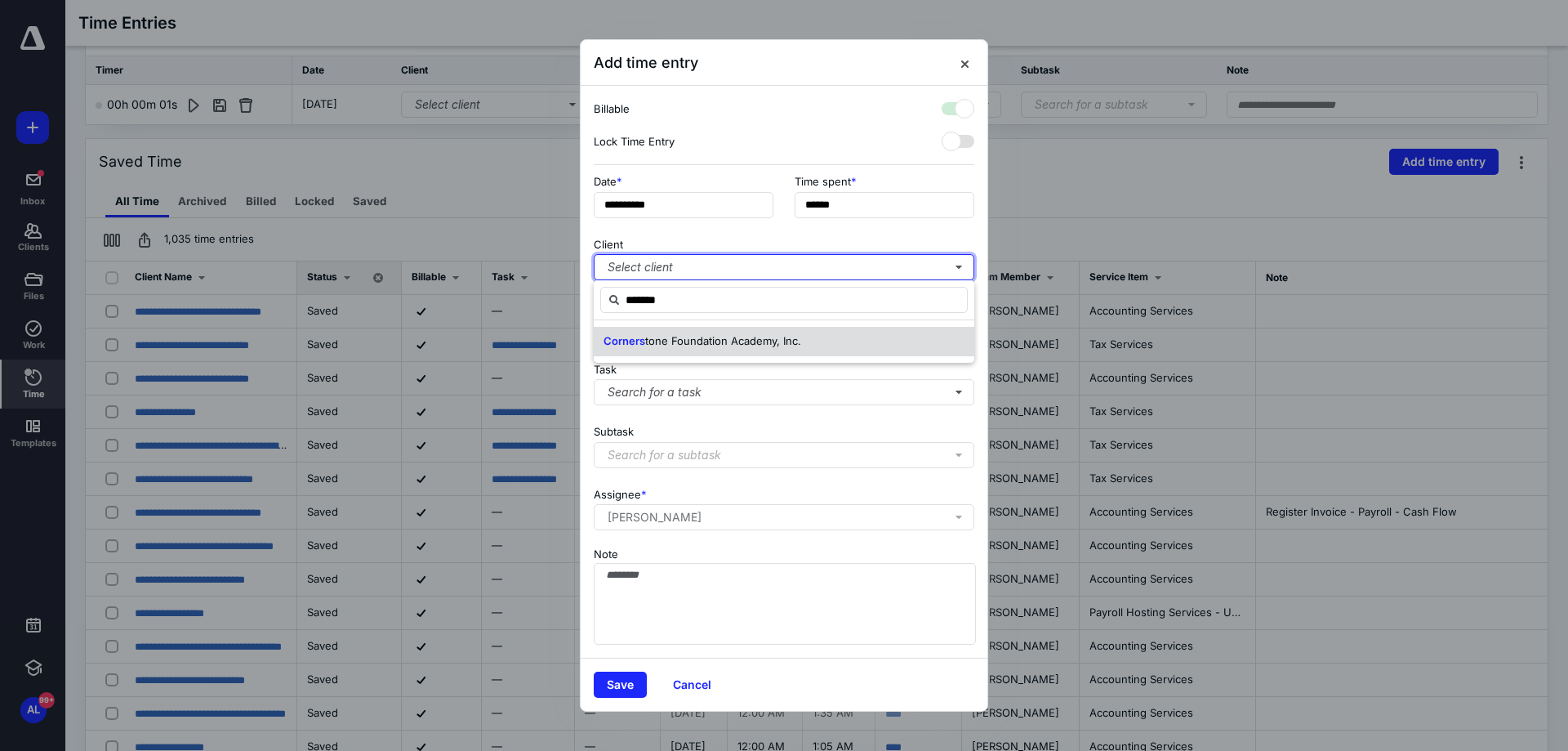 checkbox on "true" 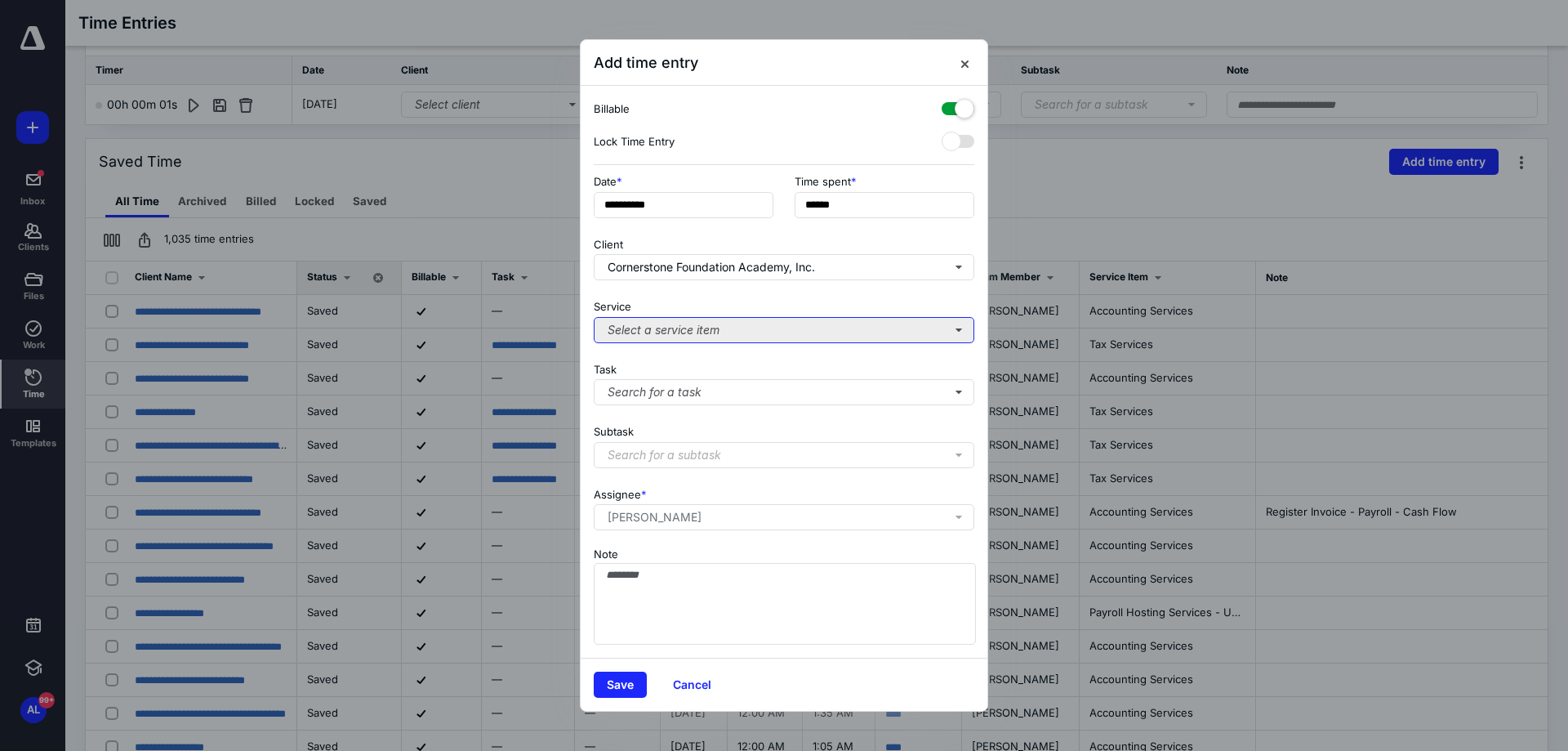 click on "Select a service item" at bounding box center (784, 330) 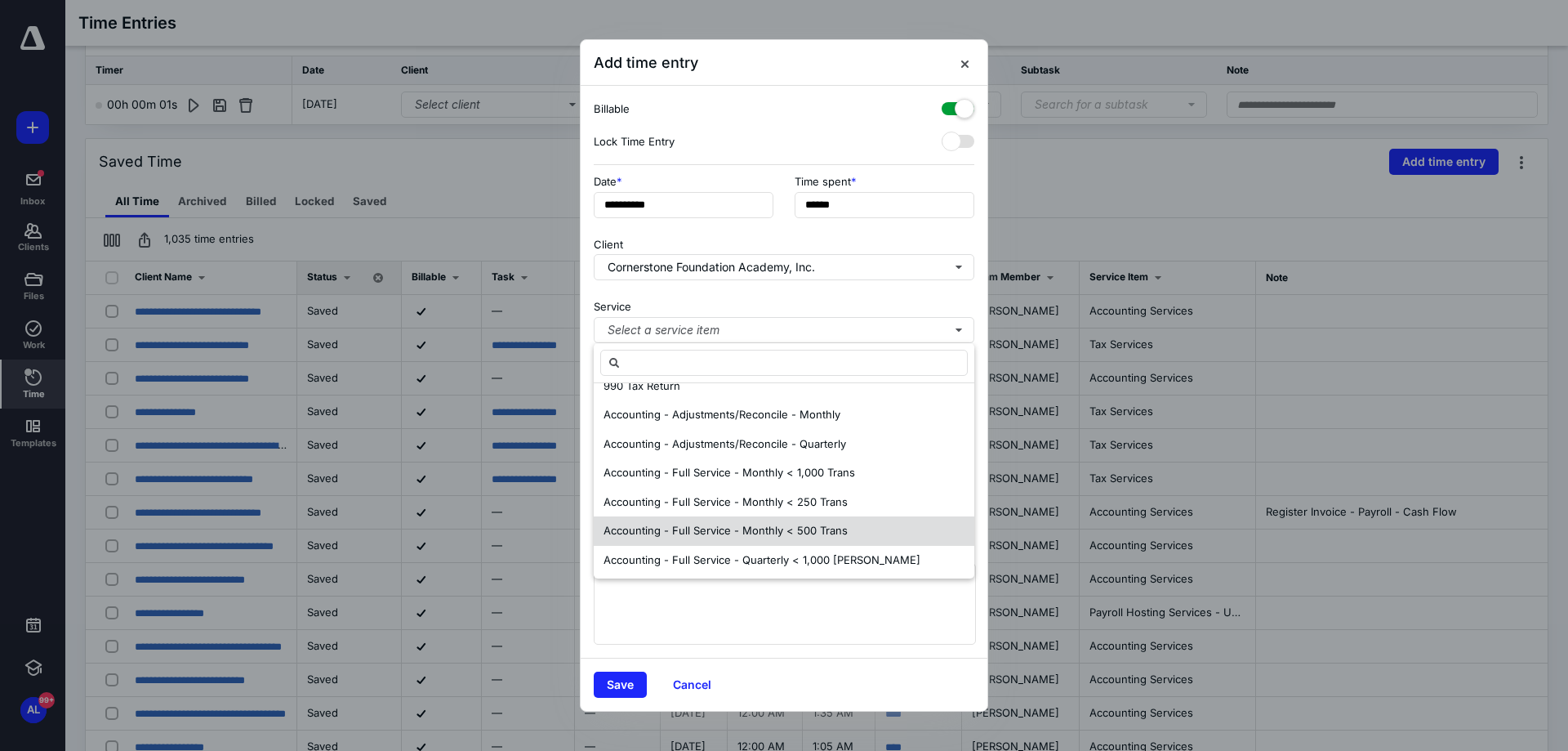scroll, scrollTop: 245, scrollLeft: 0, axis: vertical 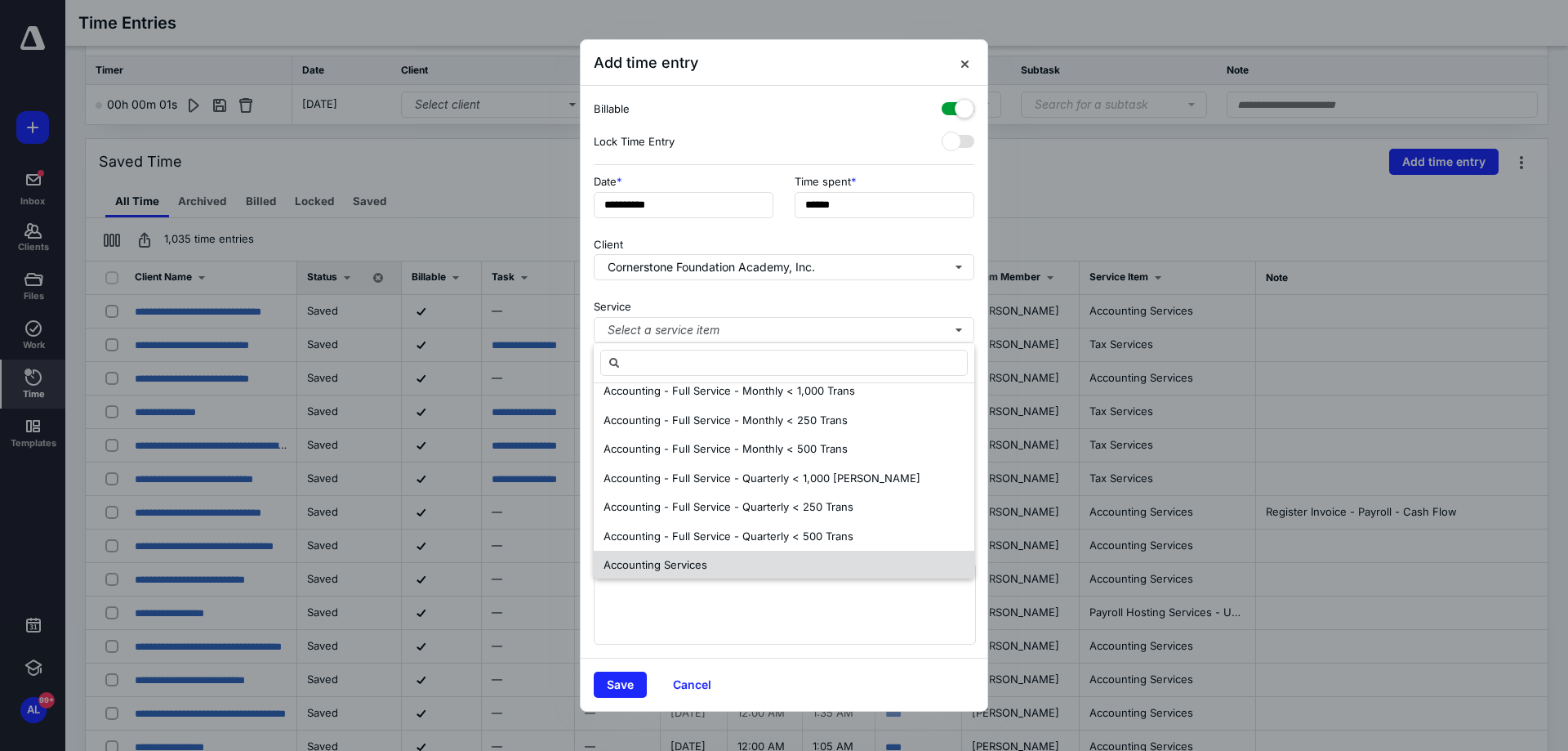 click on "Accounting Services" at bounding box center (784, 565) 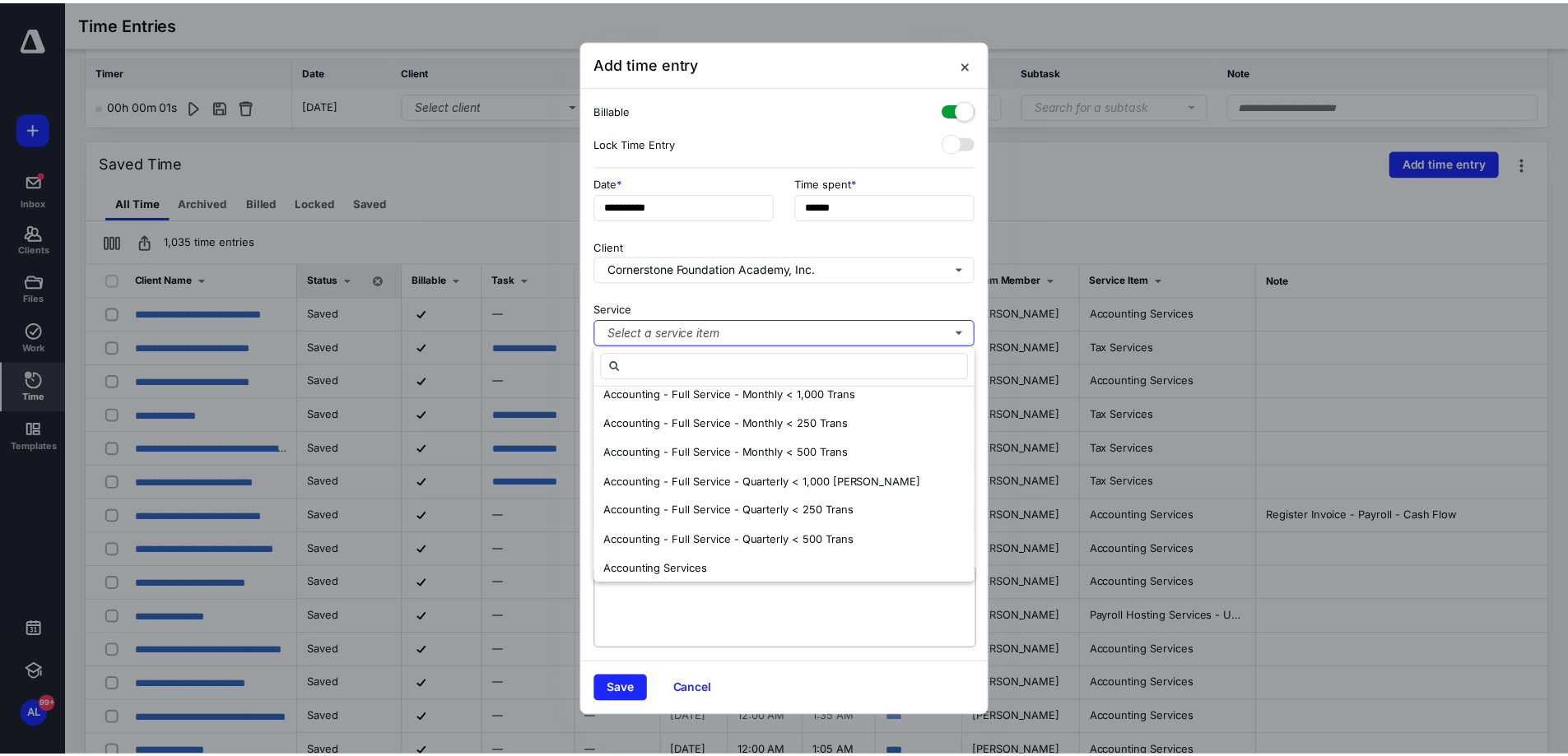 scroll, scrollTop: 0, scrollLeft: 0, axis: both 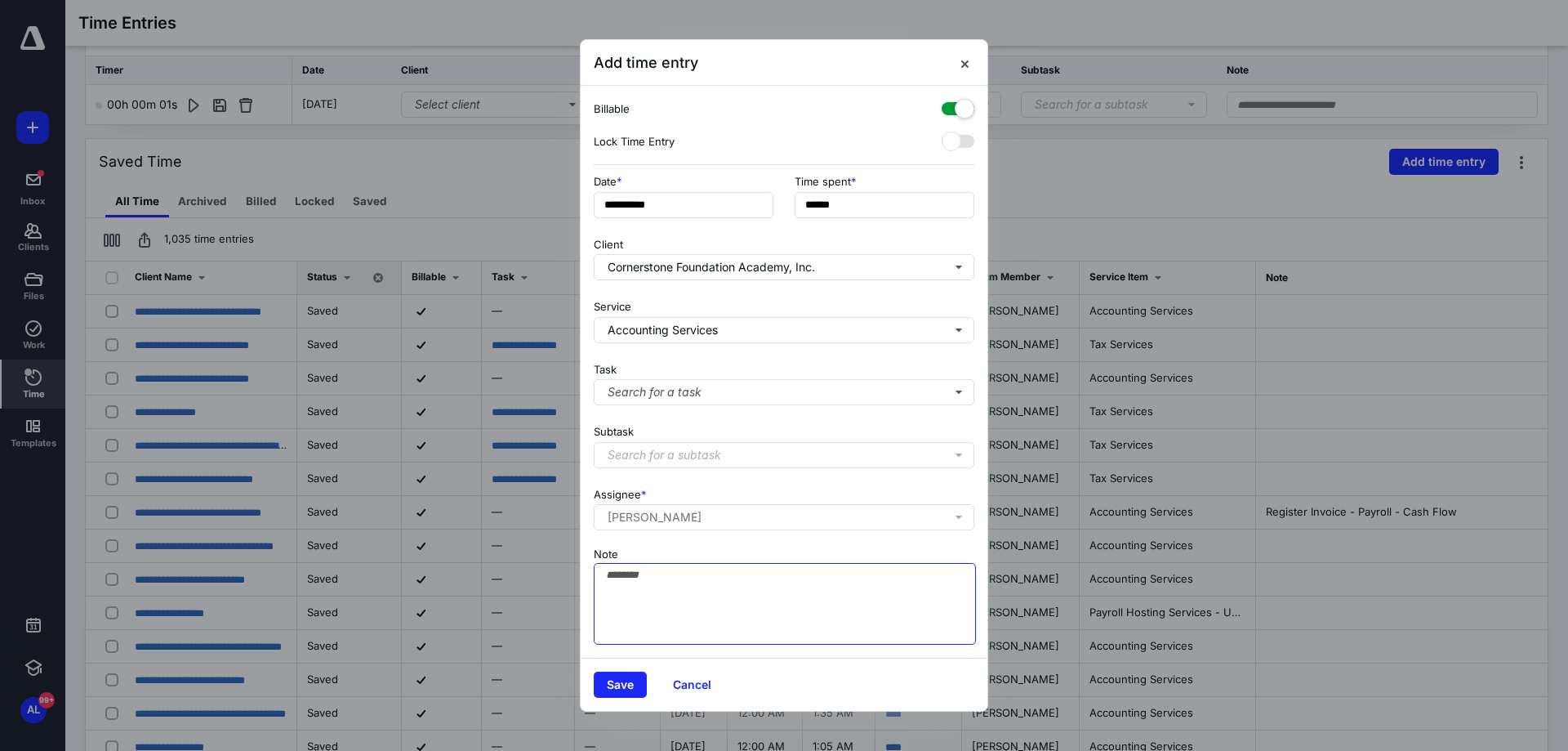 click on "Note" at bounding box center (785, 604) 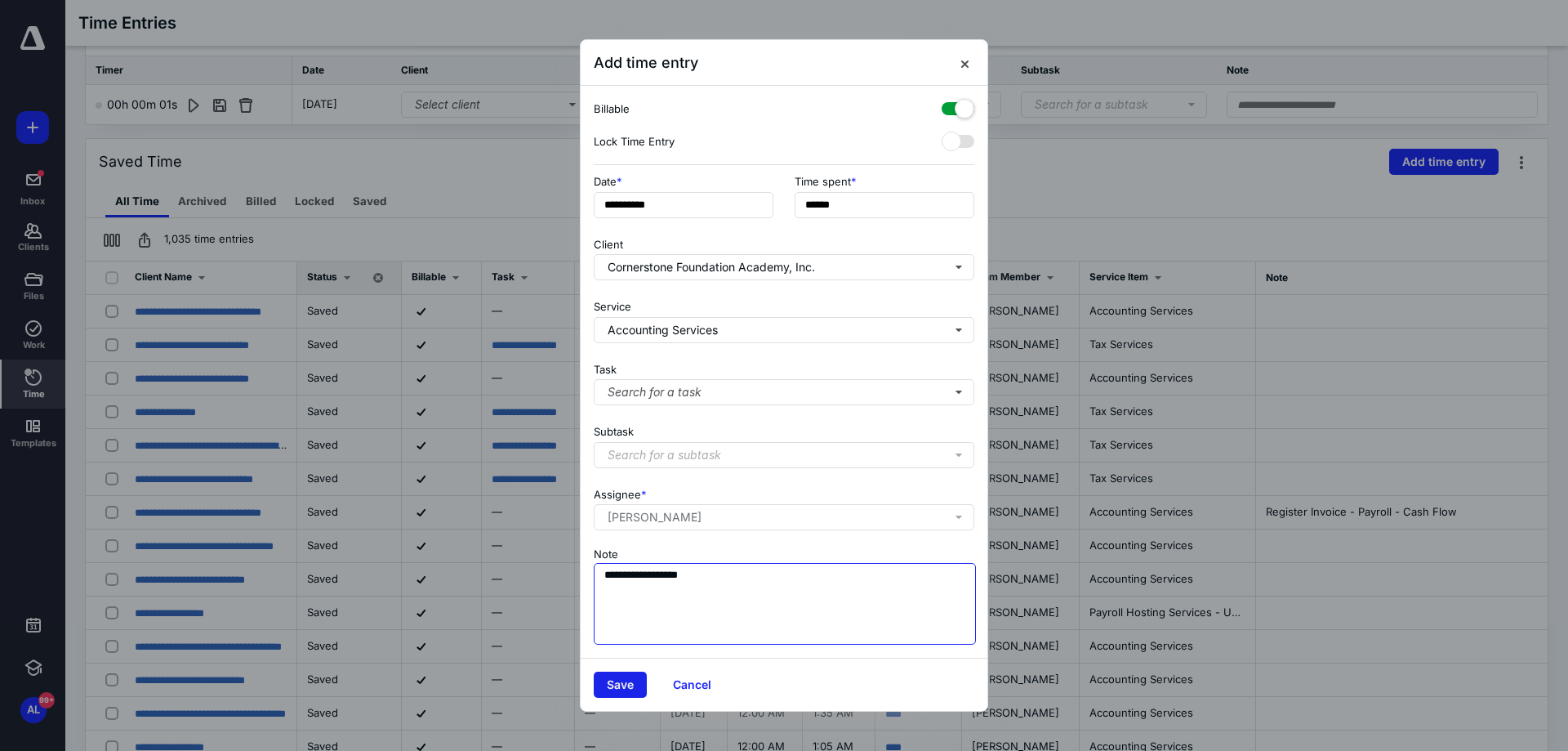 type on "**********" 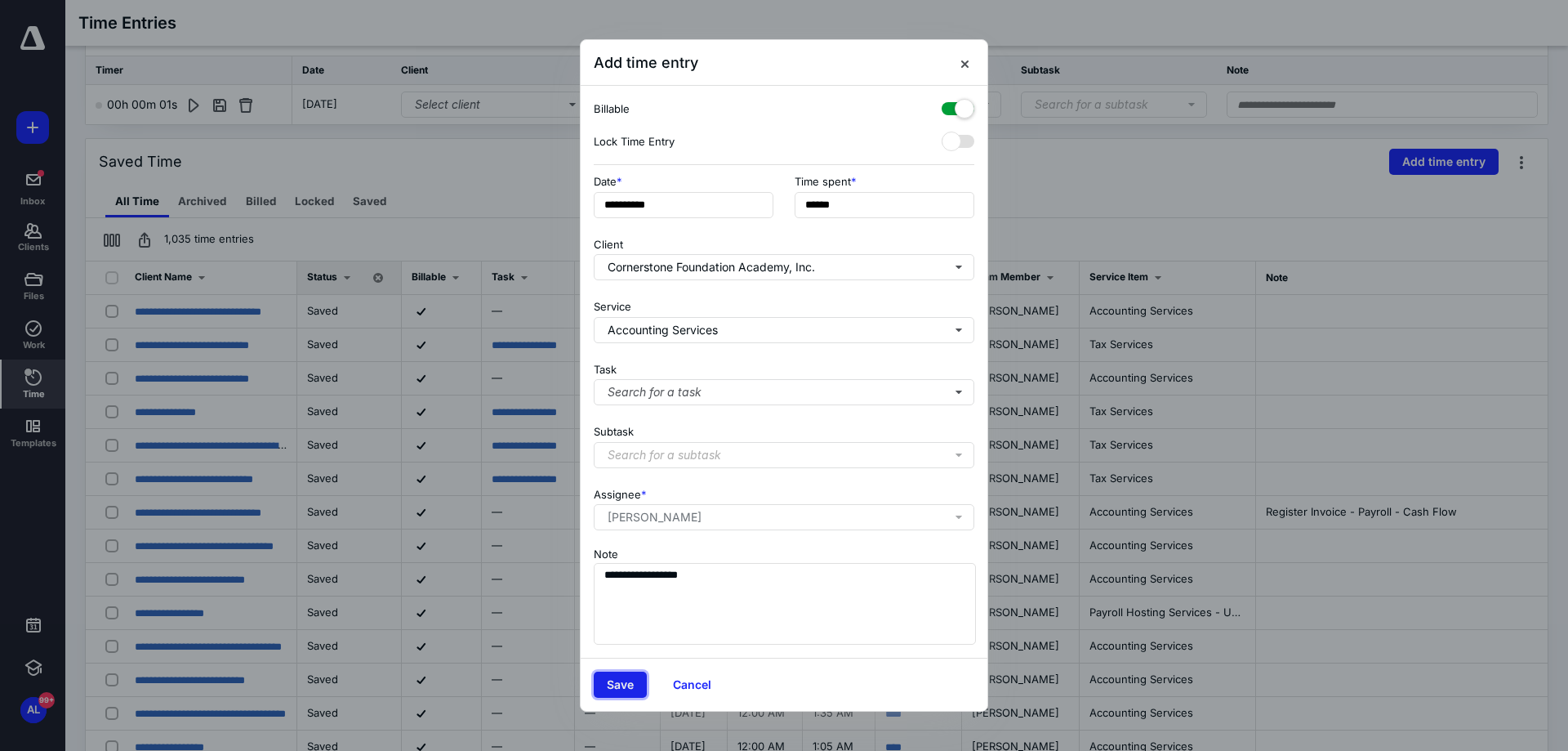 click on "Save" at bounding box center [620, 685] 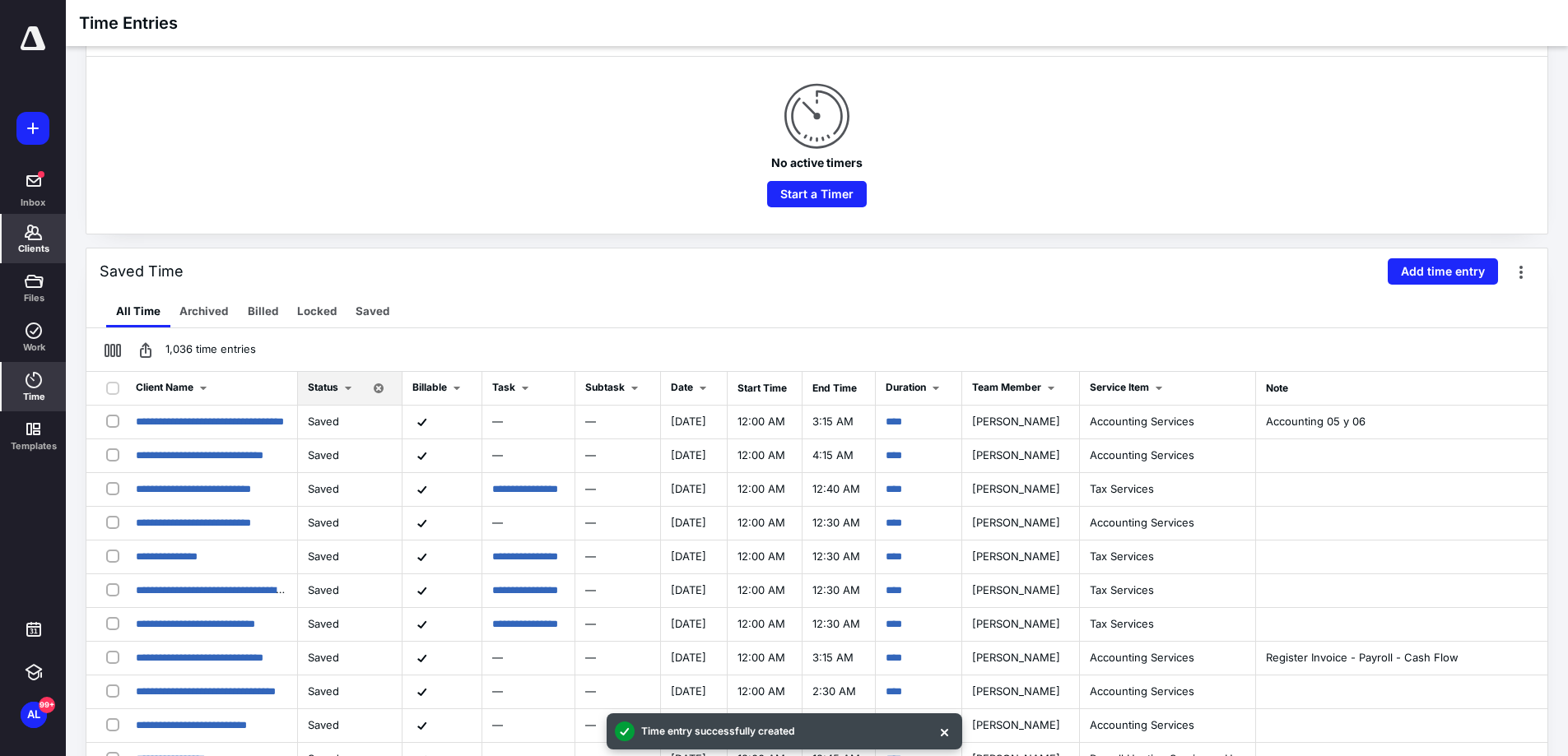 click on "Clients" at bounding box center (34, 248) 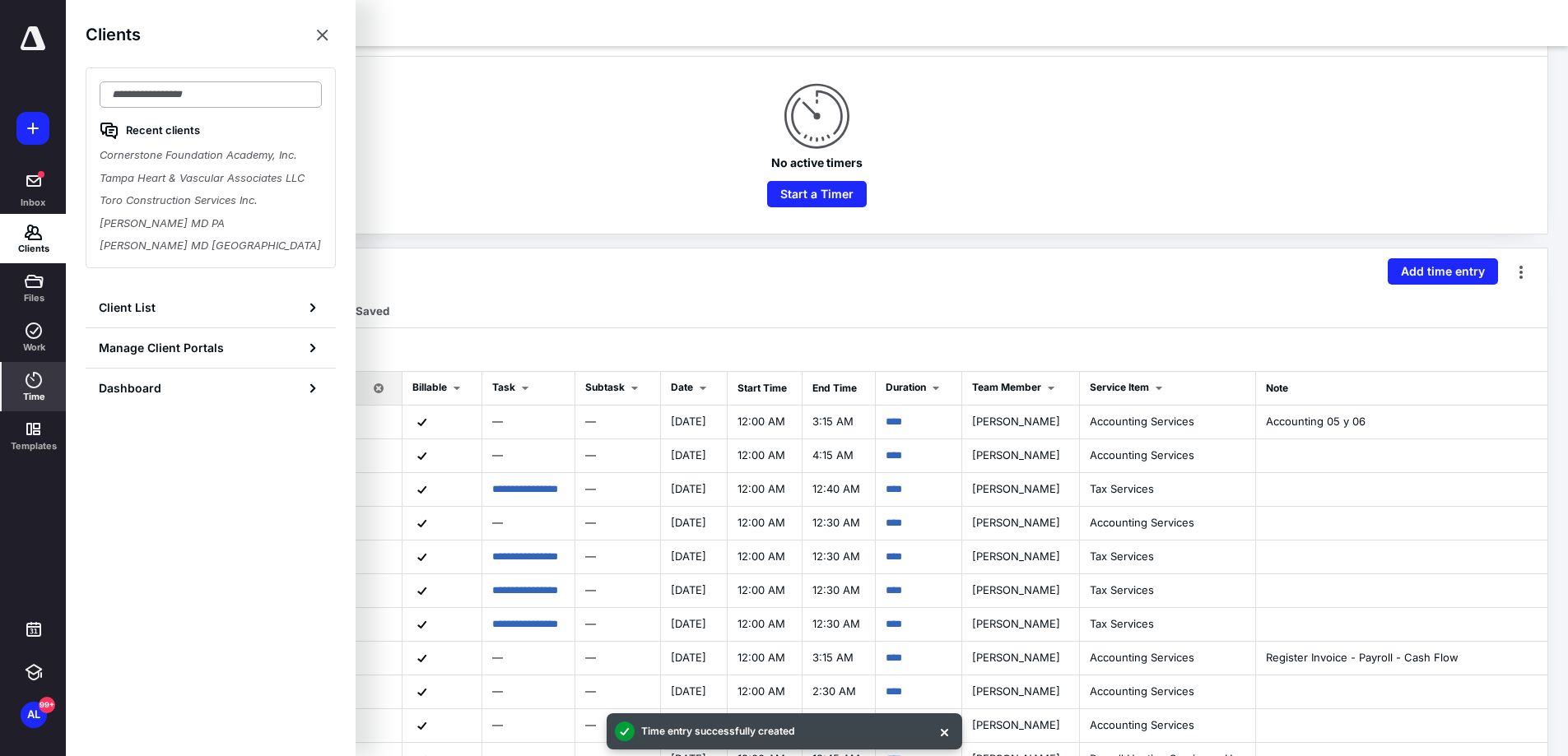 click at bounding box center [211, 95] 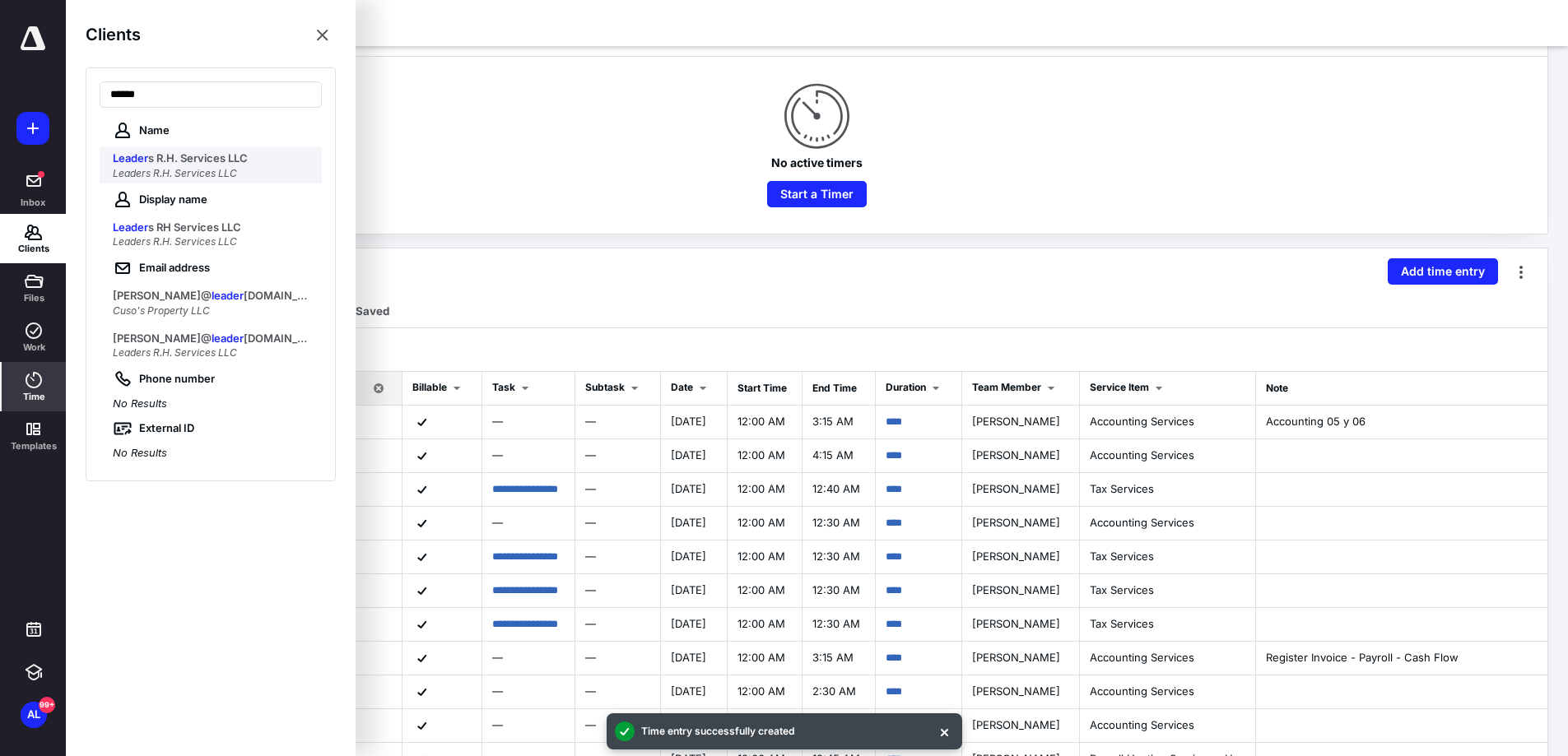 type on "******" 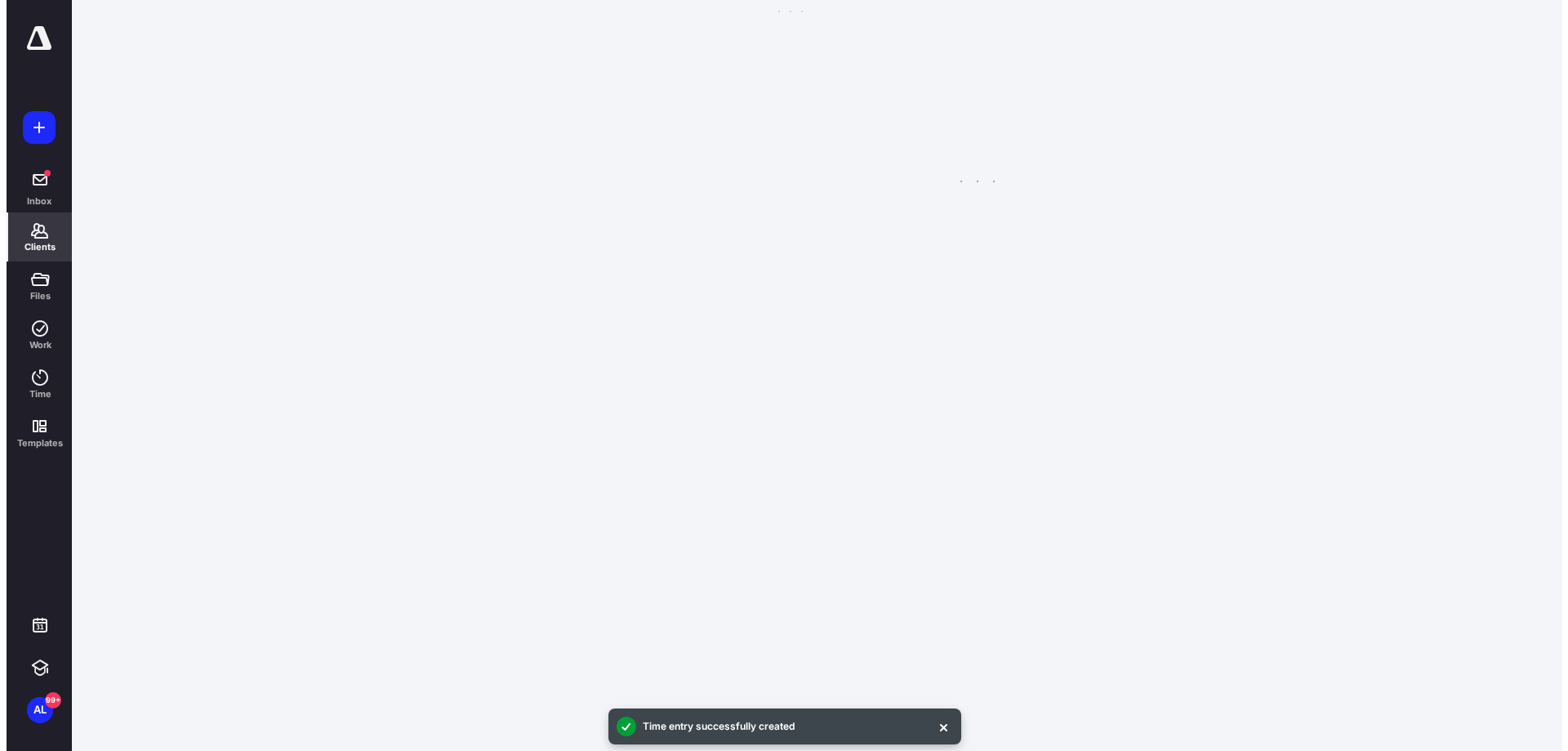 scroll, scrollTop: 0, scrollLeft: 0, axis: both 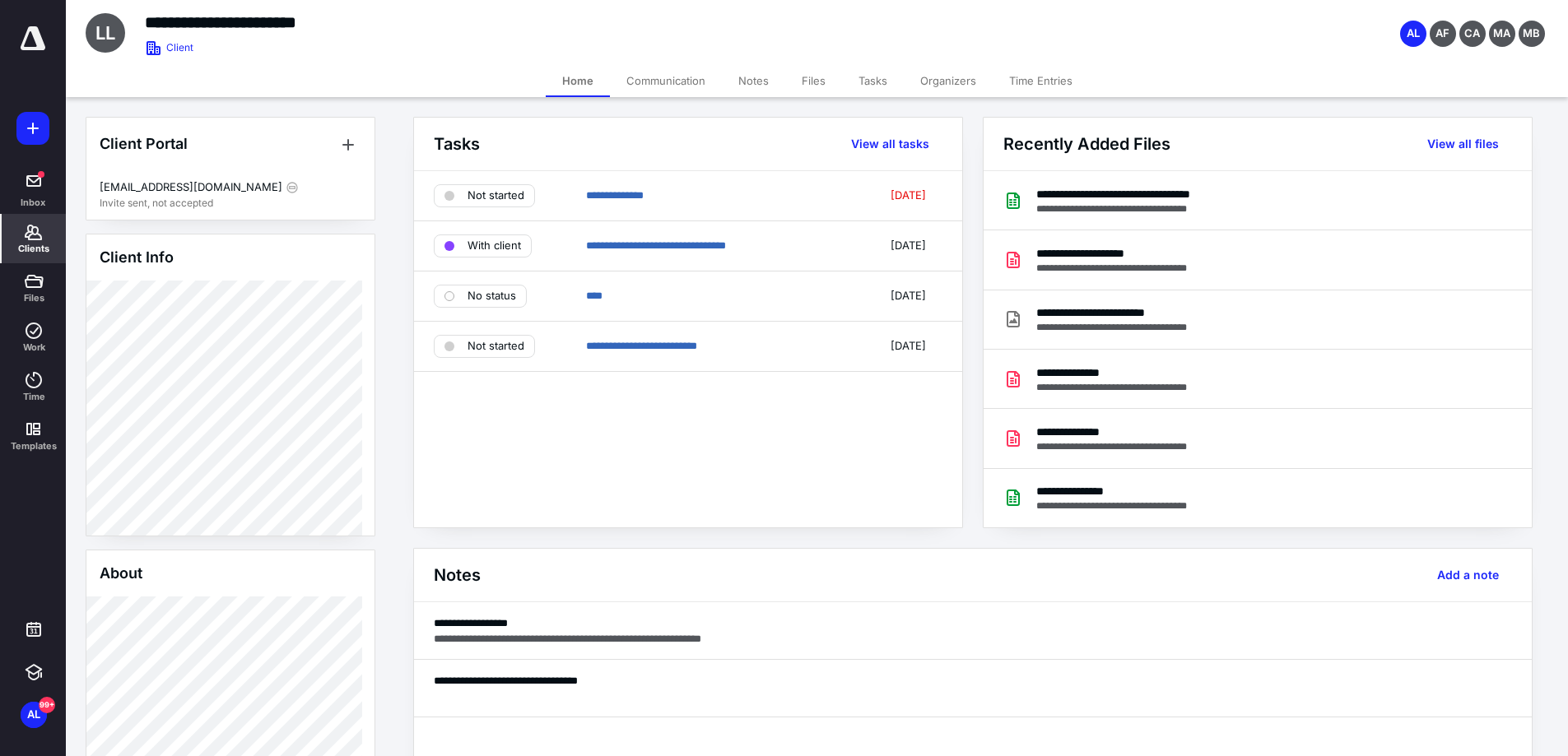 click on "Files" at bounding box center [813, 81] 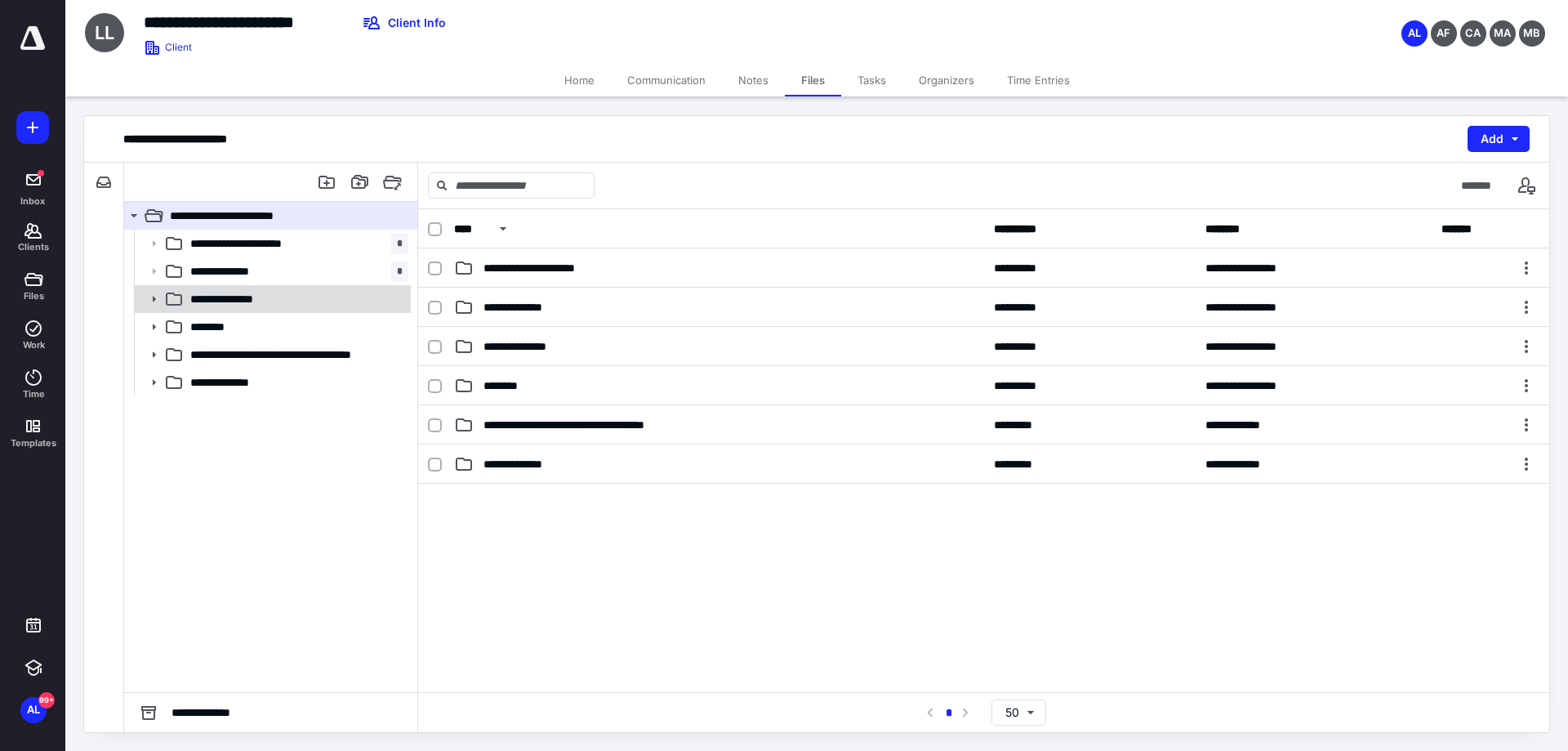 click on "**********" at bounding box center (296, 299) 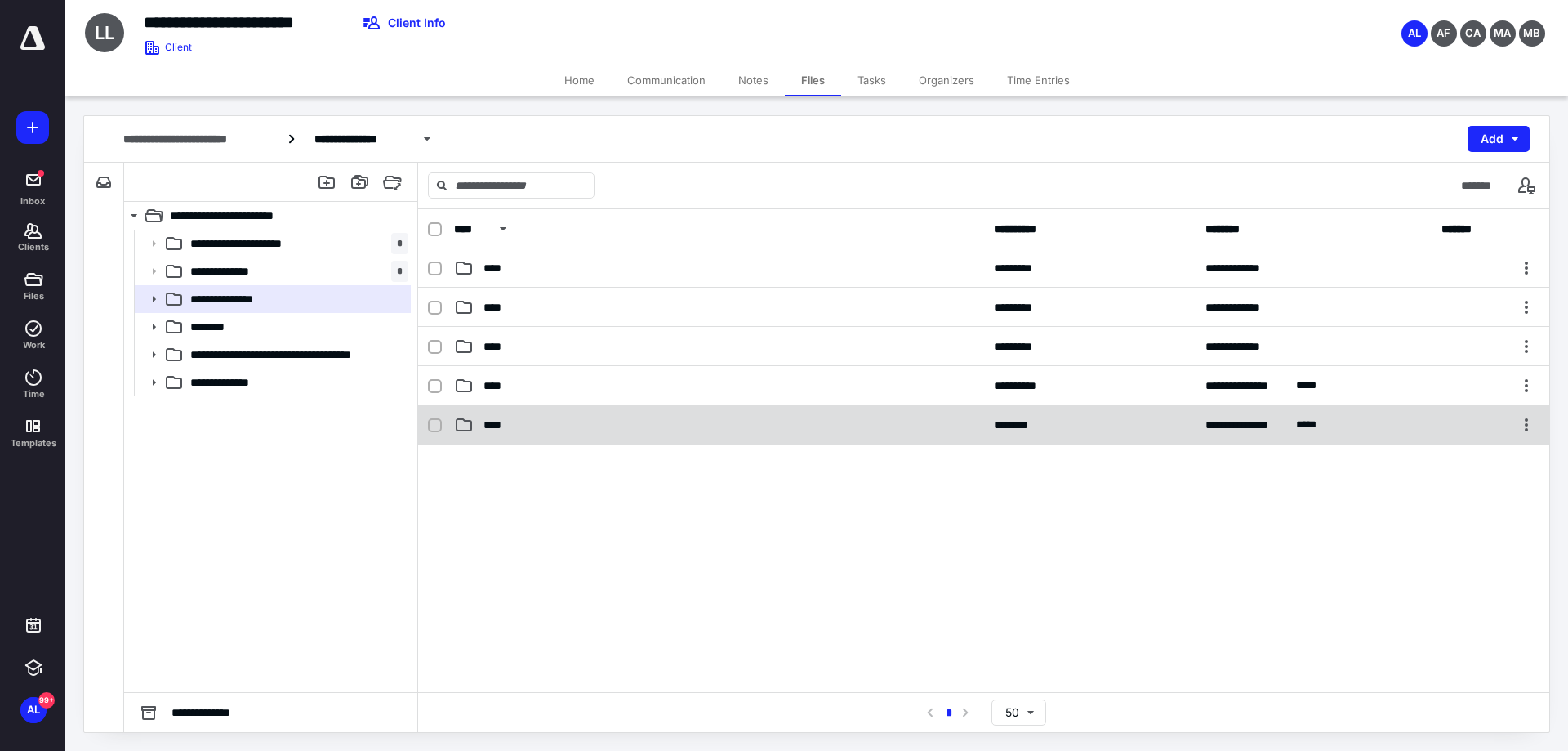 click on "****" at bounding box center (497, 425) 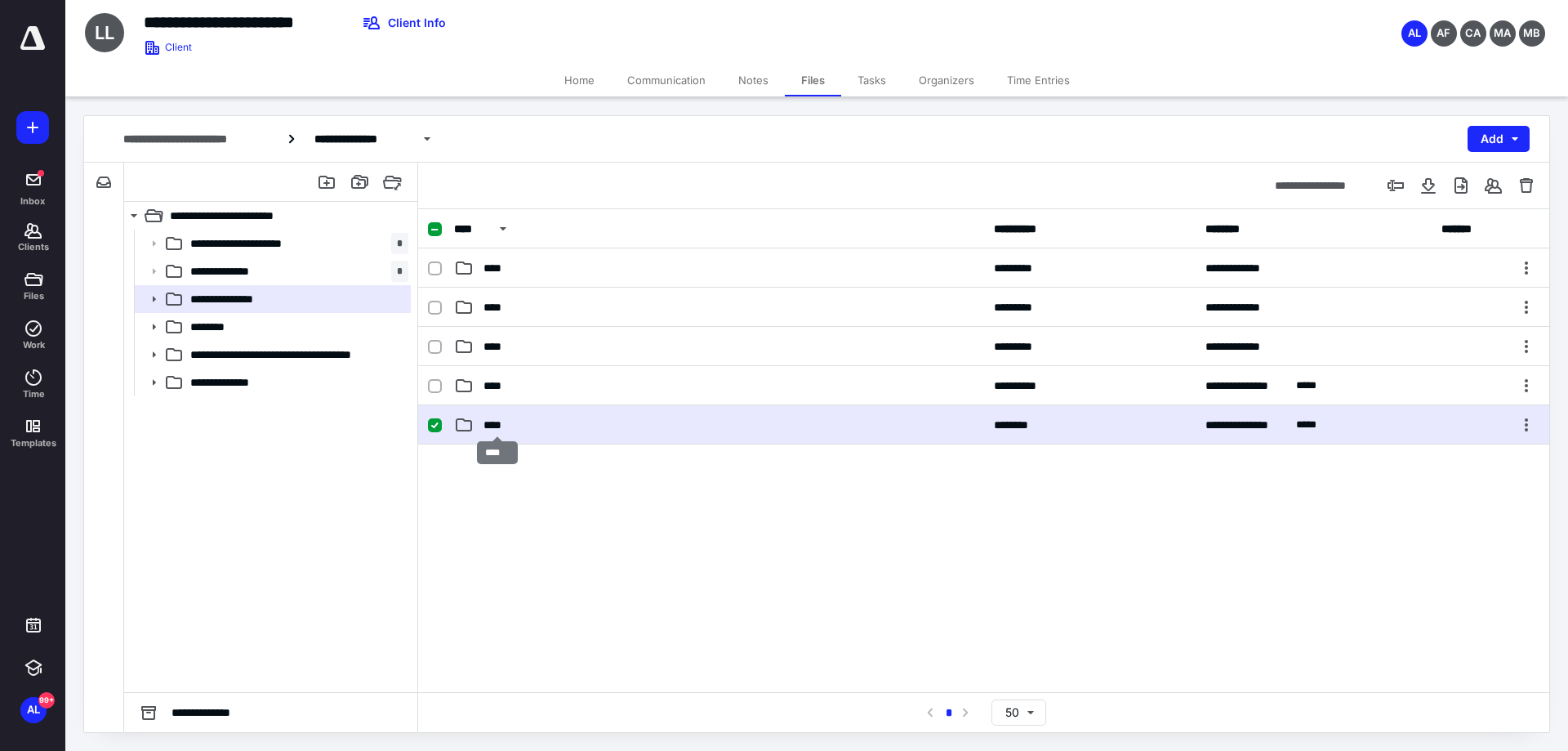click on "****" at bounding box center [497, 425] 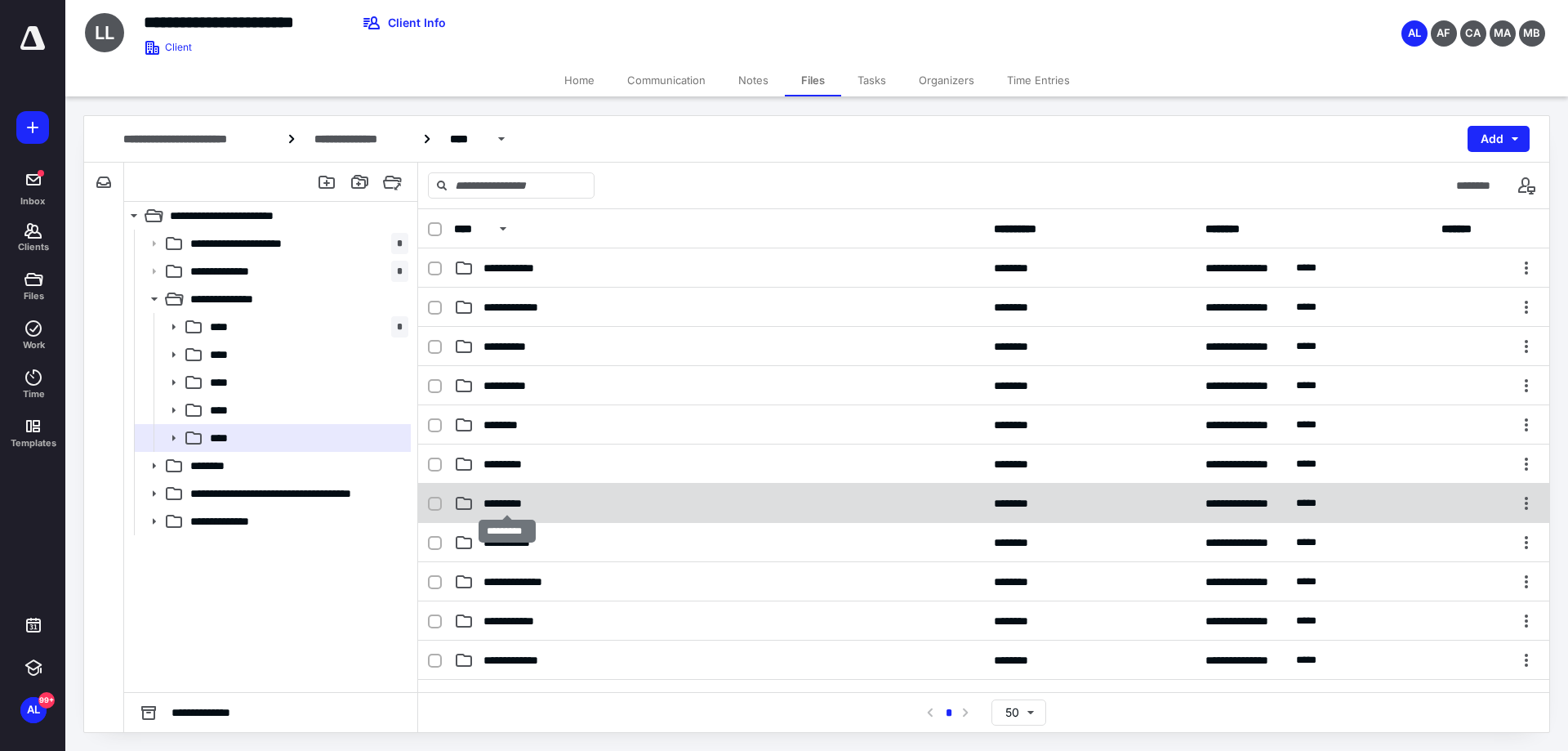 click on "*********" at bounding box center (507, 503) 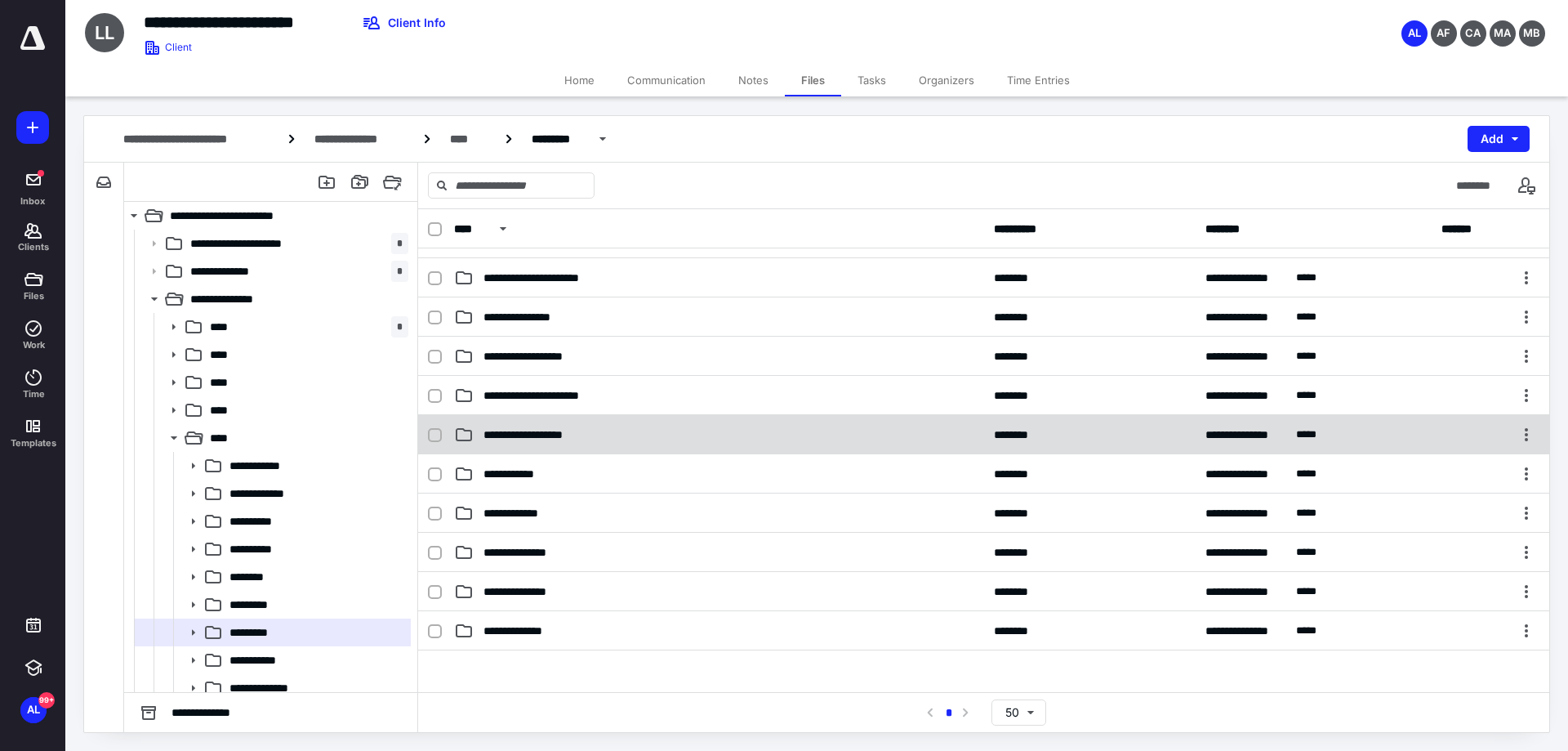 scroll, scrollTop: 163, scrollLeft: 0, axis: vertical 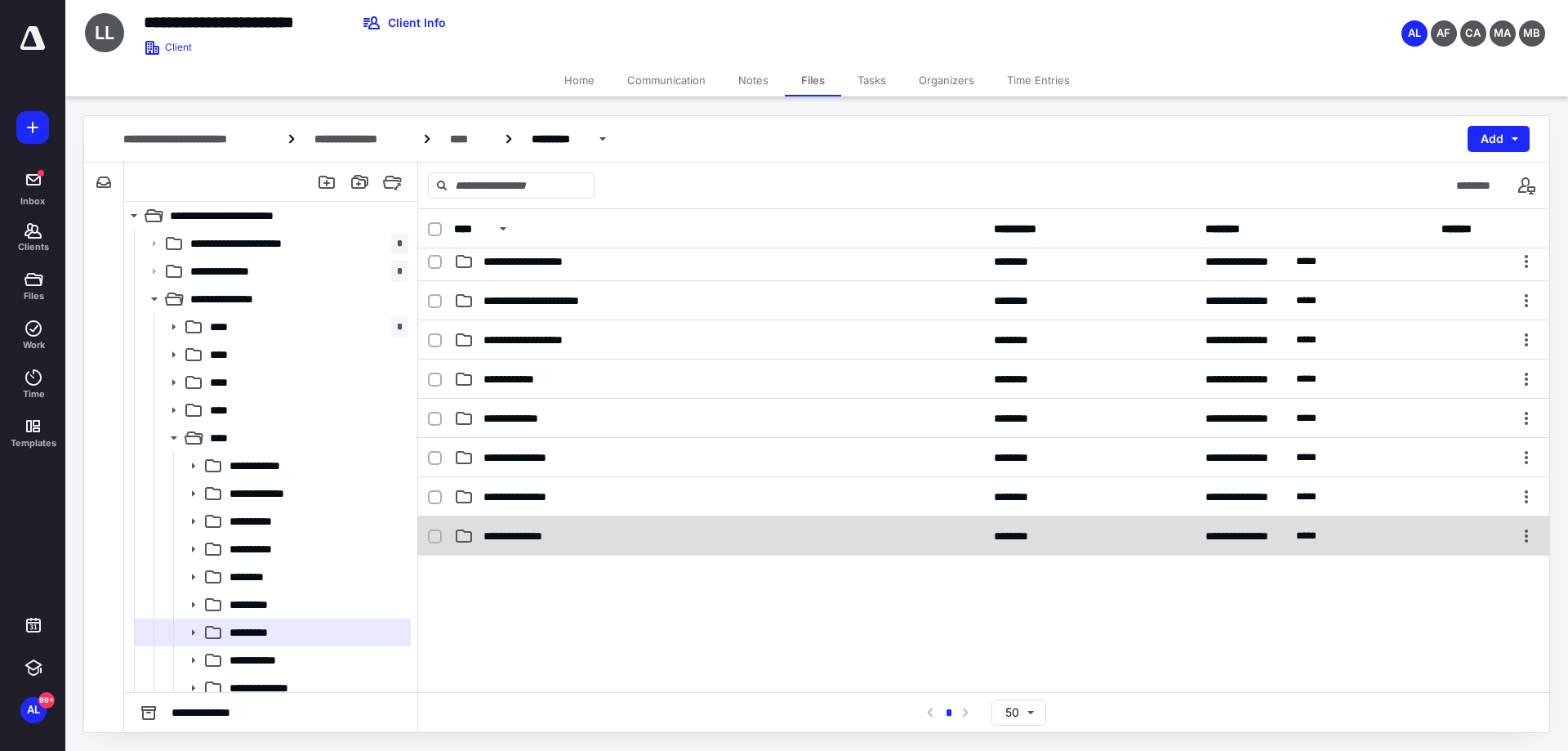 click on "**********" at bounding box center (521, 536) 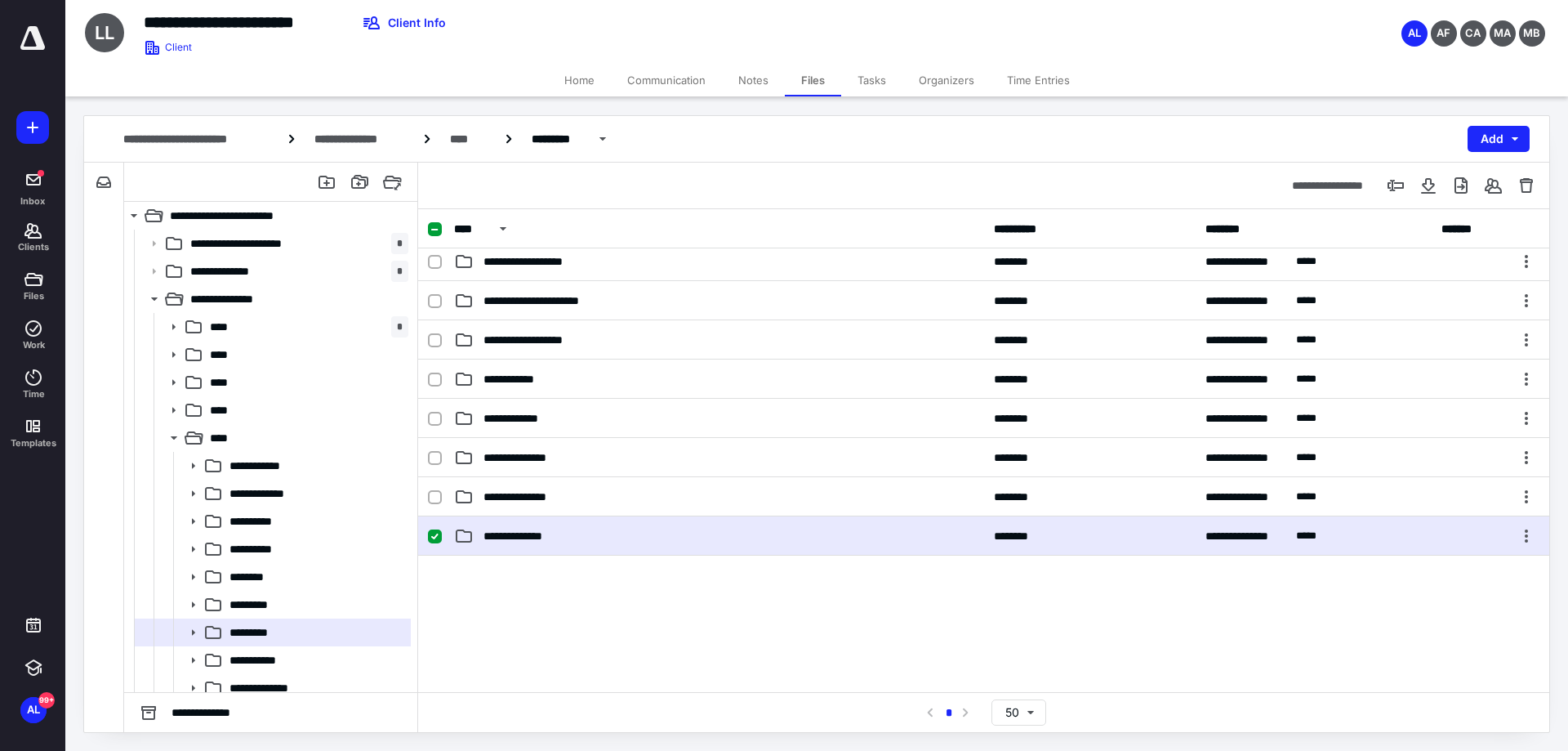 click on "**********" at bounding box center [521, 536] 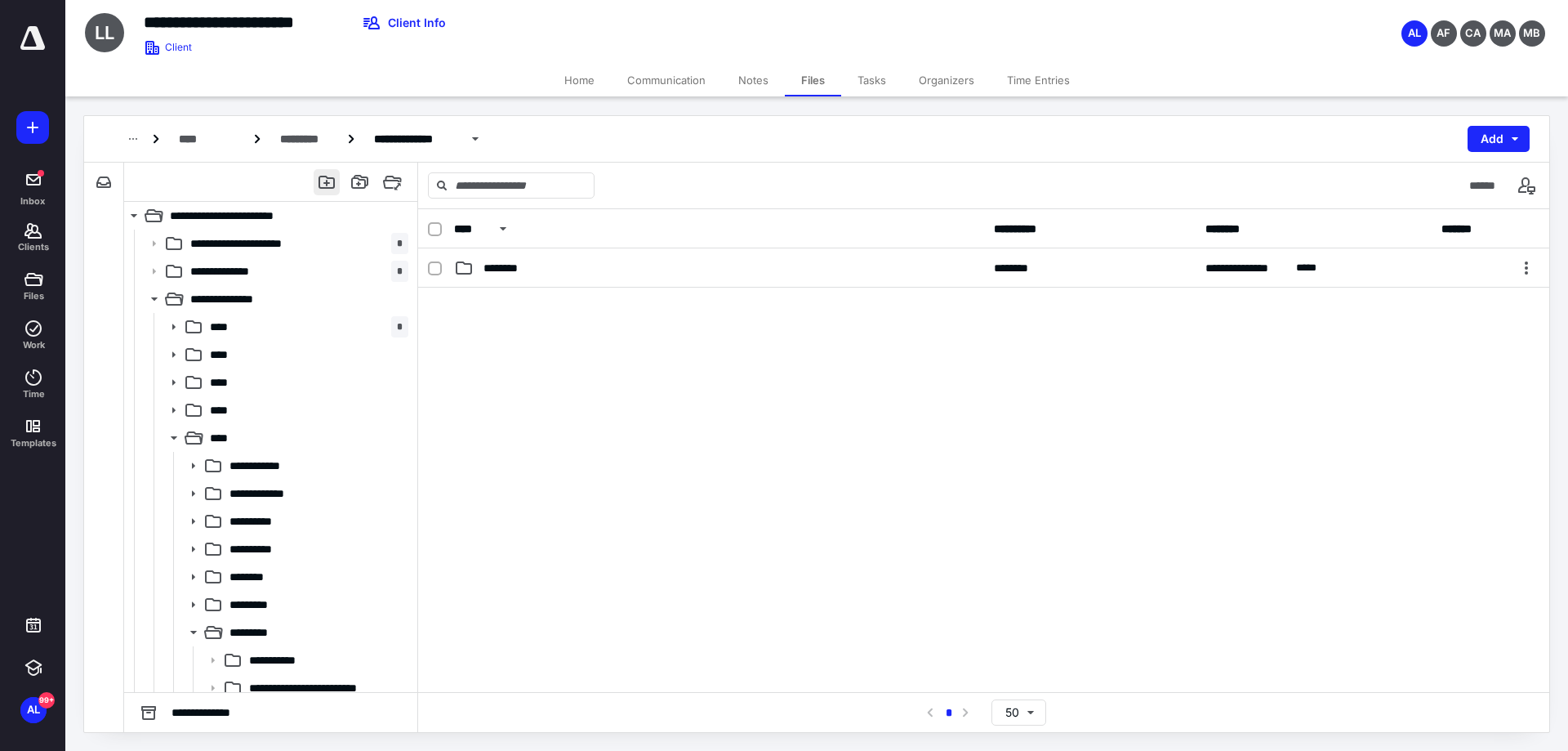 click at bounding box center (327, 182) 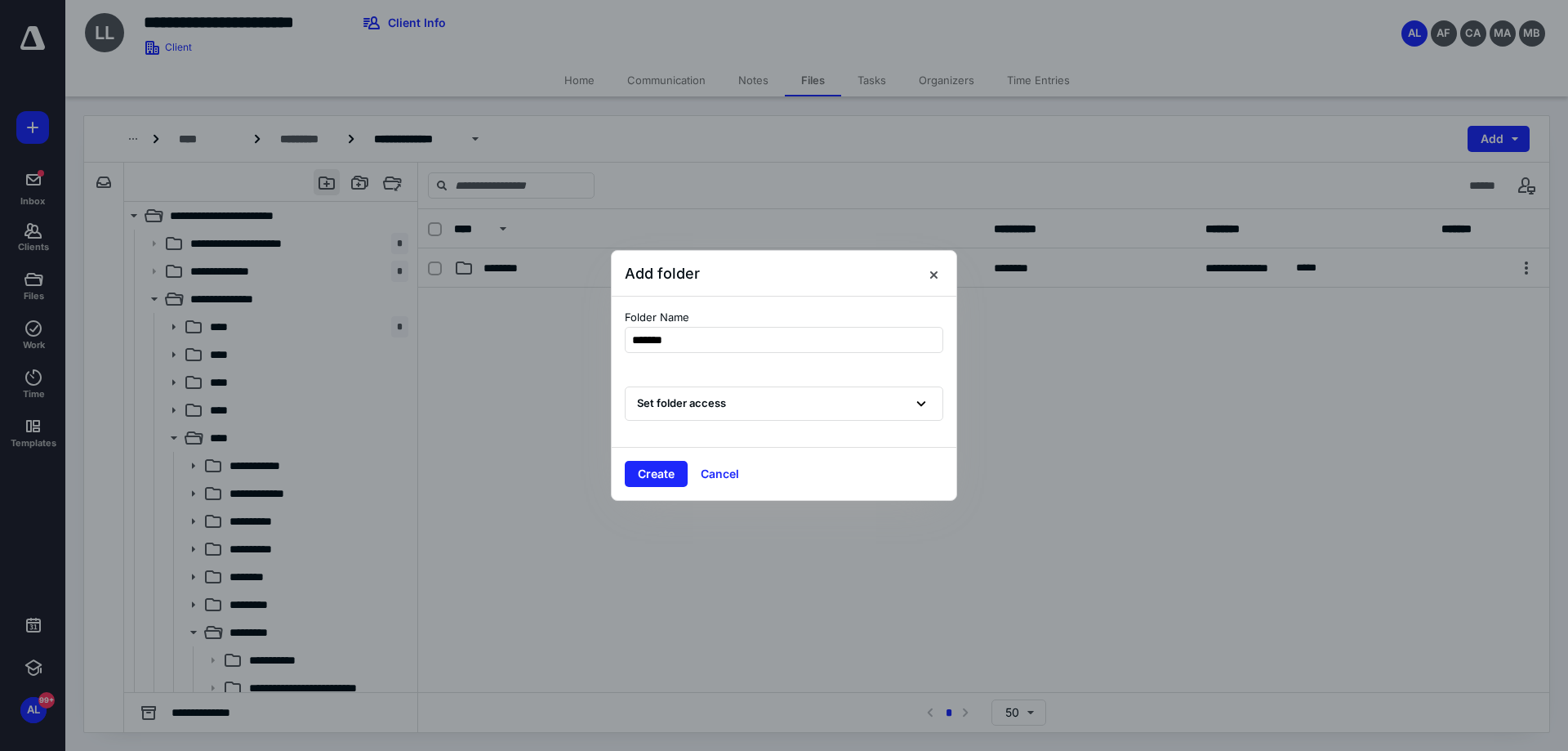 type on "********" 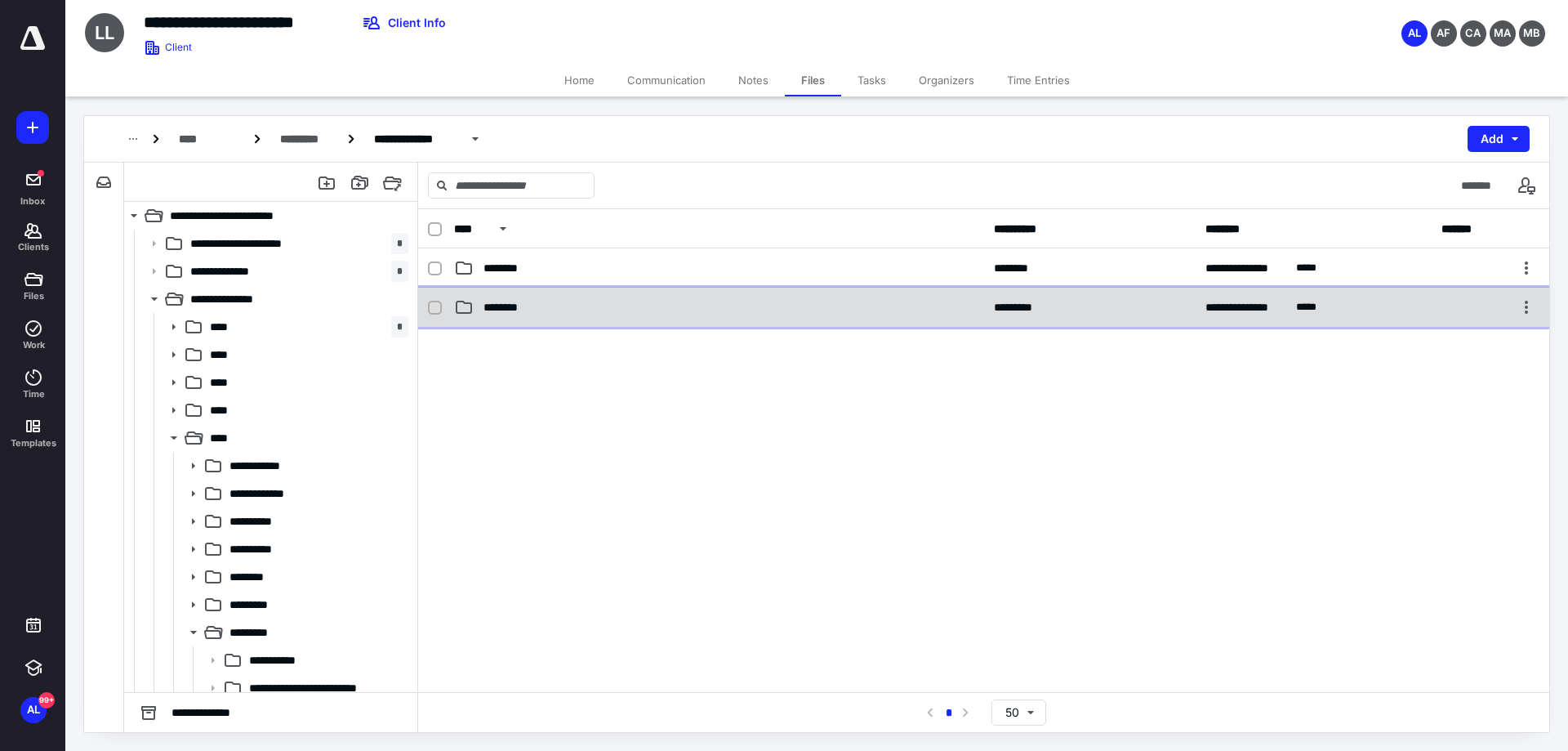 click on "********" at bounding box center (504, 307) 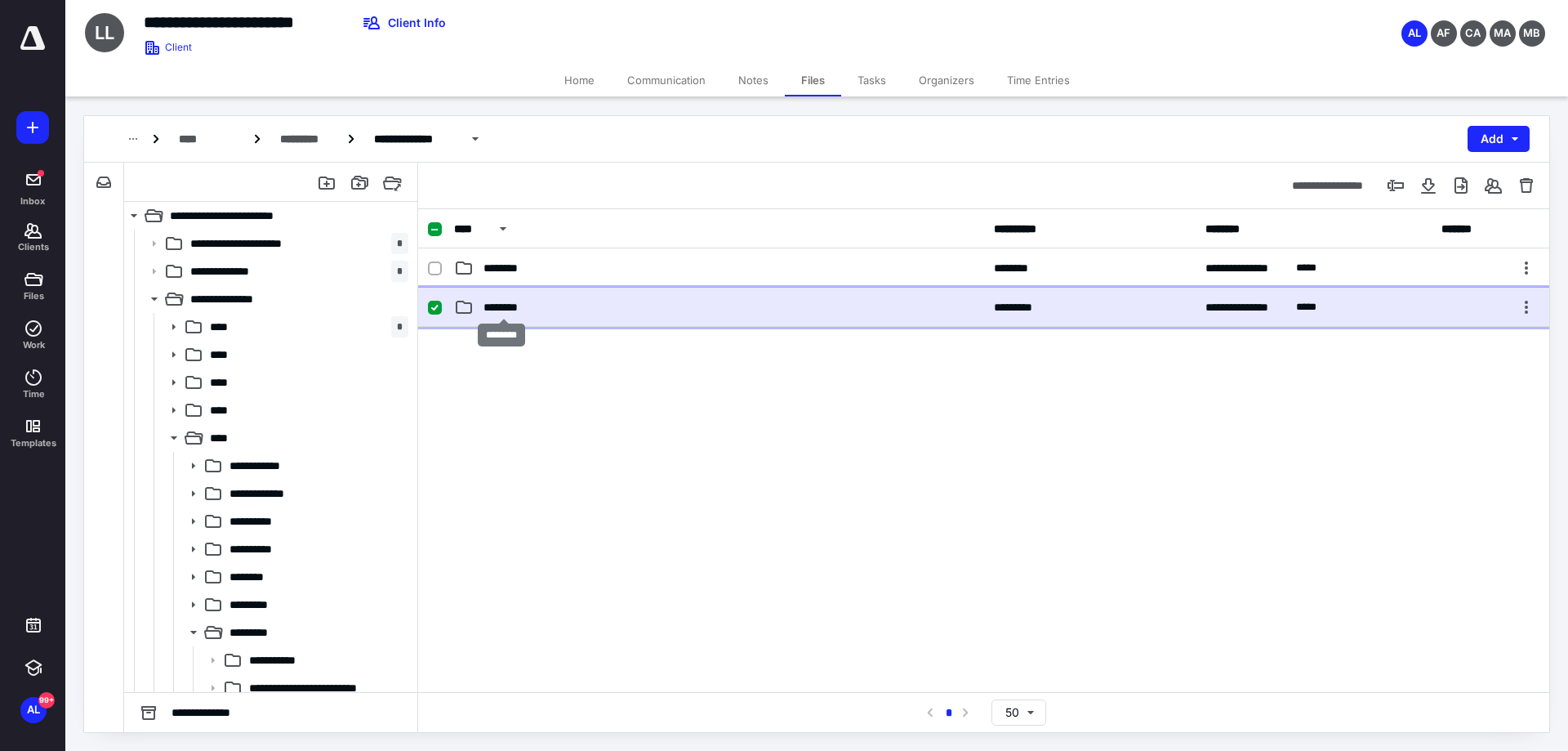 click on "********" at bounding box center (504, 307) 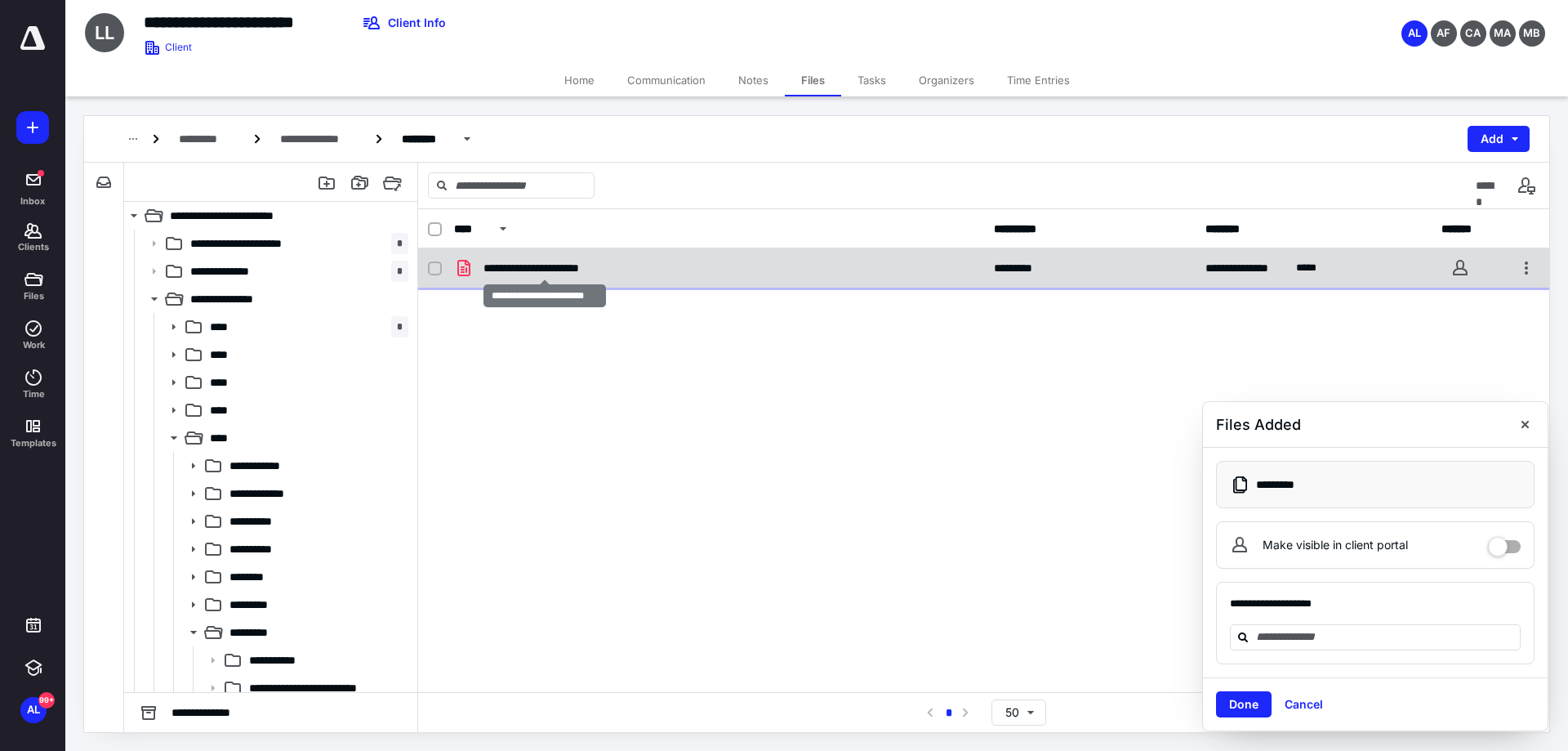 click on "**********" at bounding box center (545, 268) 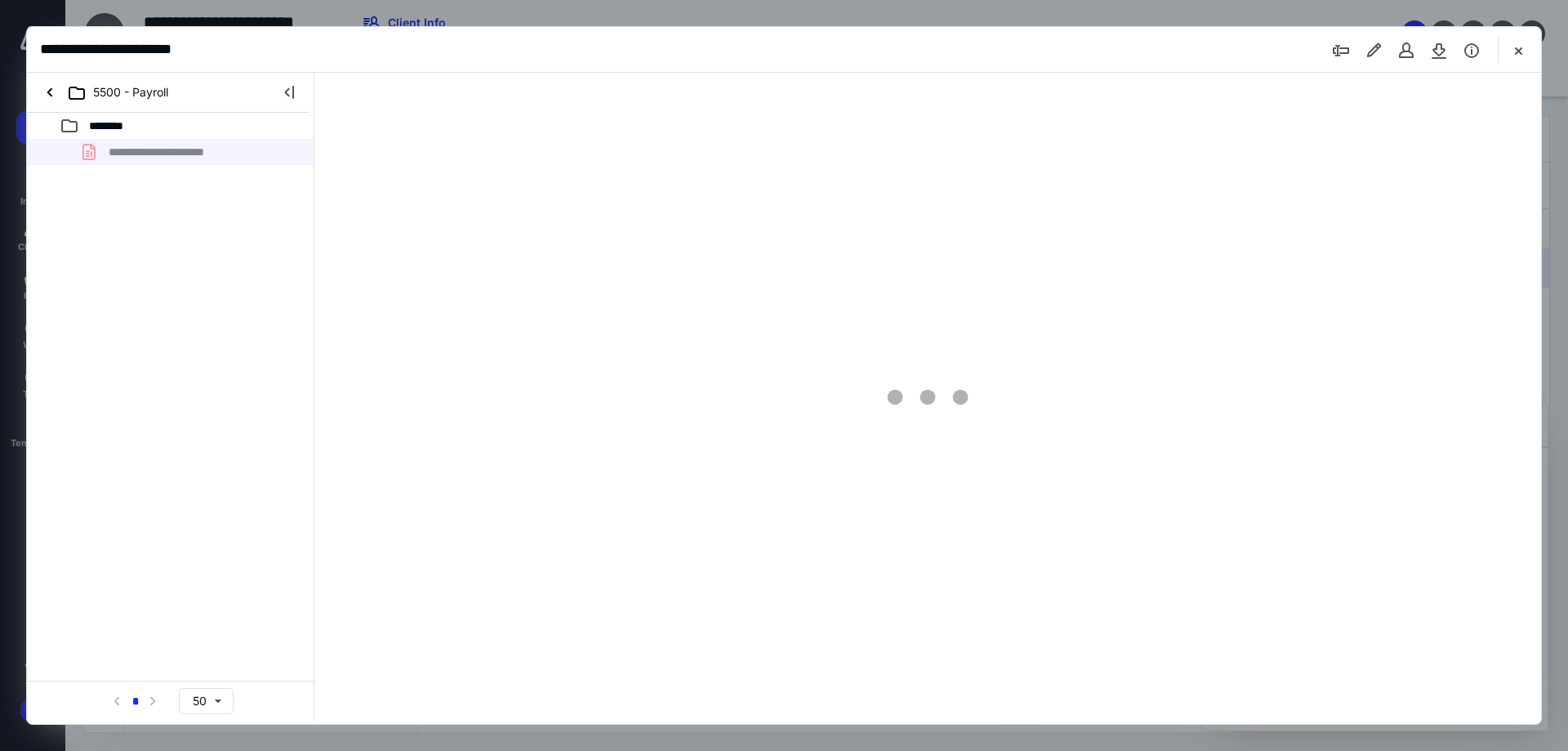 scroll, scrollTop: 0, scrollLeft: 0, axis: both 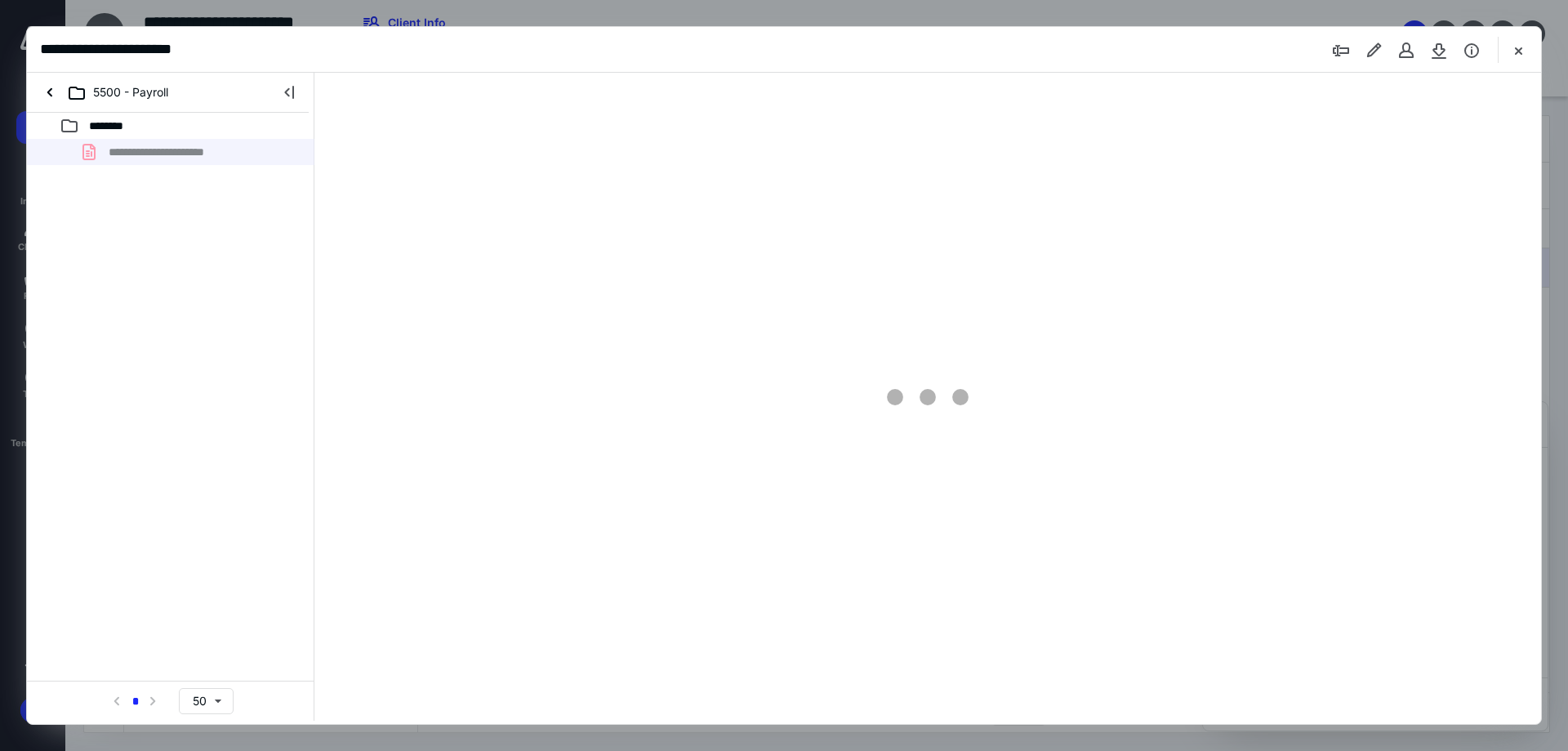 type on "90" 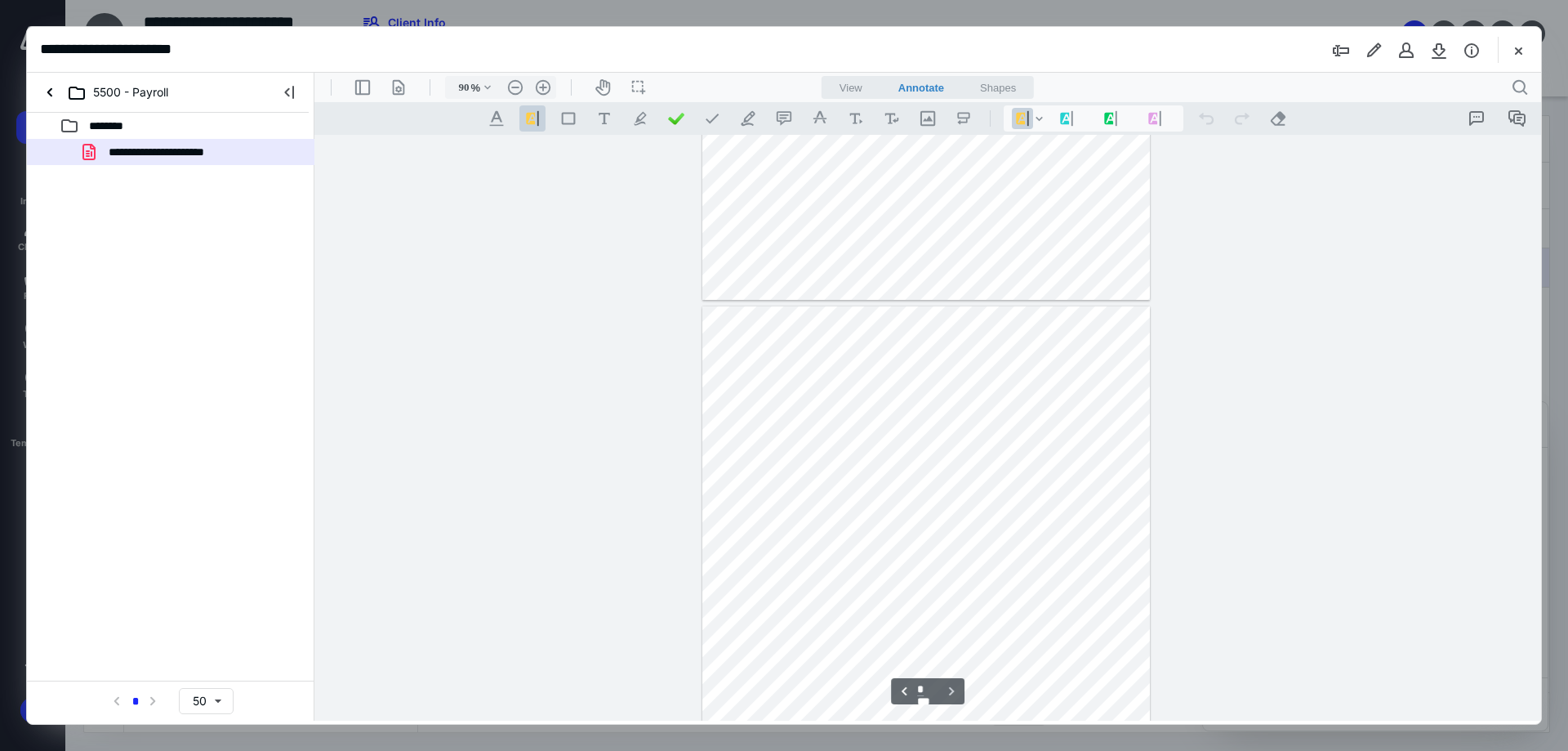 scroll, scrollTop: 474, scrollLeft: 0, axis: vertical 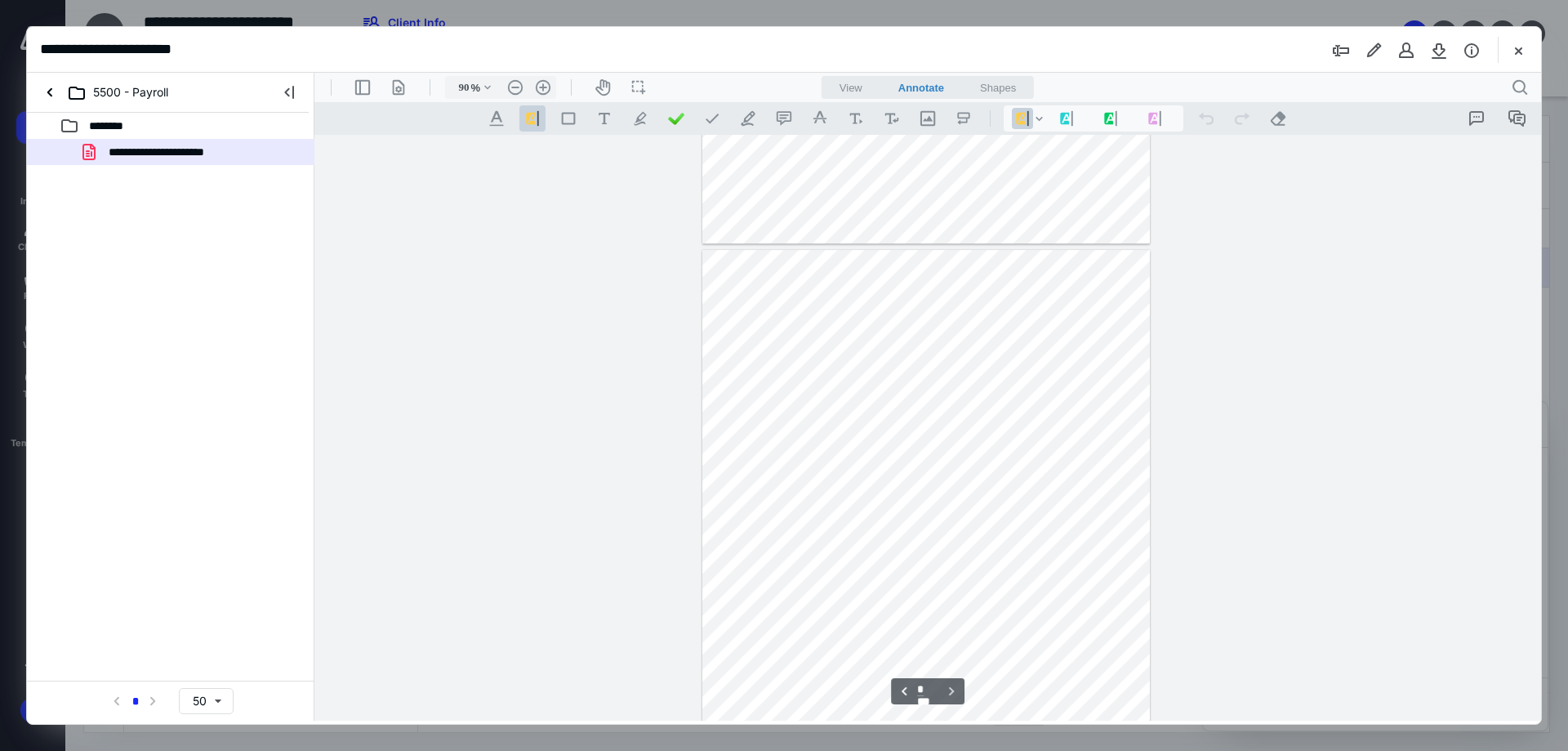 type on "*" 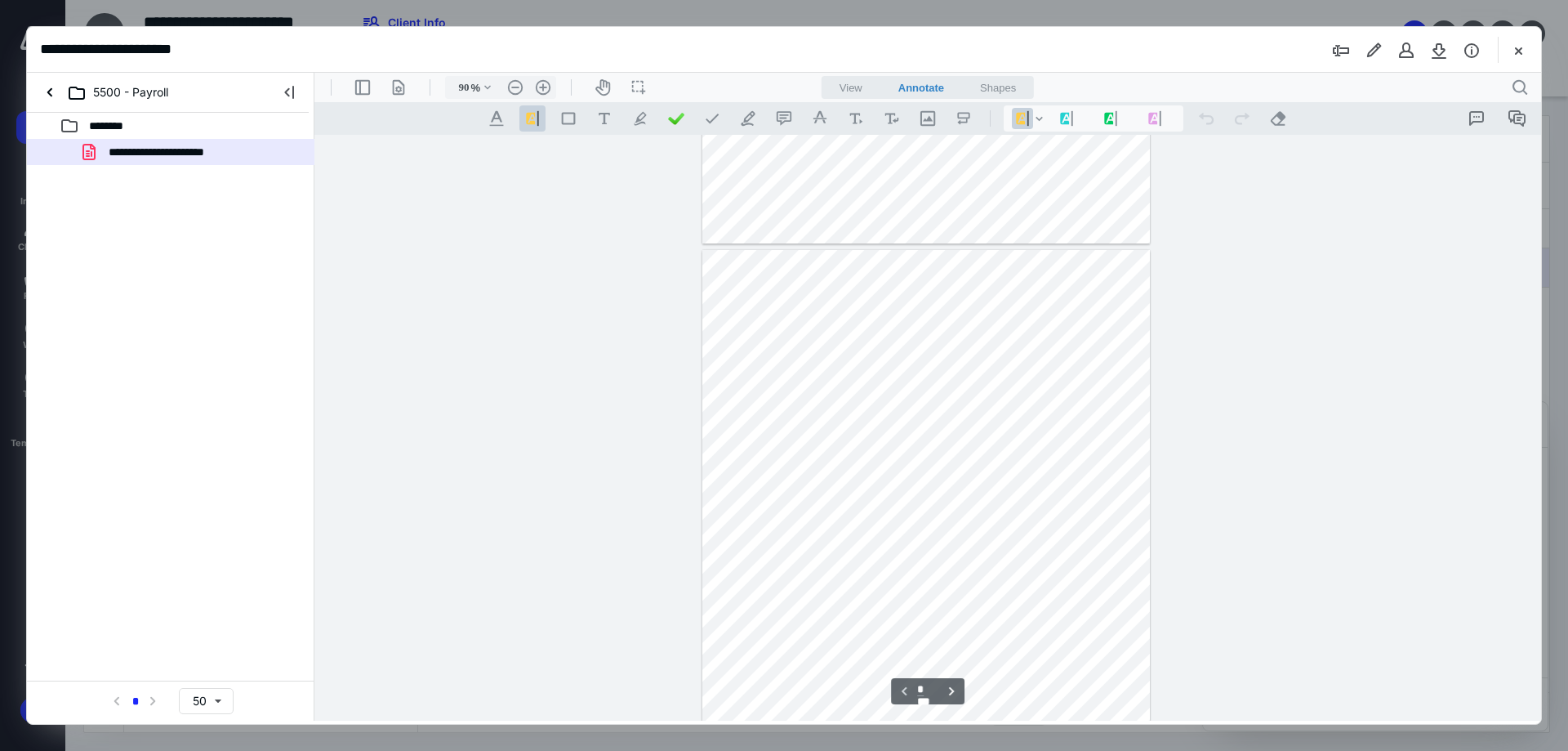 scroll, scrollTop: 0, scrollLeft: 0, axis: both 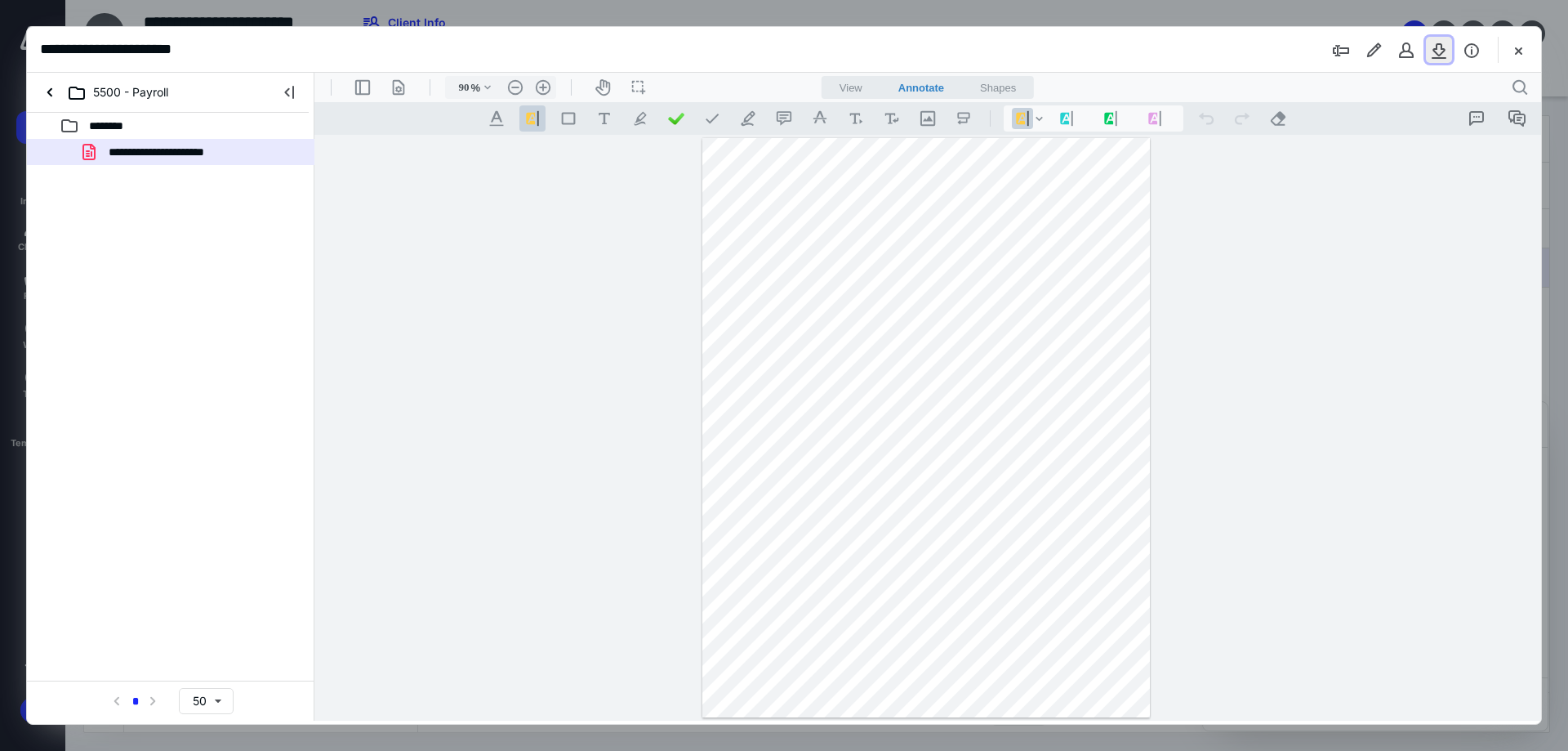 click at bounding box center (1439, 50) 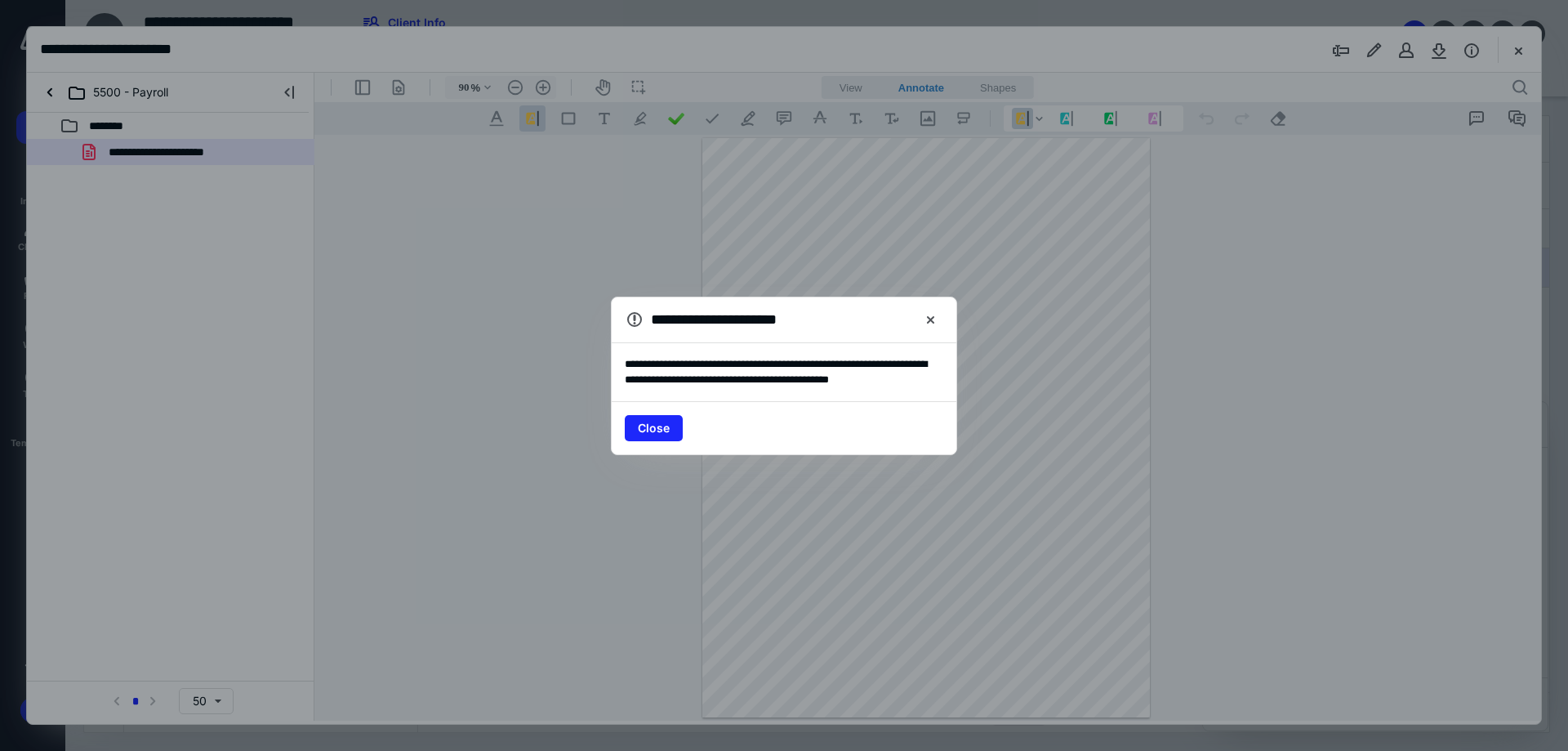 click at bounding box center (784, 375) 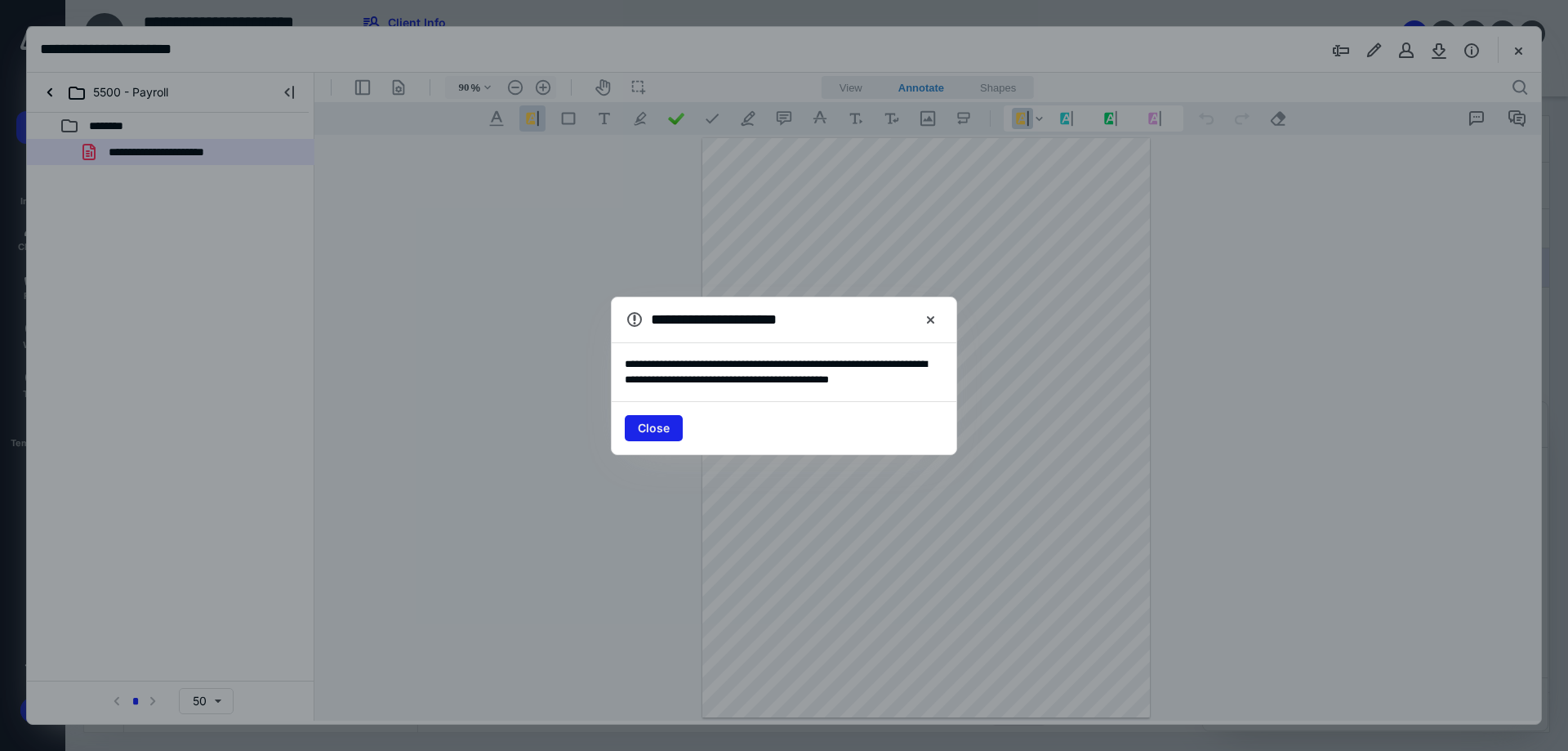 click on "Close" at bounding box center [653, 428] 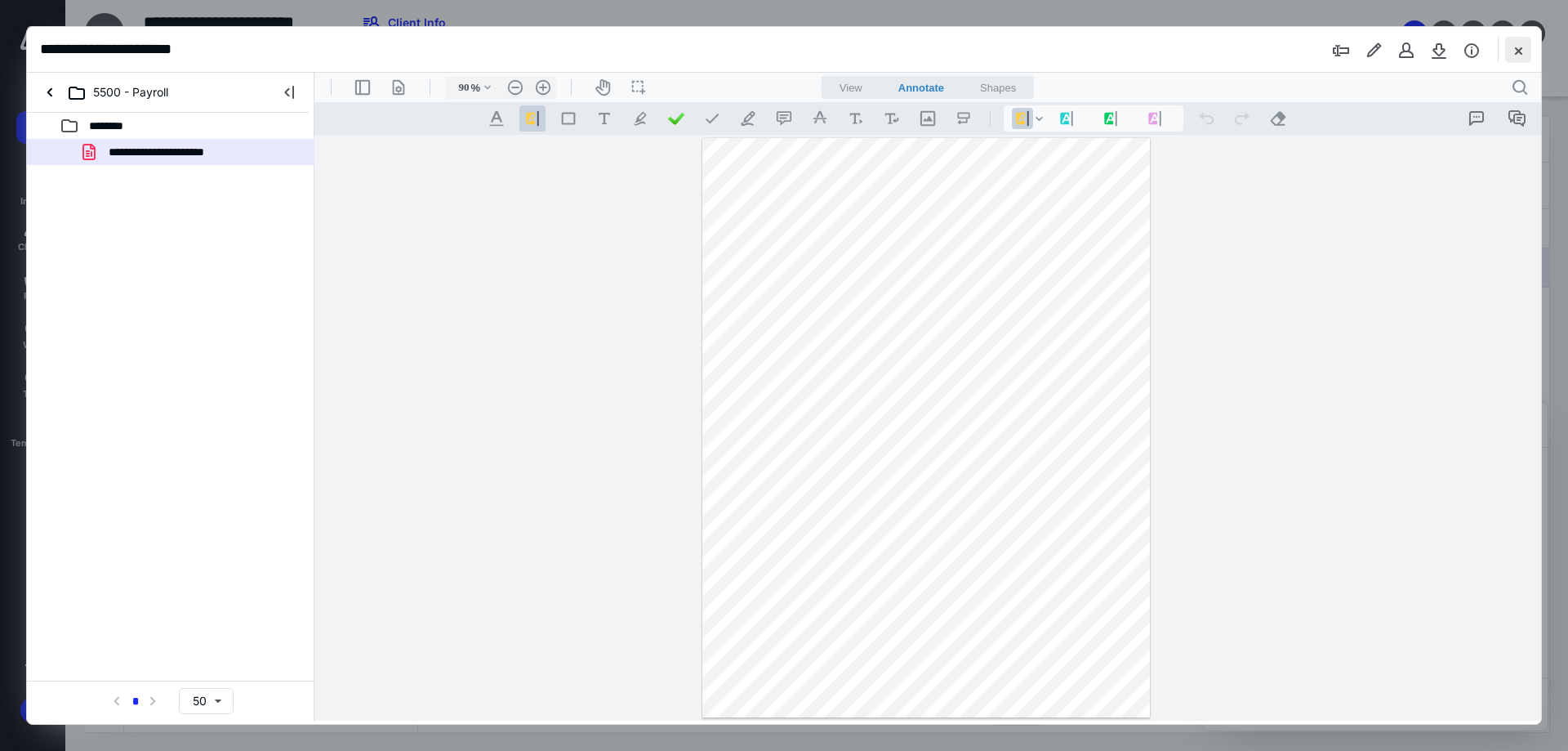 click at bounding box center [1518, 50] 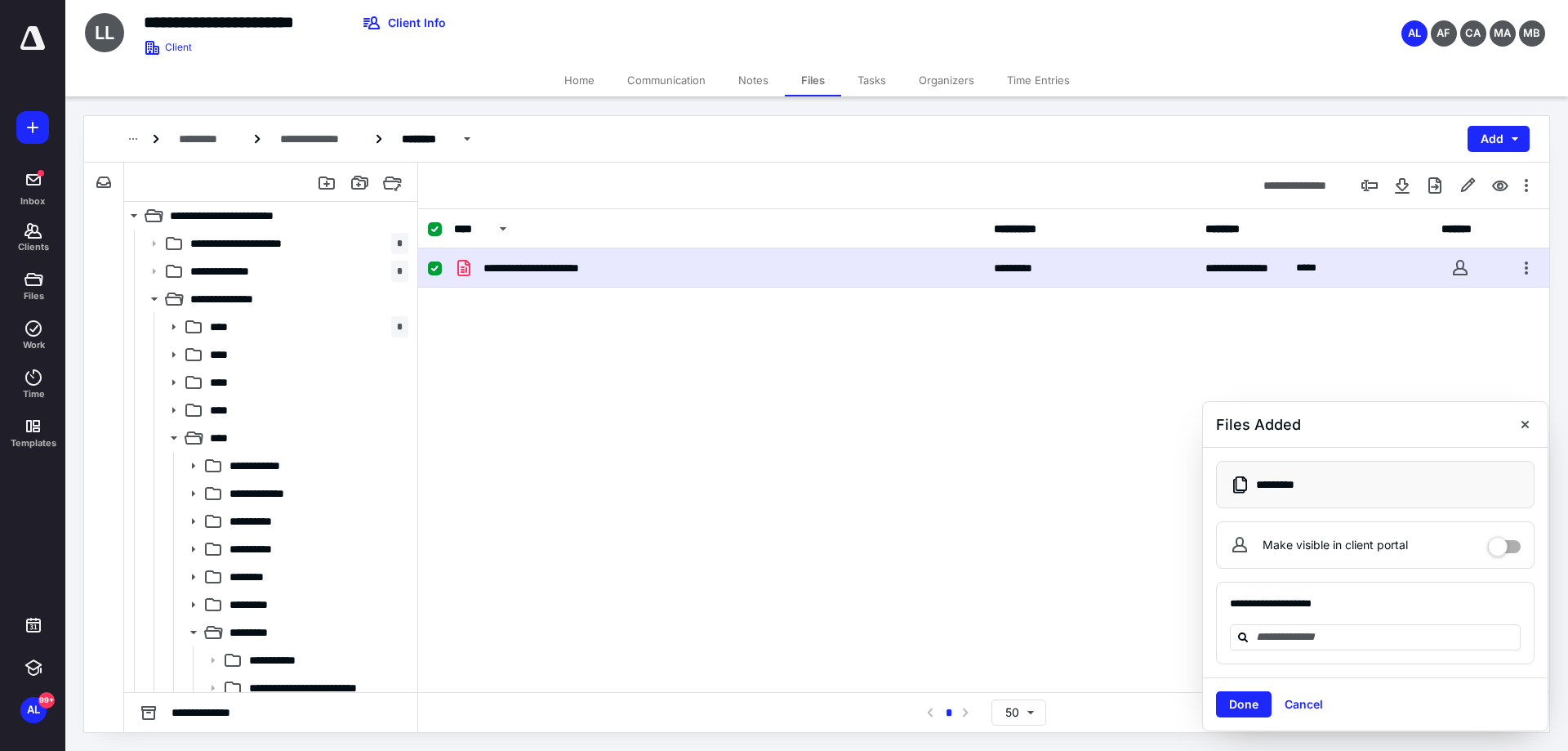 click at bounding box center (1525, 424) 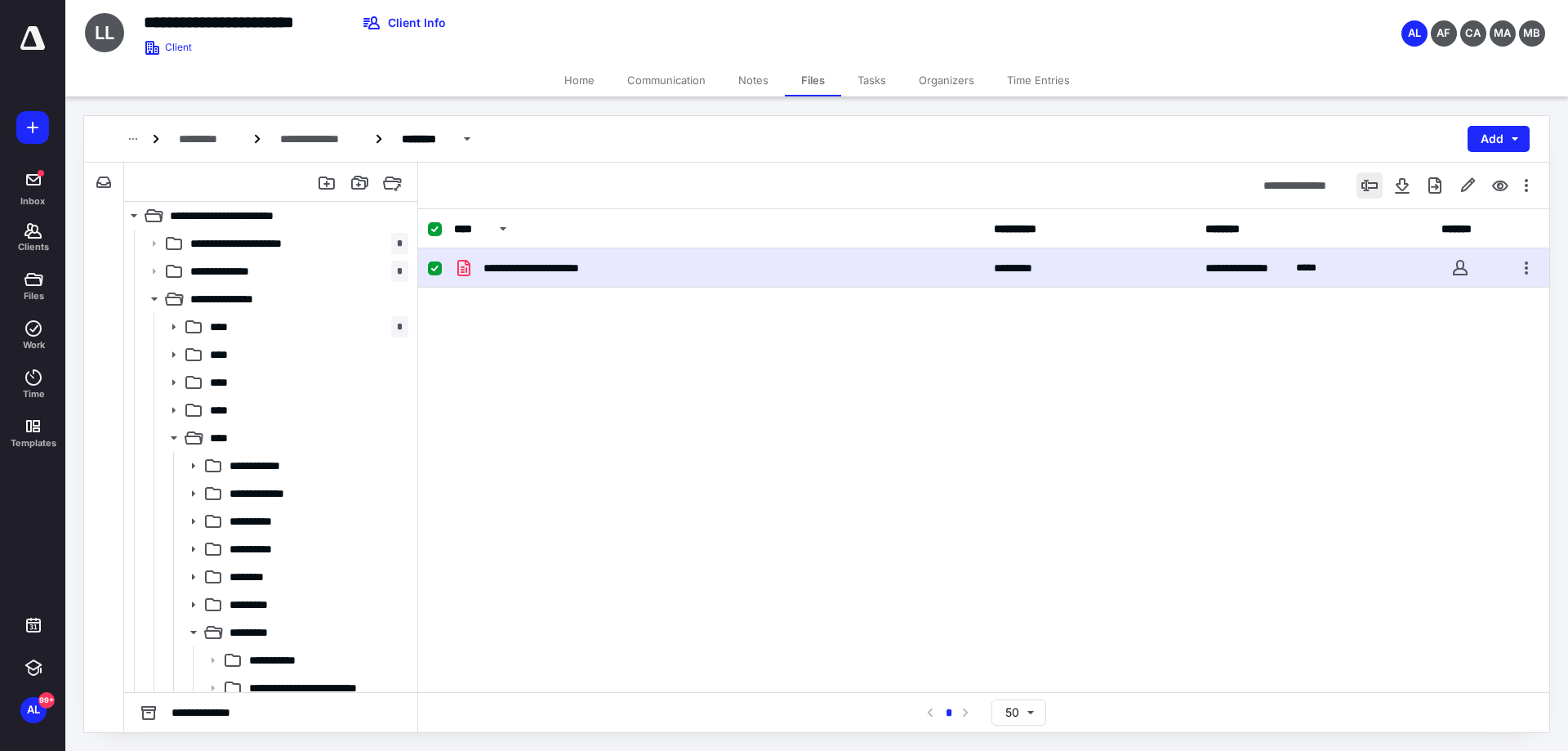 click at bounding box center [1370, 186] 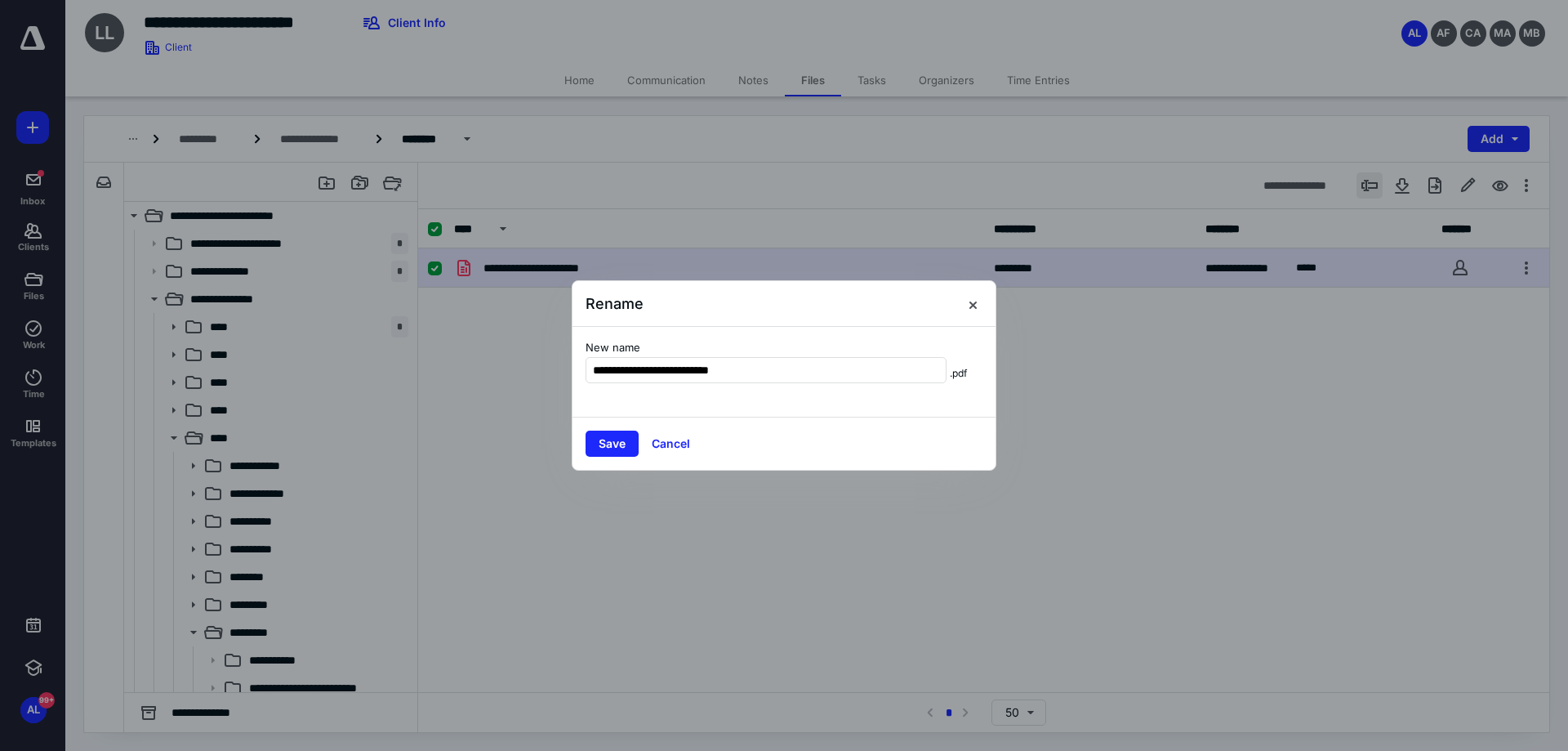type on "**********" 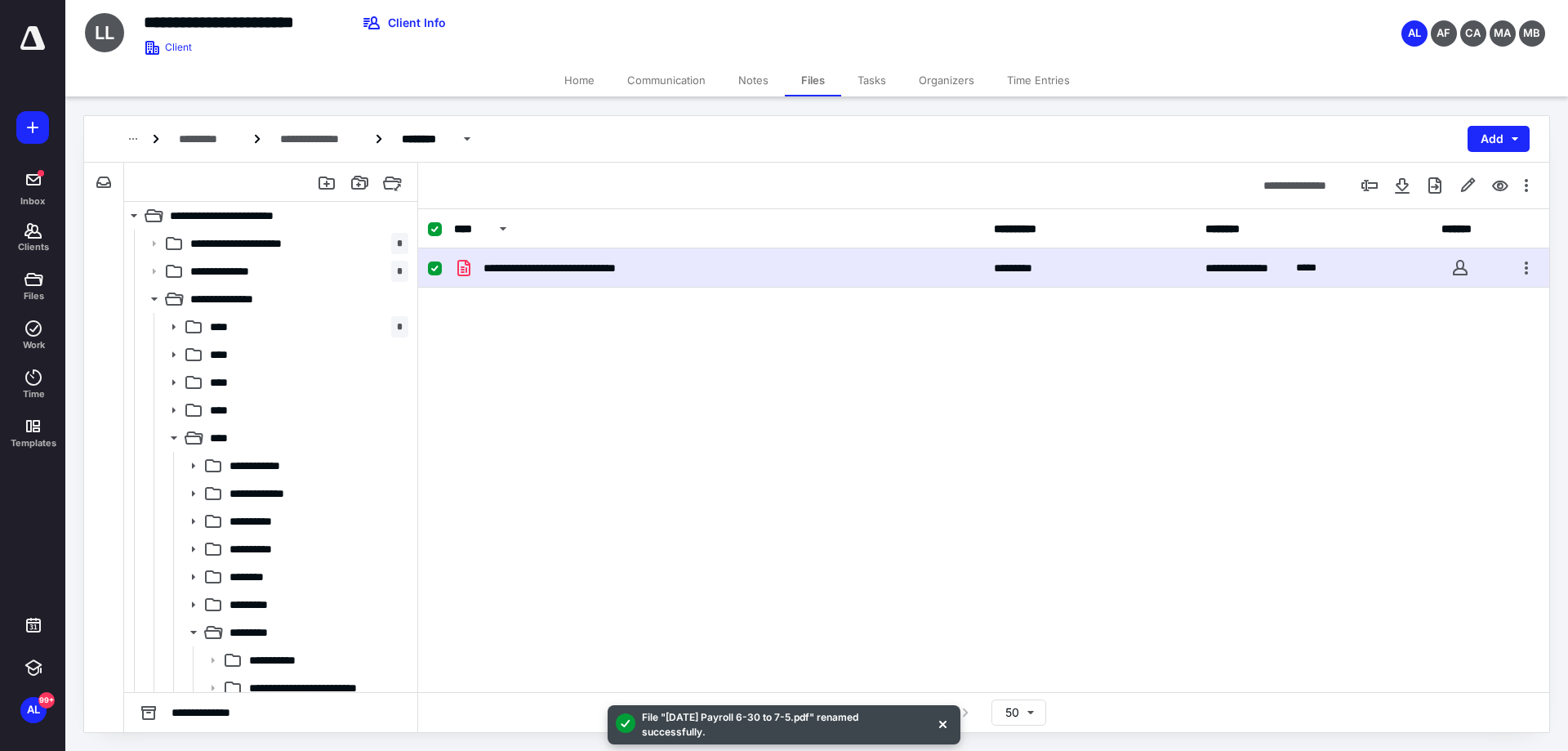 click on "**********" at bounding box center [983, 371] 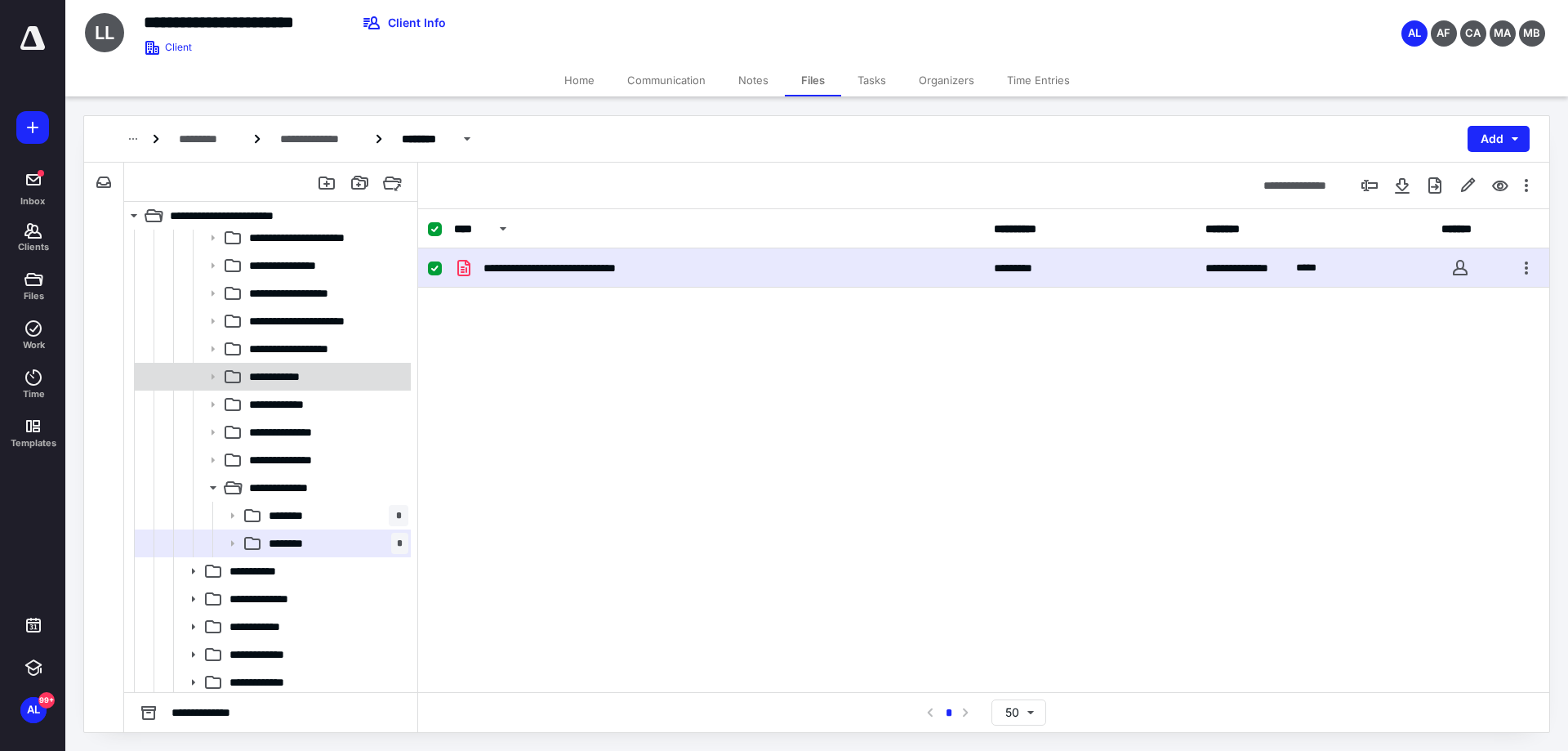 scroll, scrollTop: 490, scrollLeft: 0, axis: vertical 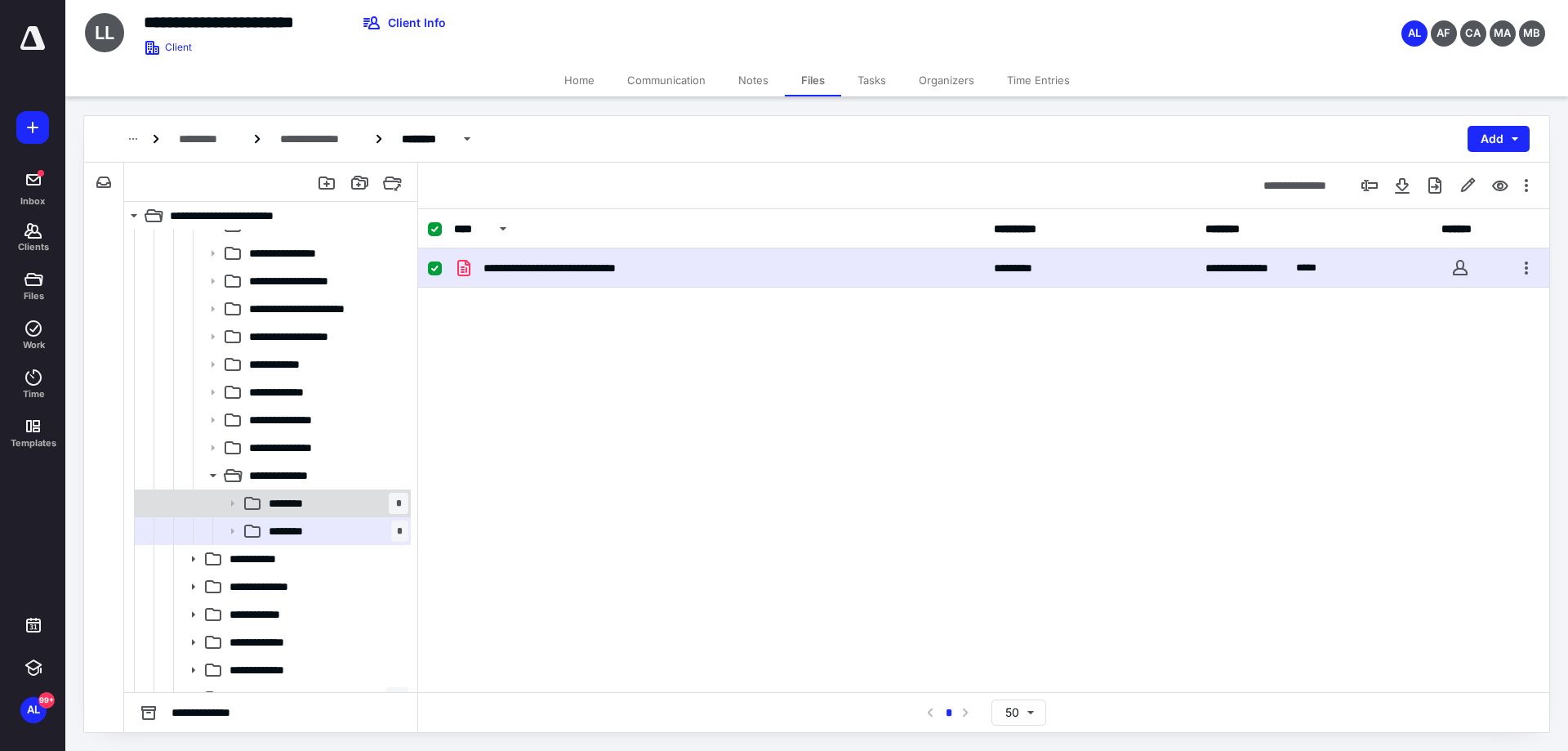 click on "********" at bounding box center [292, 503] 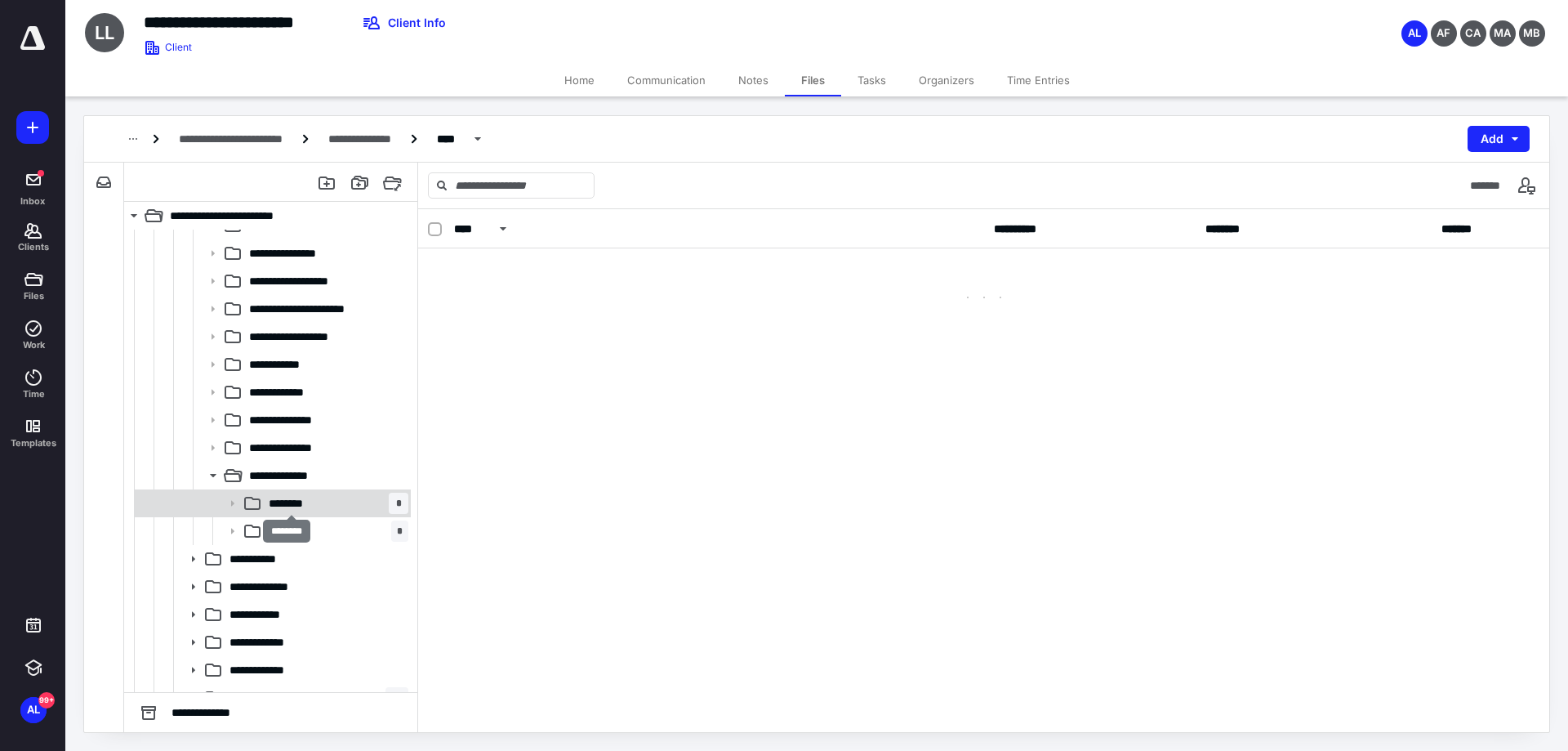 checkbox on "false" 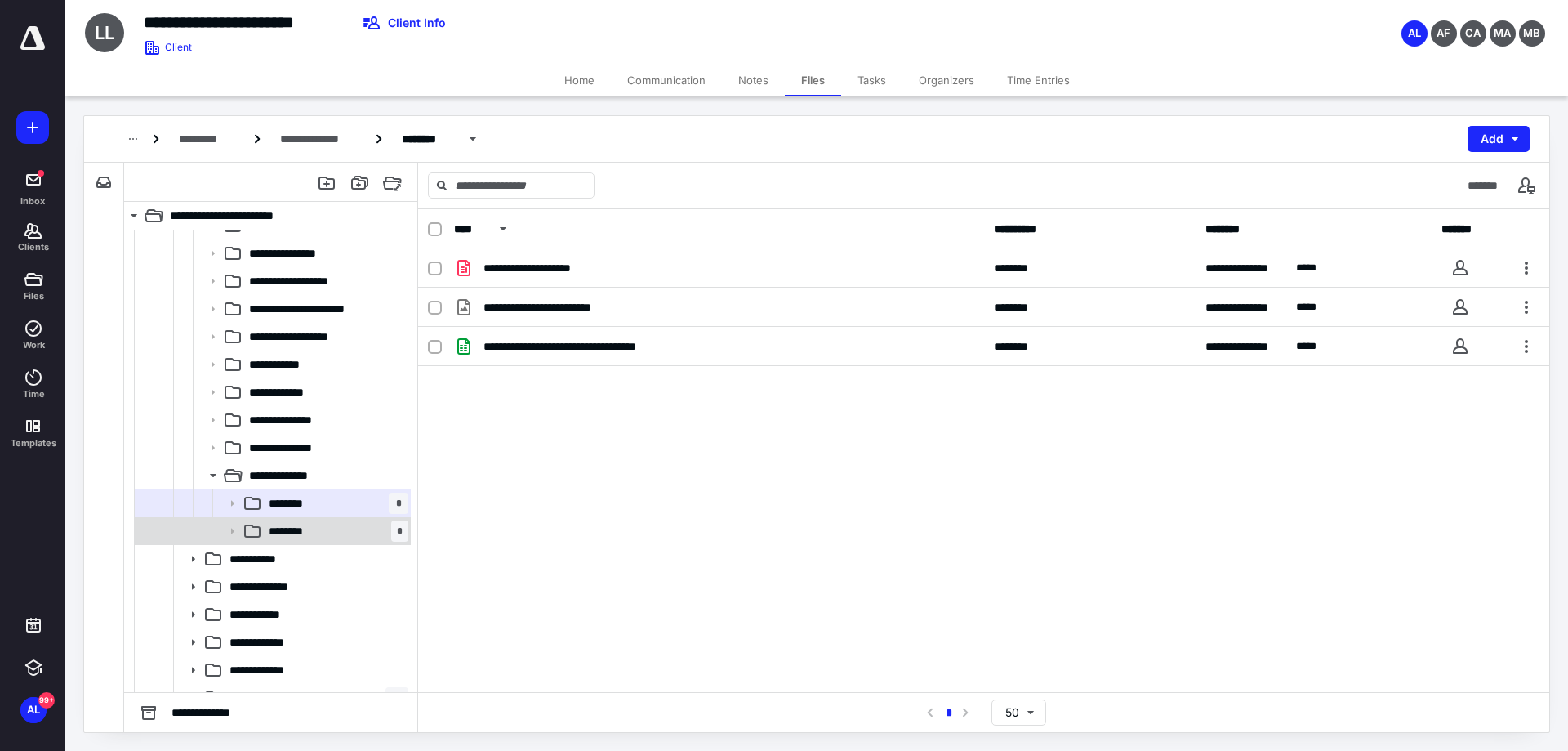 click on "******** *" at bounding box center [335, 531] 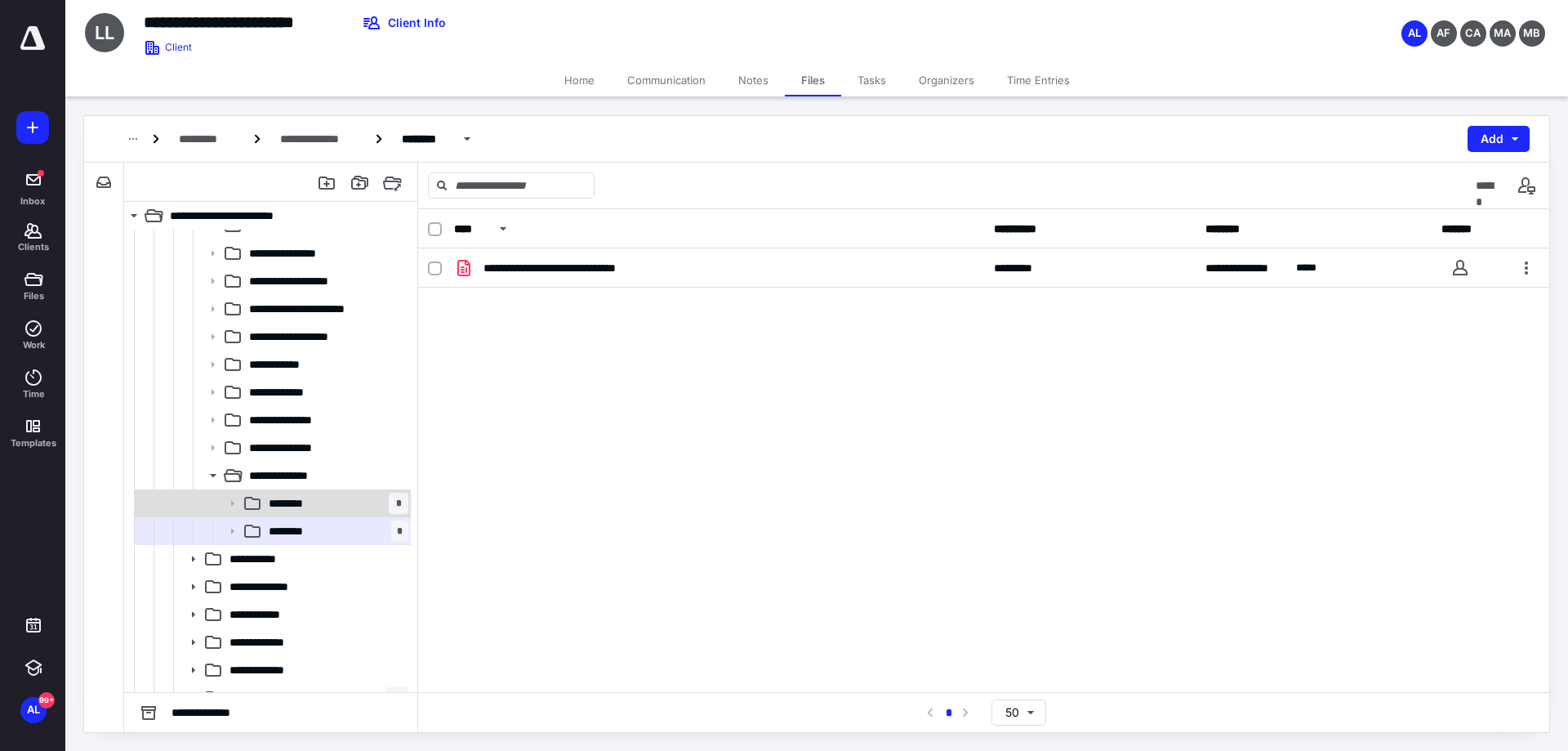 click on "******** *" at bounding box center (335, 503) 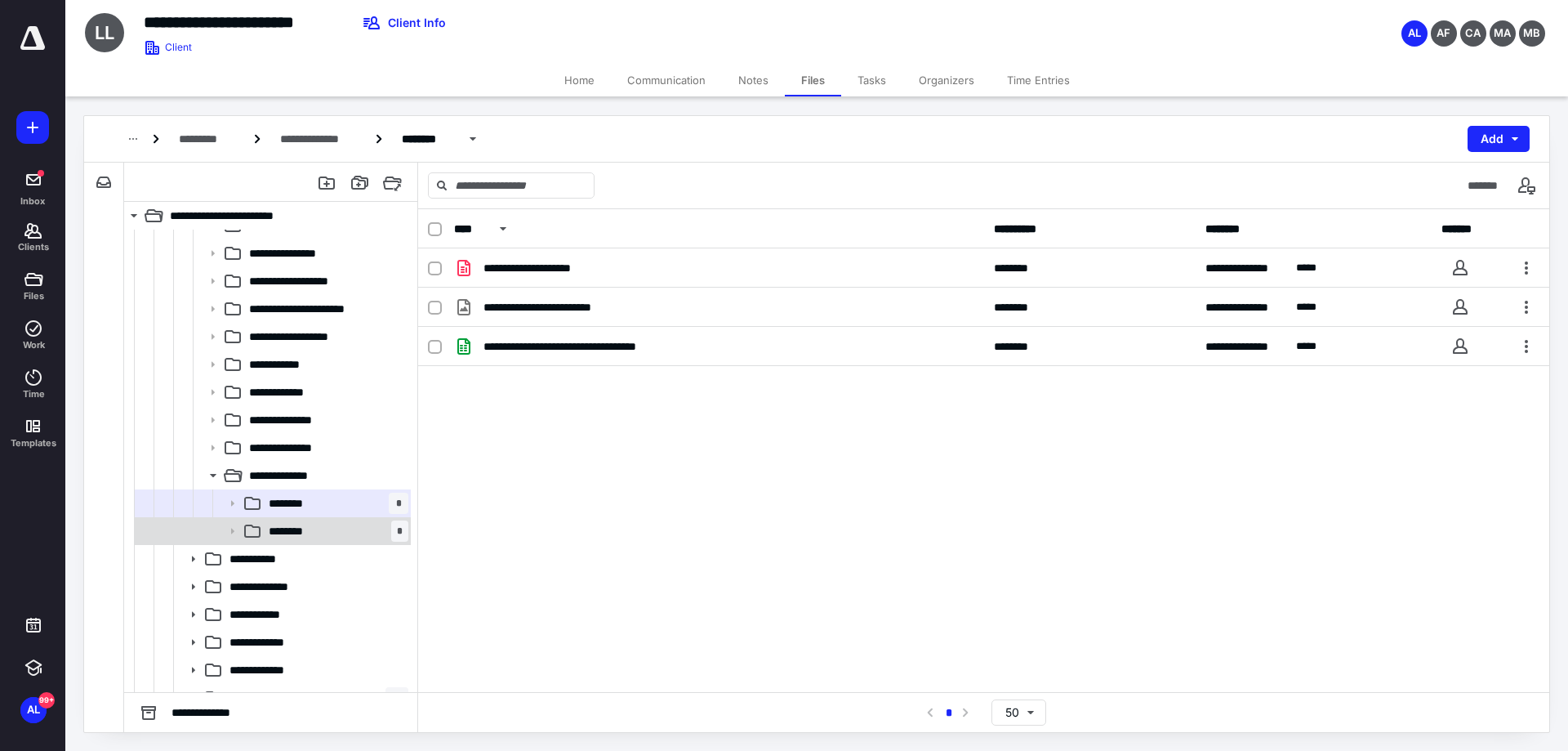 click on "******** *" at bounding box center [335, 531] 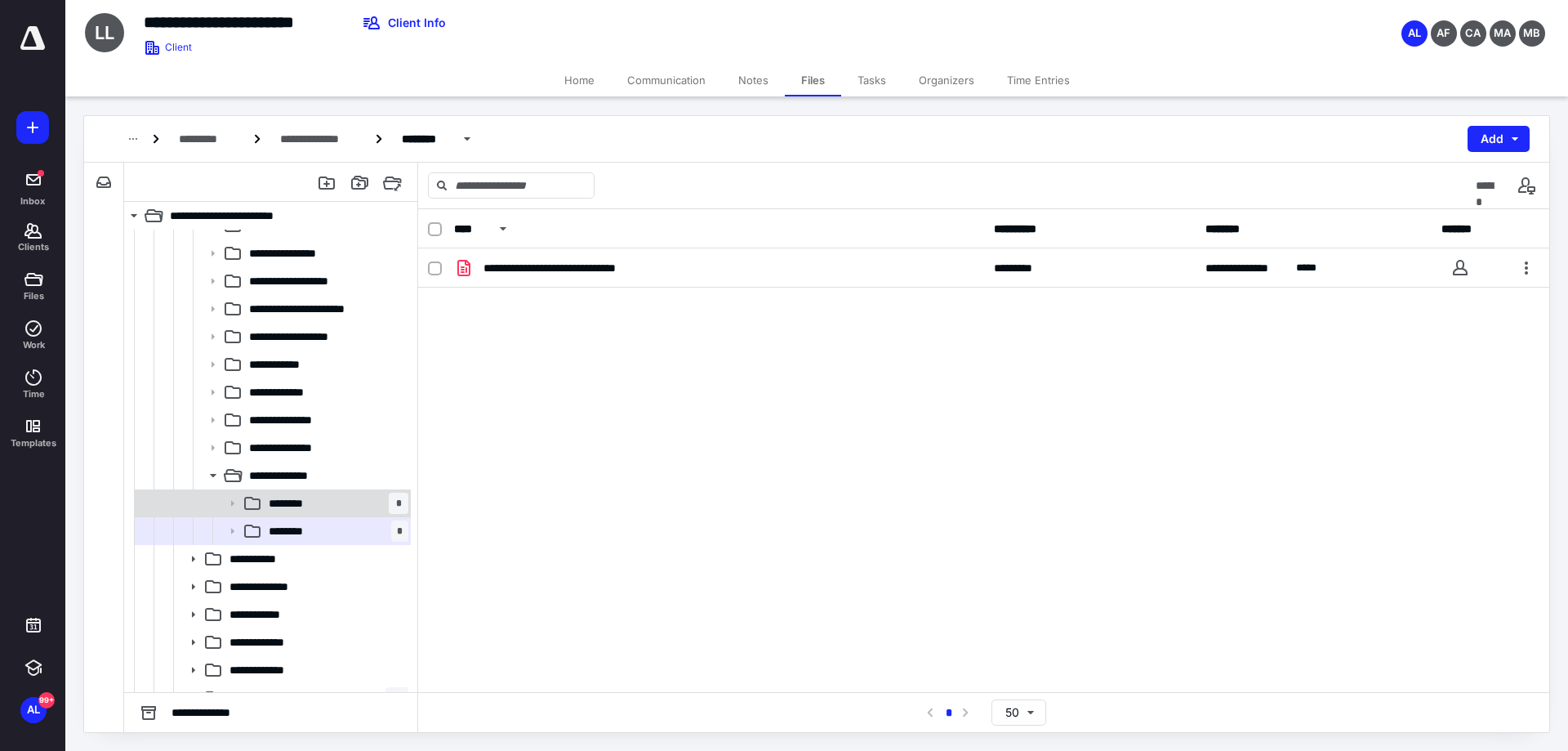 click on "*" at bounding box center (399, 503) 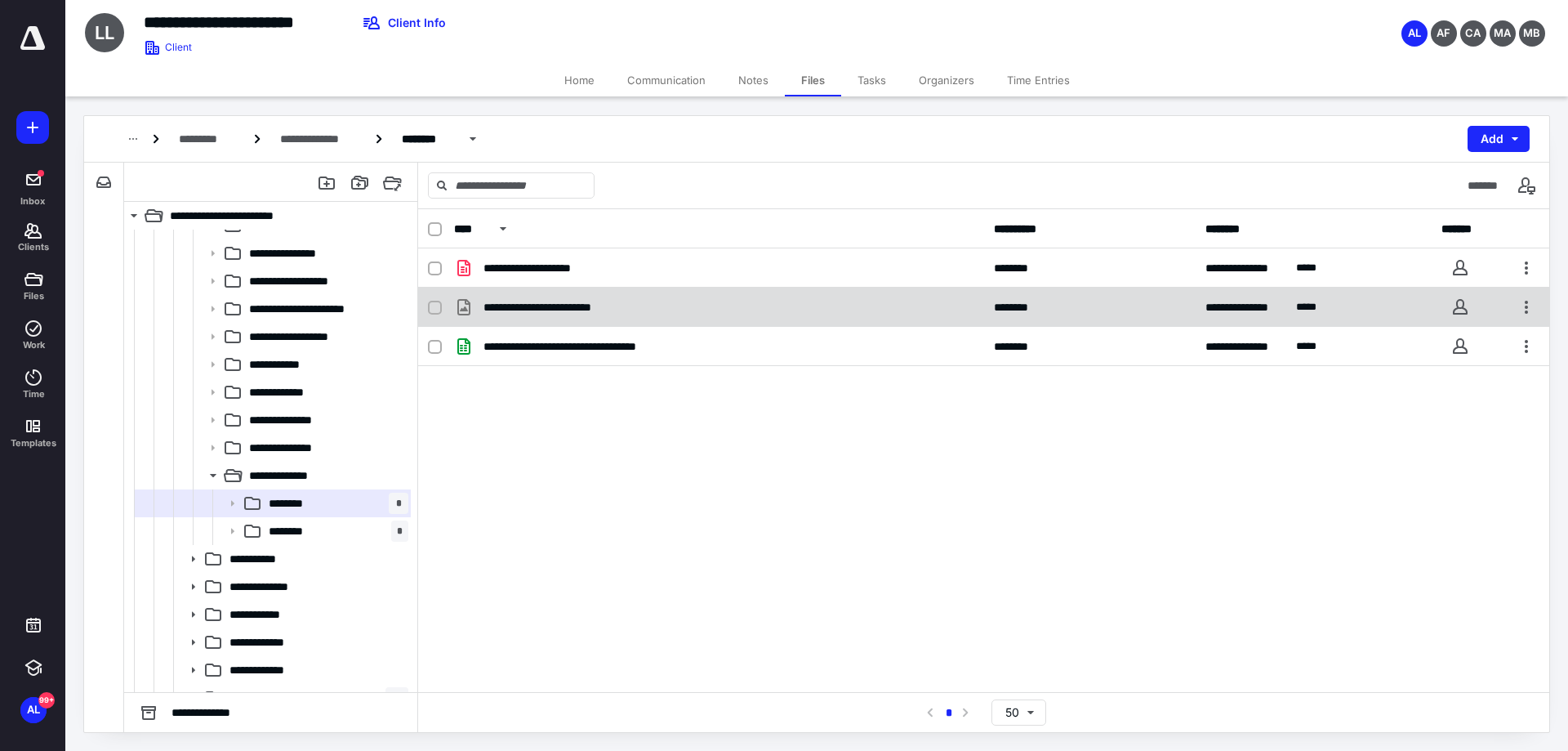 click on "**********" at bounding box center (552, 307) 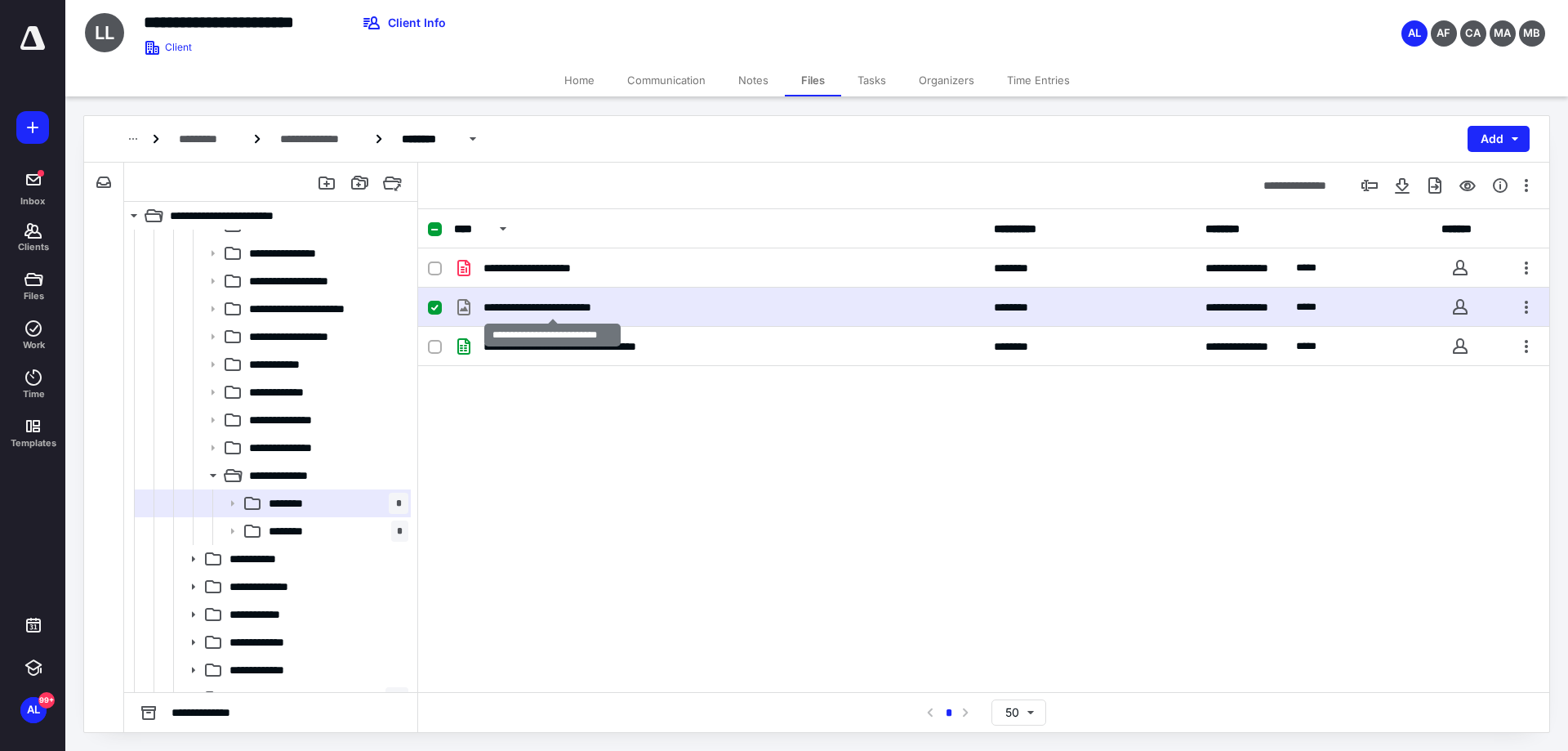 click on "**********" at bounding box center [552, 307] 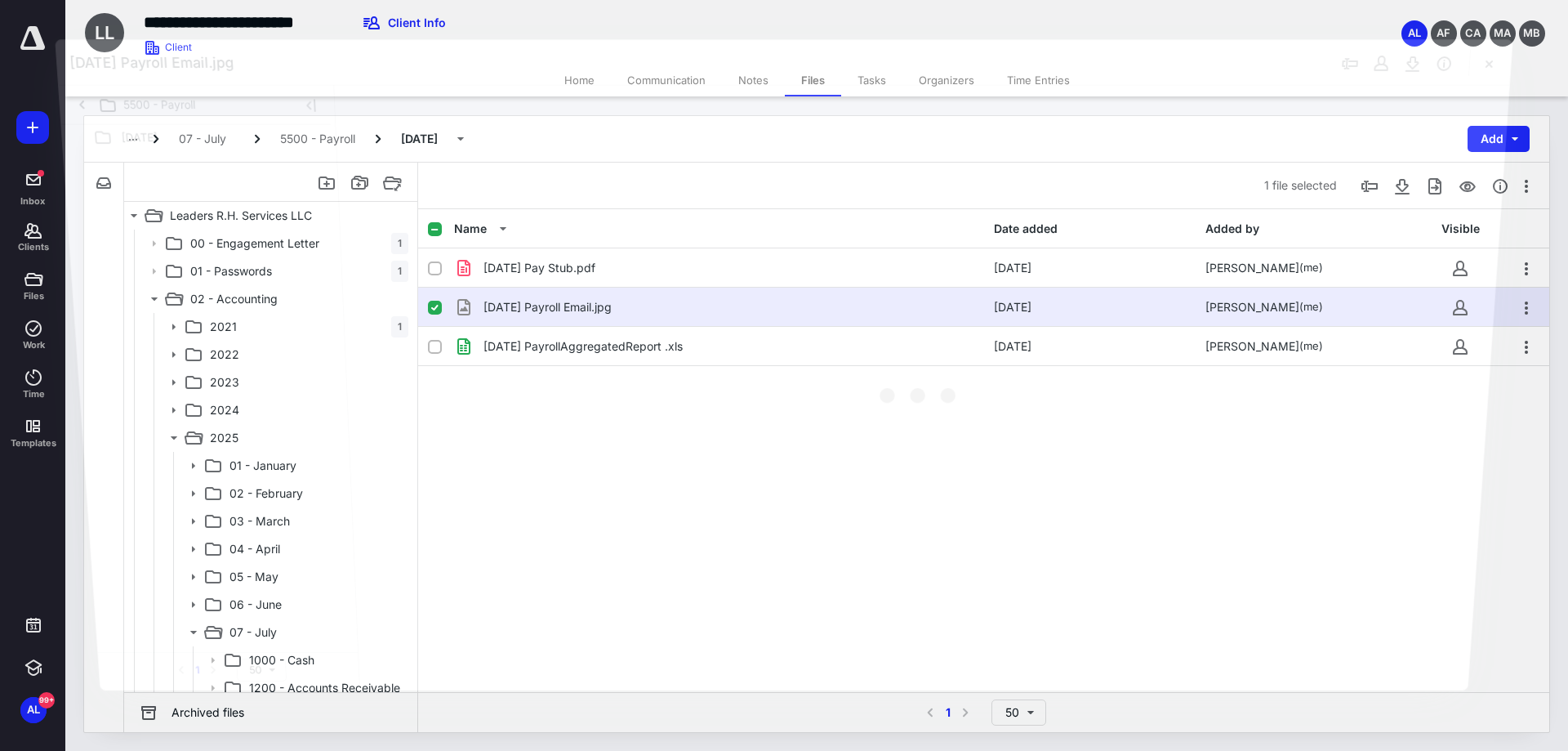 scroll, scrollTop: 490, scrollLeft: 0, axis: vertical 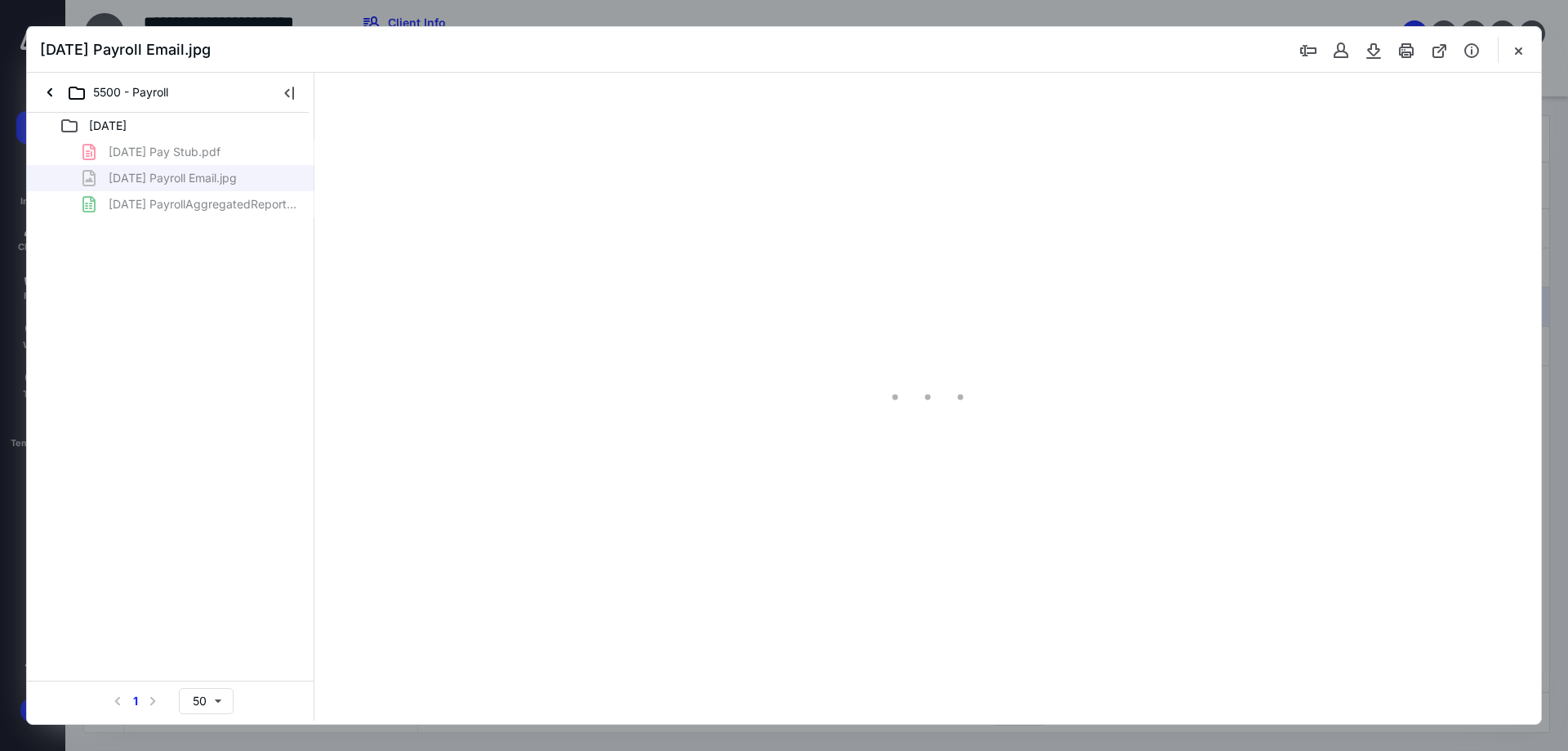 drag, startPoint x: 564, startPoint y: 304, endPoint x: 626, endPoint y: 194, distance: 126.26955 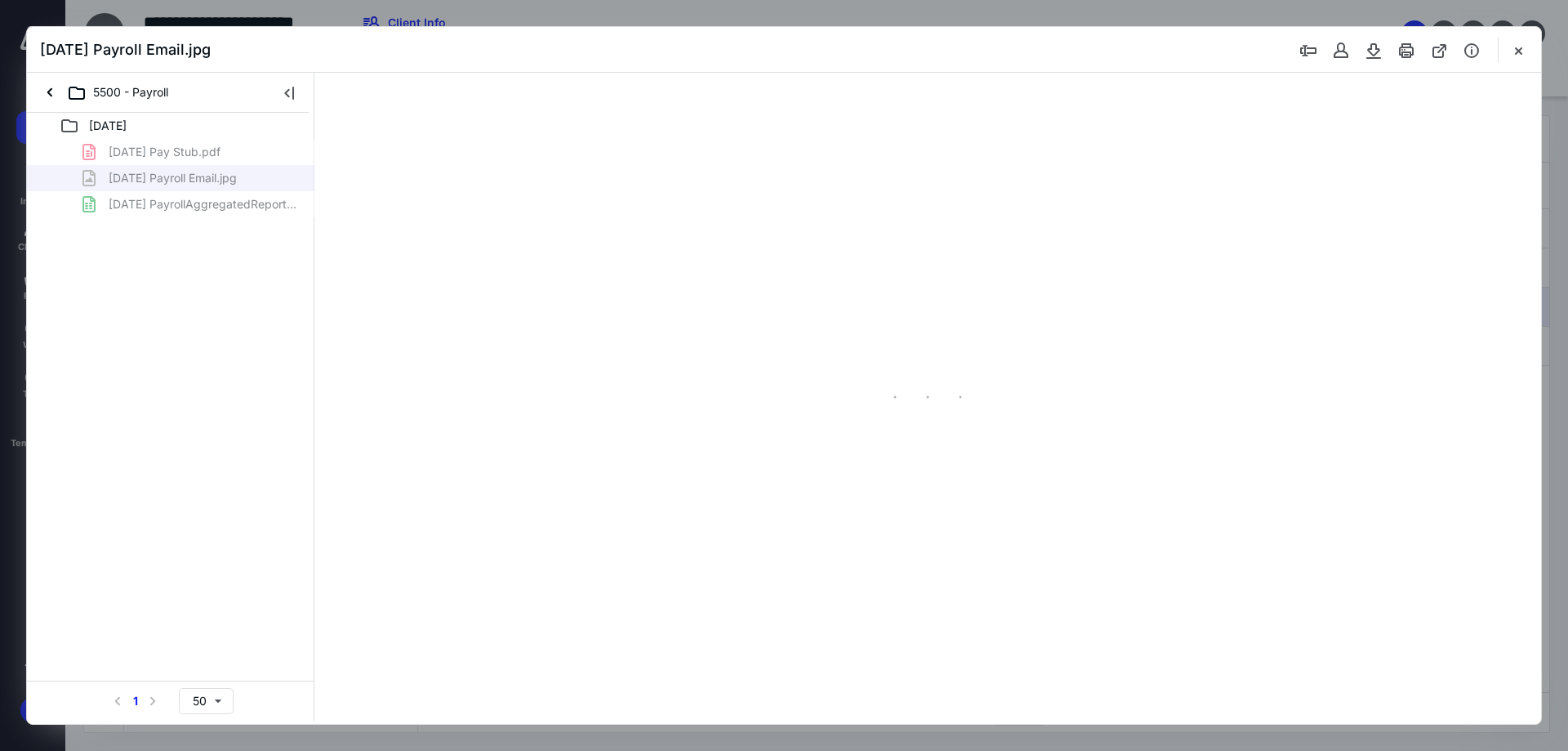 click at bounding box center (928, 396) 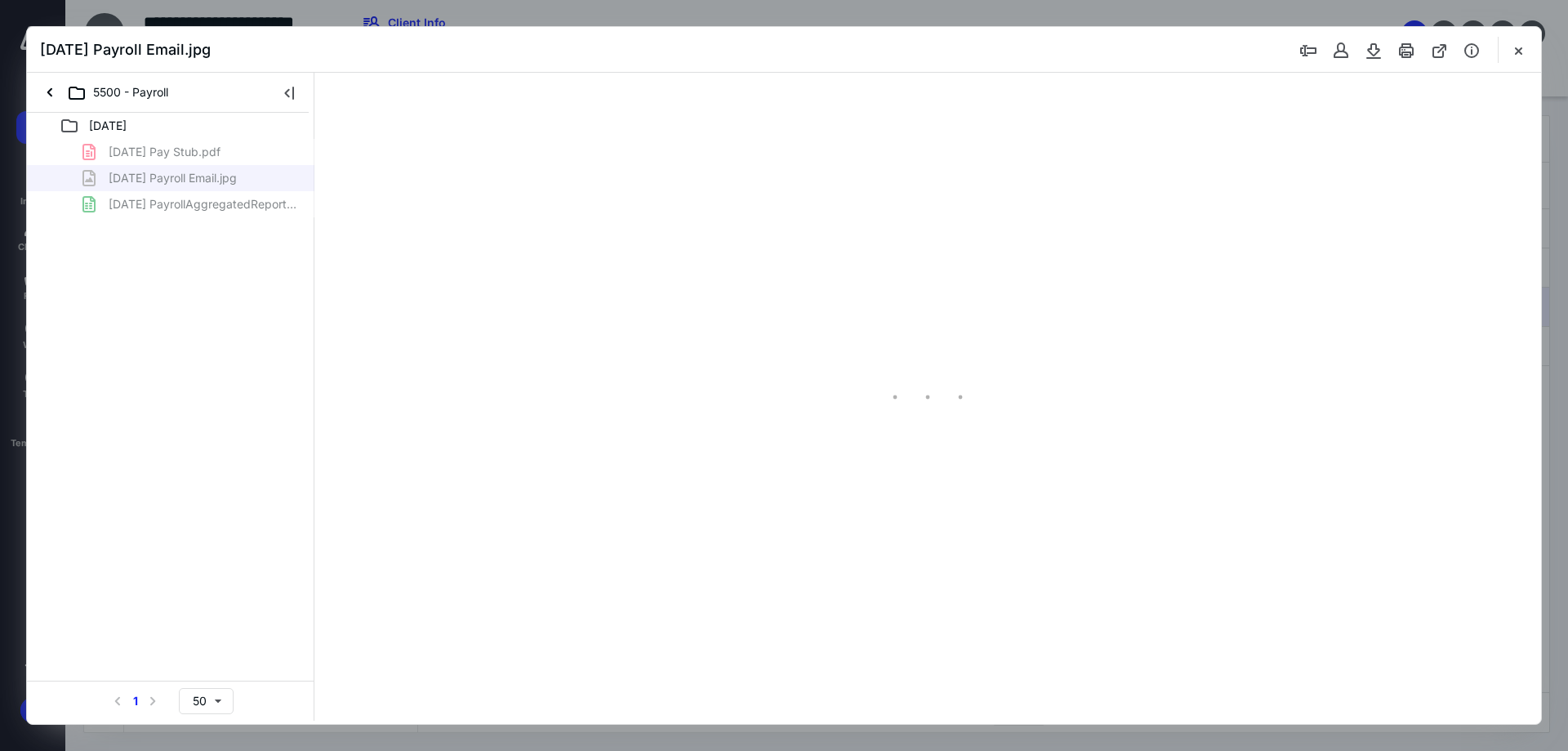 type on "154" 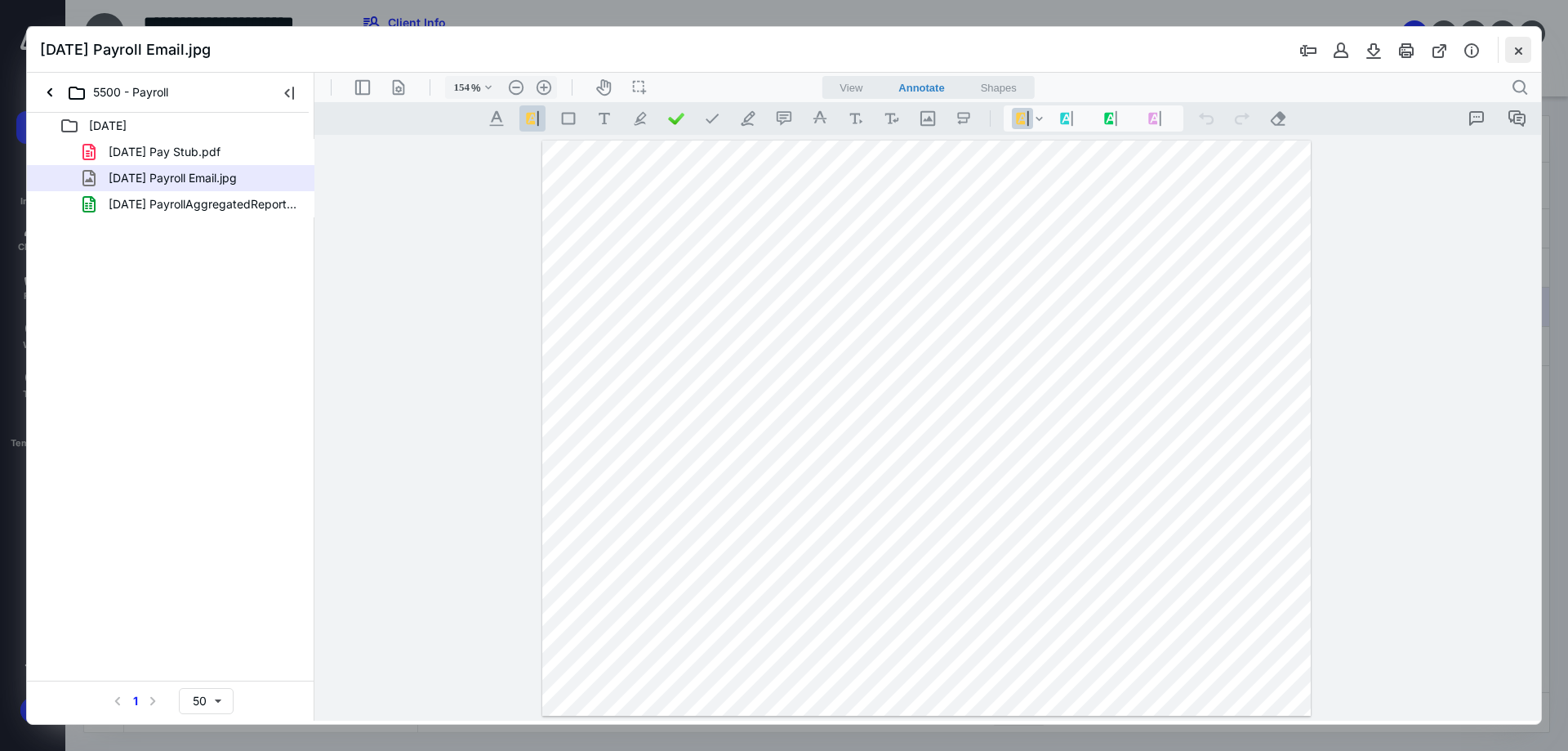 click at bounding box center [1518, 50] 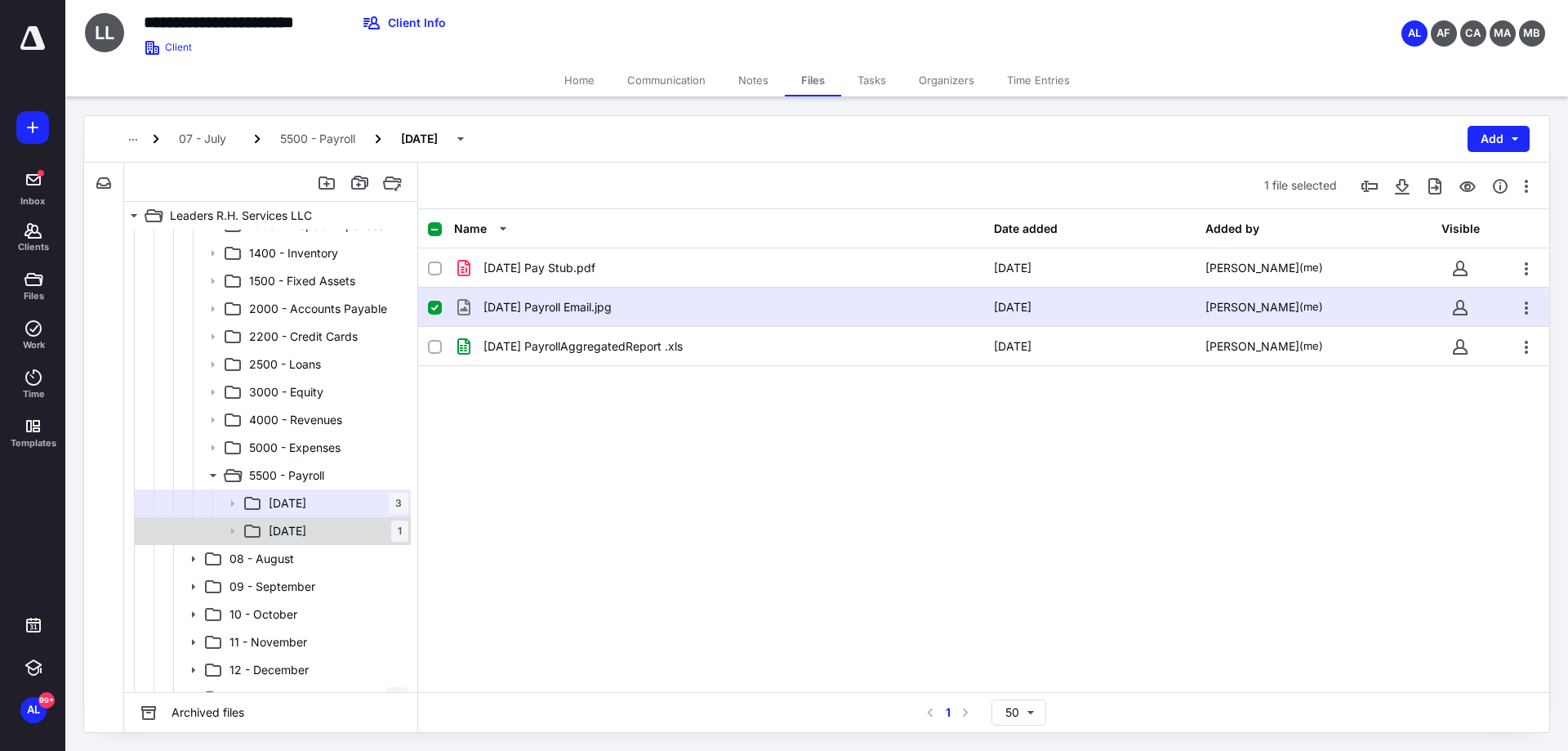 click on "[DATE] 1" at bounding box center (335, 531) 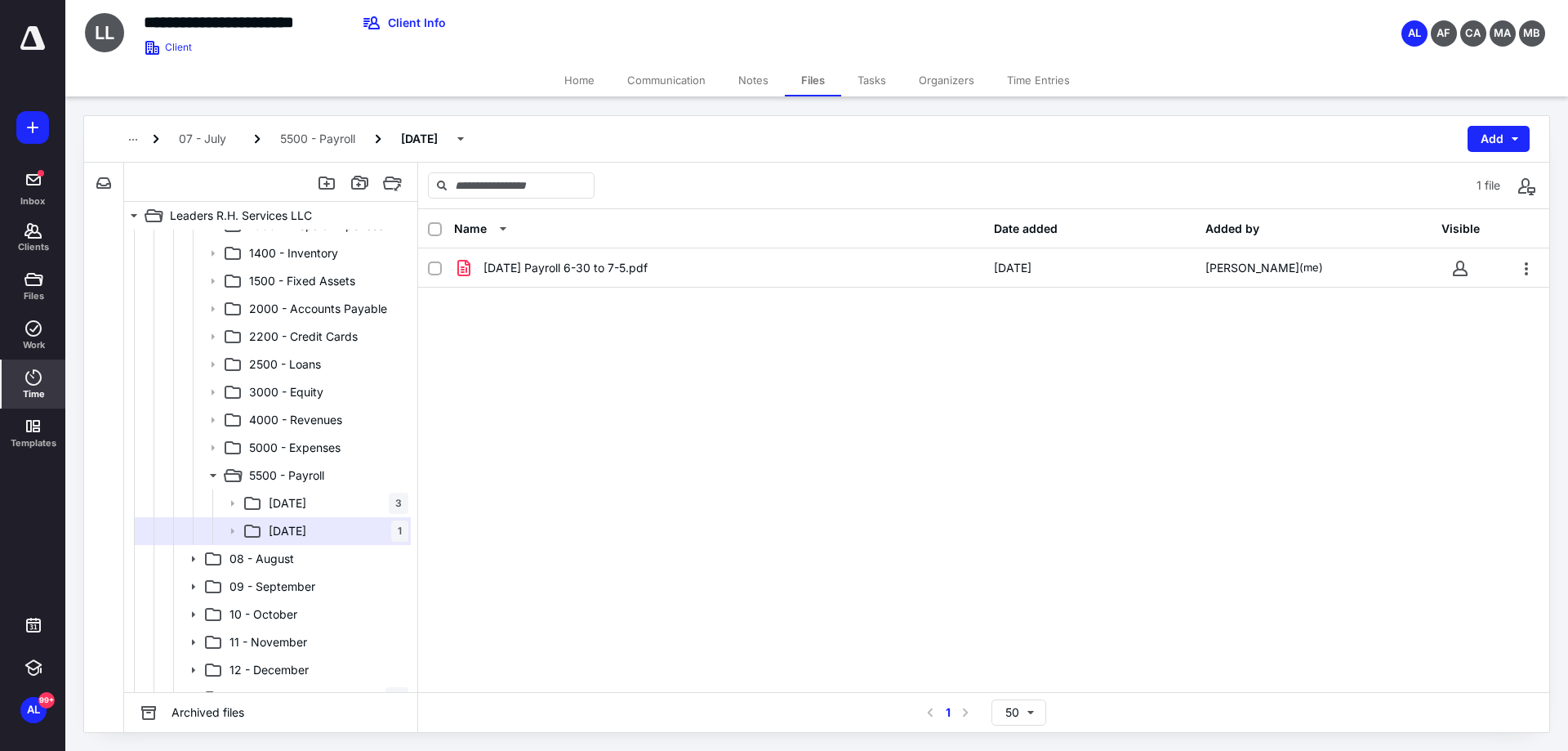 click on "Time" at bounding box center [33, 394] 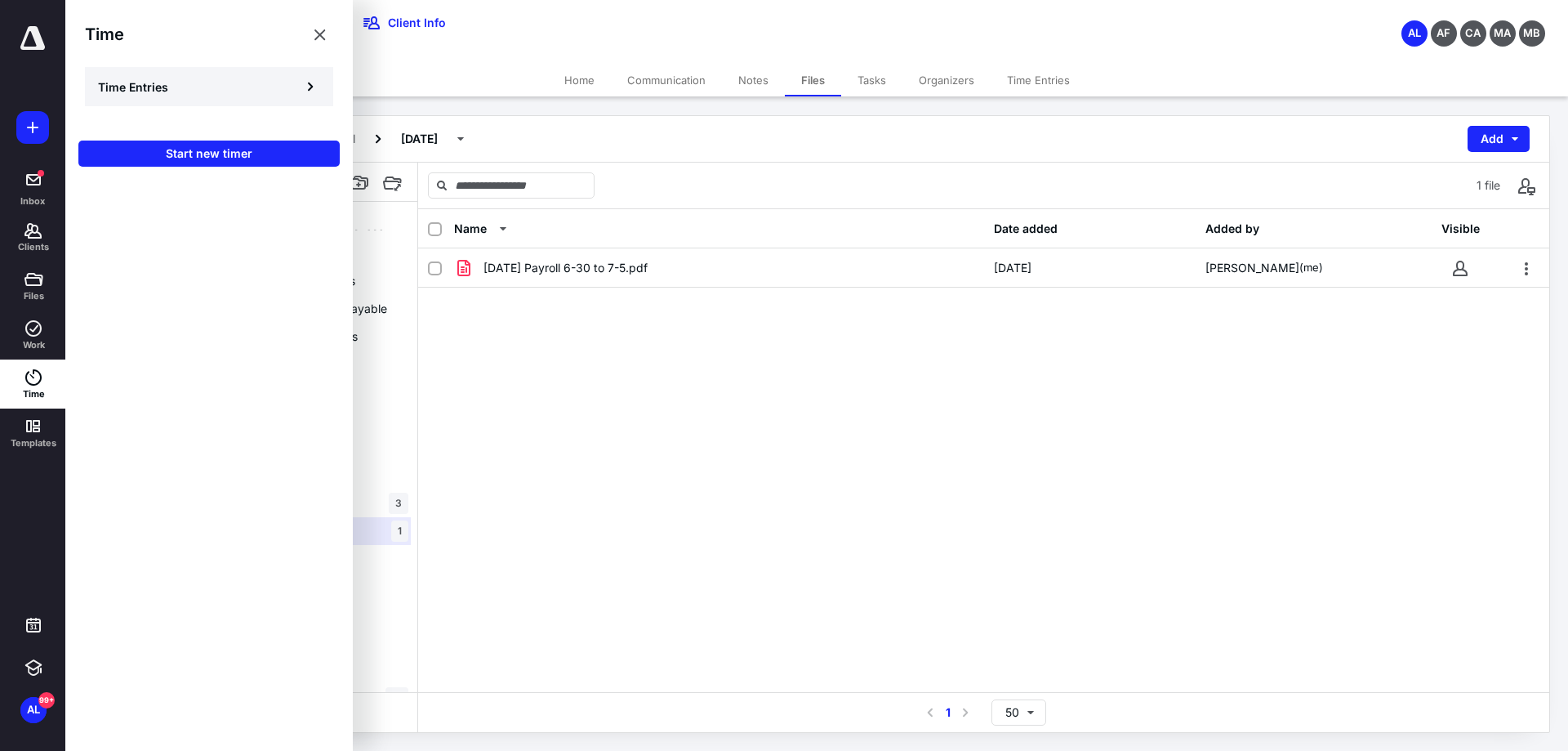click on "Time Entries" at bounding box center [133, 87] 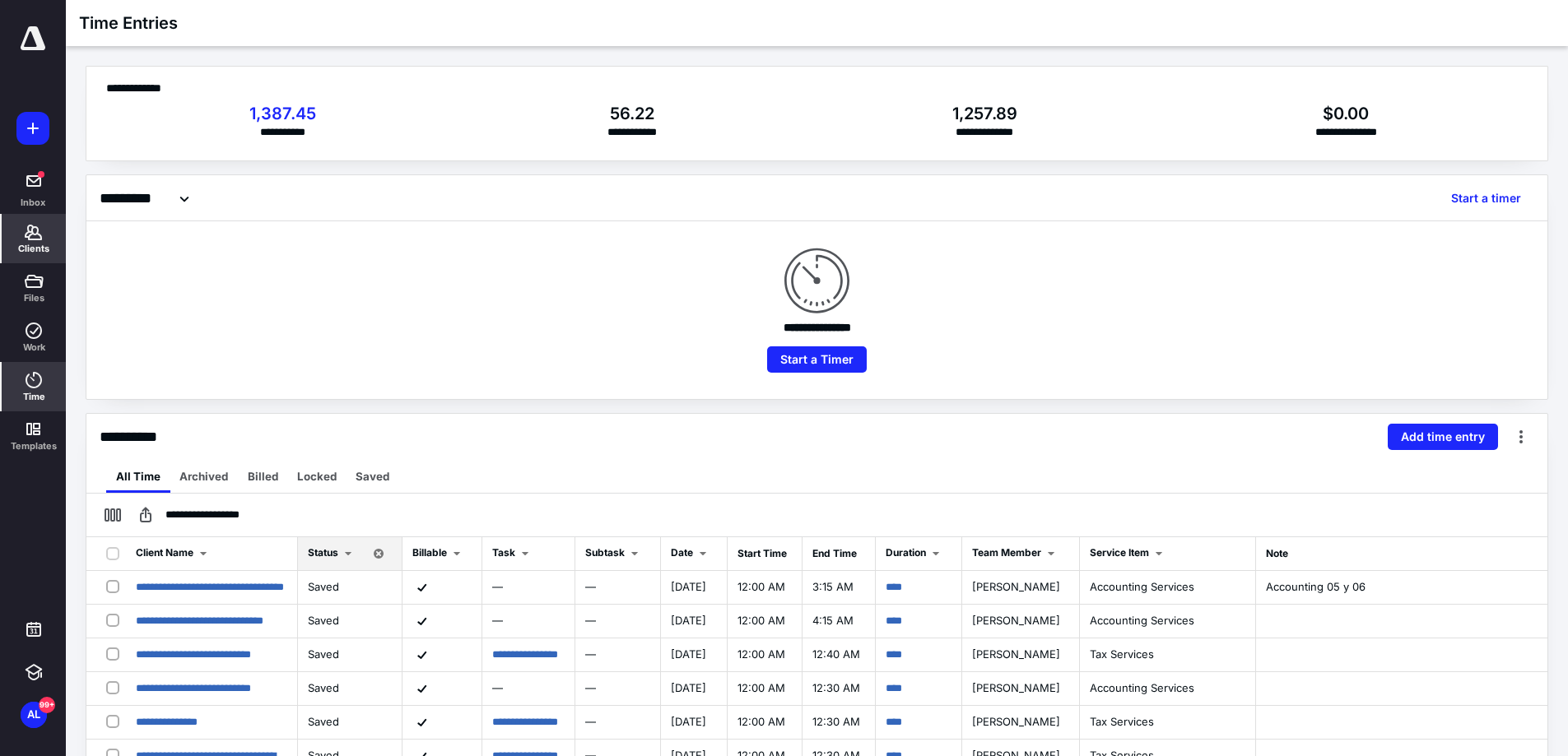 click on "Clients" at bounding box center (34, 239) 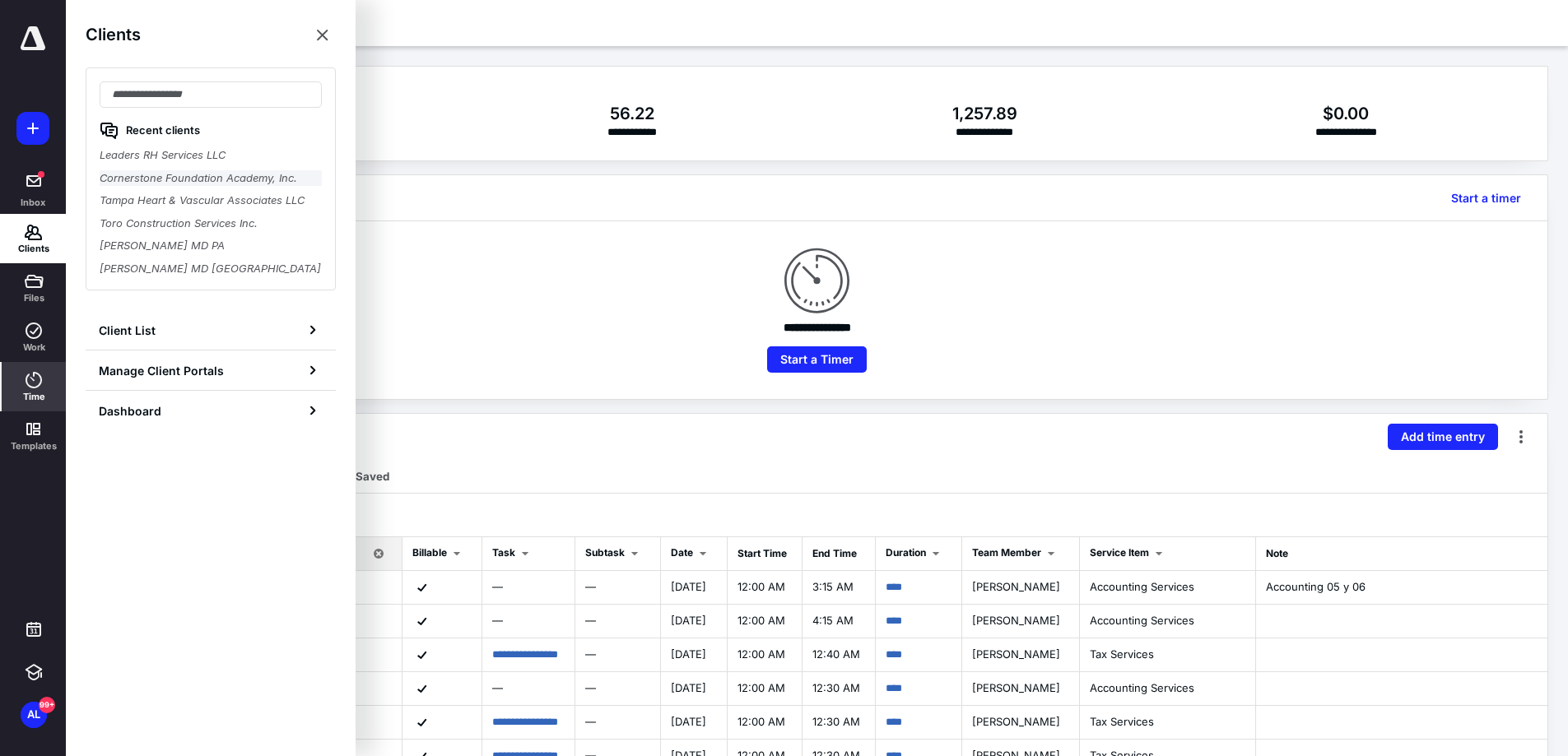 click on "Cornerstone Foundation Academy, Inc." at bounding box center (211, 179) 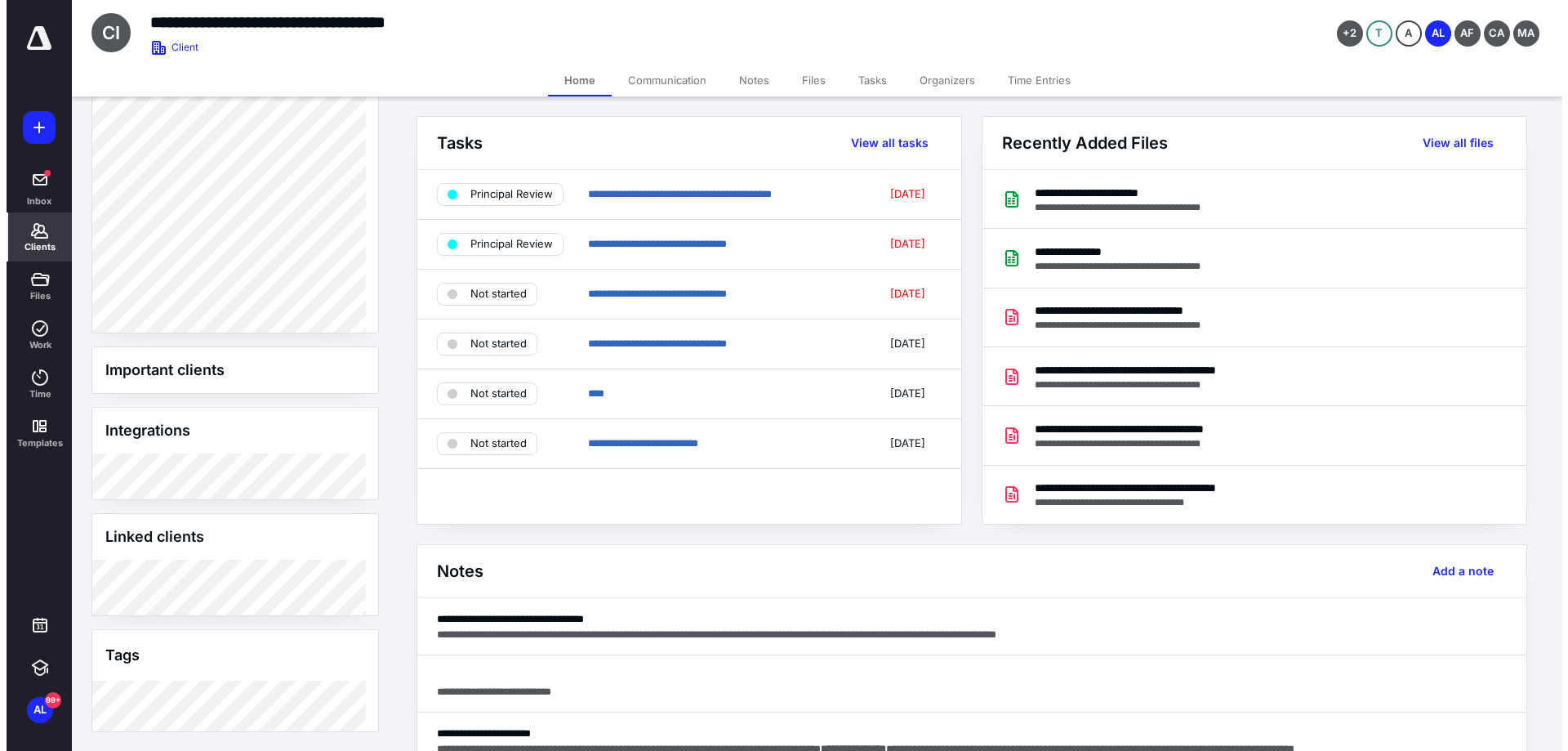 scroll, scrollTop: 539, scrollLeft: 0, axis: vertical 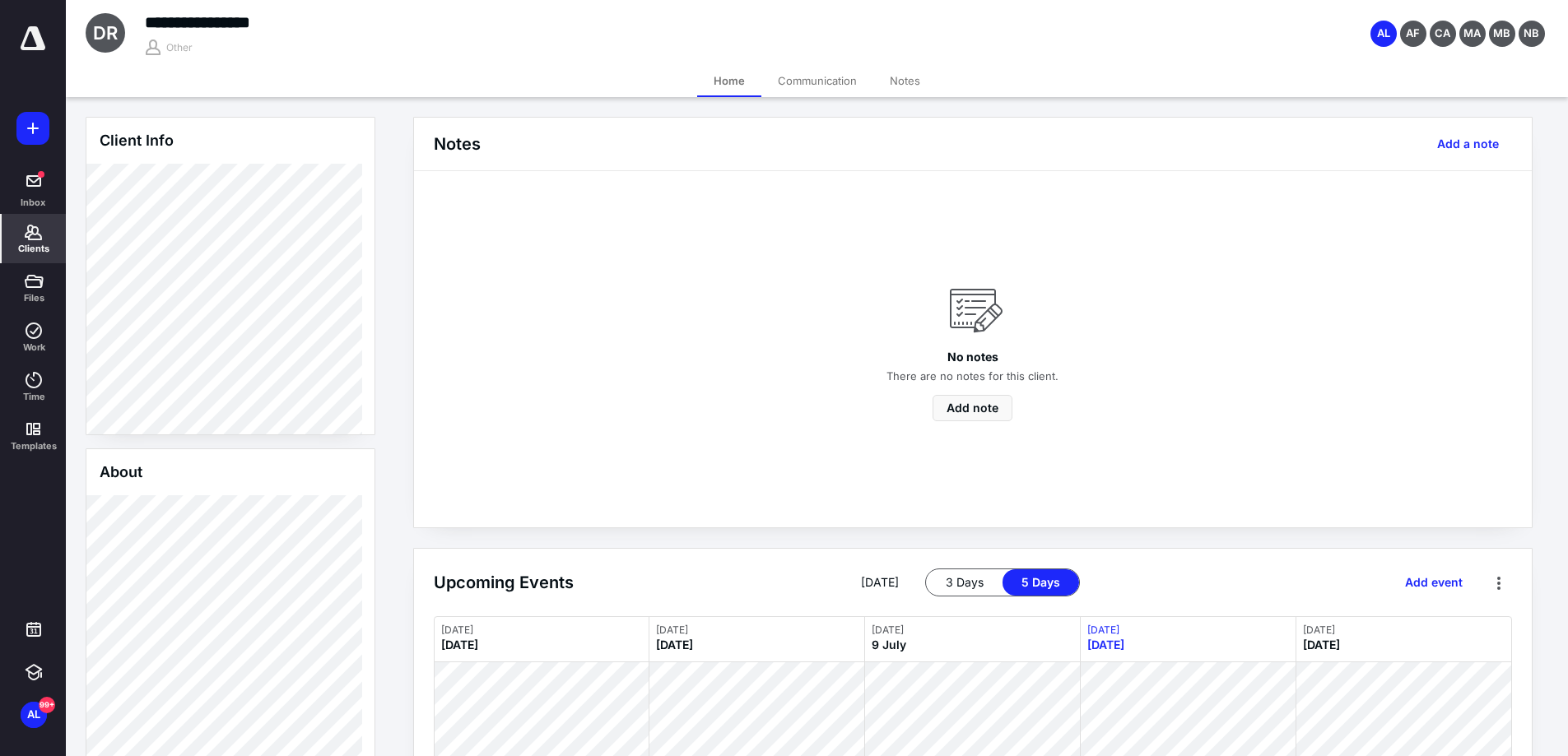 click 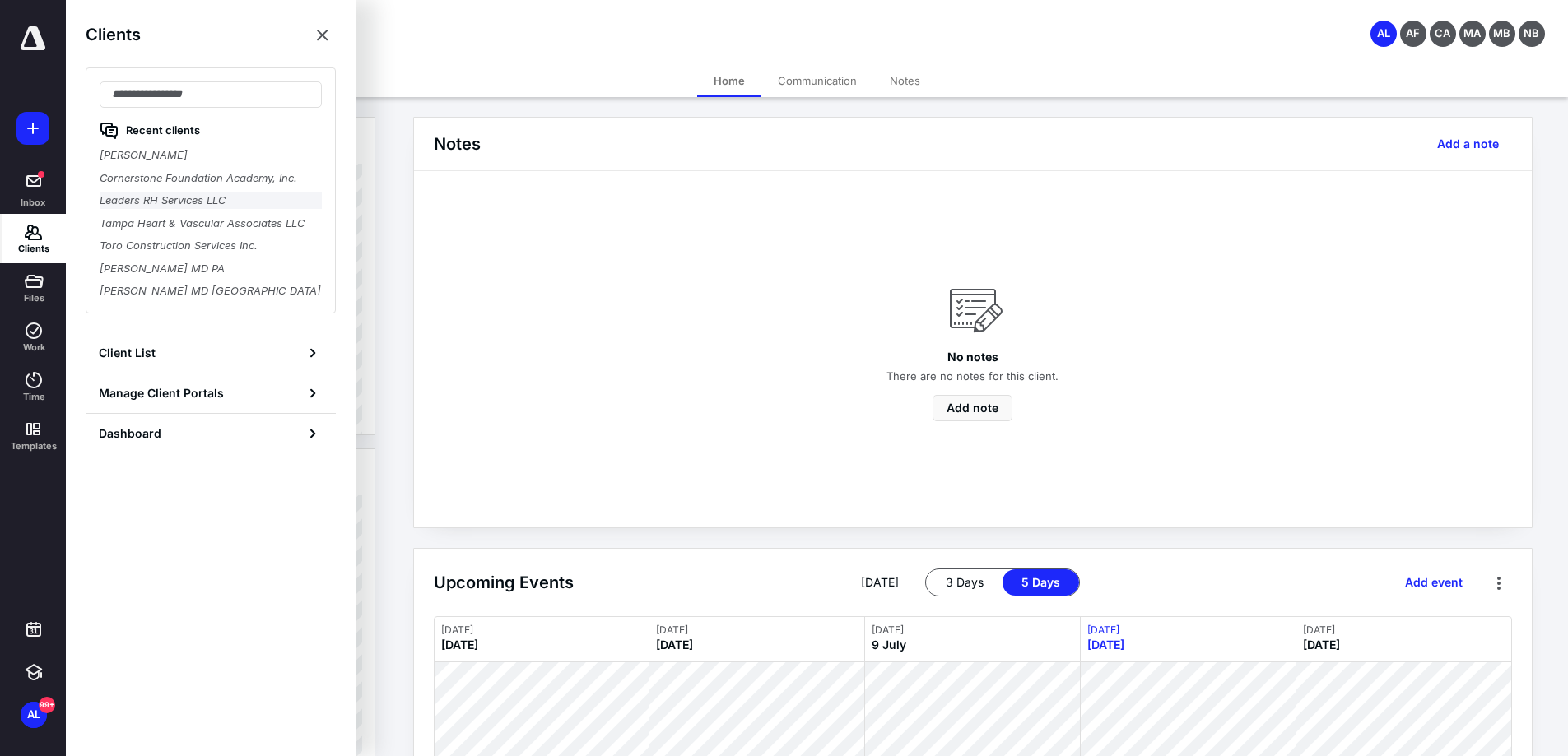 click on "Leaders RH Services LLC" at bounding box center [211, 201] 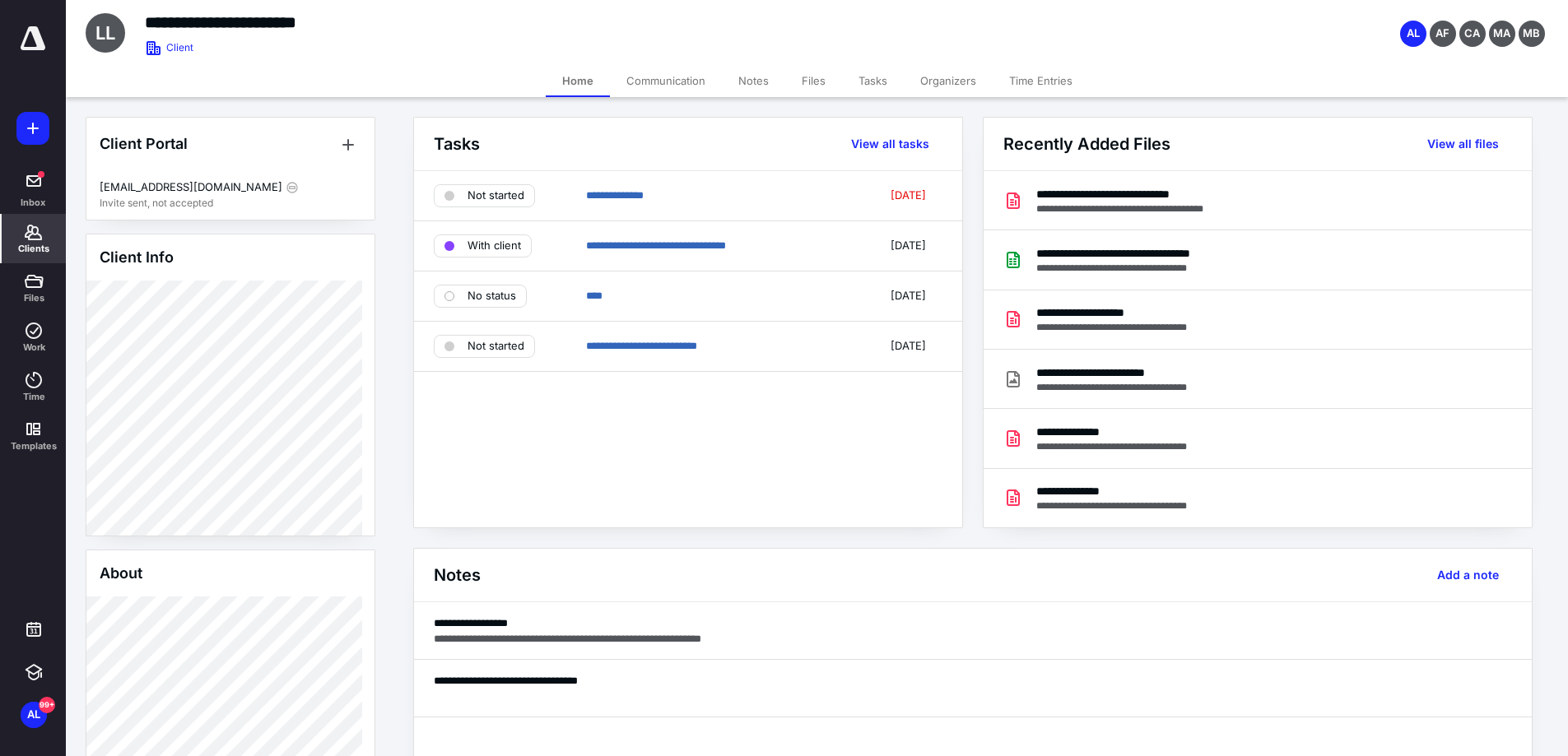 click on "Files" at bounding box center [813, 81] 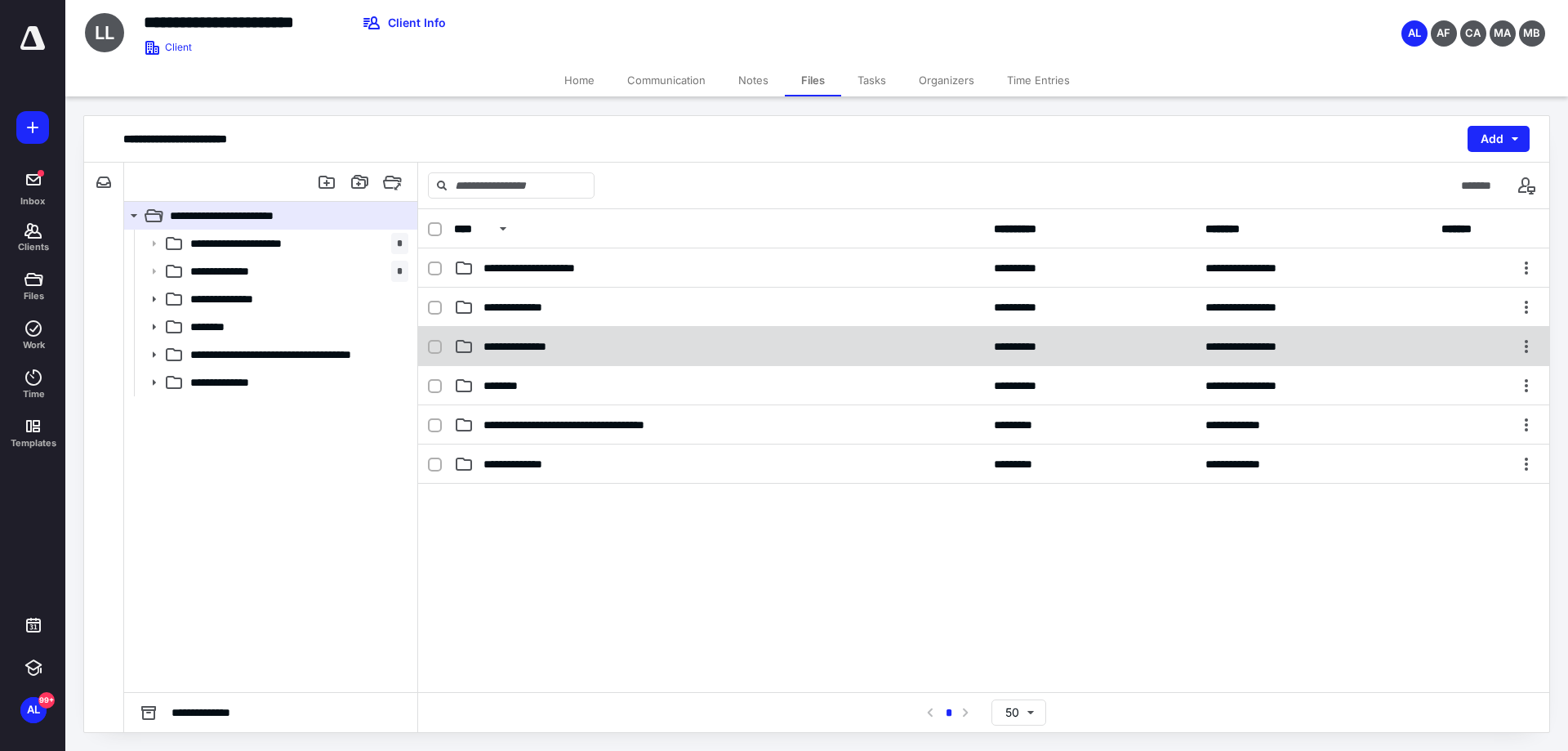 click on "**********" at bounding box center [527, 346] 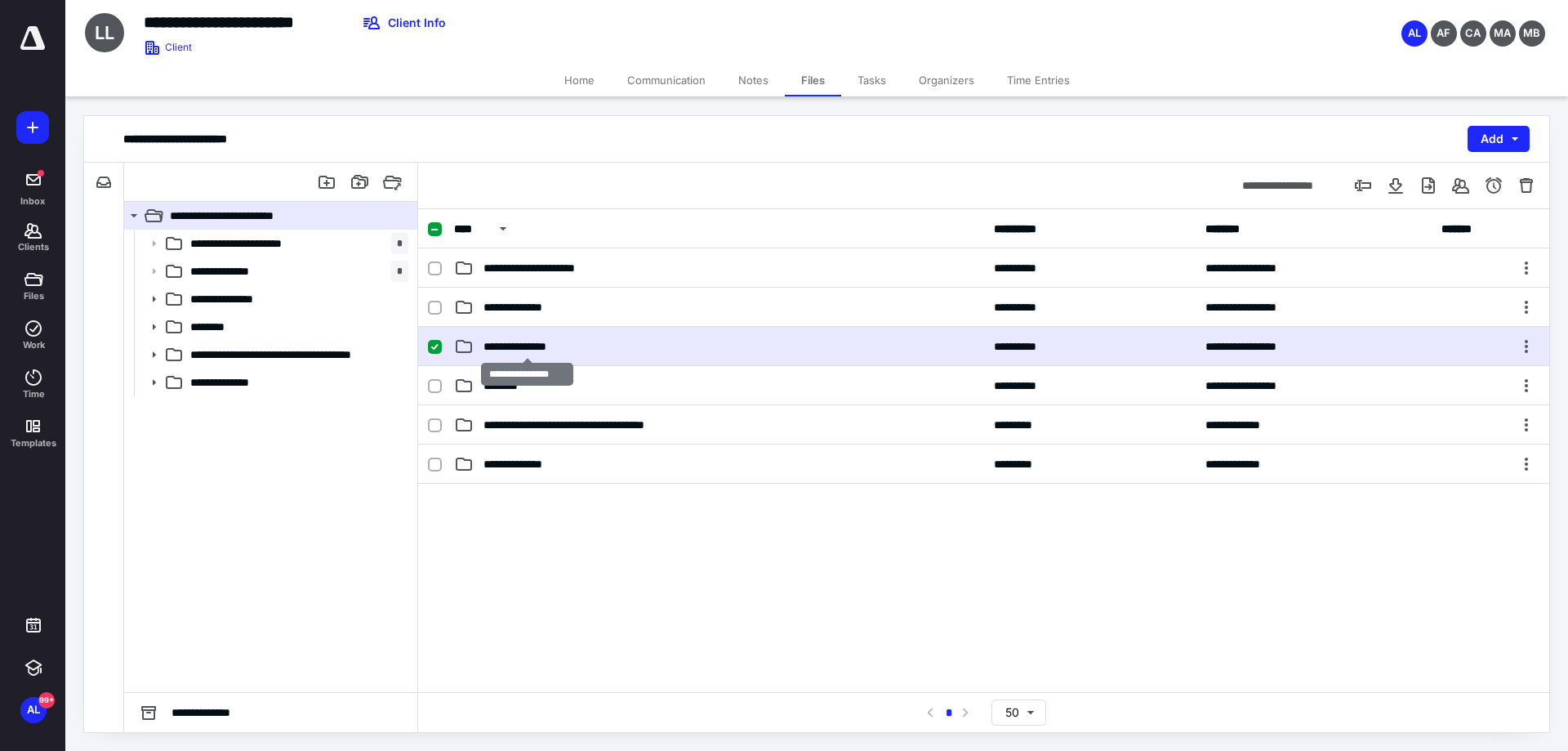 click on "**********" at bounding box center [527, 346] 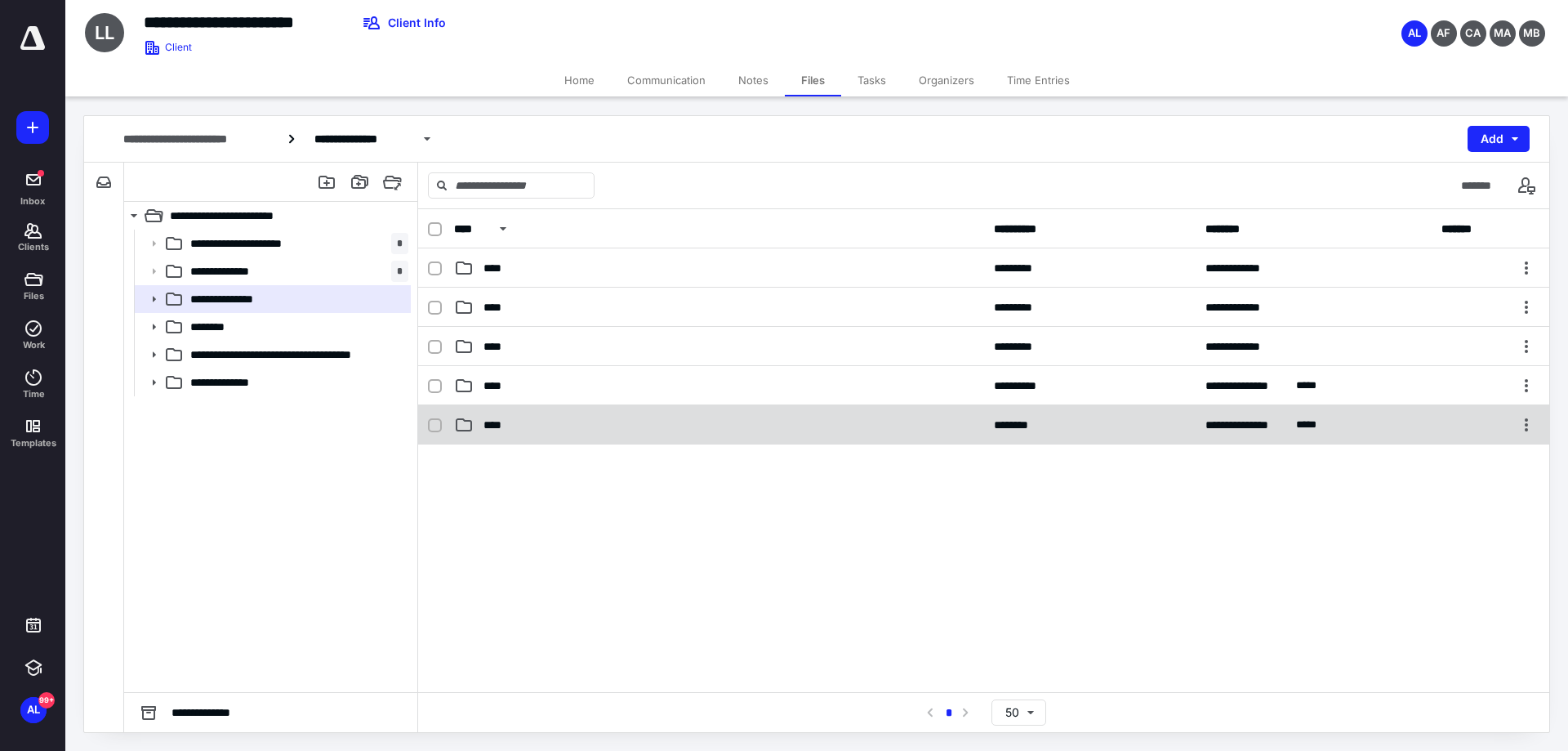 click on "****" at bounding box center [719, 425] 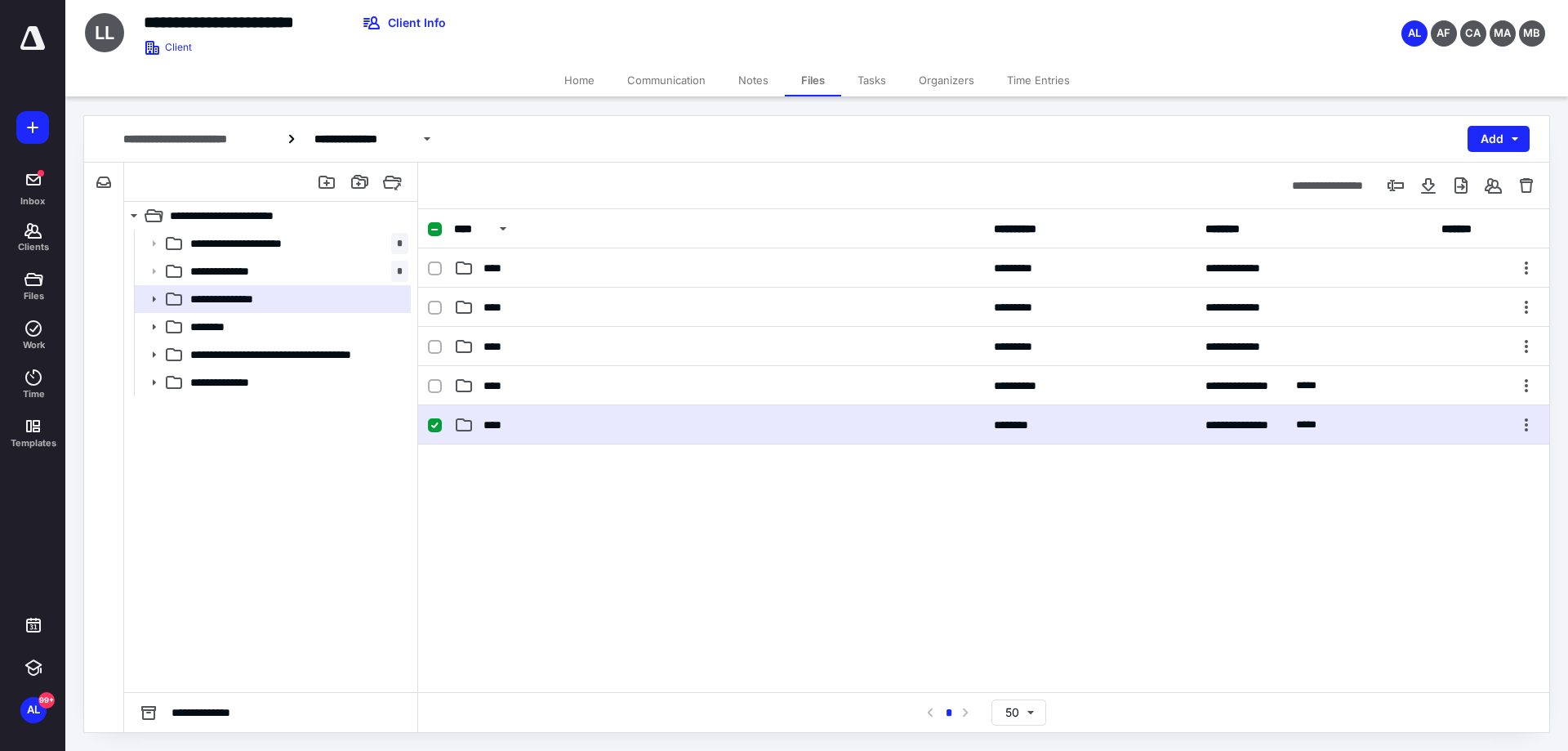click on "****" at bounding box center (719, 425) 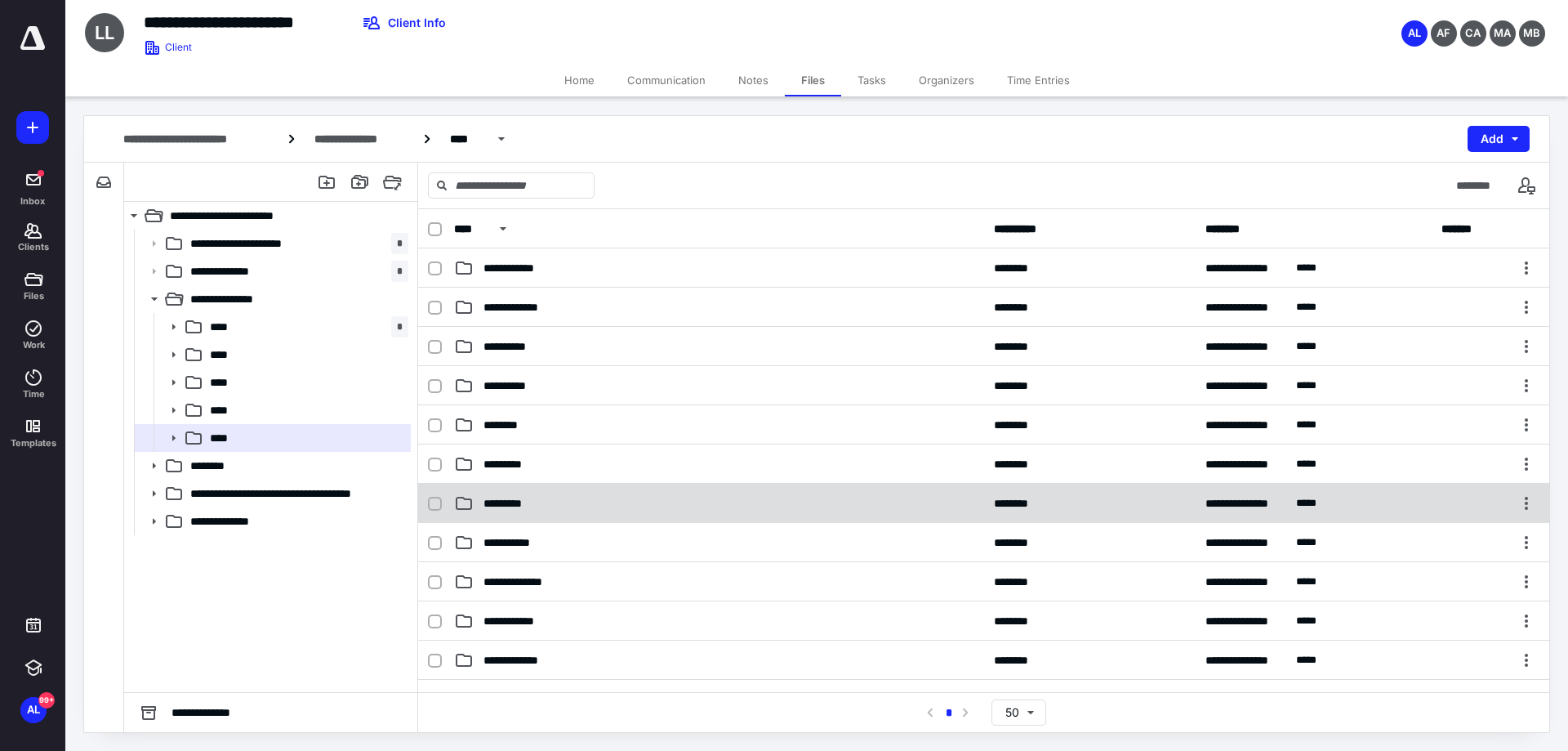 click on "*********" at bounding box center (719, 503) 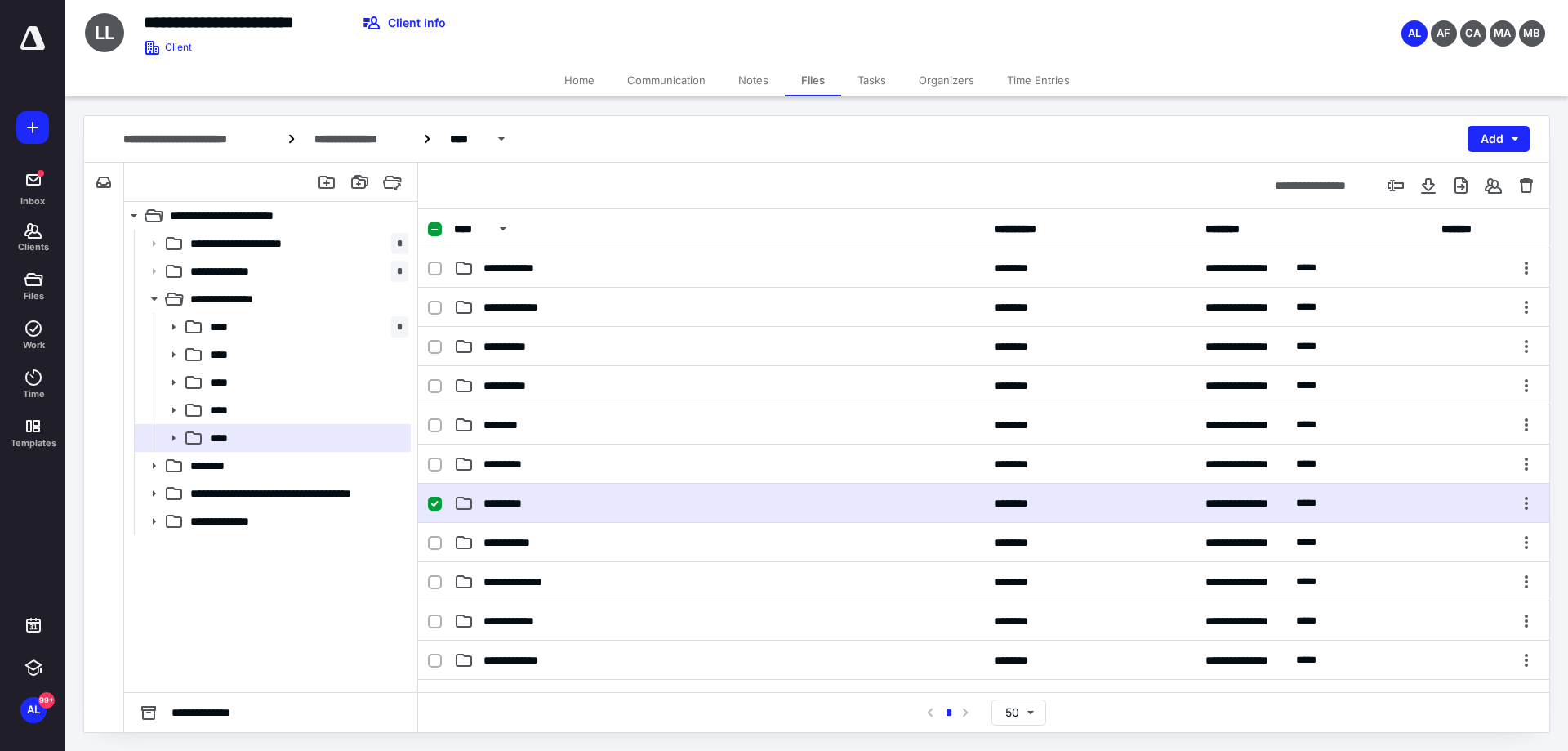 click on "*********" at bounding box center [719, 503] 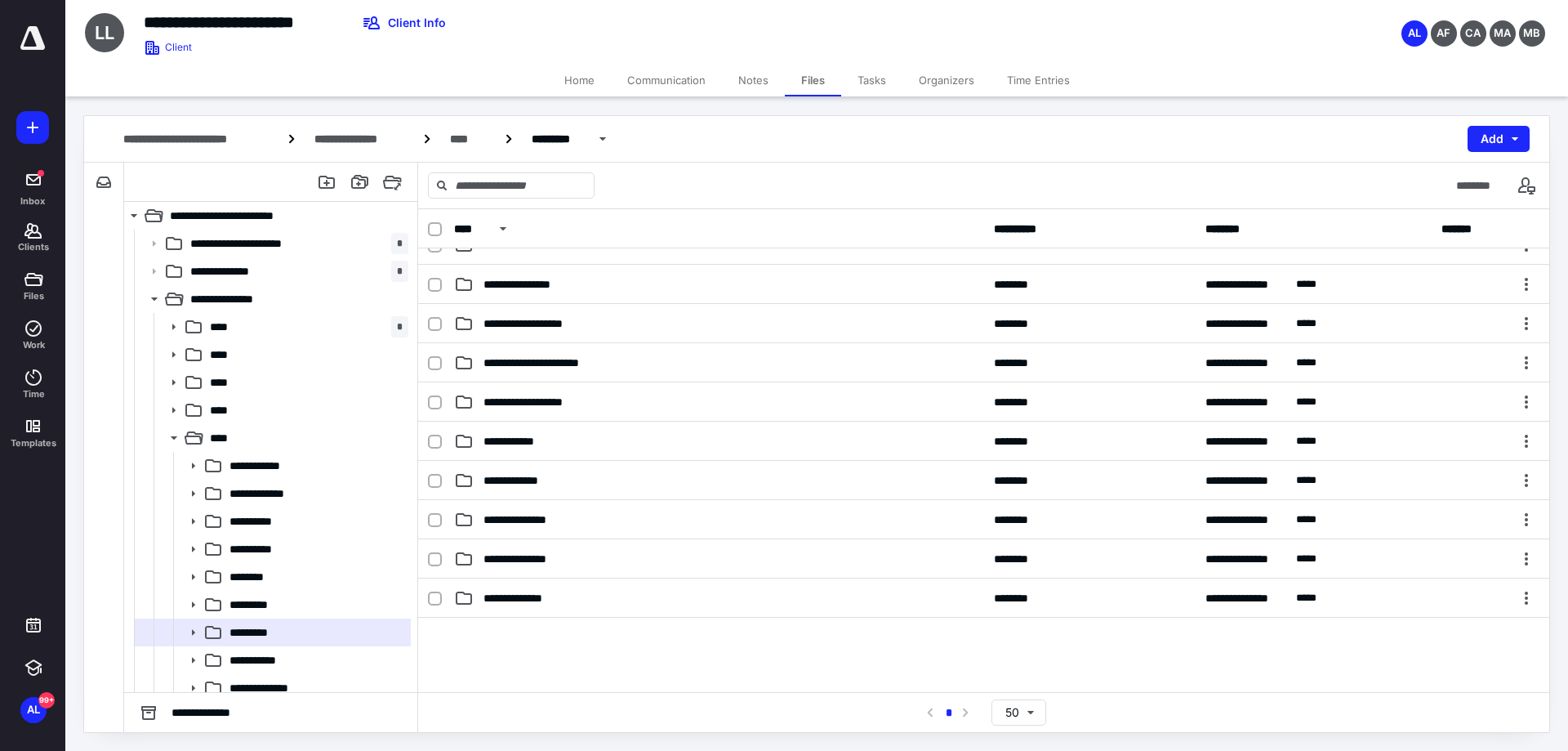 scroll, scrollTop: 245, scrollLeft: 0, axis: vertical 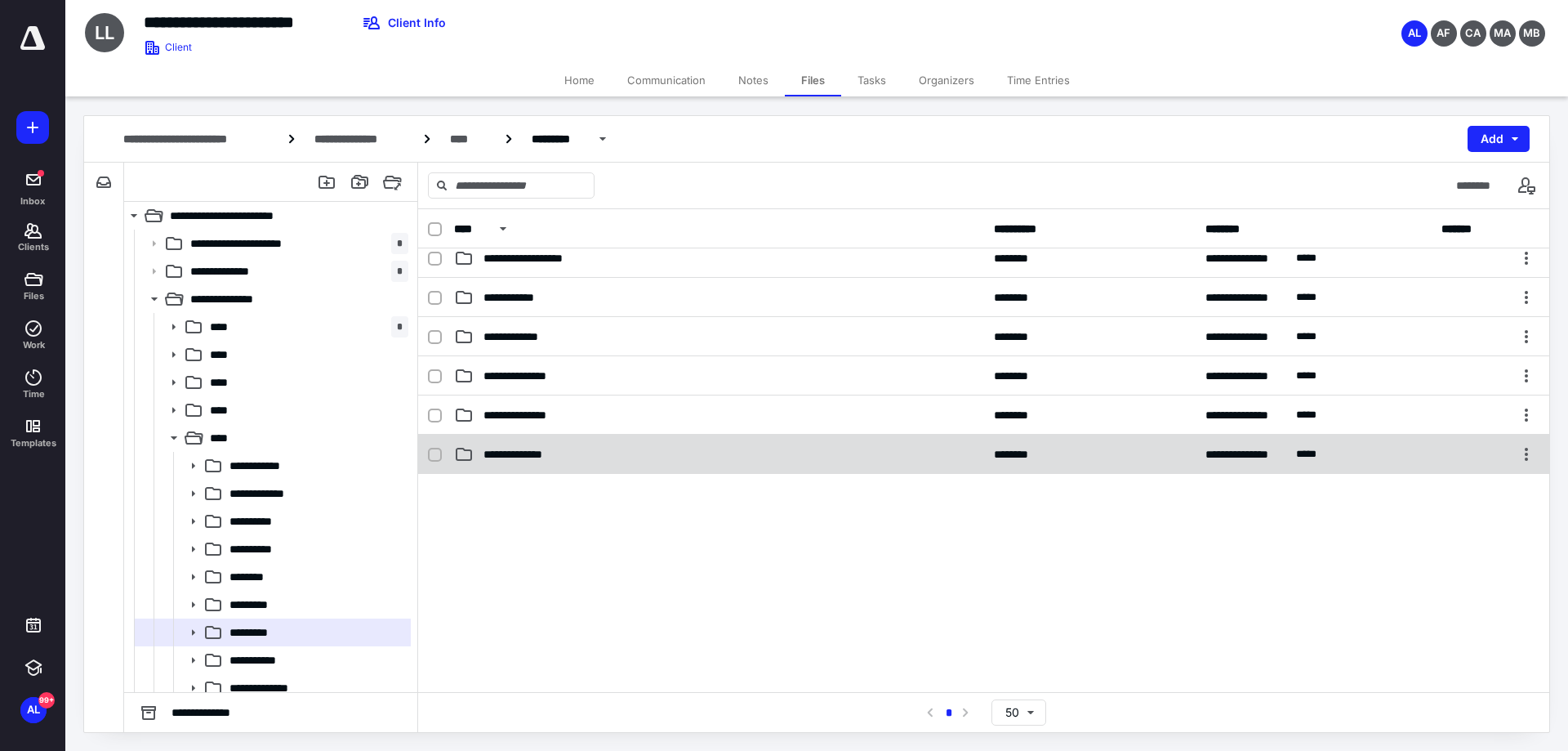 click on "**********" at bounding box center (983, 454) 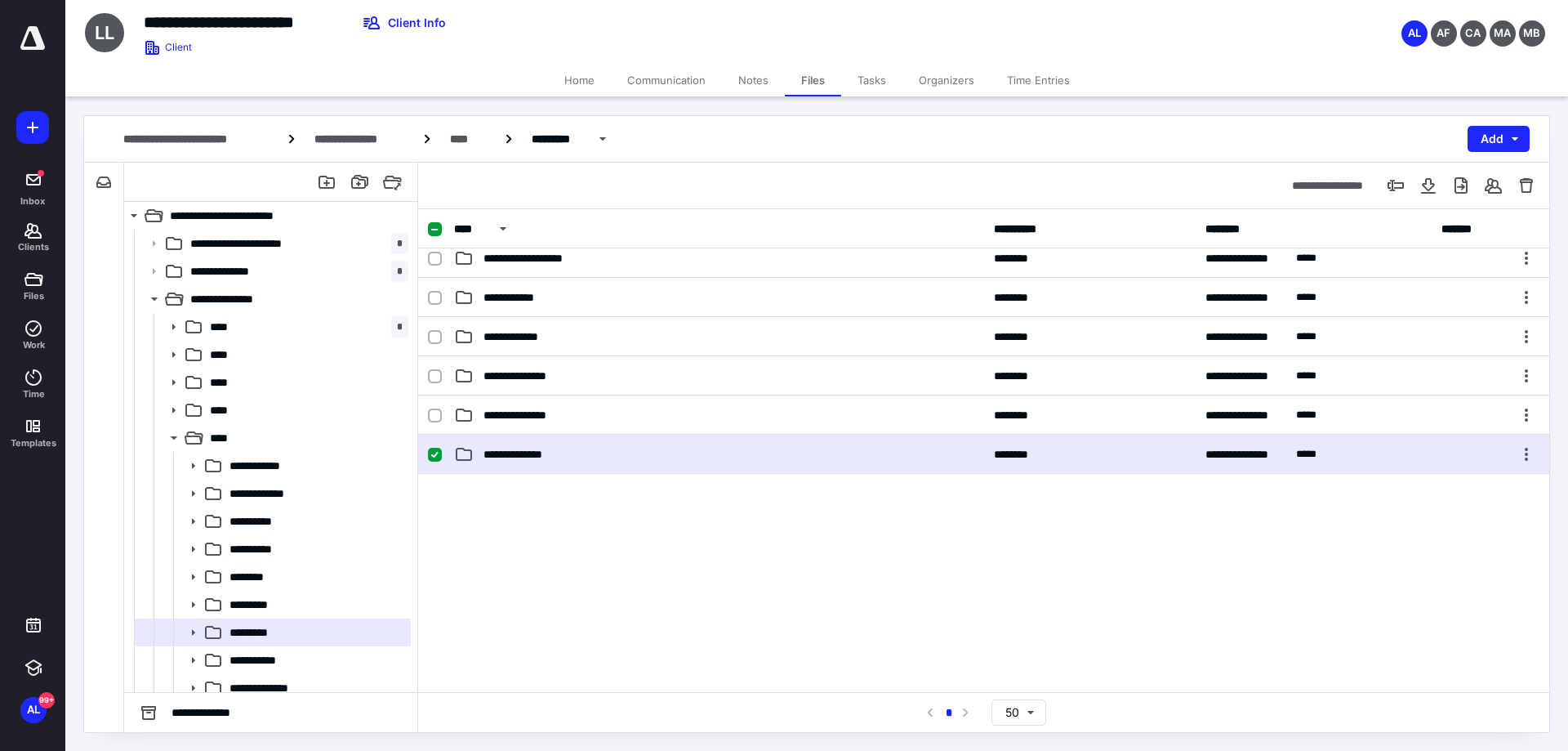 click on "**********" at bounding box center [983, 454] 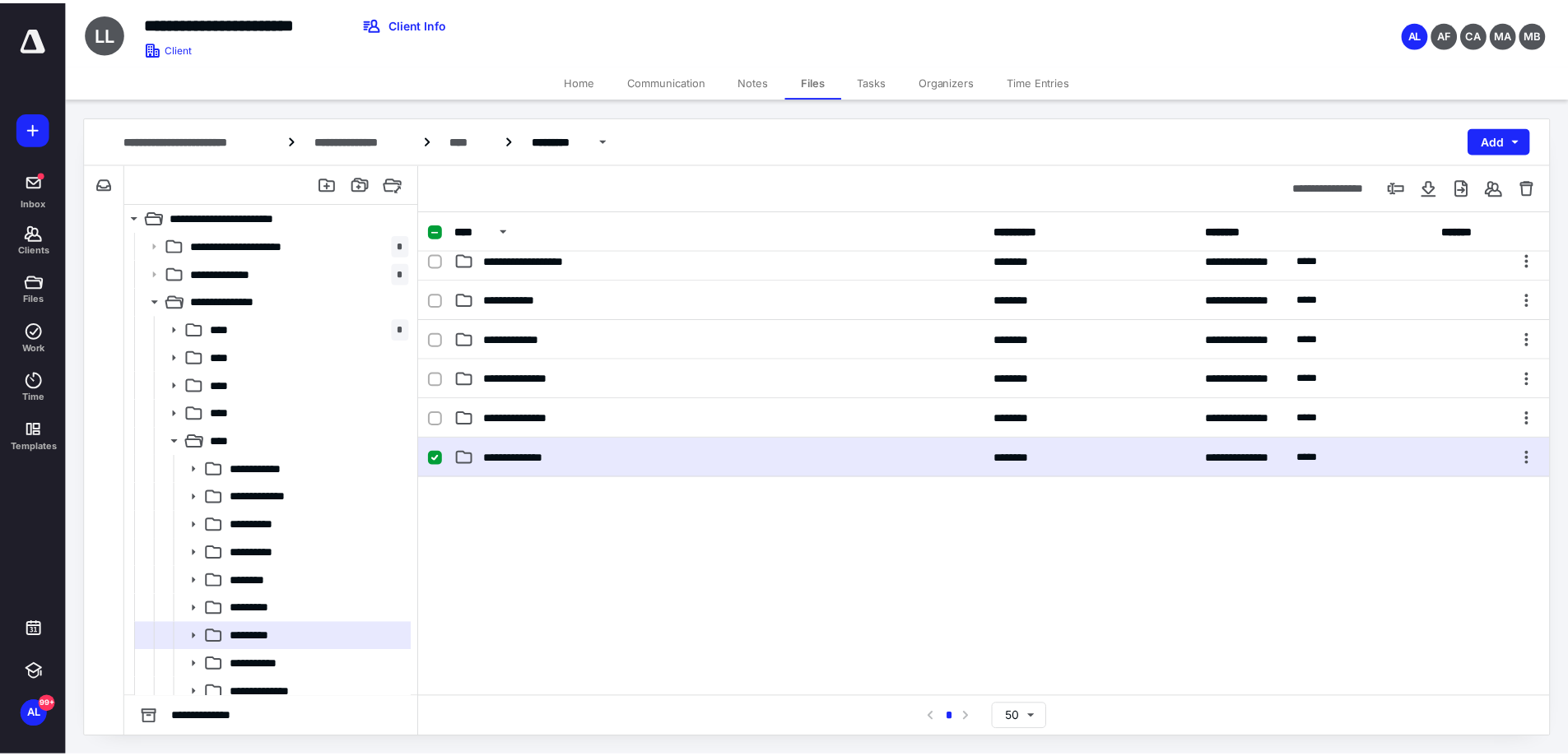 scroll, scrollTop: 0, scrollLeft: 0, axis: both 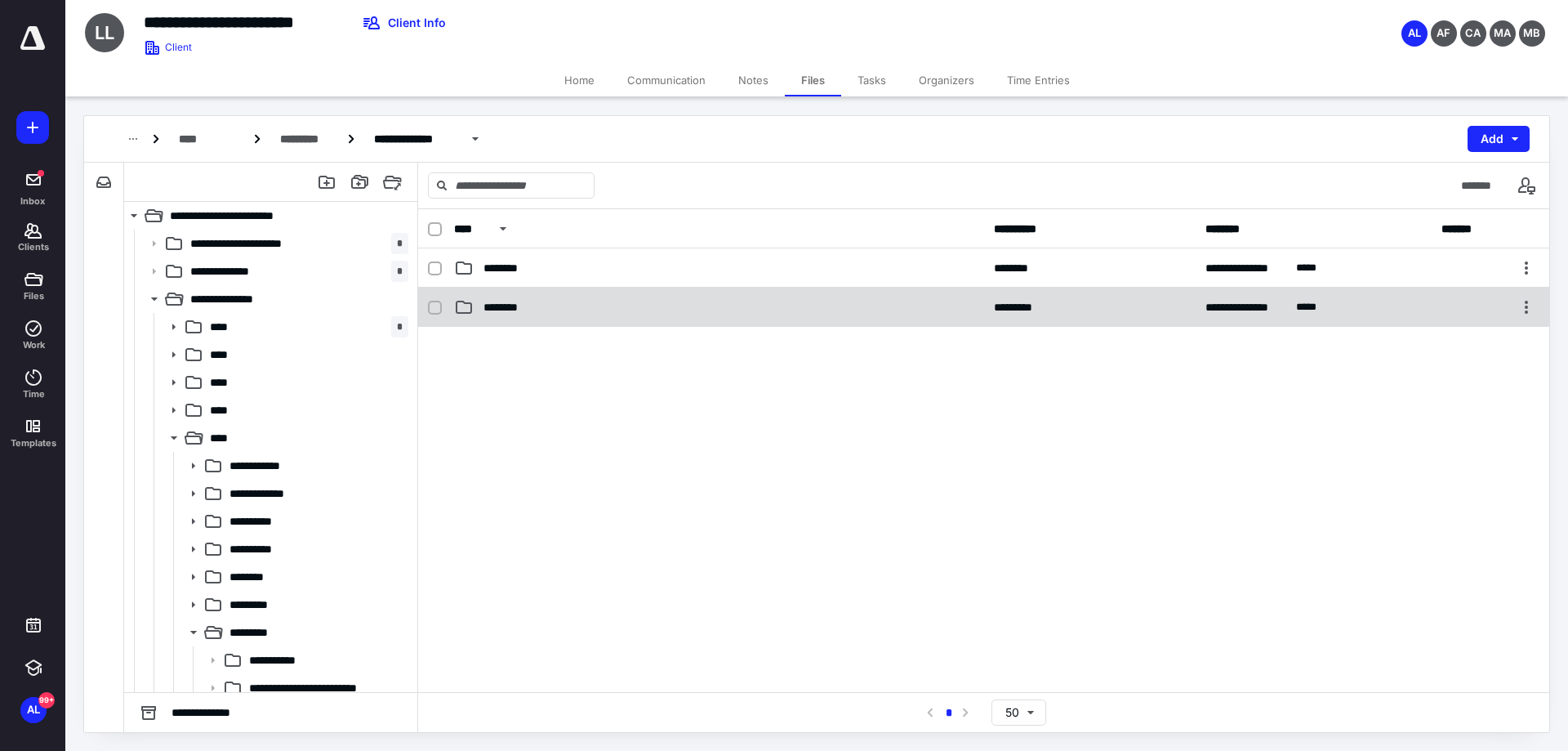 click on "**********" at bounding box center [983, 307] 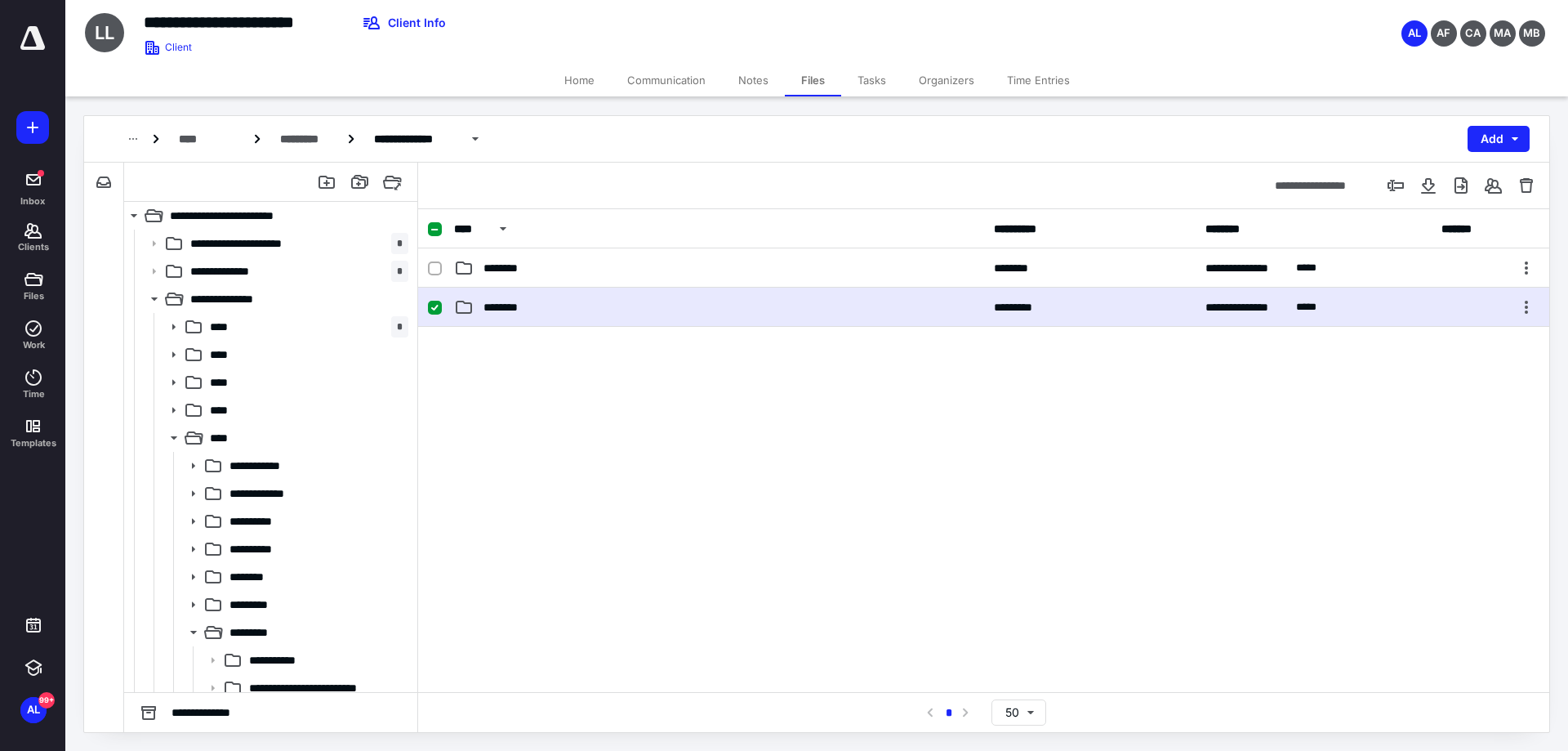 click on "**********" at bounding box center (983, 307) 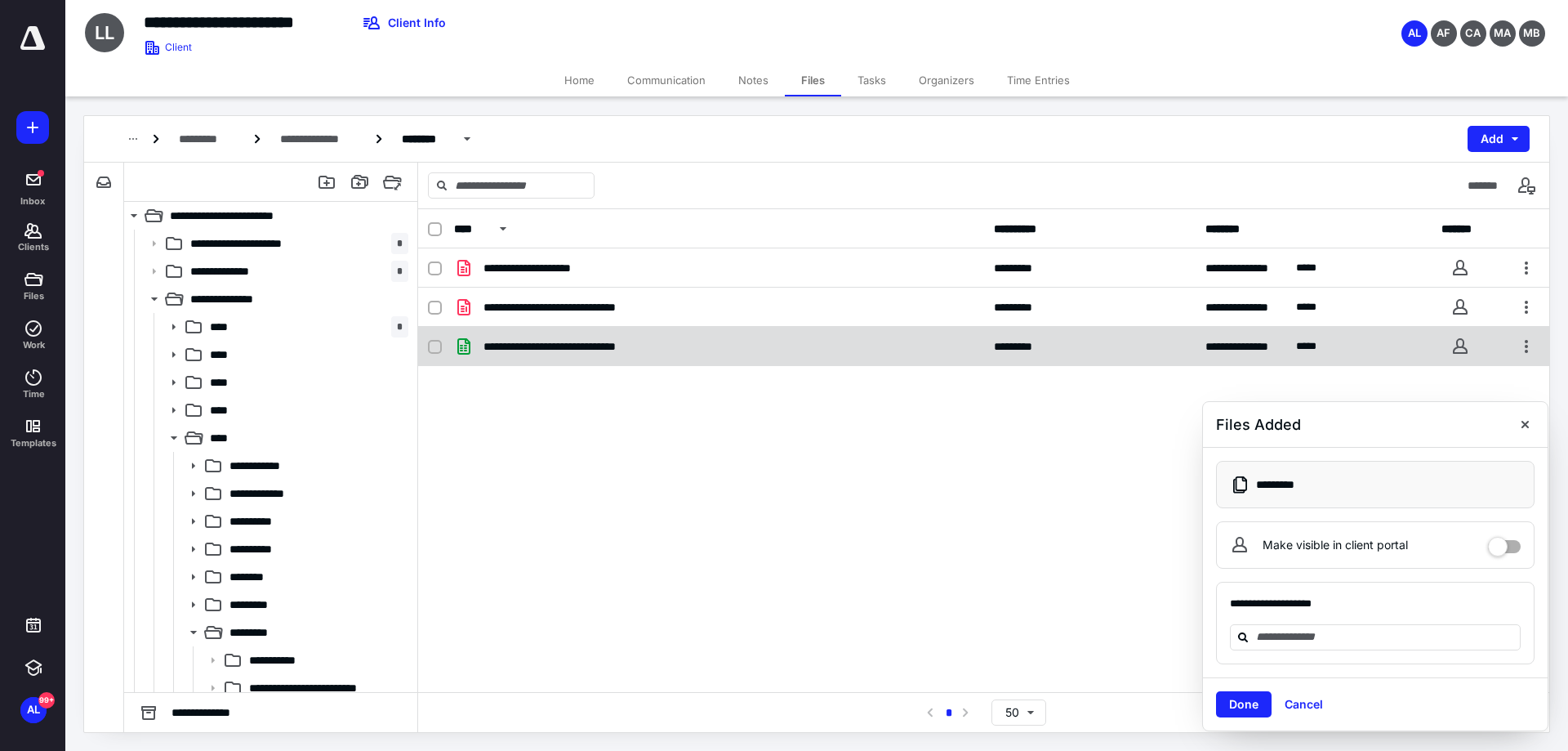 click 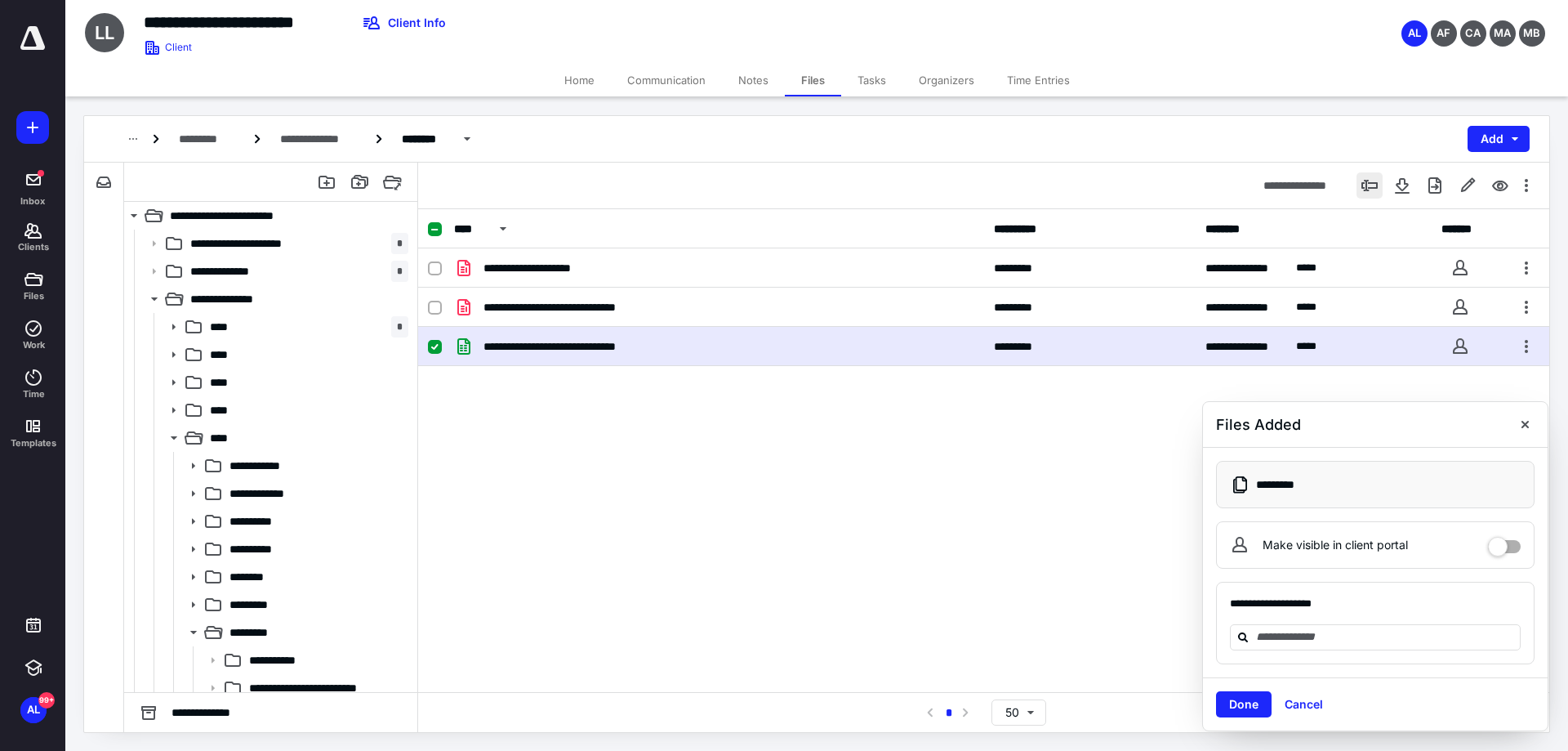 click at bounding box center [1370, 186] 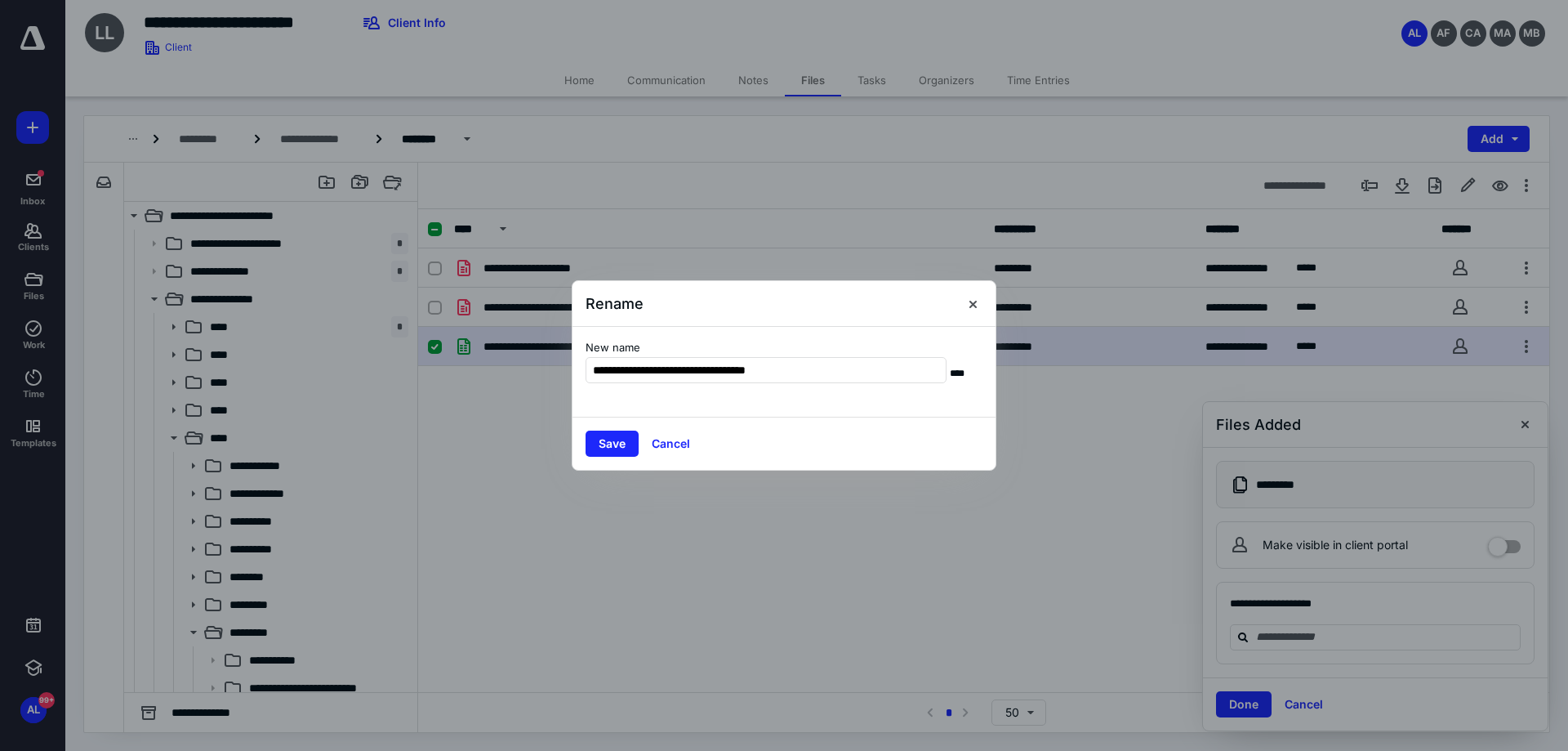 type on "**********" 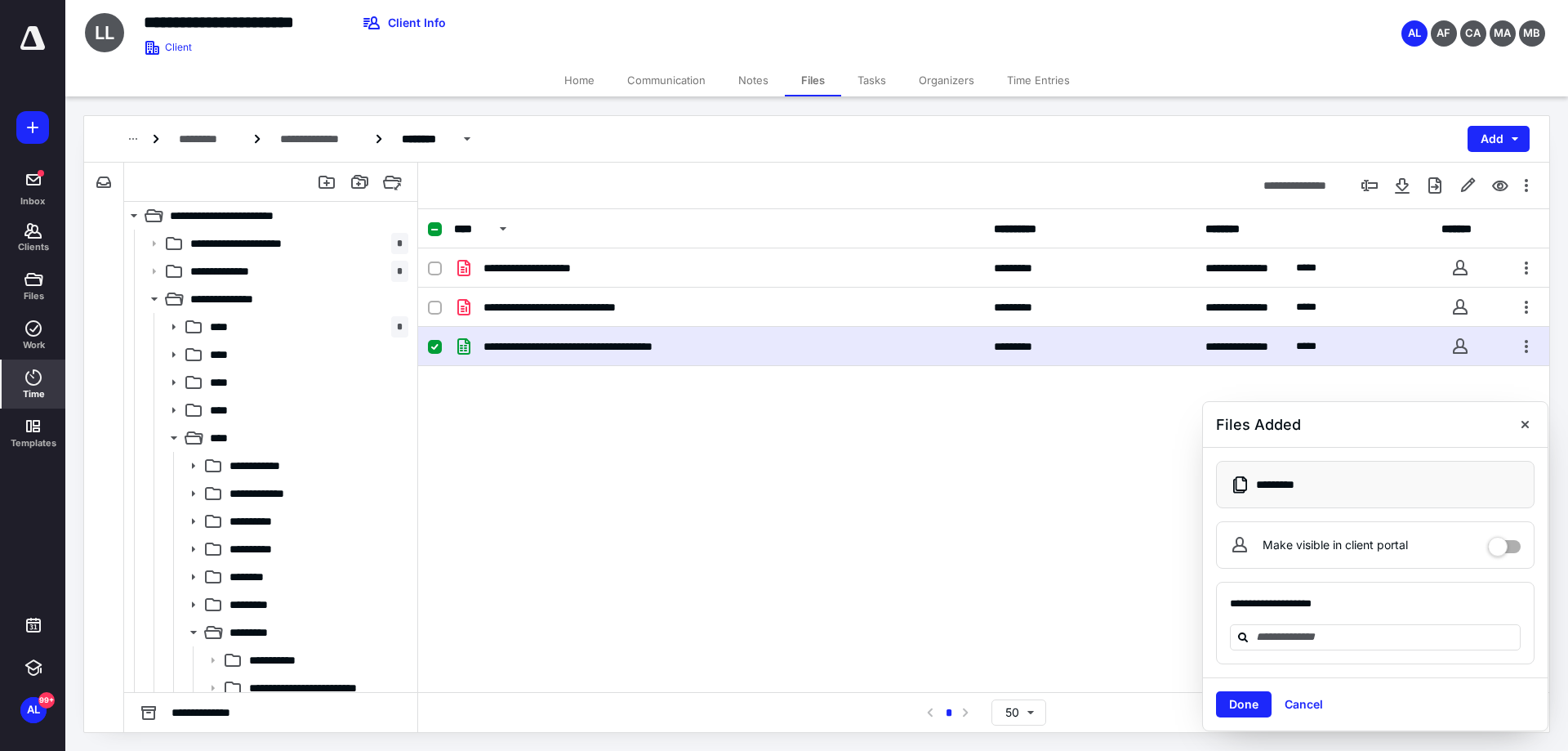 click on "Time" at bounding box center (33, 384) 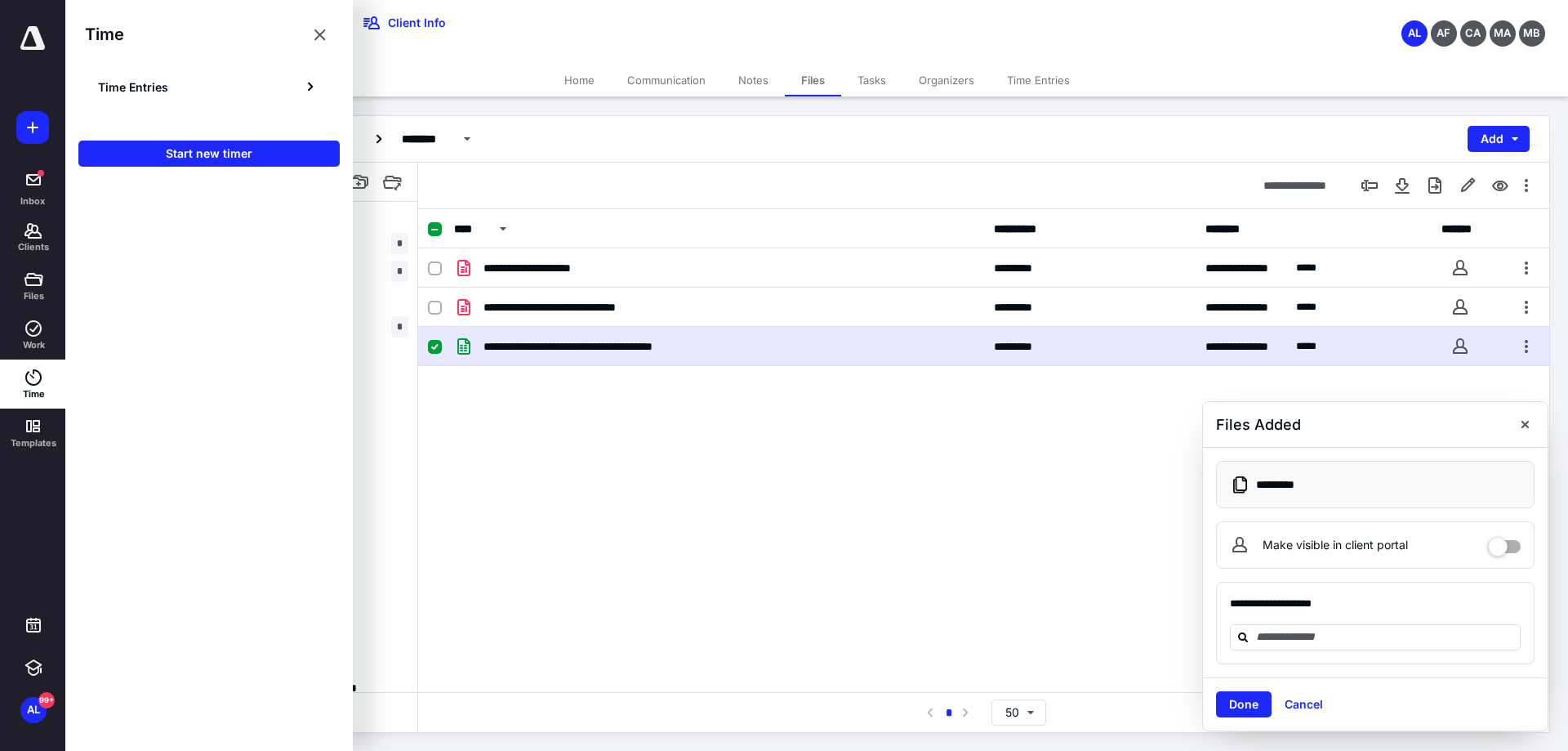 click on "Tasks" at bounding box center (871, 80) 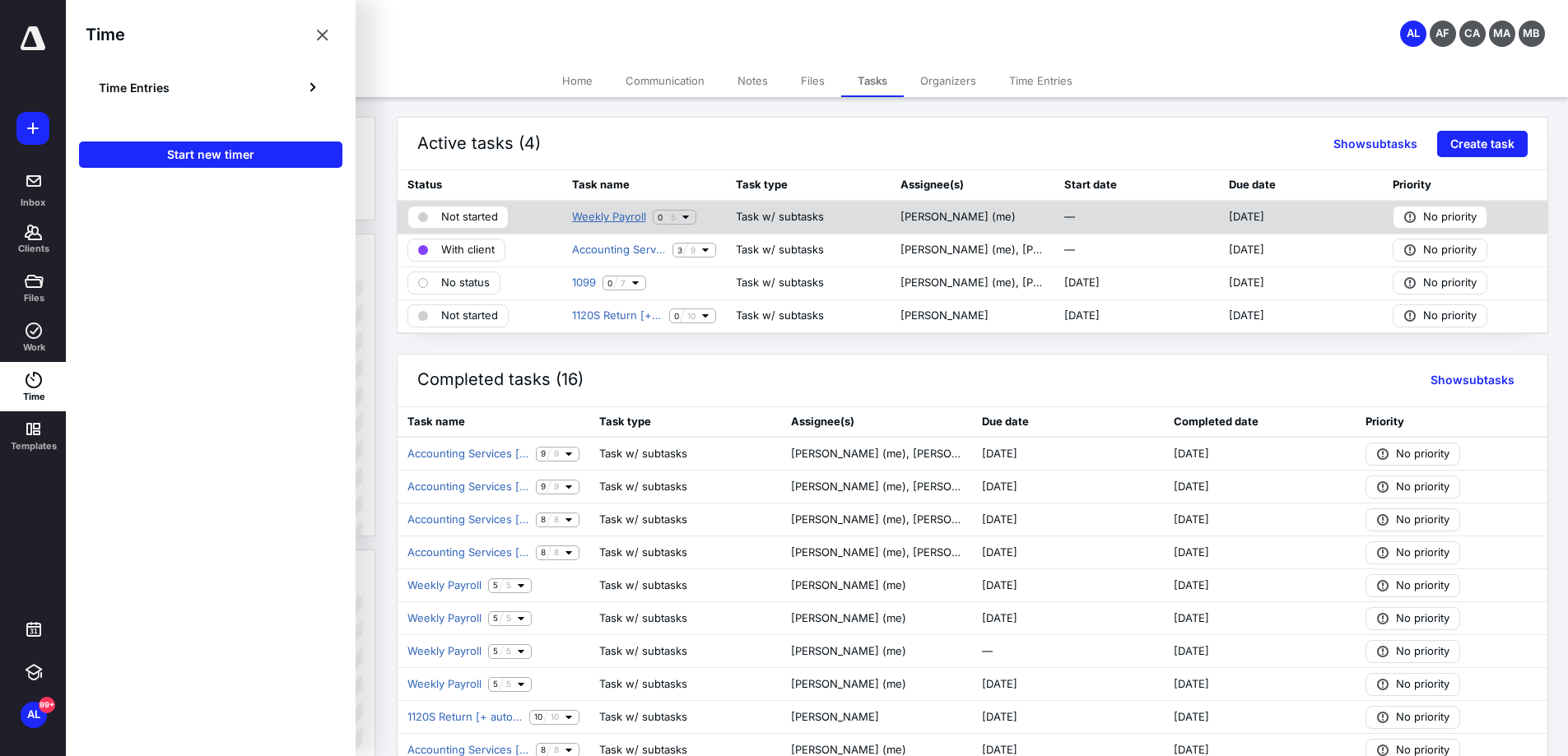 click on "Weekly Payroll" at bounding box center [609, 217] 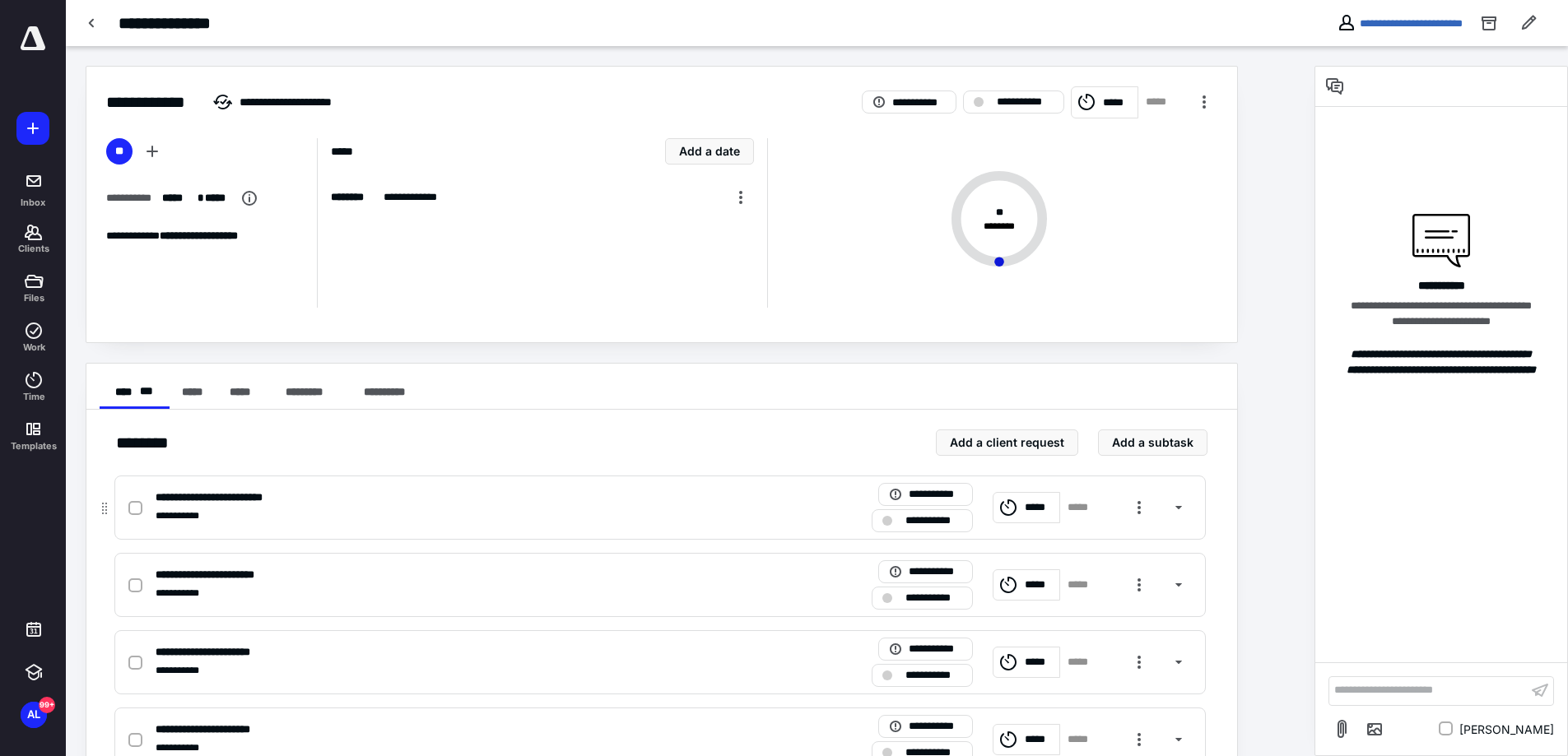 click 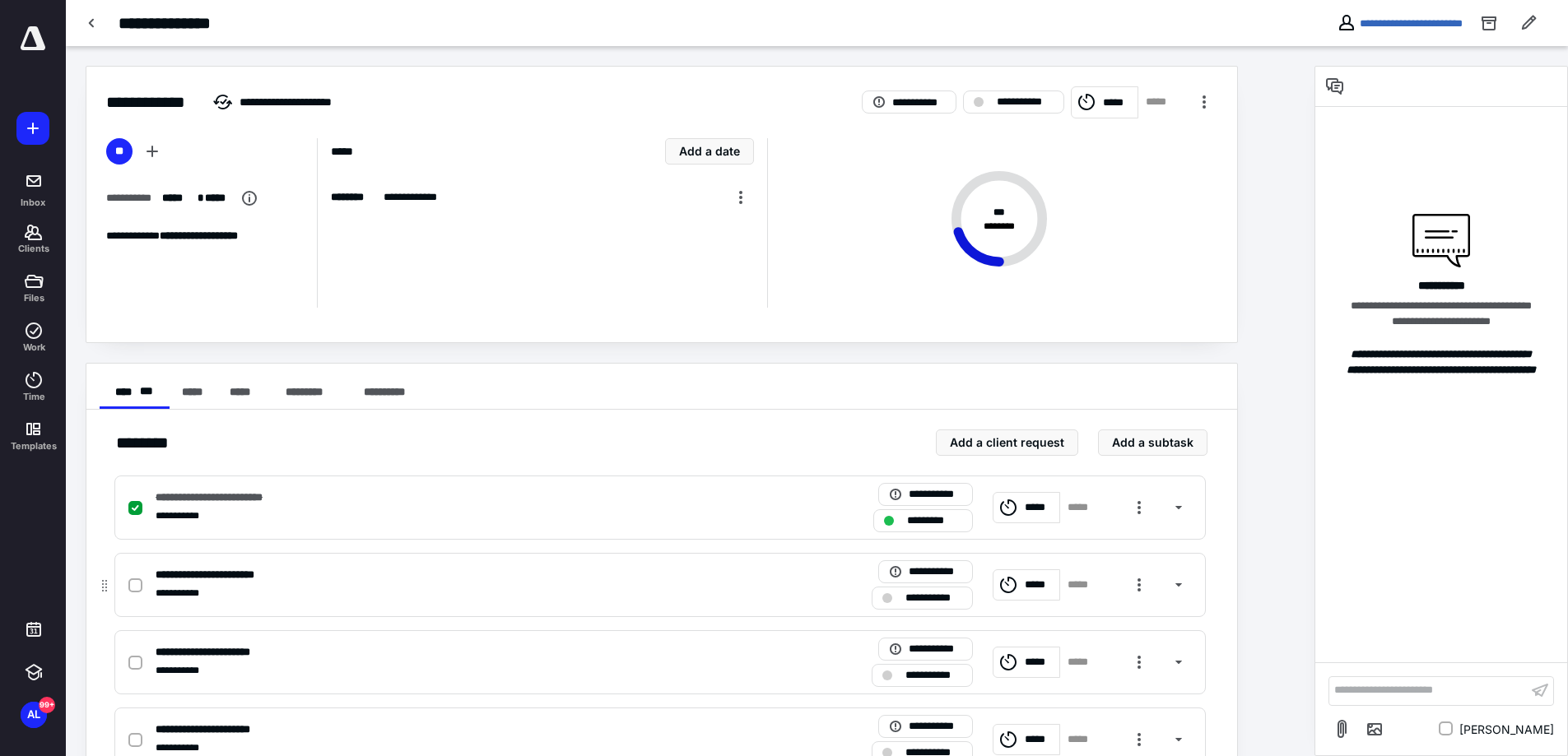click 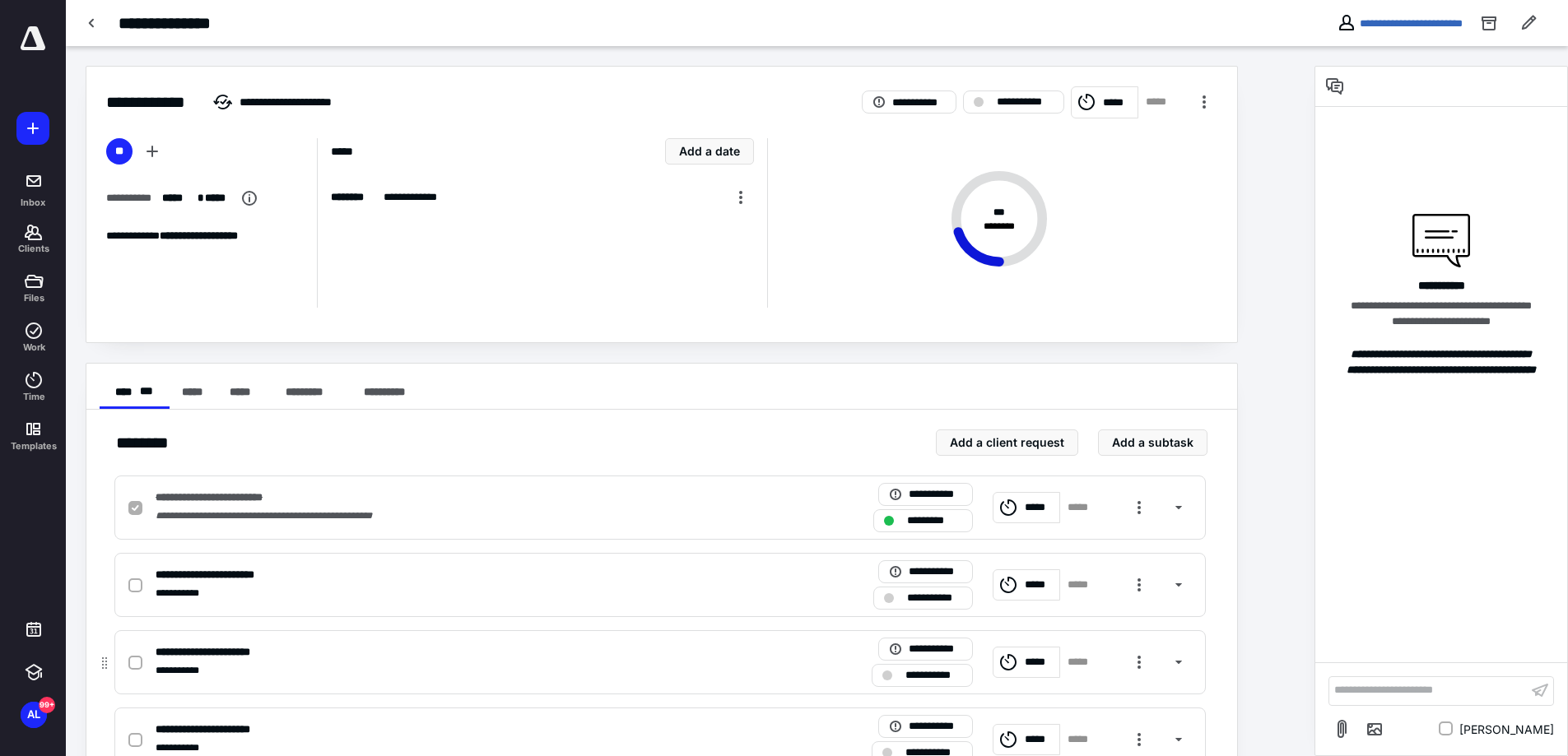 checkbox on "true" 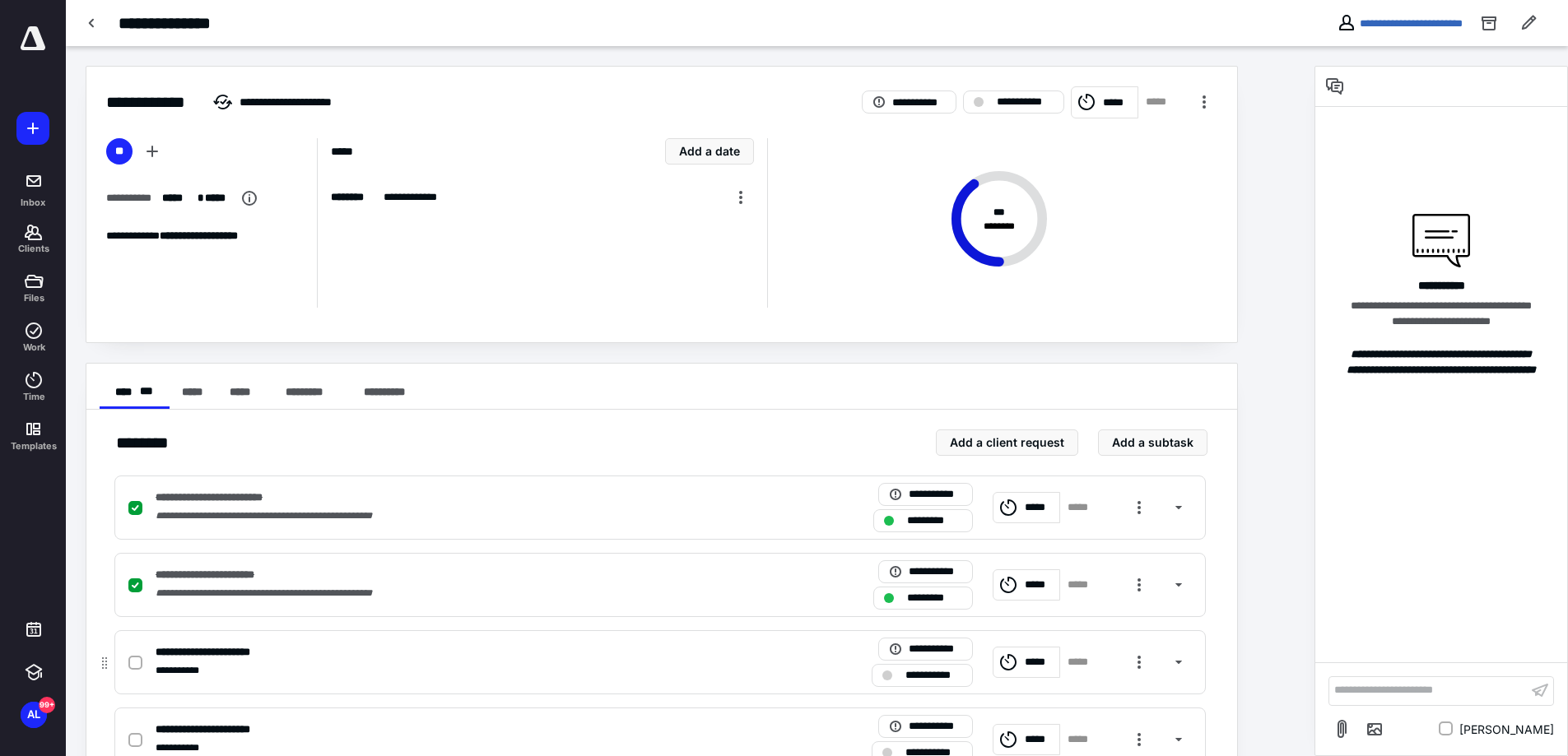 scroll, scrollTop: 133, scrollLeft: 0, axis: vertical 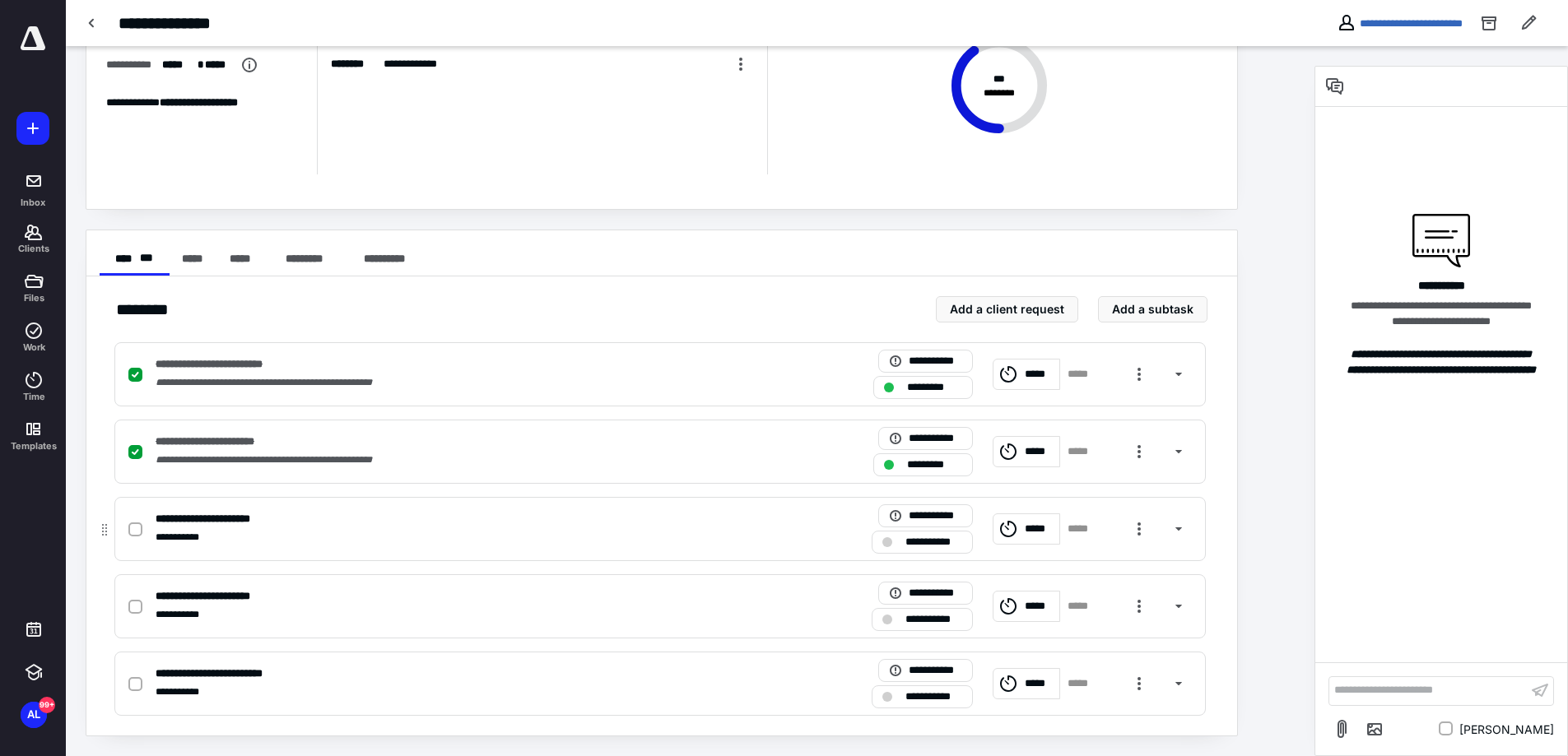 click at bounding box center (135, 530) 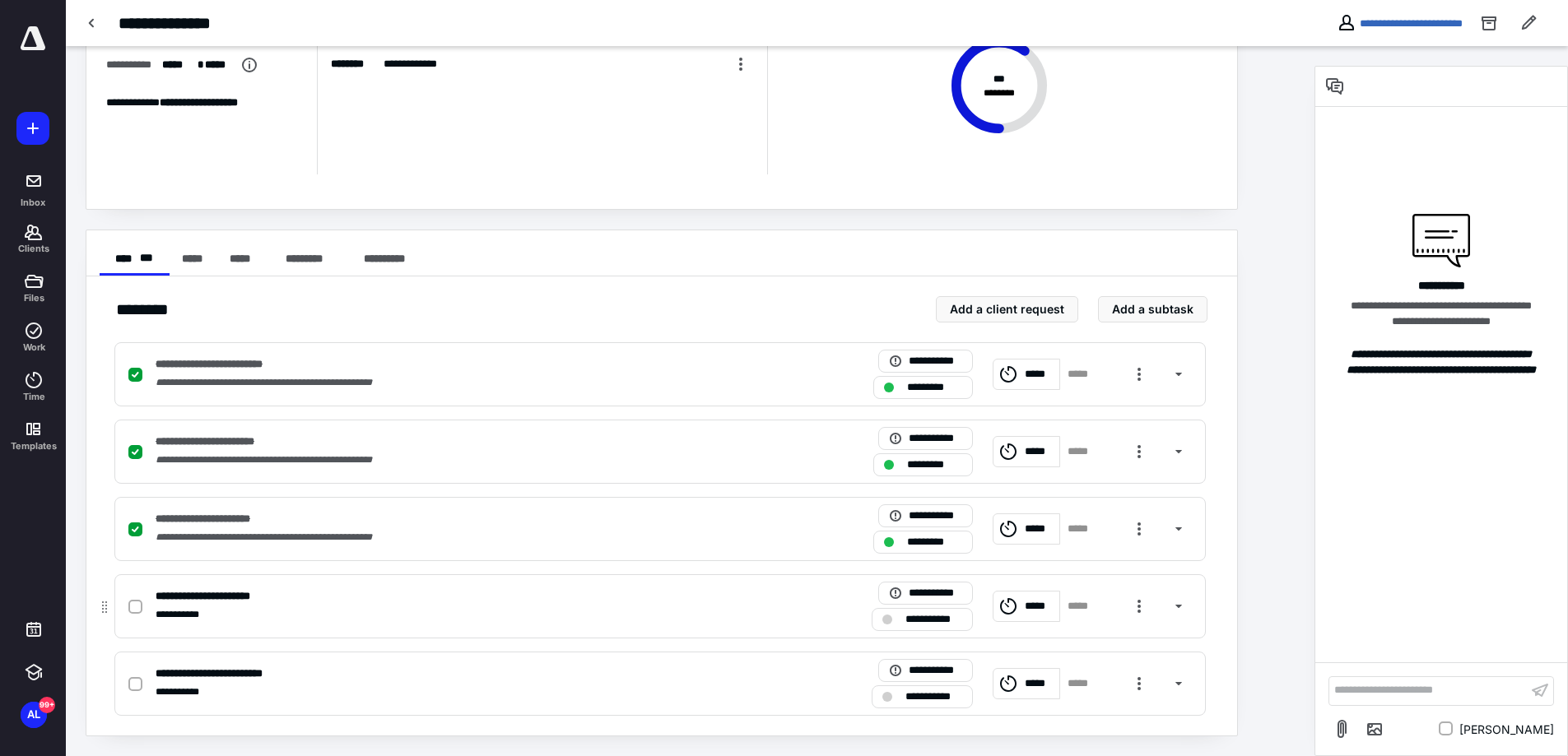 click 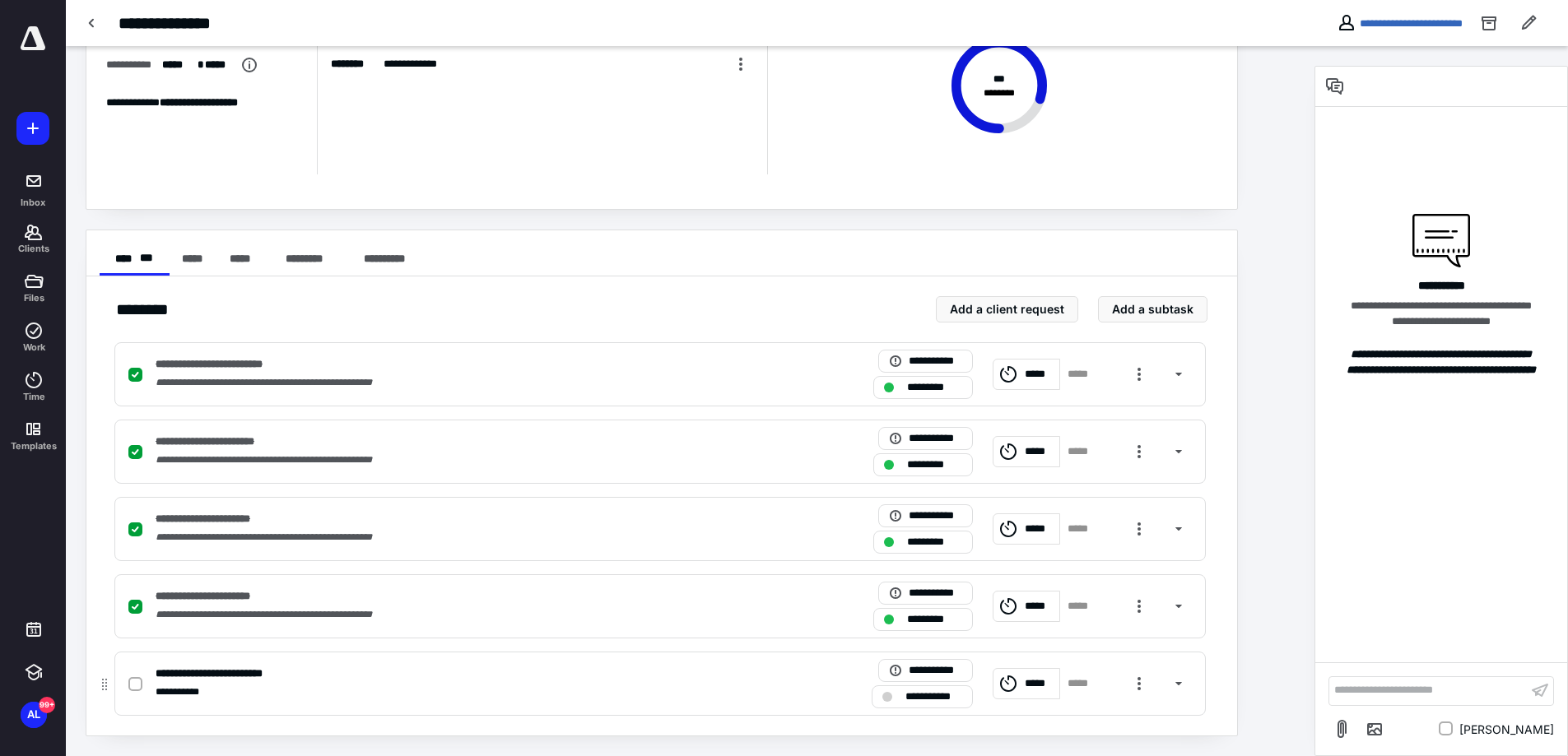 click at bounding box center [135, 684] 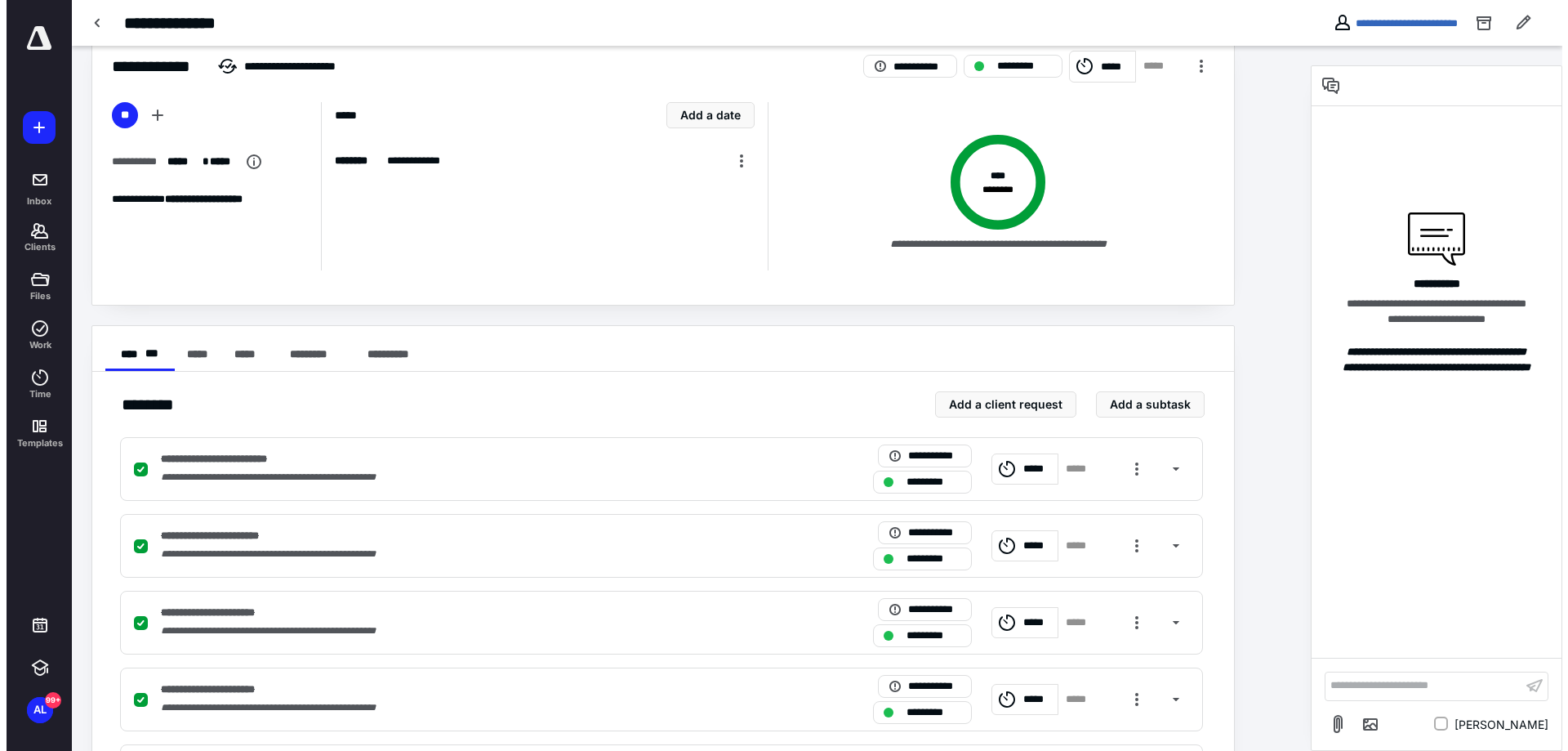 scroll, scrollTop: 0, scrollLeft: 0, axis: both 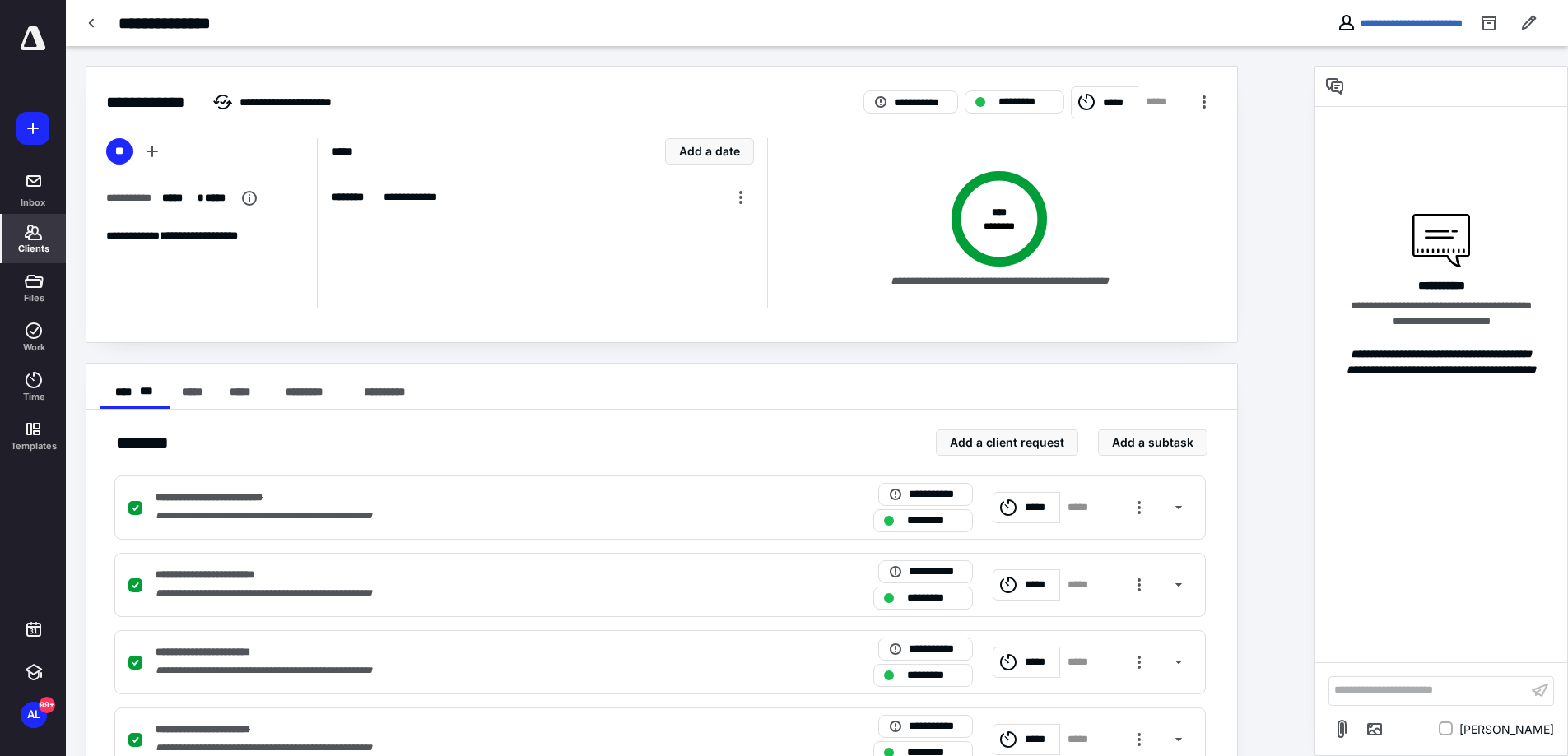 click on "Clients" at bounding box center [34, 248] 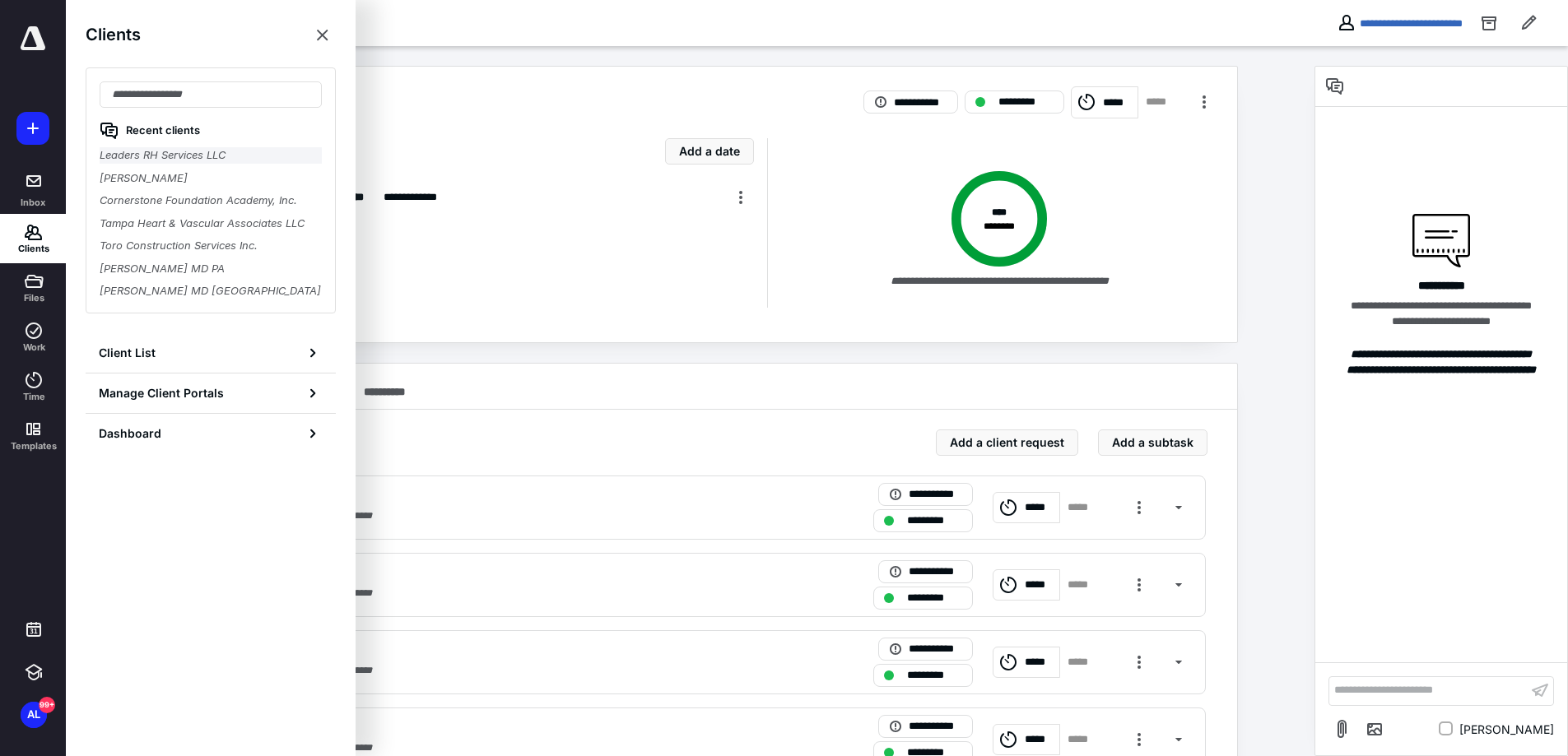 click on "Leaders RH Services LLC" at bounding box center [211, 155] 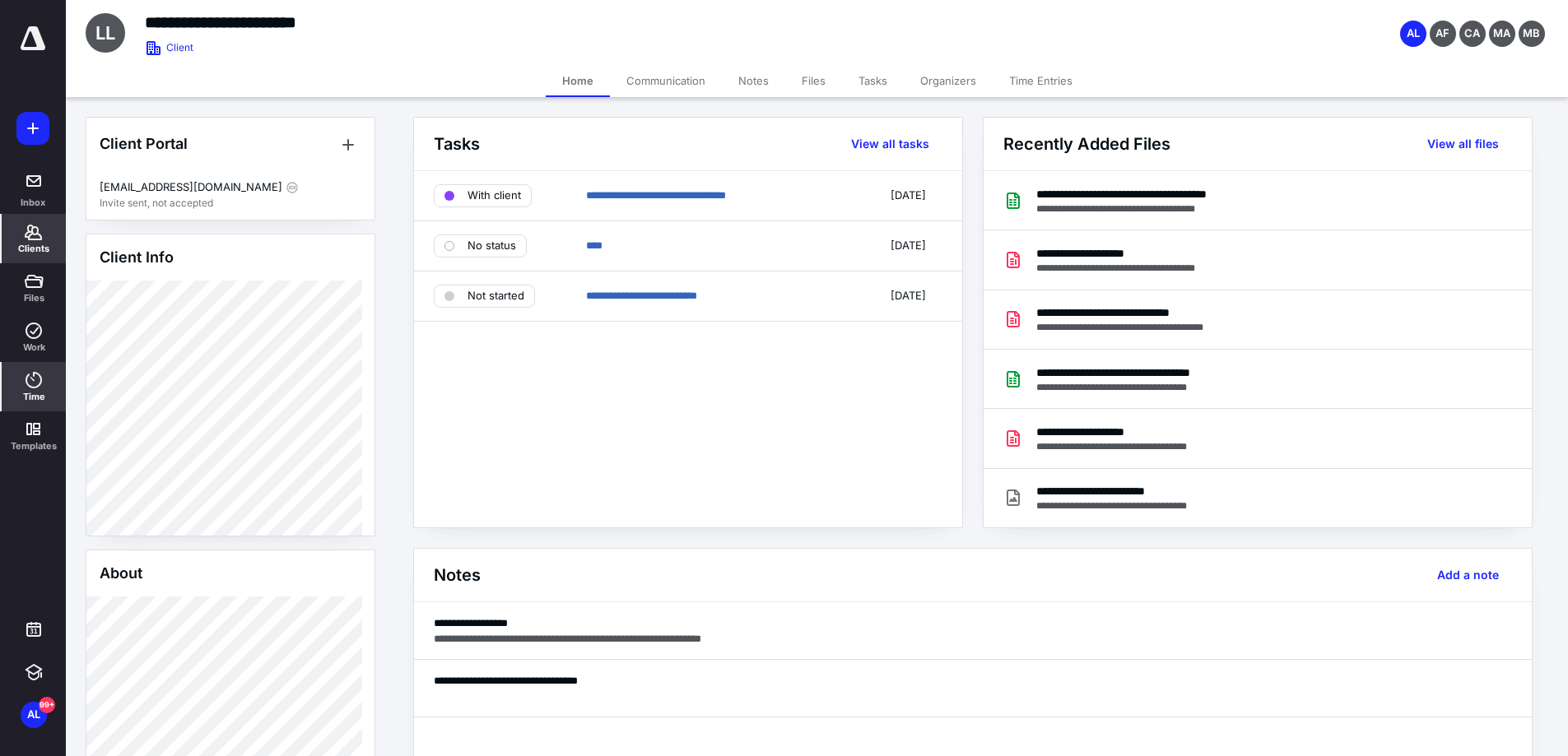 click on "Time" at bounding box center [34, 397] 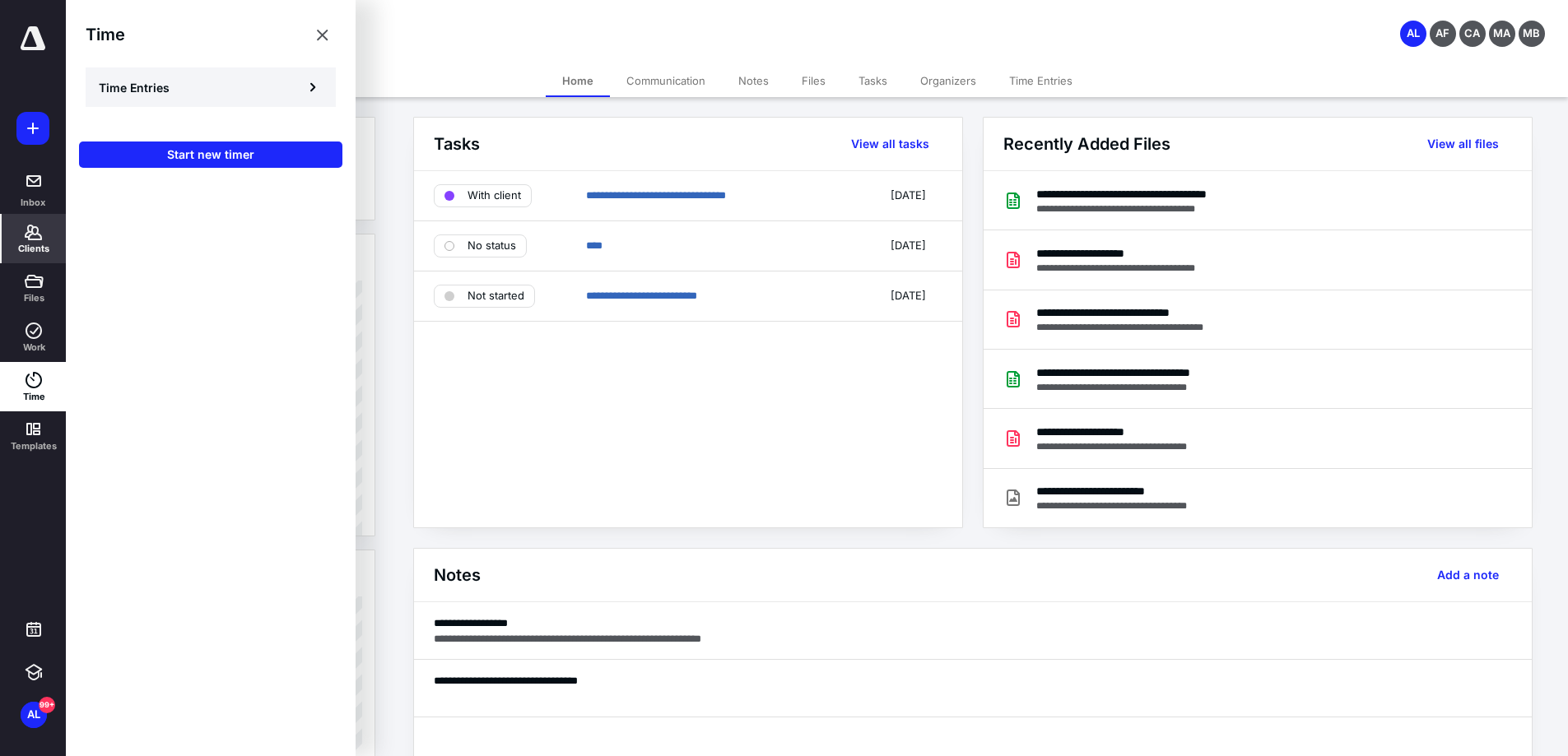 click on "Time Entries" at bounding box center [134, 87] 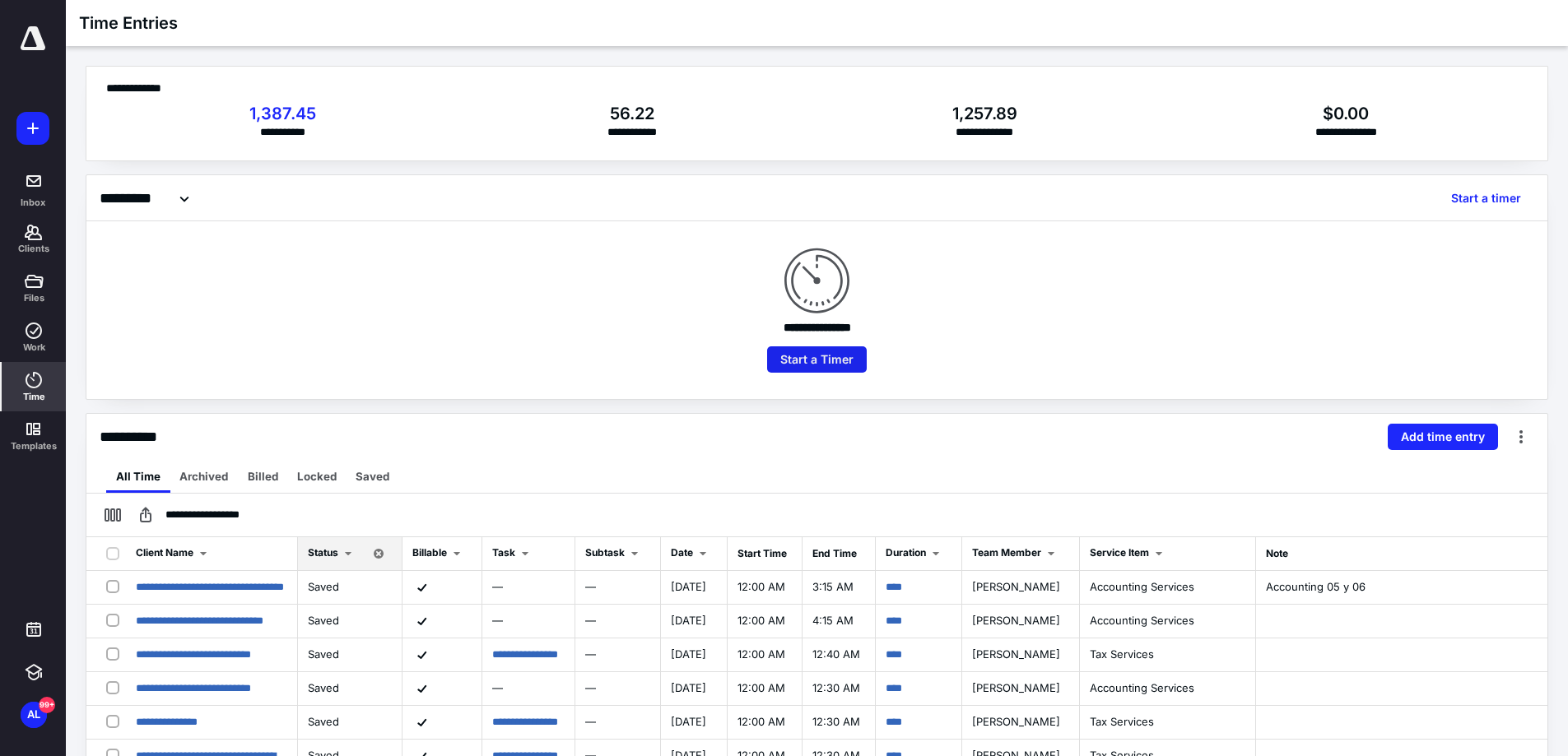 click on "Start a Timer" at bounding box center (817, 359) 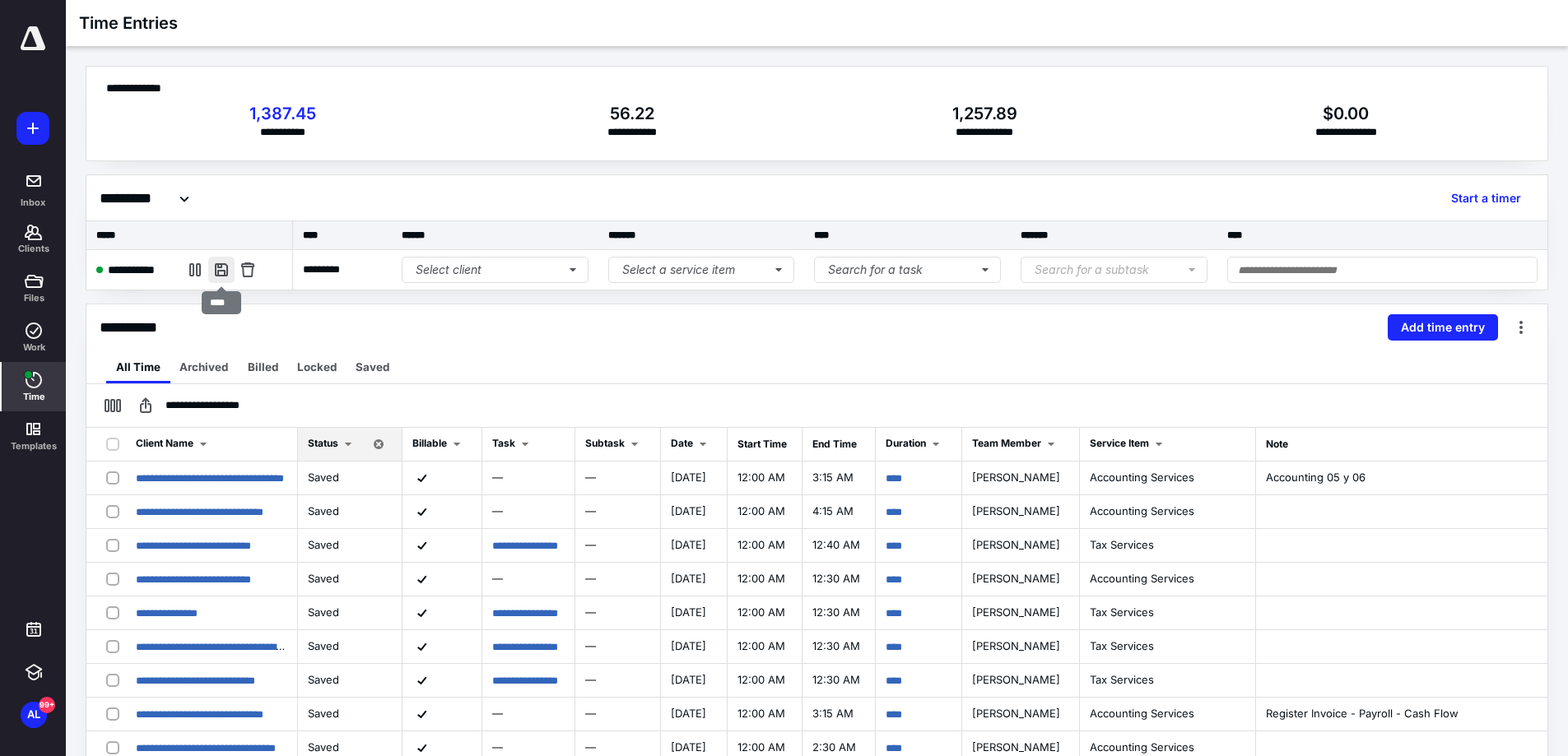 click at bounding box center [221, 270] 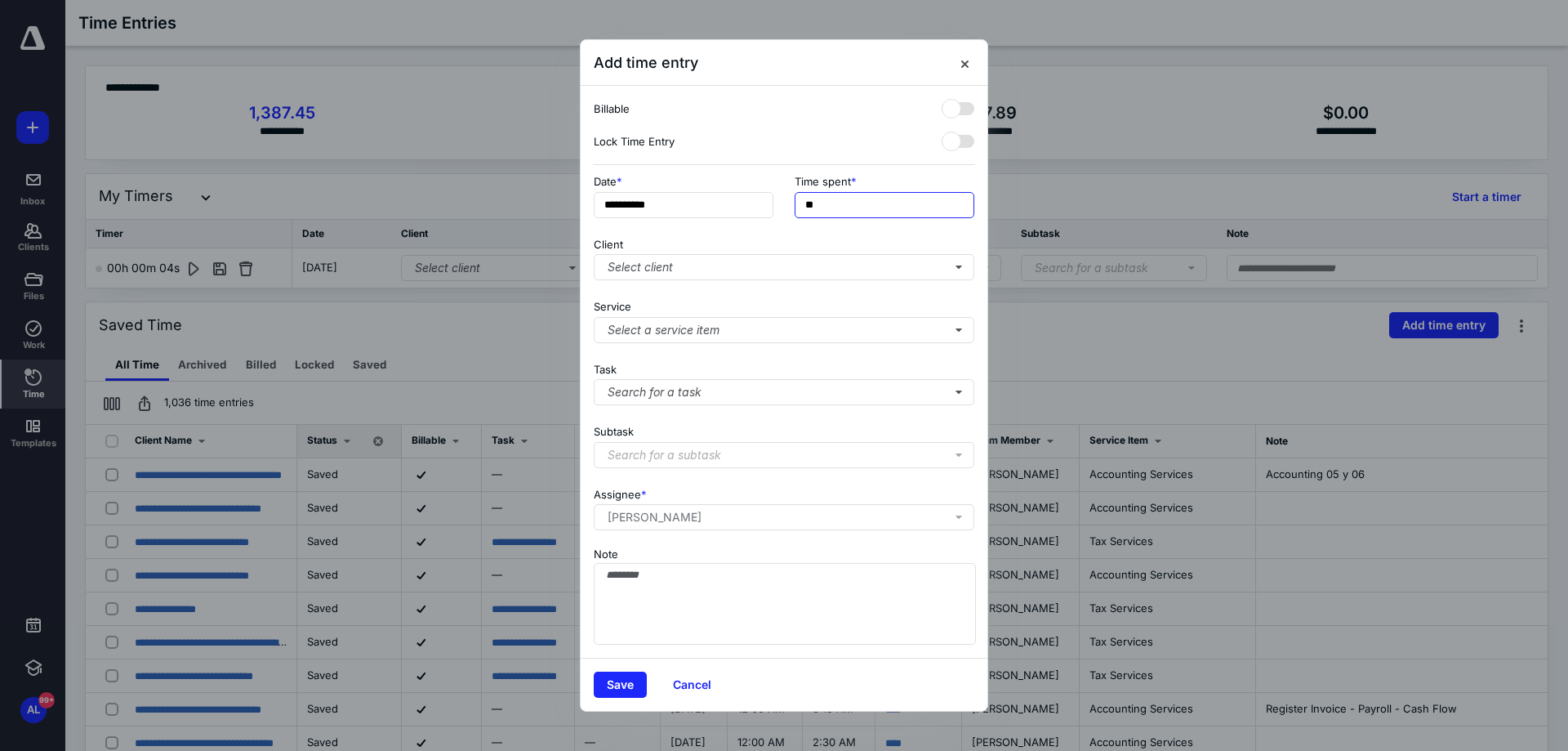 drag, startPoint x: 829, startPoint y: 209, endPoint x: 786, endPoint y: 203, distance: 43.416587 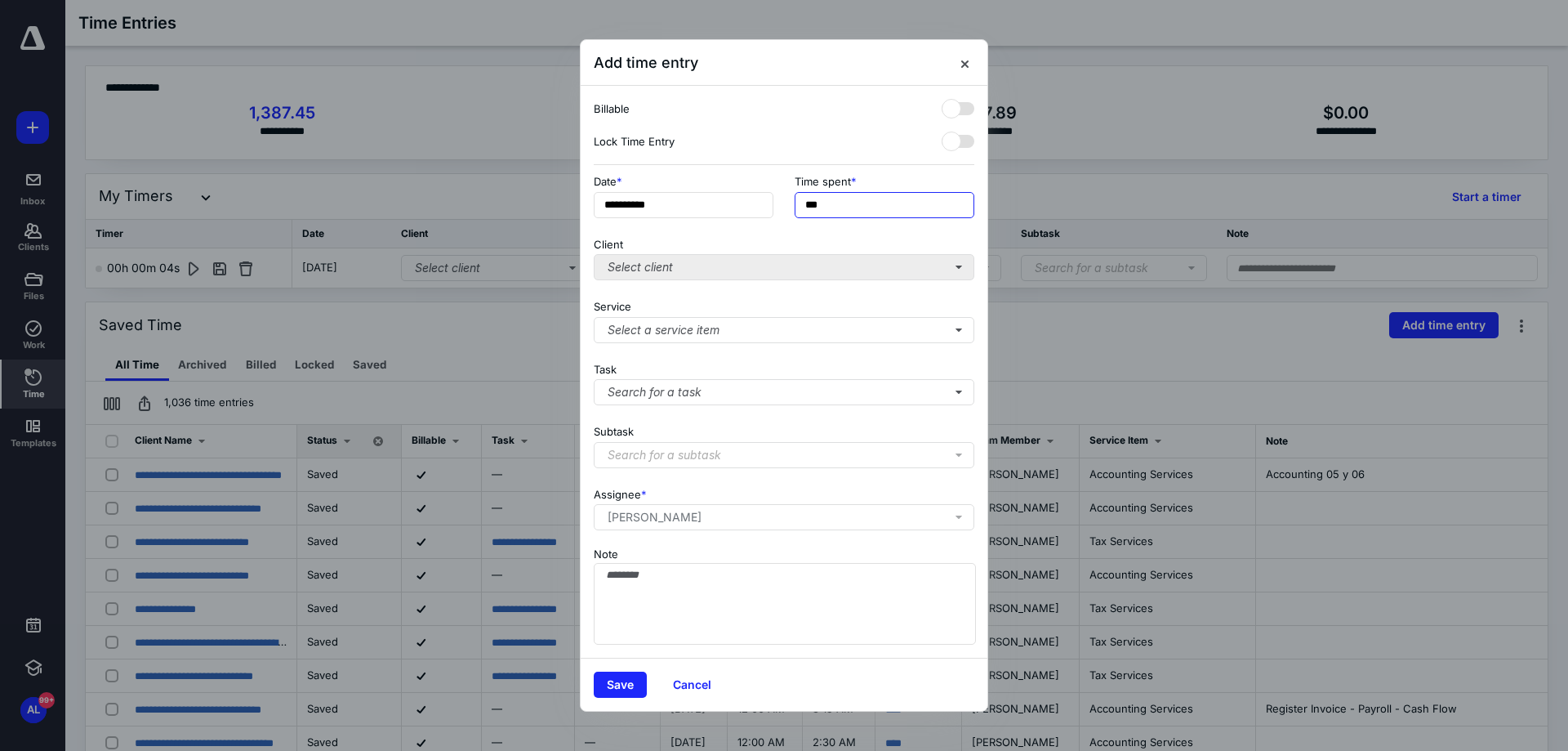 type on "***" 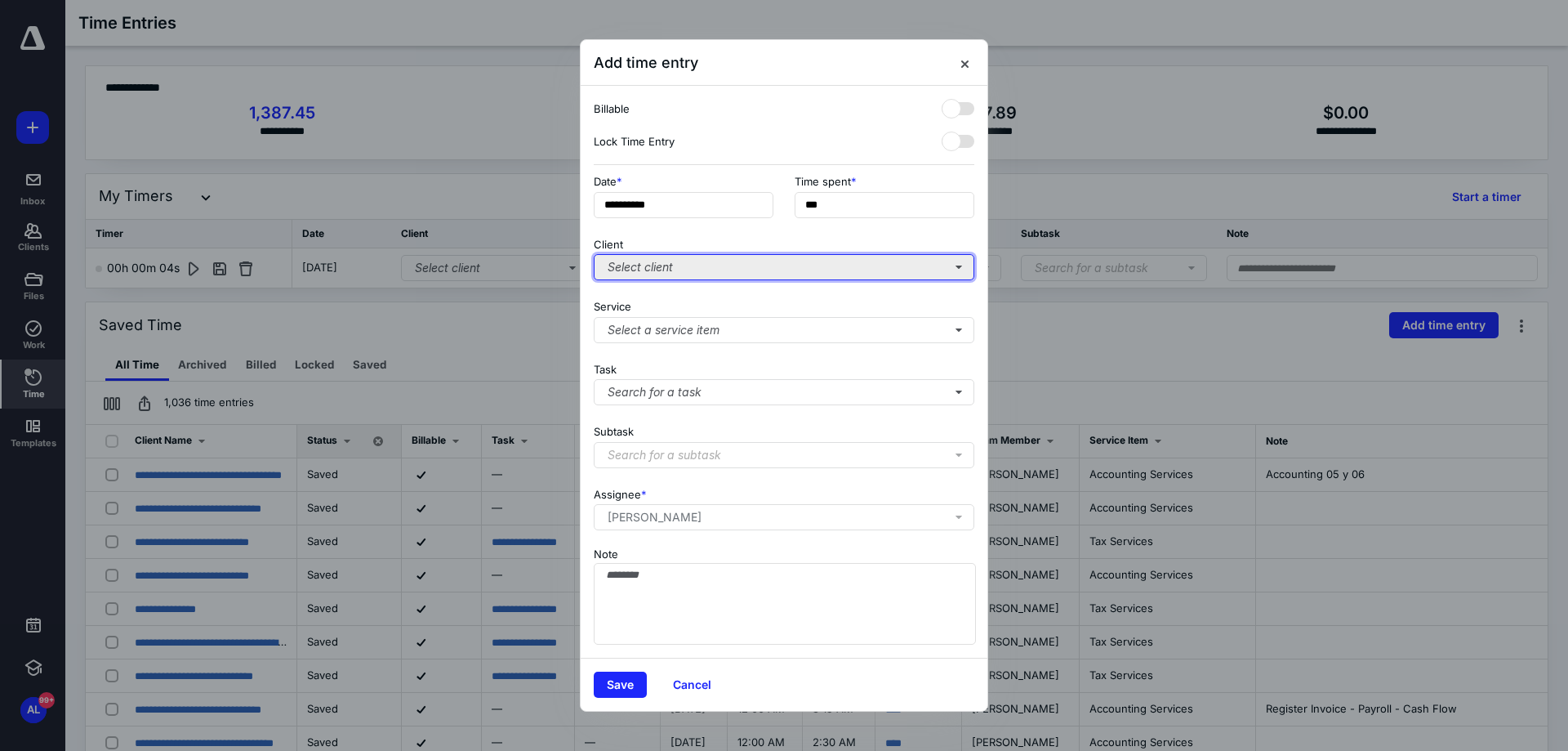 click on "Select client" at bounding box center [784, 267] 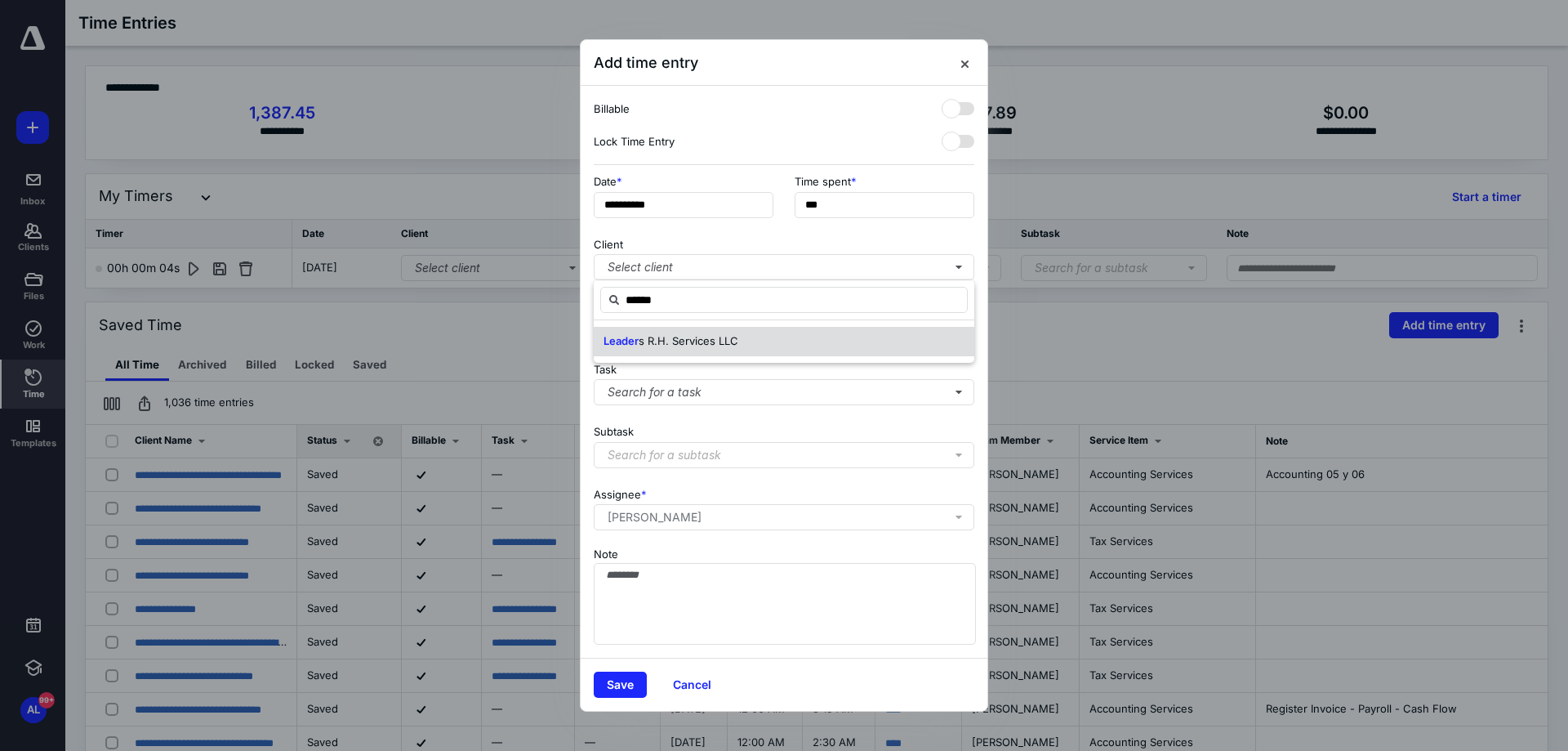 click on "s R.H. Services LLC" at bounding box center (688, 341) 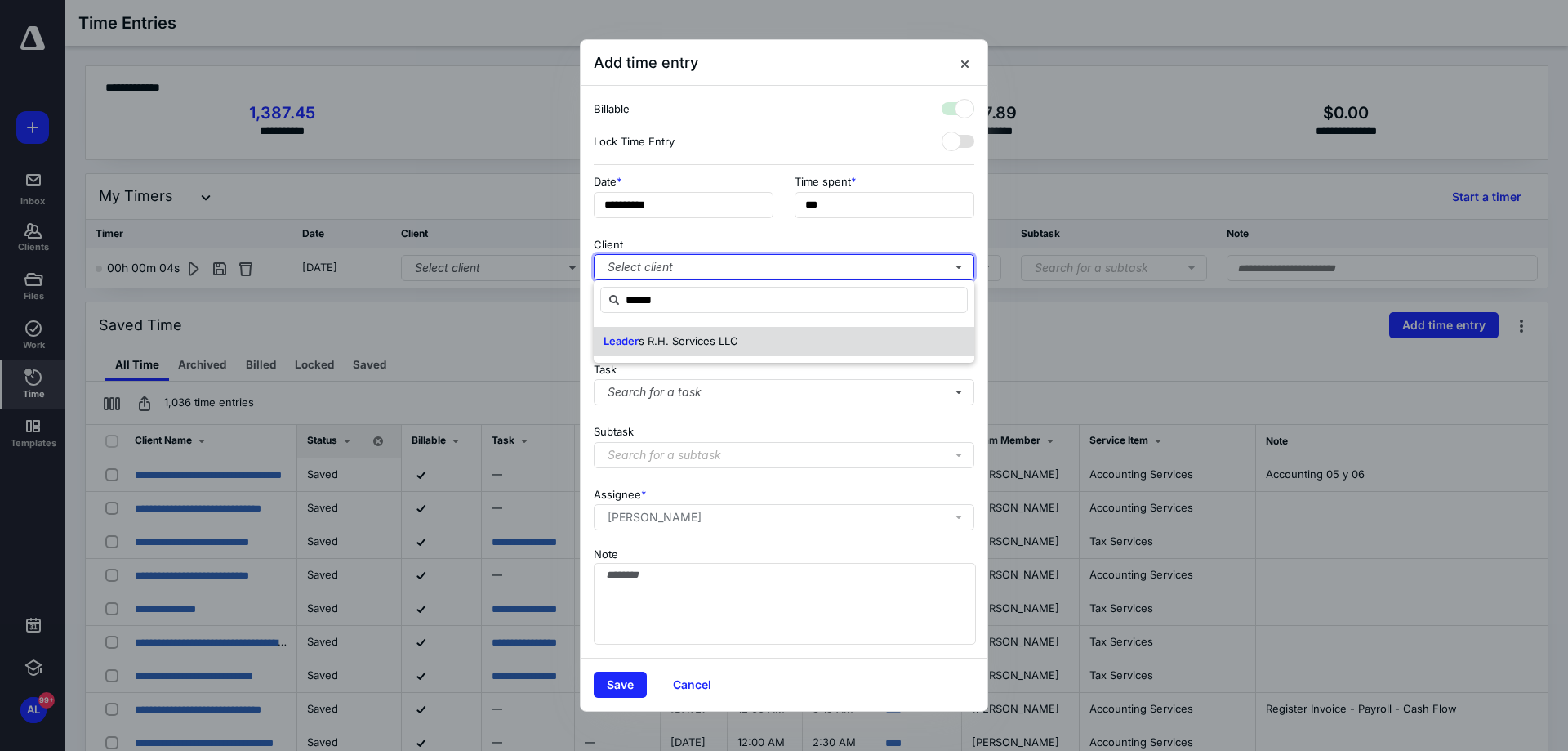 checkbox on "true" 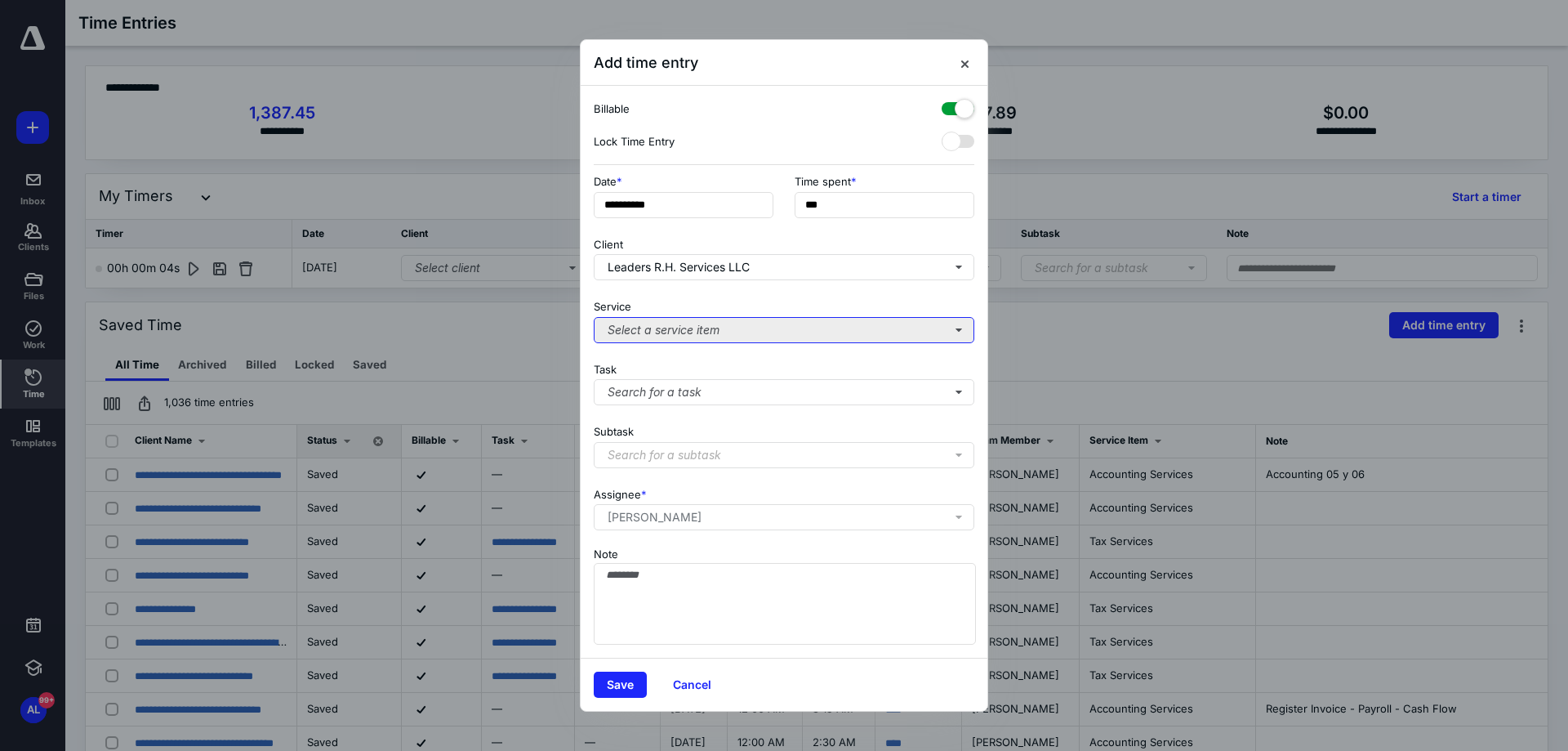 click on "Select a service item" at bounding box center [784, 330] 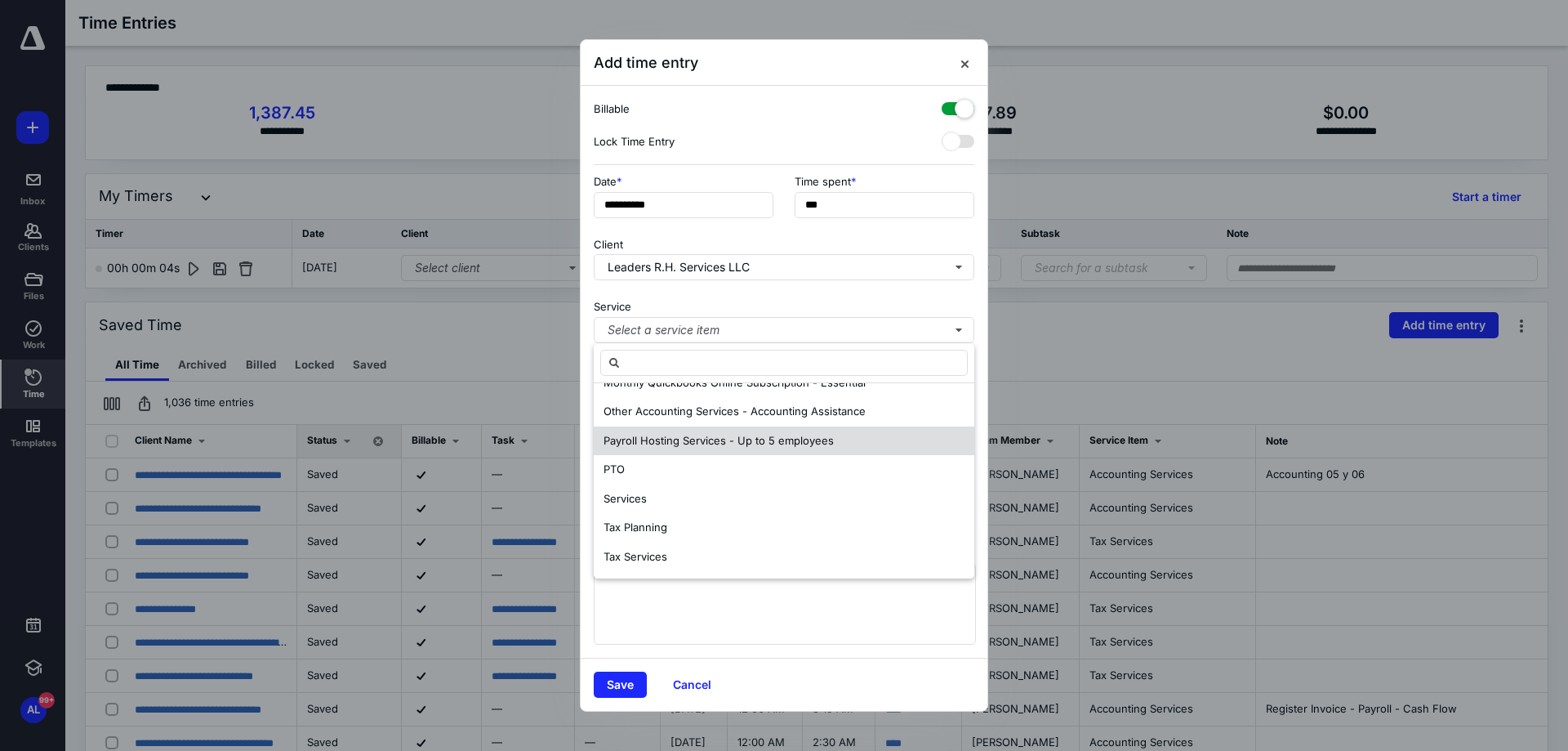 scroll, scrollTop: 896, scrollLeft: 0, axis: vertical 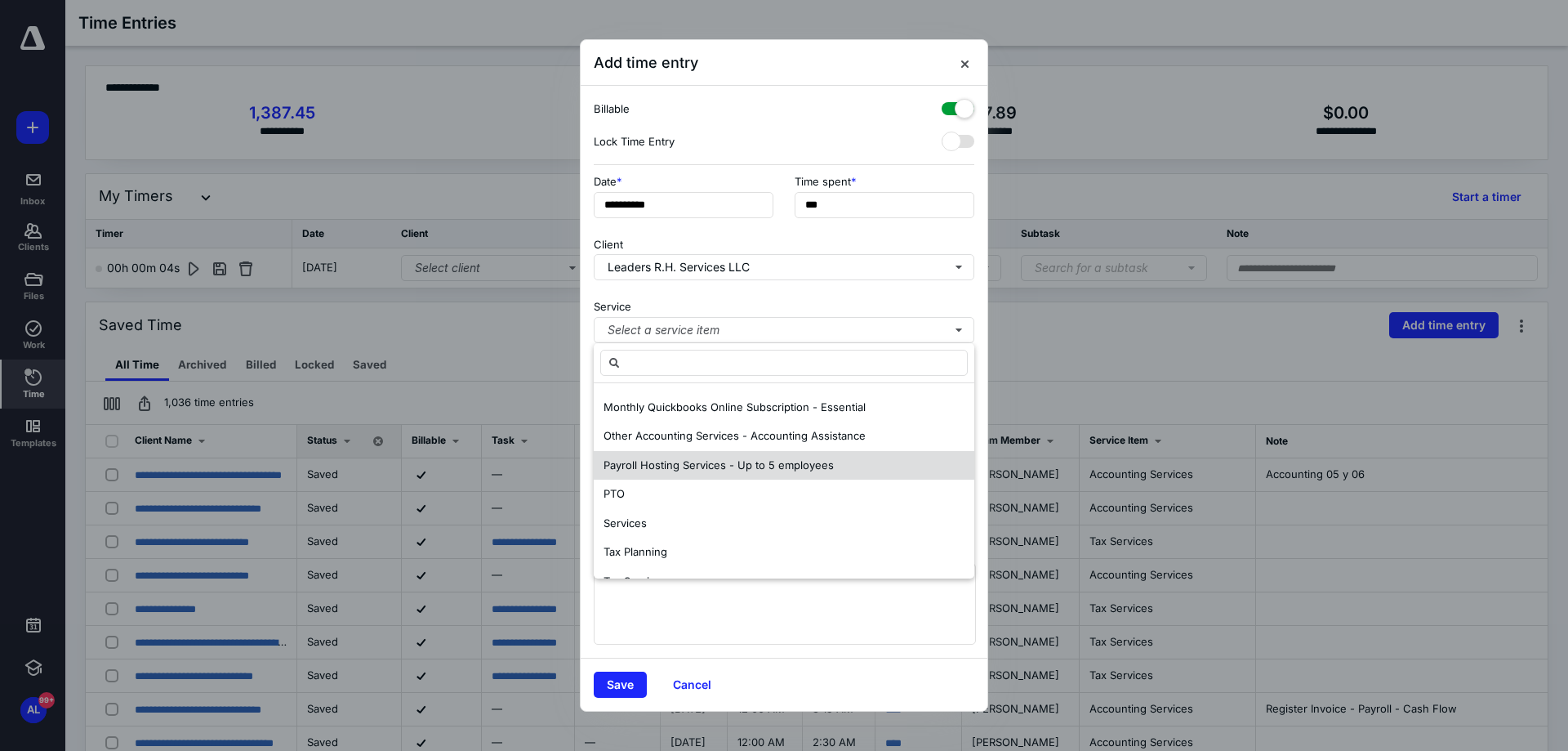 click on "Payroll Hosting Services - Up to 5 employees" at bounding box center [784, 466] 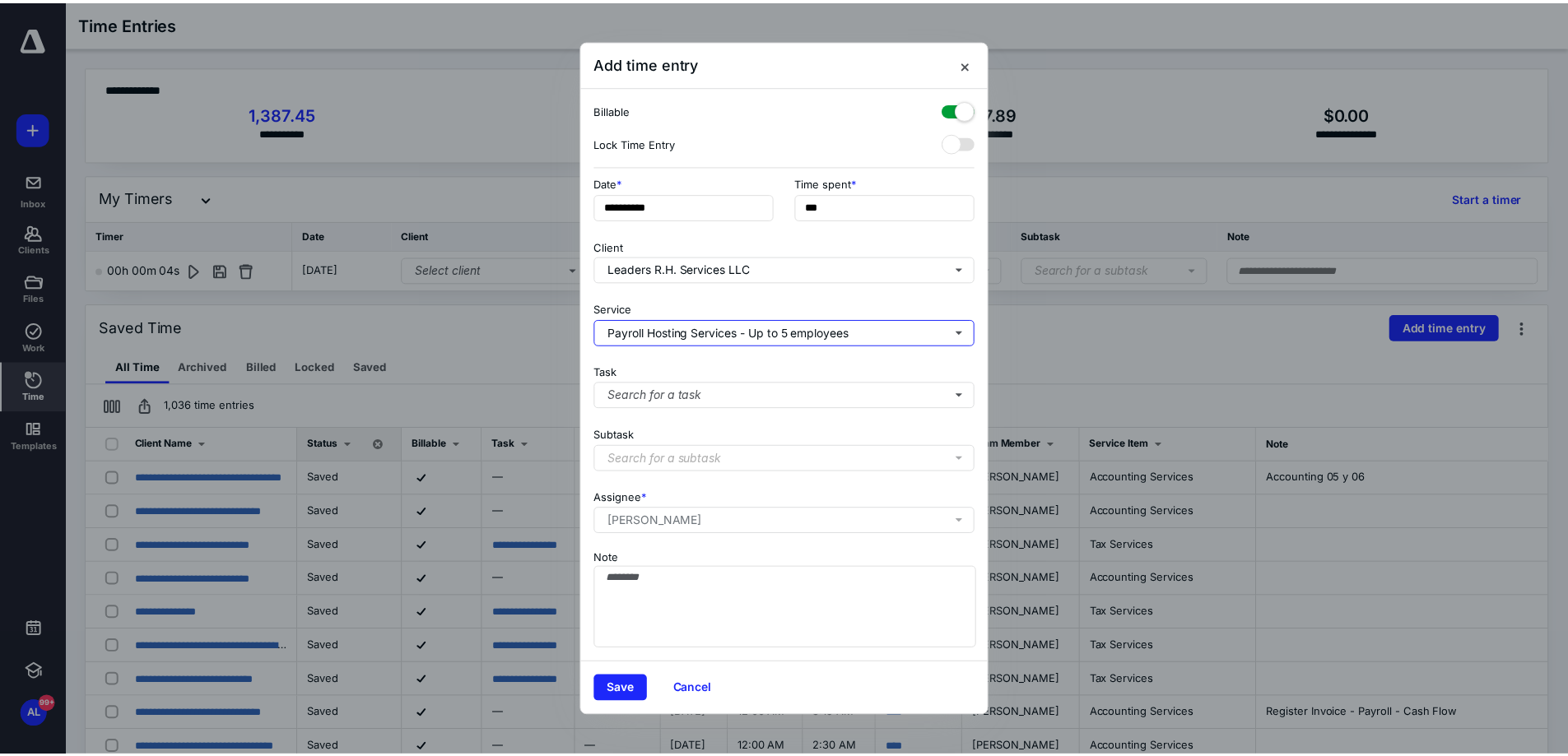 scroll, scrollTop: 0, scrollLeft: 0, axis: both 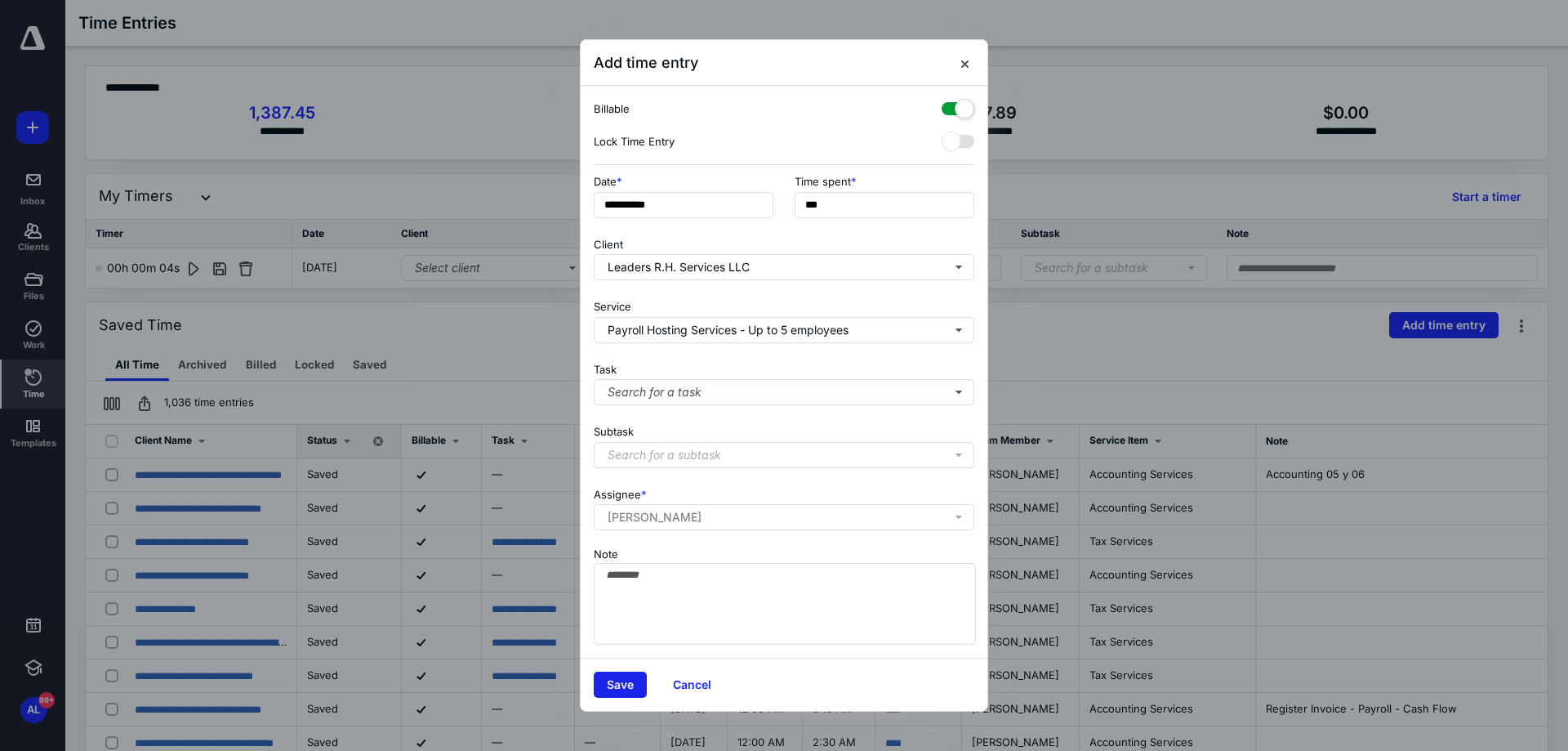 click on "Save" at bounding box center [620, 685] 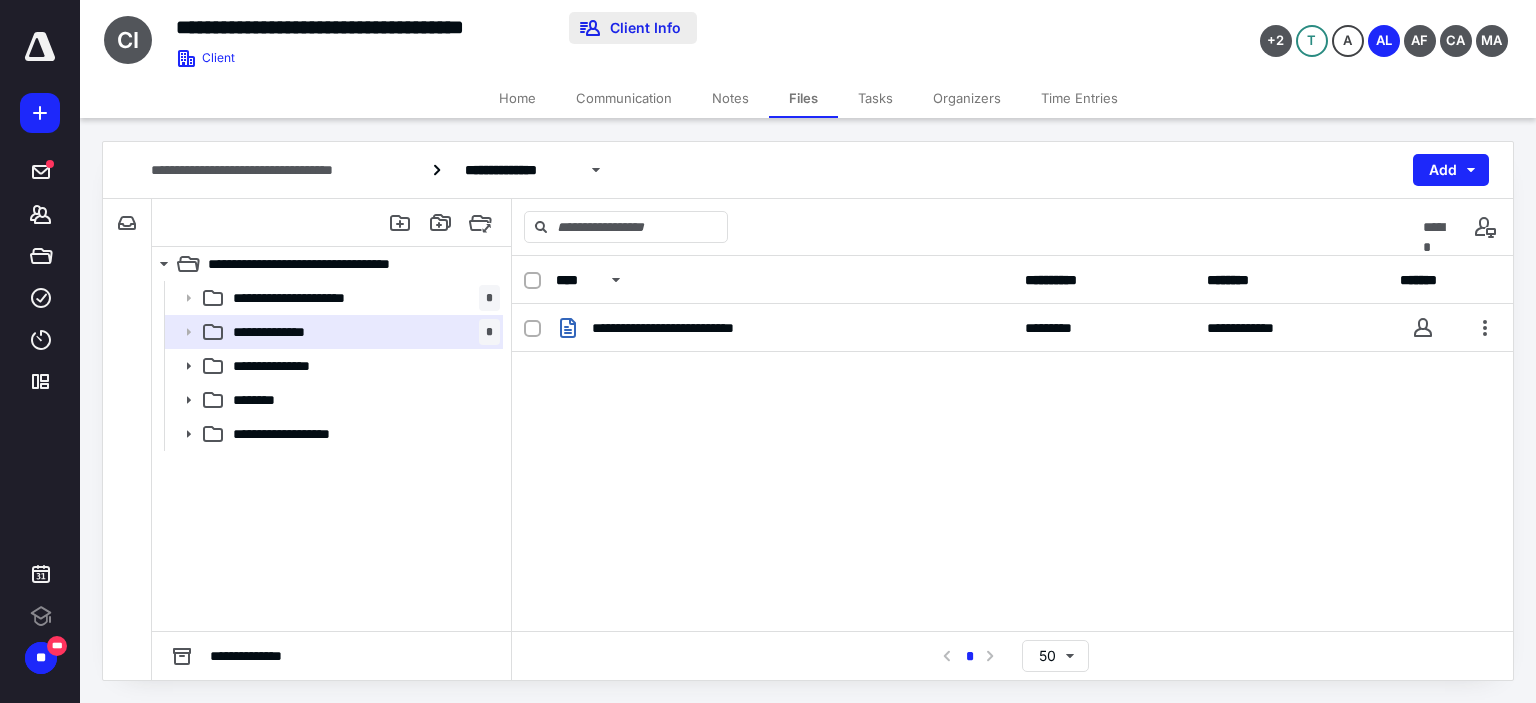 scroll, scrollTop: 0, scrollLeft: 0, axis: both 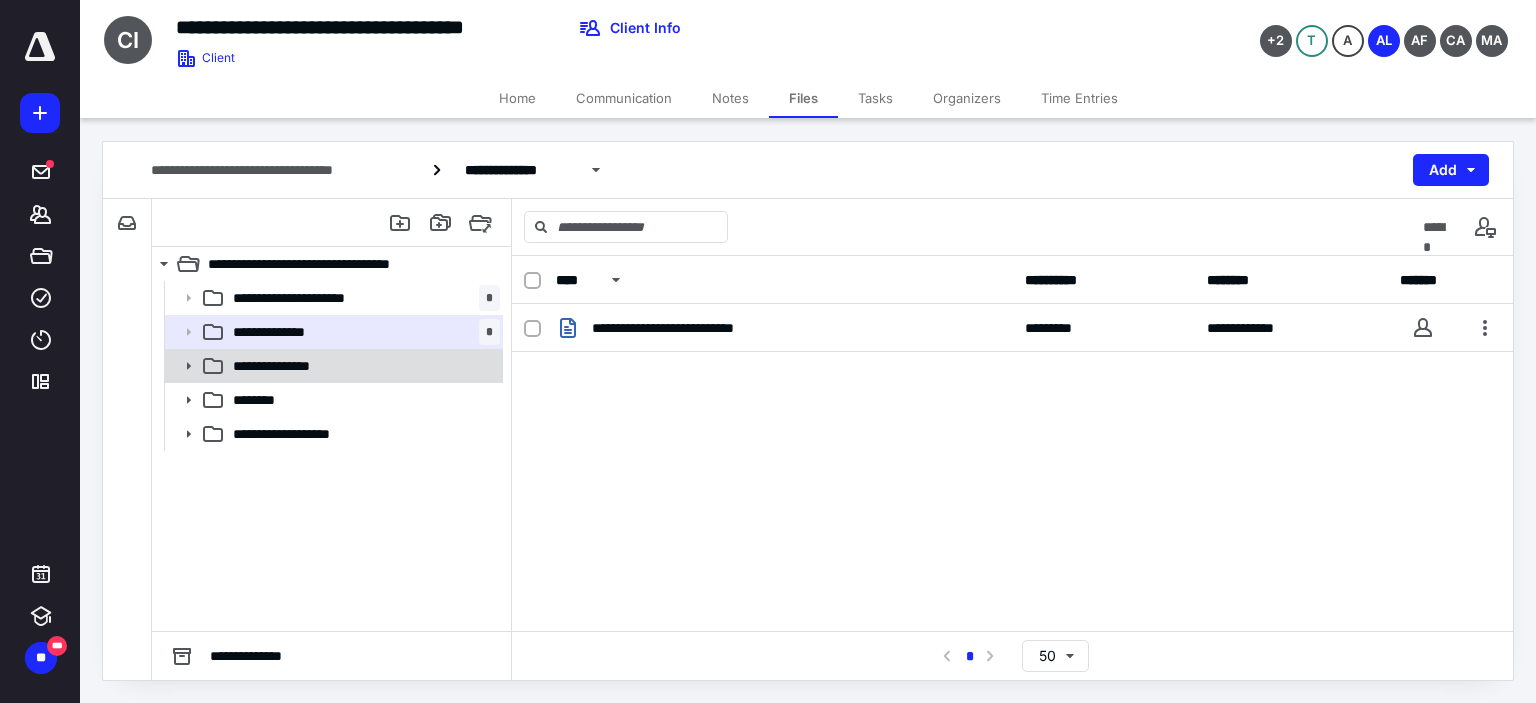 click on "**********" at bounding box center (286, 366) 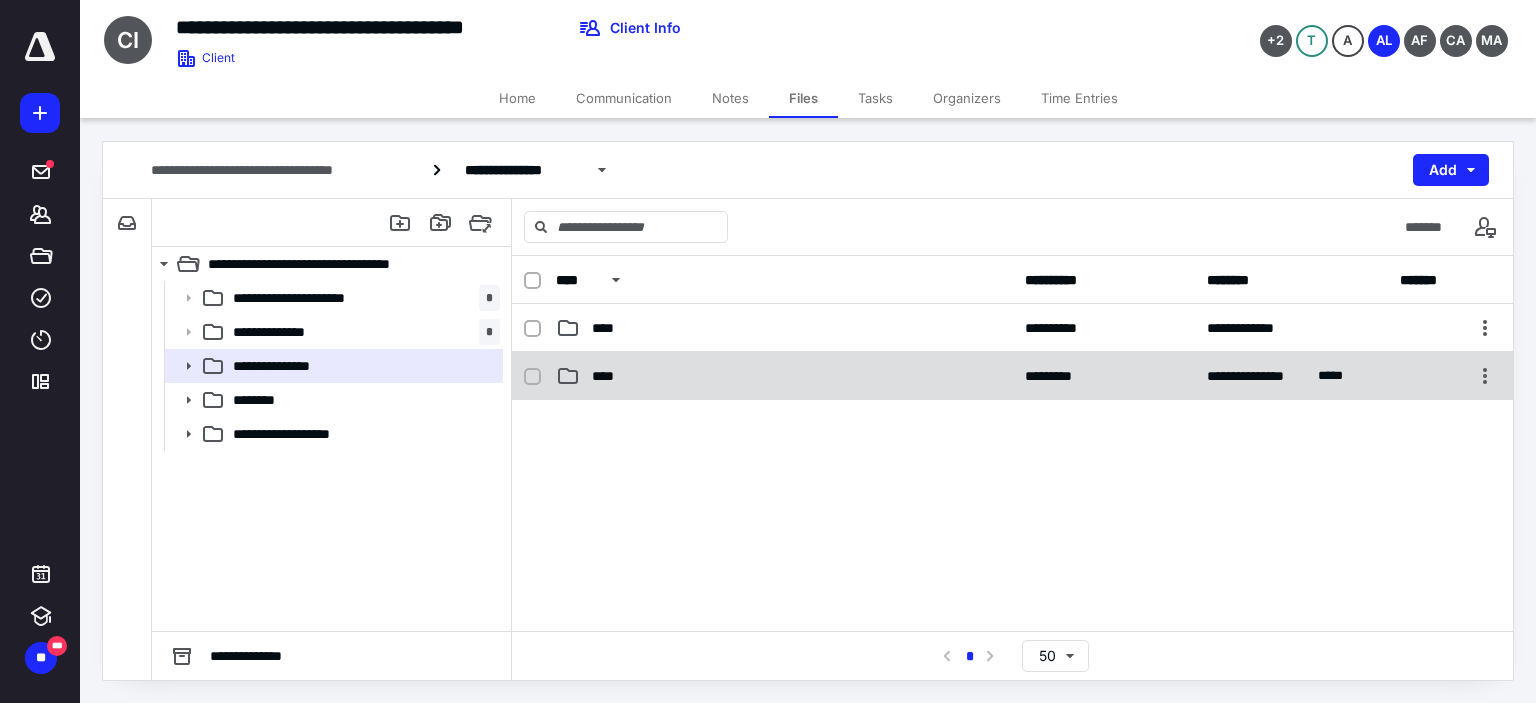 click on "****" at bounding box center (784, 376) 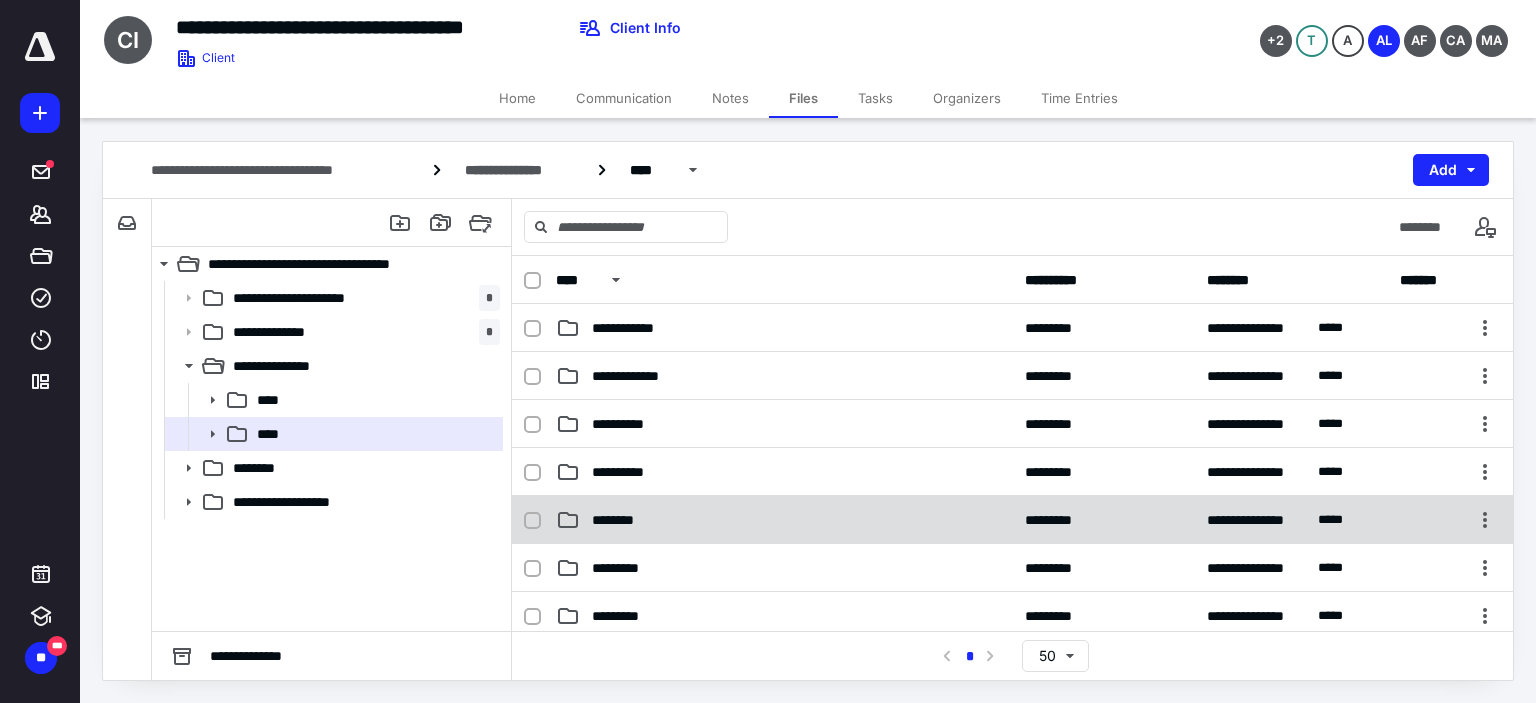 click on "********" at bounding box center (784, 520) 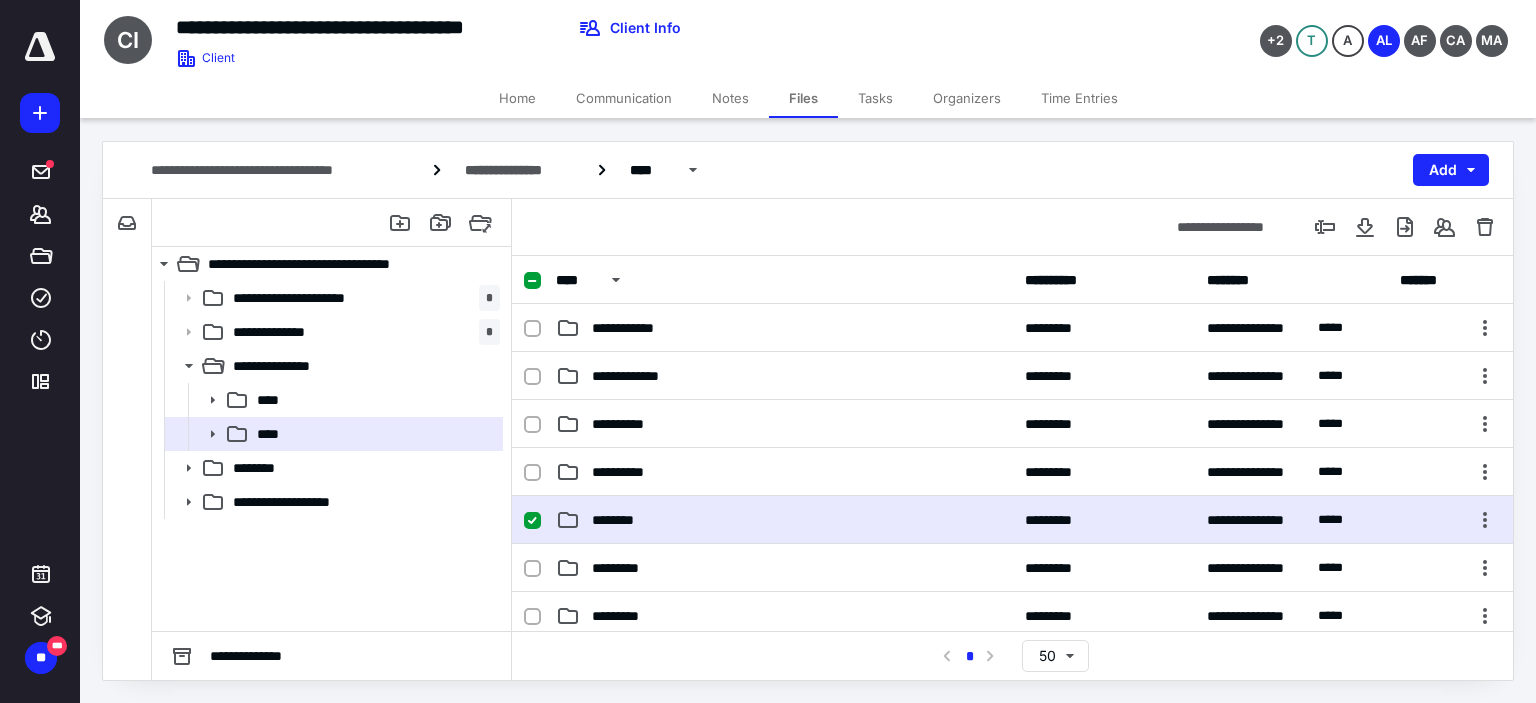 click on "********" at bounding box center (784, 520) 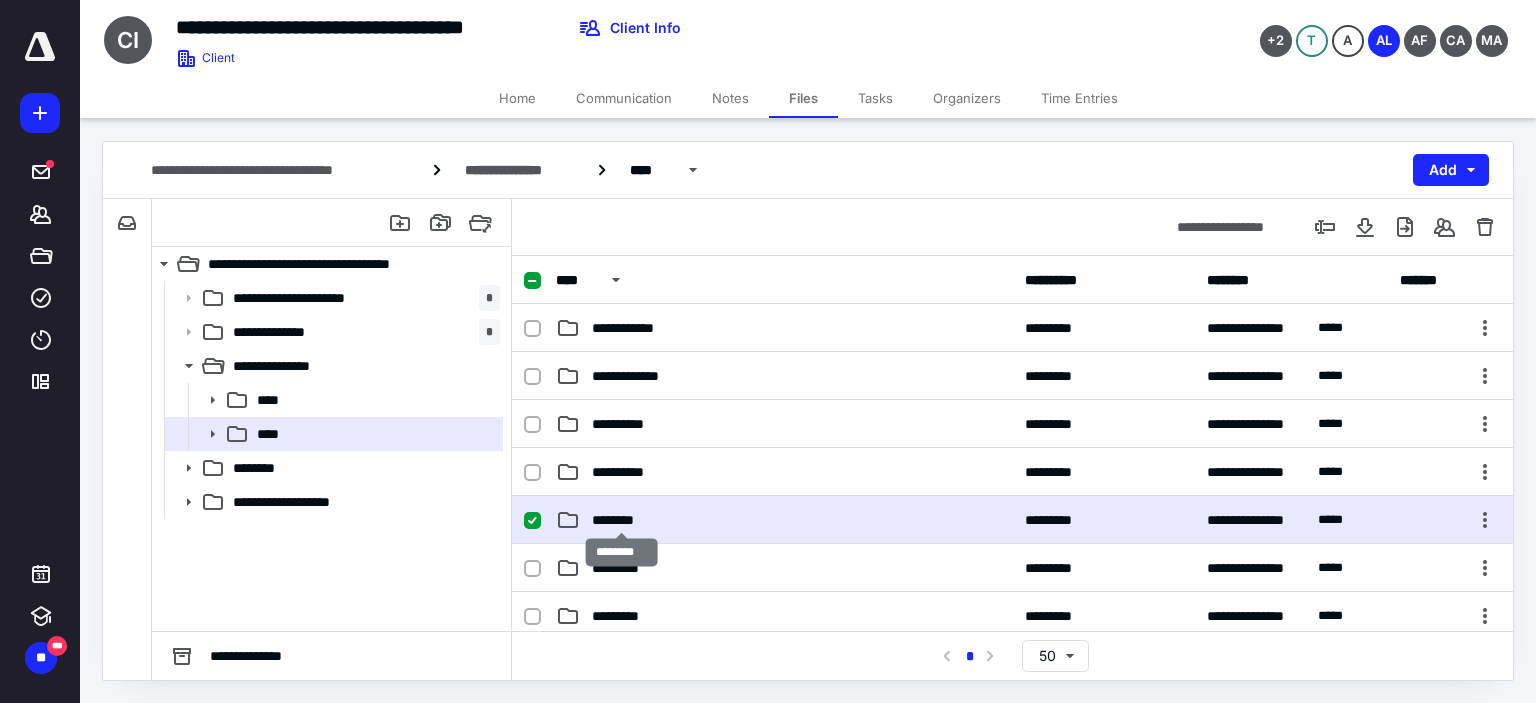 click on "********" at bounding box center [622, 520] 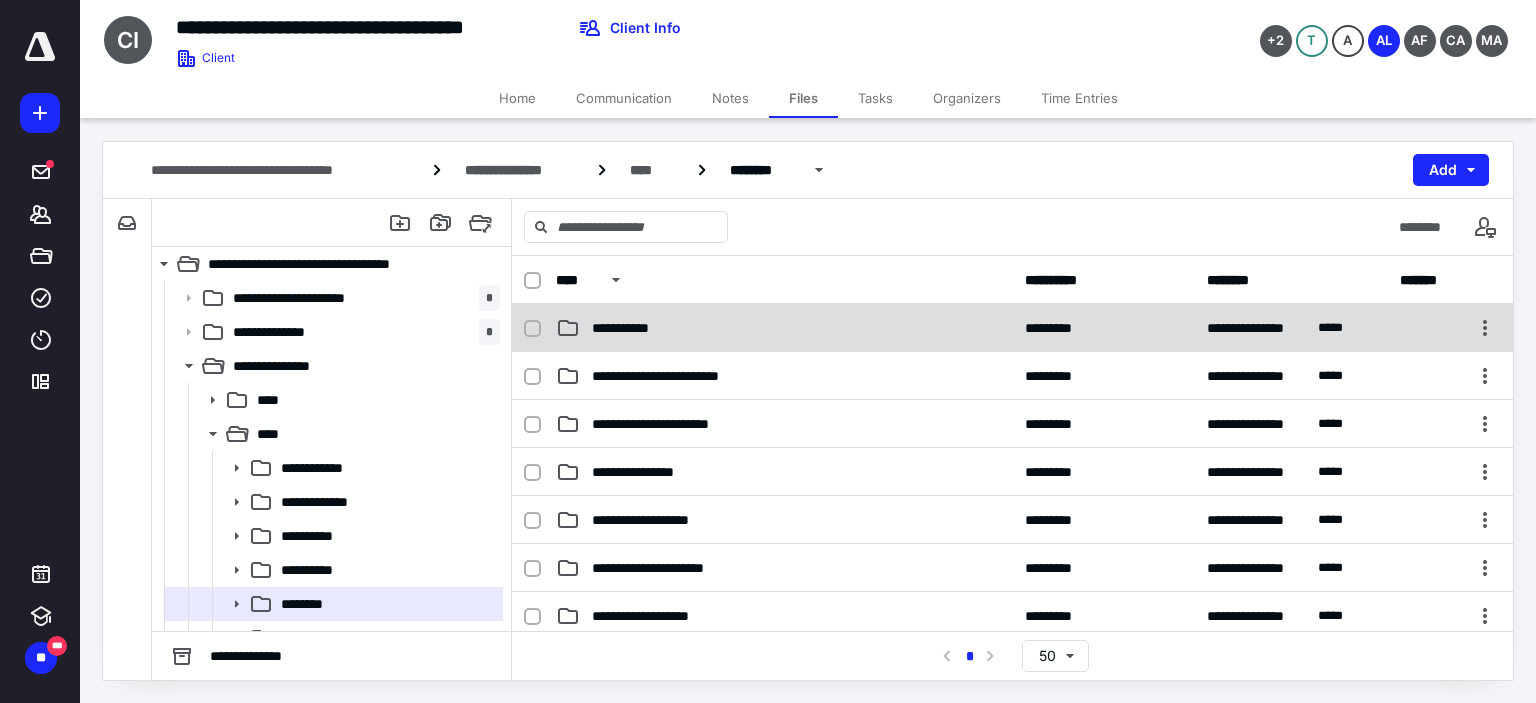 click on "**********" at bounding box center [784, 328] 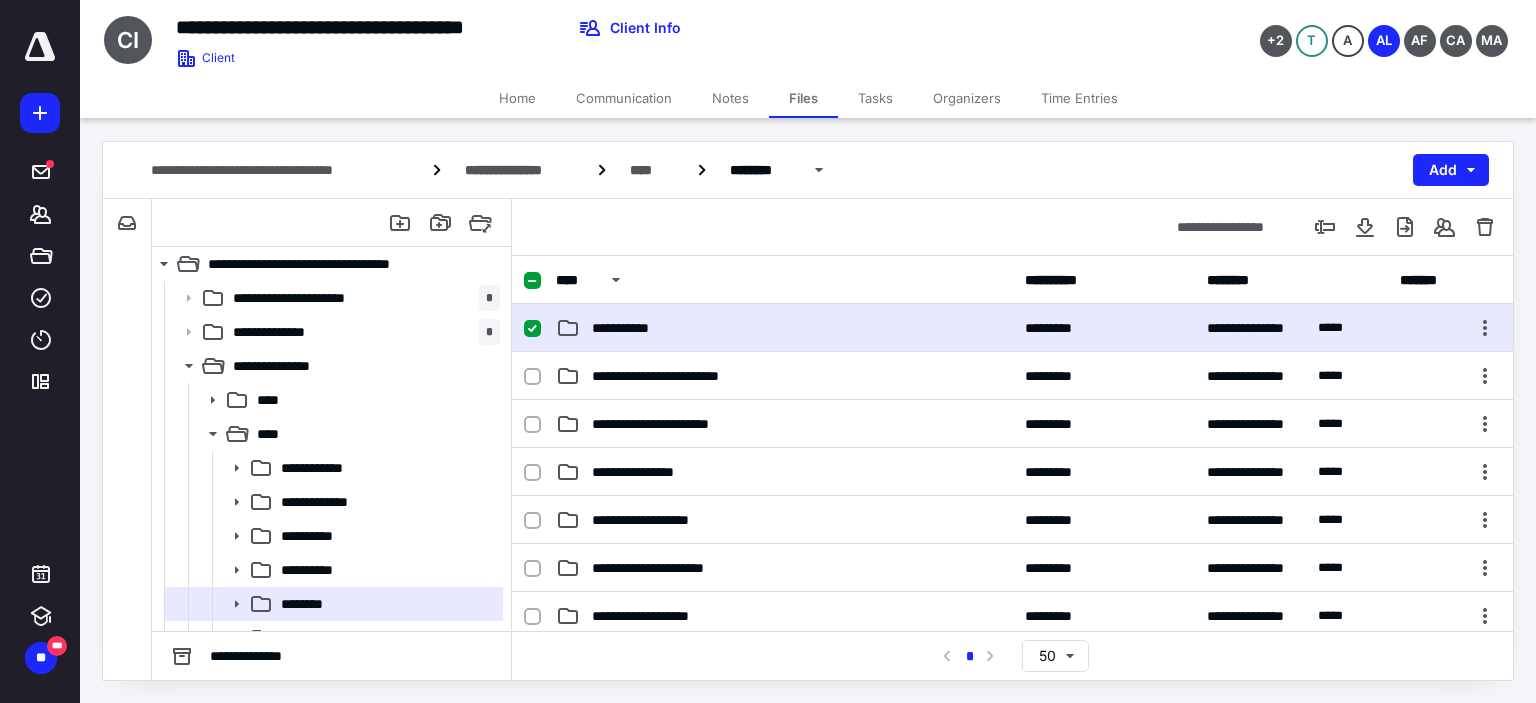 click on "**********" at bounding box center (784, 328) 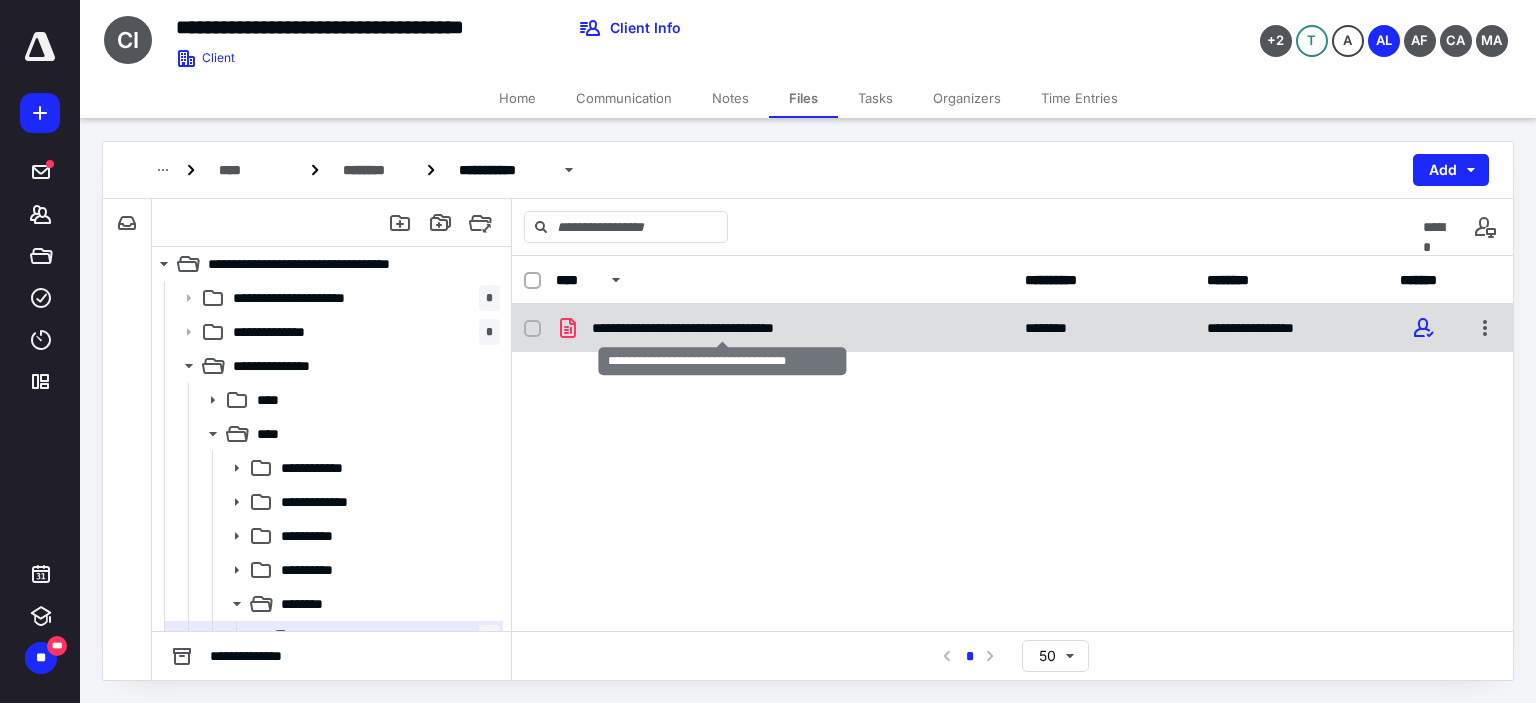 click on "**********" at bounding box center [722, 328] 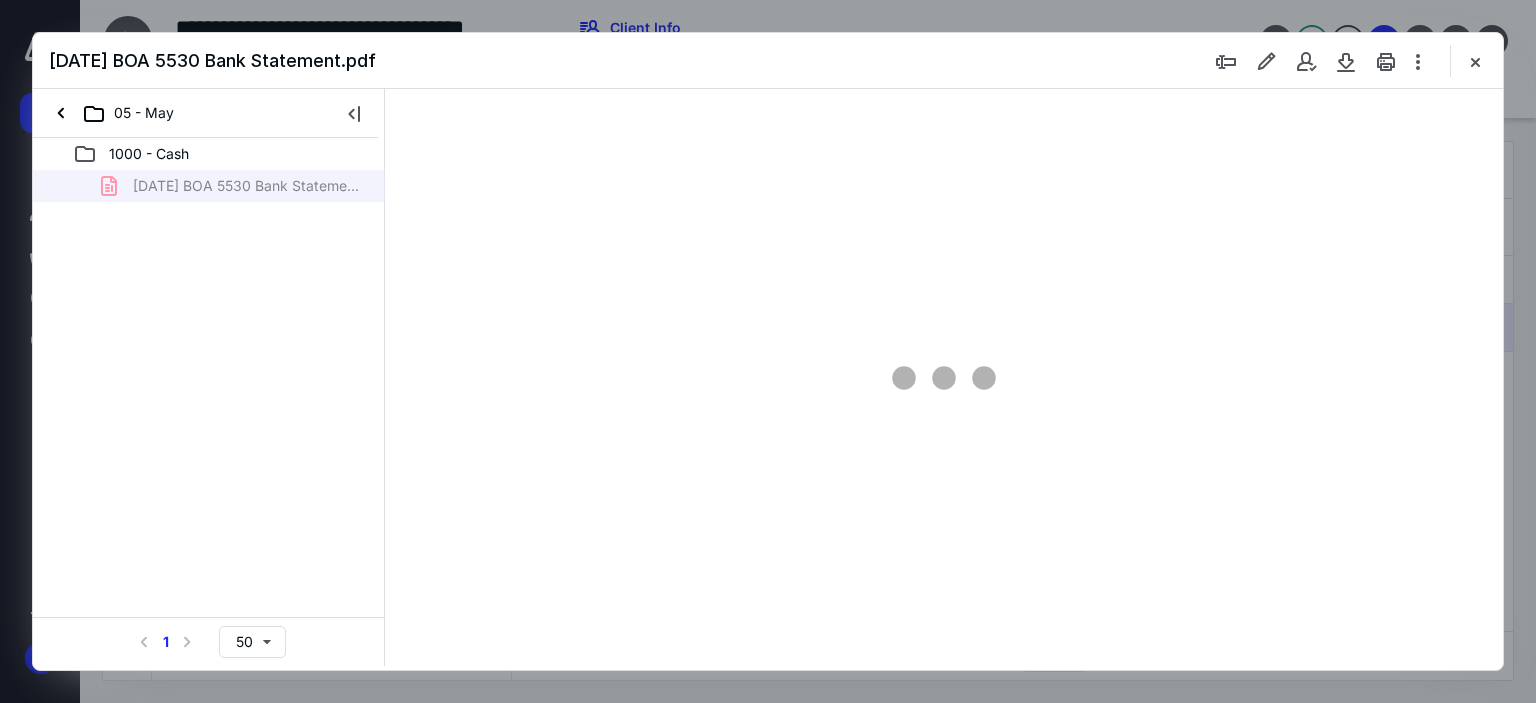 scroll, scrollTop: 0, scrollLeft: 0, axis: both 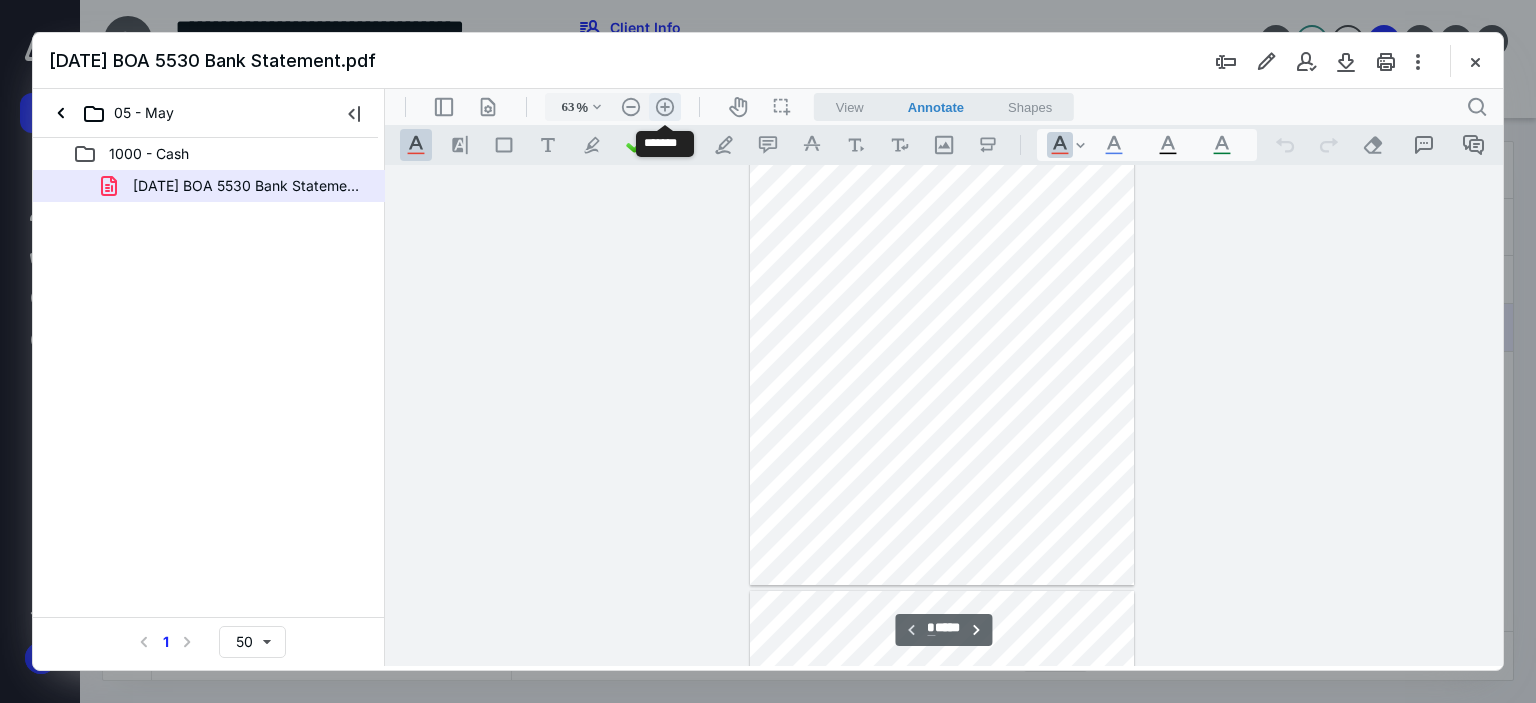 click on ".cls-1{fill:#abb0c4;} icon - header - zoom - in - line" at bounding box center [665, 107] 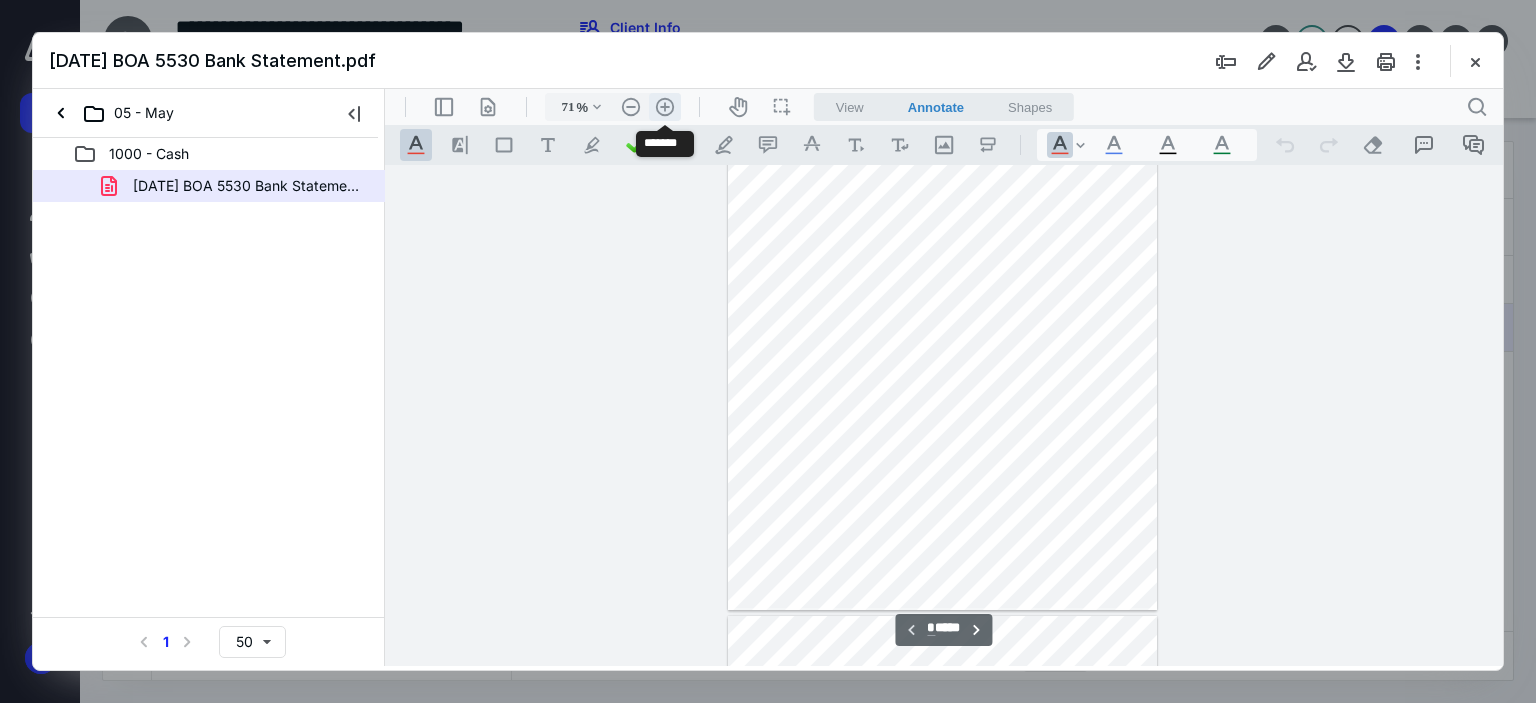 click on ".cls-1{fill:#abb0c4;} icon - header - zoom - in - line" at bounding box center (665, 107) 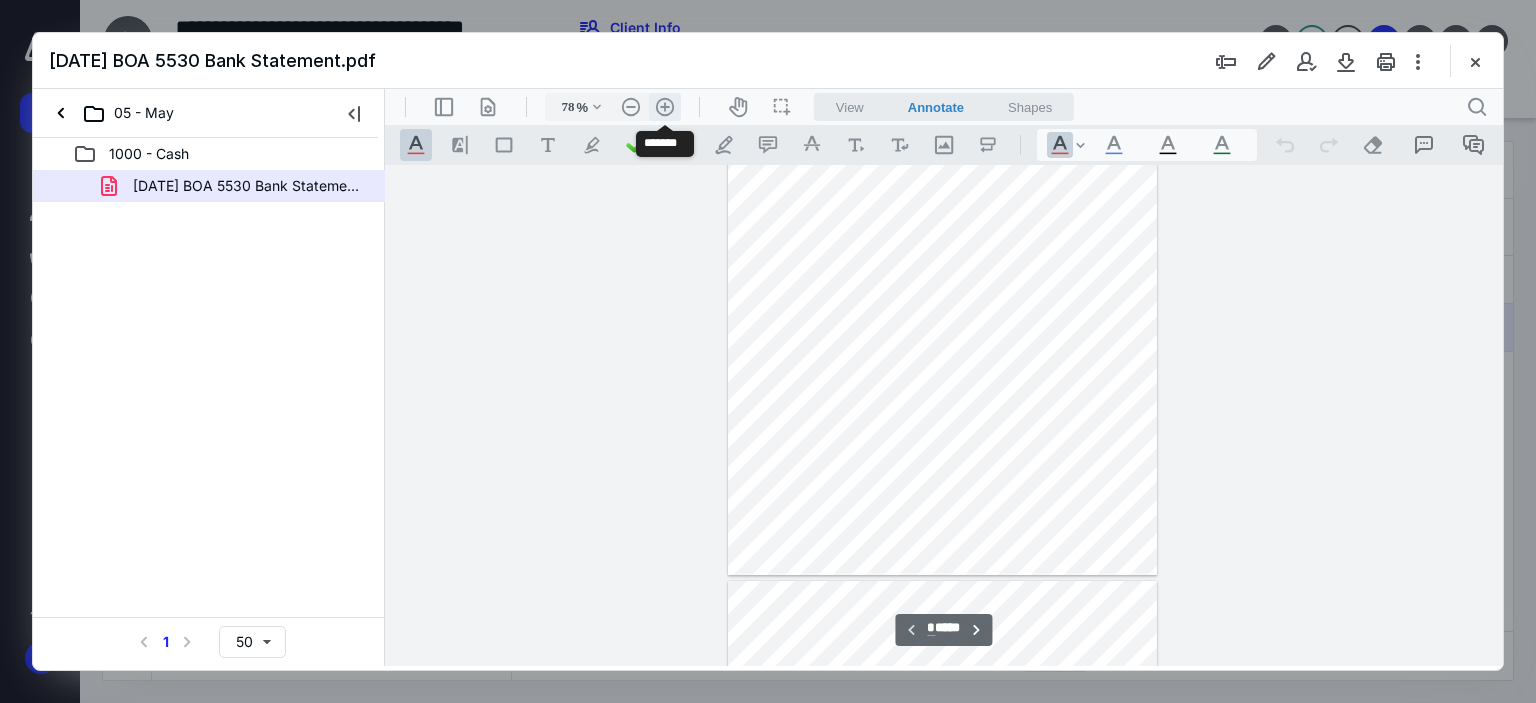 click on ".cls-1{fill:#abb0c4;} icon - header - zoom - in - line" at bounding box center (665, 107) 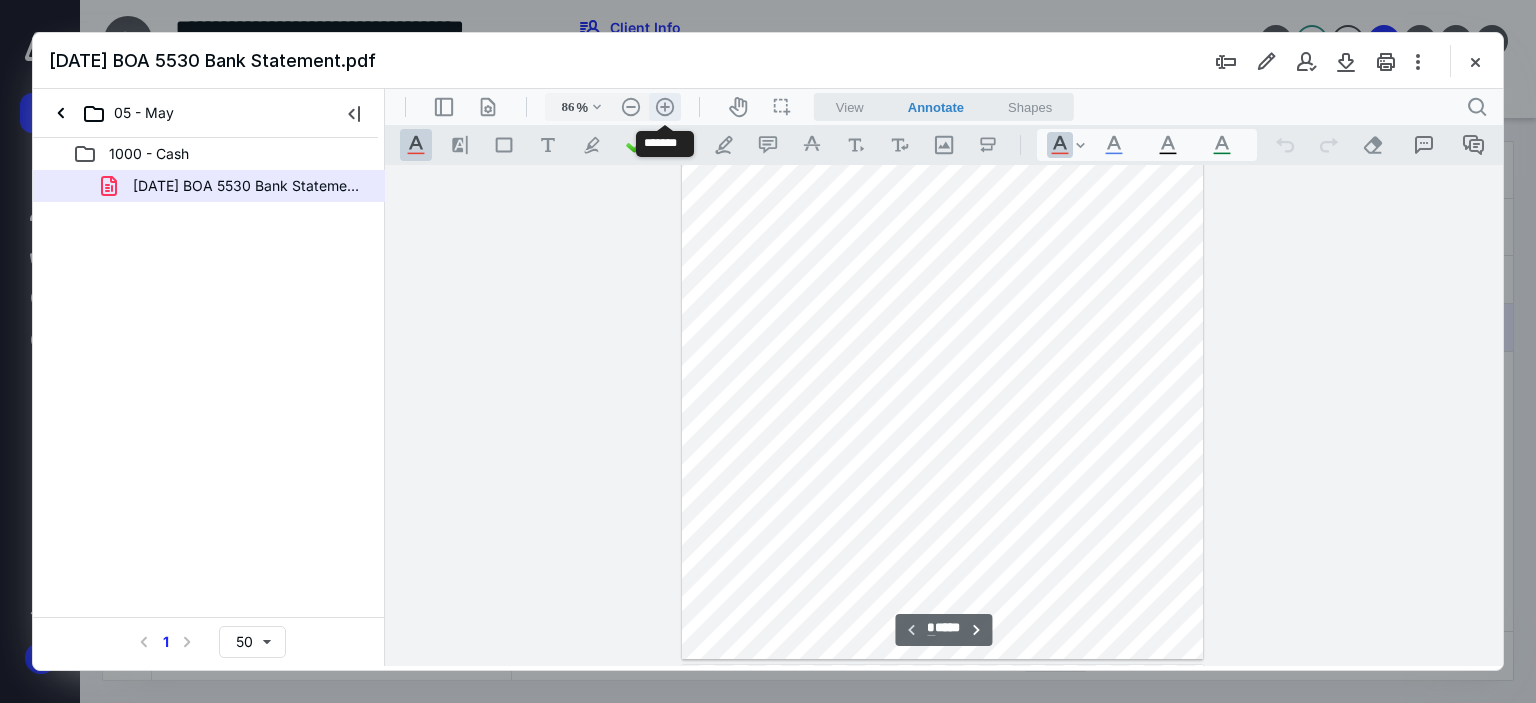 click on ".cls-1{fill:#abb0c4;} icon - header - zoom - in - line" at bounding box center [665, 107] 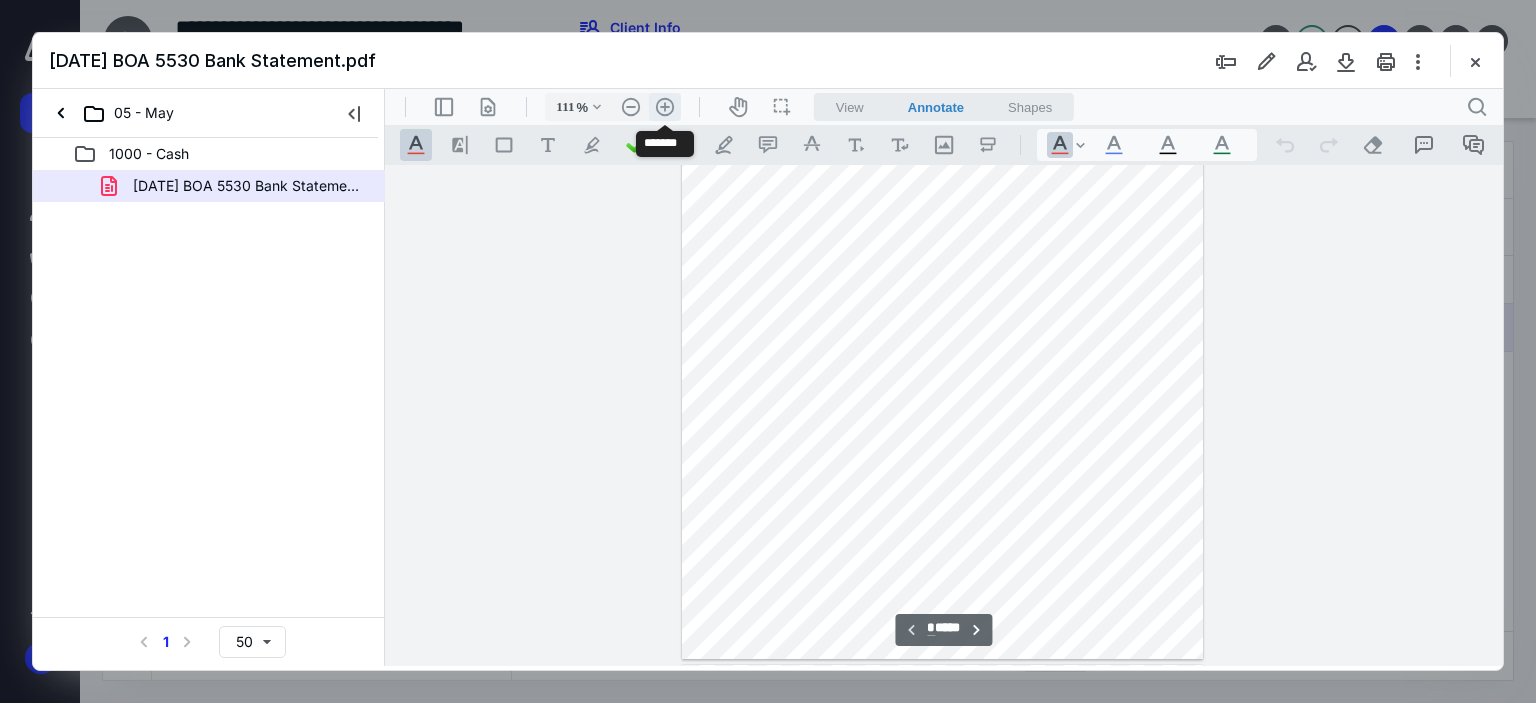 click on ".cls-1{fill:#abb0c4;} icon - header - zoom - in - line" at bounding box center [665, 107] 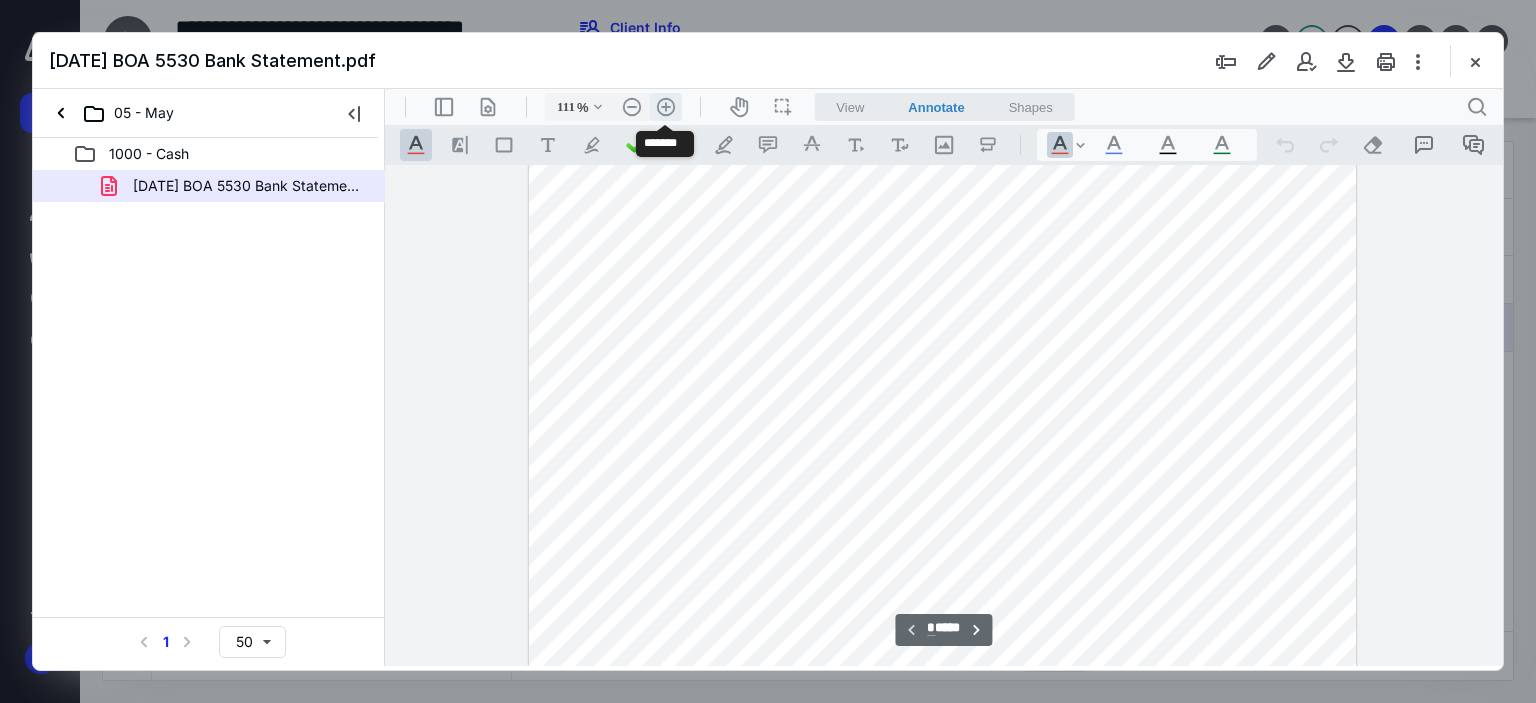 type on "136" 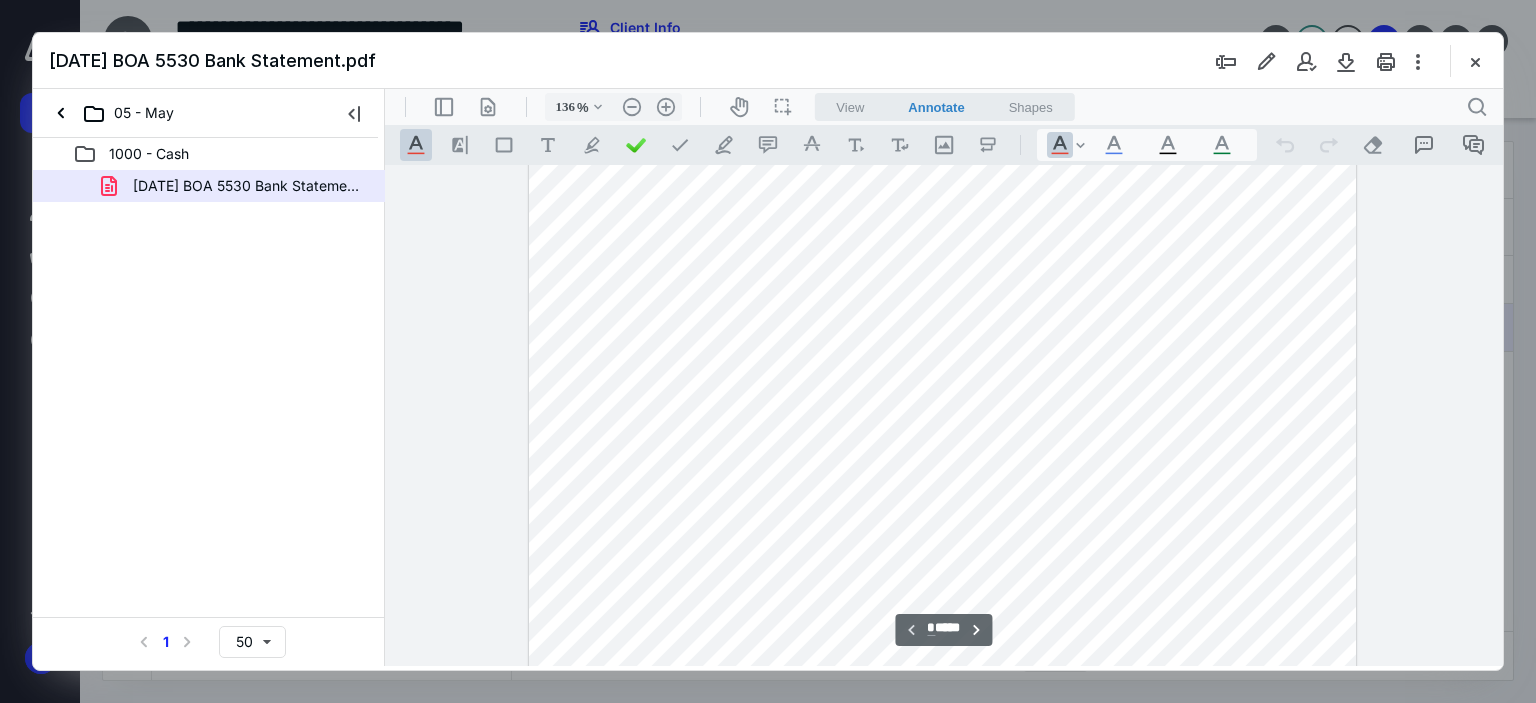 scroll, scrollTop: 318, scrollLeft: 0, axis: vertical 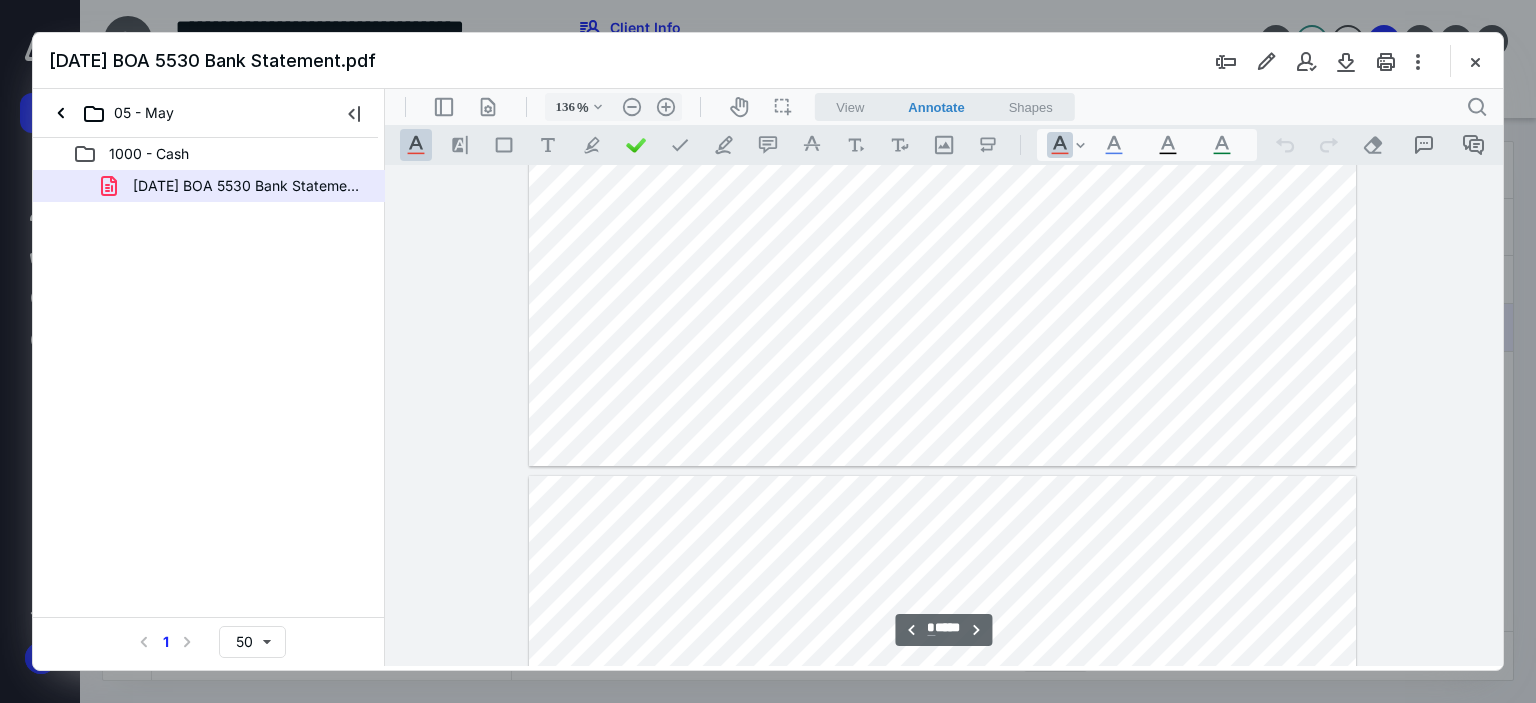 type on "*" 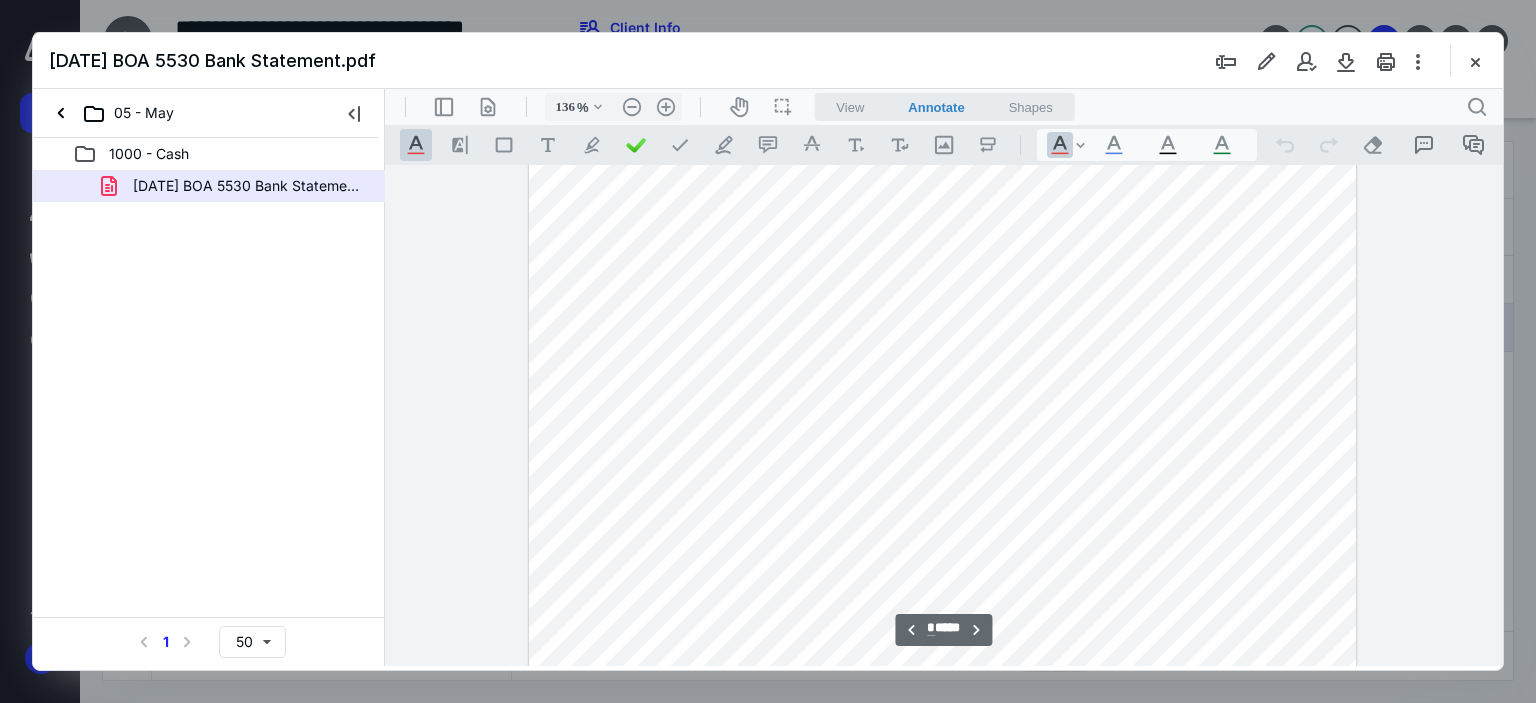 scroll, scrollTop: 2318, scrollLeft: 0, axis: vertical 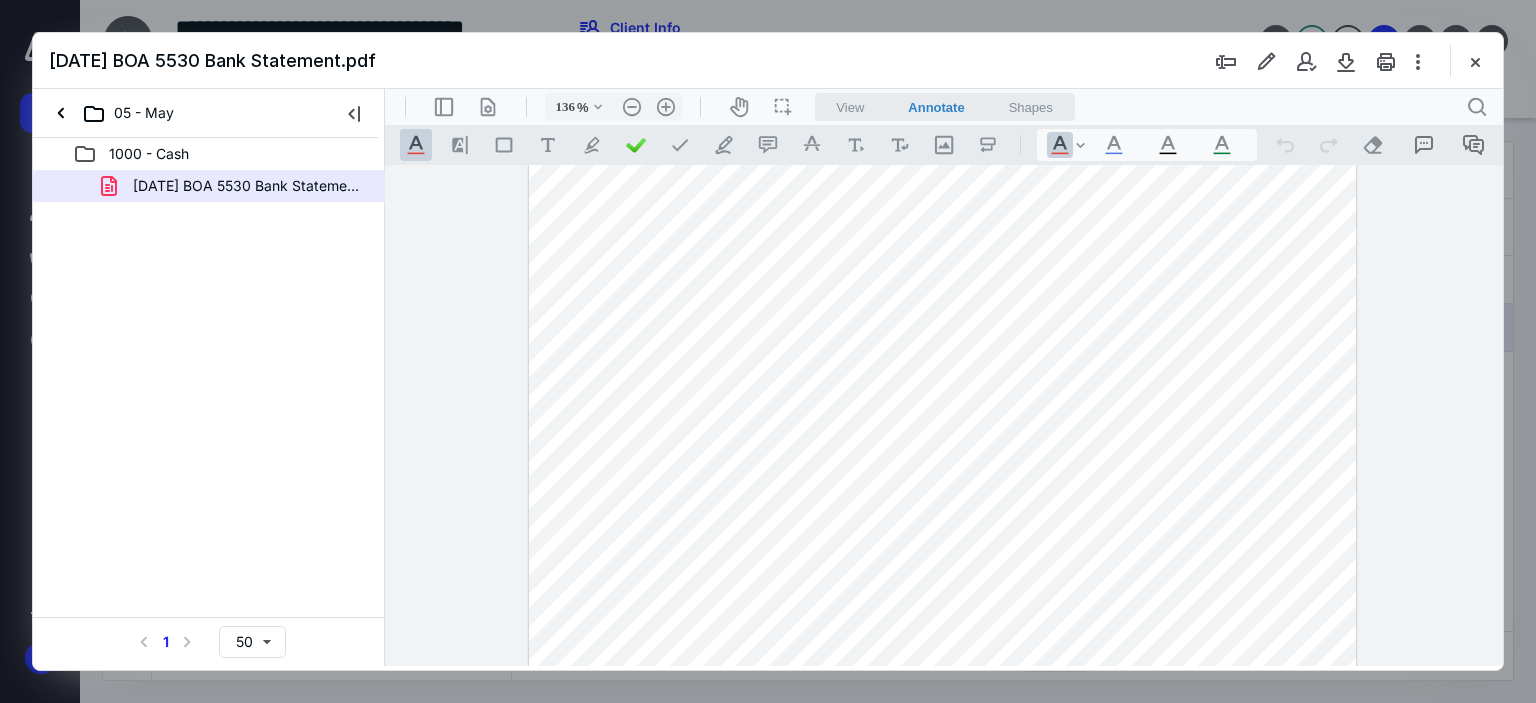 drag, startPoint x: 456, startPoint y: 141, endPoint x: 640, endPoint y: 217, distance: 199.07788 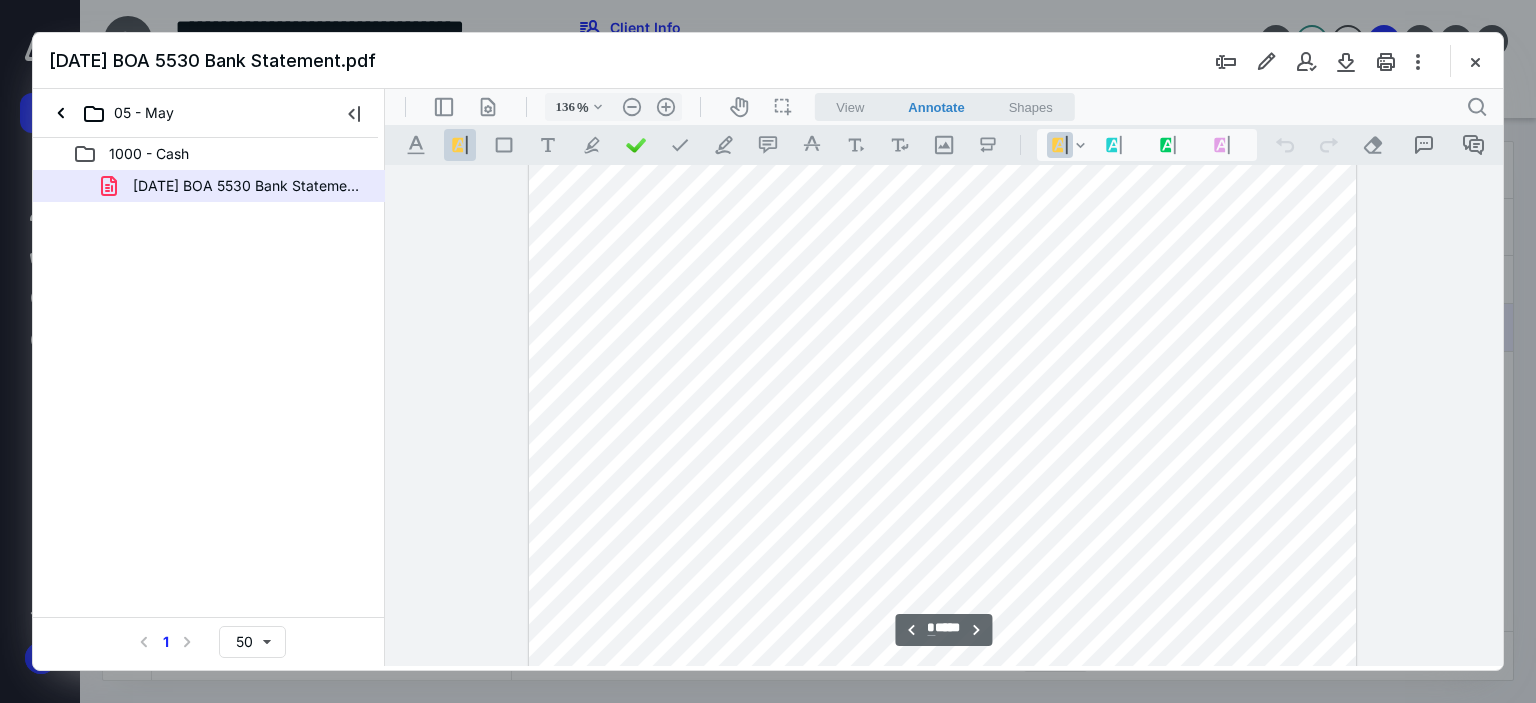 scroll, scrollTop: 2618, scrollLeft: 0, axis: vertical 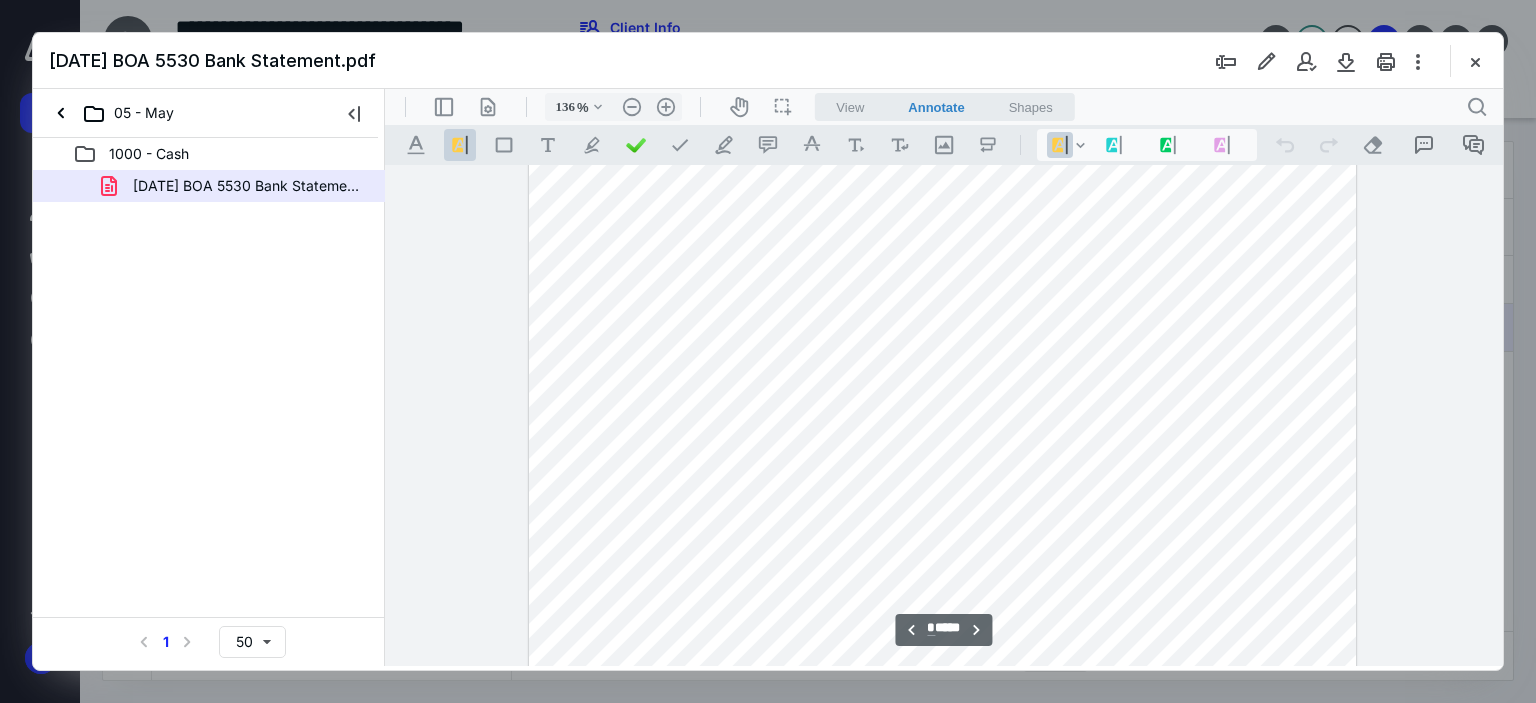 type 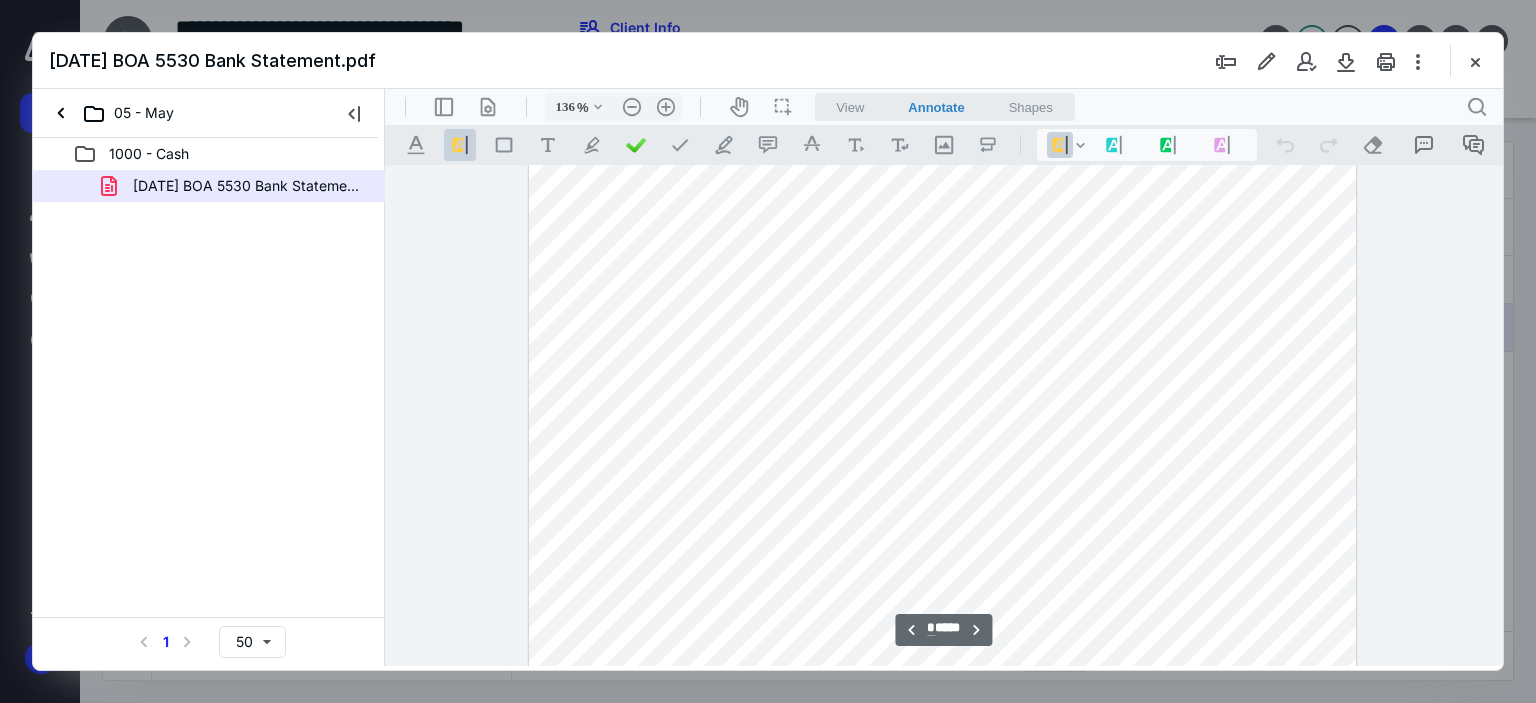 scroll, scrollTop: 2418, scrollLeft: 0, axis: vertical 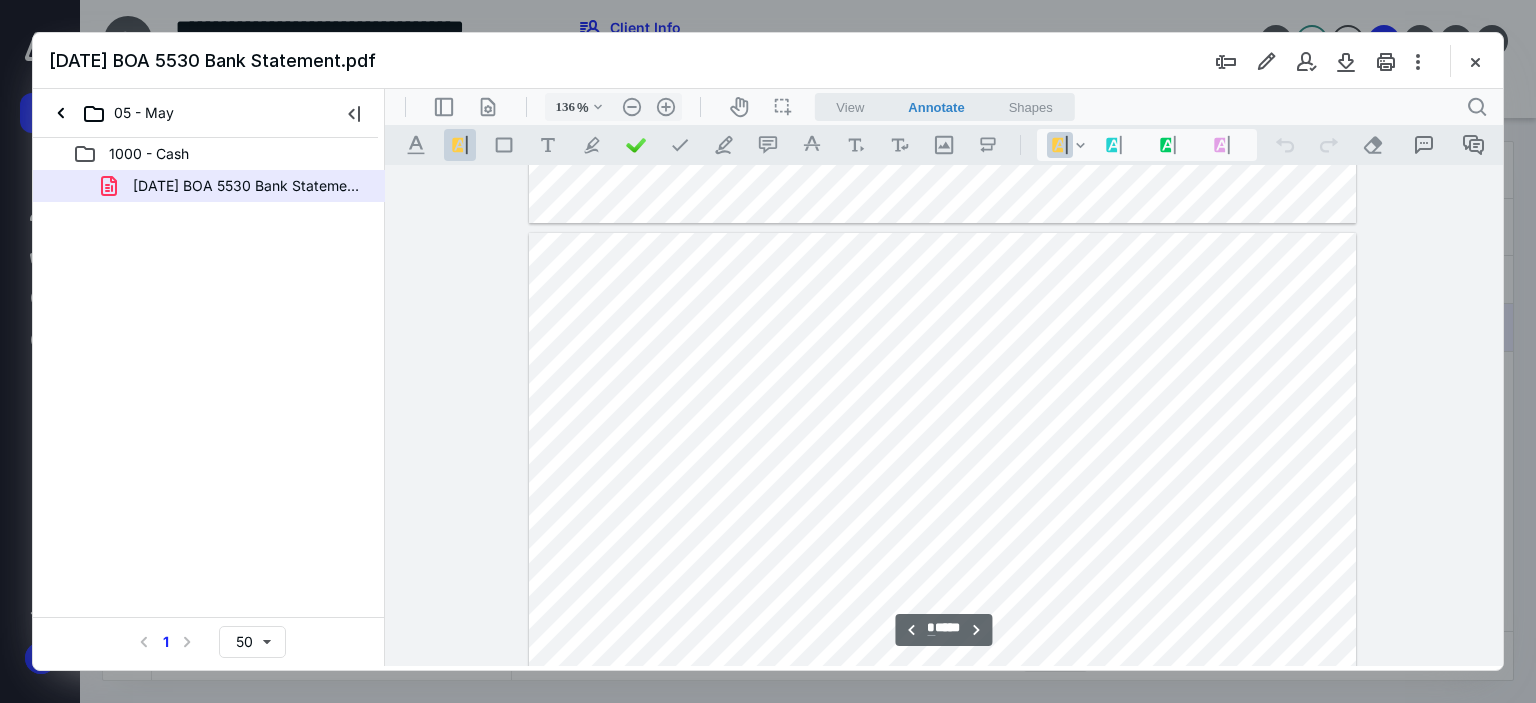 type on "*" 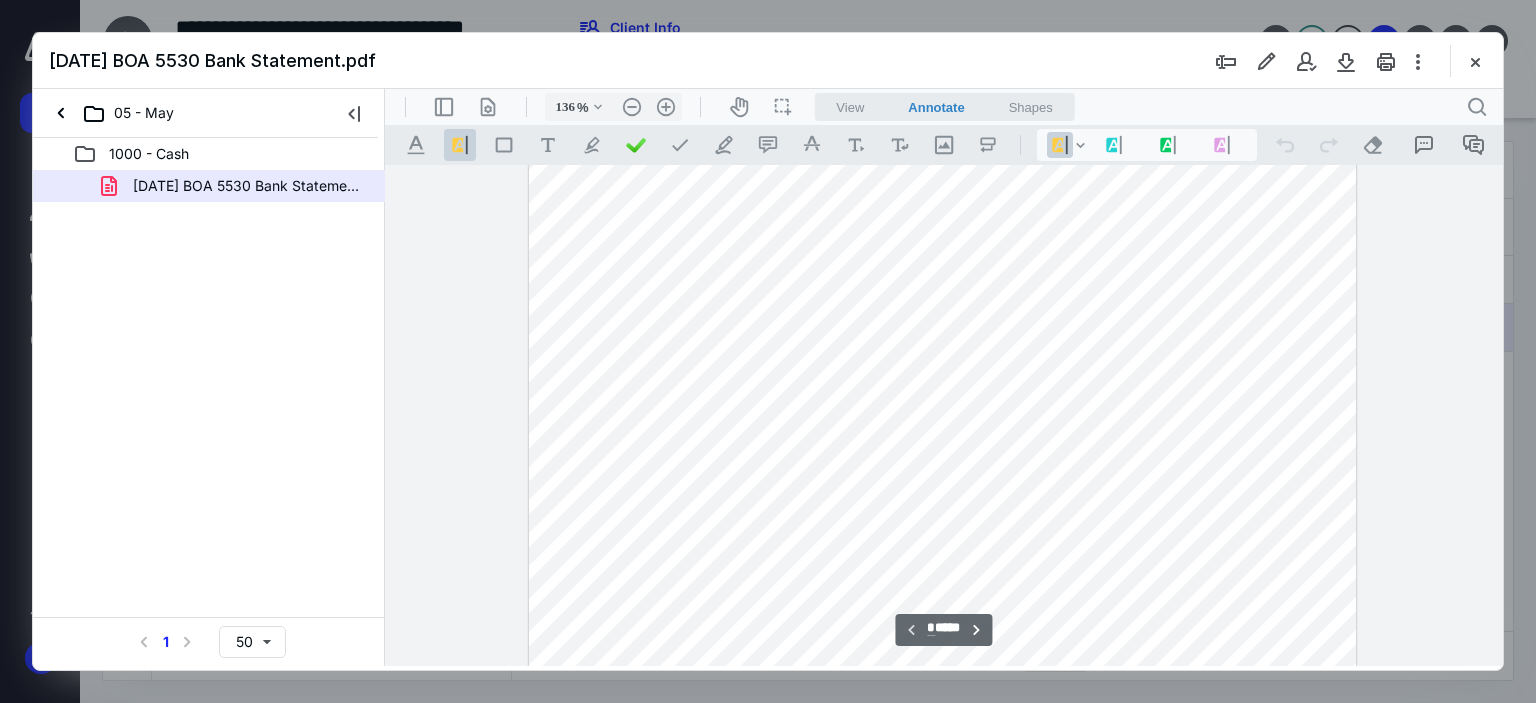 scroll, scrollTop: 418, scrollLeft: 0, axis: vertical 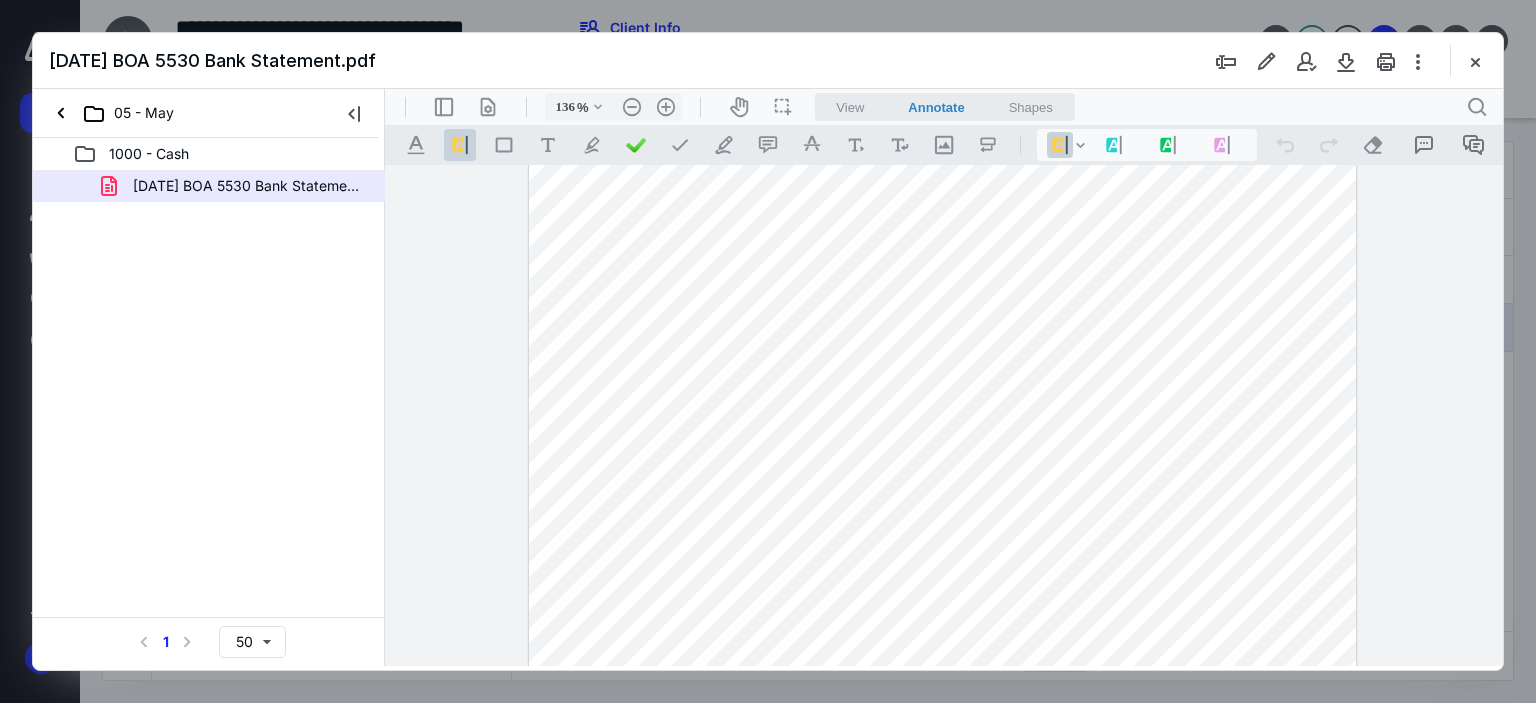 click at bounding box center (1475, 61) 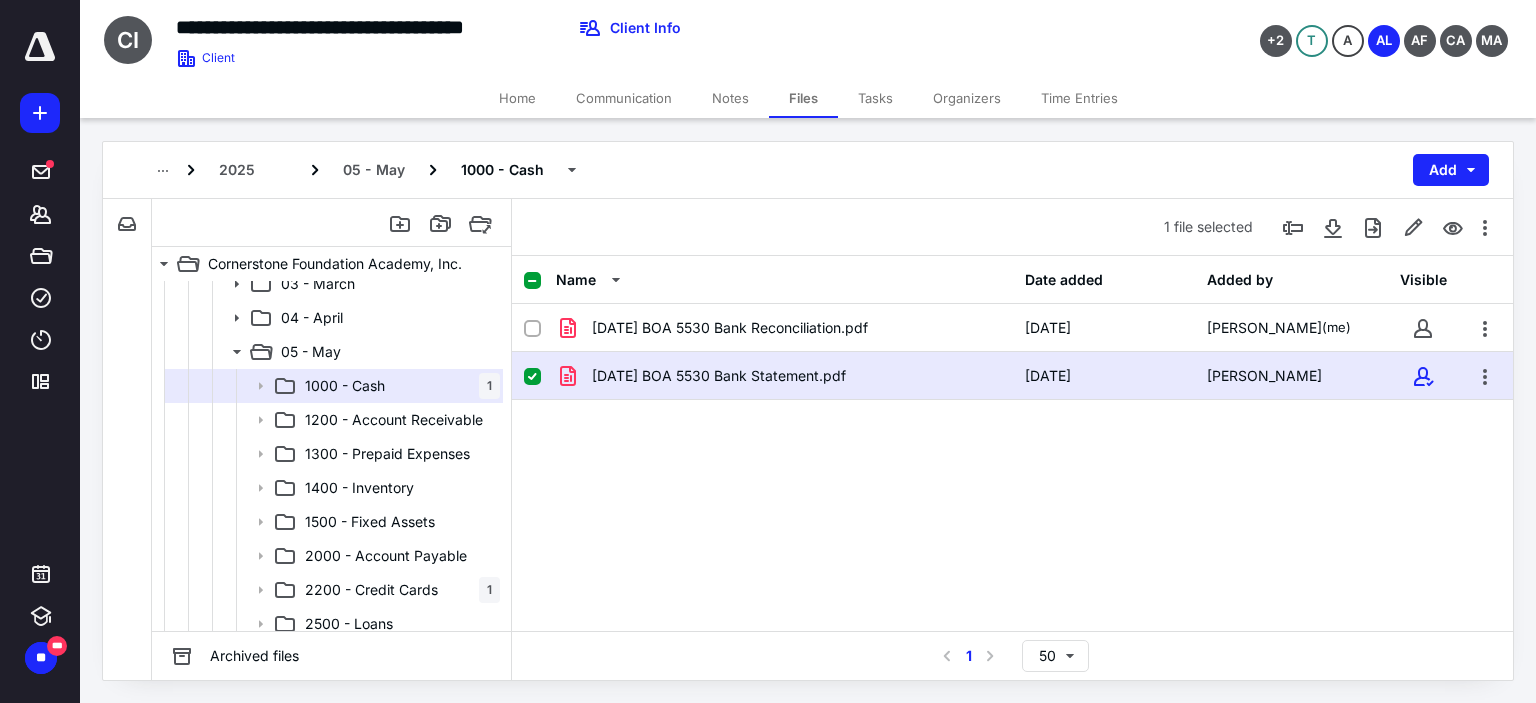 scroll, scrollTop: 300, scrollLeft: 0, axis: vertical 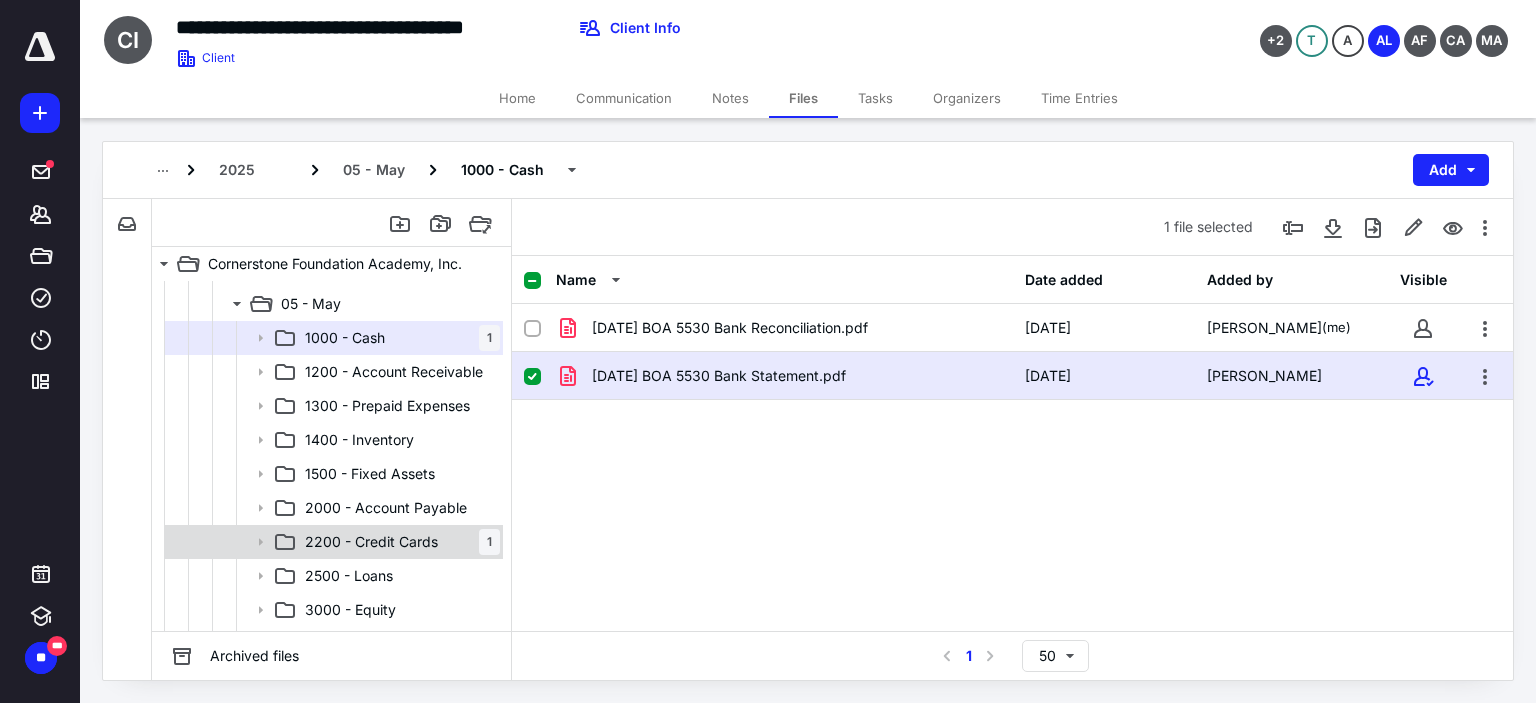 click on "2200 - Credit Cards 1" at bounding box center [398, 542] 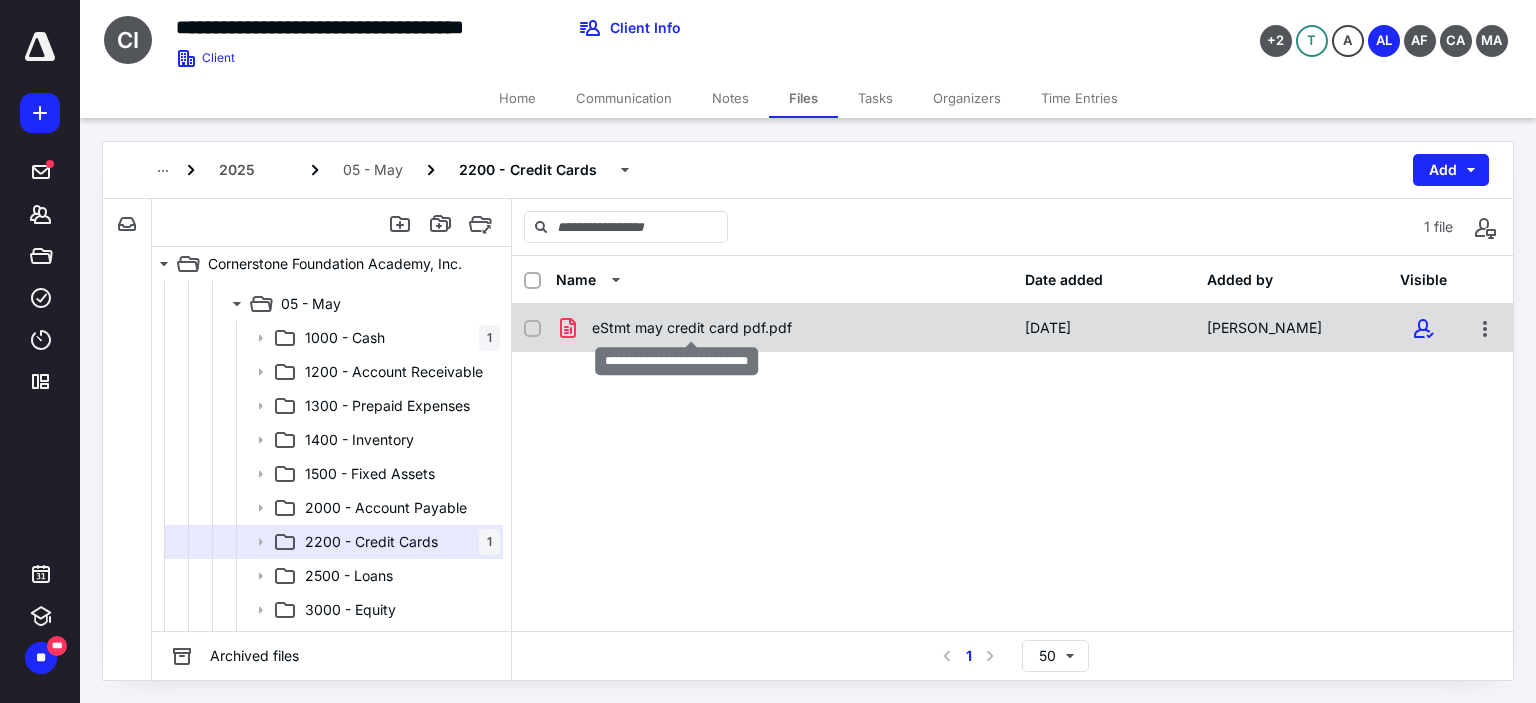 click on "eStmt may credit card pdf.pdf" at bounding box center (692, 328) 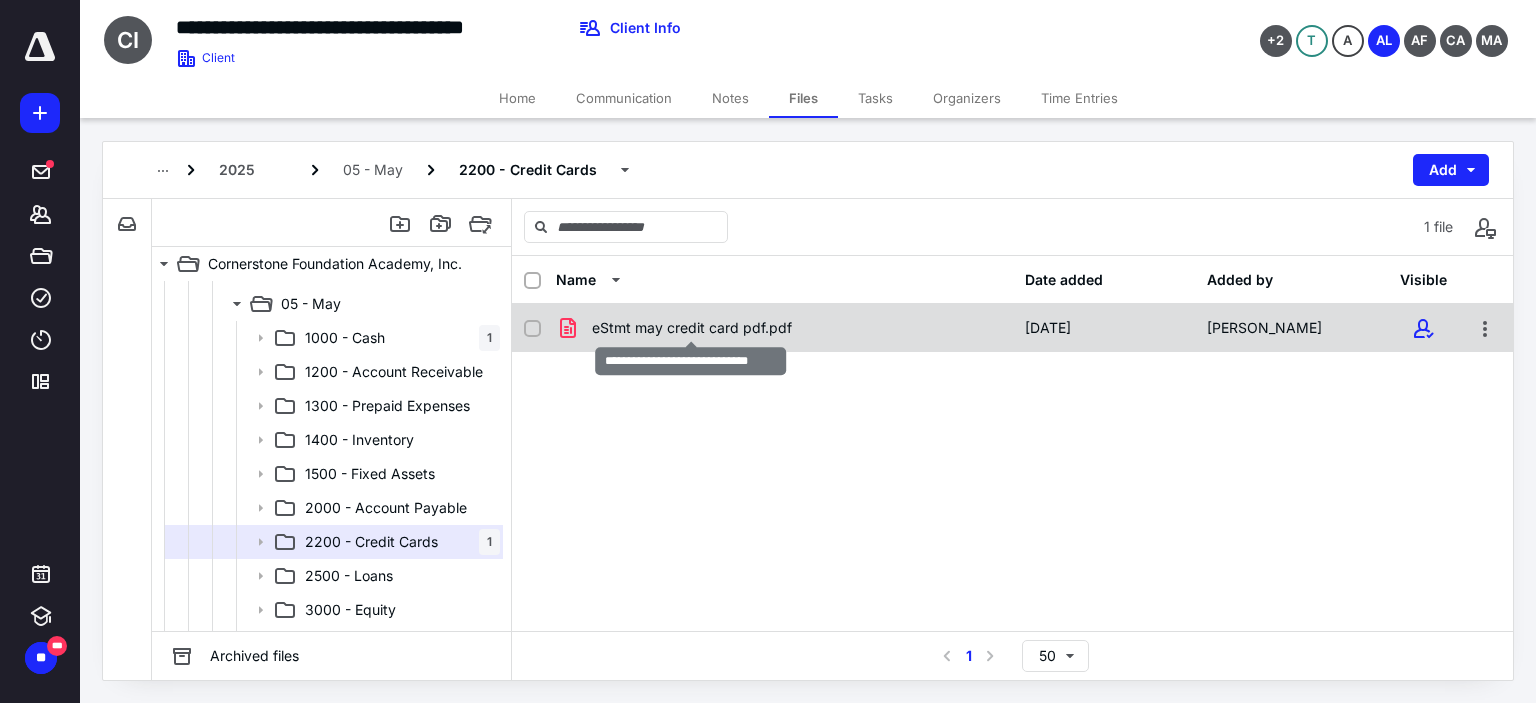 click on "eStmt may credit card pdf.pdf" at bounding box center [692, 328] 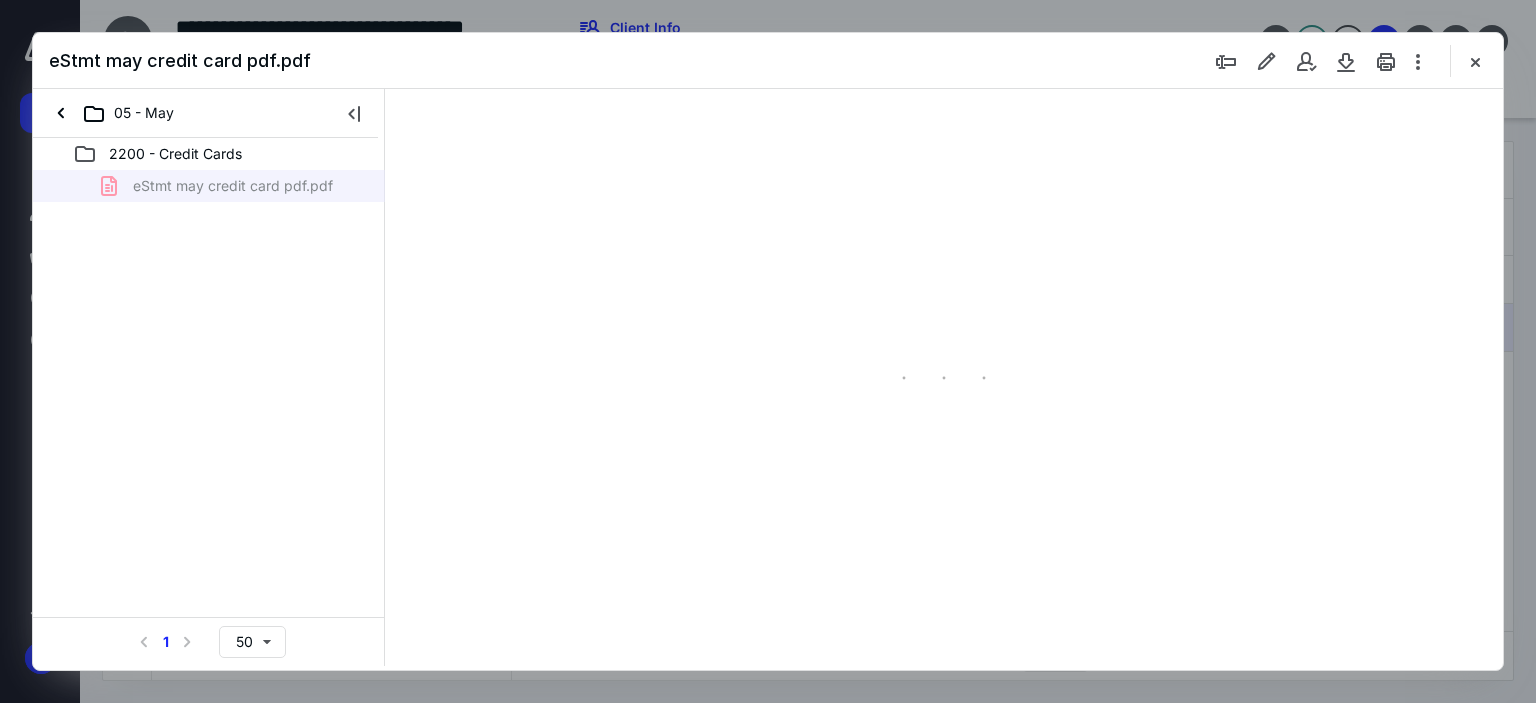 scroll, scrollTop: 0, scrollLeft: 0, axis: both 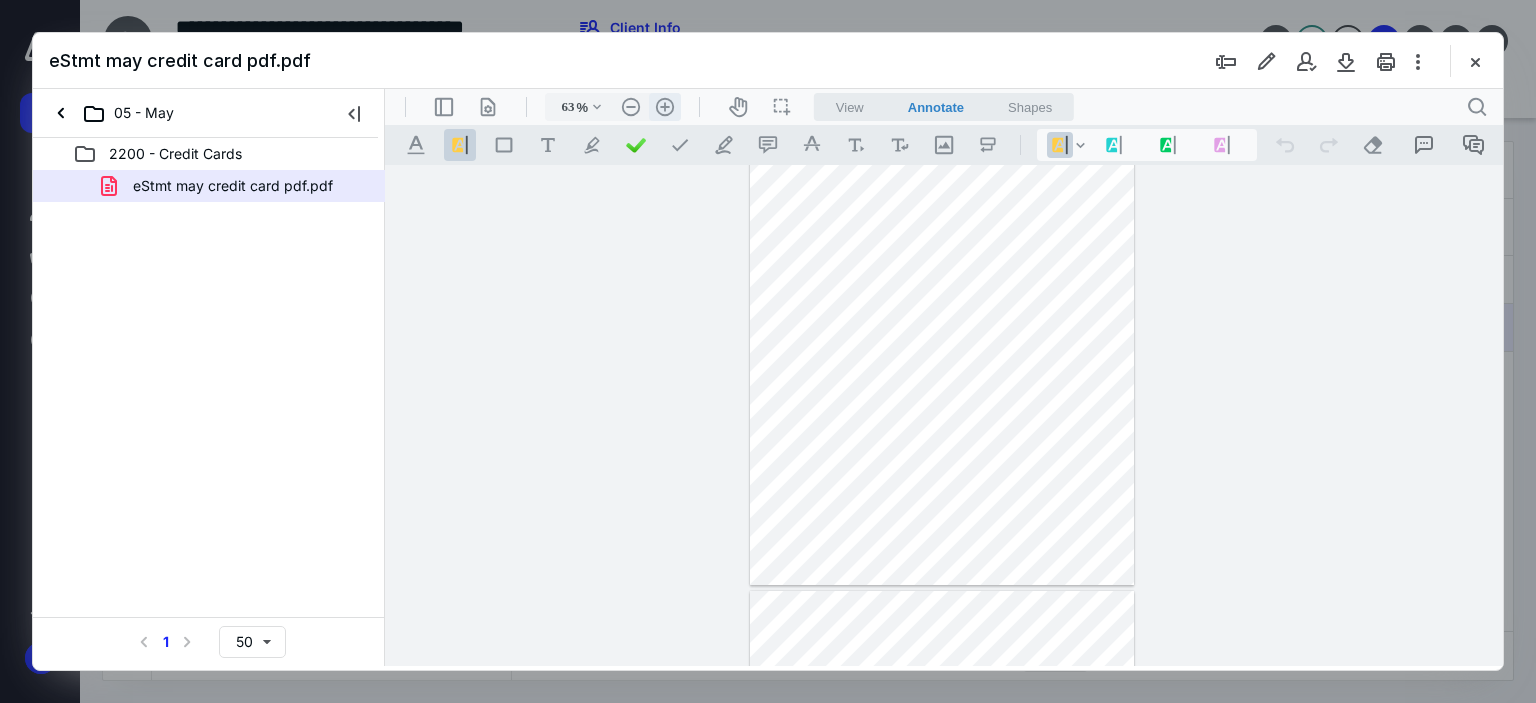 click on ".cls-1{fill:#abb0c4;} icon - header - zoom - in - line" at bounding box center [665, 107] 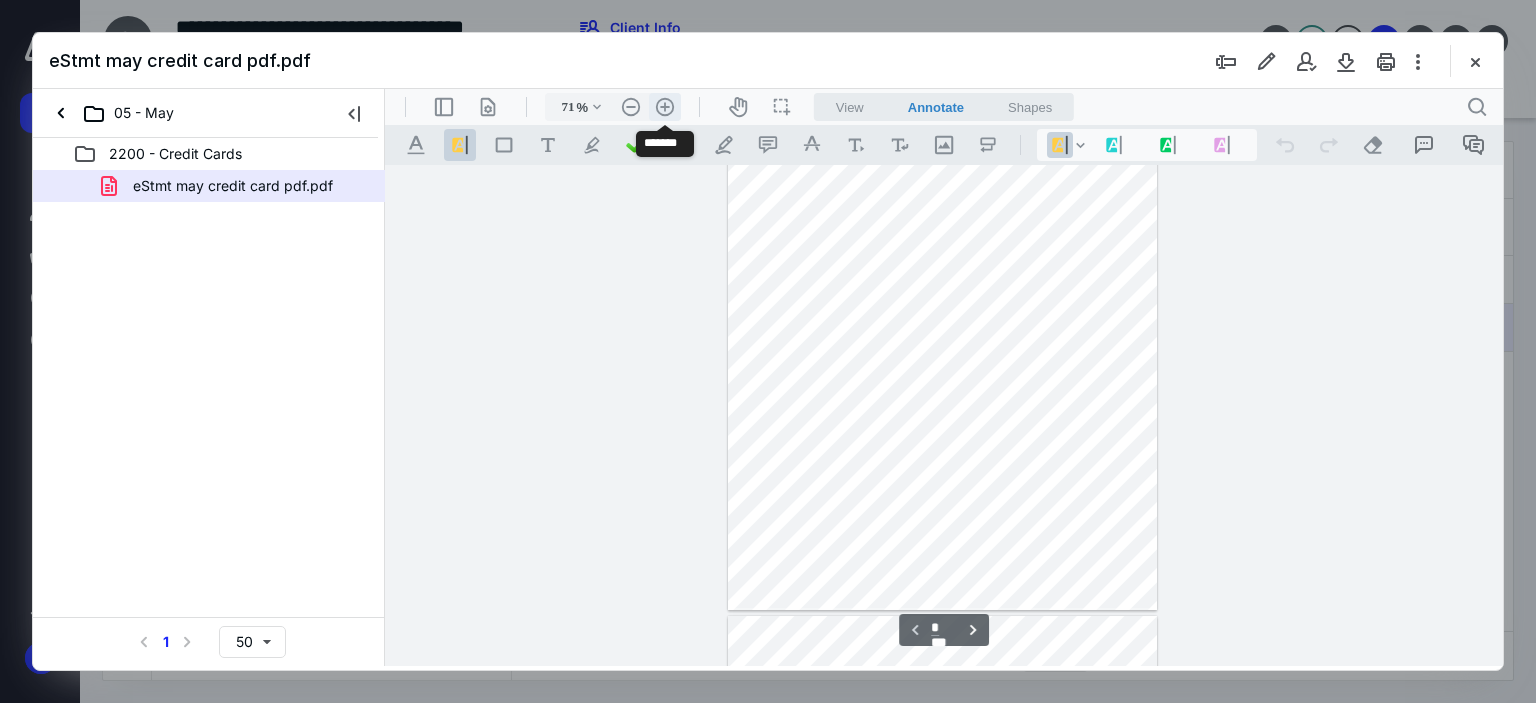 click on ".cls-1{fill:#abb0c4;} icon - header - zoom - in - line" at bounding box center (665, 107) 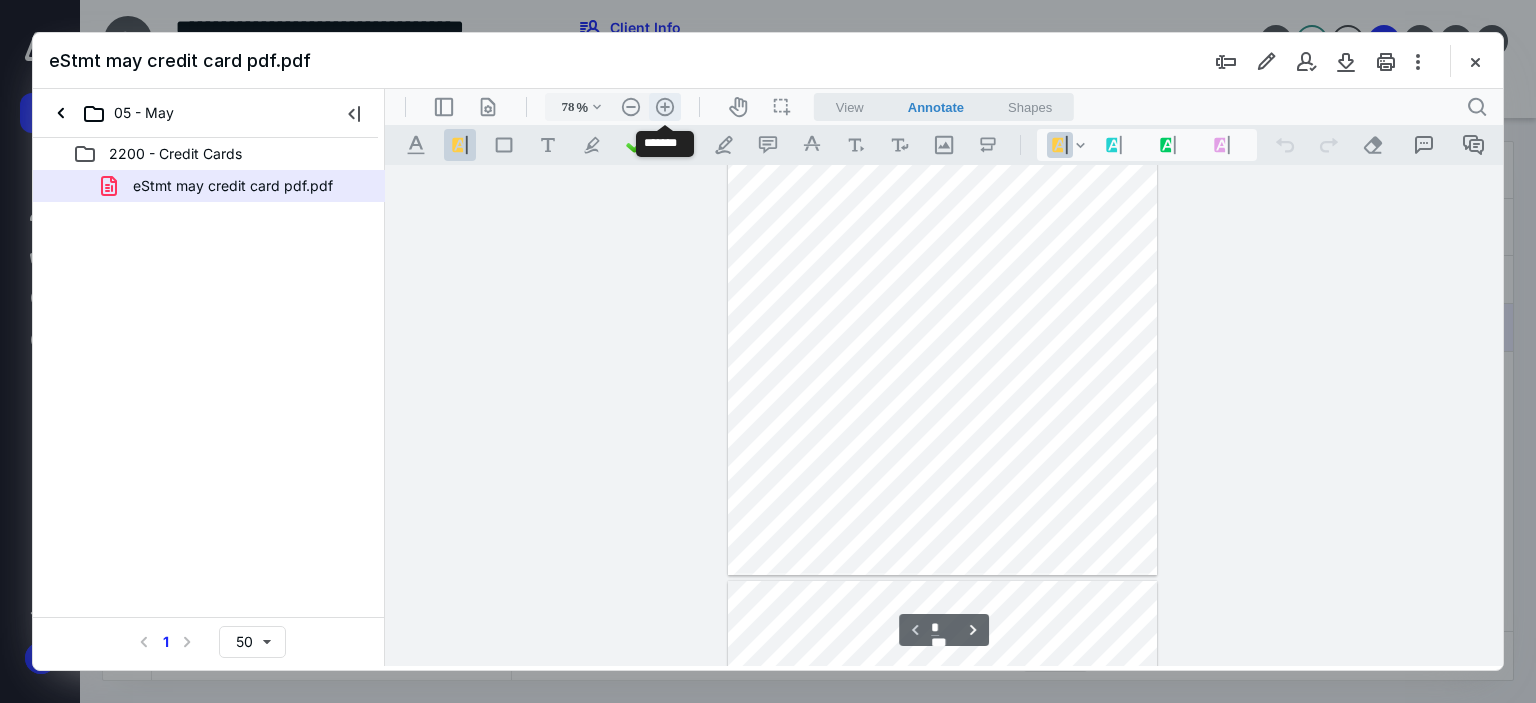 click on ".cls-1{fill:#abb0c4;} icon - header - zoom - in - line" at bounding box center (665, 107) 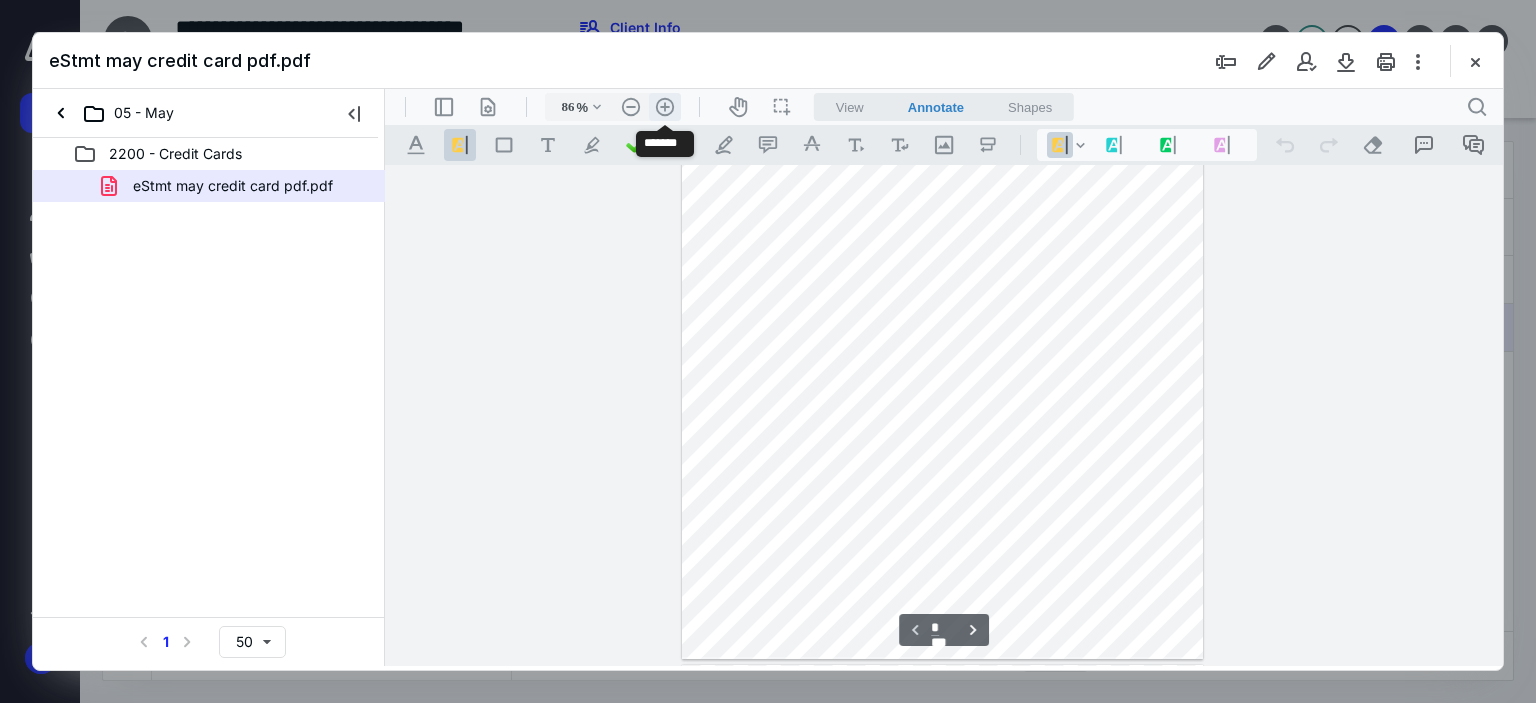 click on ".cls-1{fill:#abb0c4;} icon - header - zoom - in - line" at bounding box center (665, 107) 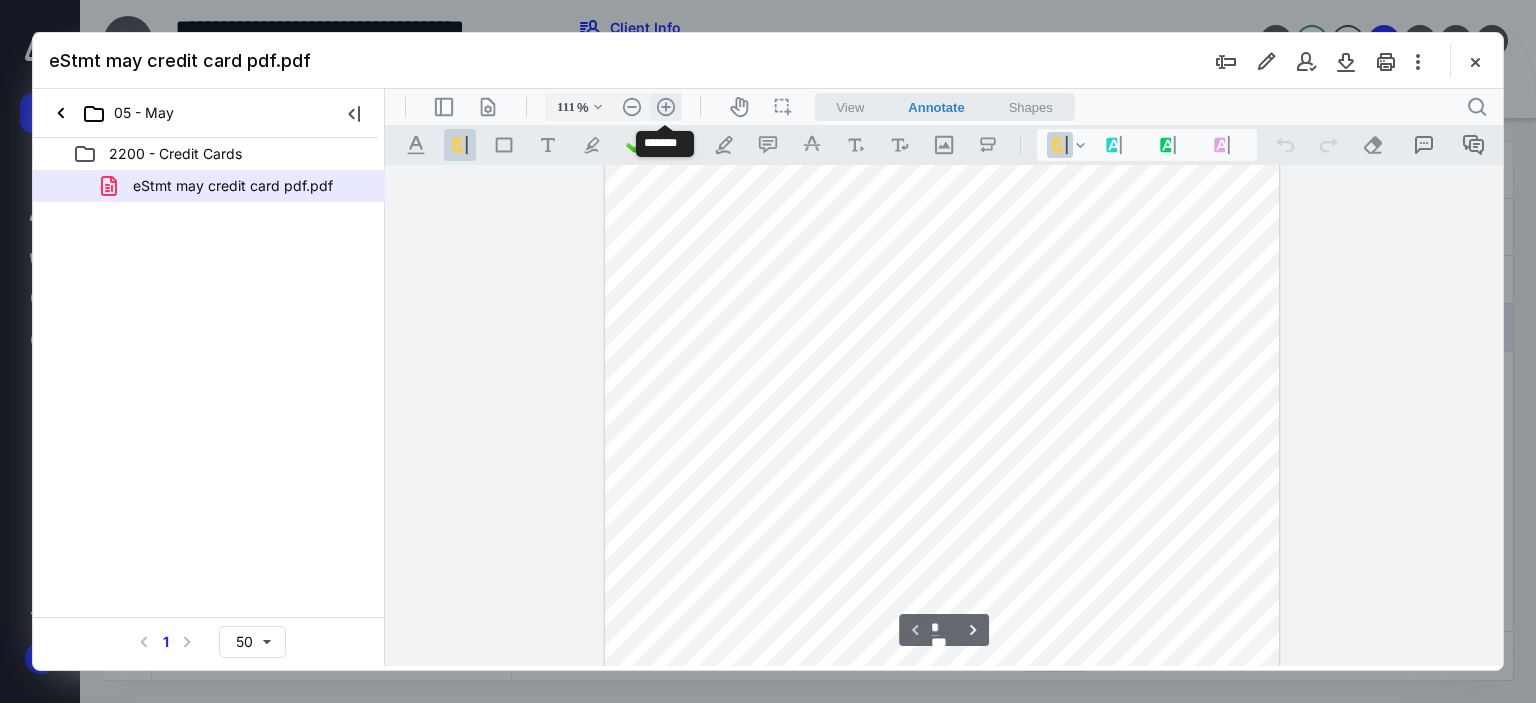 click on ".cls-1{fill:#abb0c4;} icon - header - zoom - in - line" at bounding box center [666, 107] 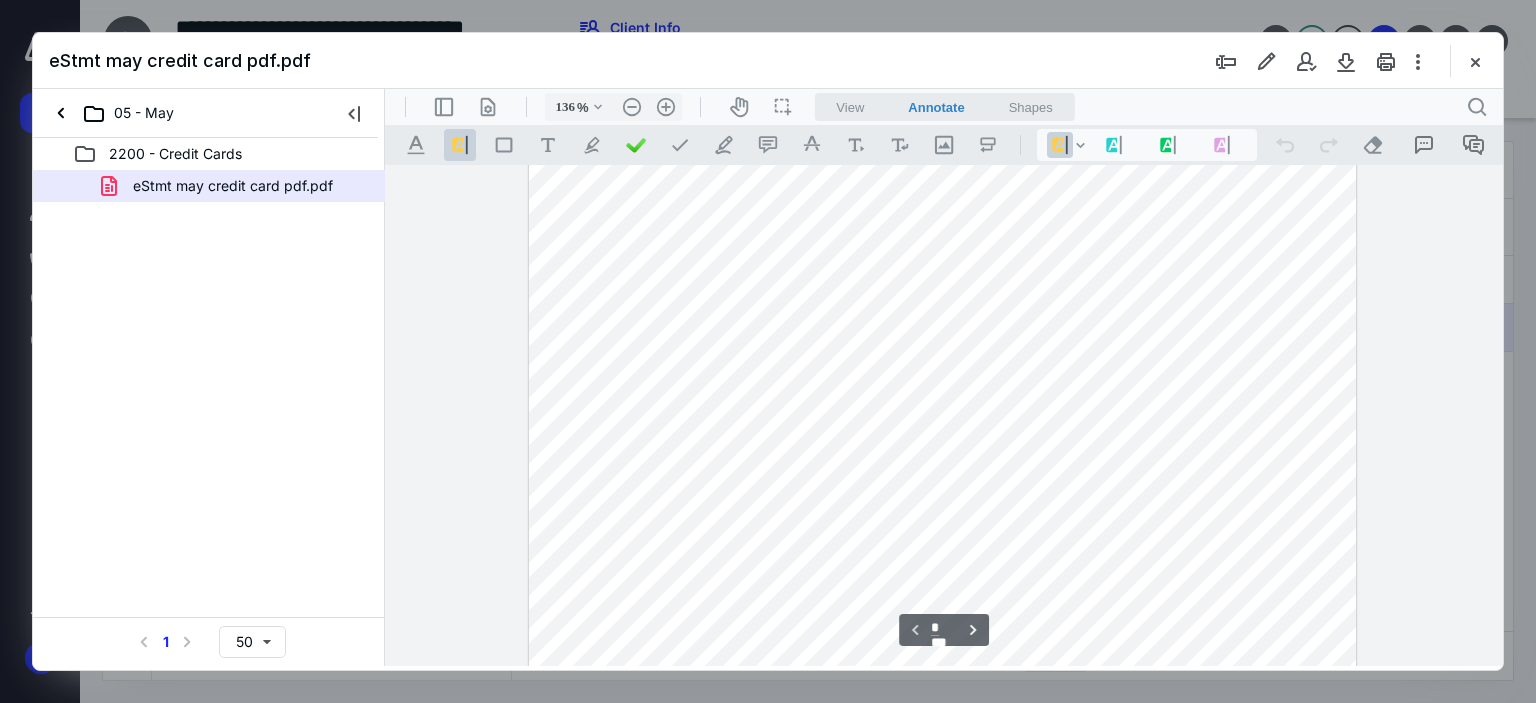 scroll, scrollTop: 0, scrollLeft: 0, axis: both 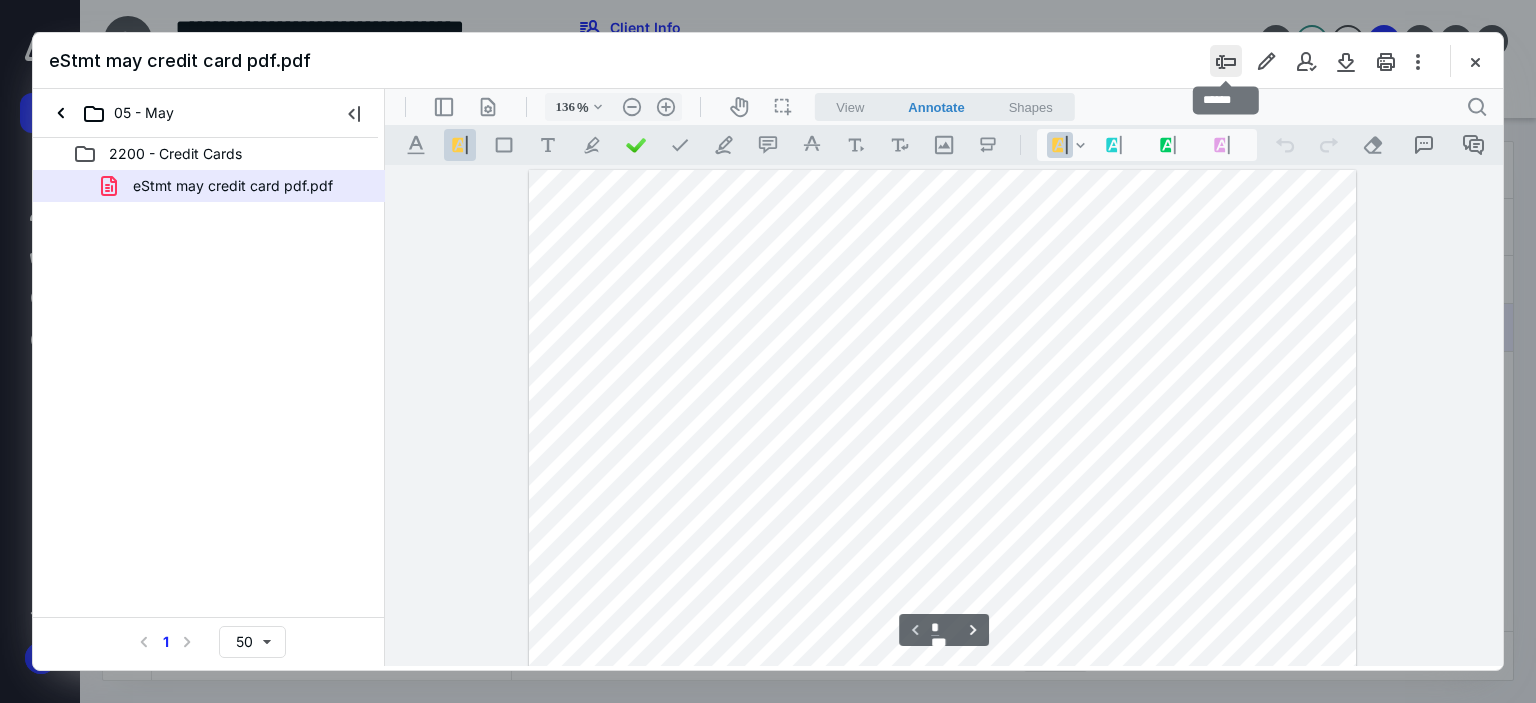 click at bounding box center [1226, 61] 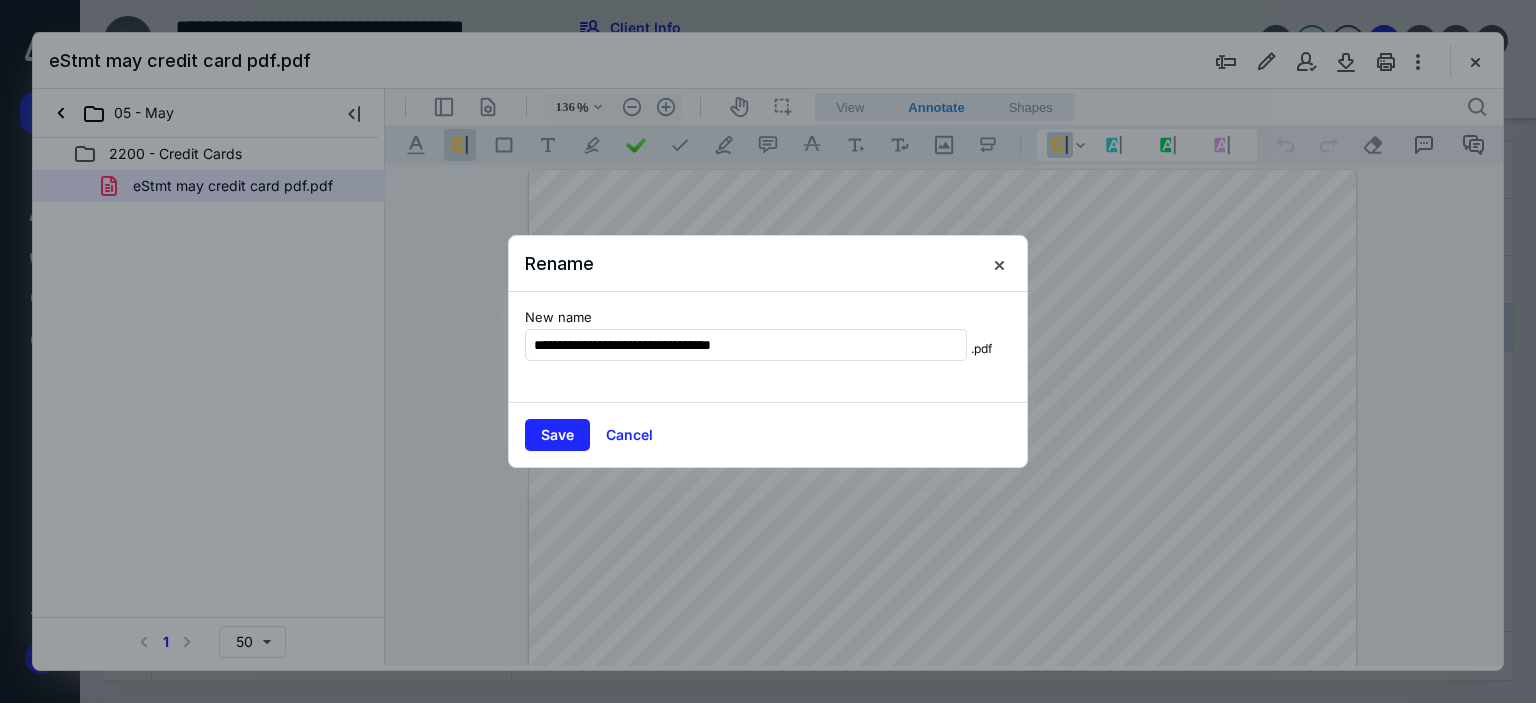 type on "**********" 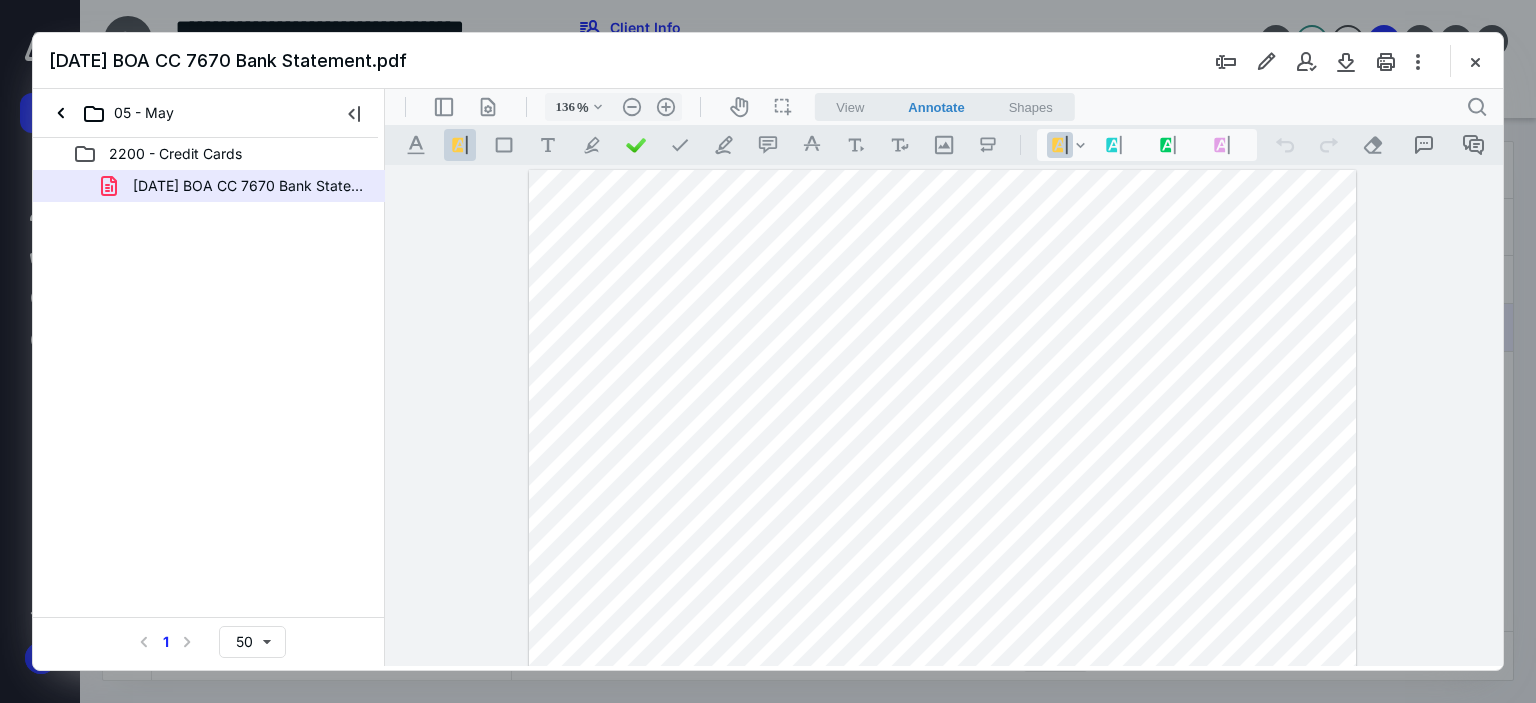 click on "05.11.25 BOA CC 7670 Bank Statement.pdf" at bounding box center [768, 61] 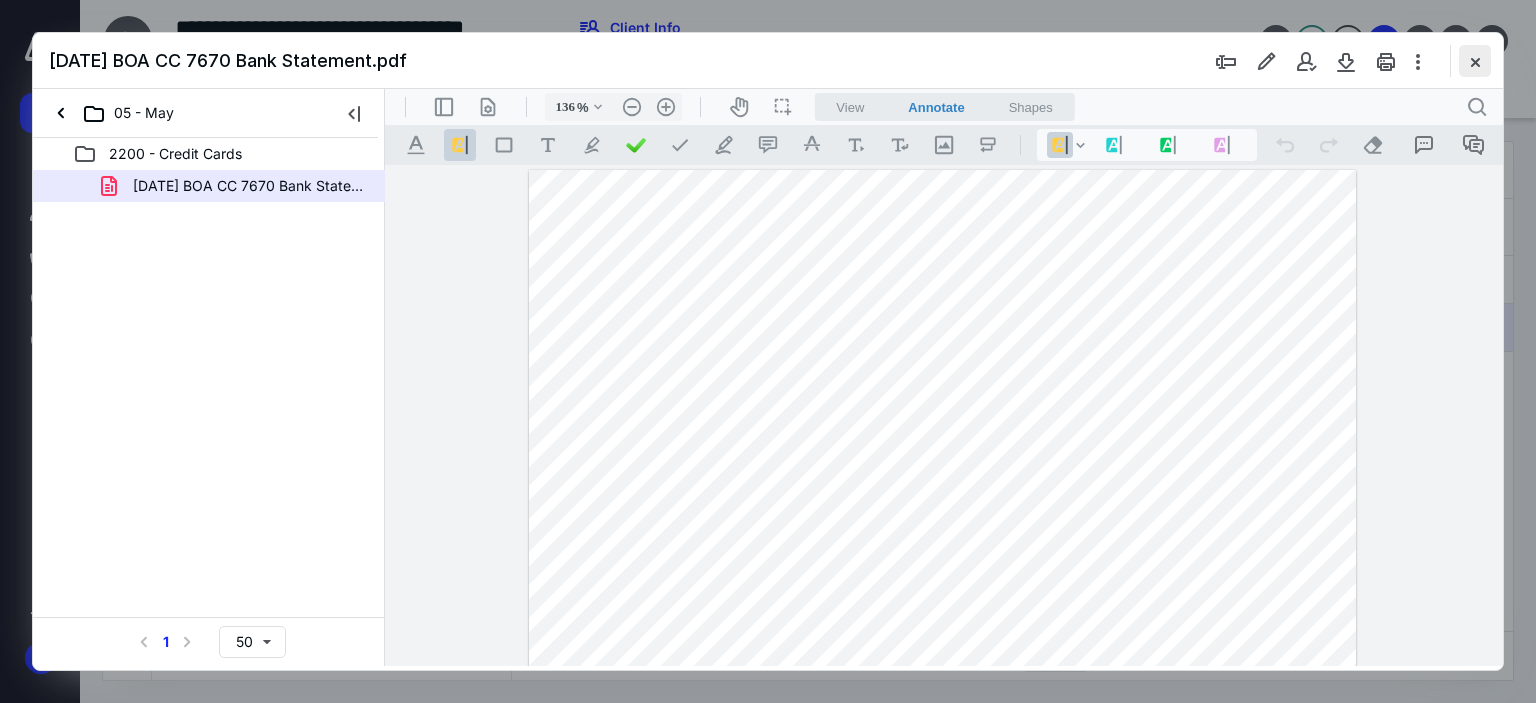 click at bounding box center (1475, 61) 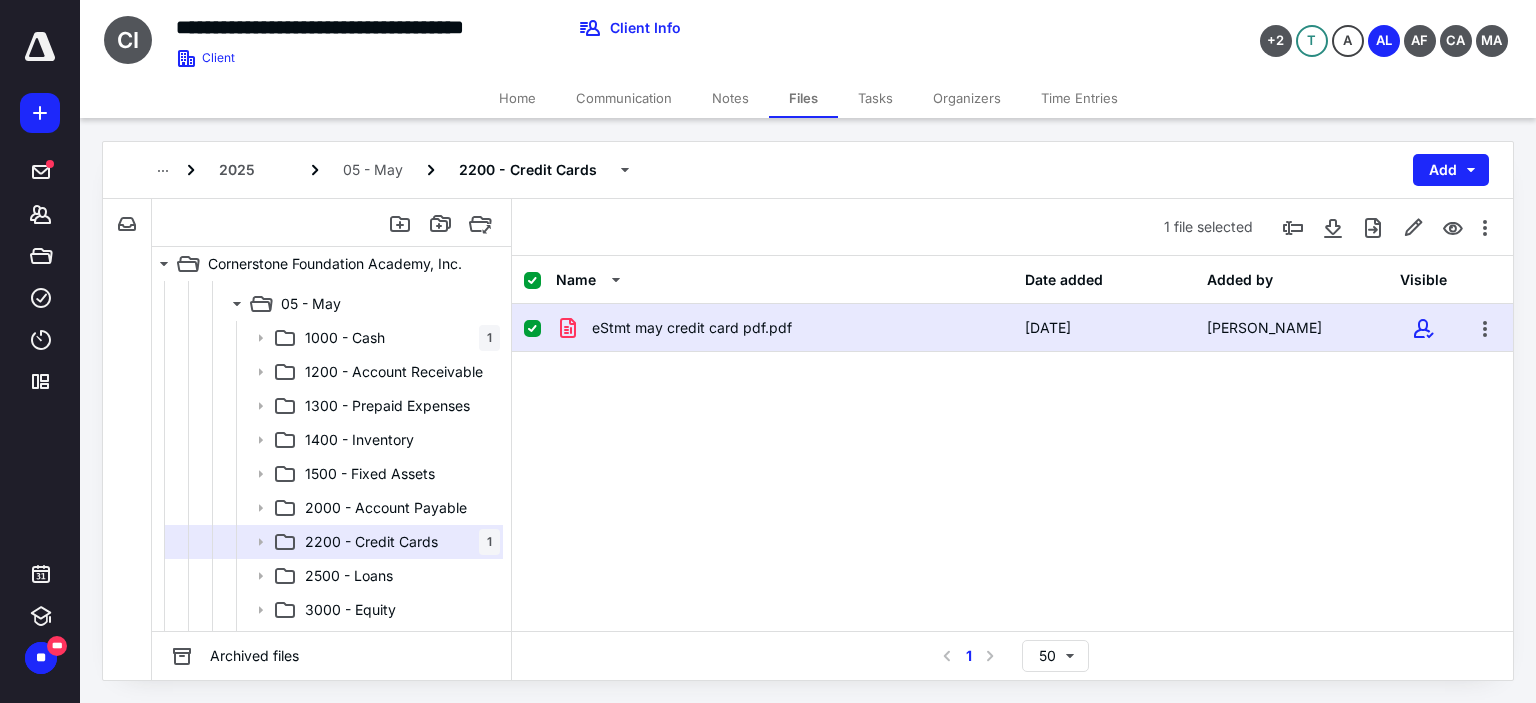 checkbox on "false" 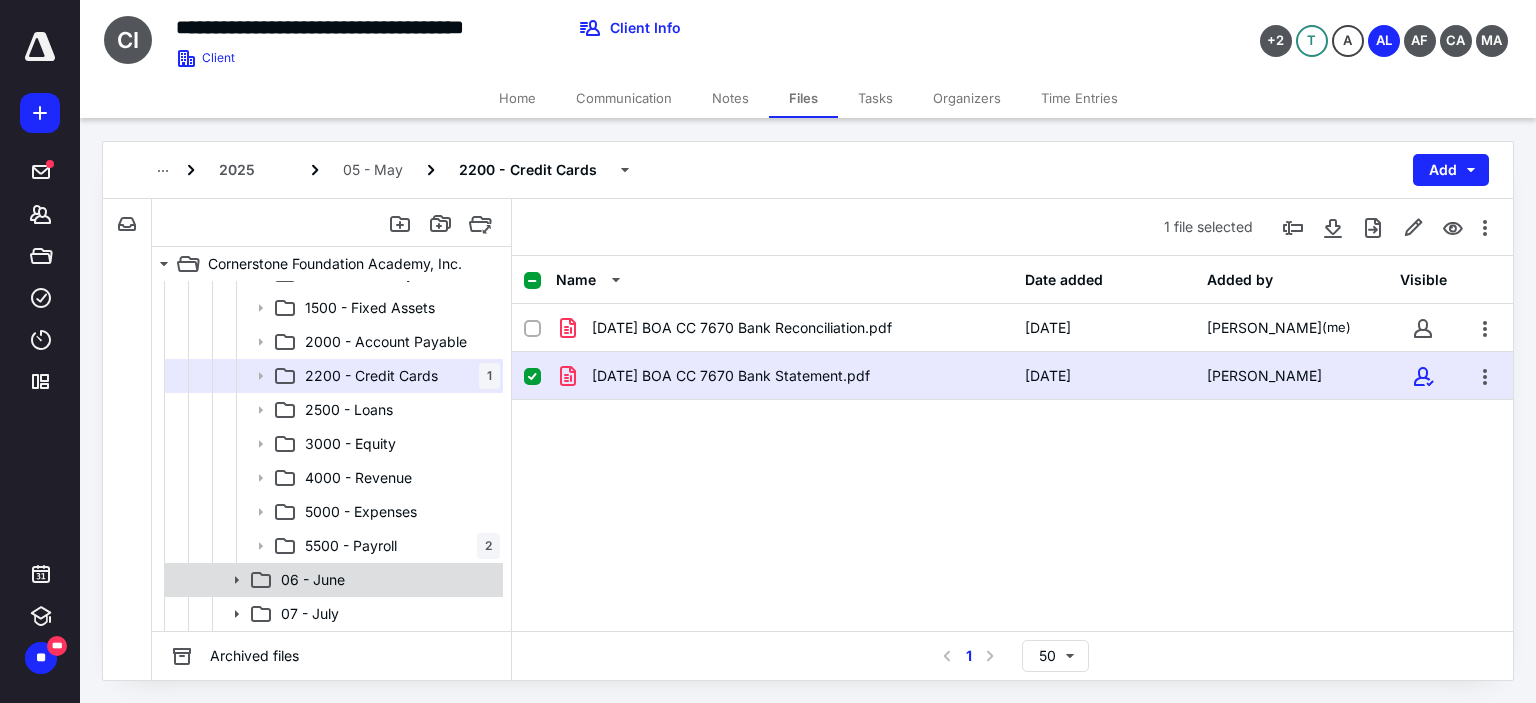 scroll, scrollTop: 500, scrollLeft: 0, axis: vertical 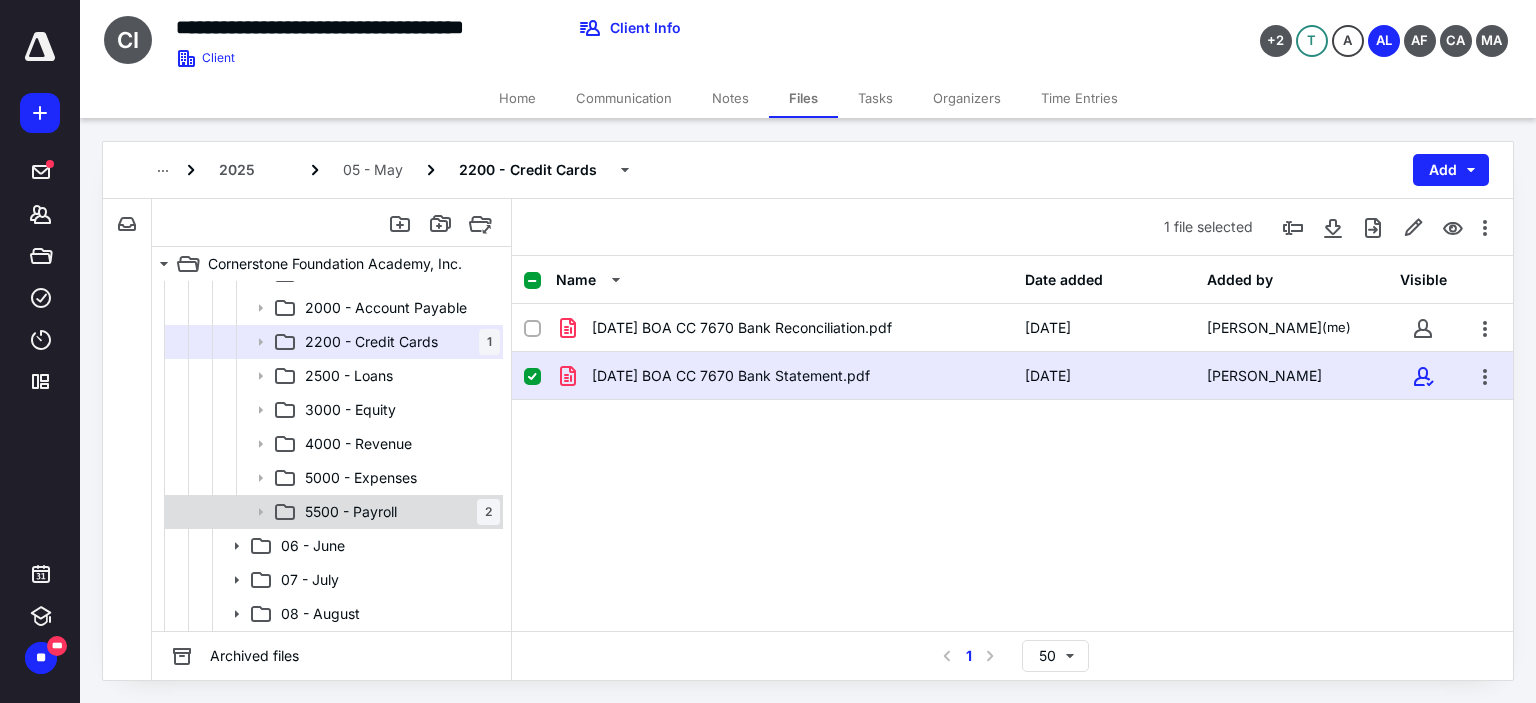 click on "5500 - Payroll 2" at bounding box center (332, 512) 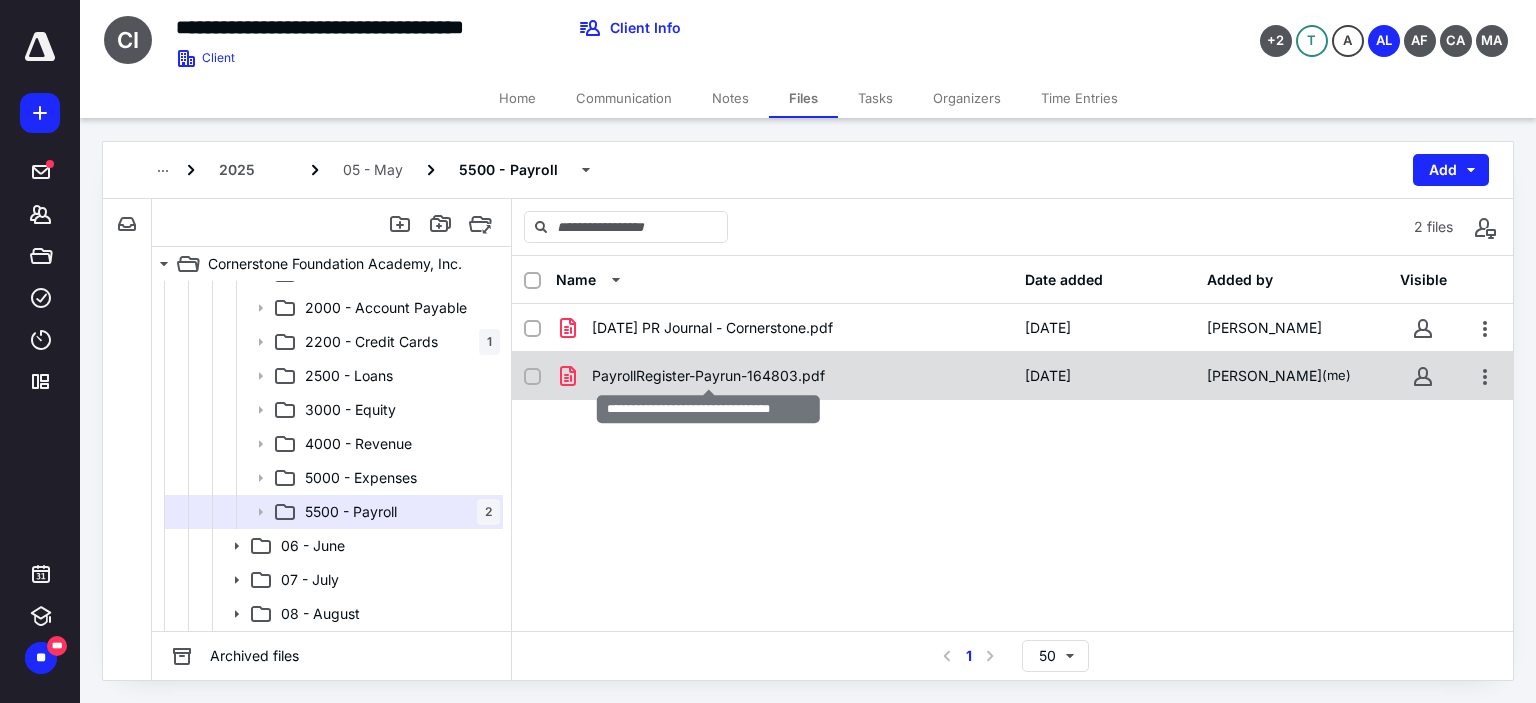 click on "PayrollRegister-Payrun-164803.pdf" at bounding box center (708, 376) 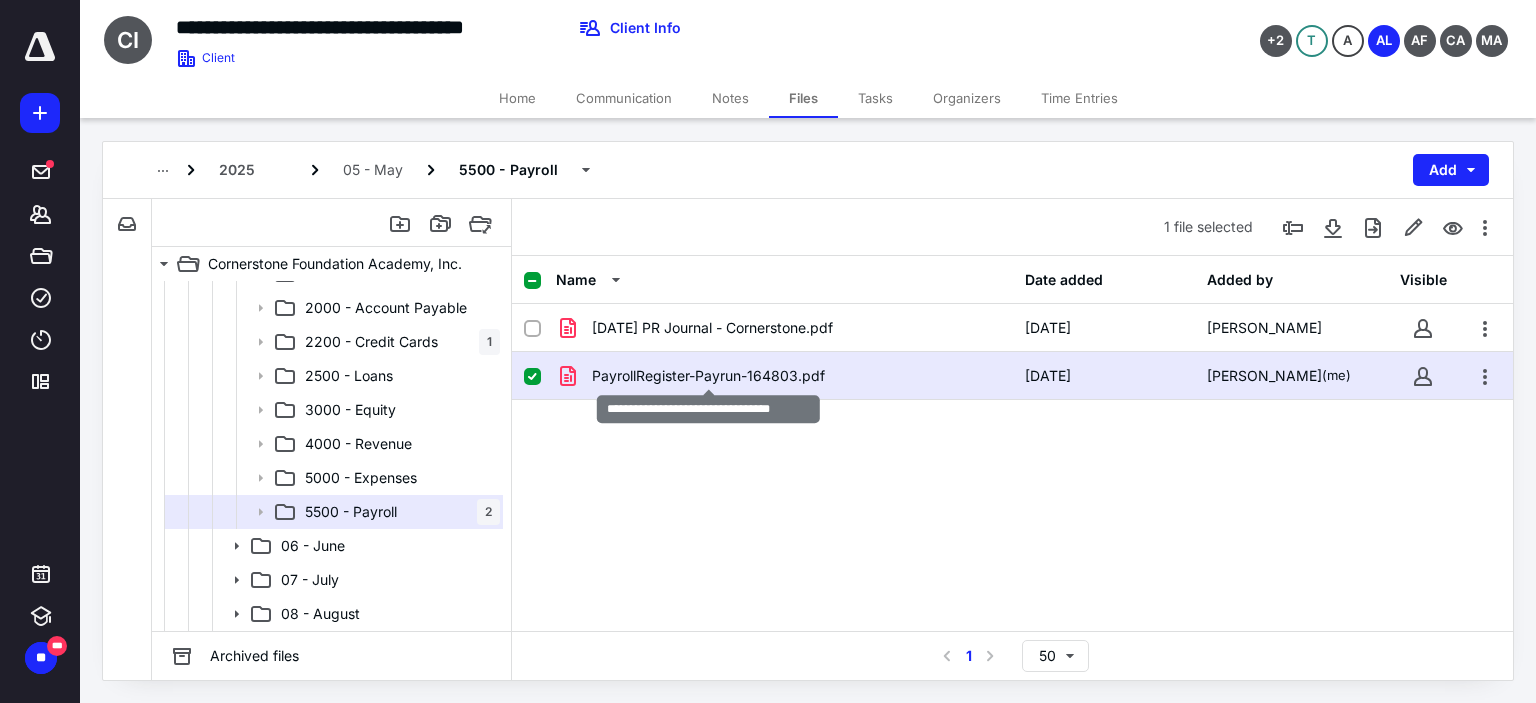 click on "PayrollRegister-Payrun-164803.pdf" at bounding box center (708, 376) 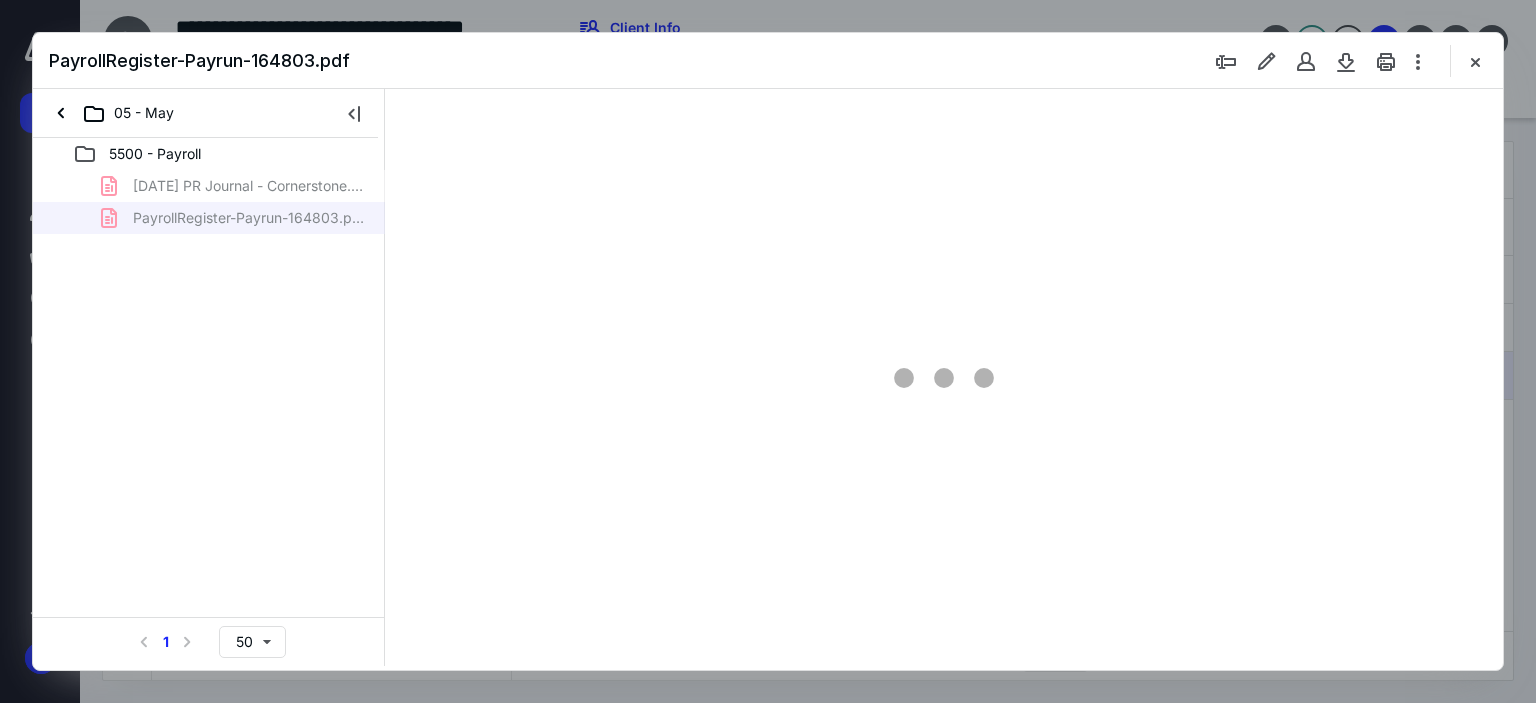 scroll, scrollTop: 0, scrollLeft: 0, axis: both 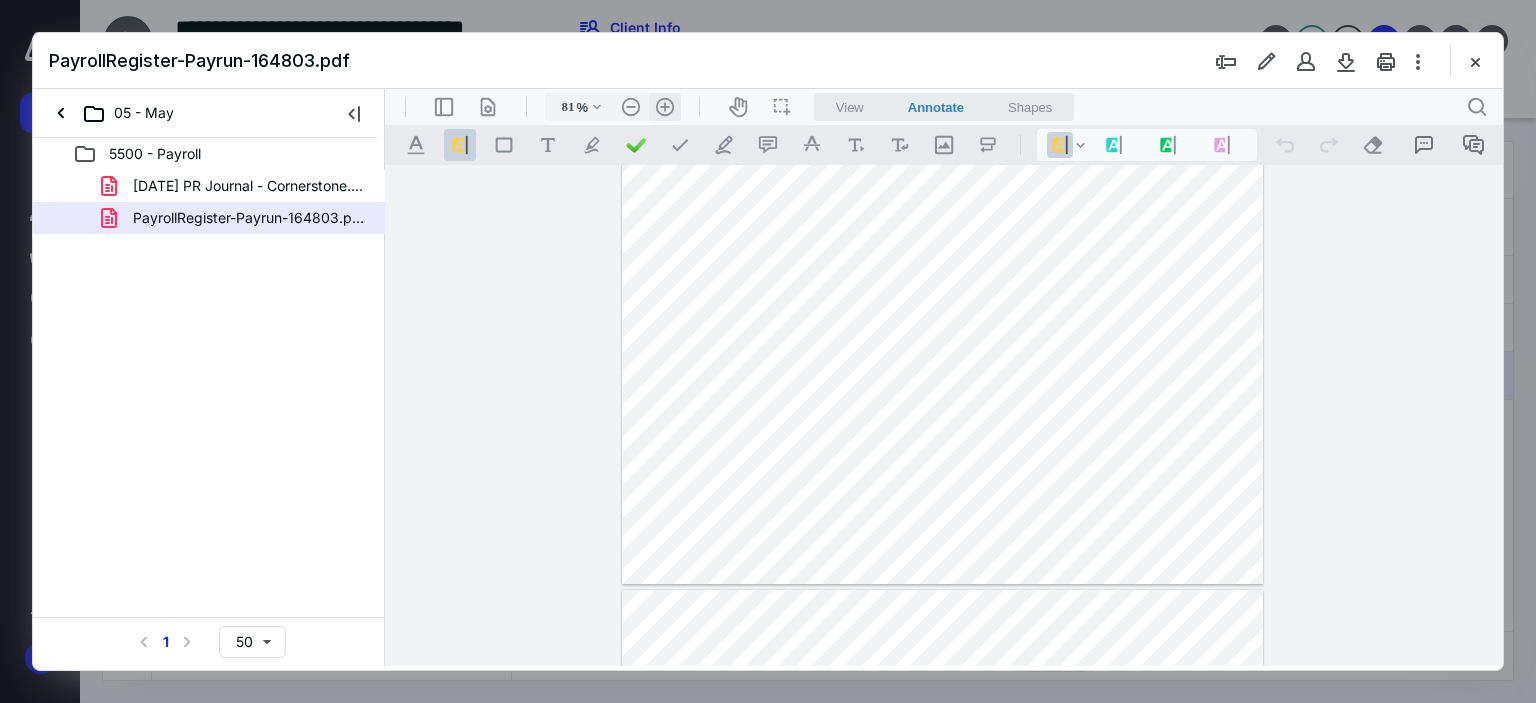 click on ".cls-1{fill:#abb0c4;} icon - header - zoom - in - line" at bounding box center (665, 107) 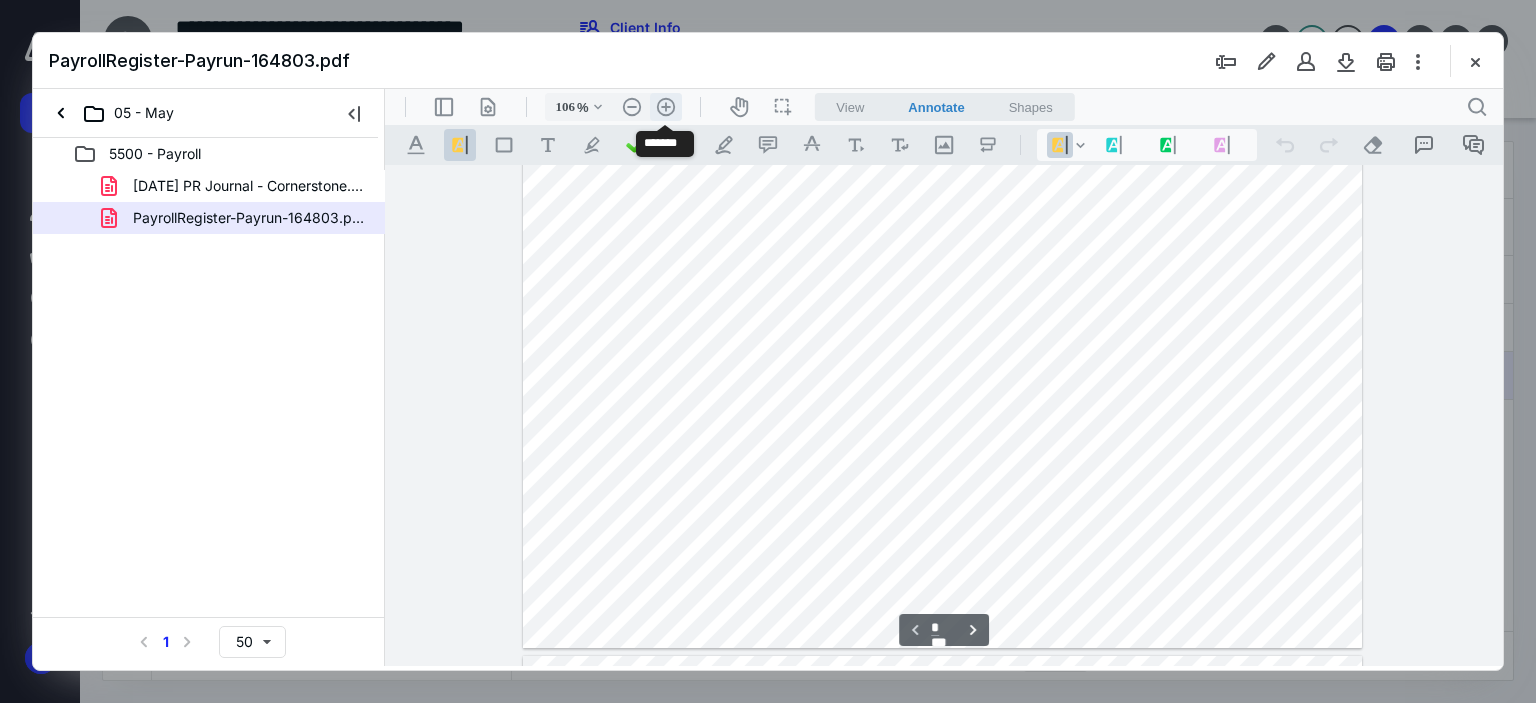 click on ".cls-1{fill:#abb0c4;} icon - header - zoom - in - line" at bounding box center (666, 107) 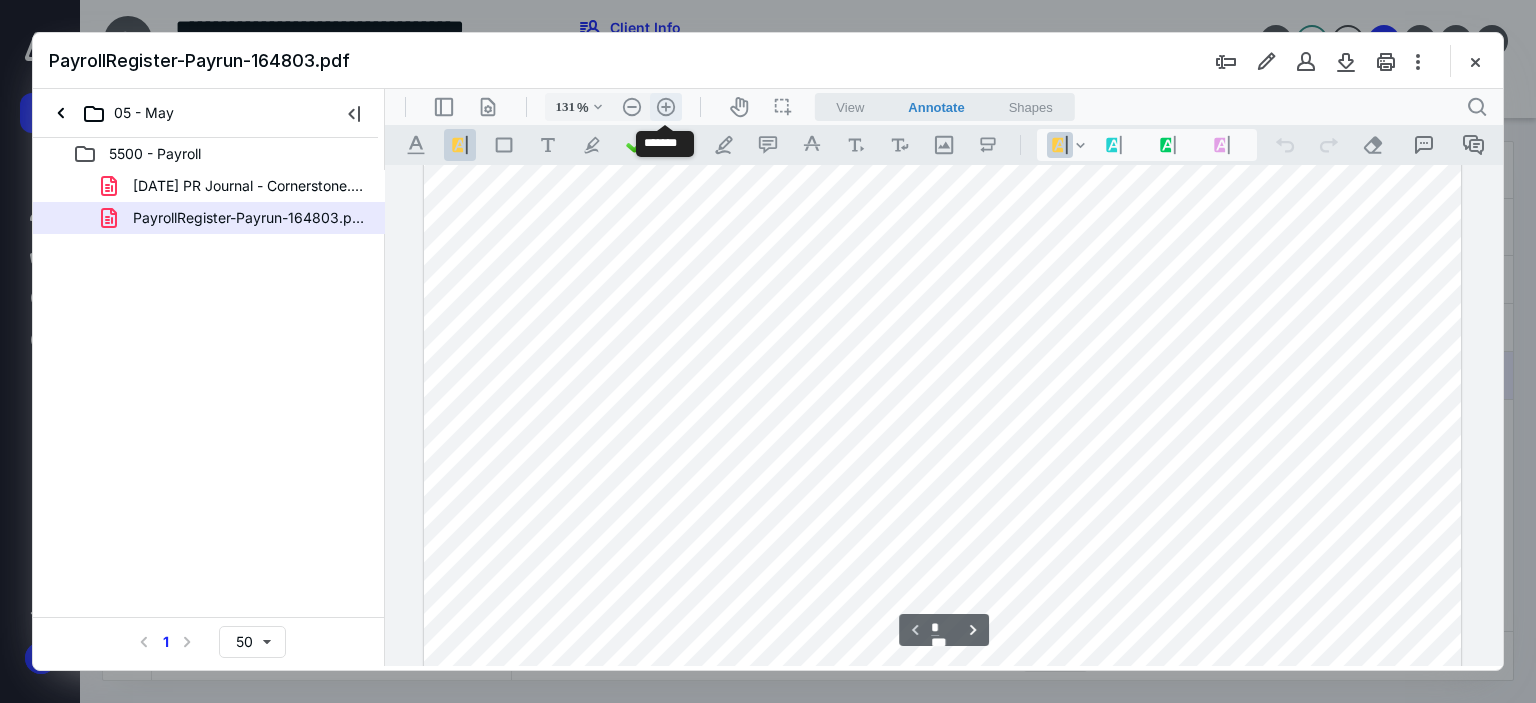scroll, scrollTop: 260, scrollLeft: 0, axis: vertical 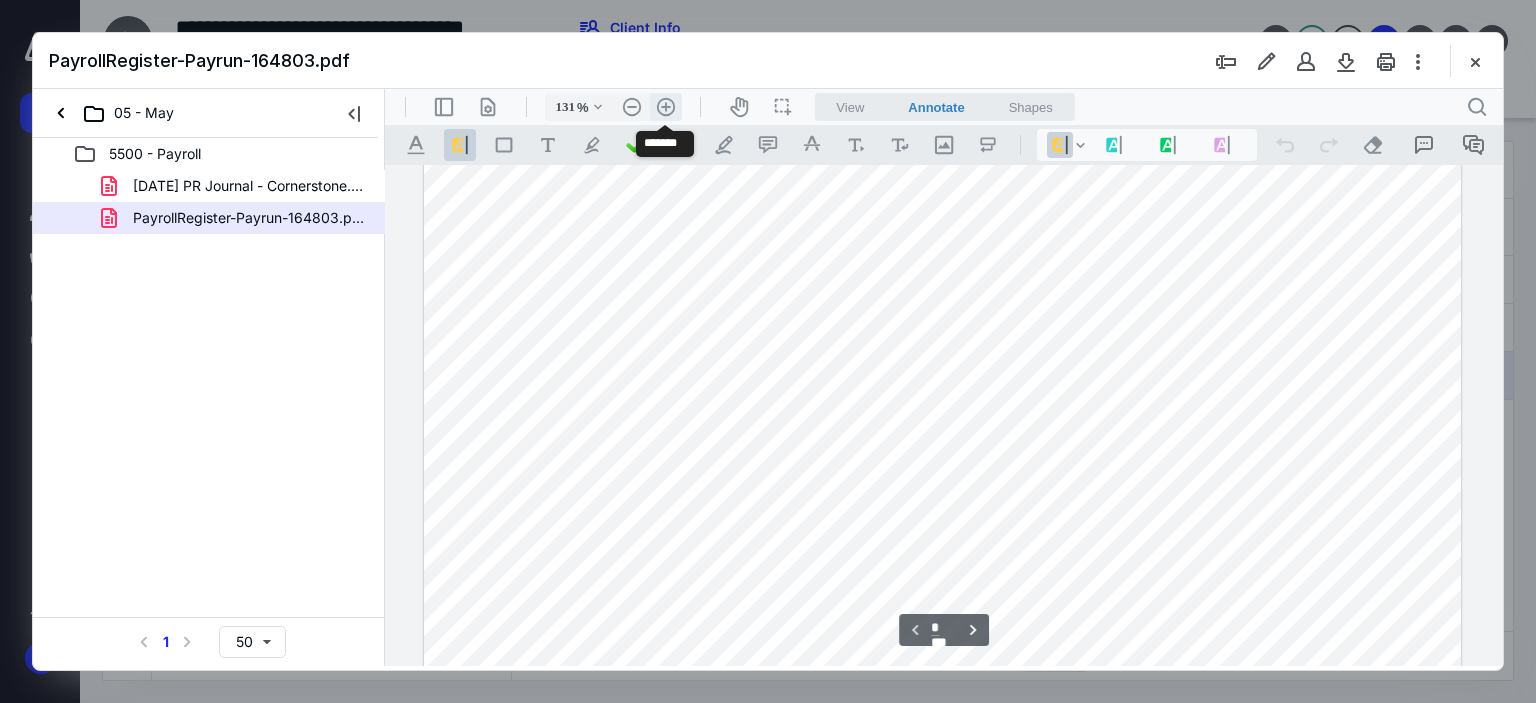 click on ".cls-1{fill:#abb0c4;} icon - header - zoom - in - line" at bounding box center (666, 107) 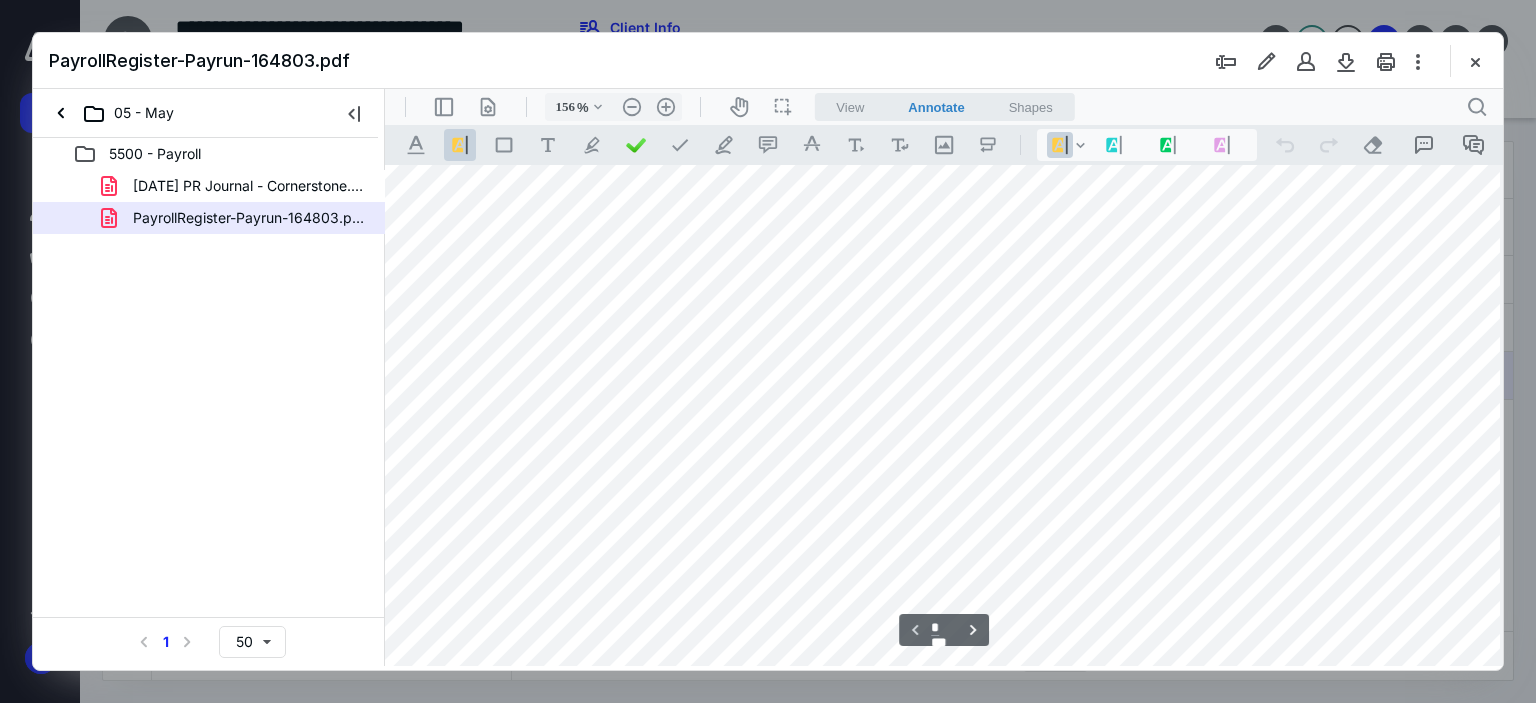 scroll, scrollTop: 0, scrollLeft: 69, axis: horizontal 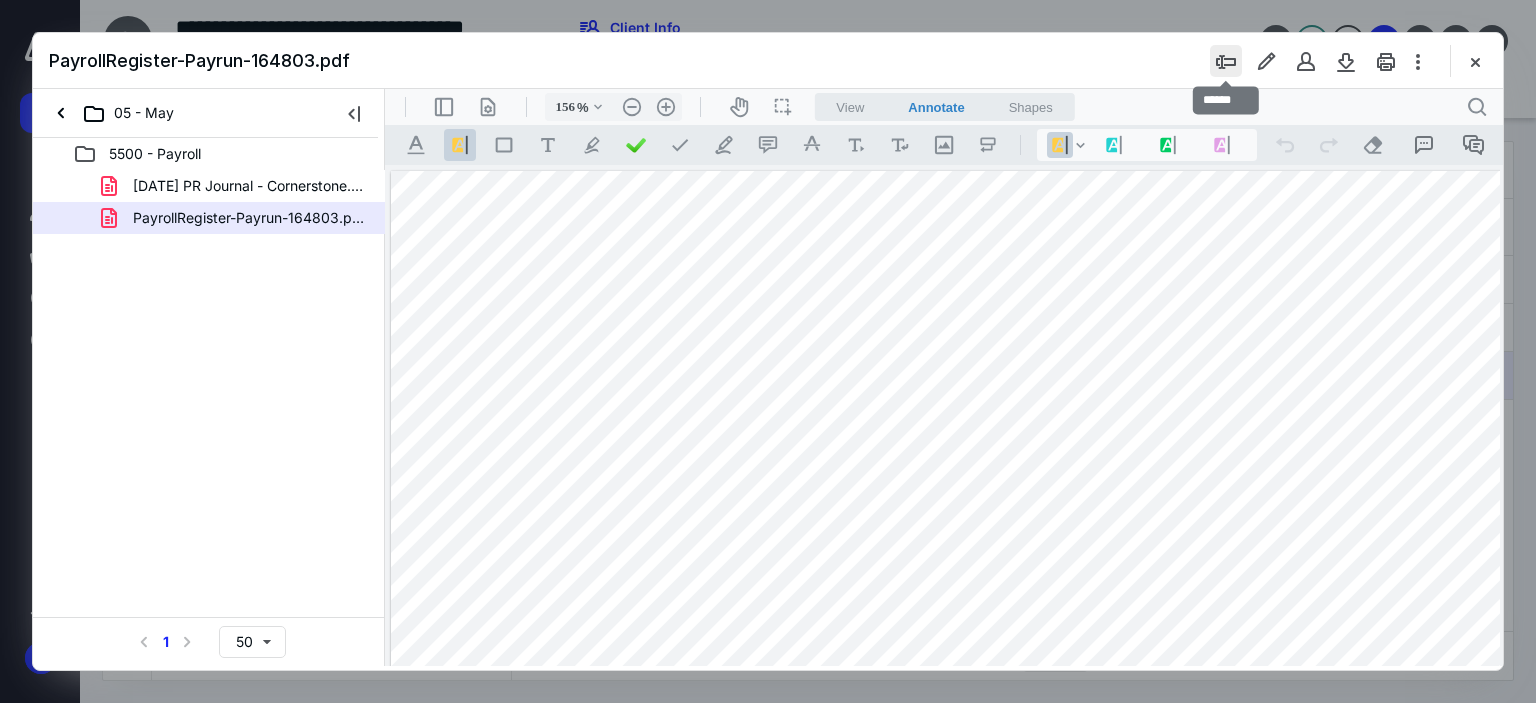 click at bounding box center [1226, 61] 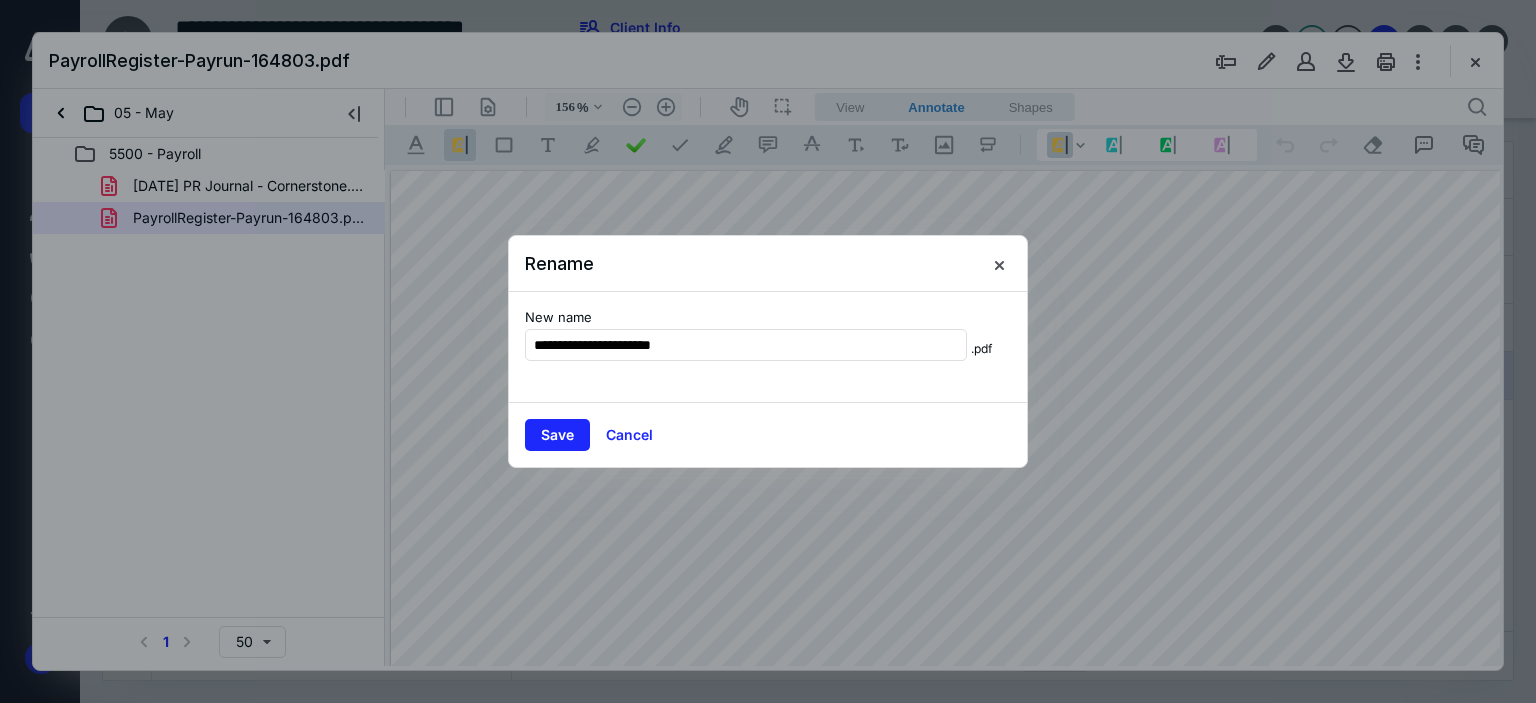type on "**********" 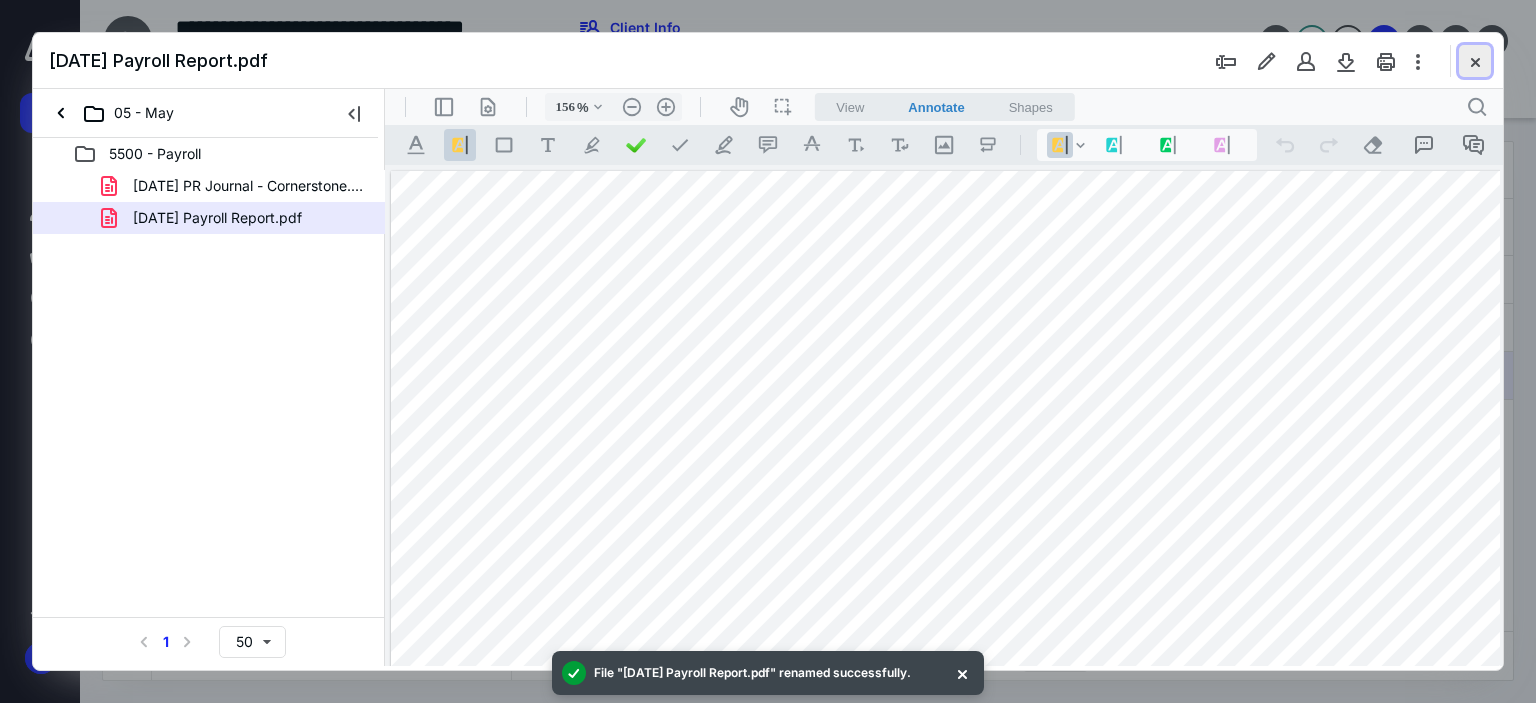 click at bounding box center [1475, 61] 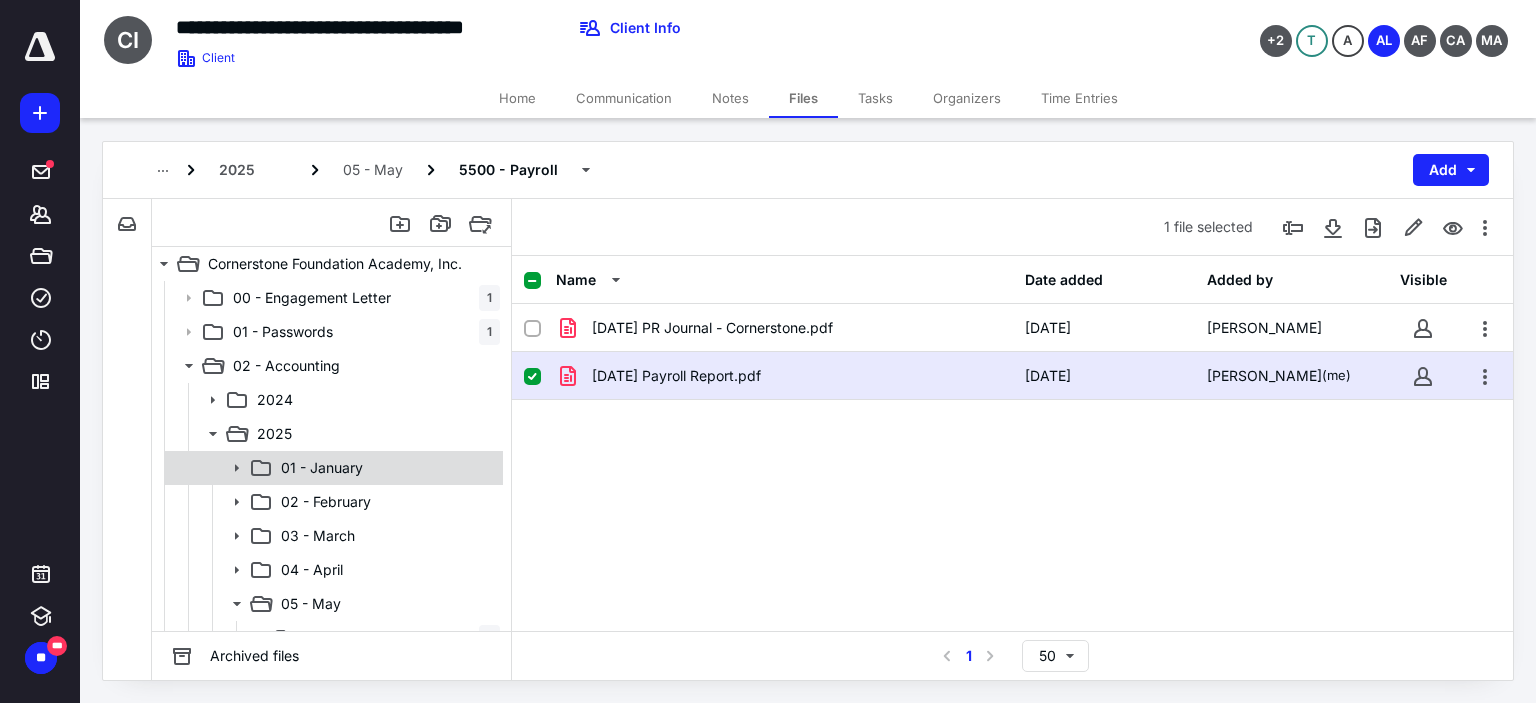 scroll, scrollTop: 200, scrollLeft: 0, axis: vertical 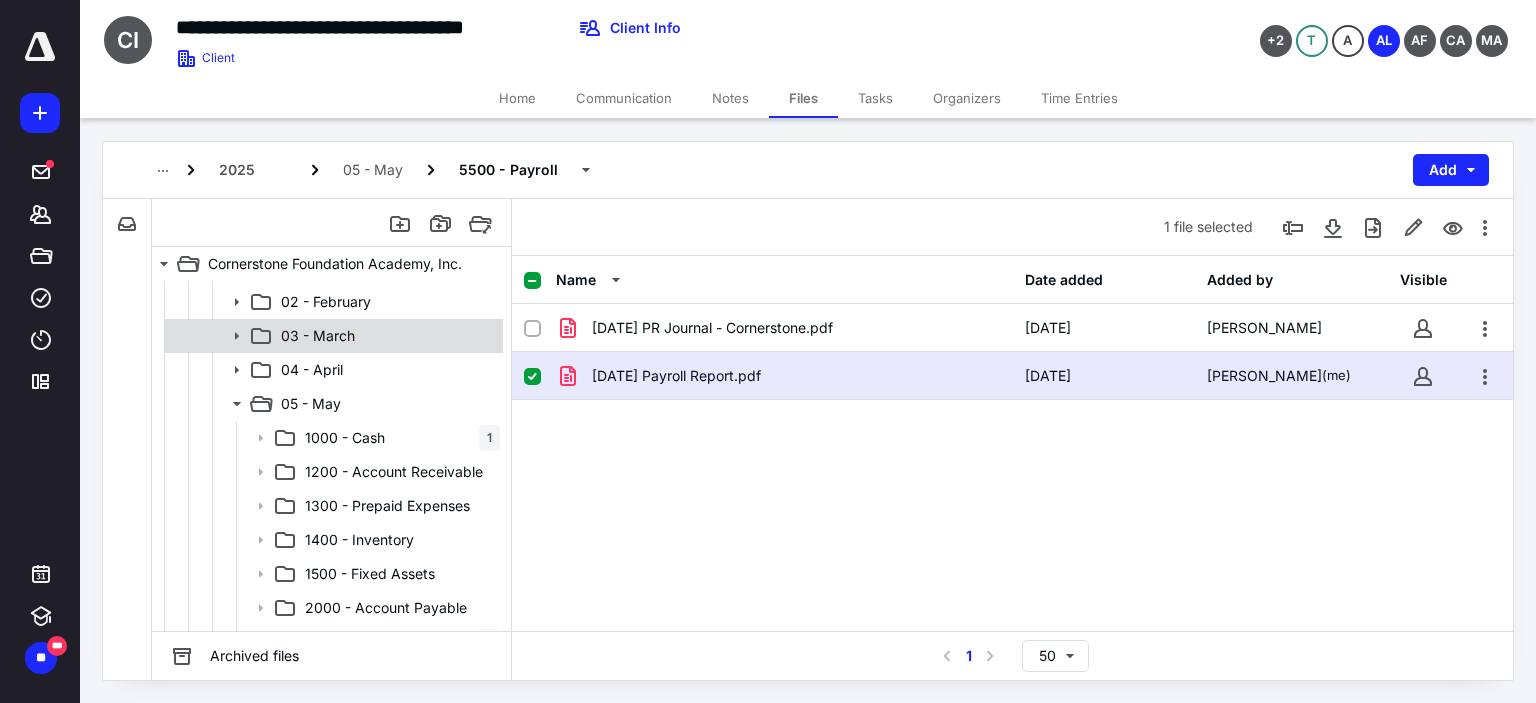 click on "03 - March" at bounding box center (332, 336) 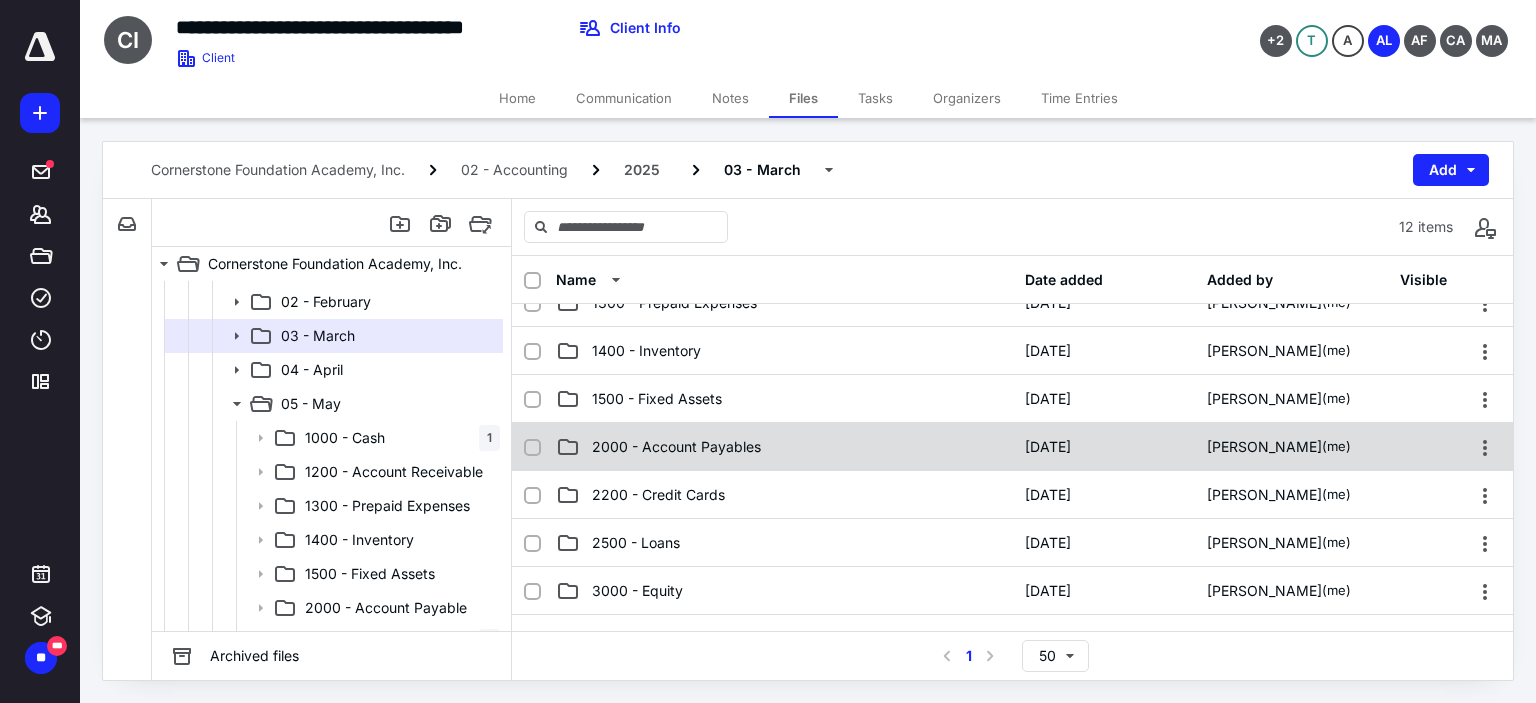 scroll, scrollTop: 200, scrollLeft: 0, axis: vertical 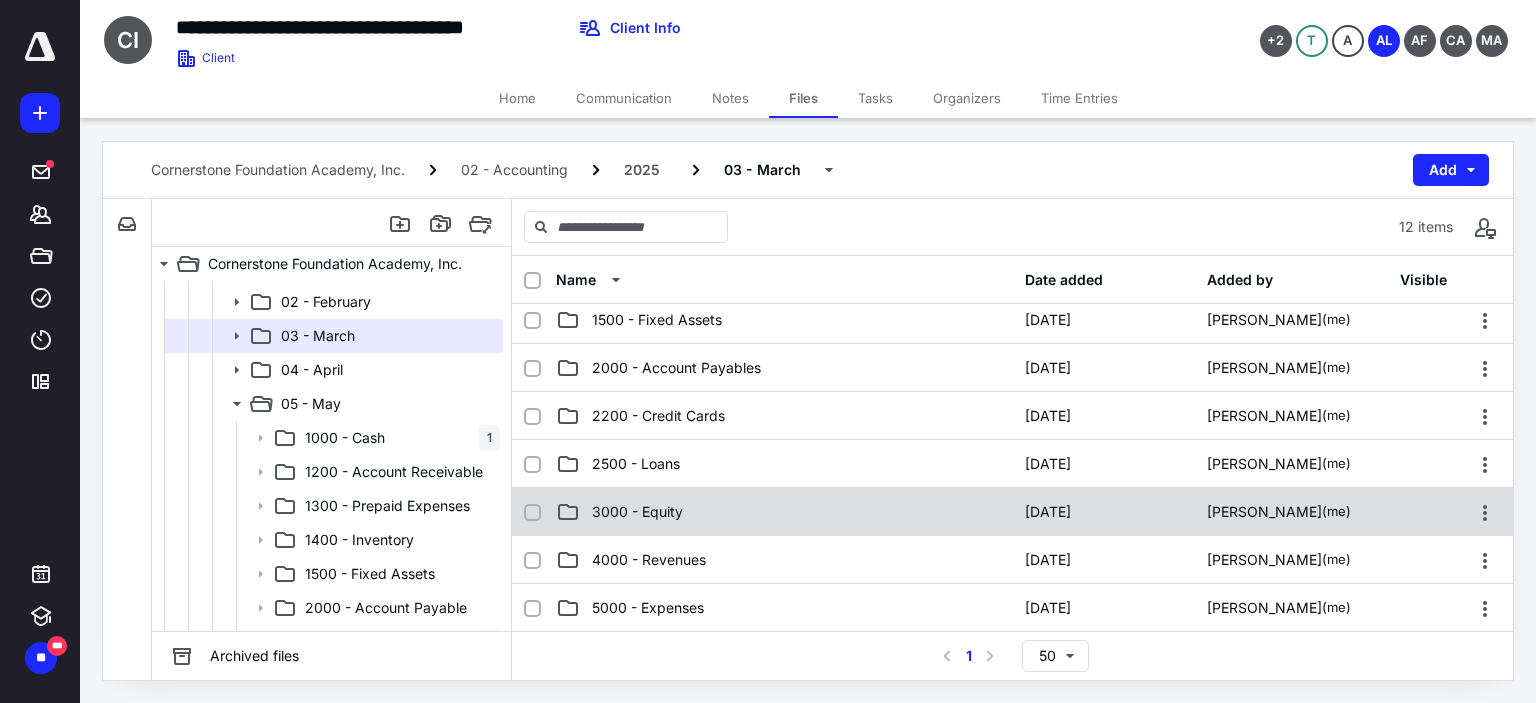 click on "3000 - Equity" at bounding box center [637, 512] 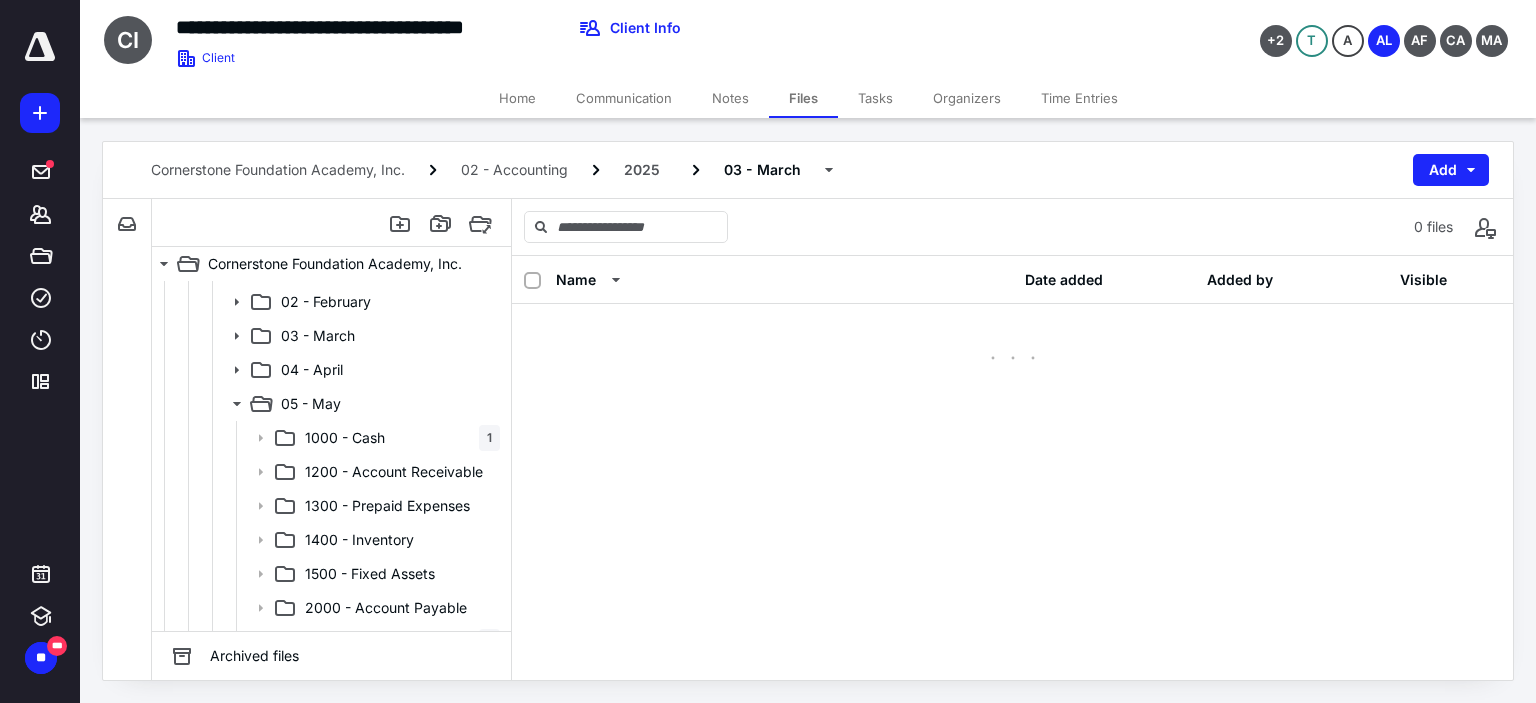 scroll, scrollTop: 0, scrollLeft: 0, axis: both 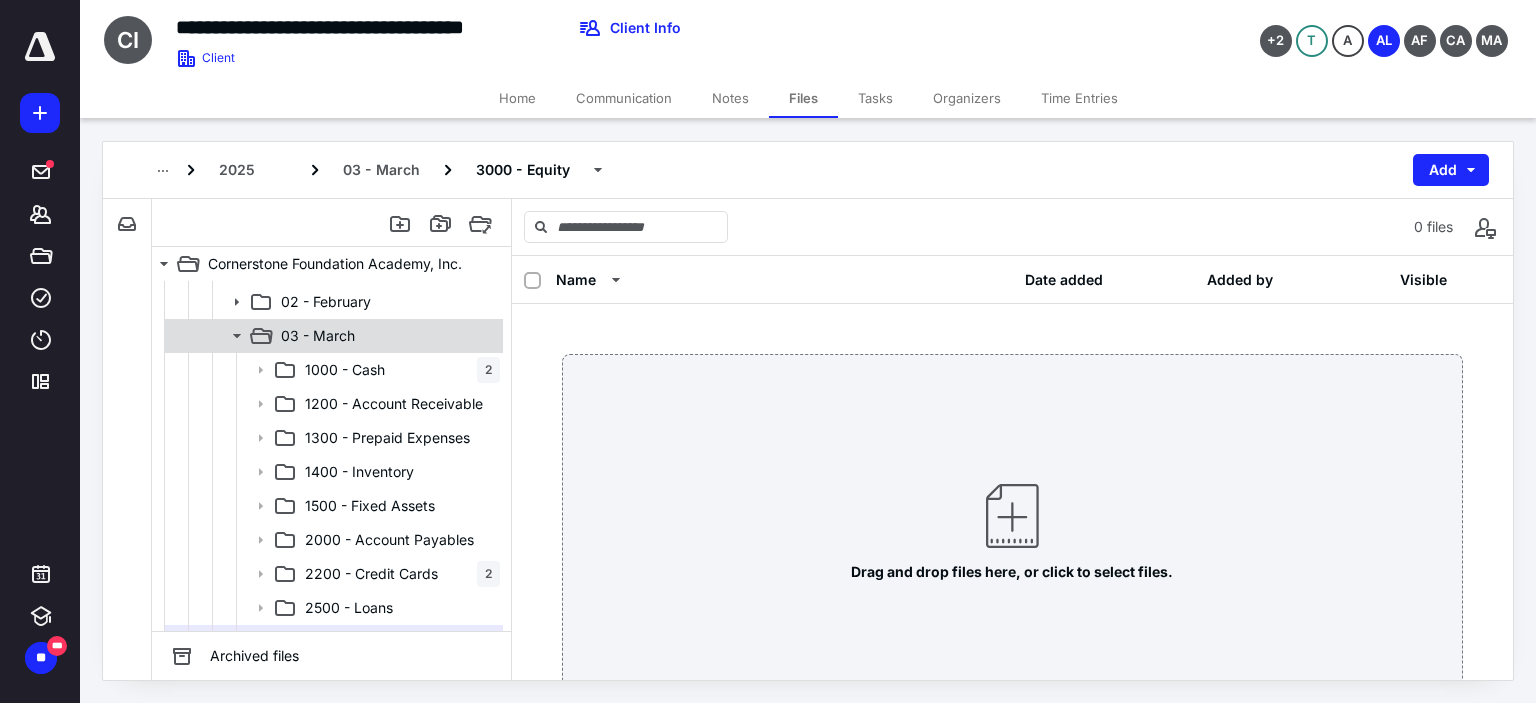 click 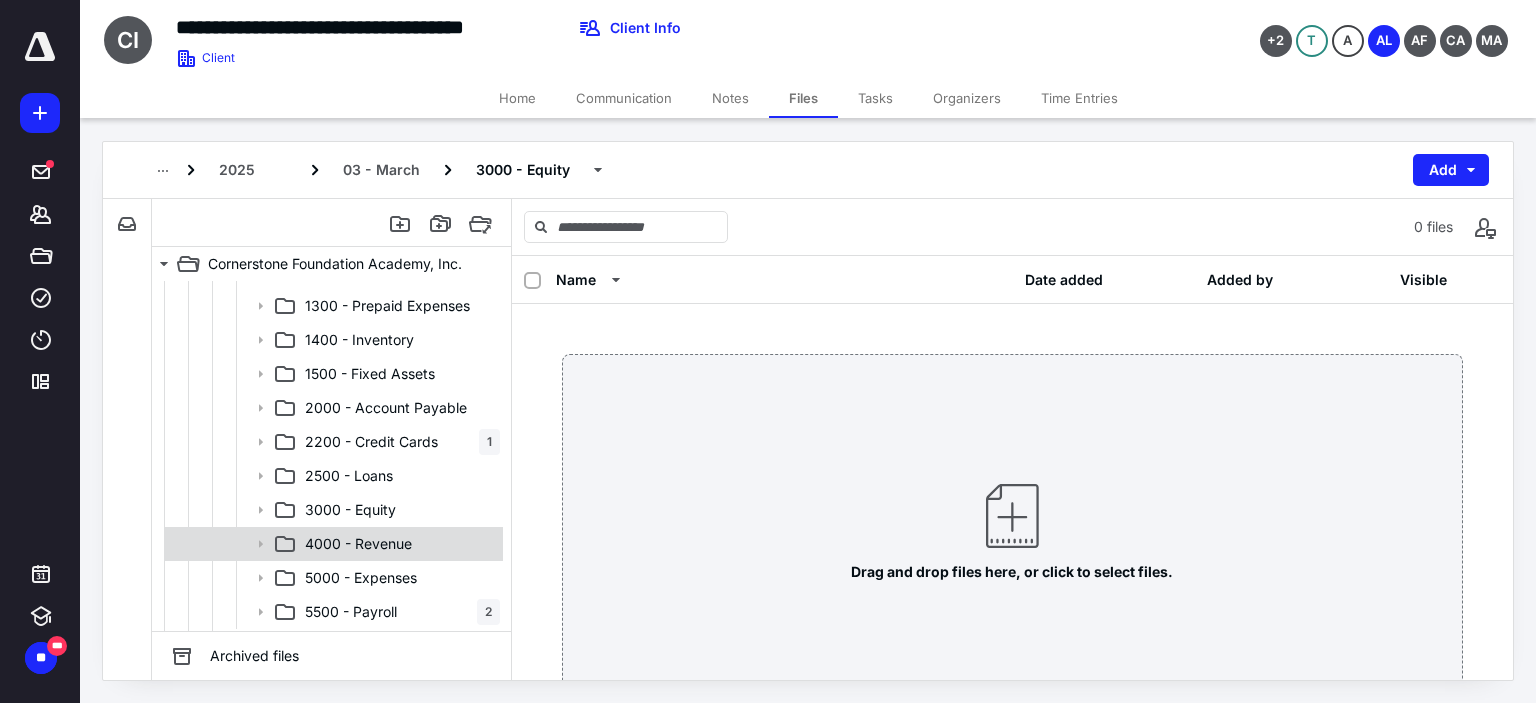 scroll, scrollTop: 500, scrollLeft: 0, axis: vertical 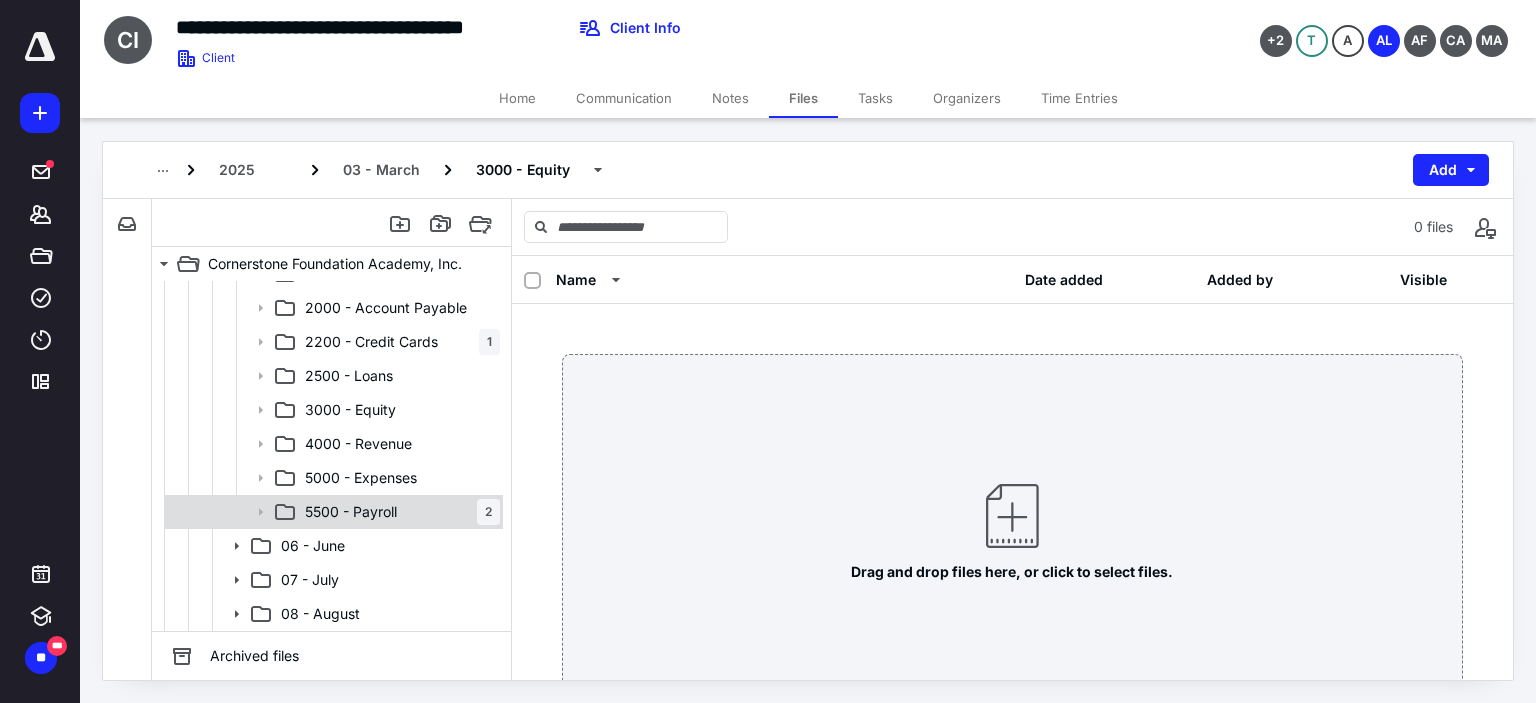 click on "5500 - Payroll" at bounding box center [351, 512] 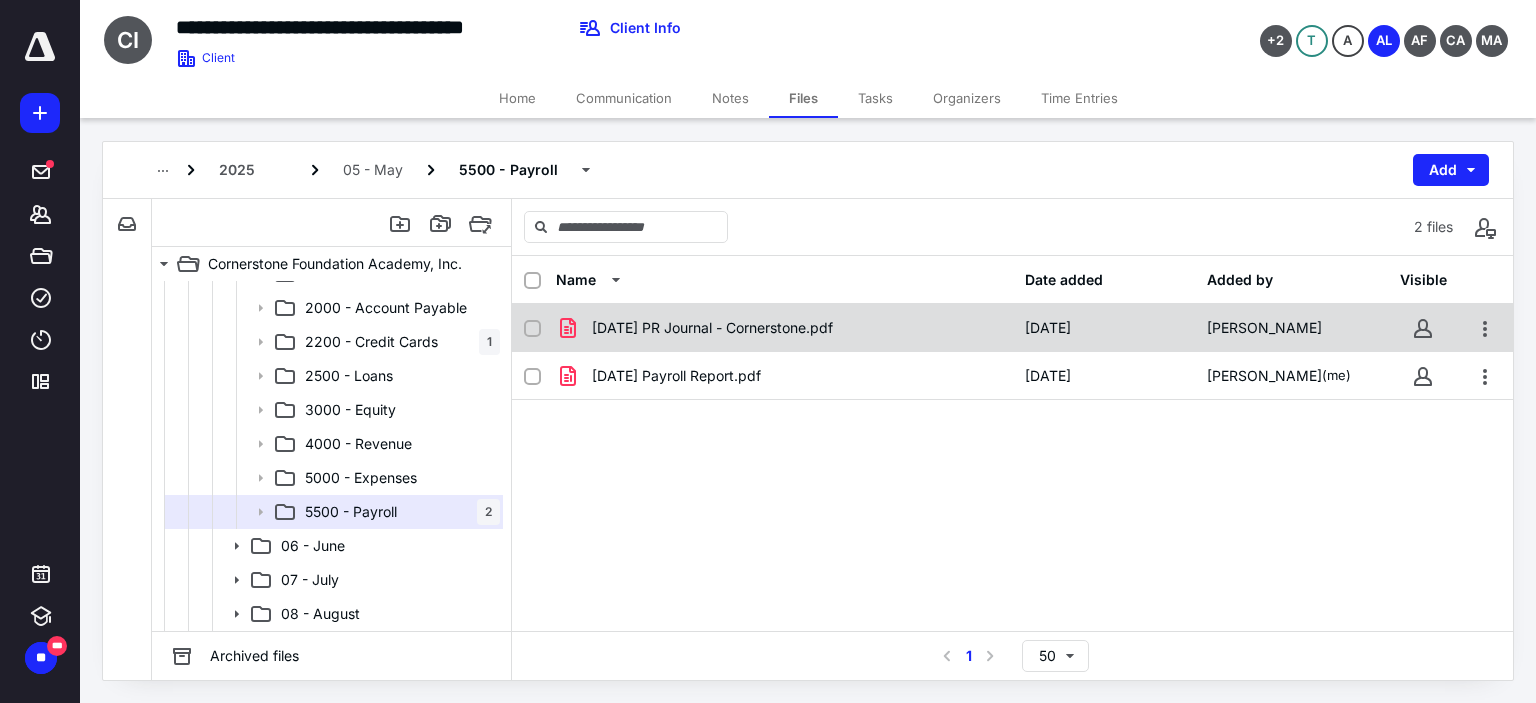 click on "05.09.25 PR Journal - Cornerstone.pdf" at bounding box center [712, 328] 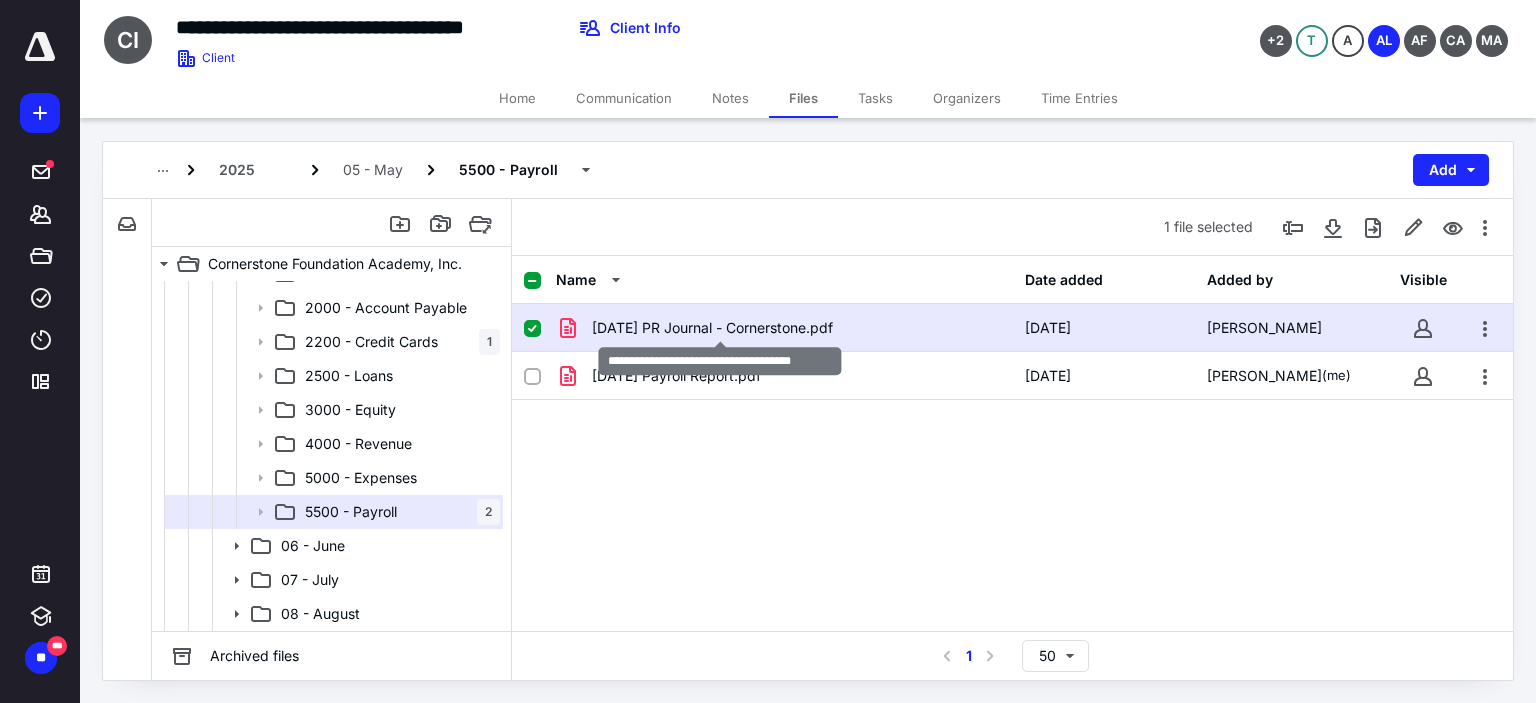 click on "05.09.25 PR Journal - Cornerstone.pdf" at bounding box center (712, 328) 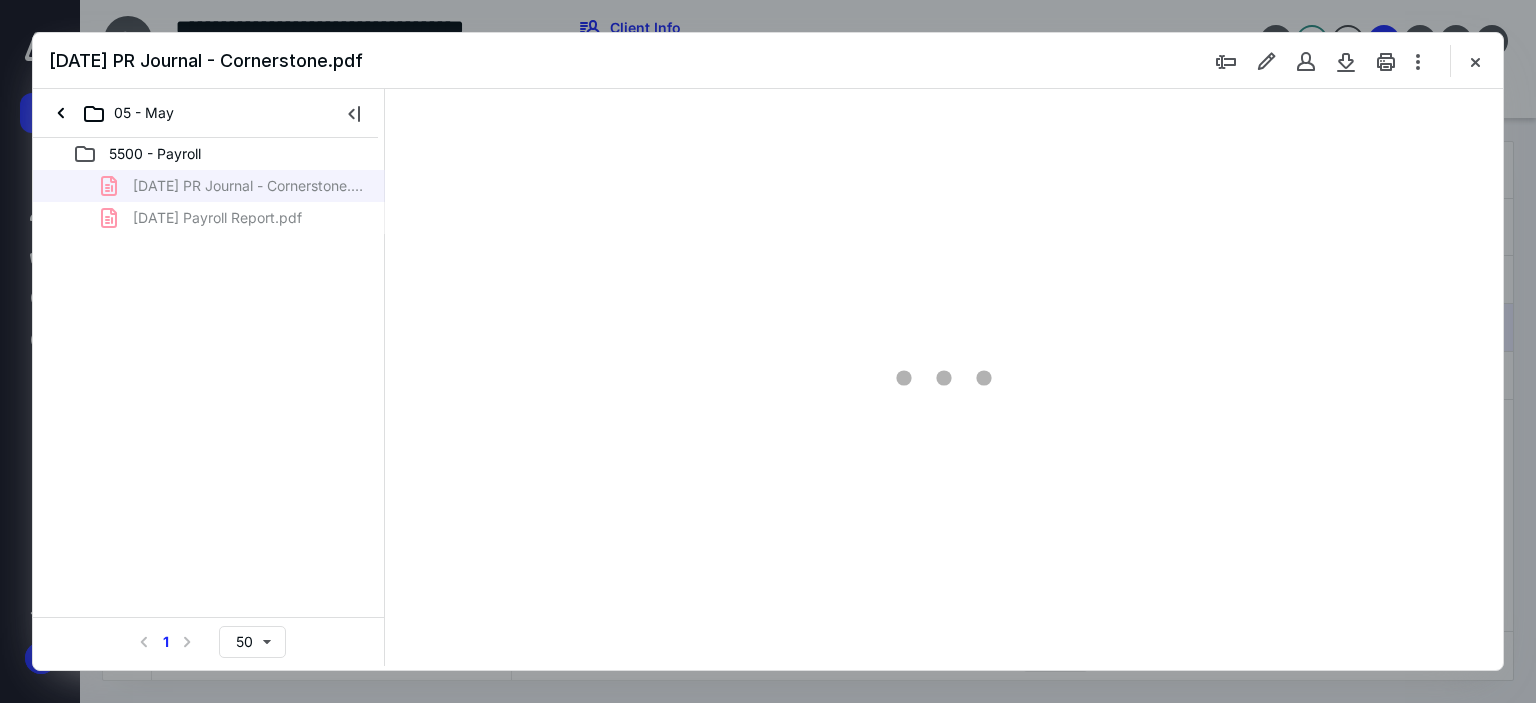 scroll, scrollTop: 0, scrollLeft: 0, axis: both 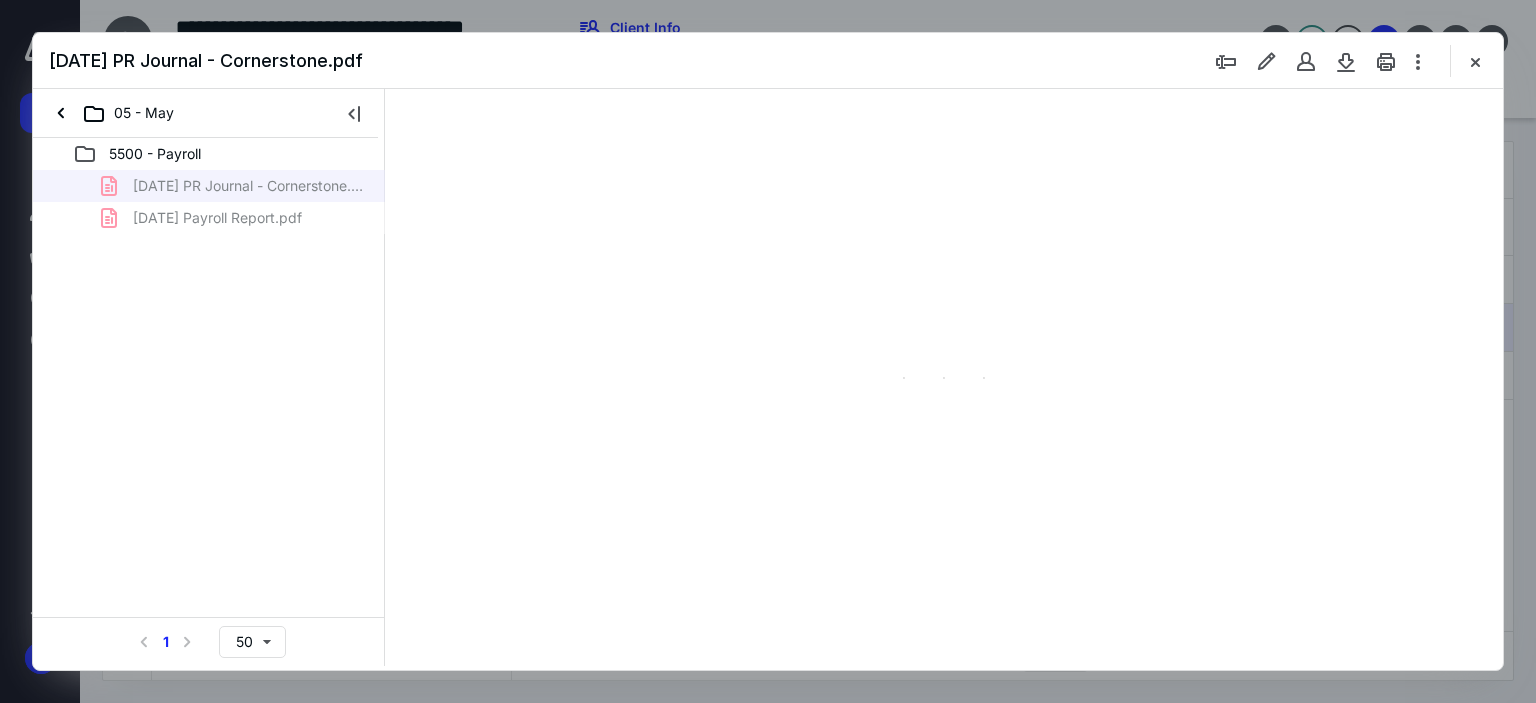 type on "81" 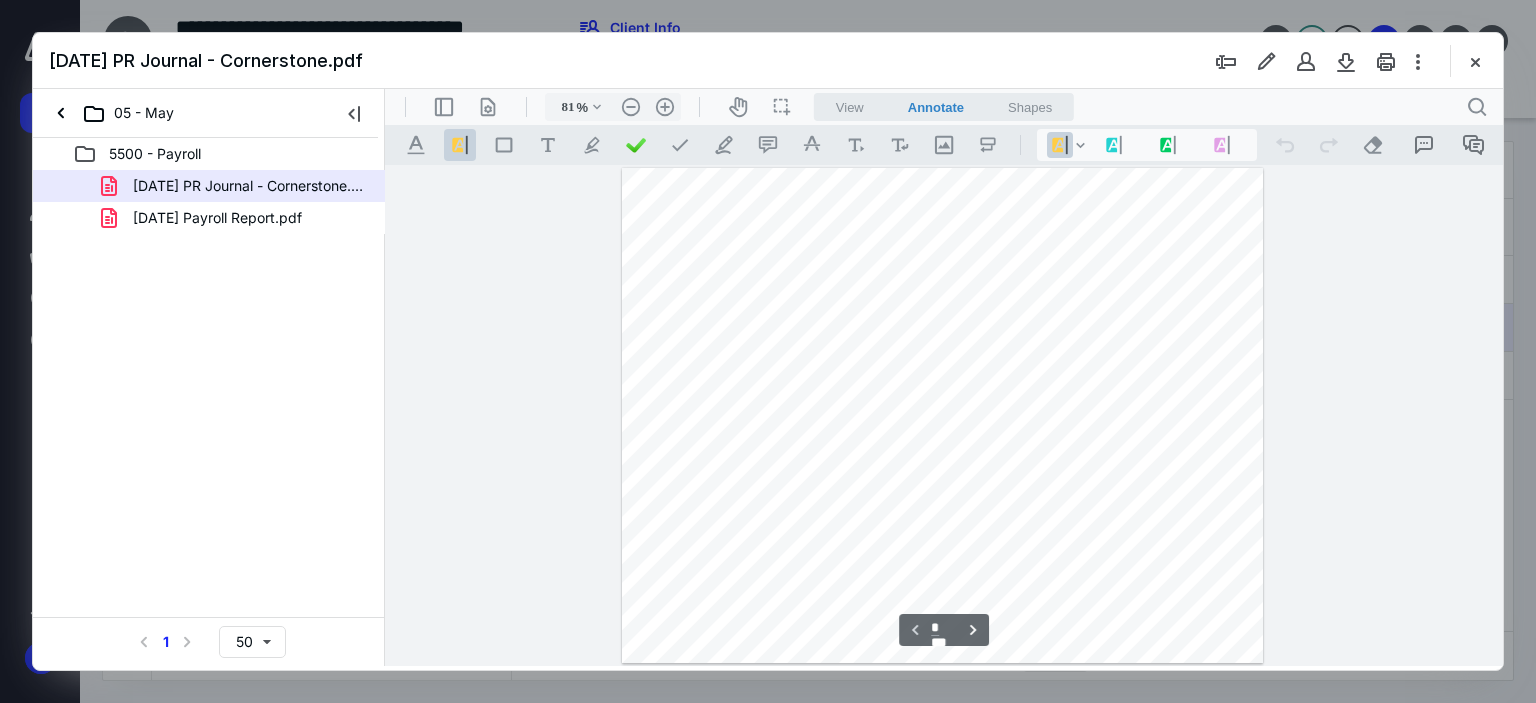 scroll, scrollTop: 79, scrollLeft: 0, axis: vertical 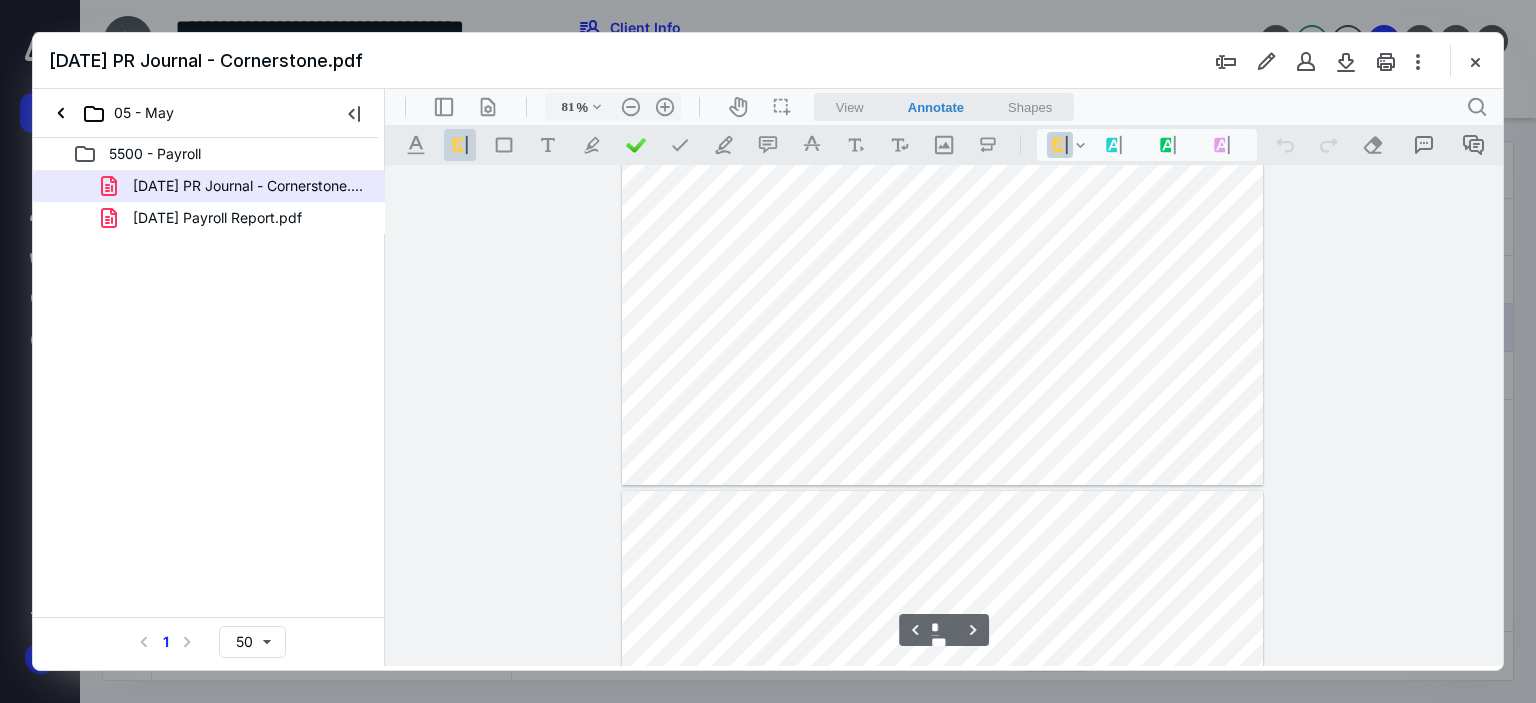 type on "*" 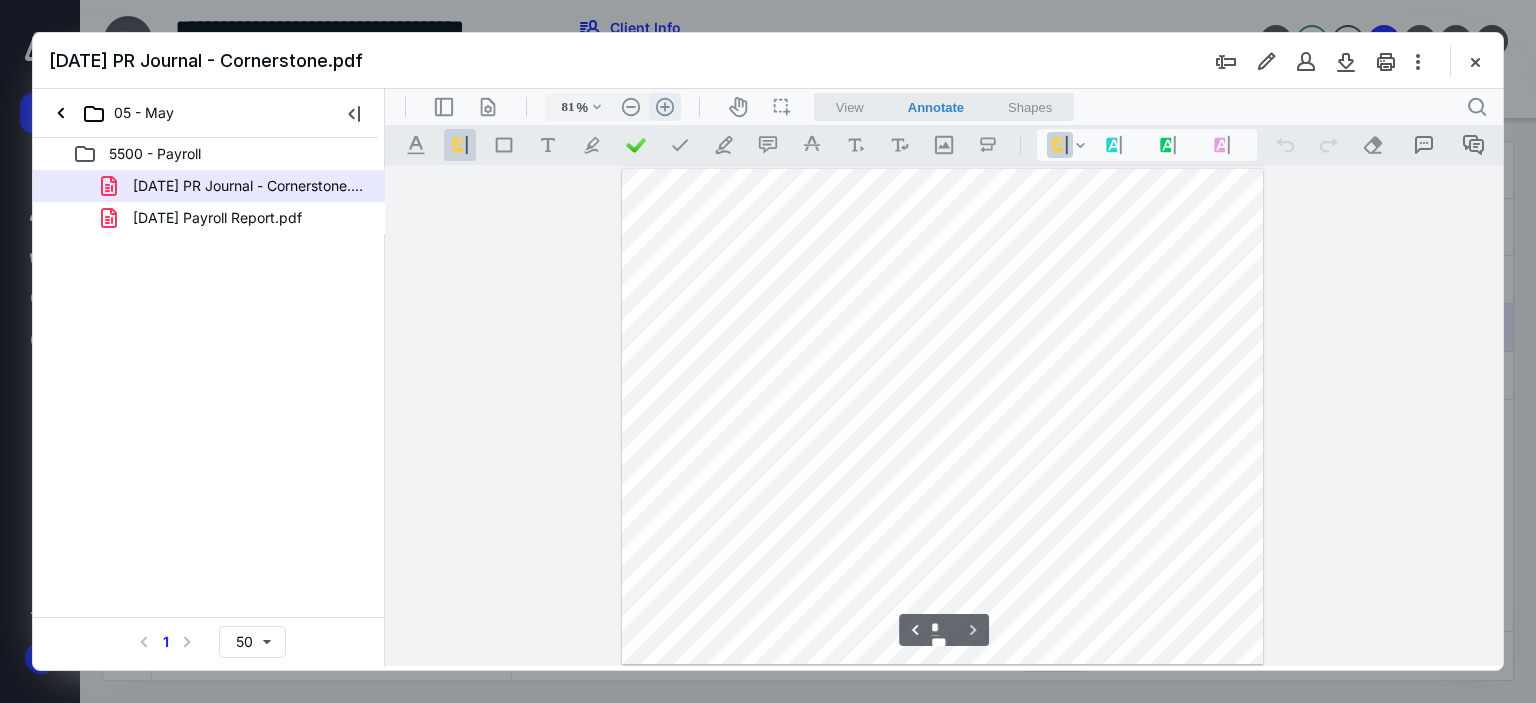click on ".cls-1{fill:#abb0c4;} icon - header - zoom - in - line" at bounding box center [665, 107] 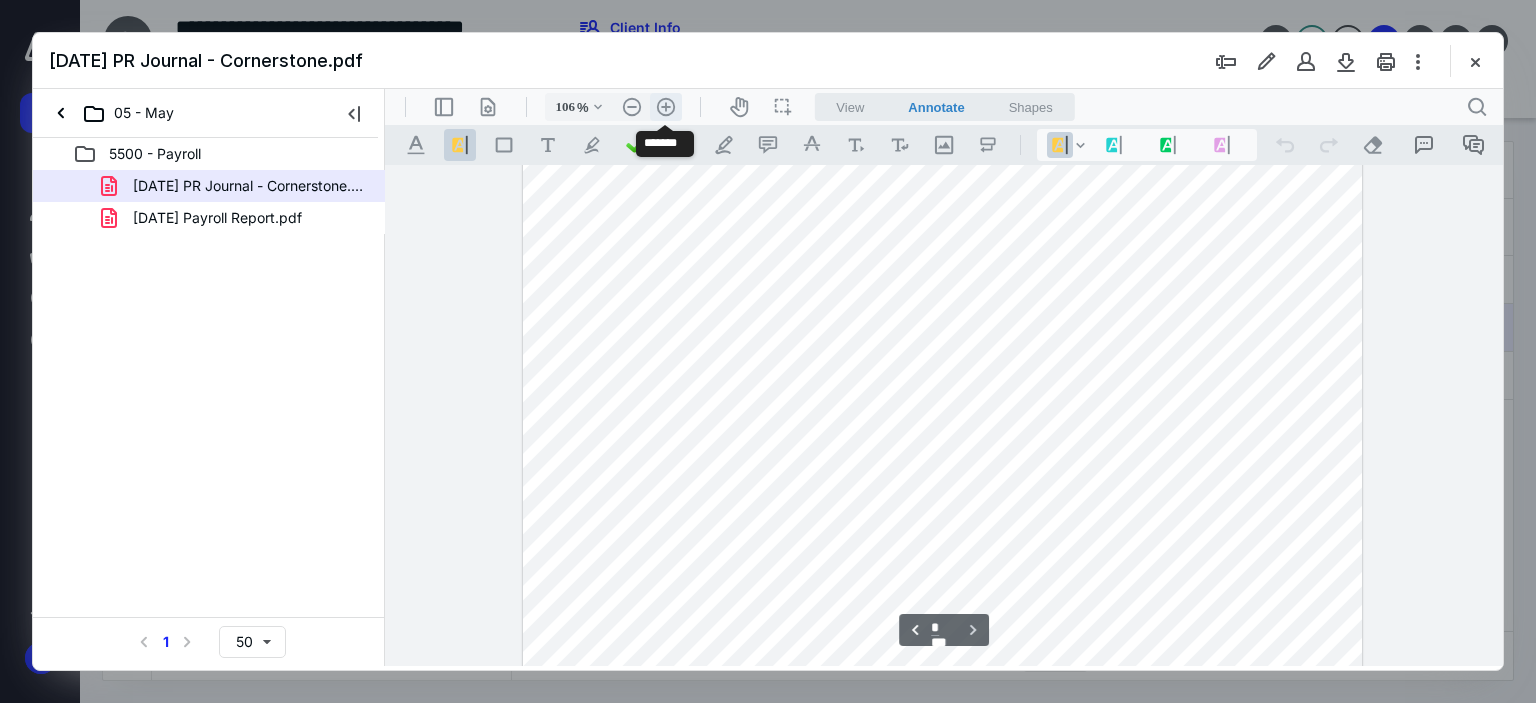 click on ".cls-1{fill:#abb0c4;} icon - header - zoom - in - line" at bounding box center [666, 107] 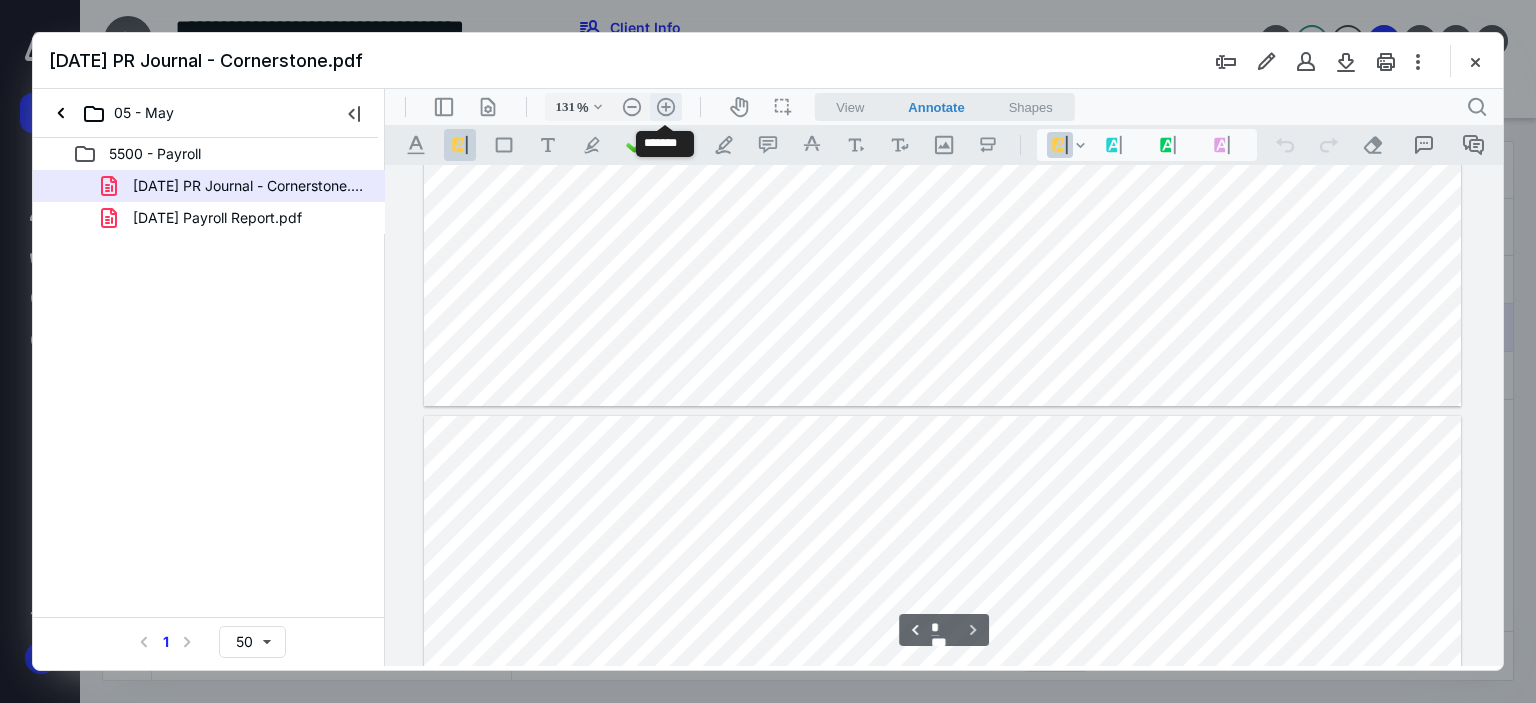 scroll, scrollTop: 1752, scrollLeft: 0, axis: vertical 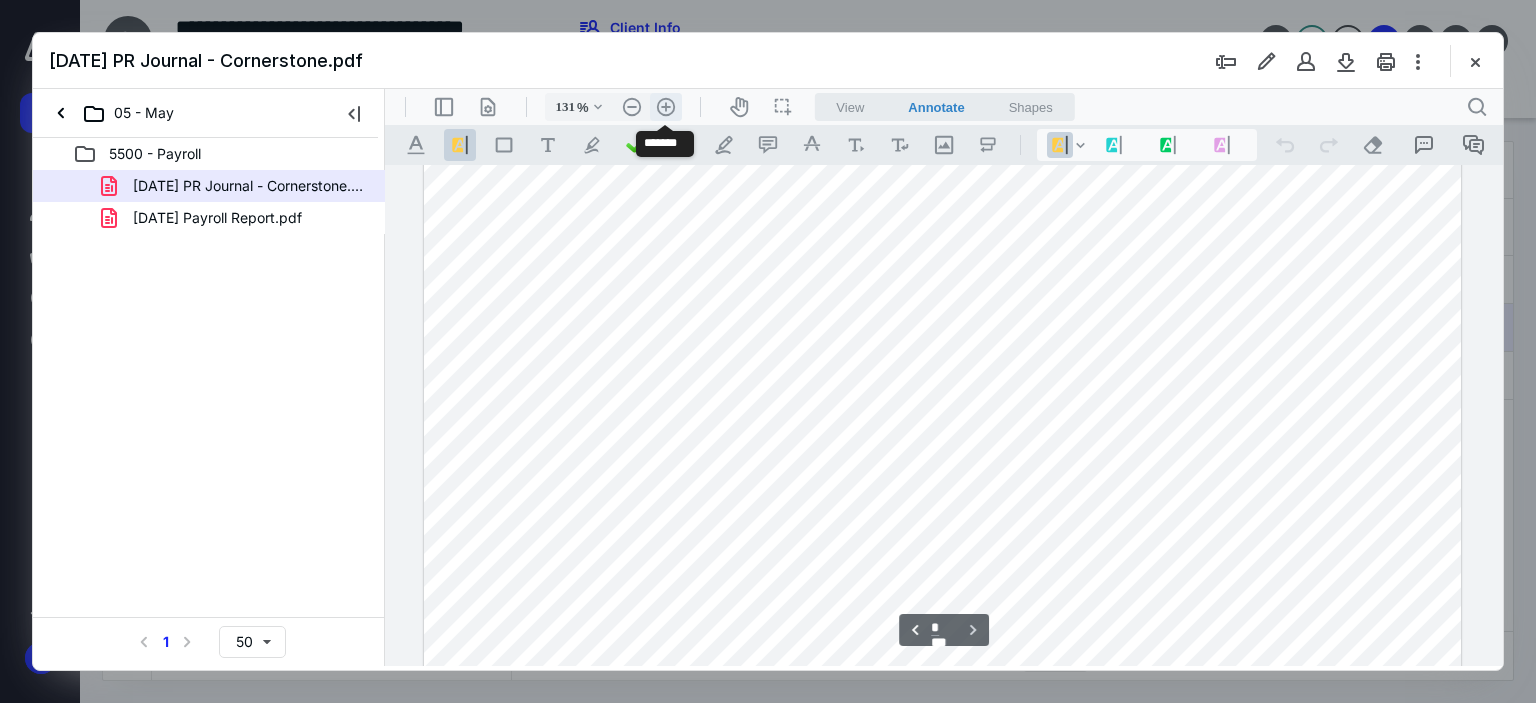click on ".cls-1{fill:#abb0c4;} icon - header - zoom - in - line" at bounding box center (666, 107) 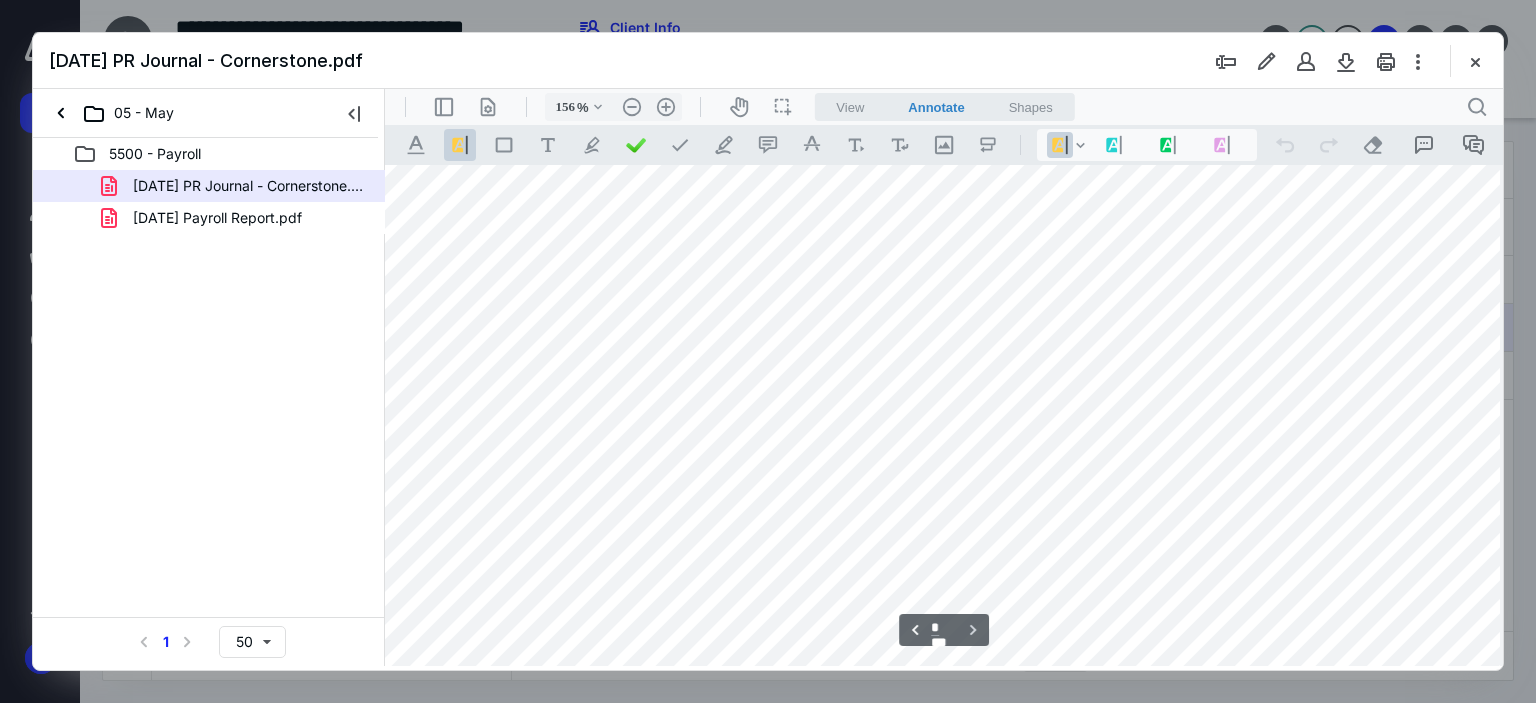 scroll, scrollTop: 1827, scrollLeft: 69, axis: both 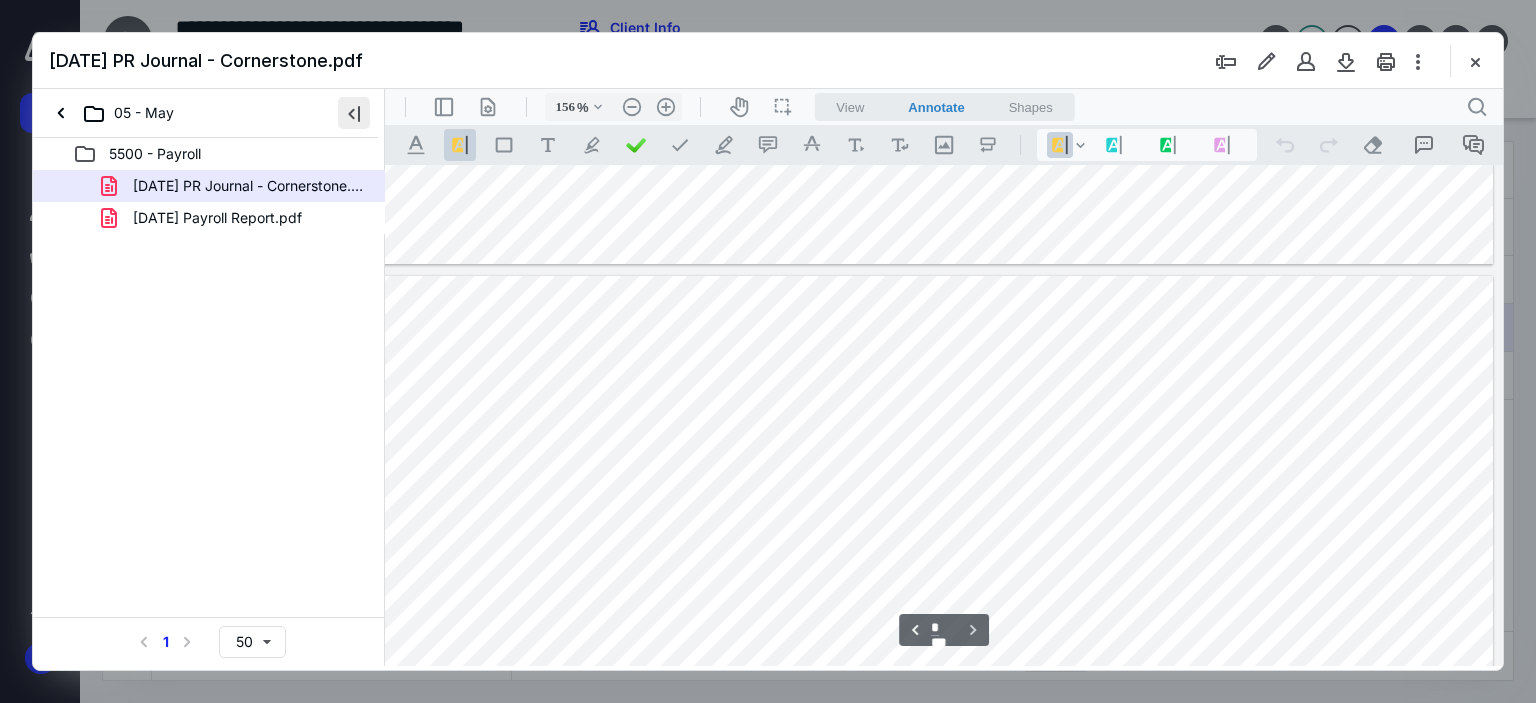 click at bounding box center [354, 113] 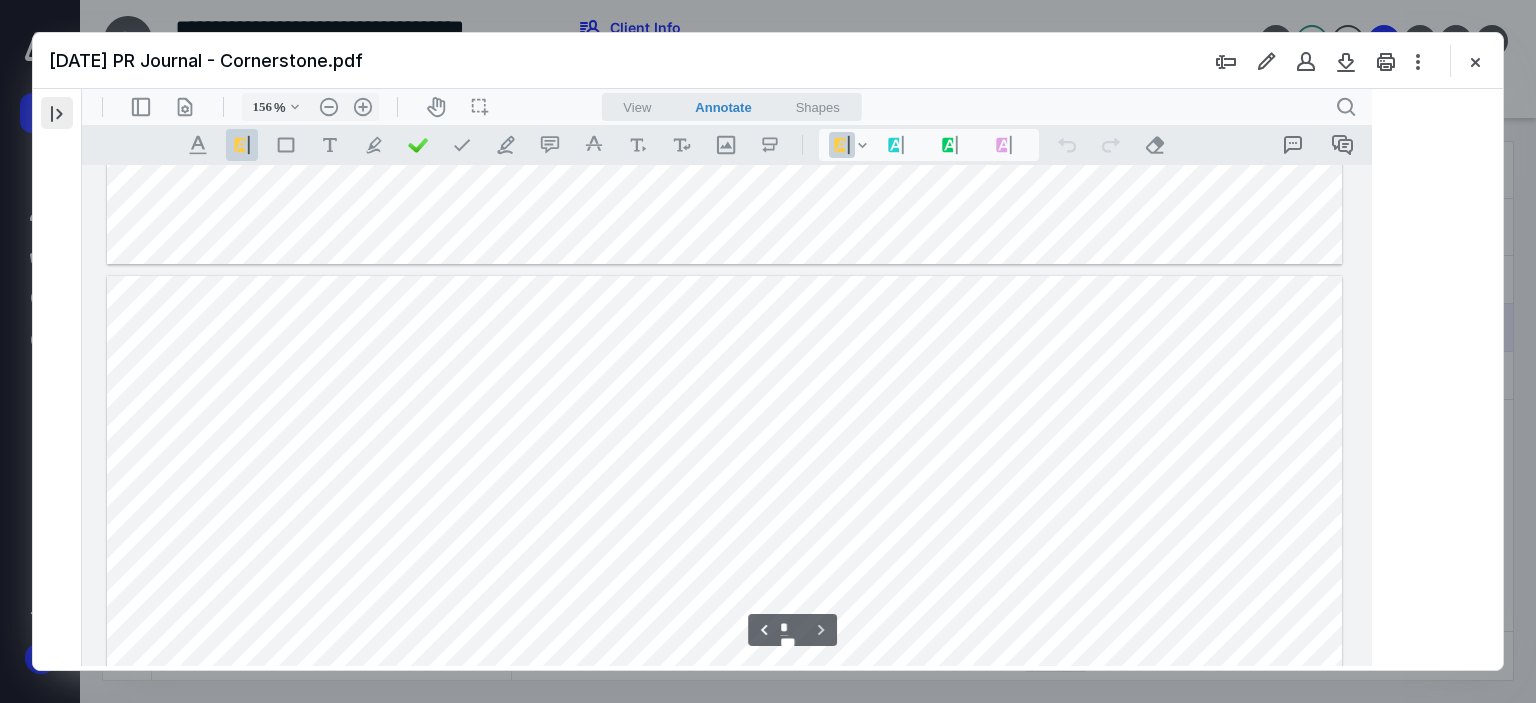 scroll, scrollTop: 1827, scrollLeft: 0, axis: vertical 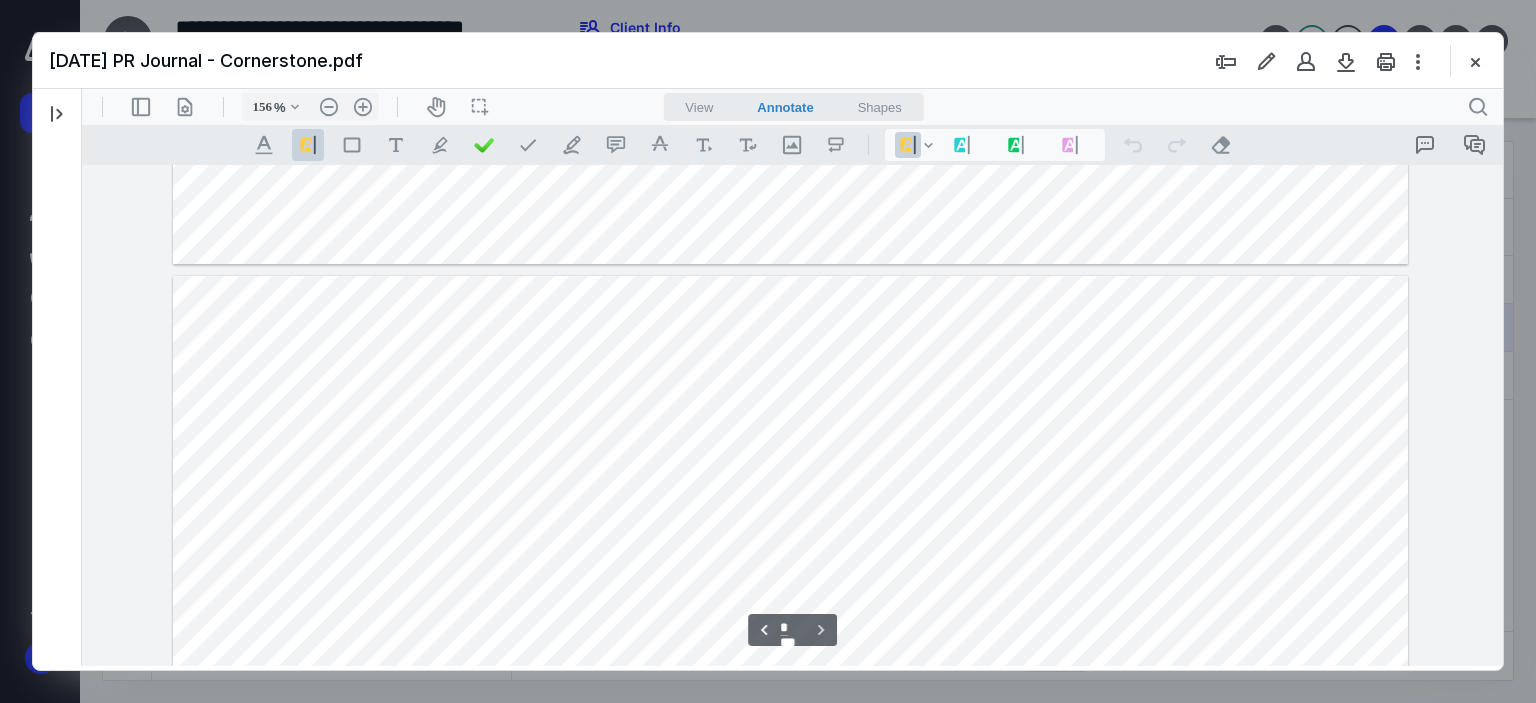 type 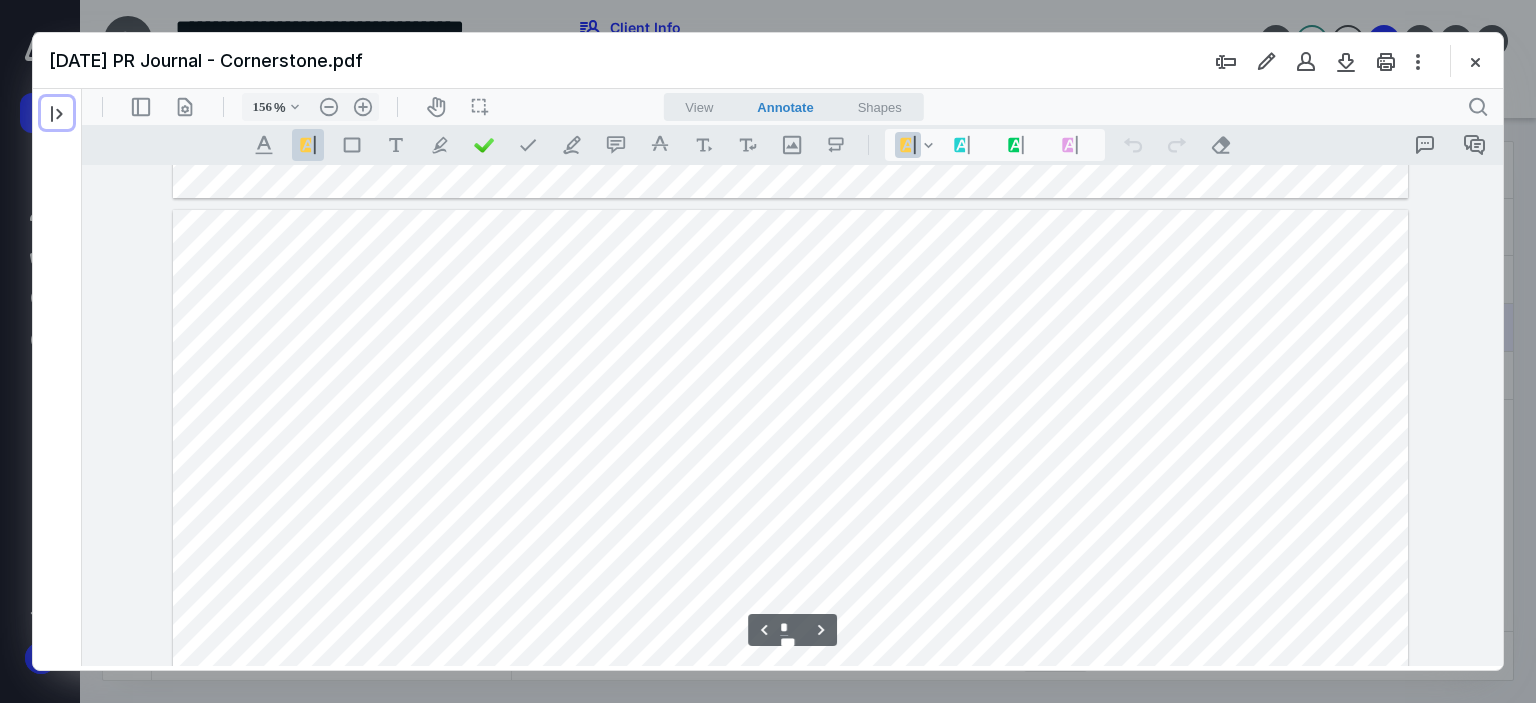 type on "*" 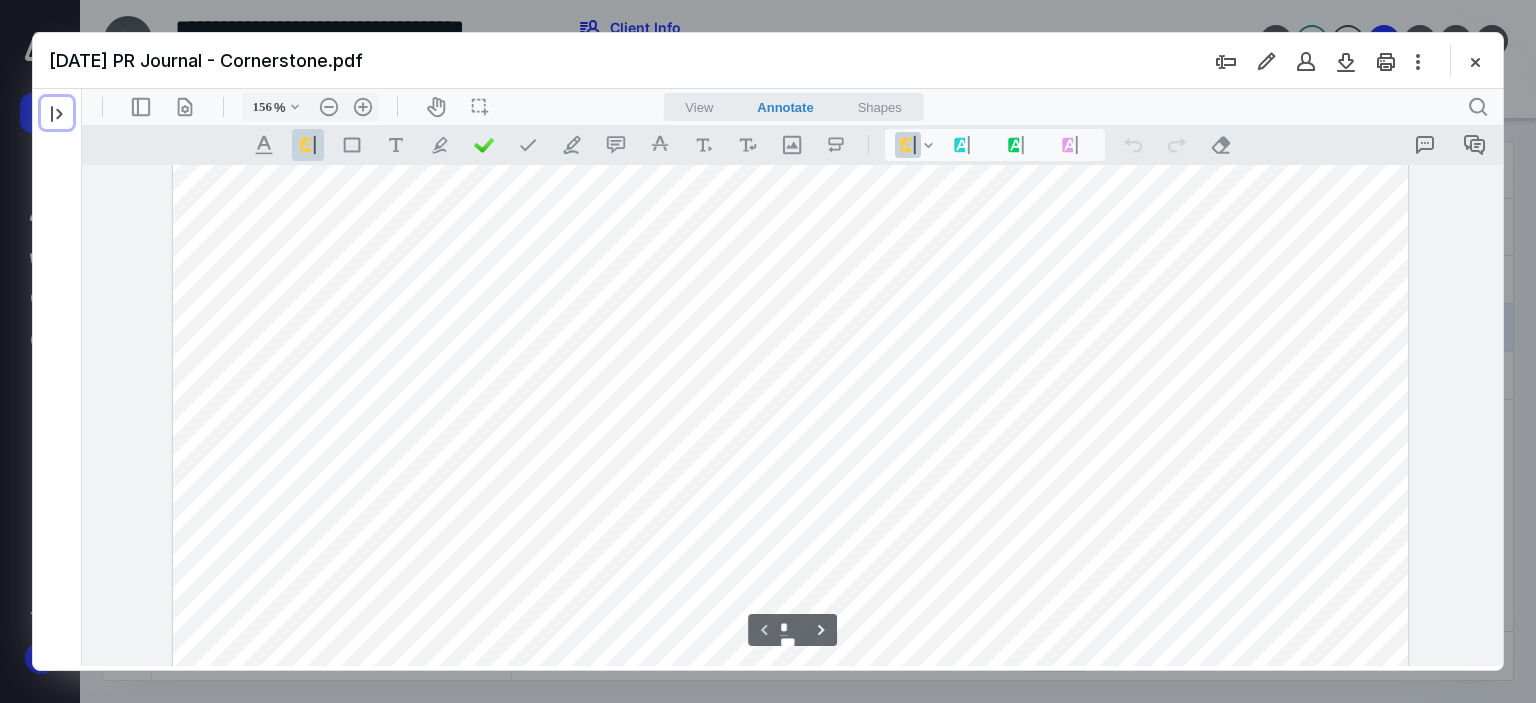 scroll, scrollTop: 0, scrollLeft: 0, axis: both 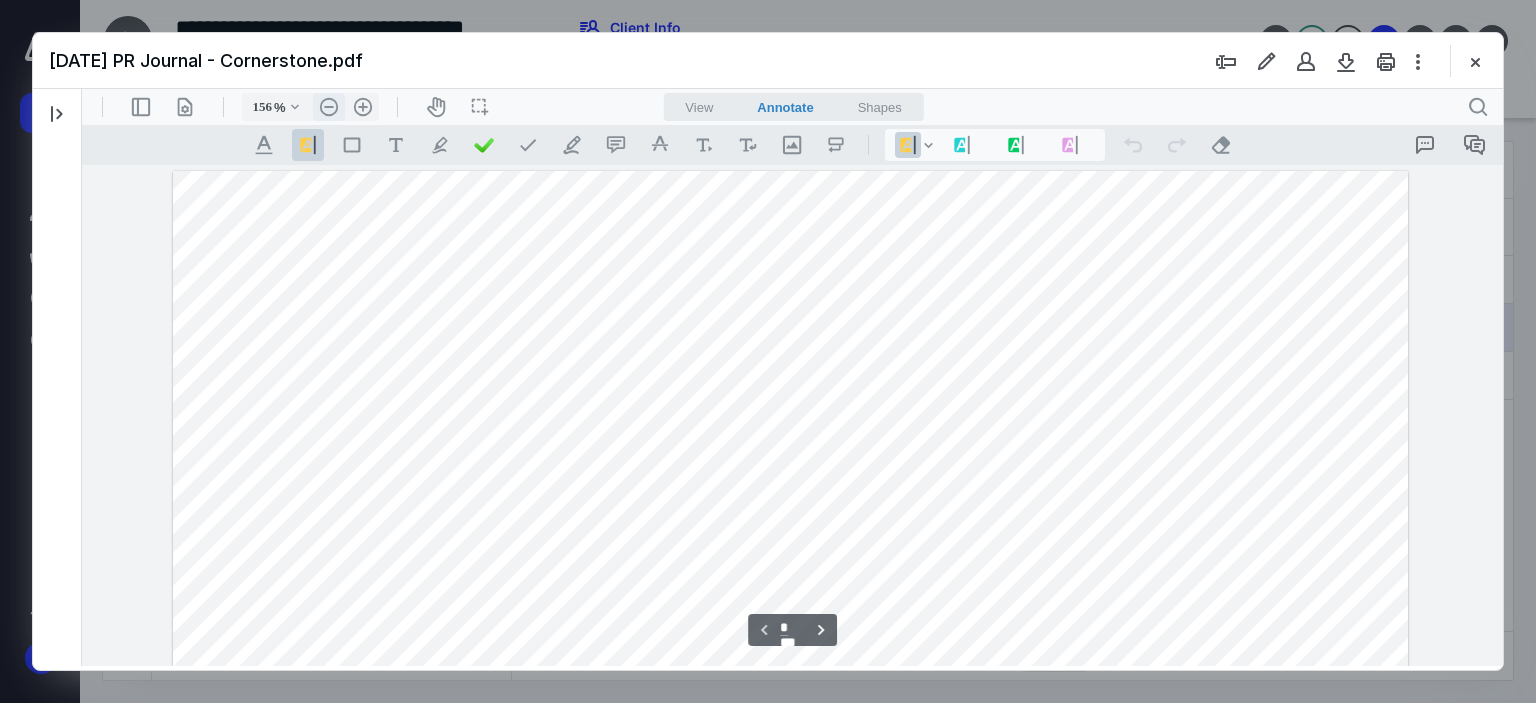 click on ".cls-1{fill:#abb0c4;} icon - header - zoom - out - line" at bounding box center (329, 107) 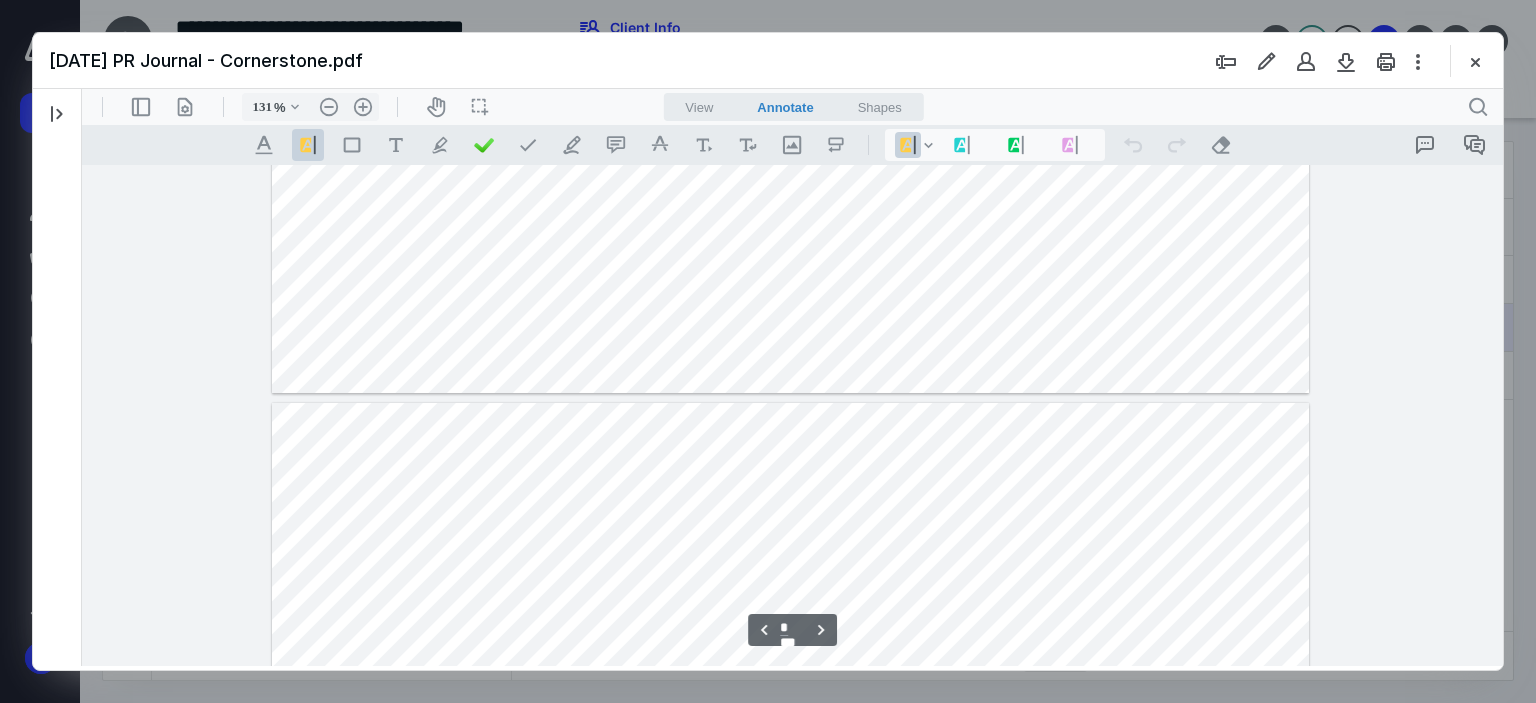 scroll, scrollTop: 600, scrollLeft: 0, axis: vertical 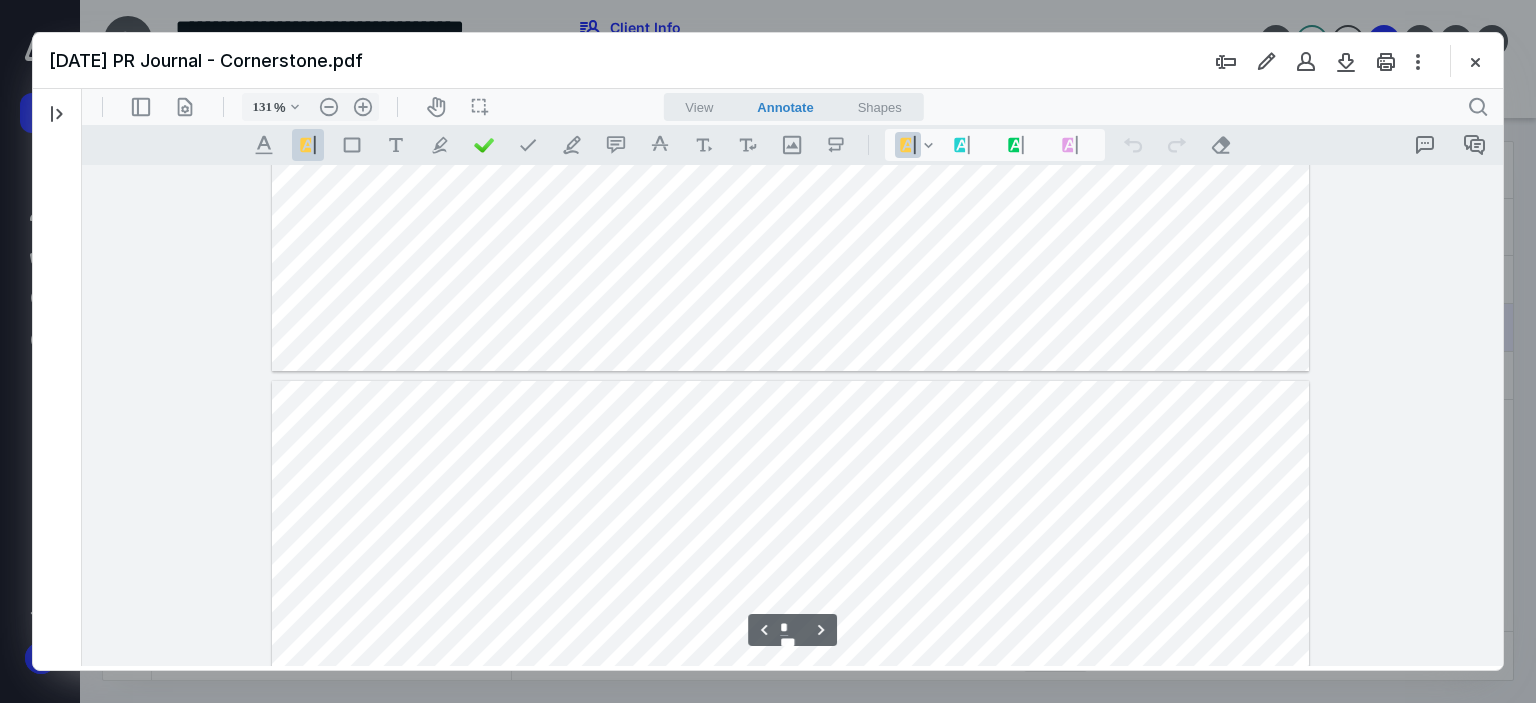 type on "*" 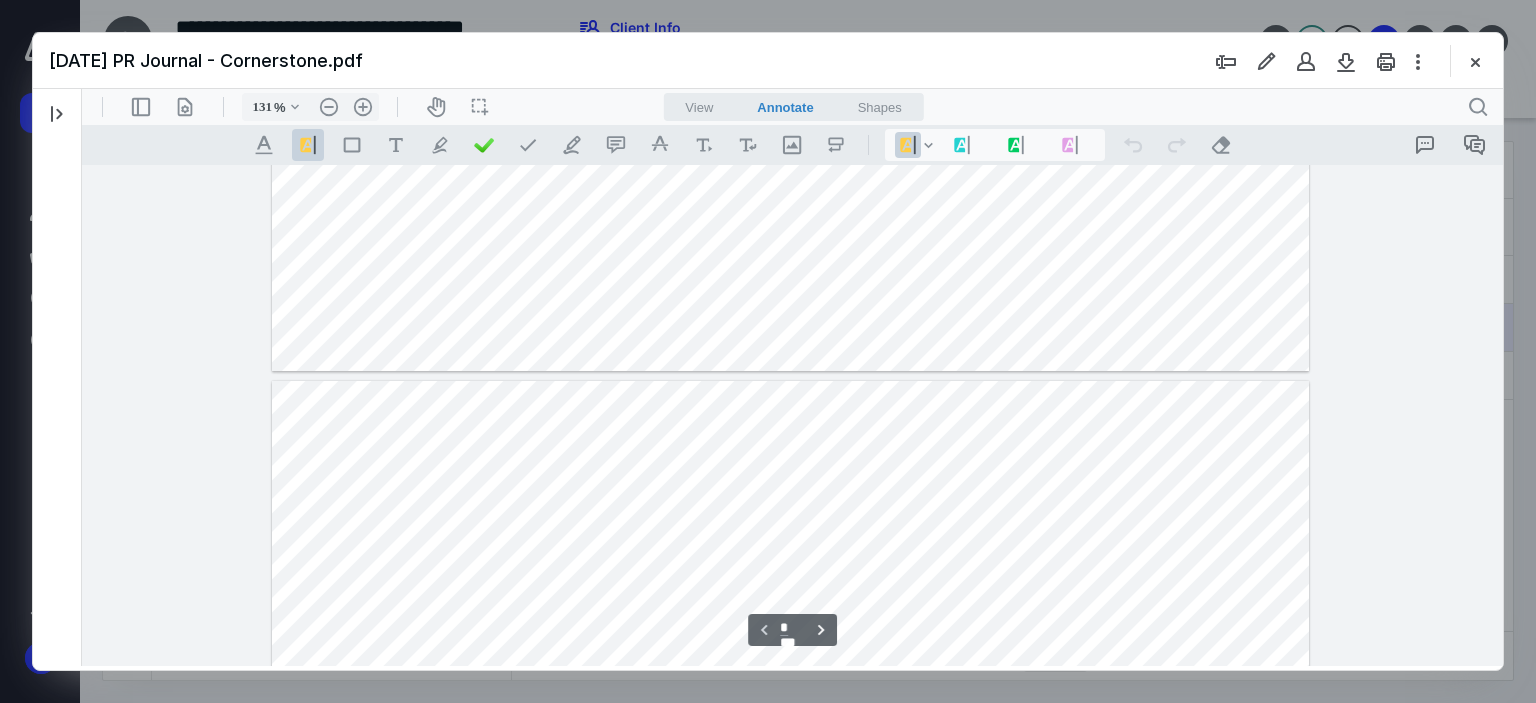scroll, scrollTop: 0, scrollLeft: 0, axis: both 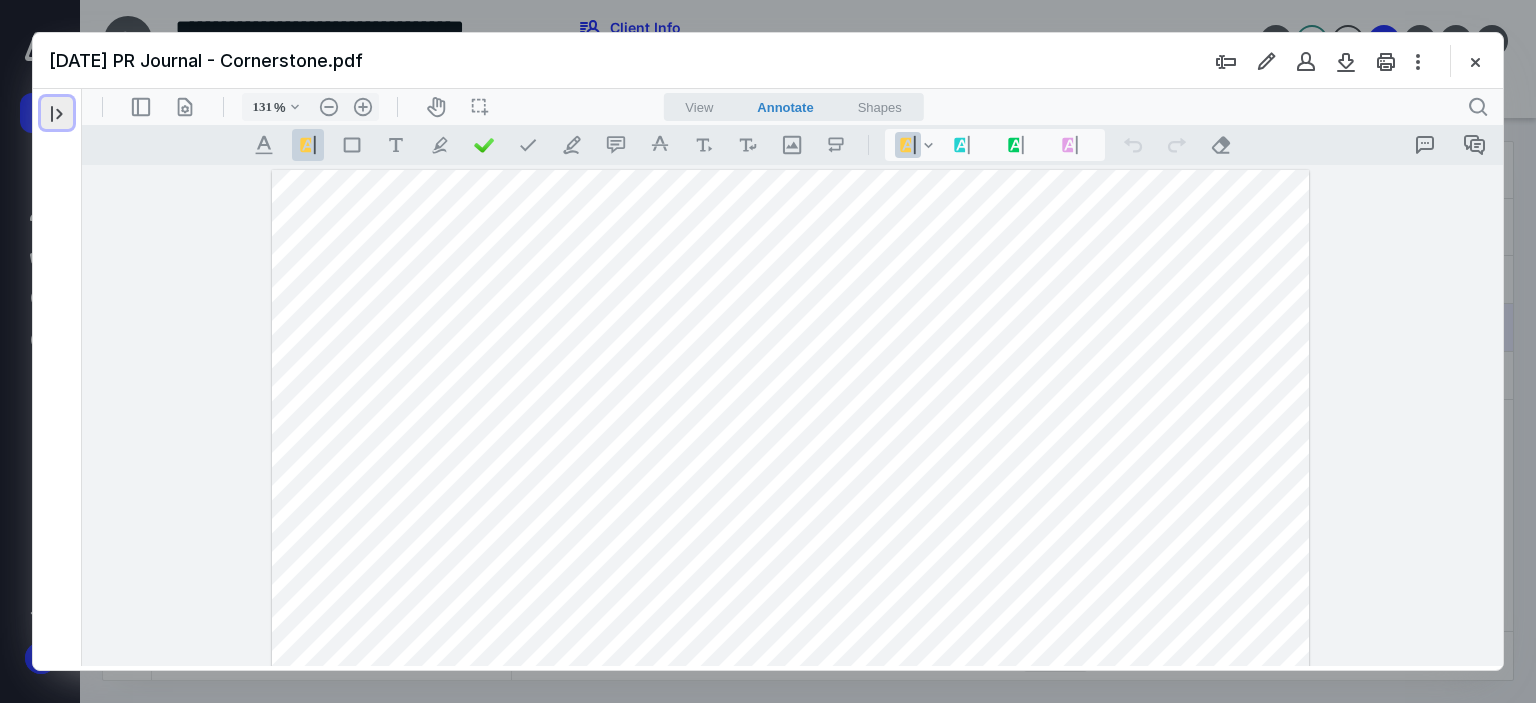 click at bounding box center [57, 113] 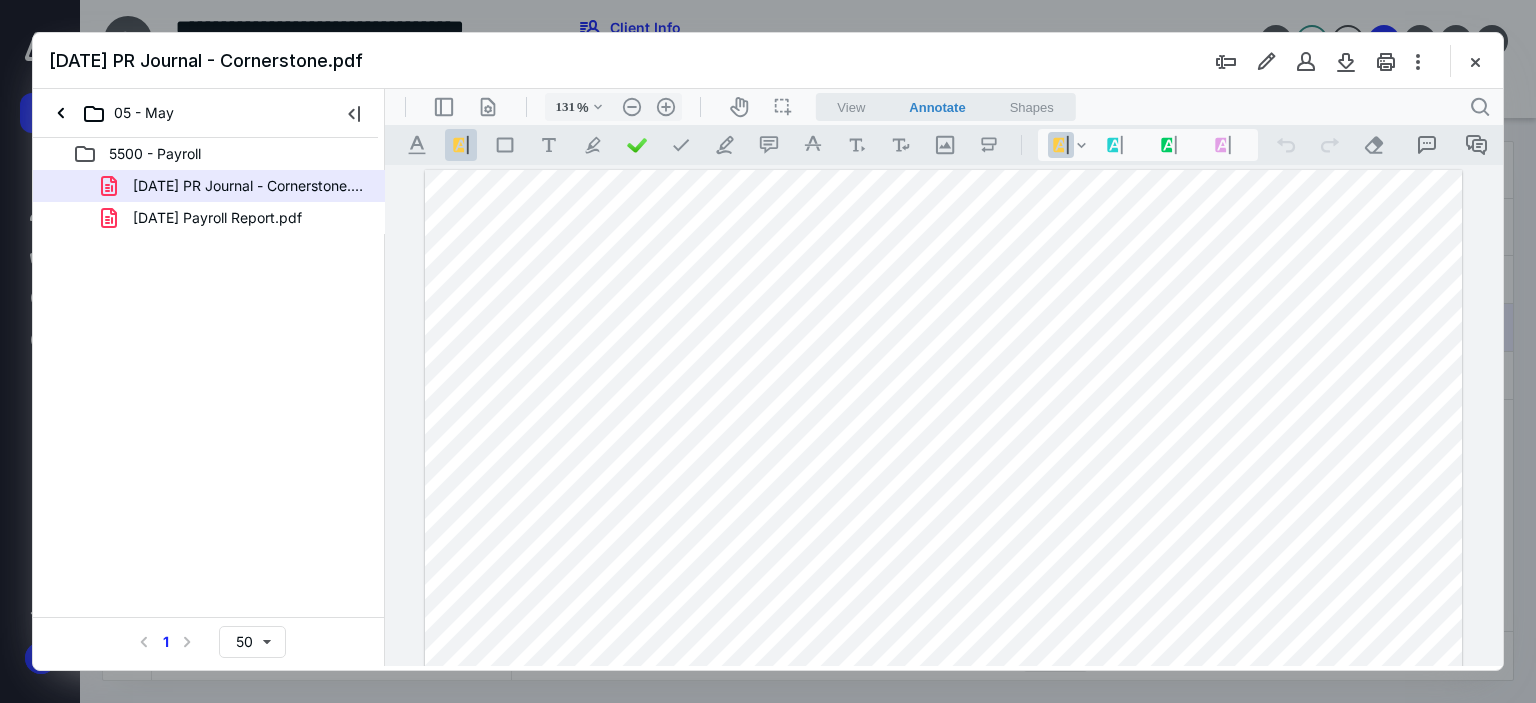 drag, startPoint x: 152, startPoint y: 224, endPoint x: 169, endPoint y: 203, distance: 27.018513 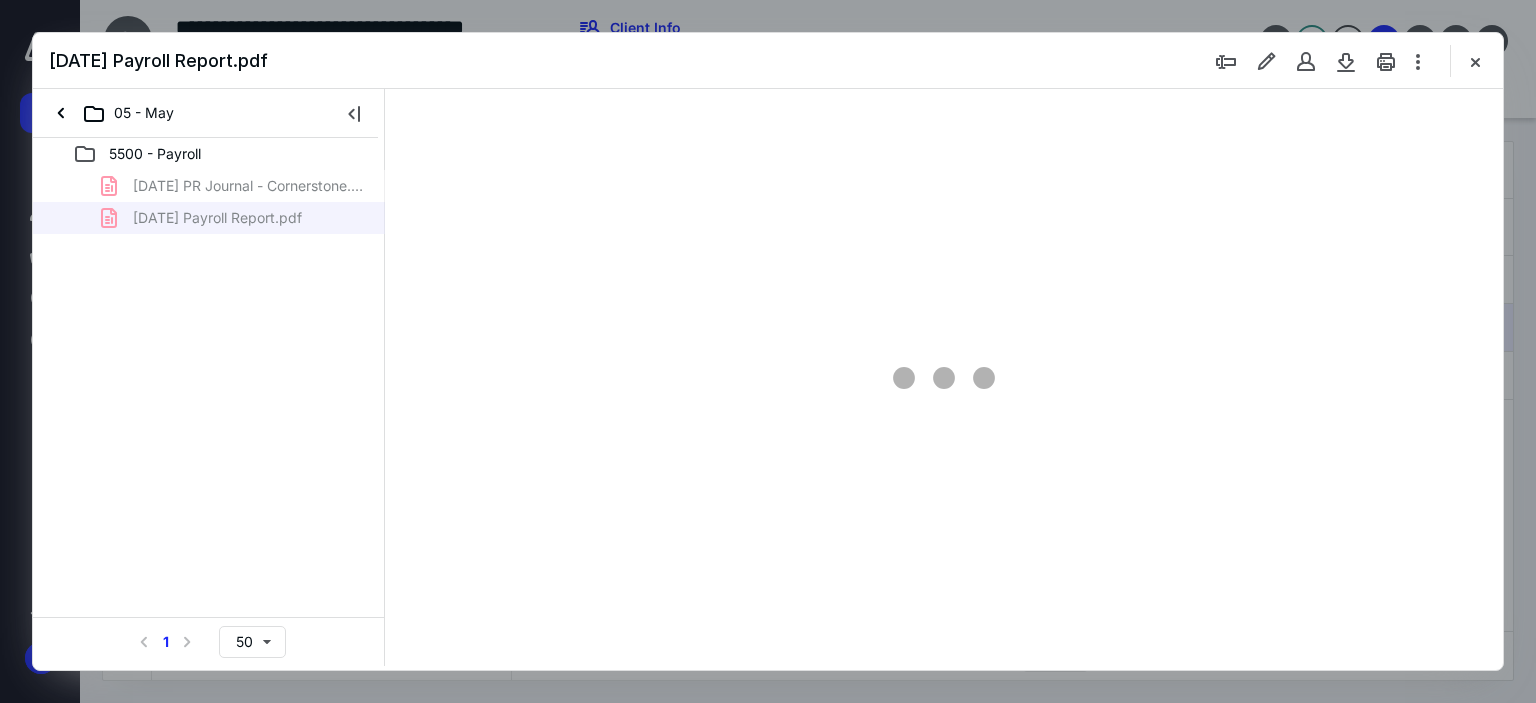 scroll, scrollTop: 79, scrollLeft: 0, axis: vertical 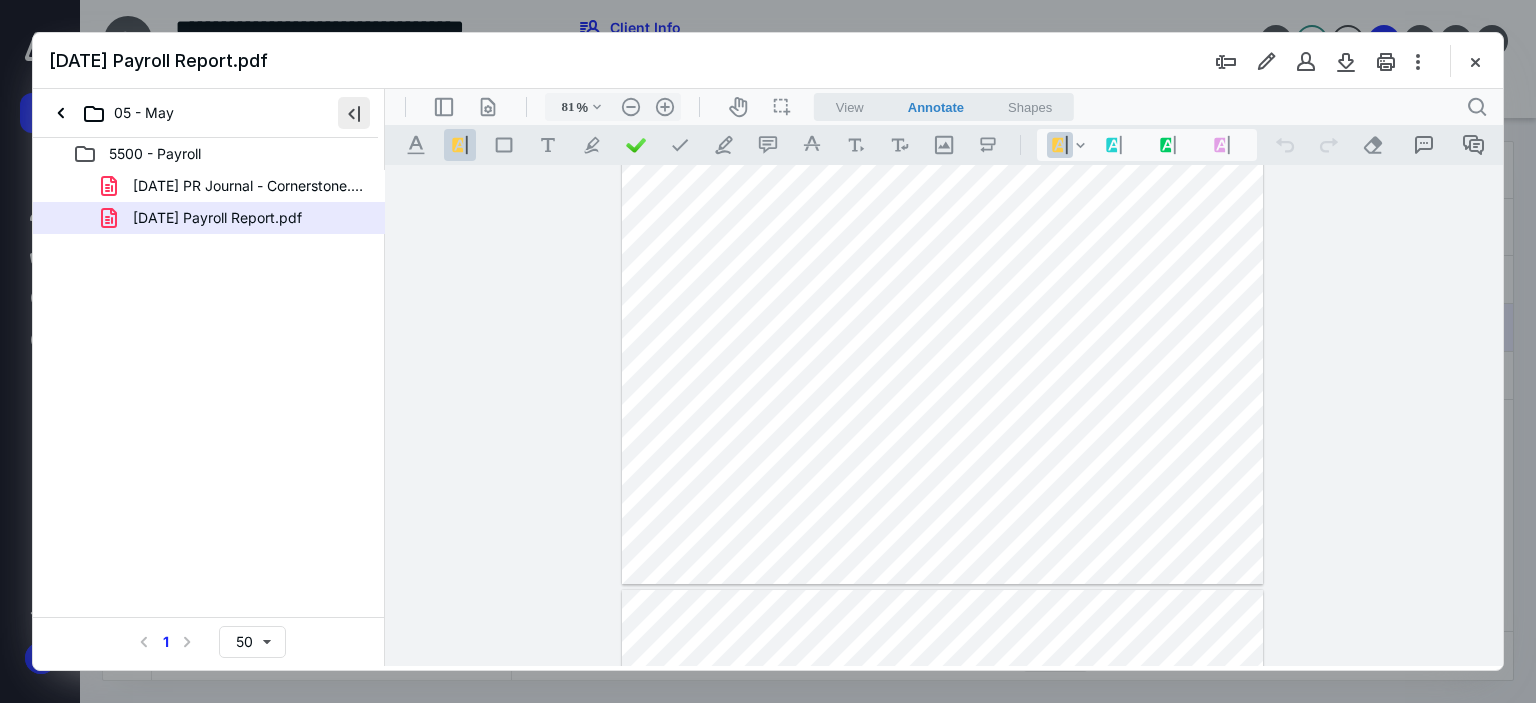 click at bounding box center (354, 113) 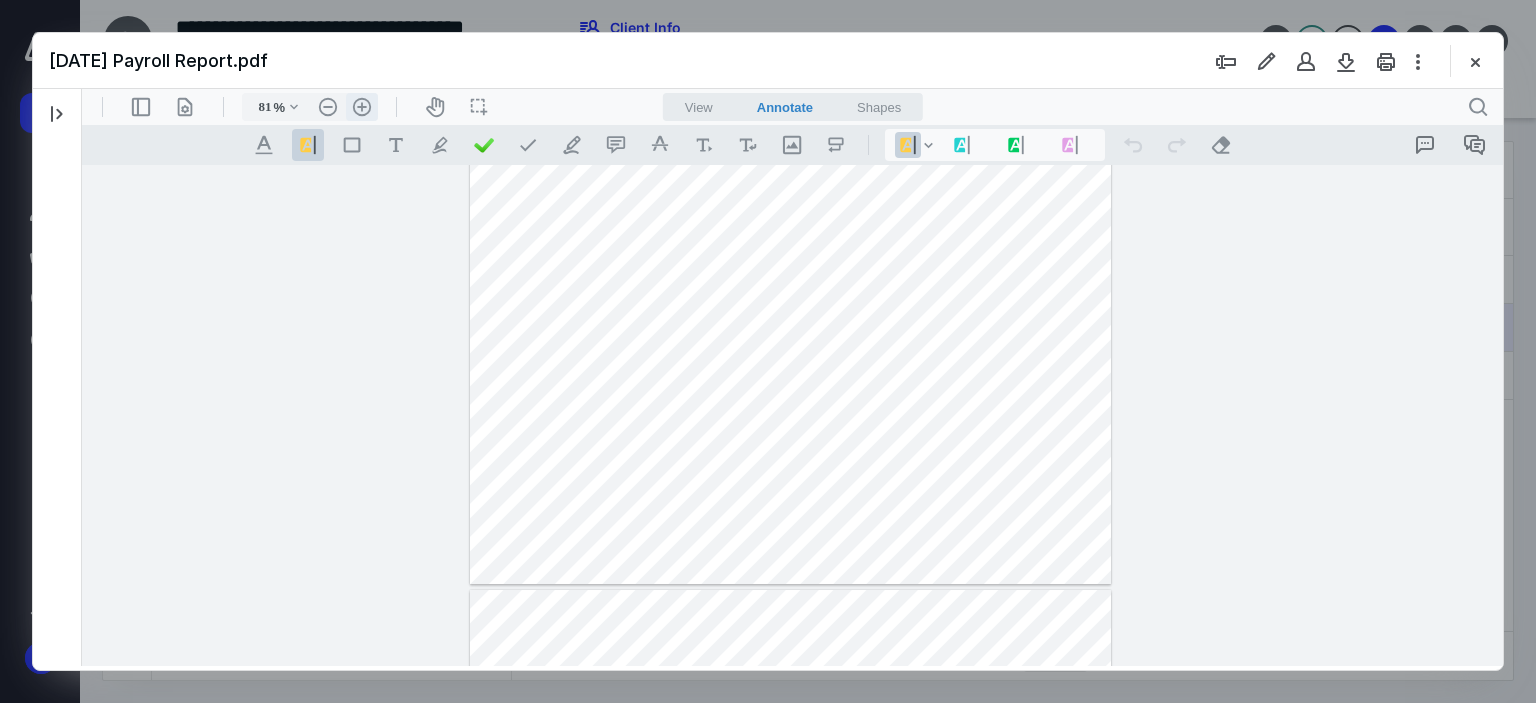 click on ".cls-1{fill:#abb0c4;} icon - header - zoom - in - line" at bounding box center [362, 107] 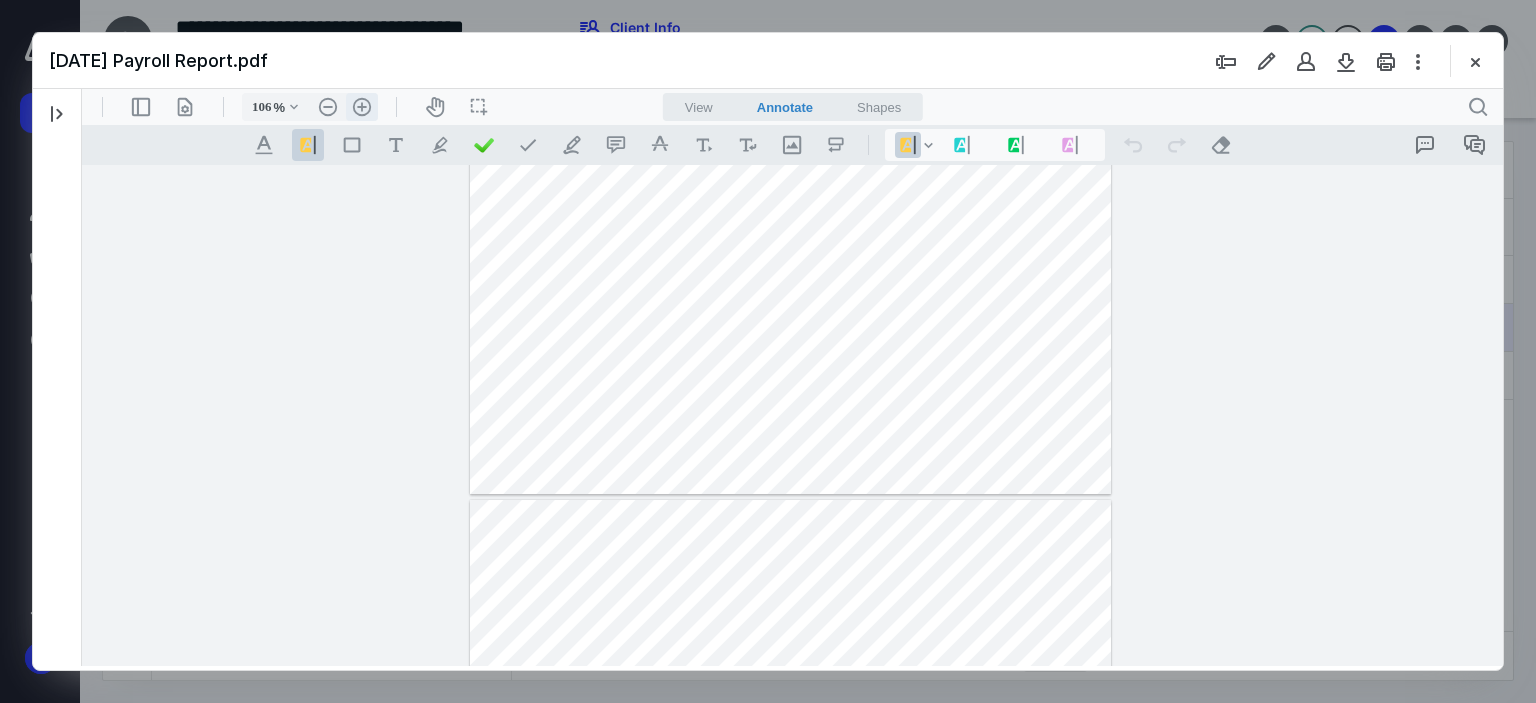 click on ".cls-1{fill:#abb0c4;} icon - header - zoom - in - line" at bounding box center [362, 107] 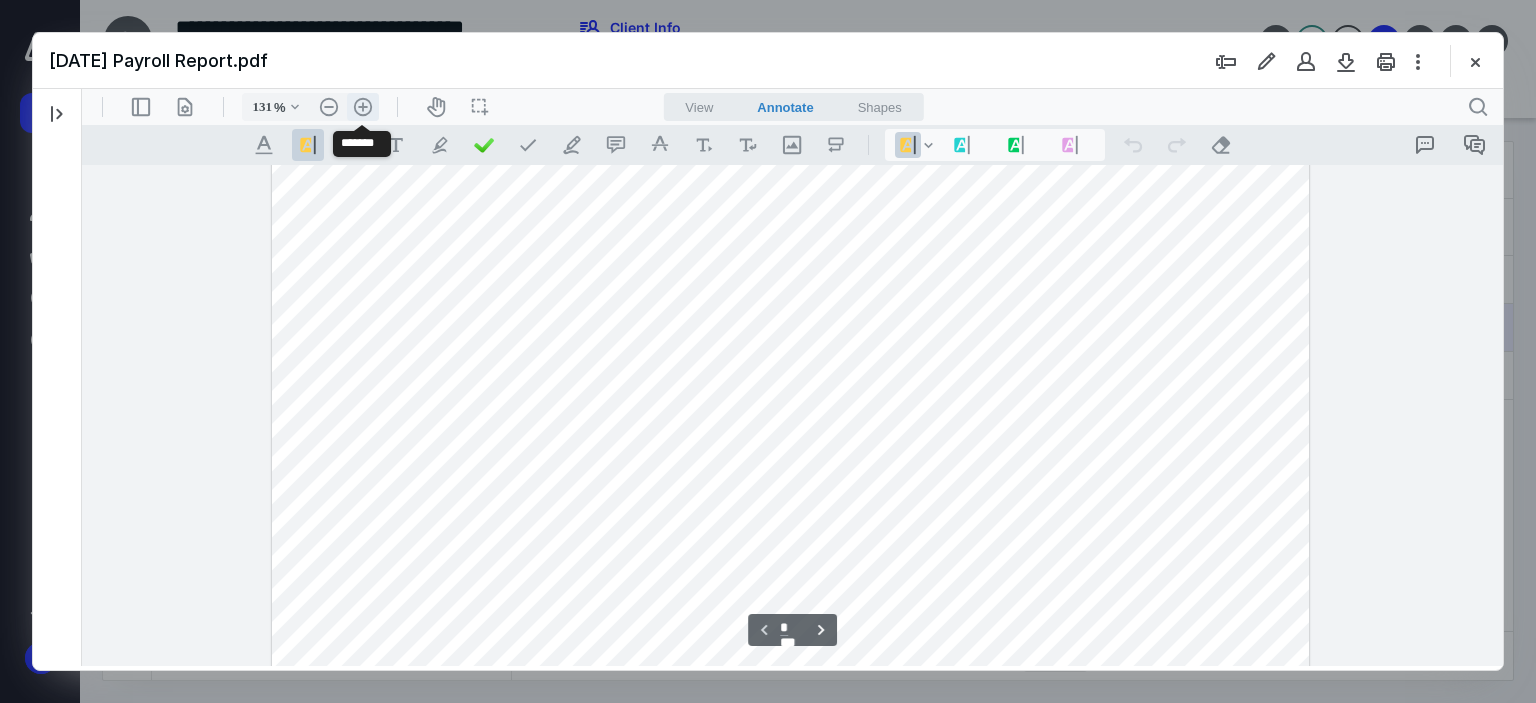click on ".cls-1{fill:#abb0c4;} icon - header - zoom - in - line" at bounding box center [363, 107] 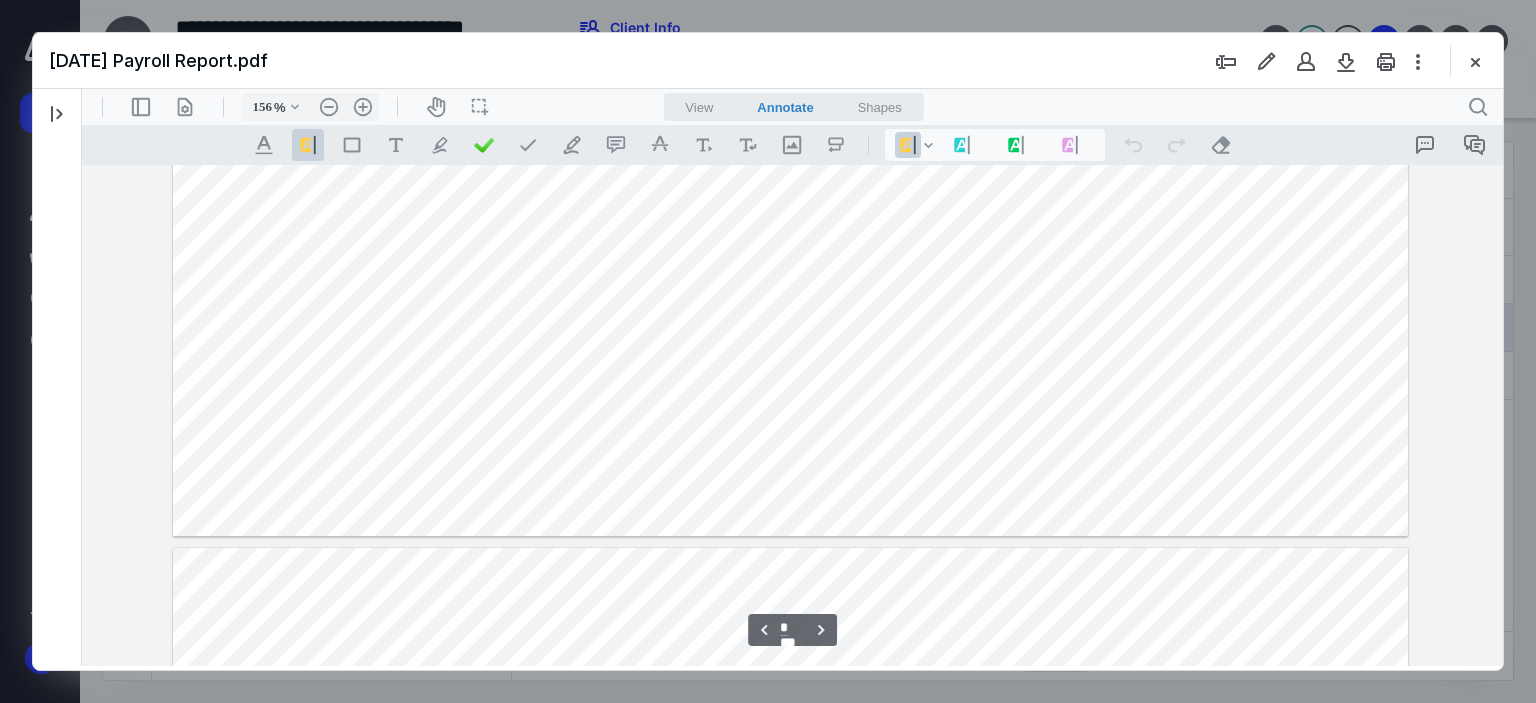 scroll, scrollTop: 1550, scrollLeft: 0, axis: vertical 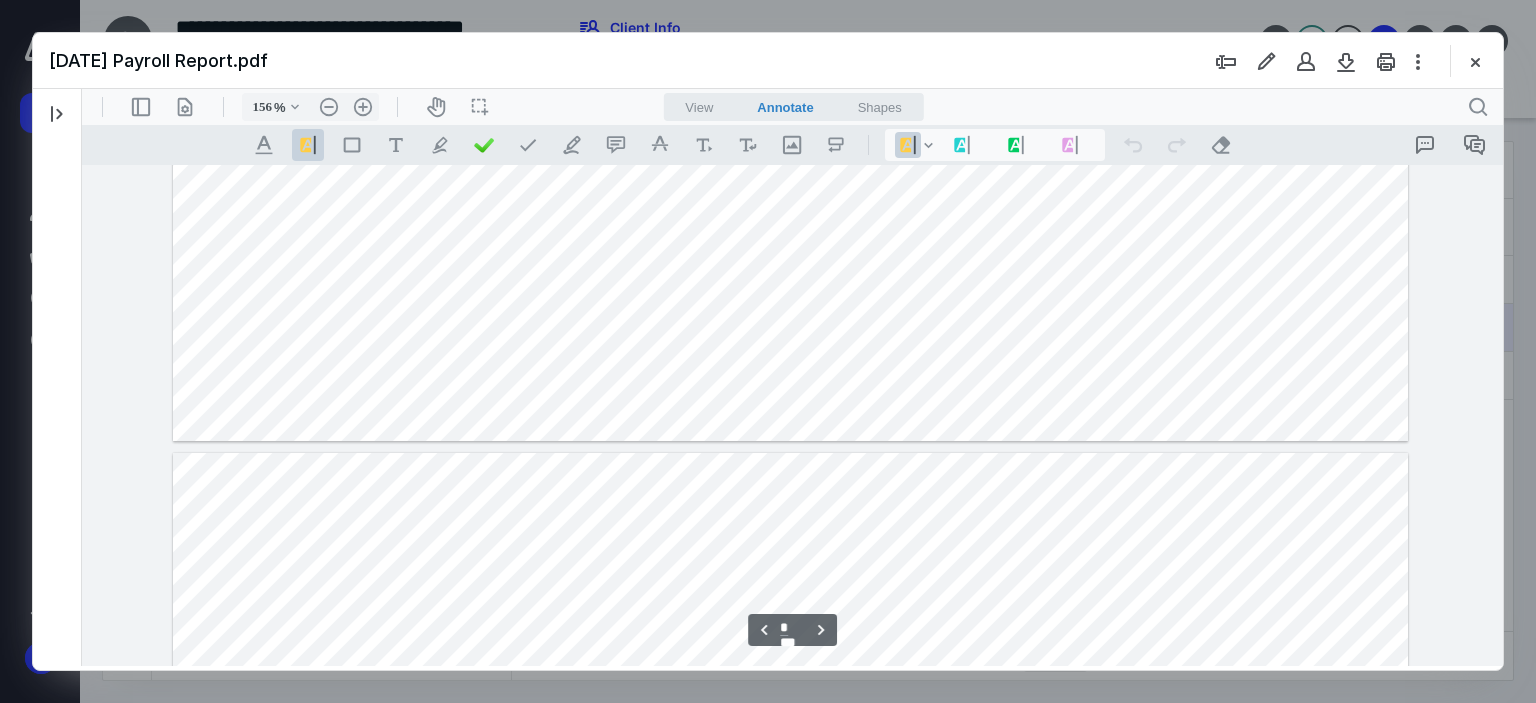 type on "*" 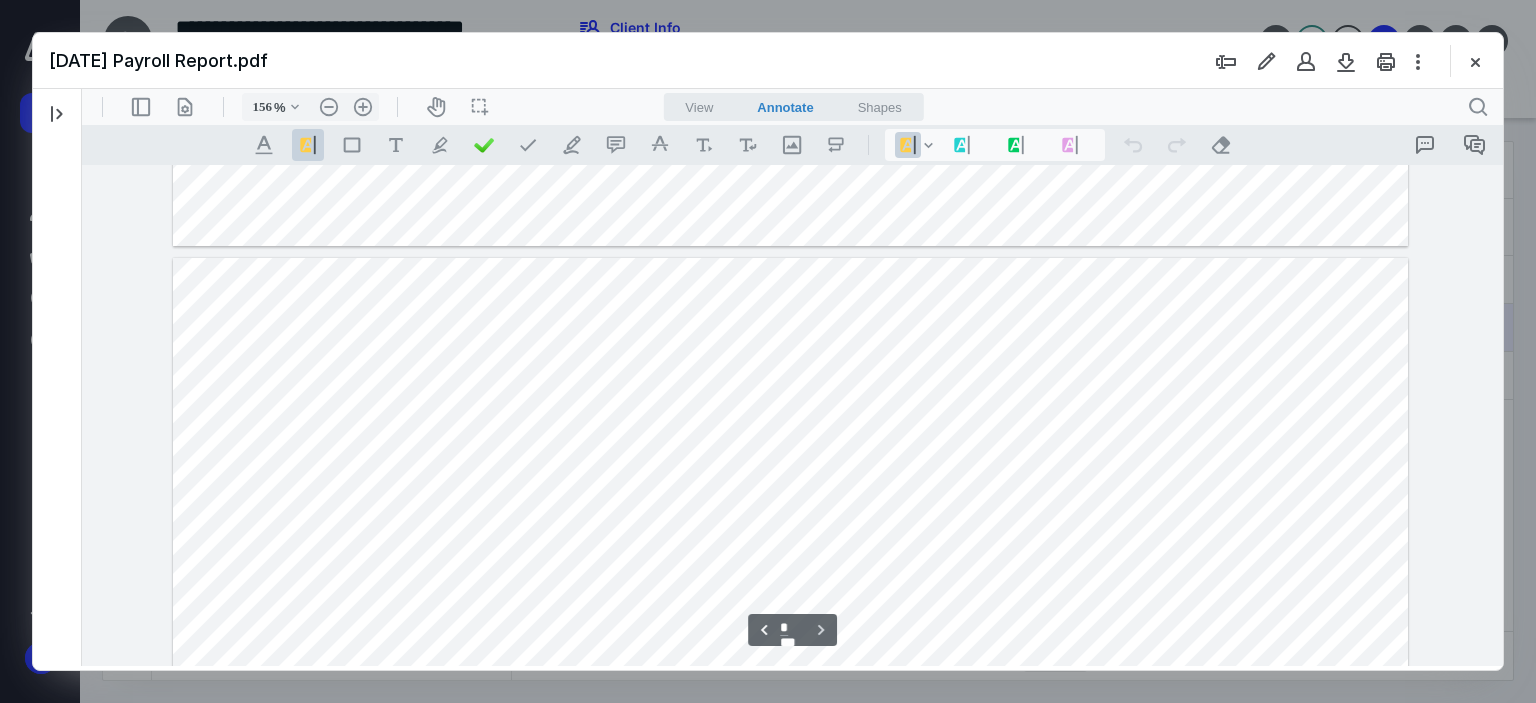 scroll, scrollTop: 1850, scrollLeft: 0, axis: vertical 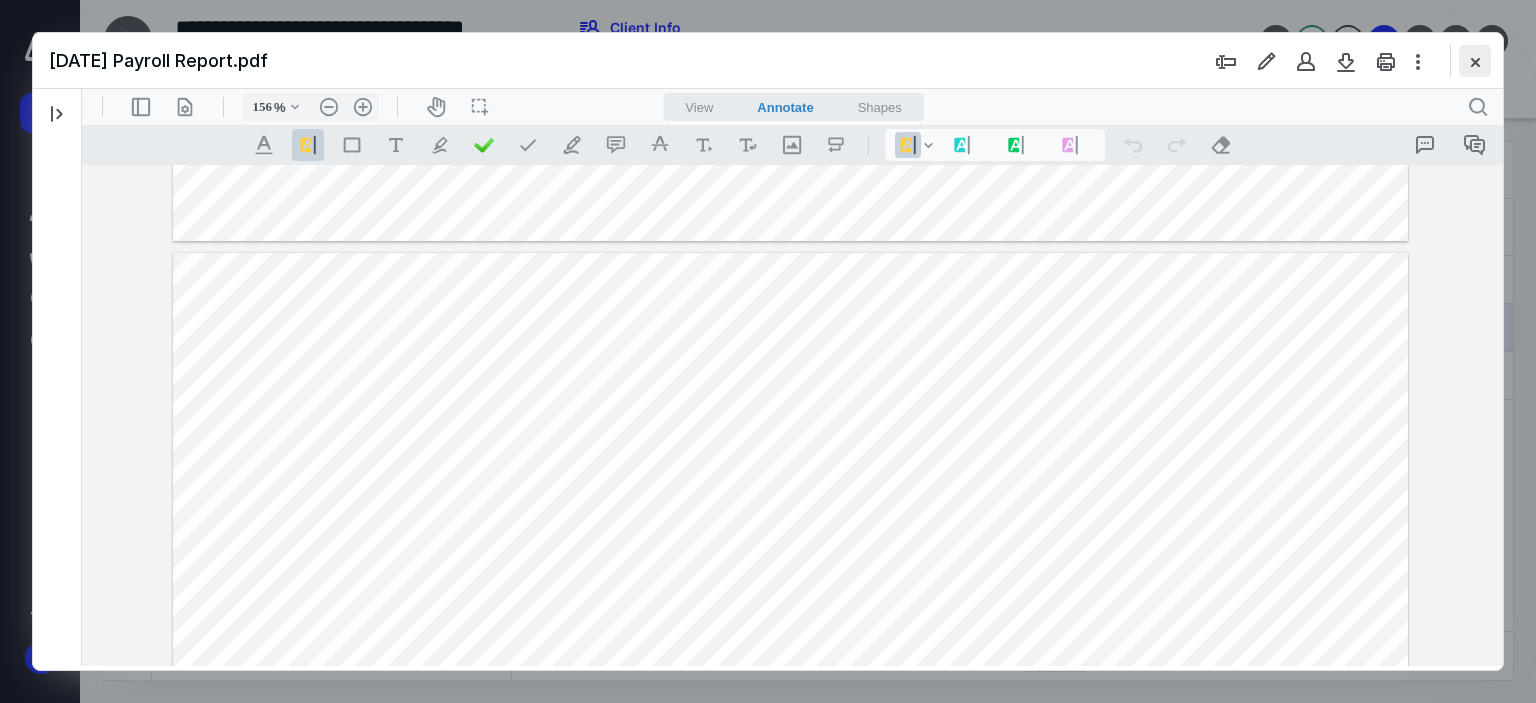 click at bounding box center (1475, 61) 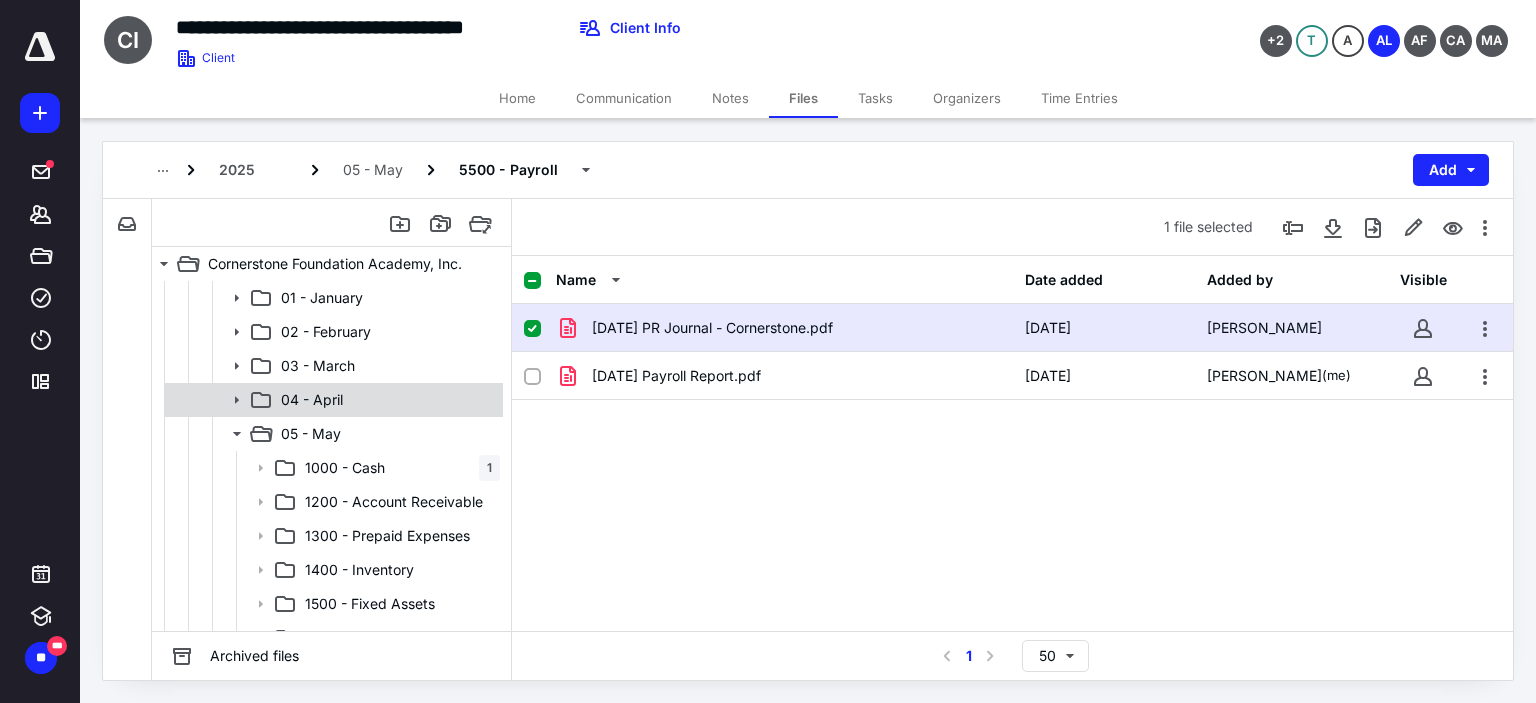 scroll, scrollTop: 100, scrollLeft: 0, axis: vertical 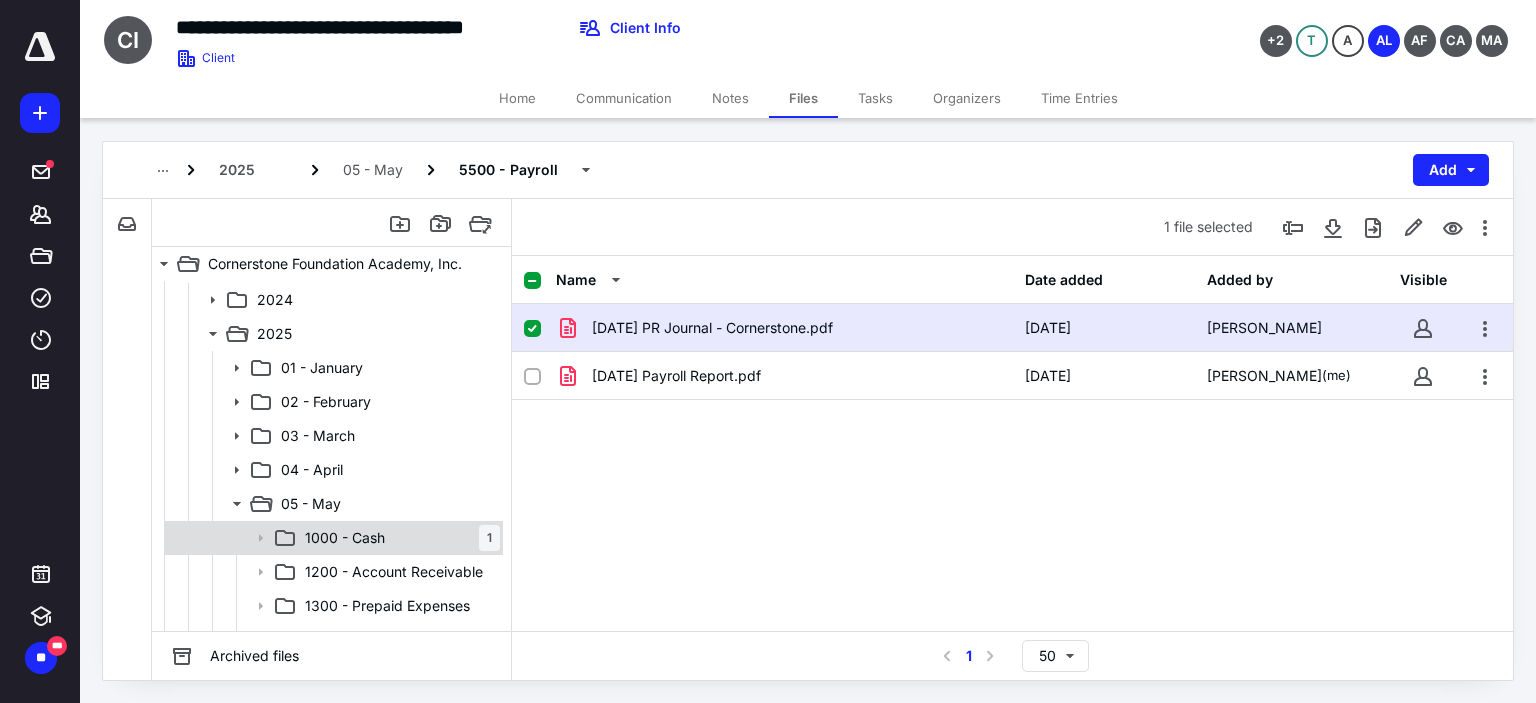 click on "1000 - Cash" at bounding box center [345, 538] 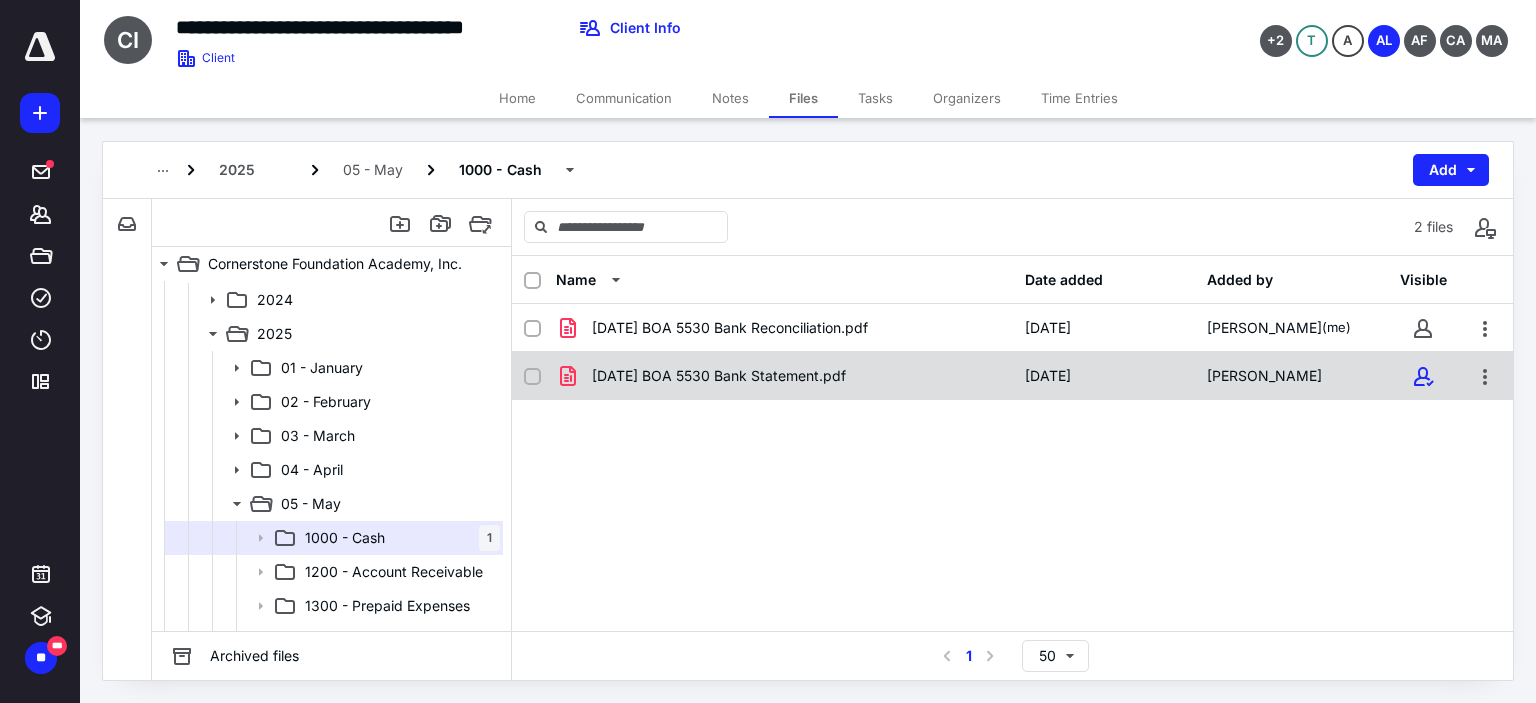 click on "05.31.25 BOA 5530 Bank Statement.pdf 7/7/2025 Dayrin Cruz Arias" at bounding box center [1012, 376] 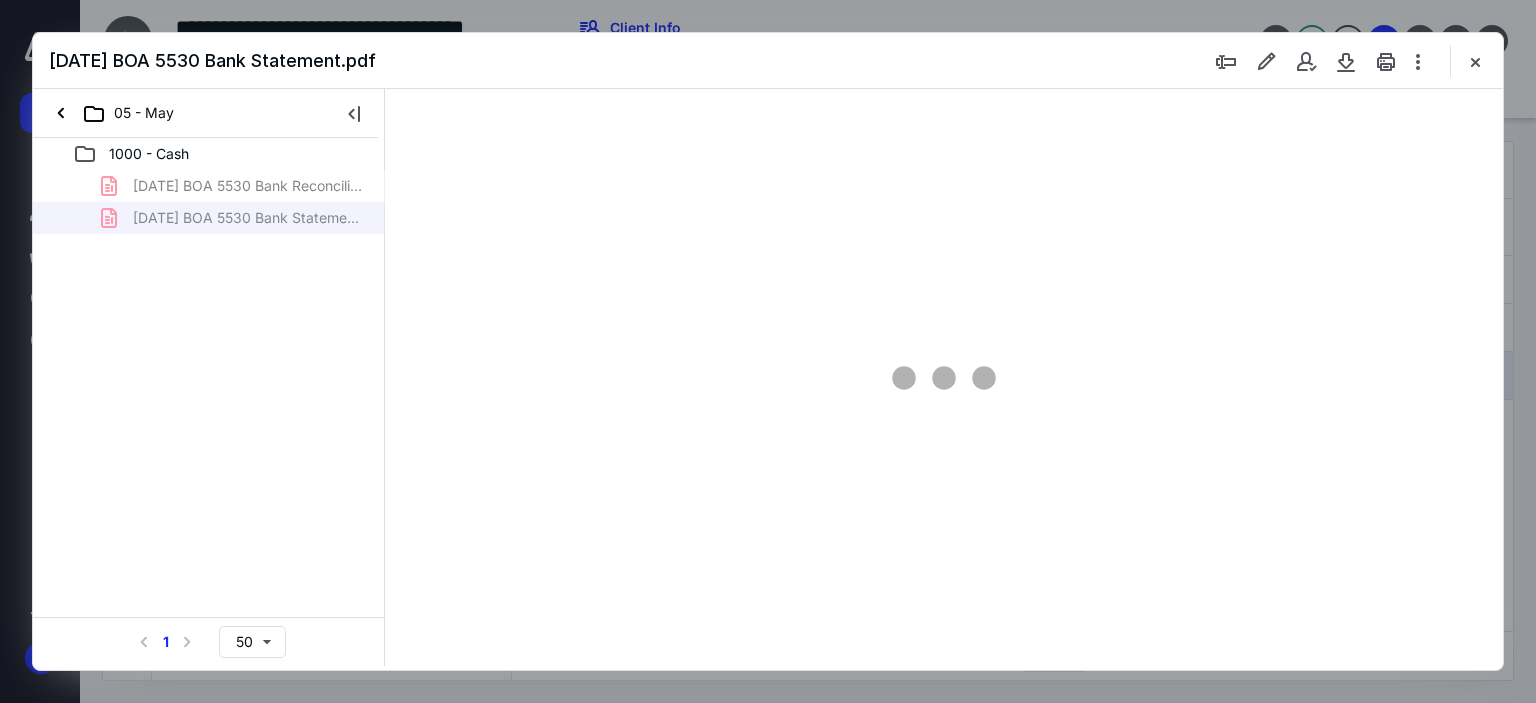 scroll, scrollTop: 0, scrollLeft: 0, axis: both 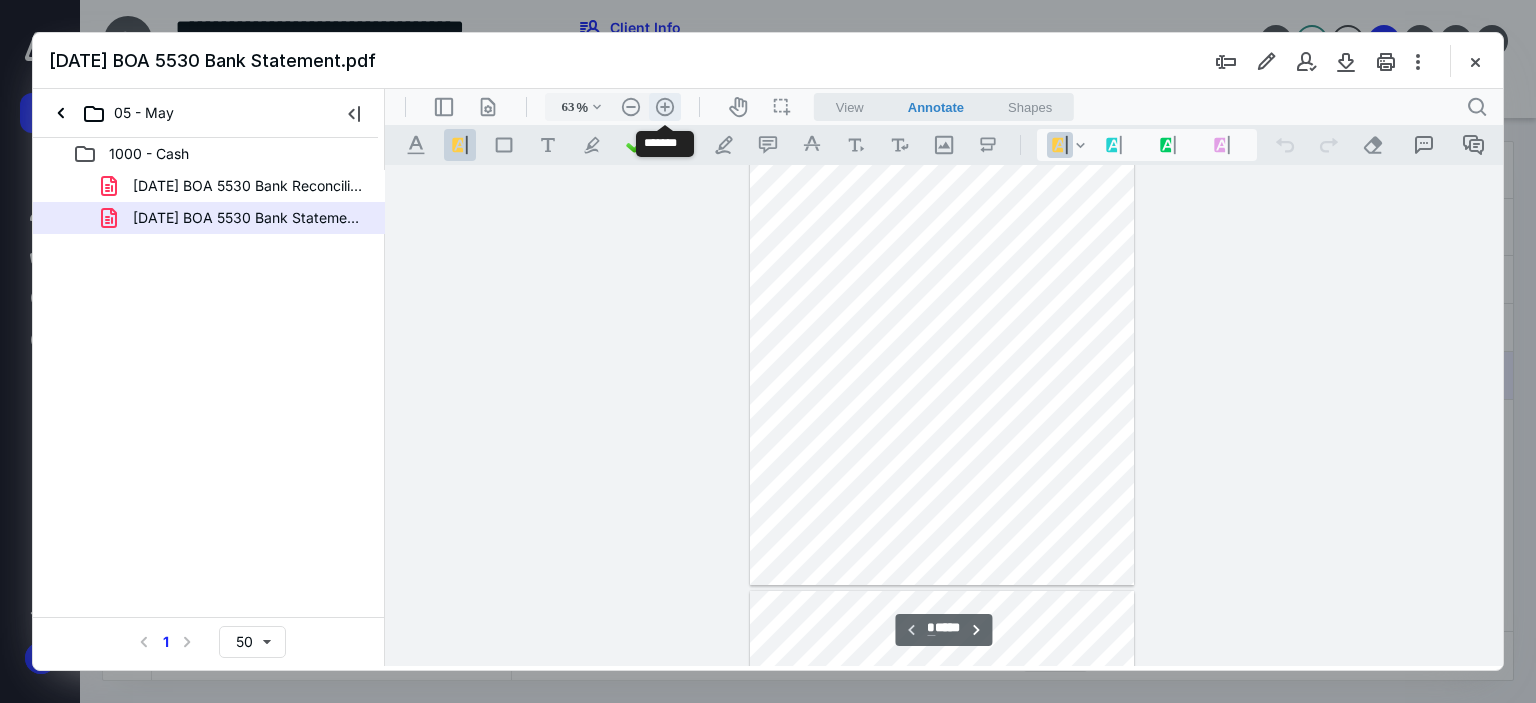 click on ".cls-1{fill:#abb0c4;} icon - header - zoom - in - line" at bounding box center [665, 107] 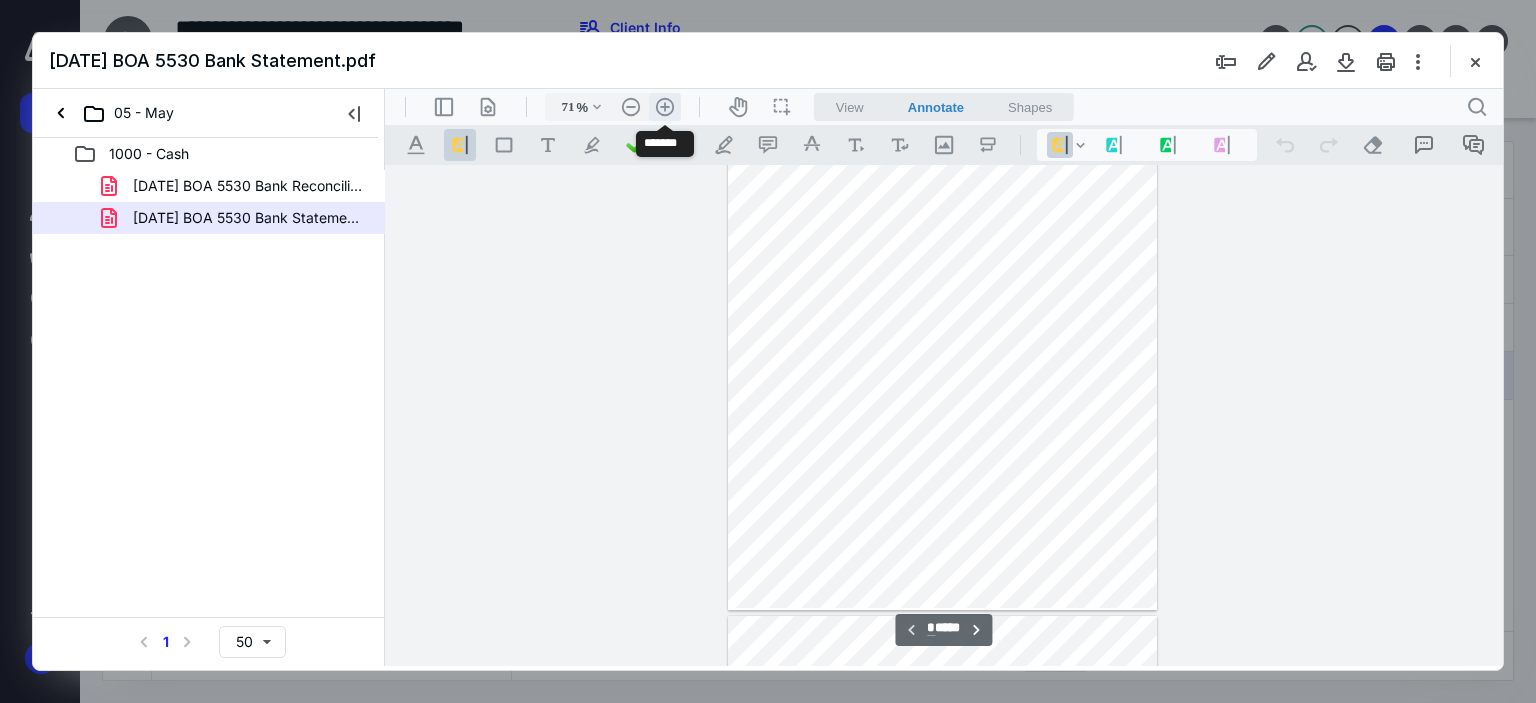 click on ".cls-1{fill:#abb0c4;} icon - header - zoom - in - line" at bounding box center [665, 107] 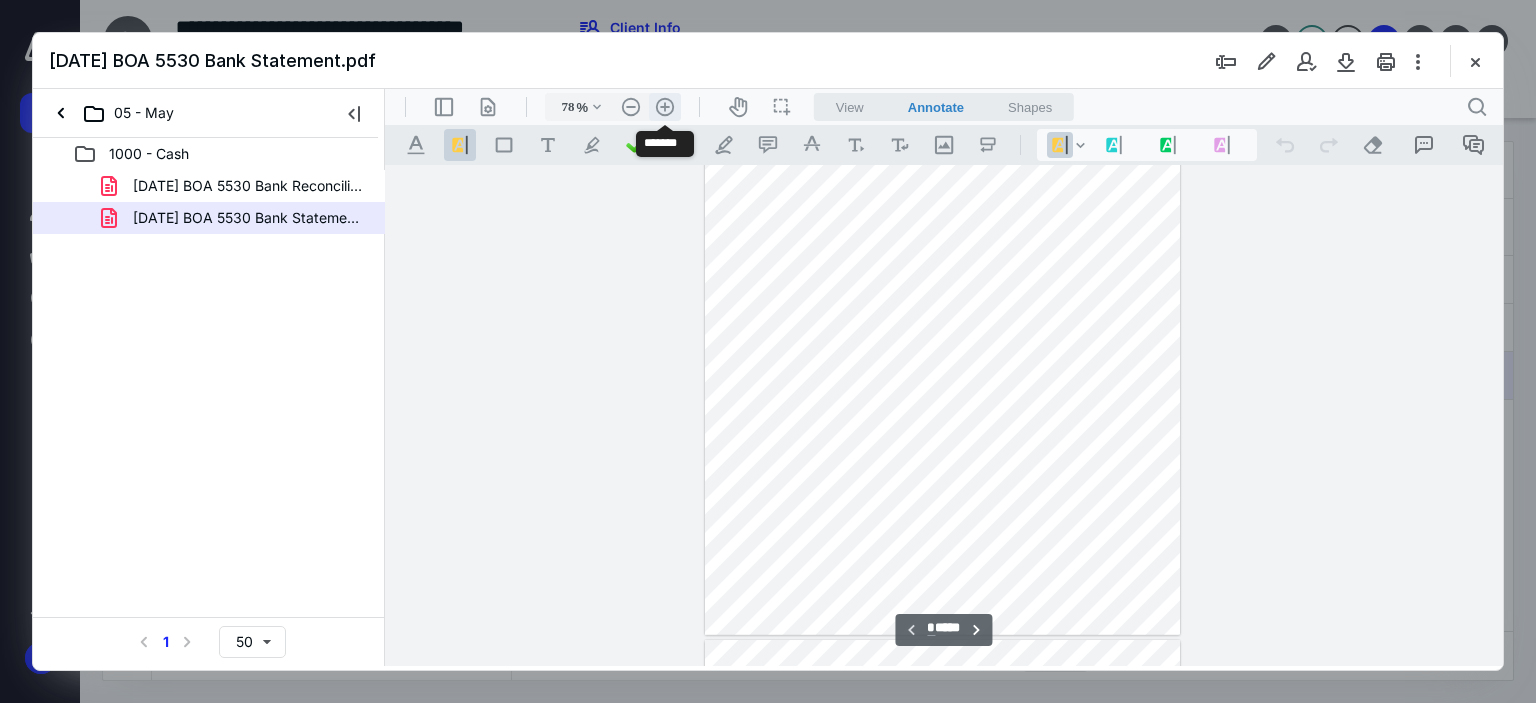 click on ".cls-1{fill:#abb0c4;} icon - header - zoom - in - line" at bounding box center (665, 107) 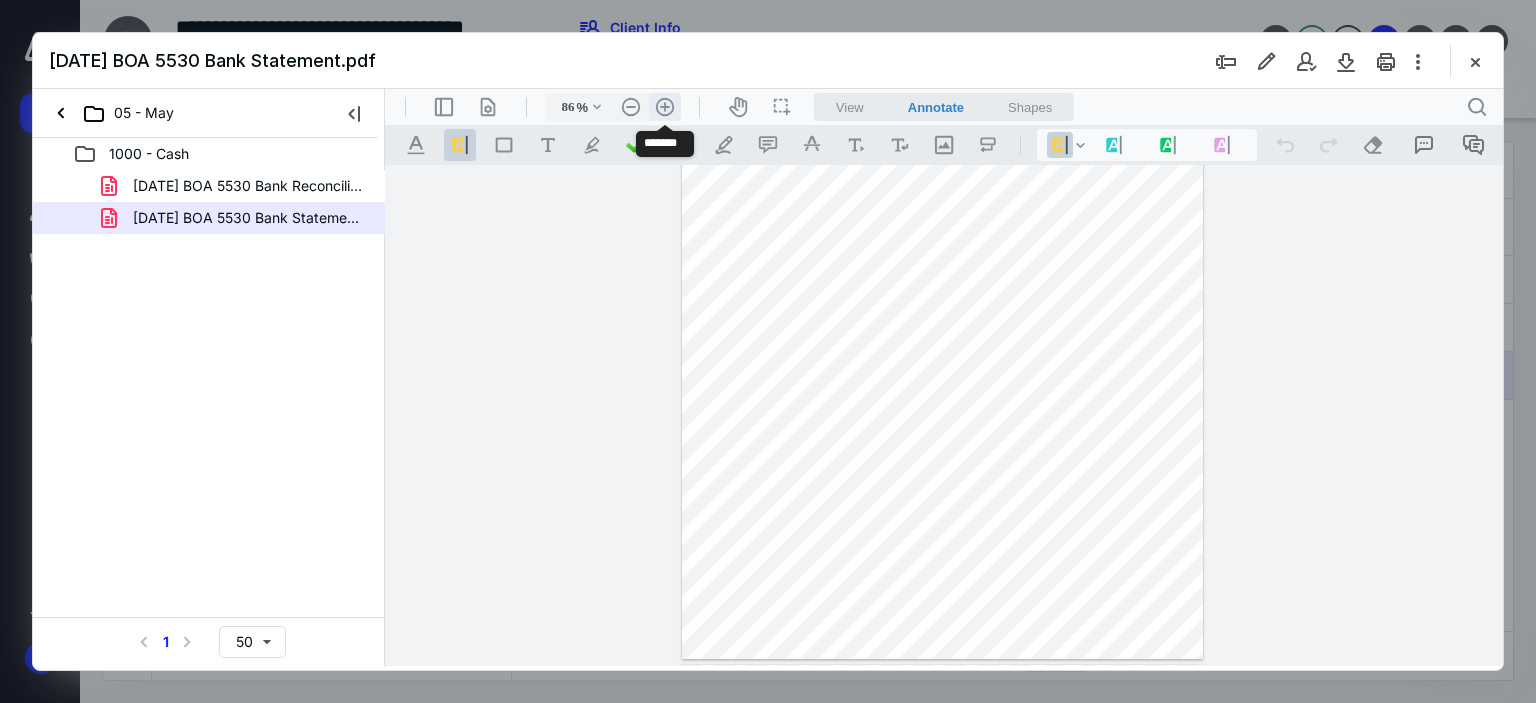 click on ".cls-1{fill:#abb0c4;} icon - header - zoom - in - line" at bounding box center [665, 107] 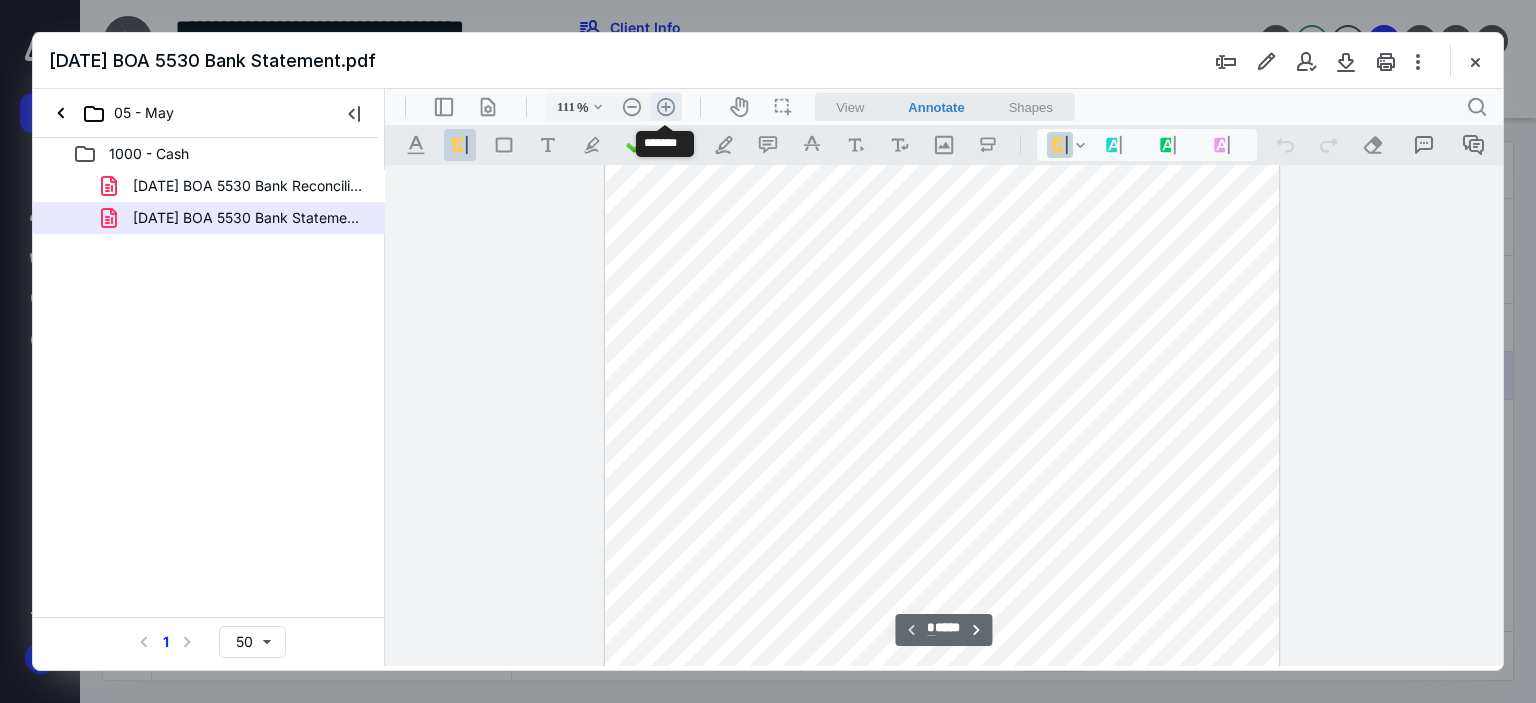 click on ".cls-1{fill:#abb0c4;} icon - header - zoom - in - line" at bounding box center [666, 107] 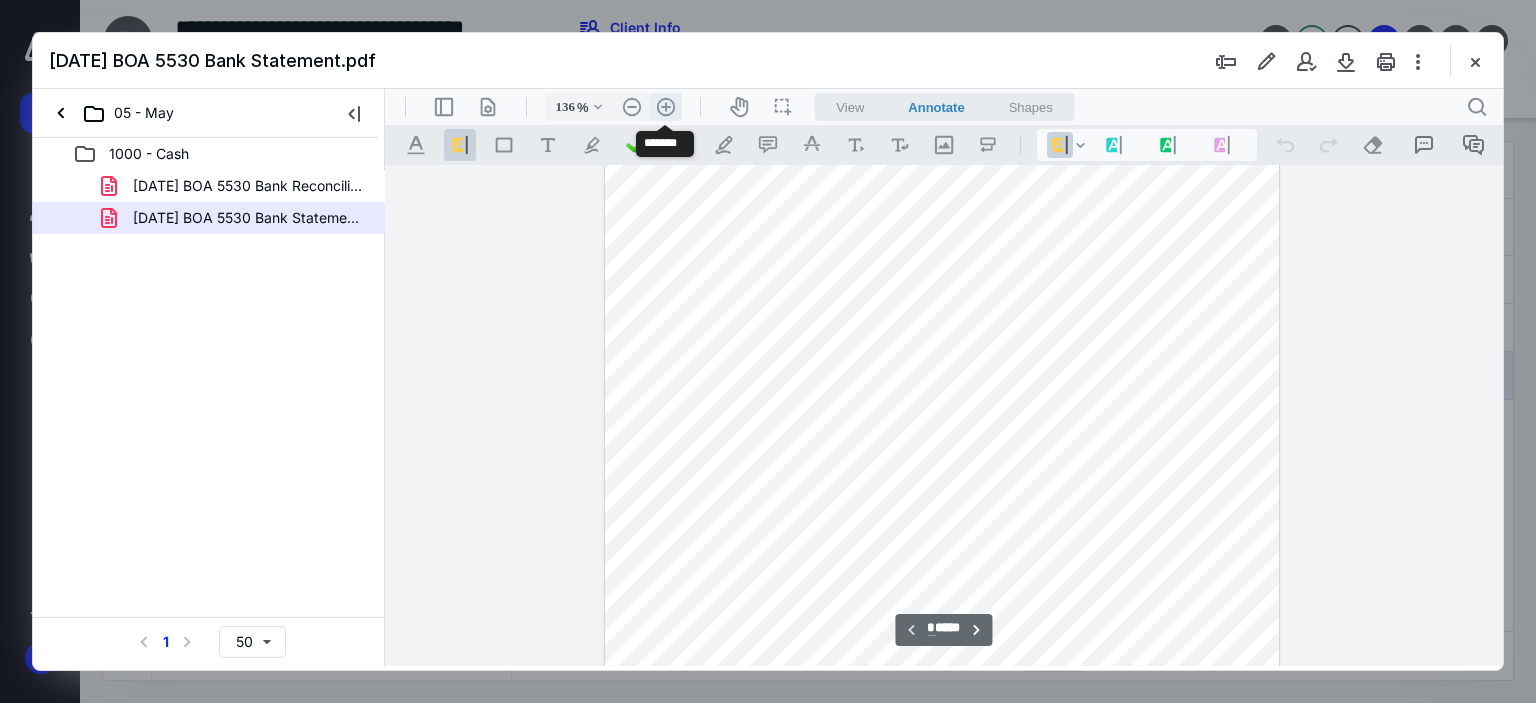 scroll, scrollTop: 418, scrollLeft: 0, axis: vertical 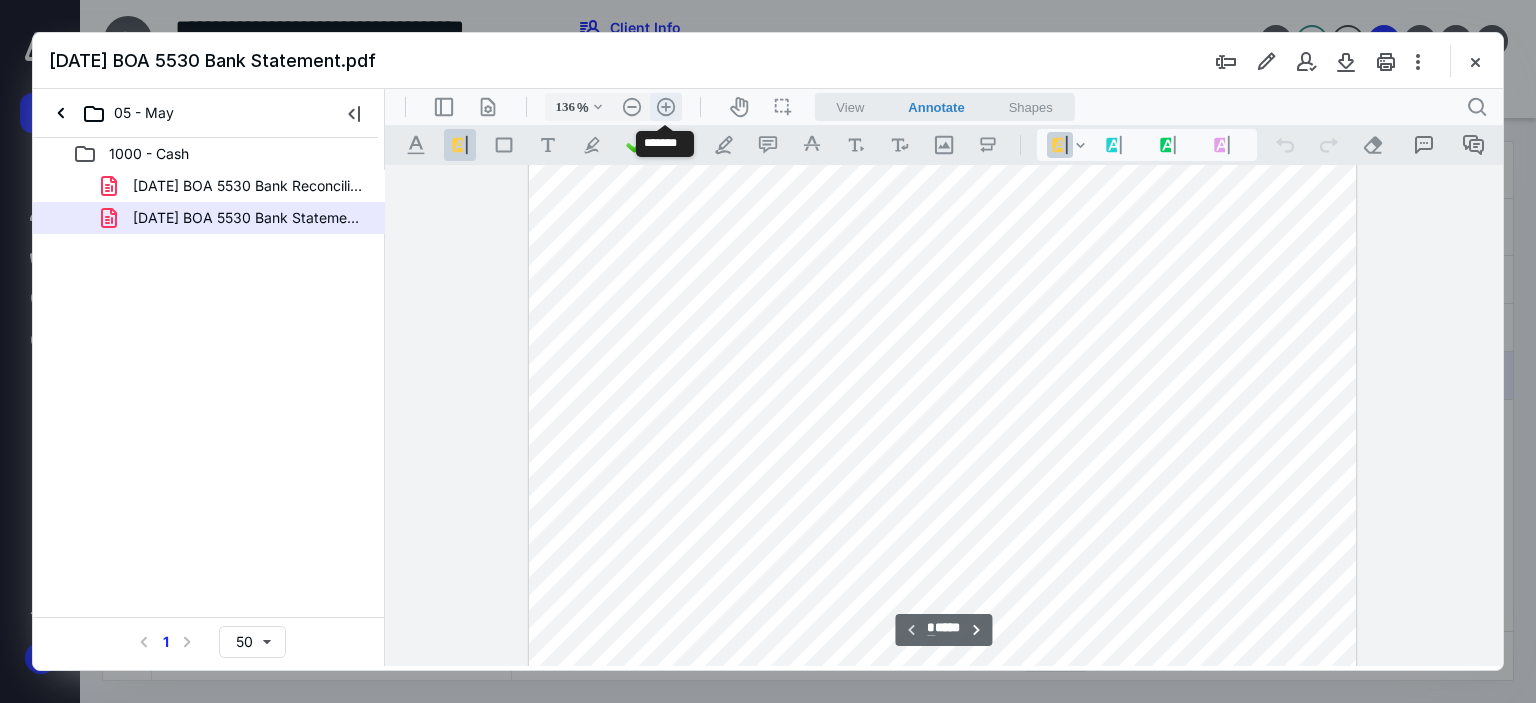 type 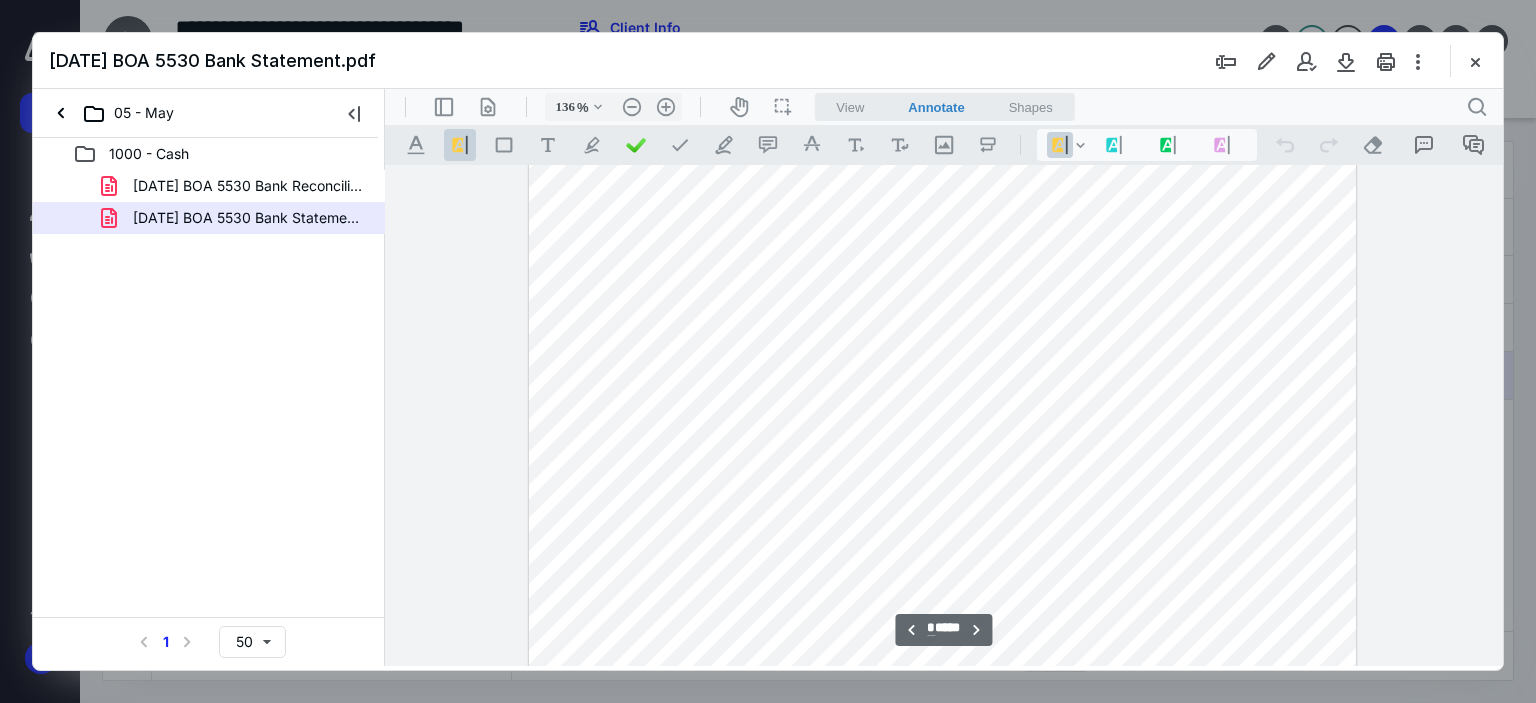 scroll, scrollTop: 3718, scrollLeft: 0, axis: vertical 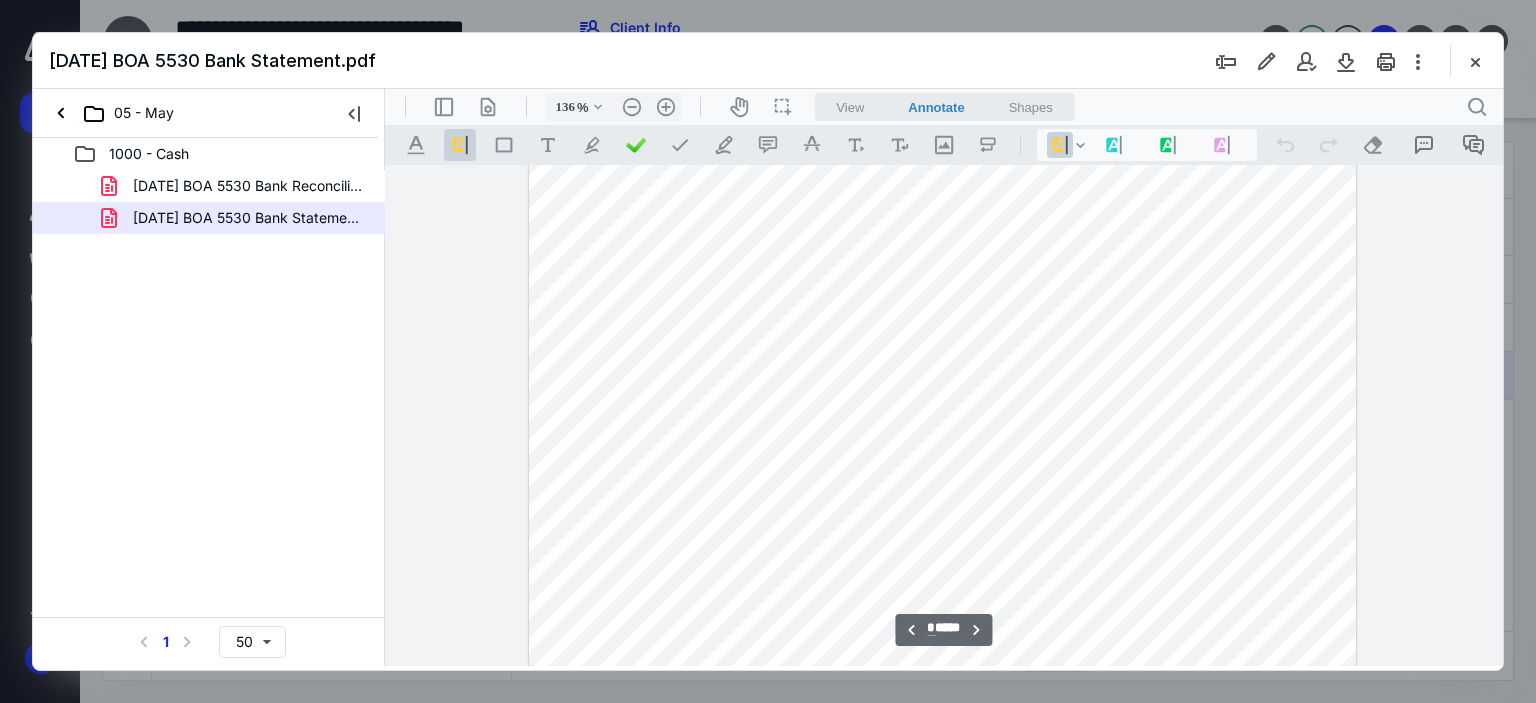 click at bounding box center (768, 351) 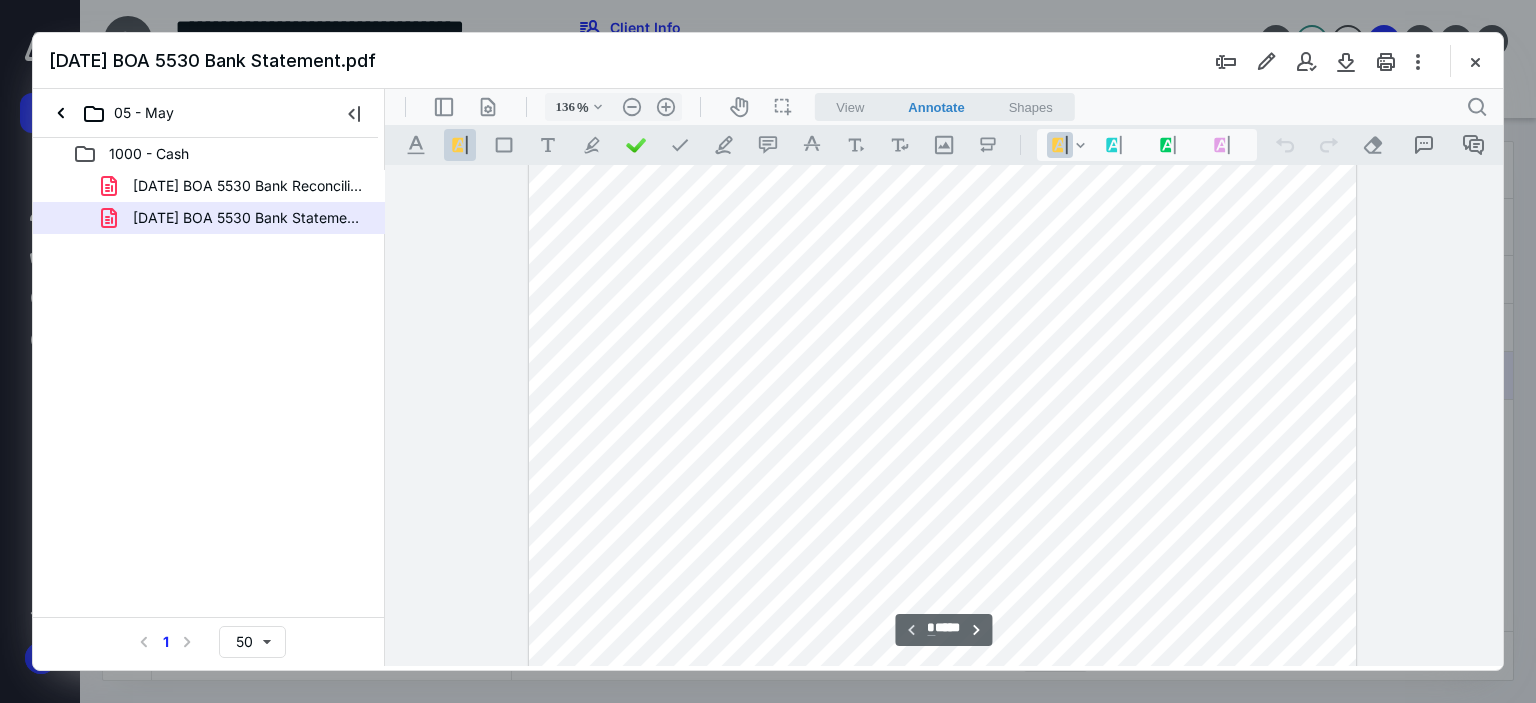 type on "*" 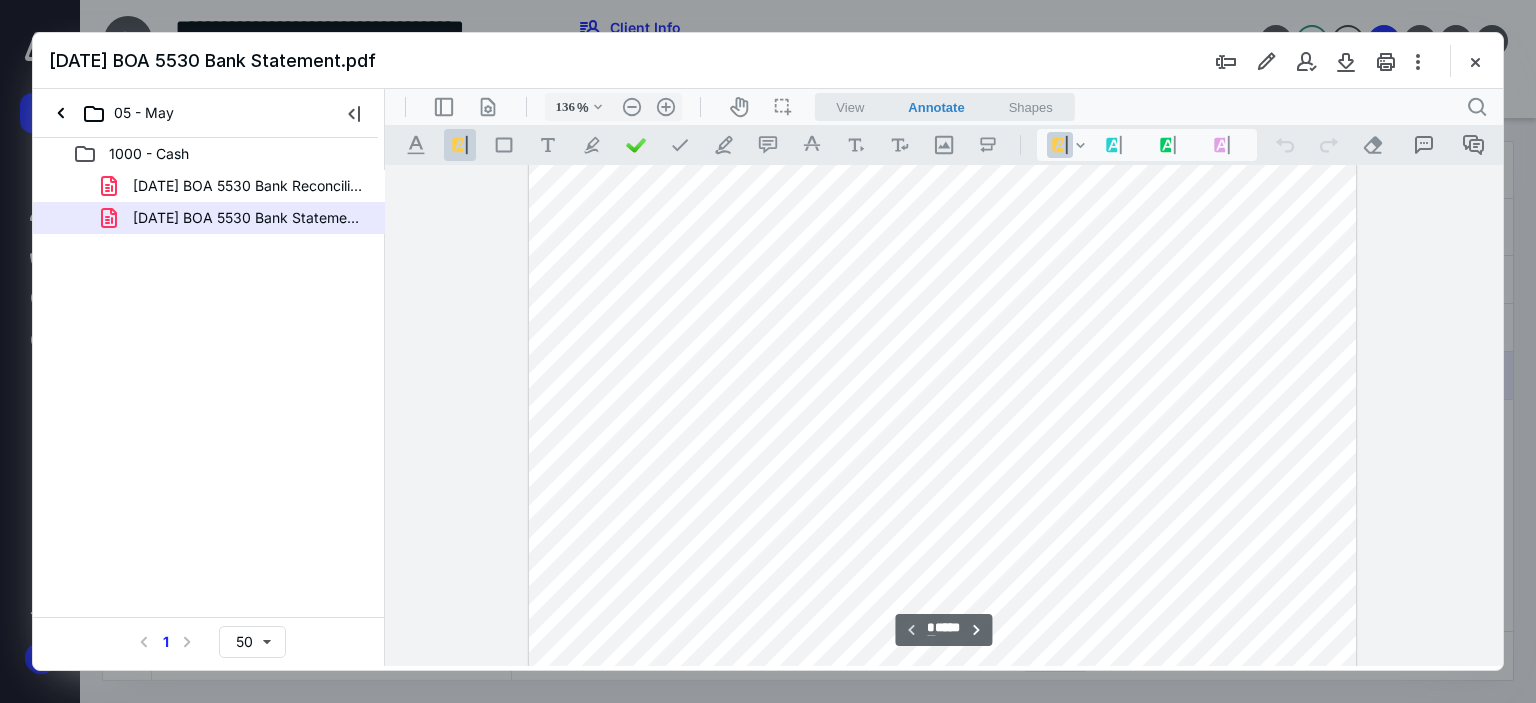 scroll, scrollTop: 500, scrollLeft: 0, axis: vertical 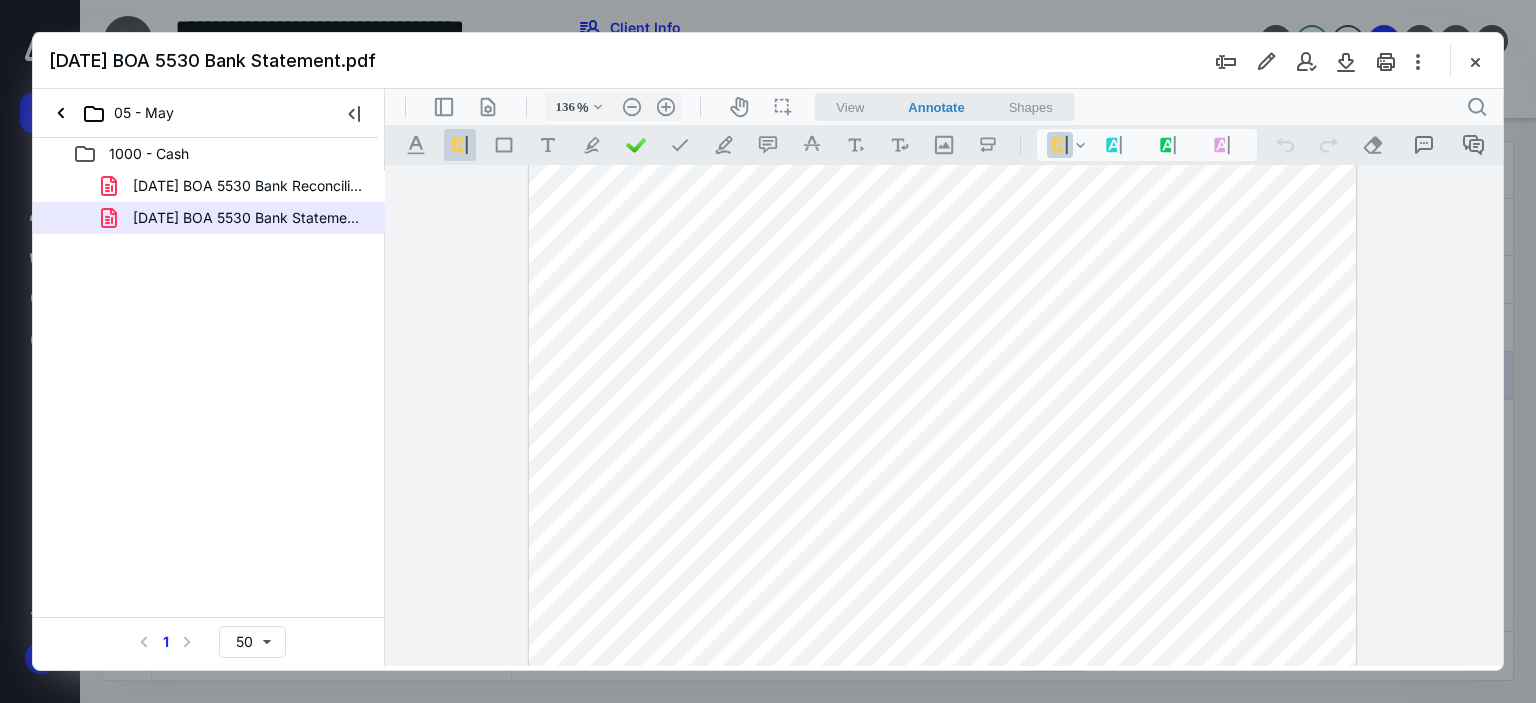 click at bounding box center [1475, 61] 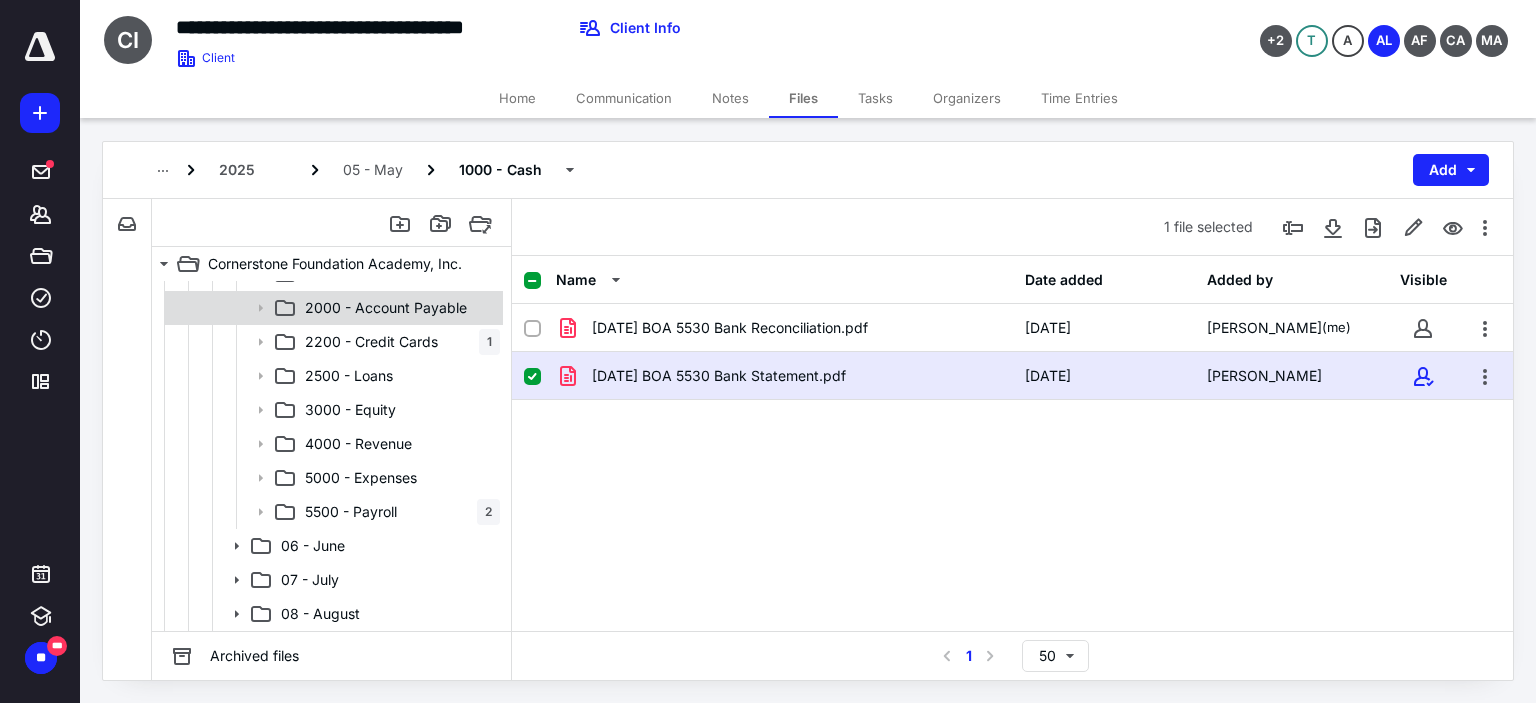 scroll, scrollTop: 700, scrollLeft: 0, axis: vertical 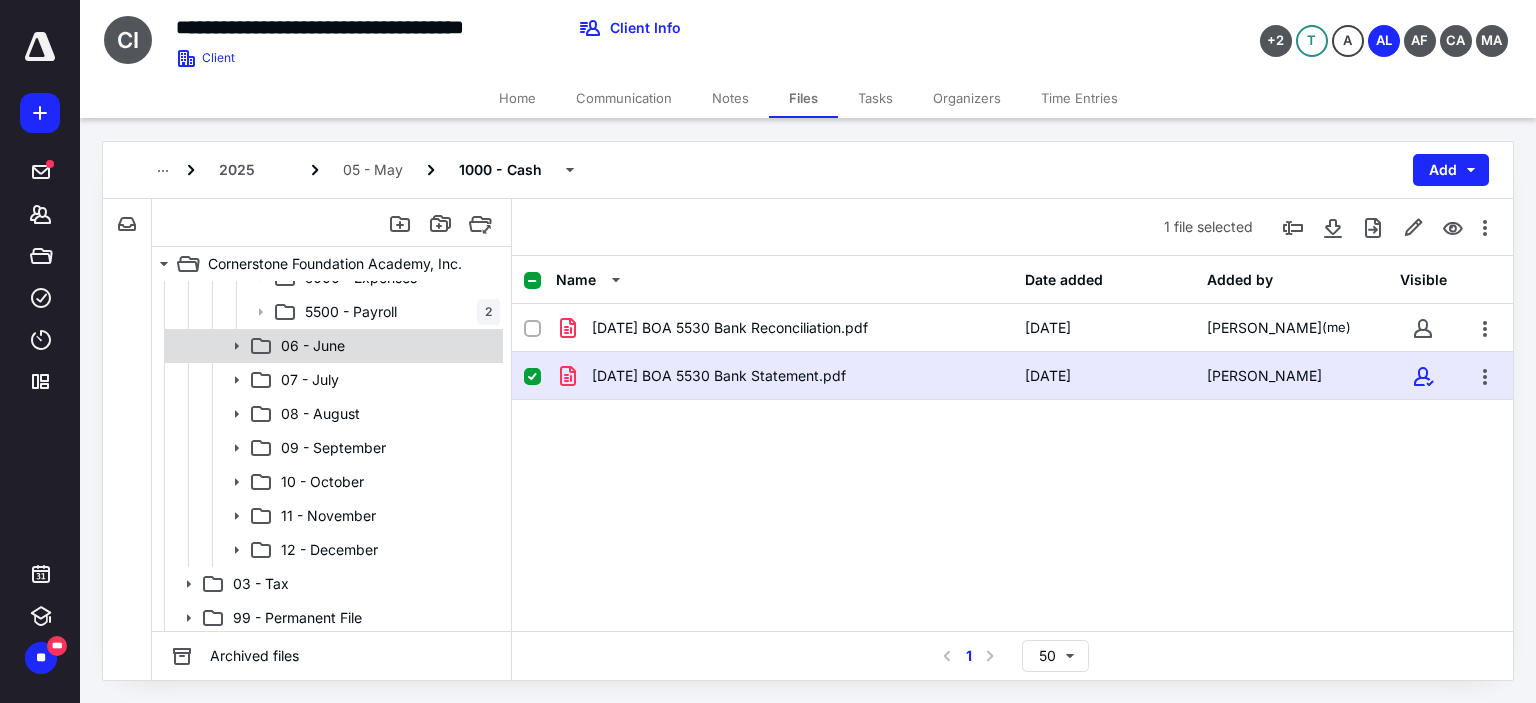 click on "06 - June" at bounding box center (386, 346) 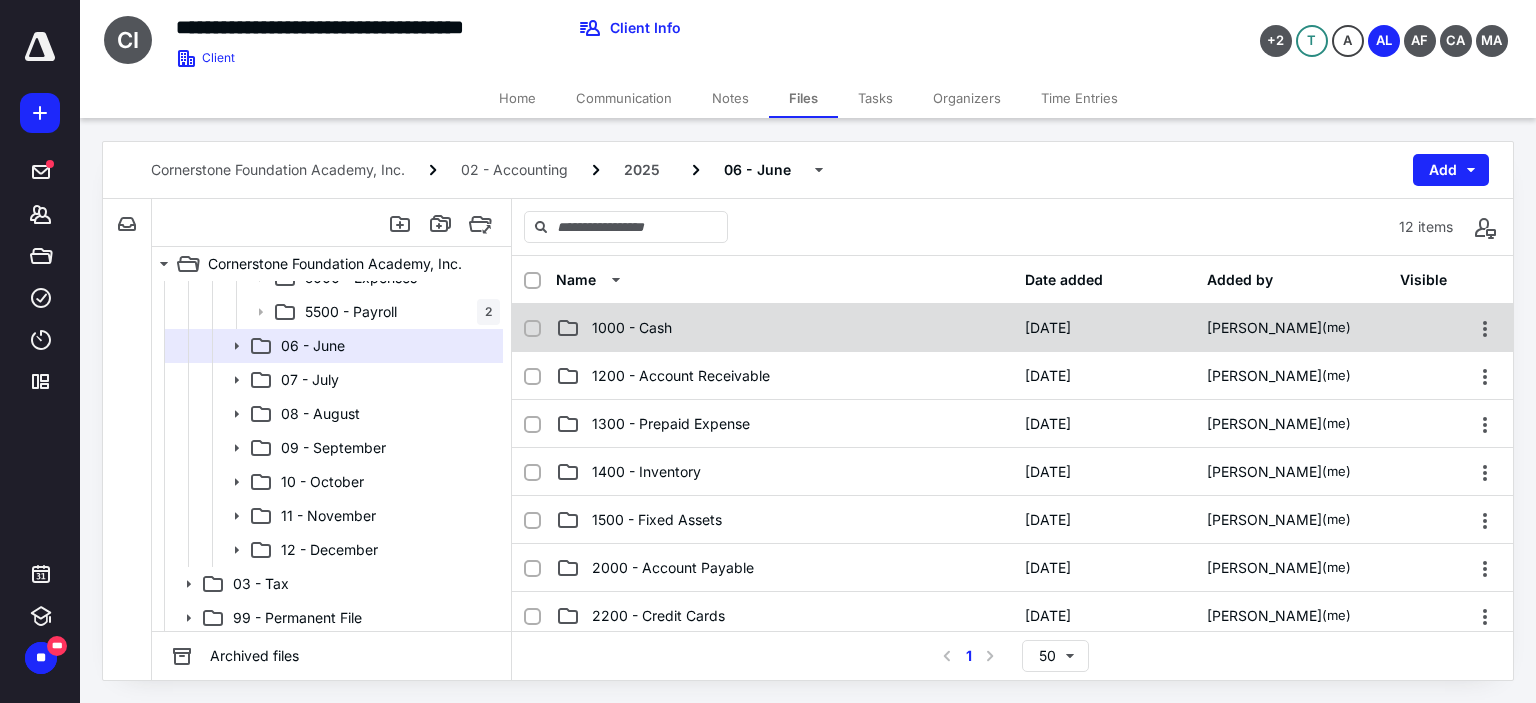 click on "1000 - Cash" at bounding box center [632, 328] 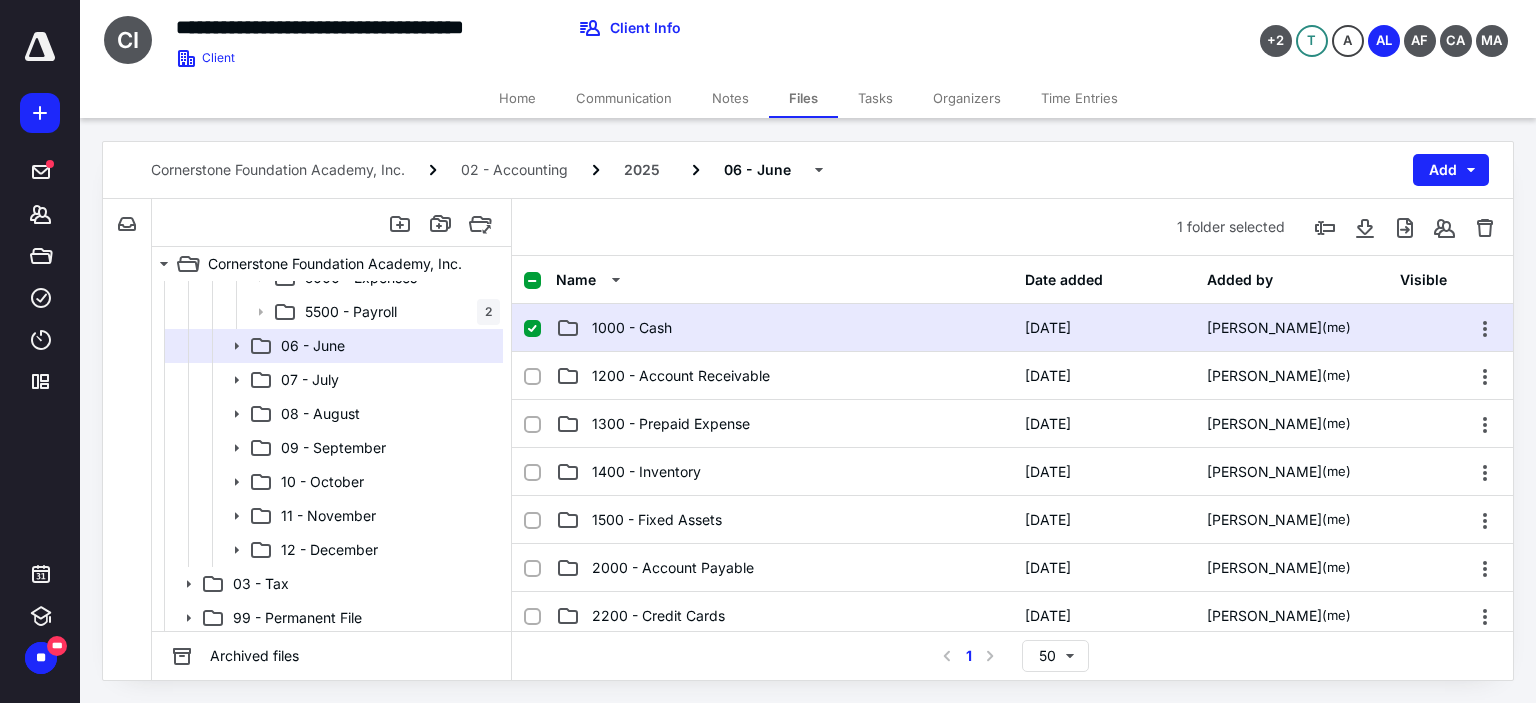 click on "1000 - Cash" at bounding box center [632, 328] 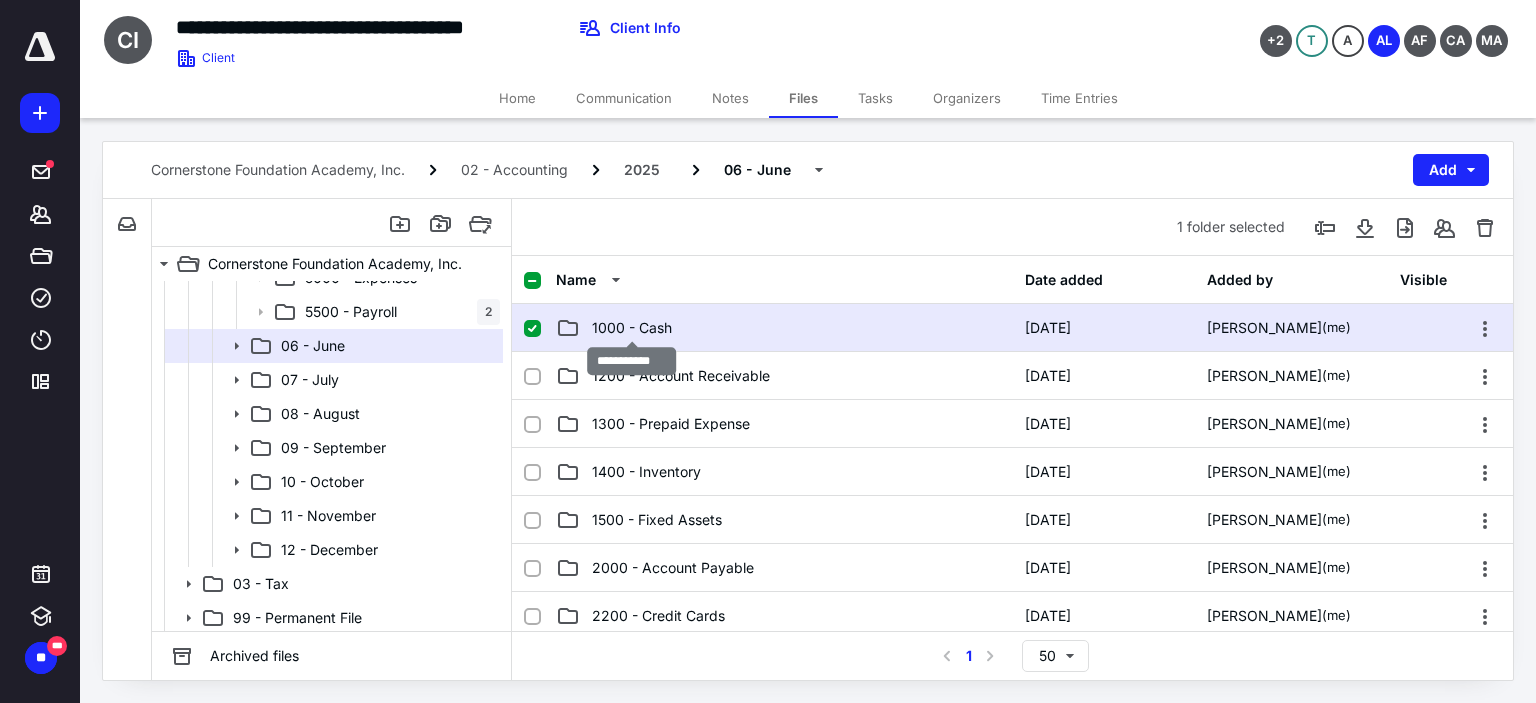 click on "1000 - Cash" at bounding box center (632, 328) 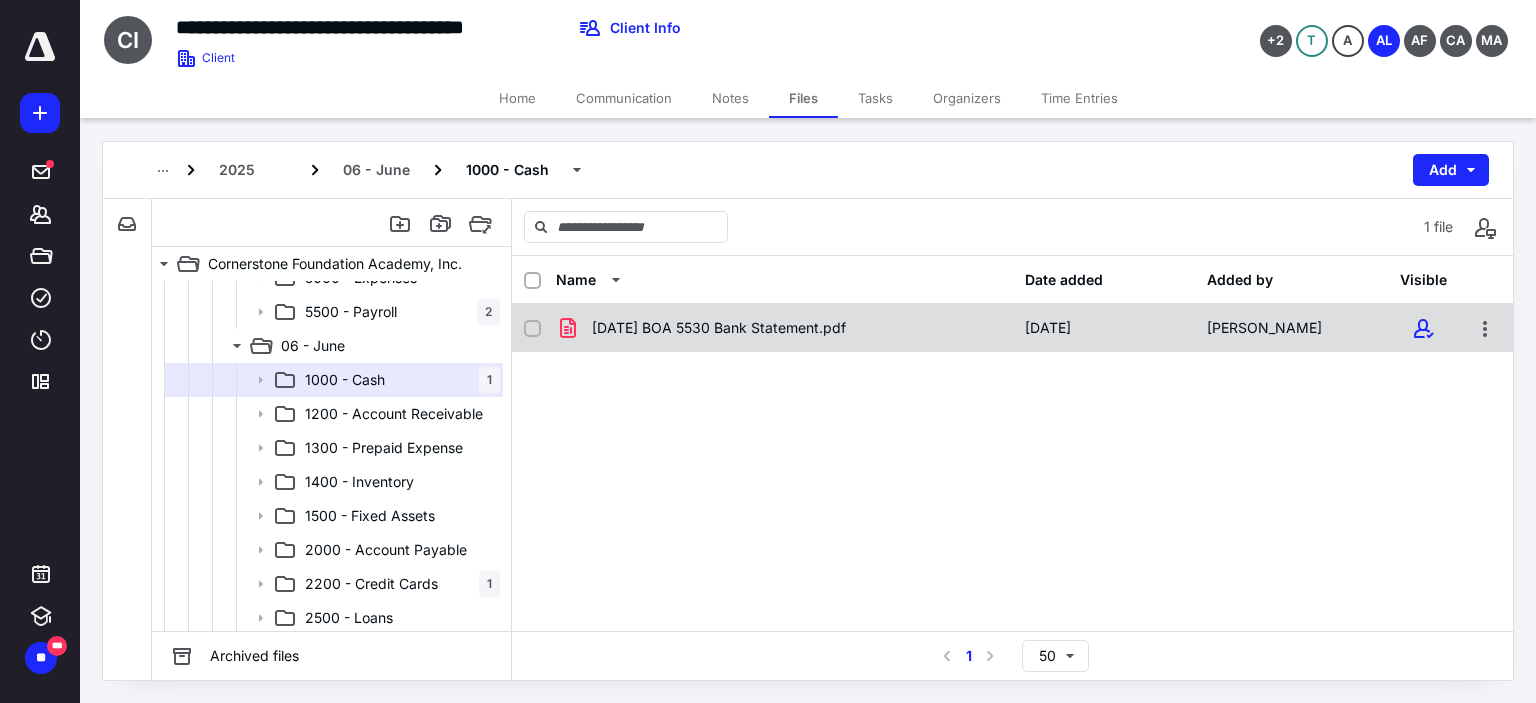 click on "[DATE] BOA 5530 Bank Statement.pdf" at bounding box center (784, 328) 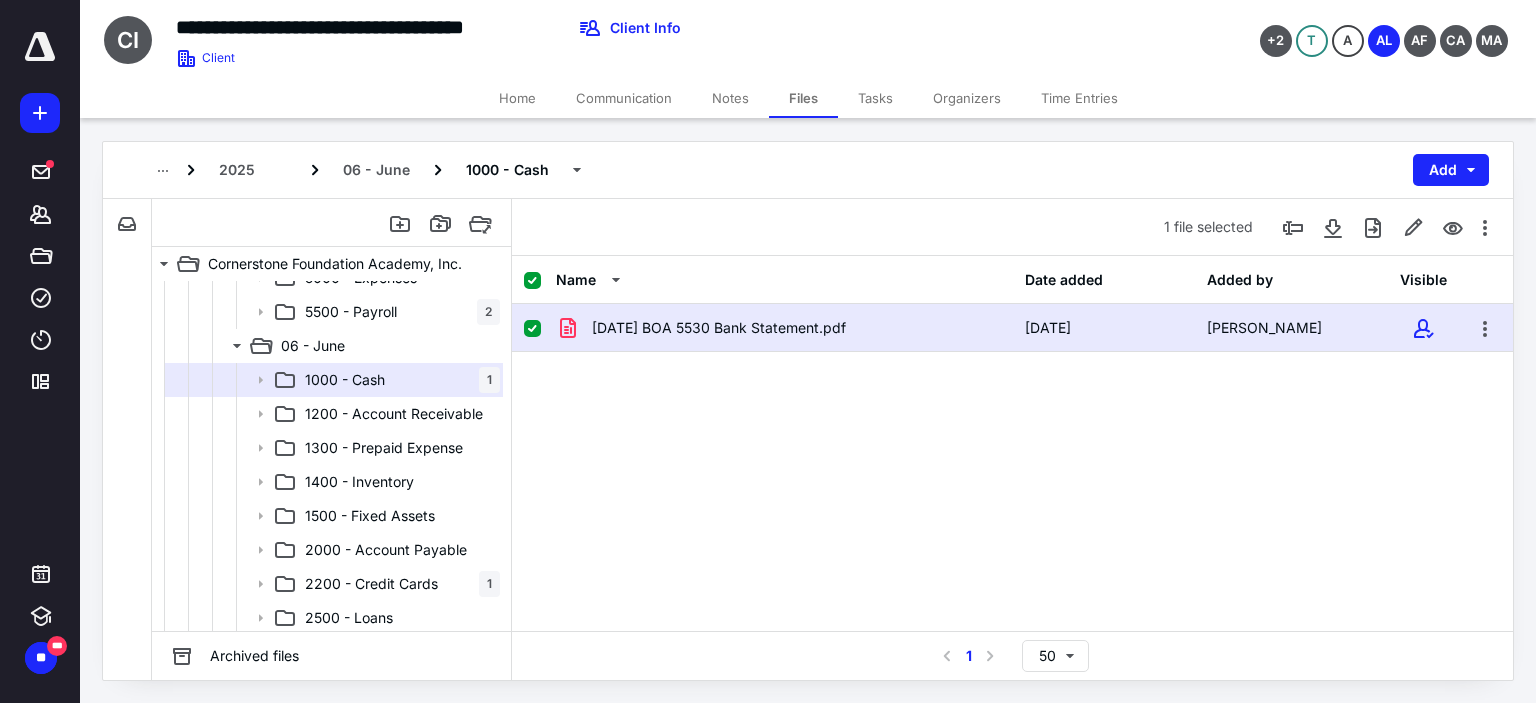 click on "[DATE] BOA 5530 Bank Statement.pdf" at bounding box center (784, 328) 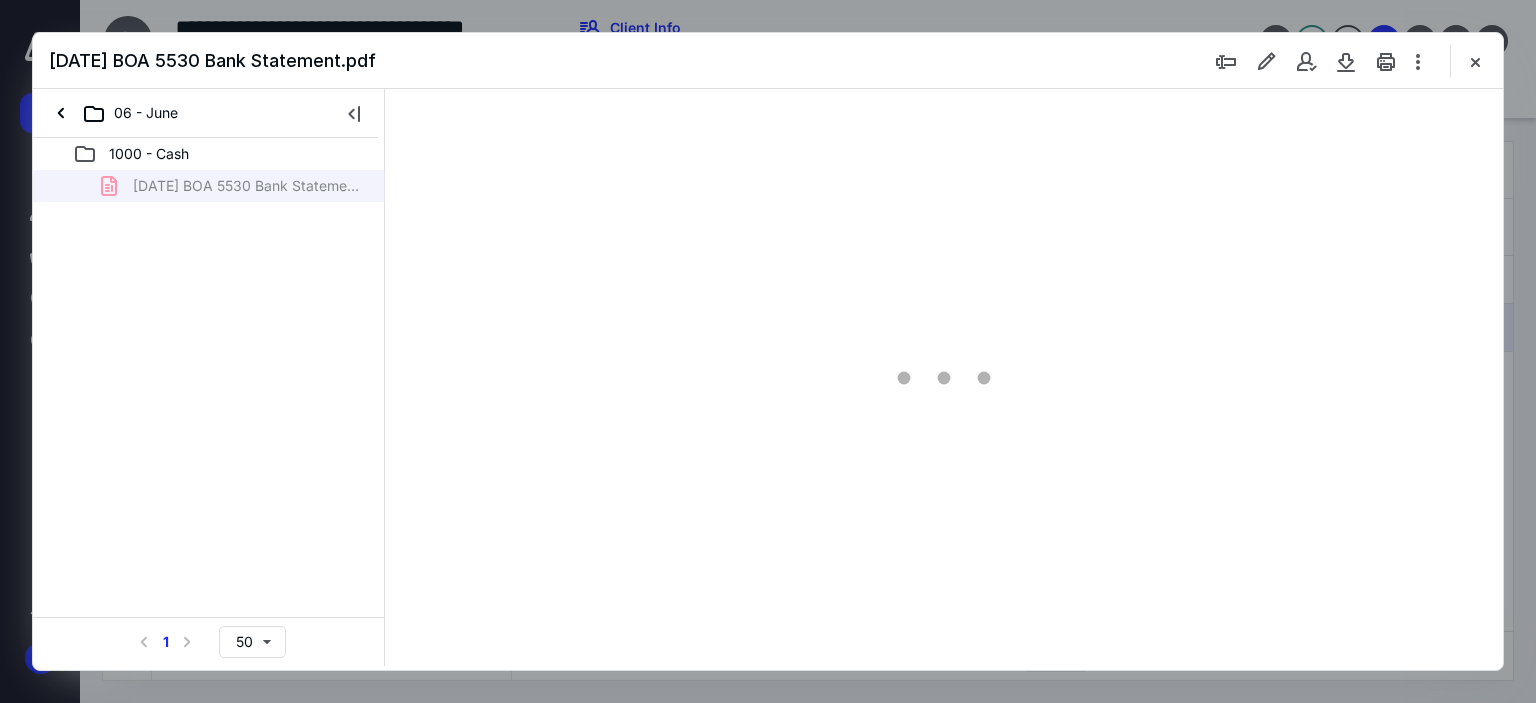 scroll, scrollTop: 0, scrollLeft: 0, axis: both 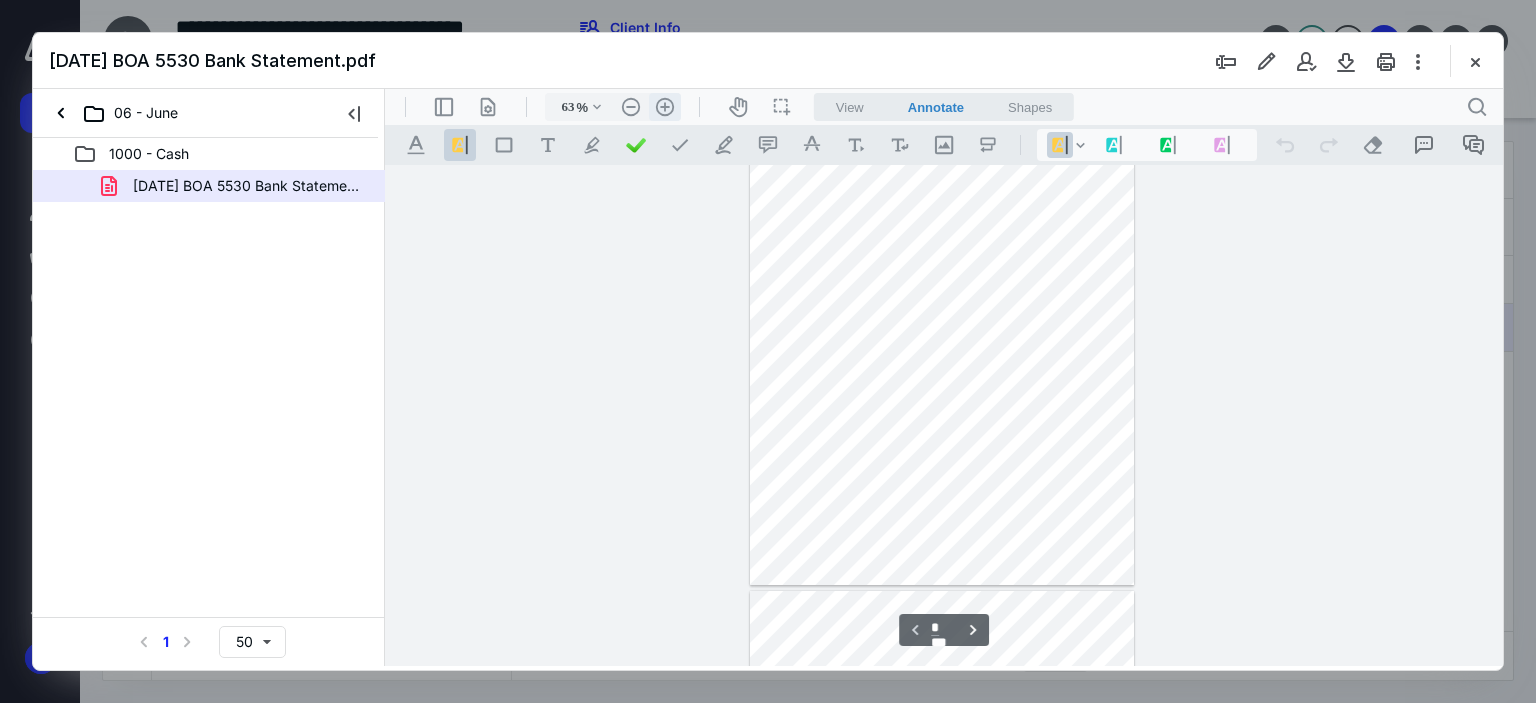 click on ".cls-1{fill:#abb0c4;} icon - header - zoom - in - line" at bounding box center [665, 107] 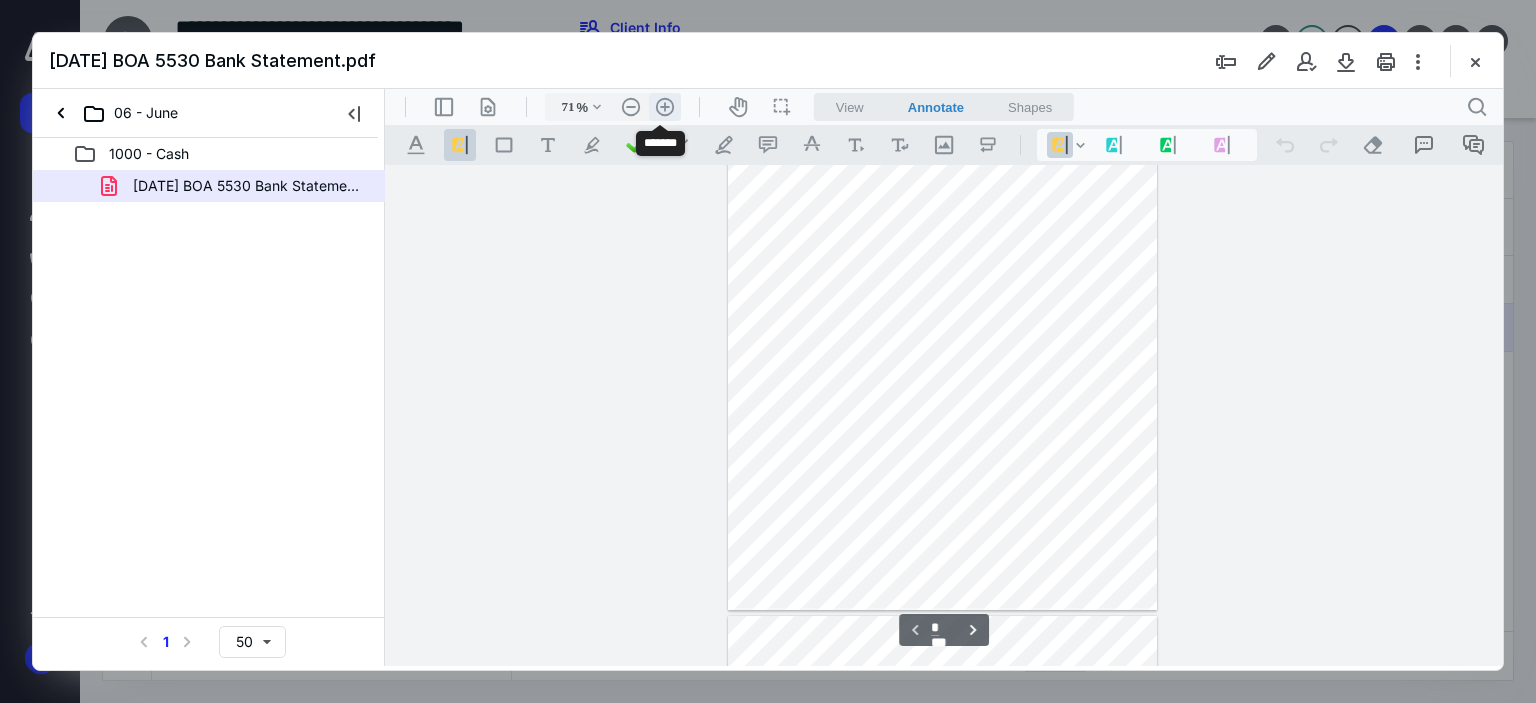click on ".cls-1{fill:#abb0c4;} icon - header - zoom - in - line" at bounding box center (665, 107) 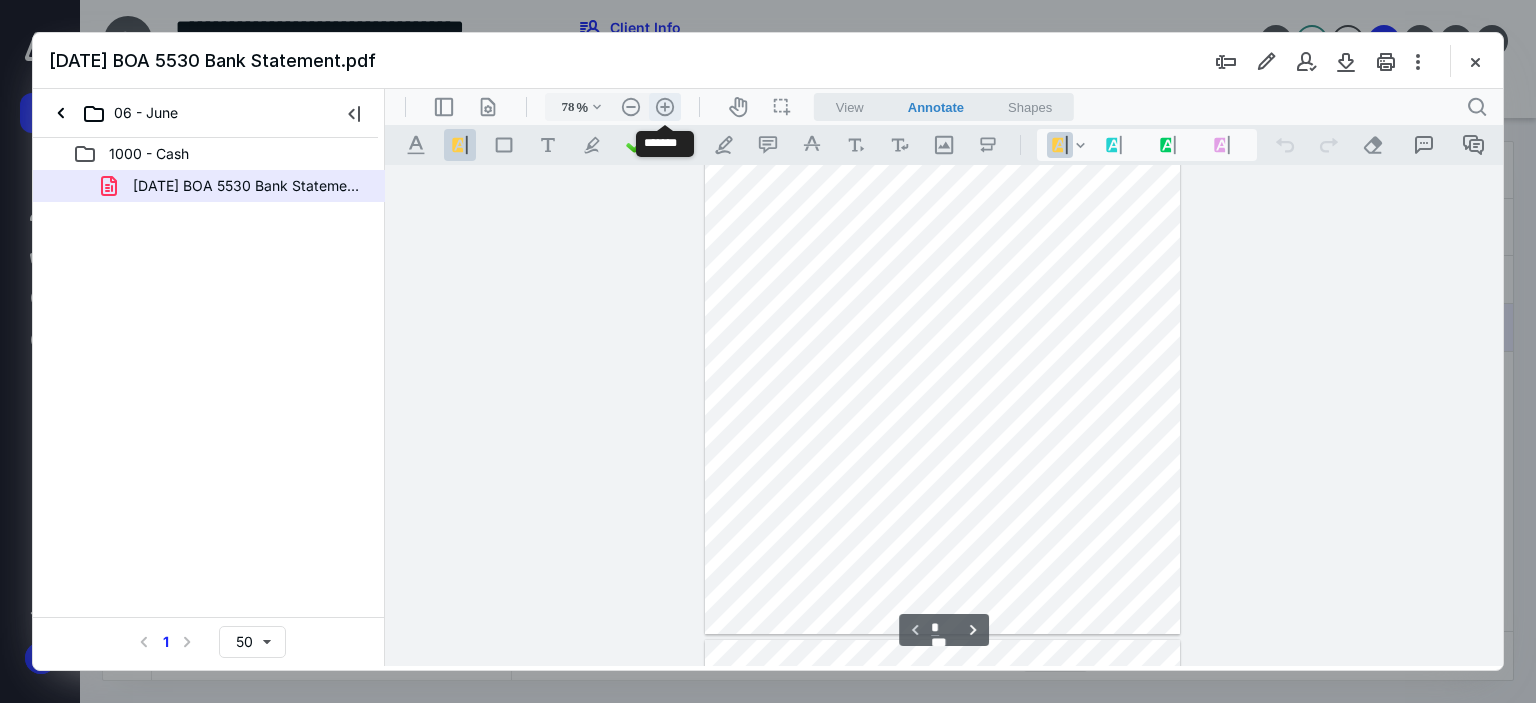click on ".cls-1{fill:#abb0c4;} icon - header - zoom - in - line" at bounding box center (665, 107) 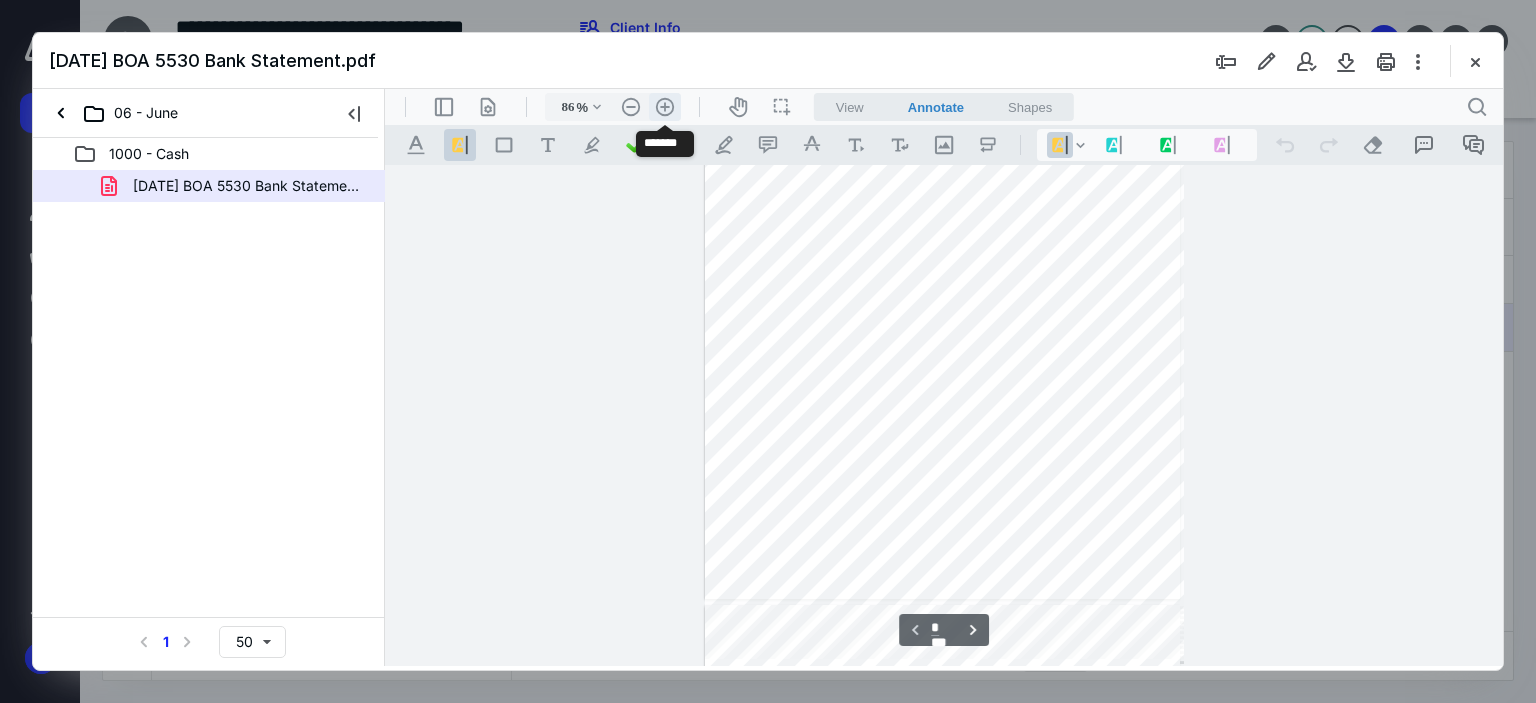 click on ".cls-1{fill:#abb0c4;} icon - header - zoom - in - line" at bounding box center (665, 107) 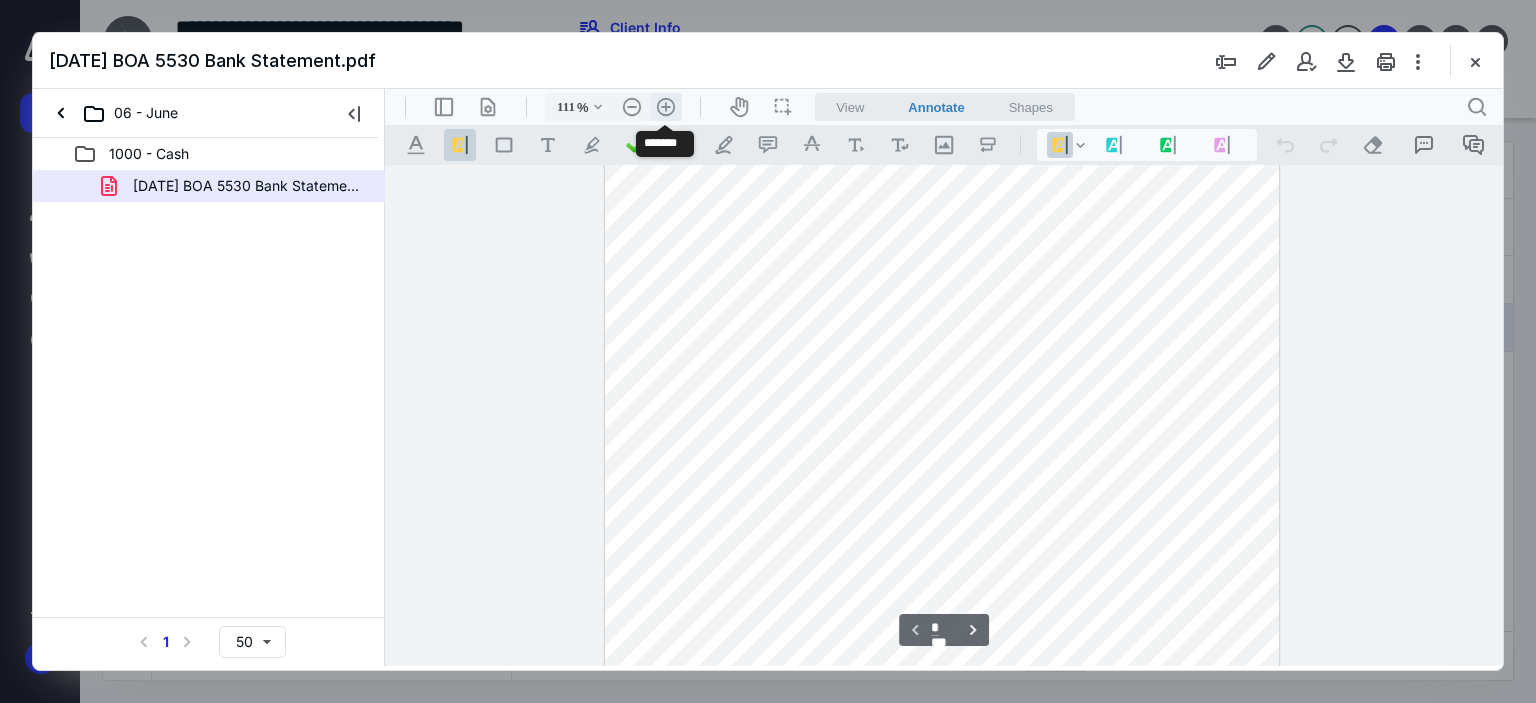 click on ".cls-1{fill:#abb0c4;} icon - header - zoom - in - line" at bounding box center (666, 107) 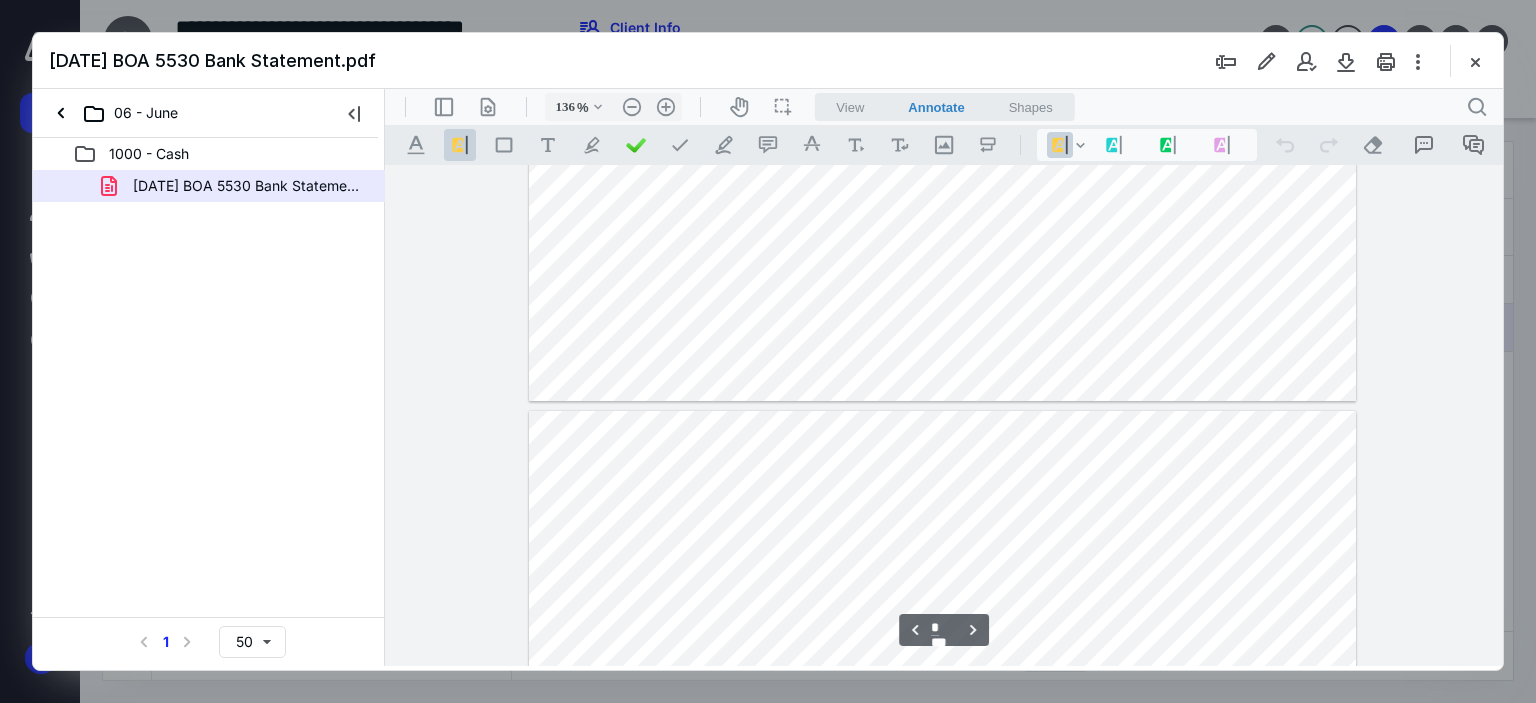 scroll, scrollTop: 2118, scrollLeft: 0, axis: vertical 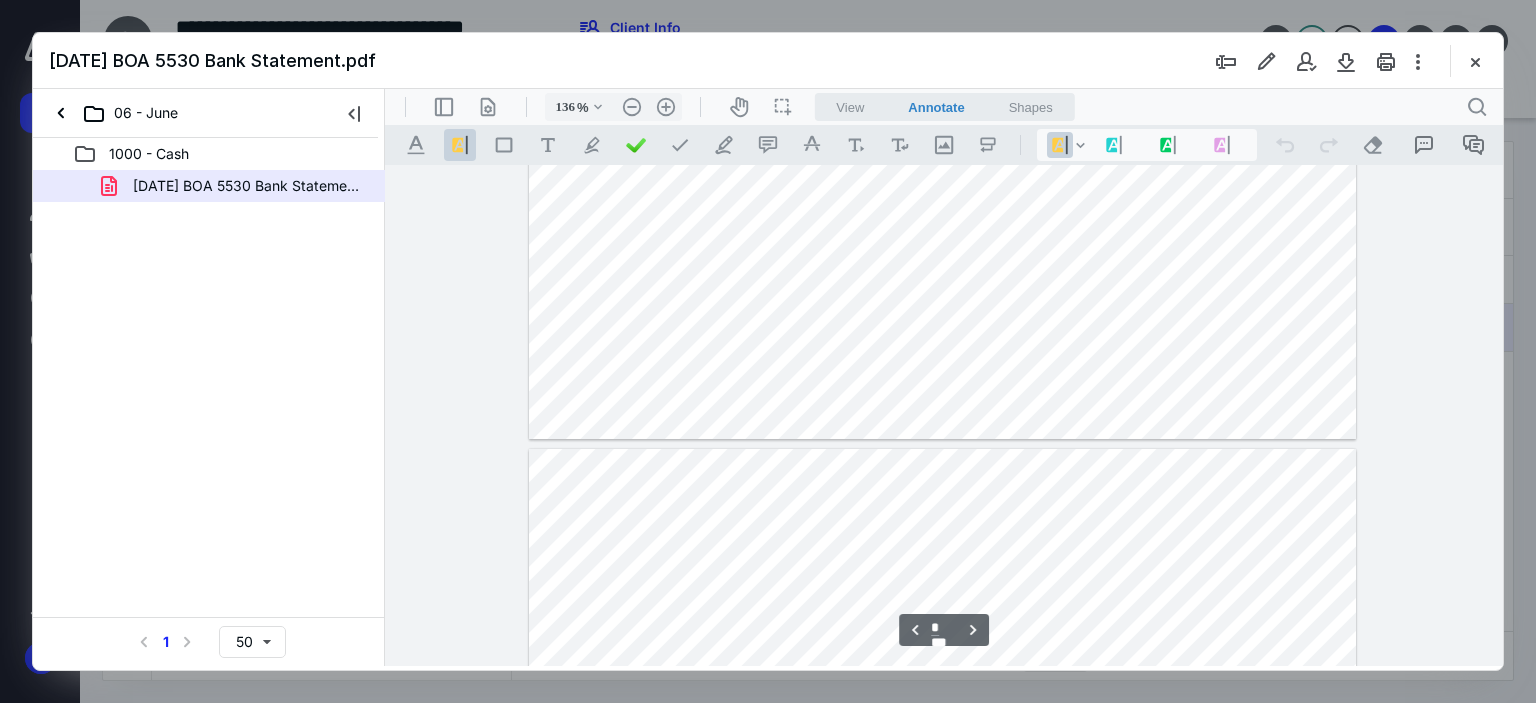 type on "*" 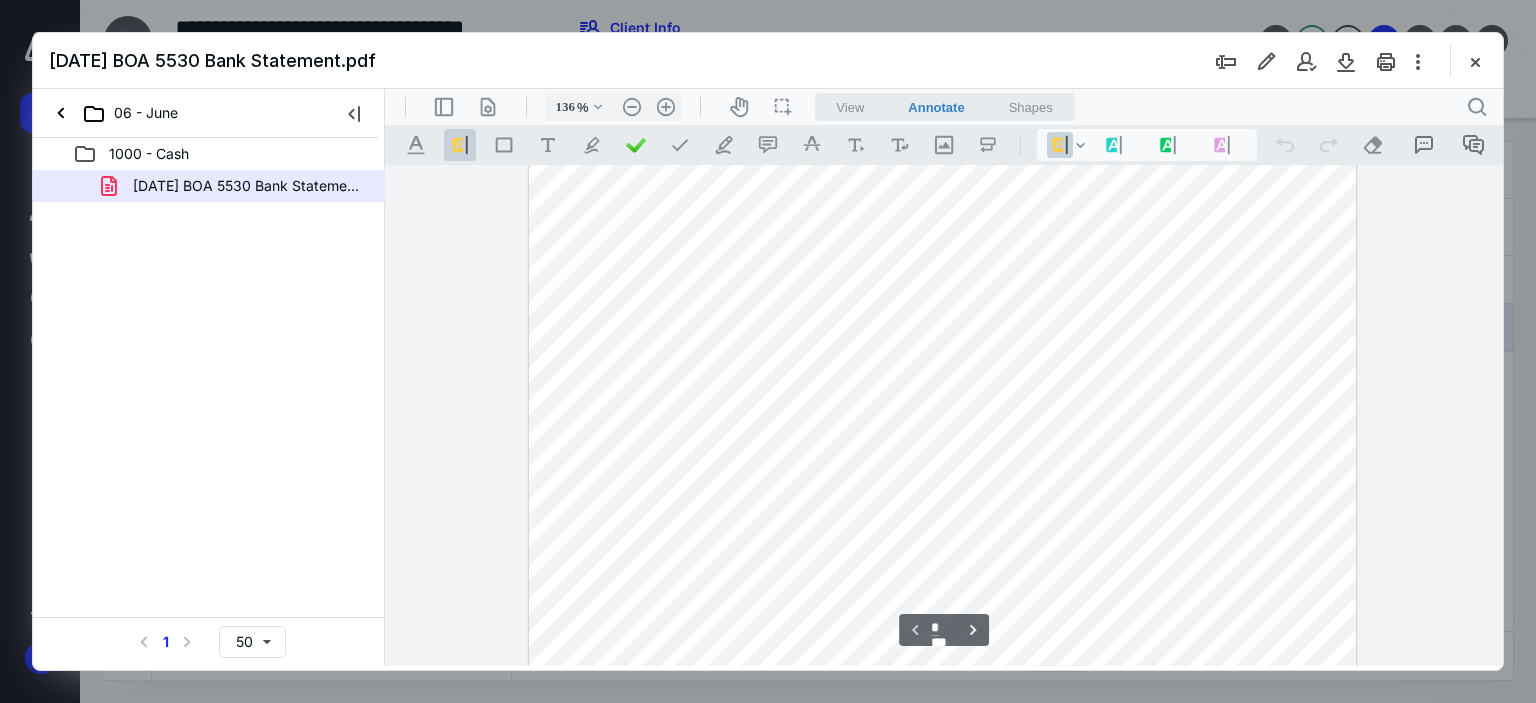 scroll, scrollTop: 418, scrollLeft: 0, axis: vertical 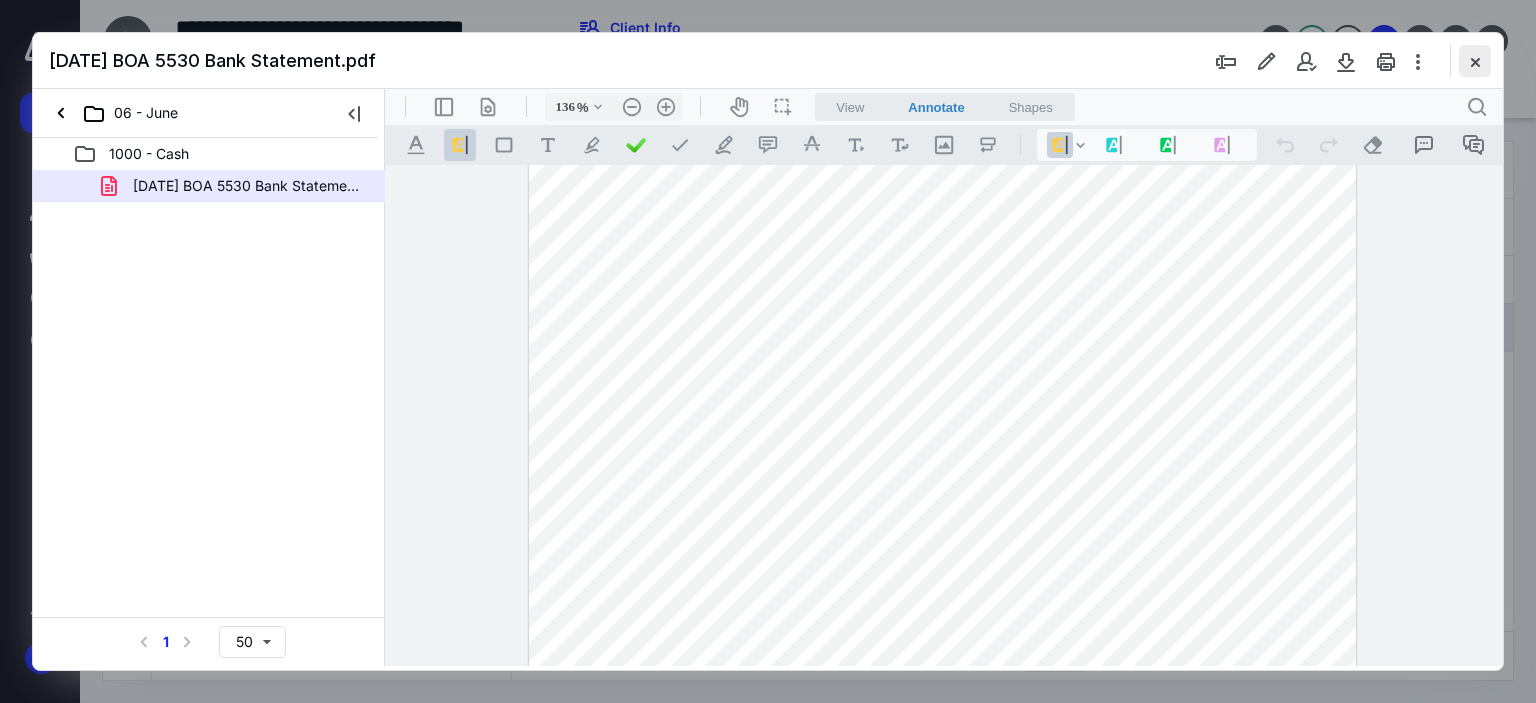 click at bounding box center [1475, 61] 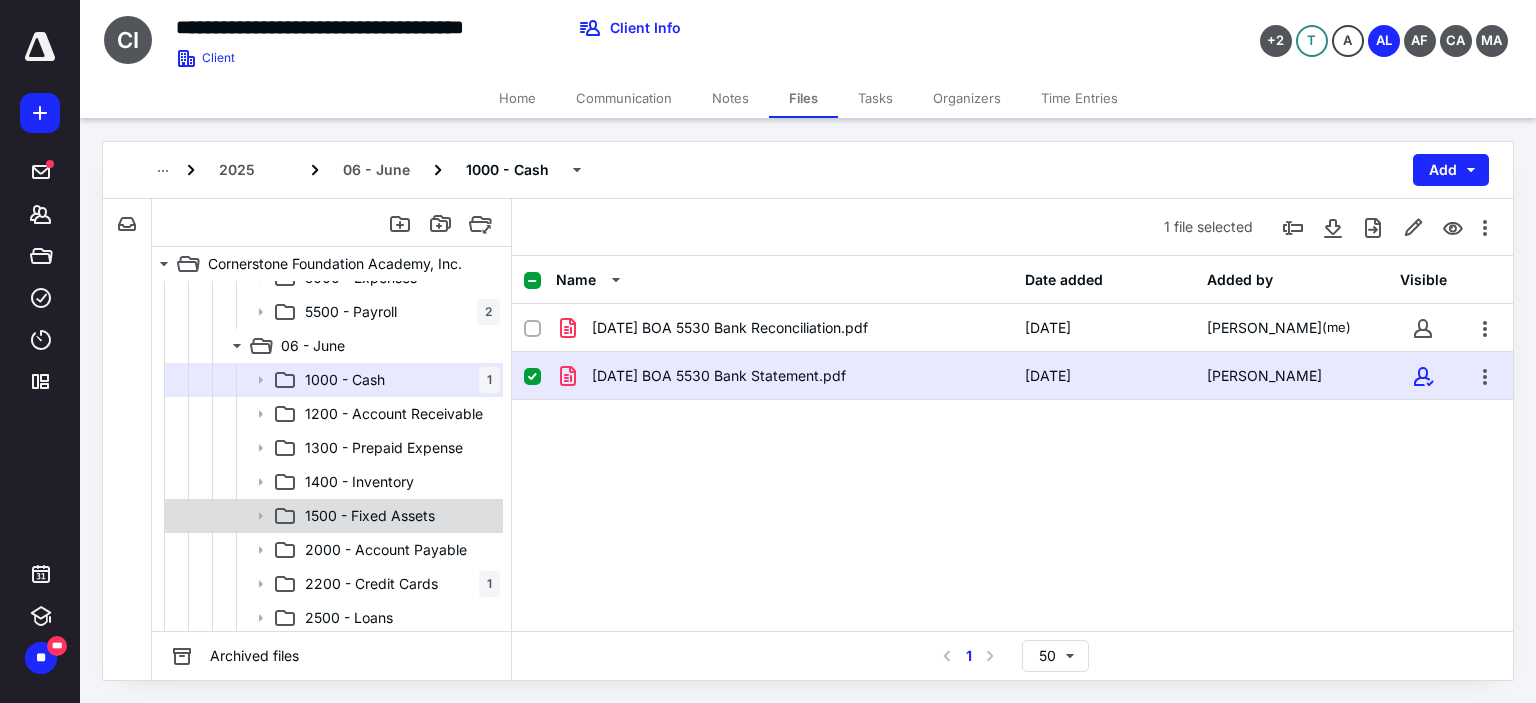 click on "1500 - Fixed Assets" at bounding box center (370, 516) 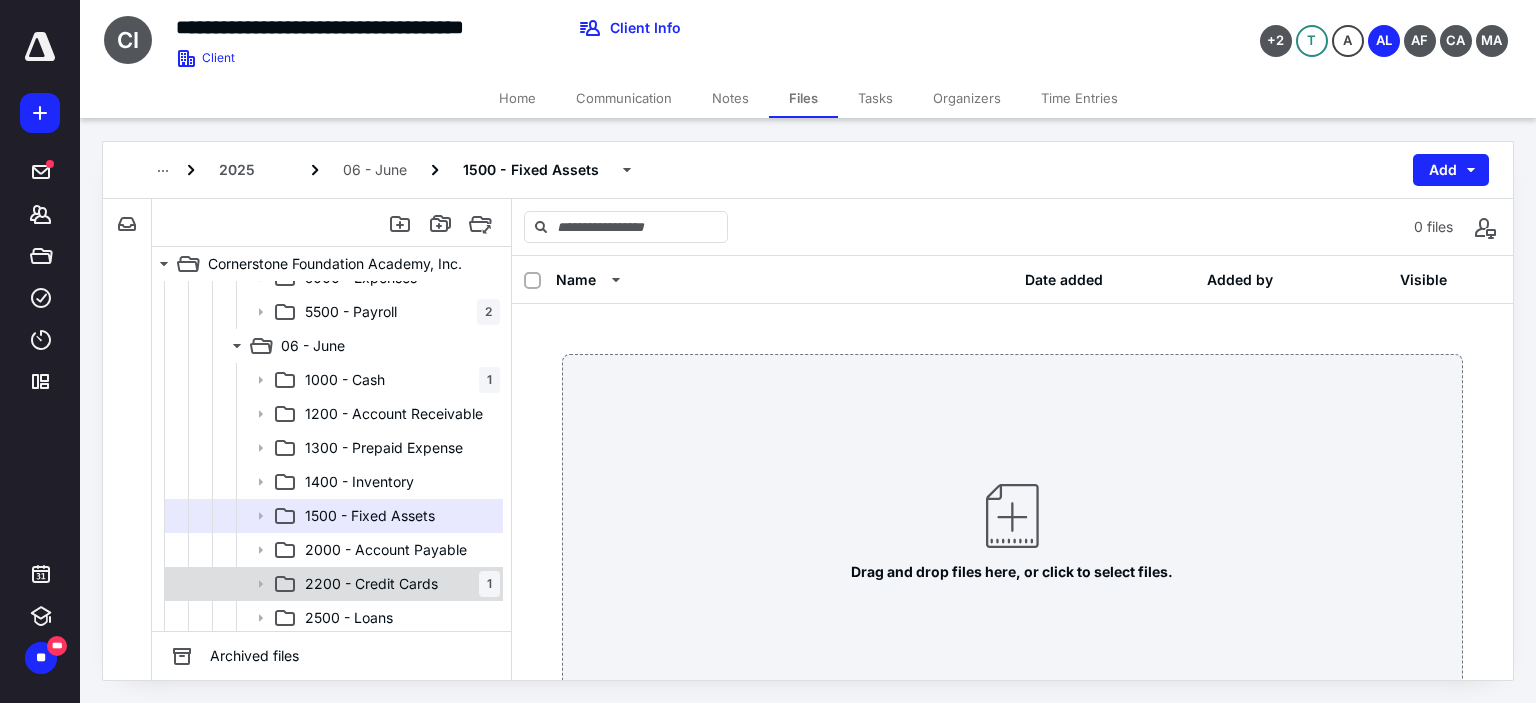 click on "2200 - Credit Cards" at bounding box center [371, 584] 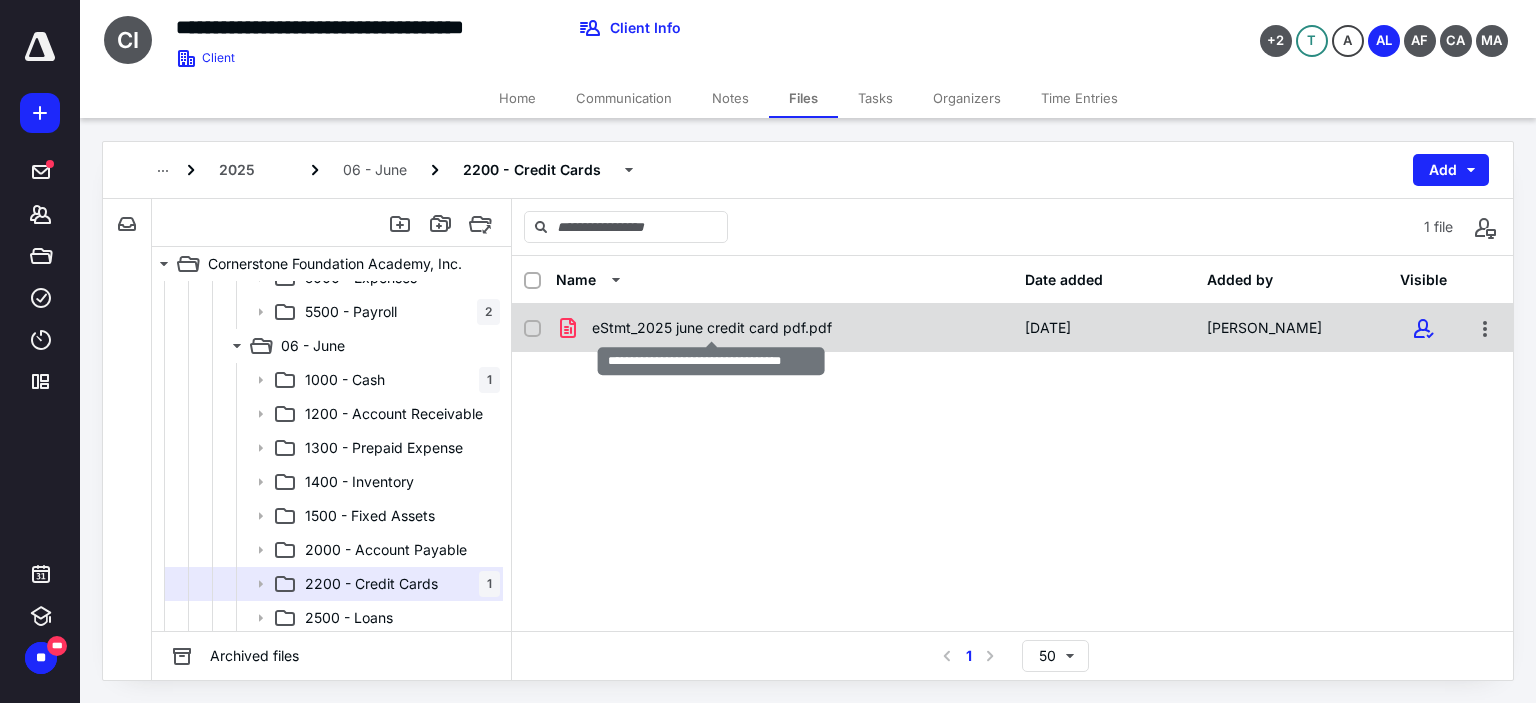 click on "eStmt_2025 june credit card pdf.pdf" at bounding box center (712, 328) 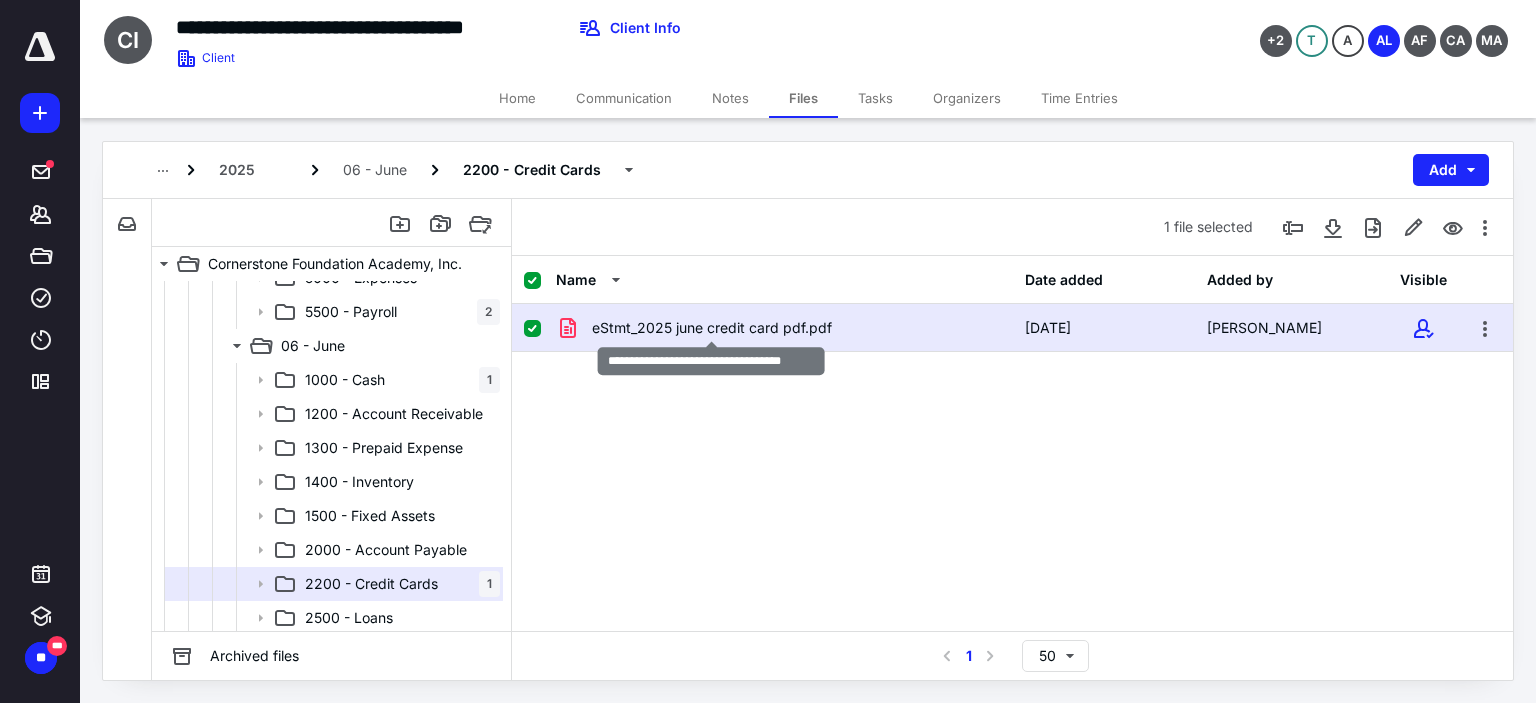 click on "eStmt_2025 june credit card pdf.pdf" at bounding box center [712, 328] 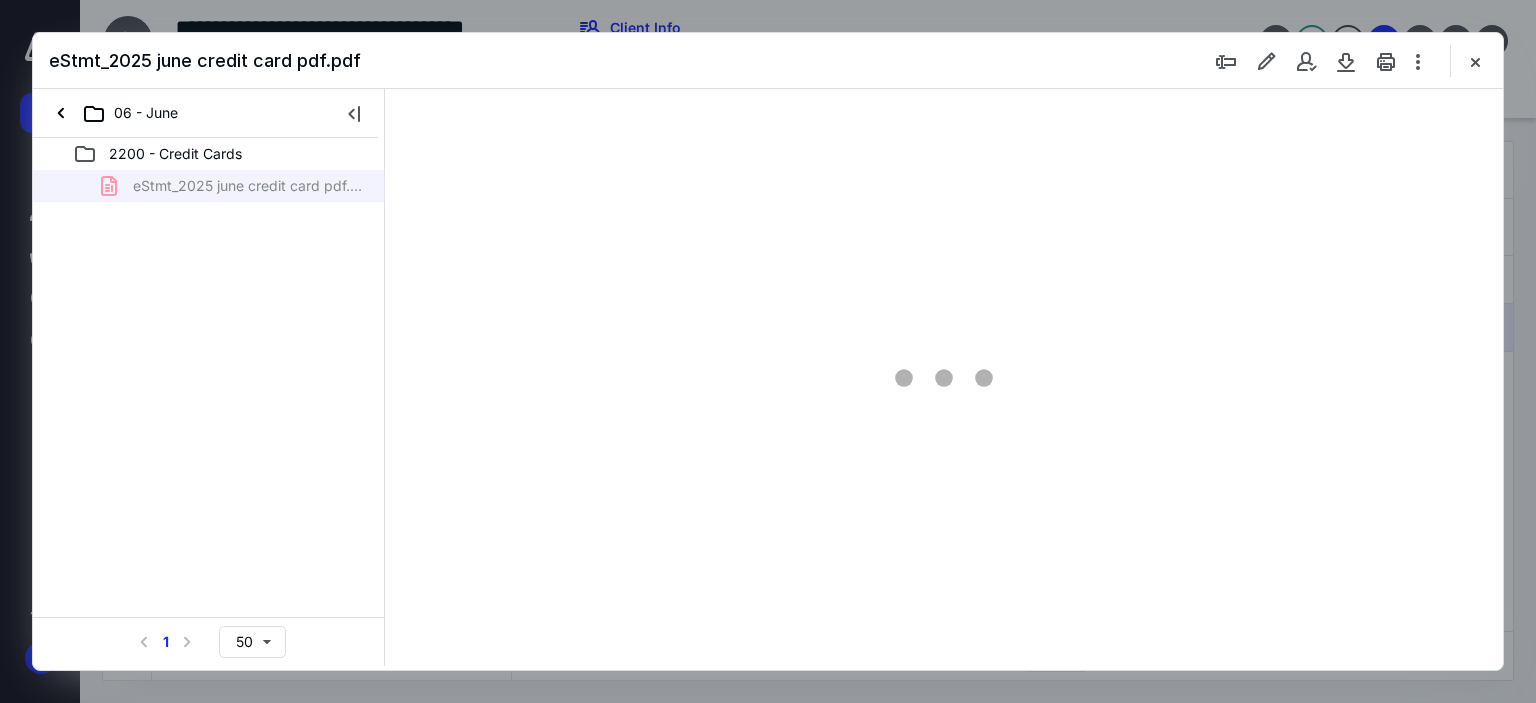 scroll, scrollTop: 0, scrollLeft: 0, axis: both 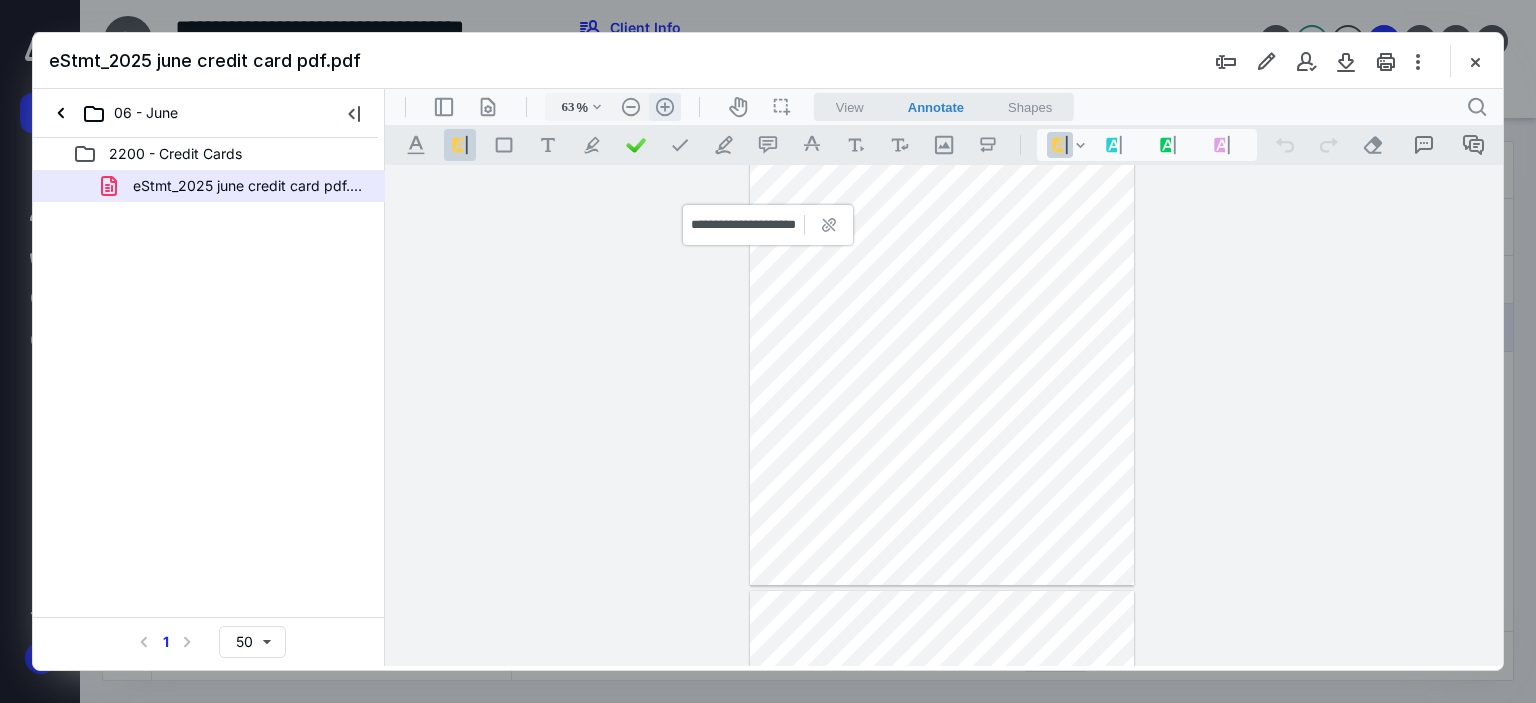 click on ".cls-1{fill:#abb0c4;} icon - header - zoom - in - line" at bounding box center [665, 107] 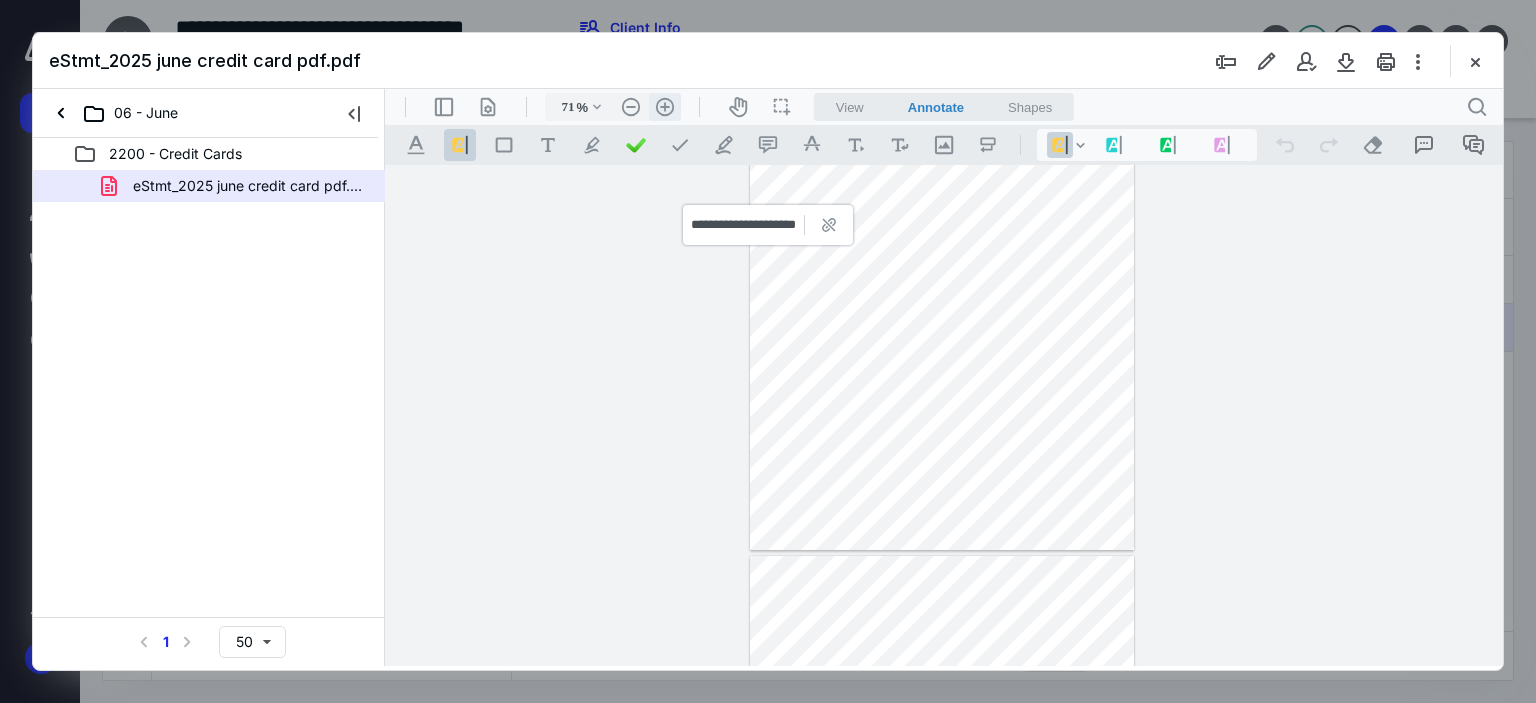 click on ".cls-1{fill:#abb0c4;} icon - header - zoom - in - line" at bounding box center (665, 107) 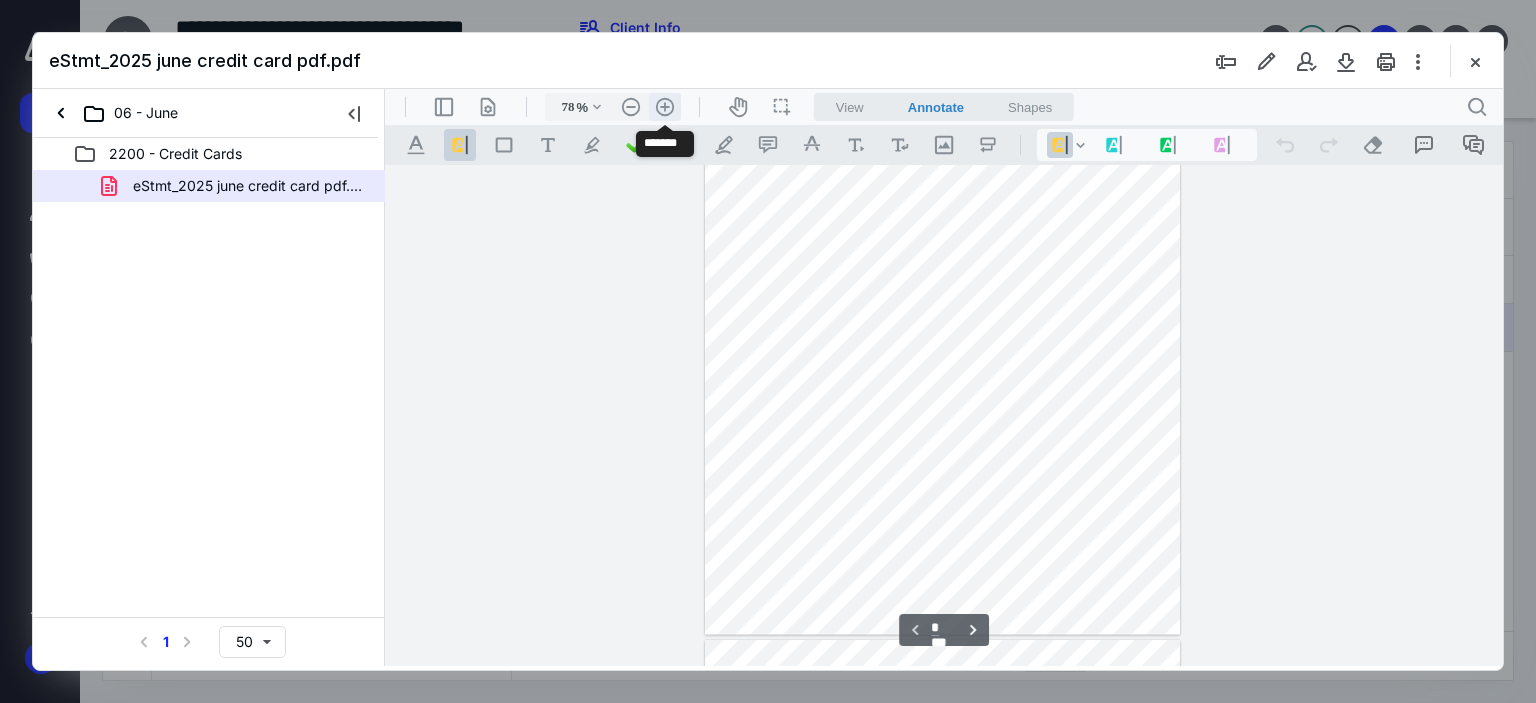 click on ".cls-1{fill:#abb0c4;} icon - header - zoom - in - line" at bounding box center (665, 107) 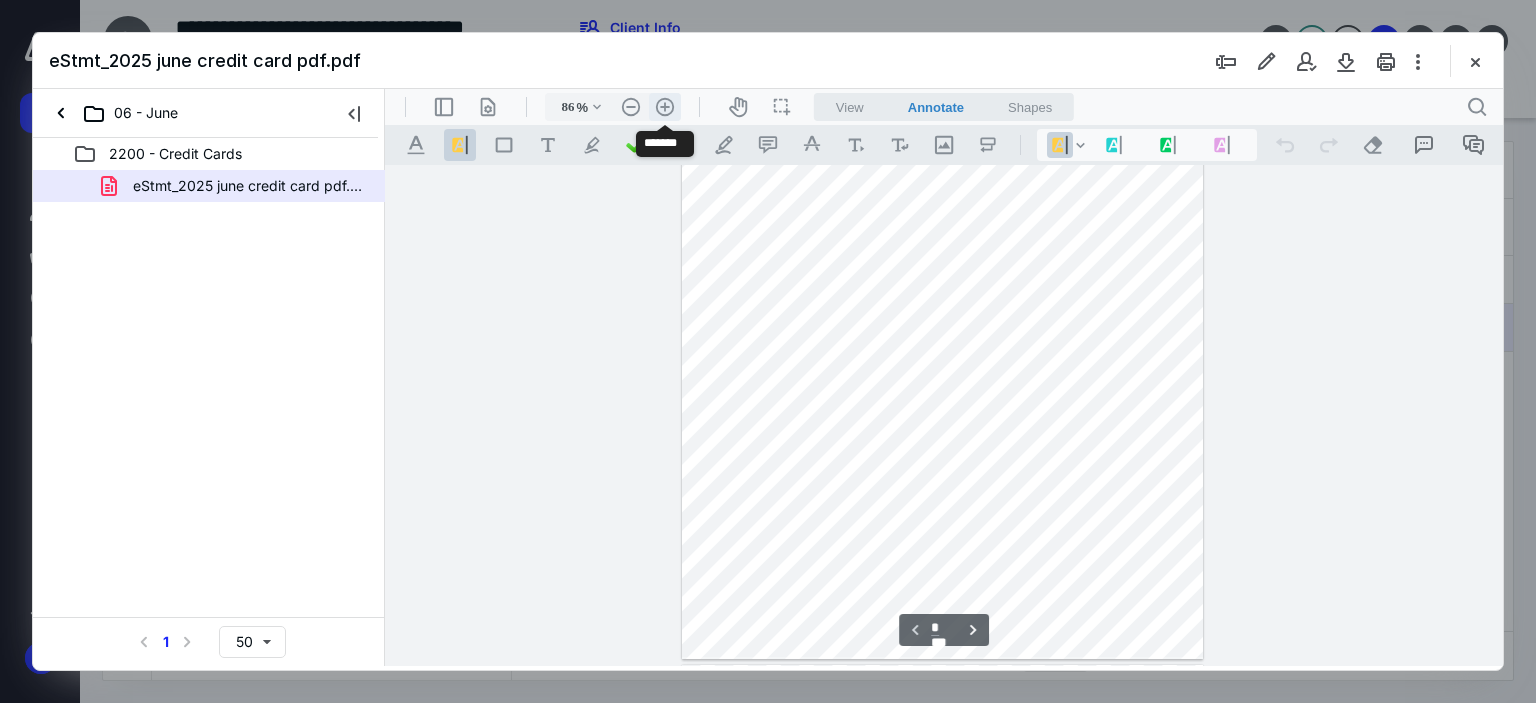 click on ".cls-1{fill:#abb0c4;} icon - header - zoom - in - line" at bounding box center (665, 107) 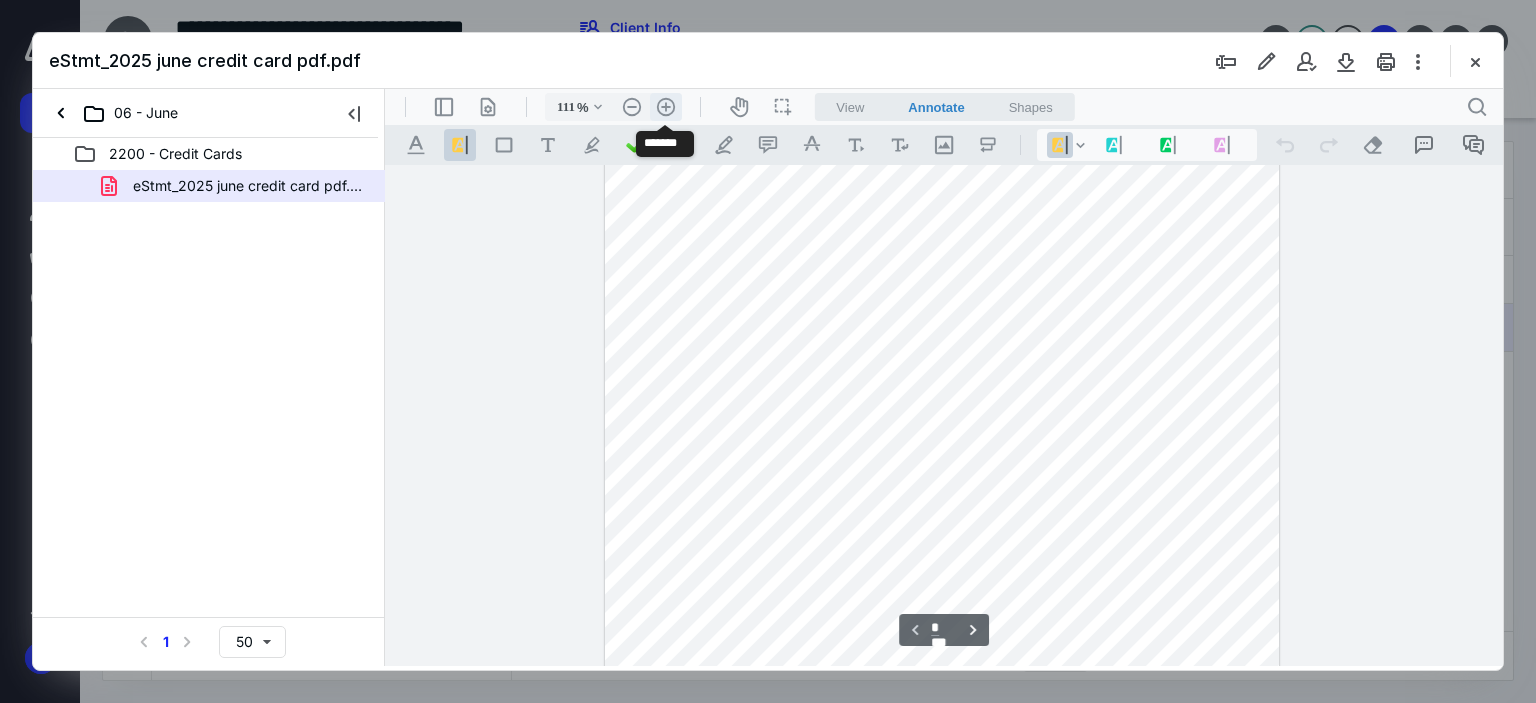 click on ".cls-1{fill:#abb0c4;} icon - header - zoom - in - line" at bounding box center [666, 107] 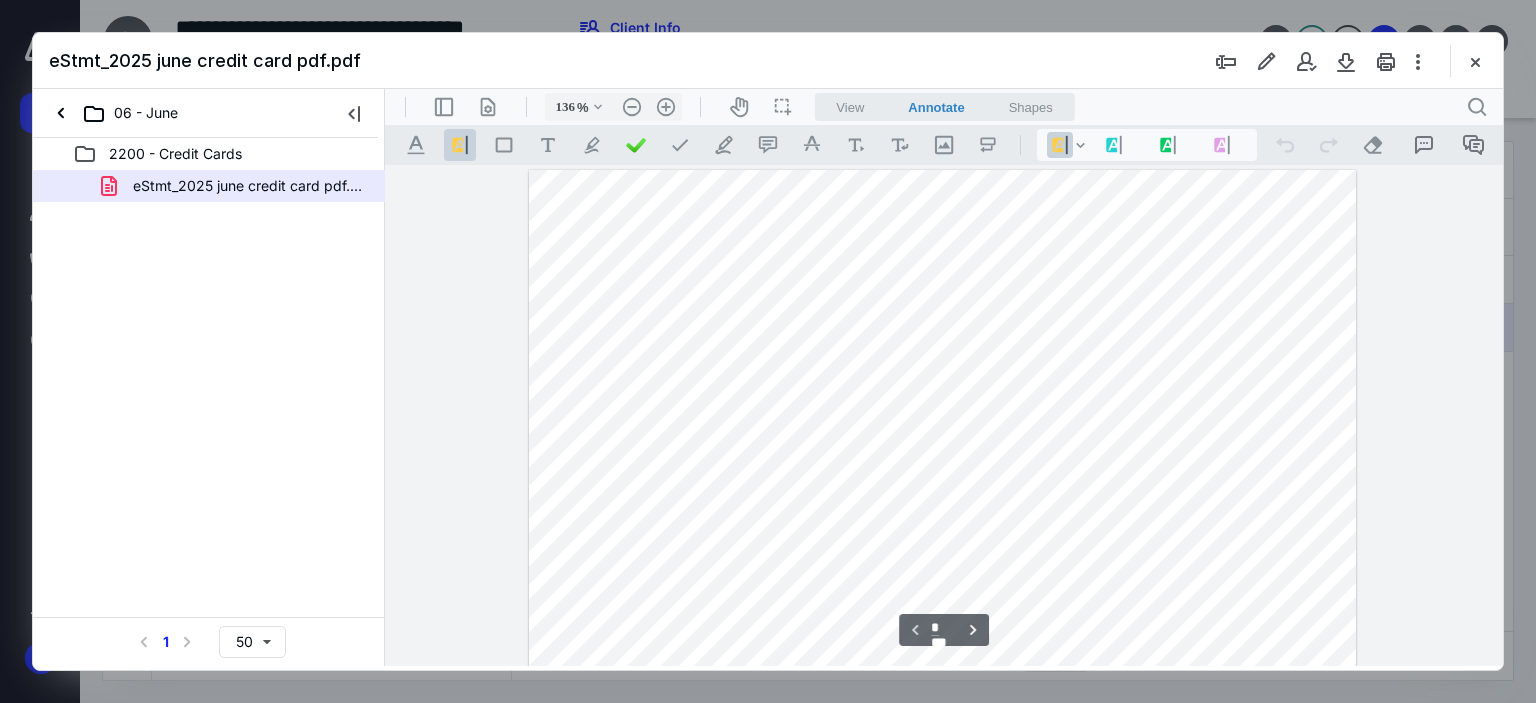 scroll, scrollTop: 0, scrollLeft: 0, axis: both 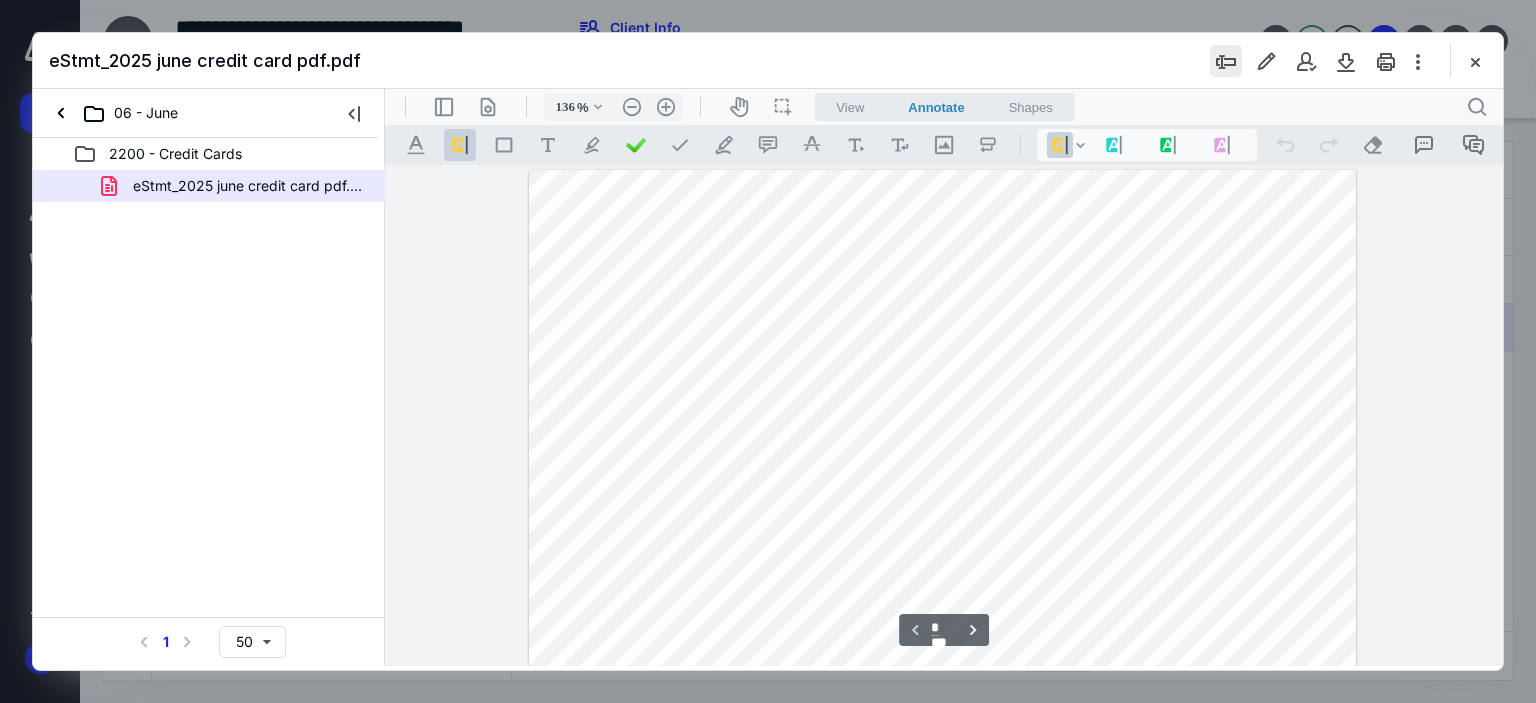 click at bounding box center [1226, 61] 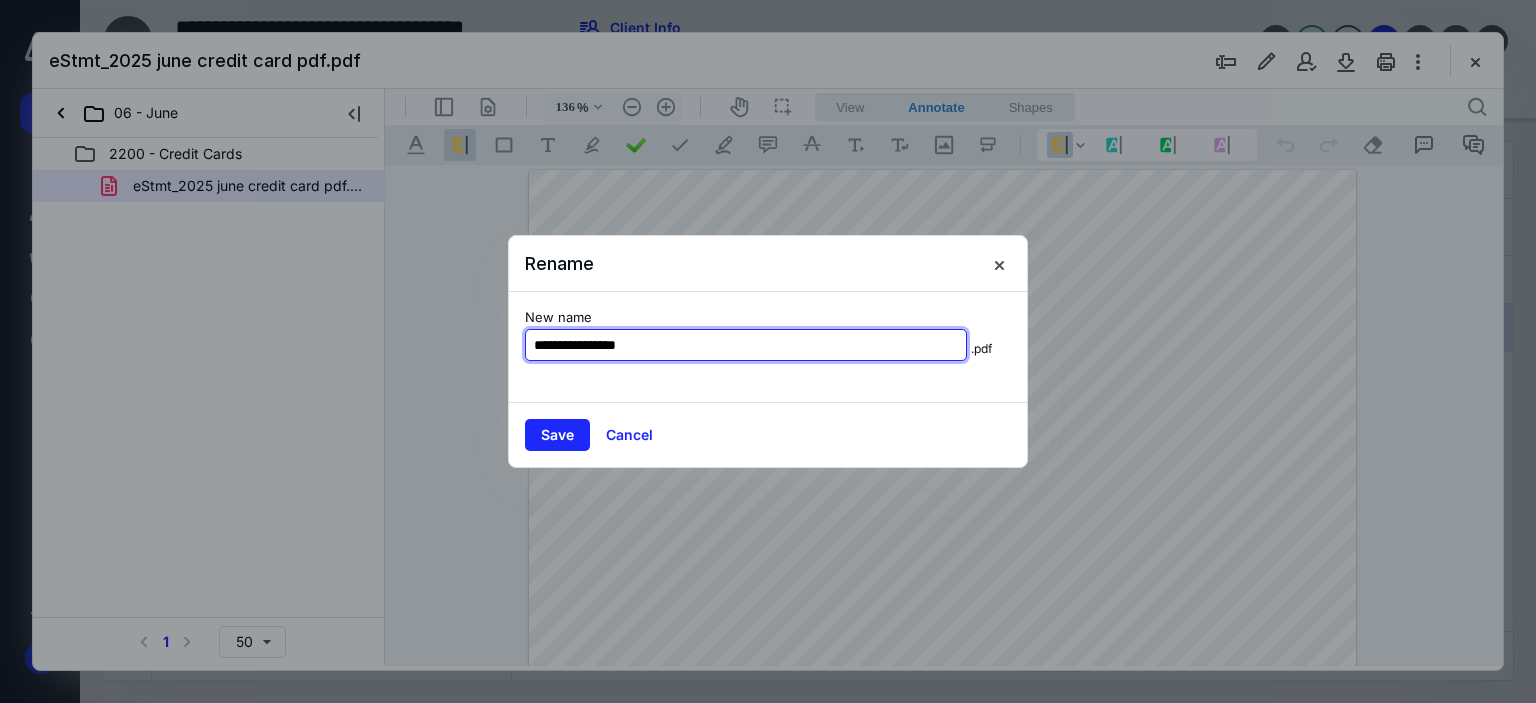 click on "**********" at bounding box center [746, 345] 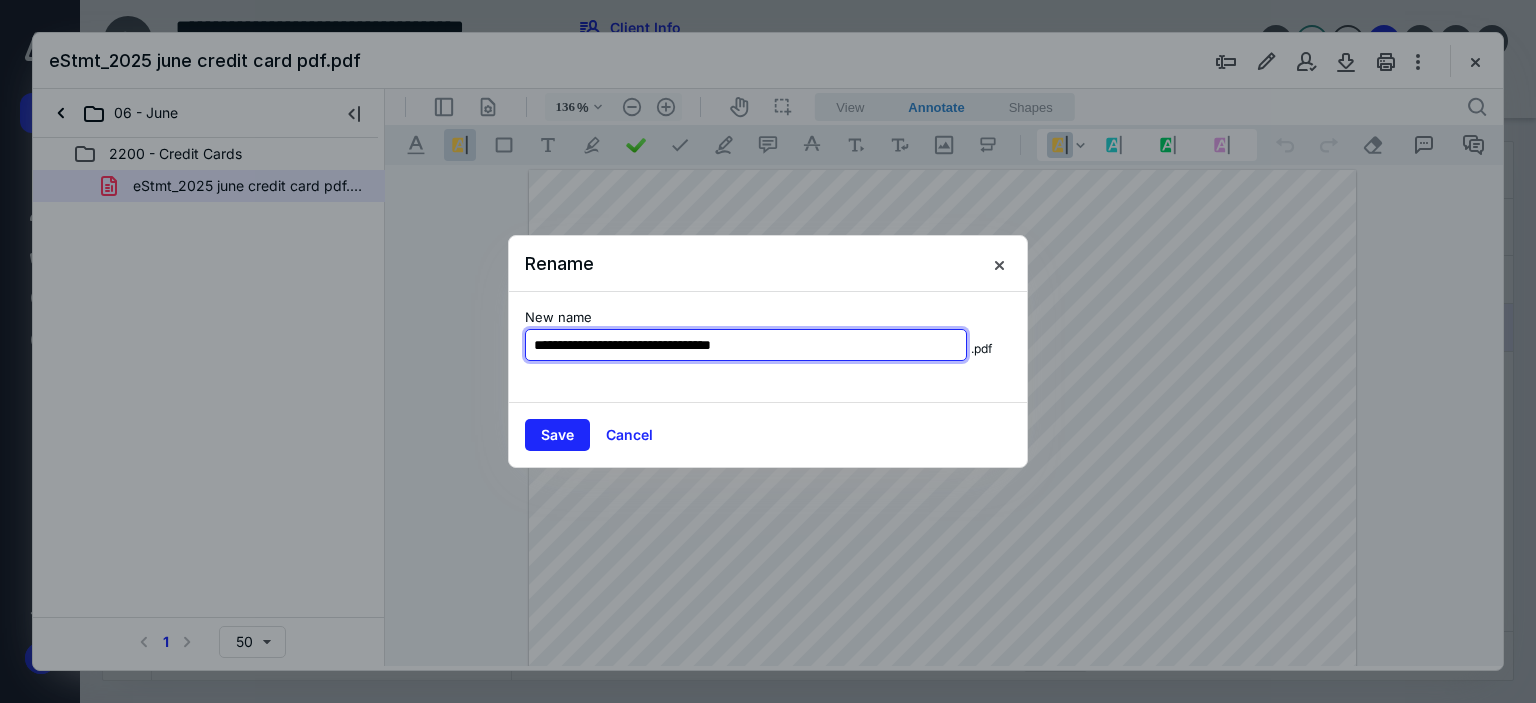 type on "**********" 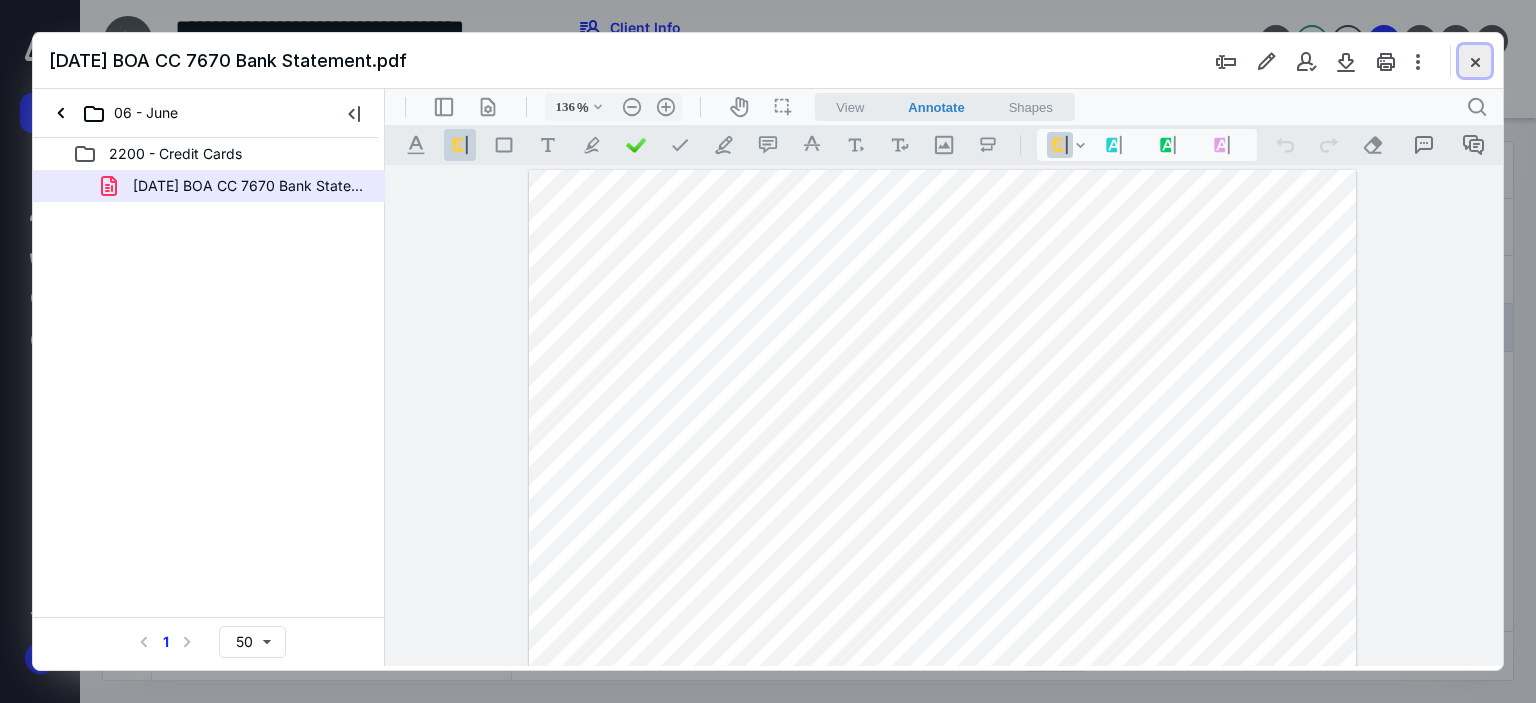 click at bounding box center (1475, 61) 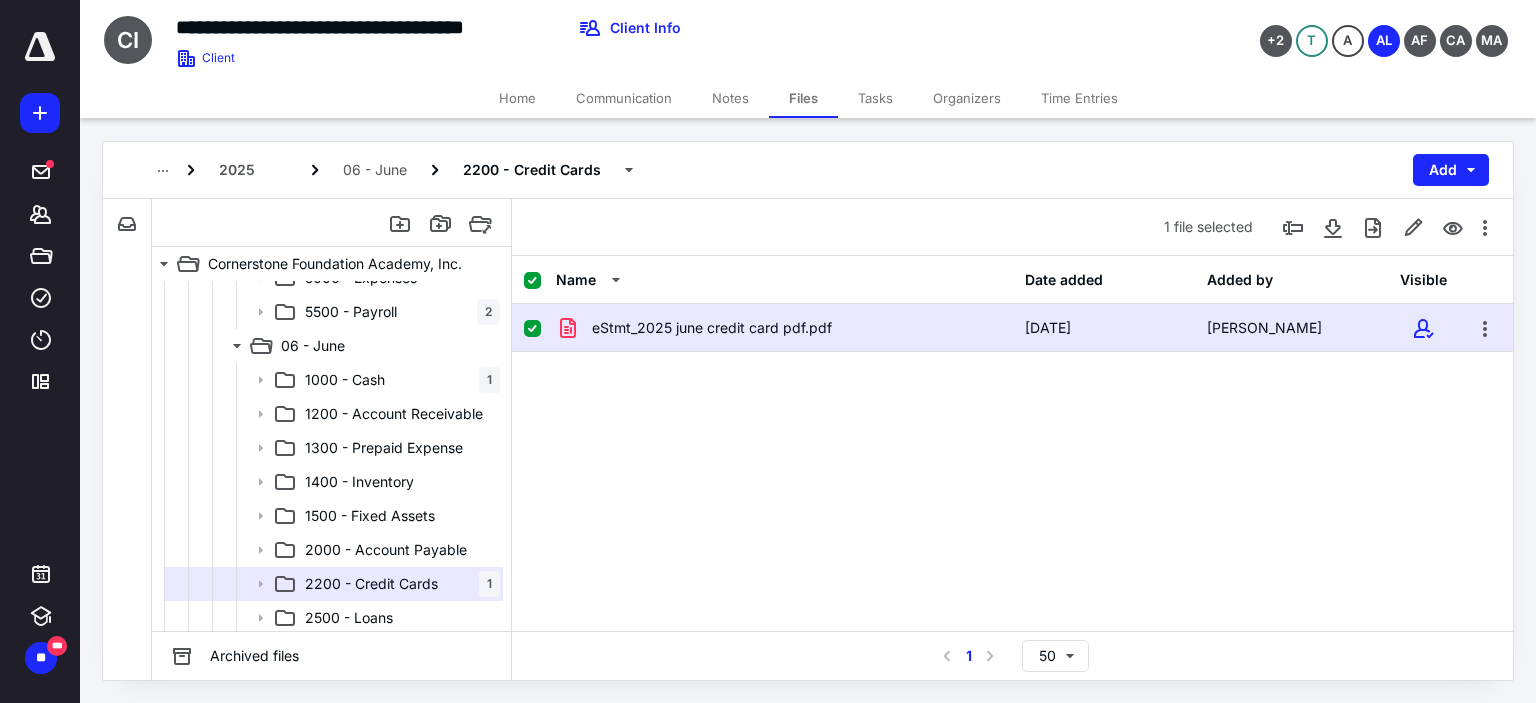 checkbox on "false" 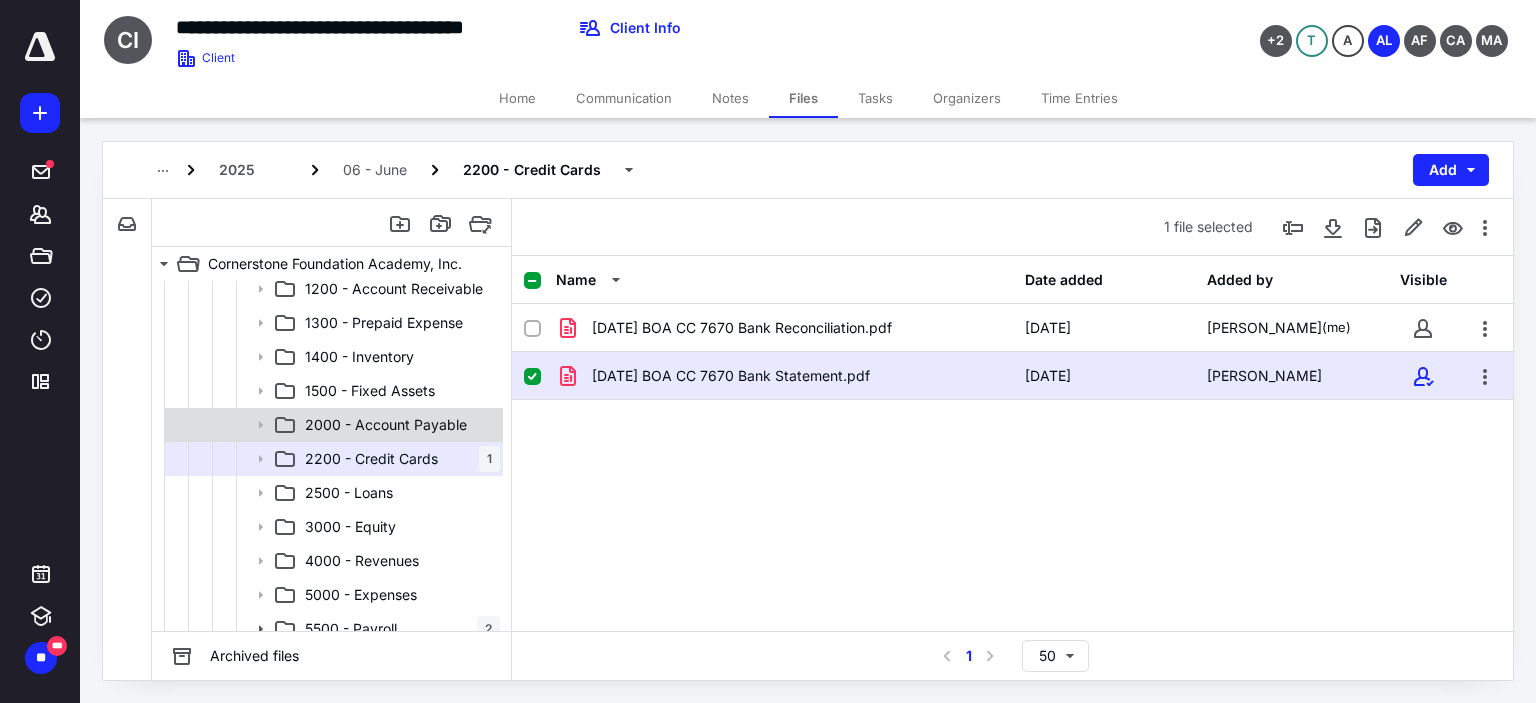 scroll, scrollTop: 900, scrollLeft: 0, axis: vertical 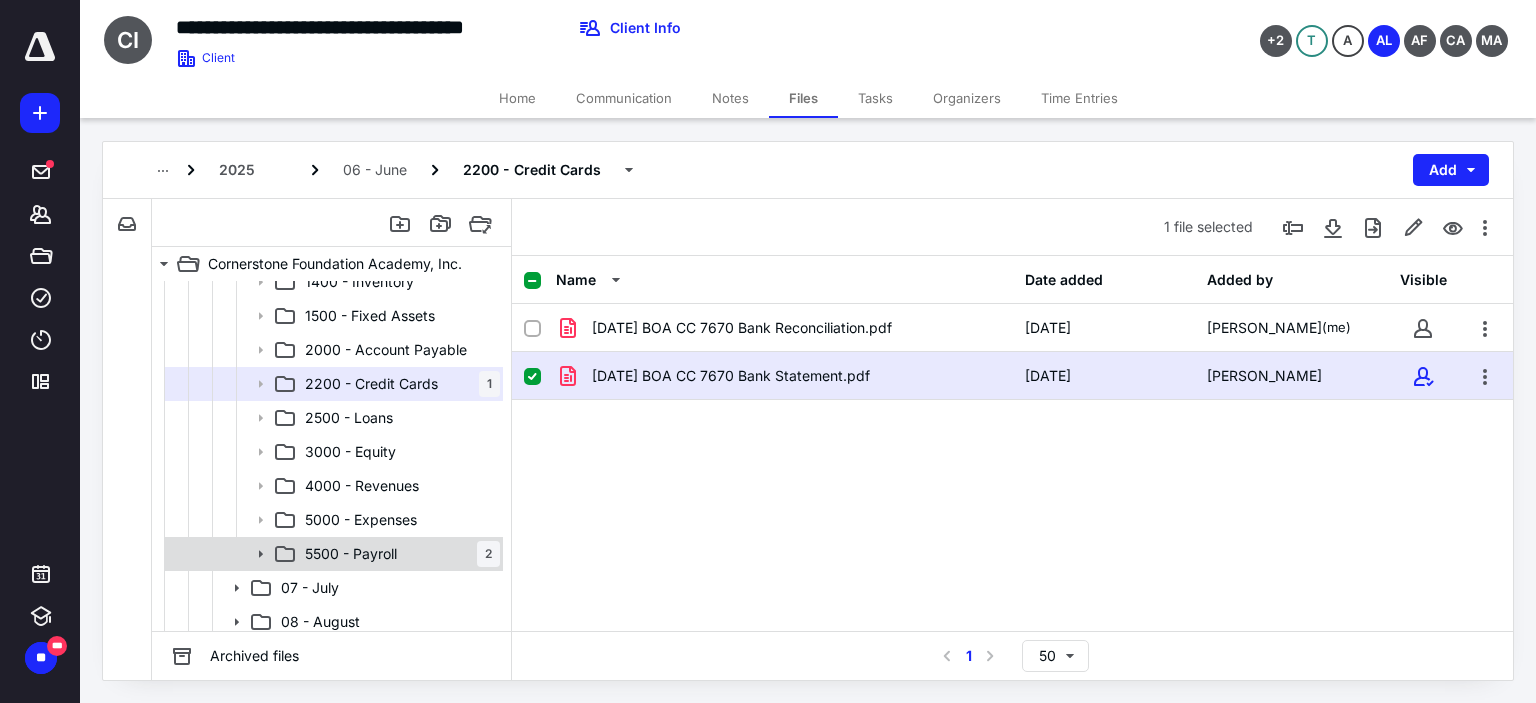 click on "5500 - Payroll 2" at bounding box center [398, 554] 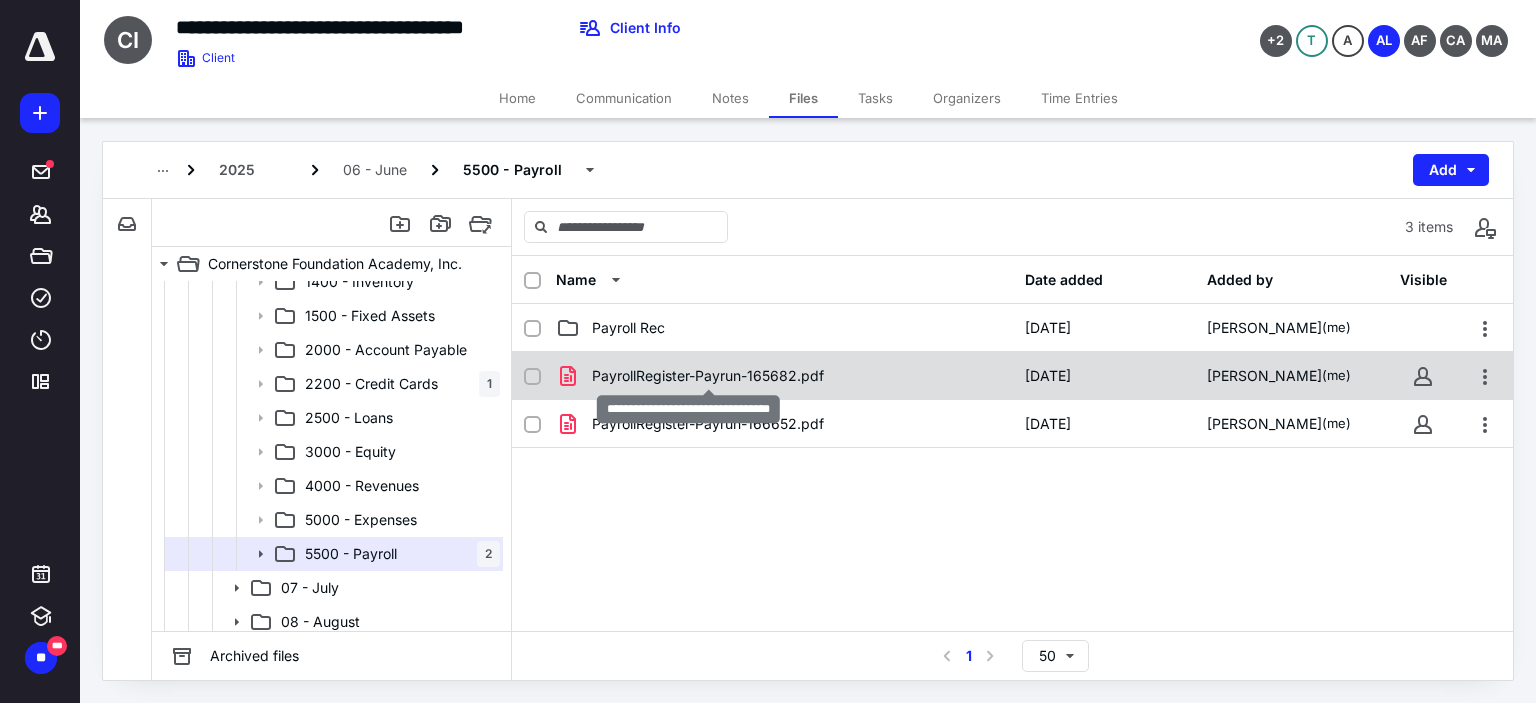 click on "PayrollRegister-Payrun-165682.pdf" at bounding box center [708, 376] 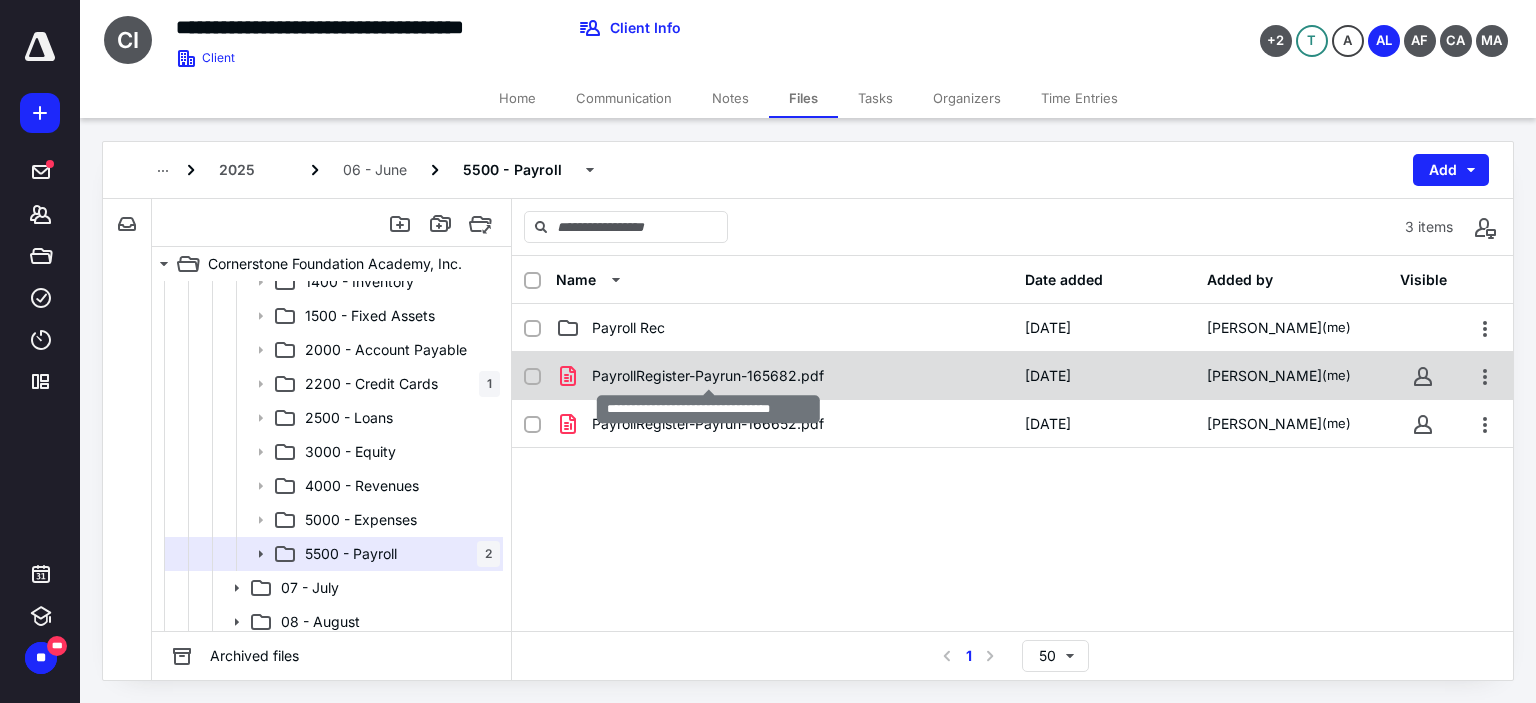 click on "PayrollRegister-Payrun-165682.pdf" at bounding box center (708, 376) 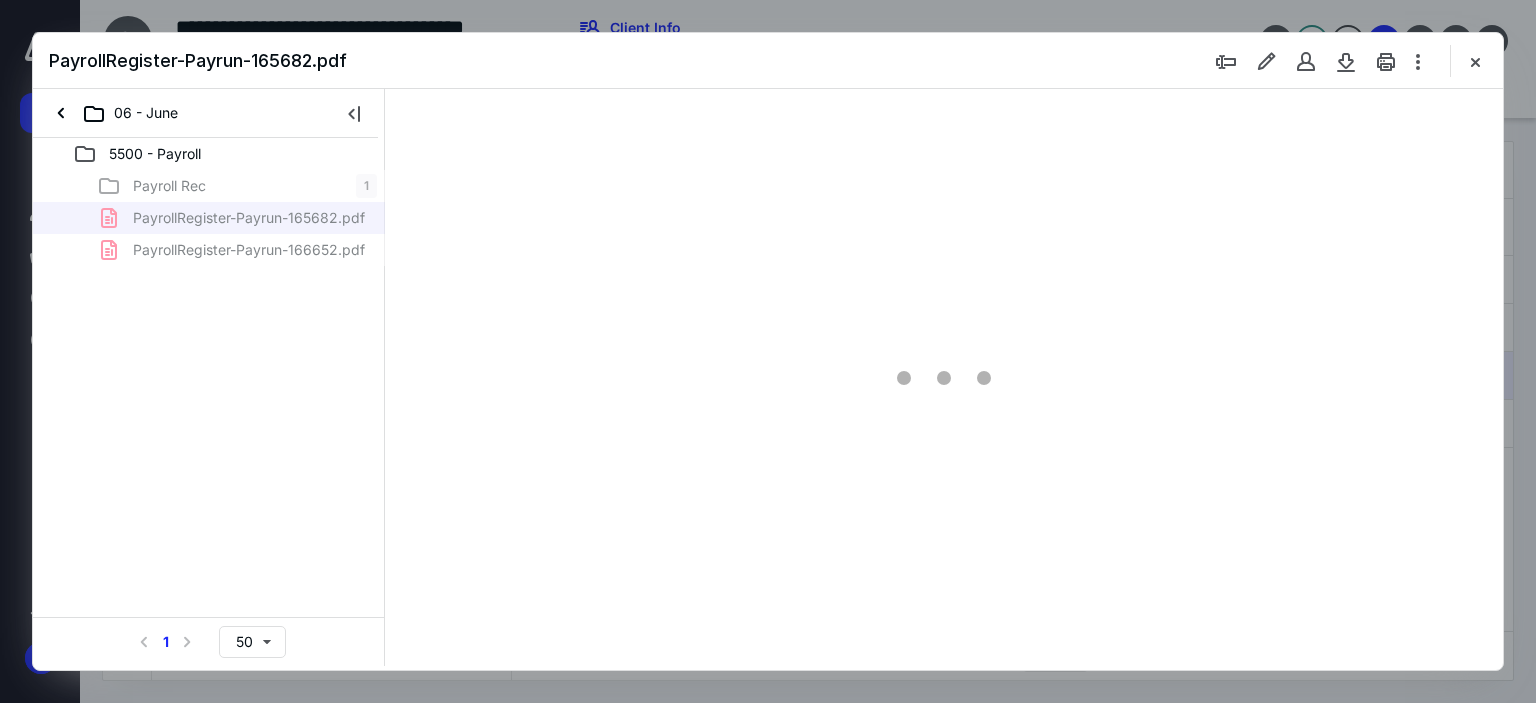 scroll, scrollTop: 0, scrollLeft: 0, axis: both 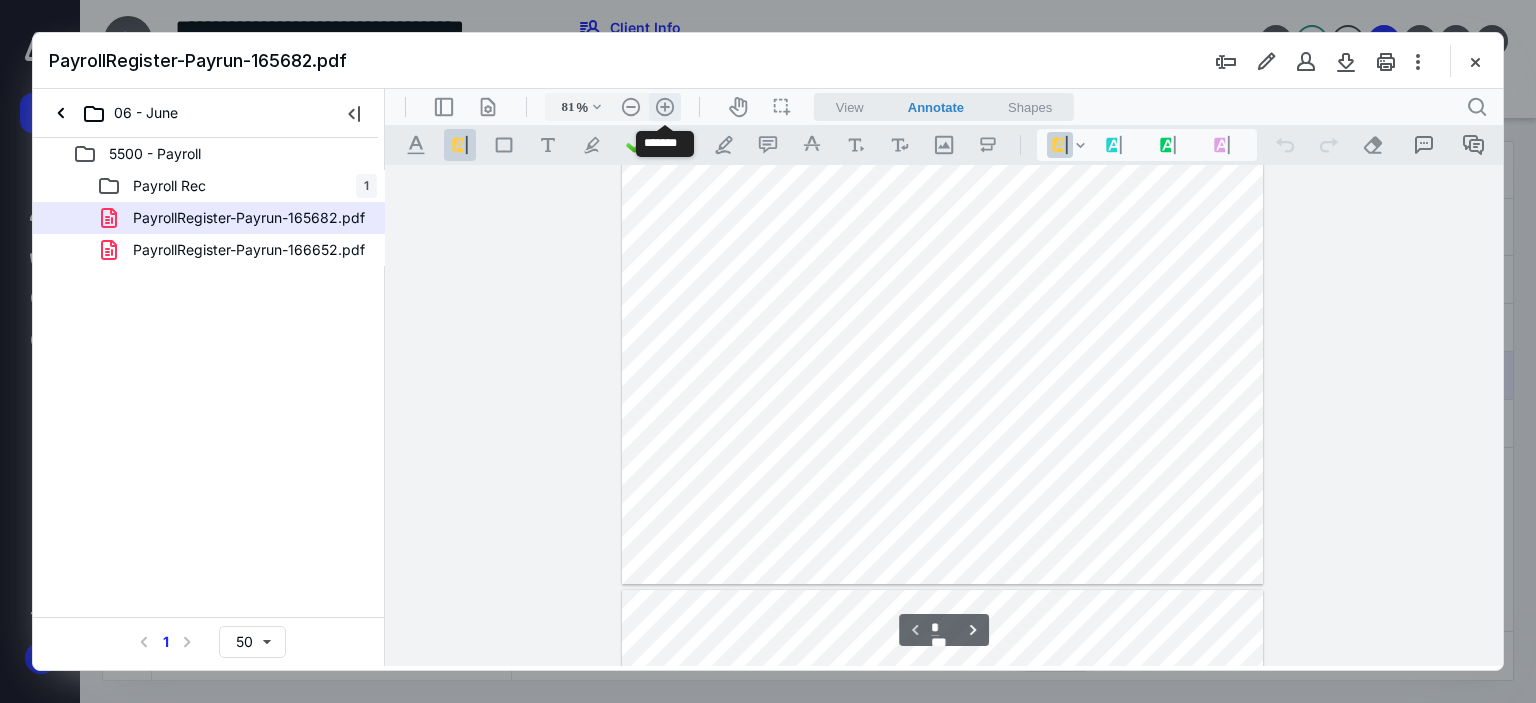 click on ".cls-1{fill:#abb0c4;} icon - header - zoom - in - line" at bounding box center (665, 107) 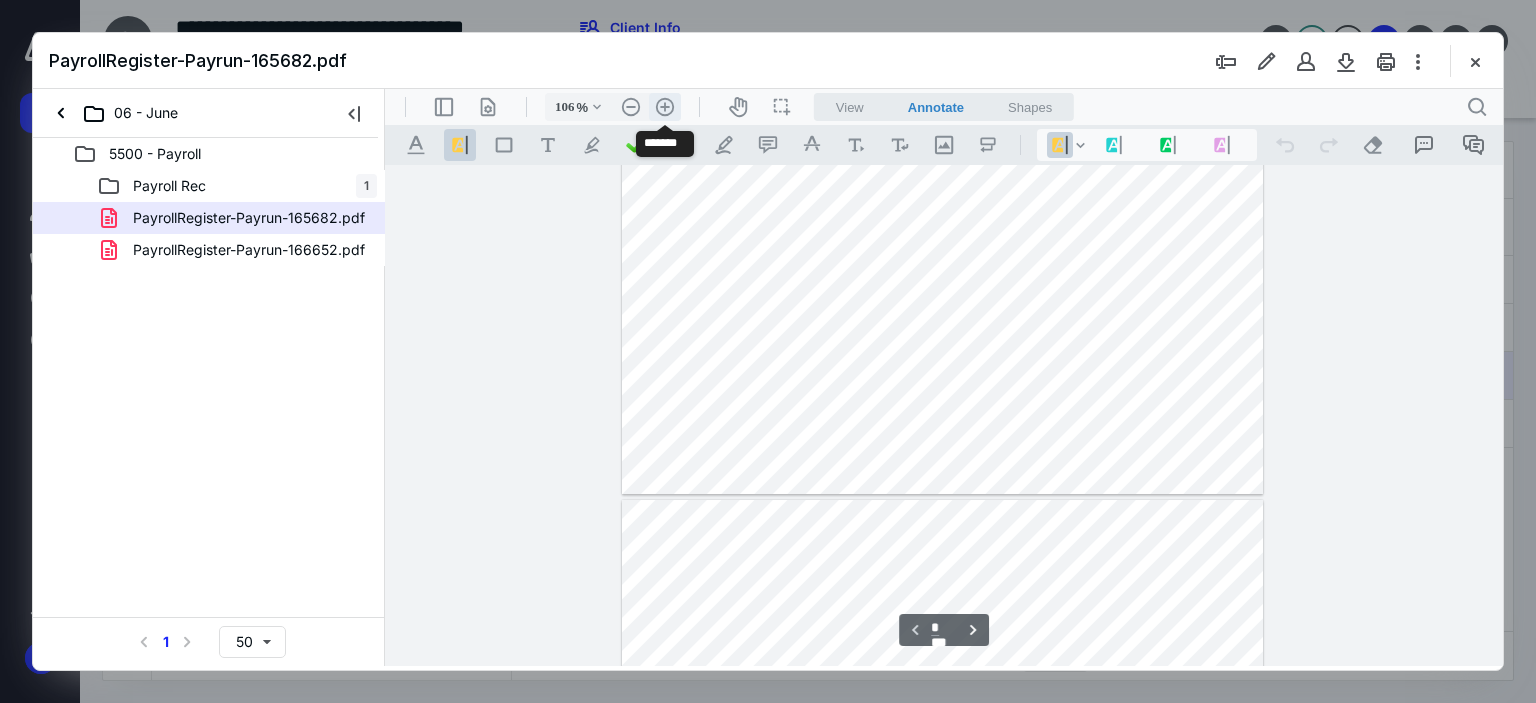 click on ".cls-1{fill:#abb0c4;} icon - header - zoom - in - line" at bounding box center (665, 107) 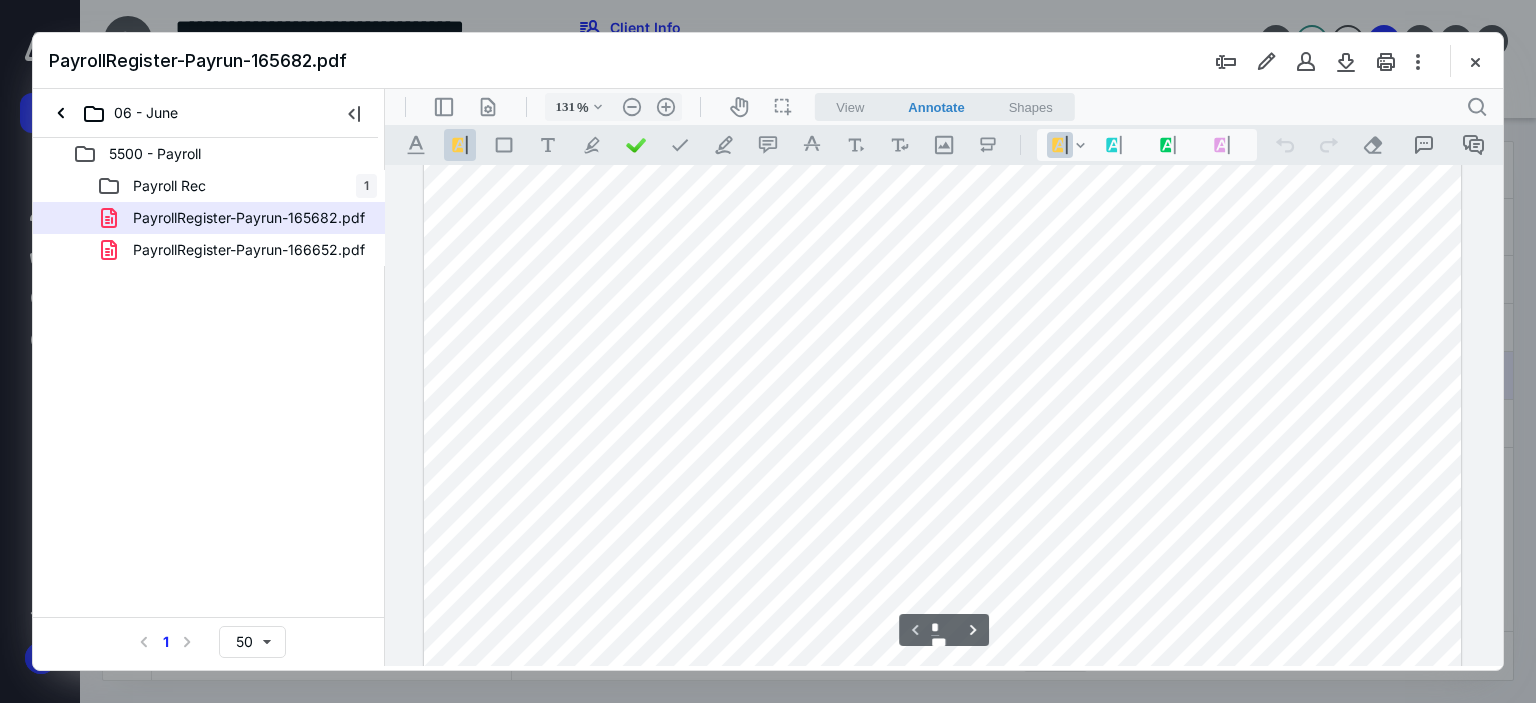 scroll, scrollTop: 60, scrollLeft: 0, axis: vertical 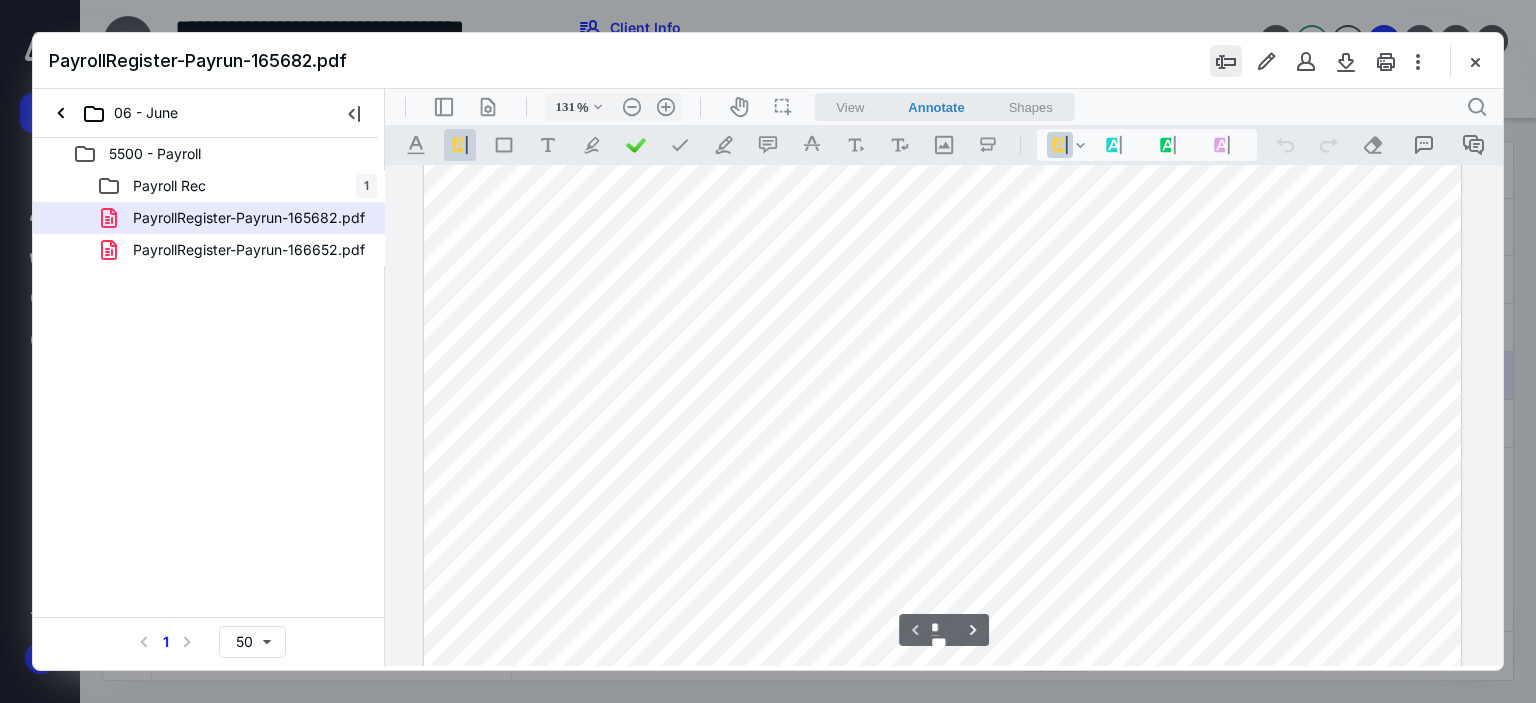 click at bounding box center [1226, 61] 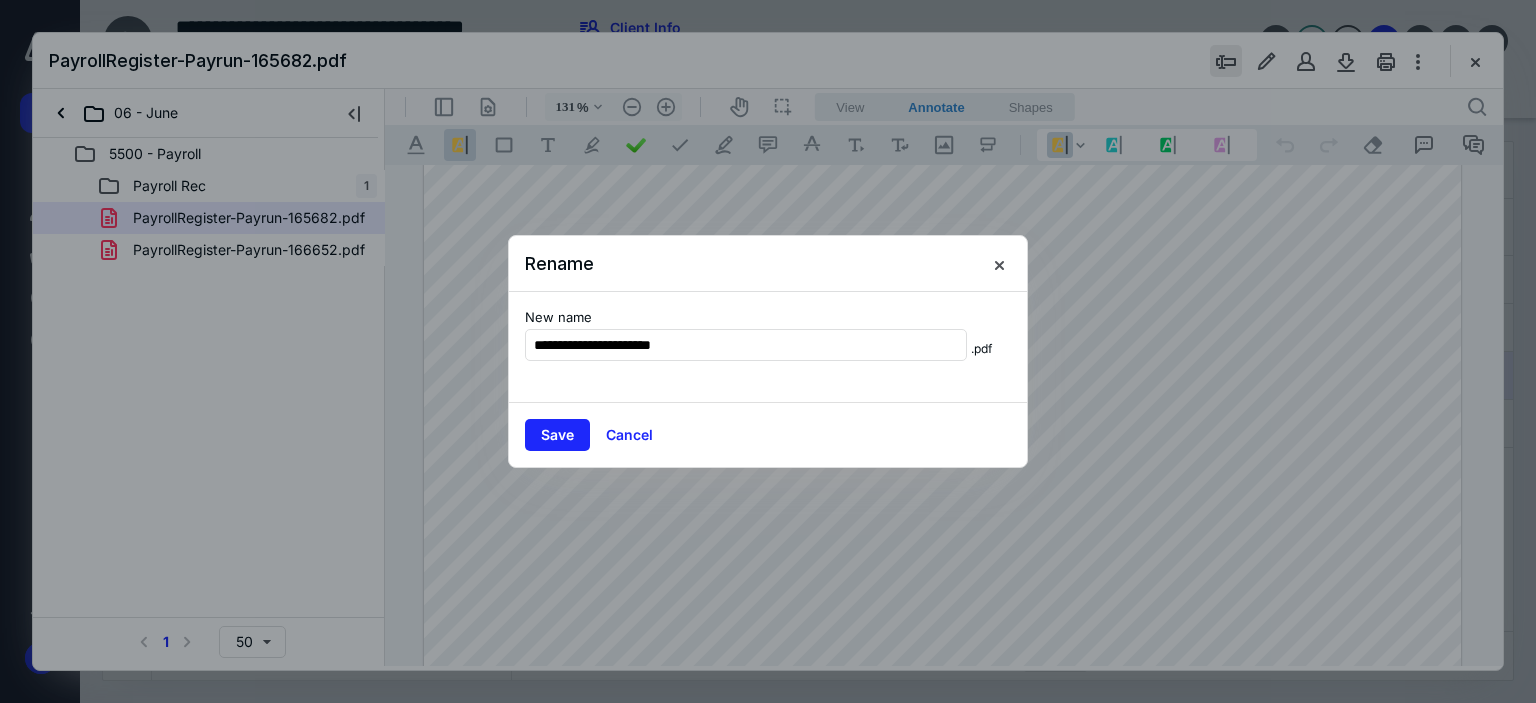 type on "**********" 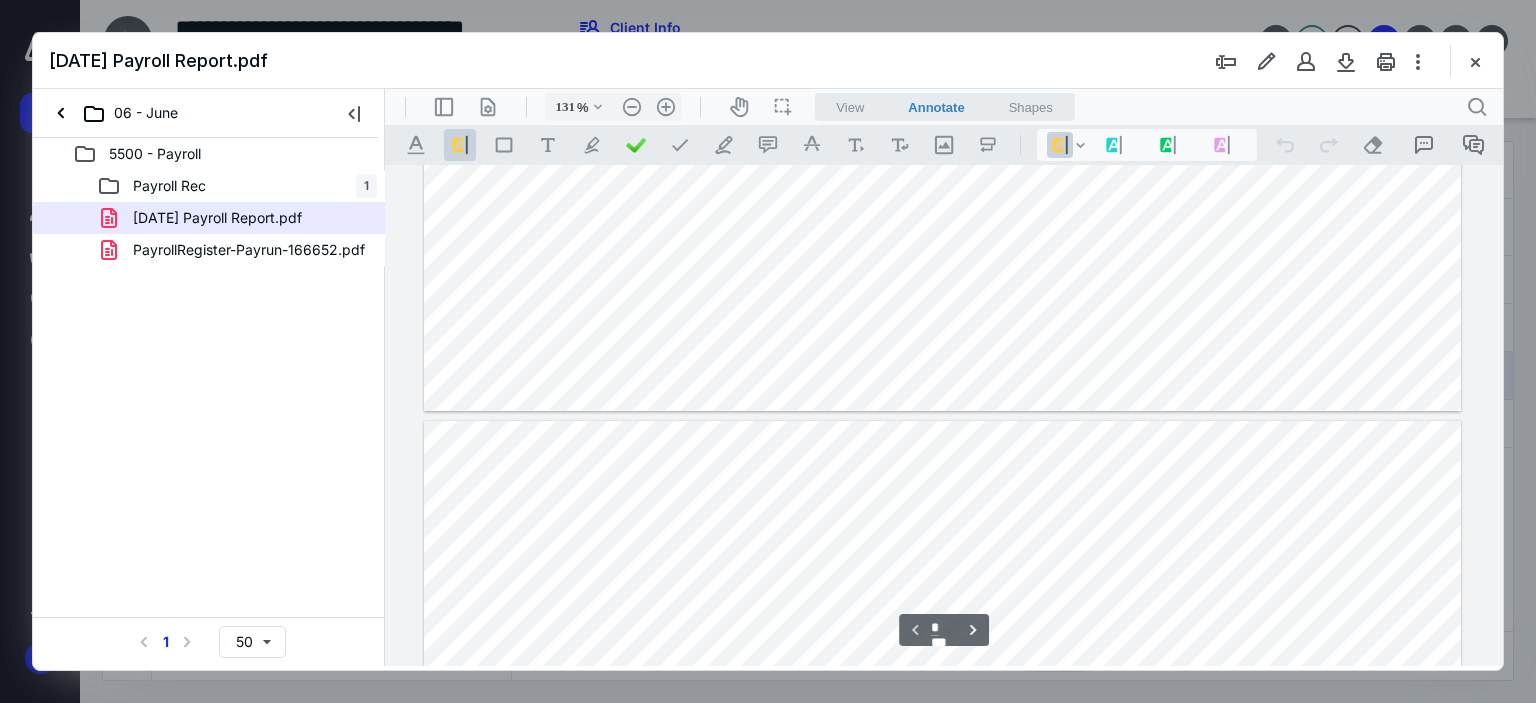 type on "*" 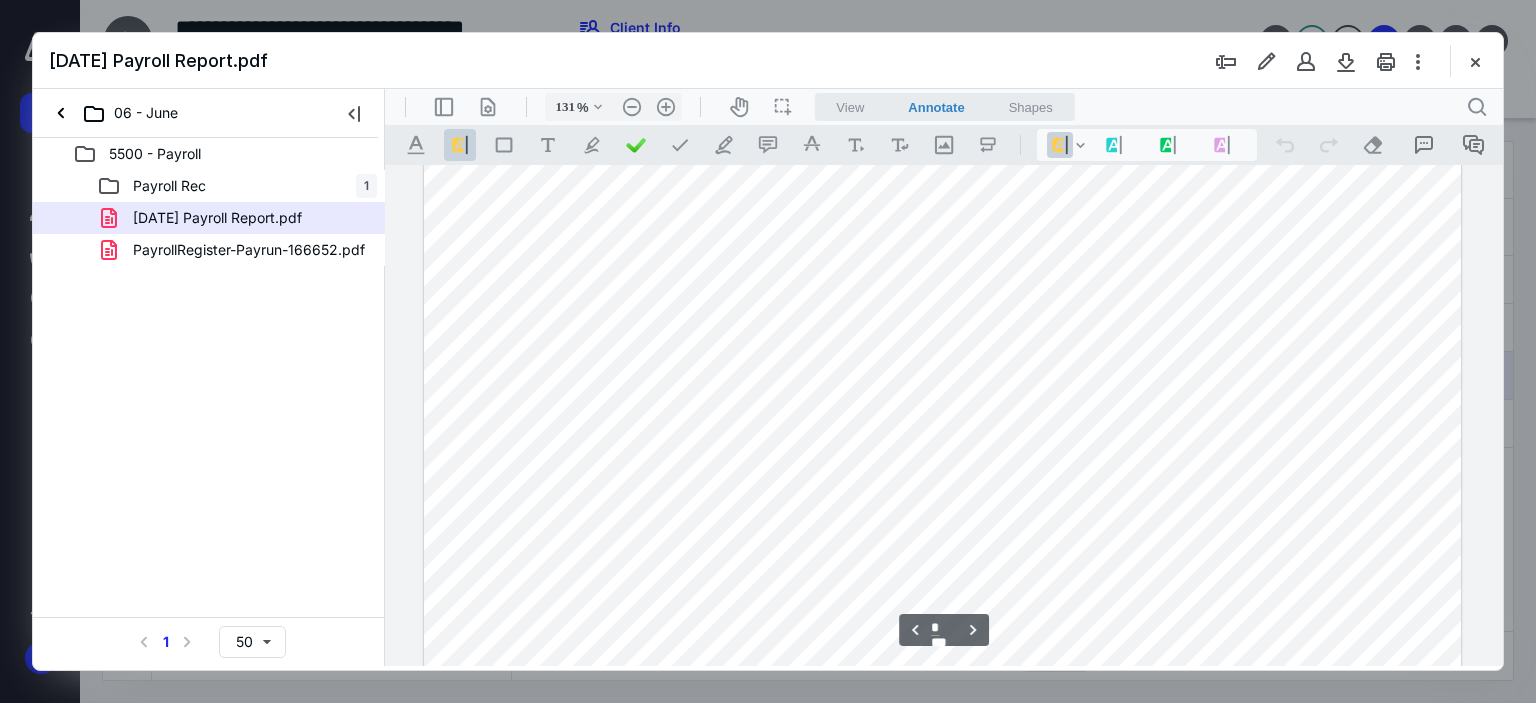 scroll, scrollTop: 1060, scrollLeft: 0, axis: vertical 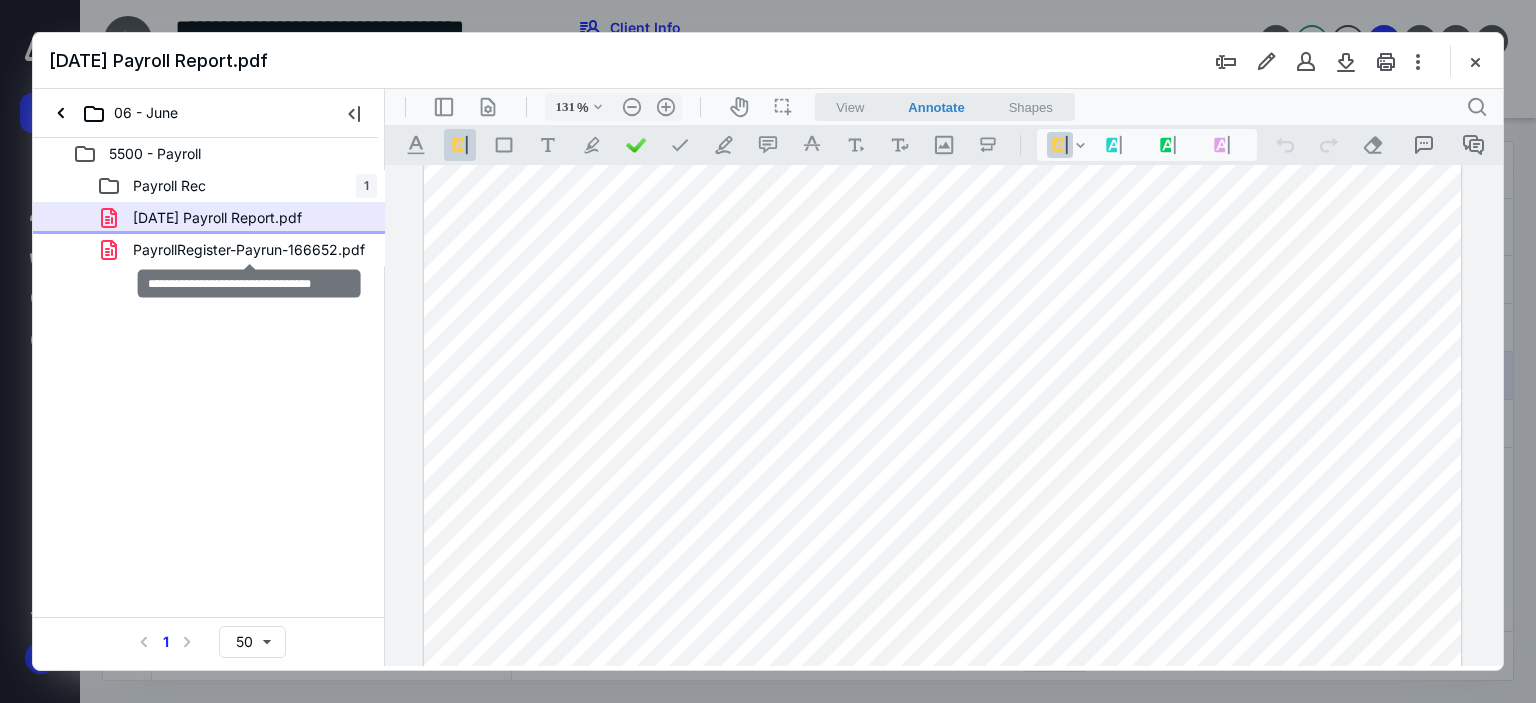 click on "PayrollRegister-Payrun-166652.pdf" at bounding box center [249, 250] 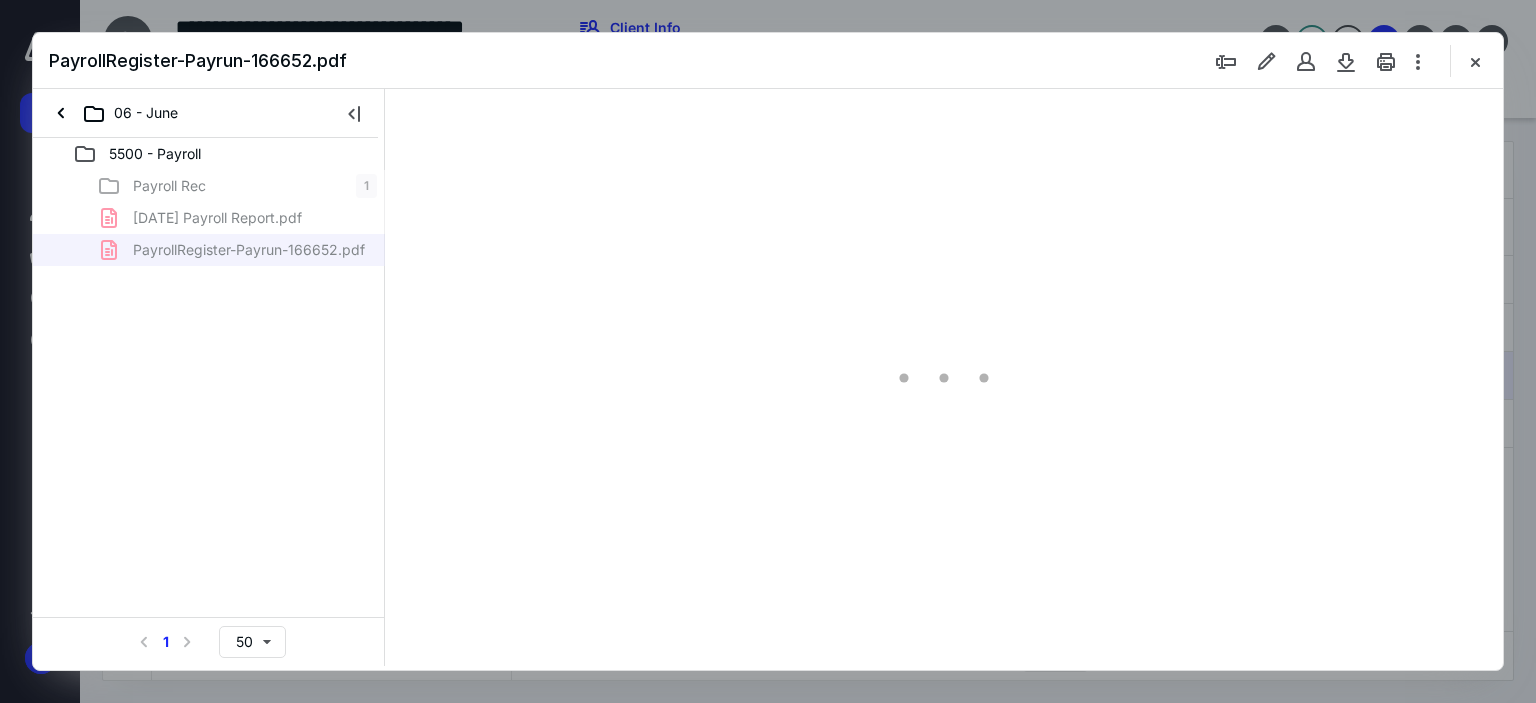 type on "81" 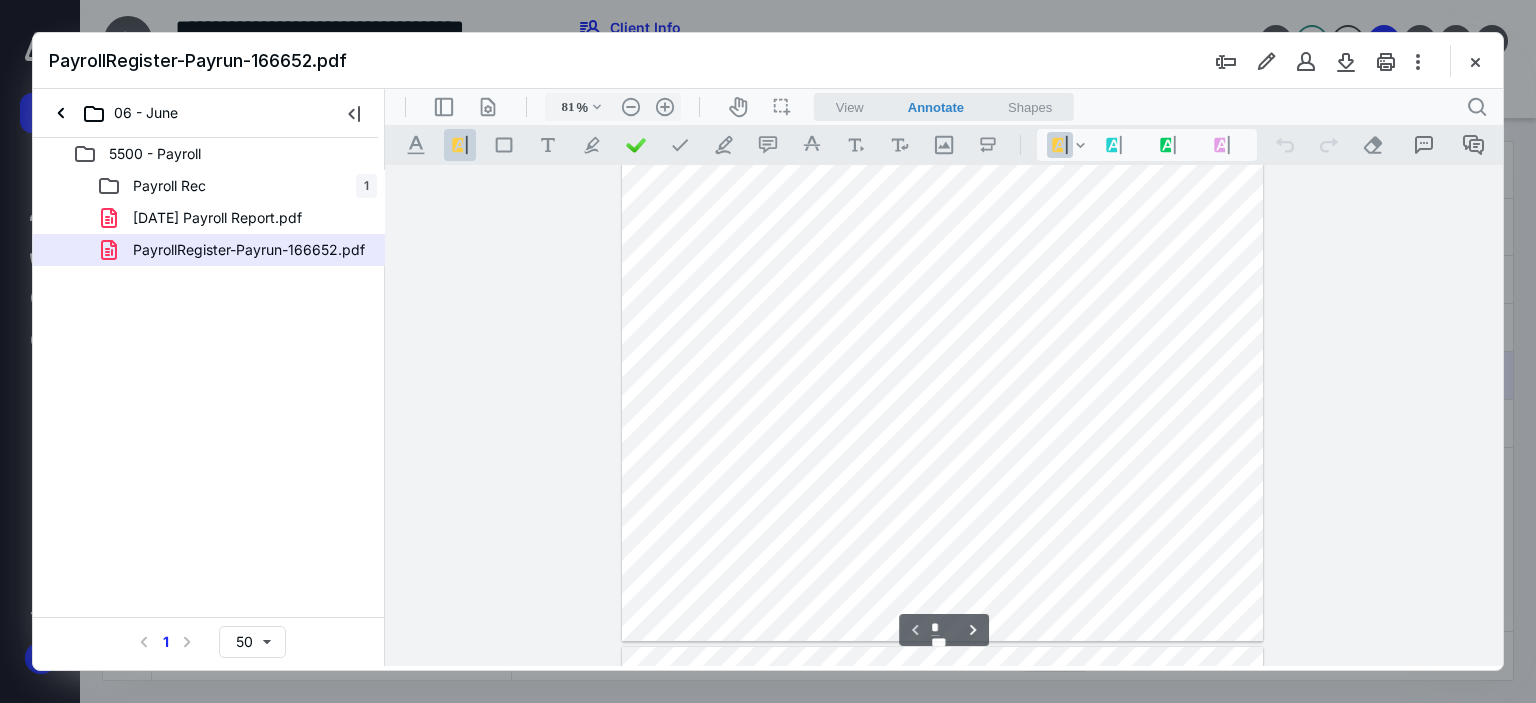 scroll, scrollTop: 0, scrollLeft: 0, axis: both 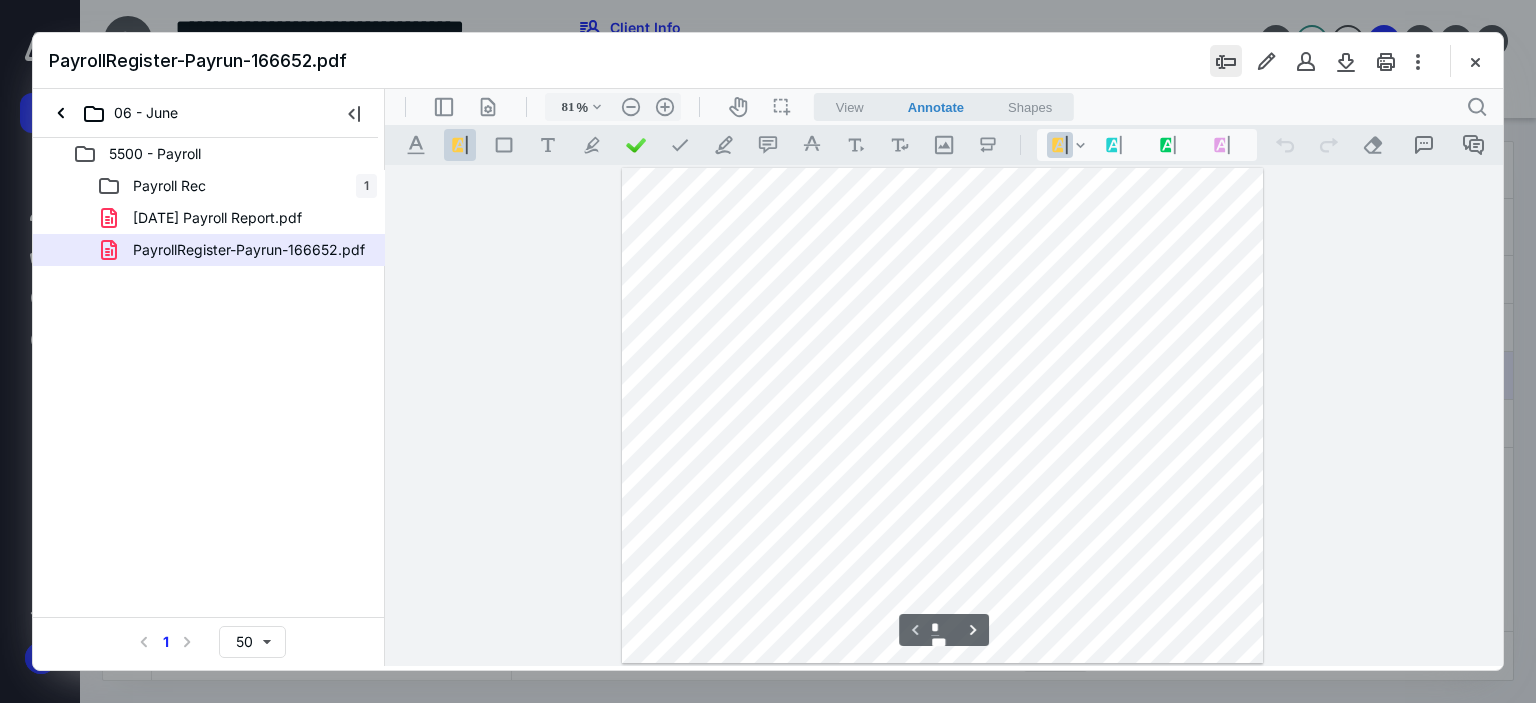 click at bounding box center (1226, 61) 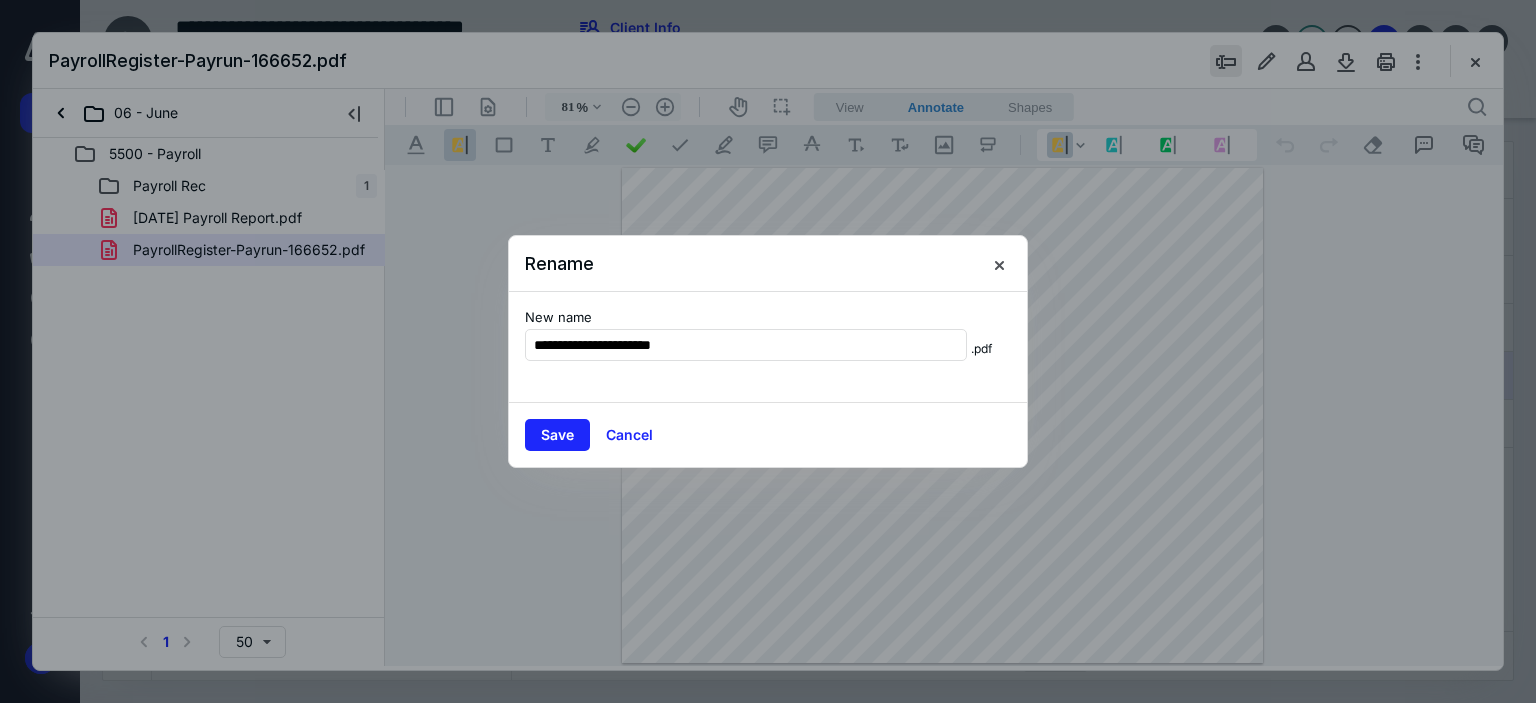 type on "**********" 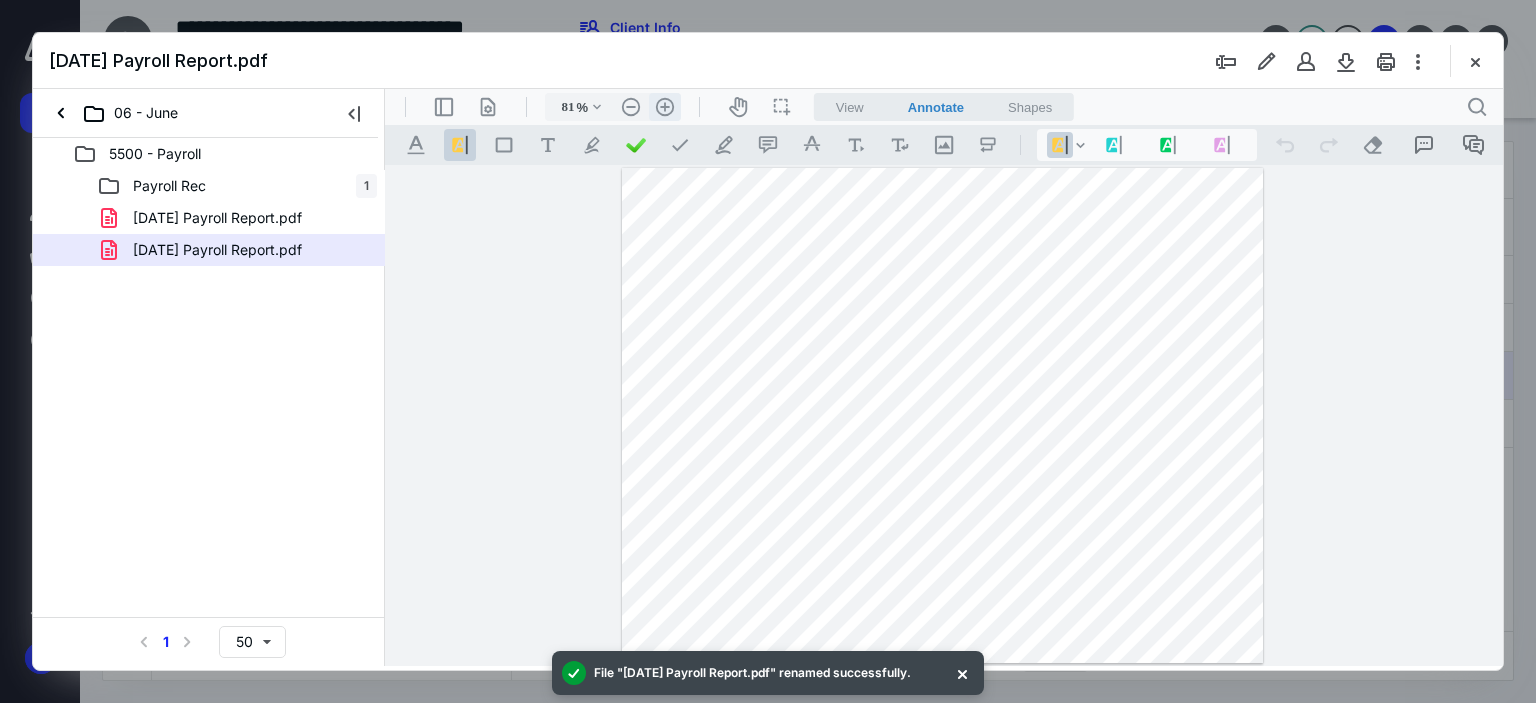 click on ".cls-1{fill:#abb0c4;} icon - header - zoom - in - line" at bounding box center [665, 107] 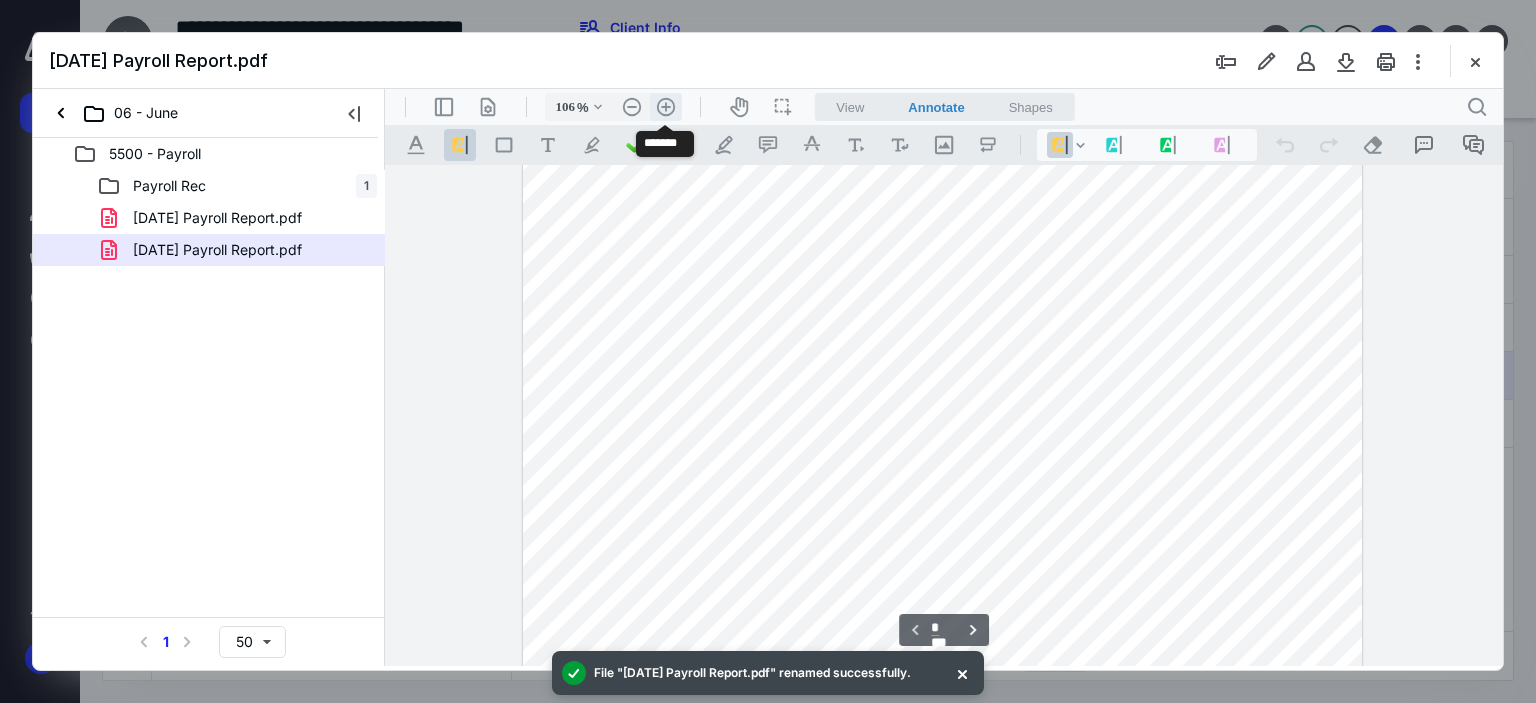 click on ".cls-1{fill:#abb0c4;} icon - header - zoom - in - line" at bounding box center (666, 107) 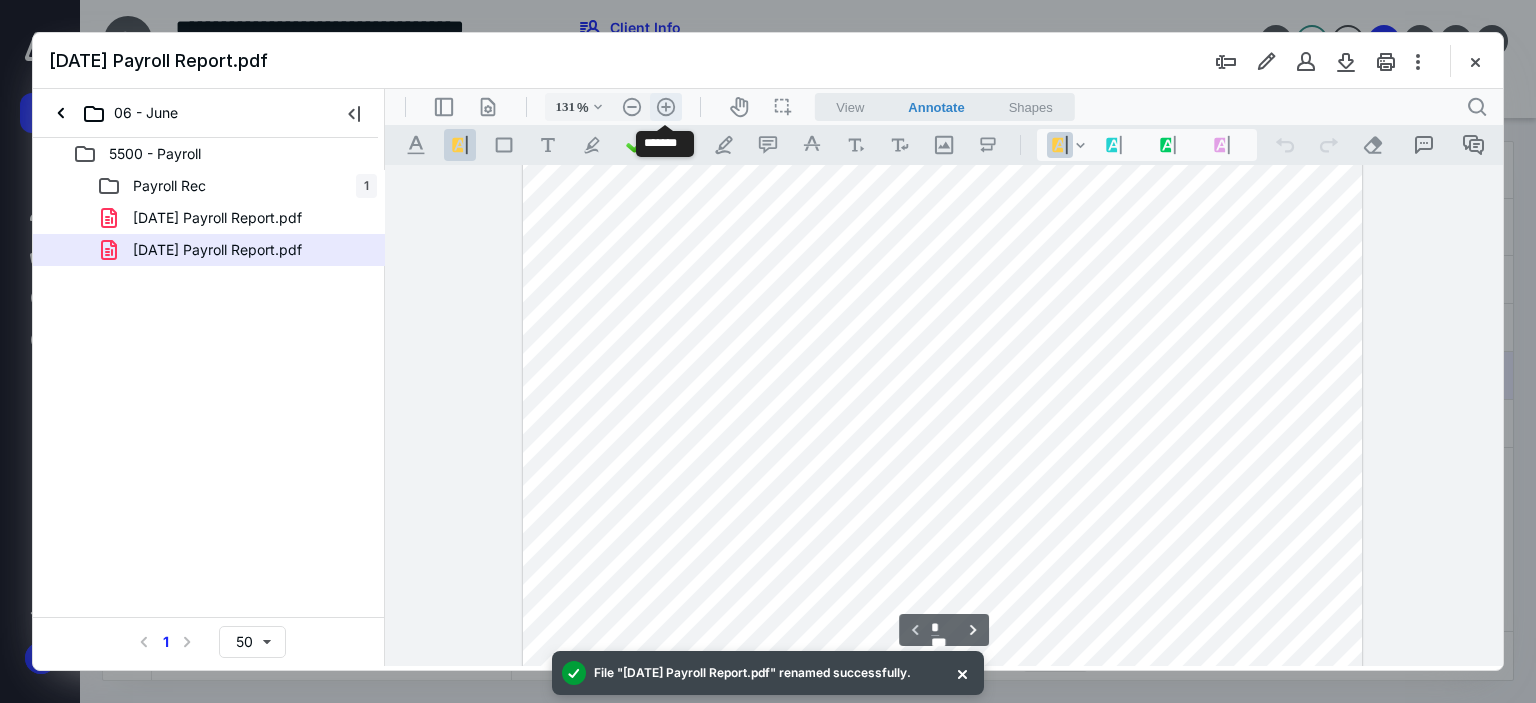 scroll, scrollTop: 131, scrollLeft: 0, axis: vertical 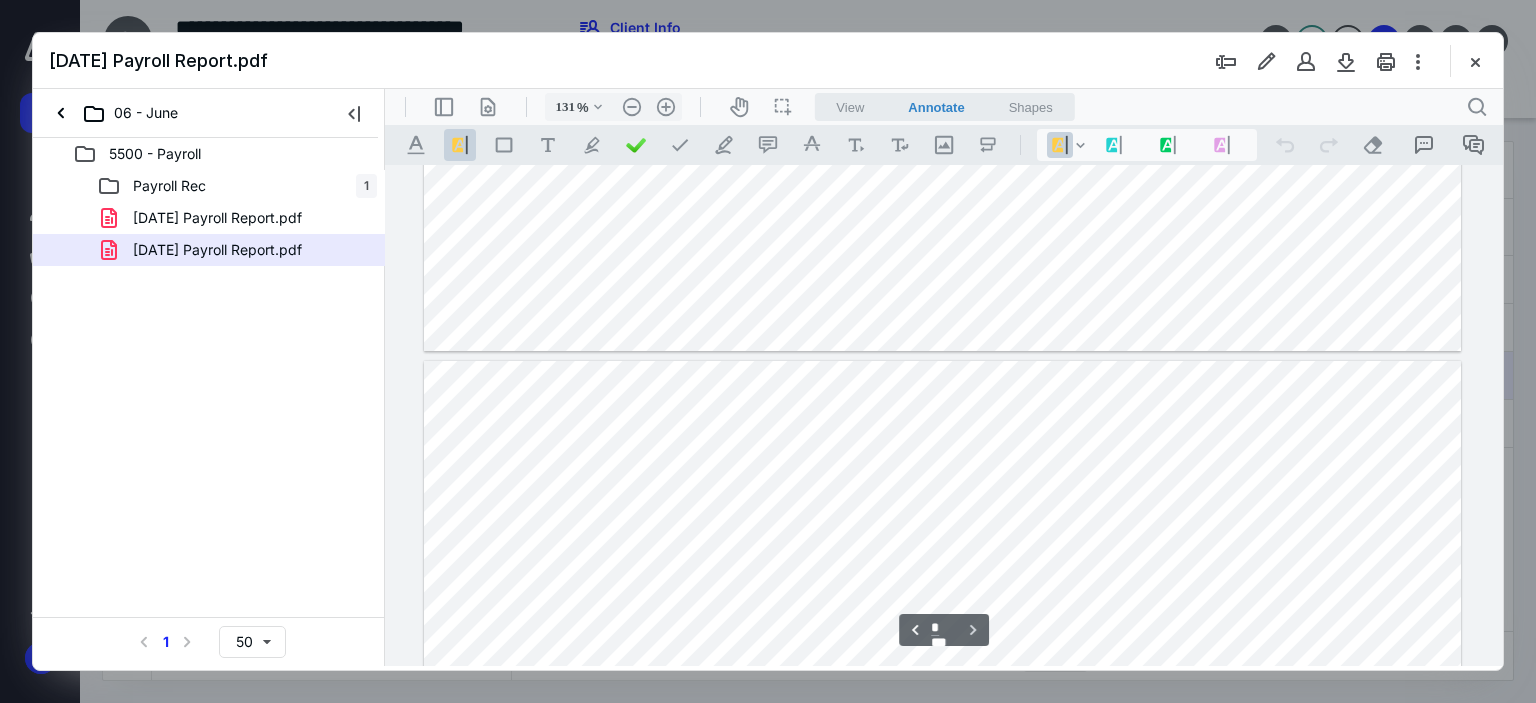 type on "*" 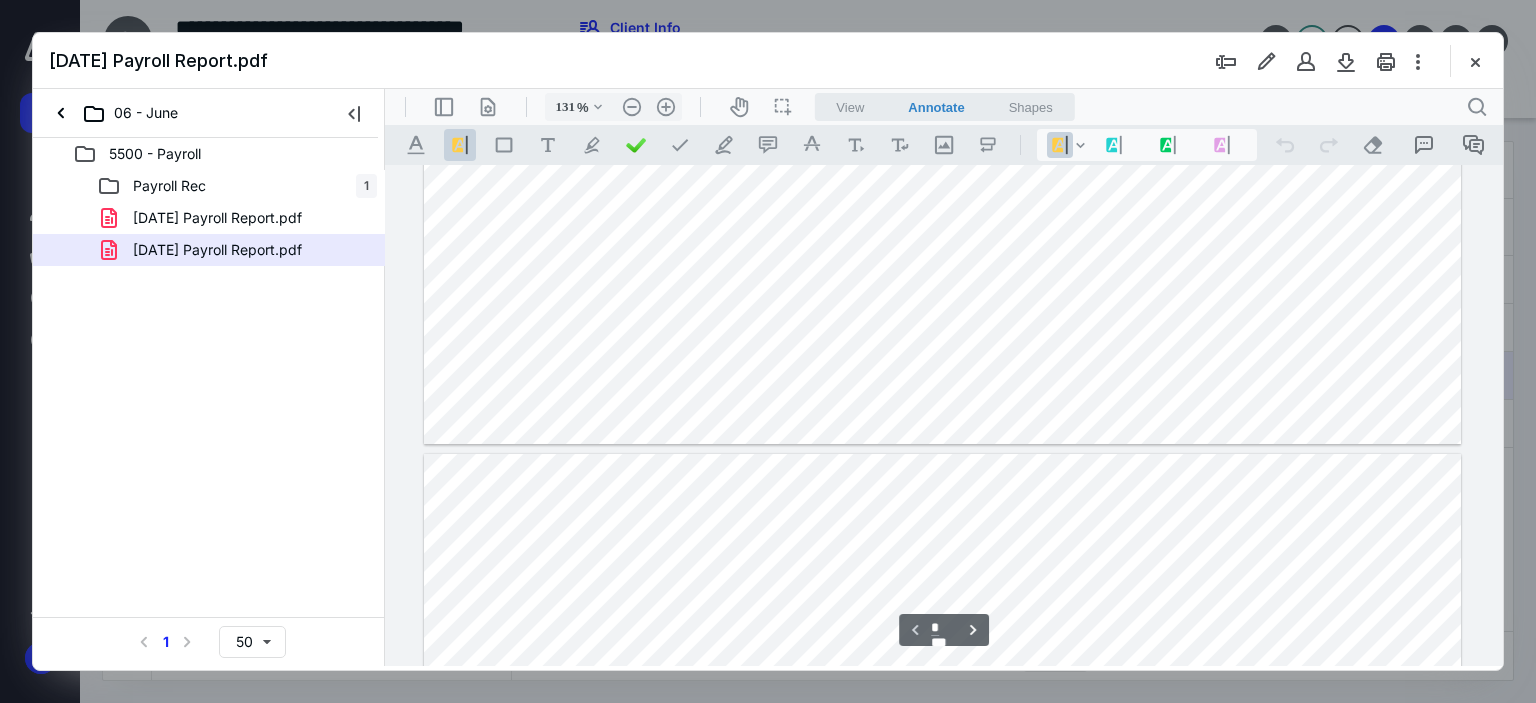 scroll, scrollTop: 420, scrollLeft: 0, axis: vertical 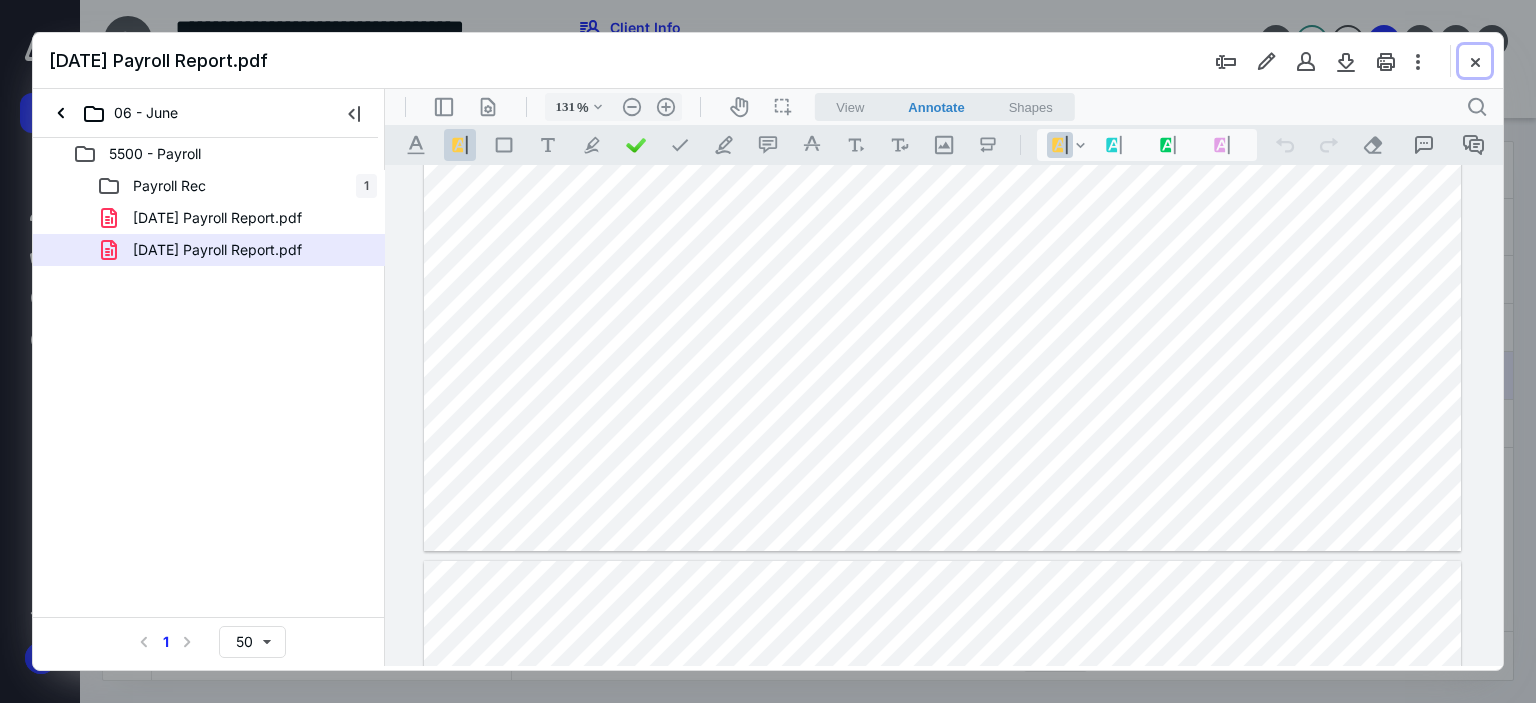click at bounding box center (1475, 61) 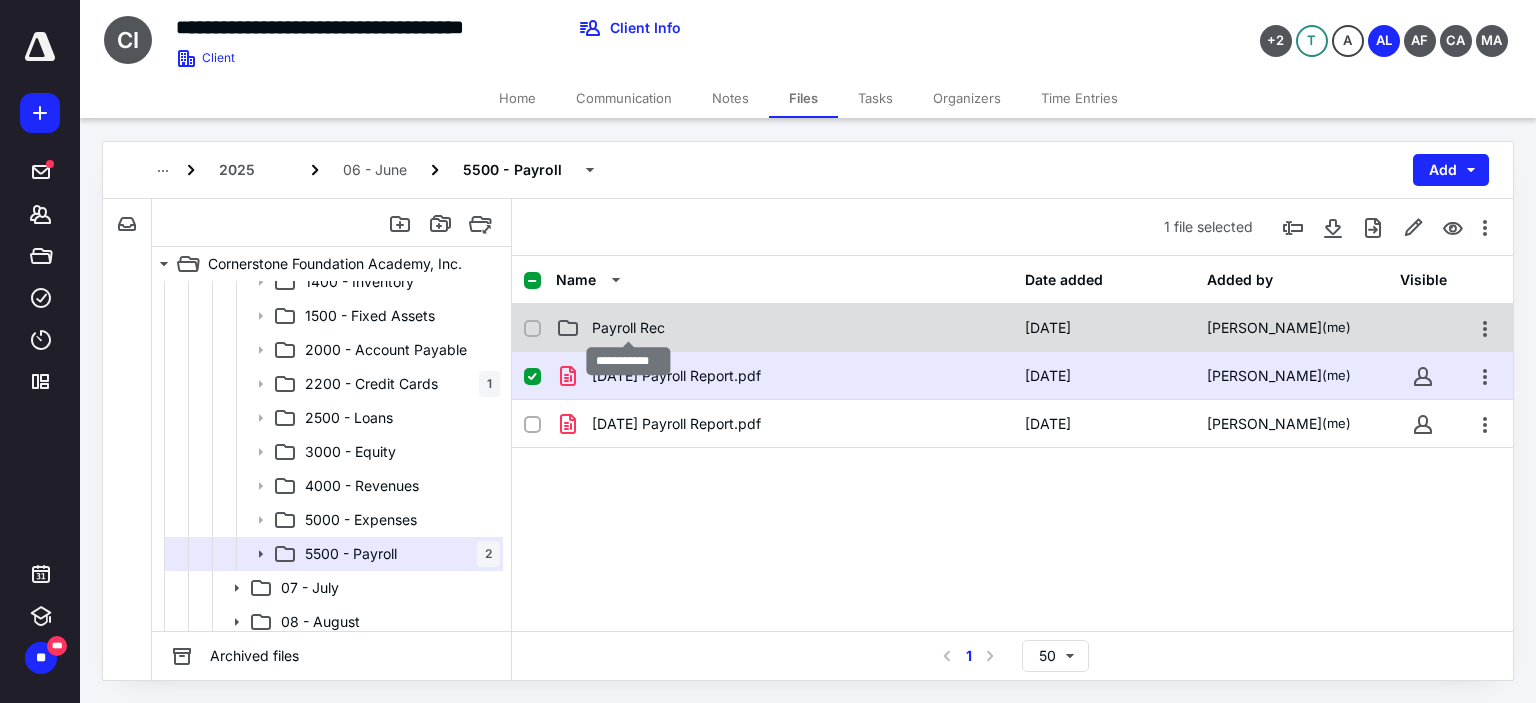 click on "Payroll Rec" at bounding box center (628, 328) 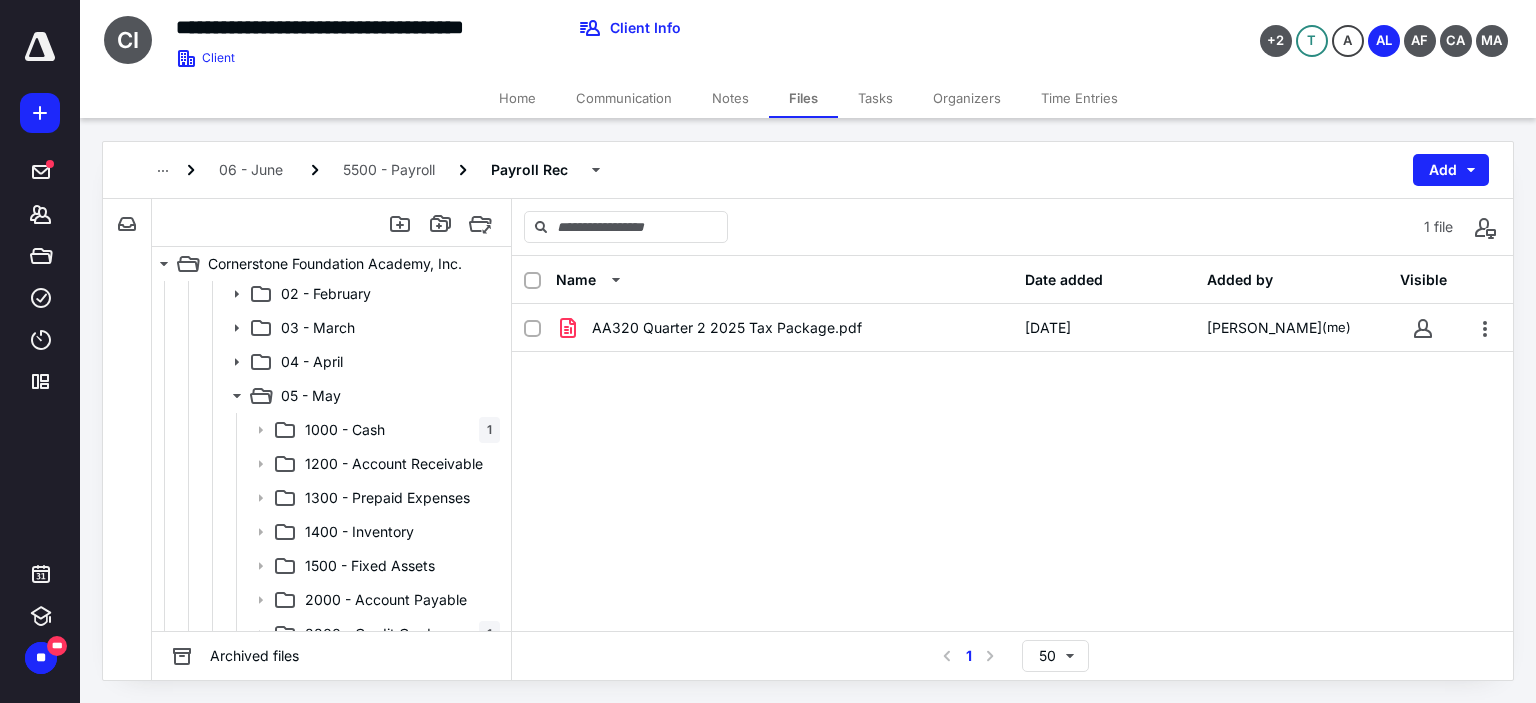 scroll, scrollTop: 200, scrollLeft: 0, axis: vertical 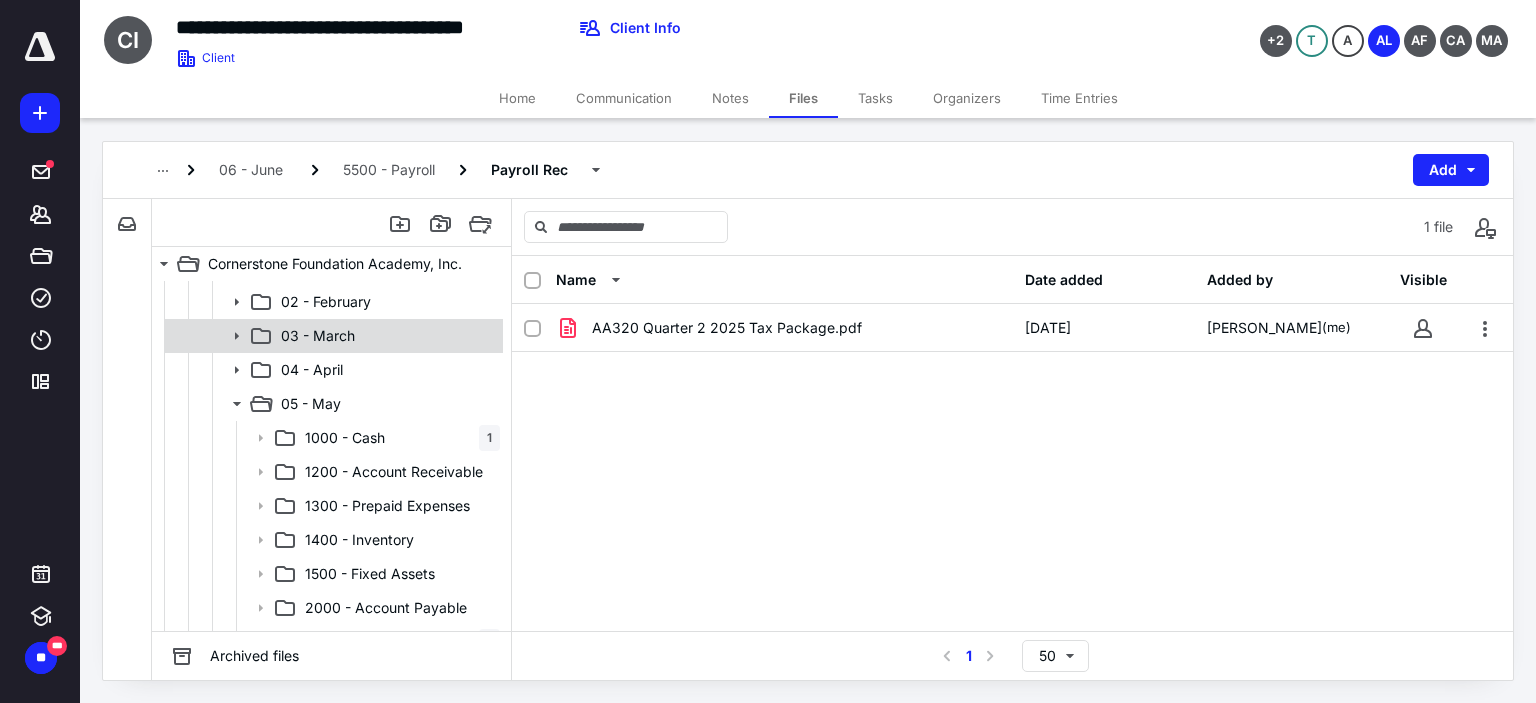 click on "03 - March" at bounding box center [386, 336] 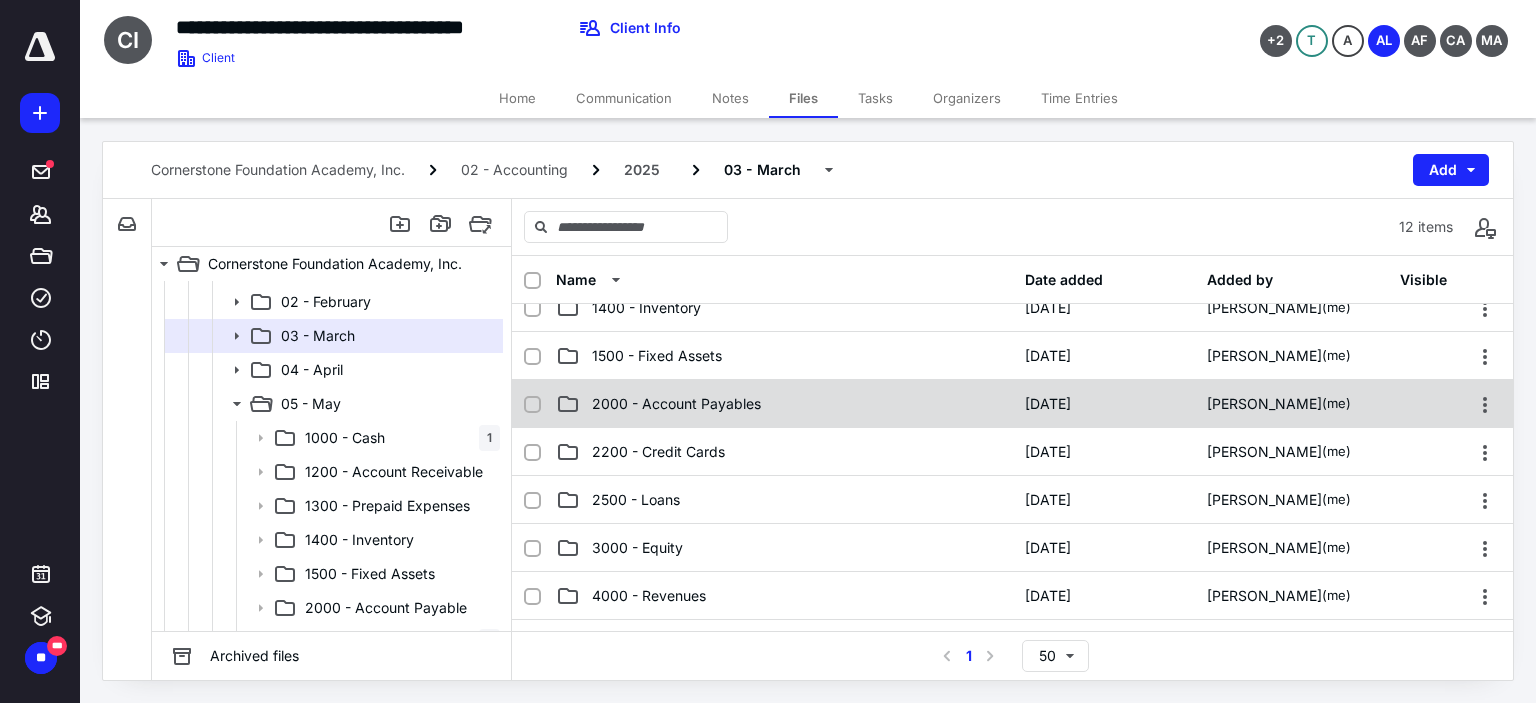 scroll, scrollTop: 300, scrollLeft: 0, axis: vertical 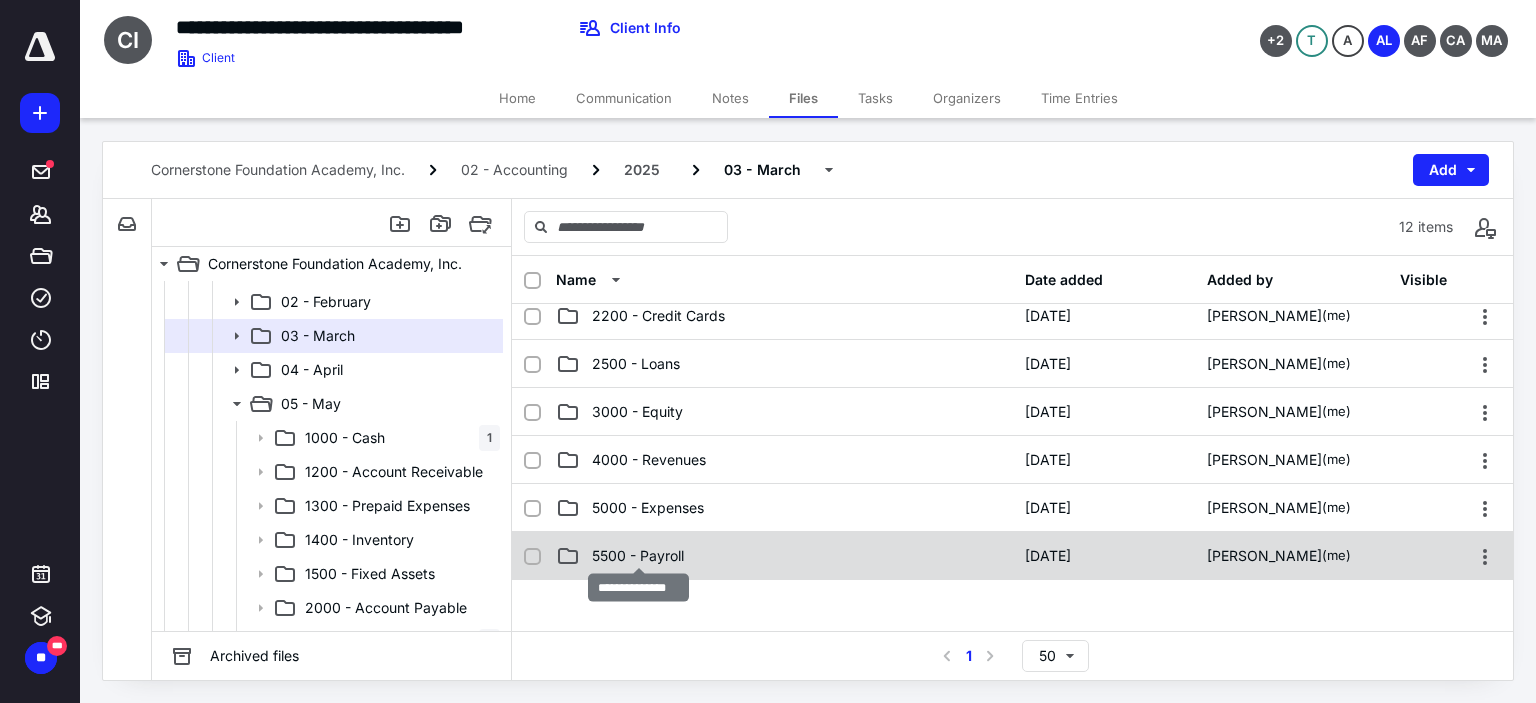 click on "5500 - Payroll" at bounding box center [638, 556] 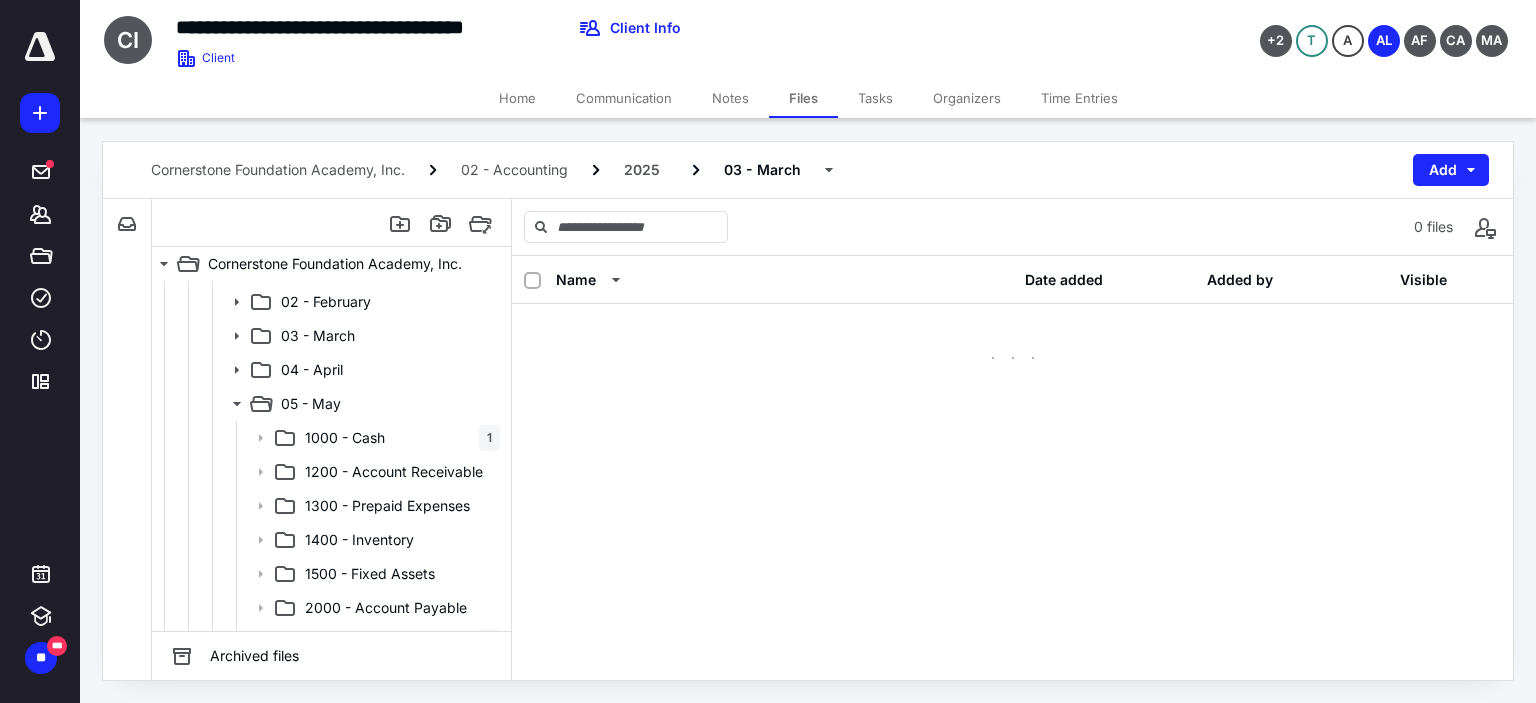 scroll, scrollTop: 0, scrollLeft: 0, axis: both 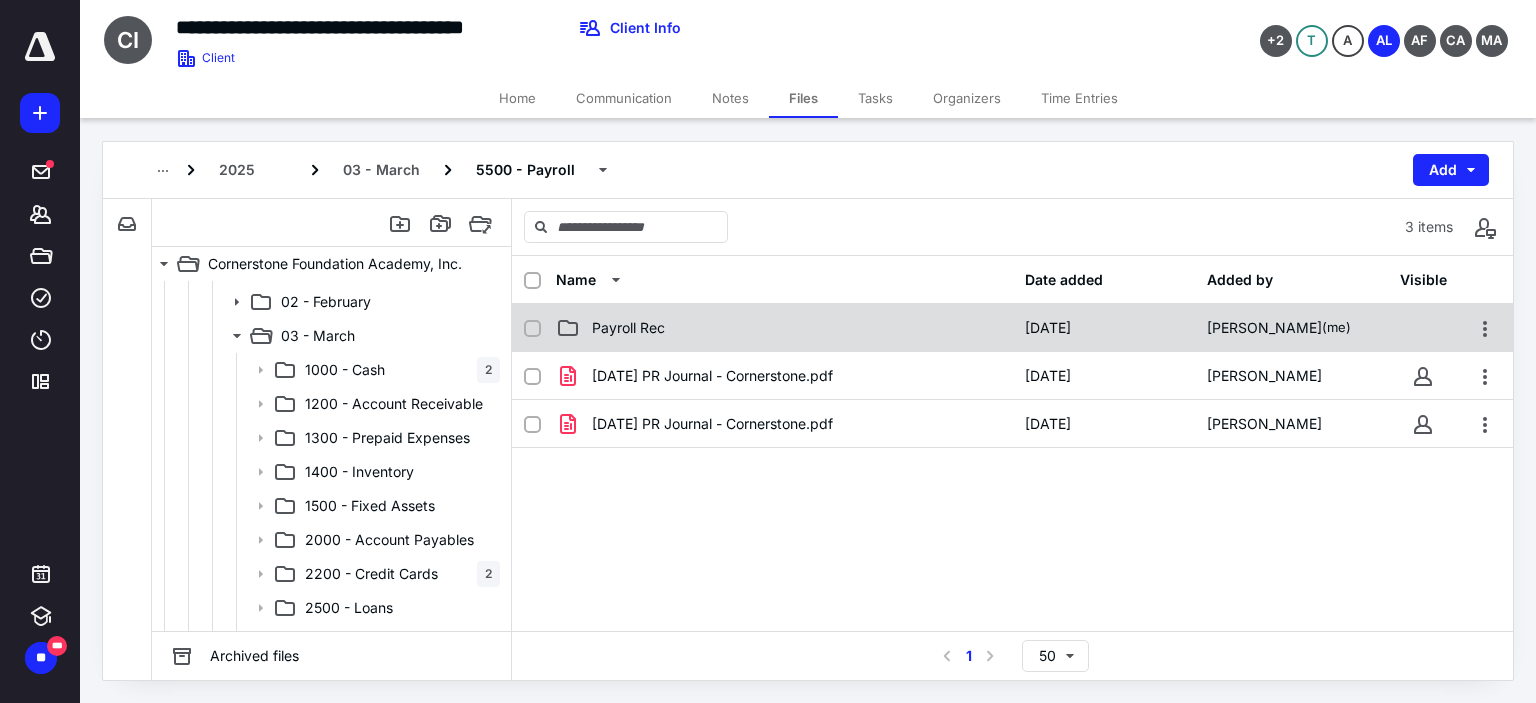 click on "Payroll Rec" at bounding box center [628, 328] 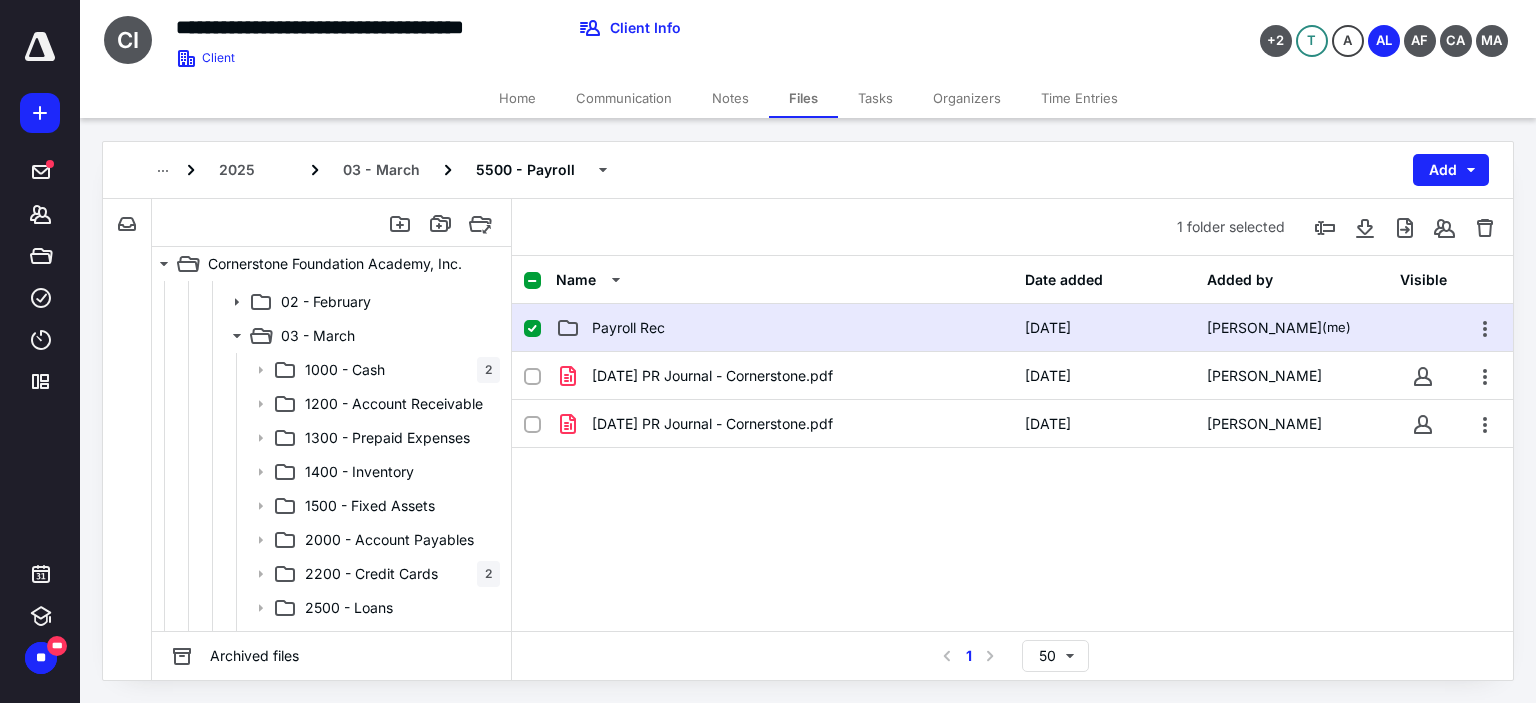 click on "Payroll Rec" at bounding box center (628, 328) 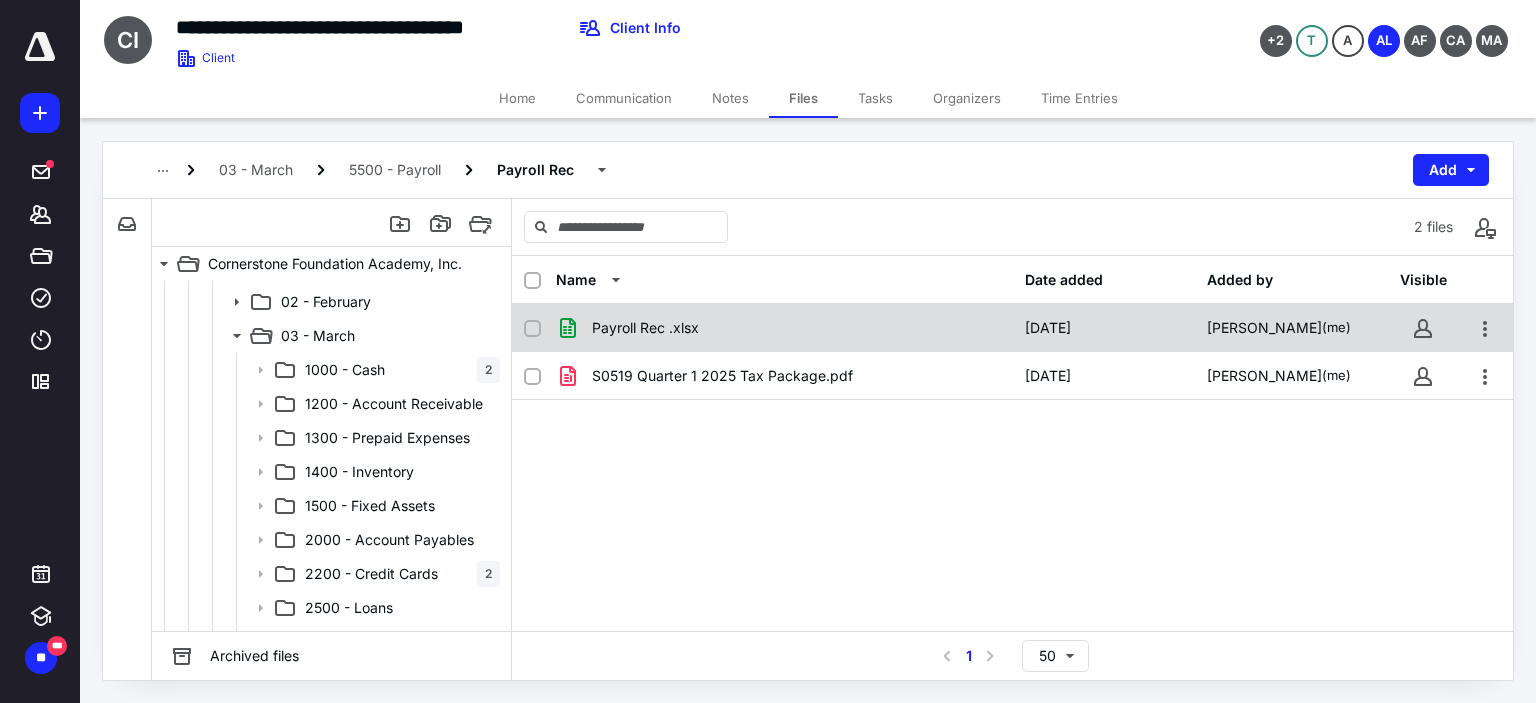 click at bounding box center (532, 328) 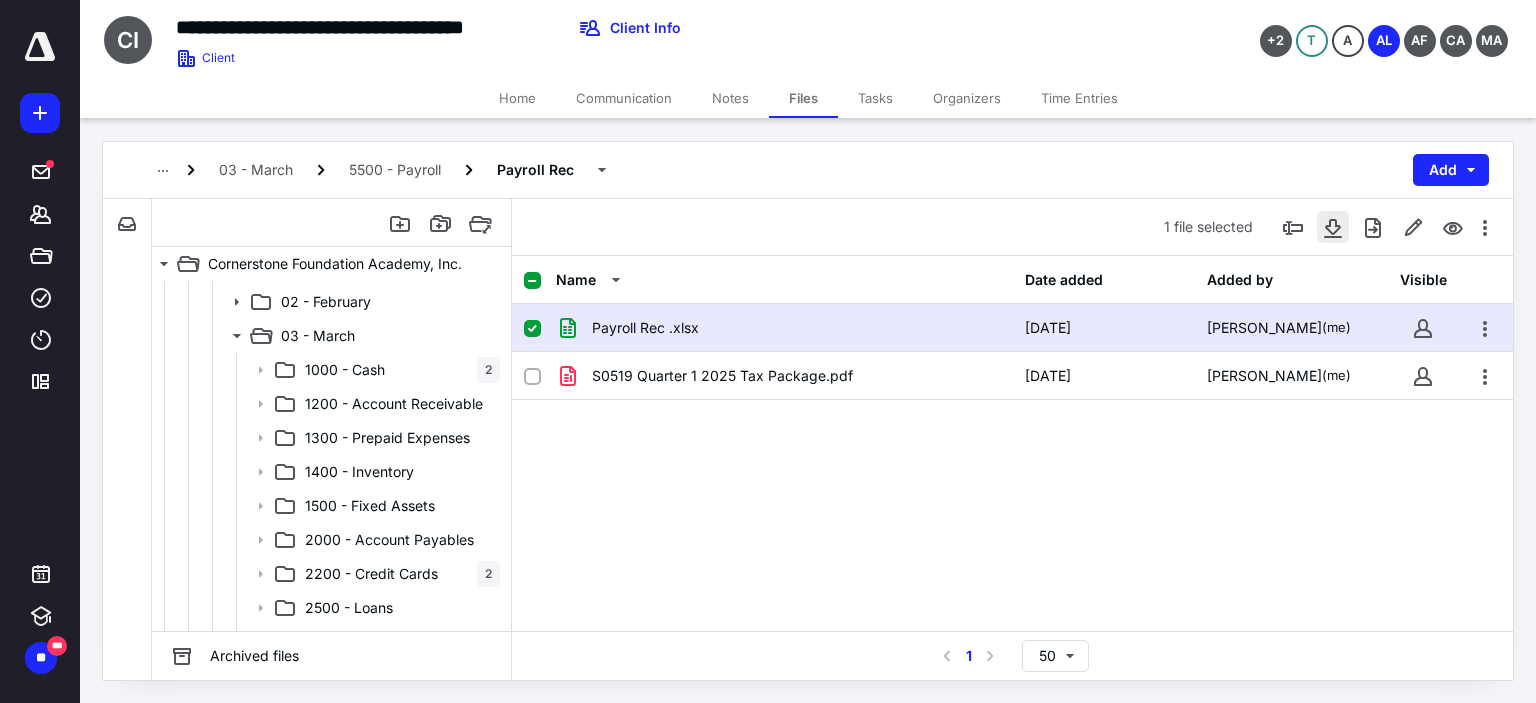 click at bounding box center (1333, 227) 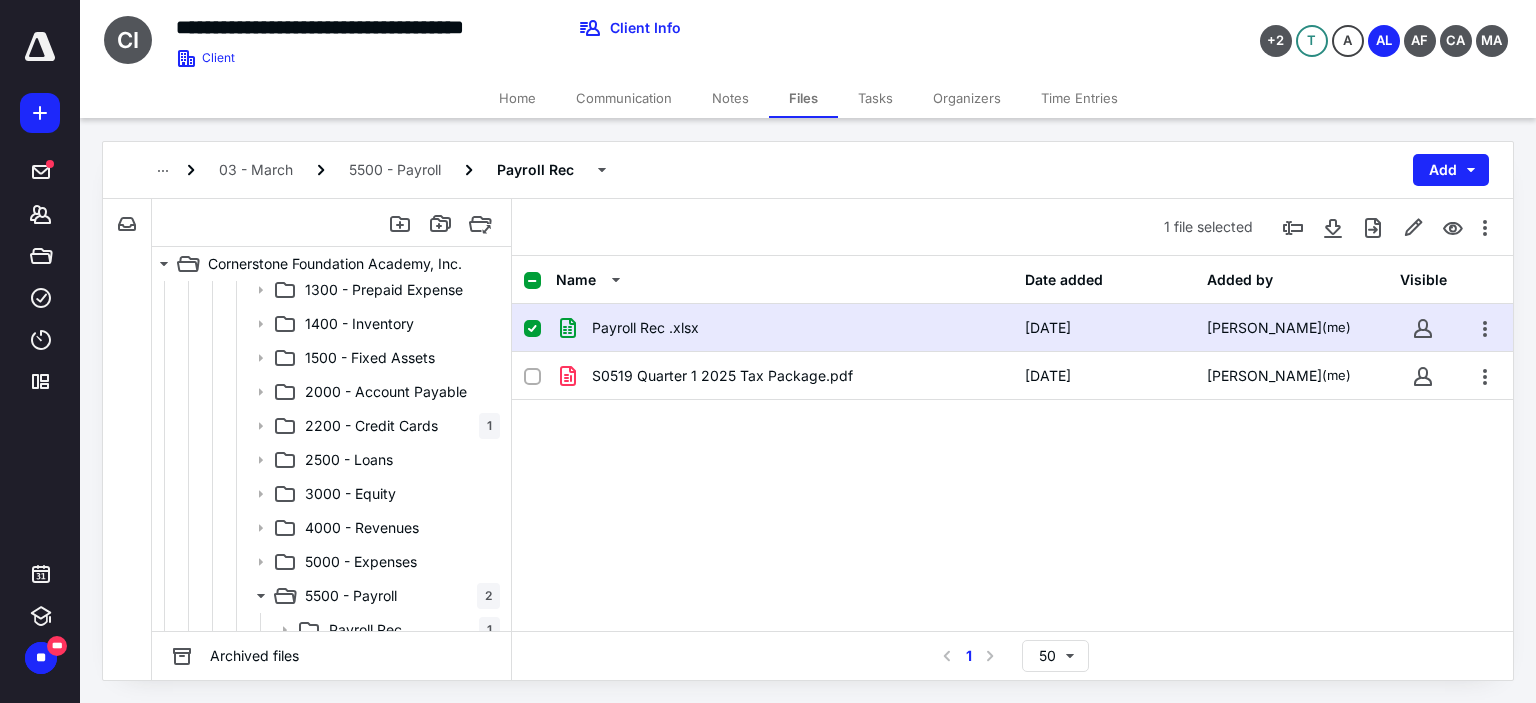 scroll, scrollTop: 1400, scrollLeft: 0, axis: vertical 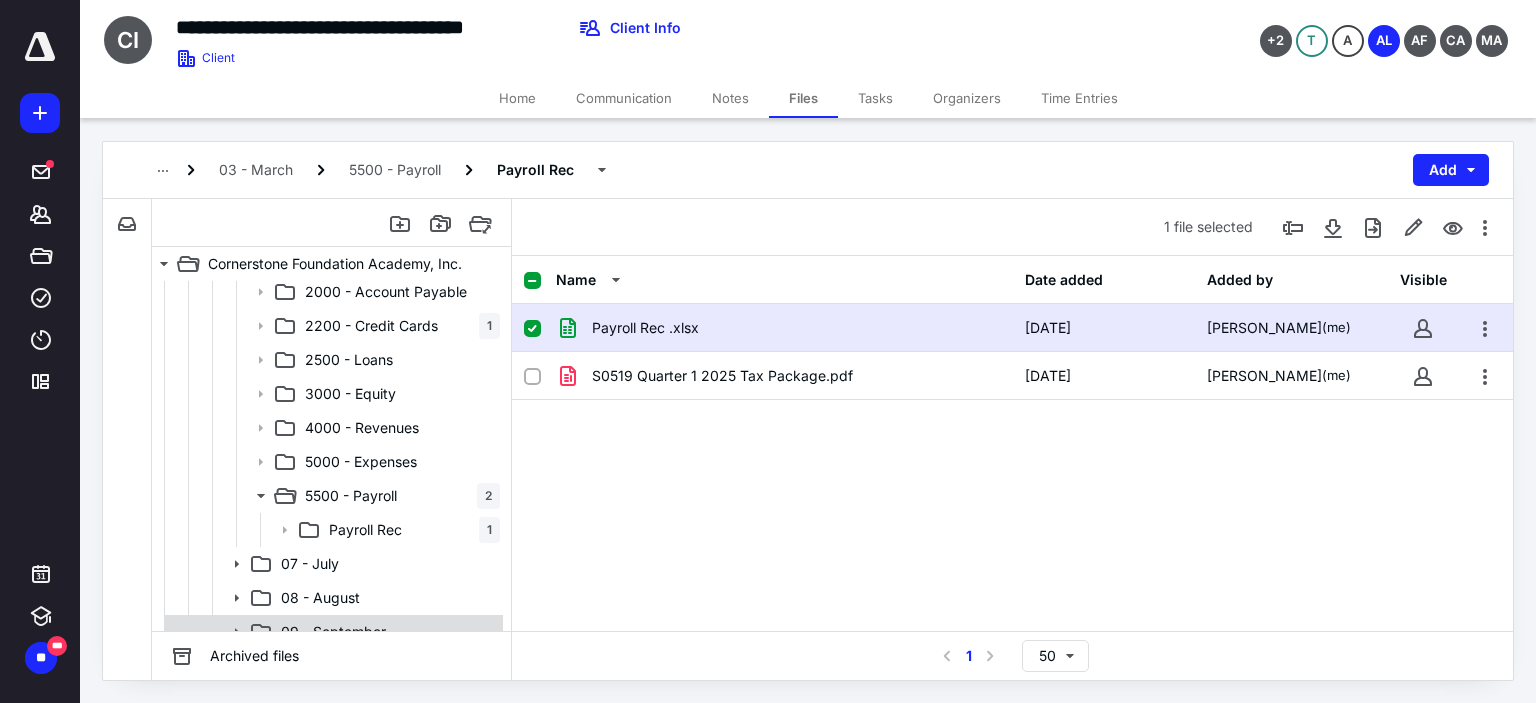click on "09 - September" at bounding box center [332, 632] 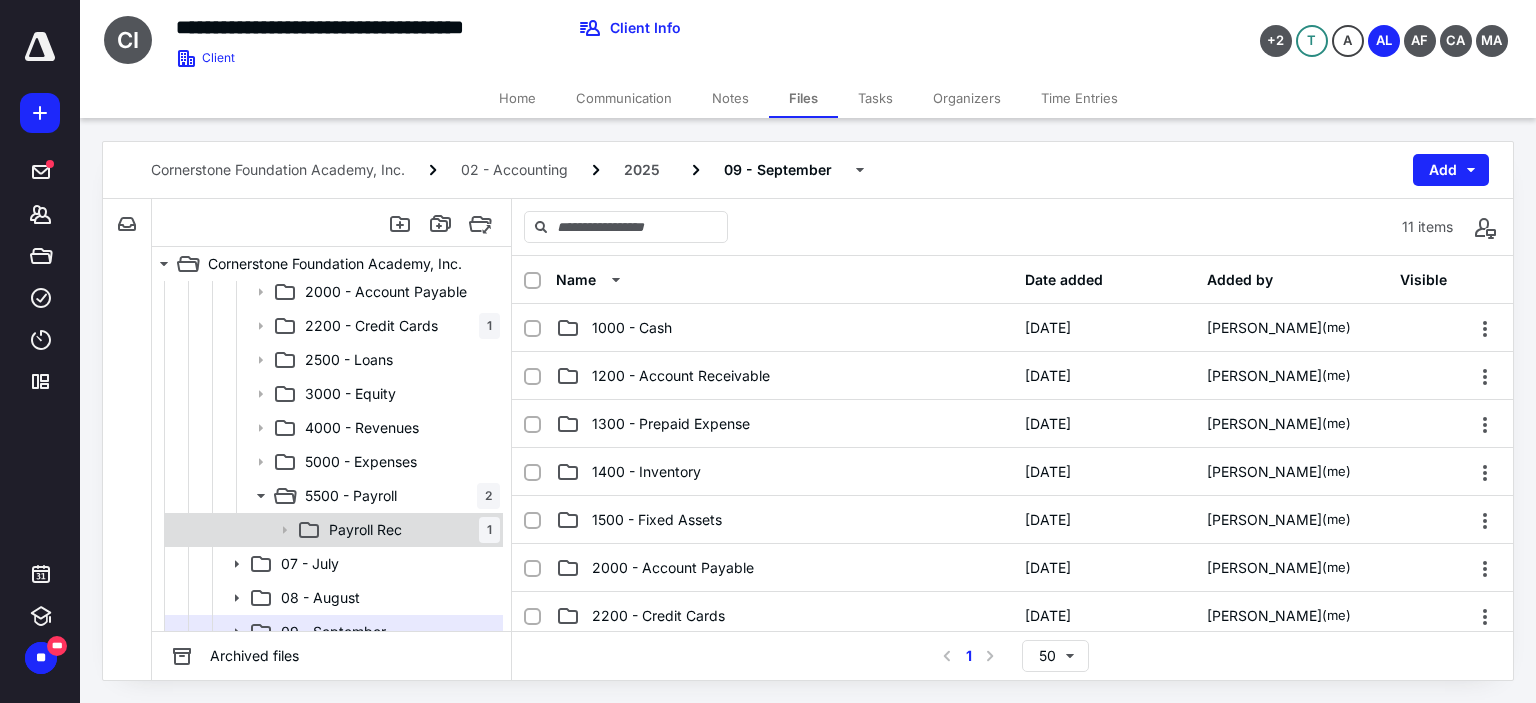 click on "Payroll Rec 1" at bounding box center [332, 530] 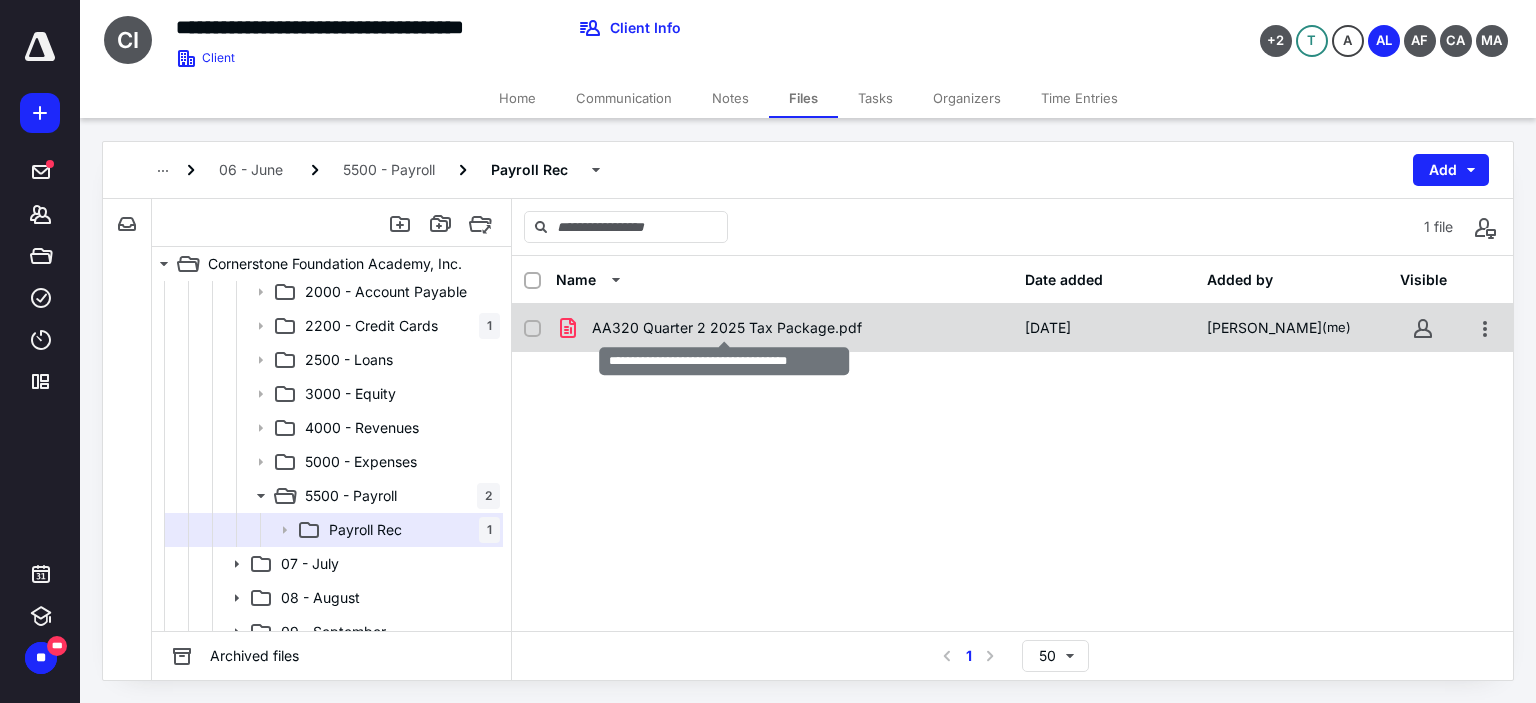 click on "AA320 Quarter 2 2025 Tax Package.pdf" at bounding box center (727, 328) 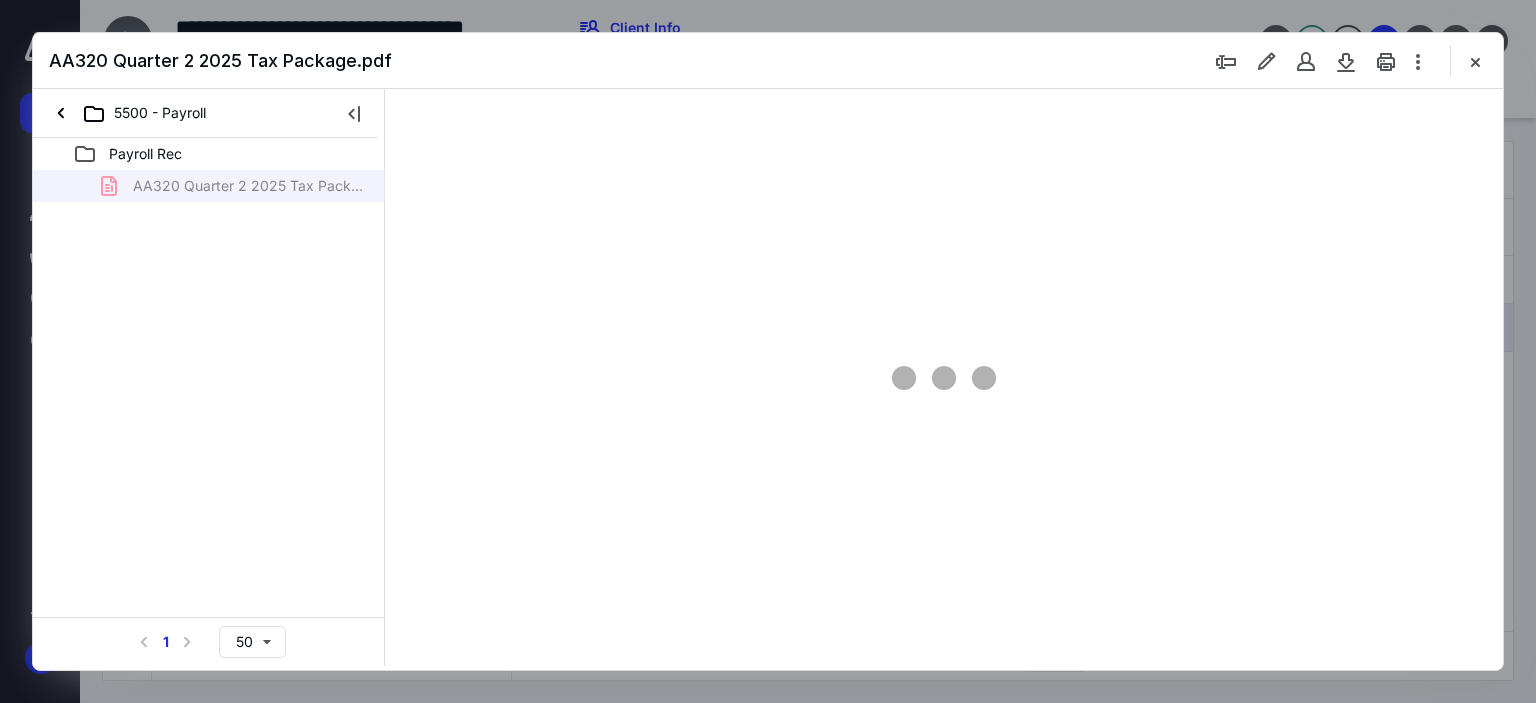 scroll, scrollTop: 0, scrollLeft: 0, axis: both 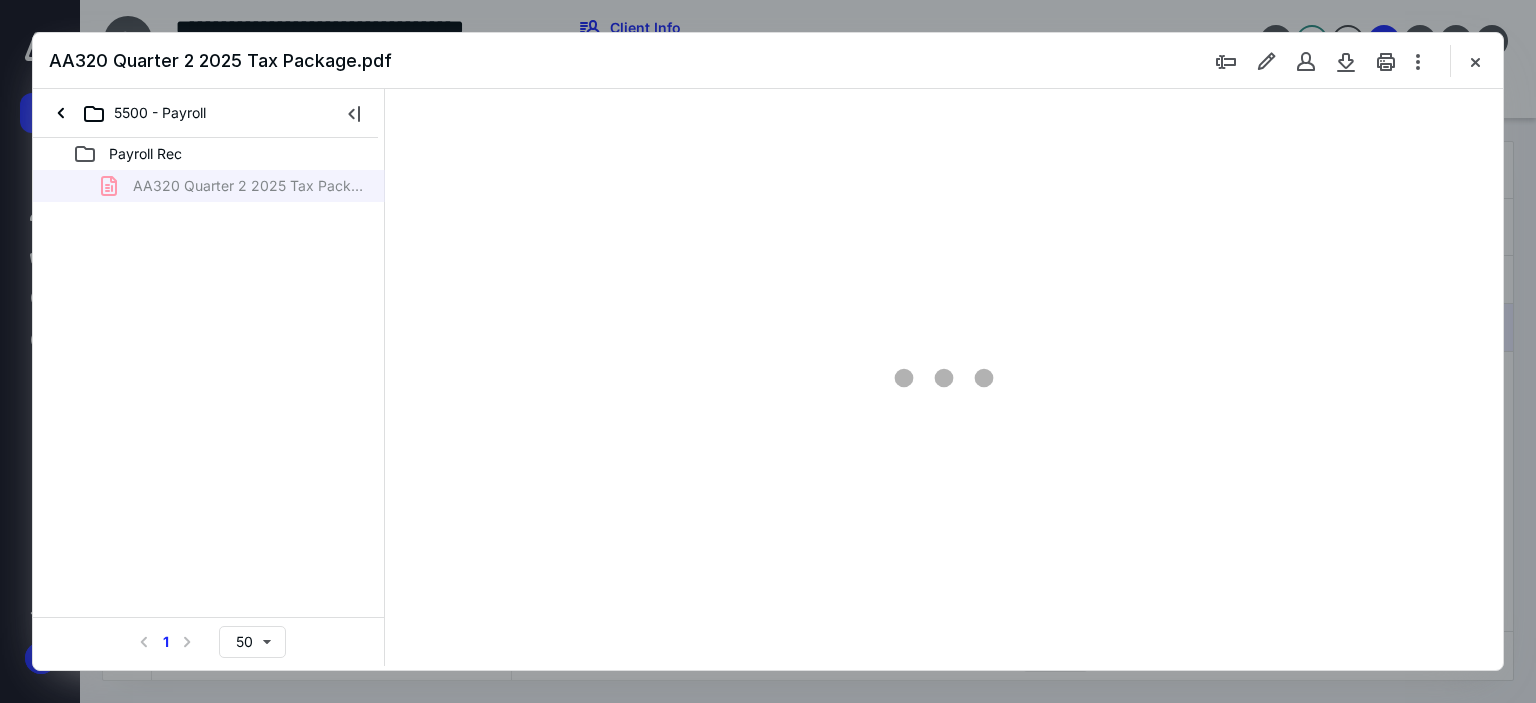 type on "63" 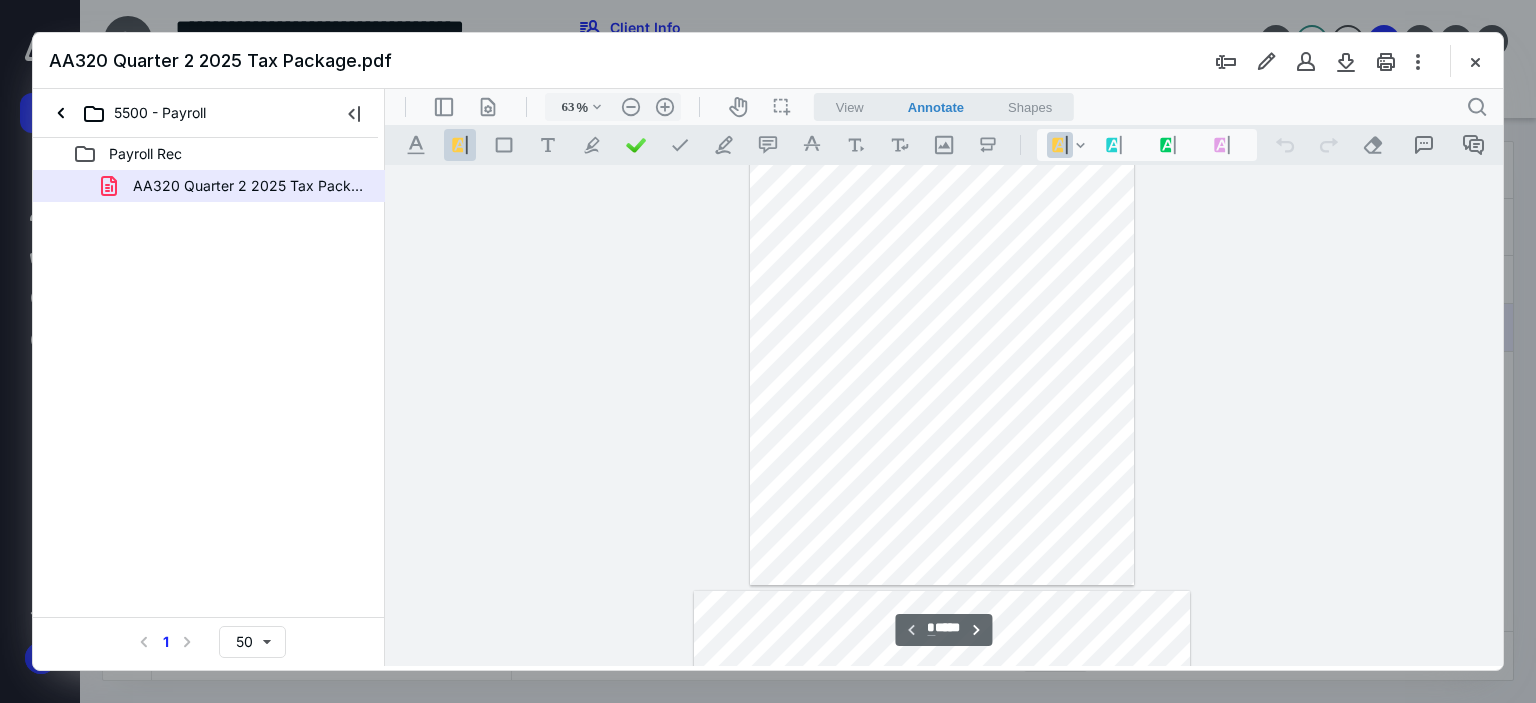 scroll, scrollTop: 0, scrollLeft: 0, axis: both 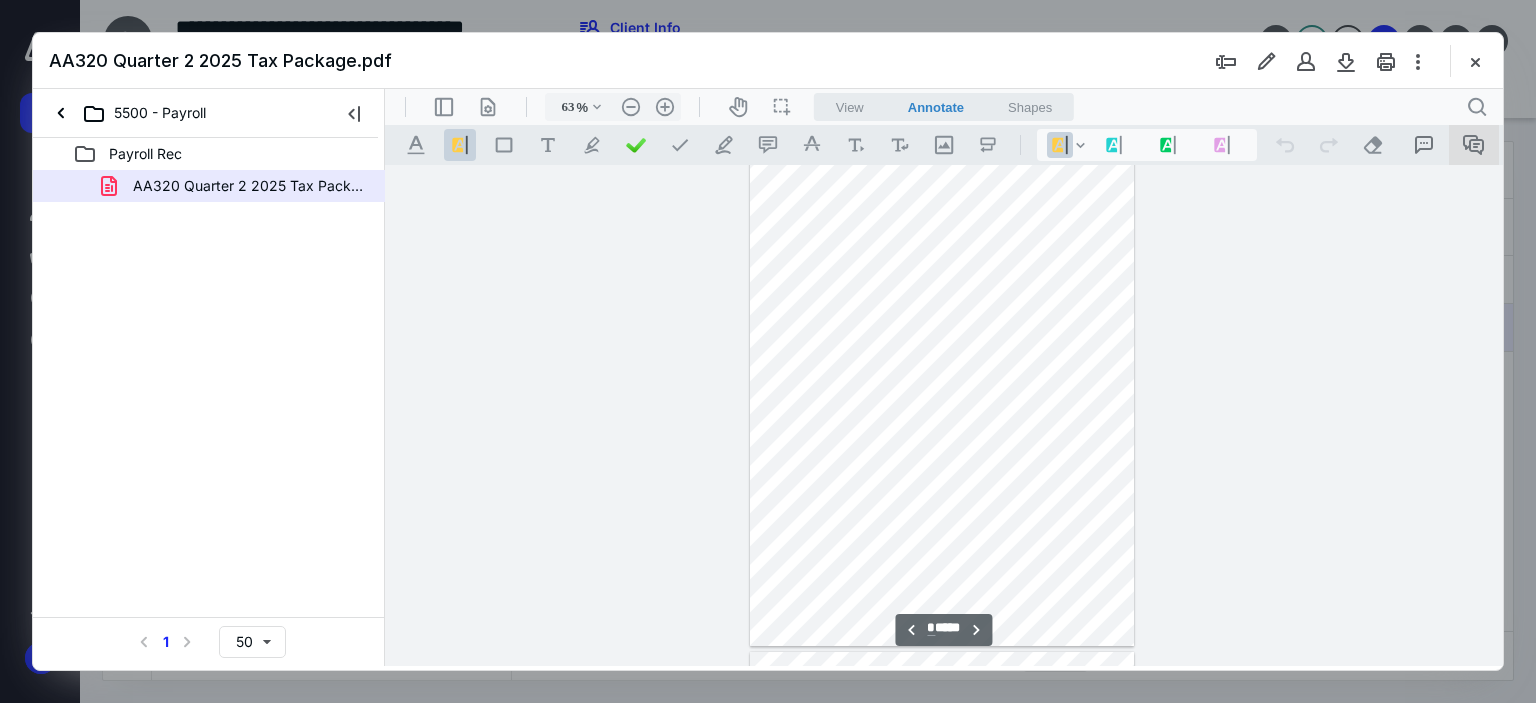 type on "*" 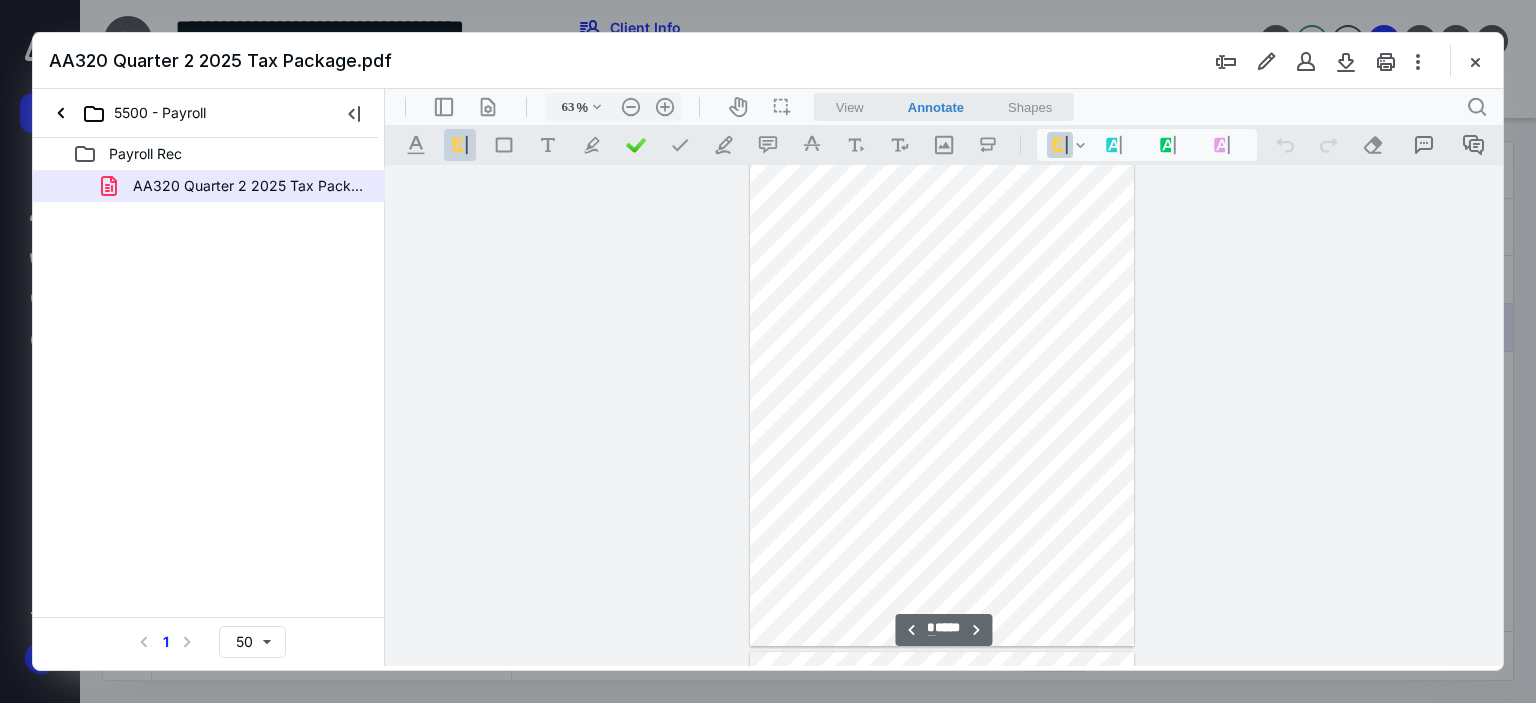 scroll, scrollTop: 1100, scrollLeft: 0, axis: vertical 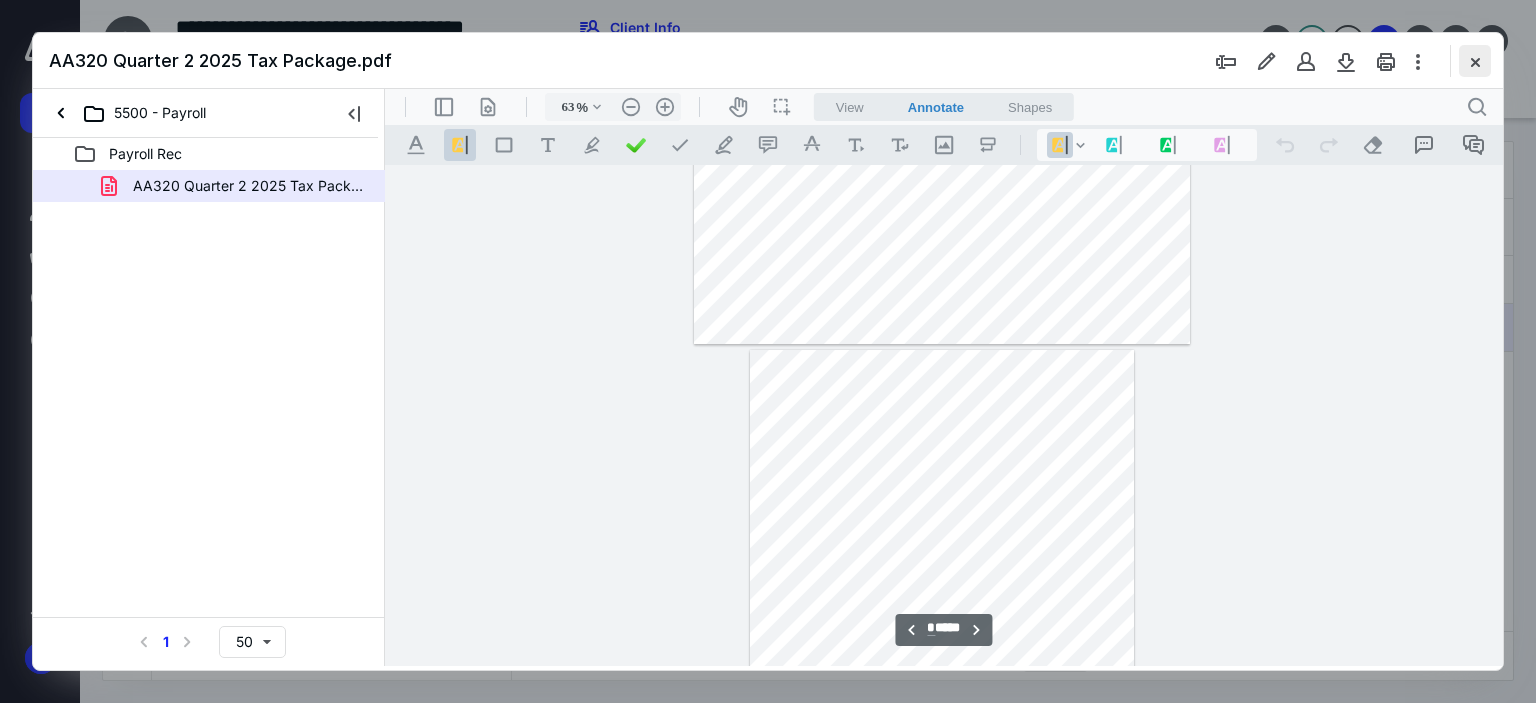 click at bounding box center [1475, 61] 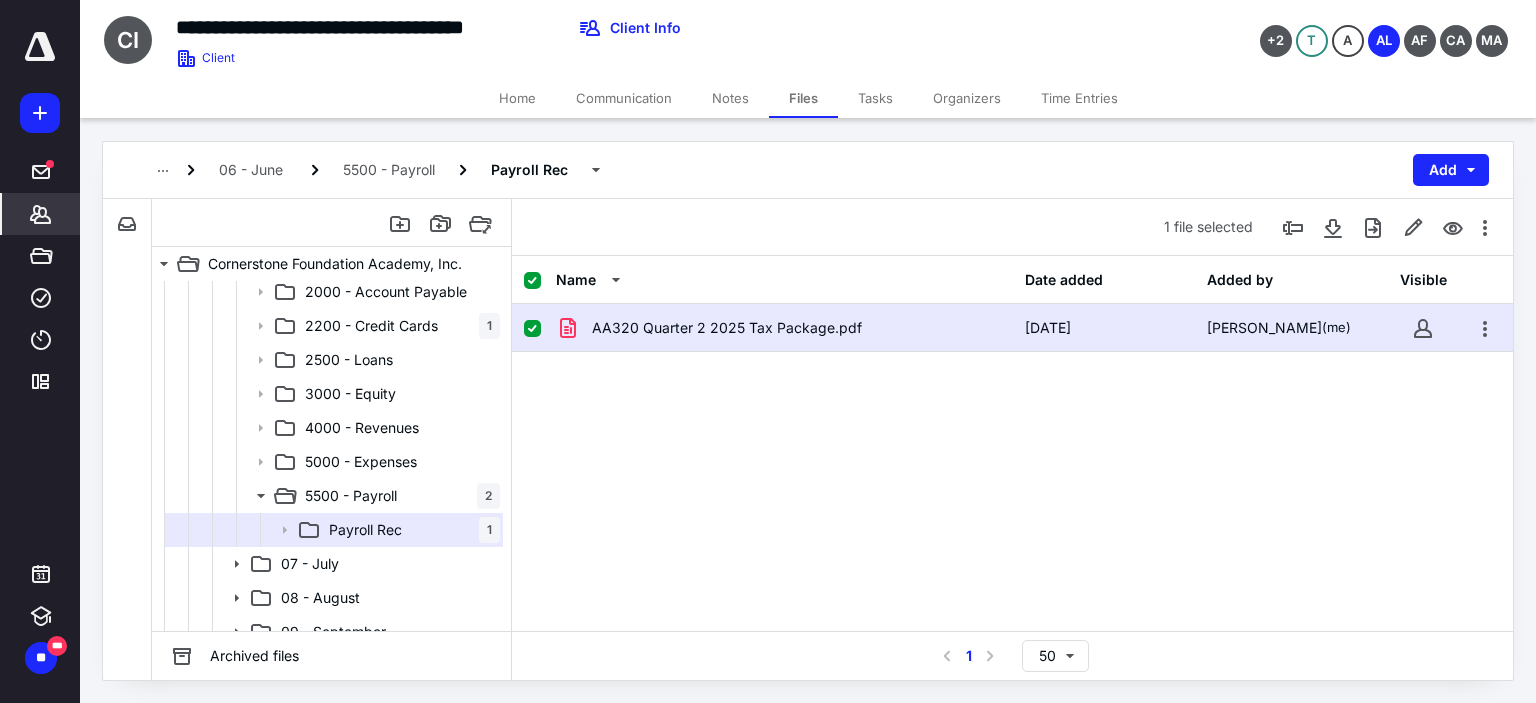 click 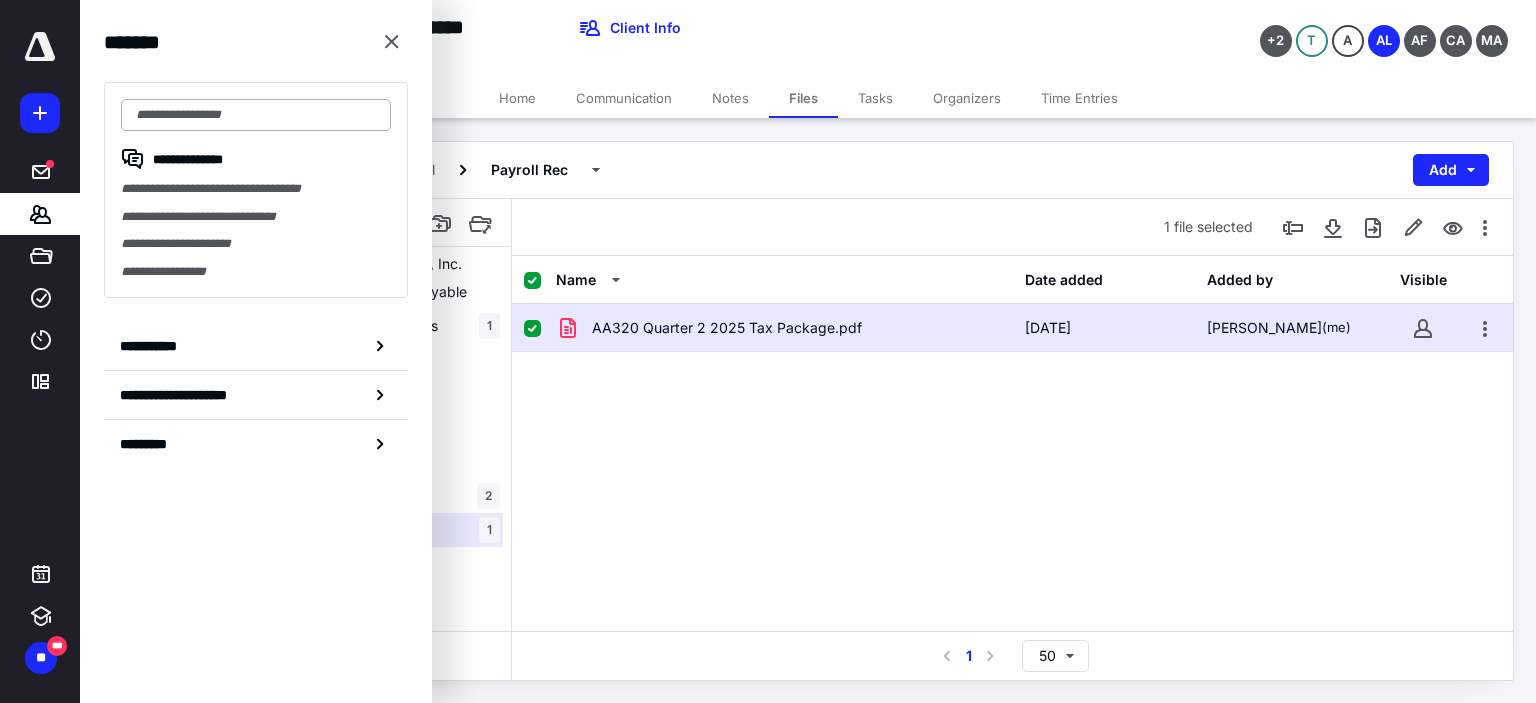 click at bounding box center (256, 115) 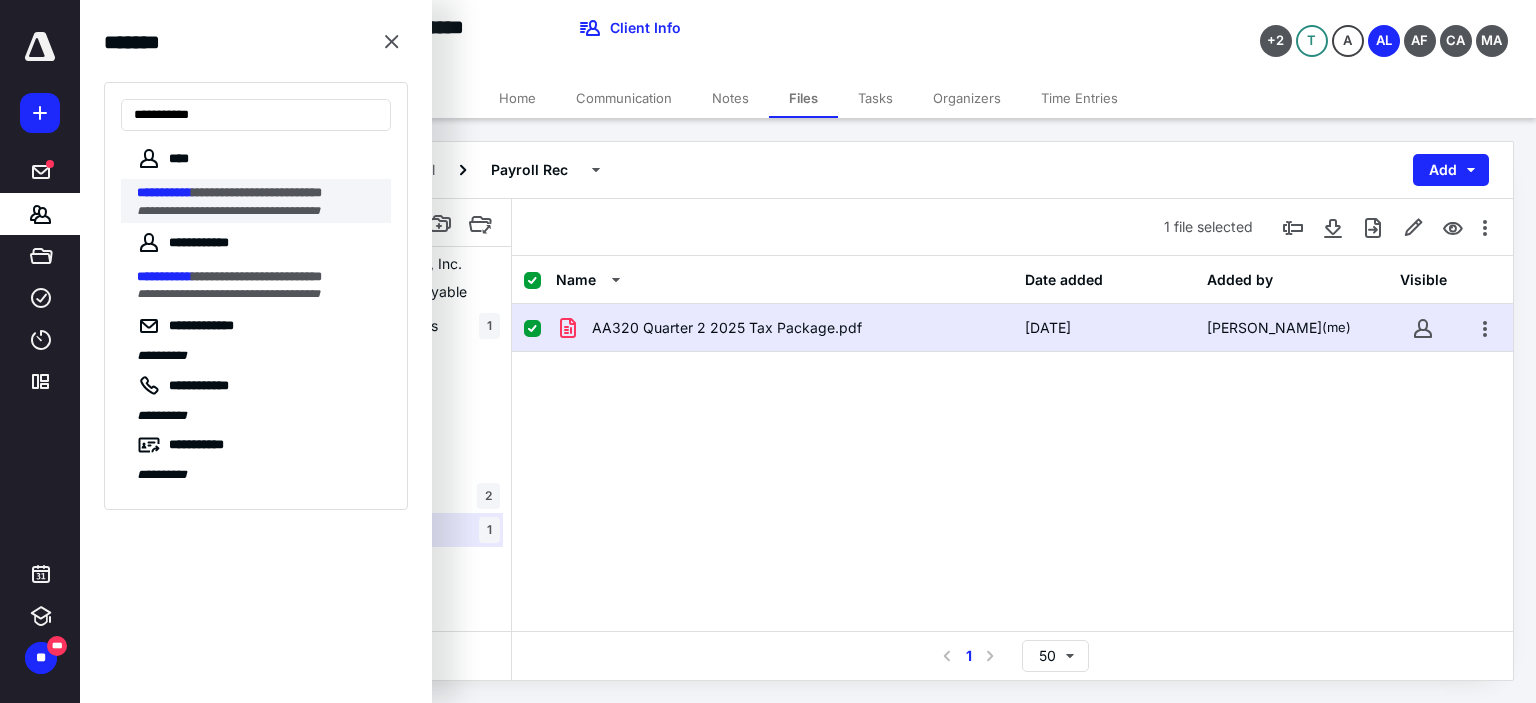 type on "**********" 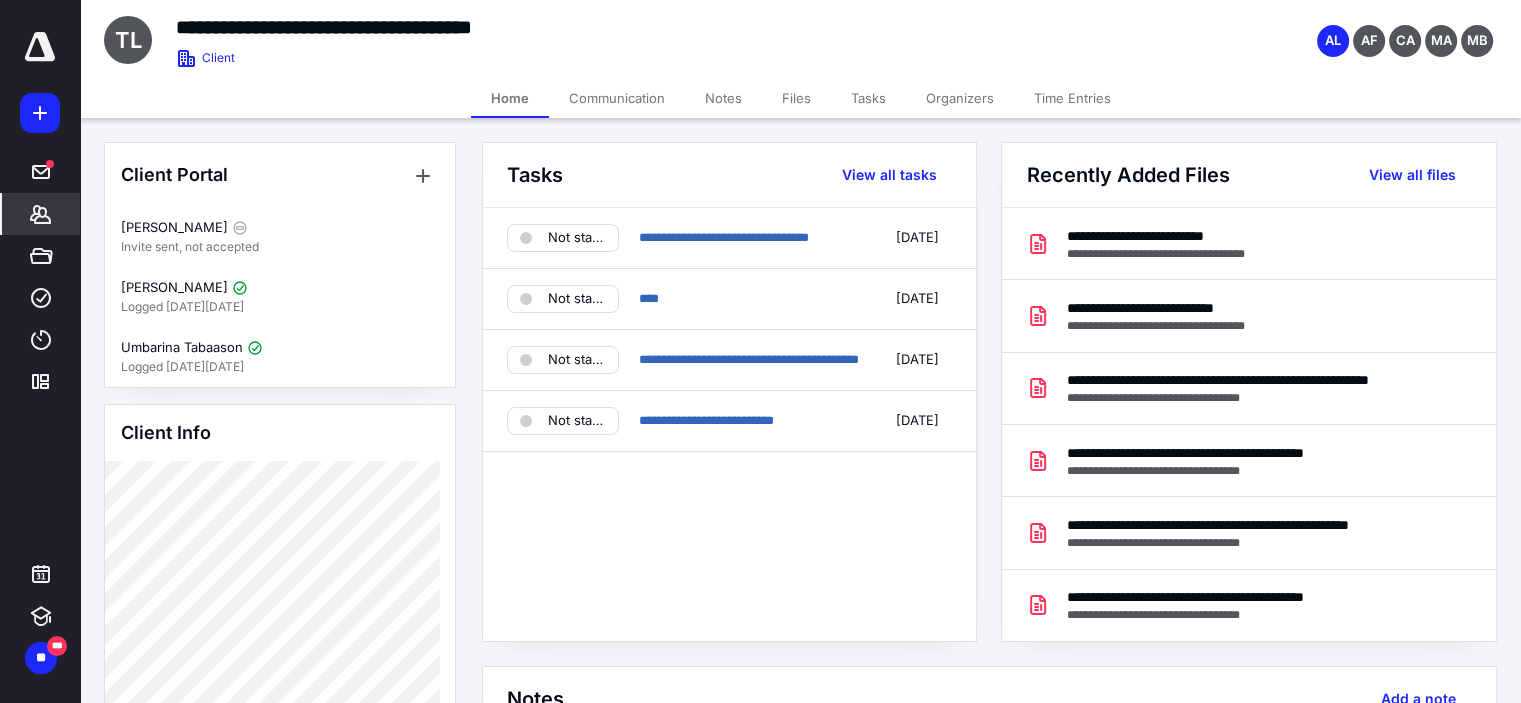 click on "Files" at bounding box center (796, 98) 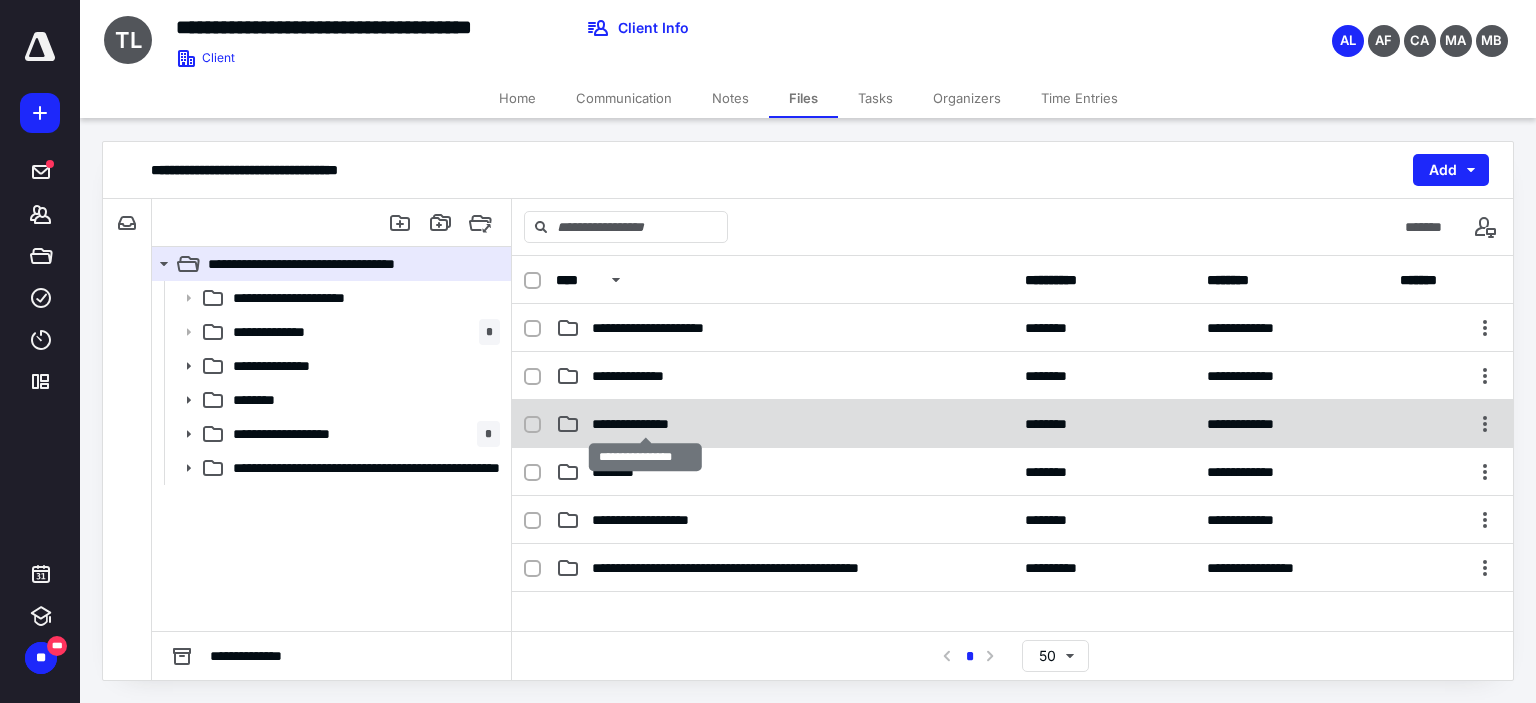 click on "**********" at bounding box center [645, 424] 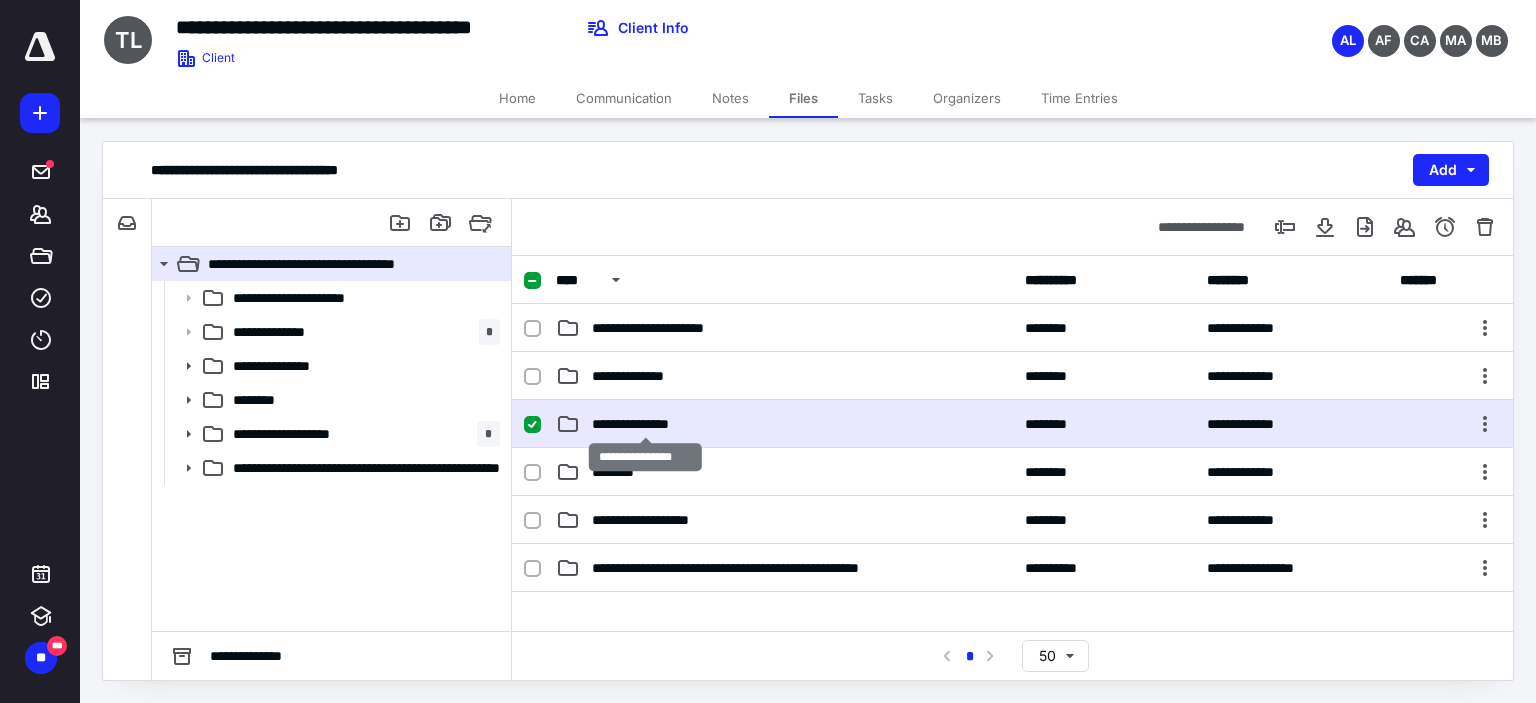 click on "**********" at bounding box center (645, 424) 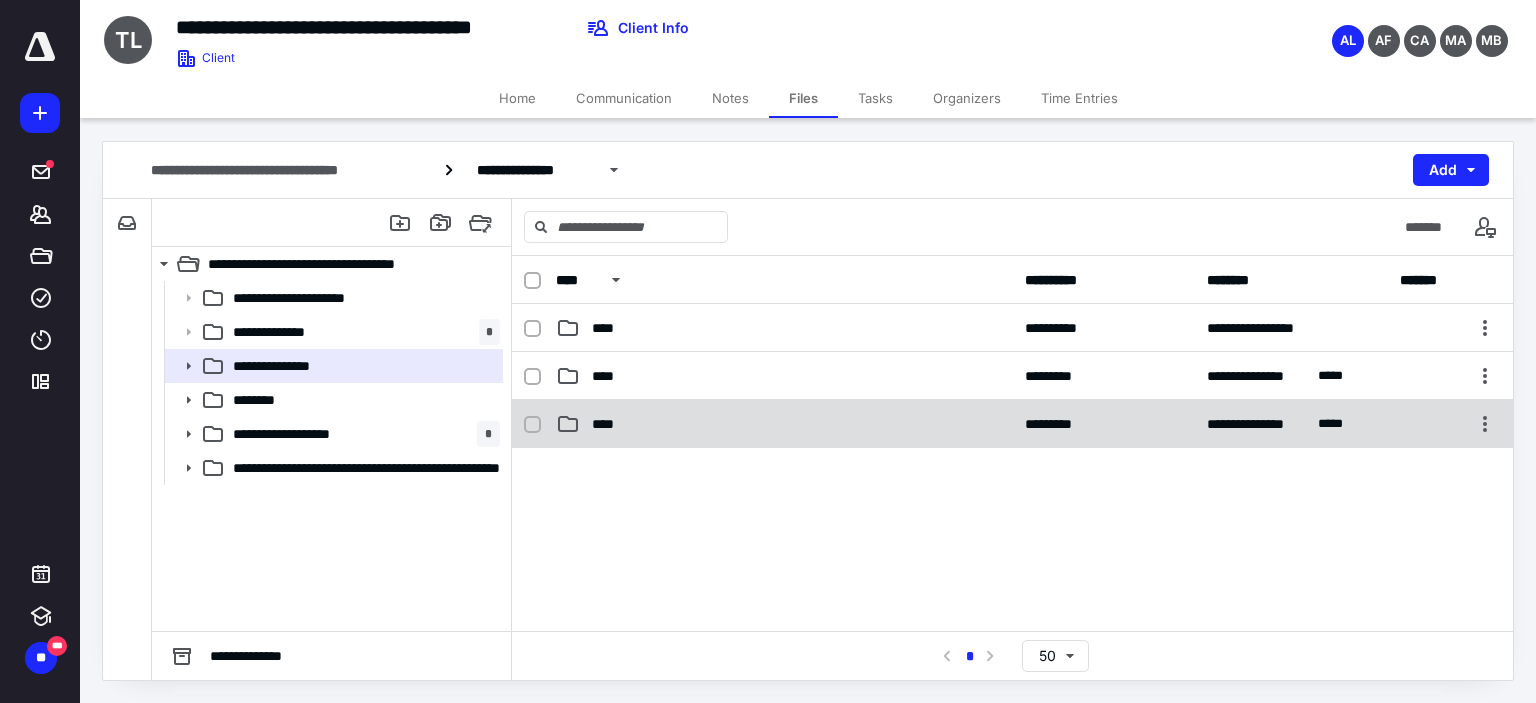 click on "**********" at bounding box center [1012, 424] 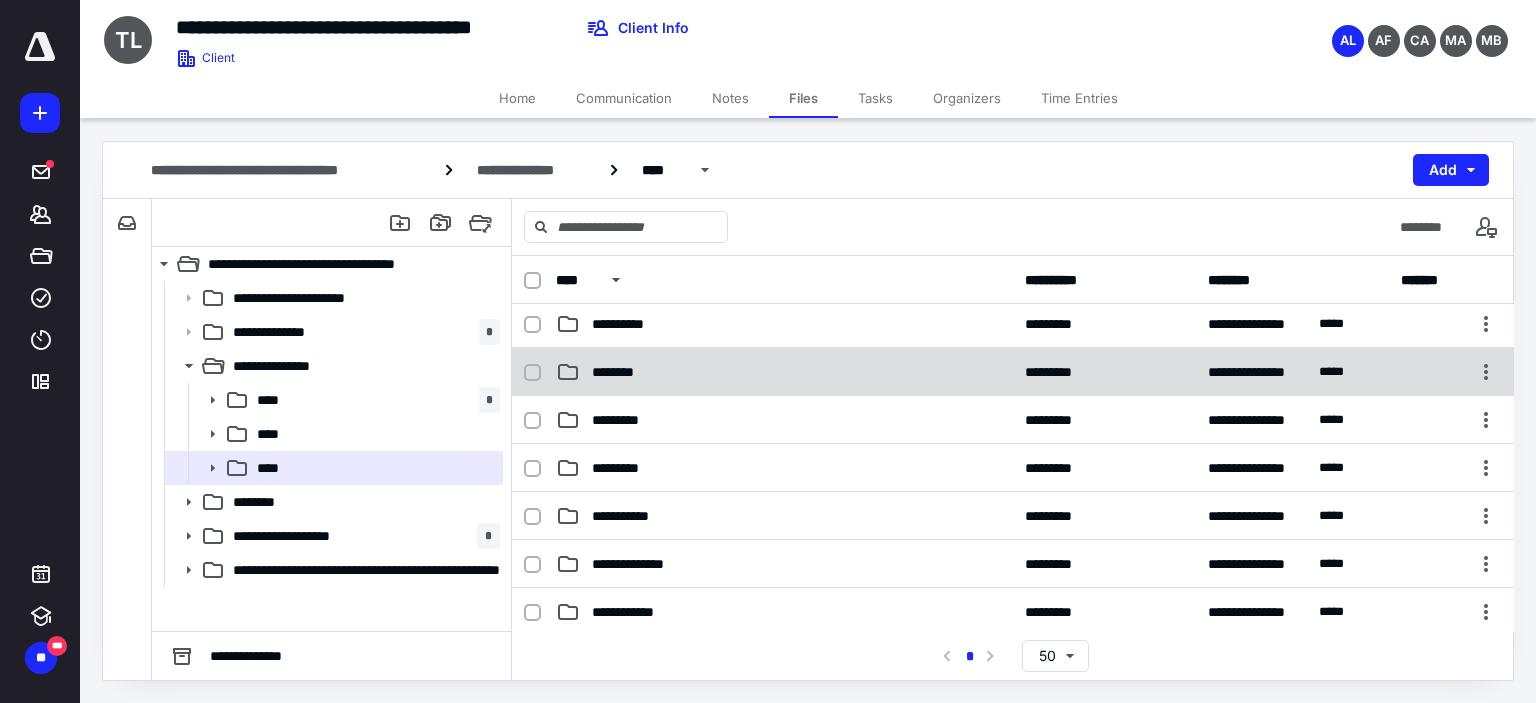 scroll, scrollTop: 200, scrollLeft: 0, axis: vertical 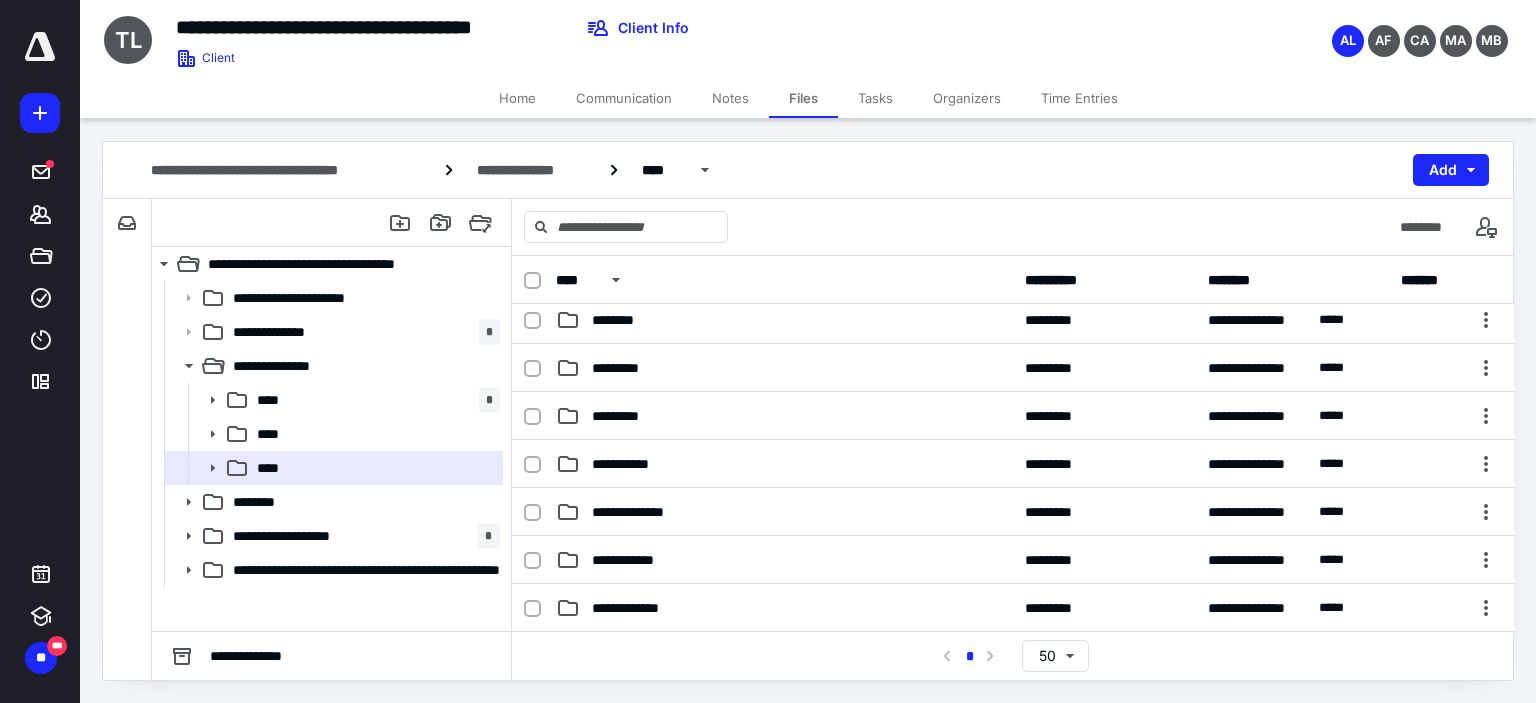 click on "*********" at bounding box center [624, 368] 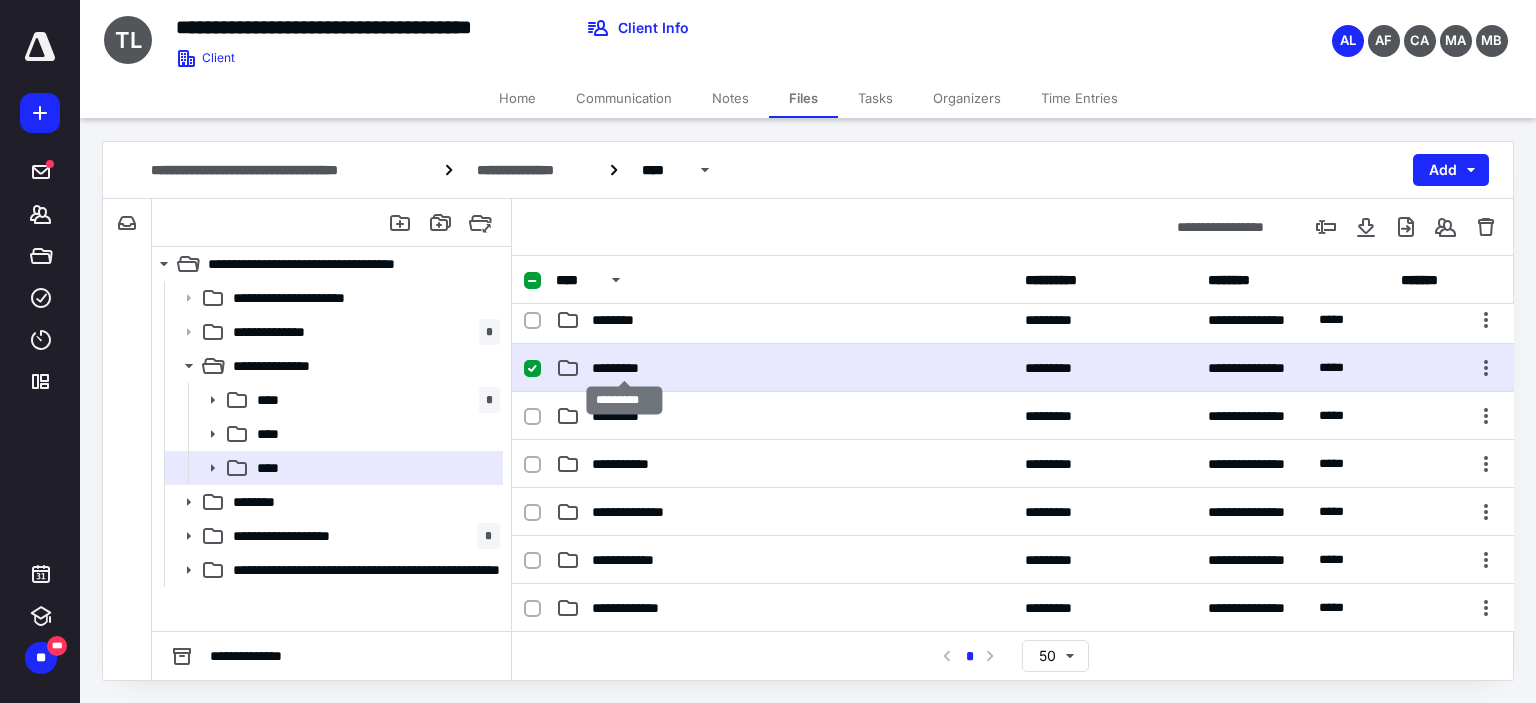 click on "*********" at bounding box center [624, 368] 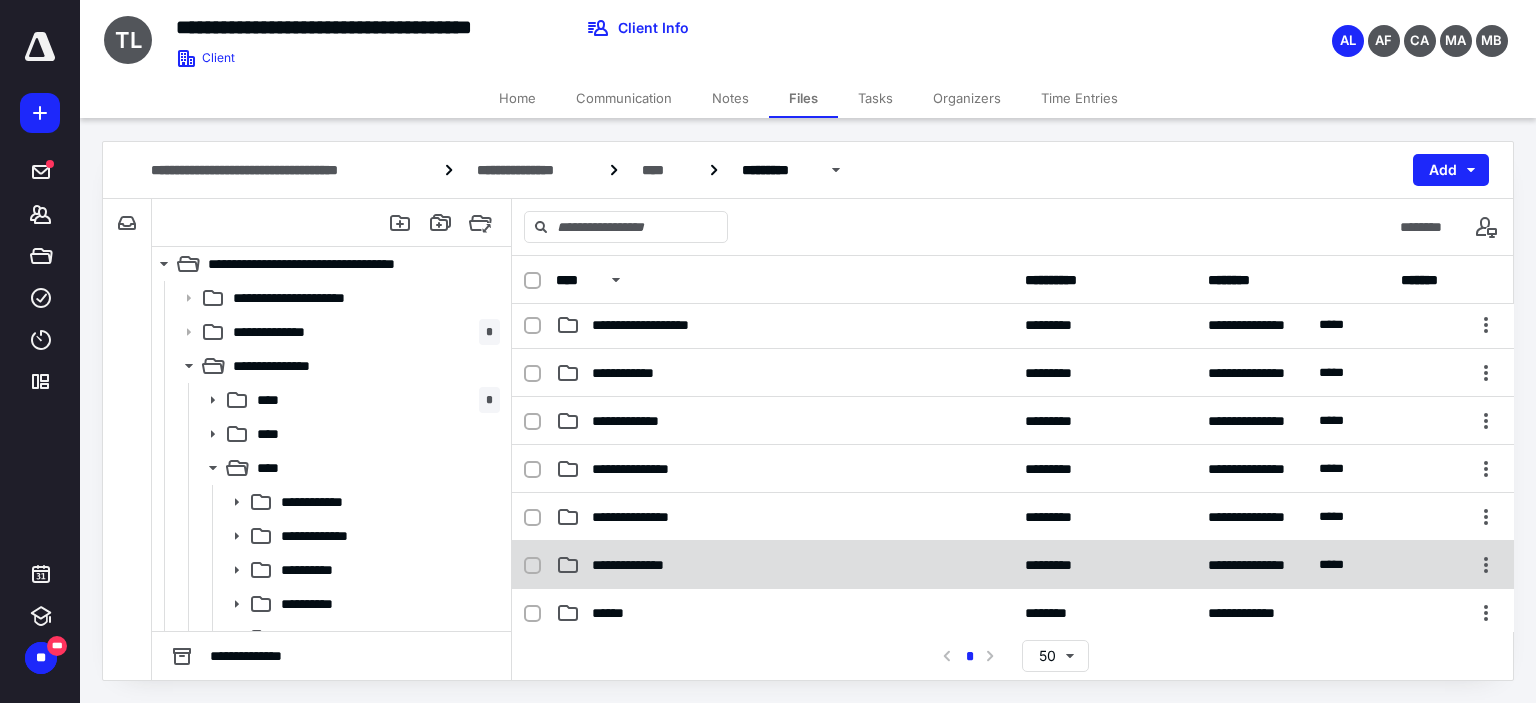 scroll, scrollTop: 300, scrollLeft: 0, axis: vertical 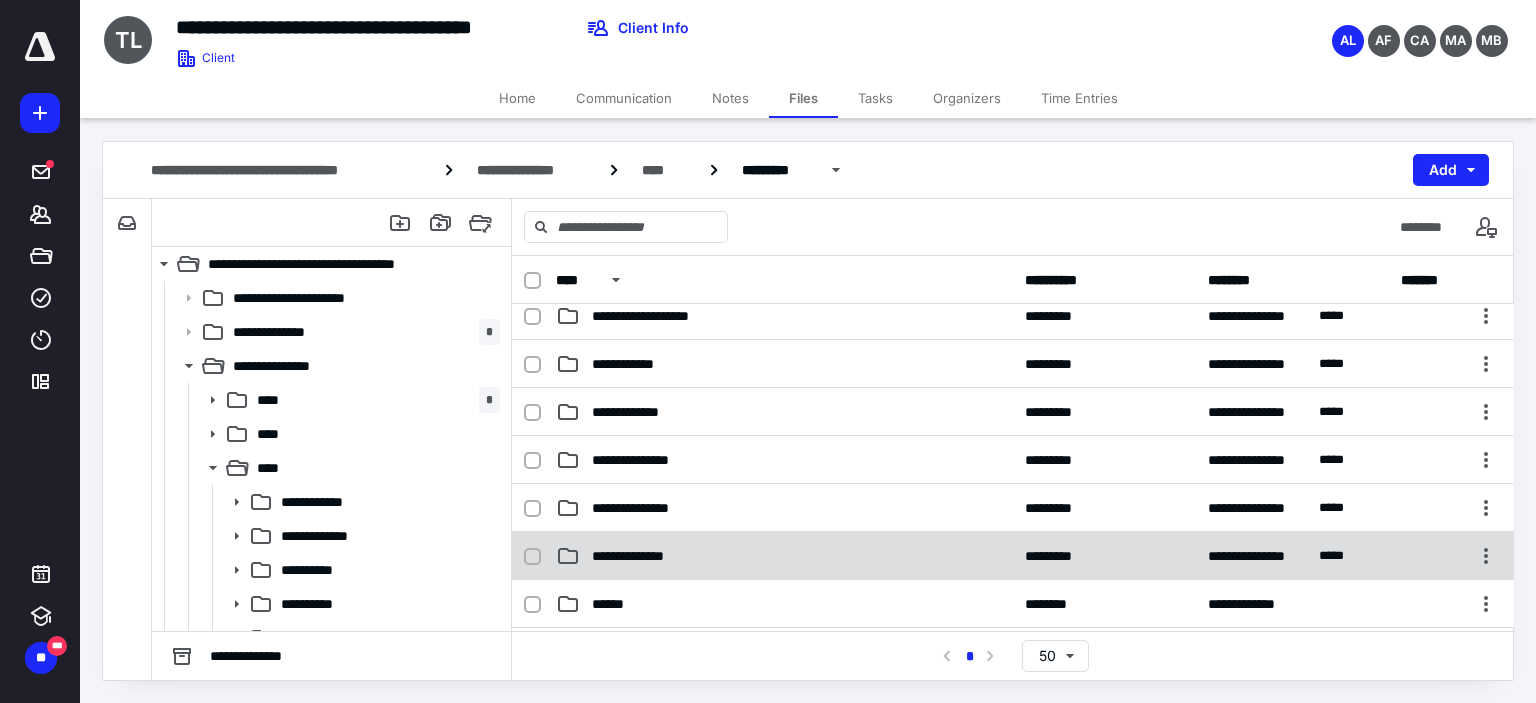 click on "**********" at bounding box center (638, 556) 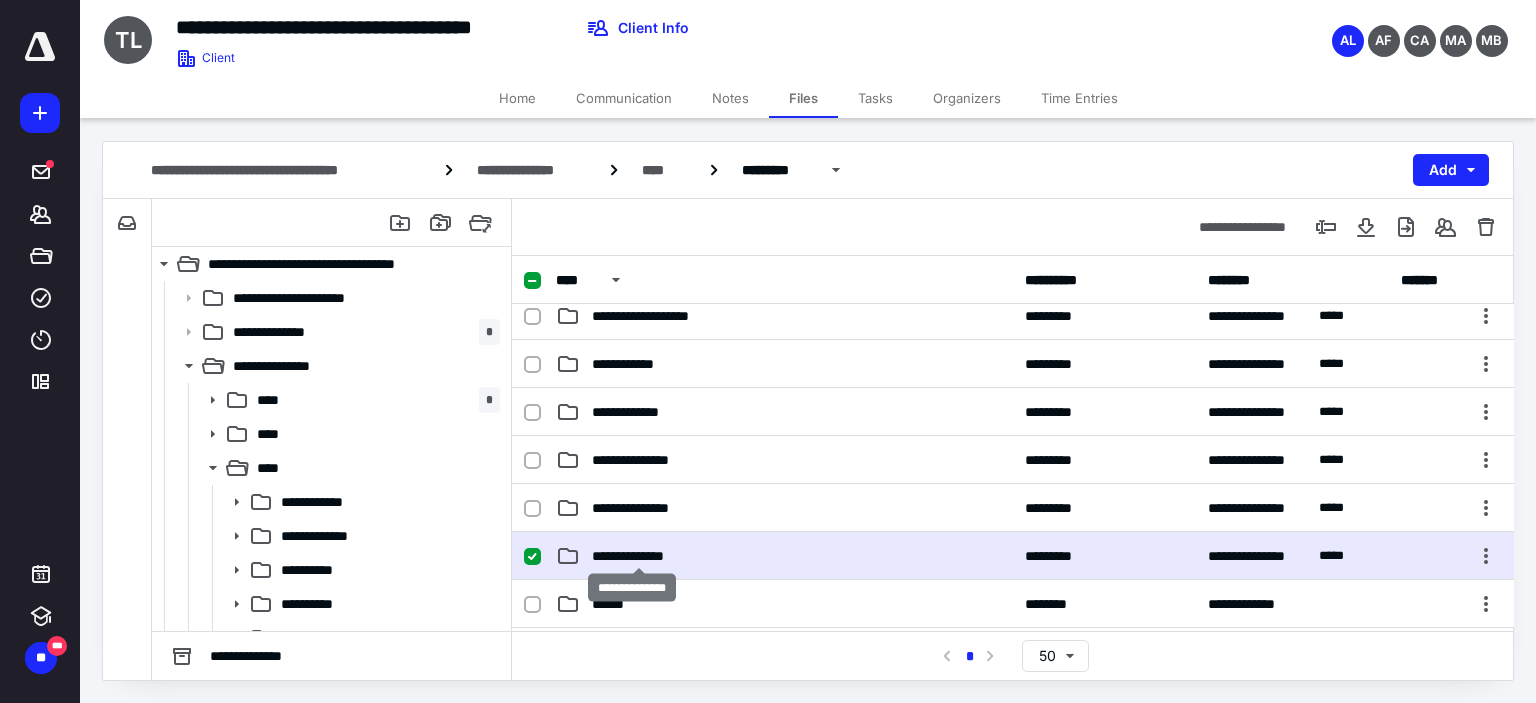 click on "**********" at bounding box center (638, 556) 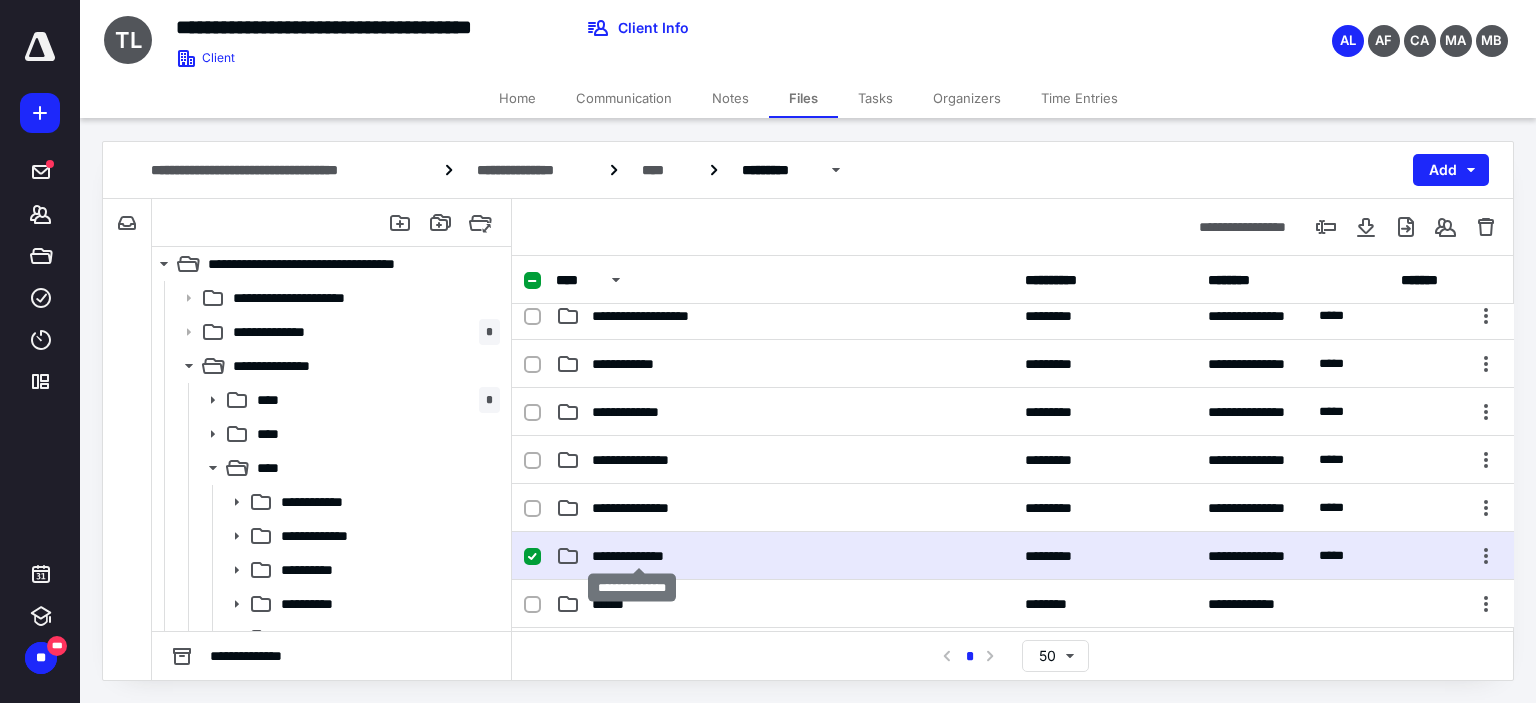 scroll, scrollTop: 0, scrollLeft: 0, axis: both 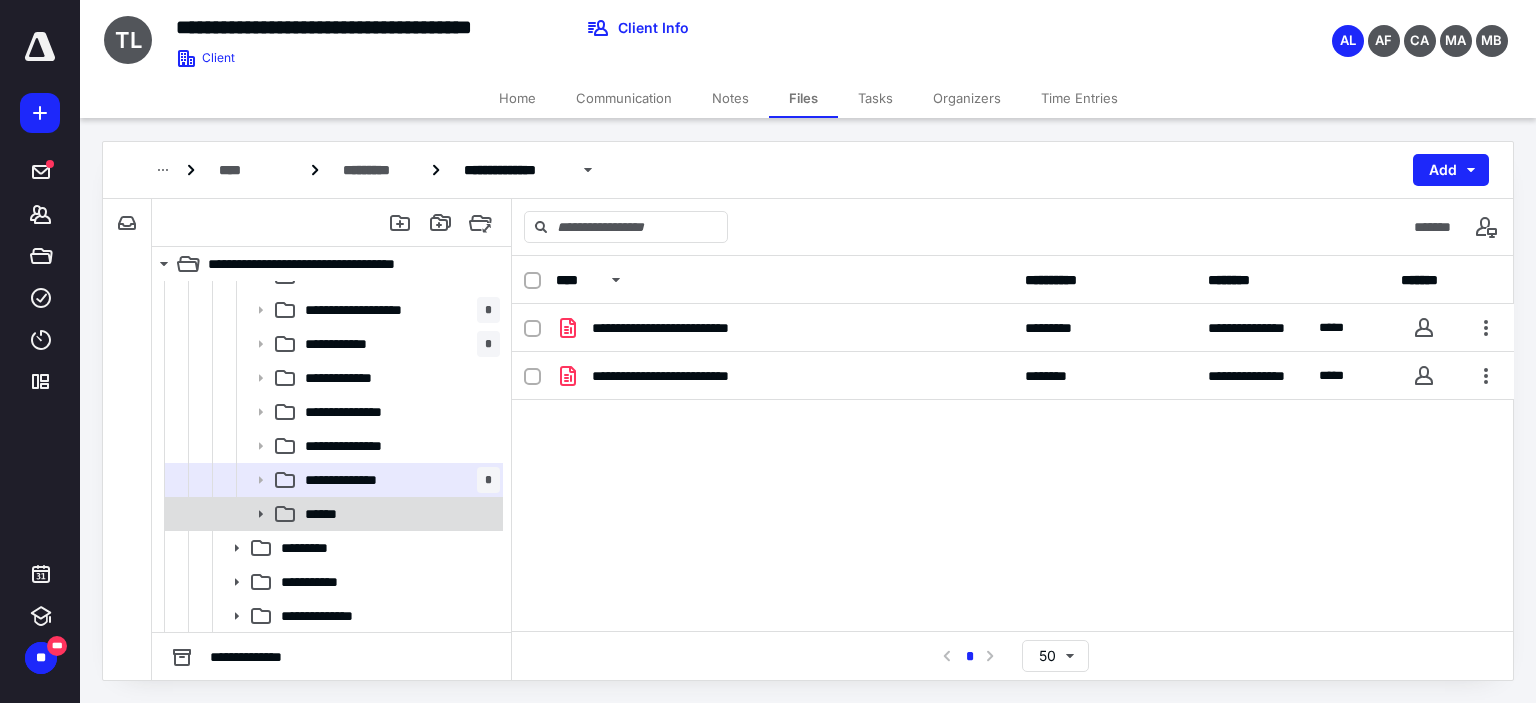 click on "******" at bounding box center [332, 514] 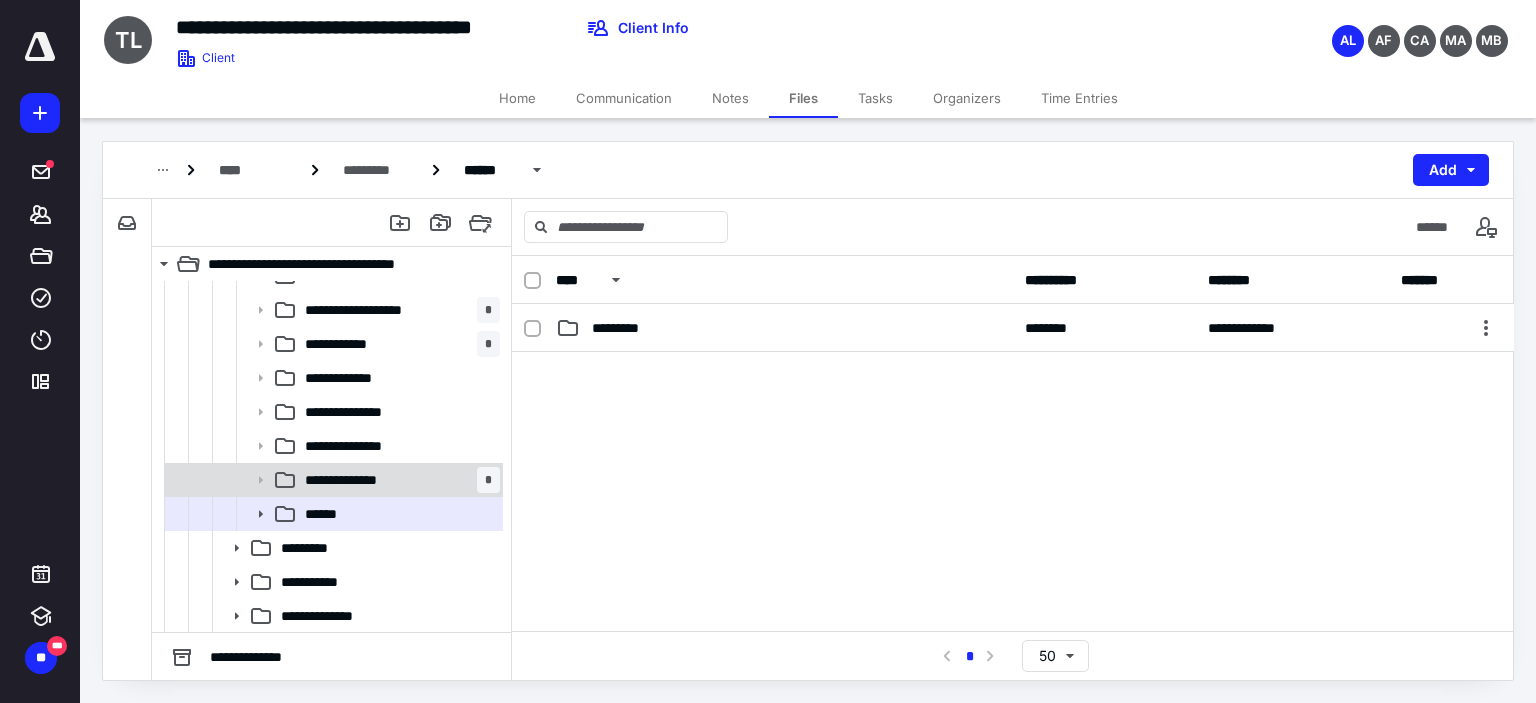 click on "**********" at bounding box center [351, 480] 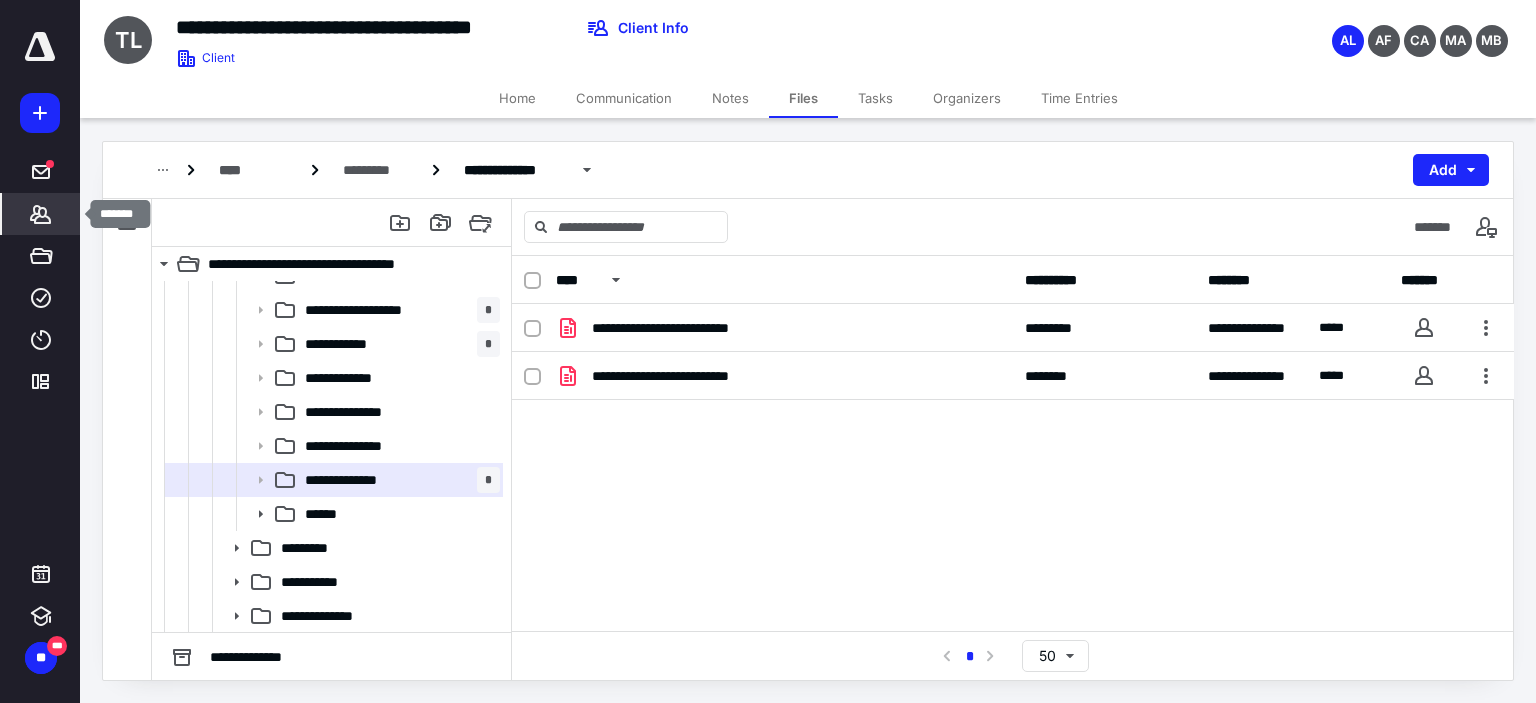 click 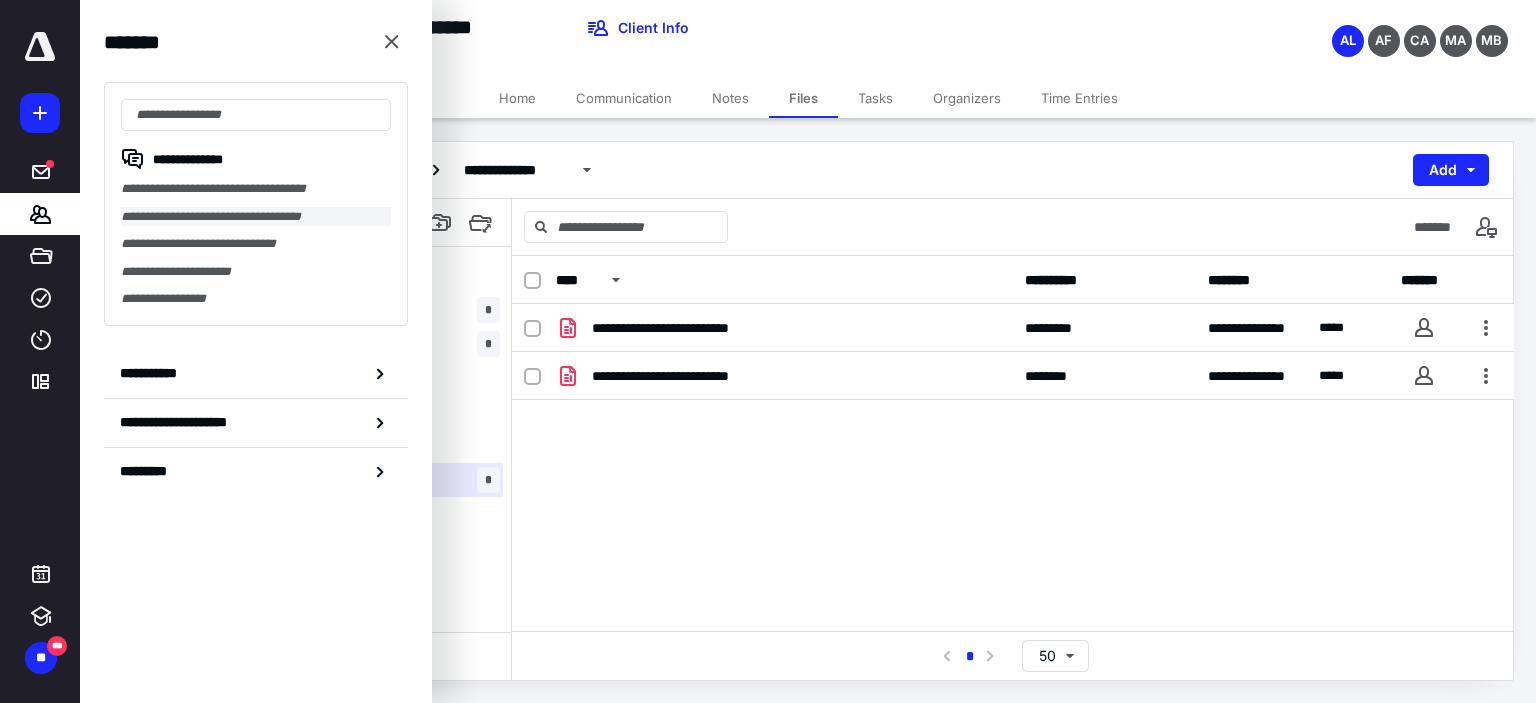 click on "**********" at bounding box center (256, 217) 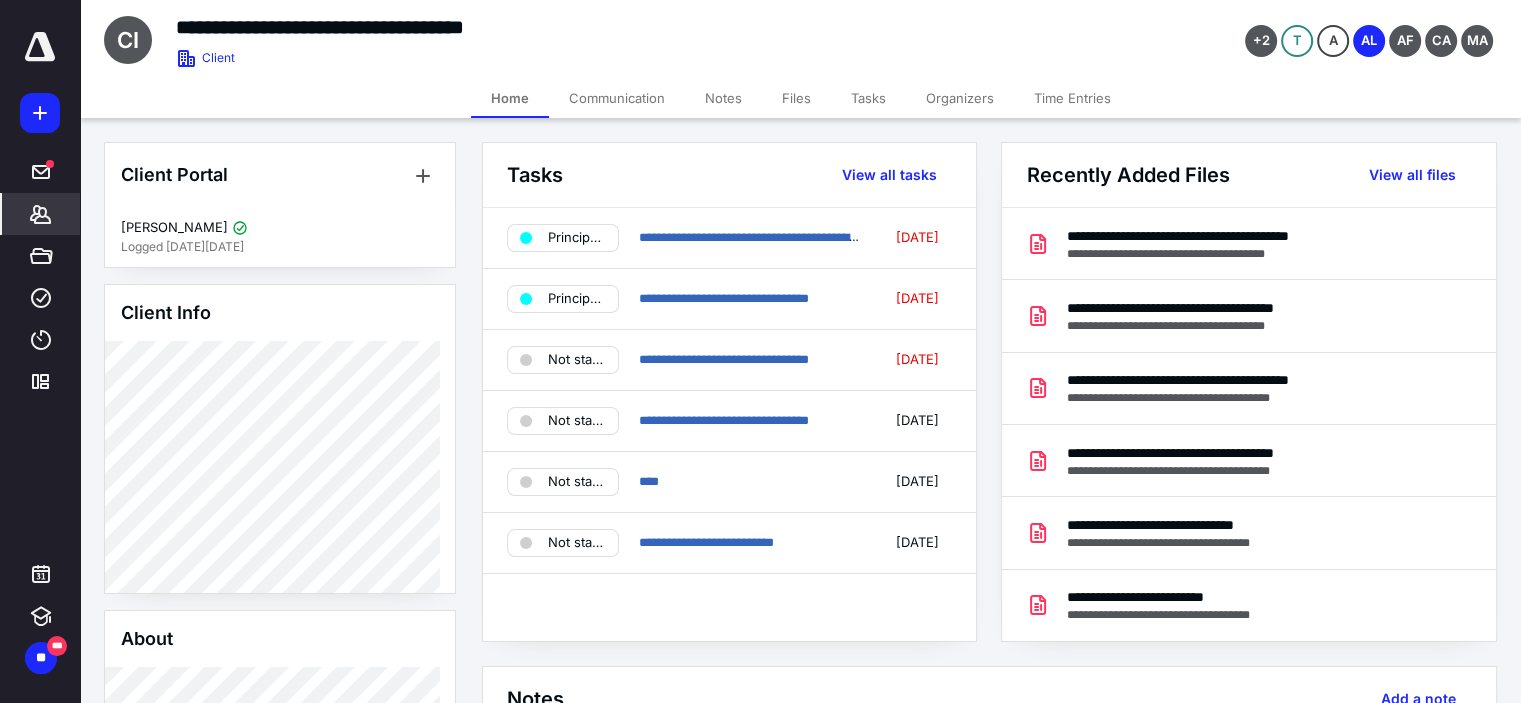 click on "Files" at bounding box center [796, 98] 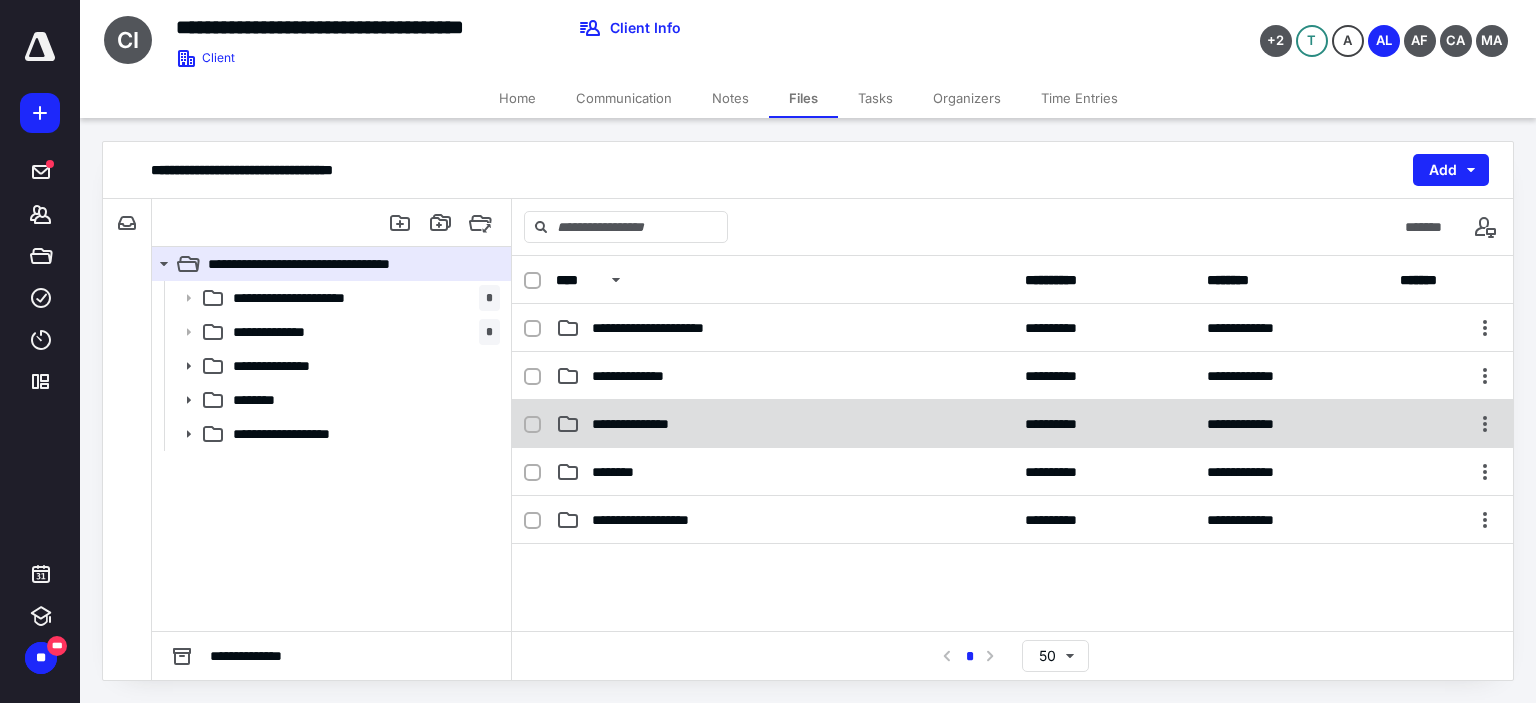 click on "**********" at bounding box center (645, 424) 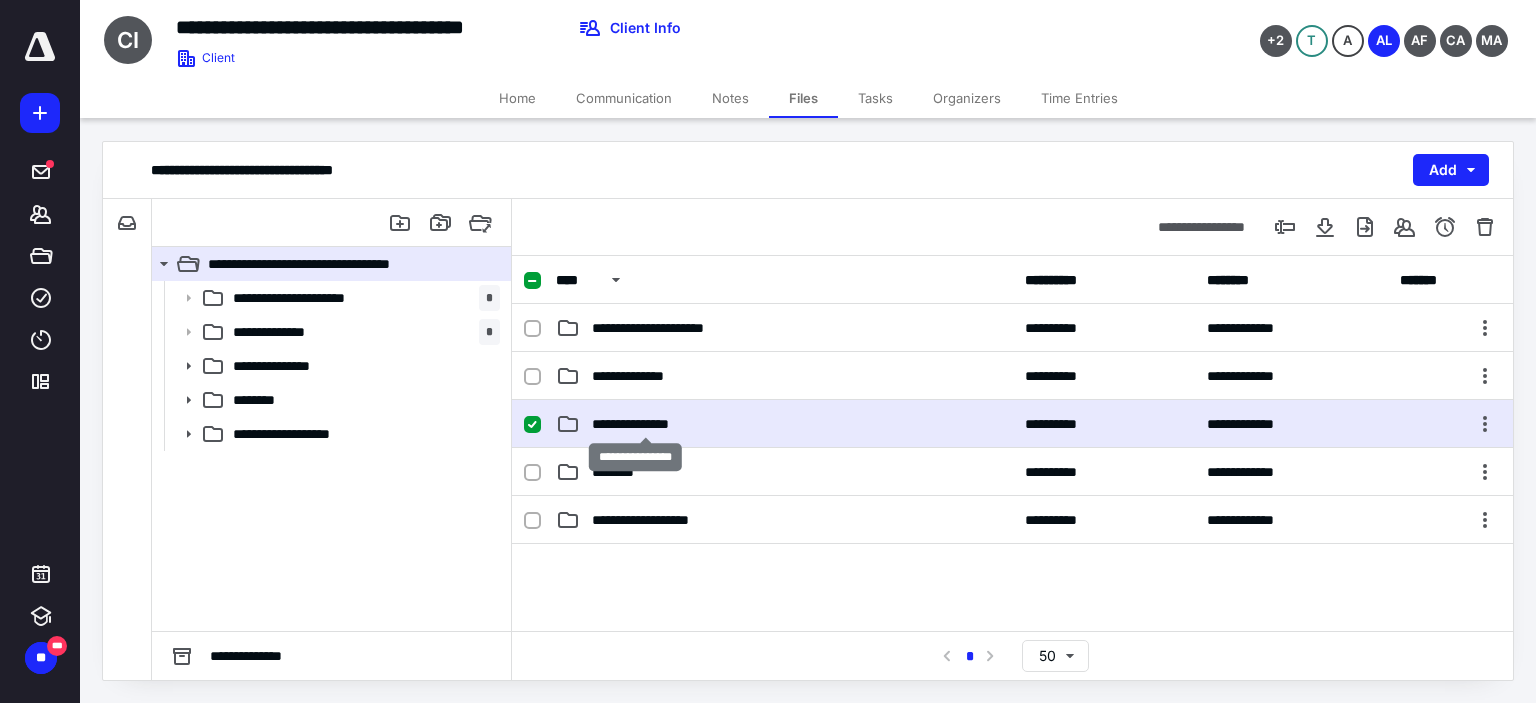click on "**********" at bounding box center (645, 424) 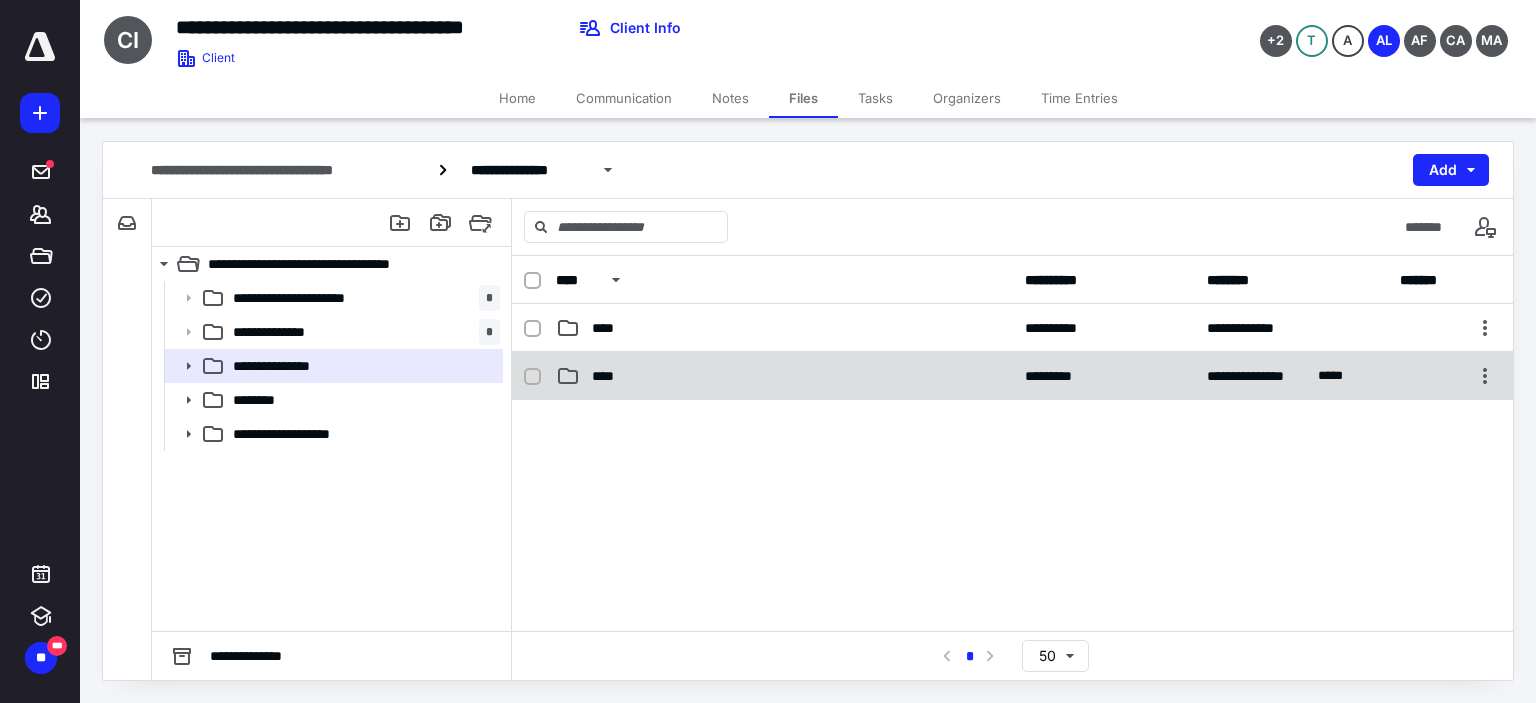 click on "****" at bounding box center (609, 376) 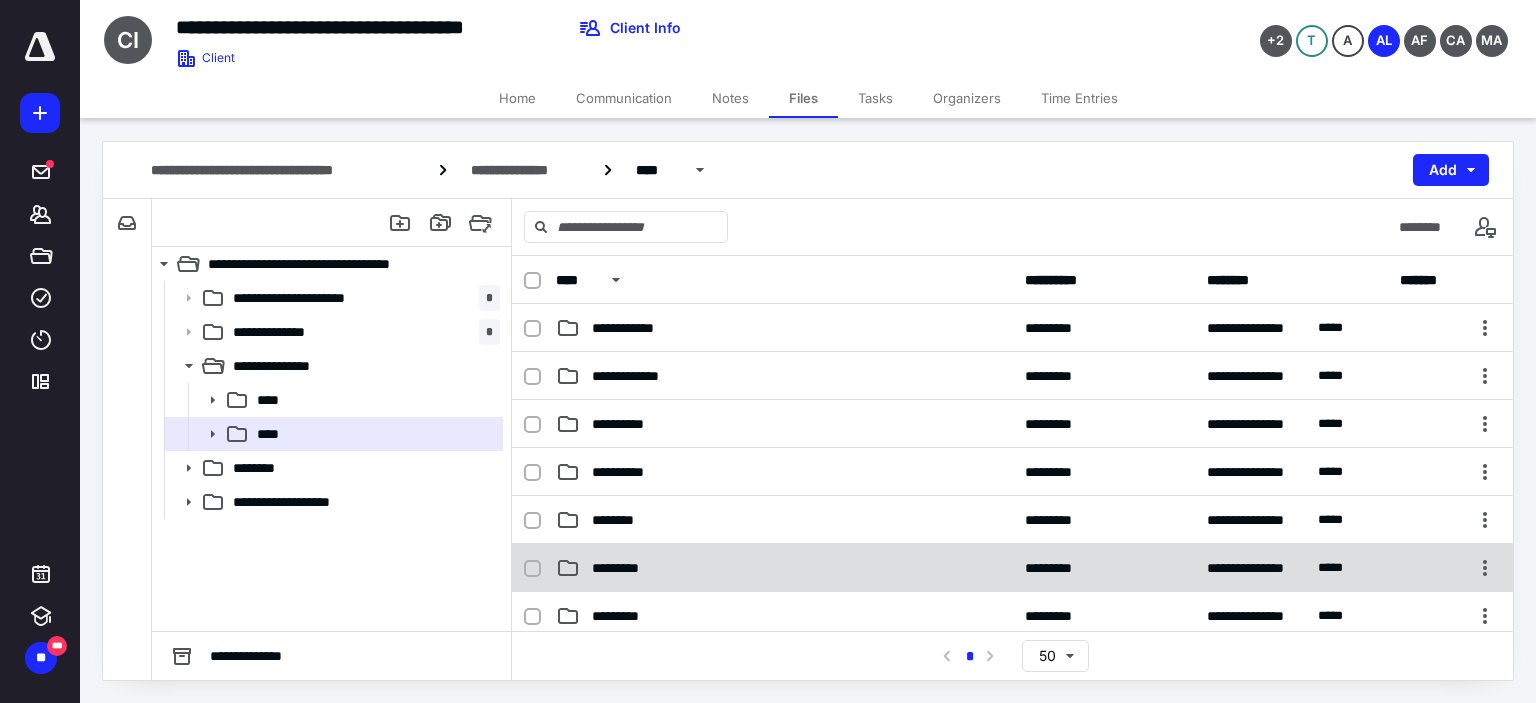 click on "*********" at bounding box center [784, 568] 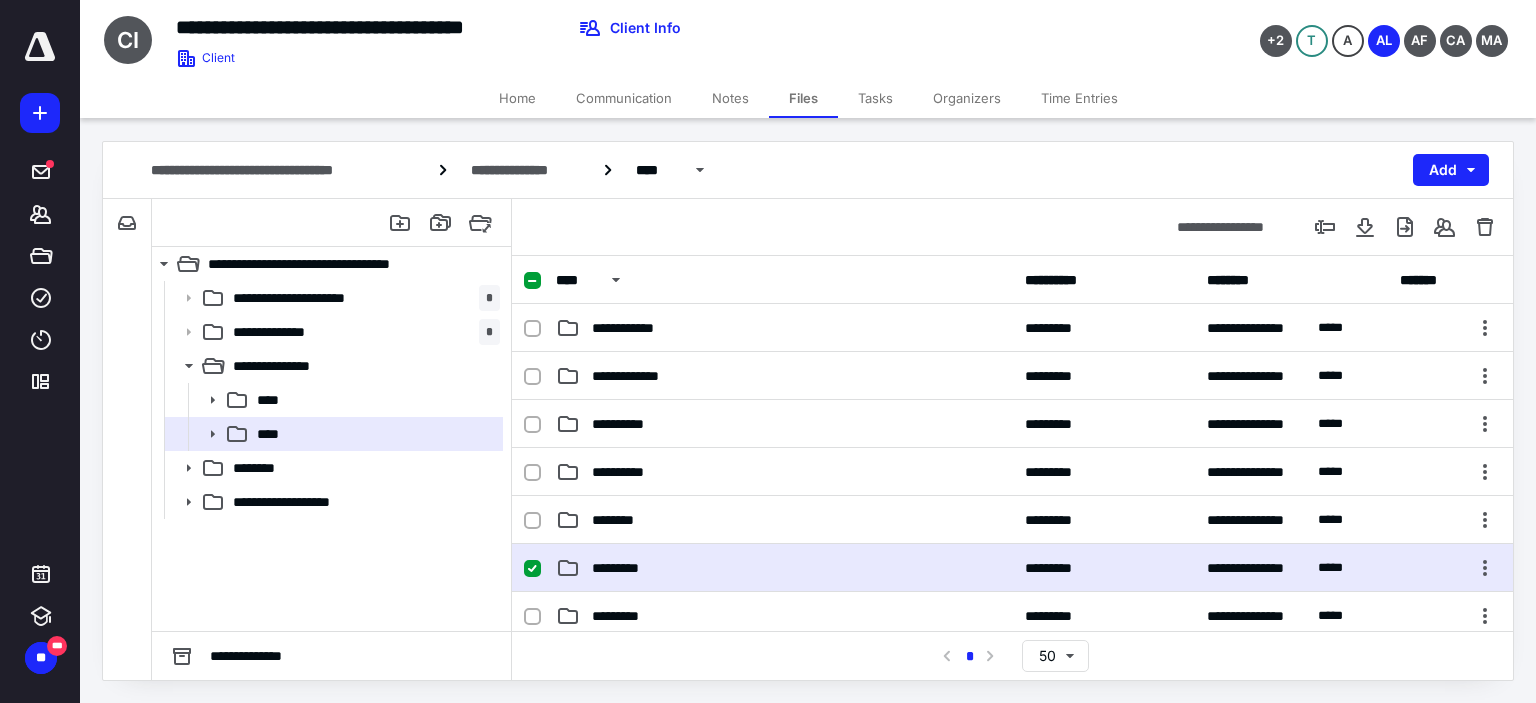 click on "*********" at bounding box center [784, 568] 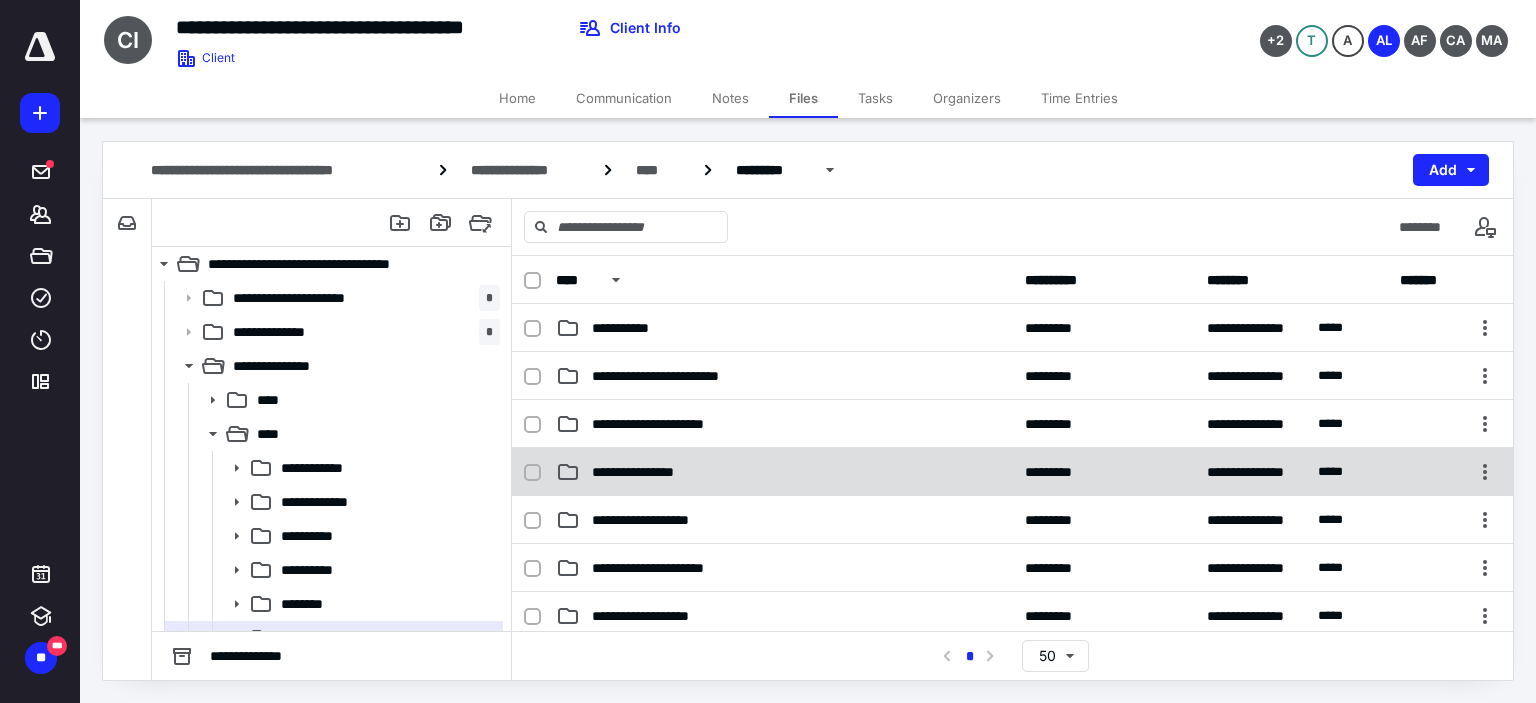 scroll, scrollTop: 300, scrollLeft: 0, axis: vertical 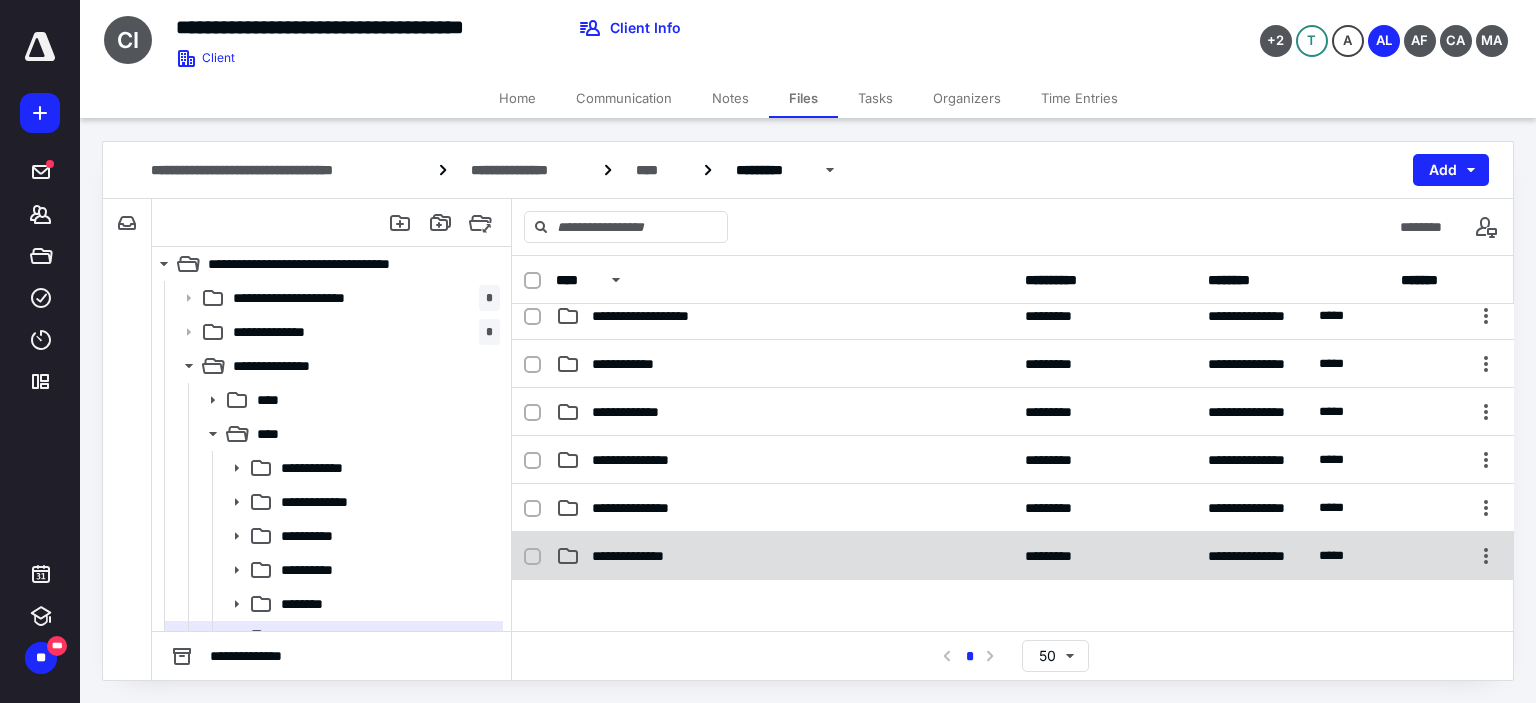 click on "**********" at bounding box center [638, 556] 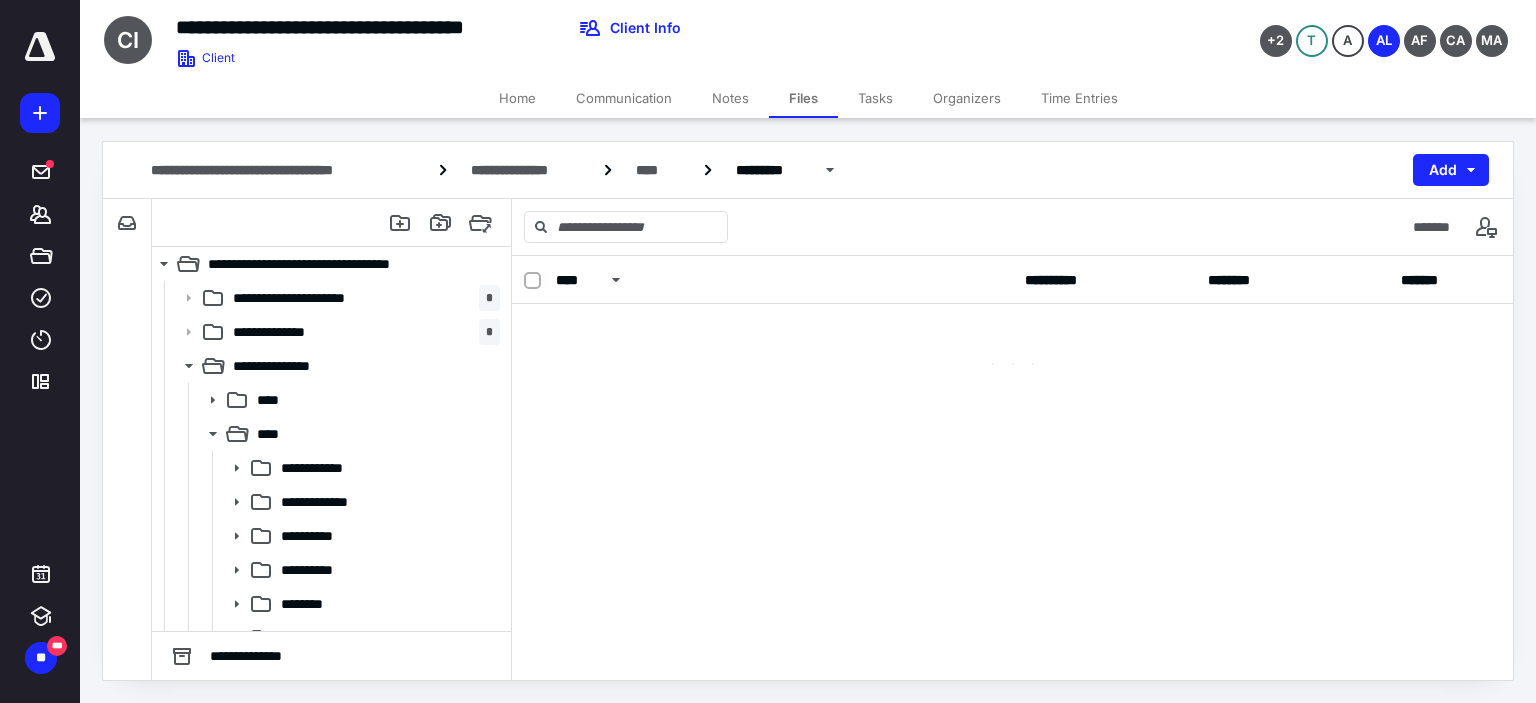 scroll, scrollTop: 0, scrollLeft: 0, axis: both 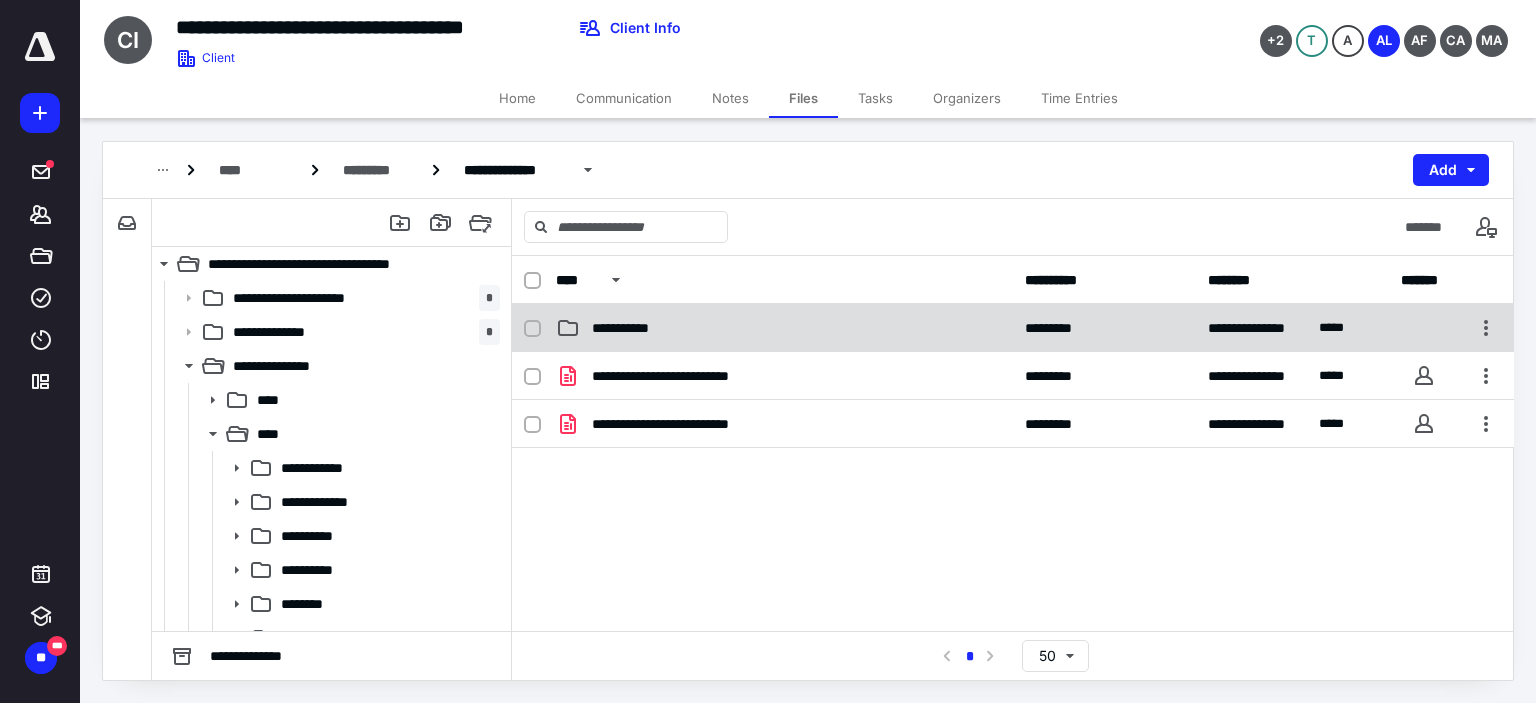 click 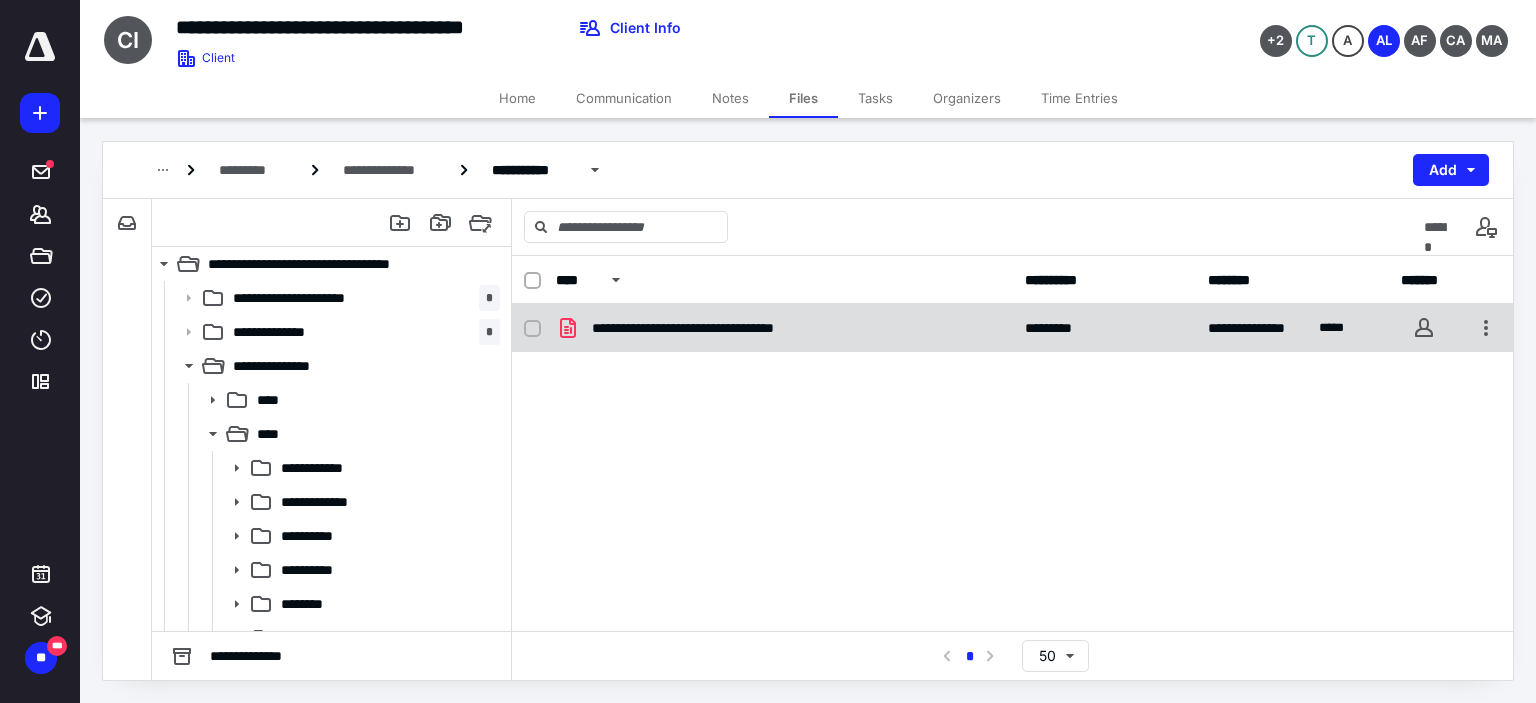 click on "**********" at bounding box center [1013, 328] 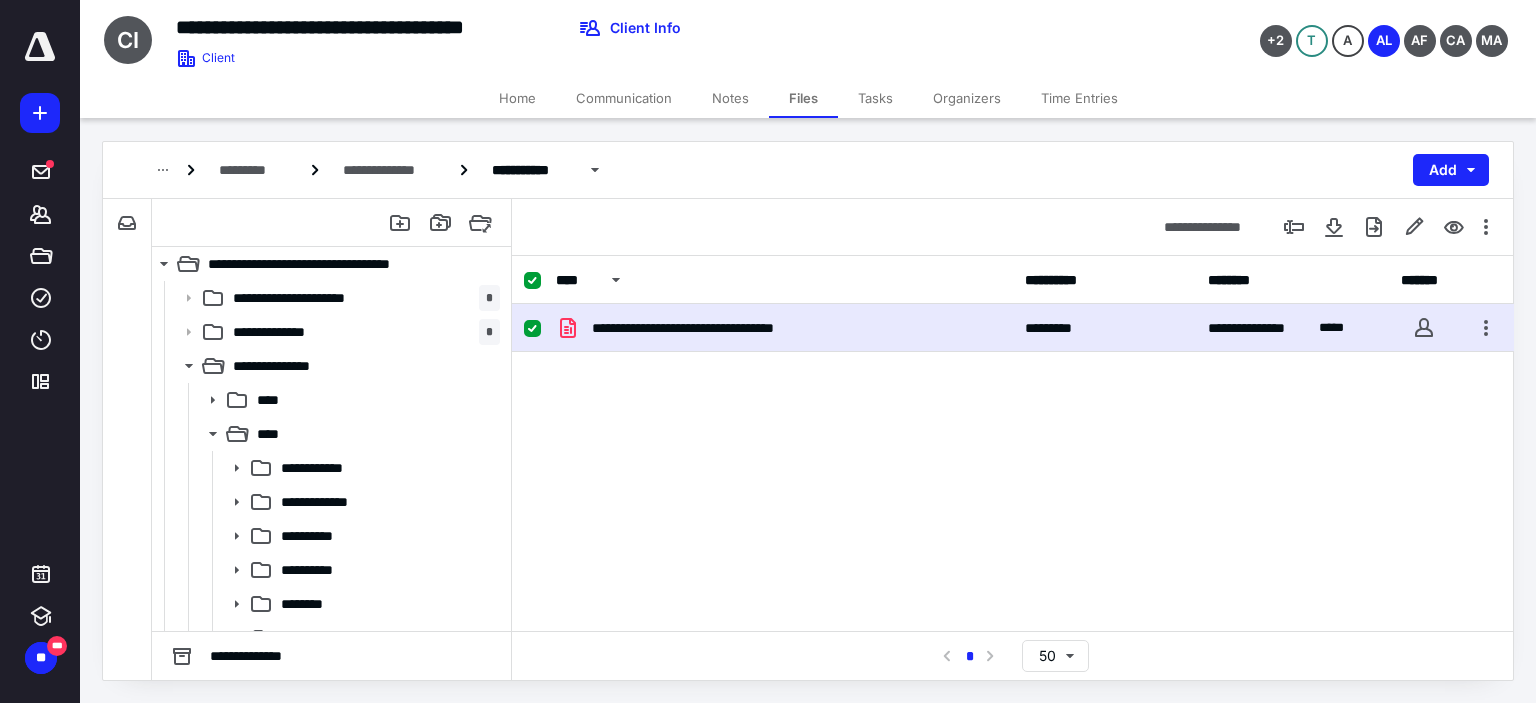 click at bounding box center (1386, 227) 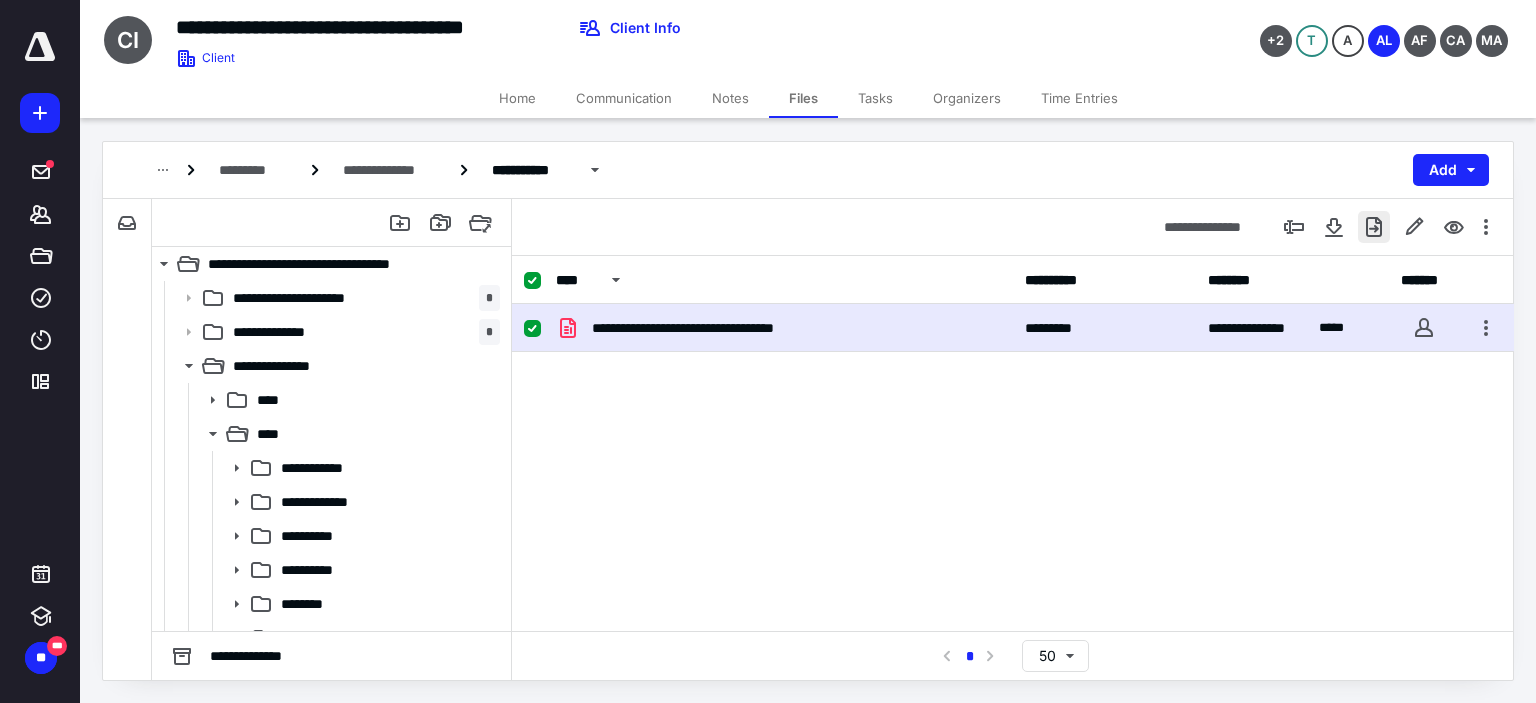 click at bounding box center (1374, 227) 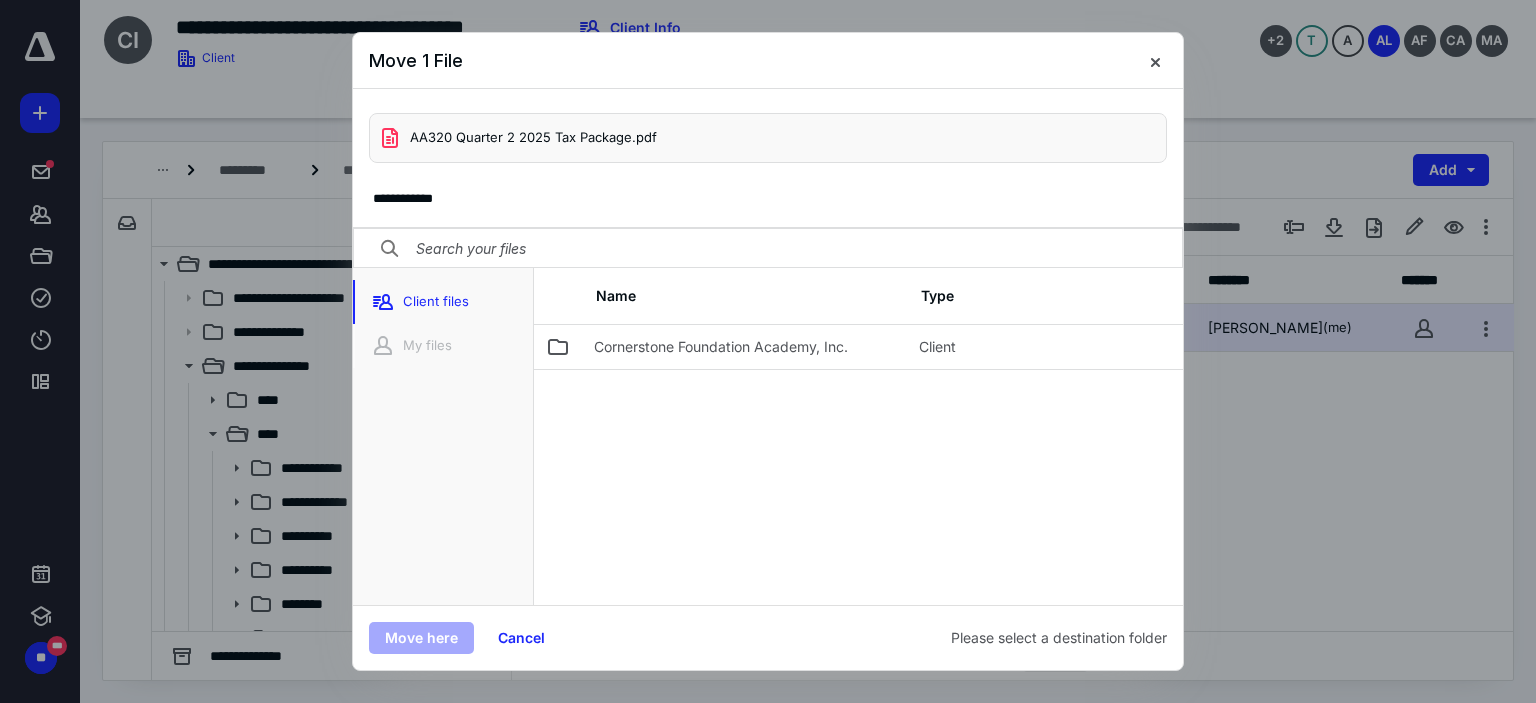 click at bounding box center [768, 249] 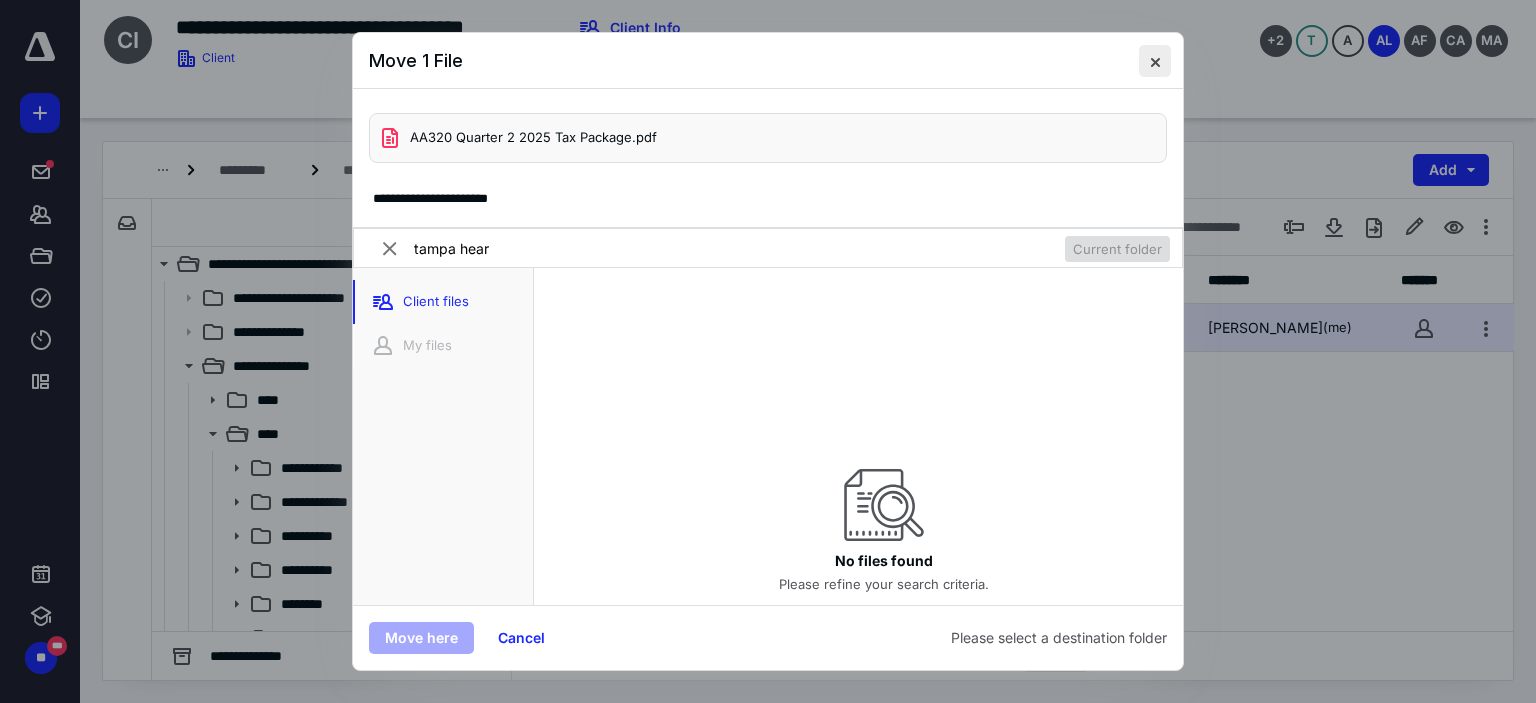 type on "tampa hear" 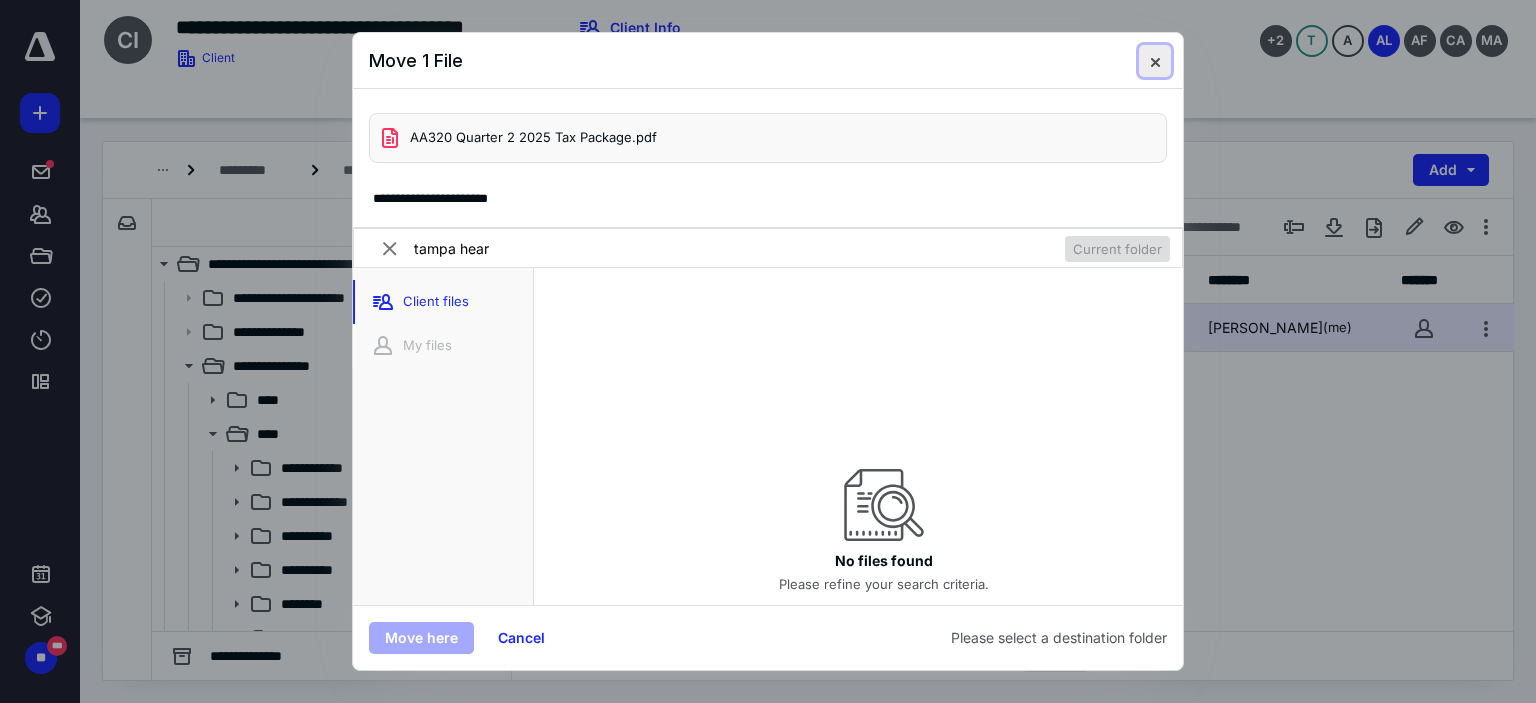click at bounding box center [1155, 61] 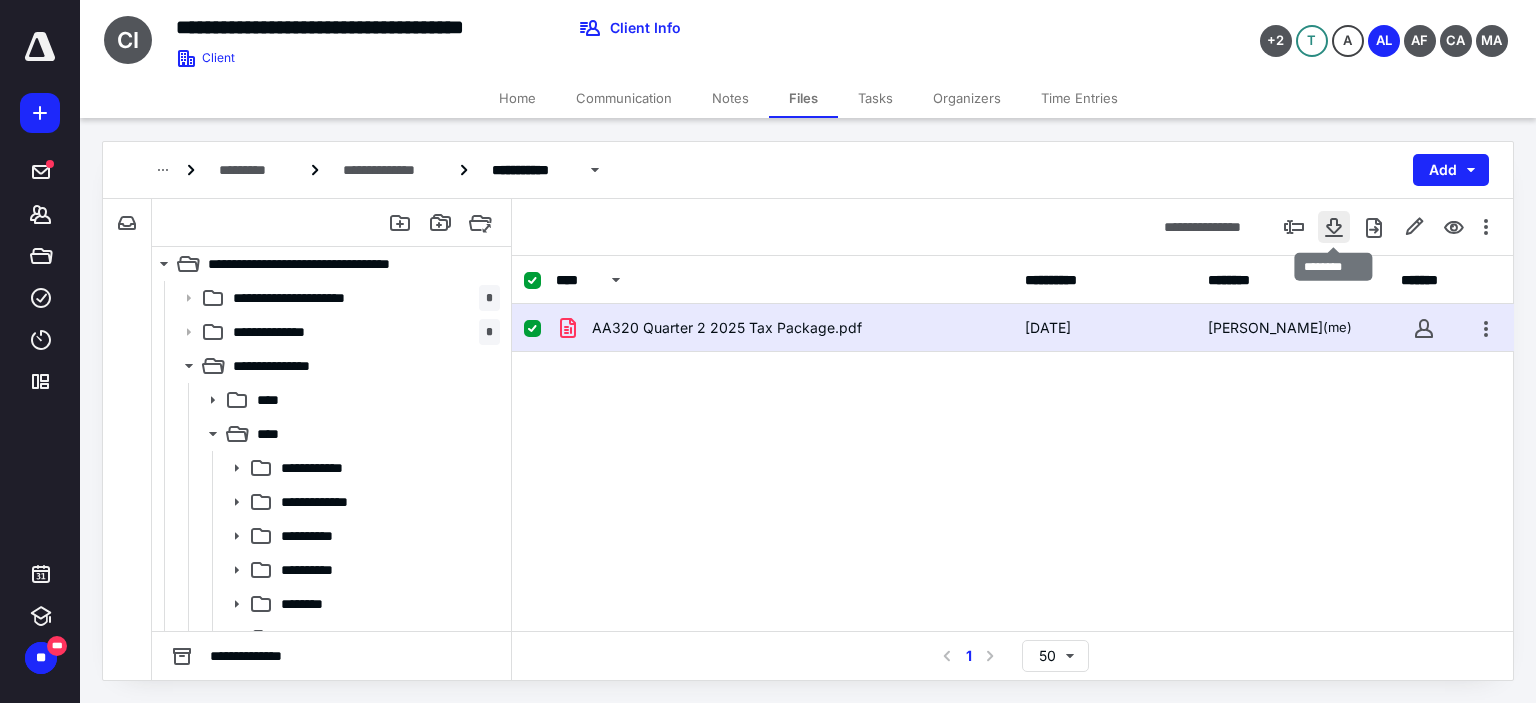 click at bounding box center [1334, 227] 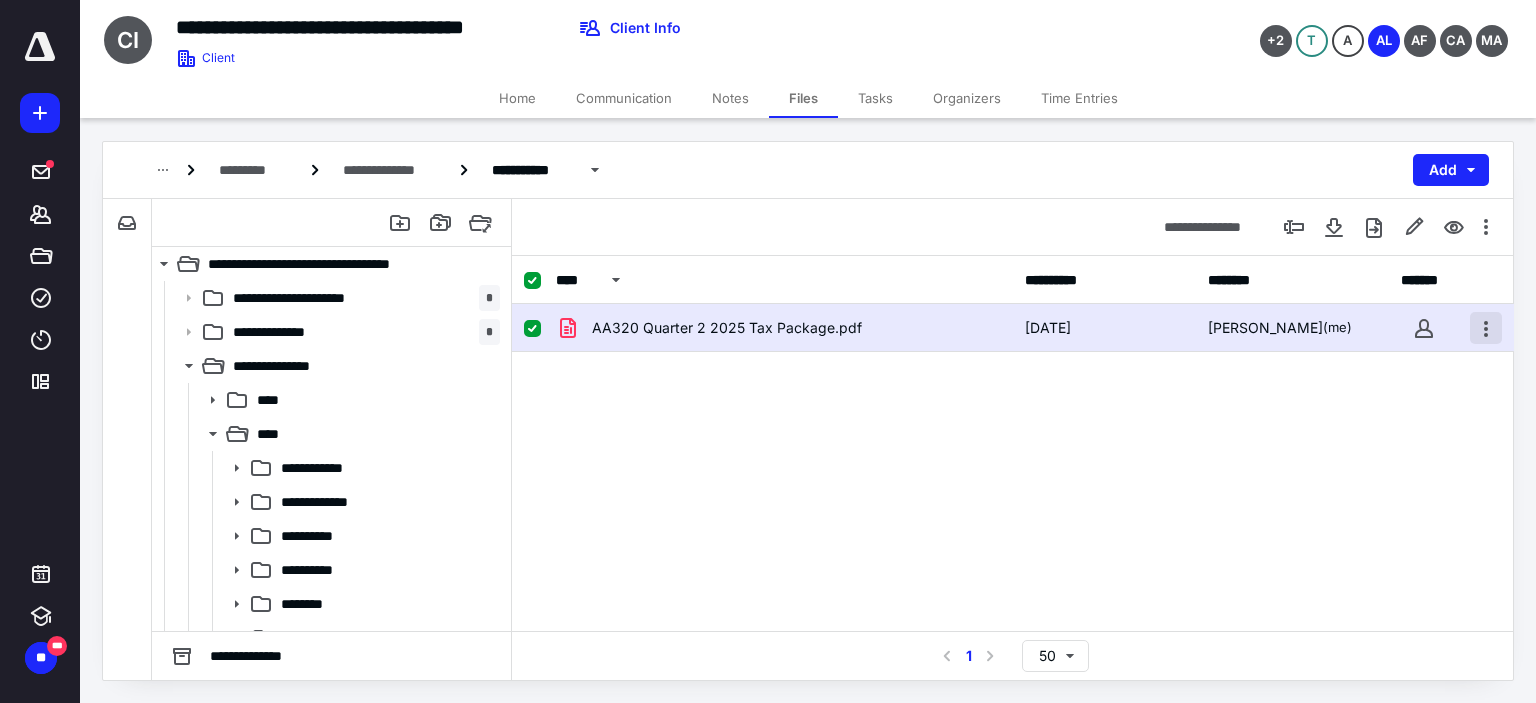 click at bounding box center (1486, 328) 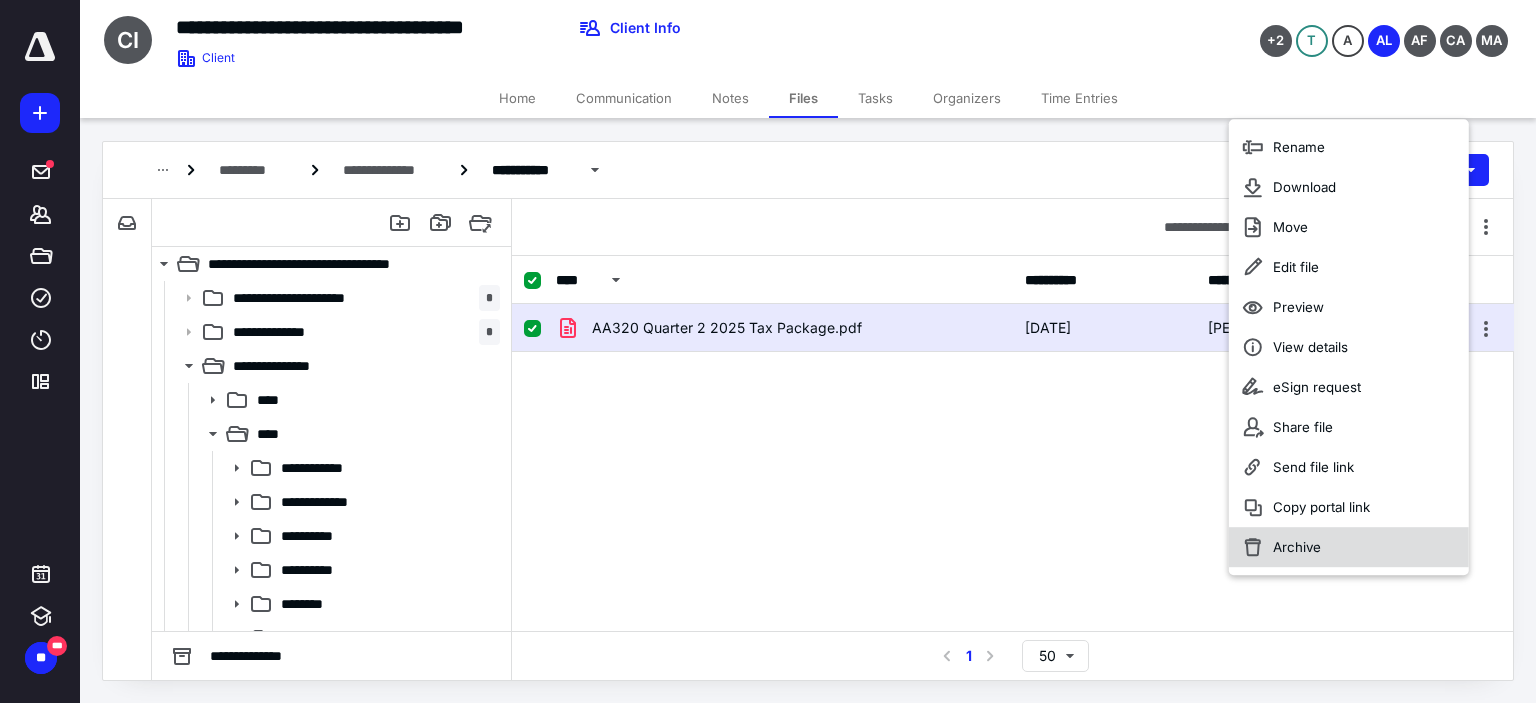 click on "Archive" at bounding box center [1297, 547] 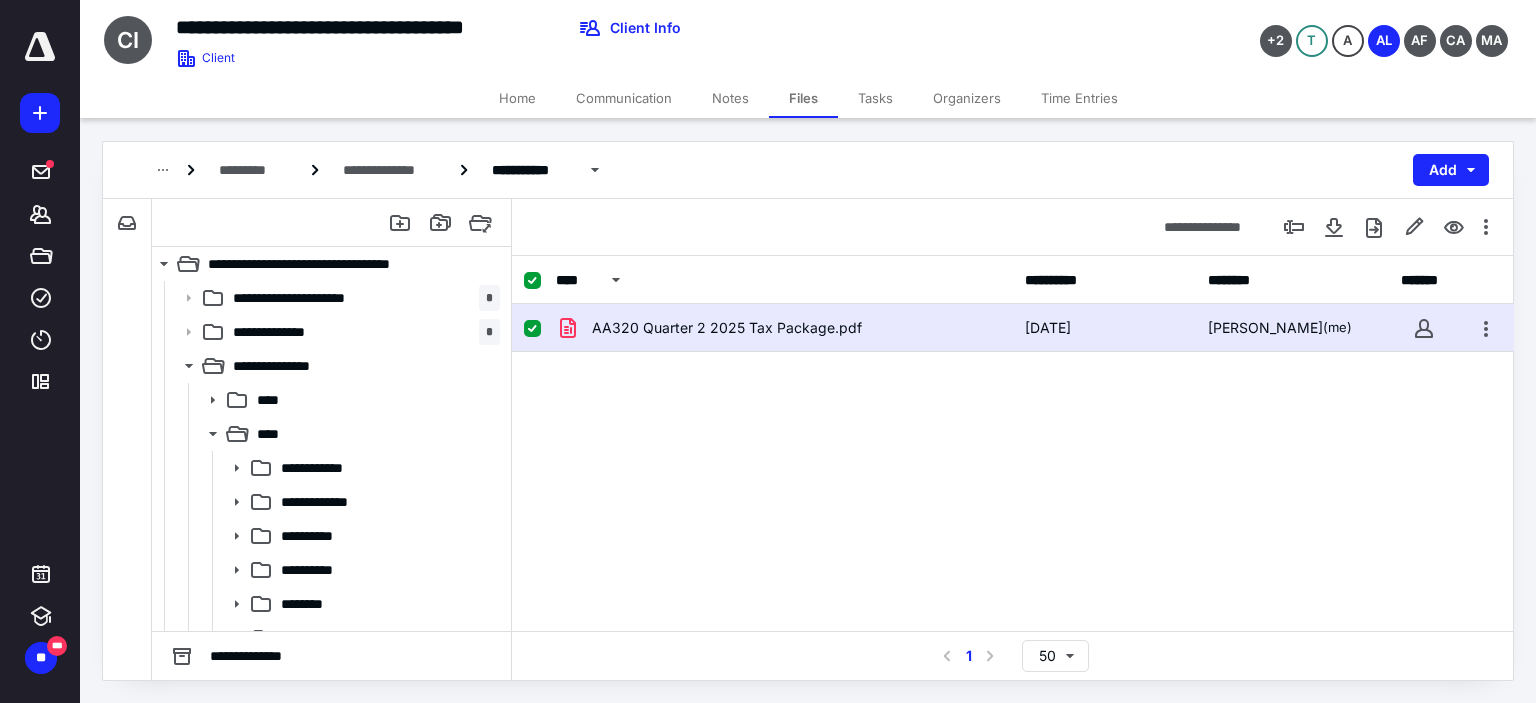 checkbox on "false" 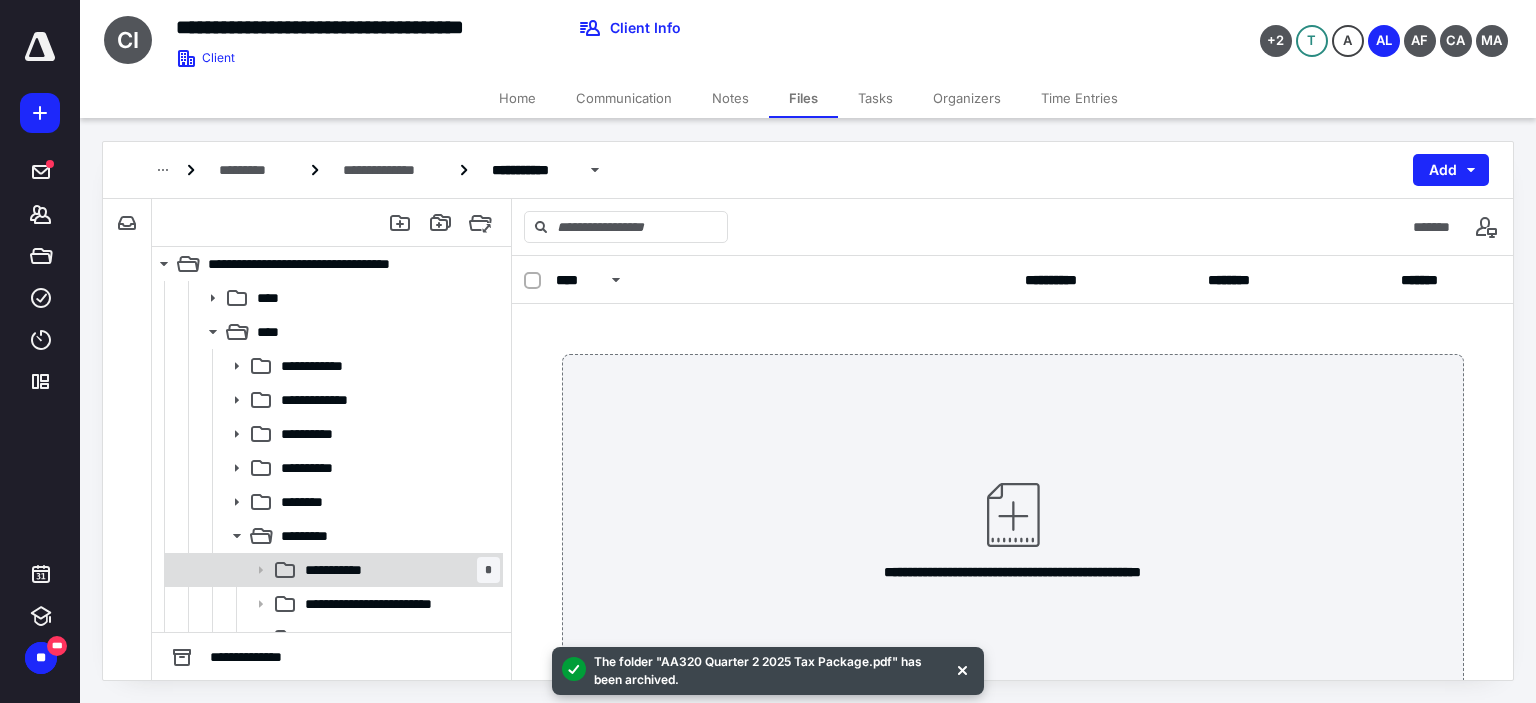 scroll, scrollTop: 200, scrollLeft: 0, axis: vertical 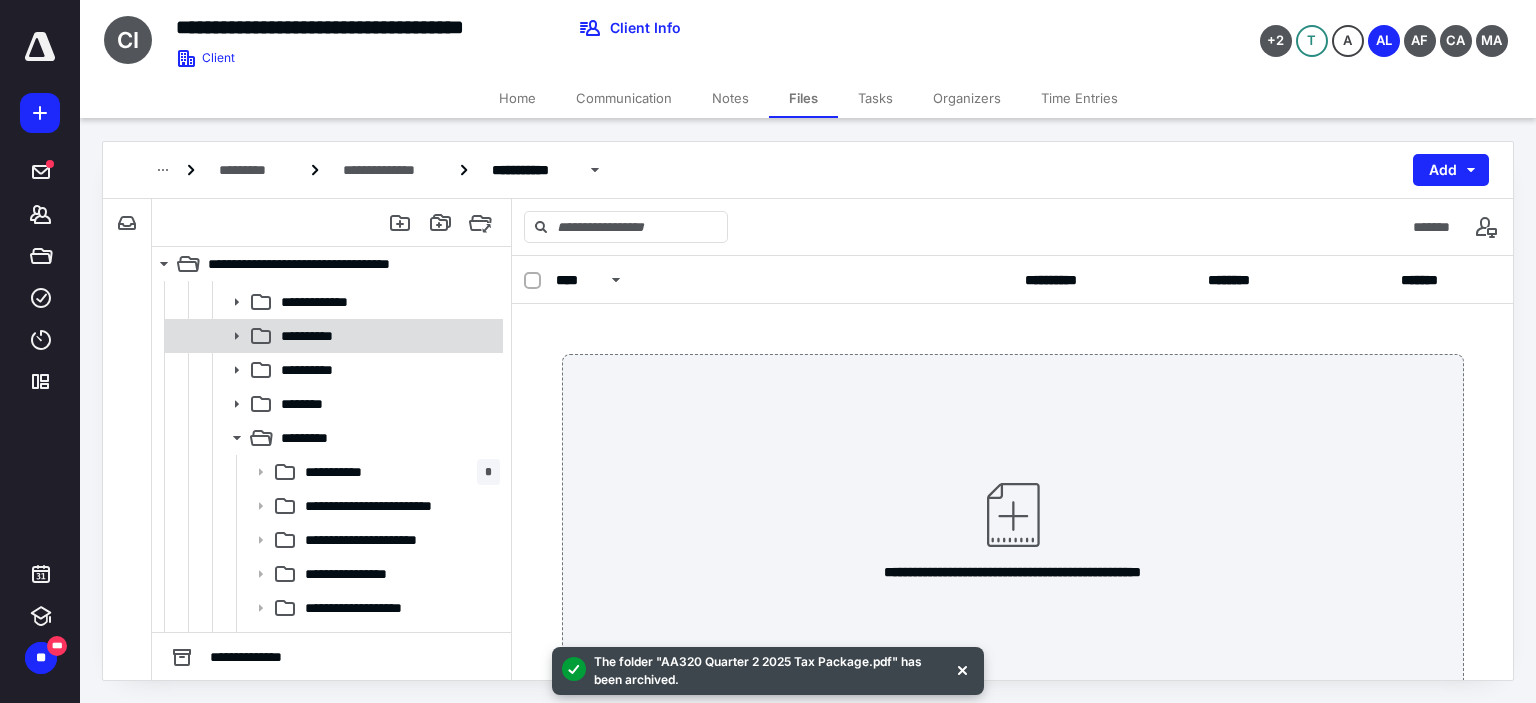 click on "**********" at bounding box center [386, 336] 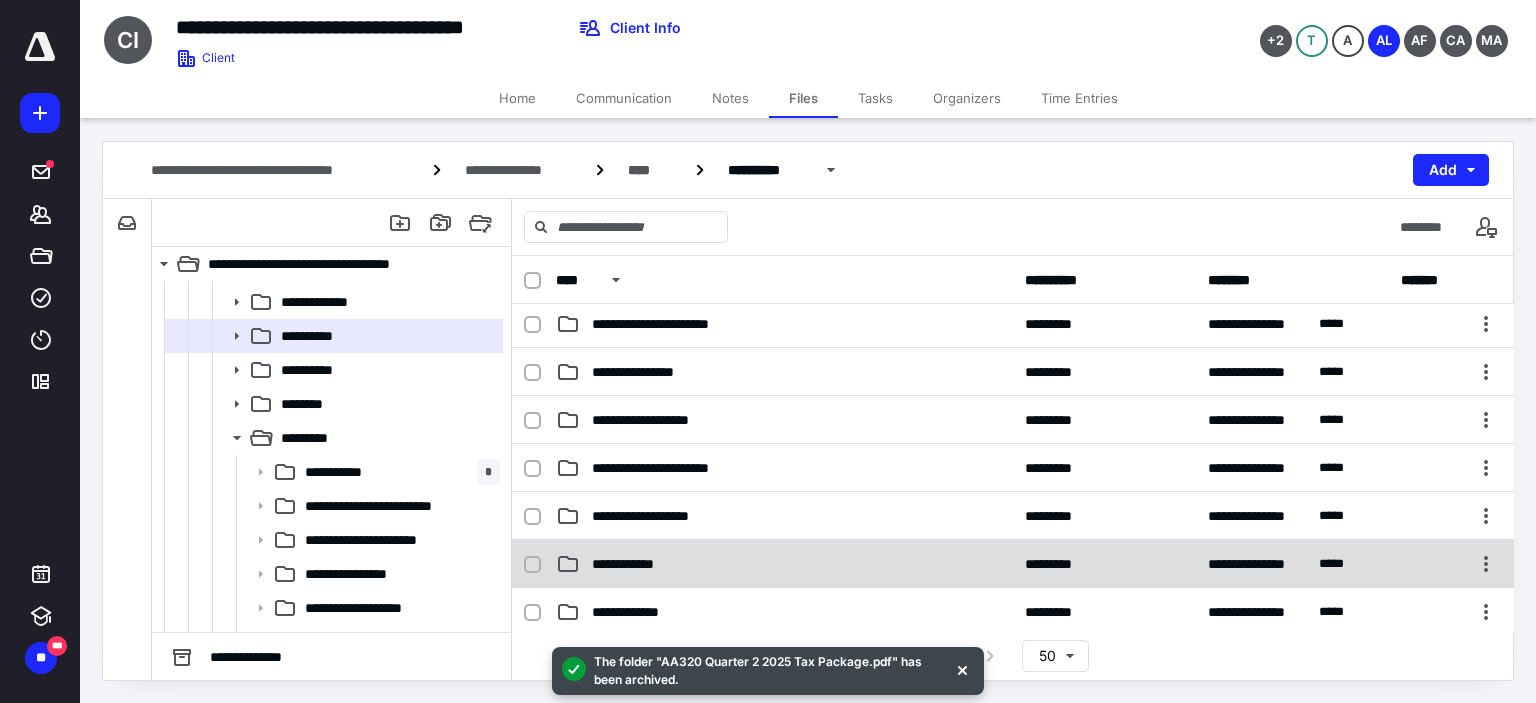 scroll, scrollTop: 400, scrollLeft: 0, axis: vertical 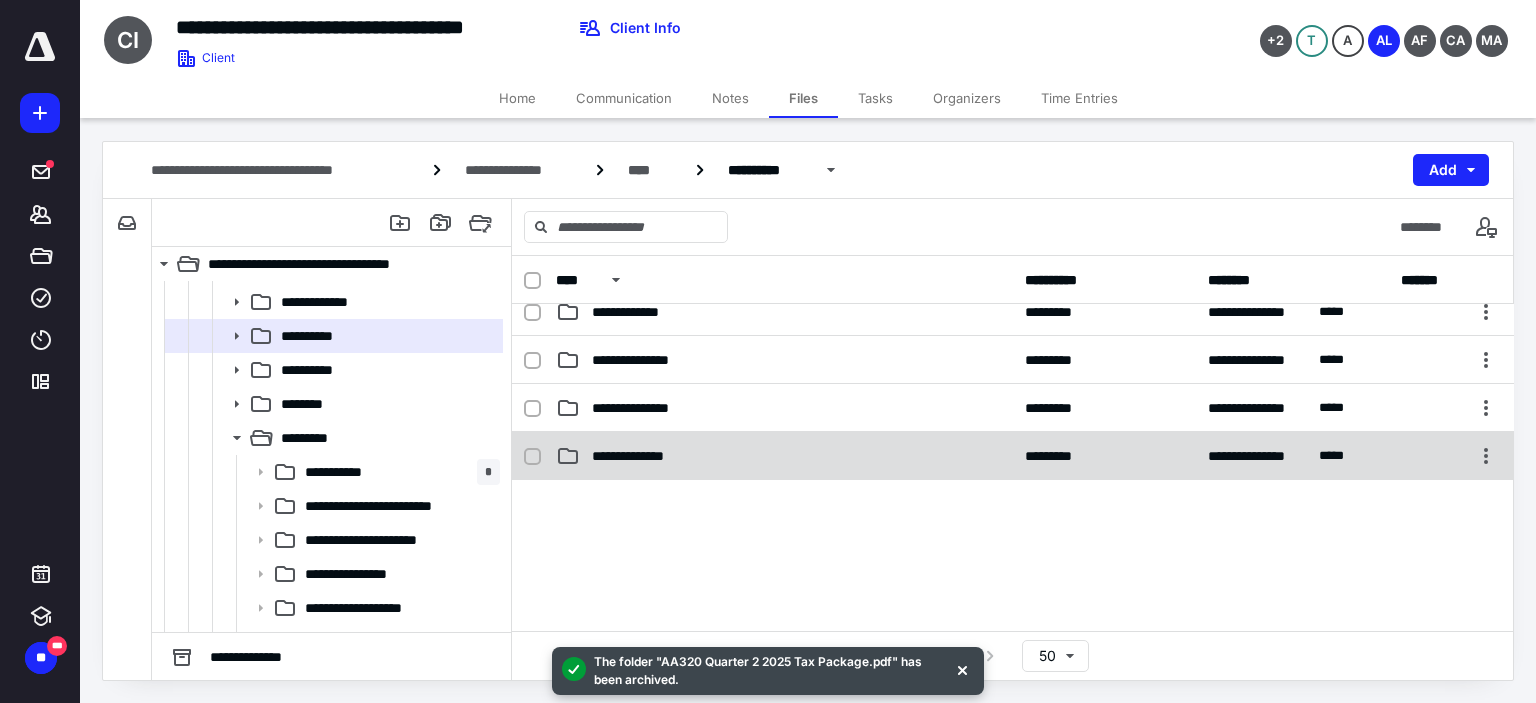 click on "**********" at bounding box center [638, 456] 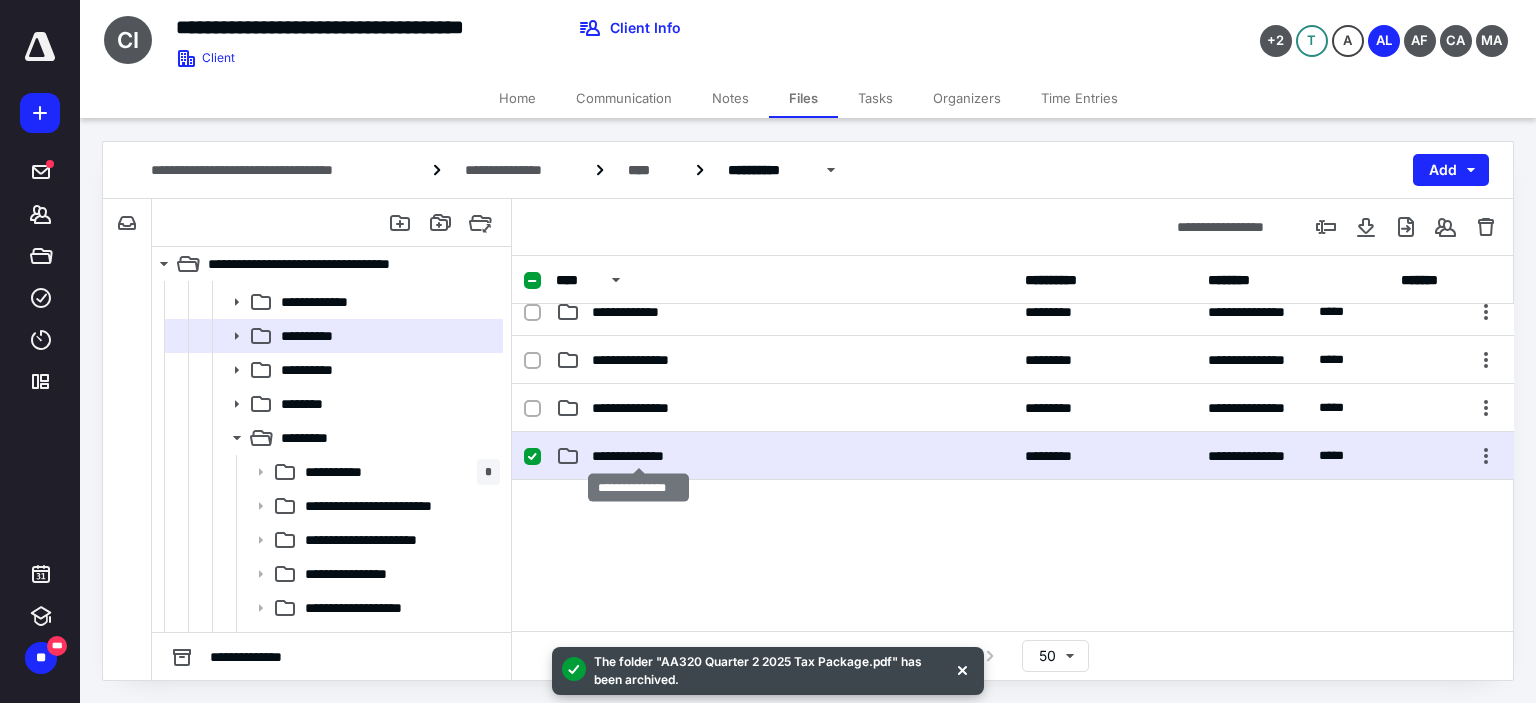 click on "**********" at bounding box center [638, 456] 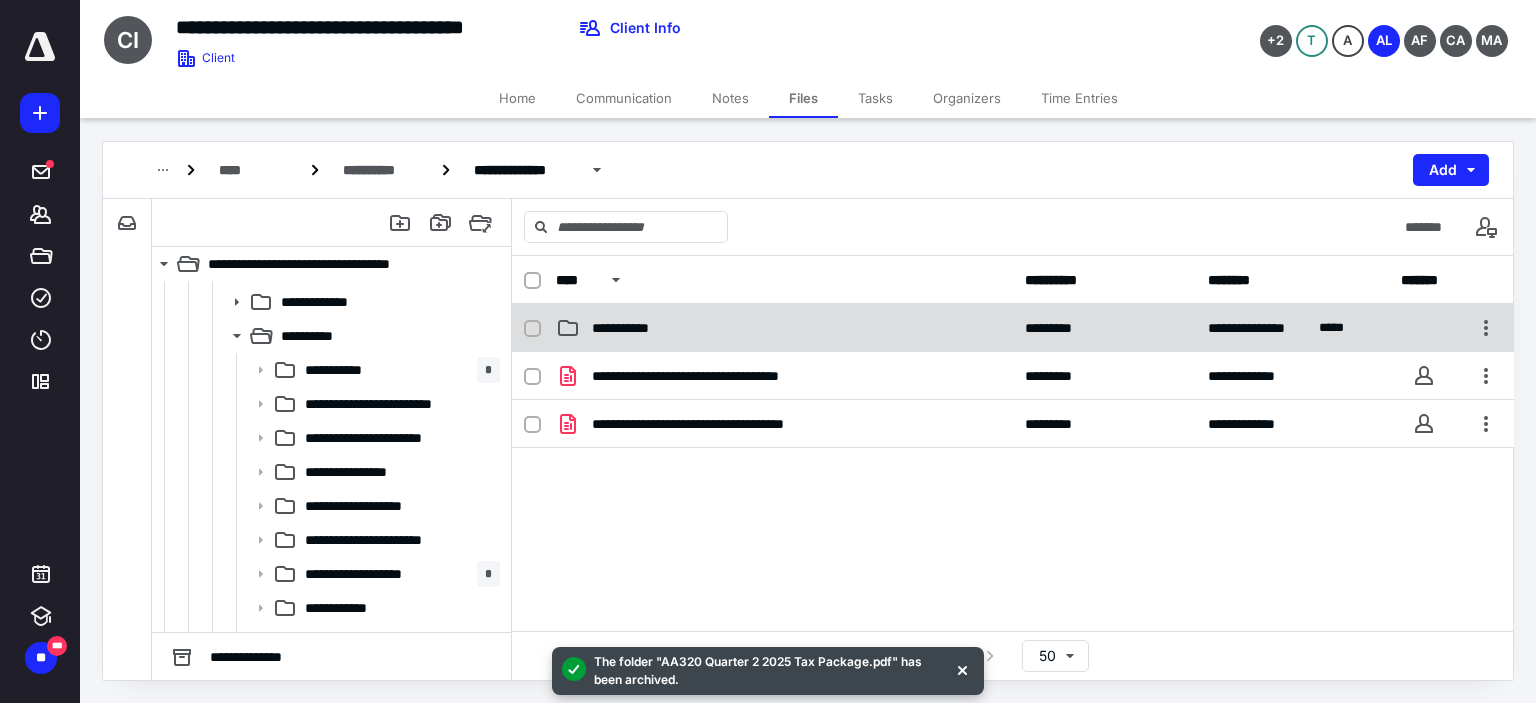 click on "**********" at bounding box center [629, 328] 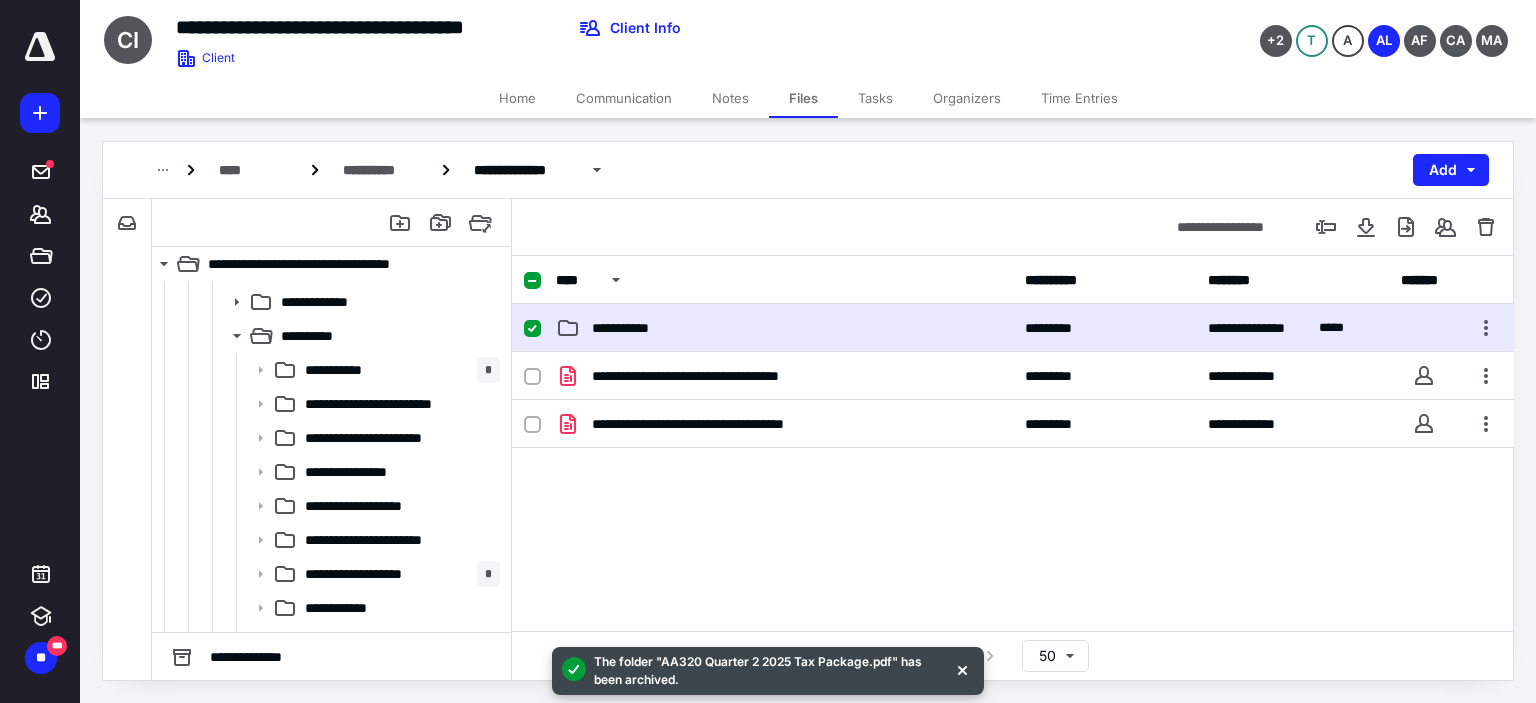 click on "**********" at bounding box center (629, 328) 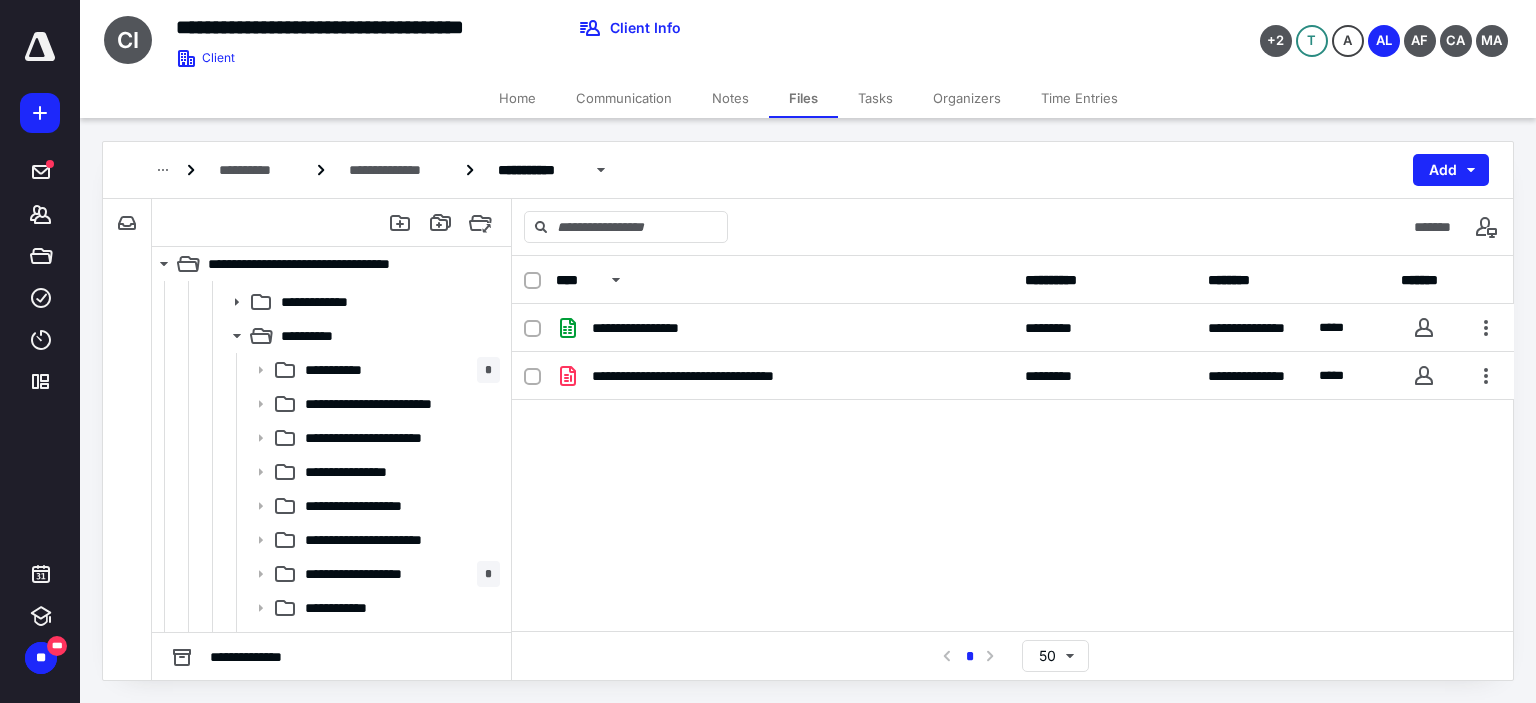 click on "**********" at bounding box center [1013, 454] 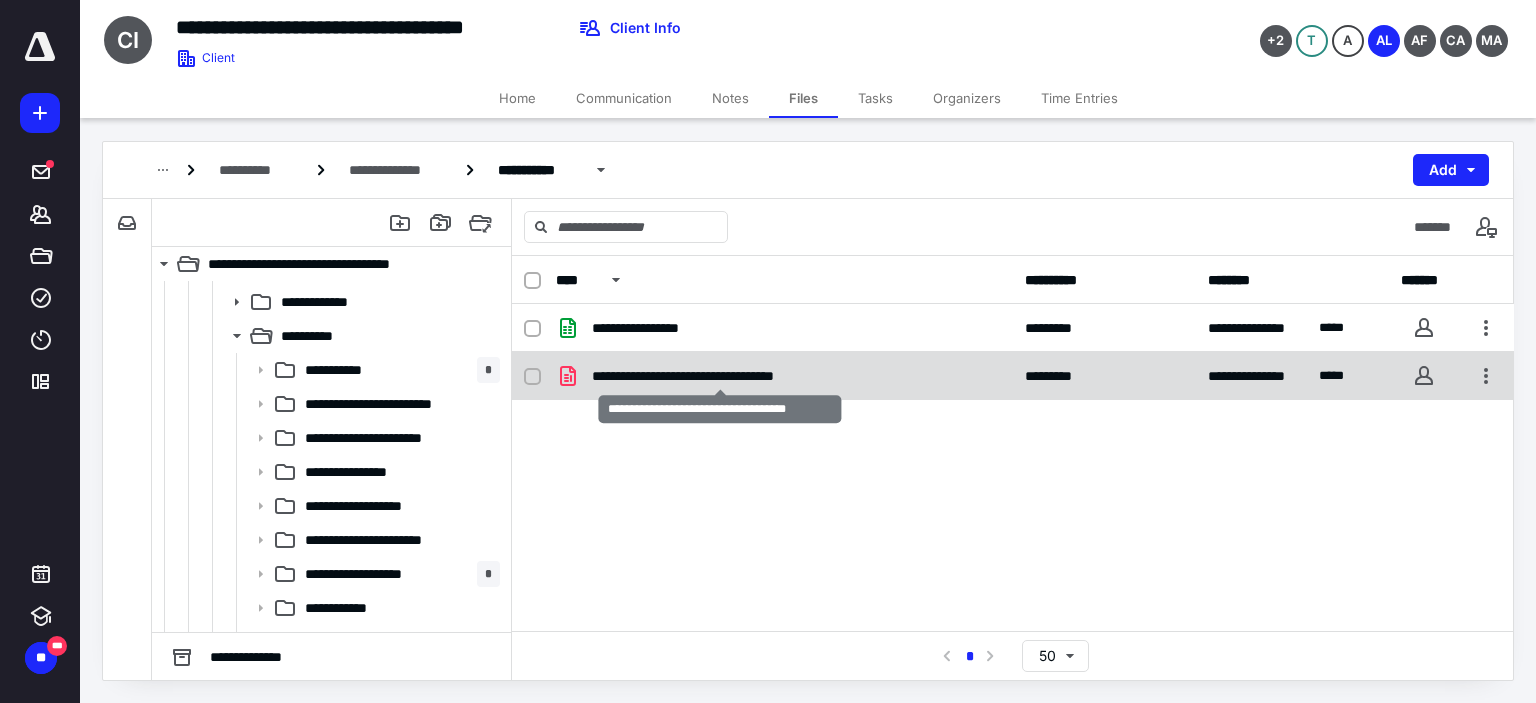 click on "**********" at bounding box center [720, 376] 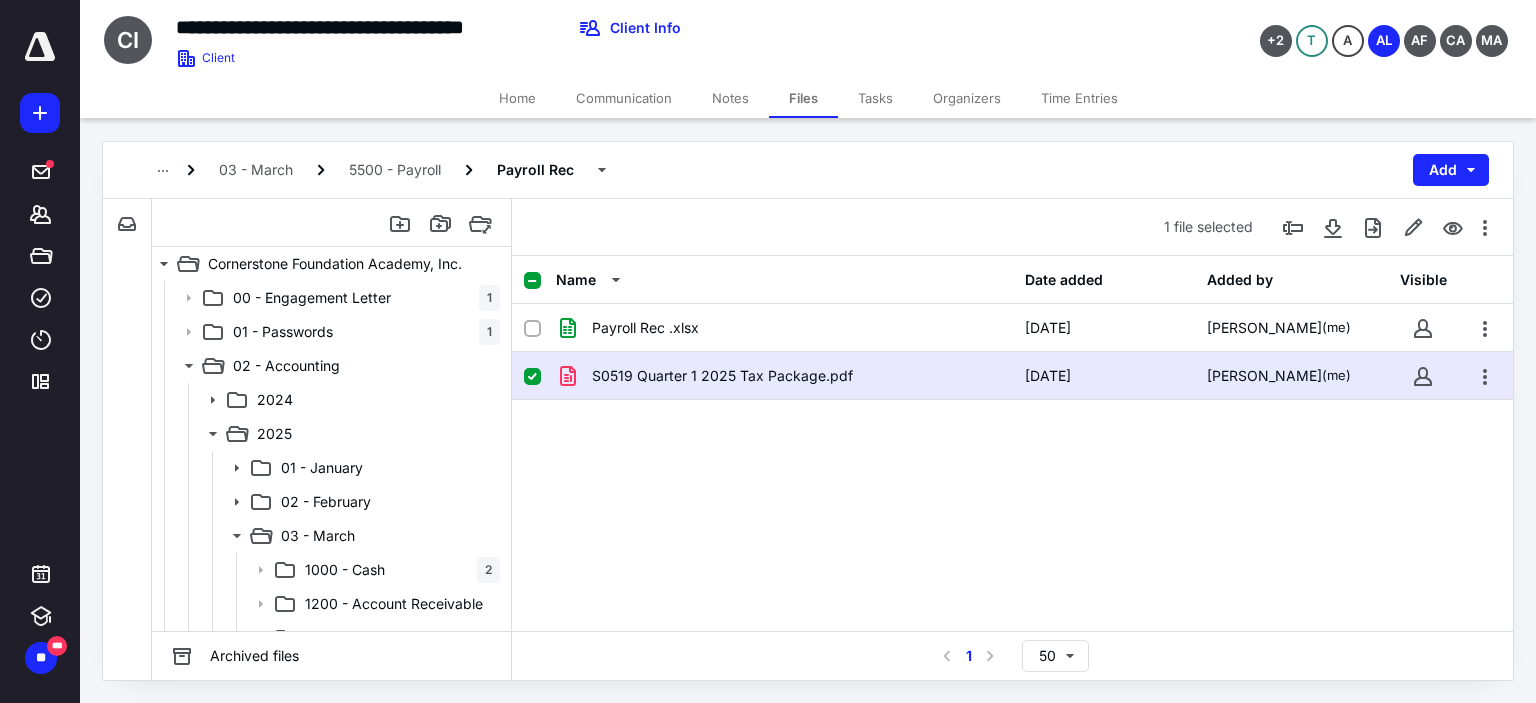 scroll, scrollTop: 200, scrollLeft: 0, axis: vertical 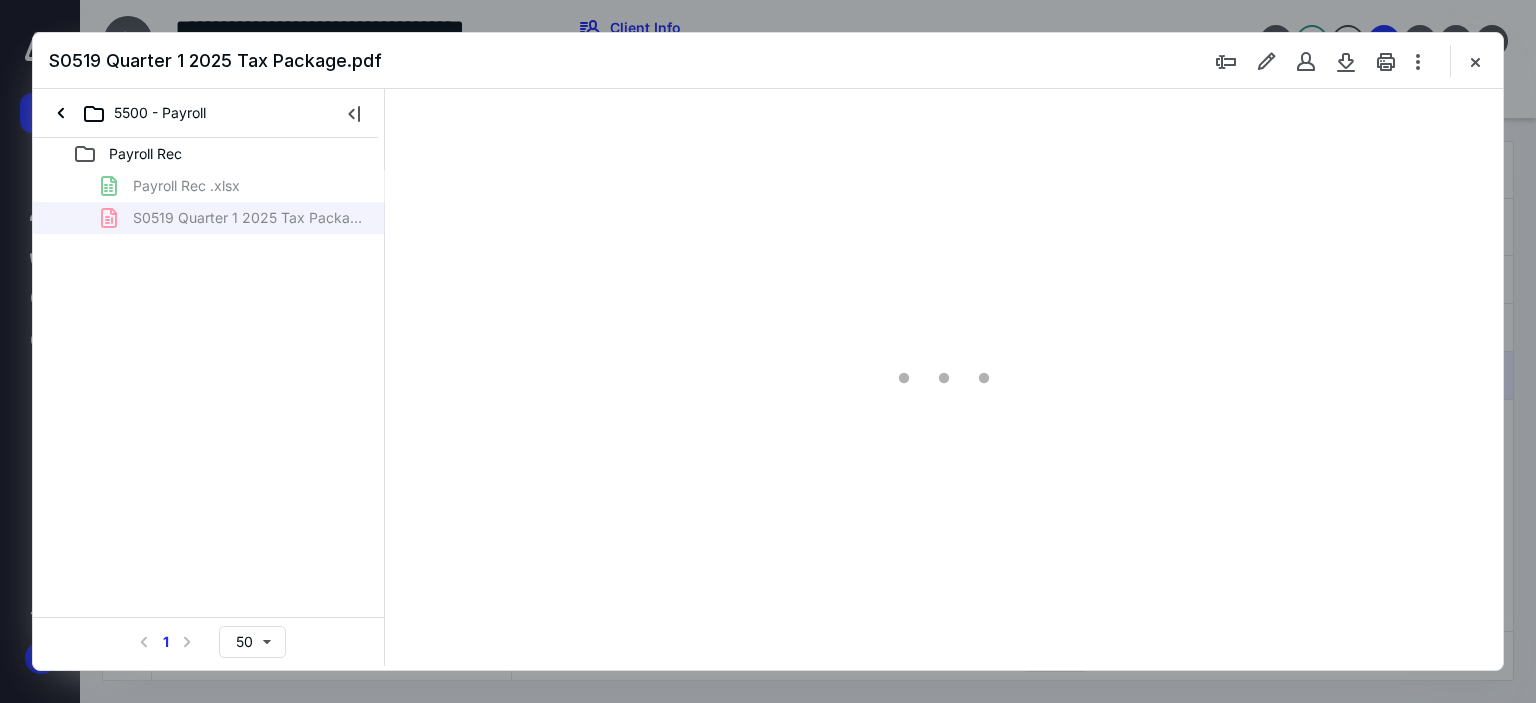 type on "63" 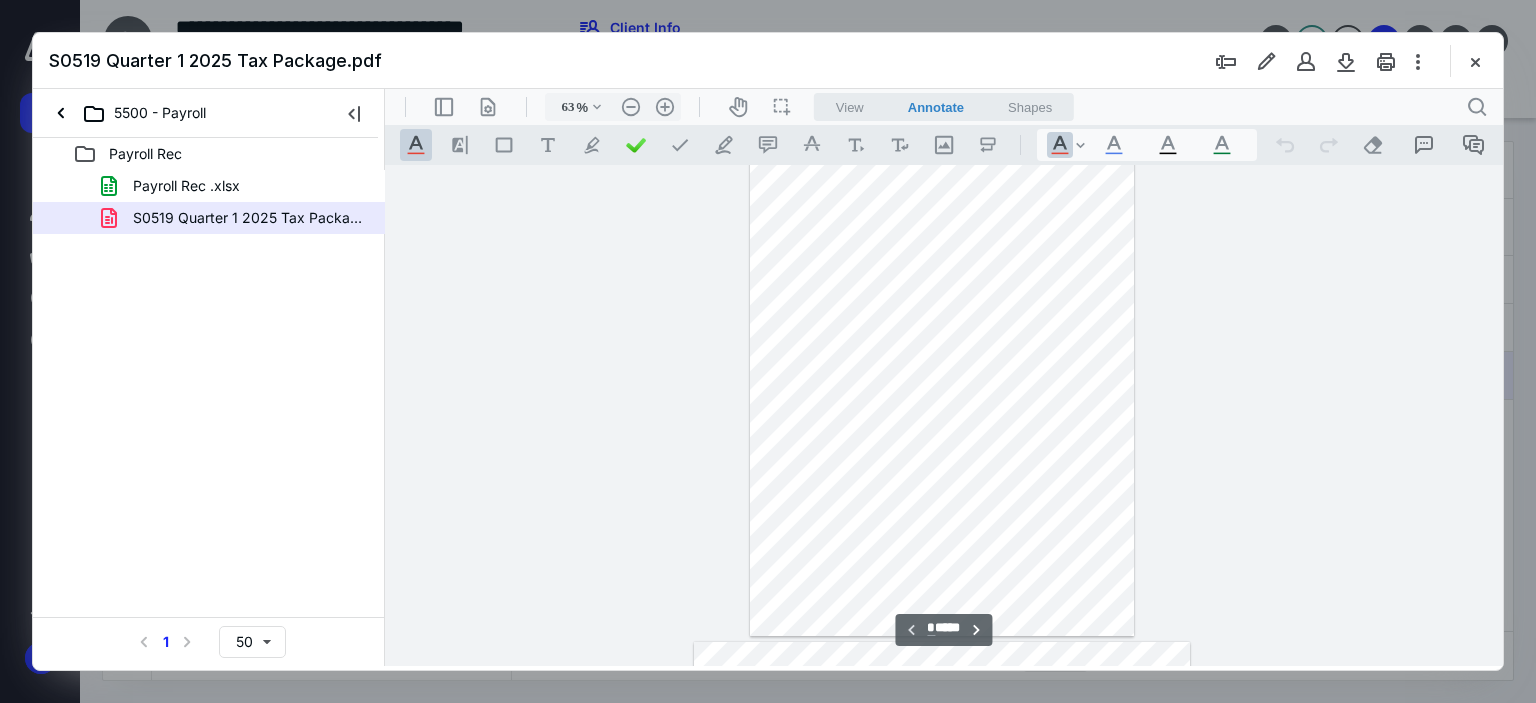 scroll, scrollTop: 0, scrollLeft: 0, axis: both 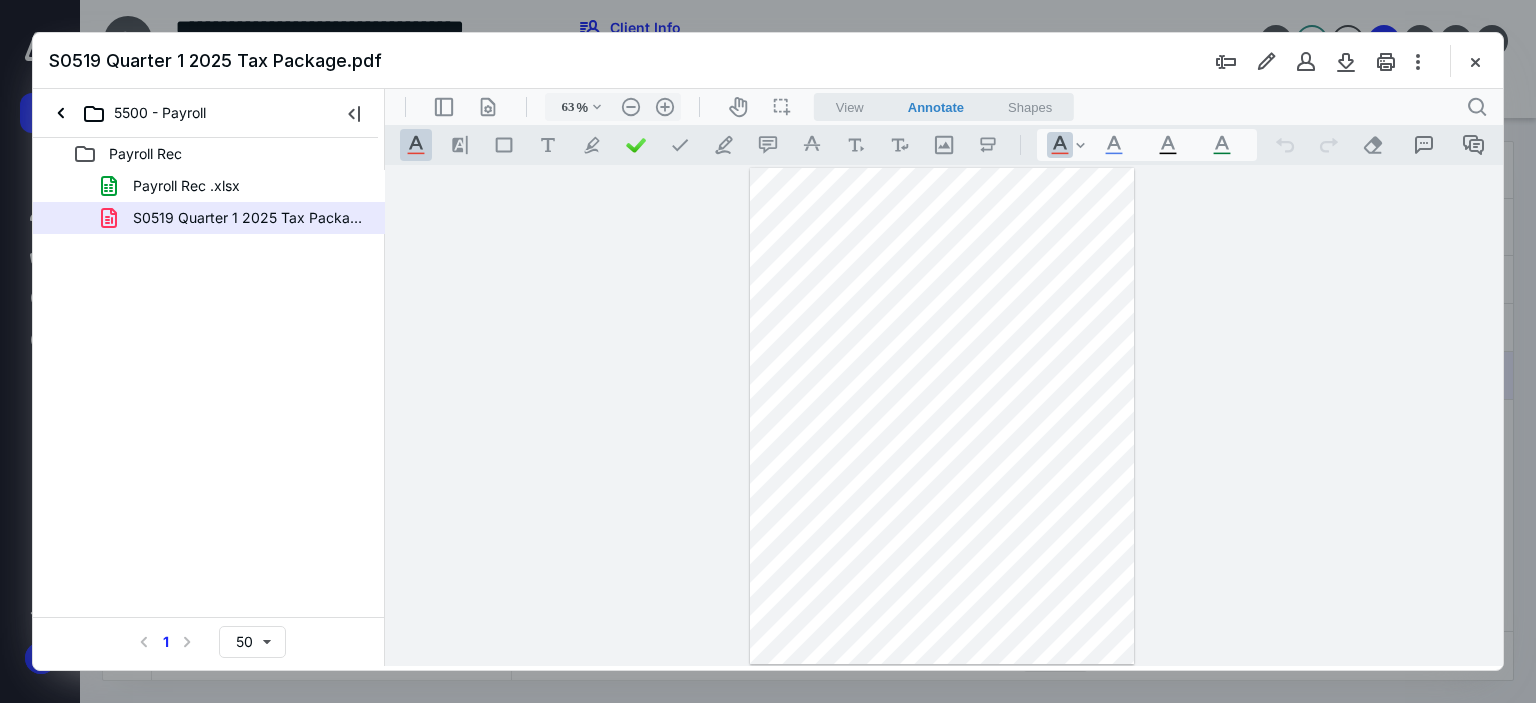 drag, startPoint x: 1473, startPoint y: 59, endPoint x: 1478, endPoint y: 6, distance: 53.235325 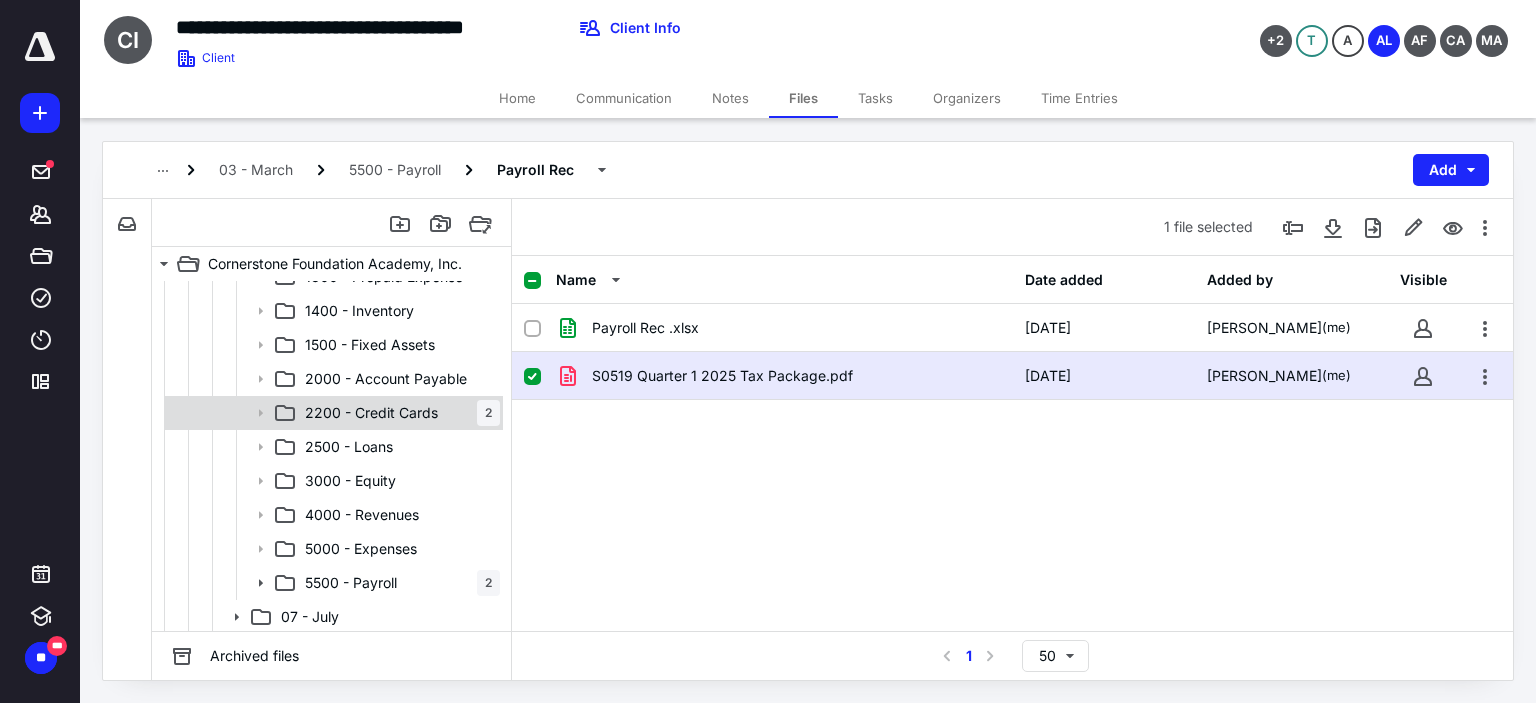 scroll, scrollTop: 1100, scrollLeft: 0, axis: vertical 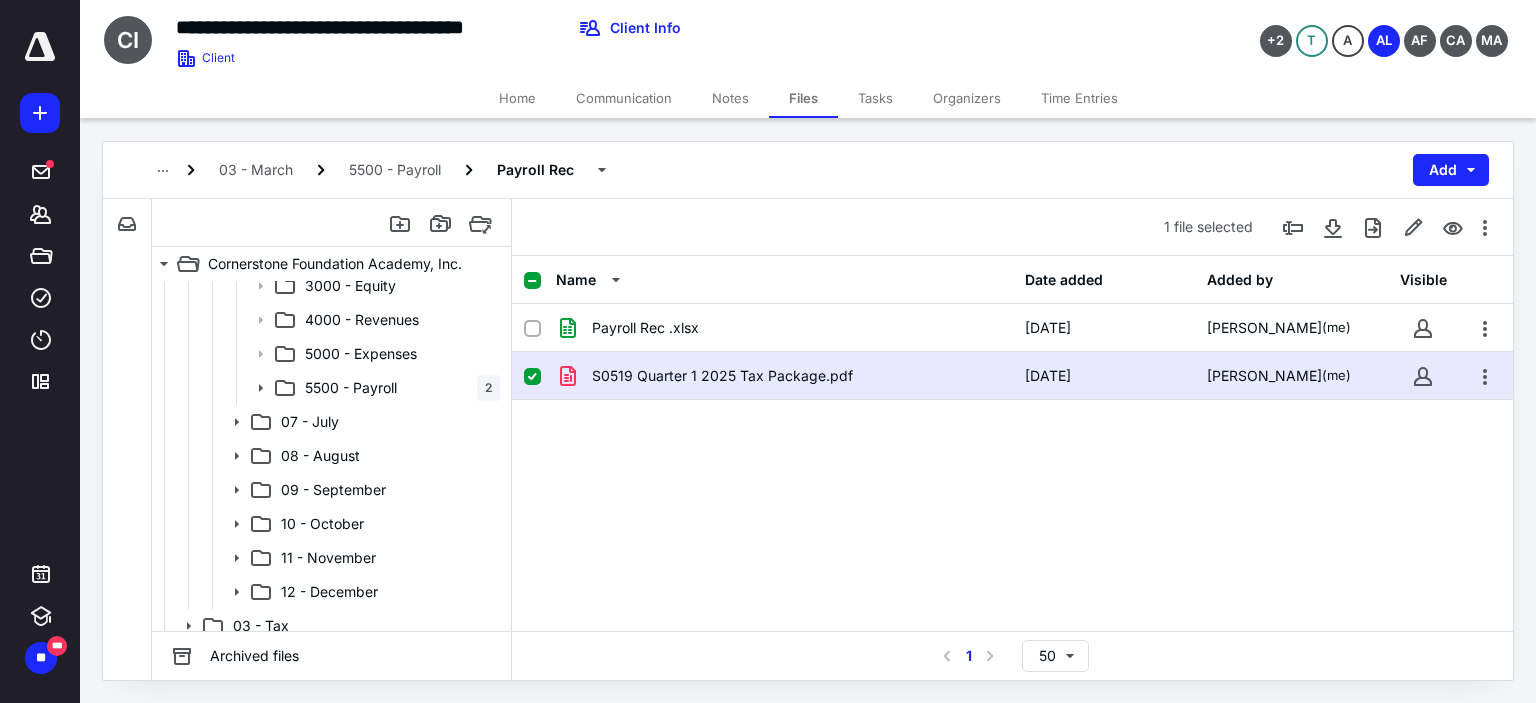 click on "5500 - Payroll" at bounding box center (351, 388) 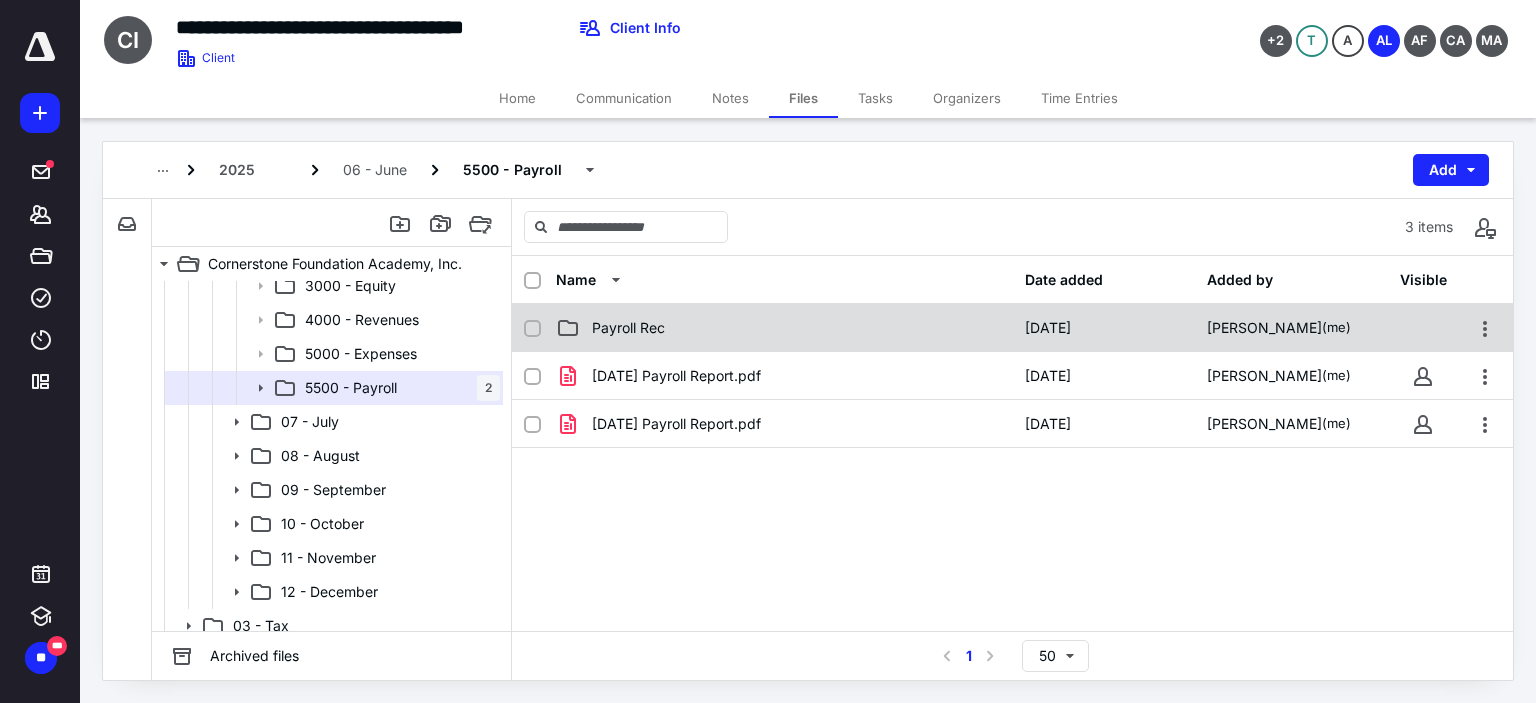 click on "Payroll Rec" at bounding box center [628, 328] 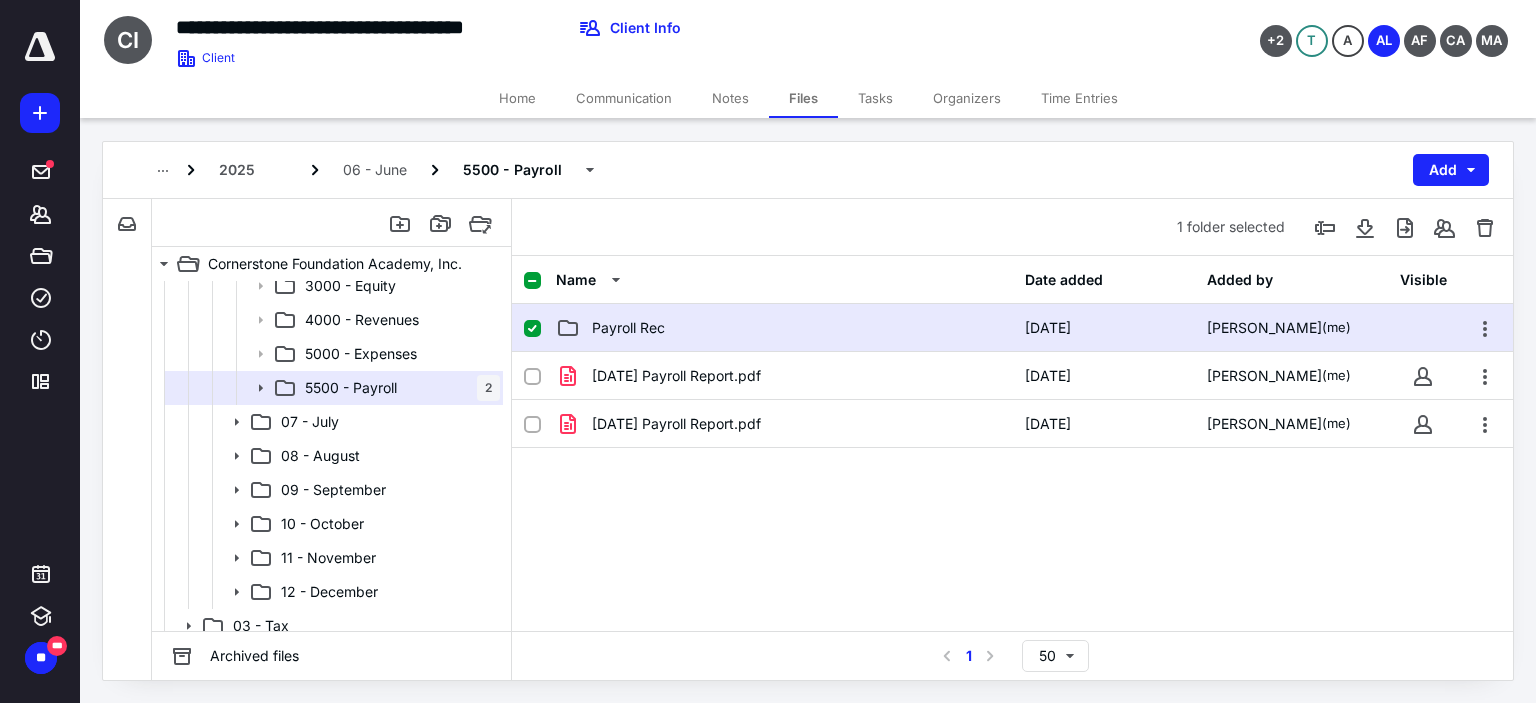 click on "Payroll Rec" at bounding box center [628, 328] 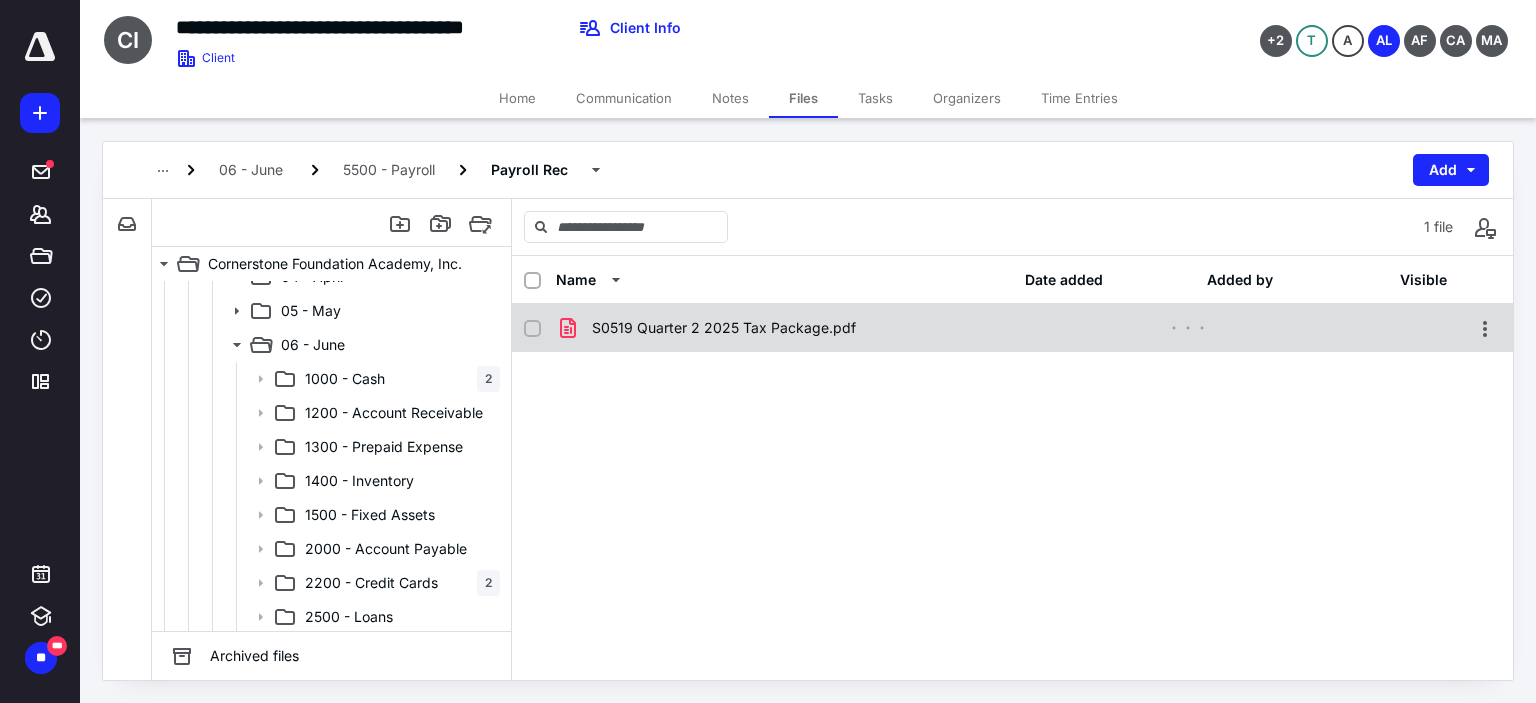 scroll, scrollTop: 700, scrollLeft: 0, axis: vertical 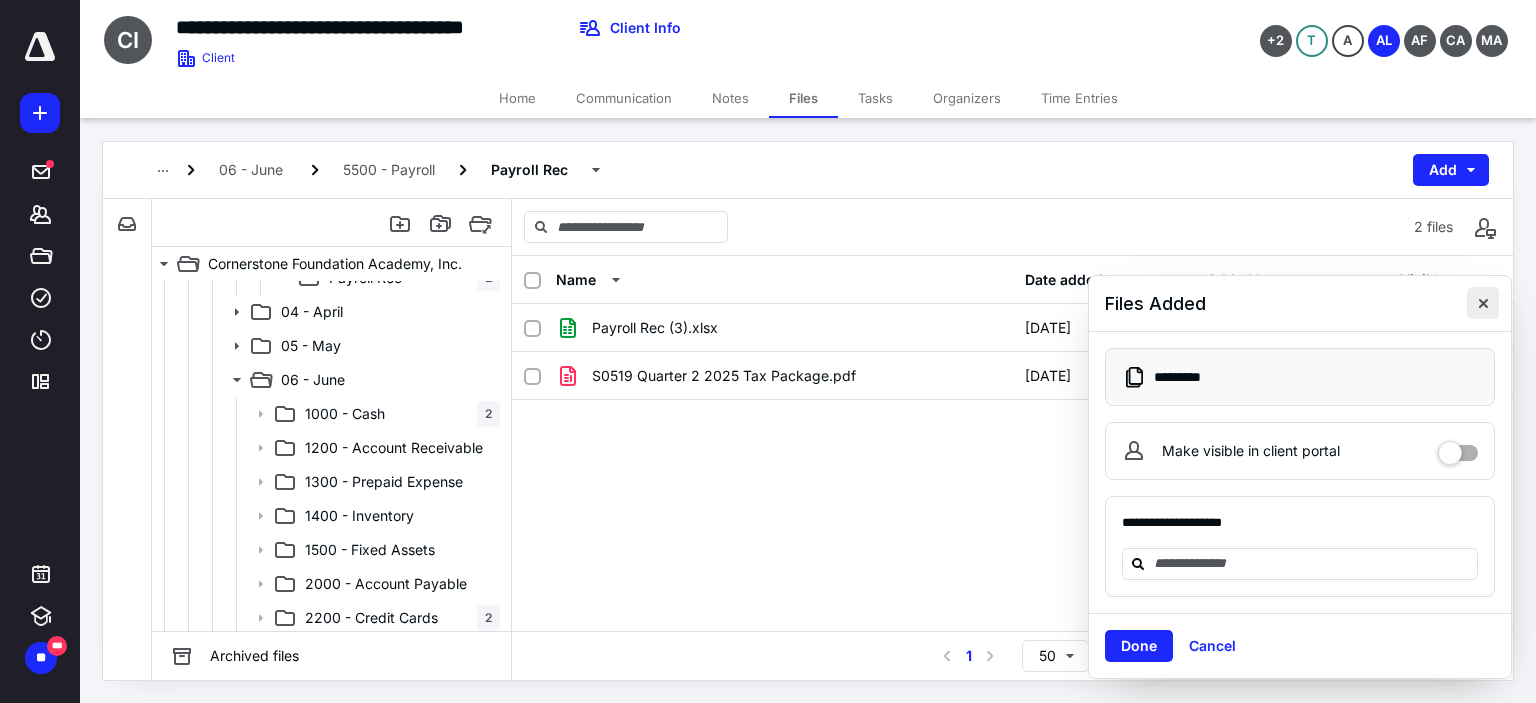 click at bounding box center [1483, 303] 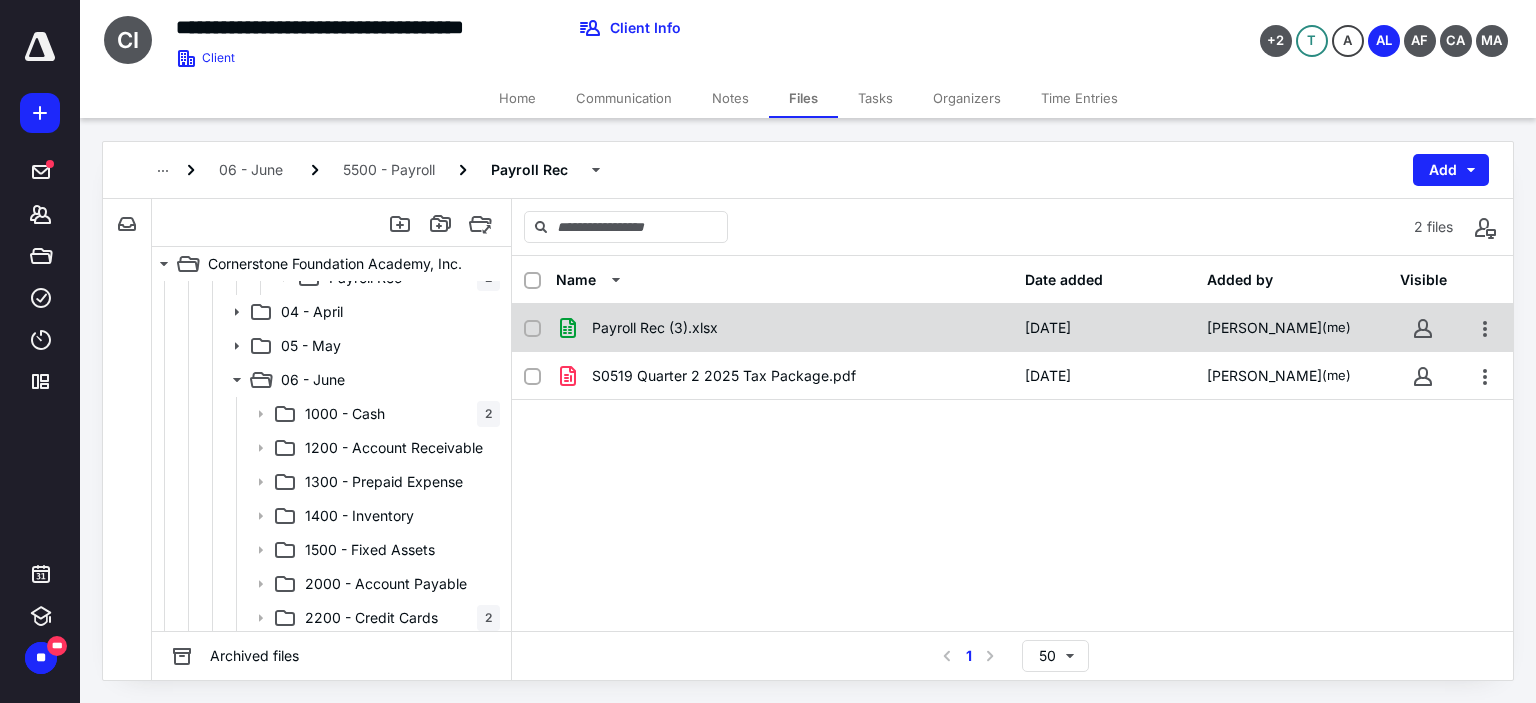 click on "Payroll Rec  (3).xlsx" at bounding box center [655, 328] 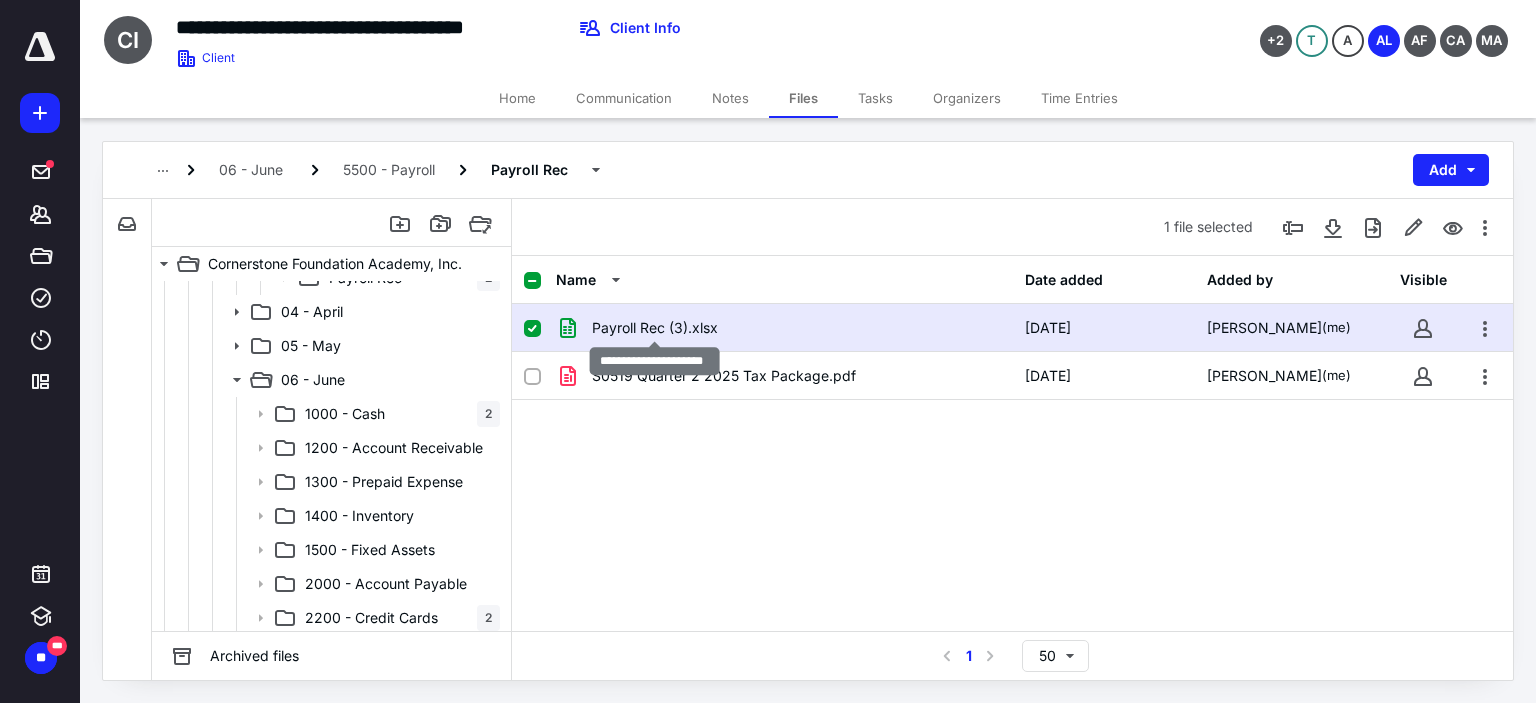 click on "Payroll Rec  (3).xlsx" at bounding box center (655, 328) 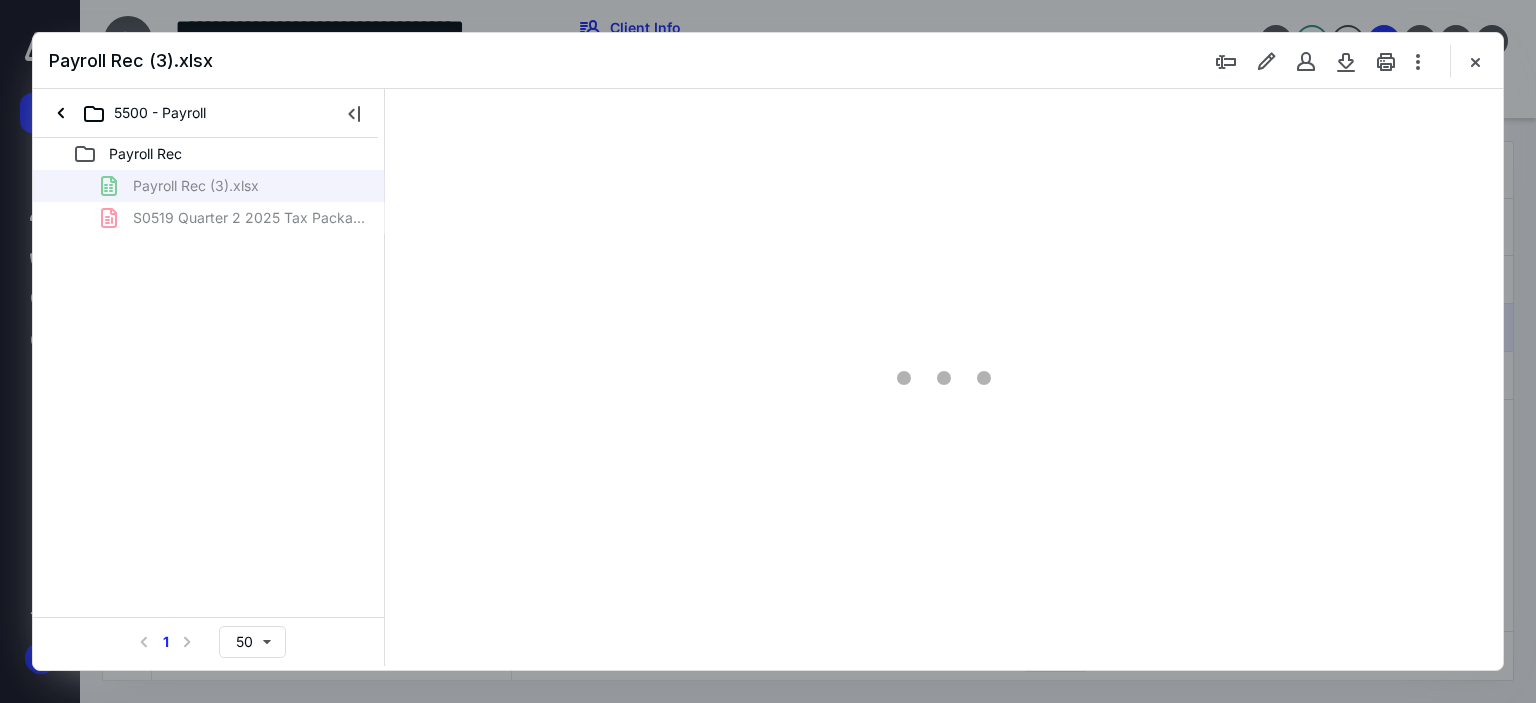 scroll, scrollTop: 0, scrollLeft: 0, axis: both 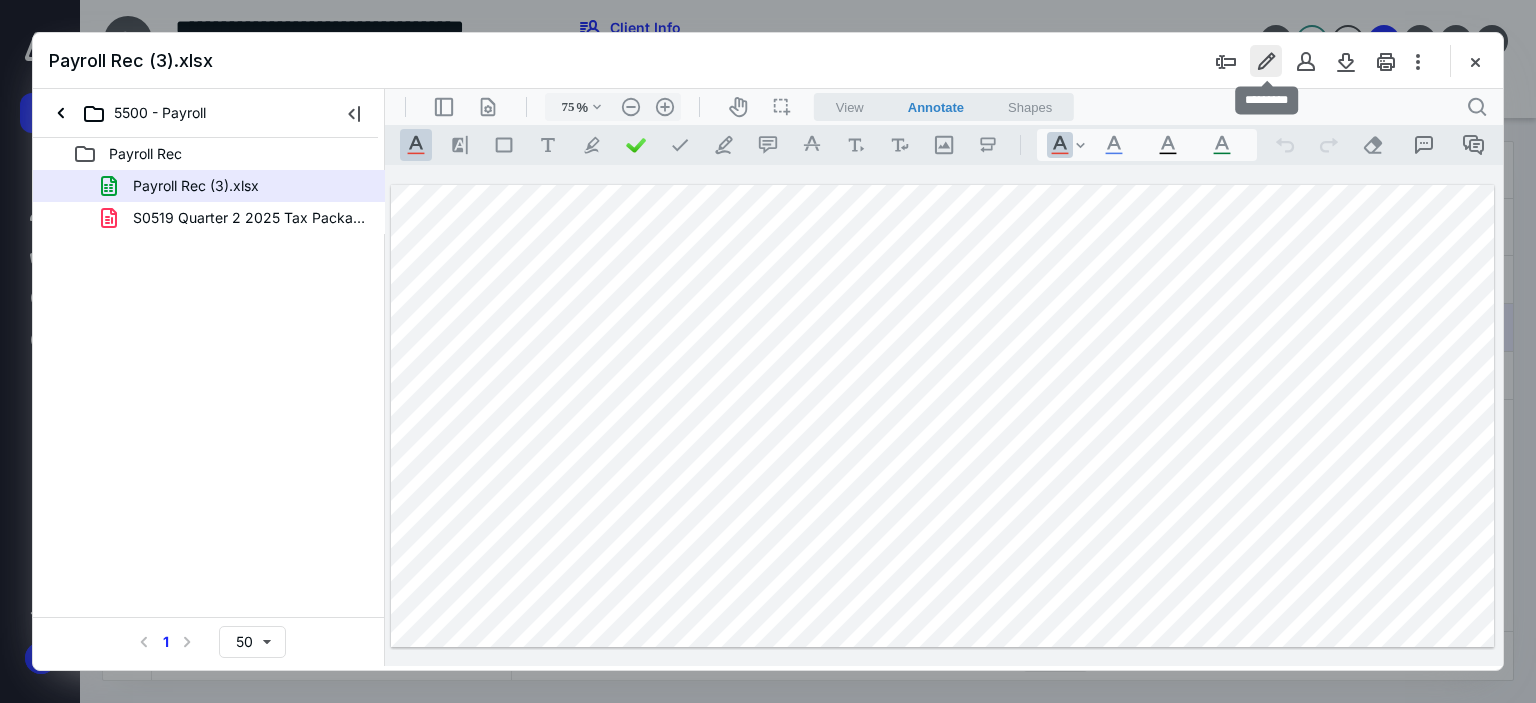 click at bounding box center (1266, 61) 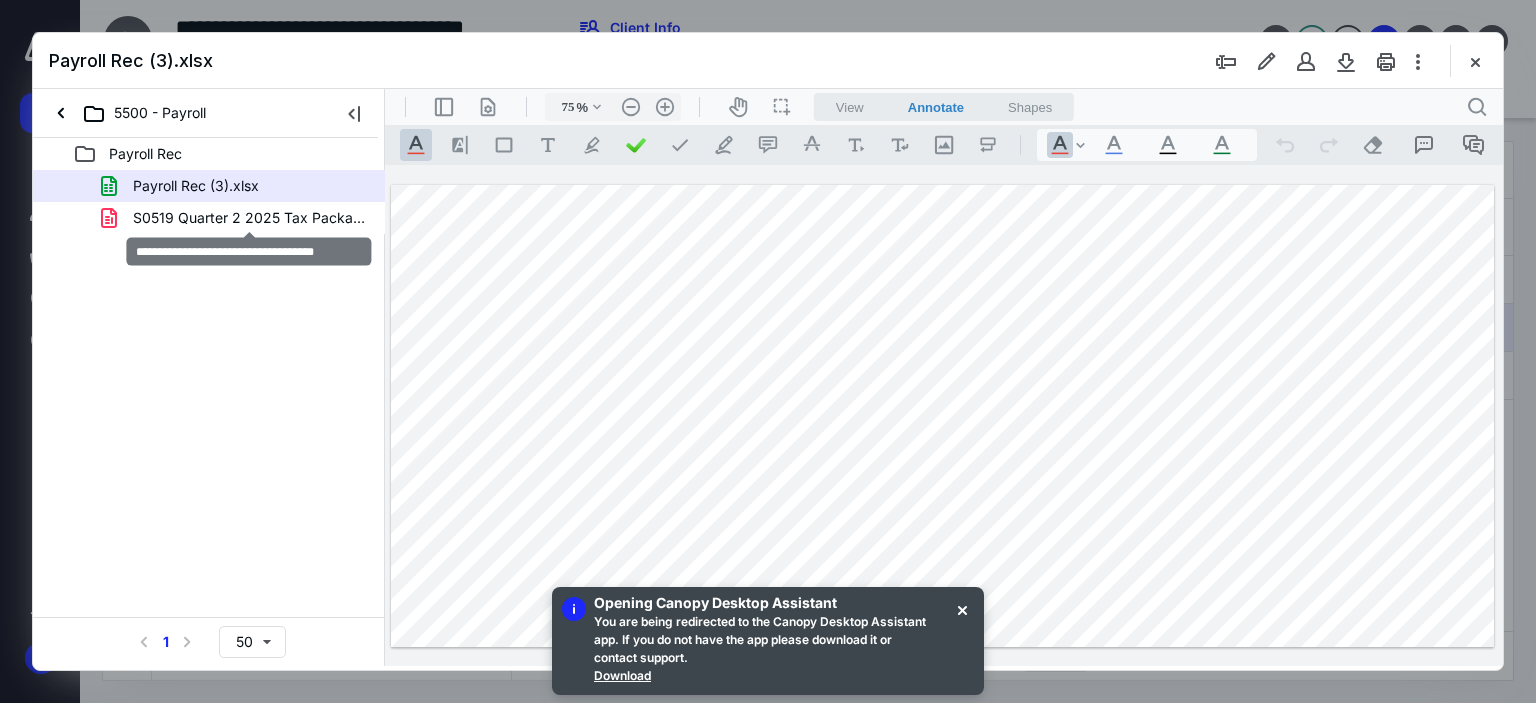 click on "S0519 Quarter 2 2025 Tax Package.pdf" at bounding box center [249, 218] 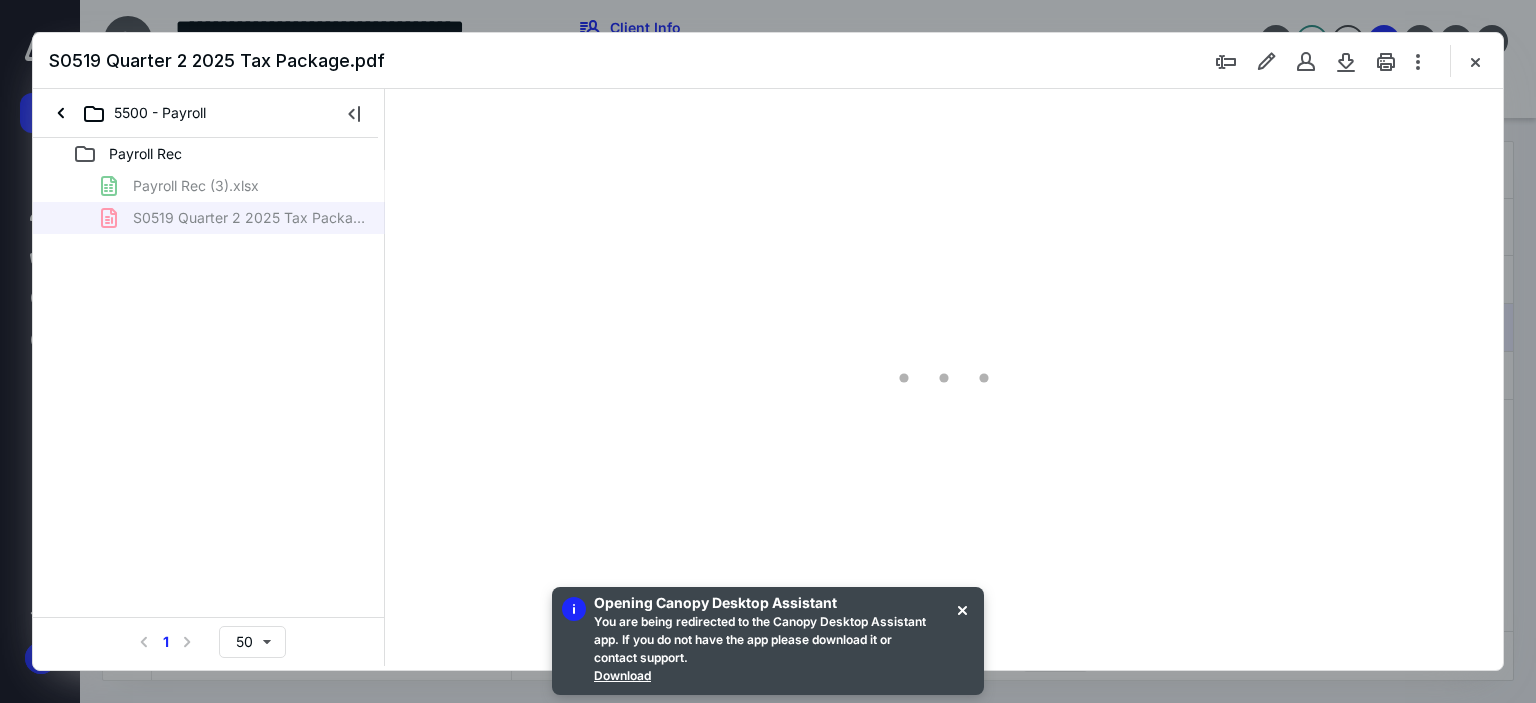 scroll, scrollTop: 79, scrollLeft: 0, axis: vertical 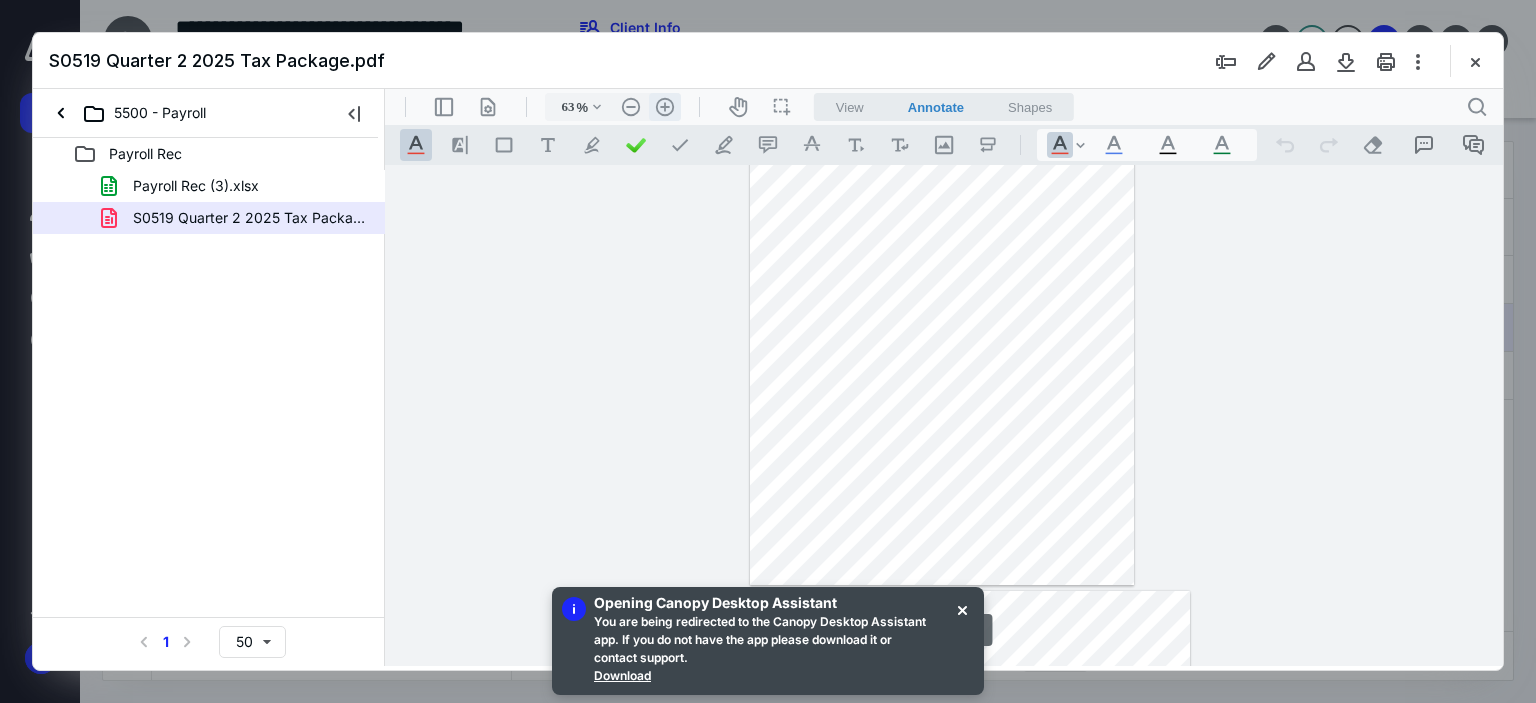 click on ".cls-1{fill:#abb0c4;} icon - header - zoom - in - line" at bounding box center (665, 107) 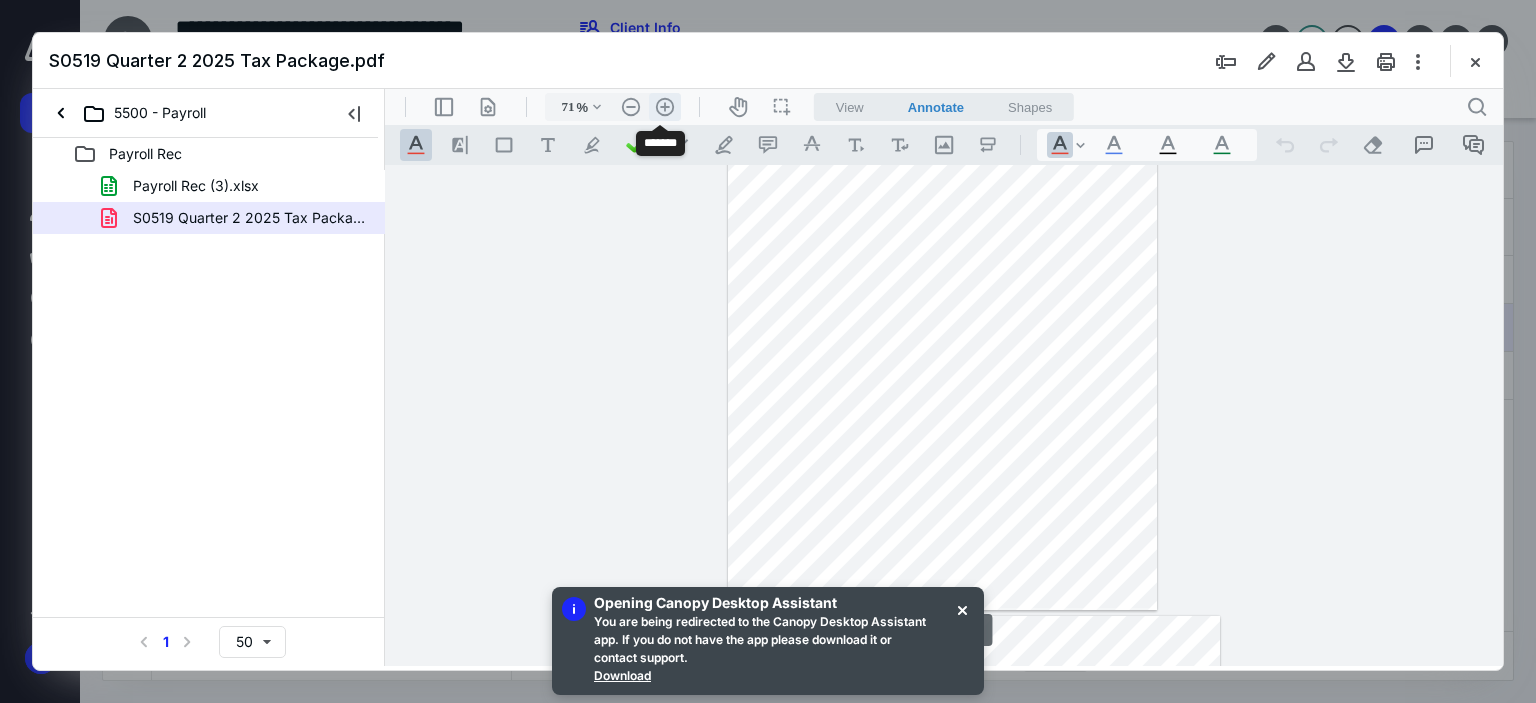 click on ".cls-1{fill:#abb0c4;} icon - header - zoom - in - line" at bounding box center [665, 107] 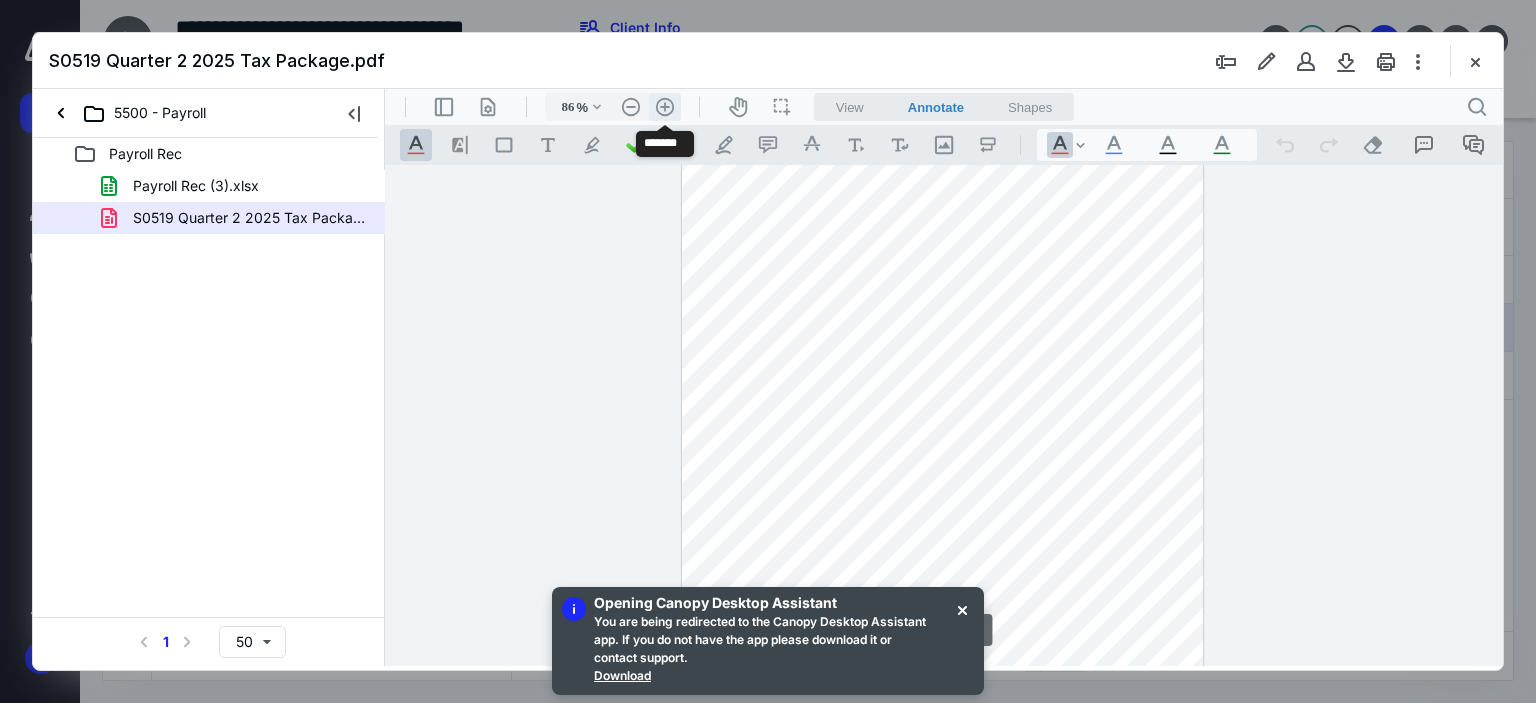 click on ".cls-1{fill:#abb0c4;} icon - header - zoom - in - line" at bounding box center [665, 107] 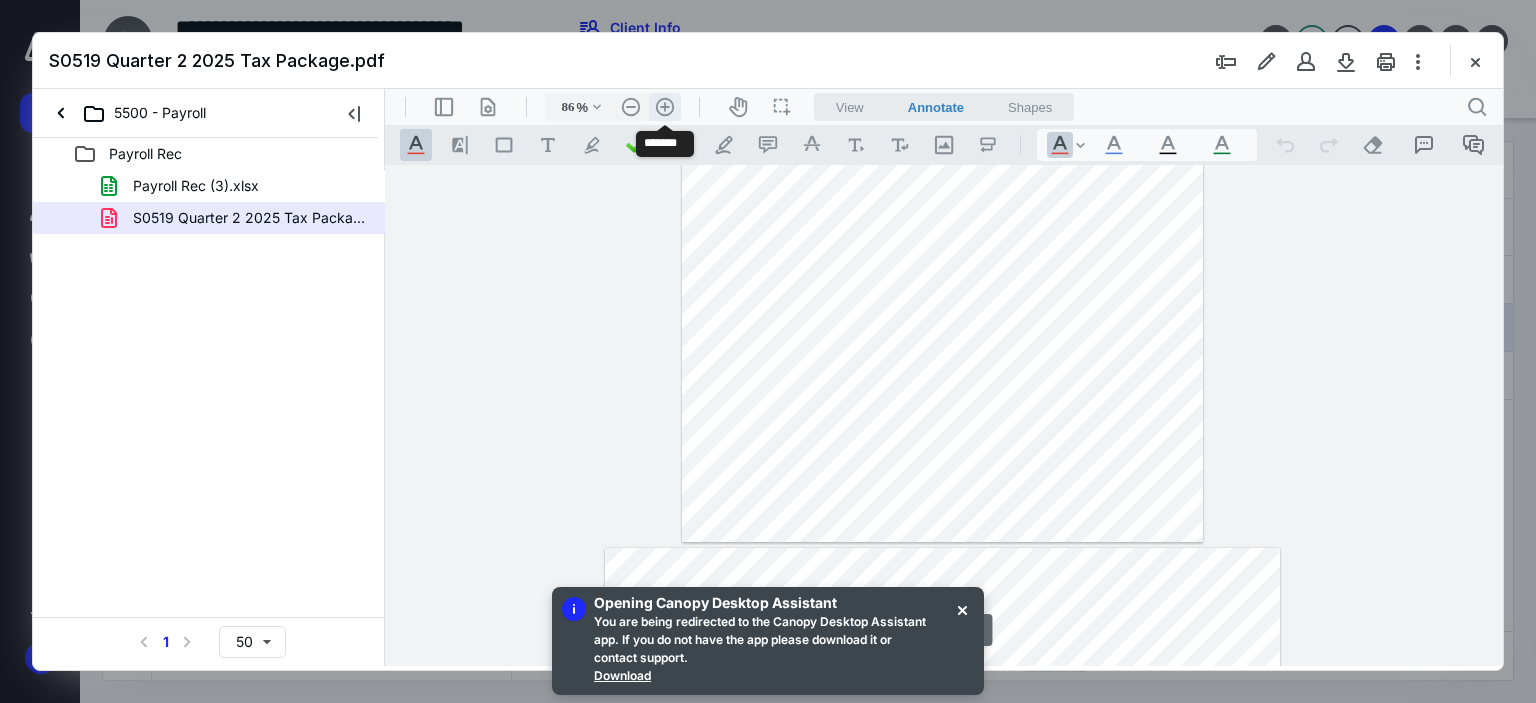type on "111" 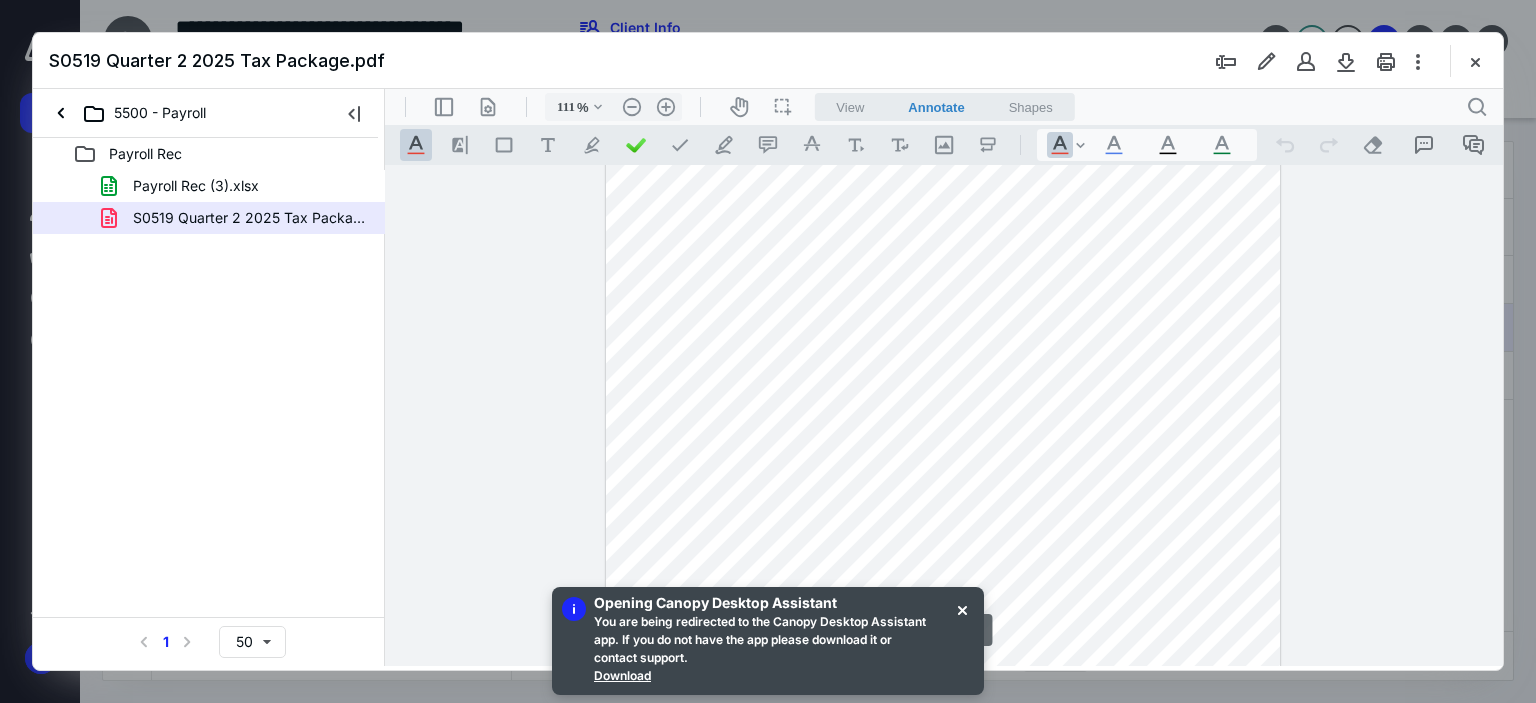 scroll, scrollTop: 501, scrollLeft: 0, axis: vertical 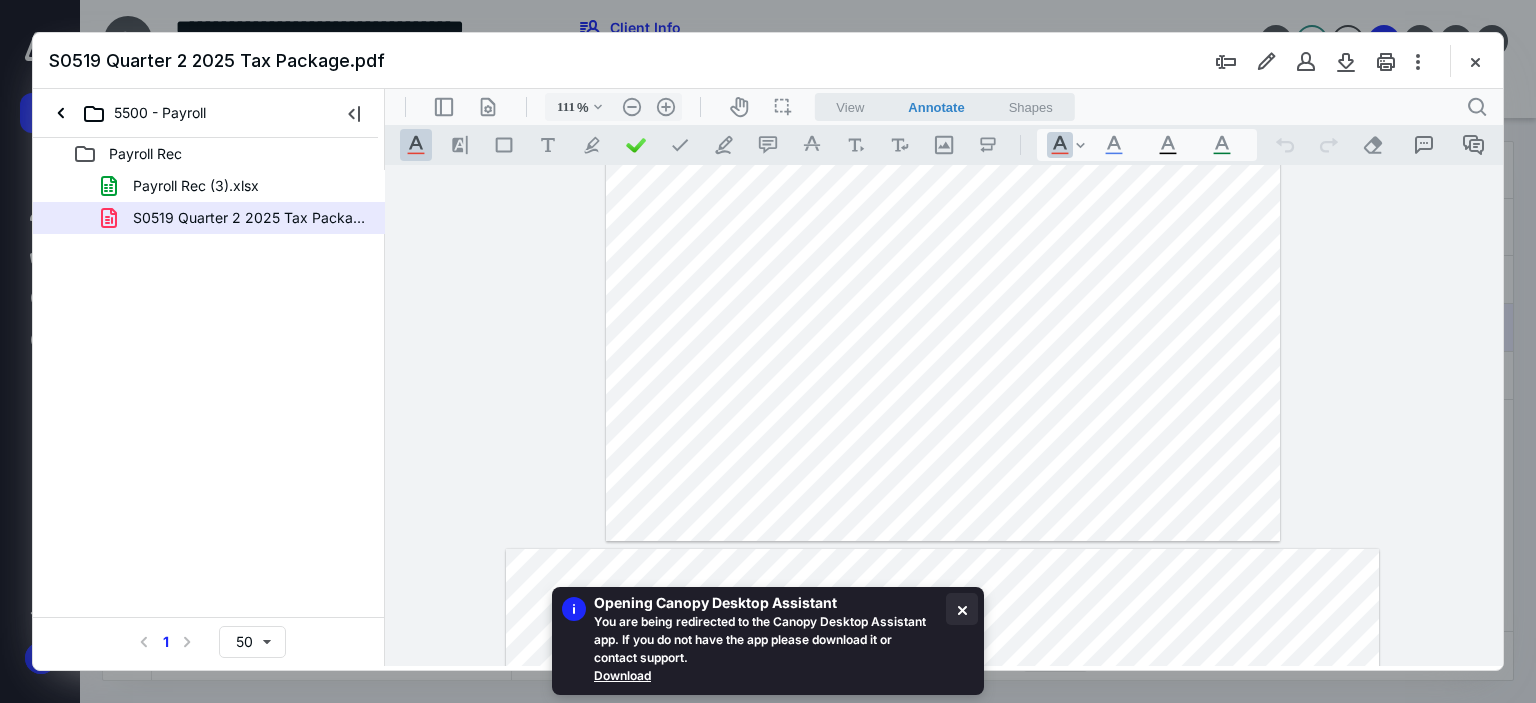 click at bounding box center [962, 609] 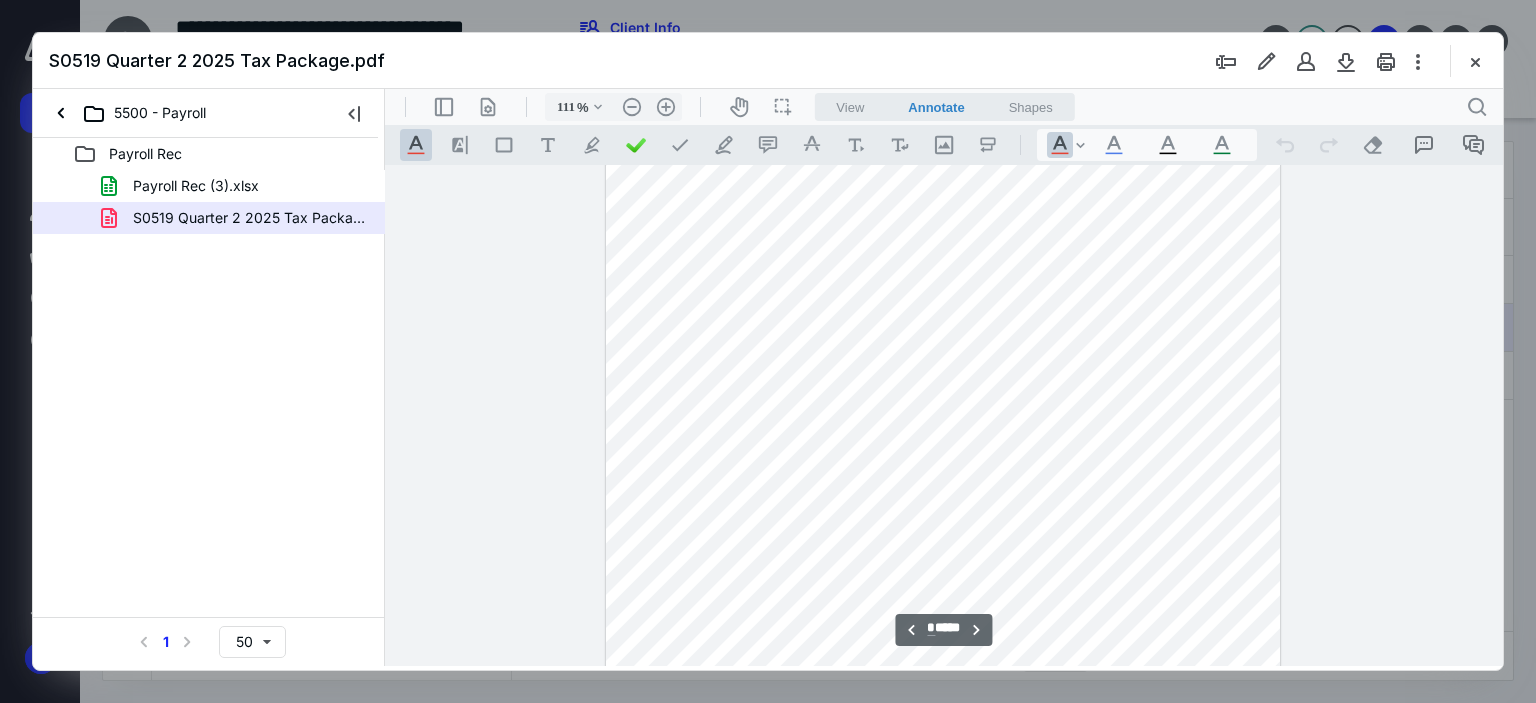 scroll, scrollTop: 2301, scrollLeft: 0, axis: vertical 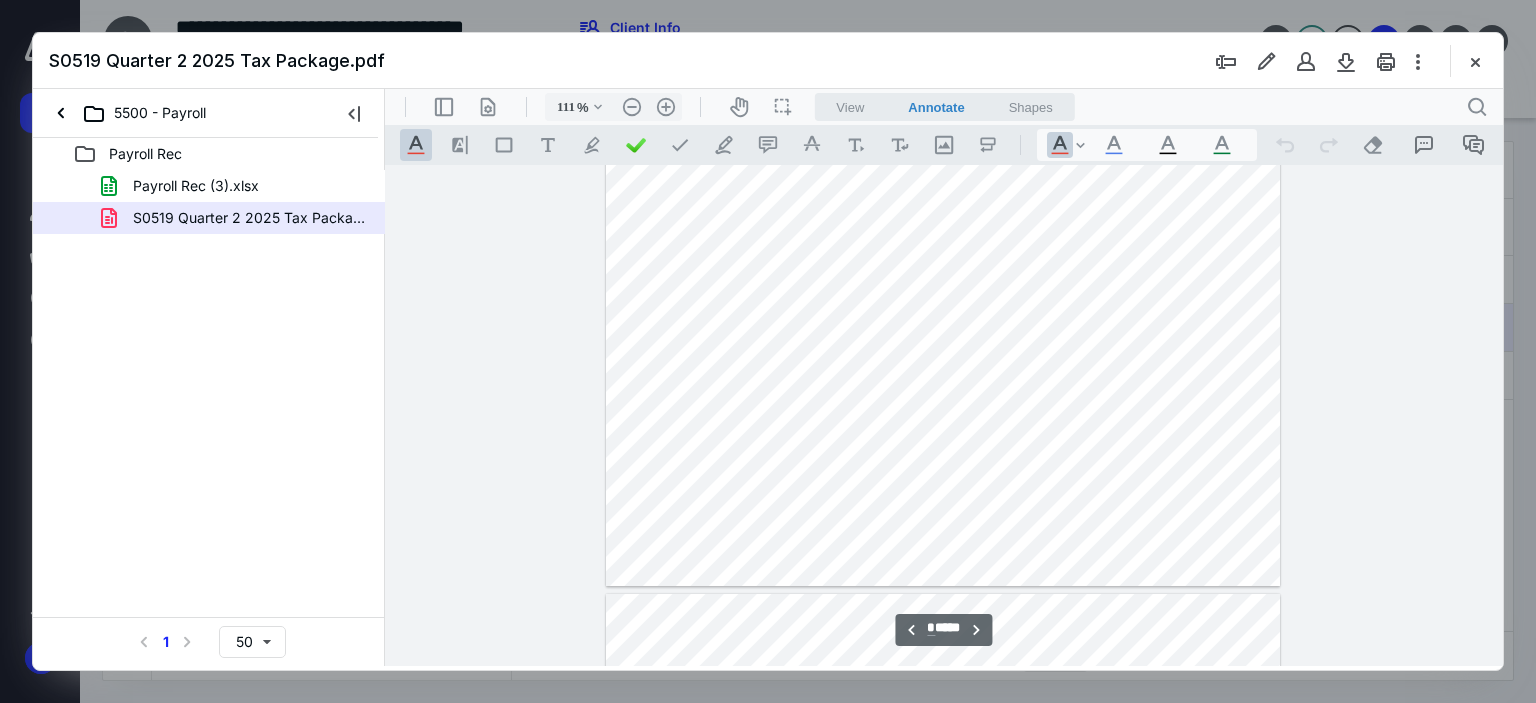 type on "*" 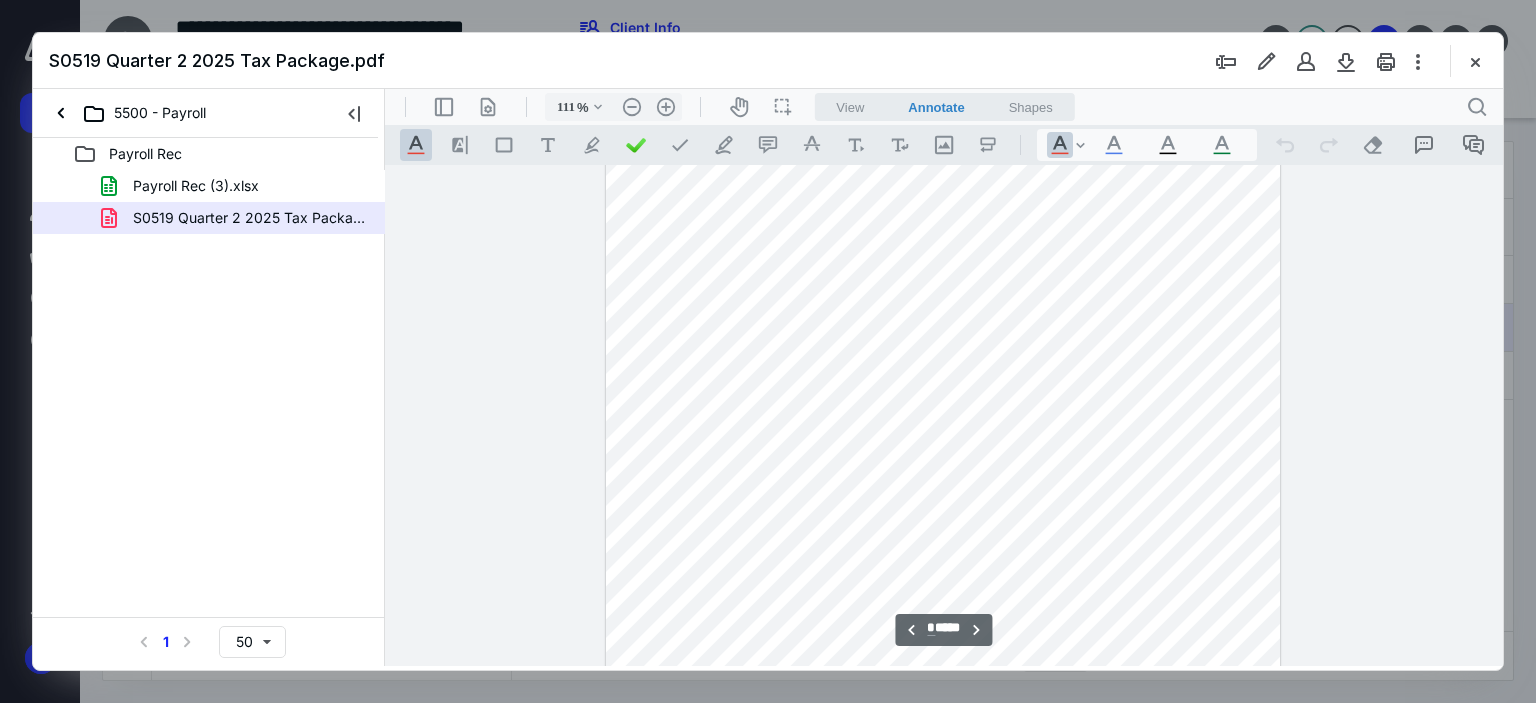 scroll, scrollTop: 3301, scrollLeft: 0, axis: vertical 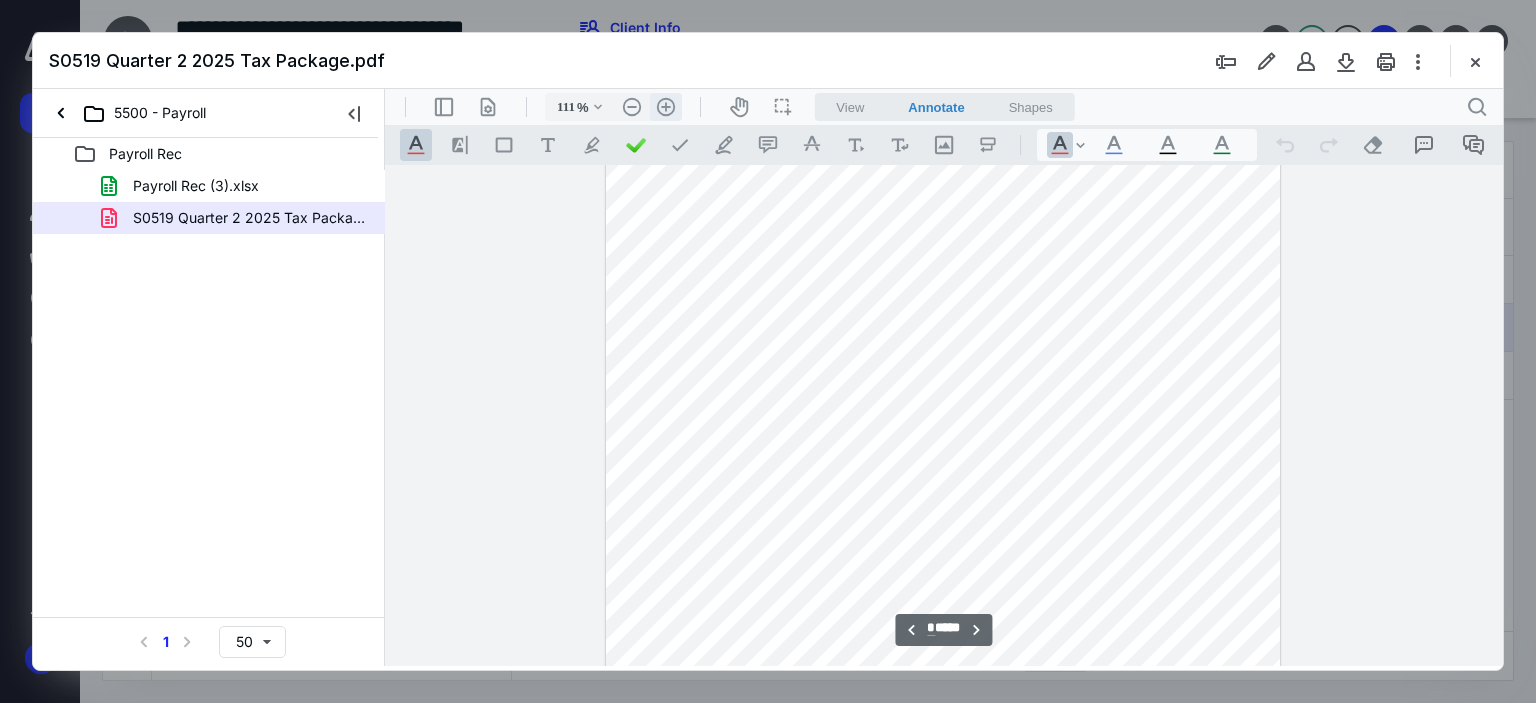 click on ".cls-1{fill:#abb0c4;} icon - header - zoom - in - line" at bounding box center (666, 107) 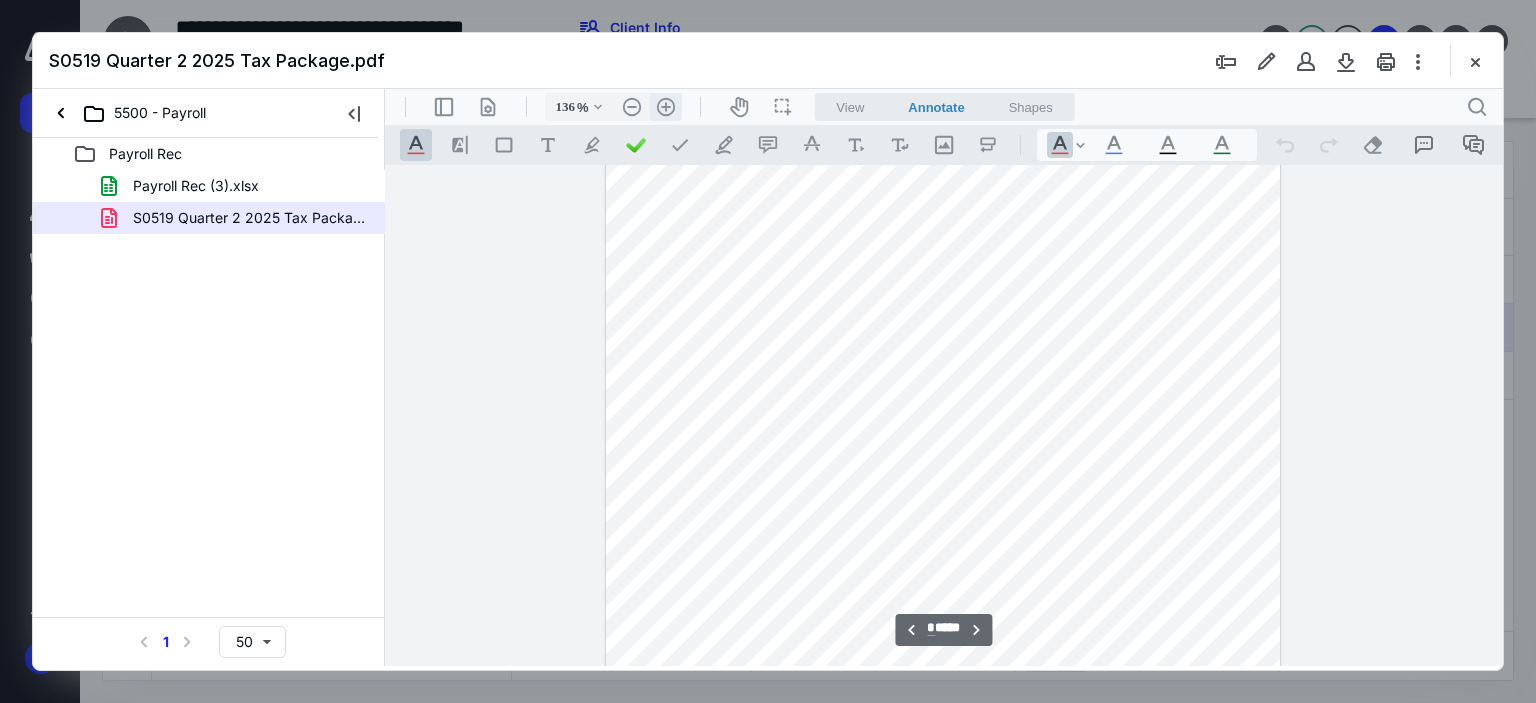 scroll, scrollTop: 4098, scrollLeft: 0, axis: vertical 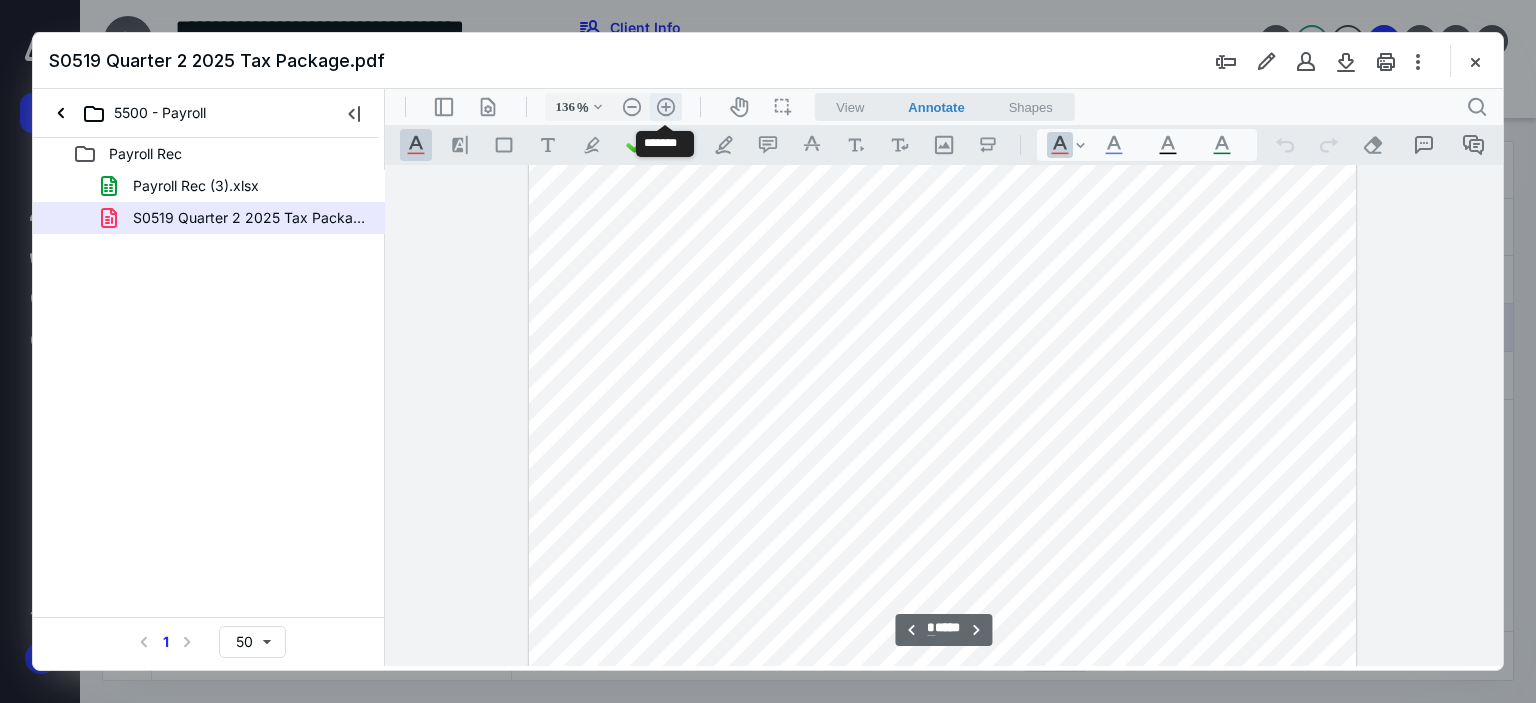 click on ".cls-1{fill:#abb0c4;} icon - header - zoom - in - line" at bounding box center (666, 107) 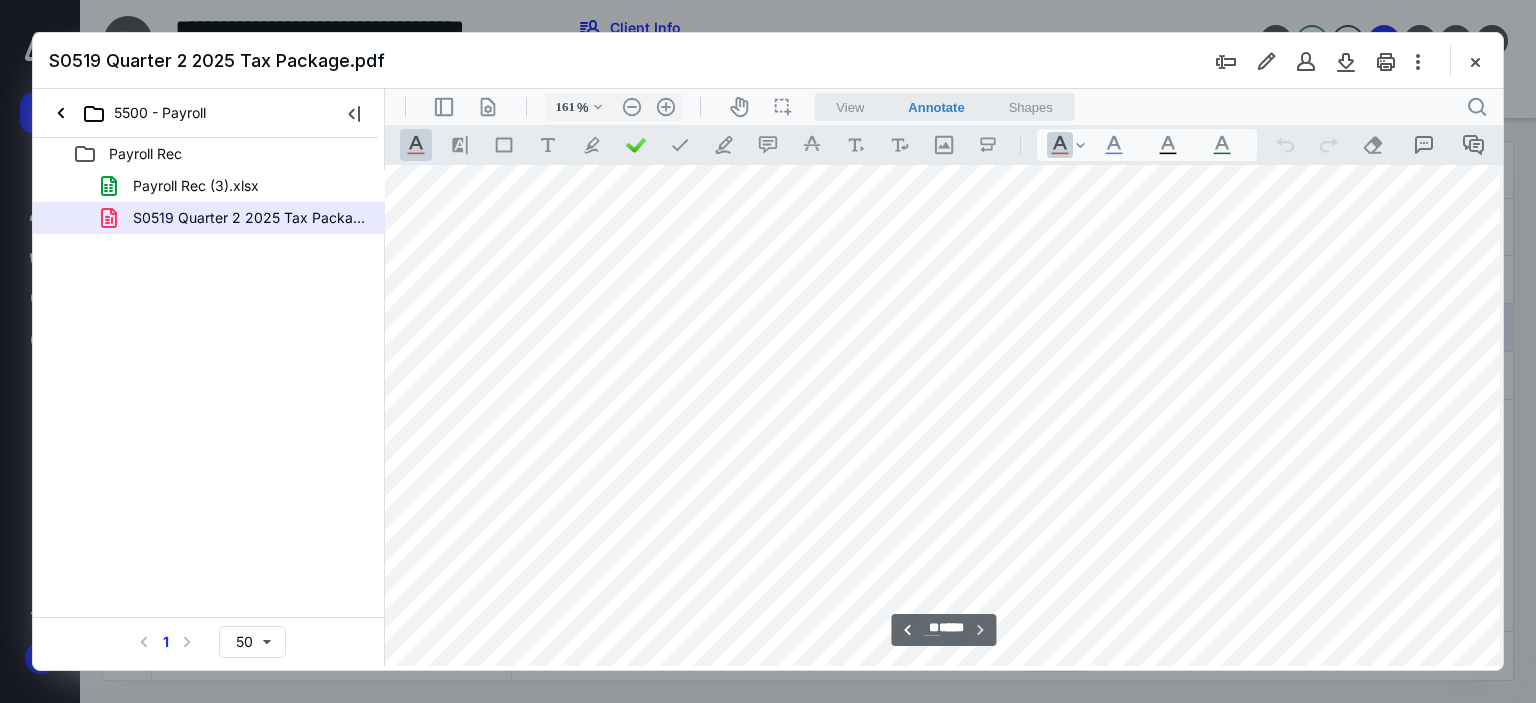 scroll, scrollTop: 12151, scrollLeft: 86, axis: both 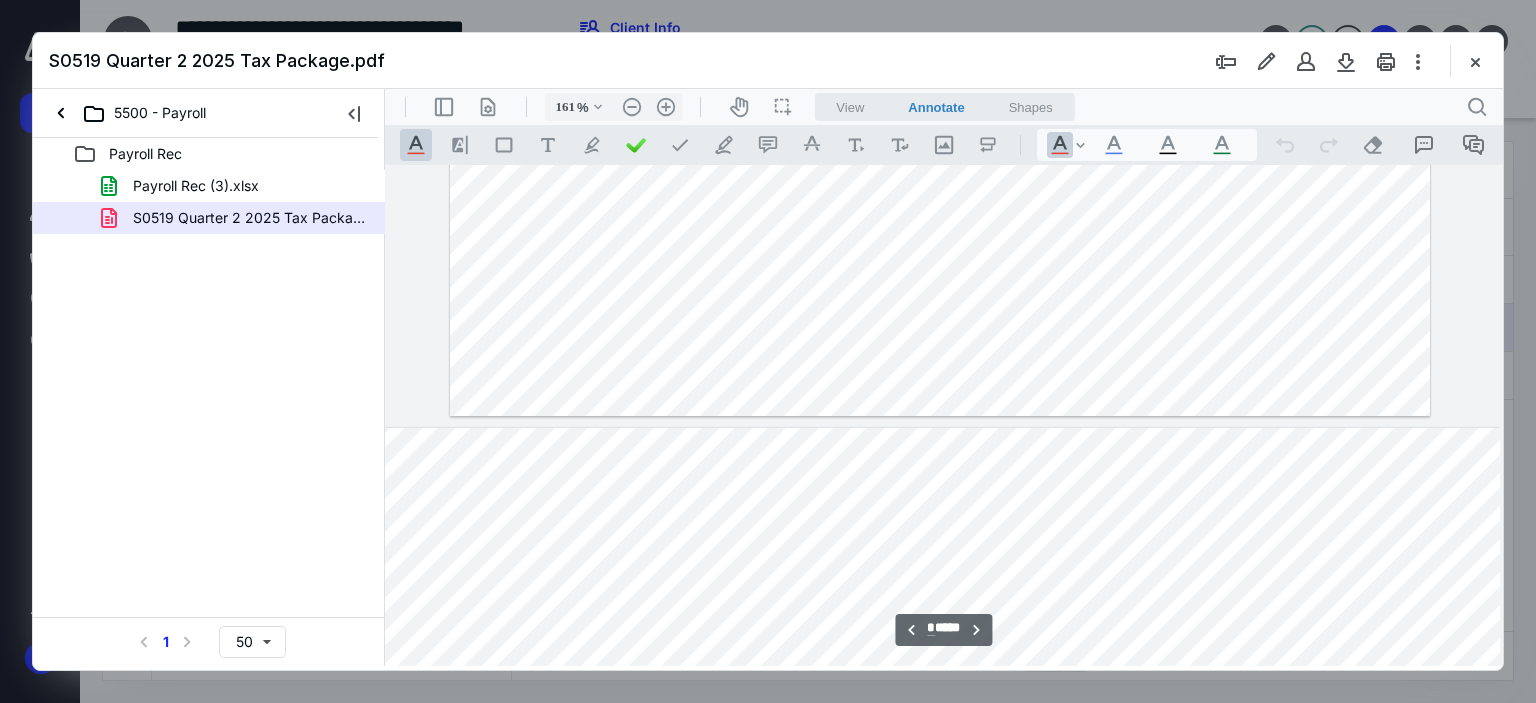 type on "*" 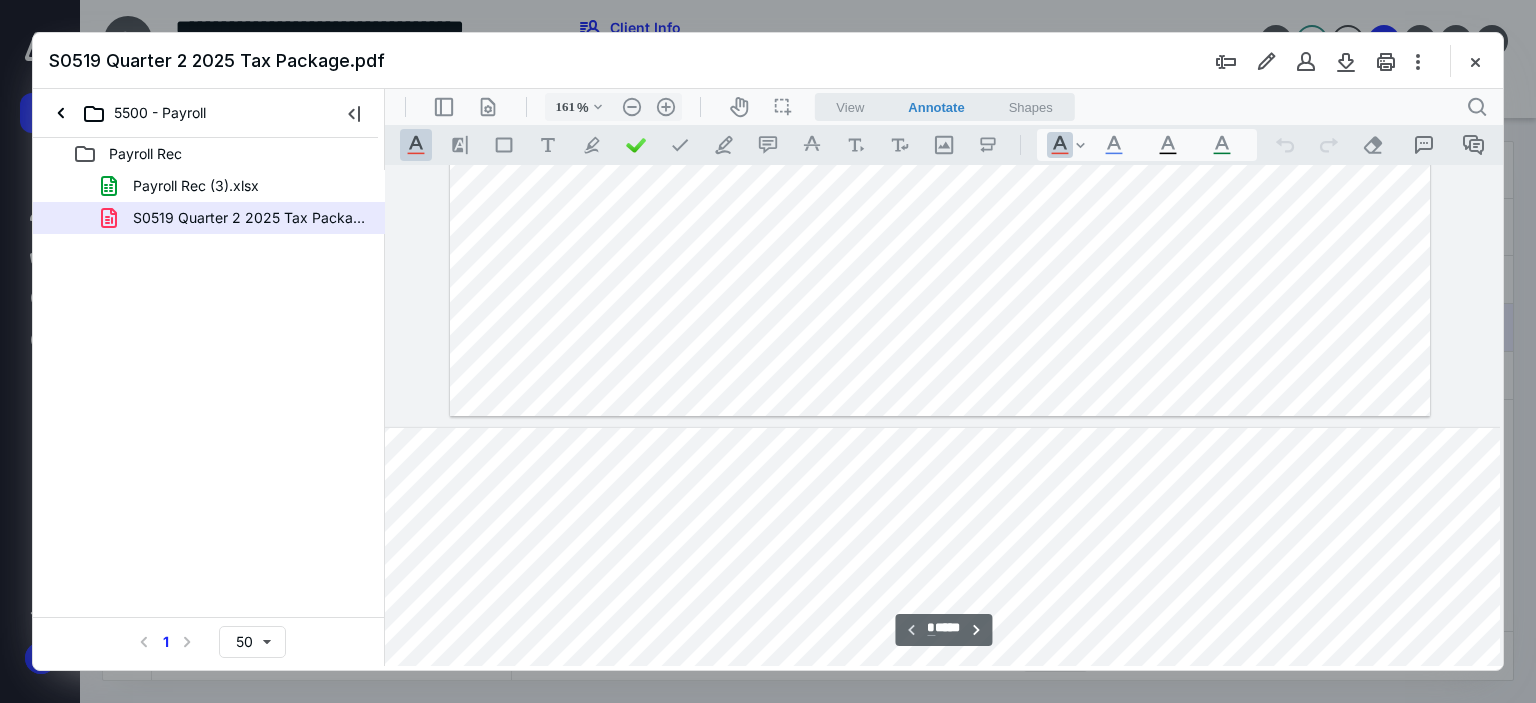 scroll, scrollTop: 551, scrollLeft: 86, axis: both 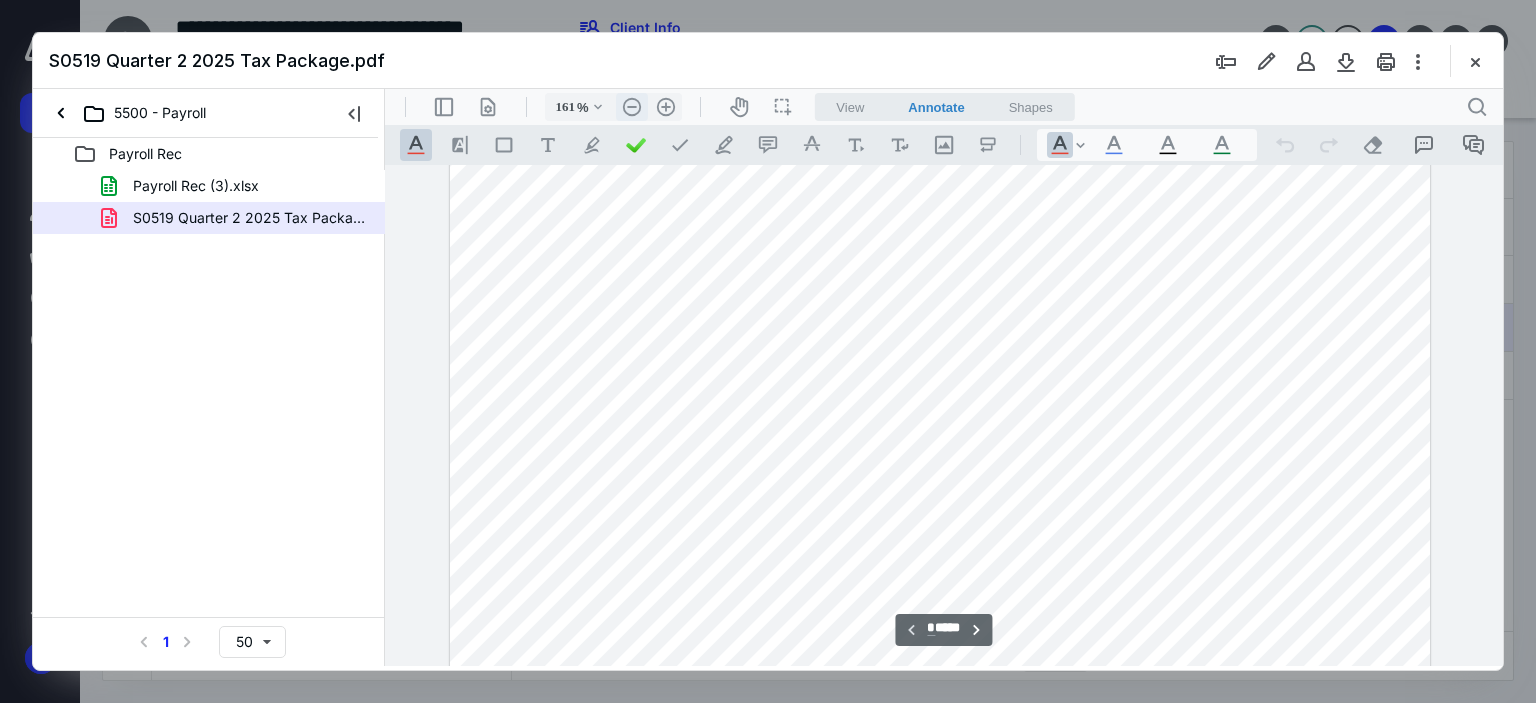 click on ".cls-1{fill:#abb0c4;} icon - header - zoom - out - line" at bounding box center (632, 107) 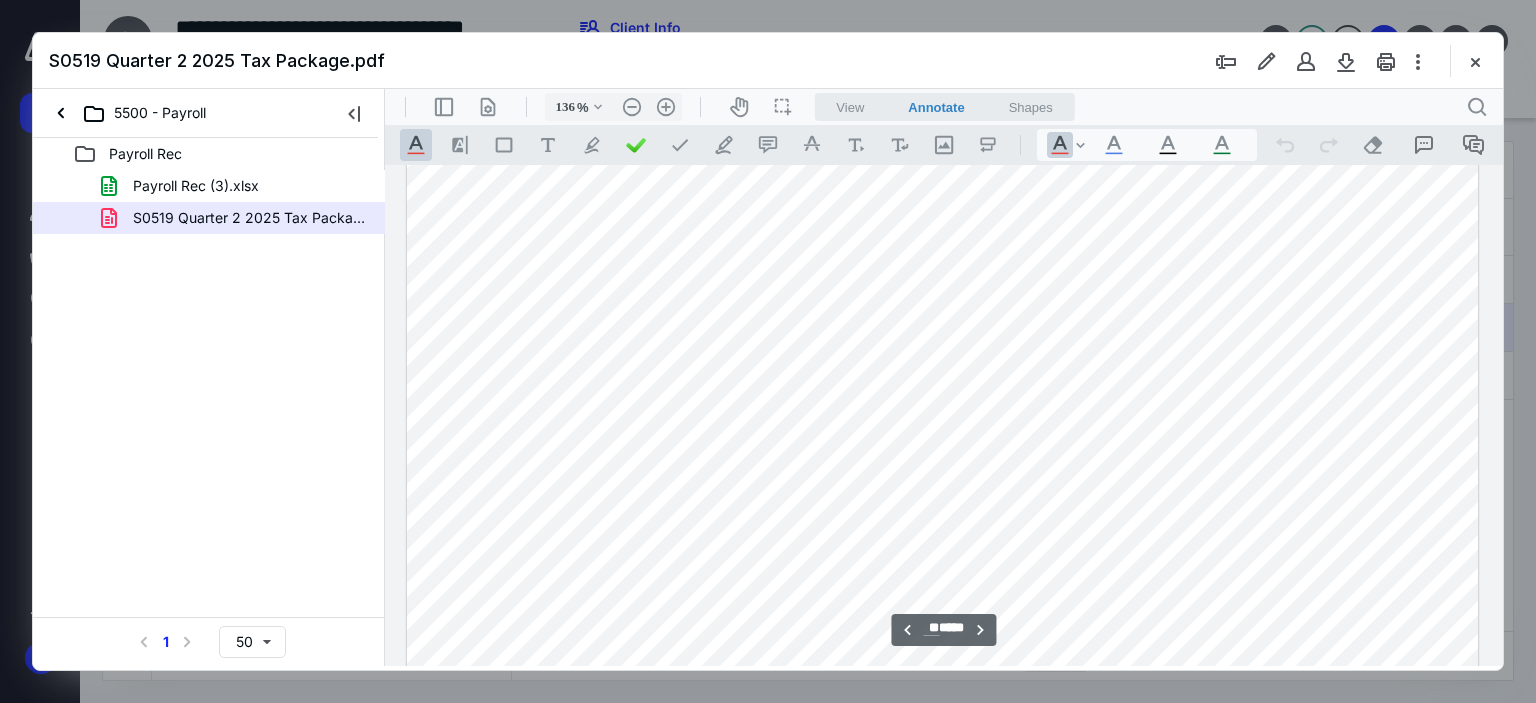 scroll, scrollTop: 9069, scrollLeft: 0, axis: vertical 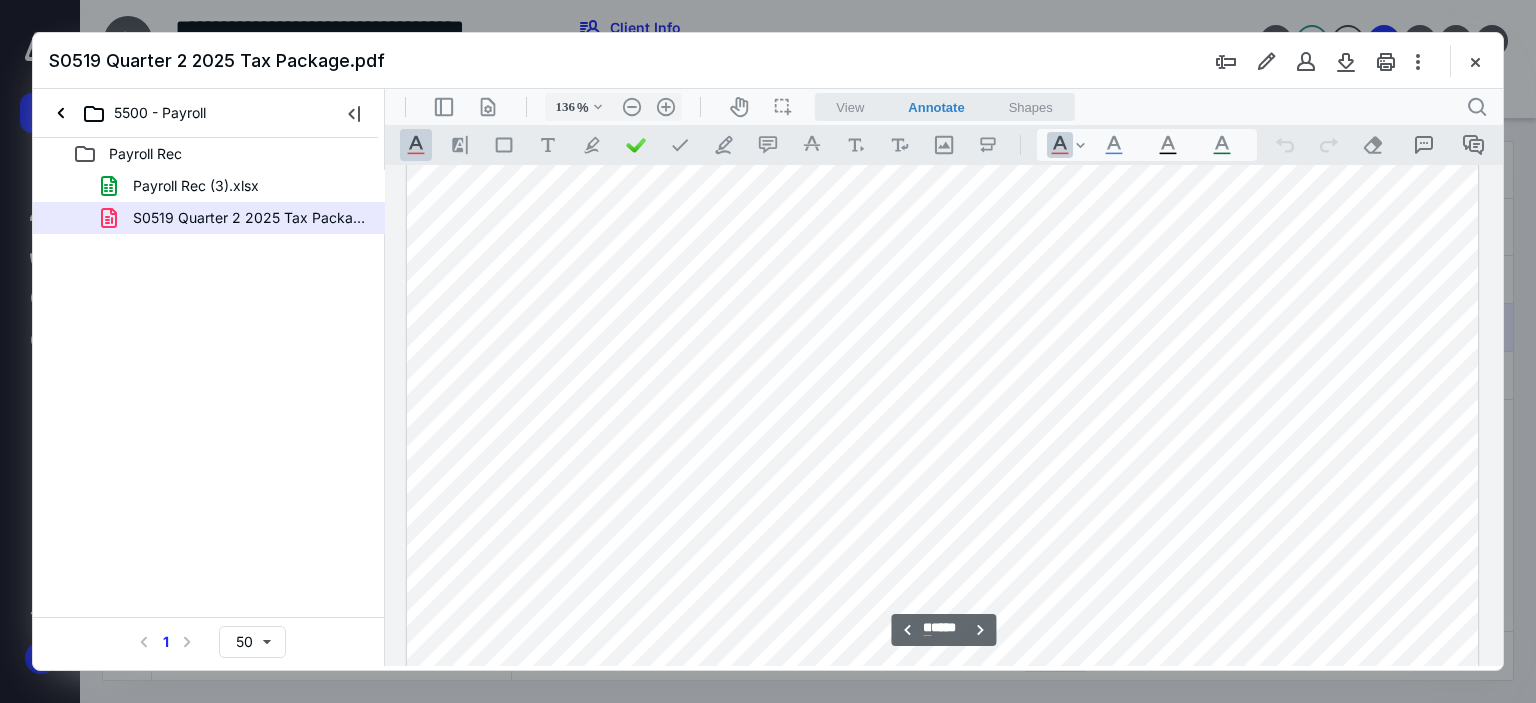 type on "*" 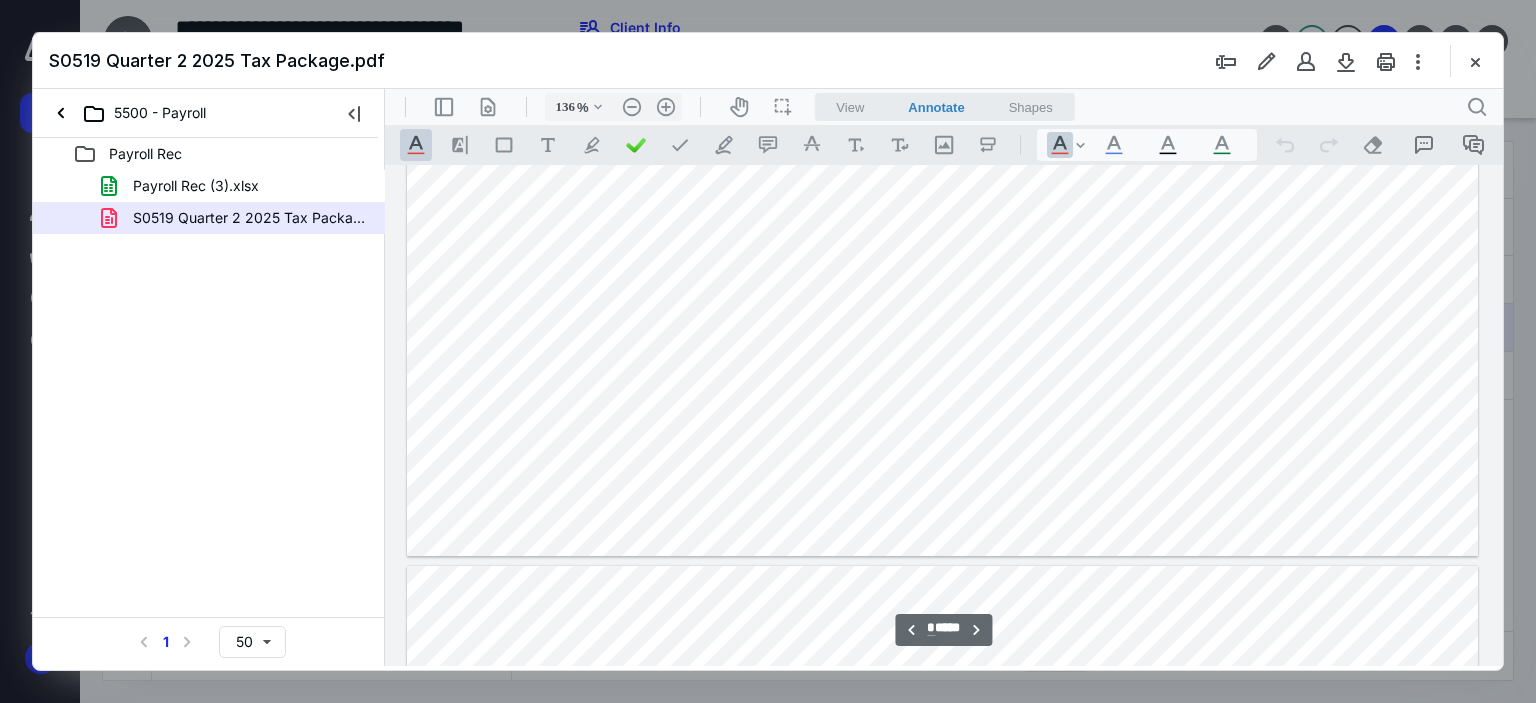scroll, scrollTop: 8369, scrollLeft: 0, axis: vertical 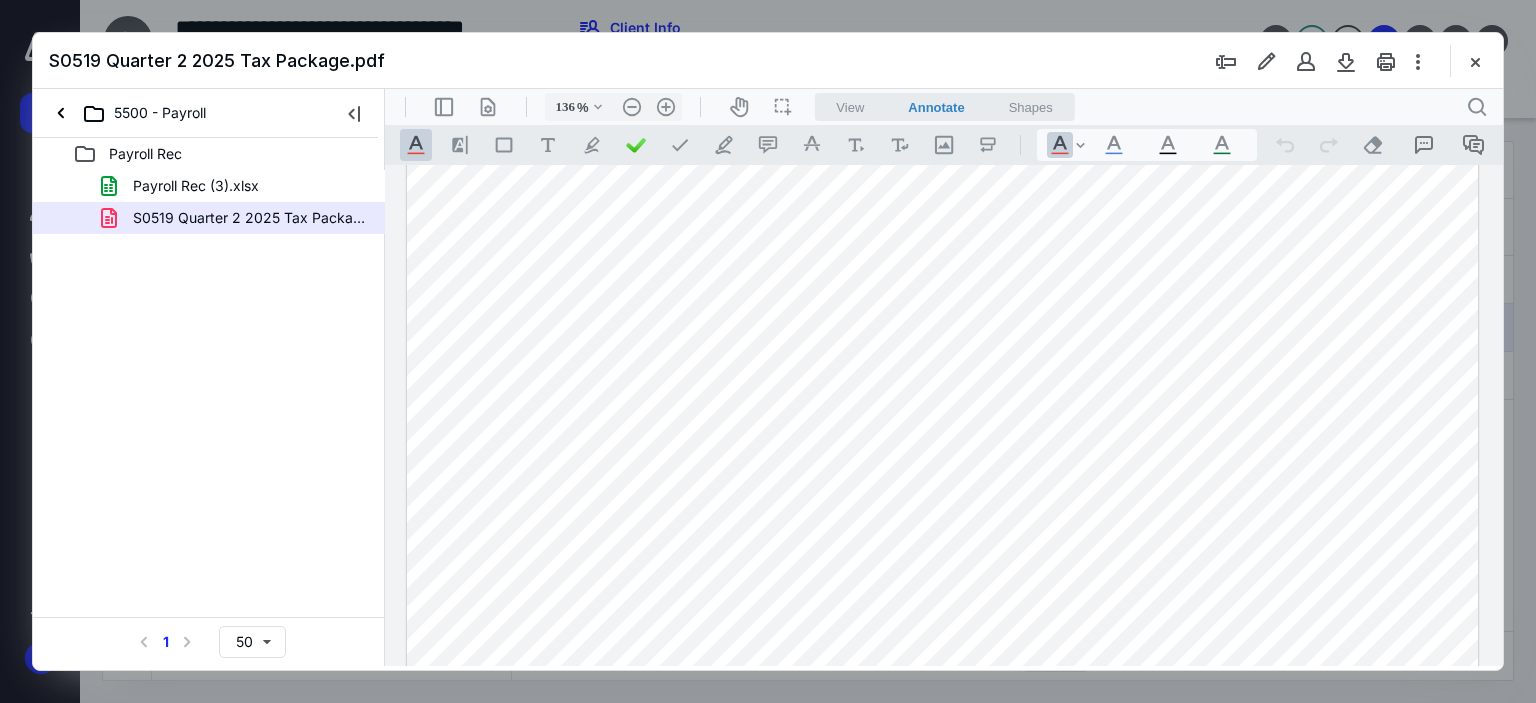 type 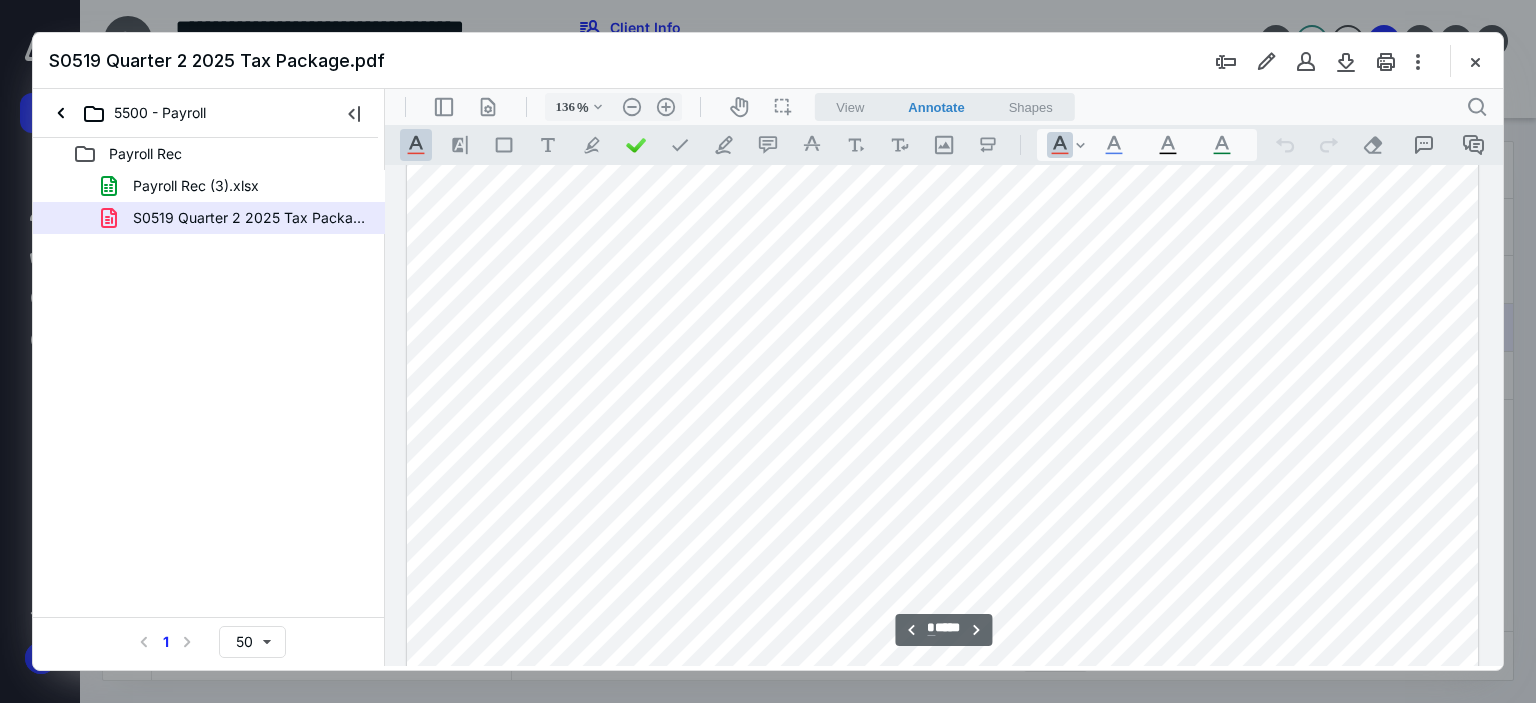 scroll, scrollTop: 8369, scrollLeft: 0, axis: vertical 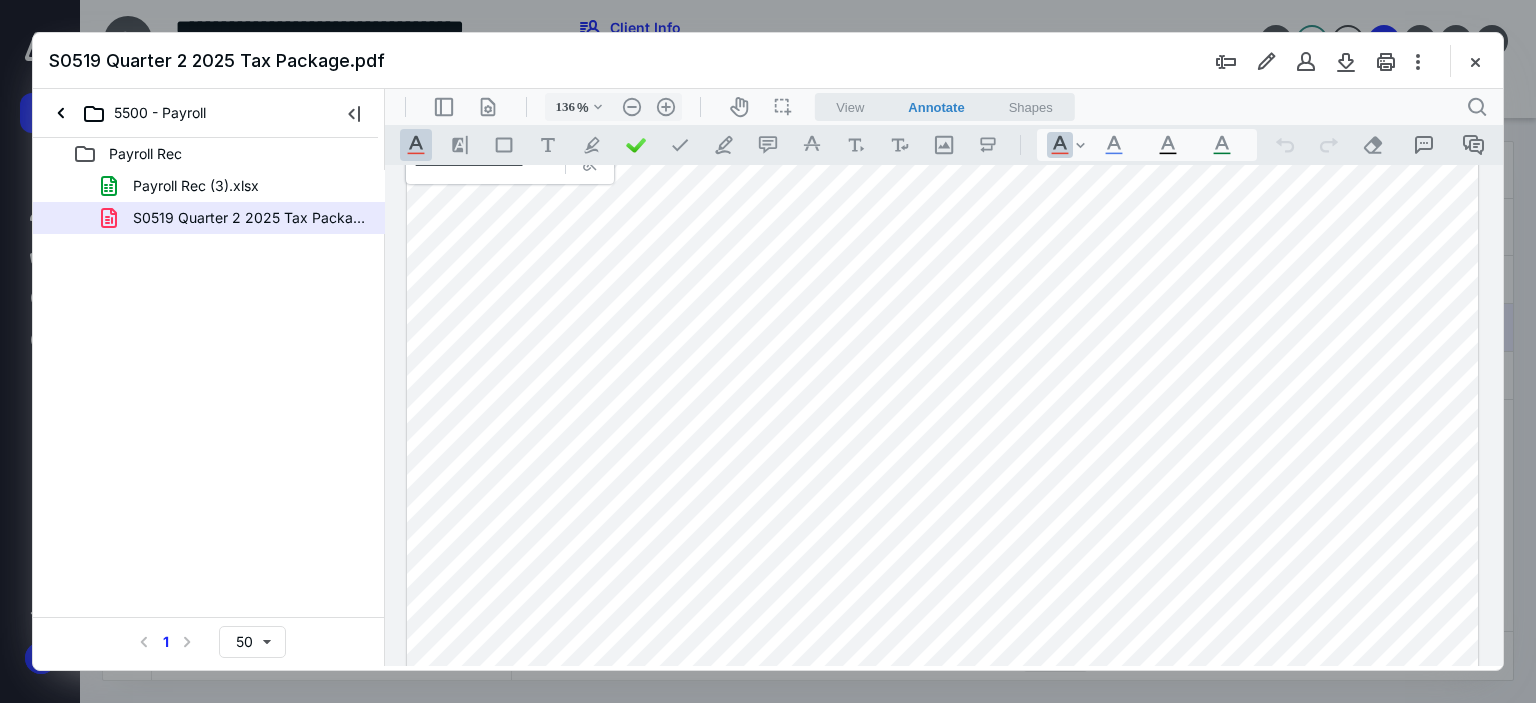 drag, startPoint x: 462, startPoint y: 142, endPoint x: 474, endPoint y: 163, distance: 24.186773 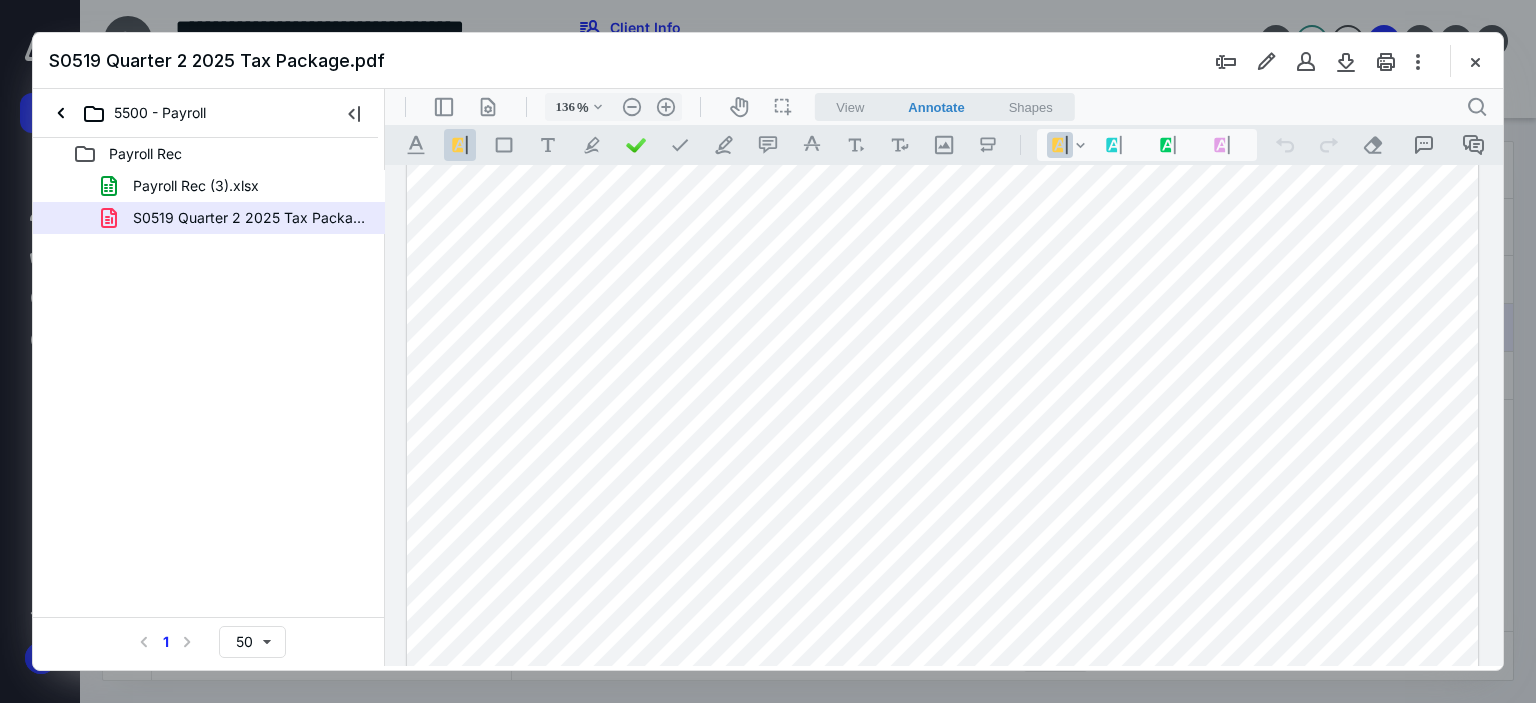 drag, startPoint x: 571, startPoint y: 270, endPoint x: 652, endPoint y: 273, distance: 81.055534 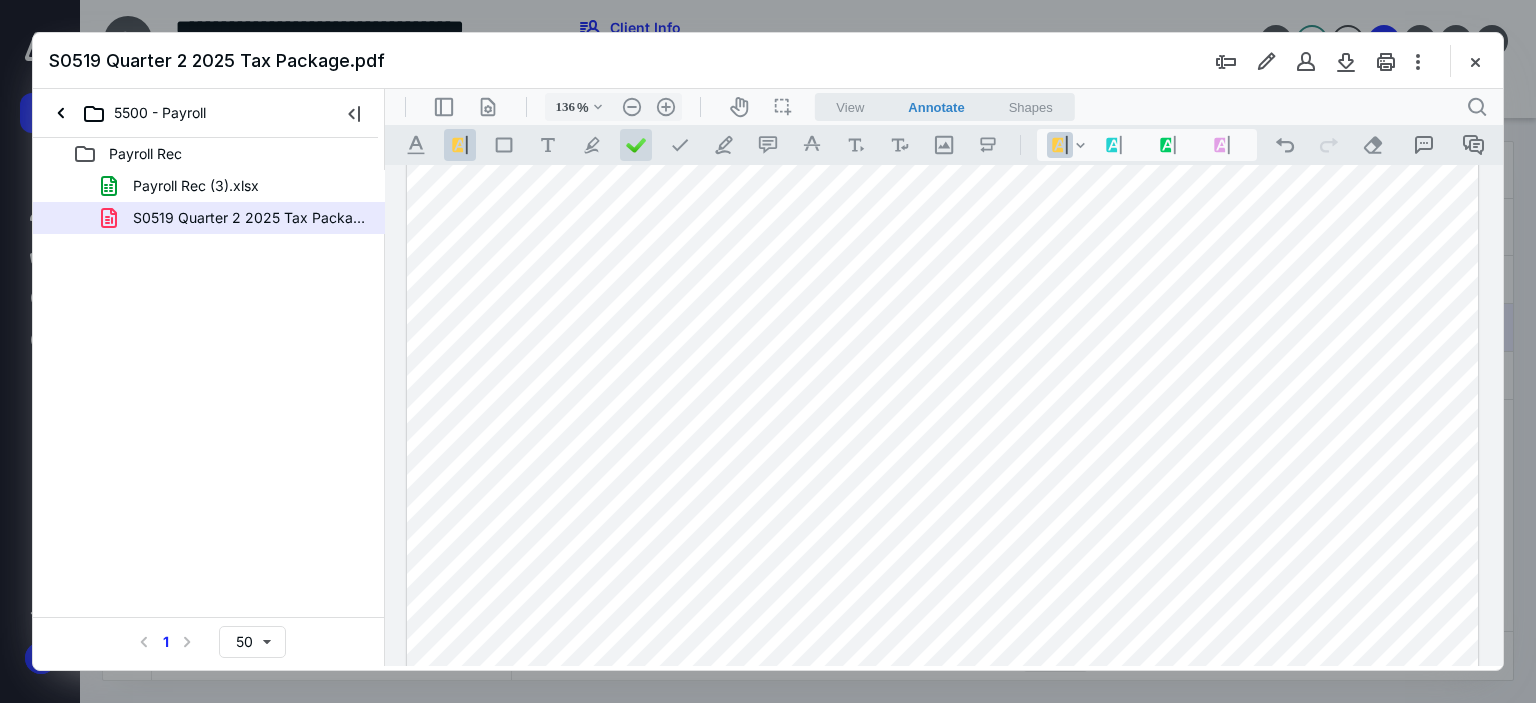 click at bounding box center (636, 145) 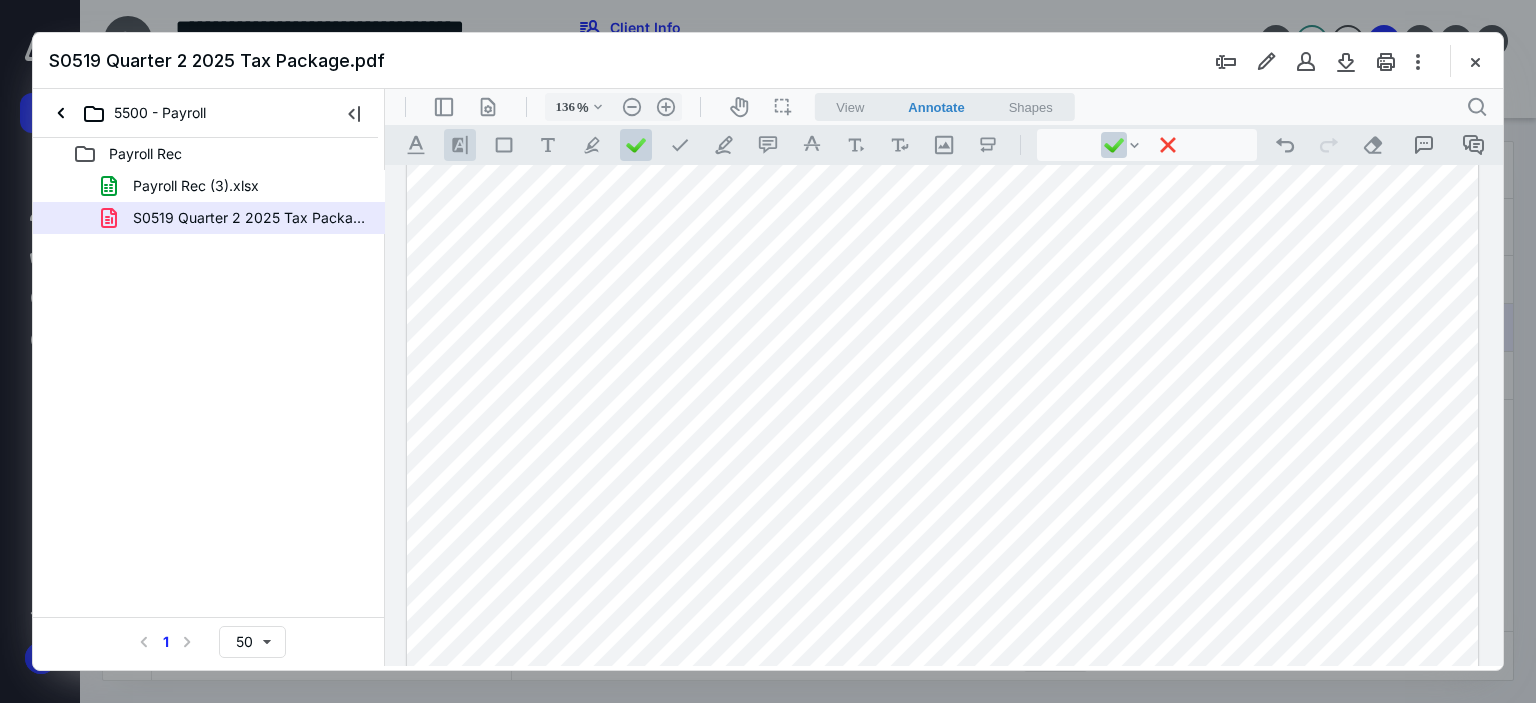 click on ".cls-1{fill:#8c8c8c;} icon - line - tool - highlight" at bounding box center (460, 145) 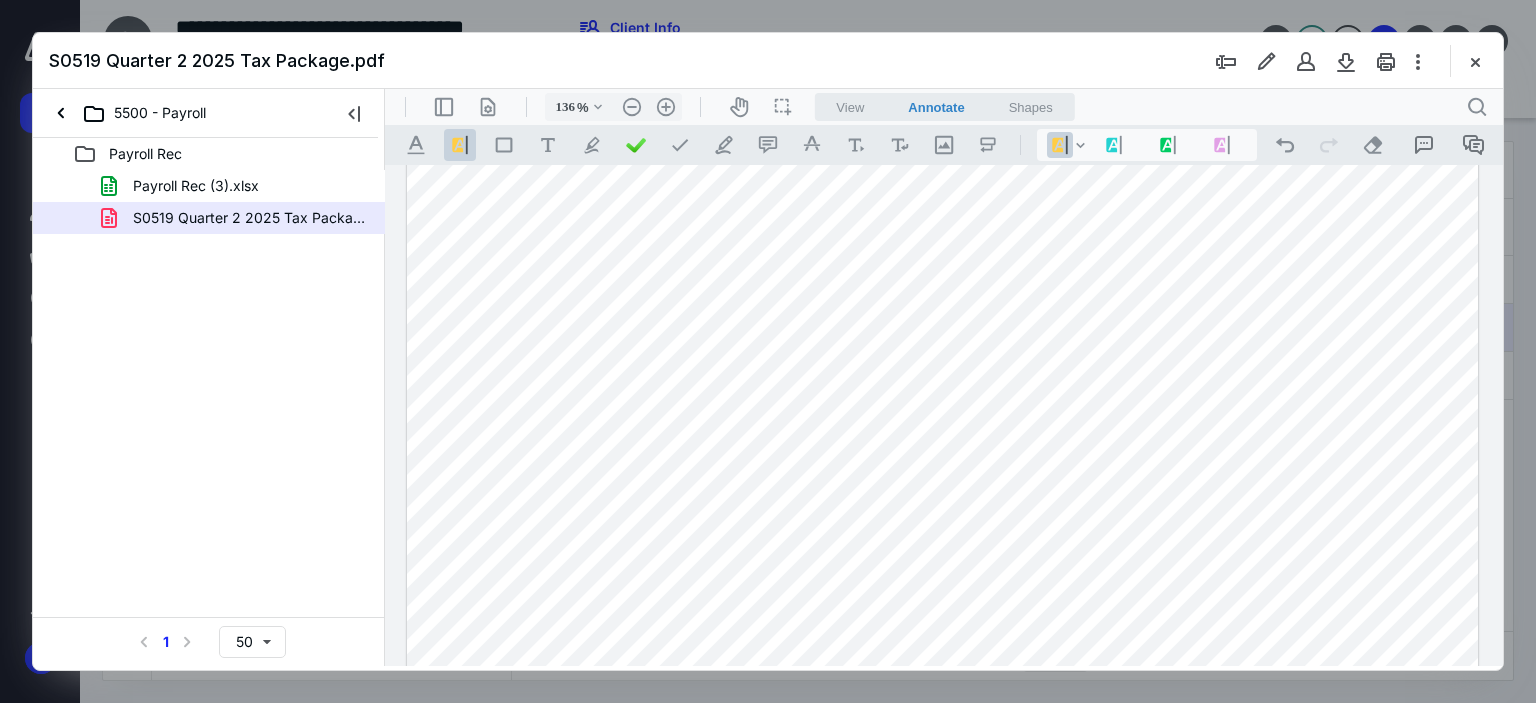 drag, startPoint x: 571, startPoint y: 405, endPoint x: 565, endPoint y: 389, distance: 17.088007 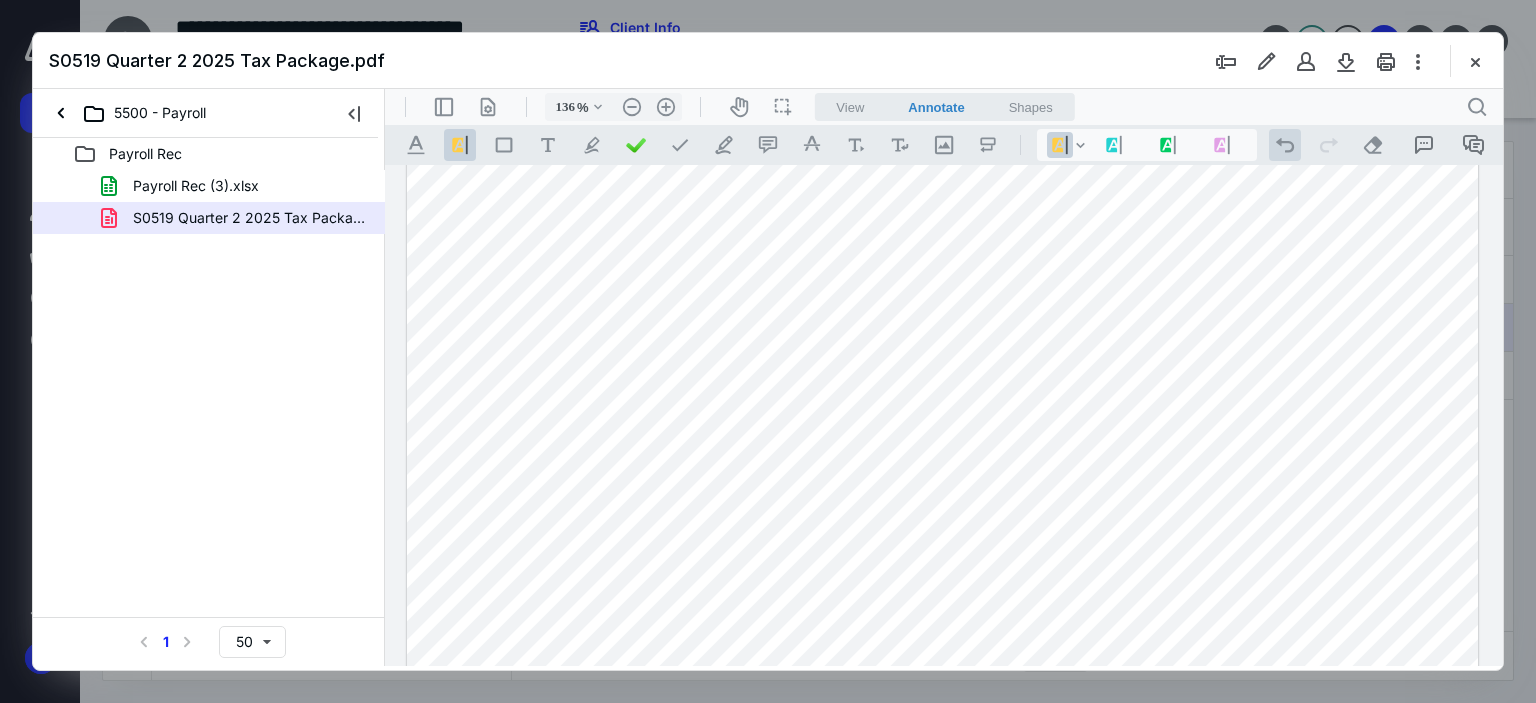click on ".cls-1{fill:#abb0c4;} icon - operation - undo" at bounding box center (1285, 145) 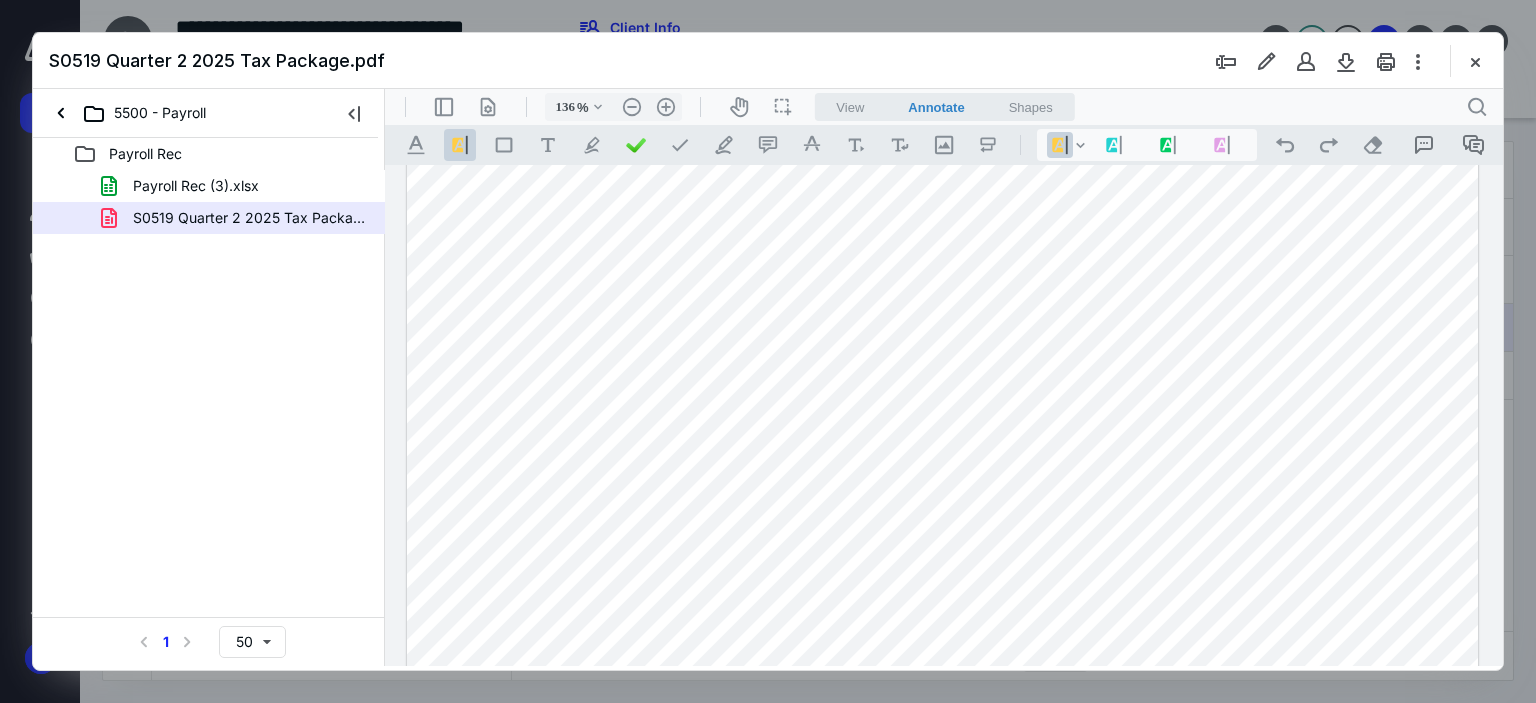 drag, startPoint x: 628, startPoint y: 311, endPoint x: 644, endPoint y: 308, distance: 16.27882 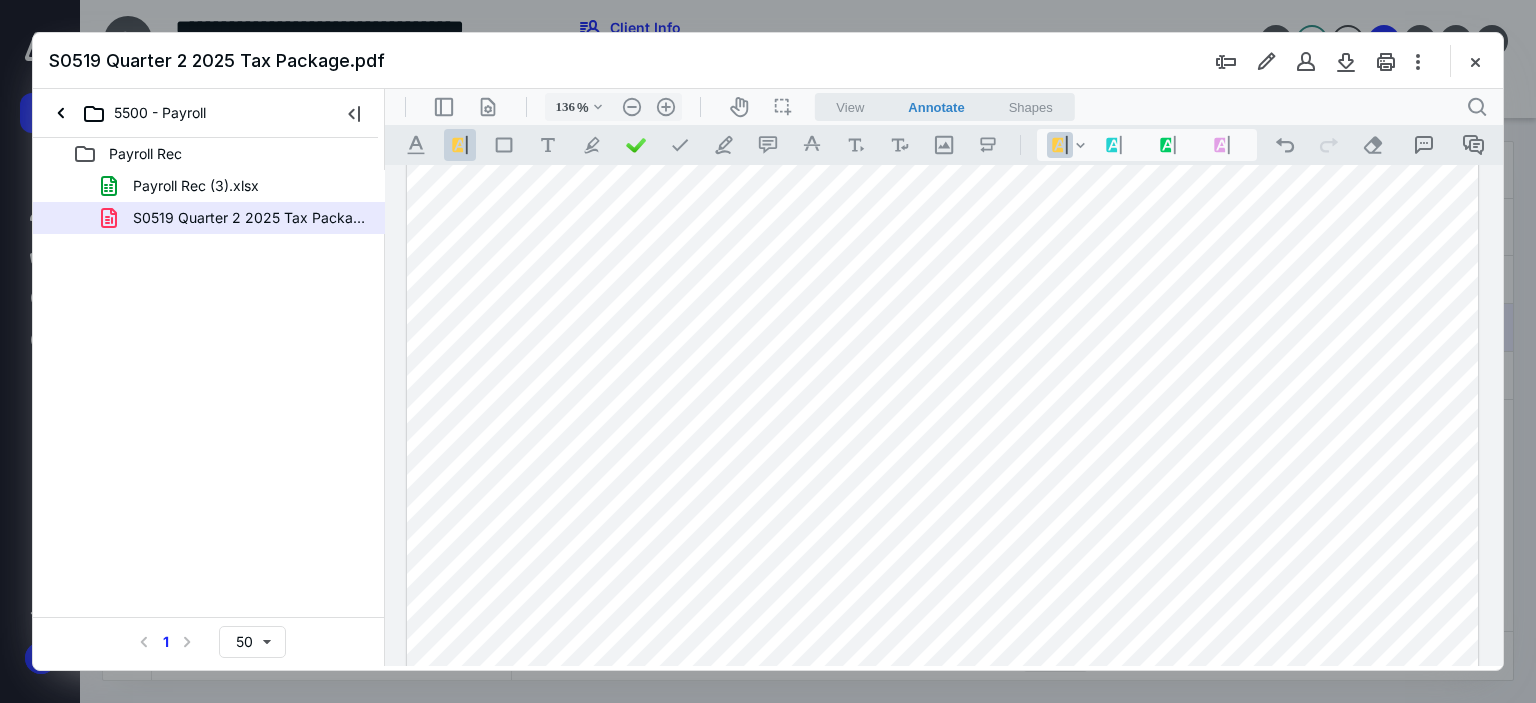 drag, startPoint x: 572, startPoint y: 340, endPoint x: 643, endPoint y: 339, distance: 71.00704 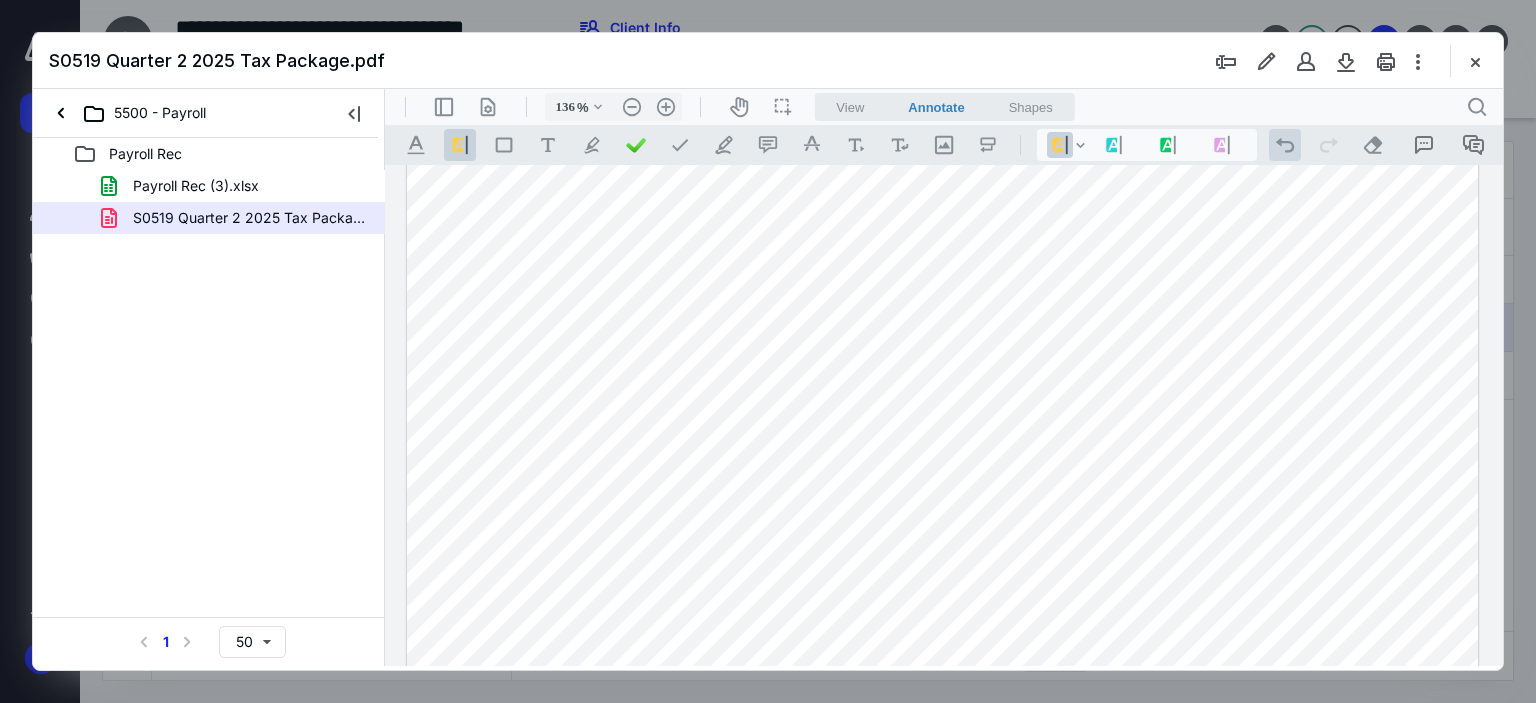 click on ".cls-1{fill:#abb0c4;} icon - operation - undo" at bounding box center [1285, 145] 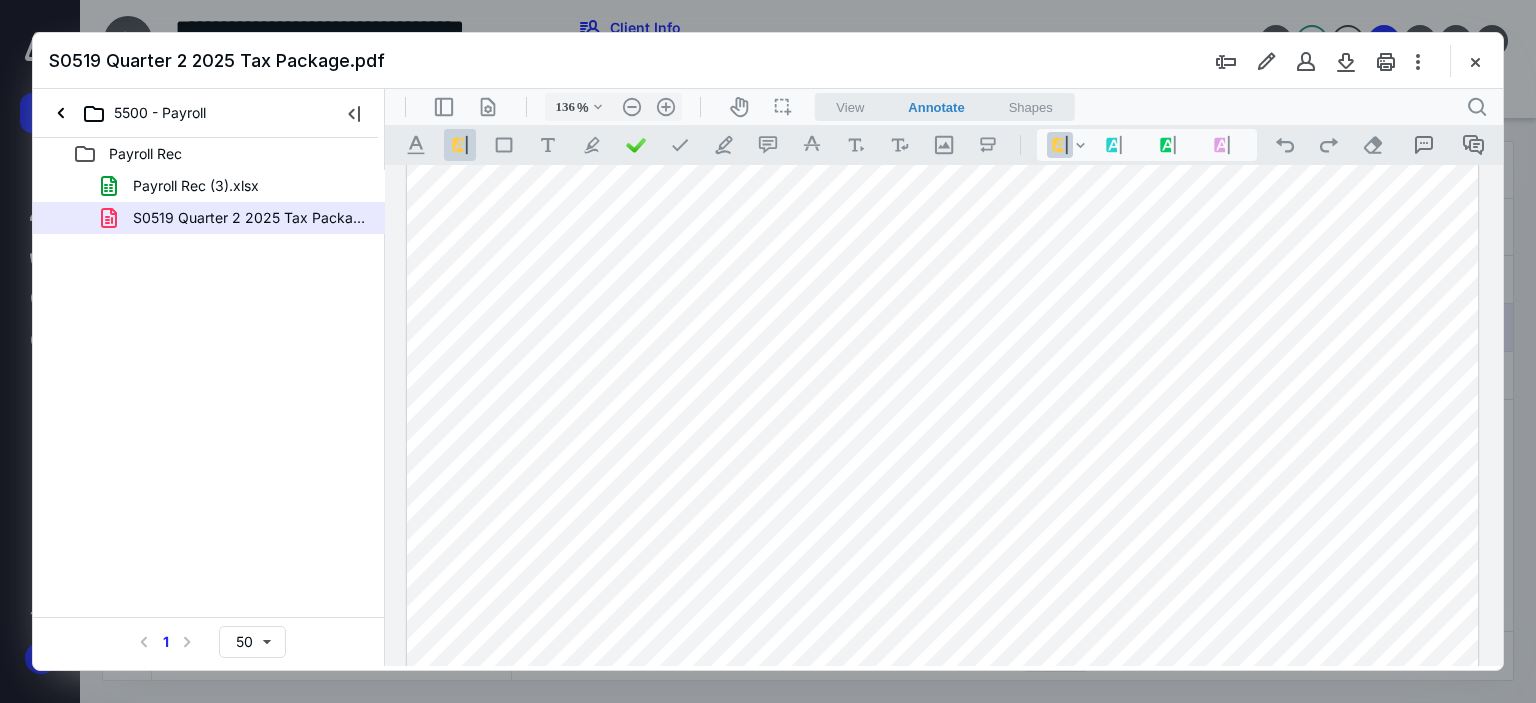 drag, startPoint x: 572, startPoint y: 372, endPoint x: 646, endPoint y: 376, distance: 74.10803 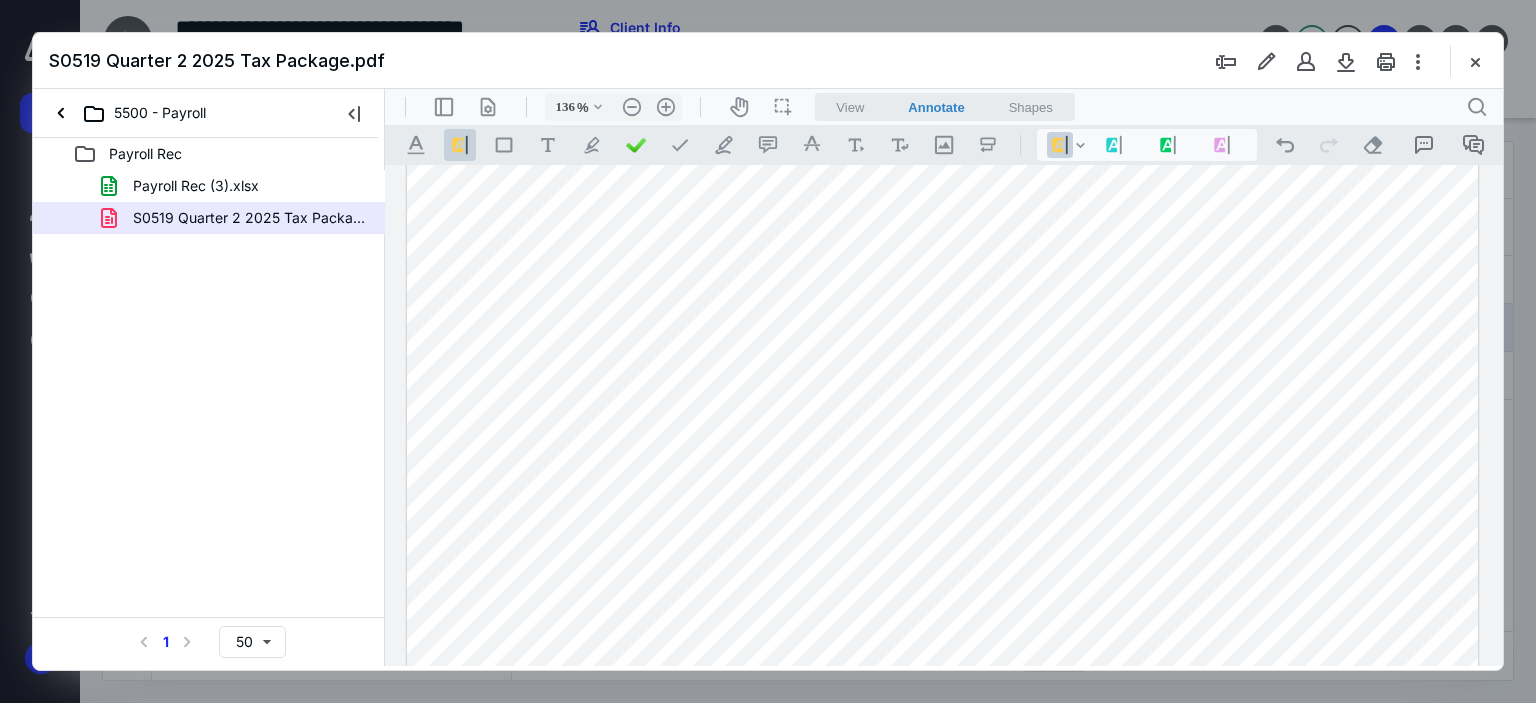 drag, startPoint x: 565, startPoint y: 244, endPoint x: 651, endPoint y: 260, distance: 87.47571 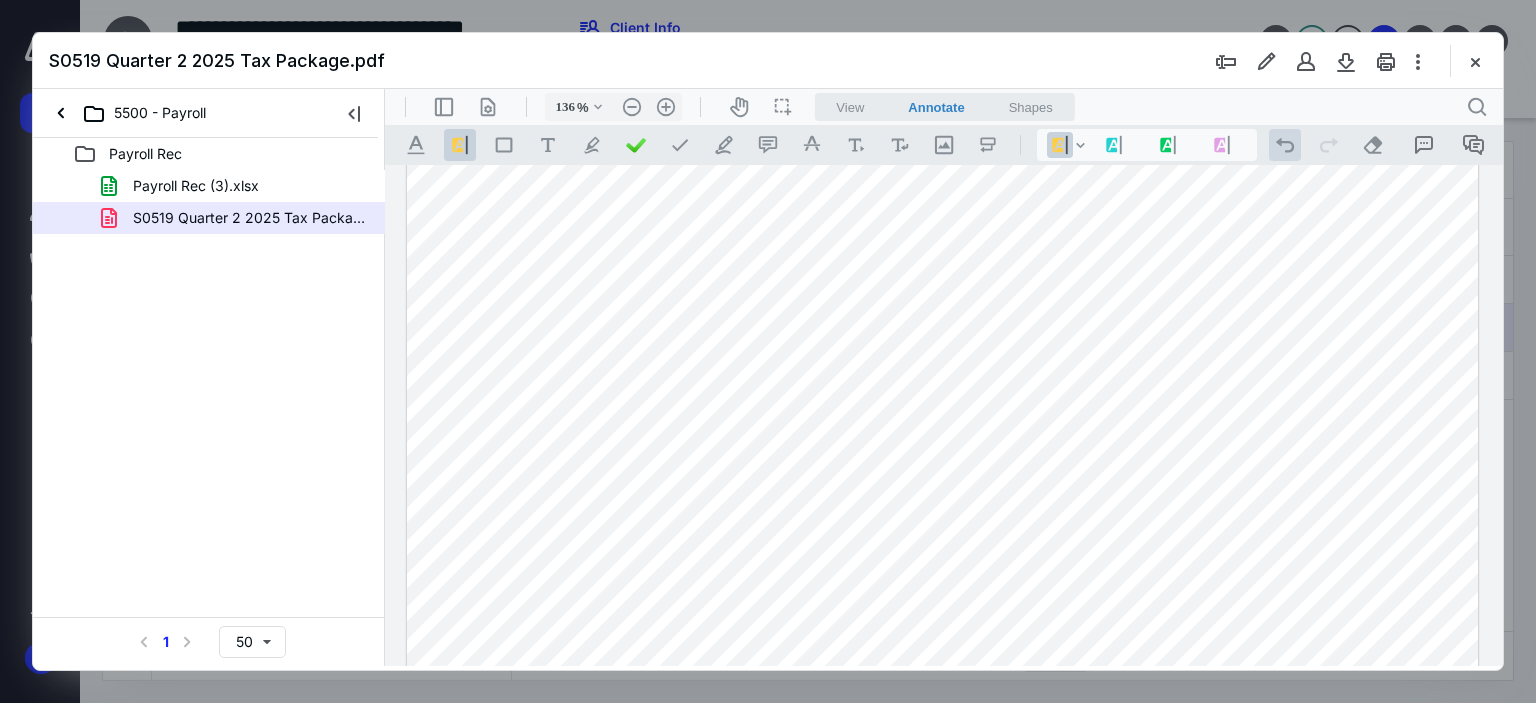 click on ".cls-1{fill:#abb0c4;} icon - operation - undo" at bounding box center (1285, 145) 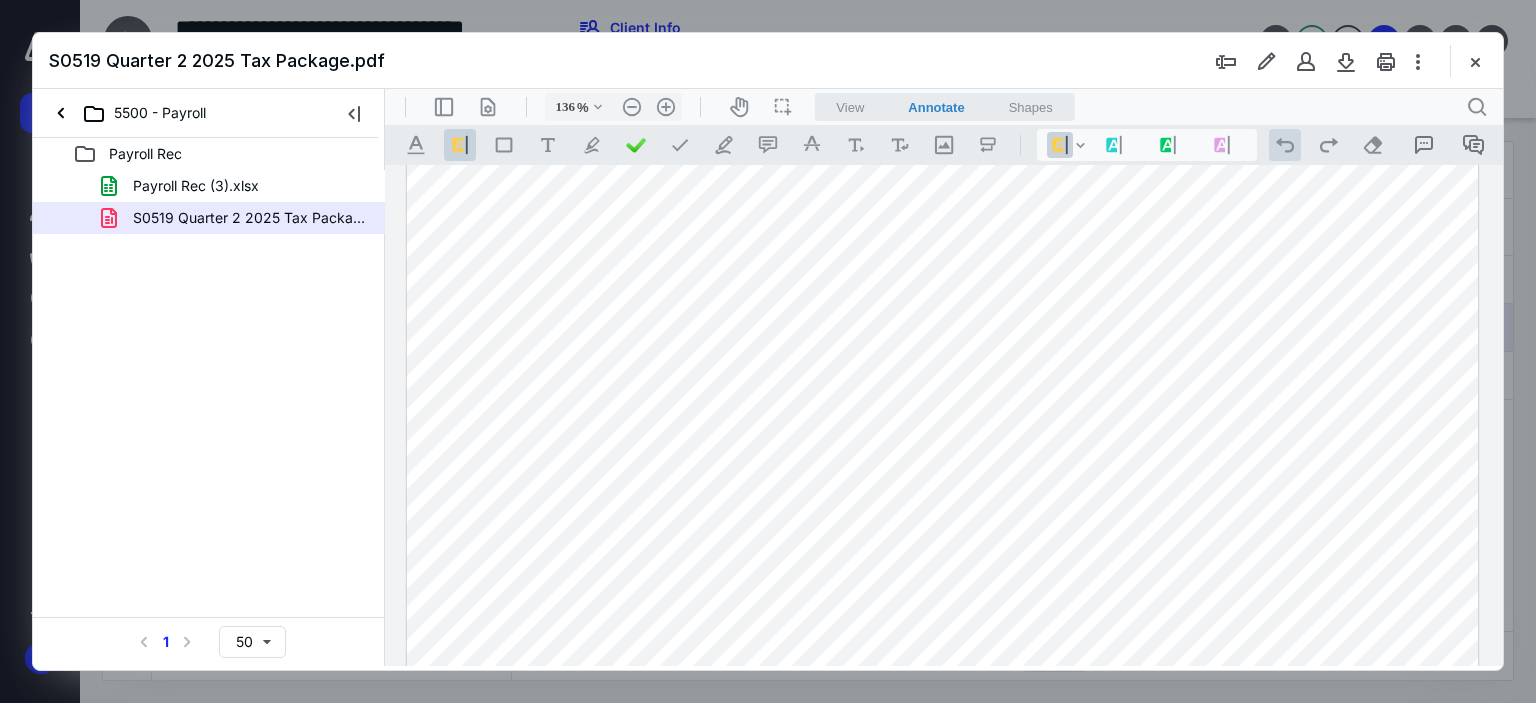click on ".cls-1{fill:#abb0c4;} icon - operation - undo" at bounding box center [1285, 145] 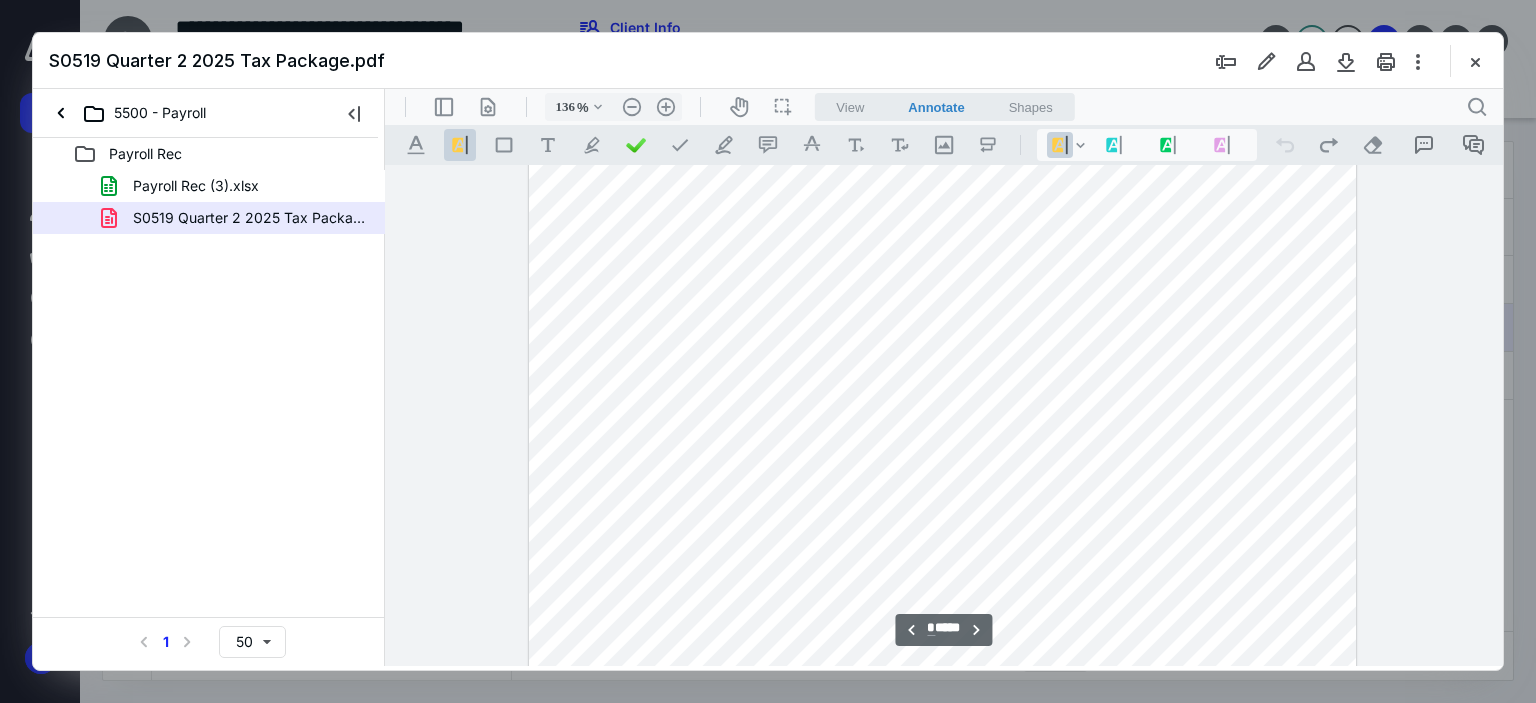 scroll, scrollTop: 6669, scrollLeft: 0, axis: vertical 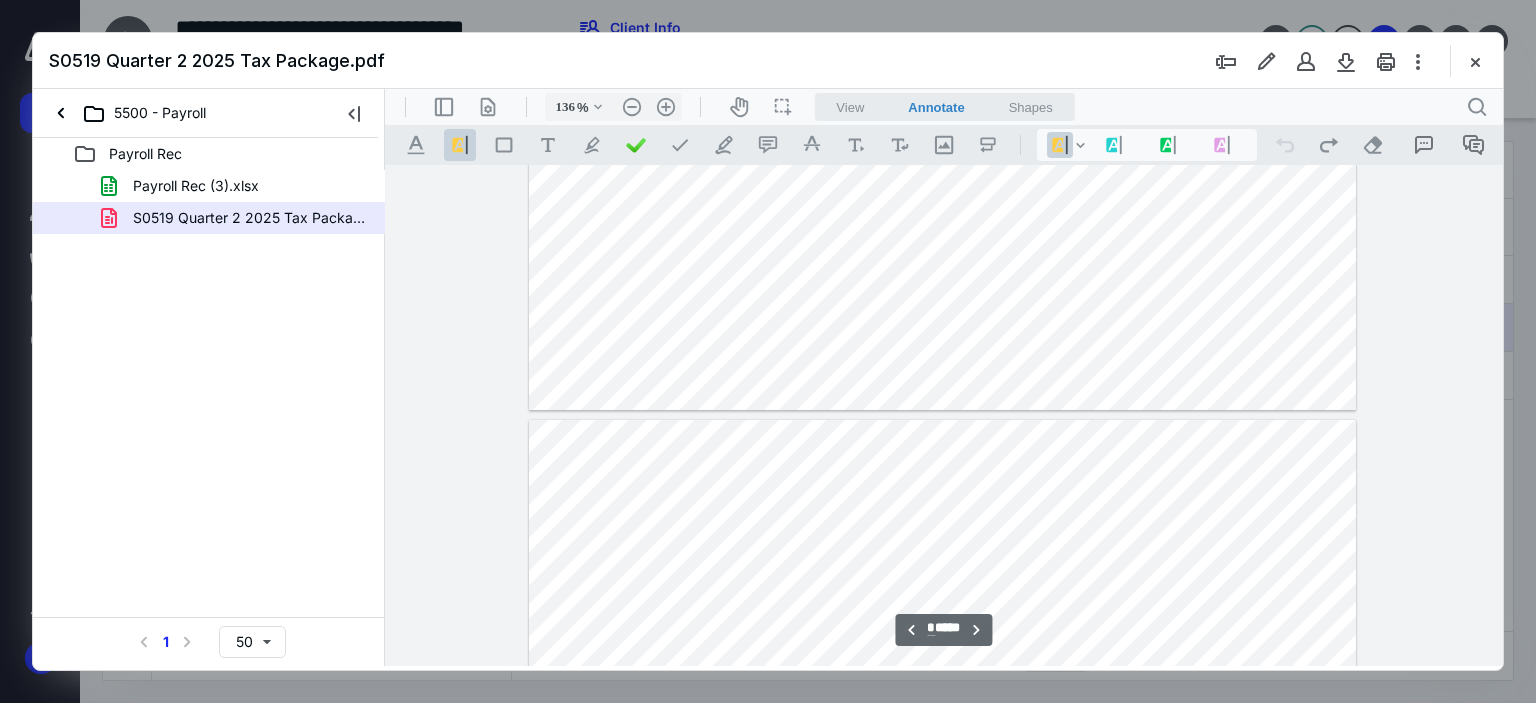 type on "*" 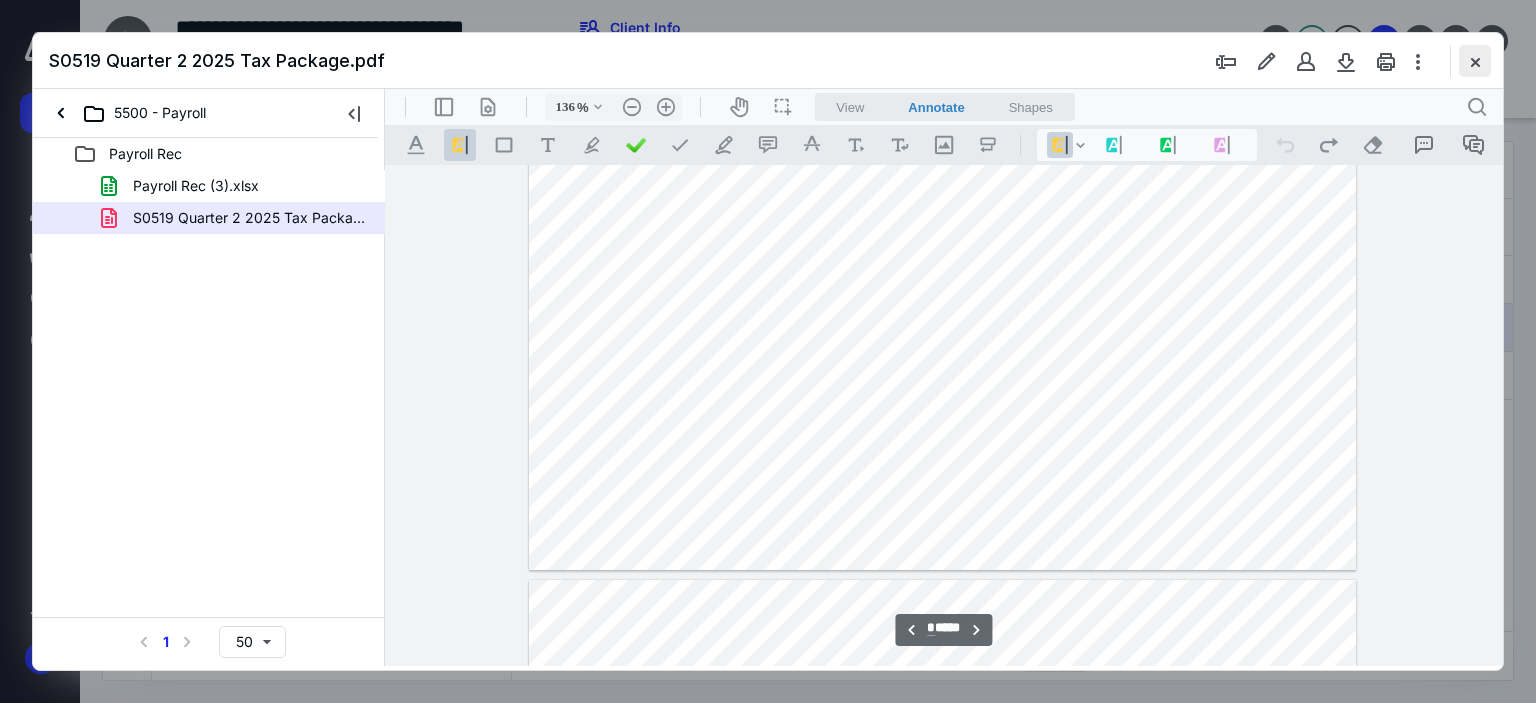 click at bounding box center [1475, 61] 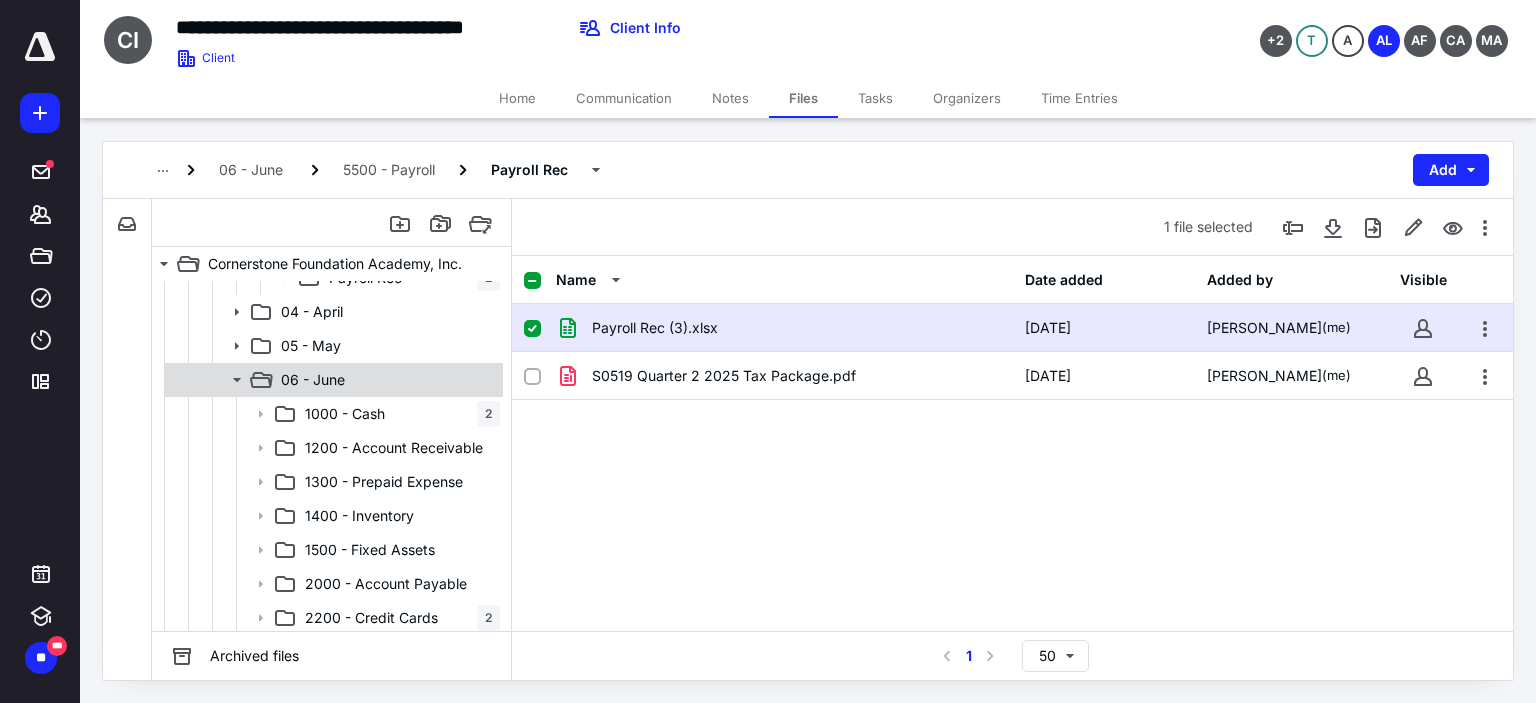 click 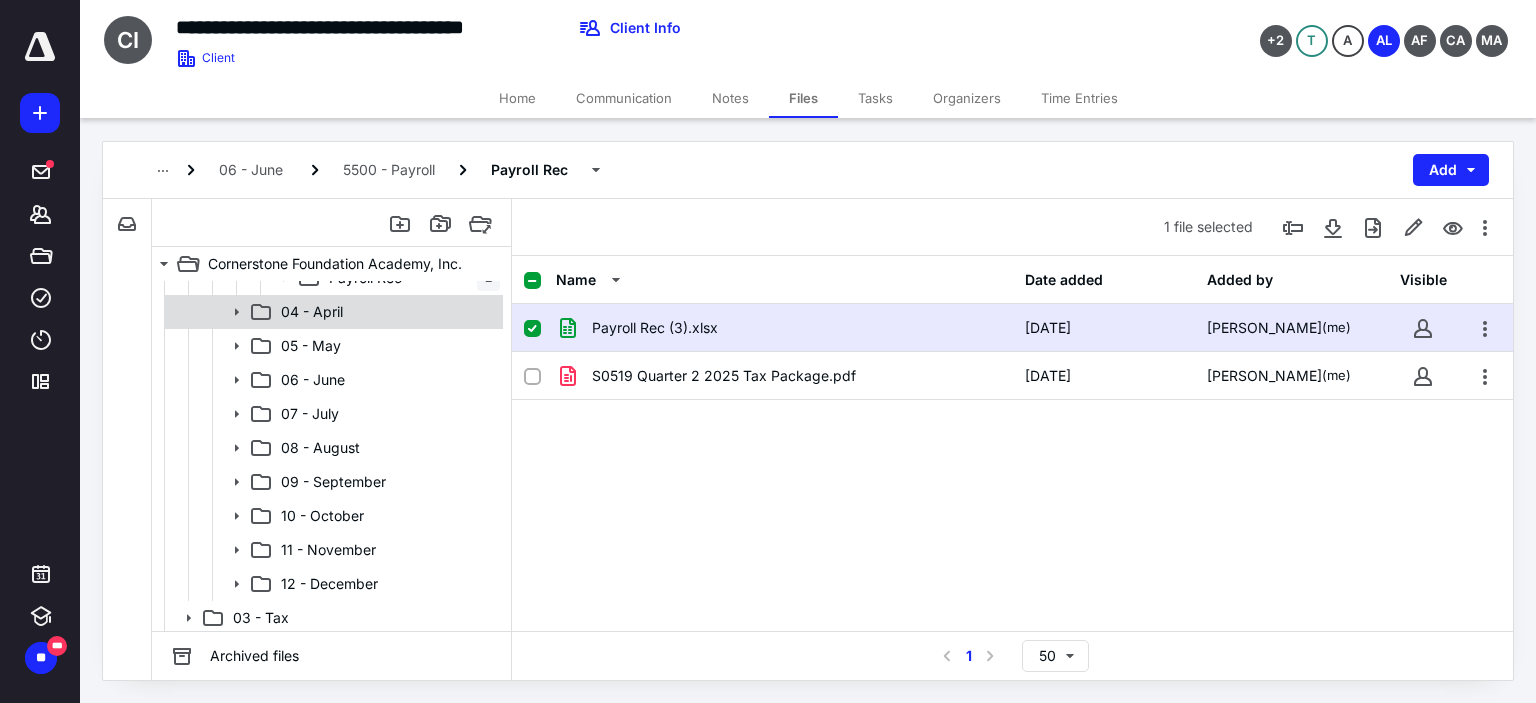 click on "04 - April" at bounding box center (312, 312) 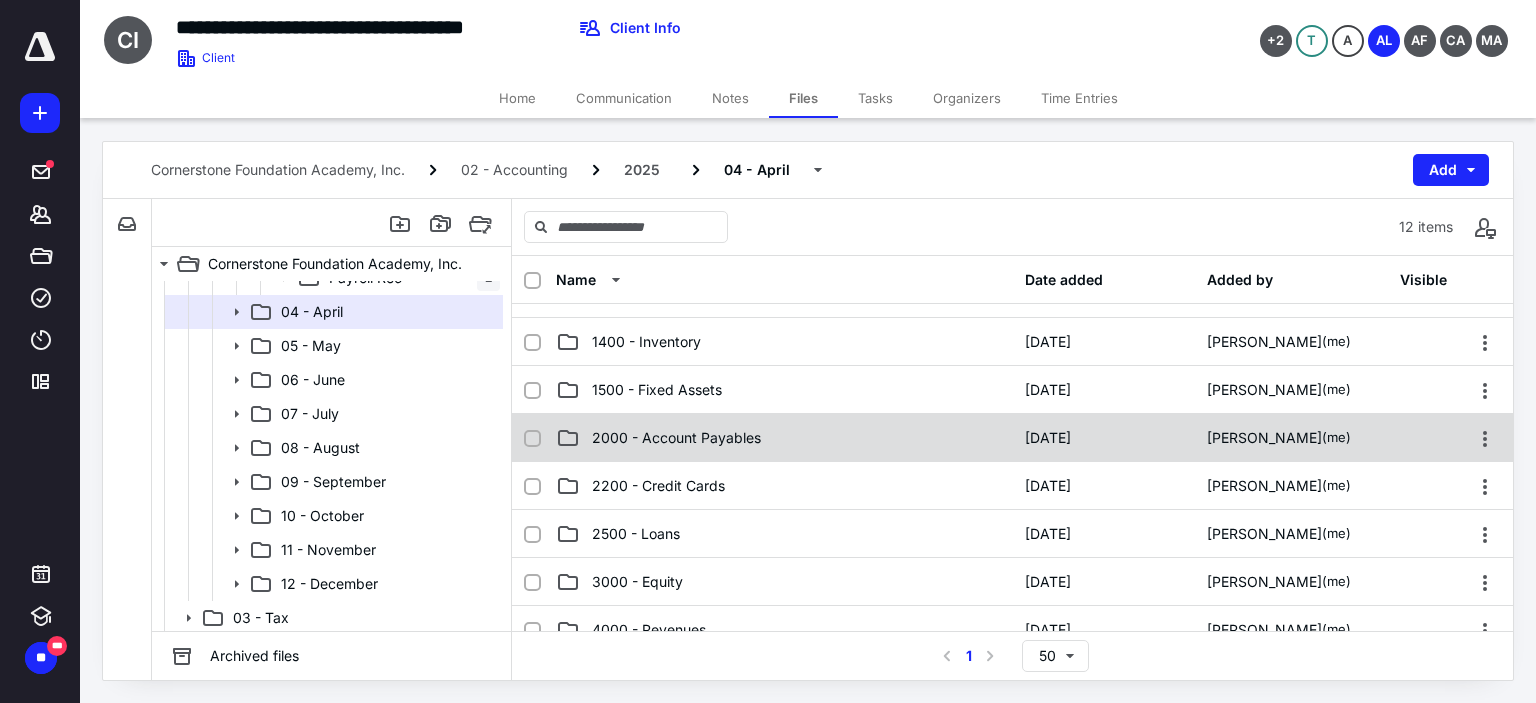 scroll, scrollTop: 300, scrollLeft: 0, axis: vertical 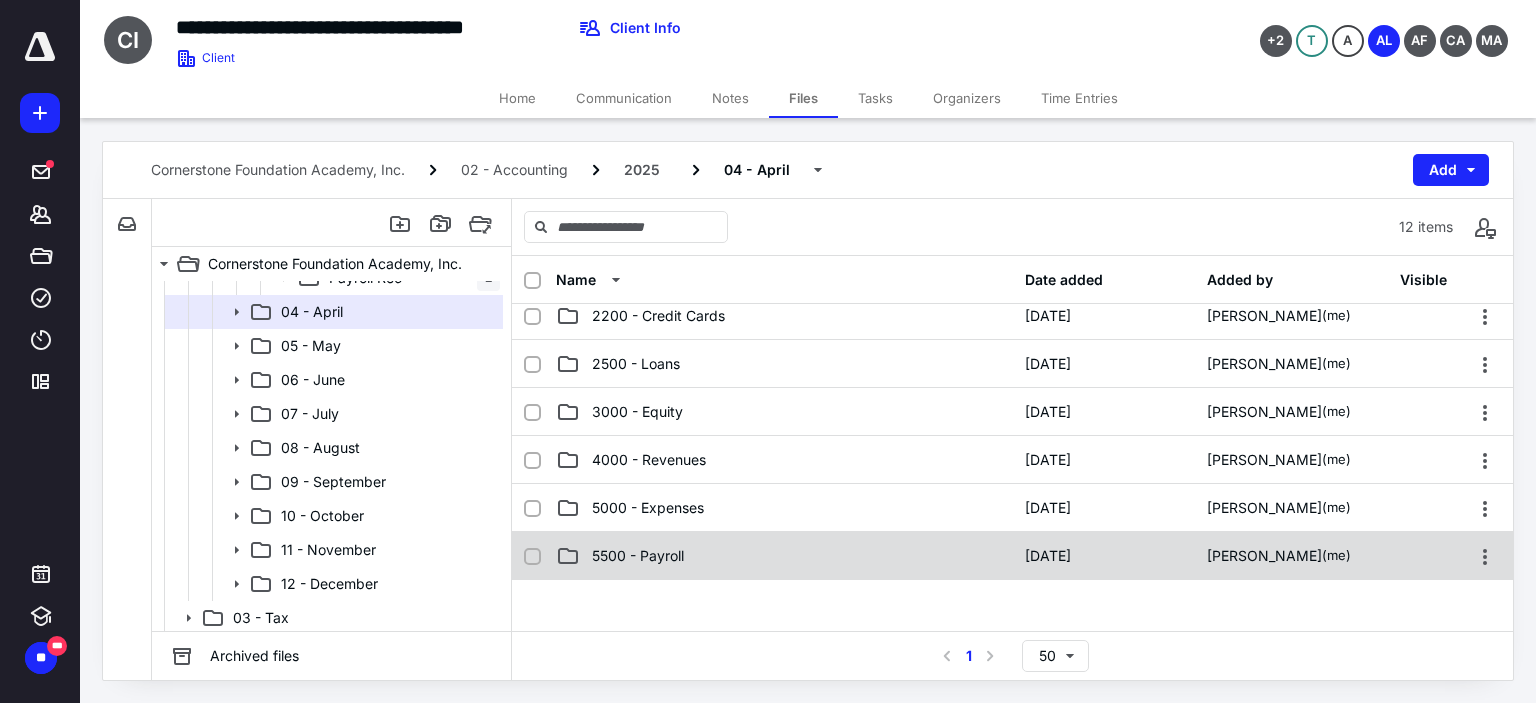 click on "5500 - Payroll" at bounding box center [784, 556] 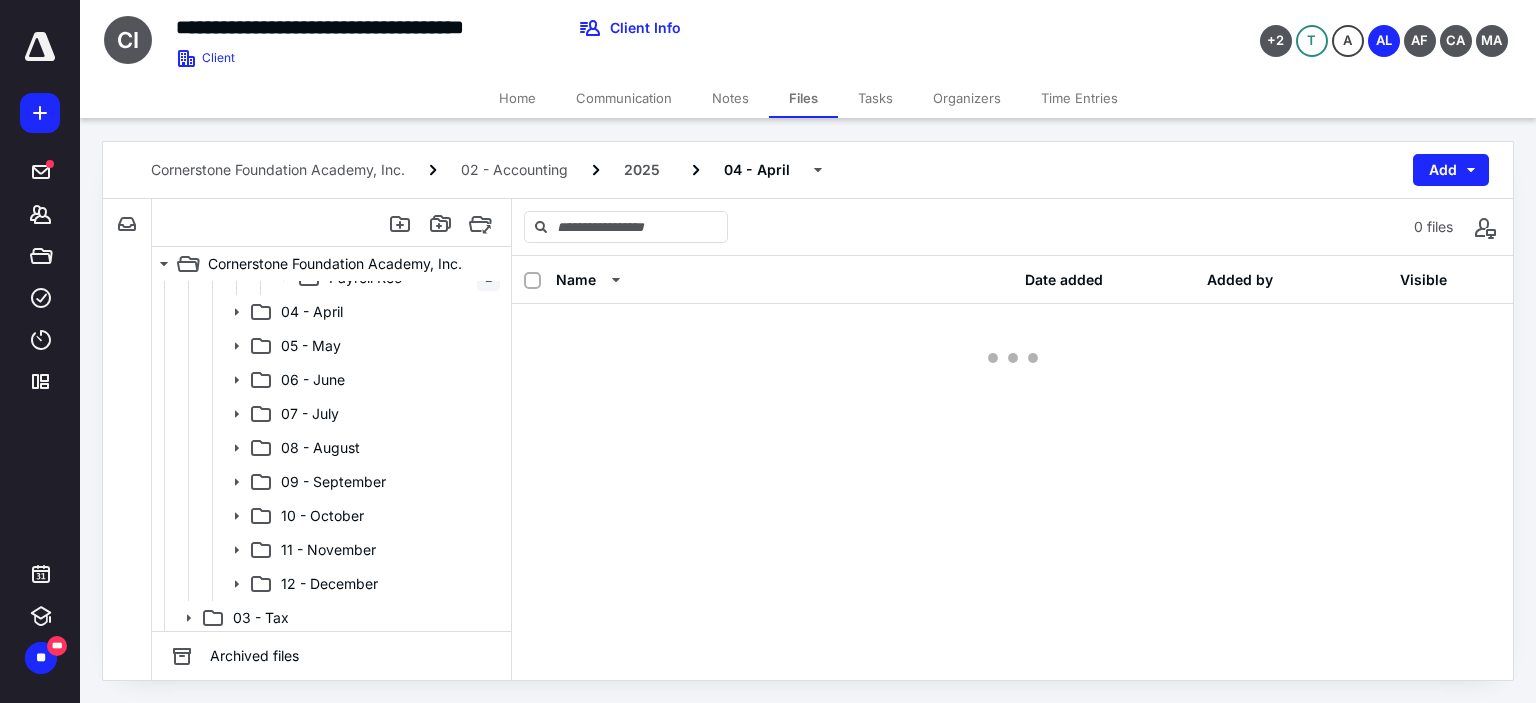 scroll, scrollTop: 0, scrollLeft: 0, axis: both 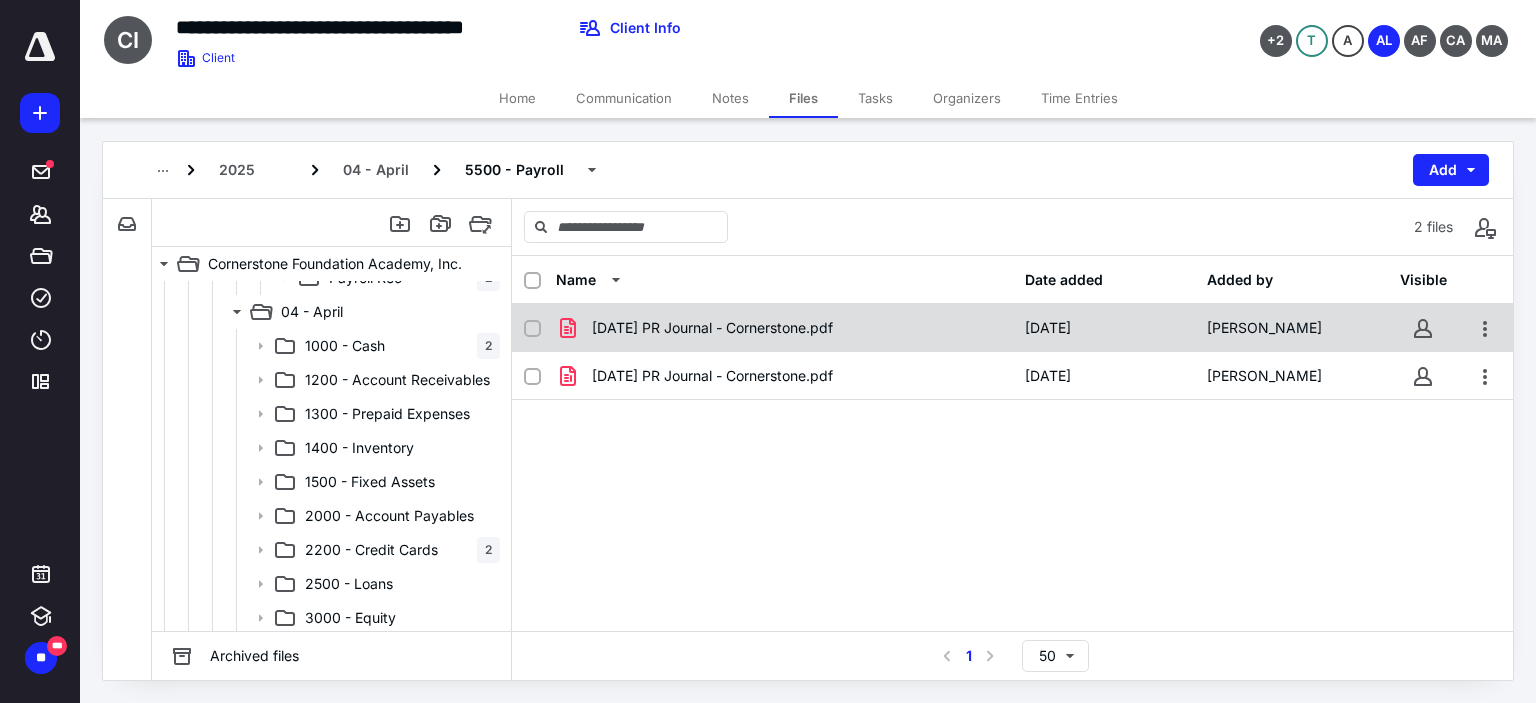 click on "[DATE] PR Journal - Cornerstone.pdf [DATE] [PERSON_NAME]" at bounding box center [1012, 328] 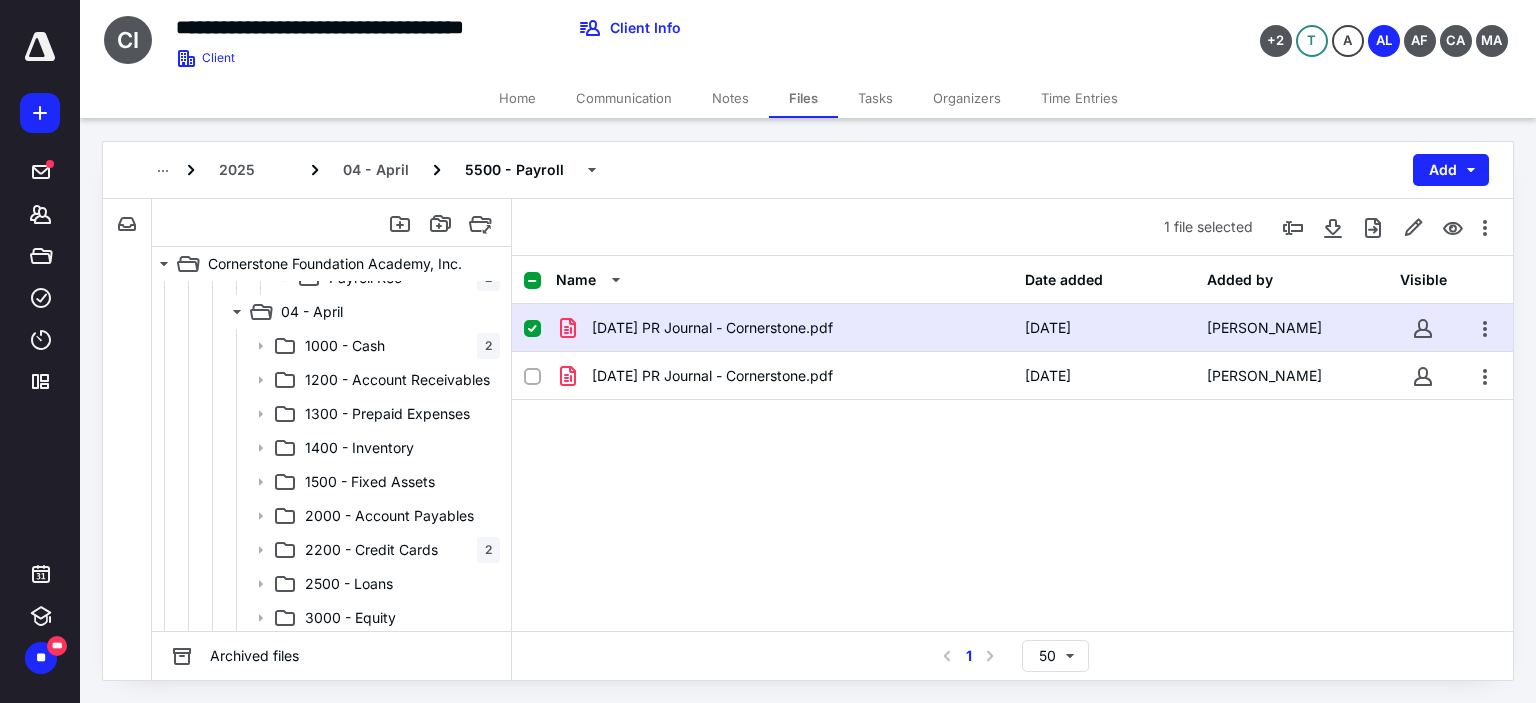 click on "[DATE] PR Journal - Cornerstone.pdf [DATE] [PERSON_NAME]" at bounding box center (1012, 328) 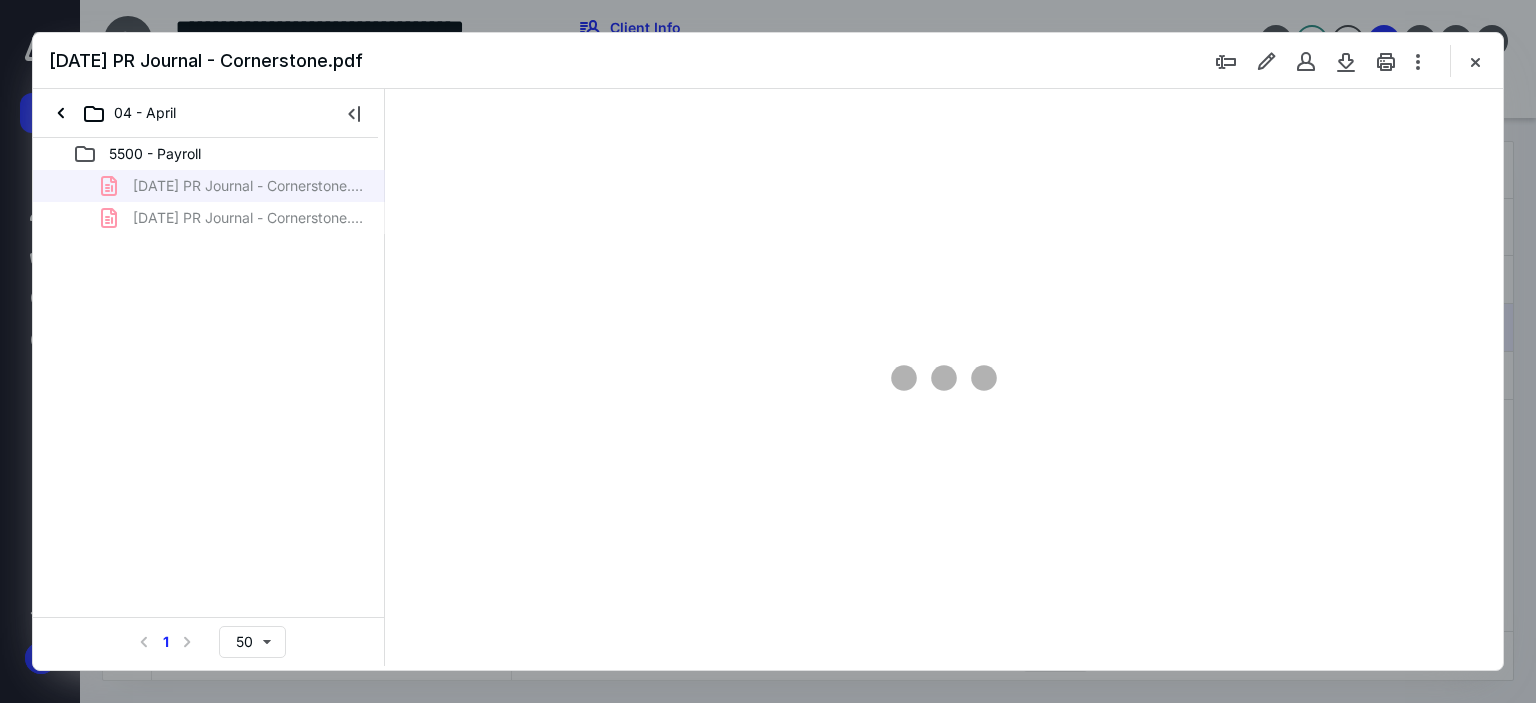 scroll, scrollTop: 0, scrollLeft: 0, axis: both 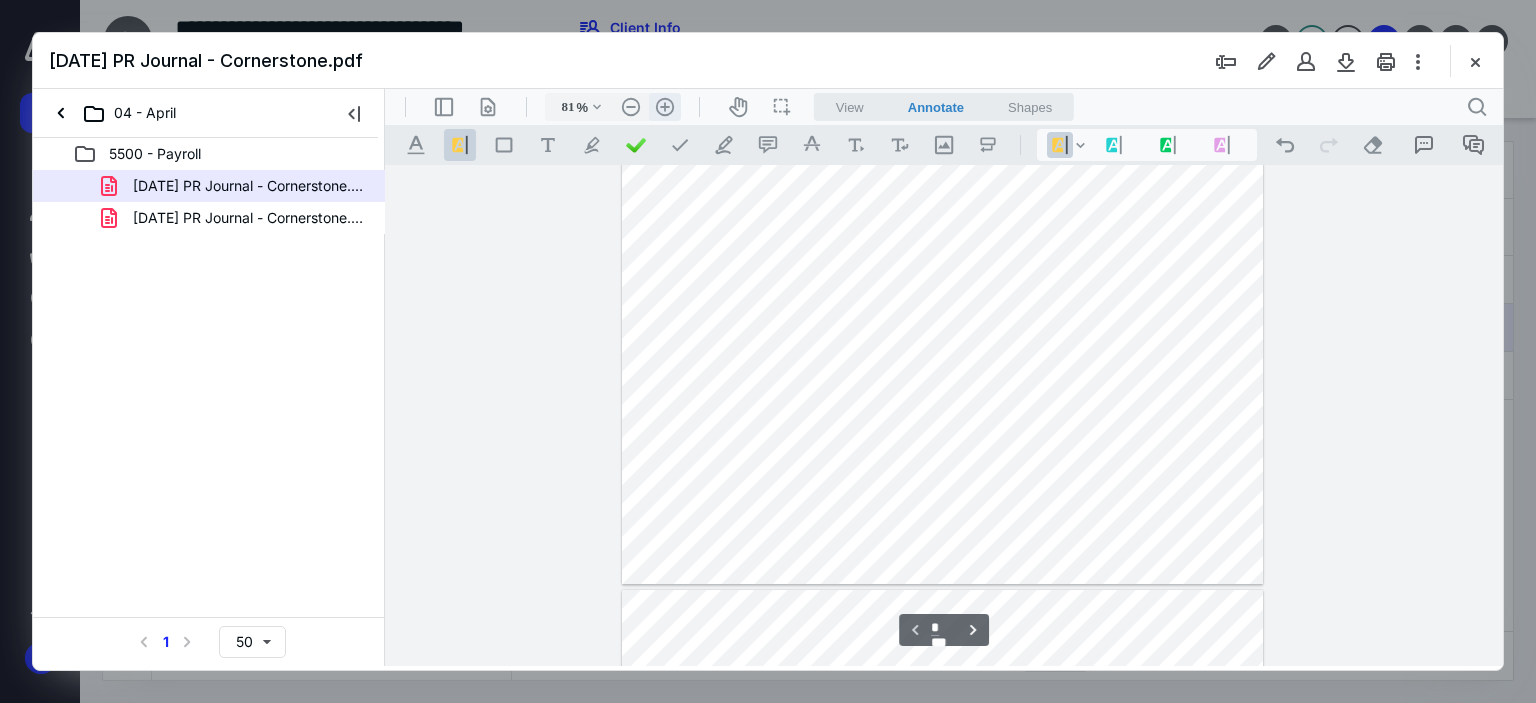 click on ".cls-1{fill:#abb0c4;} icon - header - zoom - in - line" at bounding box center (665, 107) 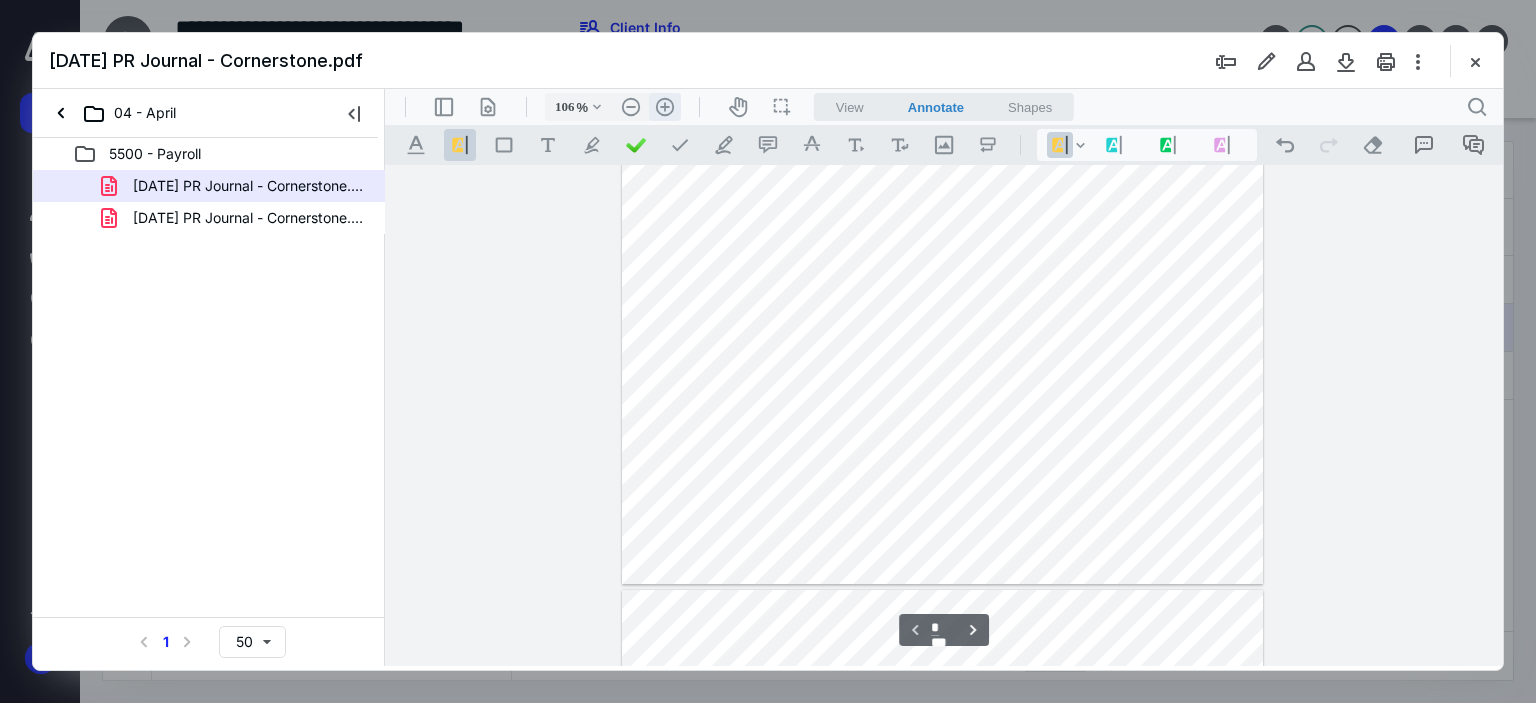 click on ".cls-1{fill:#abb0c4;} icon - header - zoom - in - line" at bounding box center [665, 107] 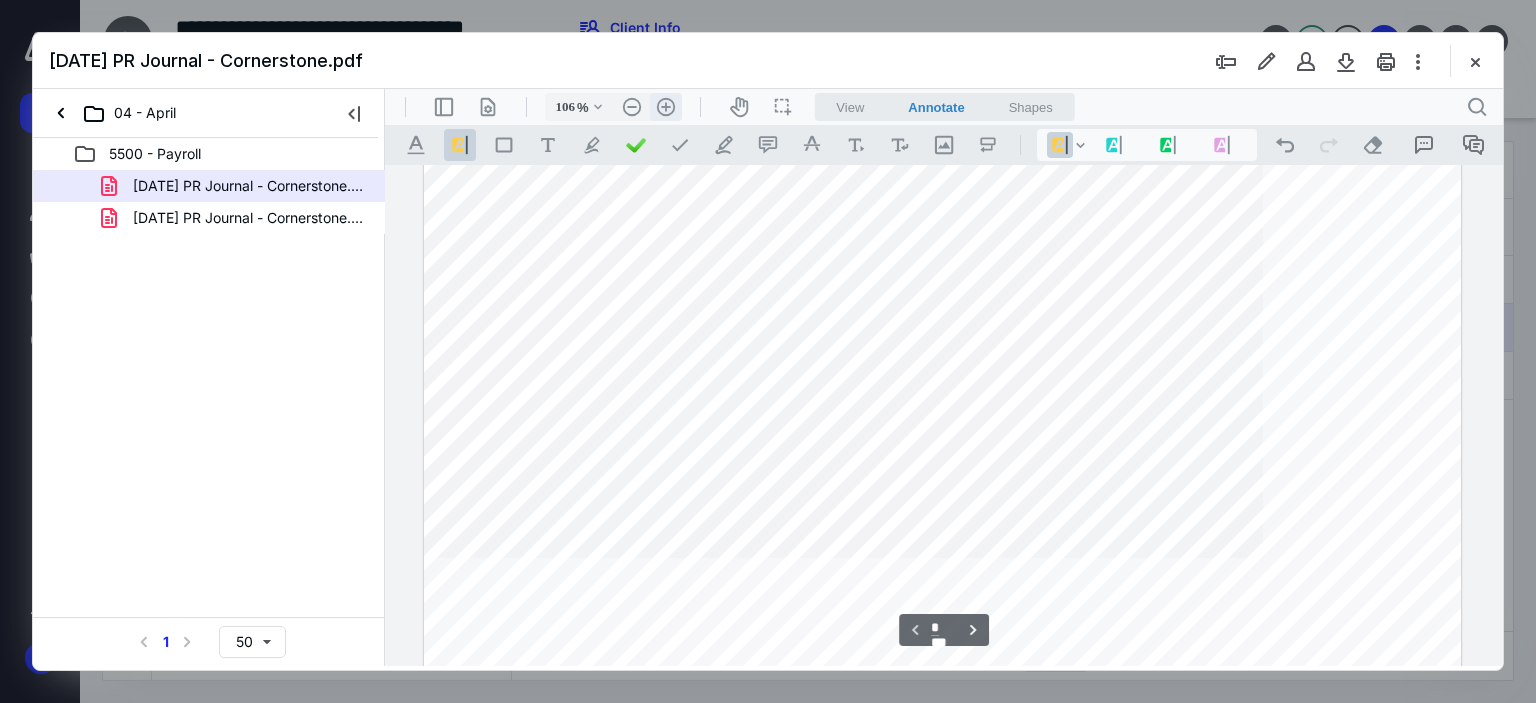 type on "131" 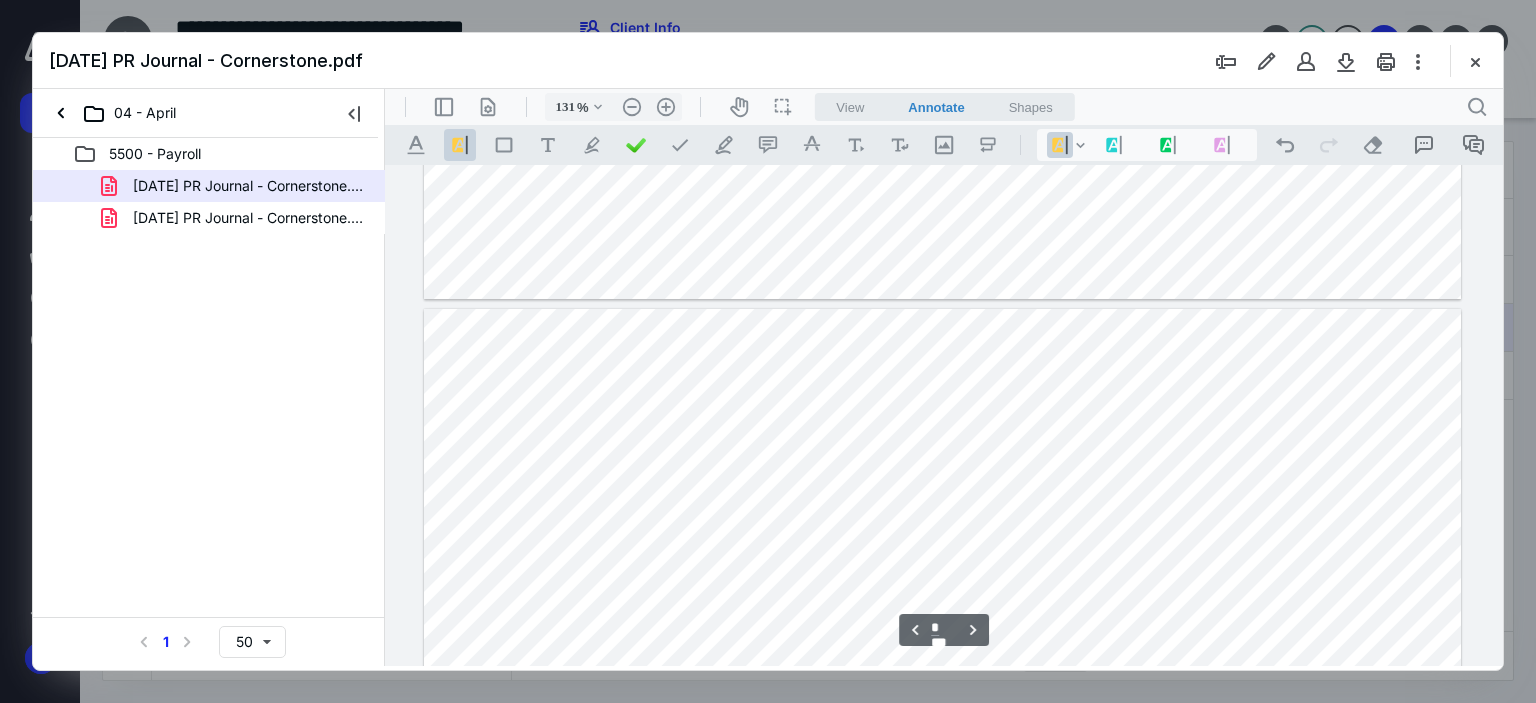 type on "*" 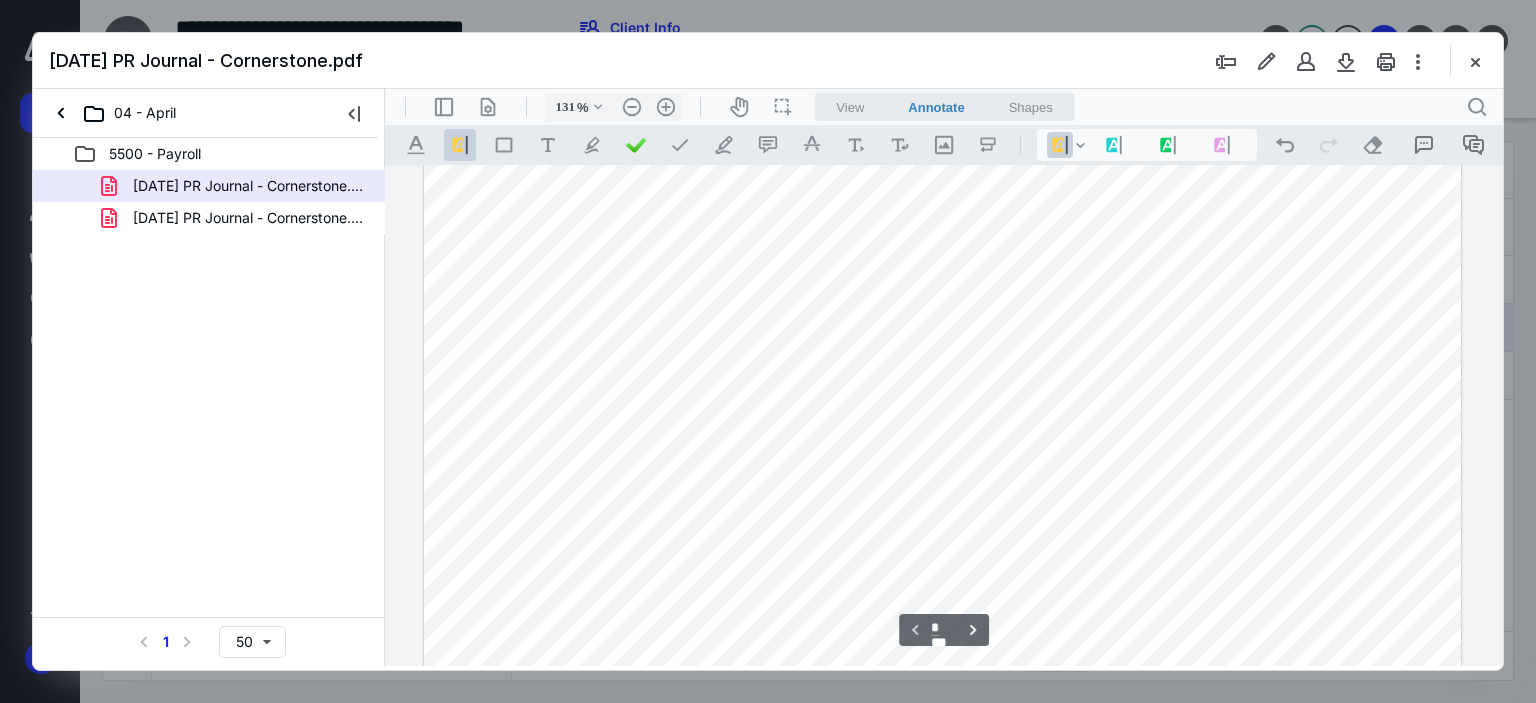 scroll, scrollTop: 0, scrollLeft: 0, axis: both 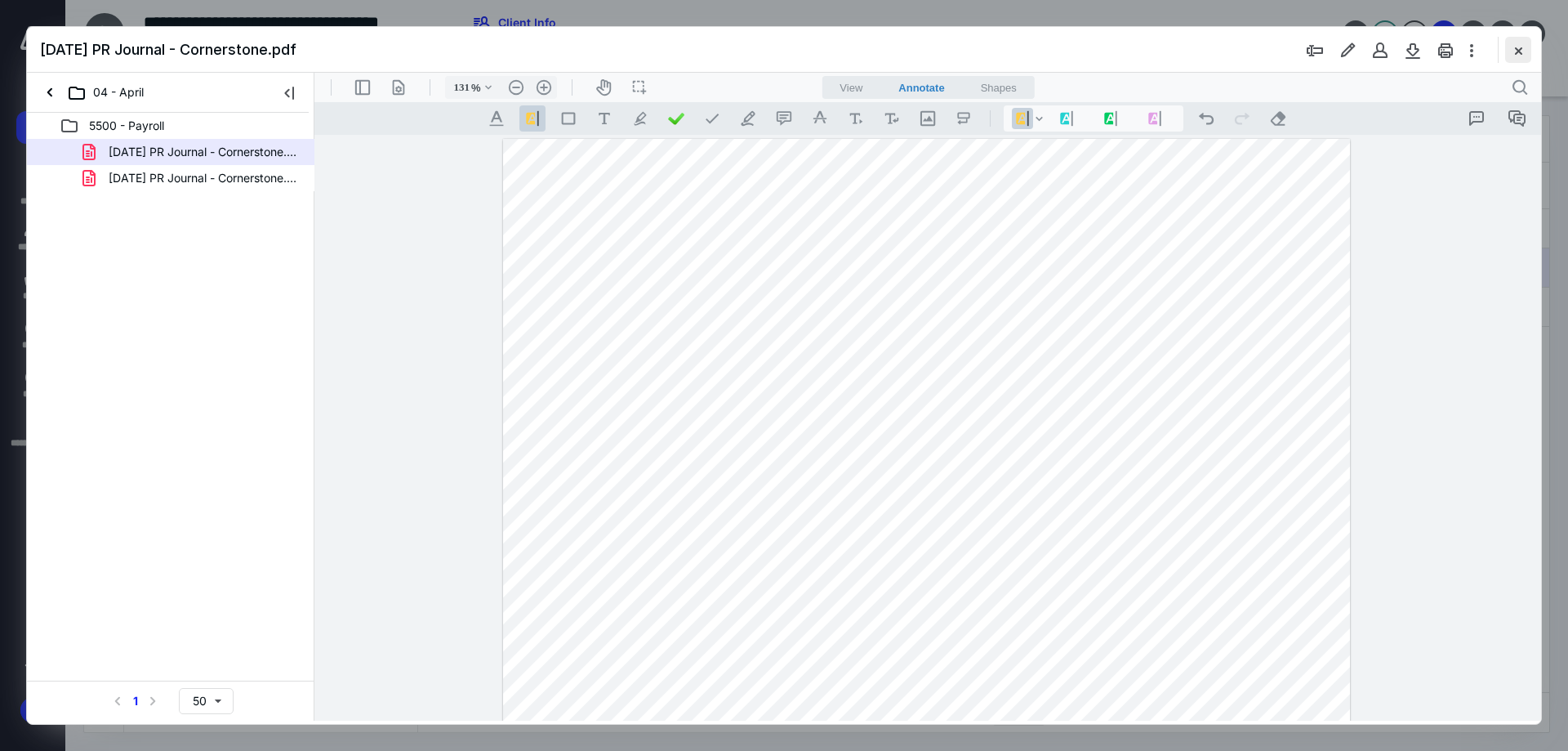 click at bounding box center (1518, 50) 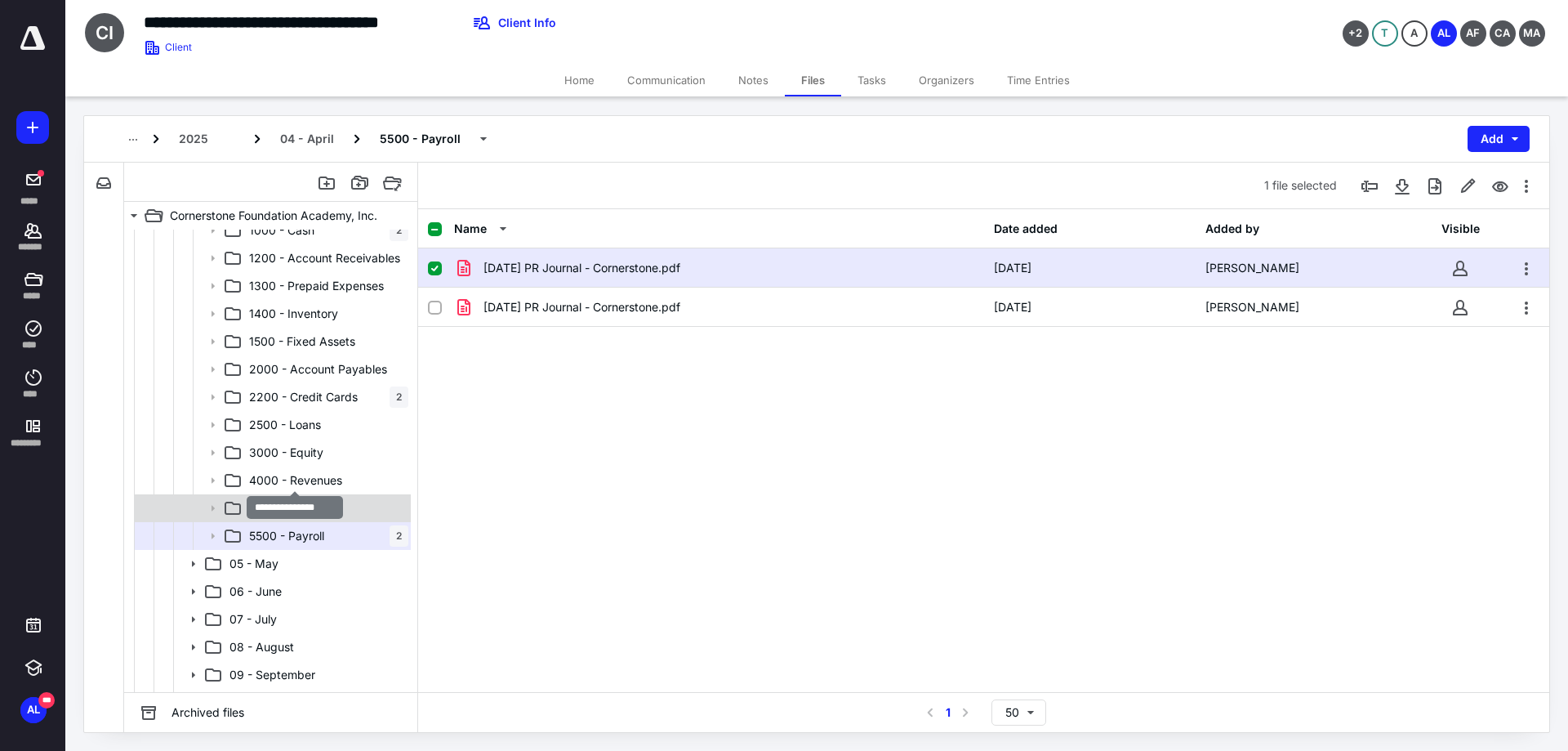 scroll, scrollTop: 654, scrollLeft: 0, axis: vertical 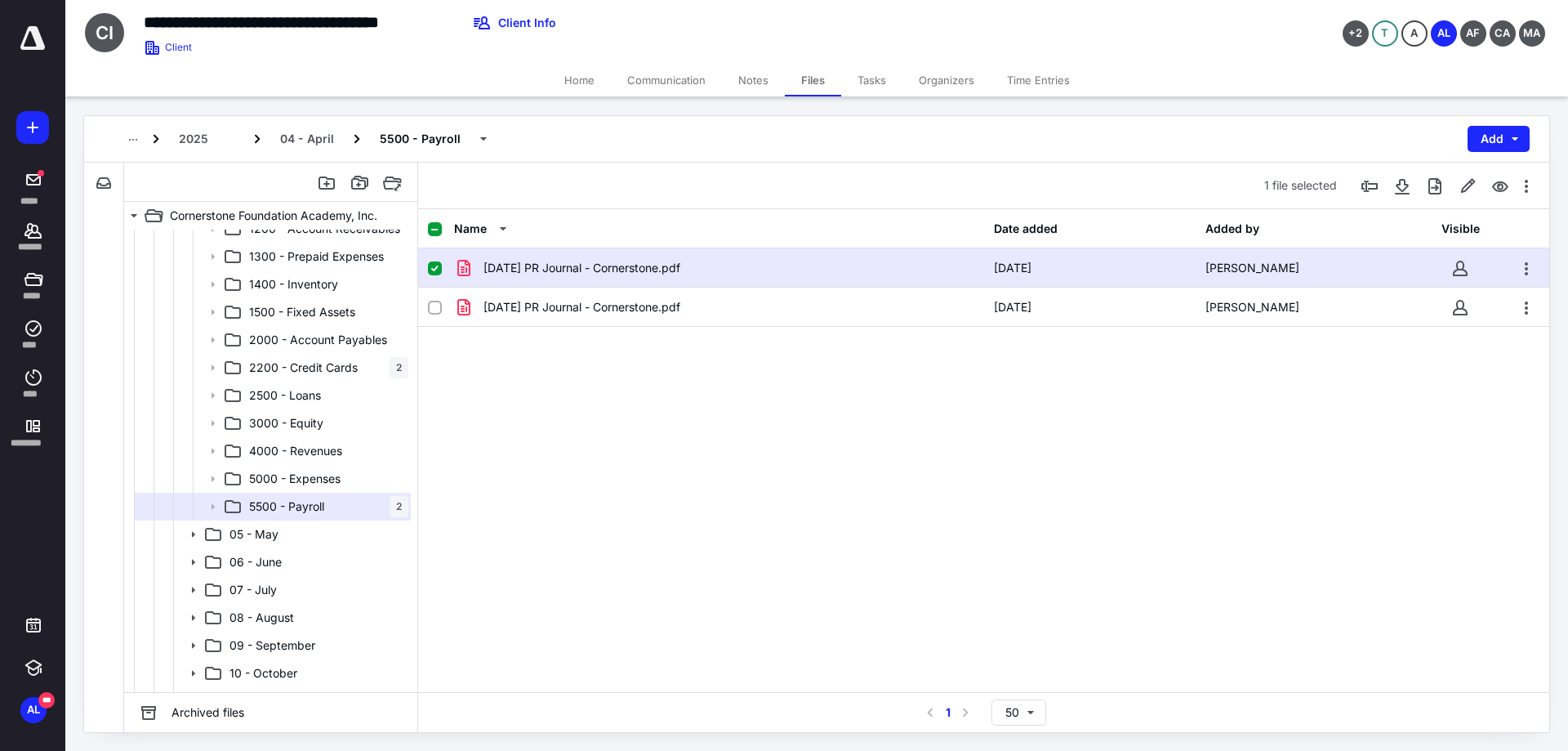 click on "[DATE] PR Journal - Cornerstone.pdf" at bounding box center (581, 268) 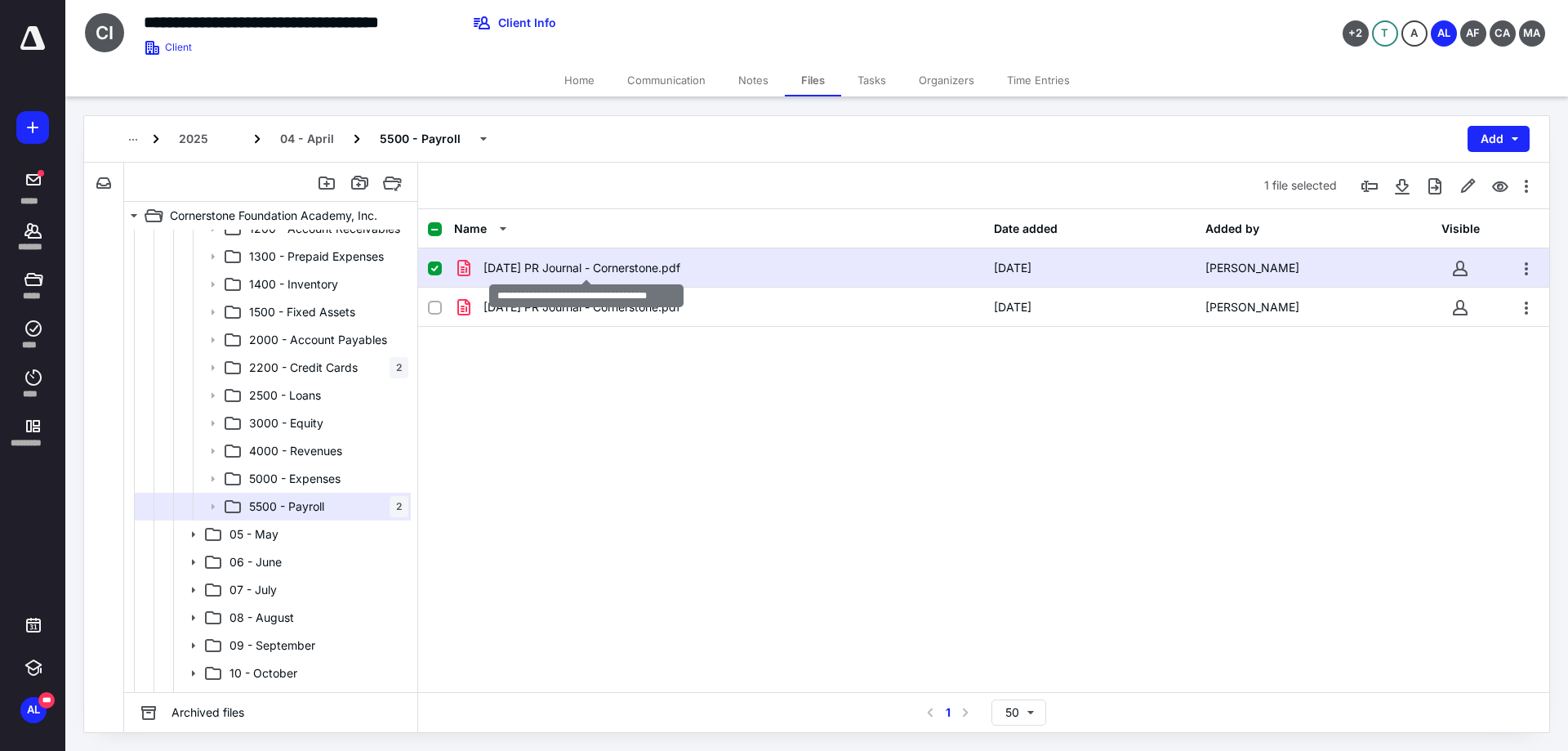 click on "[DATE] PR Journal - Cornerstone.pdf" at bounding box center (581, 268) 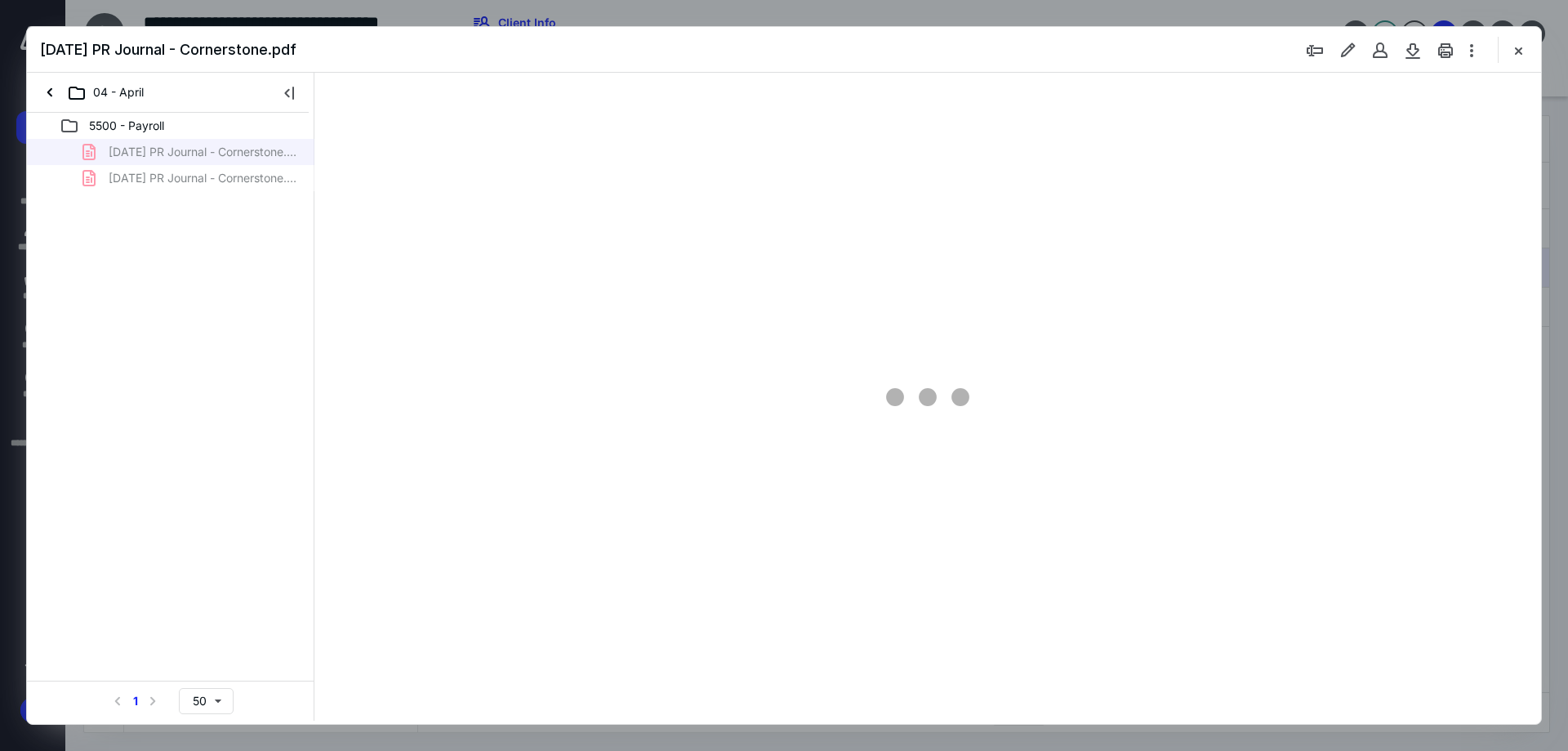 scroll, scrollTop: 0, scrollLeft: 0, axis: both 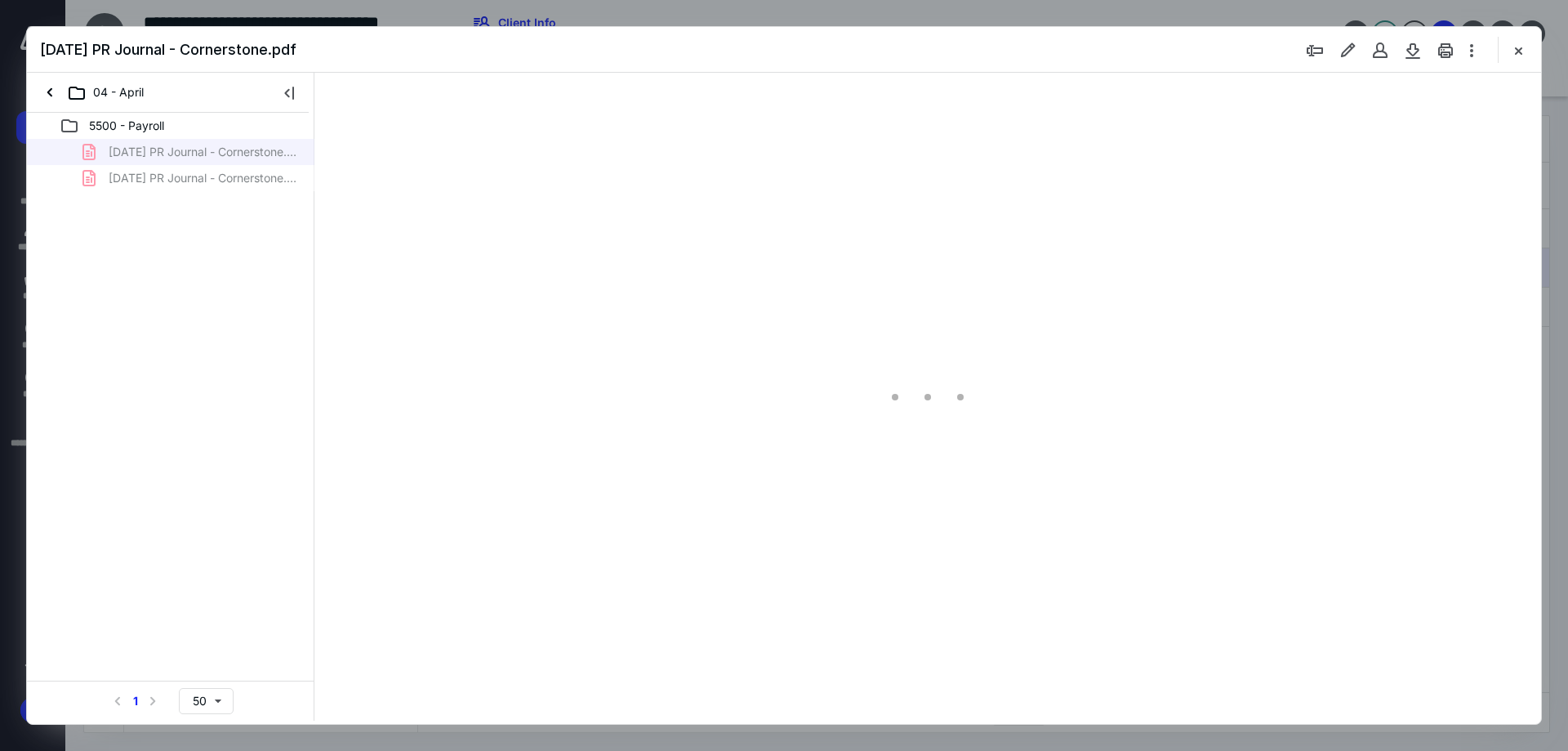 type on "116" 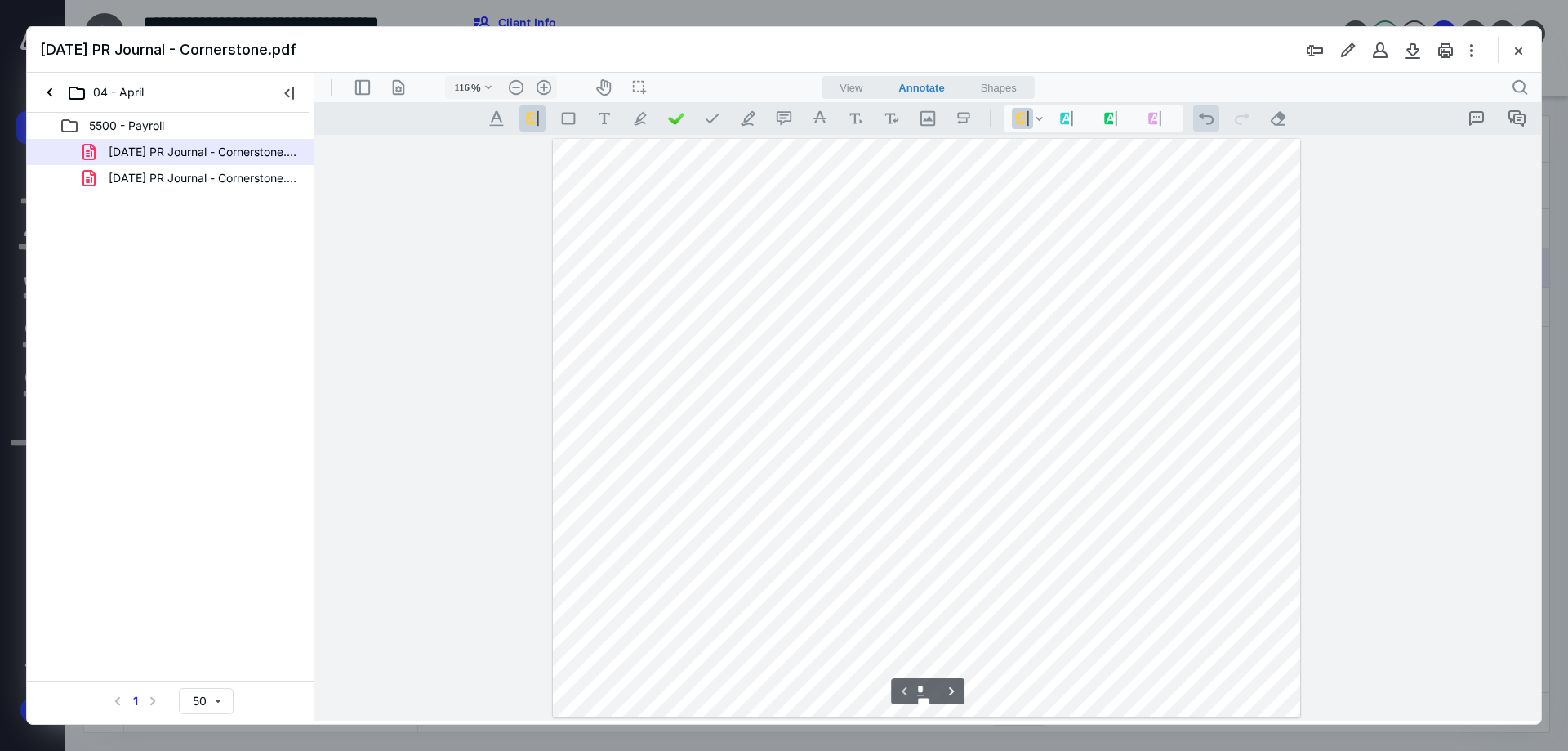 click on ".cls-1{fill:#abb0c4;} icon - operation - undo" at bounding box center [1206, 118] 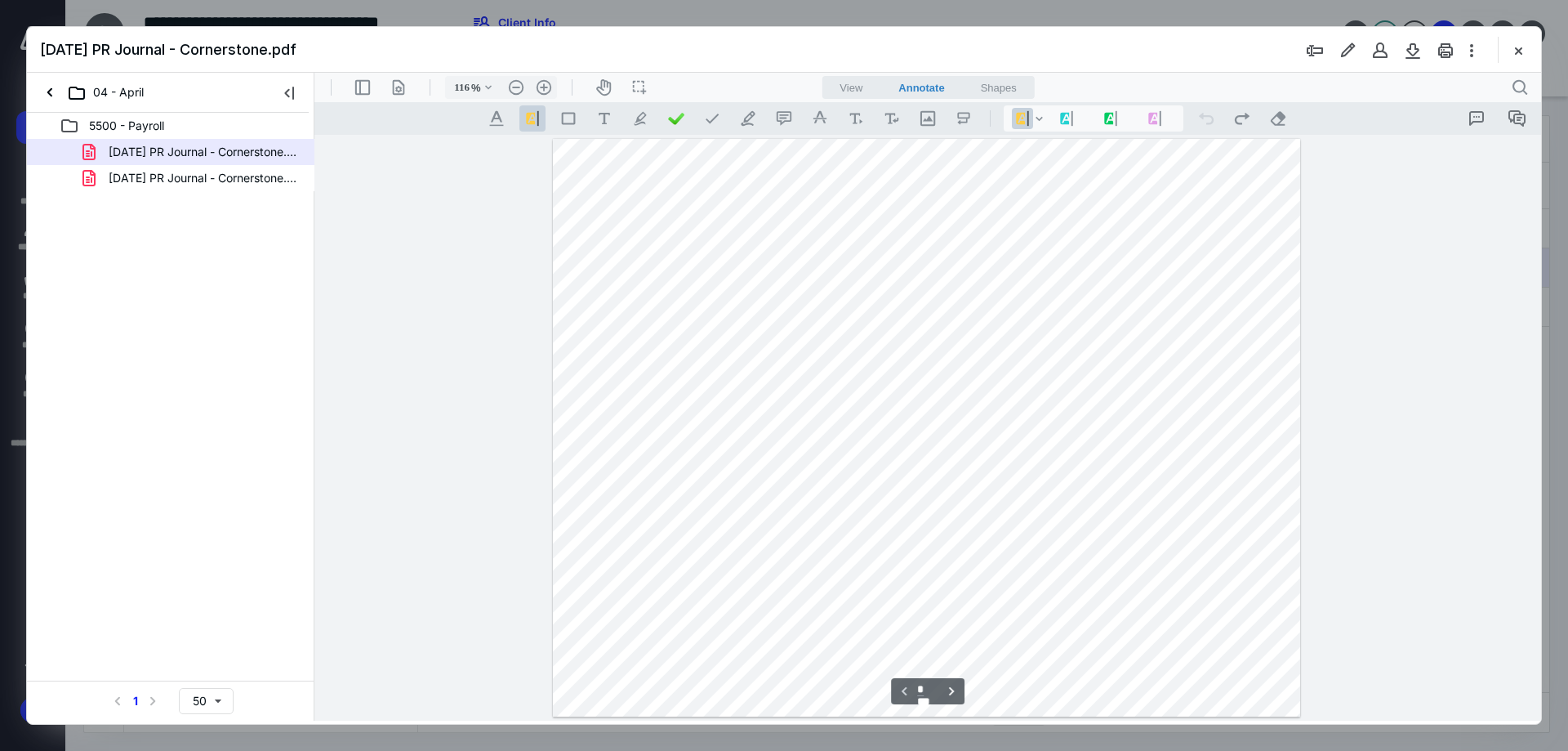 click at bounding box center [1518, 50] 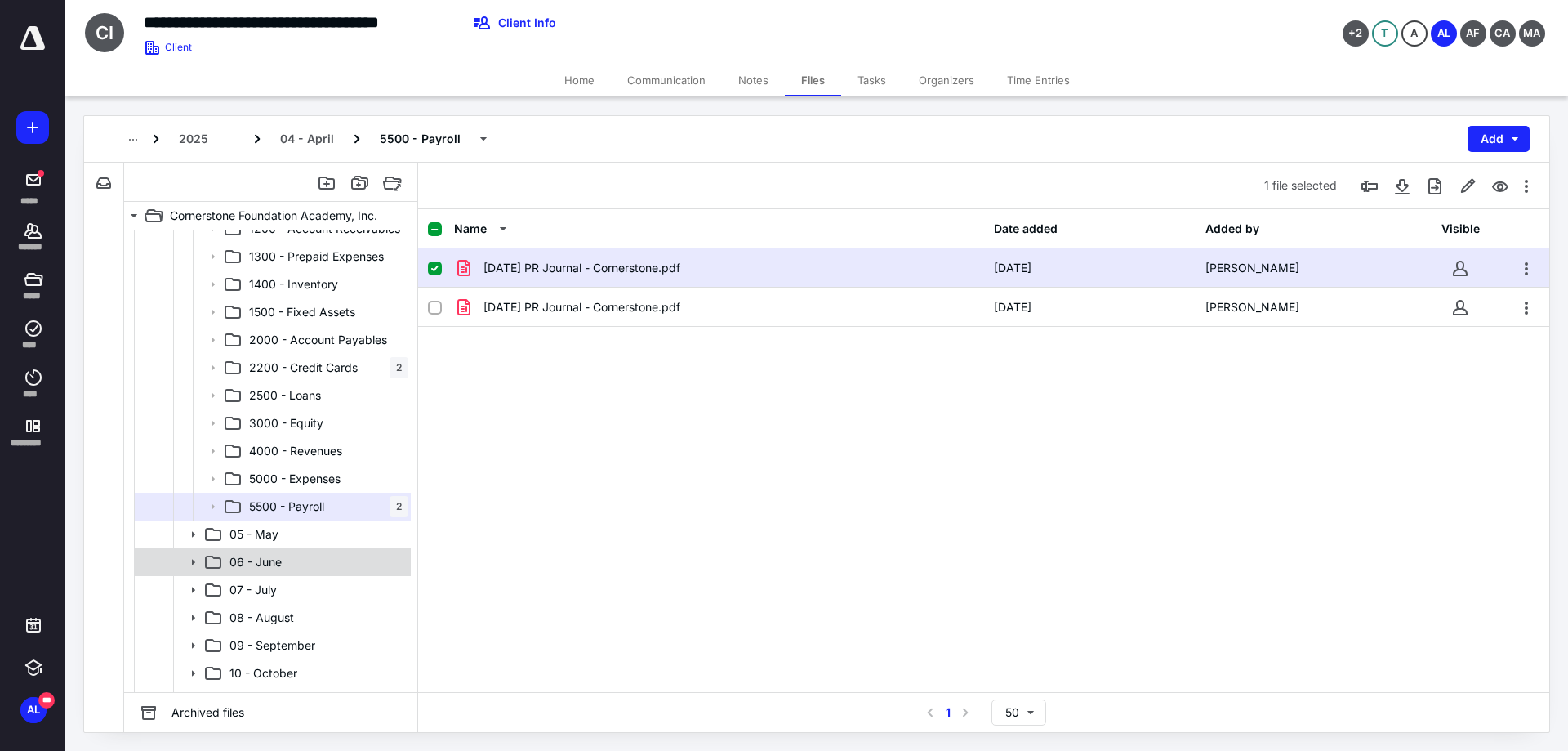 click on "06 - June" at bounding box center (315, 562) 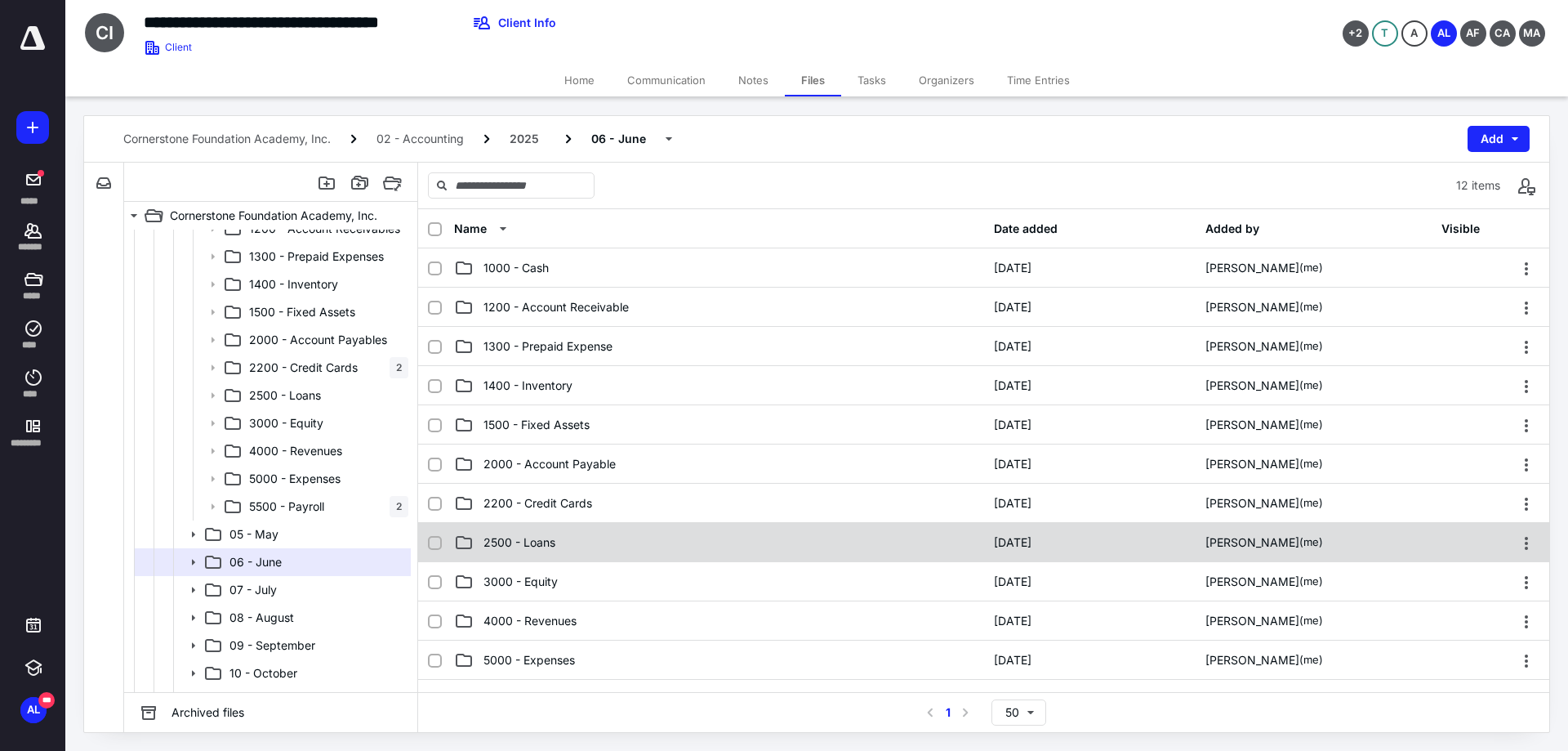 scroll, scrollTop: 163, scrollLeft: 0, axis: vertical 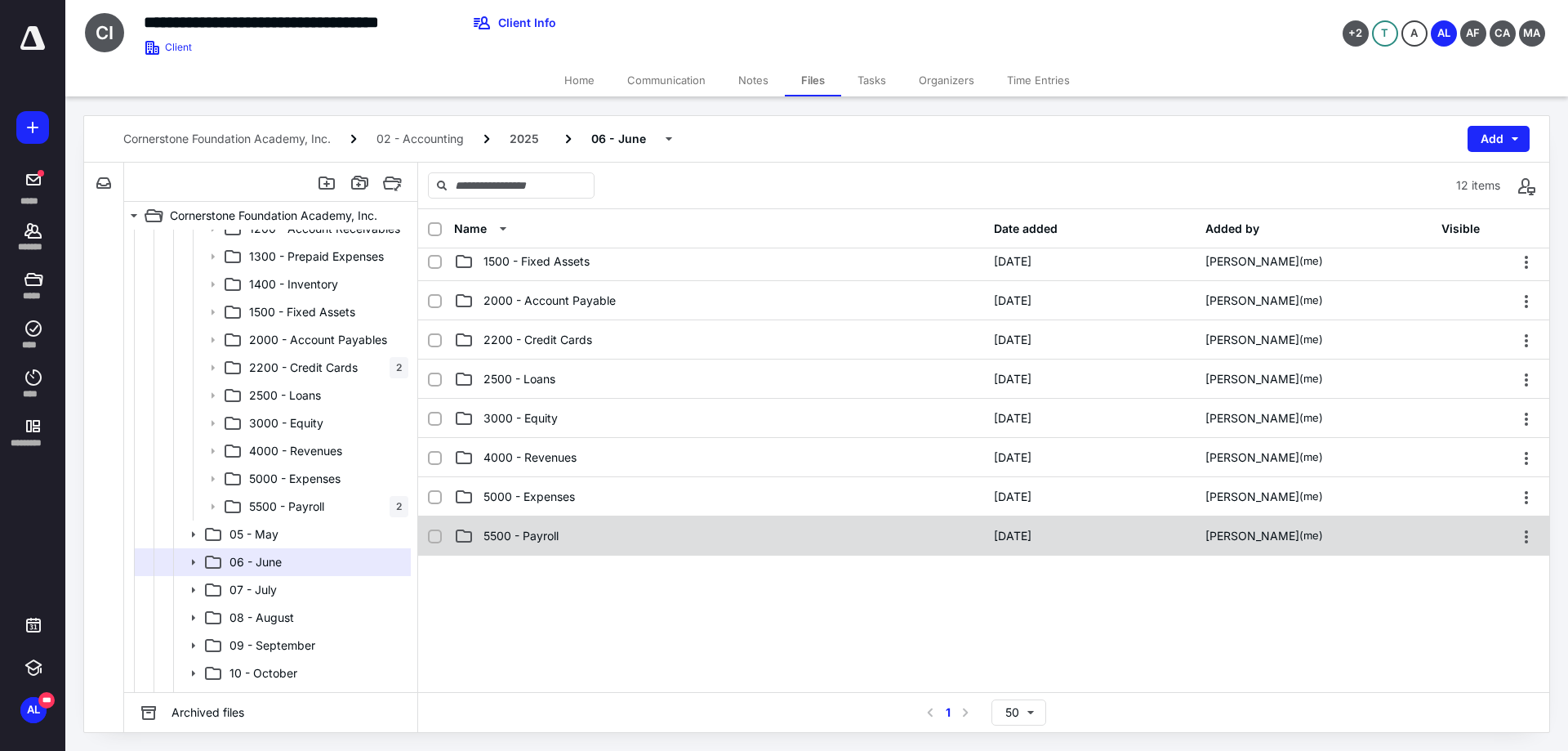 click on "5500 - Payroll" at bounding box center [521, 536] 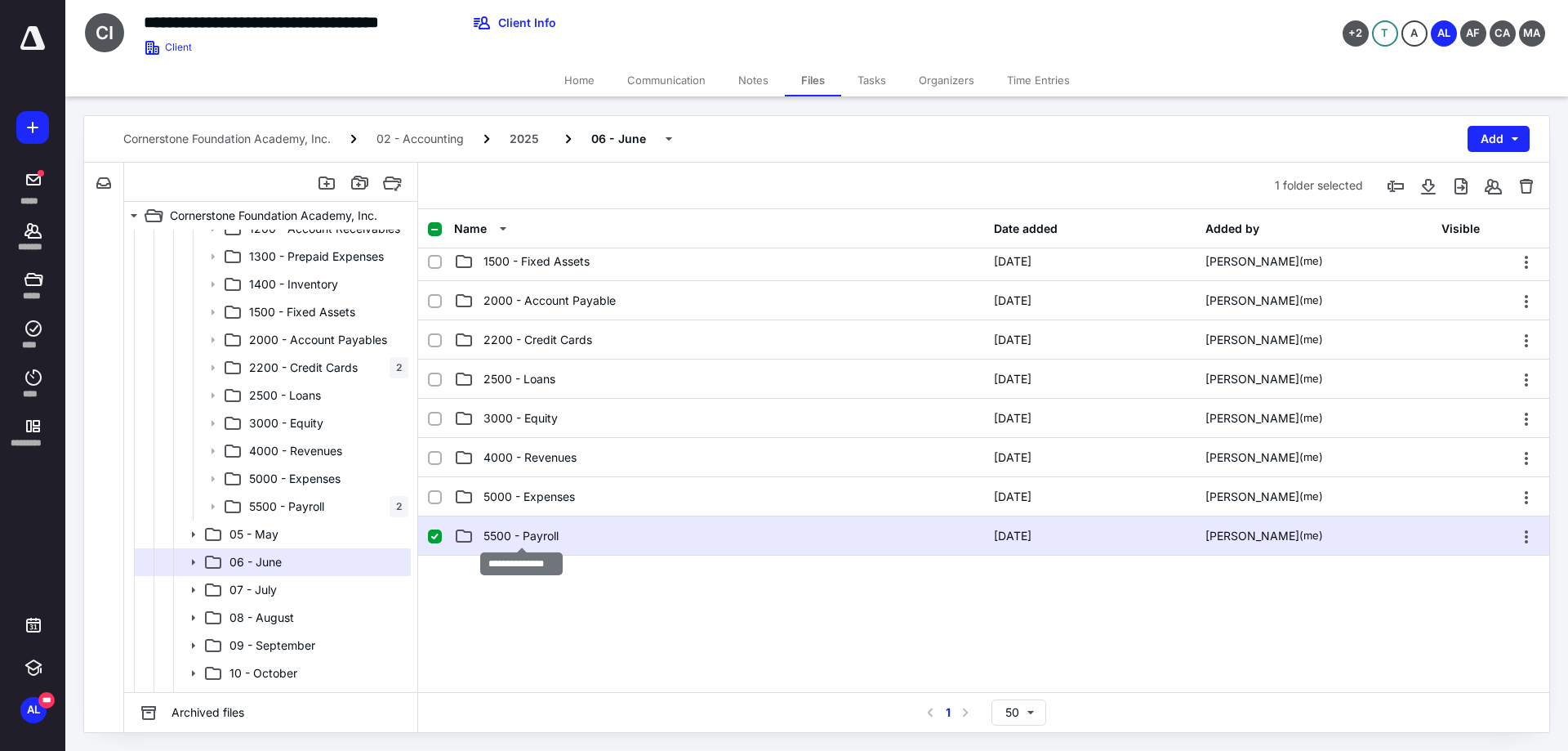 click on "5500 - Payroll" at bounding box center [521, 536] 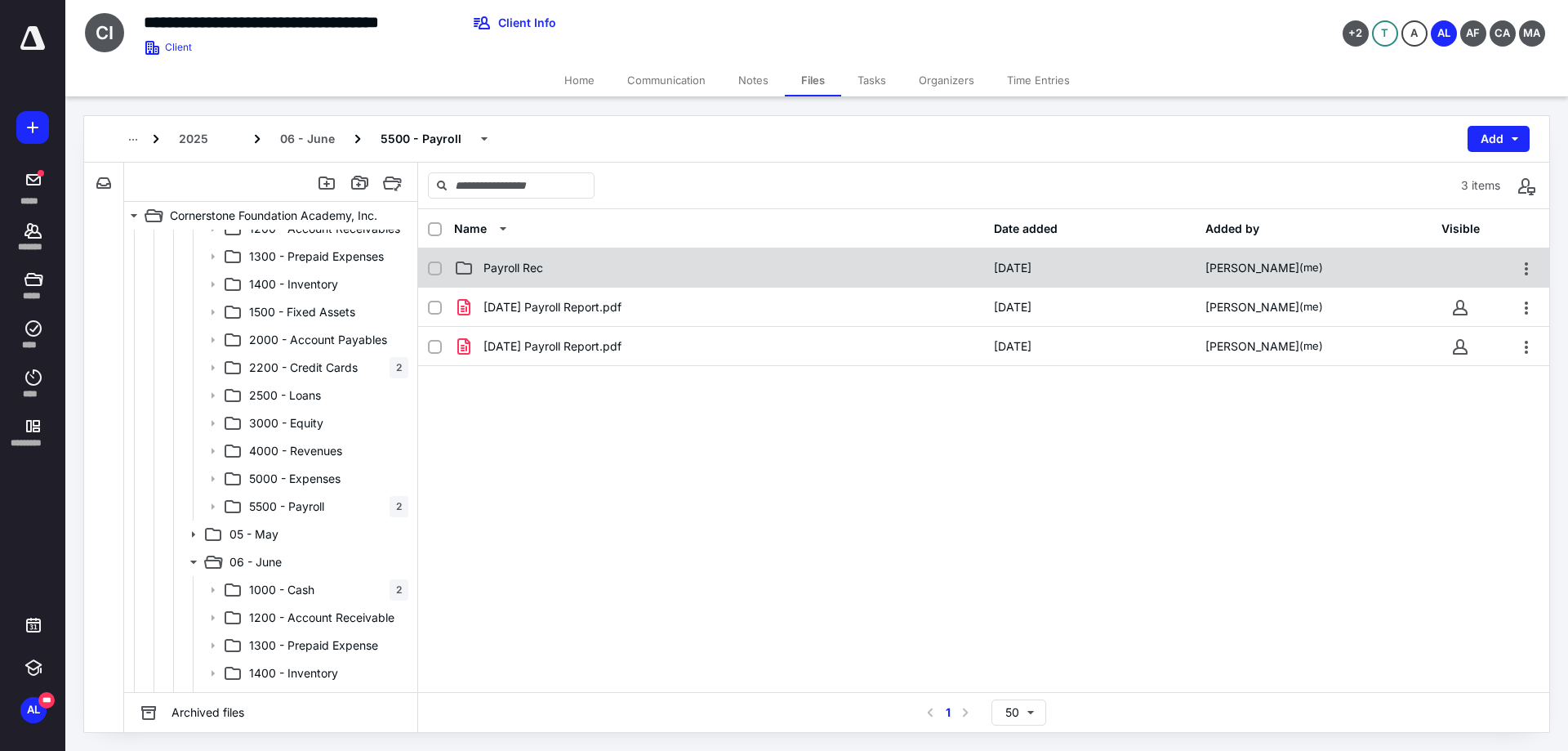 click on "Payroll Rec [DATE] [PERSON_NAME]  (me)" at bounding box center (983, 268) 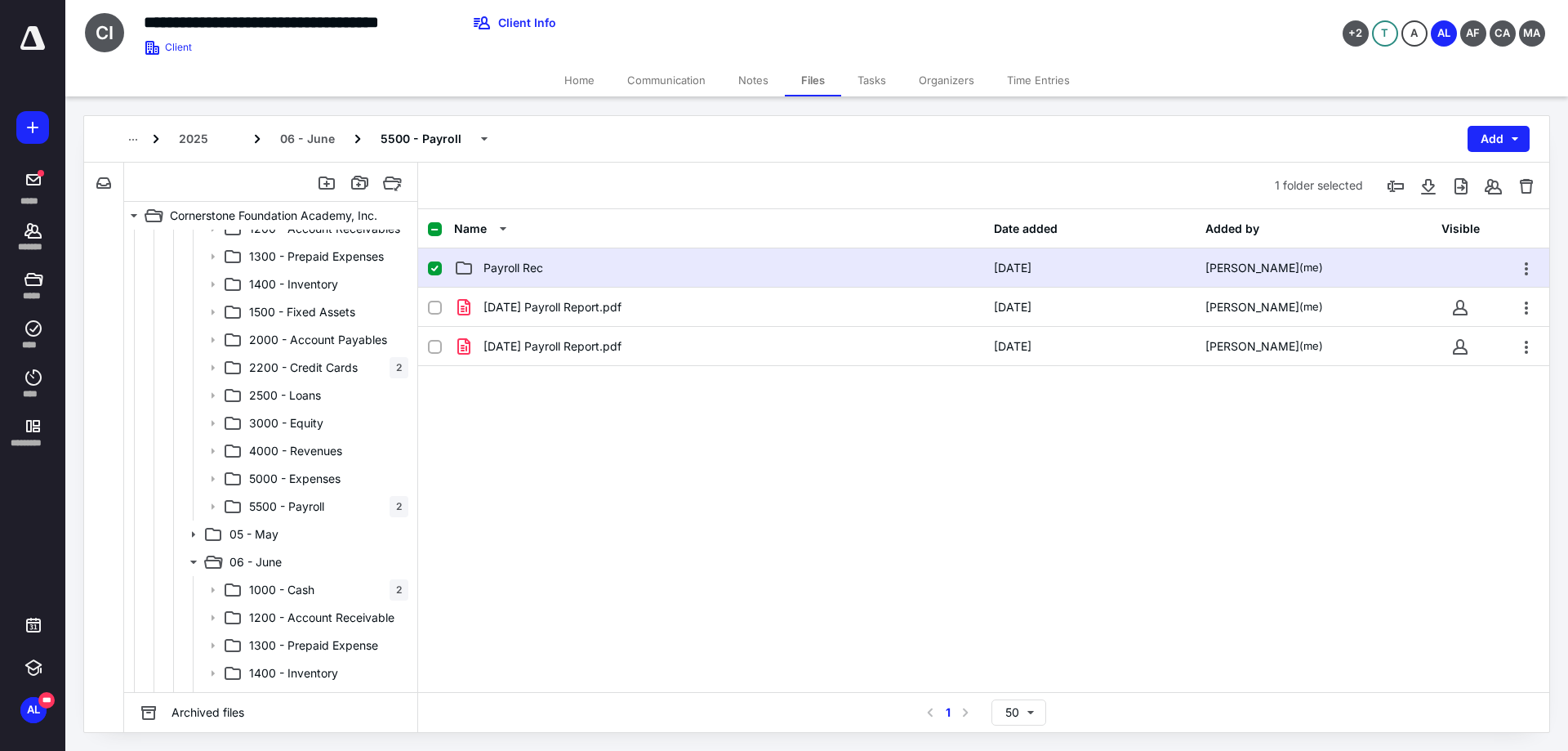 click on "Payroll Rec [DATE] [PERSON_NAME]  (me)" at bounding box center (983, 268) 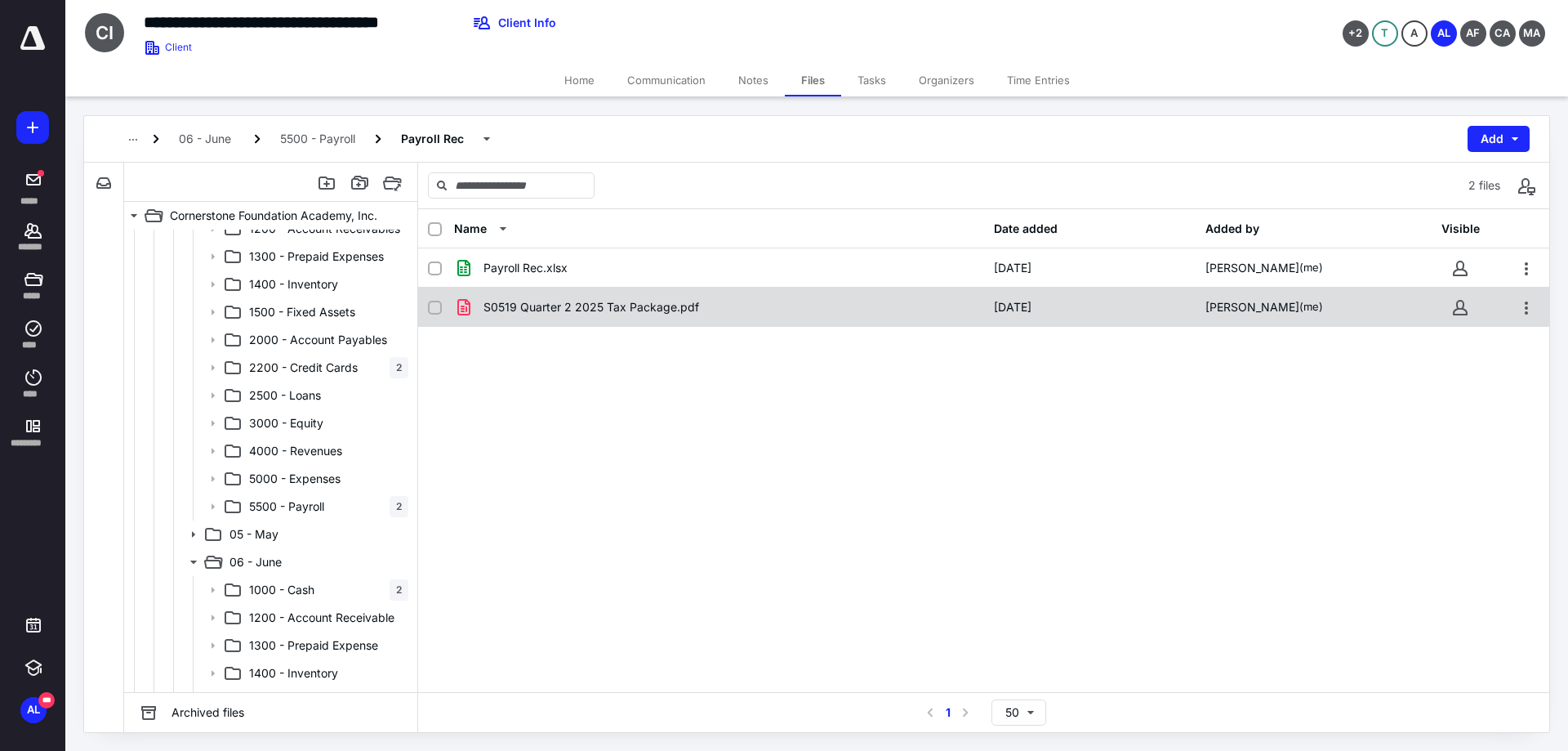 click on "S0519 Quarter 2 2025 Tax Package.pdf" at bounding box center (591, 307) 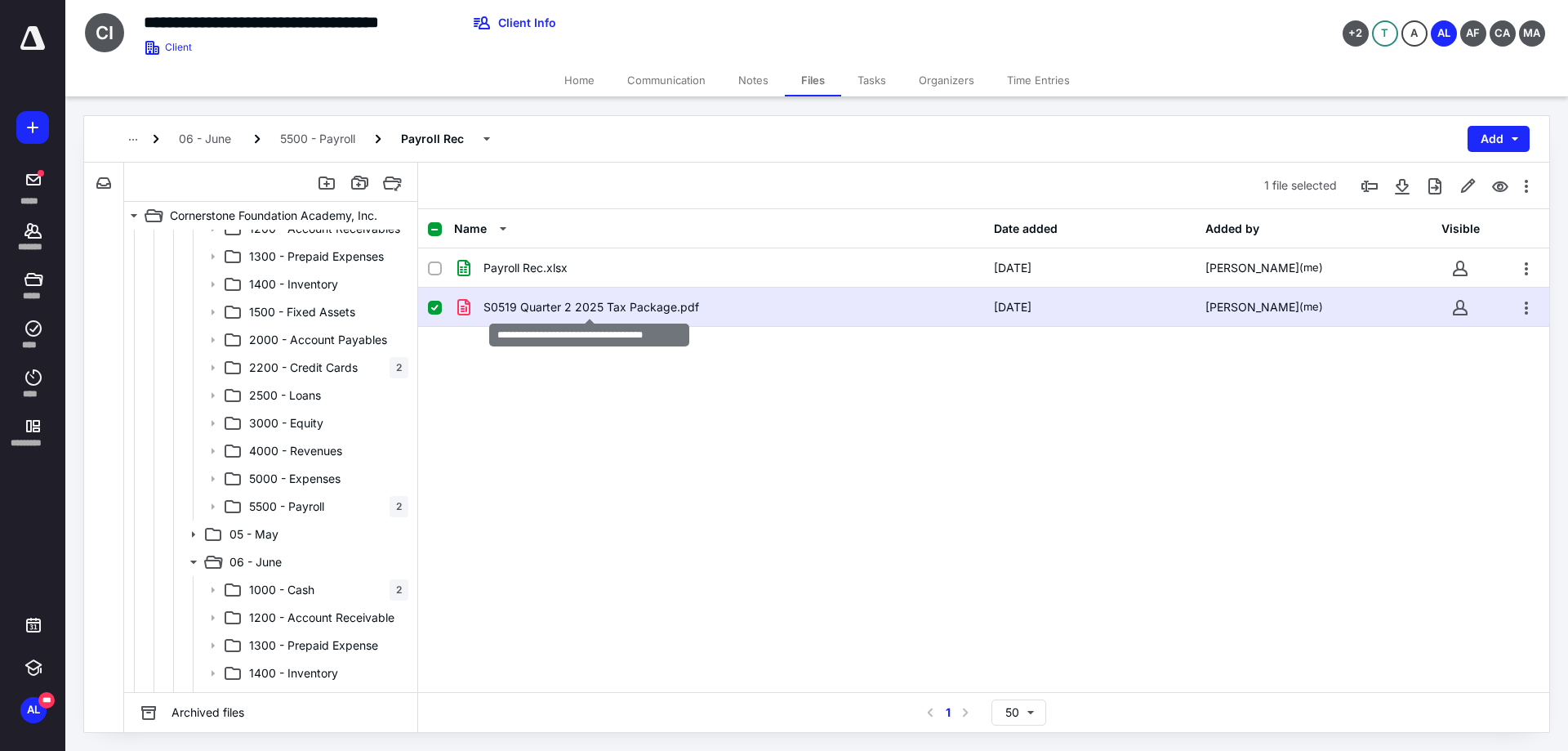 click on "S0519 Quarter 2 2025 Tax Package.pdf" at bounding box center (591, 307) 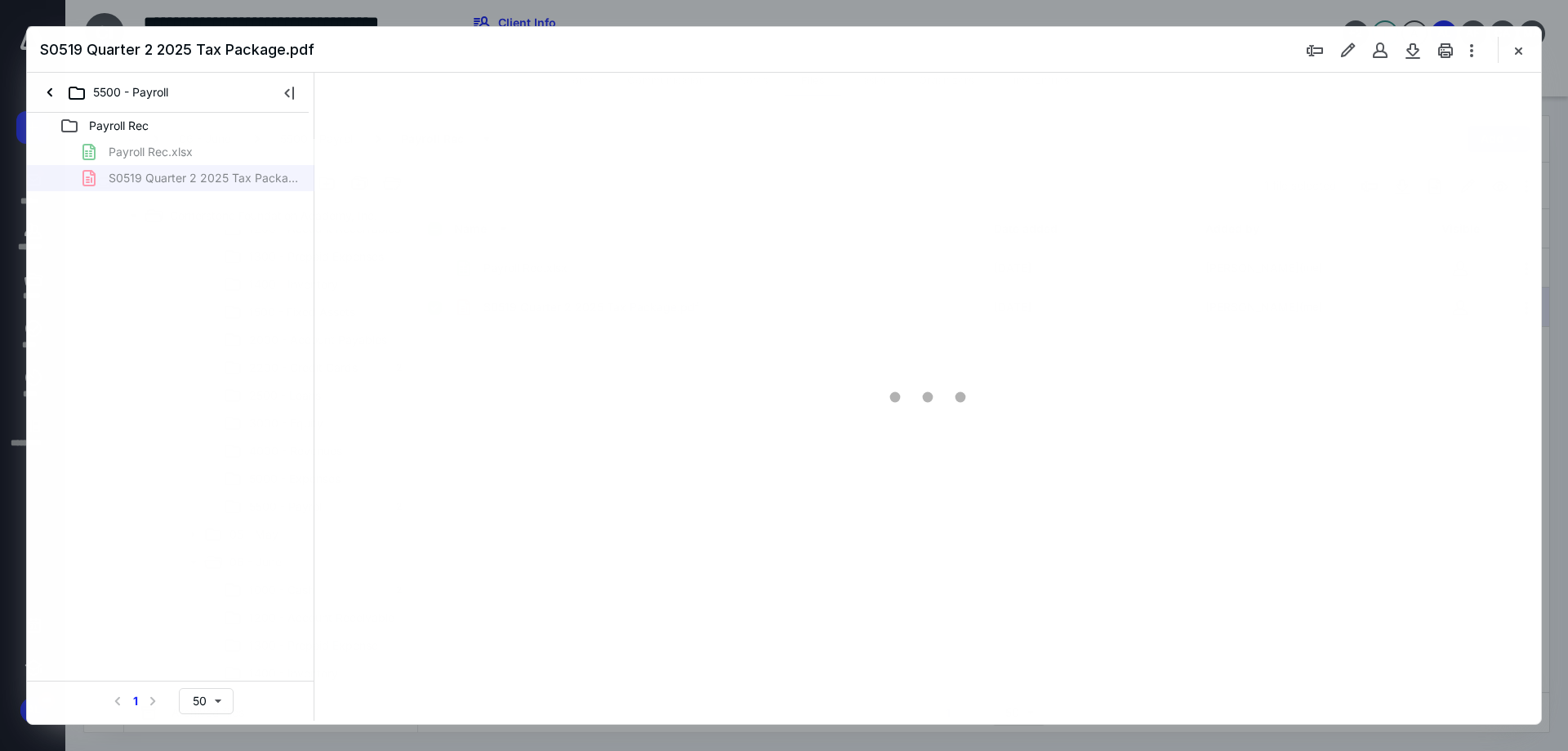 scroll, scrollTop: 0, scrollLeft: 0, axis: both 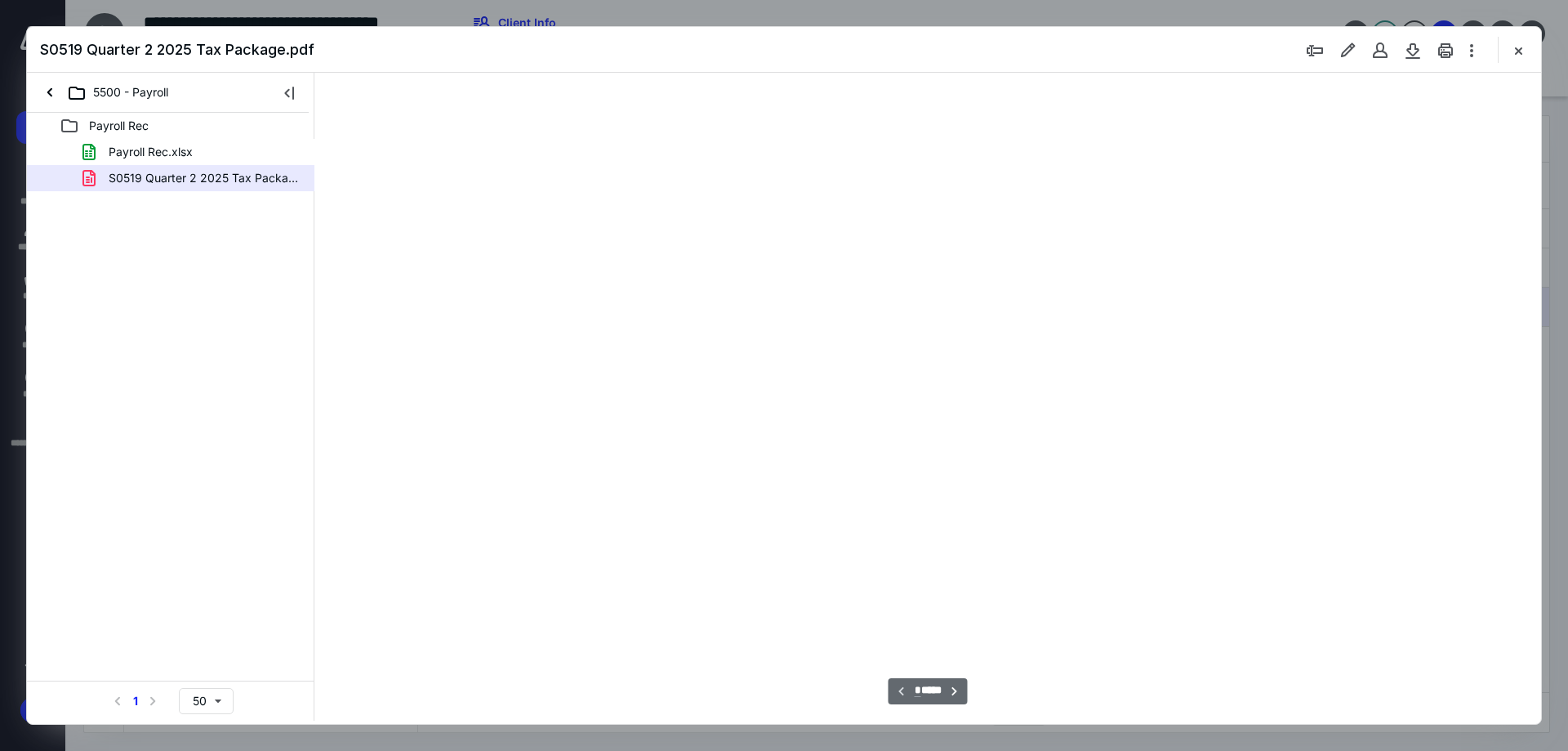 type on "90" 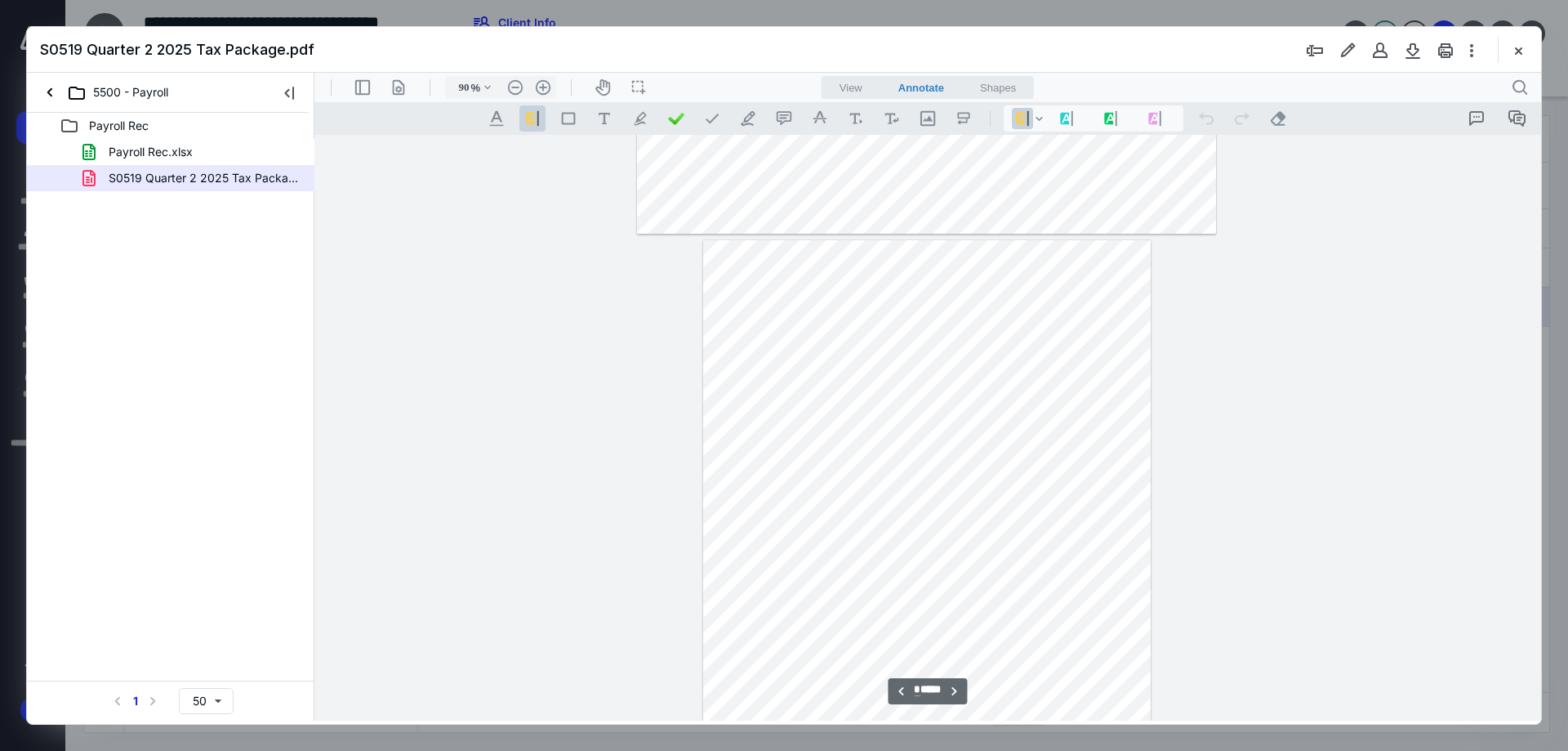 scroll, scrollTop: 1536, scrollLeft: 0, axis: vertical 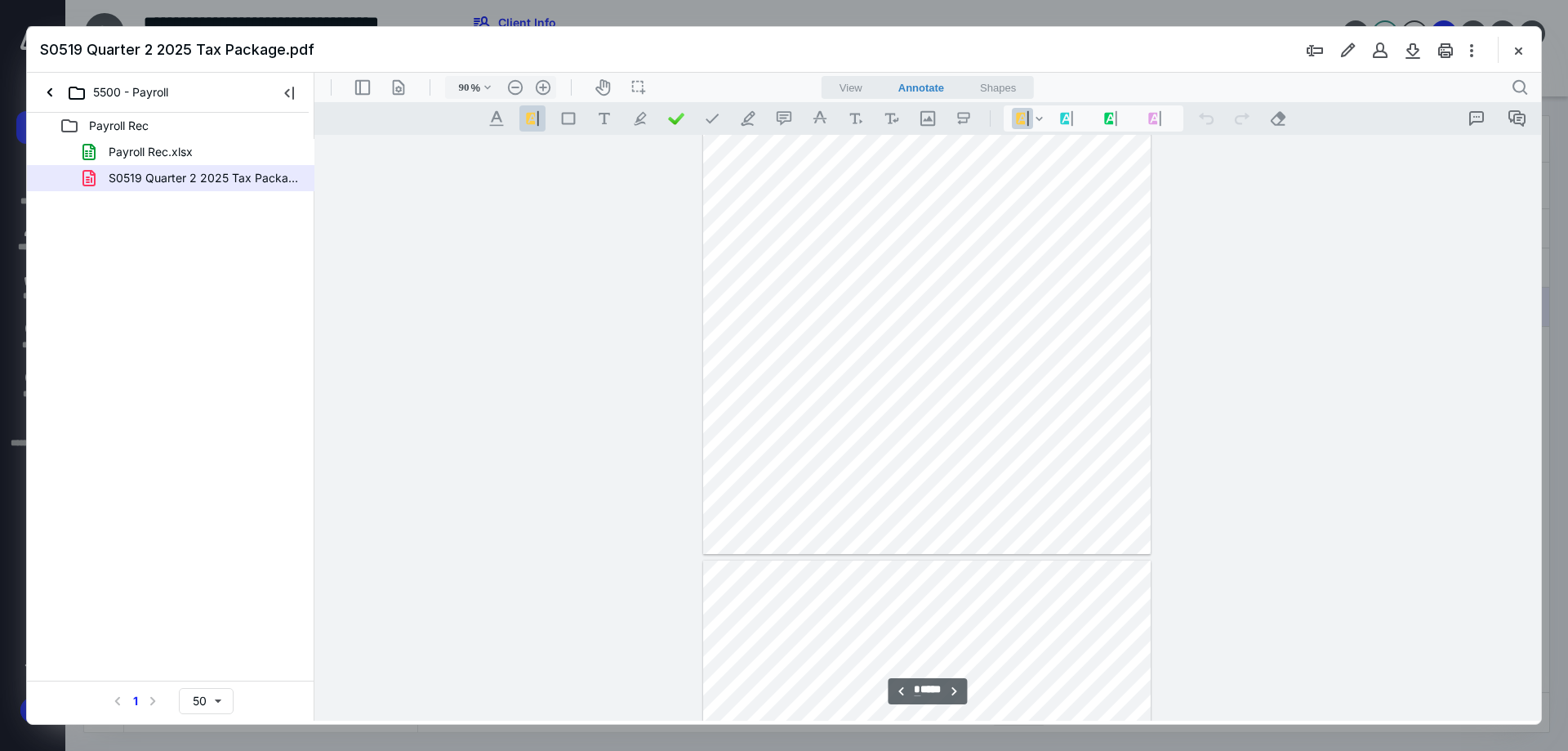 type on "*" 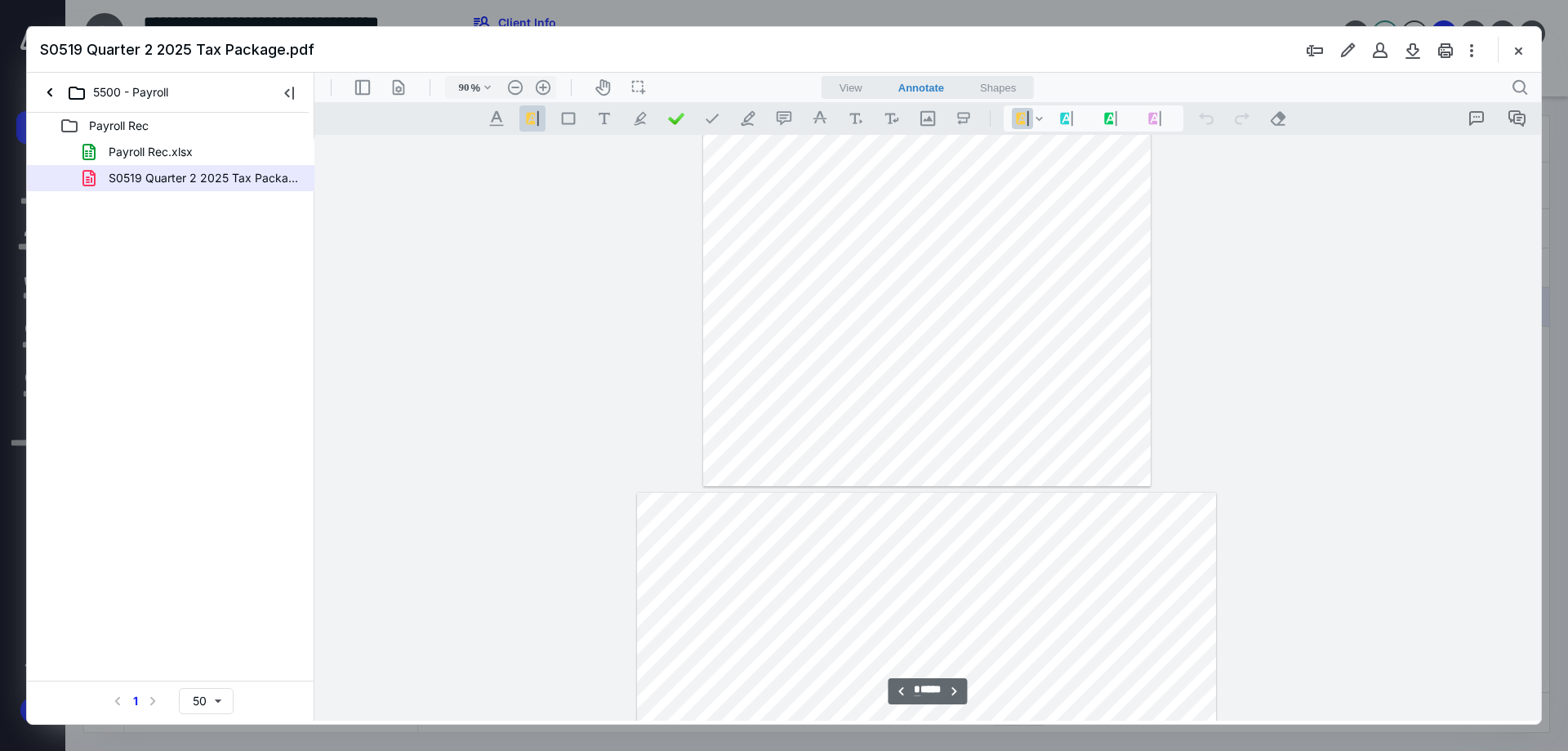 scroll, scrollTop: 3743, scrollLeft: 0, axis: vertical 